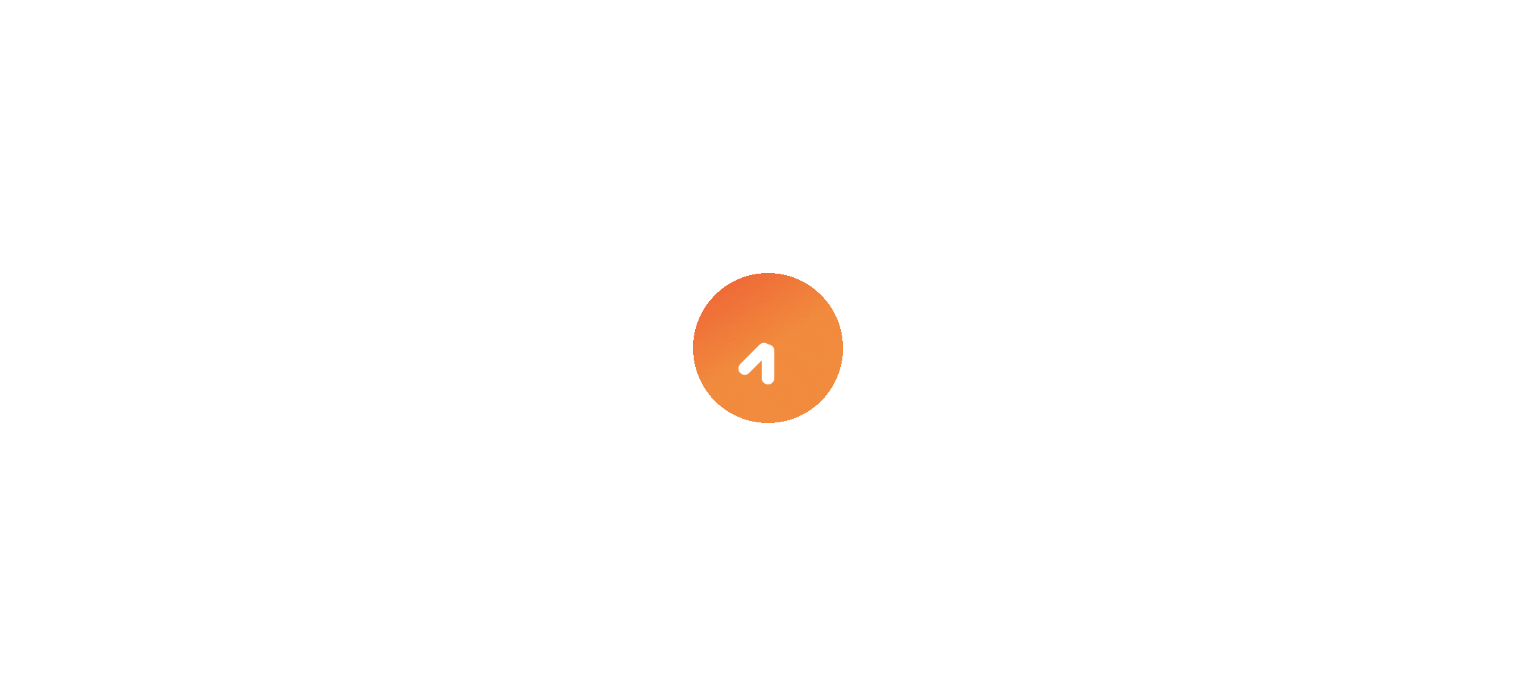 scroll, scrollTop: 0, scrollLeft: 0, axis: both 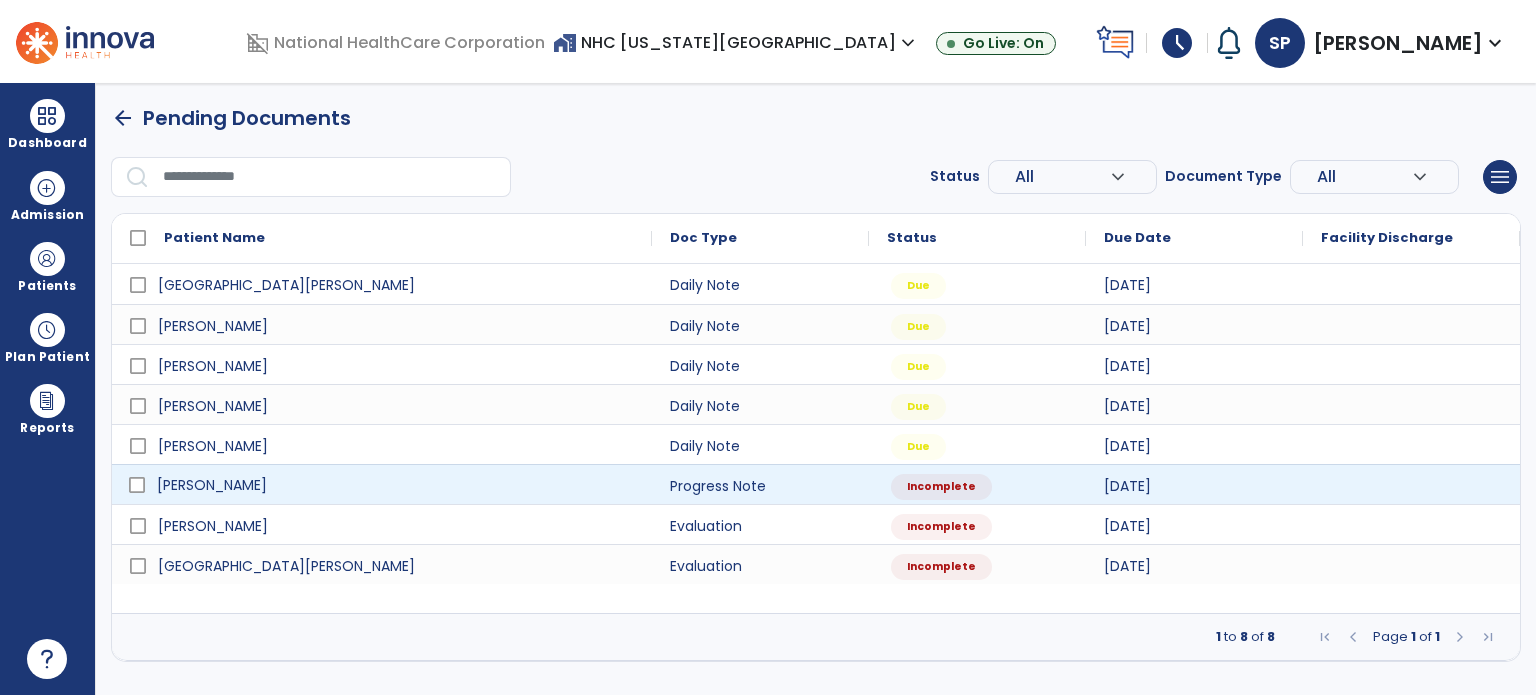 click on "[PERSON_NAME]" at bounding box center (396, 485) 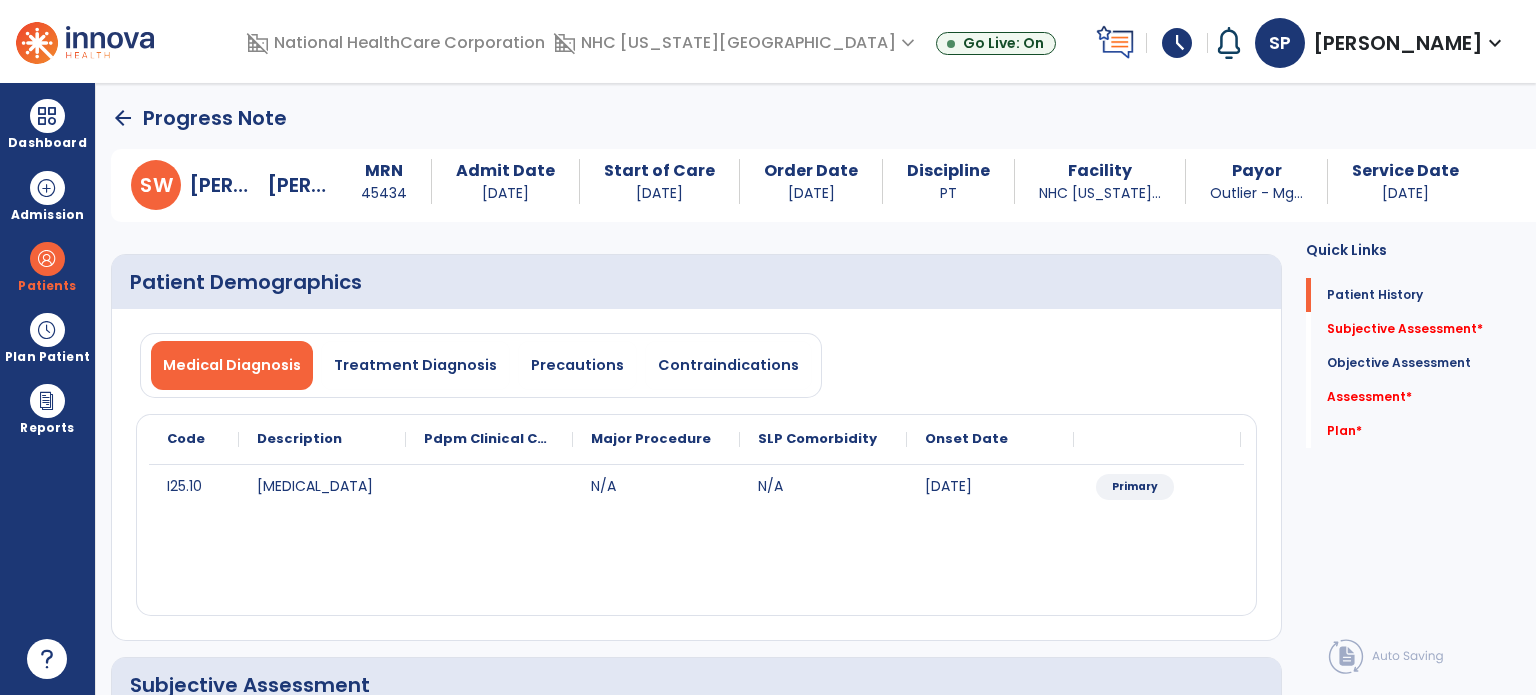 click on "arrow_back   Progress Note   S  W  [PERSON_NAME]  MRN [MEDICAL_RECORD_NUMBER] Admit Date [DATE] Start of Care [DATE] Order Date [DATE] Discipline PT Facility NHC [US_STATE]... Payor Outlier - Mg... Service Date [DATE] Patient Demographics  Medical Diagnosis   Treatment Diagnosis   Precautions   Contraindications
Code
Description
I25.10" at bounding box center [816, 389] 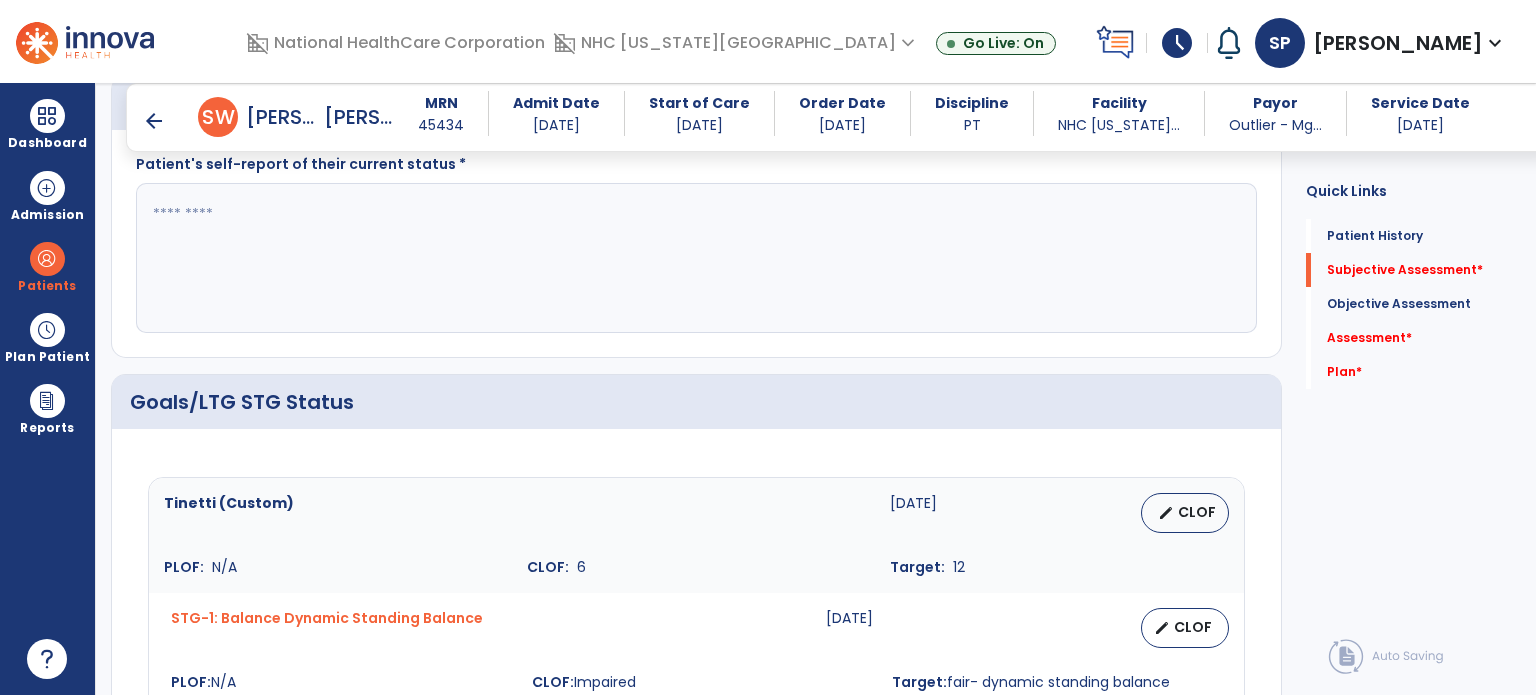 scroll, scrollTop: 559, scrollLeft: 0, axis: vertical 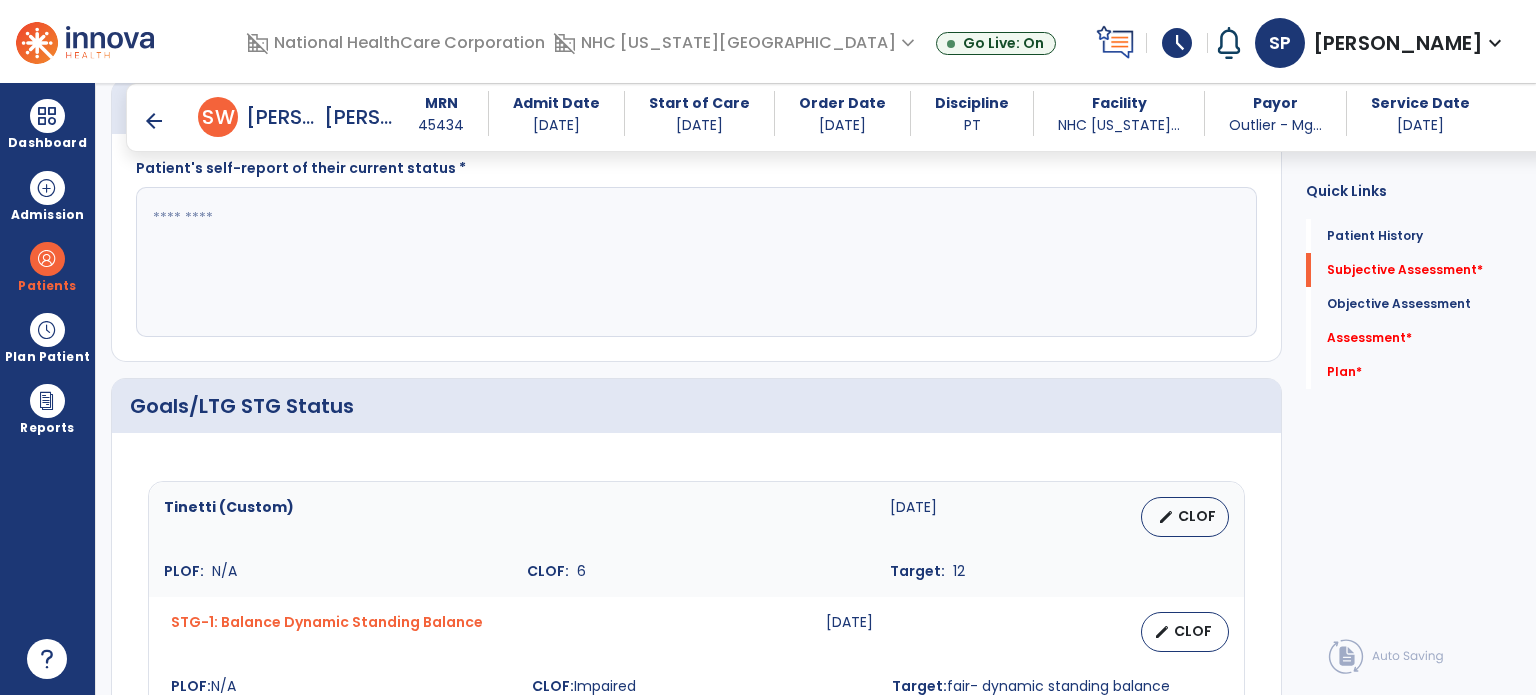click 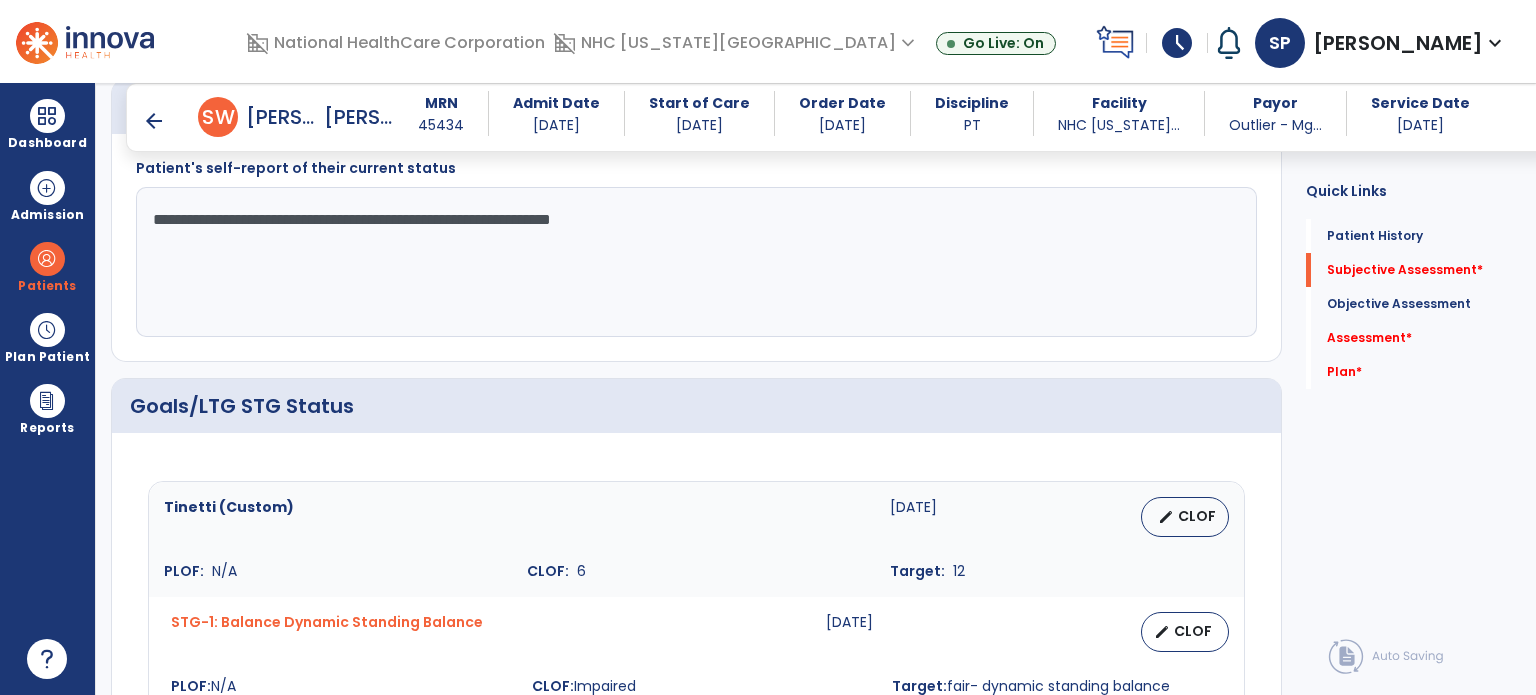 type on "**********" 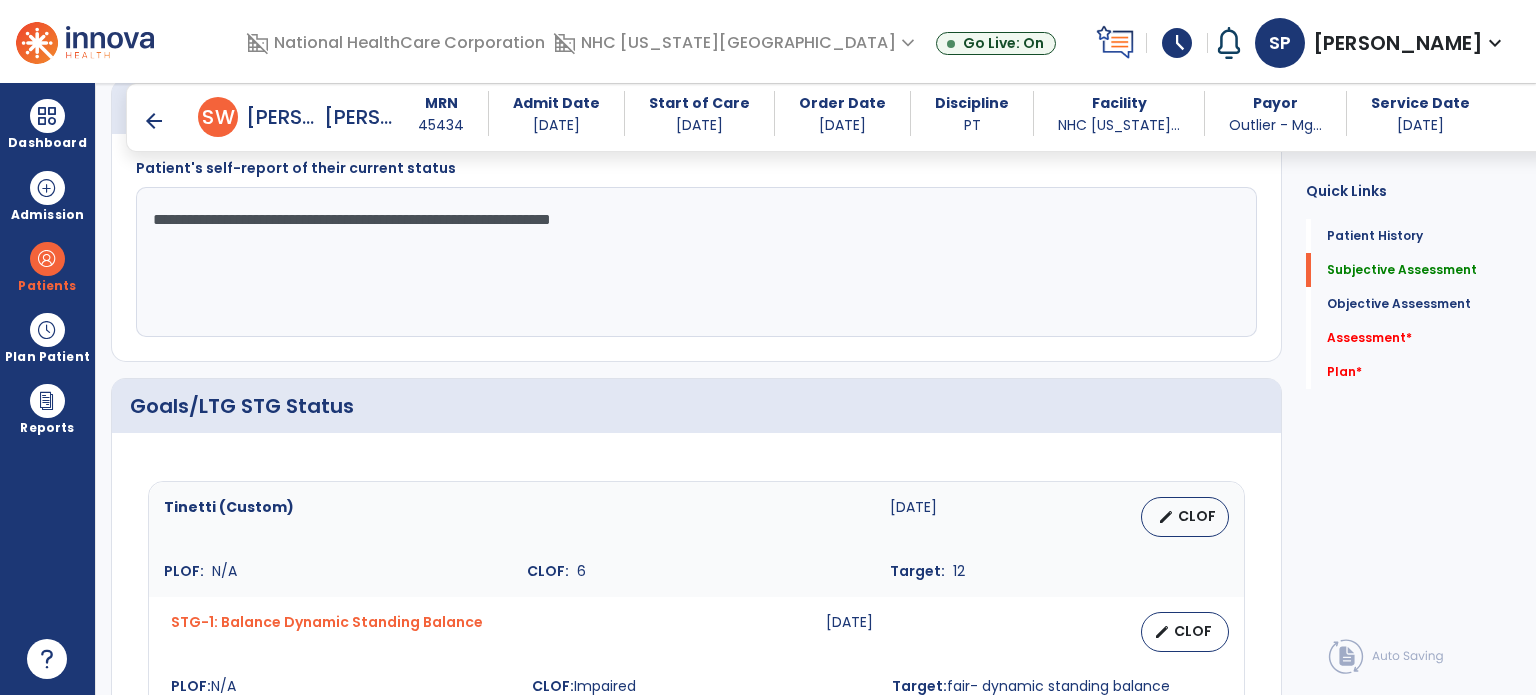 drag, startPoint x: 1529, startPoint y: 235, endPoint x: 1535, endPoint y: 288, distance: 53.338543 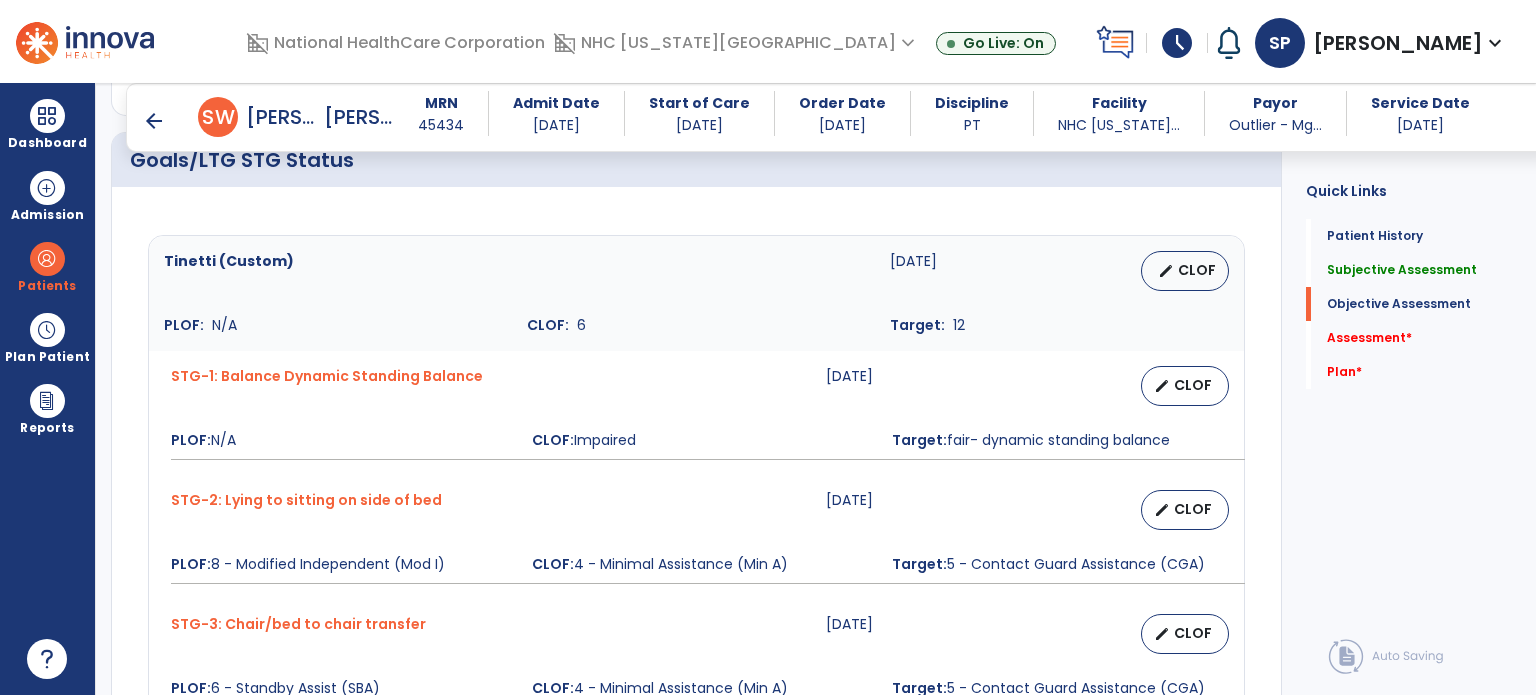 scroll, scrollTop: 801, scrollLeft: 0, axis: vertical 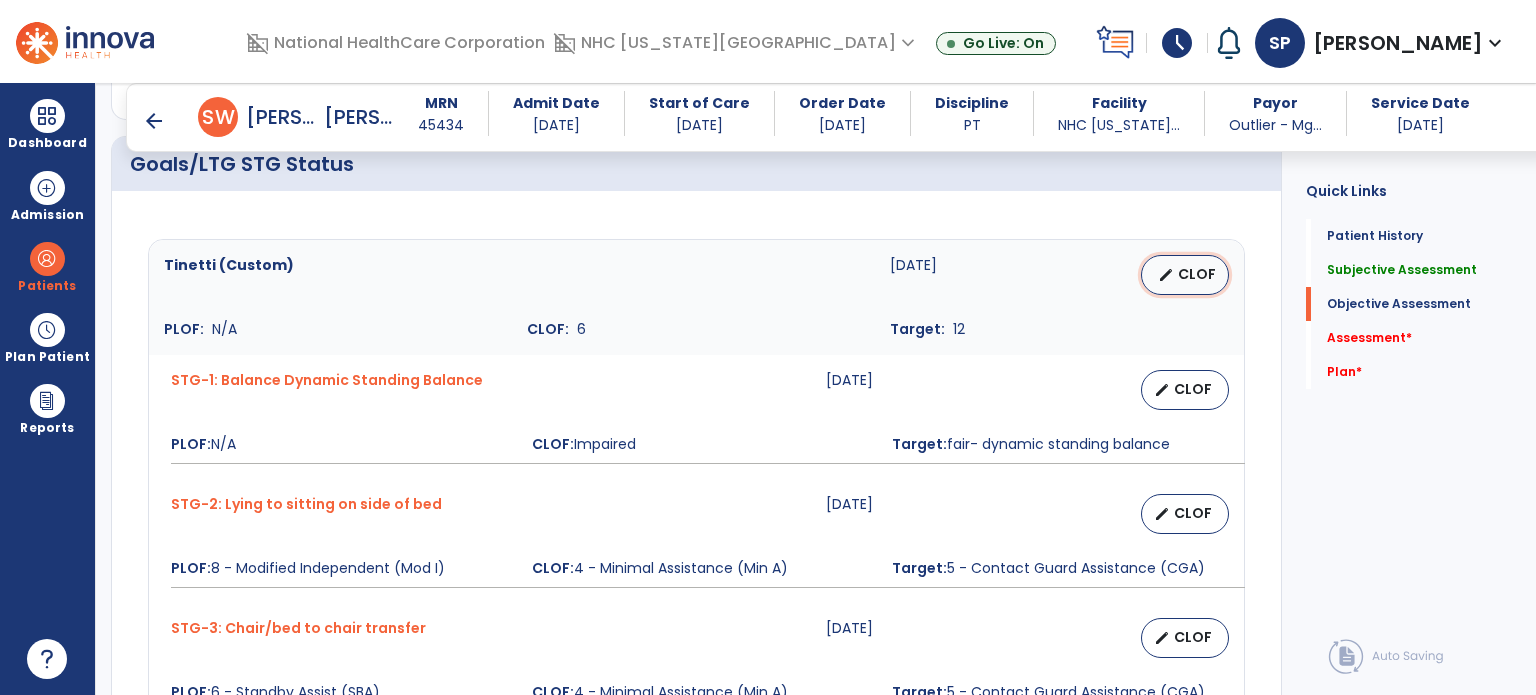 click on "CLOF" at bounding box center (1197, 274) 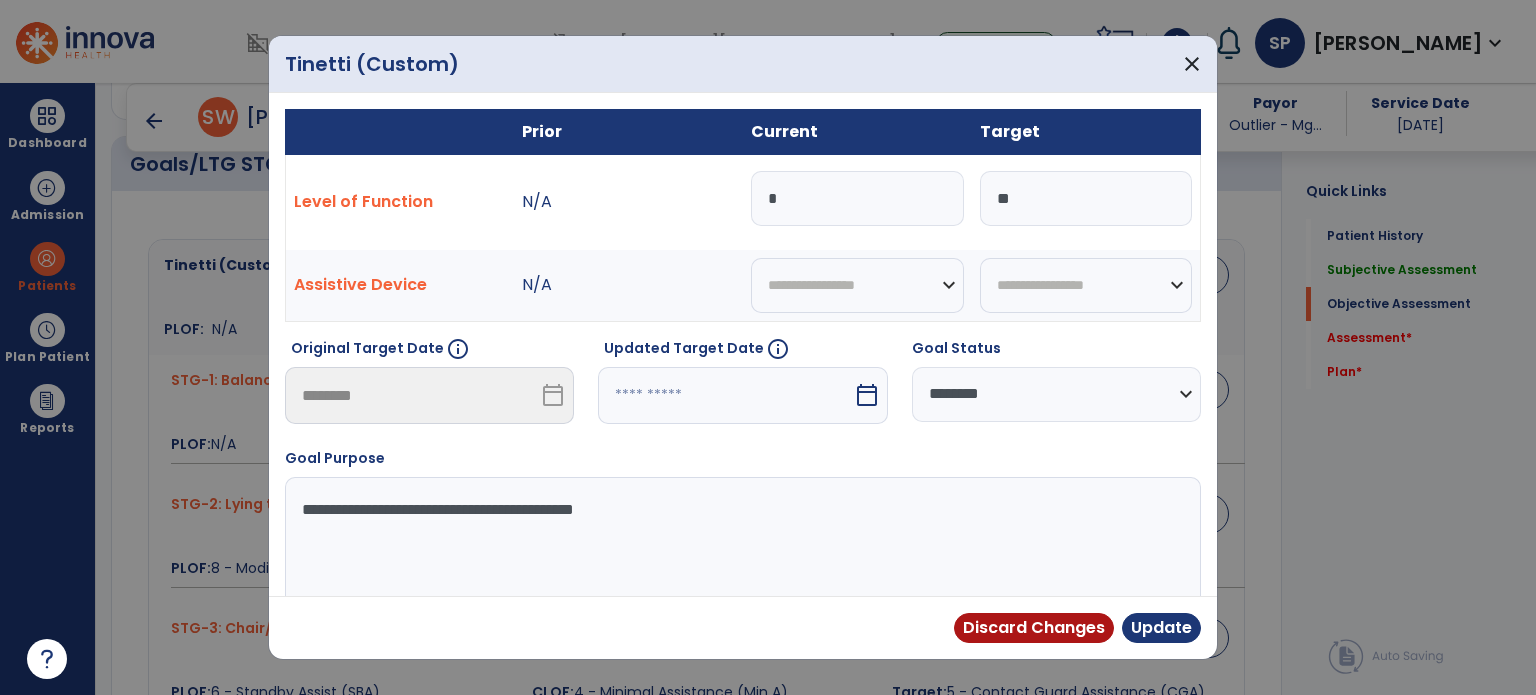 click on "*" at bounding box center [857, 198] 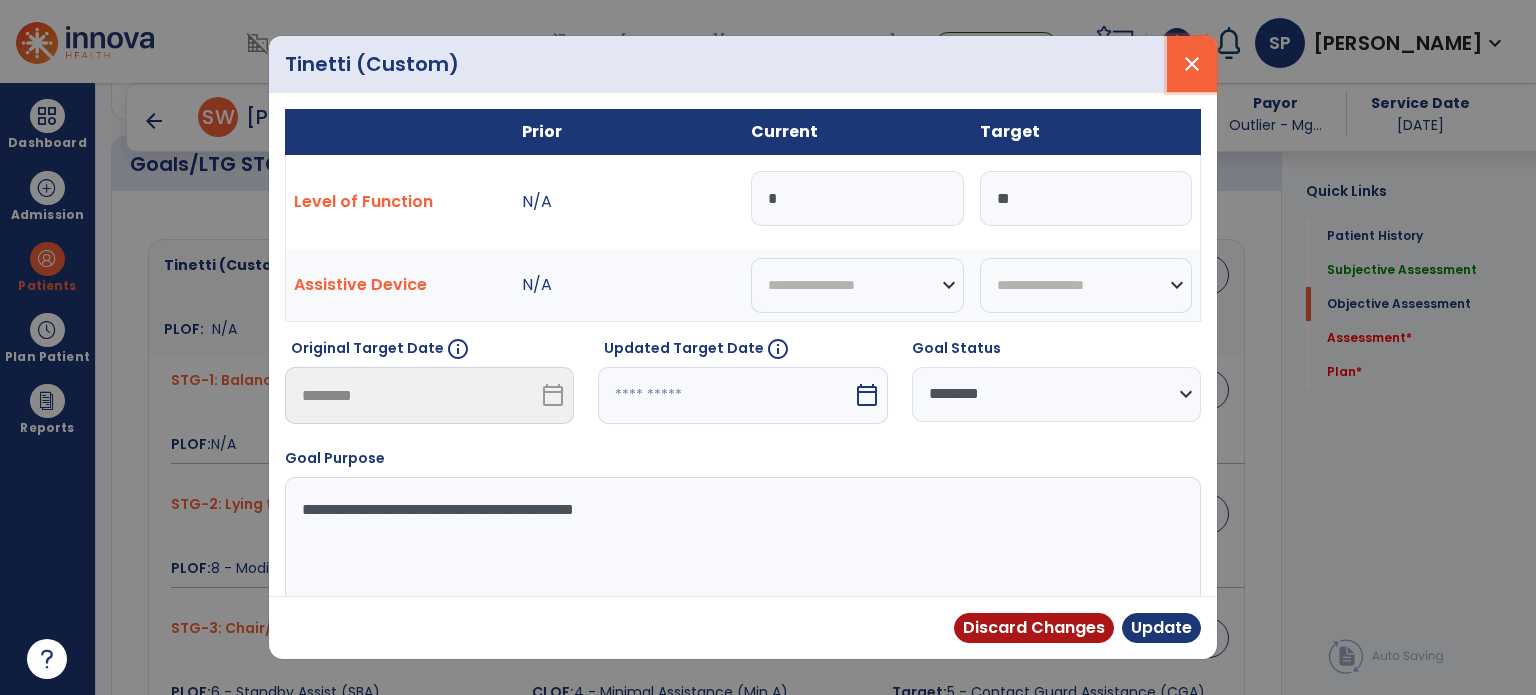 click on "close" at bounding box center (1192, 64) 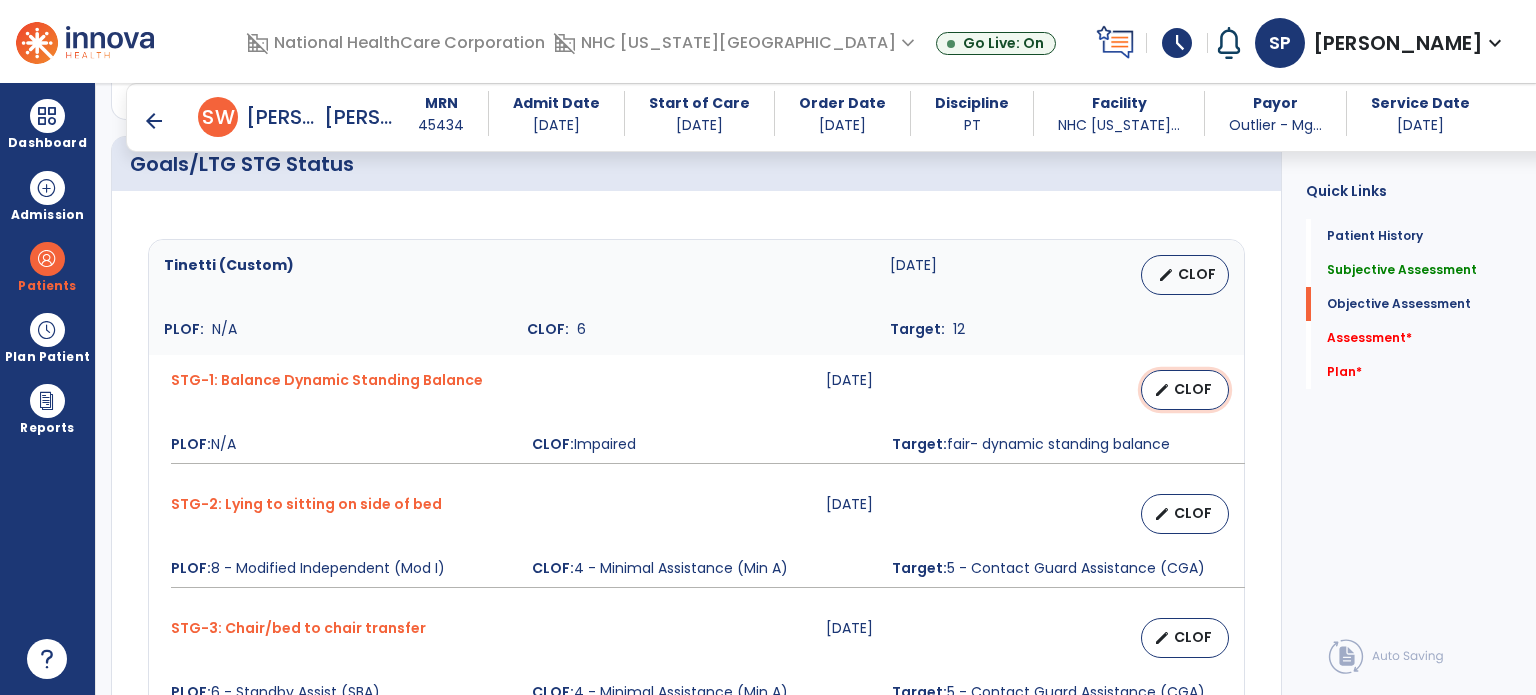 click on "edit   CLOF" at bounding box center (1185, 390) 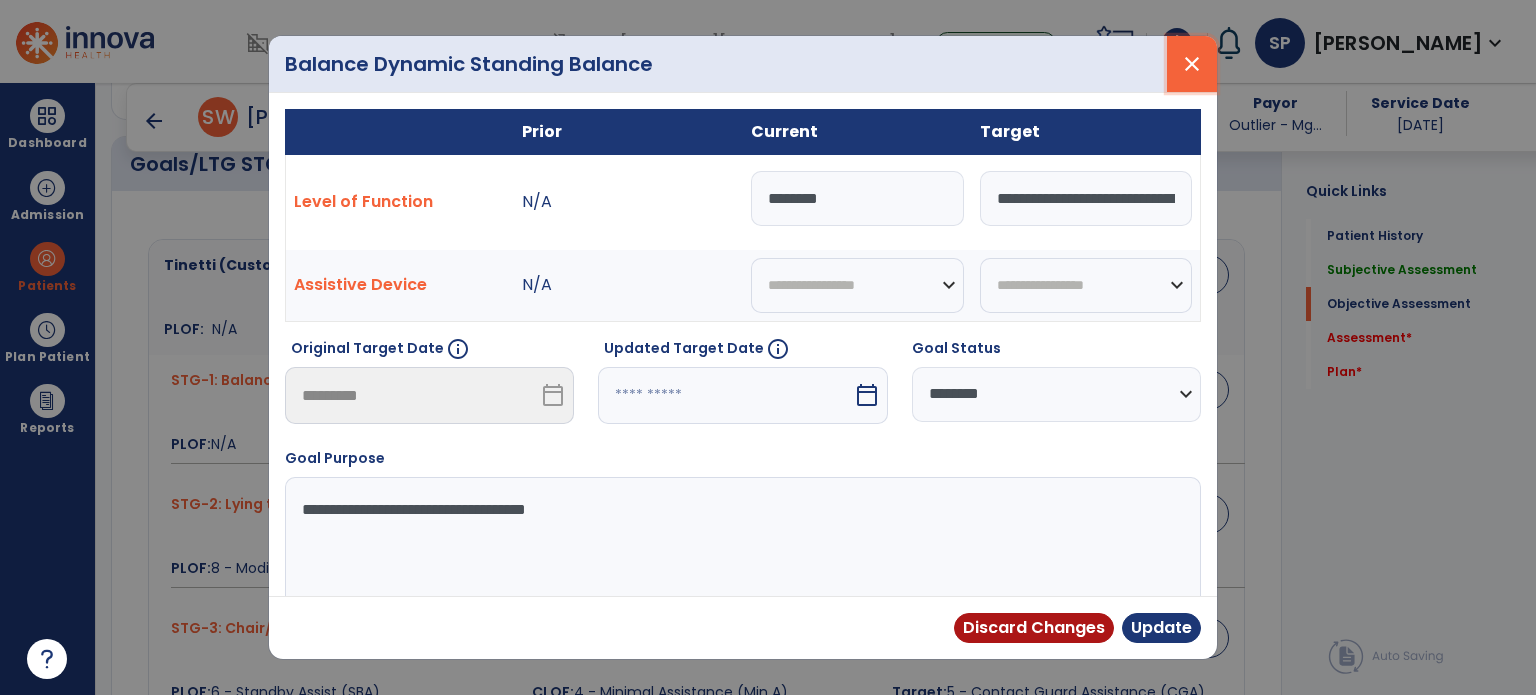 click on "close" at bounding box center [1192, 64] 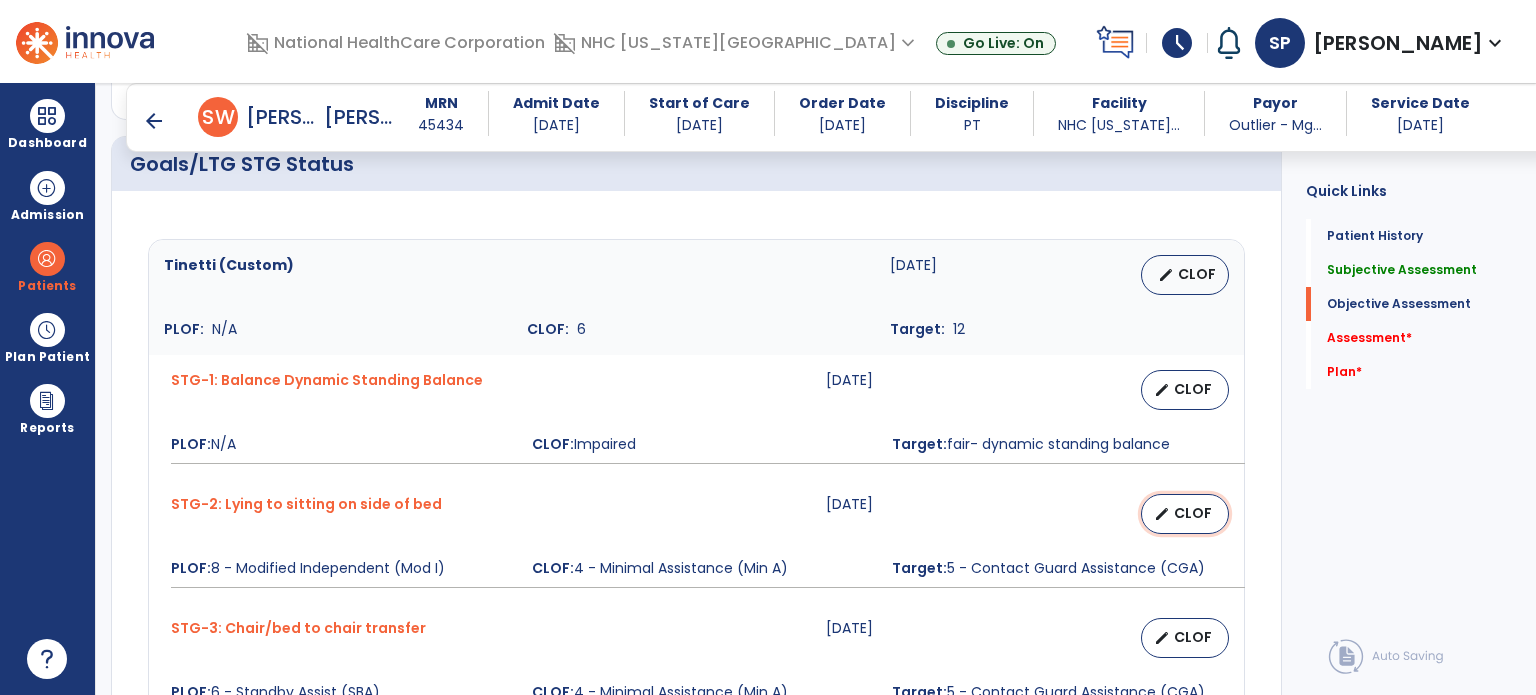 click on "edit   CLOF" at bounding box center (1185, 514) 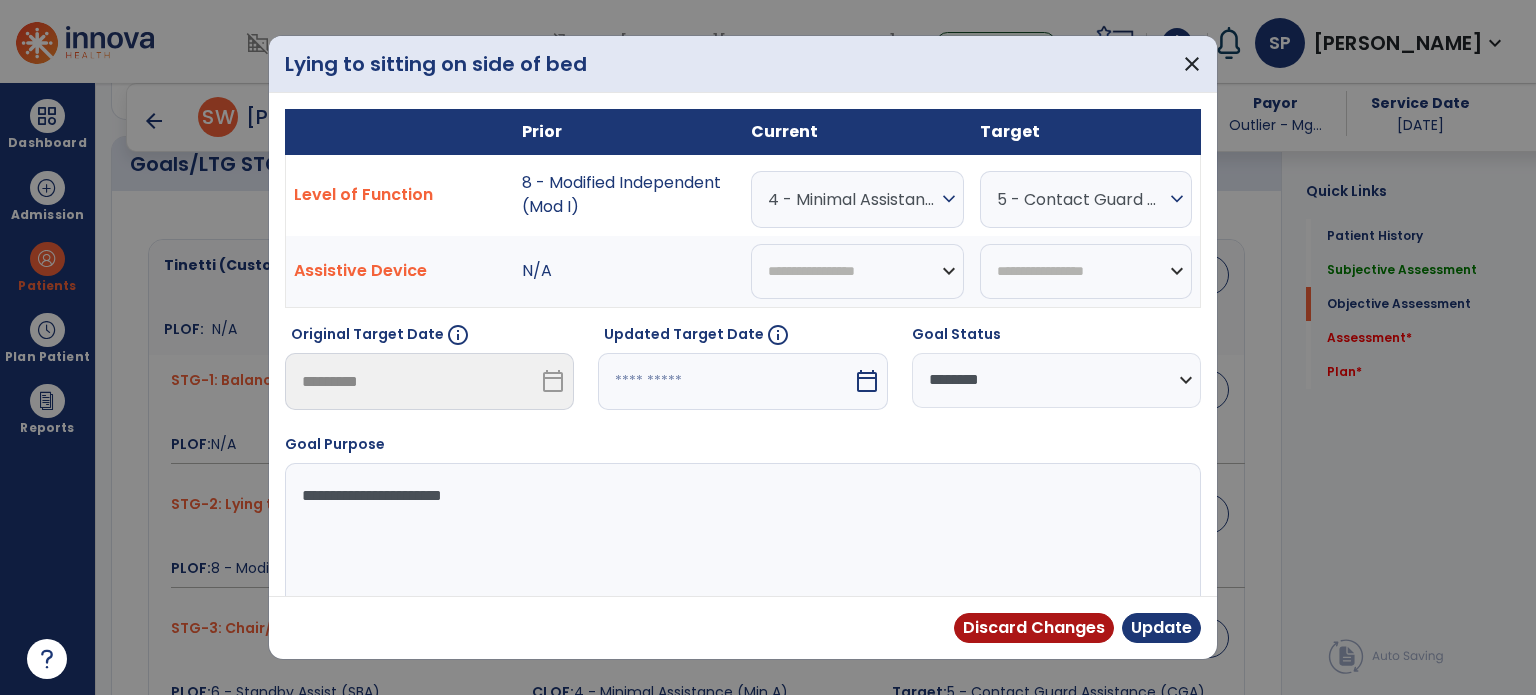 click on "4 - Minimal Assistance (Min A)" at bounding box center (852, 199) 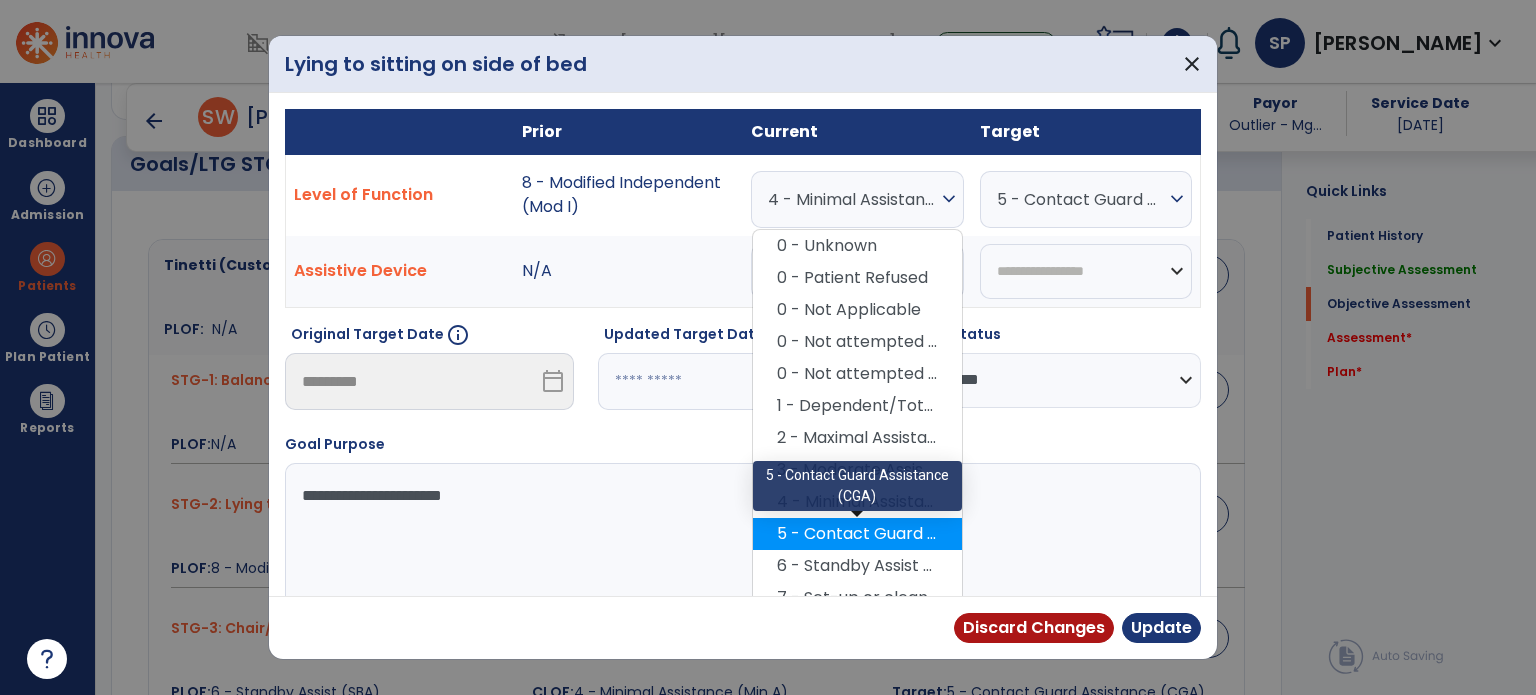 drag, startPoint x: 896, startPoint y: 516, endPoint x: 896, endPoint y: 531, distance: 15 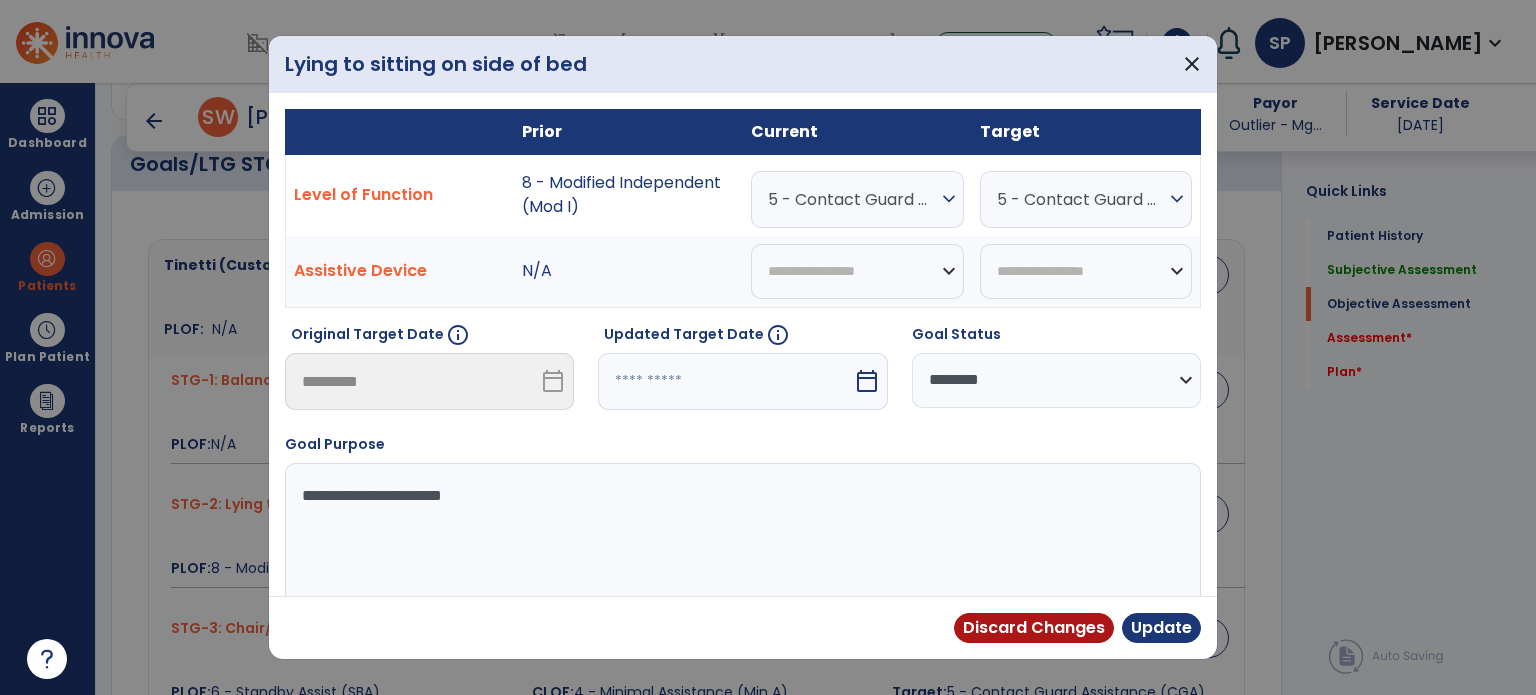 click on "5 - Contact Guard Assistance (CGA)" at bounding box center (1081, 199) 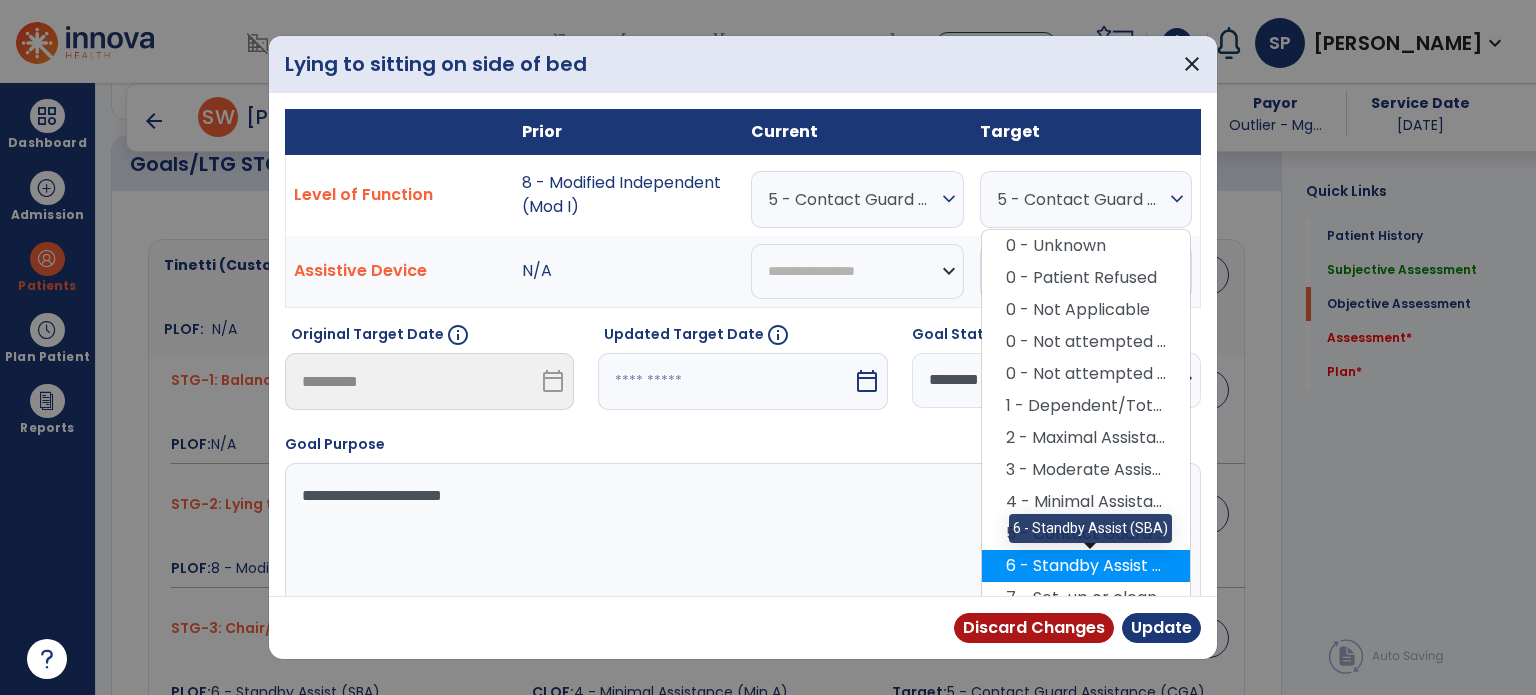 click on "6 - Standby Assist (SBA)" at bounding box center (1086, 566) 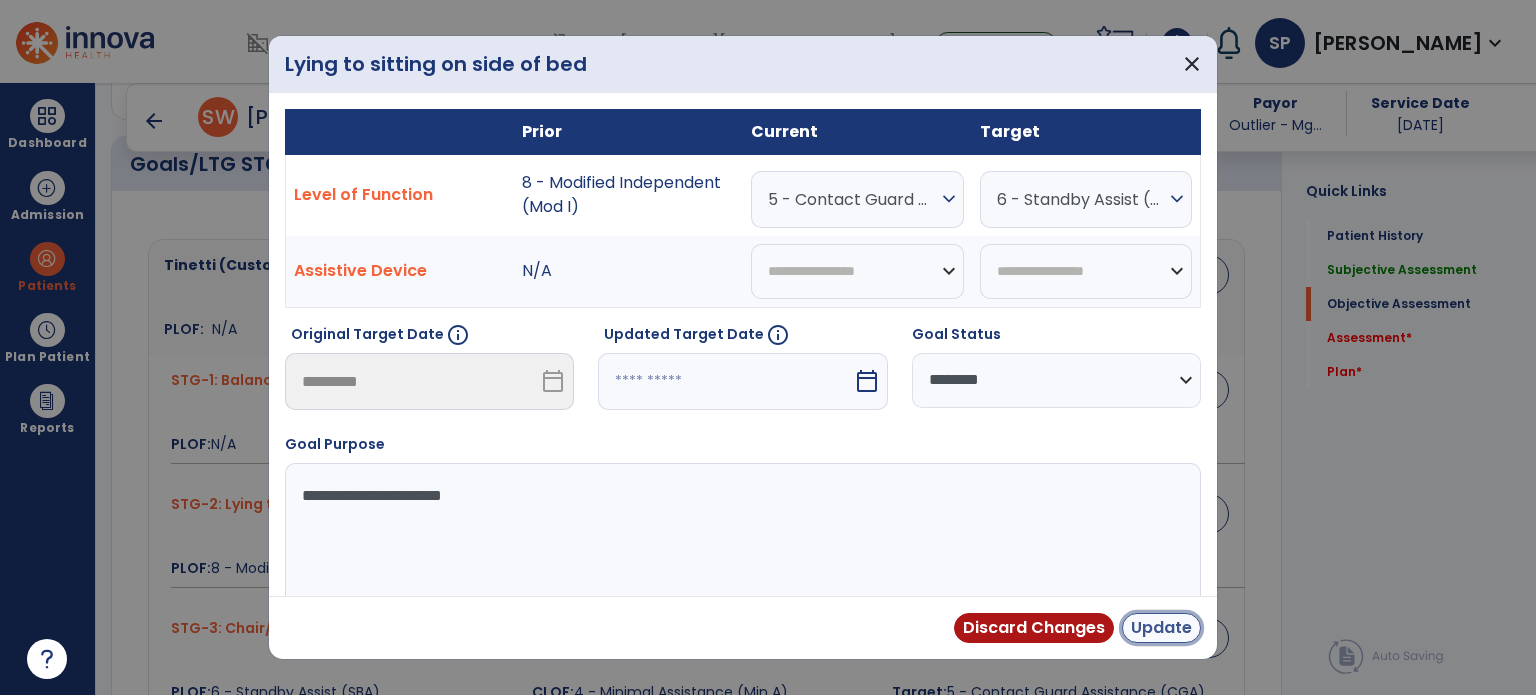 click on "Update" at bounding box center (1161, 628) 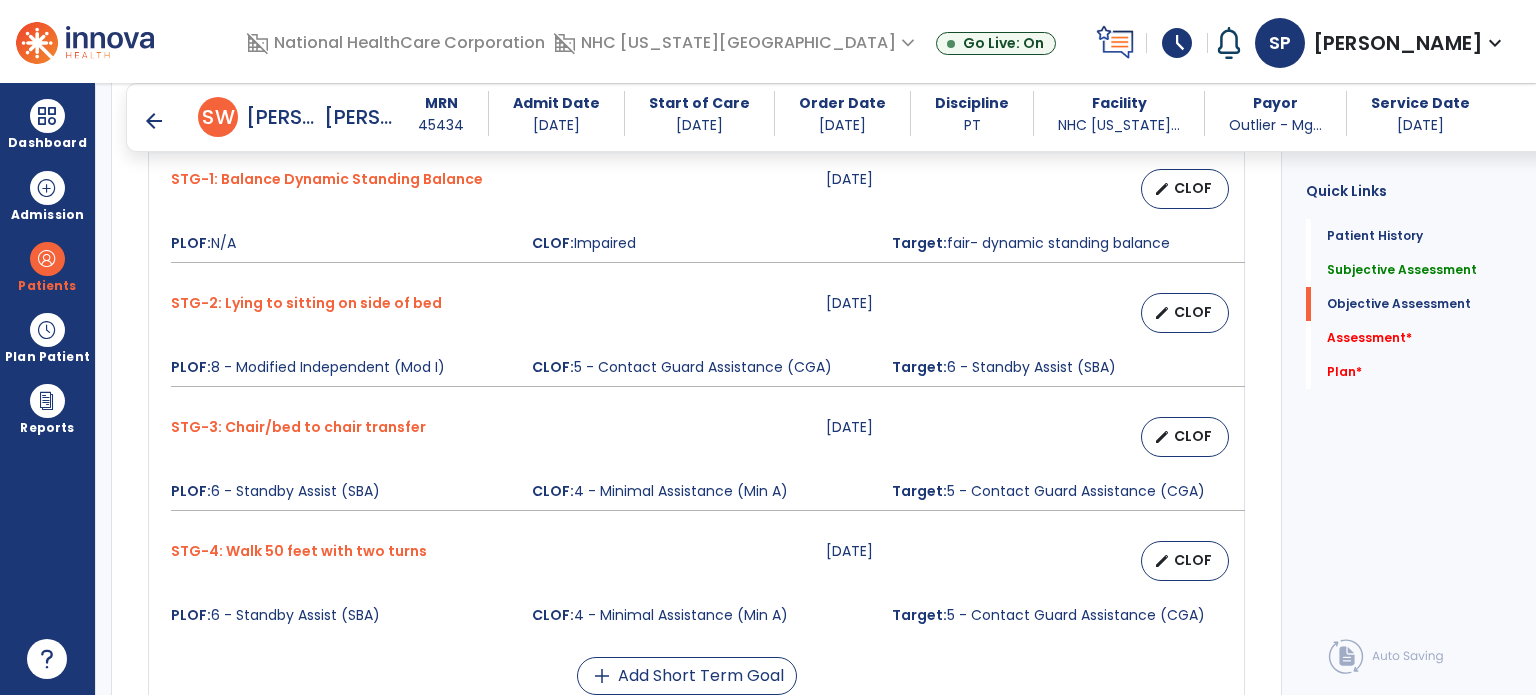 scroll, scrollTop: 1004, scrollLeft: 0, axis: vertical 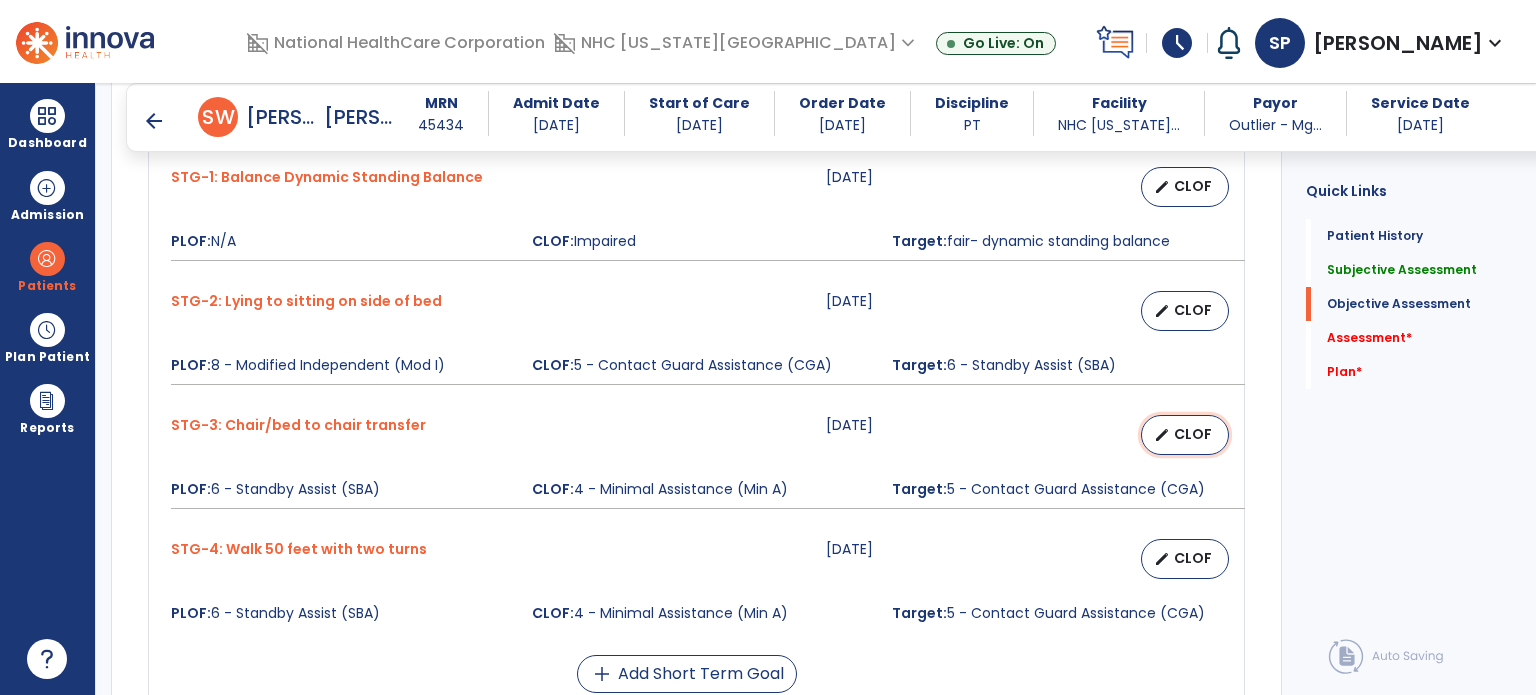 click on "CLOF" at bounding box center (1193, 434) 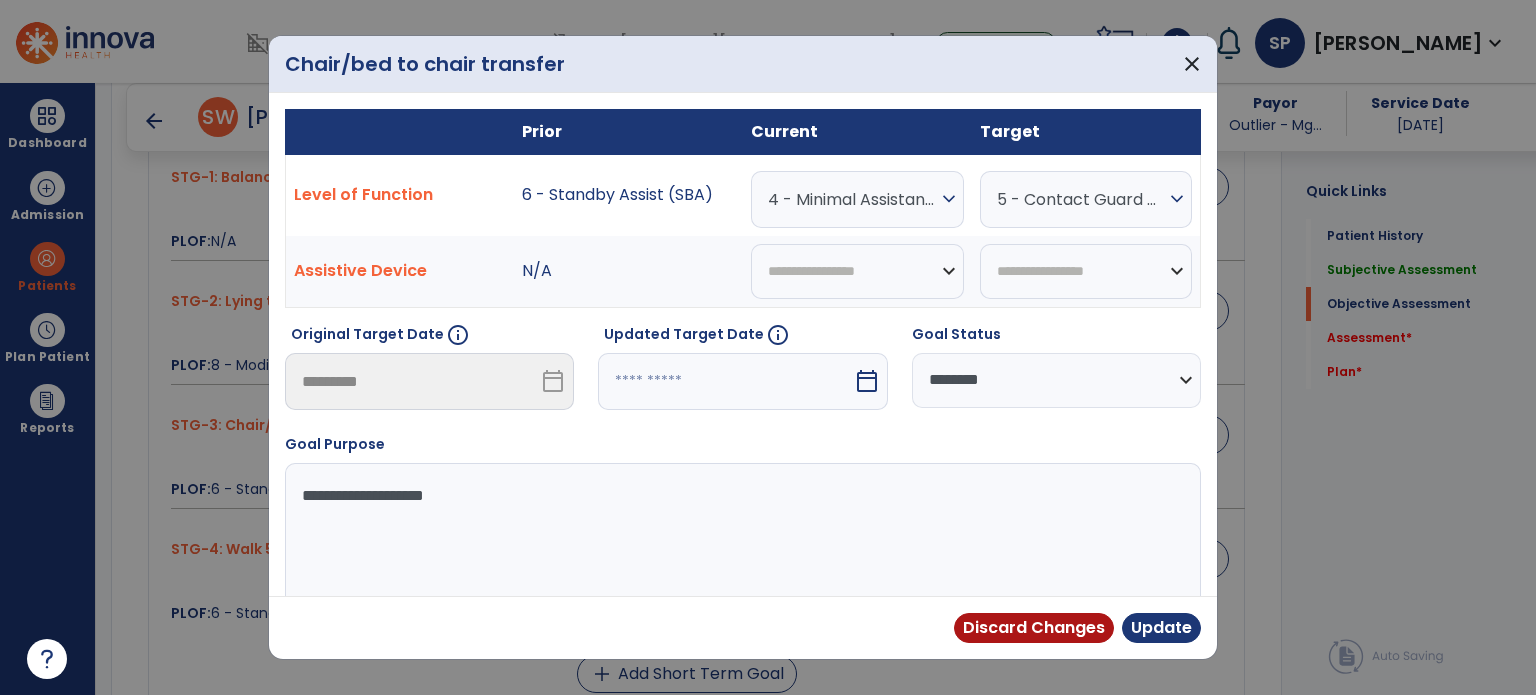 click on "4 - Minimal Assistance (Min A)" at bounding box center (852, 199) 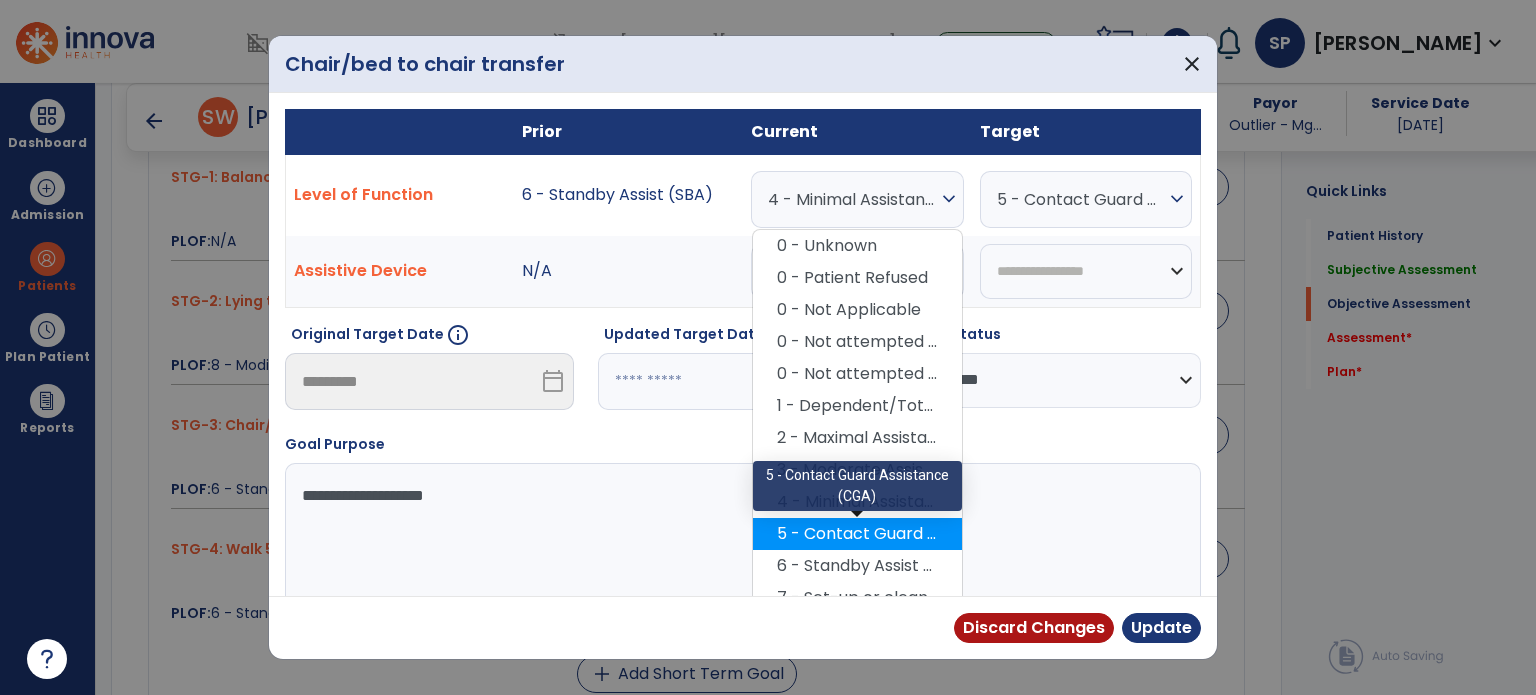click on "5 - Contact Guard Assistance (CGA)" at bounding box center (857, 534) 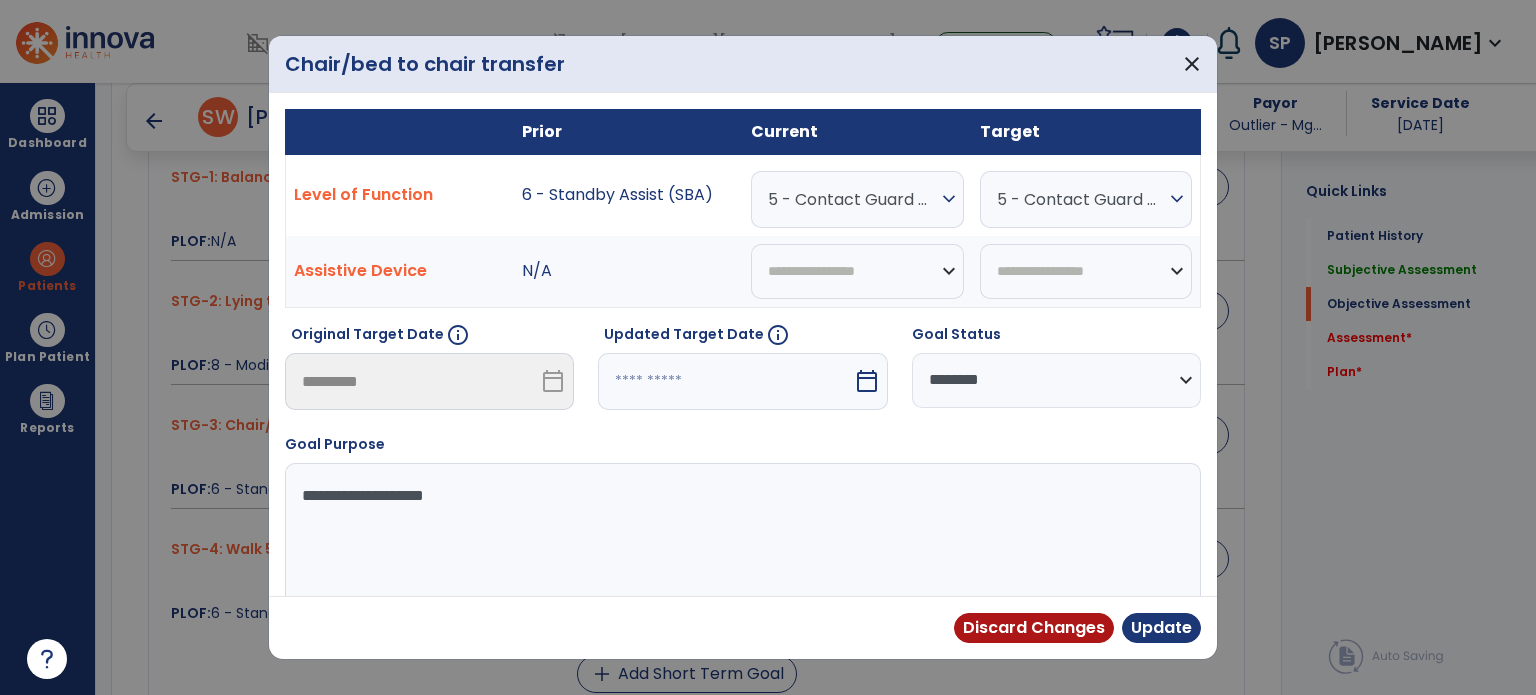 click on "5 - Contact Guard Assistance (CGA)   expand_more" at bounding box center [1086, 199] 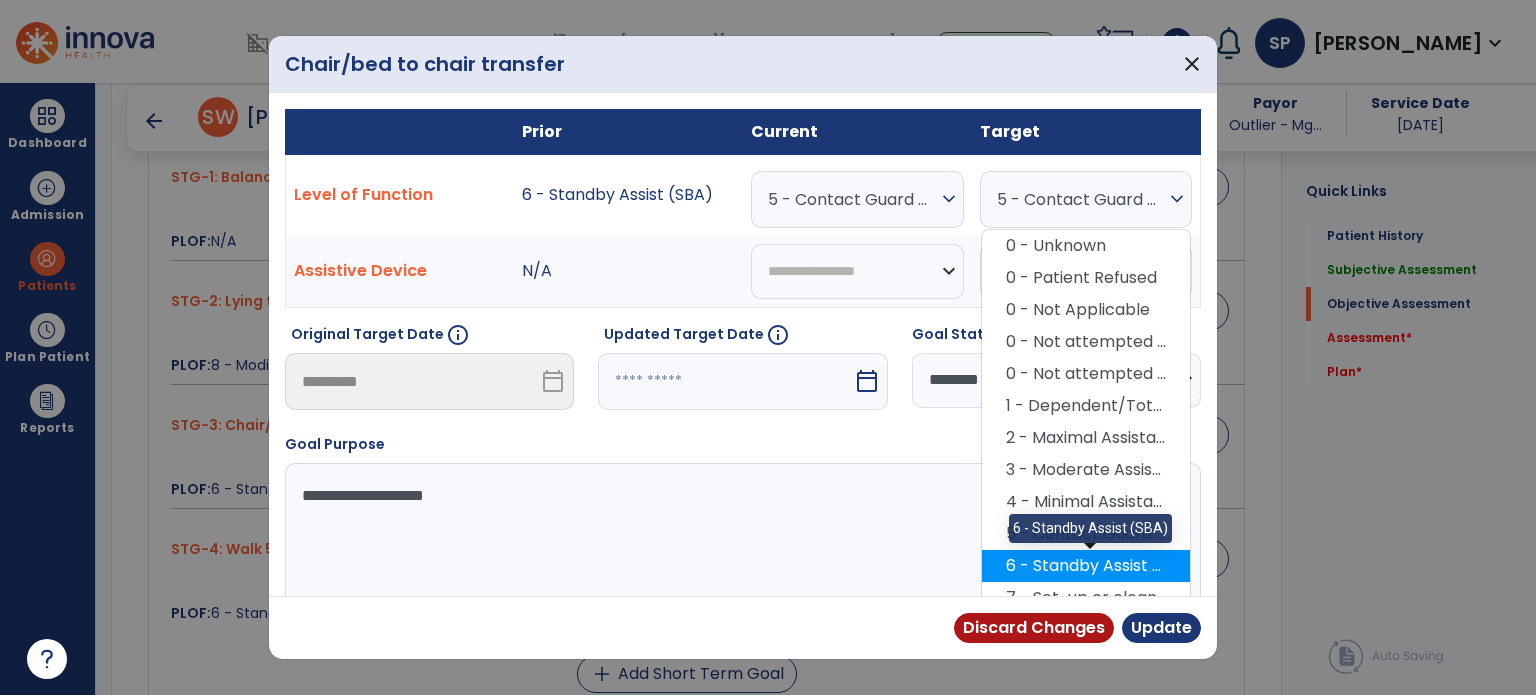 click on "6 - Standby Assist (SBA)" at bounding box center (1086, 566) 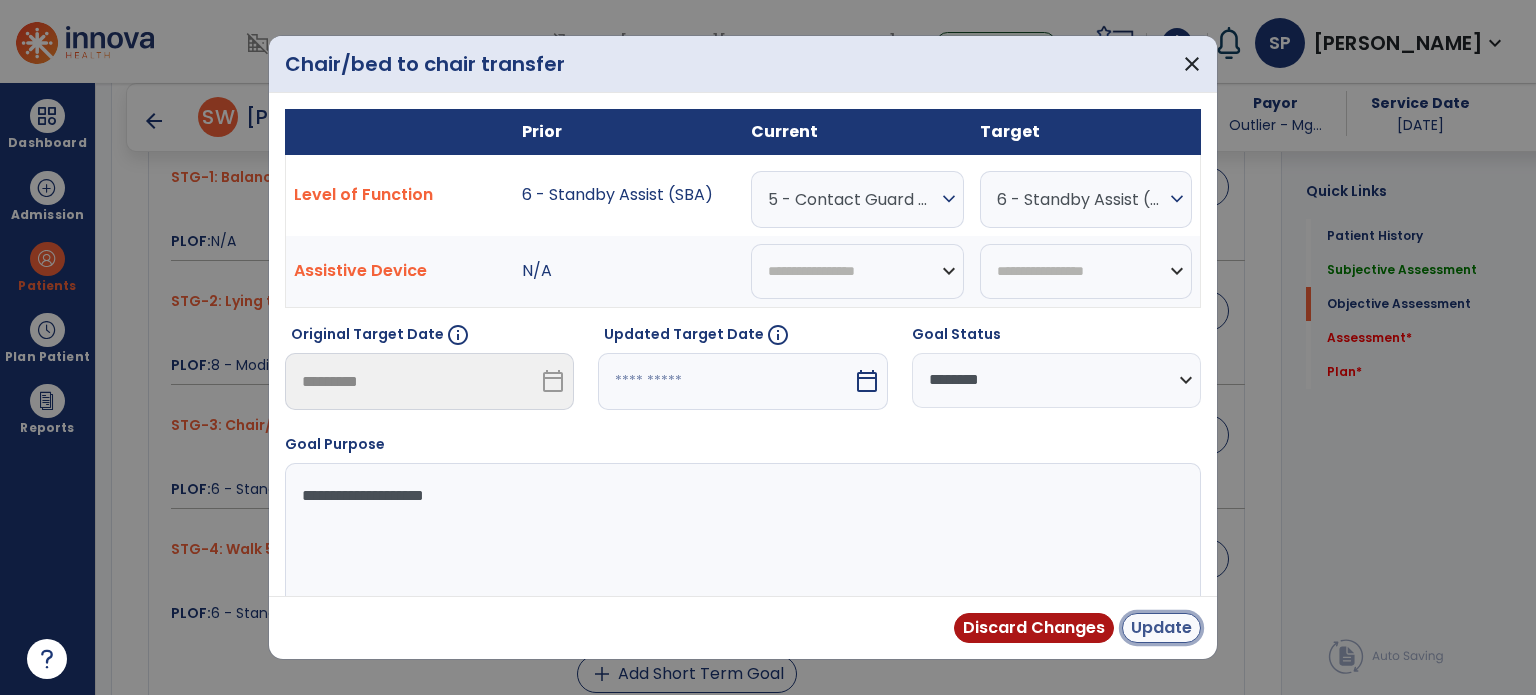 click on "Update" at bounding box center (1161, 628) 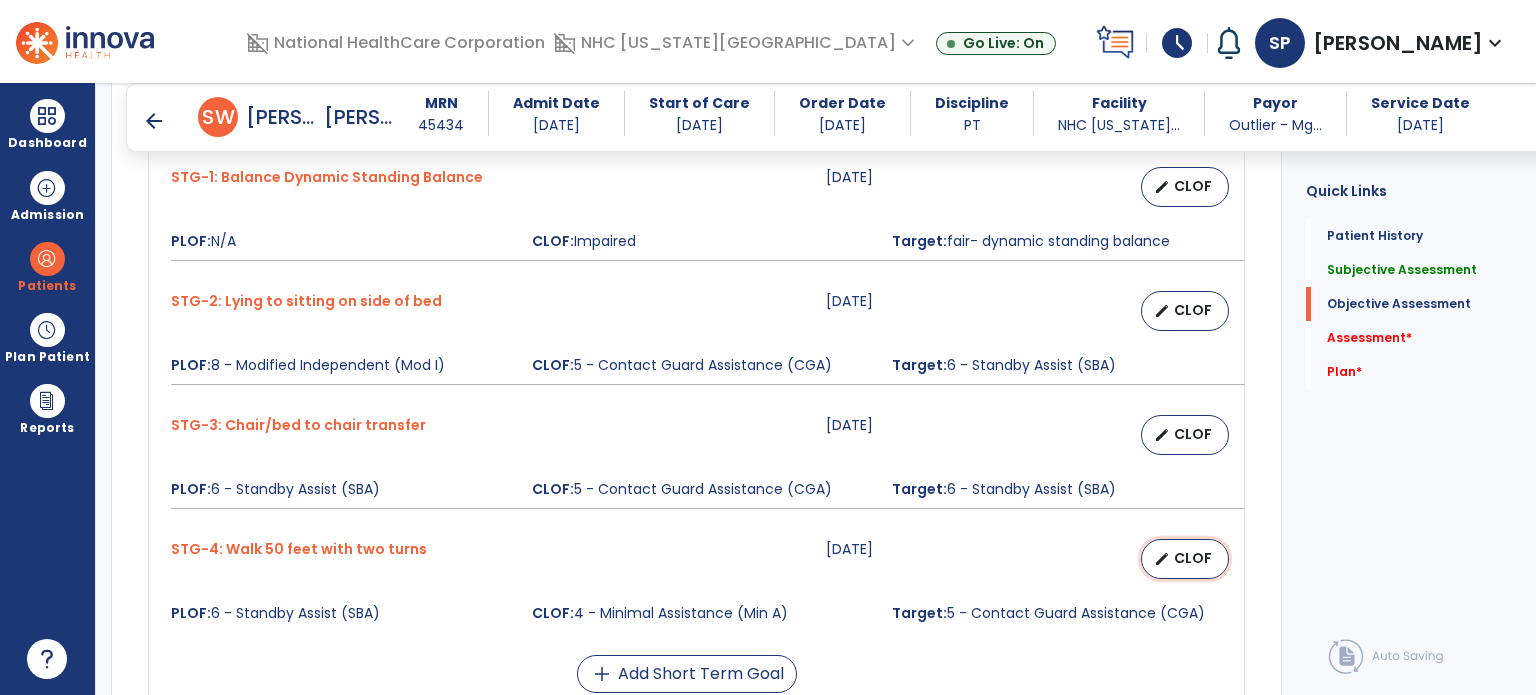 click on "CLOF" at bounding box center (1193, 558) 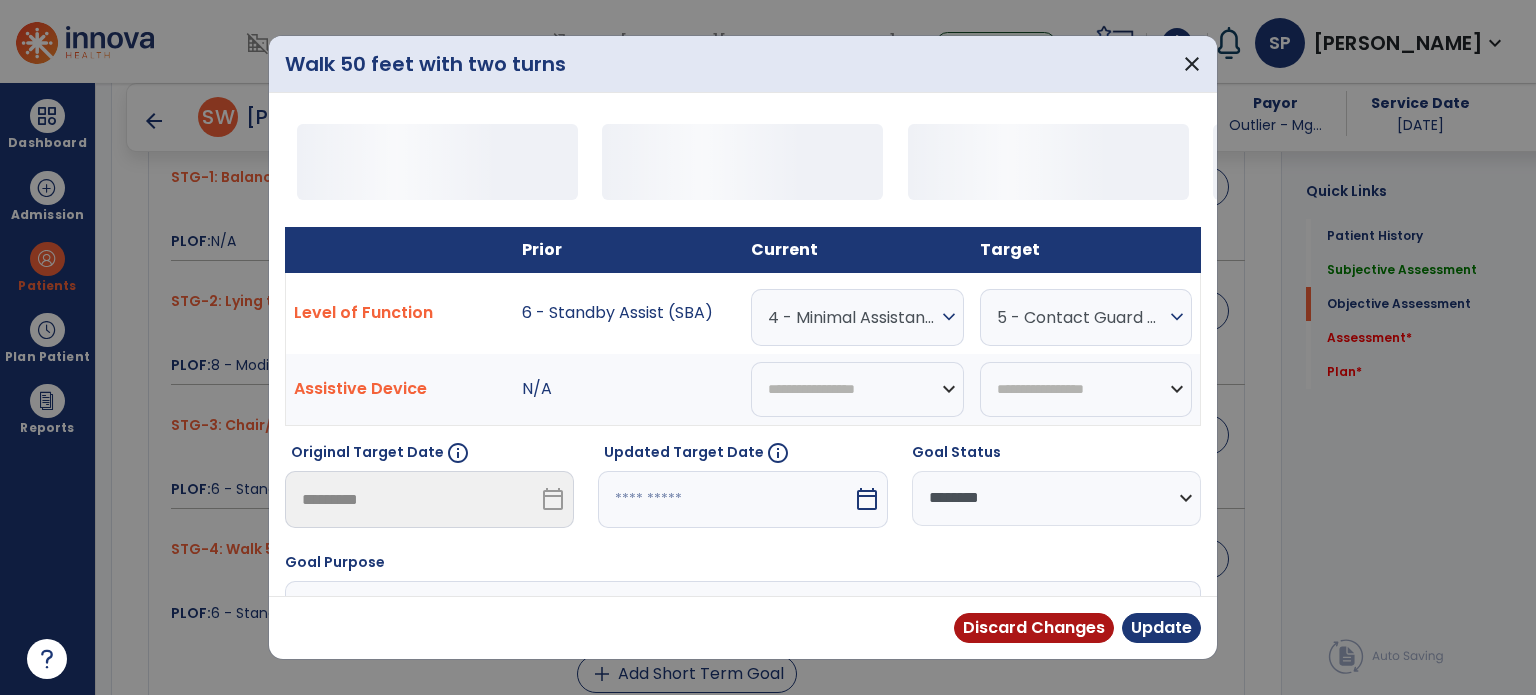 click on "4 - Minimal Assistance (Min A)" at bounding box center [852, 317] 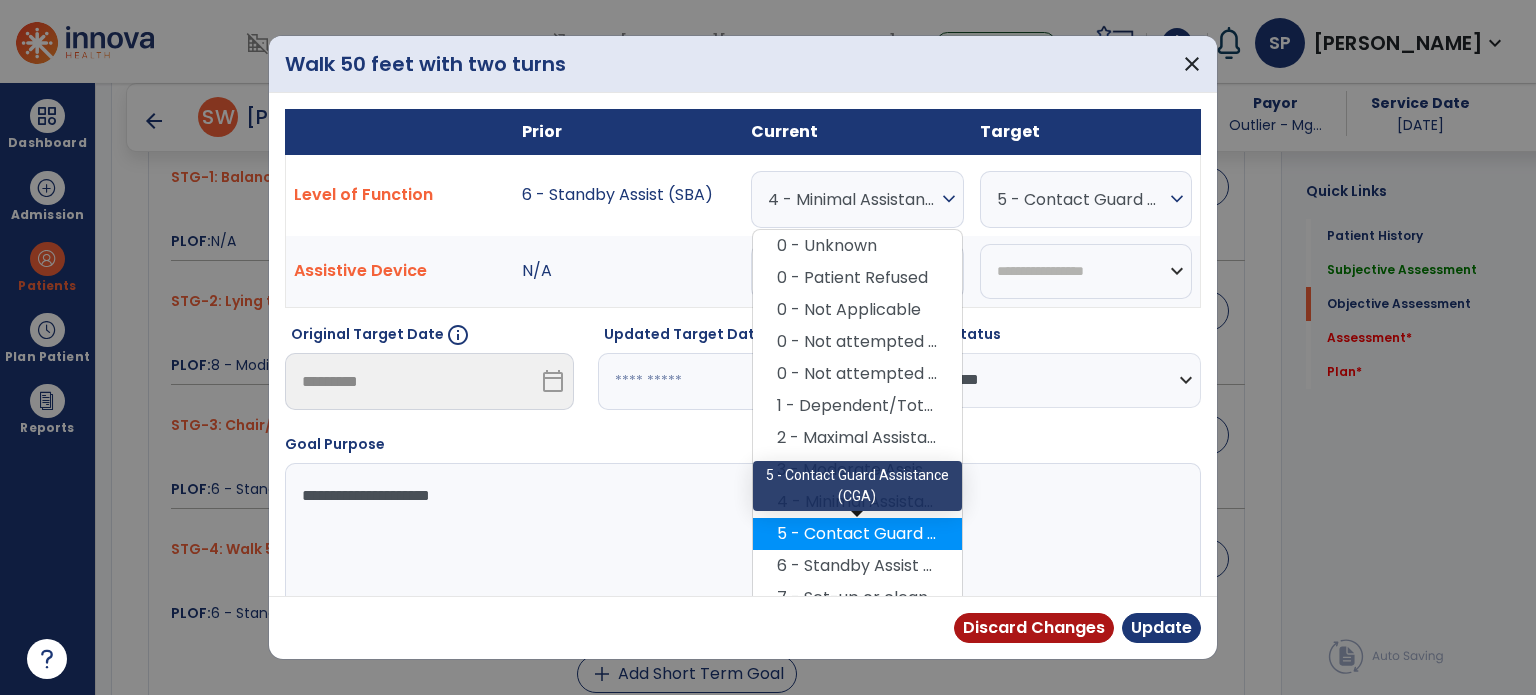 click on "5 - Contact Guard Assistance (CGA)" at bounding box center [857, 534] 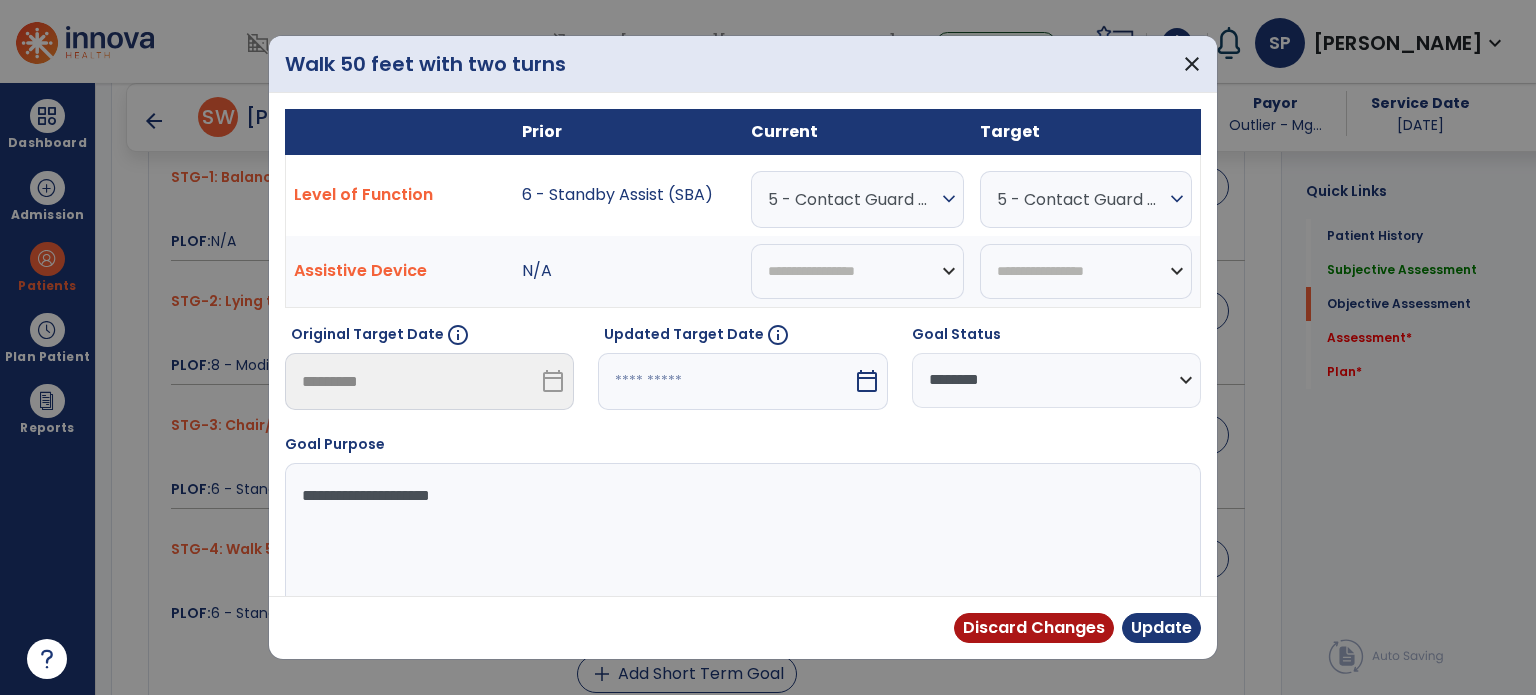 click on "5 - Contact Guard Assistance (CGA)   expand_more   0 - Unknown   0 - Patient Refused   0 - Not Applicable   0 - Not attempted due to environmental limitation   0 - Not attempted due to medical condition or safety concerns   1 - Dependent/Total Assistance (D)   2 - Maximal Assistance (Max A)   3 - Moderate Assistance (Mod A)   4 - Minimal Assistance (Min A)   5 - Contact Guard Assistance (CGA)   6 - Standby Assist (SBA)   7 - Set-up or clean-up assistance   8 - Supervised (S)   9 - Modified Independent (Mod I)   10 - Independent (I)" at bounding box center (1086, 195) 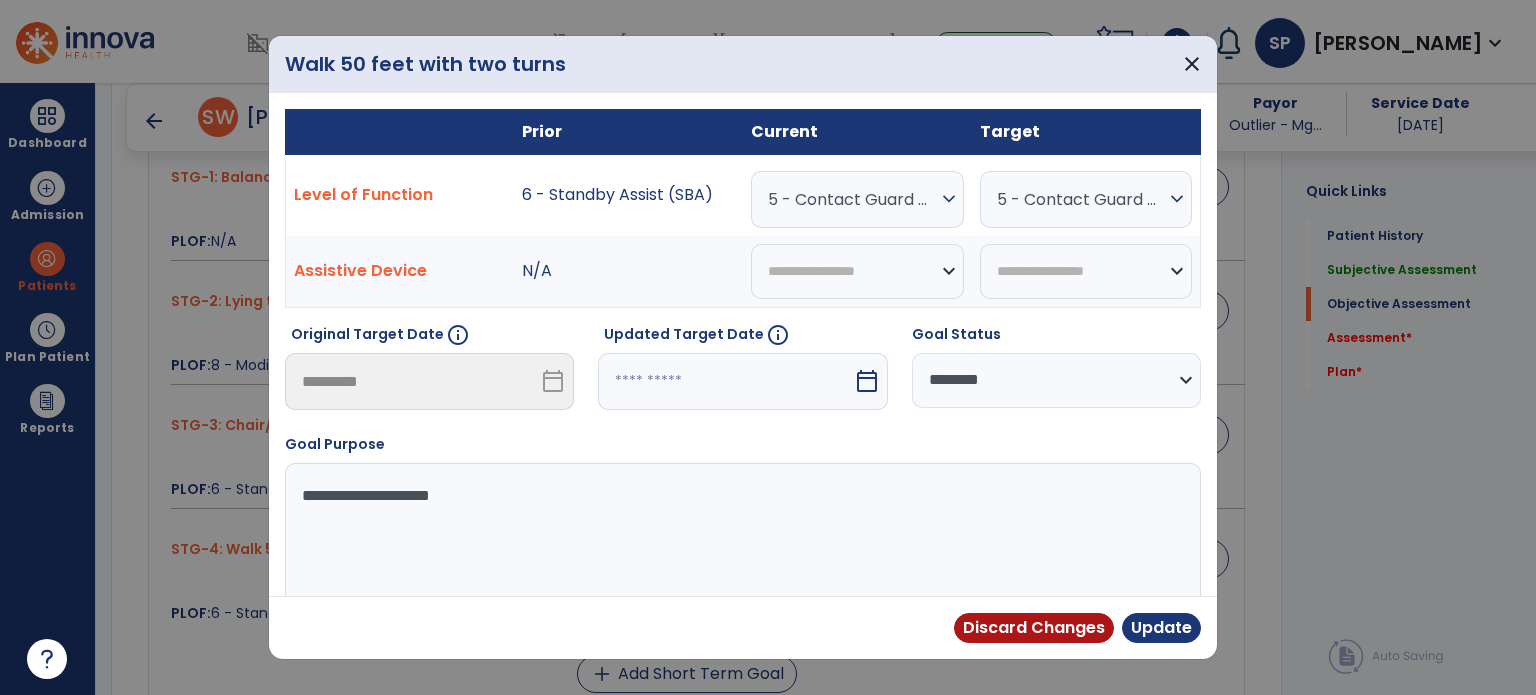 click on "5 - Contact Guard Assistance (CGA)   expand_more" at bounding box center (1086, 199) 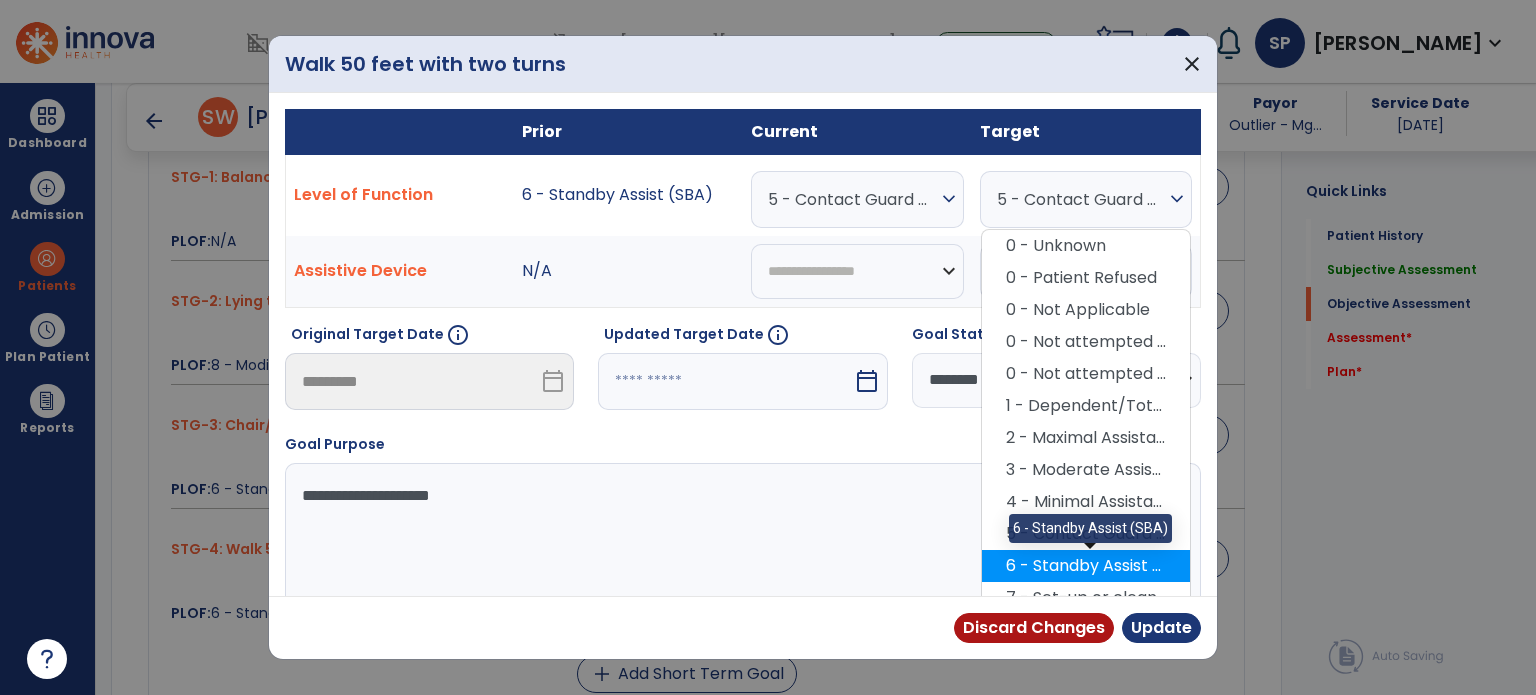 click on "6 - Standby Assist (SBA)" at bounding box center [1086, 566] 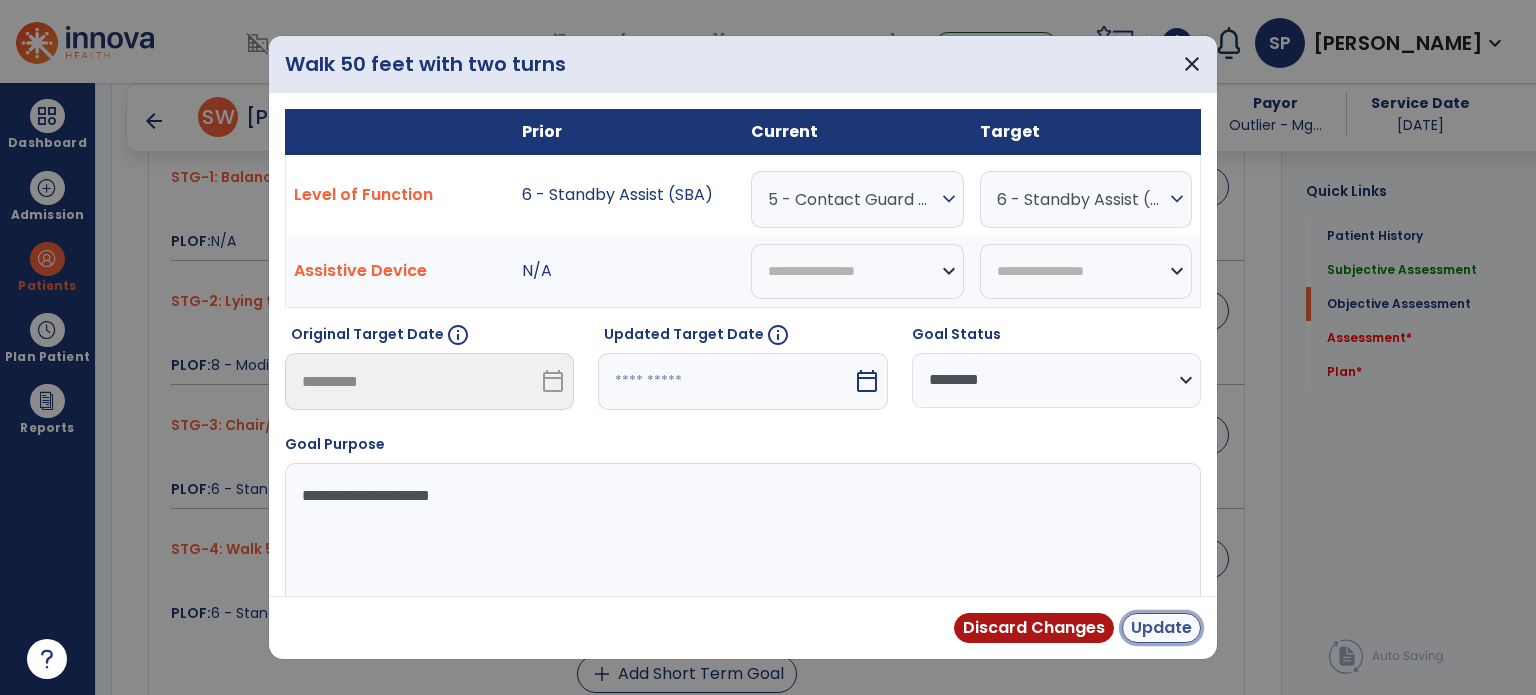 click on "Update" at bounding box center (1161, 628) 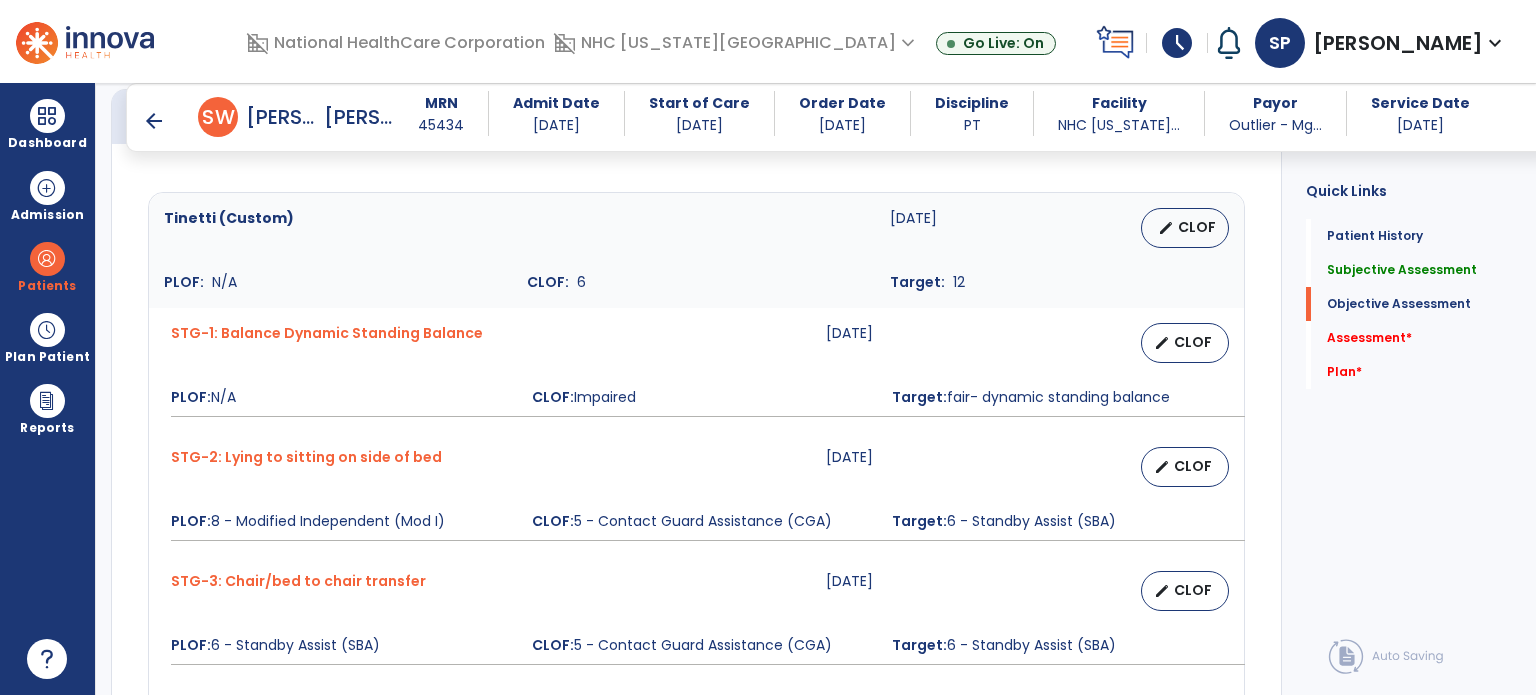 scroll, scrollTop: 852, scrollLeft: 0, axis: vertical 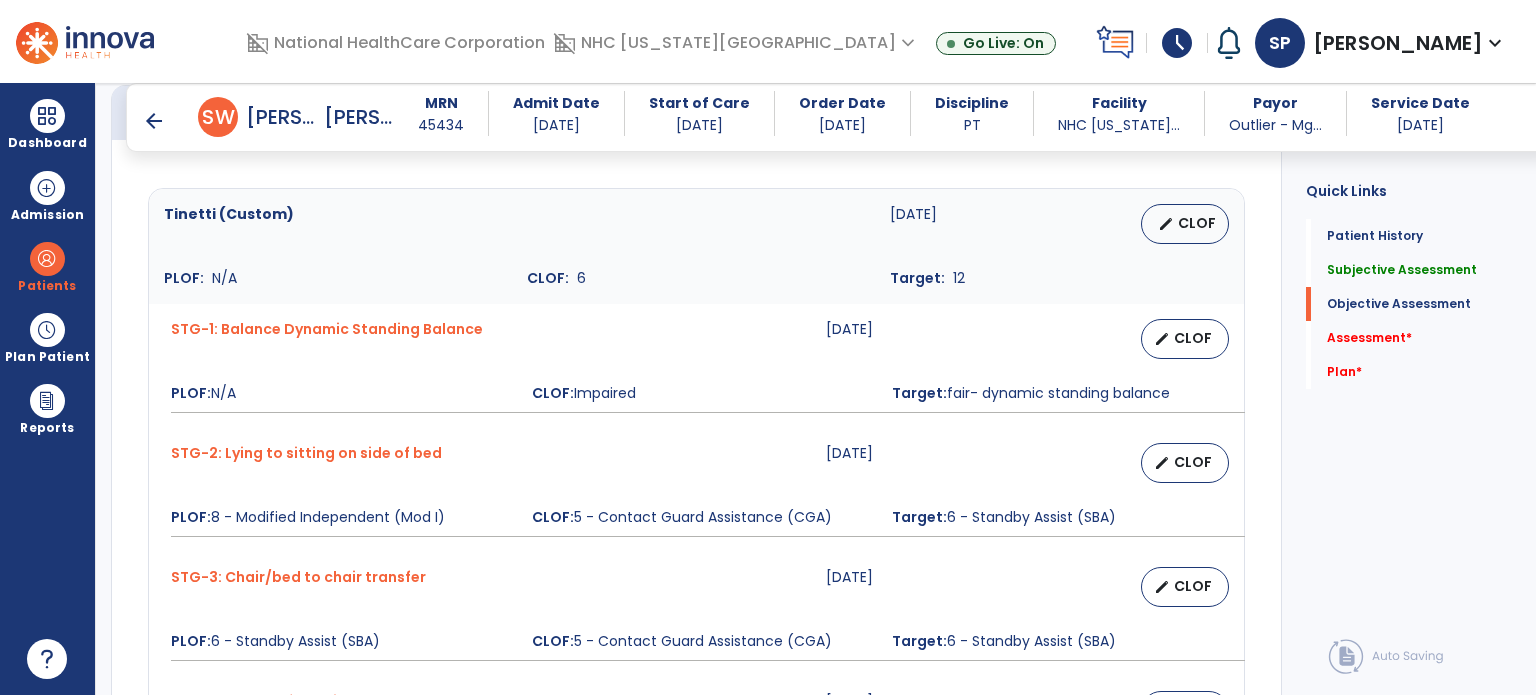 click on "Tinetti (Custom)  [DATE]   edit   CLOF PLOF:    N/A CLOF:    6 Target:    12" at bounding box center [696, 246] 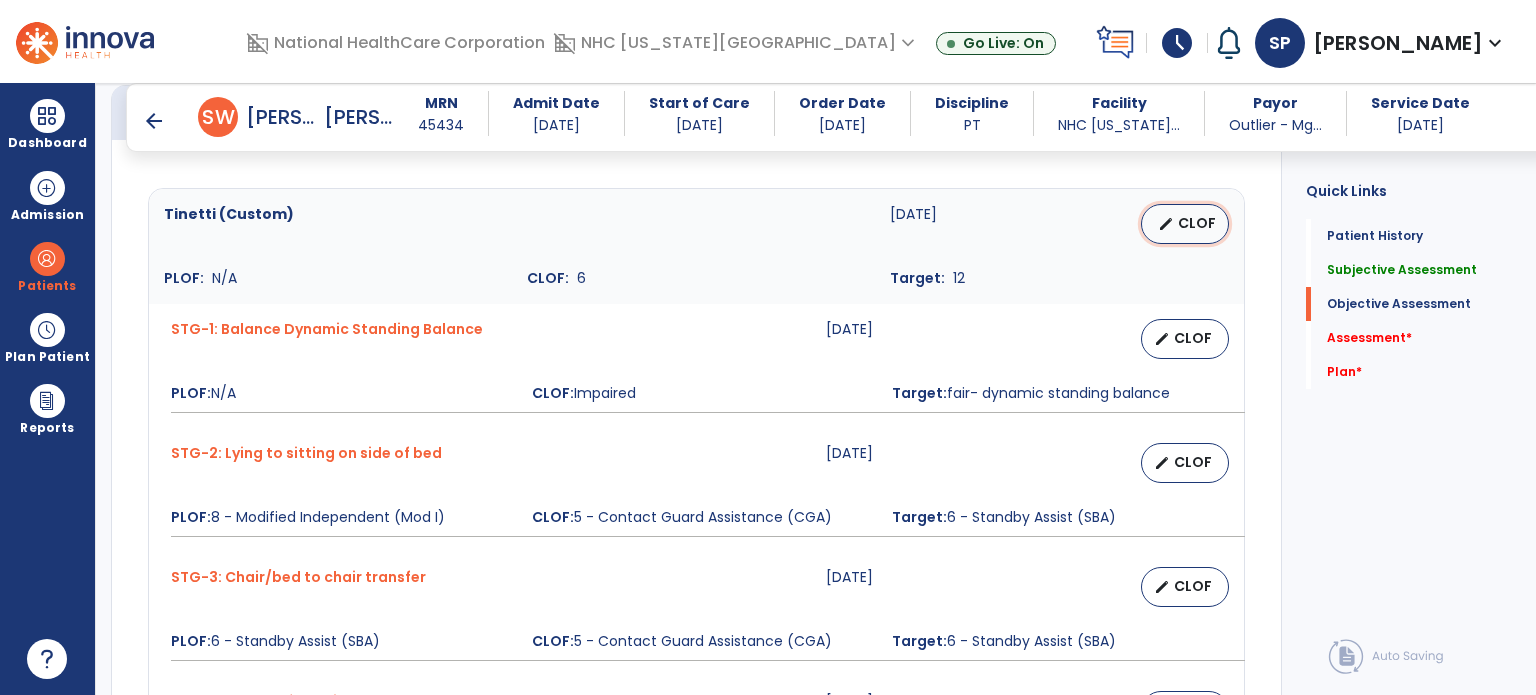 click on "CLOF" at bounding box center [1197, 223] 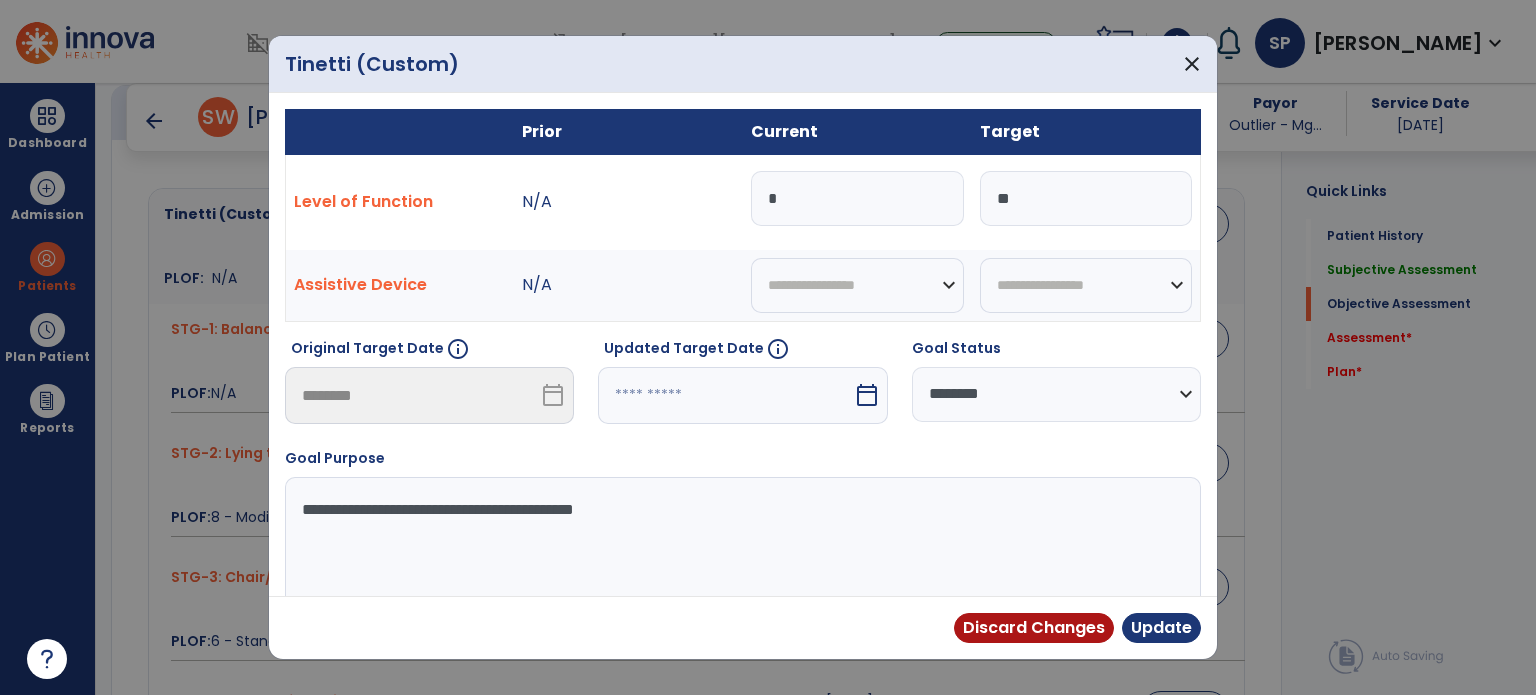 click on "**********" at bounding box center (743, 368) 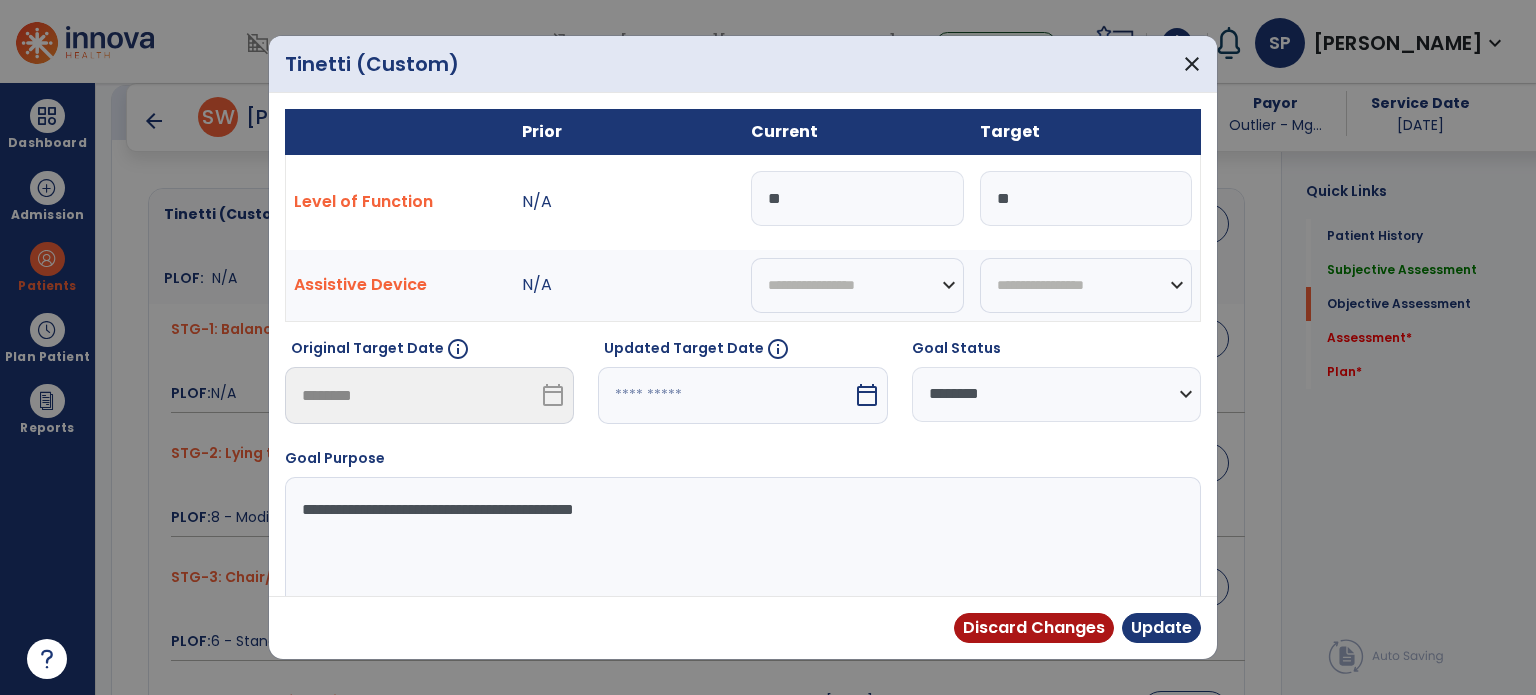 type on "**" 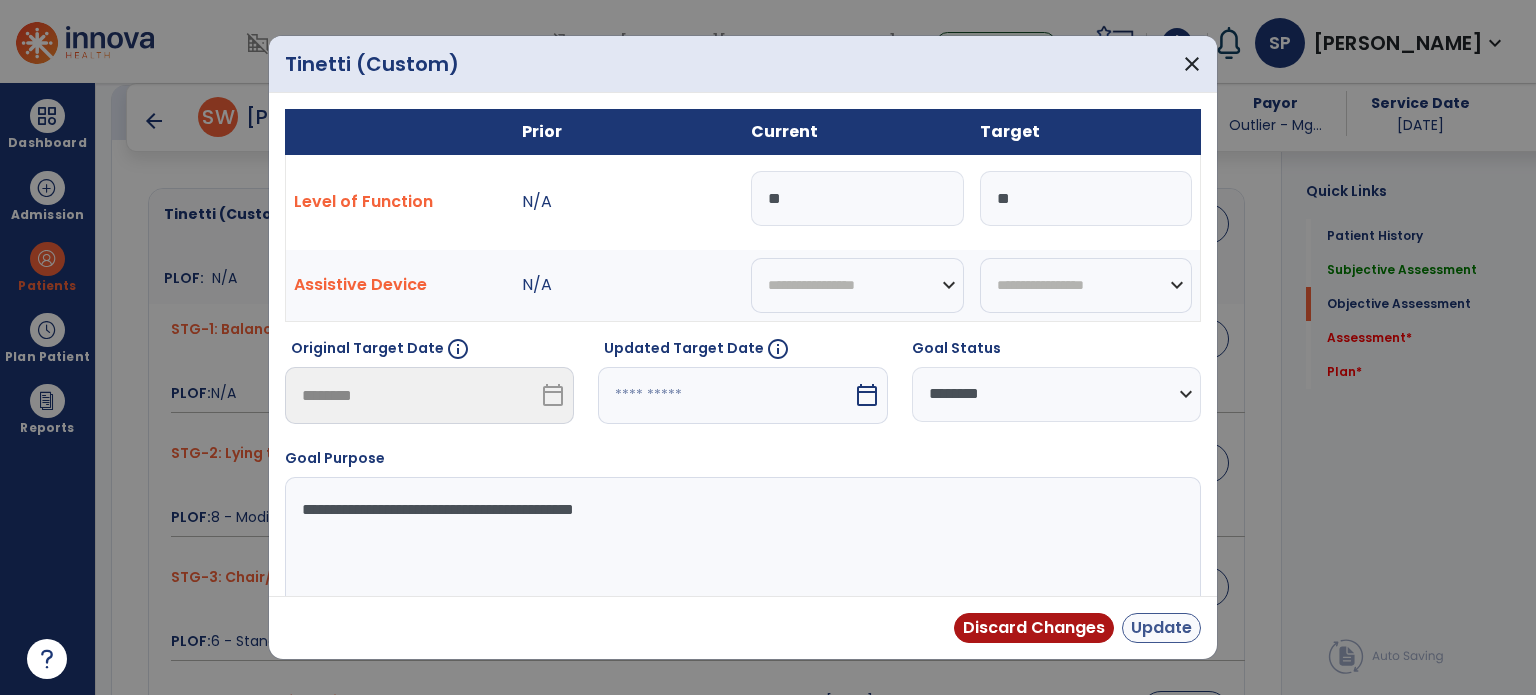 type on "**" 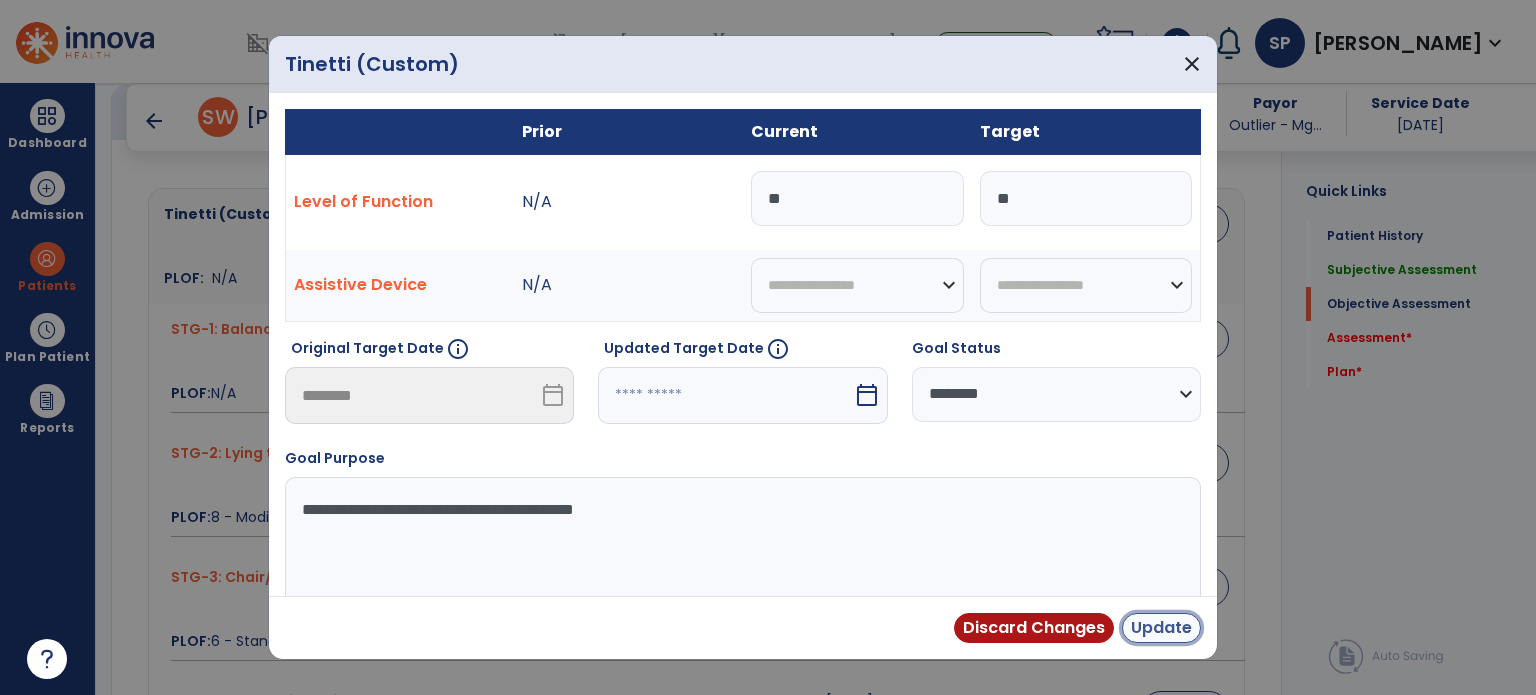 click on "Update" at bounding box center [1161, 628] 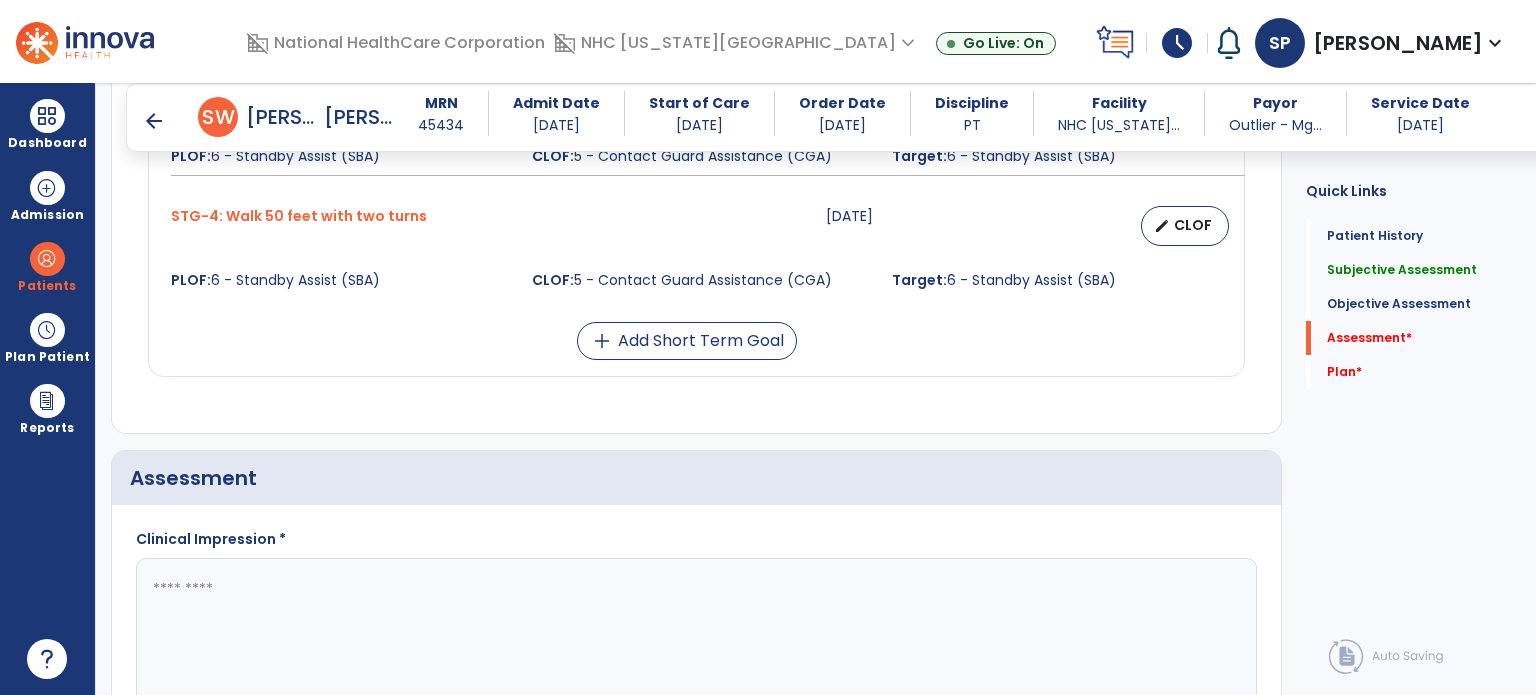 scroll, scrollTop: 1617, scrollLeft: 0, axis: vertical 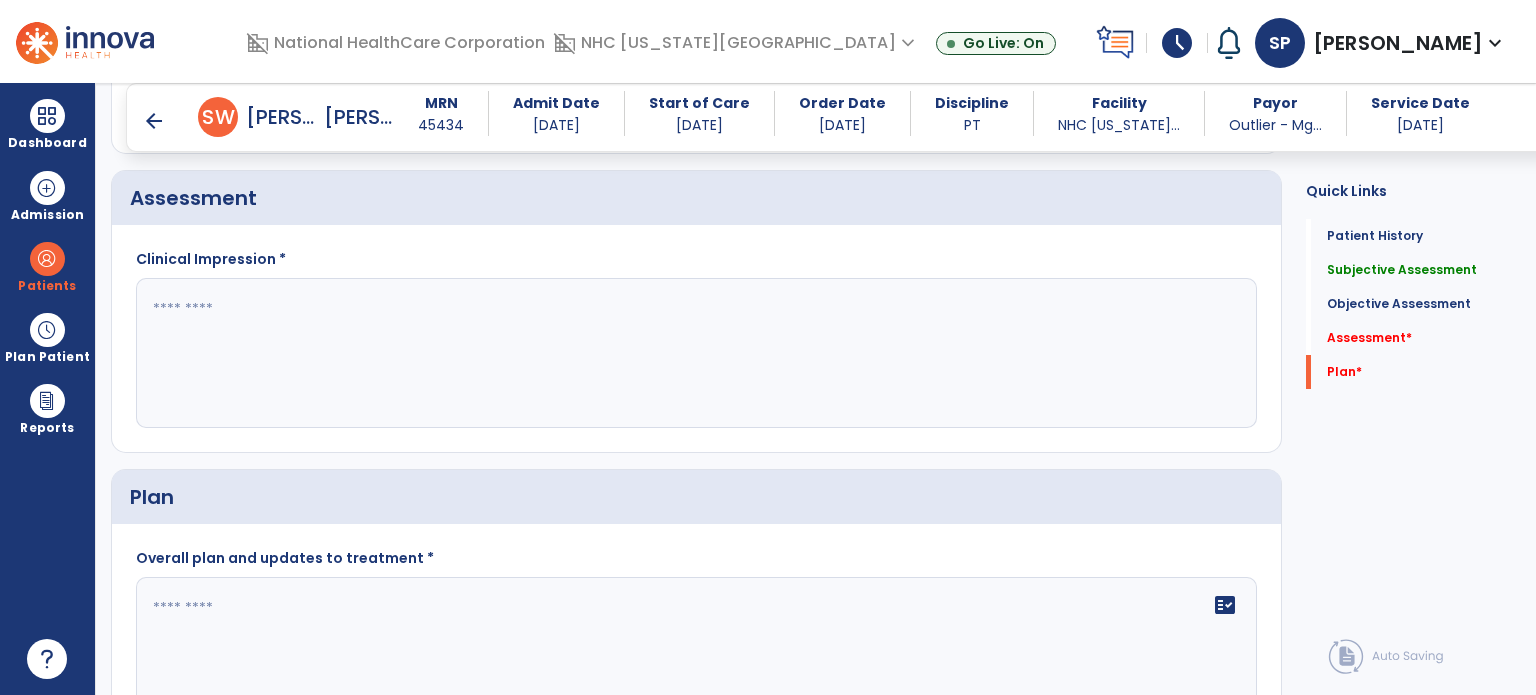 click on "Patient Demographics  Medical Diagnosis   Treatment Diagnosis   Precautions   Contraindications
Code
Description
Pdpm Clinical Category
I25.10" 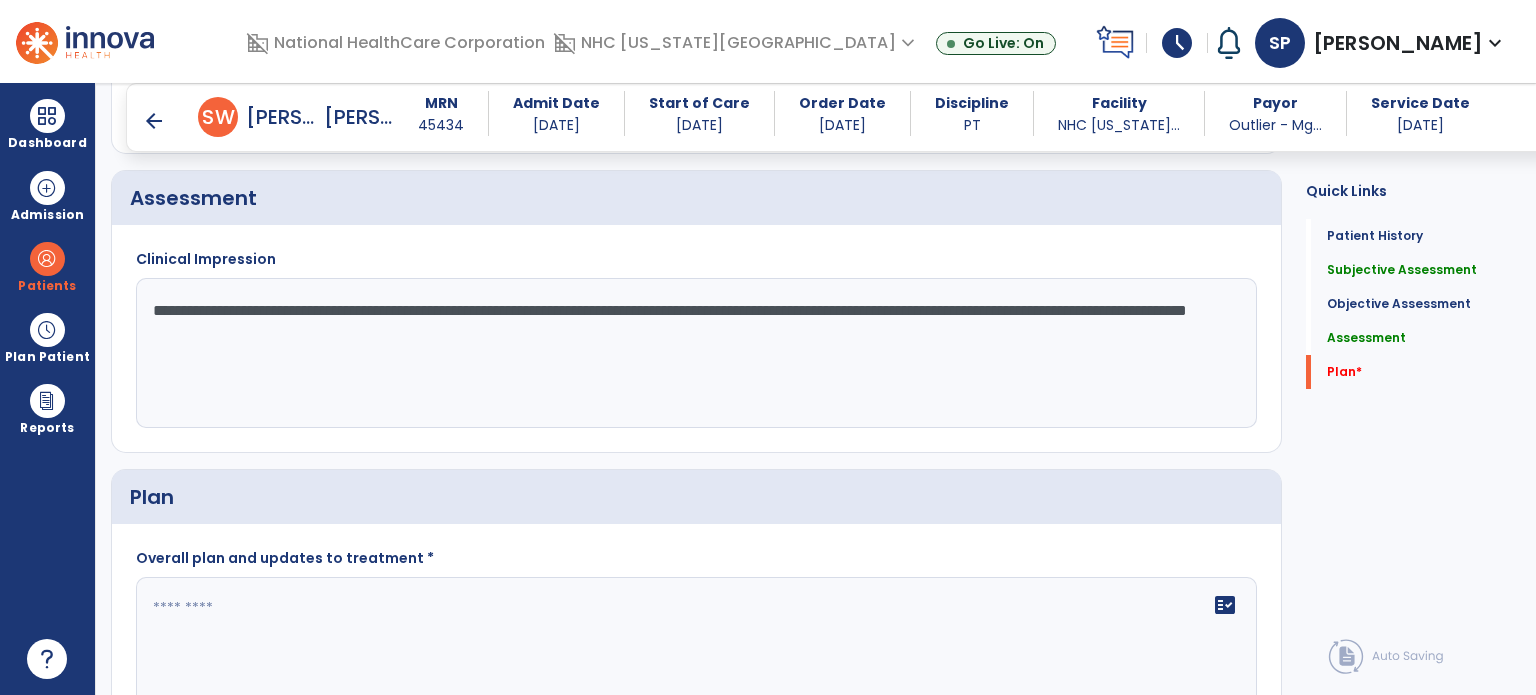 type on "**********" 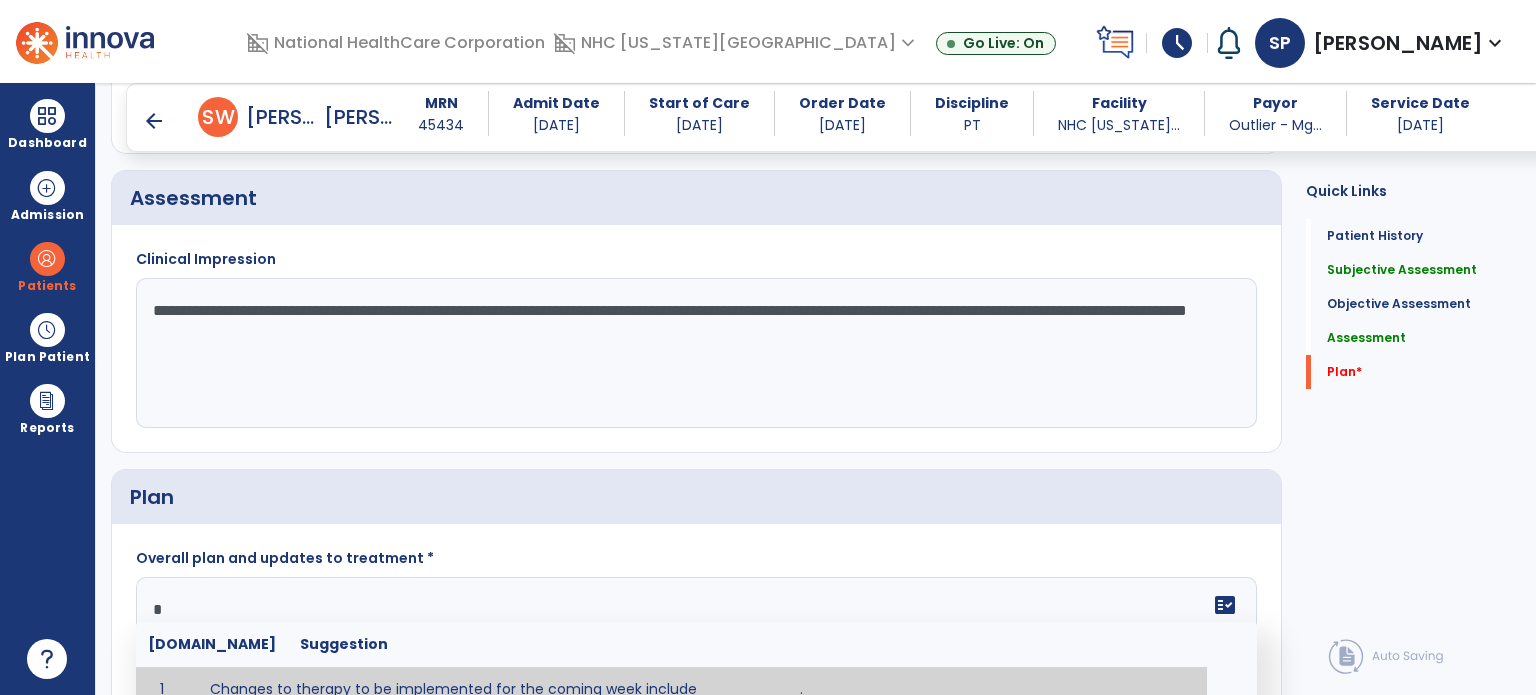 scroll, scrollTop: 1624, scrollLeft: 0, axis: vertical 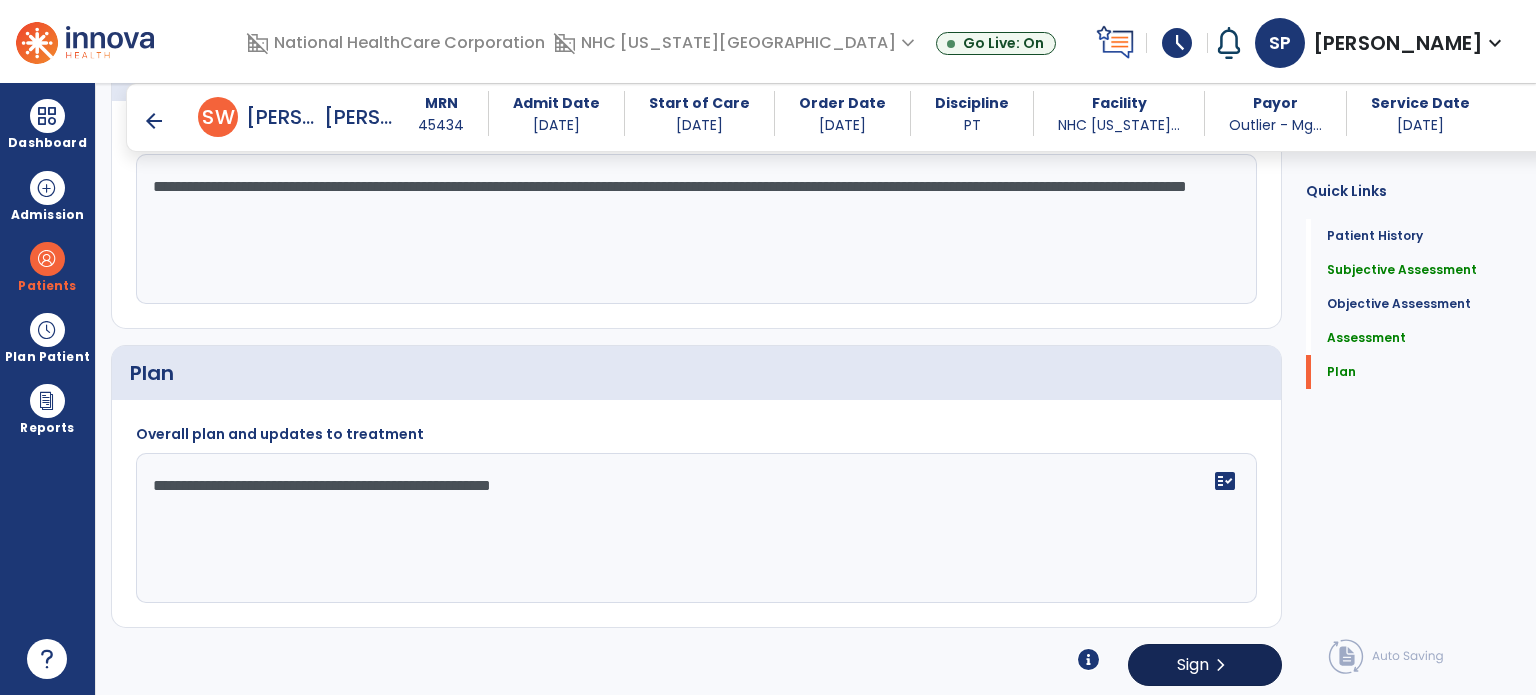 type on "**********" 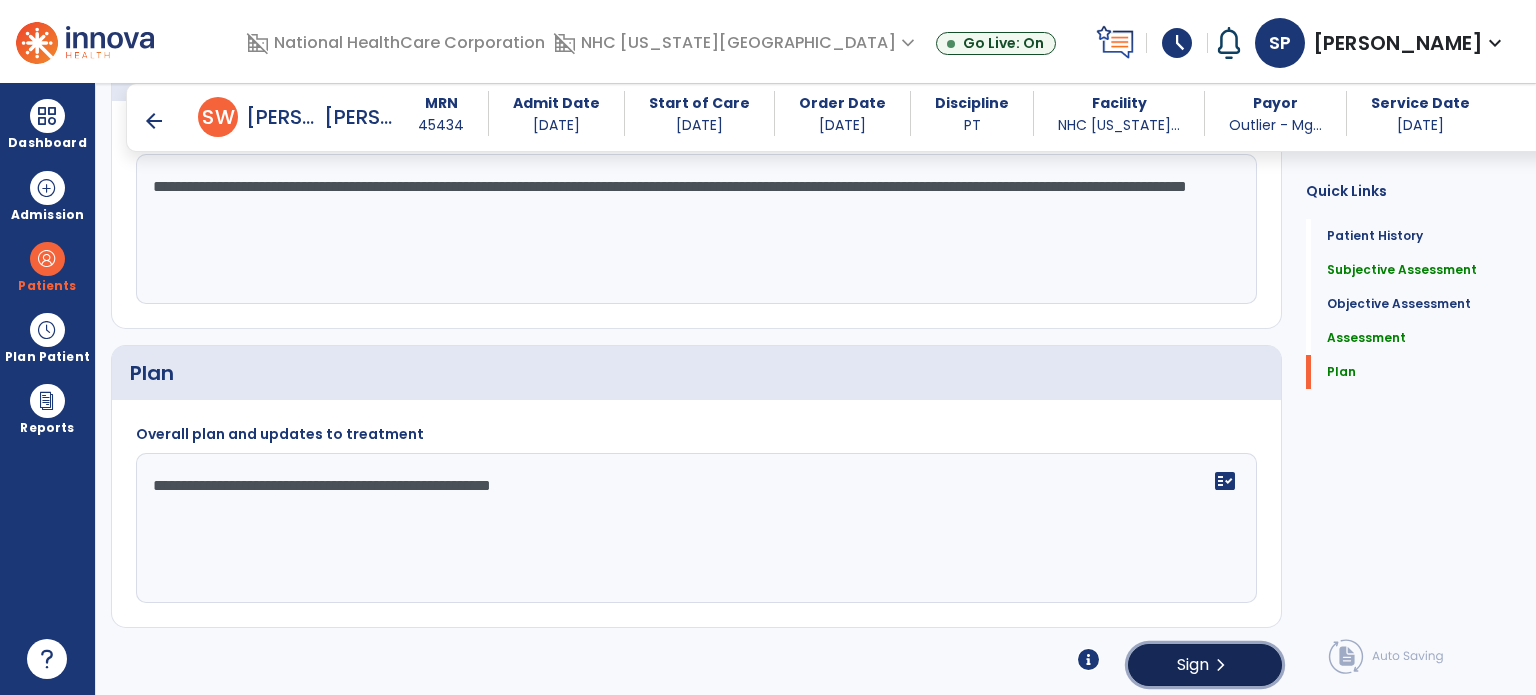 click on "Sign  chevron_right" 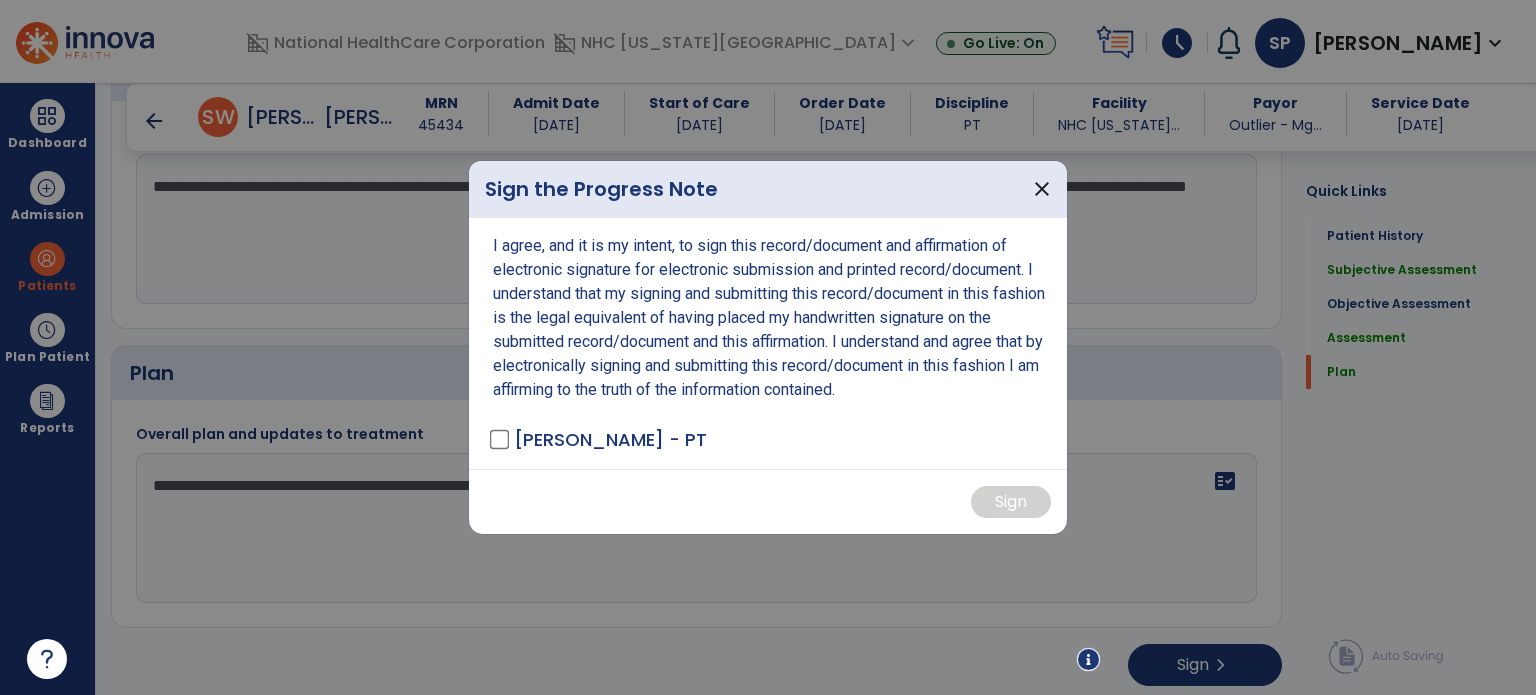 click on "I agree, and it is my intent, to sign this record/document and affirmation of electronic signature for electronic submission and printed record/document. I understand that my signing and submitting this record/document in this fashion is the legal equivalent of having placed my handwritten signature on the submitted record/document and this affirmation. I understand and agree that by electronically signing and submitting this record/document in this fashion I am affirming to the truth of the information contained.  [PERSON_NAME]  - PT" at bounding box center (768, 343) 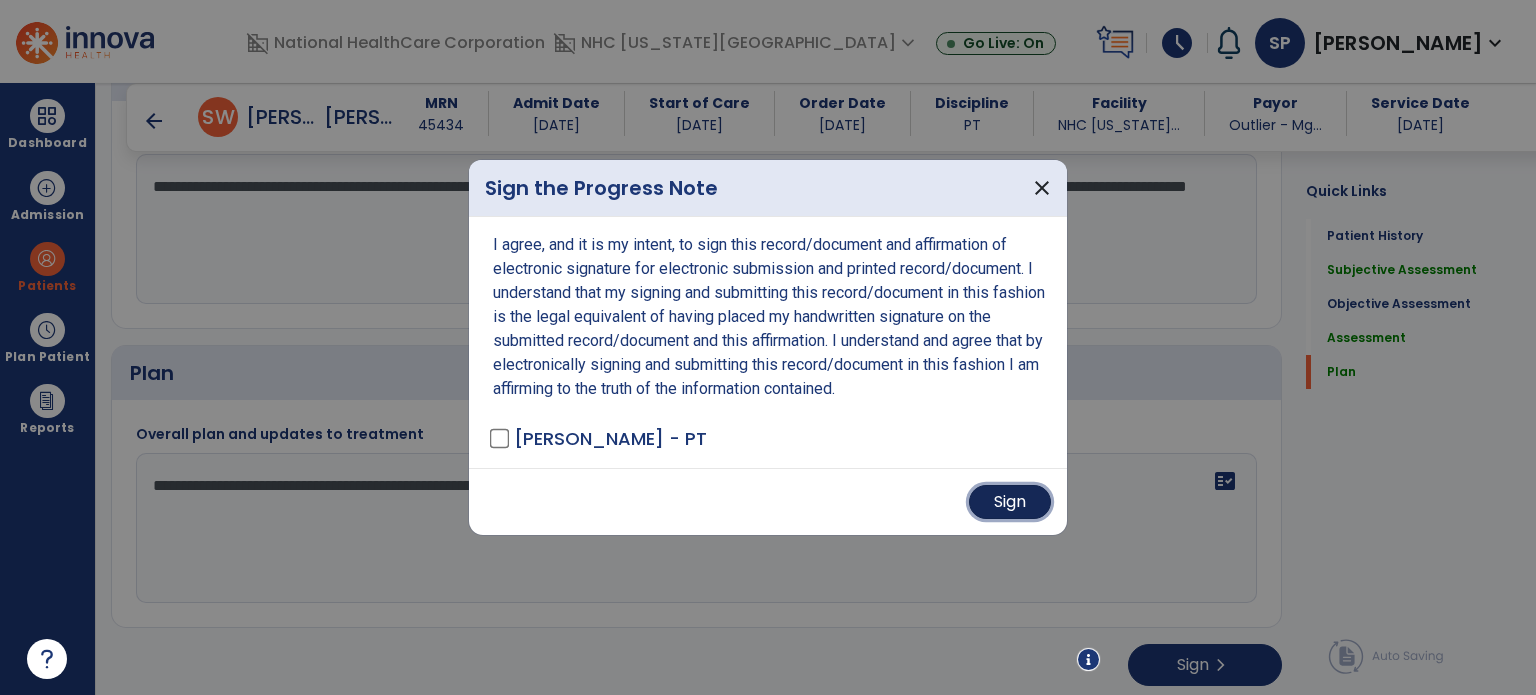click on "Sign" at bounding box center [1010, 502] 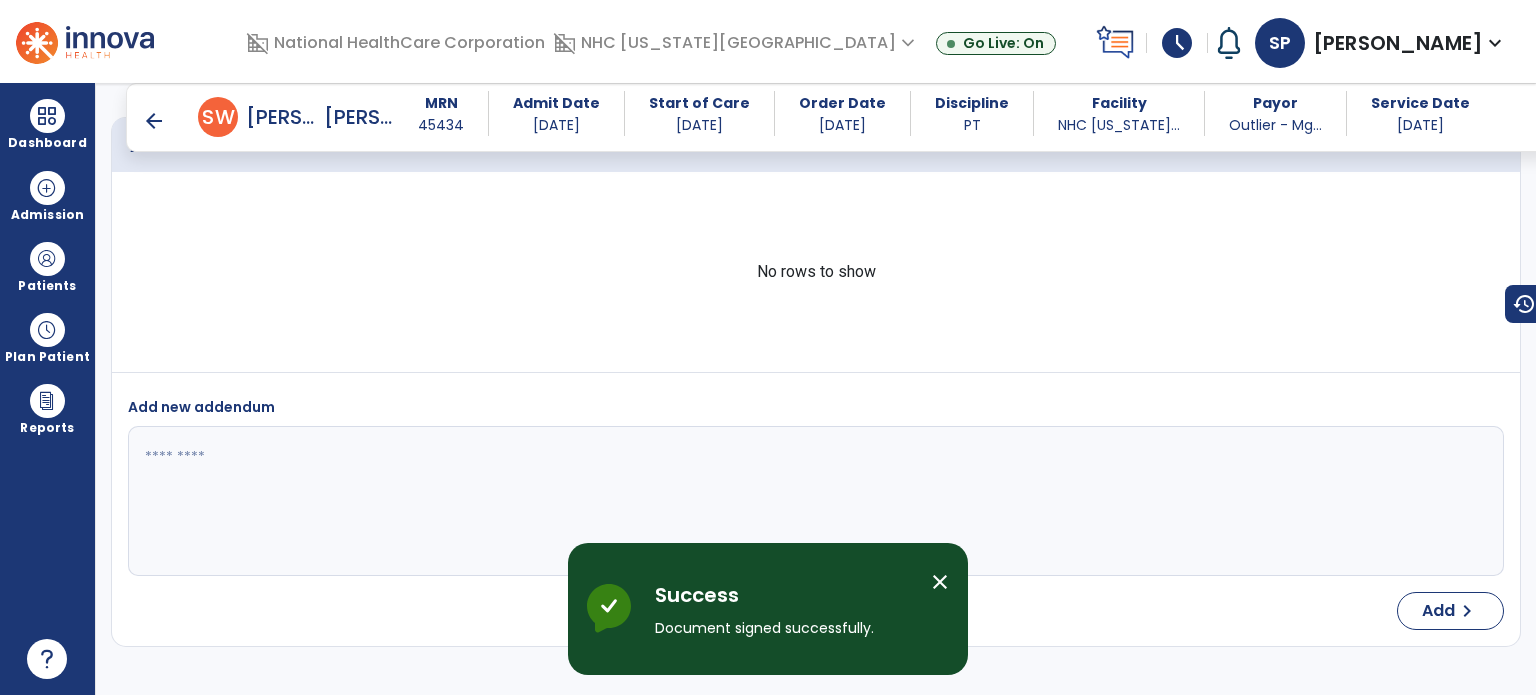 scroll, scrollTop: 2199, scrollLeft: 0, axis: vertical 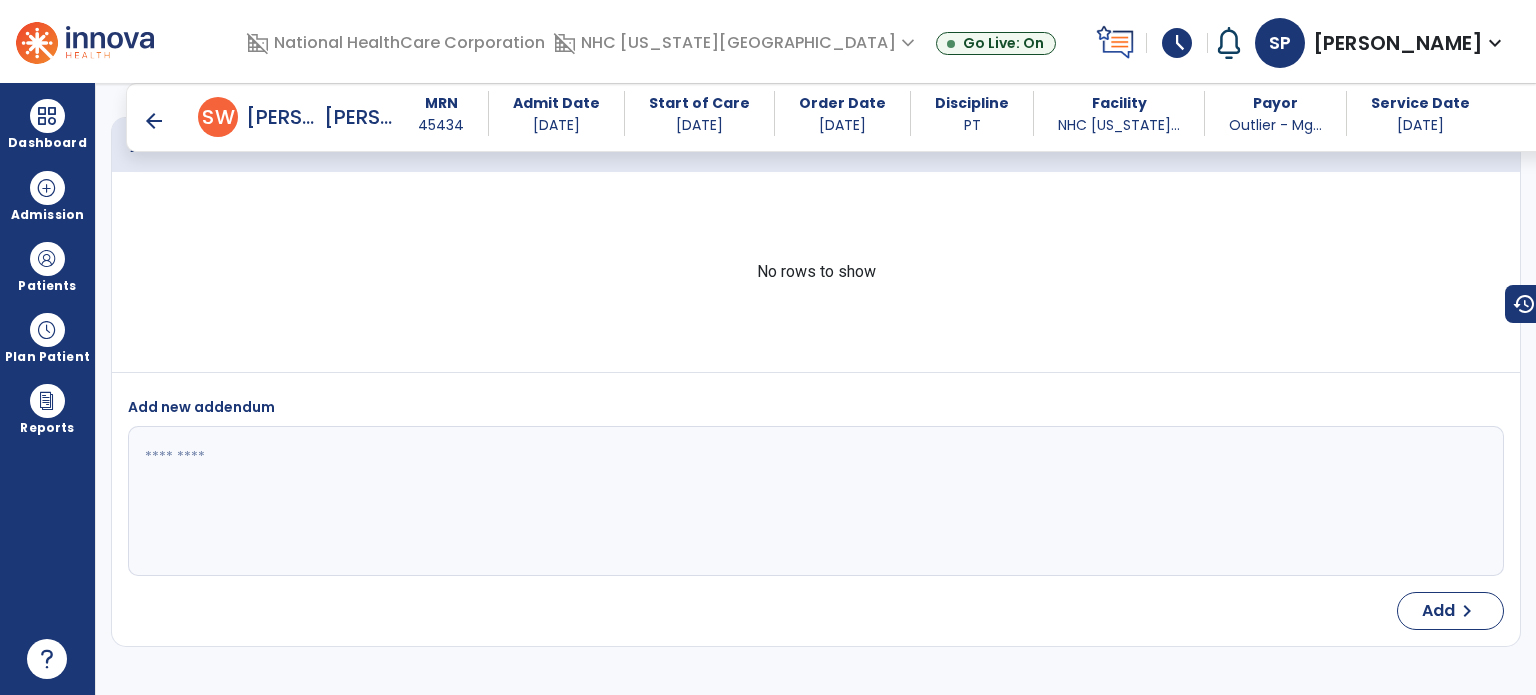 click on "arrow_back      S  W  [GEOGRAPHIC_DATA][PERSON_NAME]" at bounding box center (268, 117) 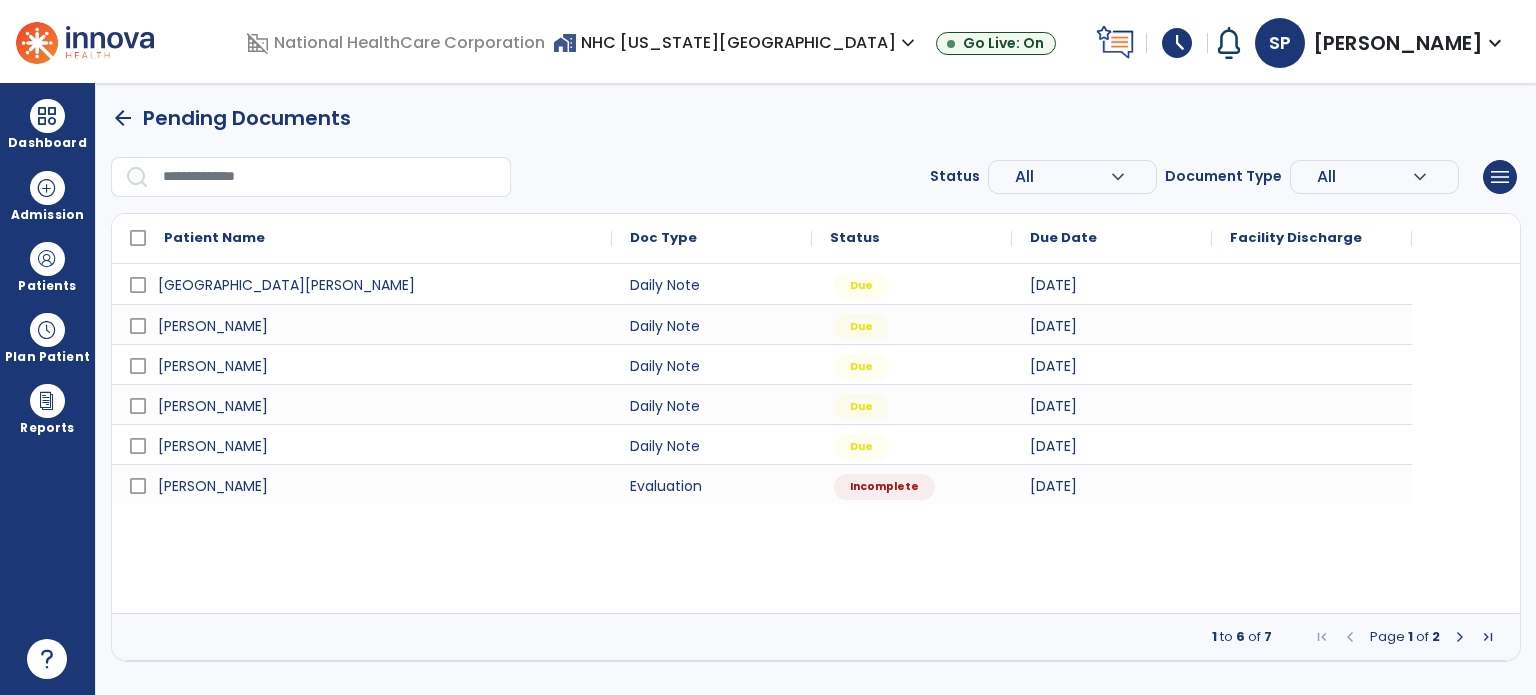 scroll, scrollTop: 0, scrollLeft: 0, axis: both 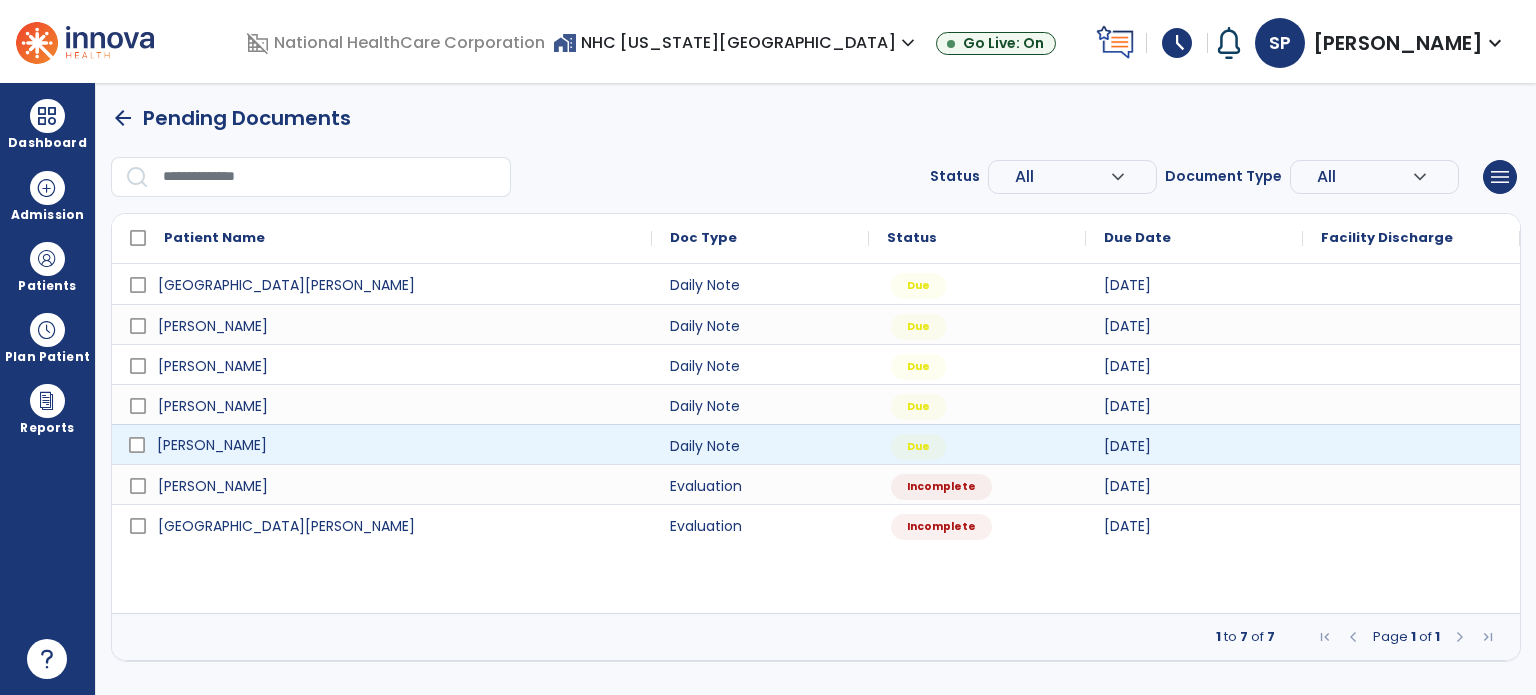click on "[PERSON_NAME]" at bounding box center (396, 445) 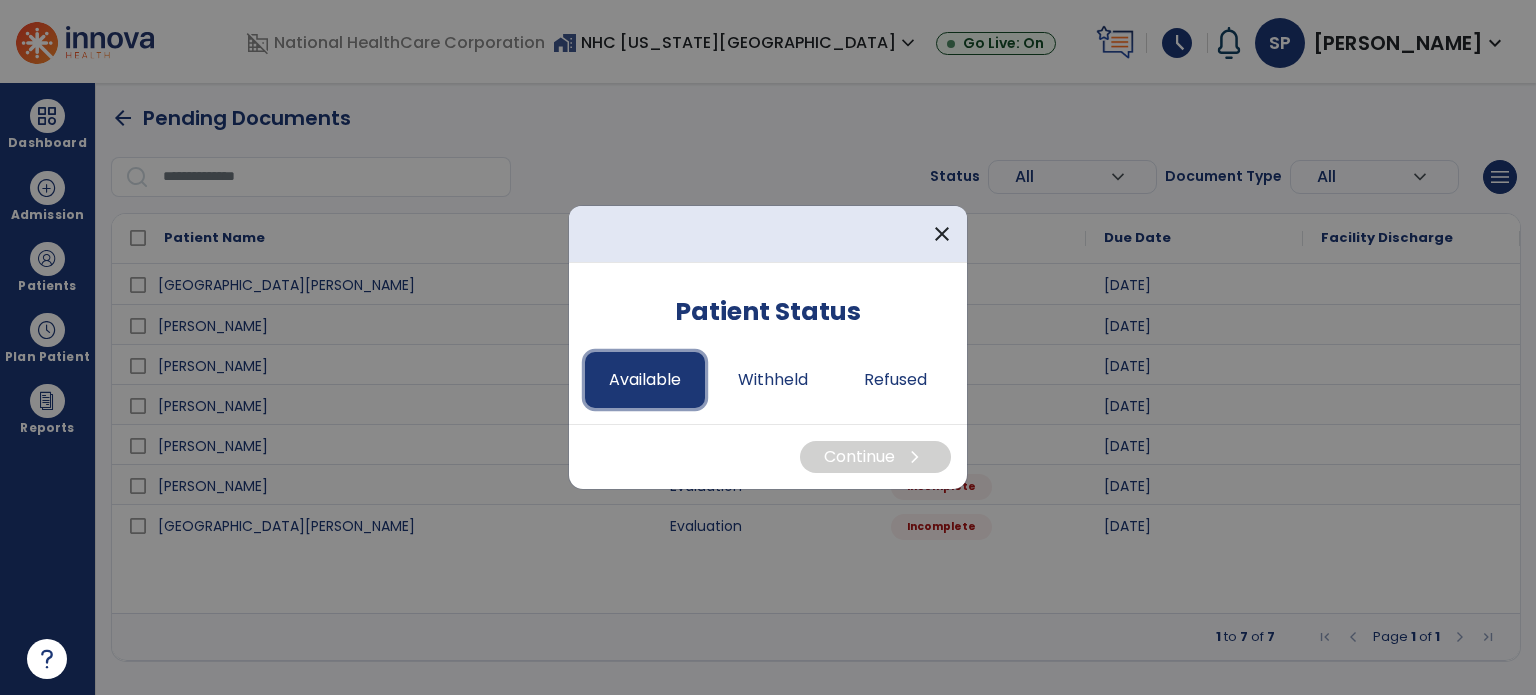 click on "Available" at bounding box center [645, 380] 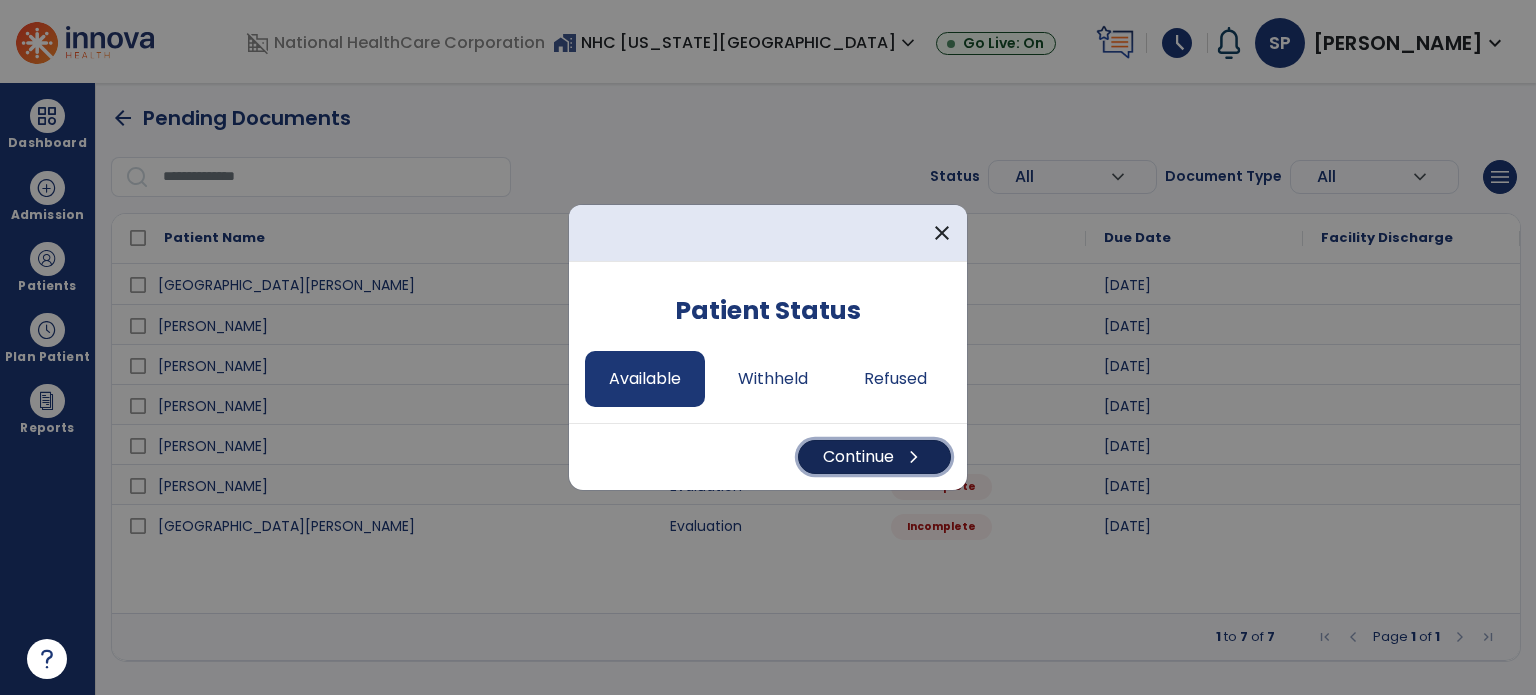 click on "Continue   chevron_right" at bounding box center [874, 457] 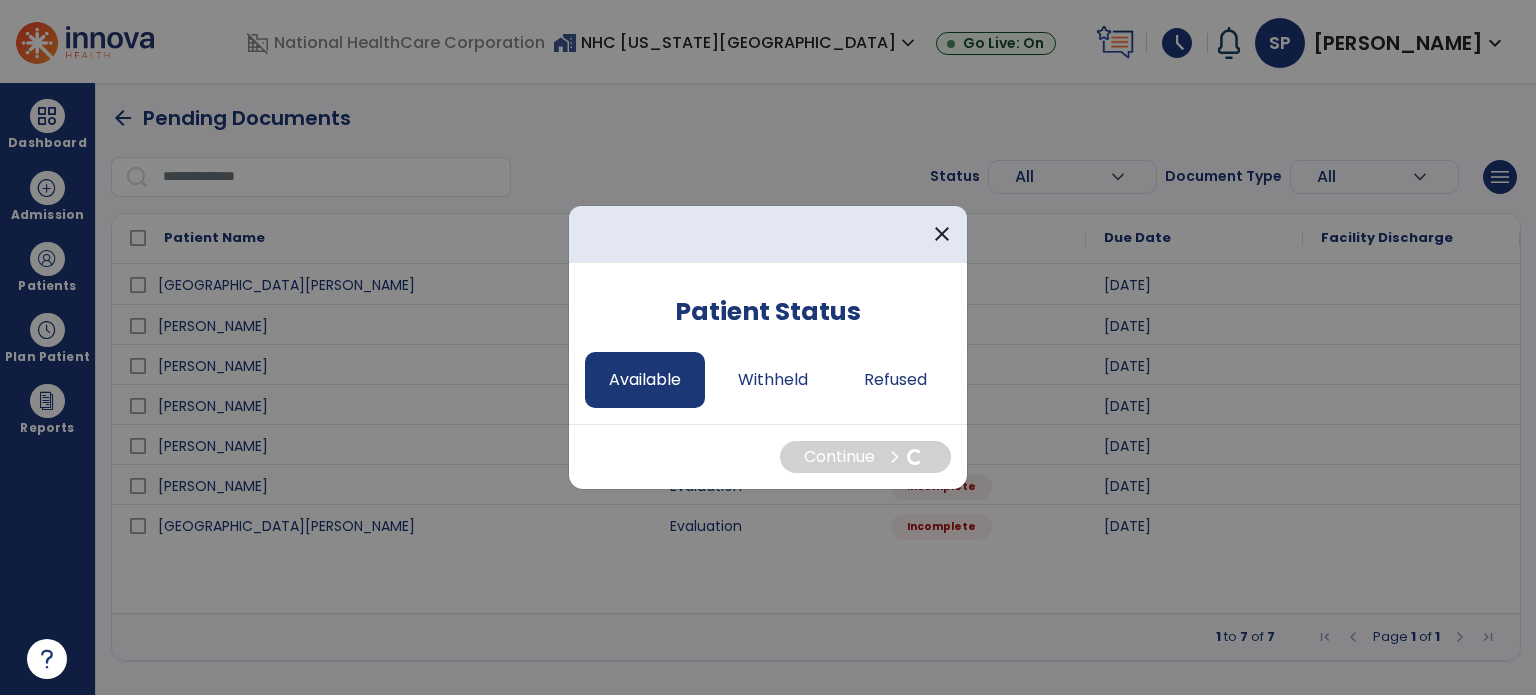 select on "*" 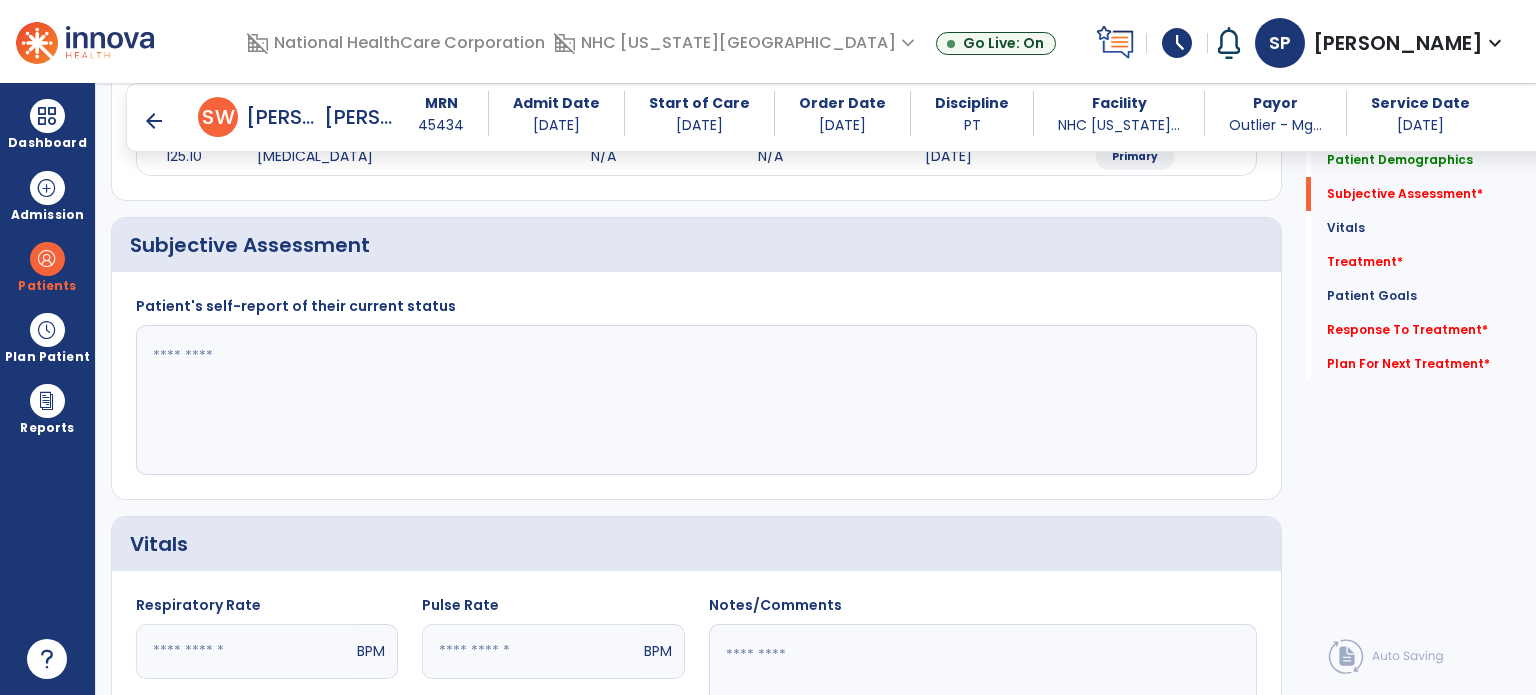 scroll, scrollTop: 322, scrollLeft: 0, axis: vertical 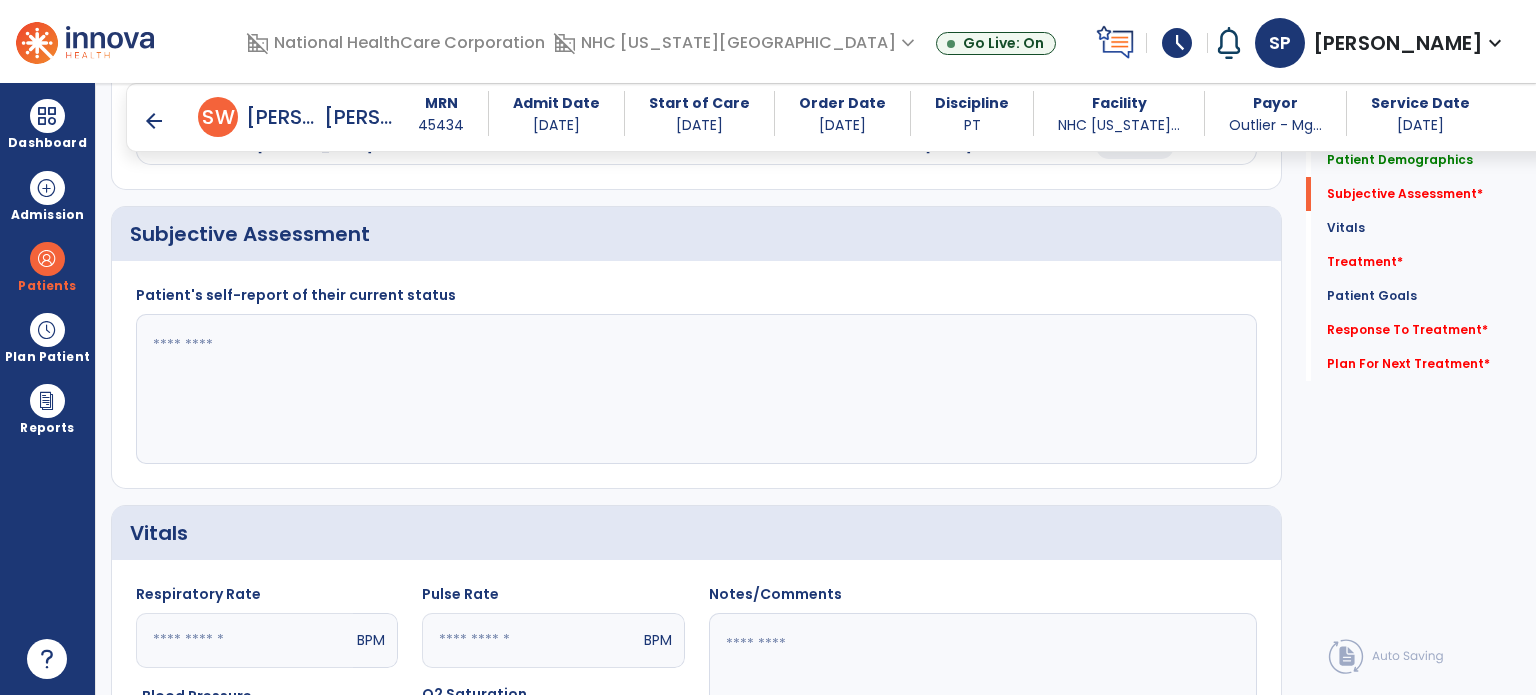 click 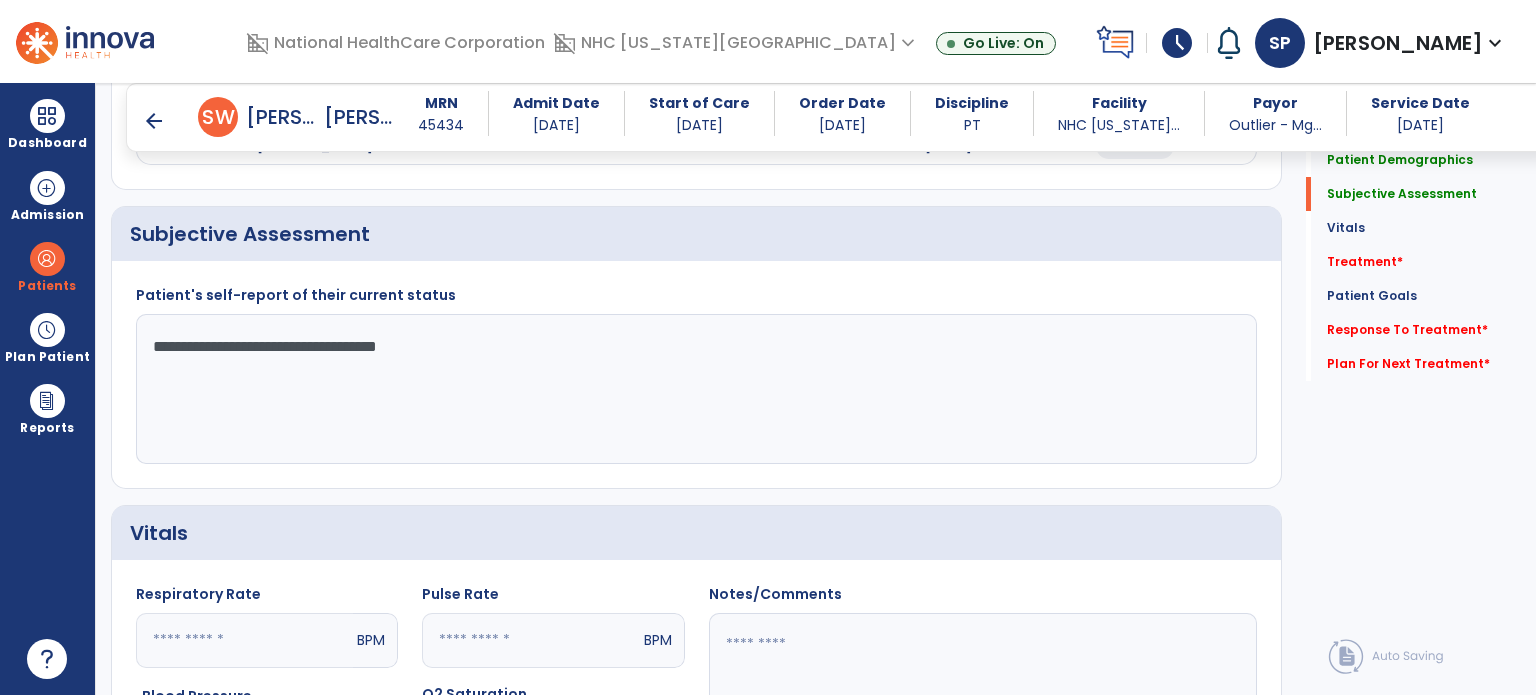 type on "**********" 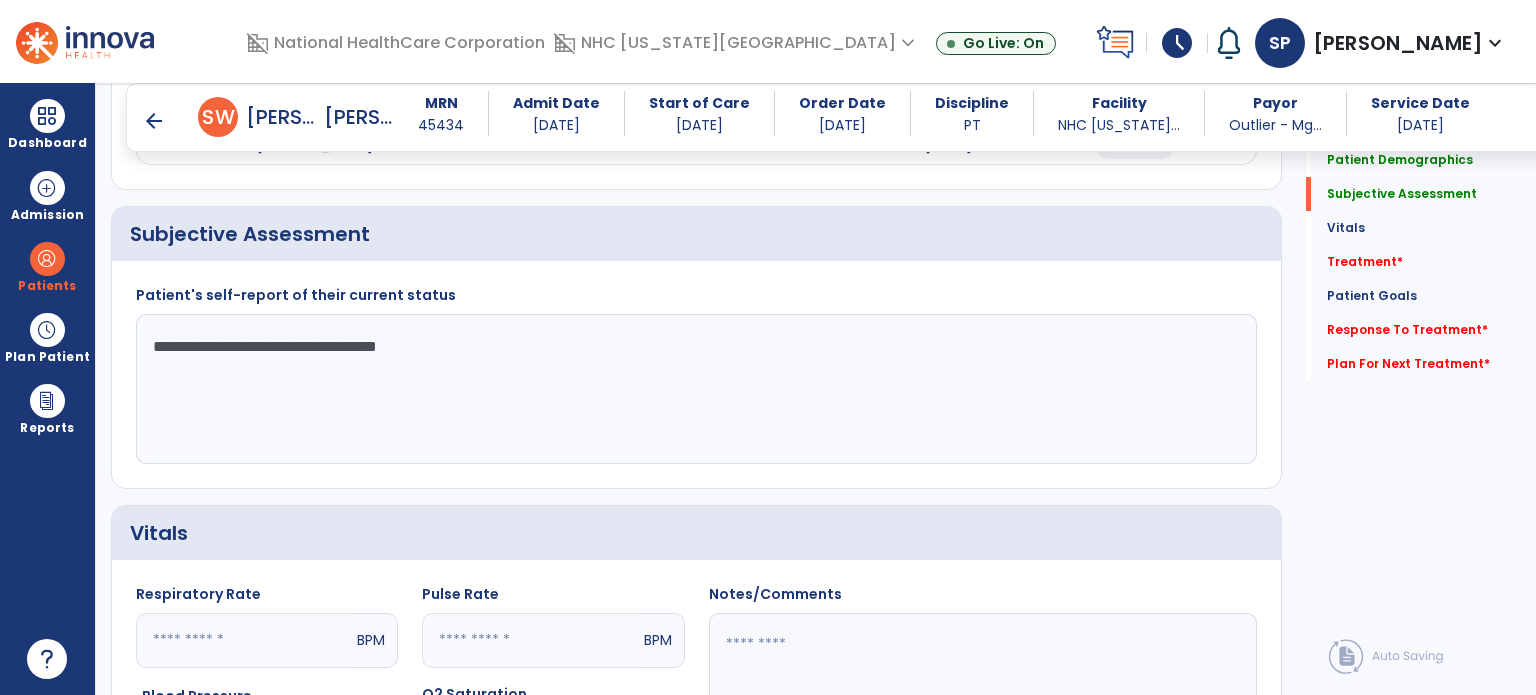 click 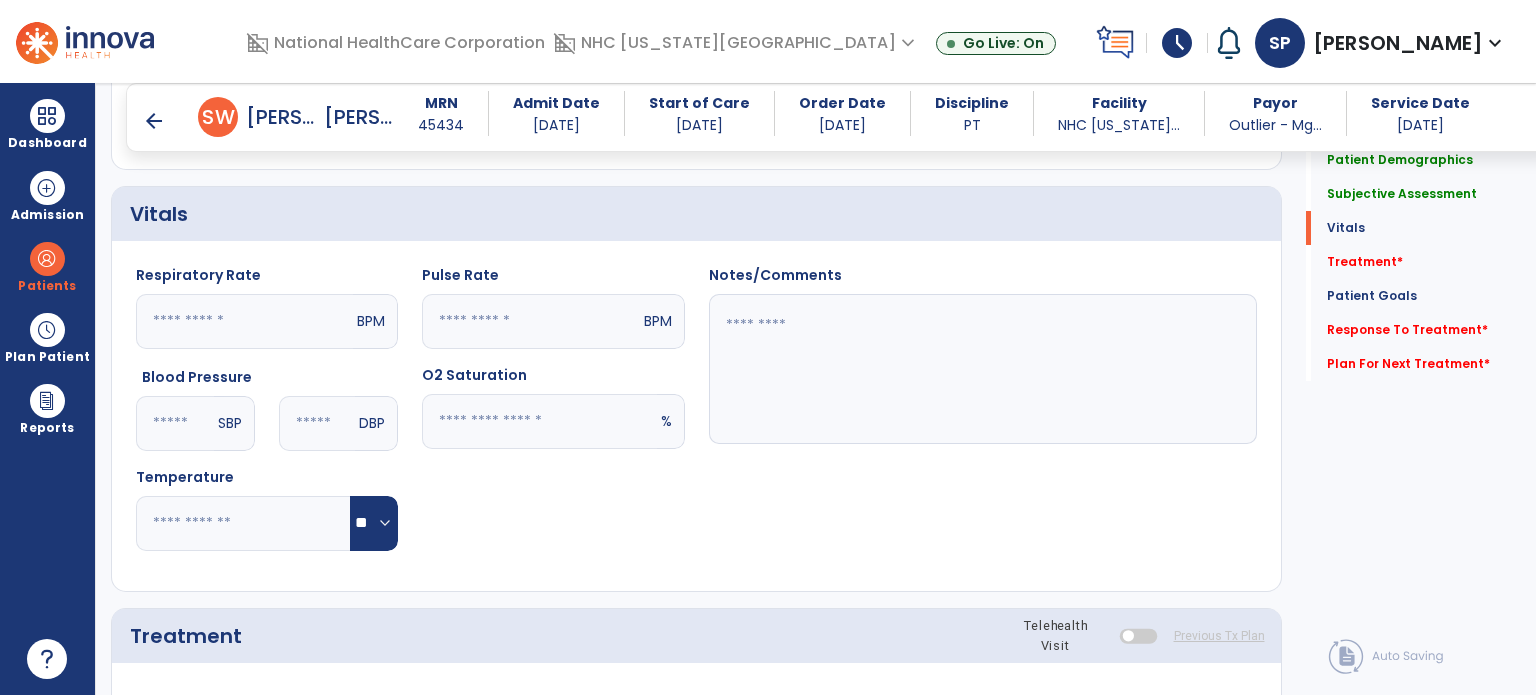 scroll, scrollTop: 652, scrollLeft: 0, axis: vertical 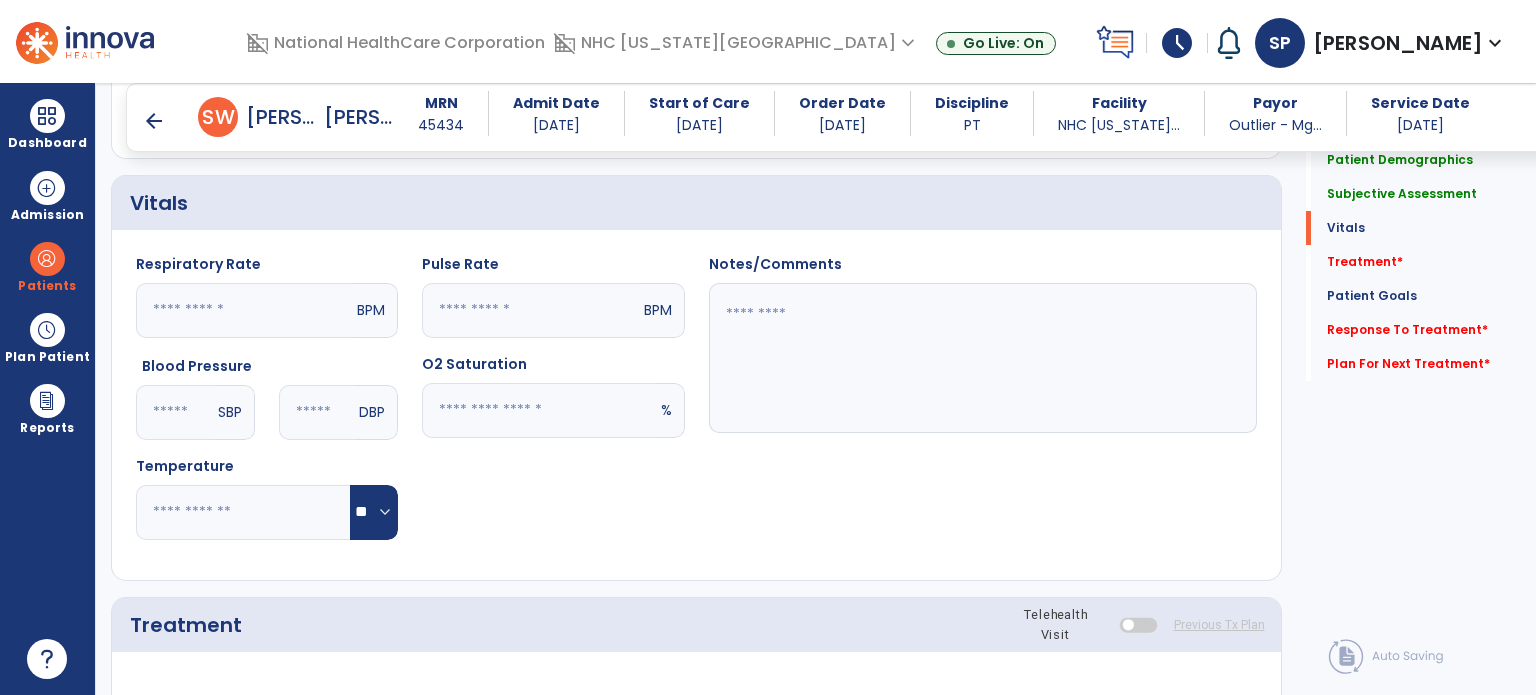 type on "**" 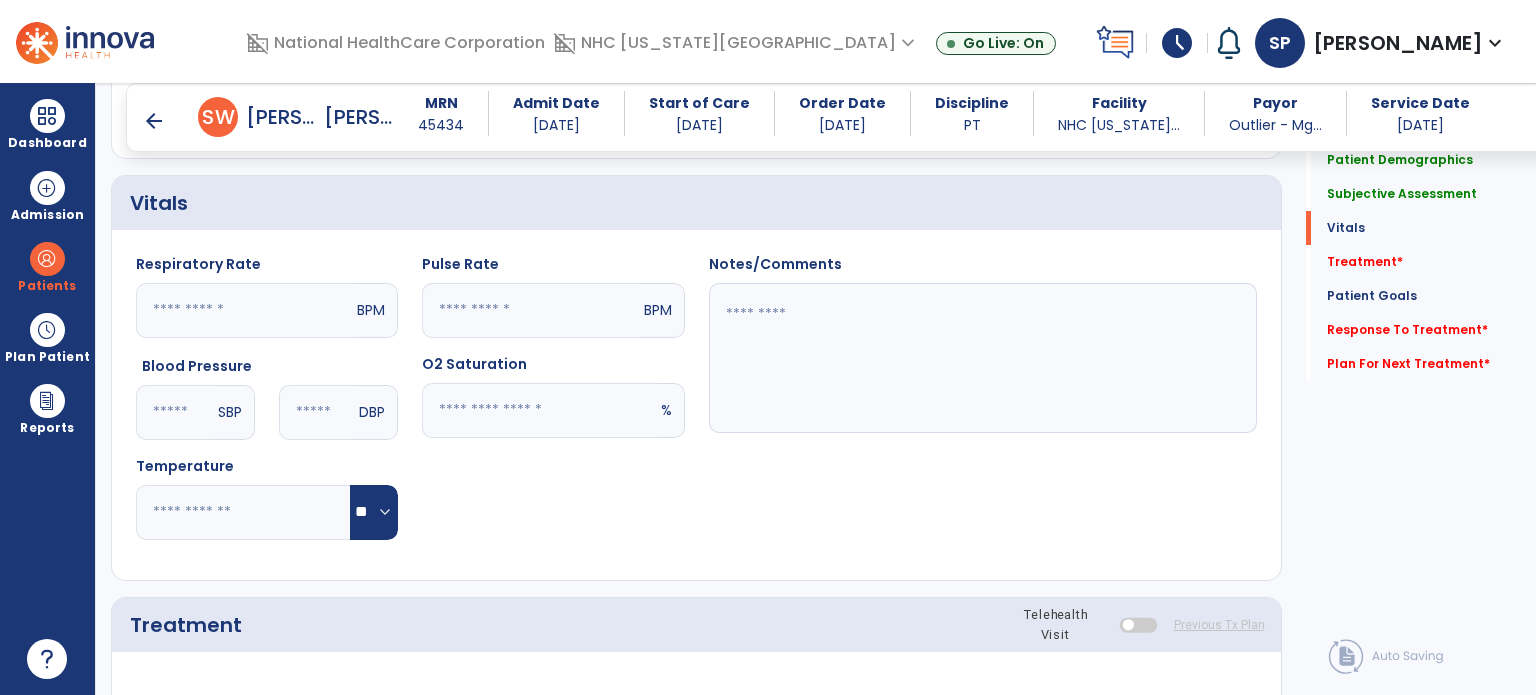 click 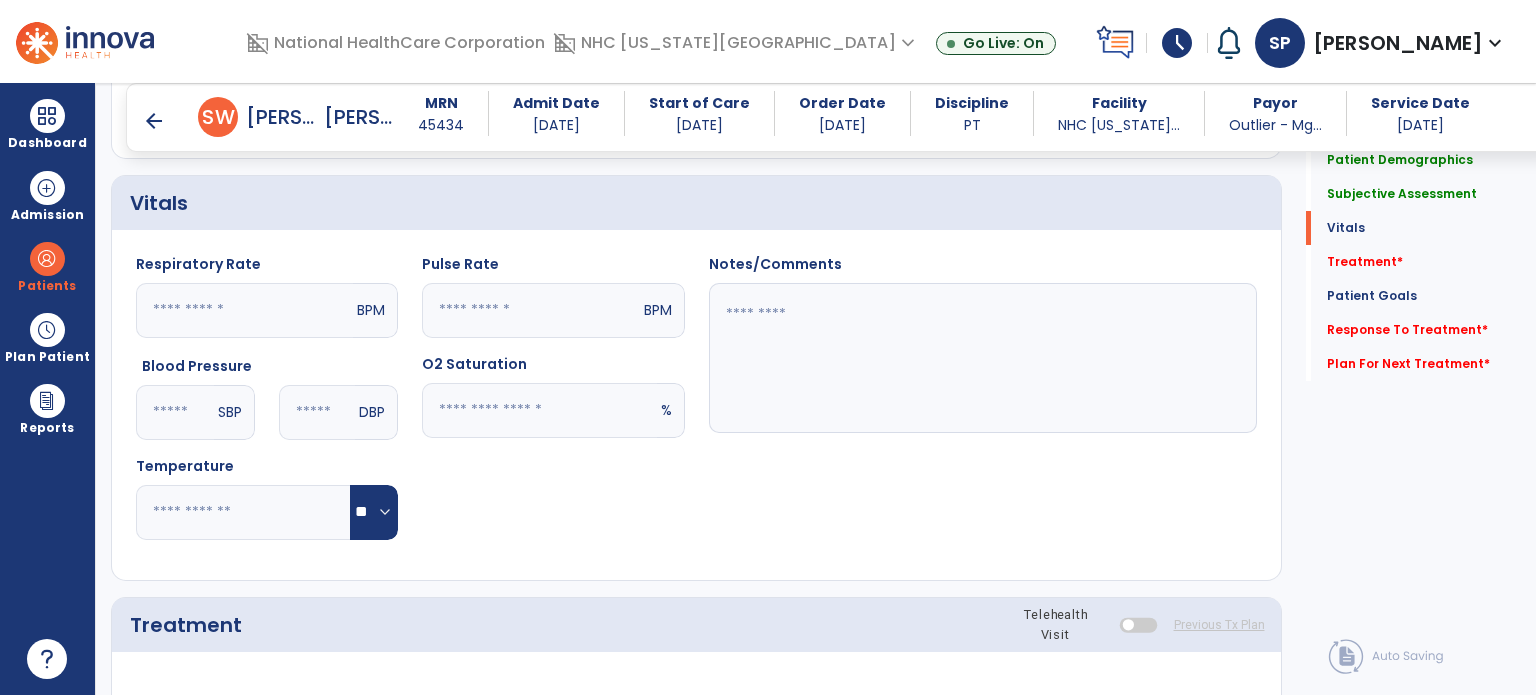 type on "**" 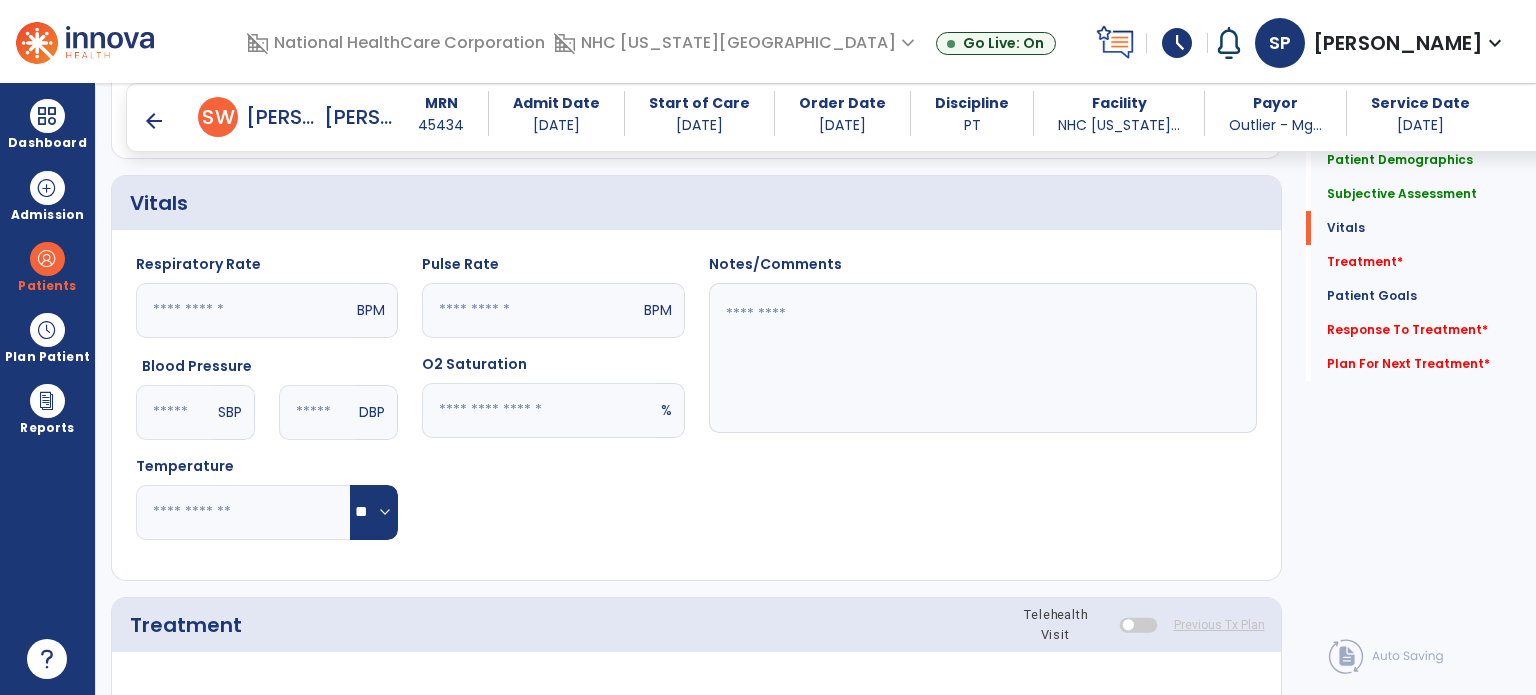 drag, startPoint x: 1528, startPoint y: 331, endPoint x: 1535, endPoint y: 390, distance: 59.413803 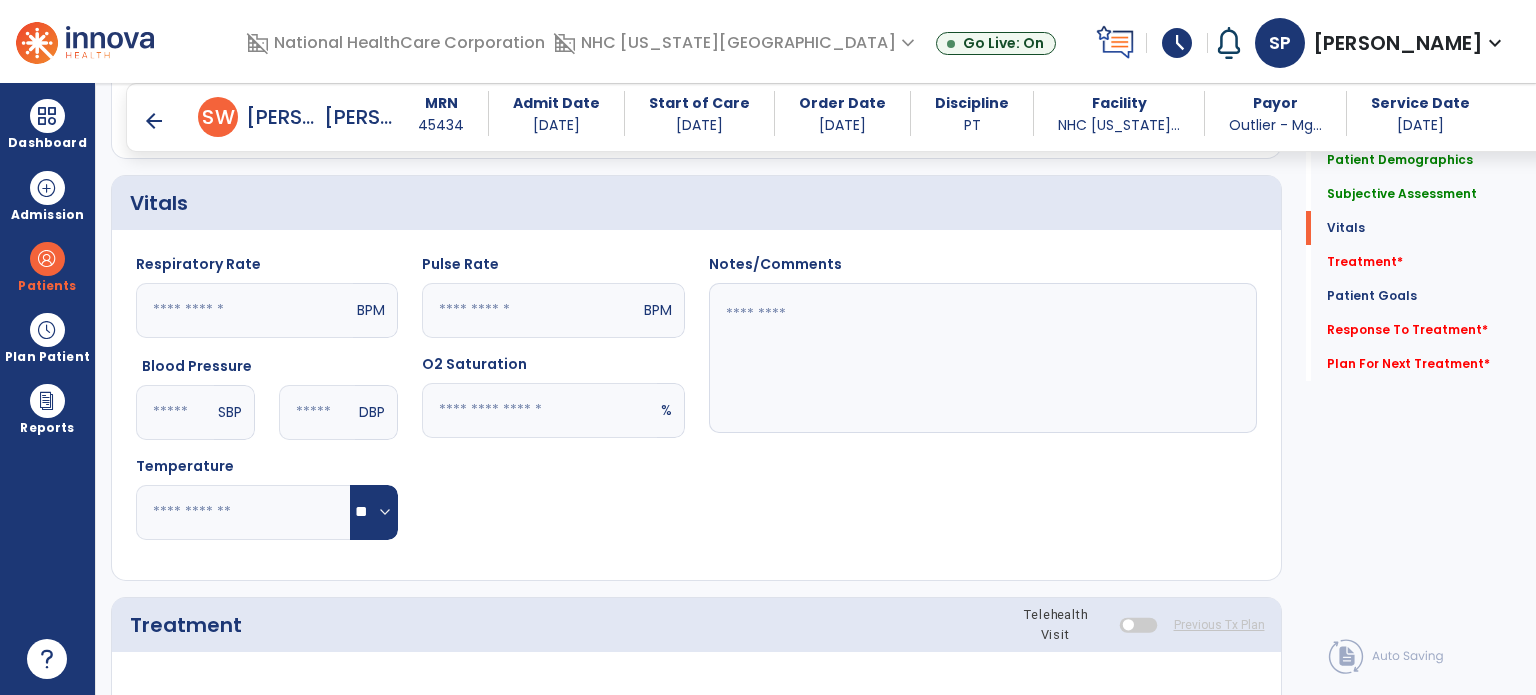 click on "arrow_back   Daily Note   arrow_back      S  W  [GEOGRAPHIC_DATA][PERSON_NAME]  MRN [MEDICAL_RECORD_NUMBER] Admit Date [DATE] Start of Care [DATE] Order Date [DATE] Discipline PT Facility NHC [US_STATE]... Payor Outlier - Mg... Service Date [DATE] Patient Demographics  Medical Diagnosis   Treatment Diagnosis   Precautions   Contraindications
Code
Description" at bounding box center (816, 389) 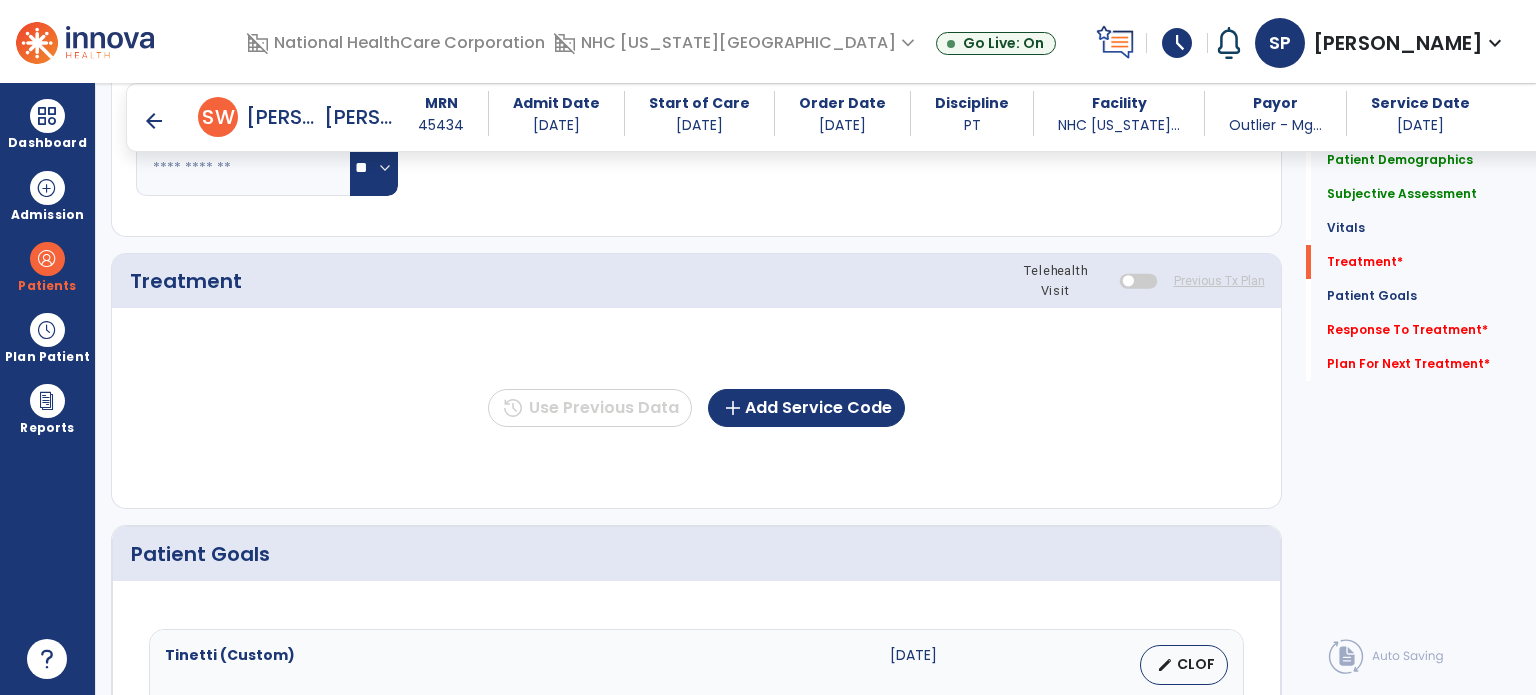 scroll, scrollTop: 1000, scrollLeft: 0, axis: vertical 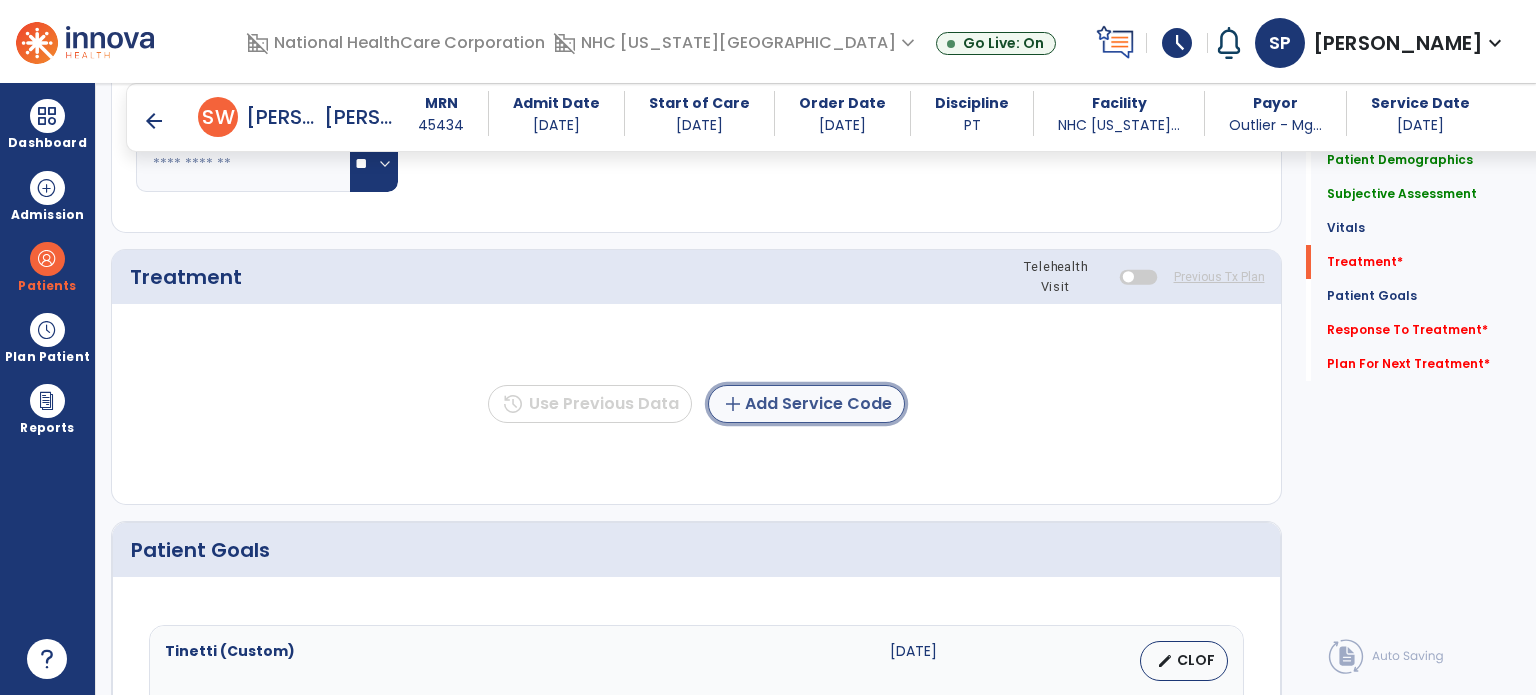 click on "add  Add Service Code" 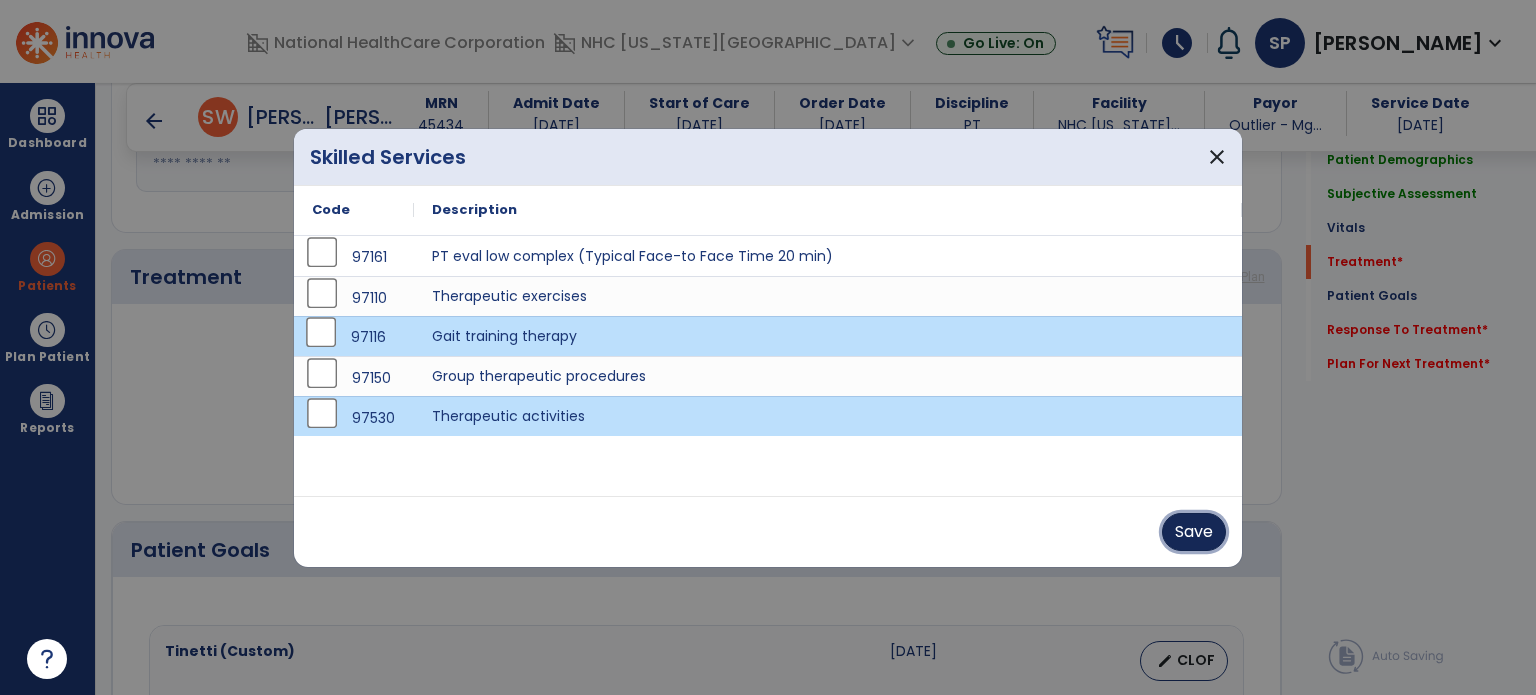 drag, startPoint x: 1182, startPoint y: 546, endPoint x: 1146, endPoint y: 583, distance: 51.62364 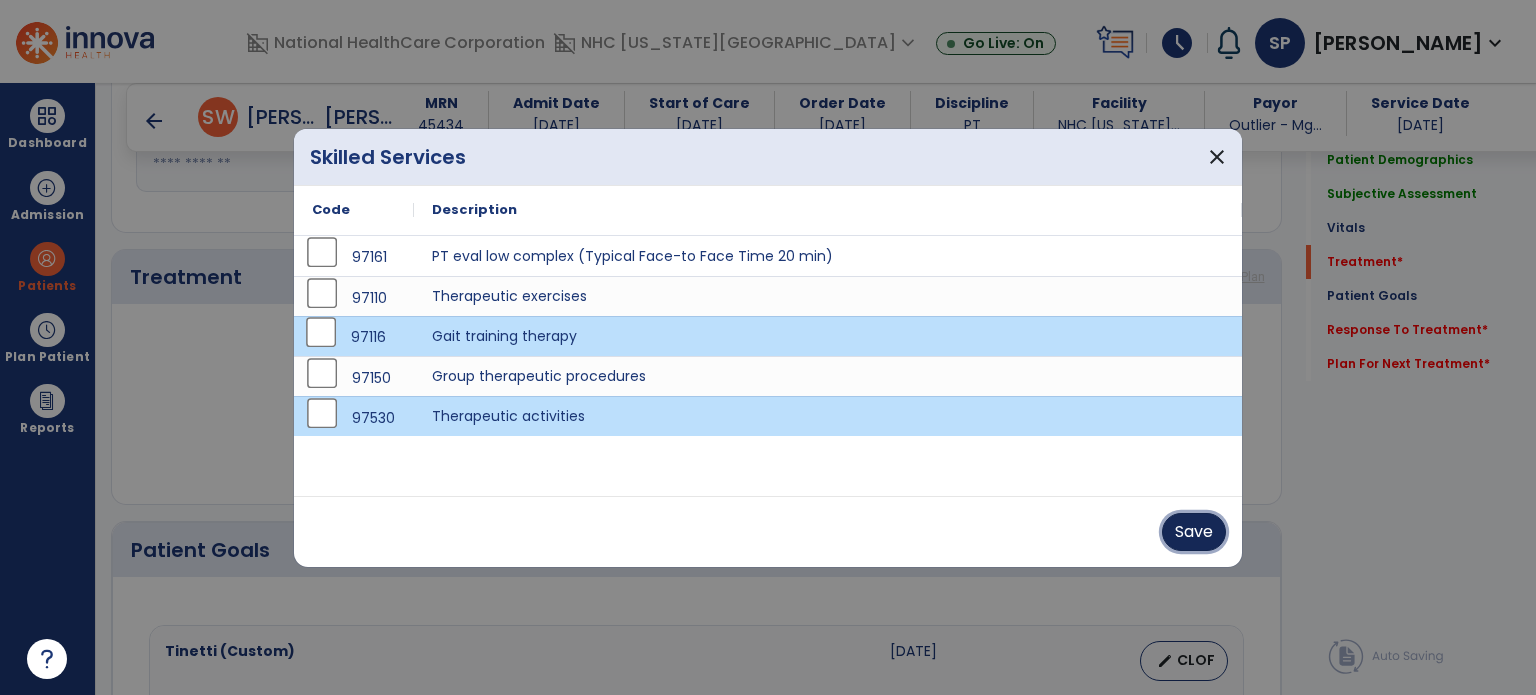 click on "Save" at bounding box center [1194, 532] 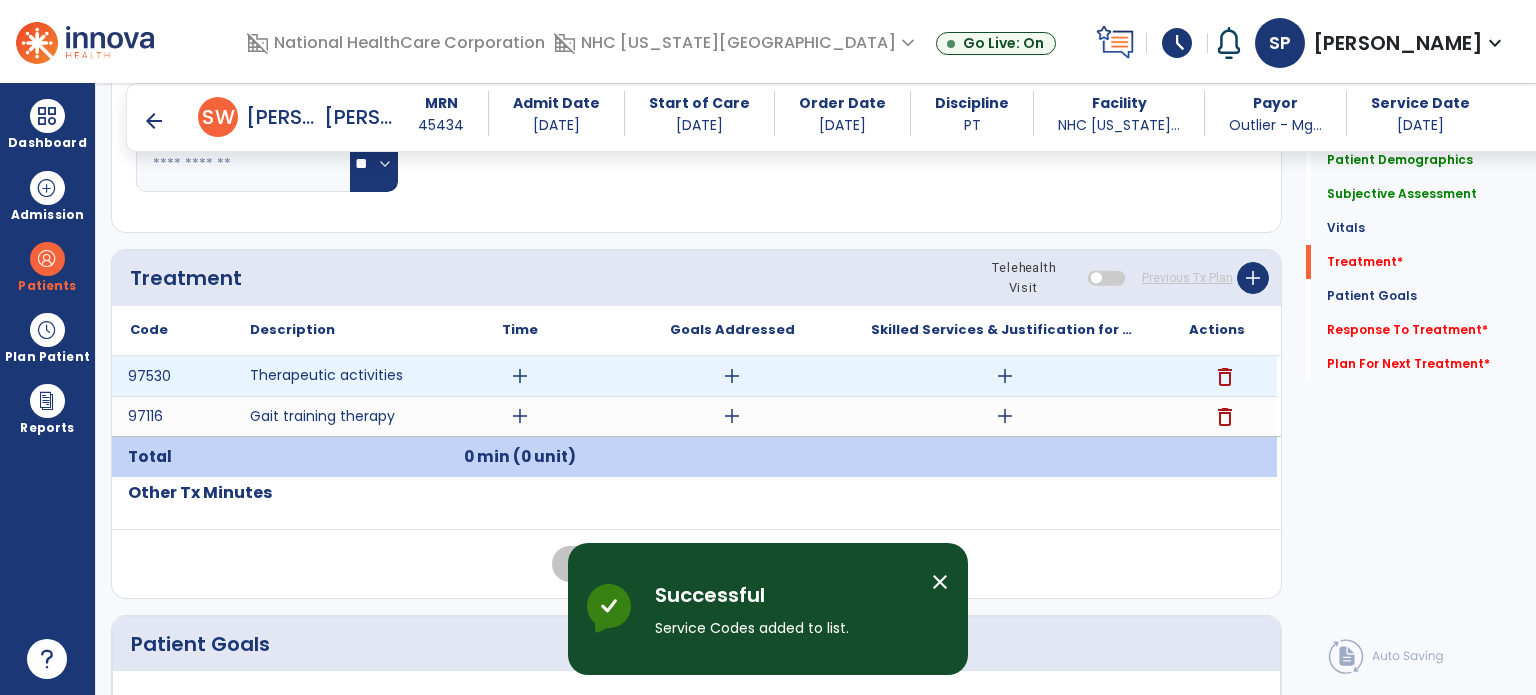 click on "add" at bounding box center (520, 376) 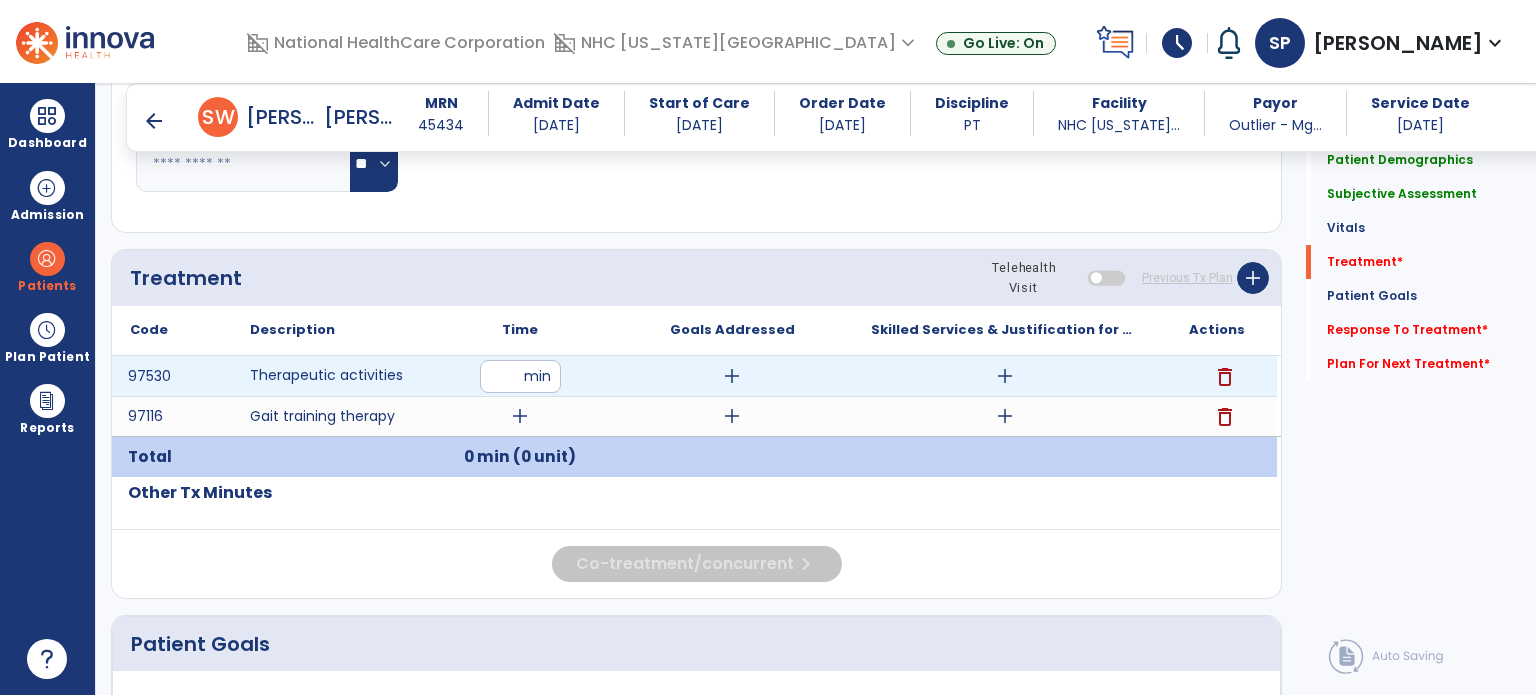 click at bounding box center [520, 376] 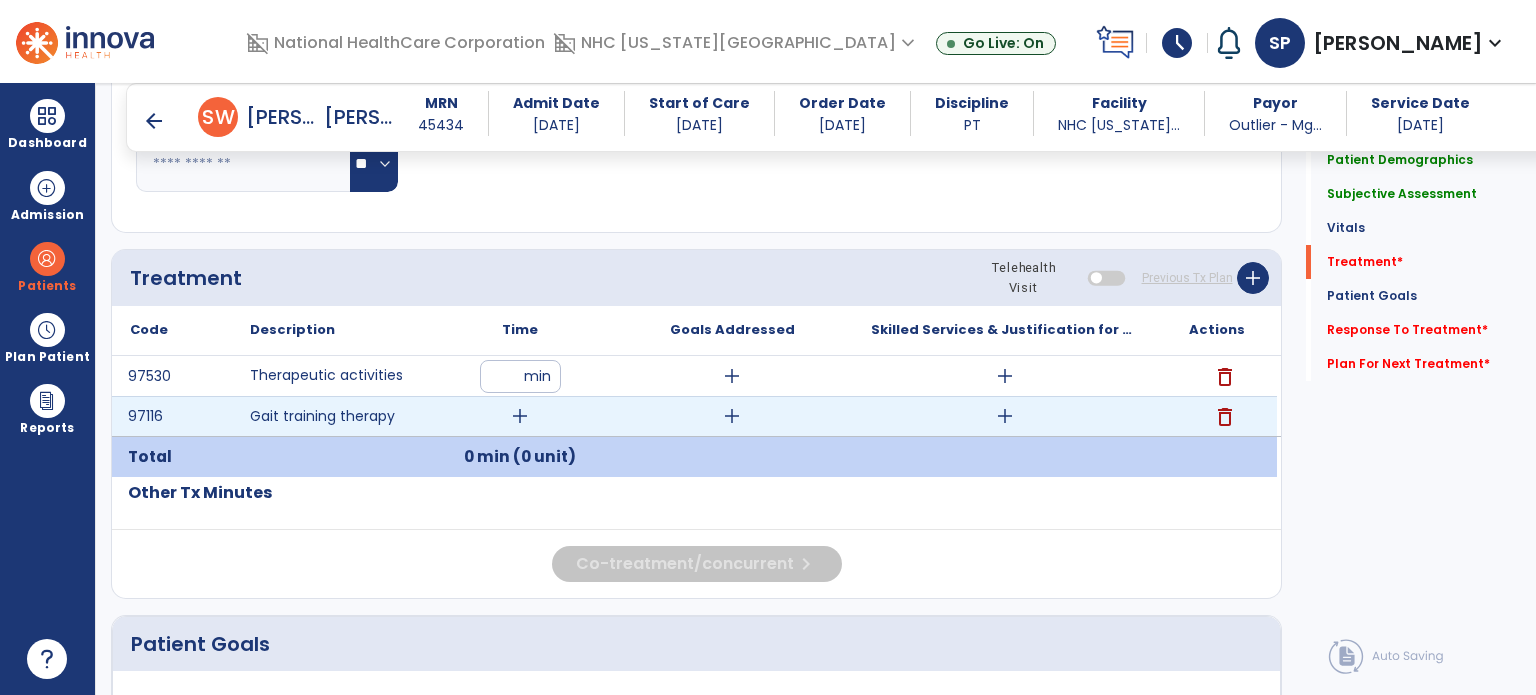 type on "**" 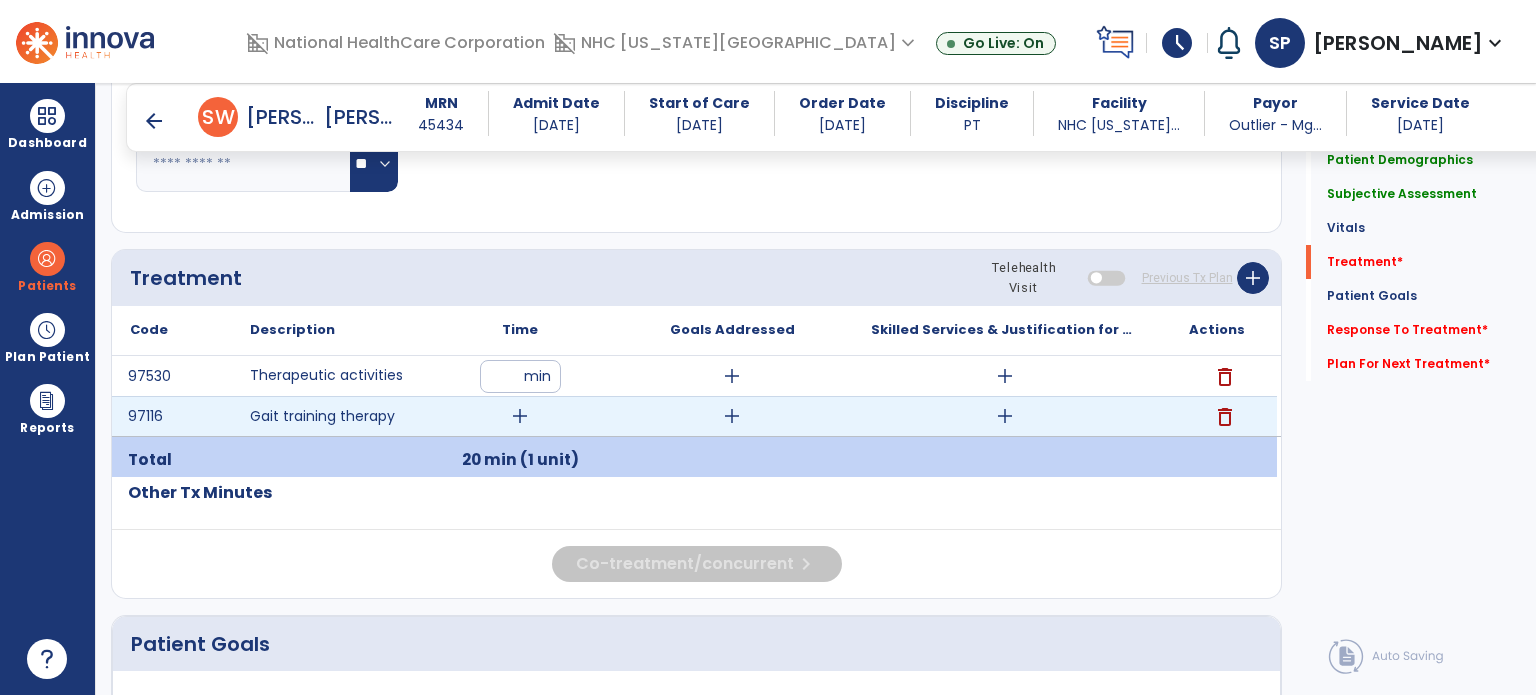 click on "add" at bounding box center [520, 416] 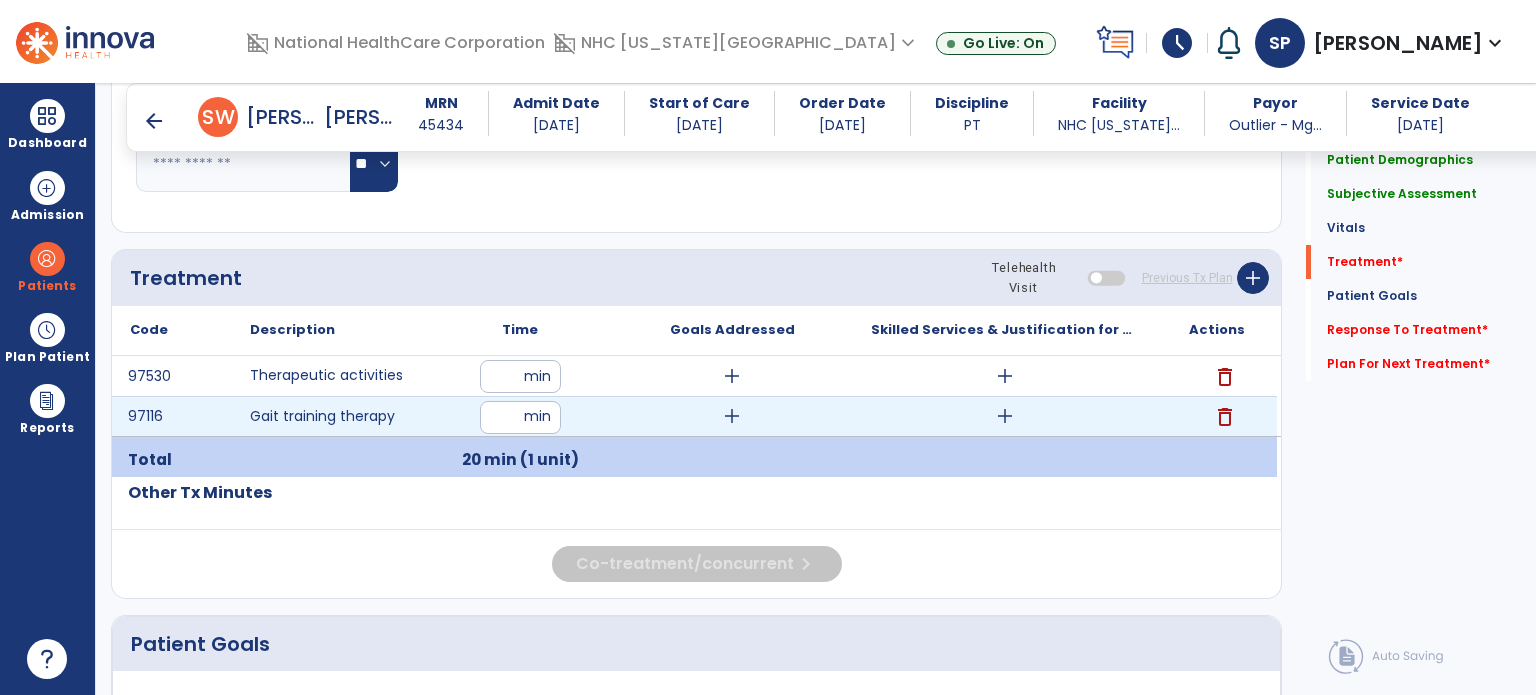 type on "**" 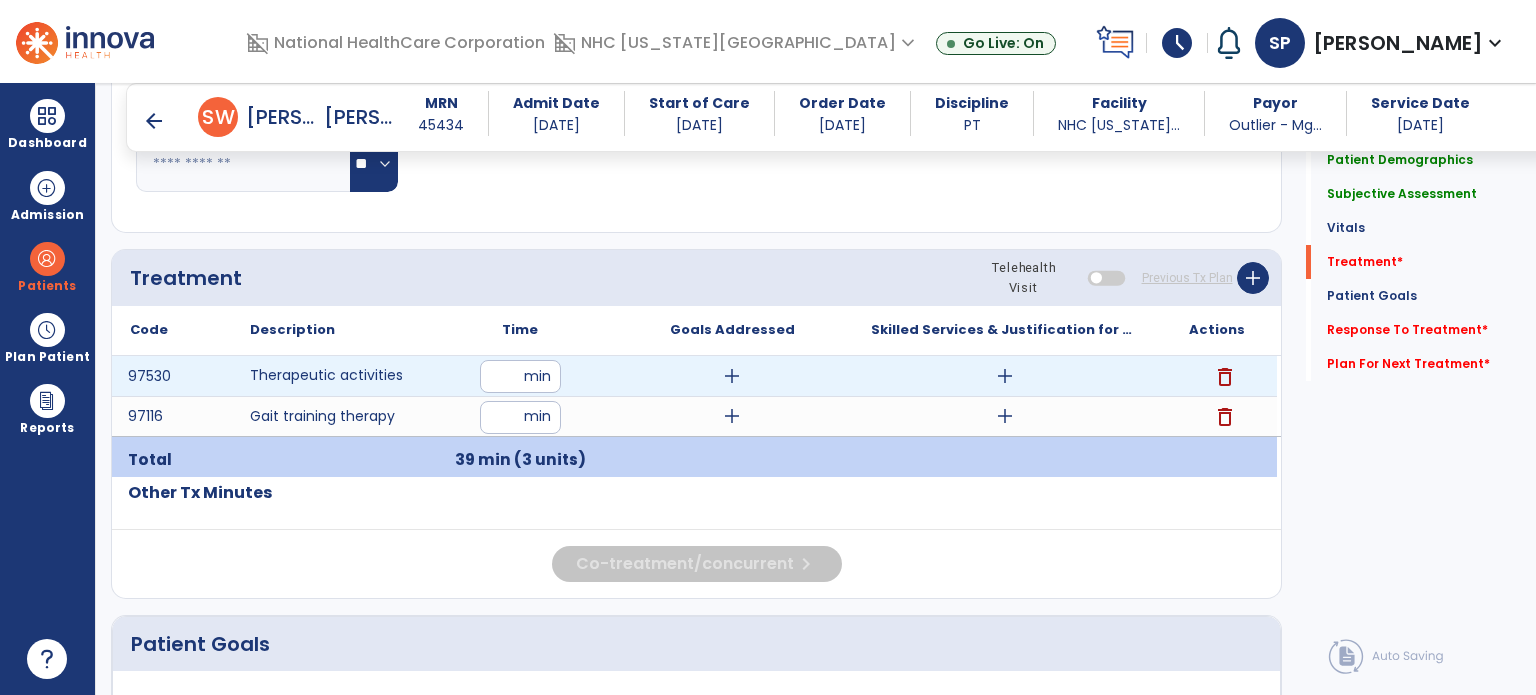 click on "**" at bounding box center (520, 376) 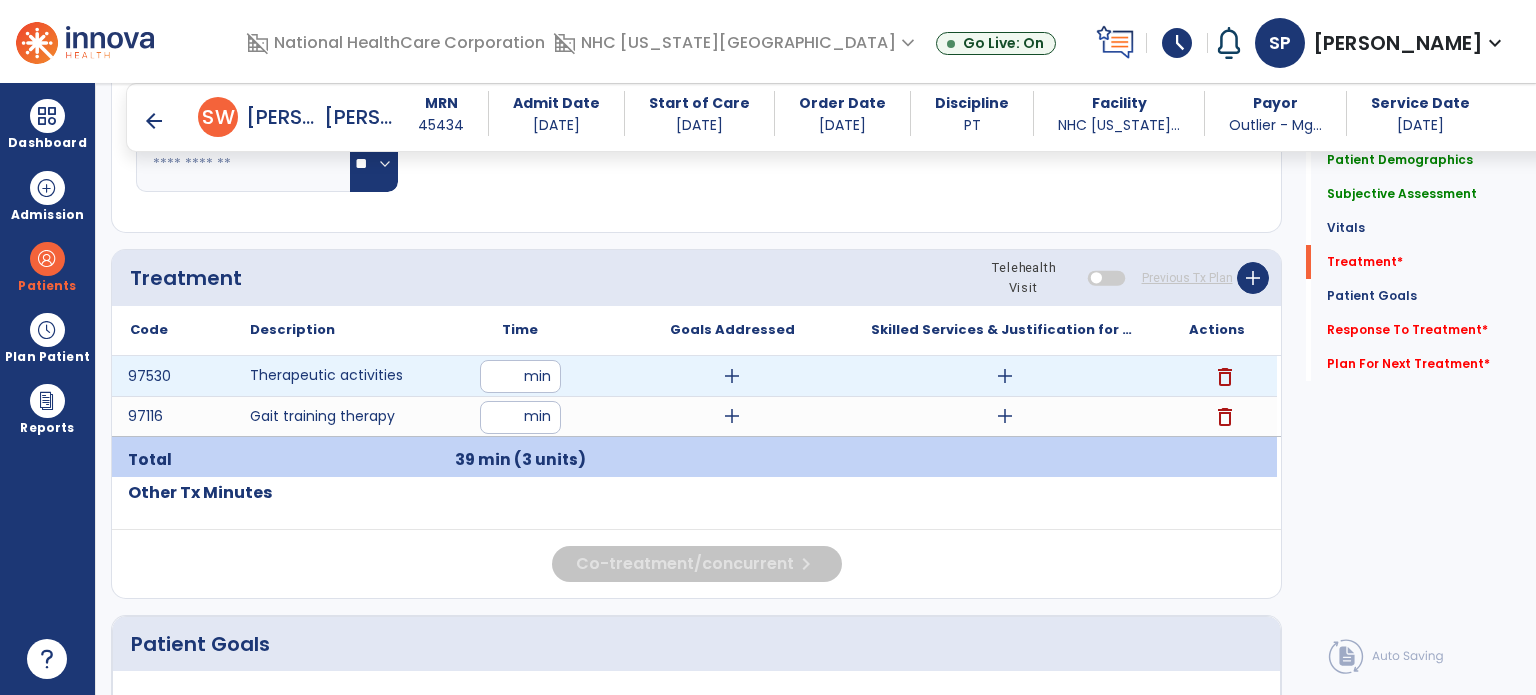 type on "**" 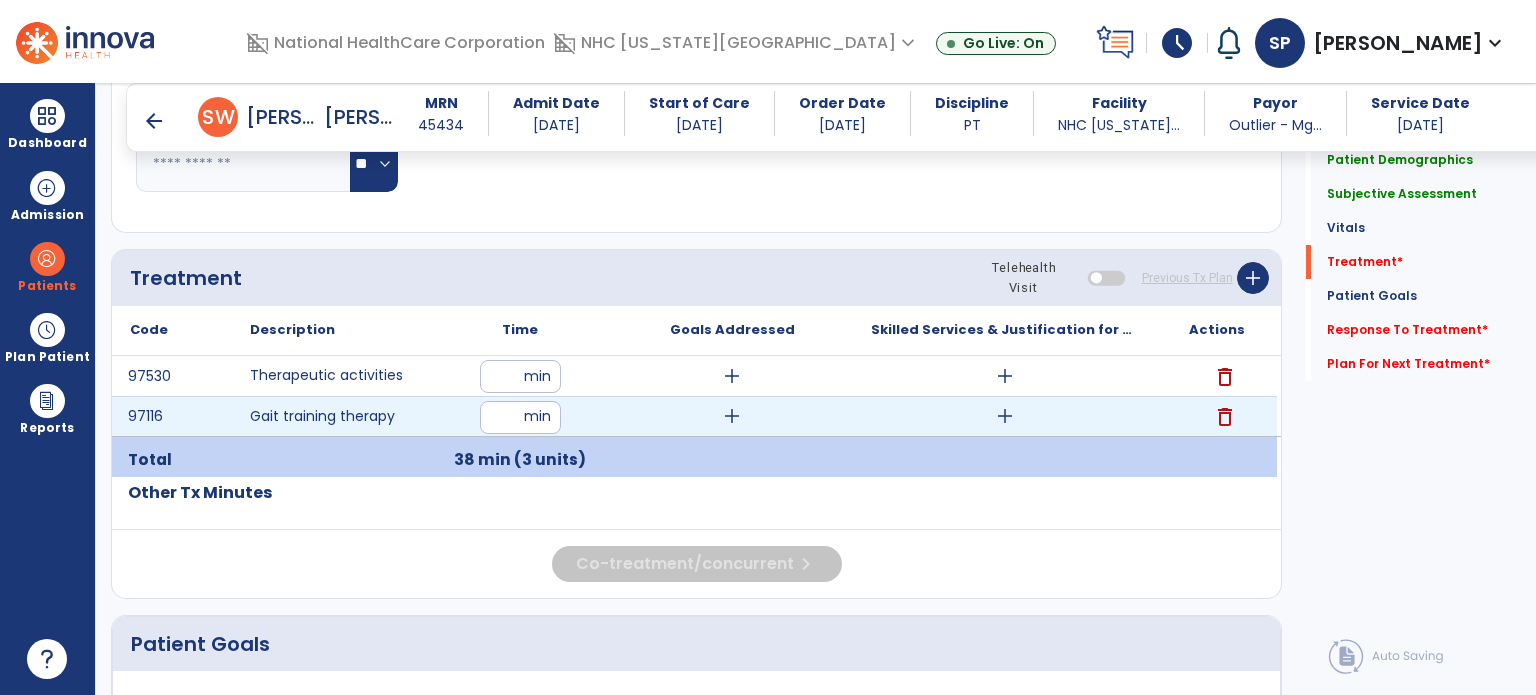 click on "**" at bounding box center (520, 417) 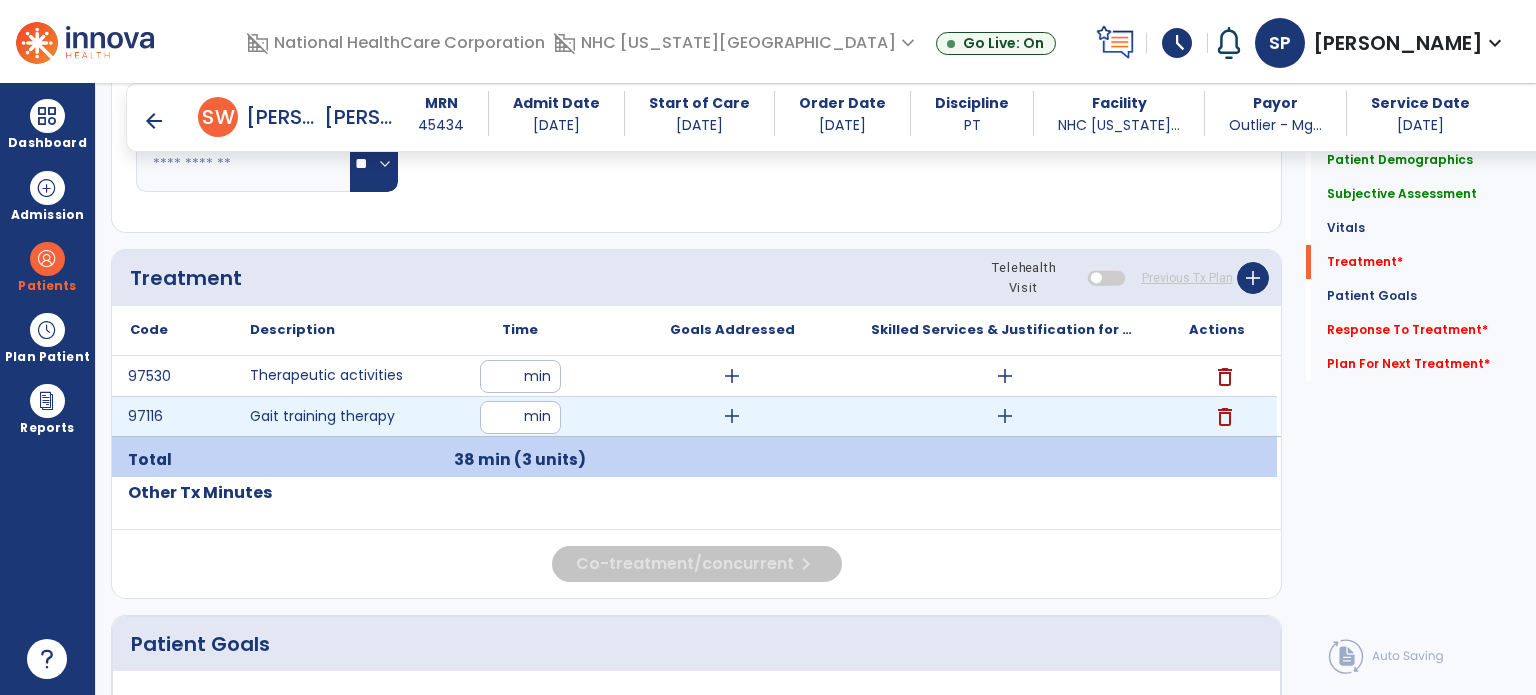 type on "**" 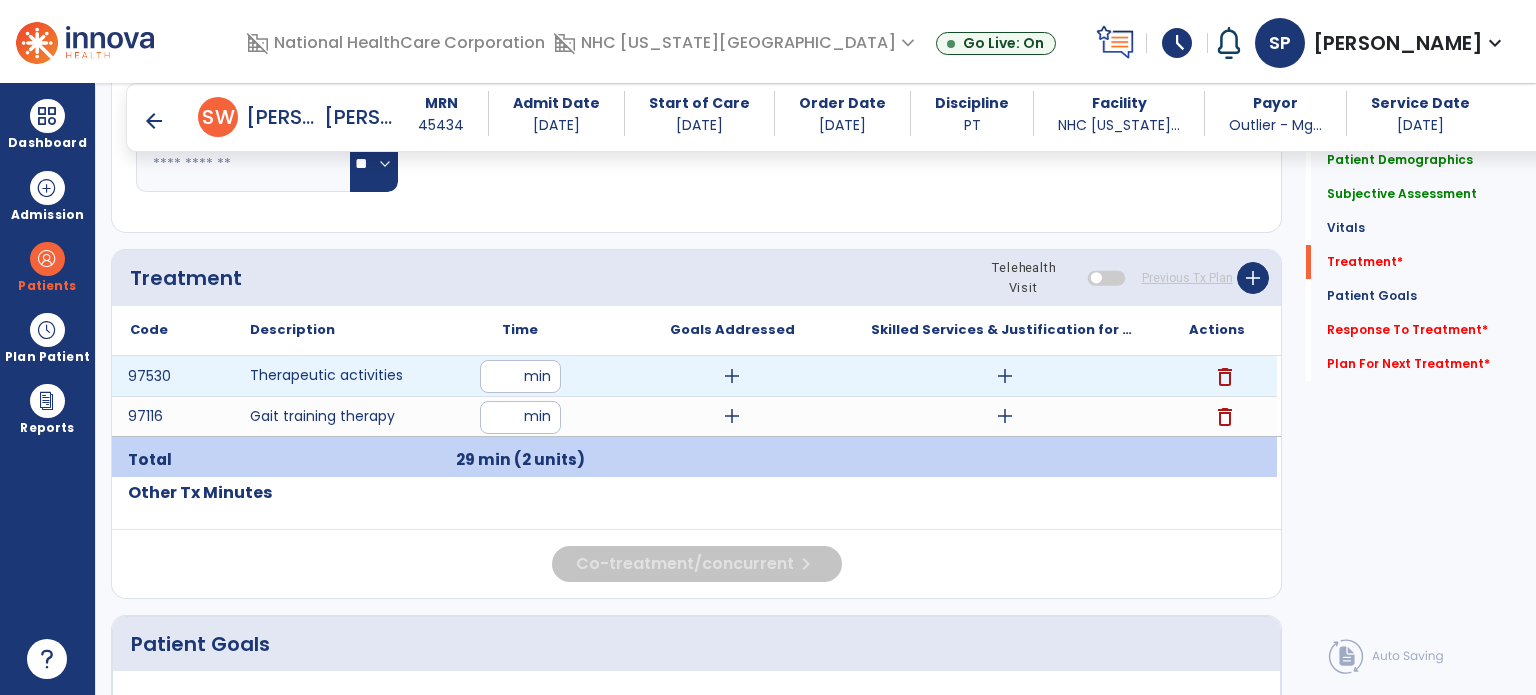 click on "add" at bounding box center (732, 376) 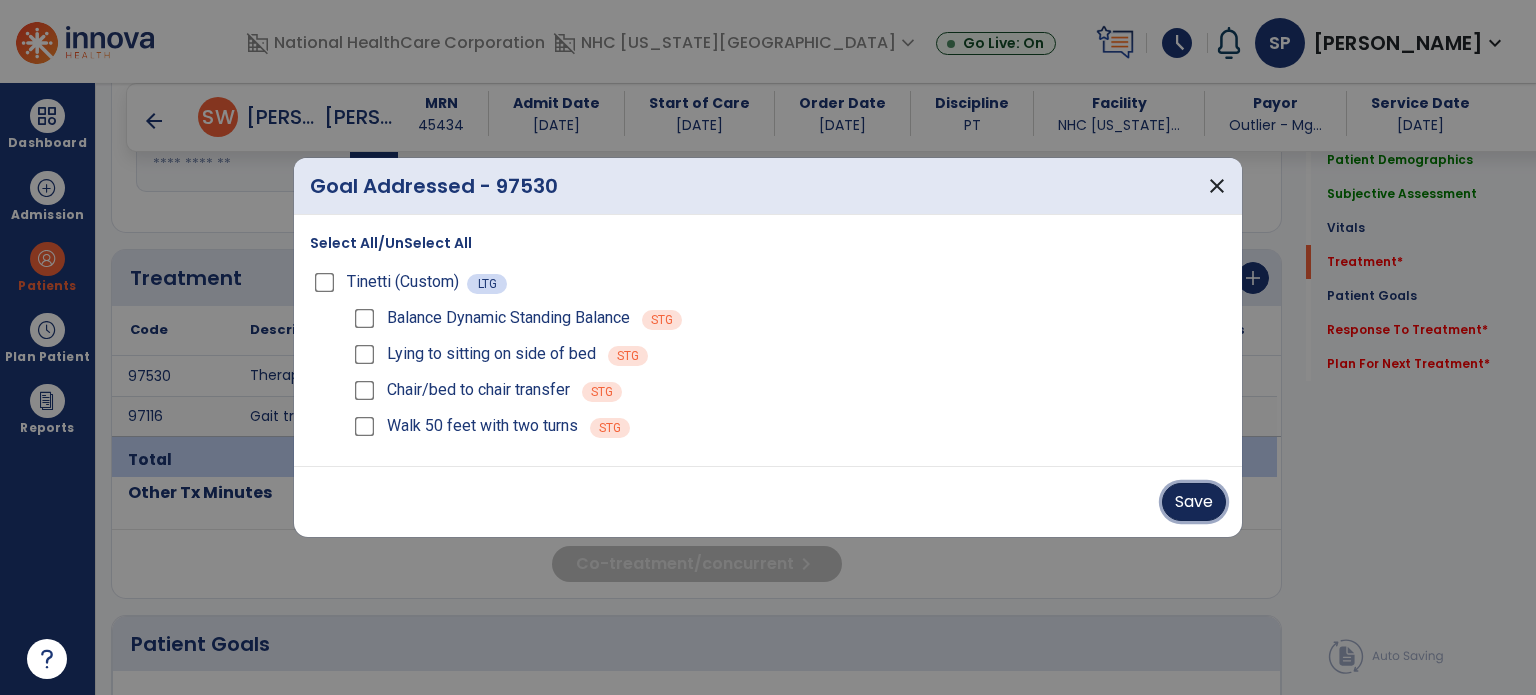 click on "Save" at bounding box center (1194, 502) 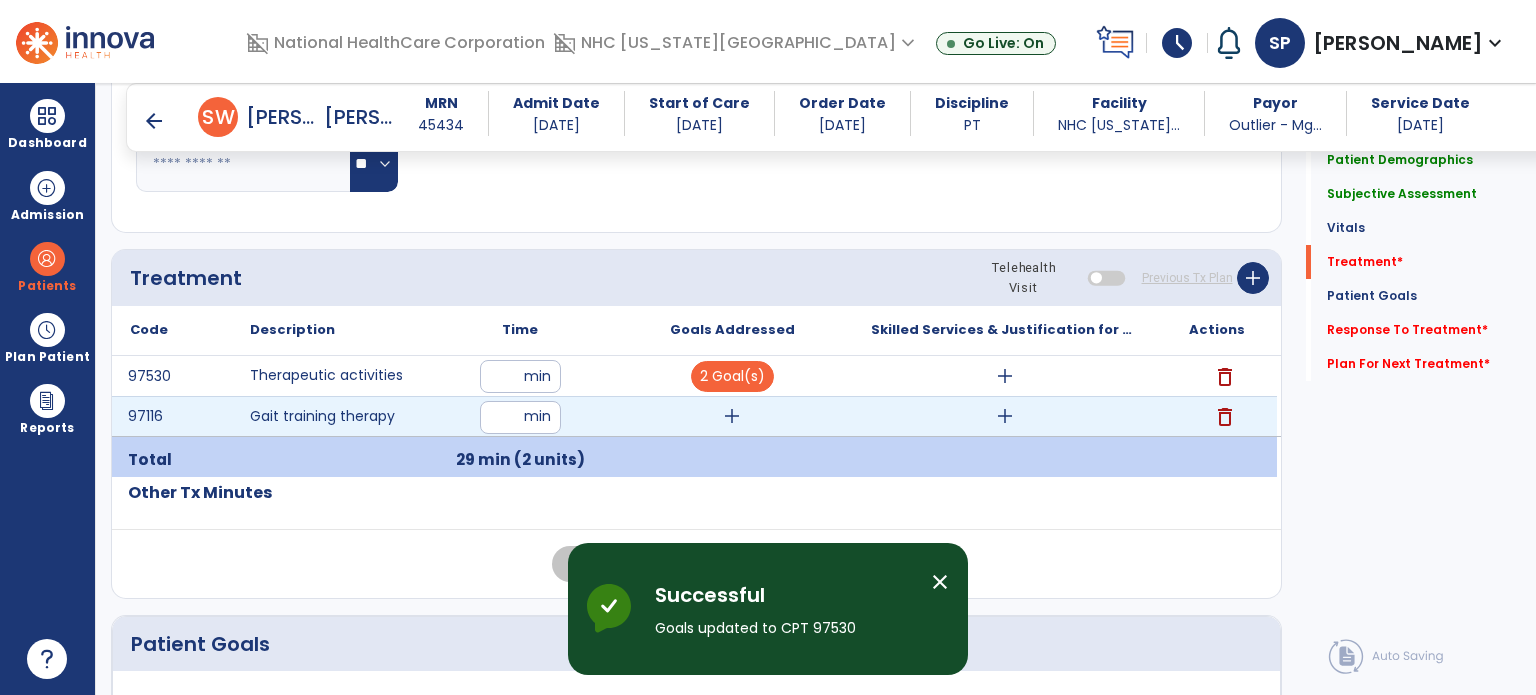 click on "add" at bounding box center (732, 416) 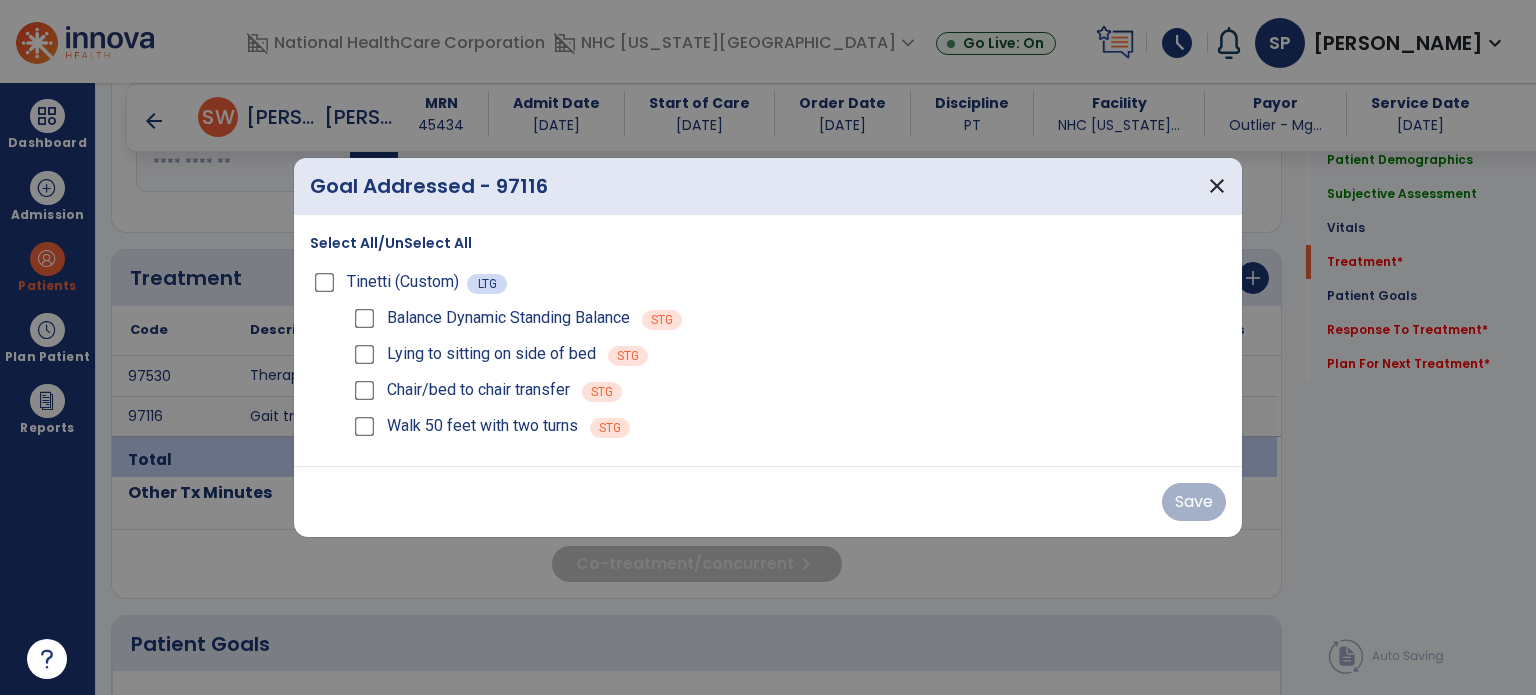 click on "Tinetti (Custom)  LTG" at bounding box center (768, 282) 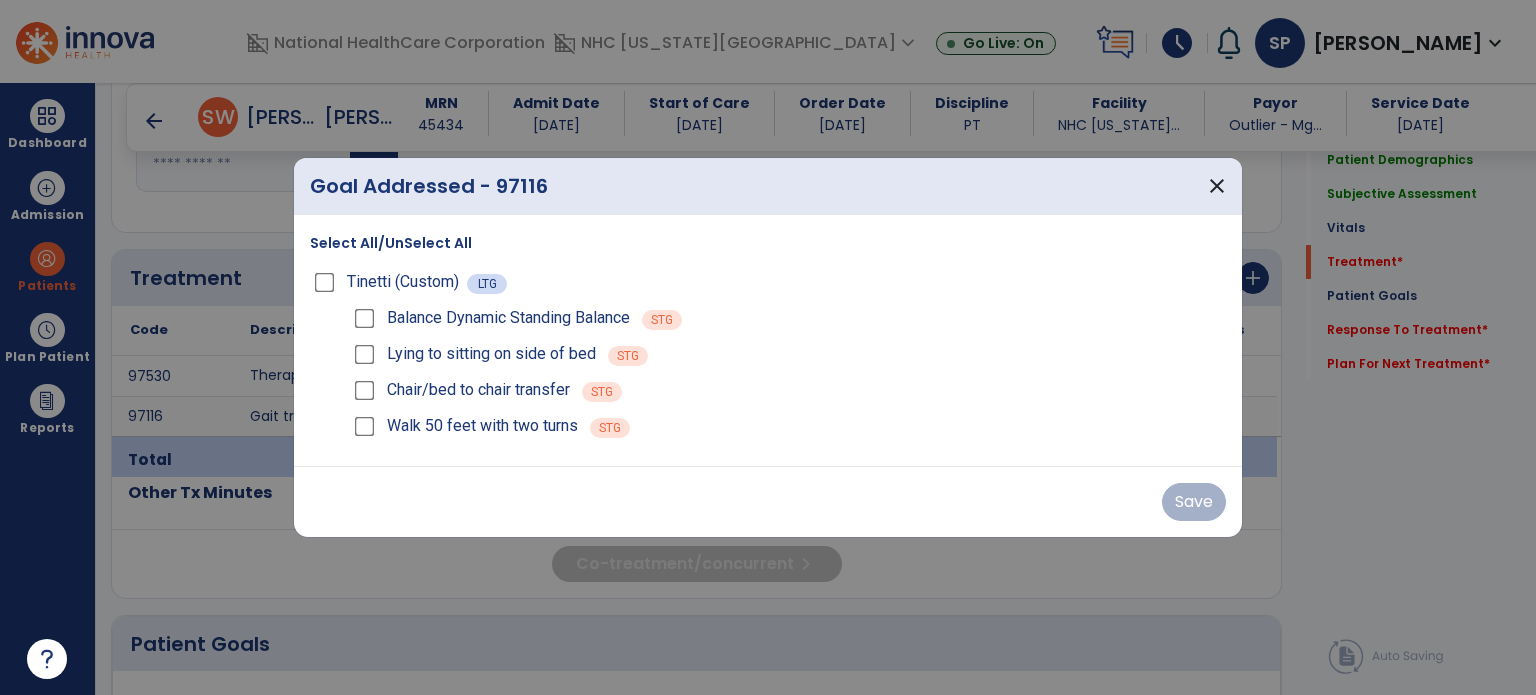 click on "Tinetti (Custom)  LTG" at bounding box center (768, 282) 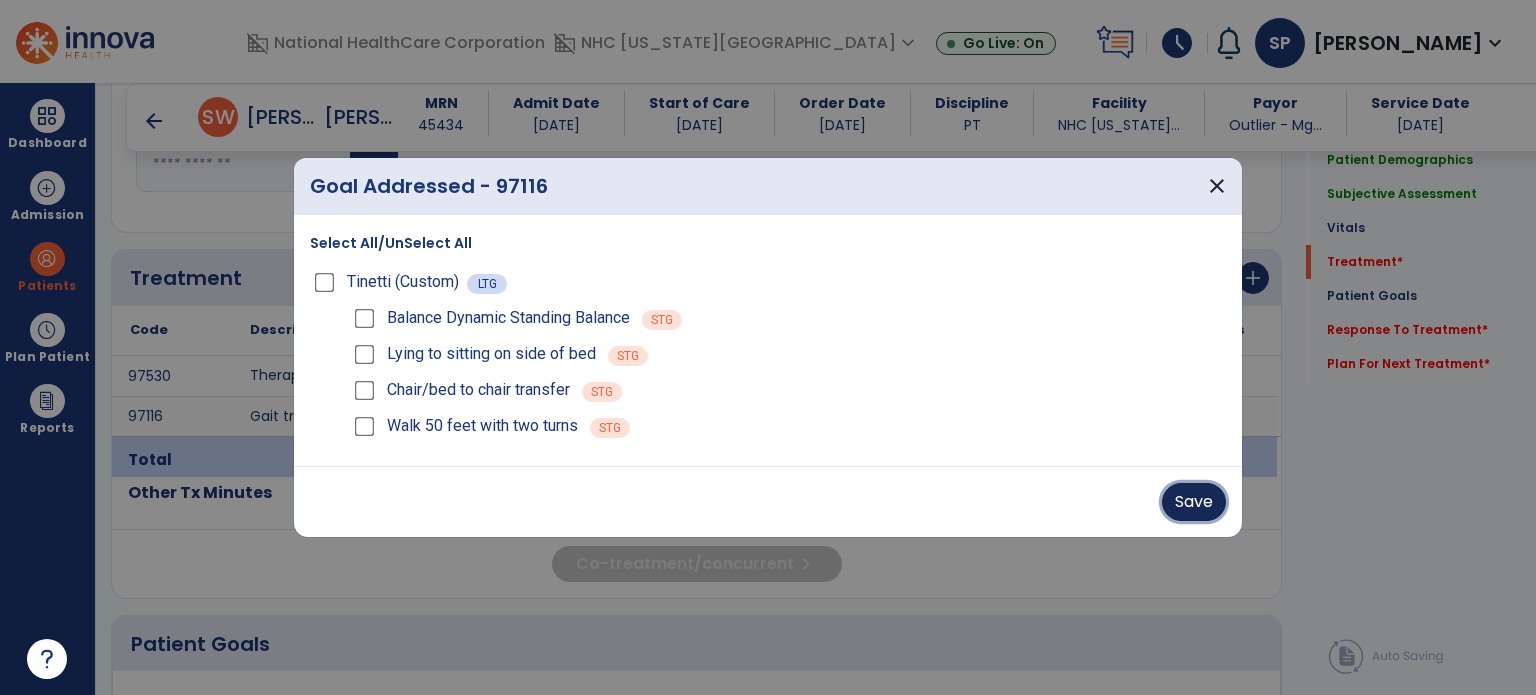 click on "Save" at bounding box center (1194, 502) 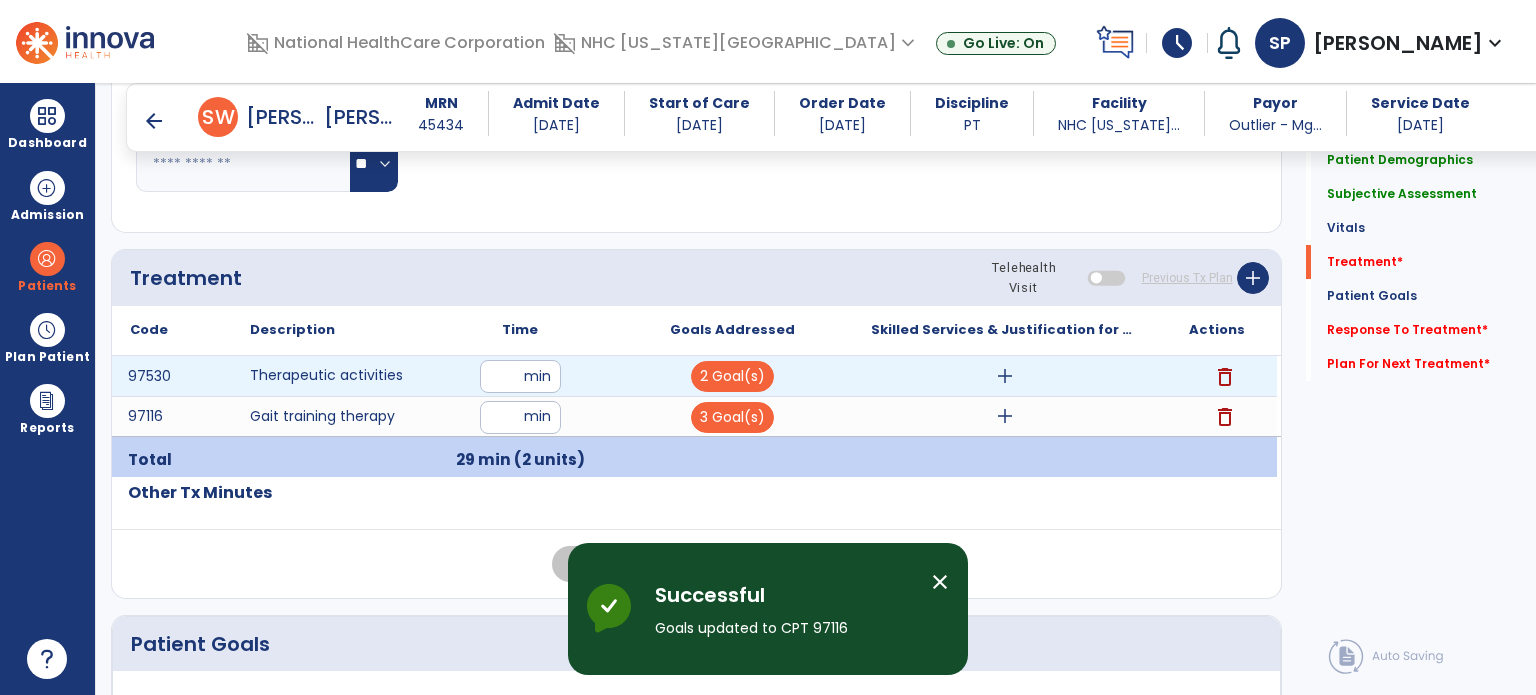 click on "add" at bounding box center (1005, 376) 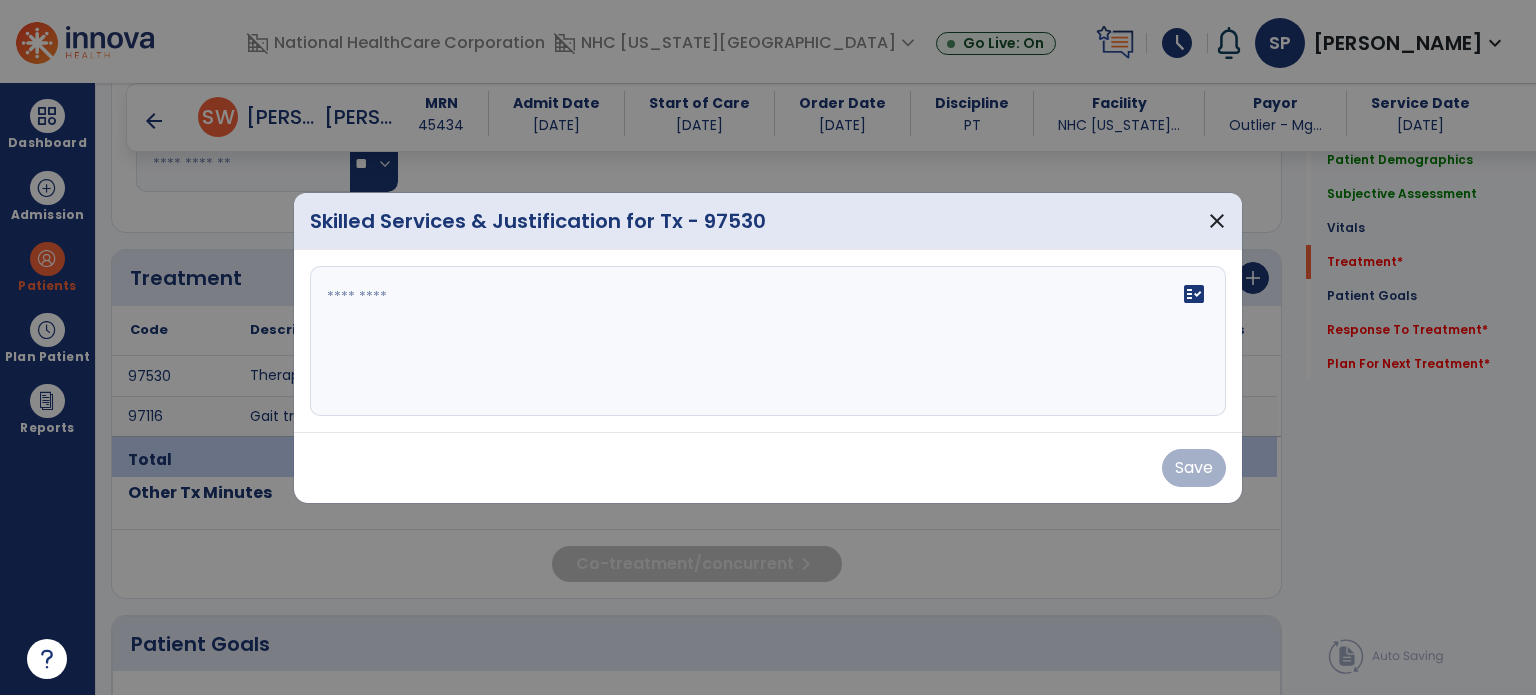 click on "fact_check" at bounding box center (768, 341) 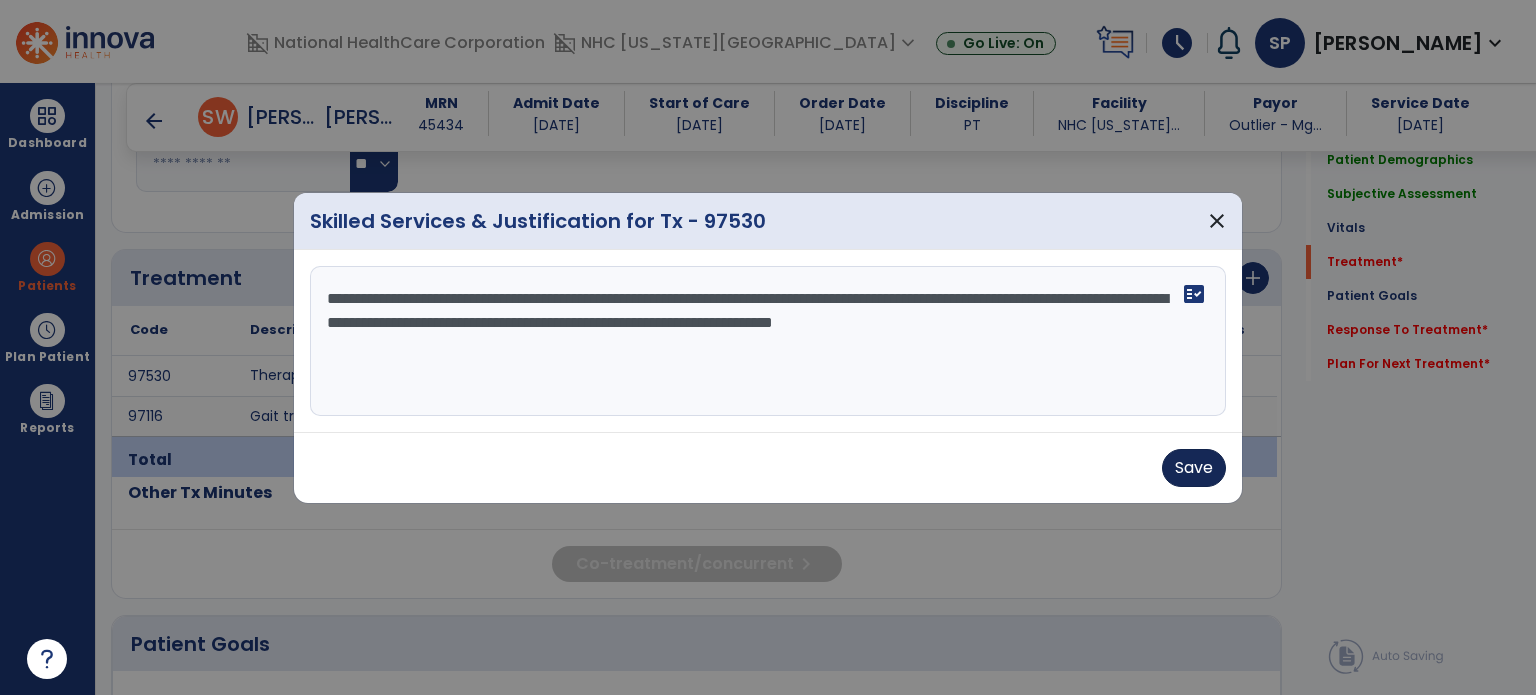 type on "**********" 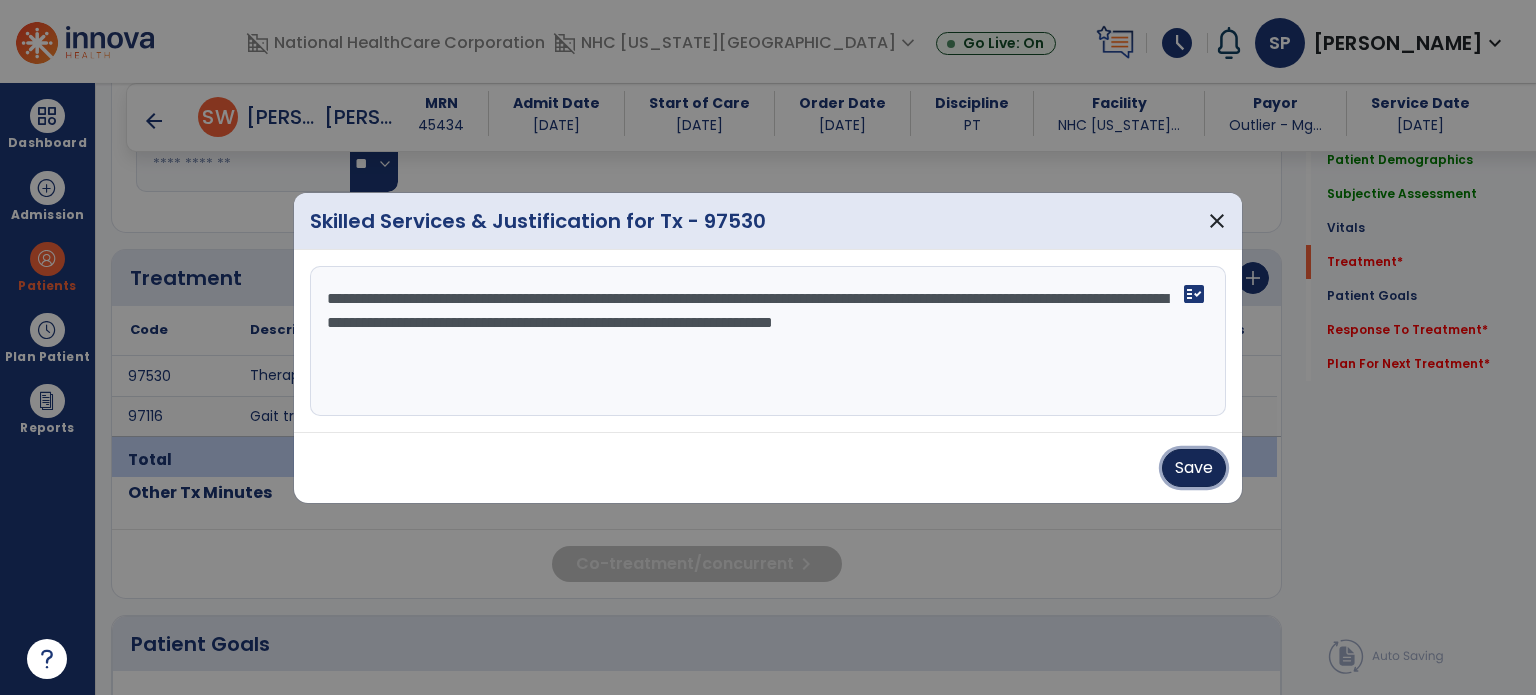 click on "Save" at bounding box center (1194, 468) 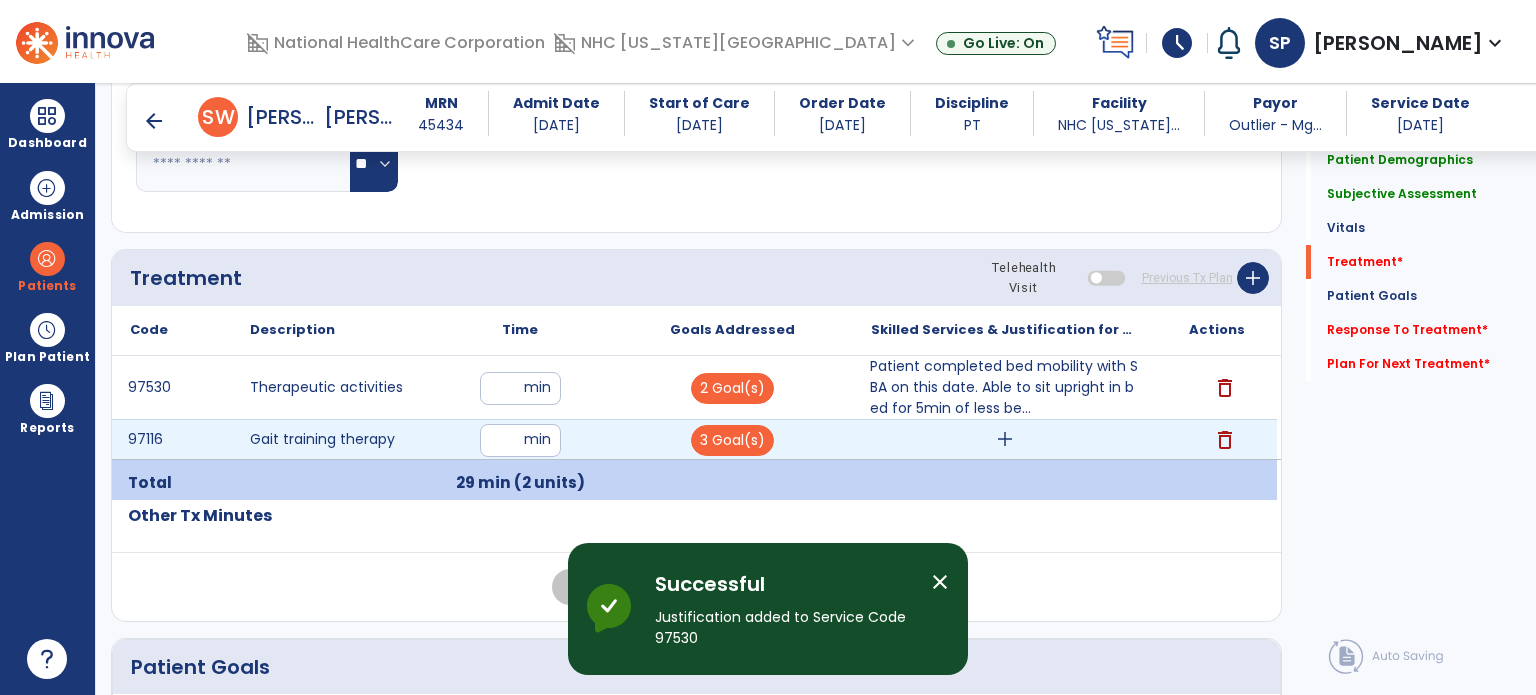 click on "add" at bounding box center (1005, 439) 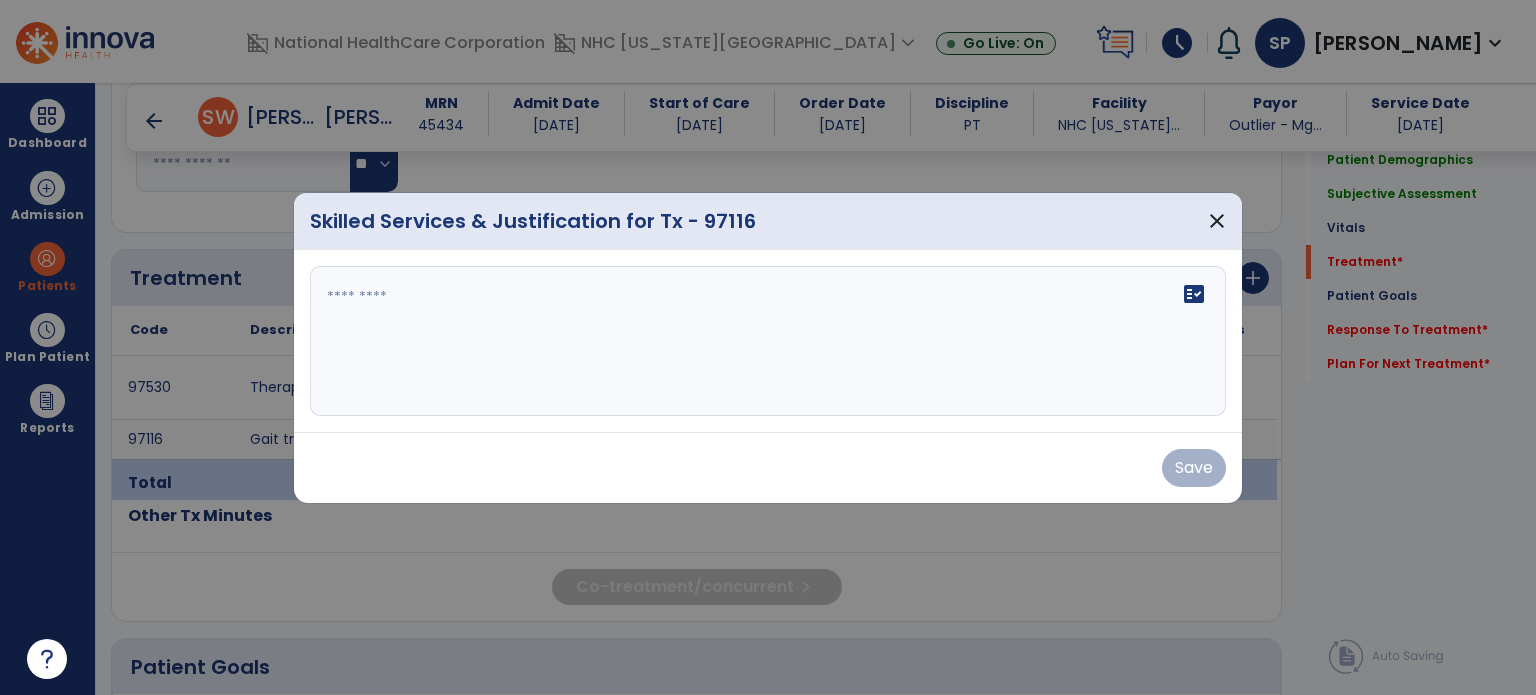 click on "fact_check" at bounding box center [768, 341] 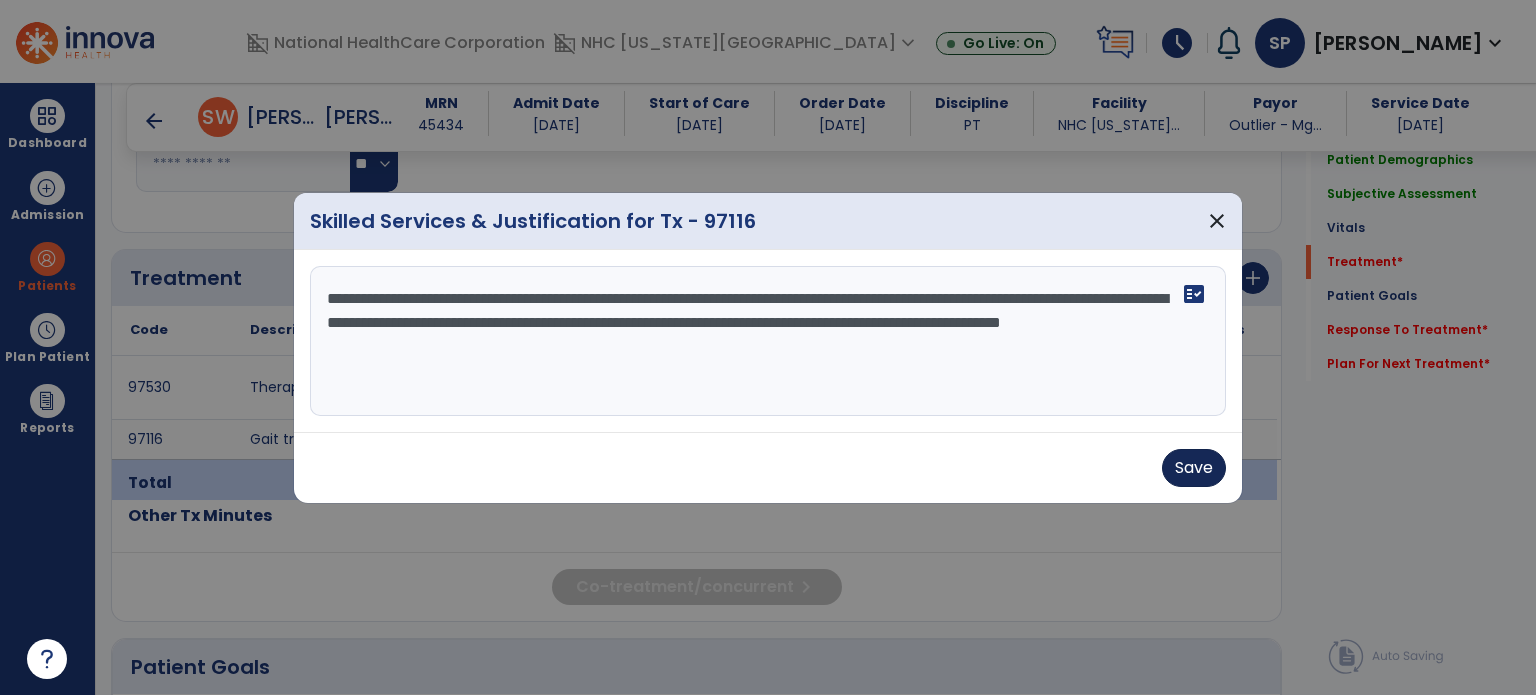 type on "**********" 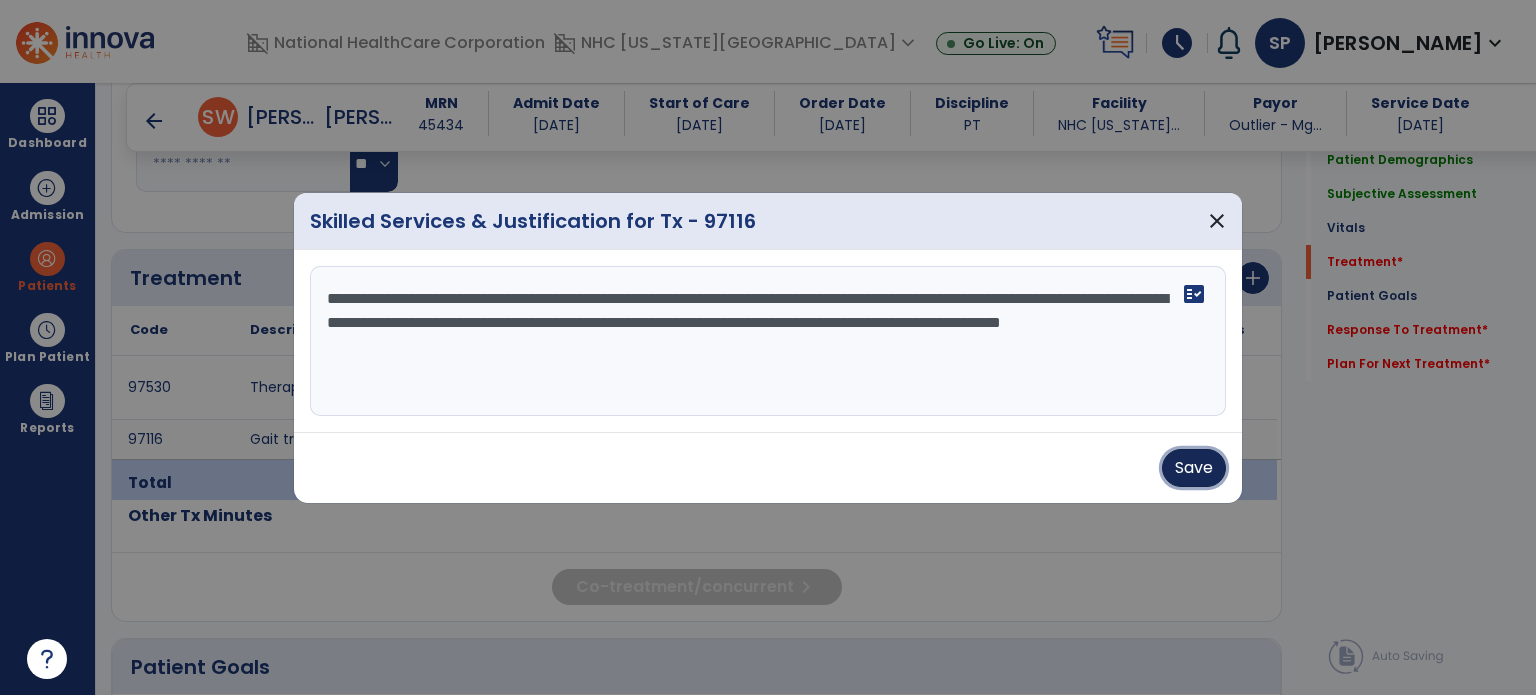 click on "Save" at bounding box center [1194, 468] 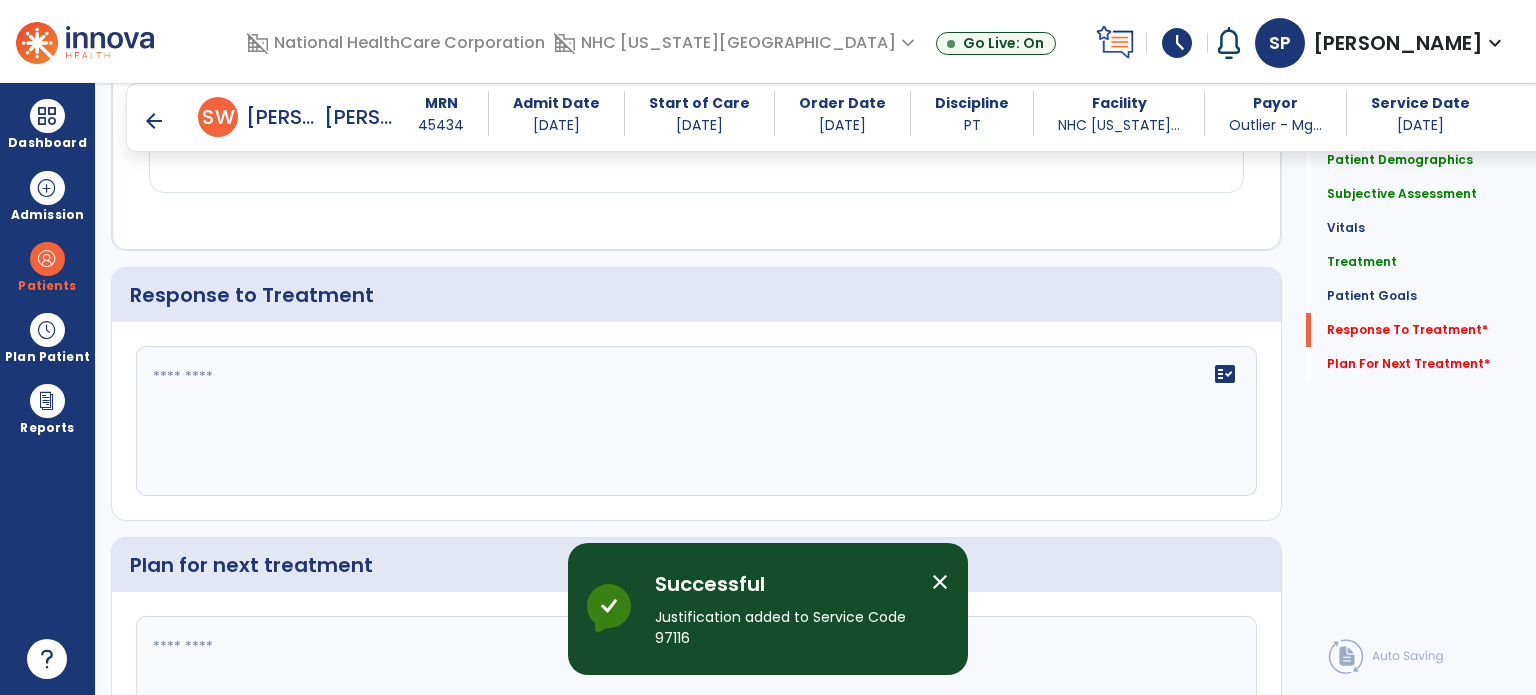 scroll, scrollTop: 2255, scrollLeft: 0, axis: vertical 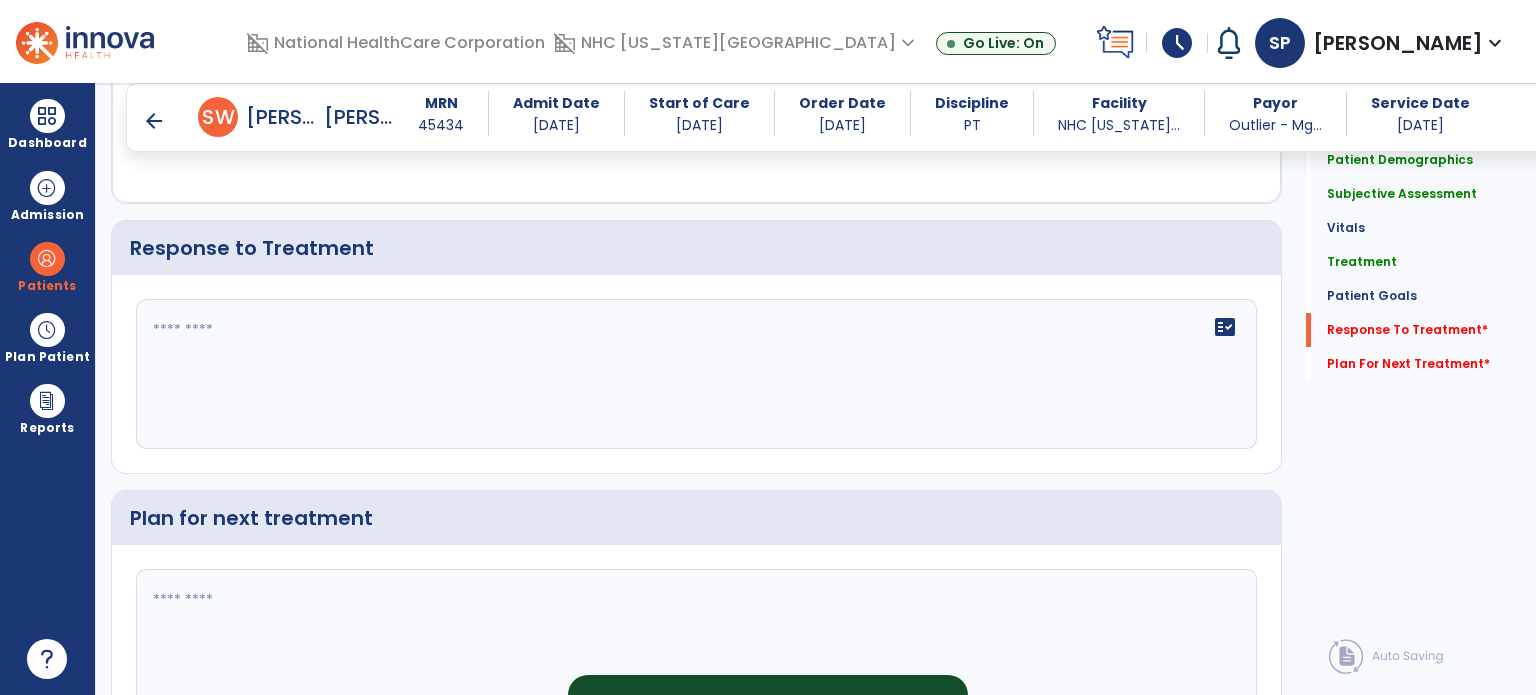 click on "fact_check" 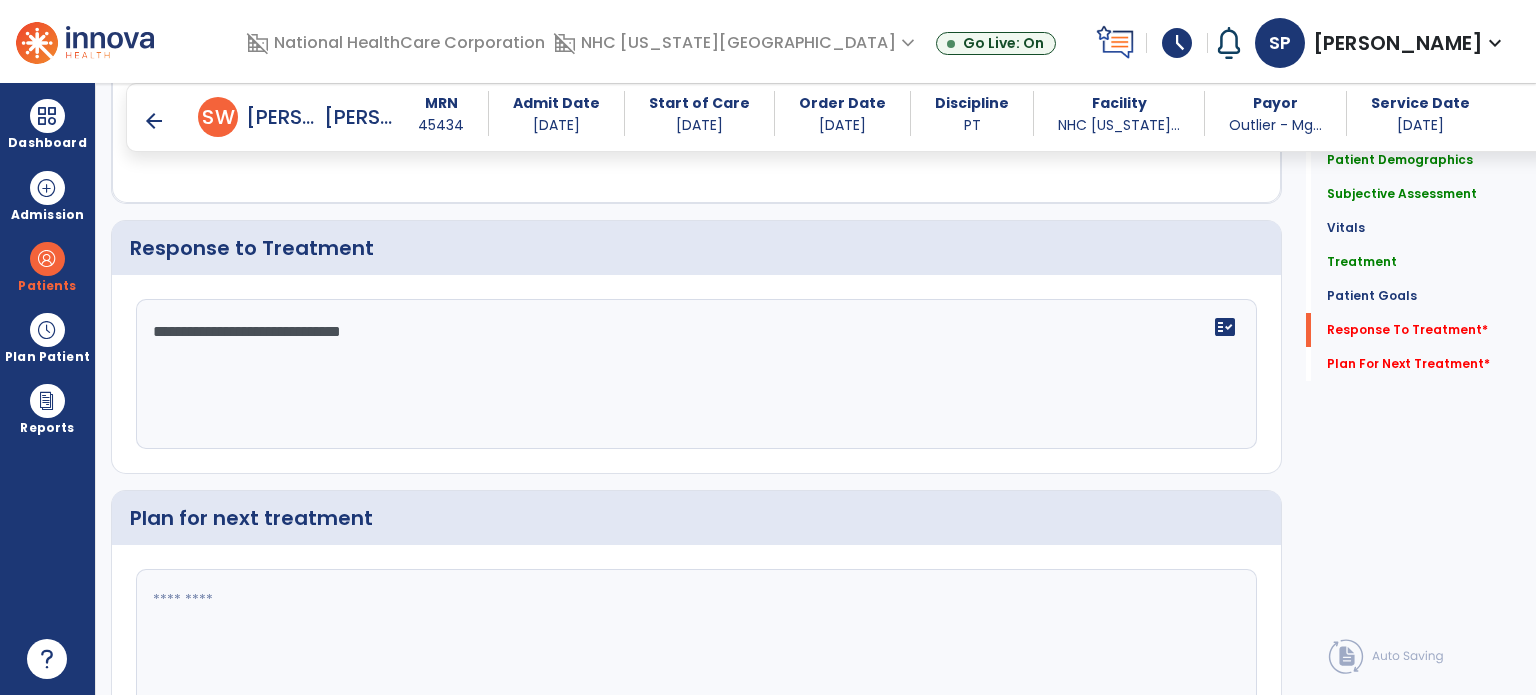 type on "**********" 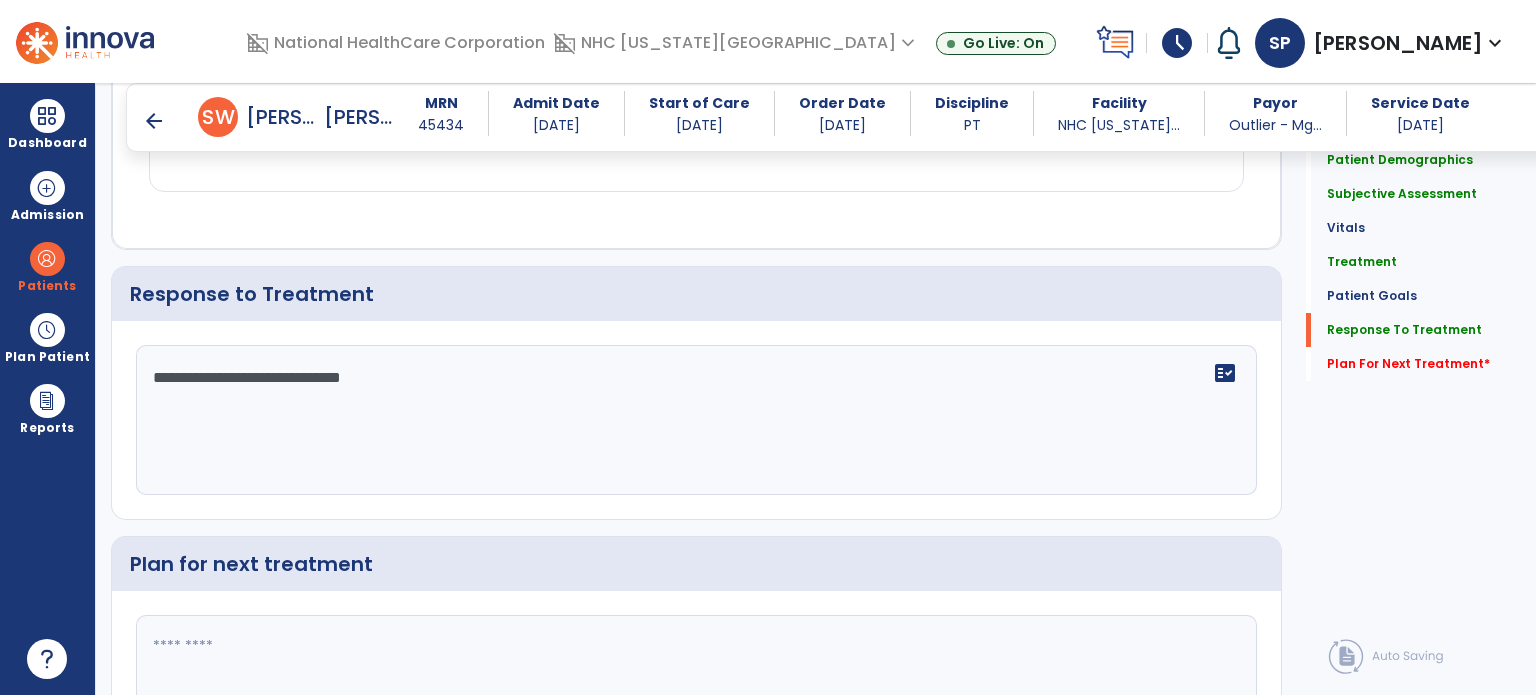 scroll, scrollTop: 2255, scrollLeft: 0, axis: vertical 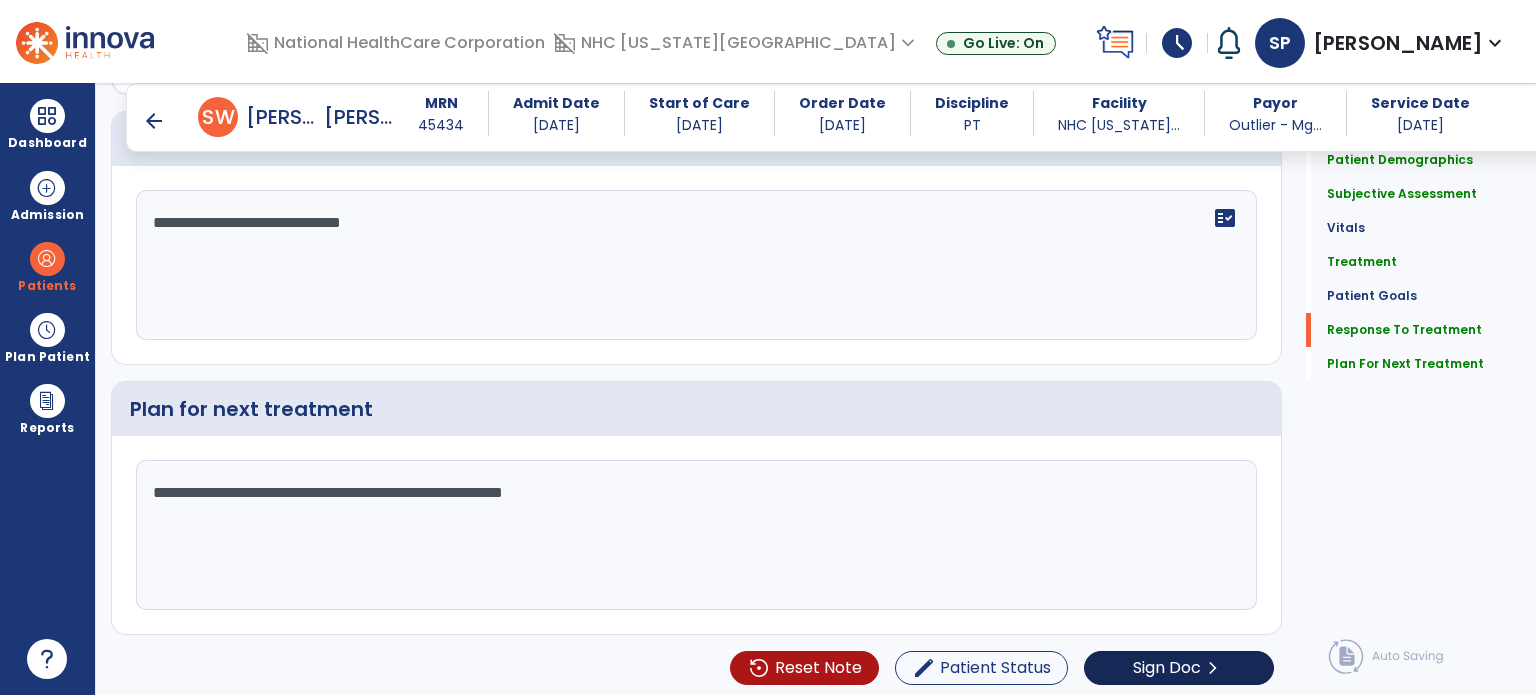 type on "**********" 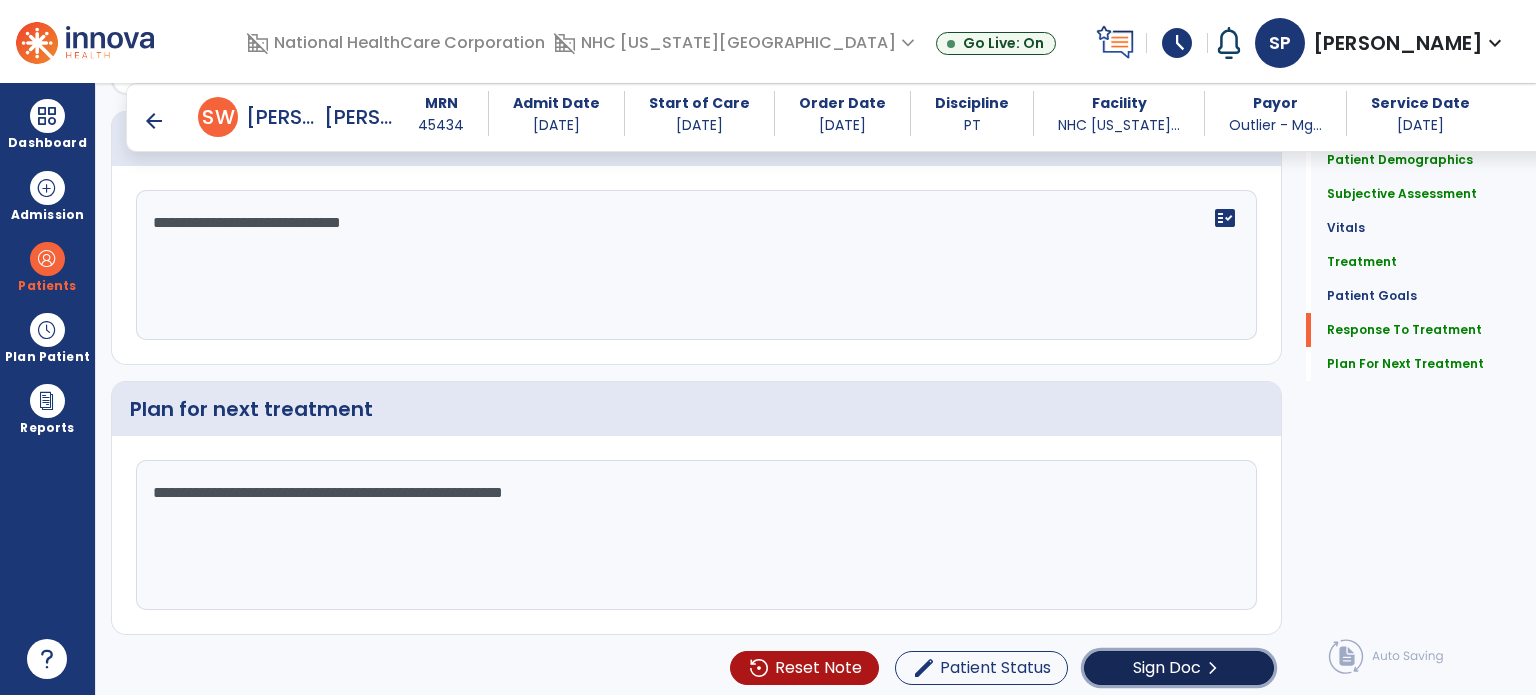 click on "chevron_right" 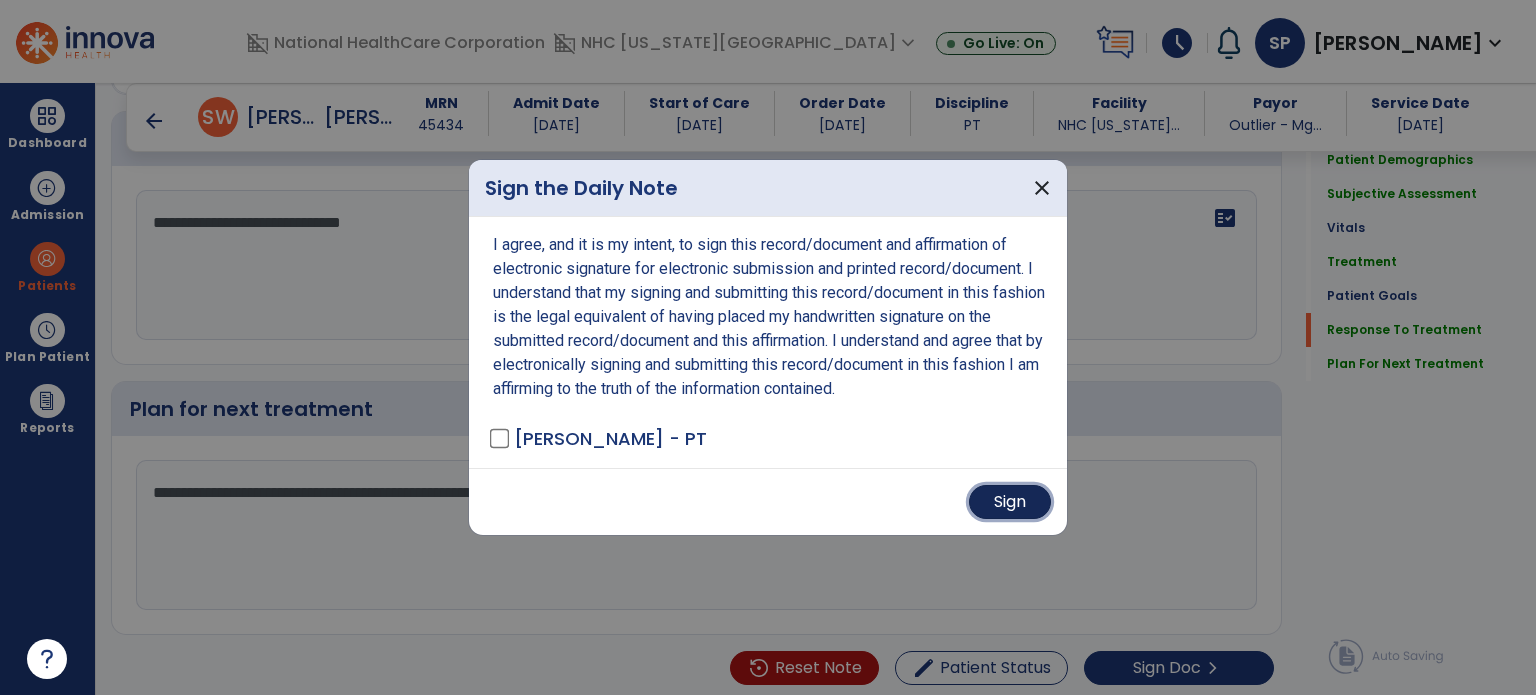 click on "Sign" at bounding box center [1010, 502] 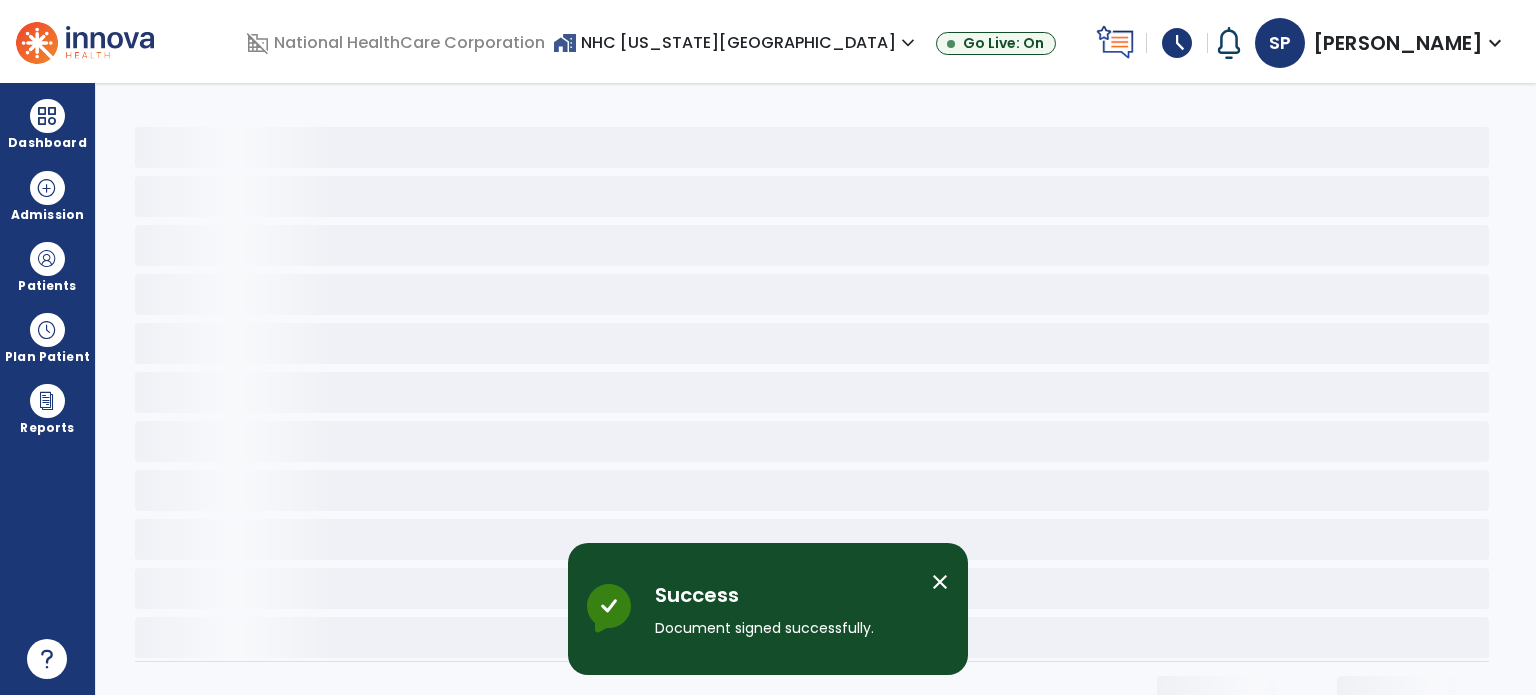 scroll, scrollTop: 0, scrollLeft: 0, axis: both 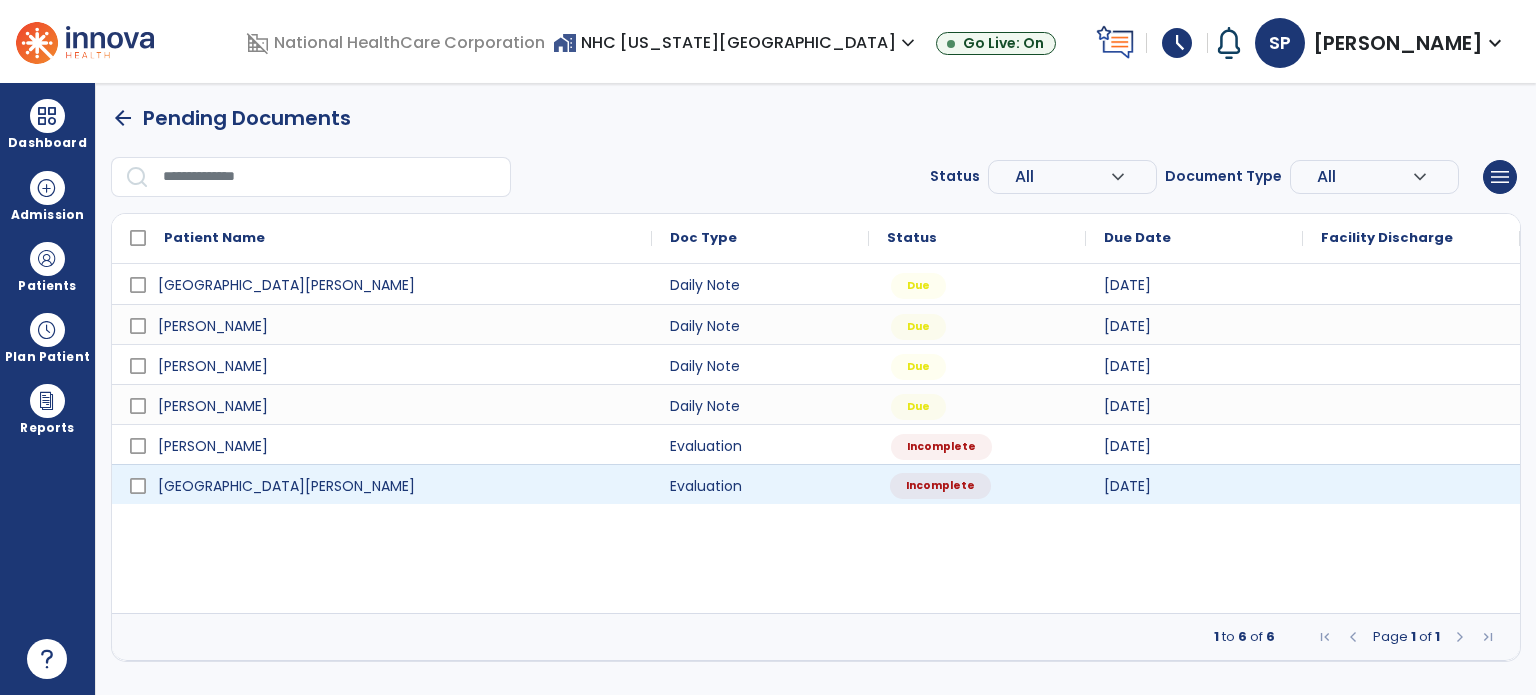 click on "Incomplete" at bounding box center [940, 486] 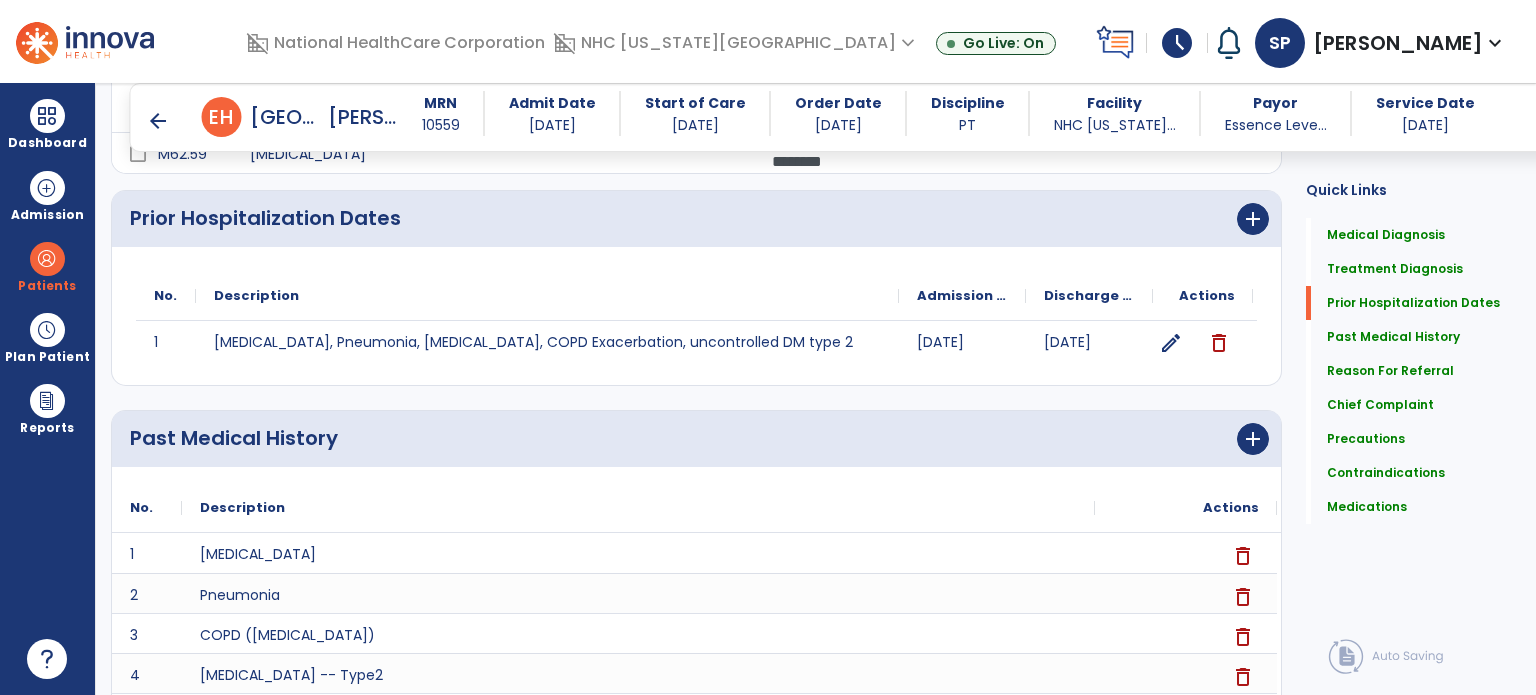 scroll, scrollTop: 535, scrollLeft: 0, axis: vertical 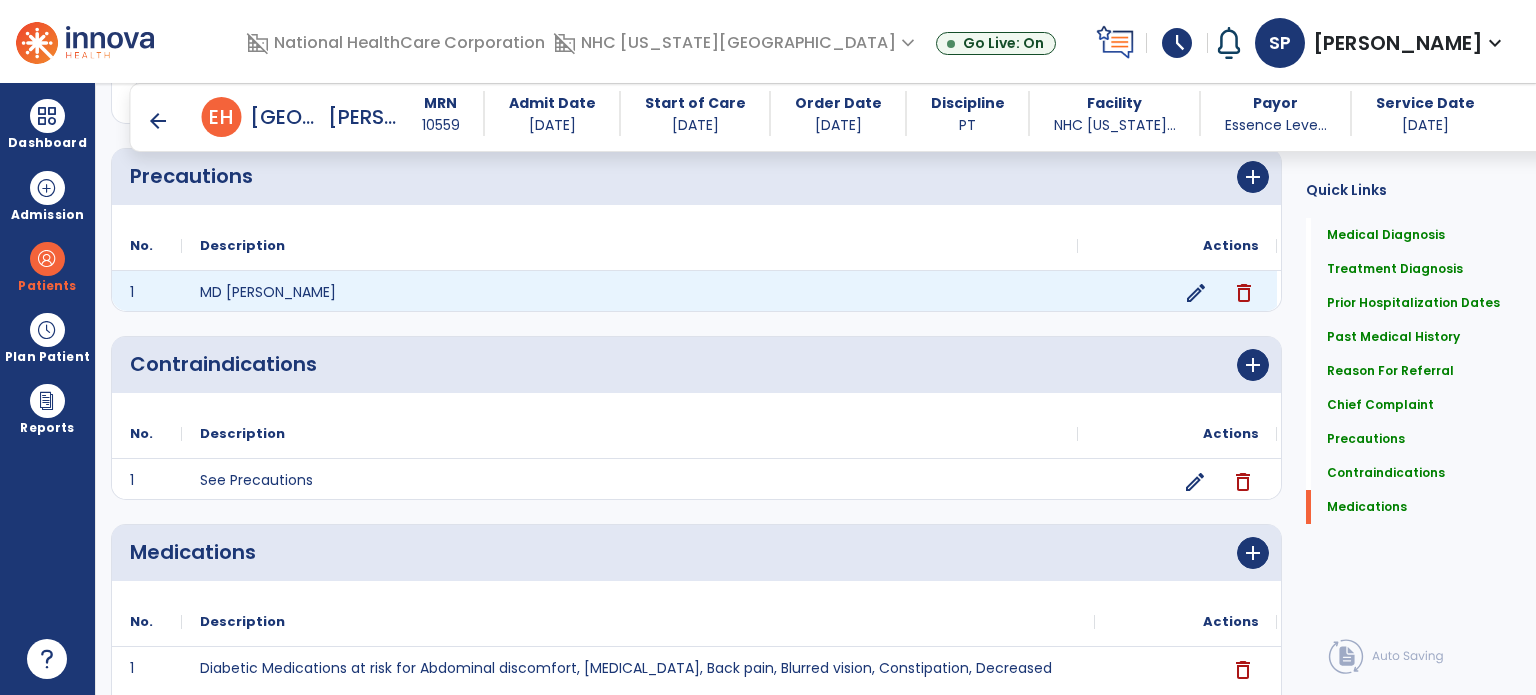 click on "edit" 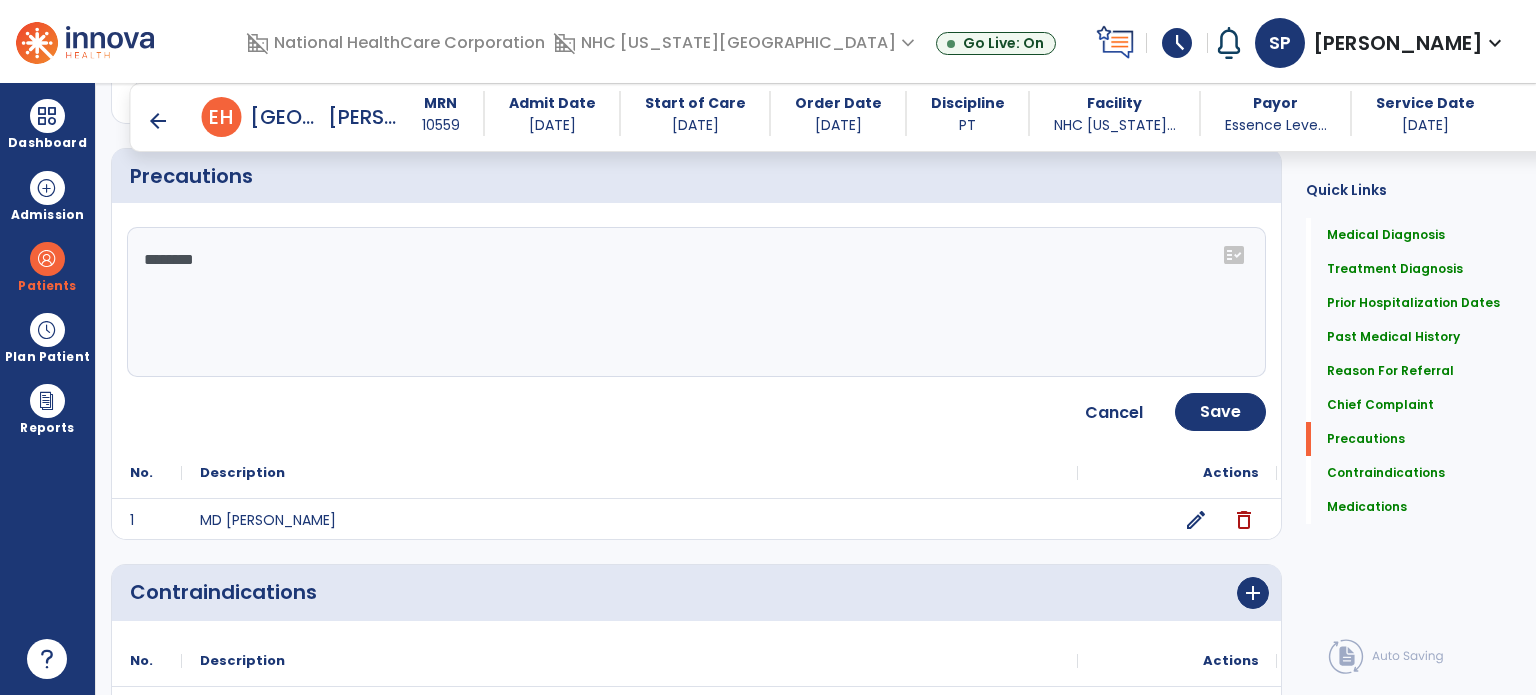 click on "MD [PERSON_NAME] ********  fact_check" 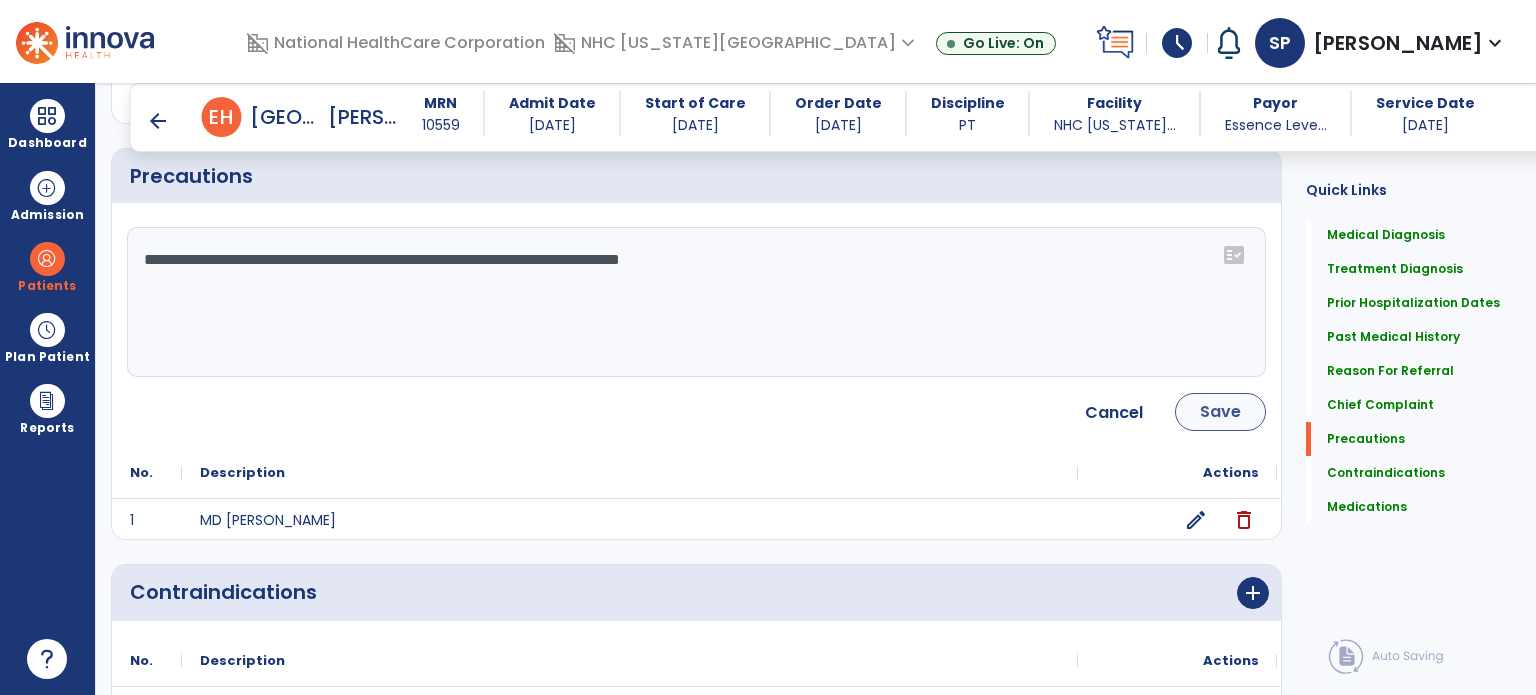 type on "**********" 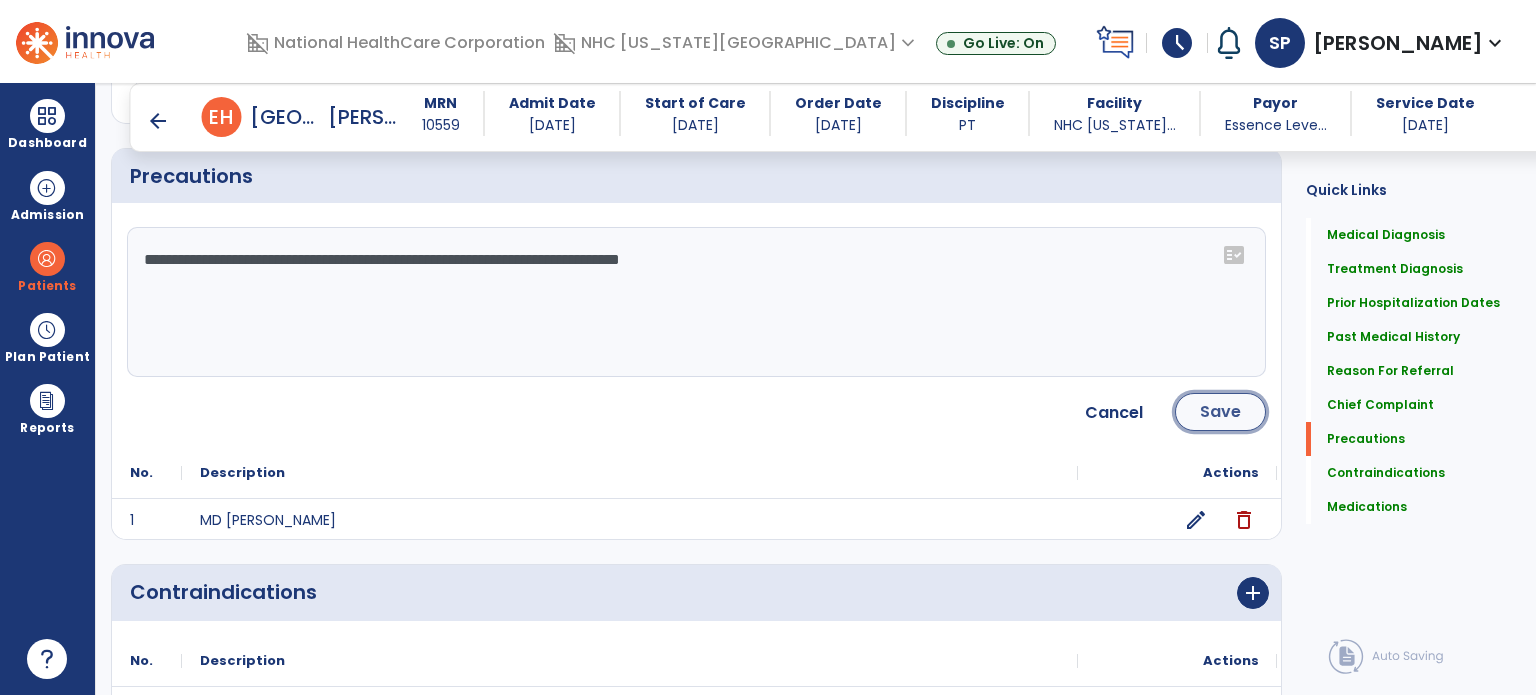 click on "Save" 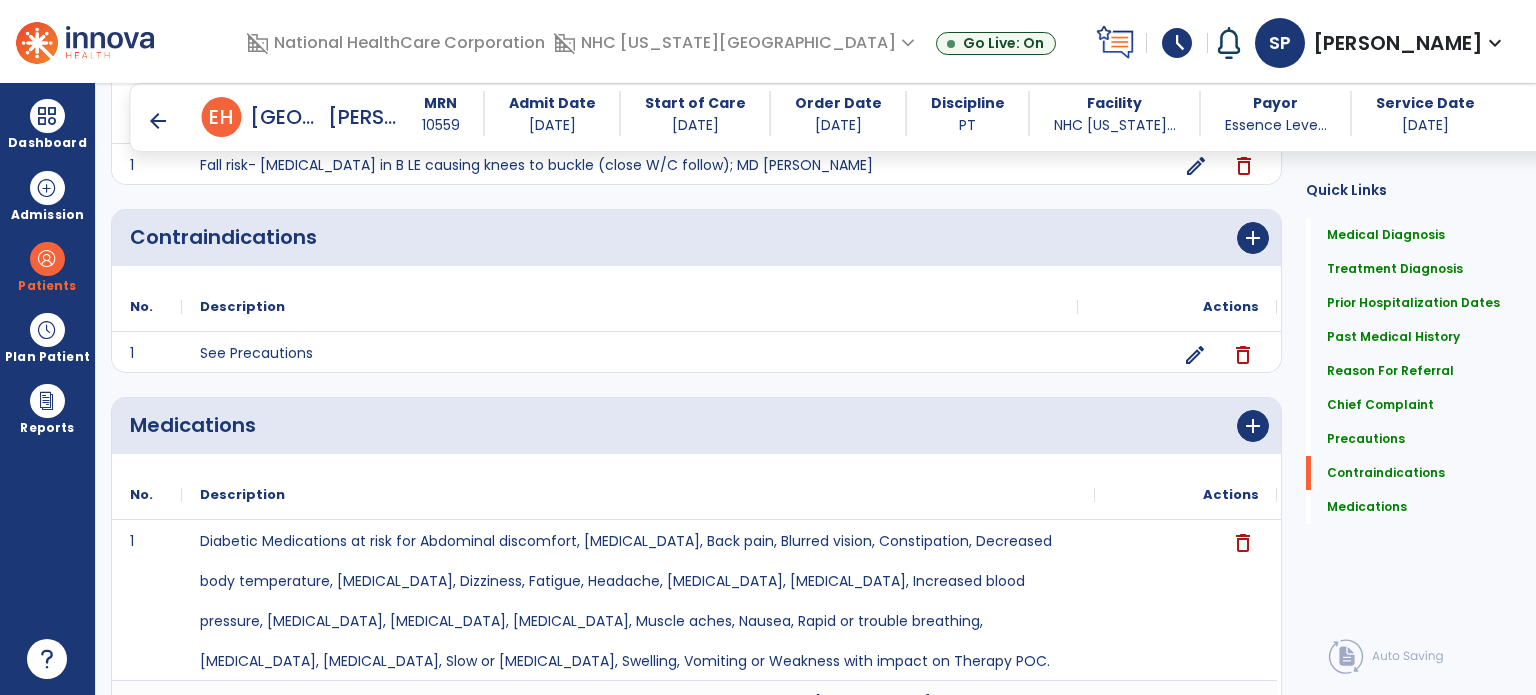 scroll, scrollTop: 2098, scrollLeft: 0, axis: vertical 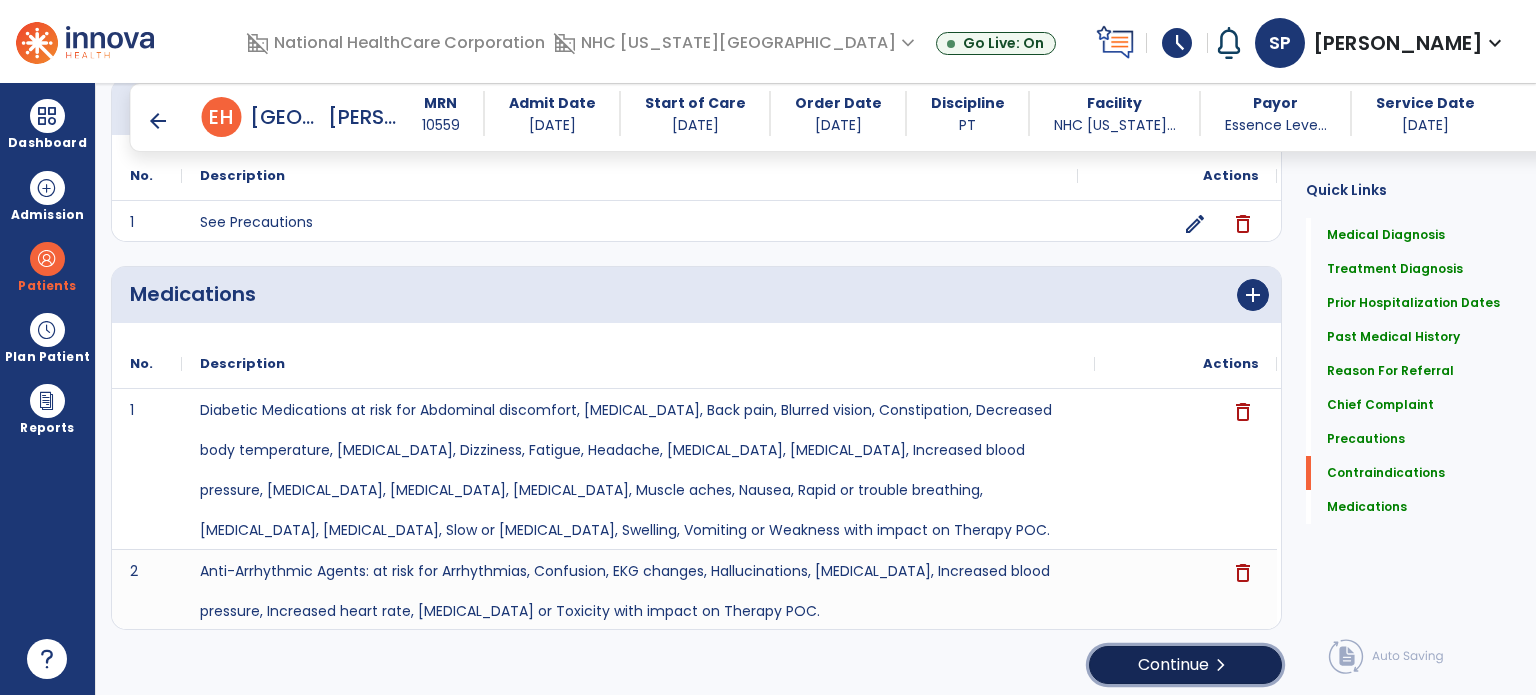 click on "Continue  chevron_right" 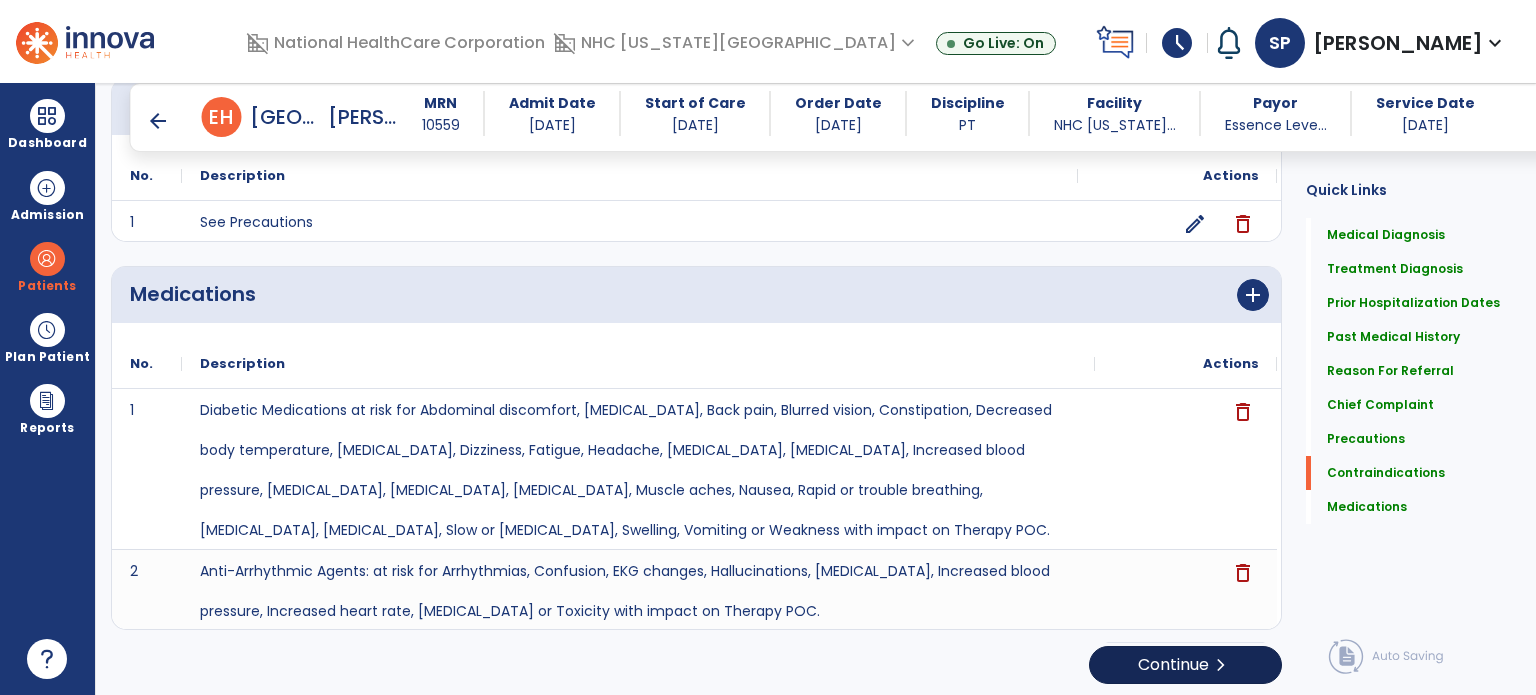 scroll, scrollTop: 0, scrollLeft: 0, axis: both 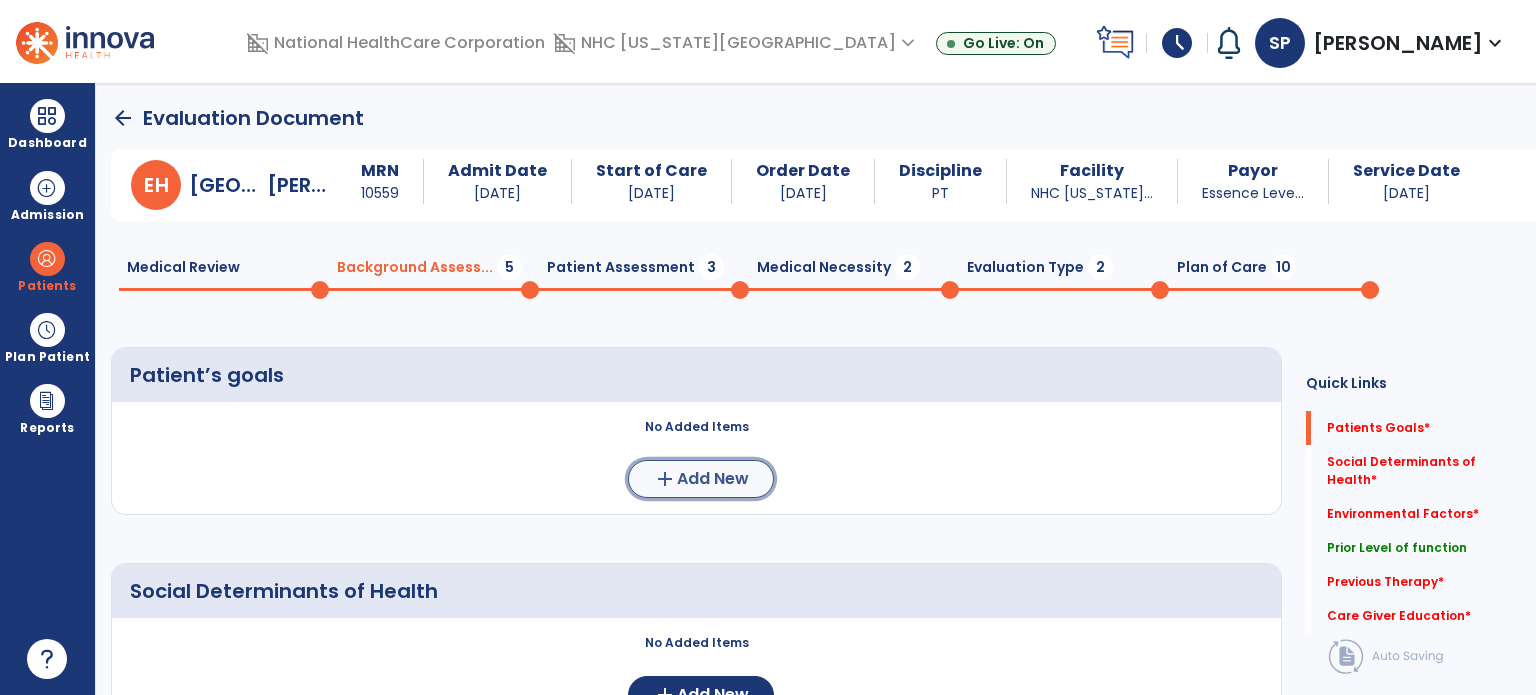 click on "add  Add New" 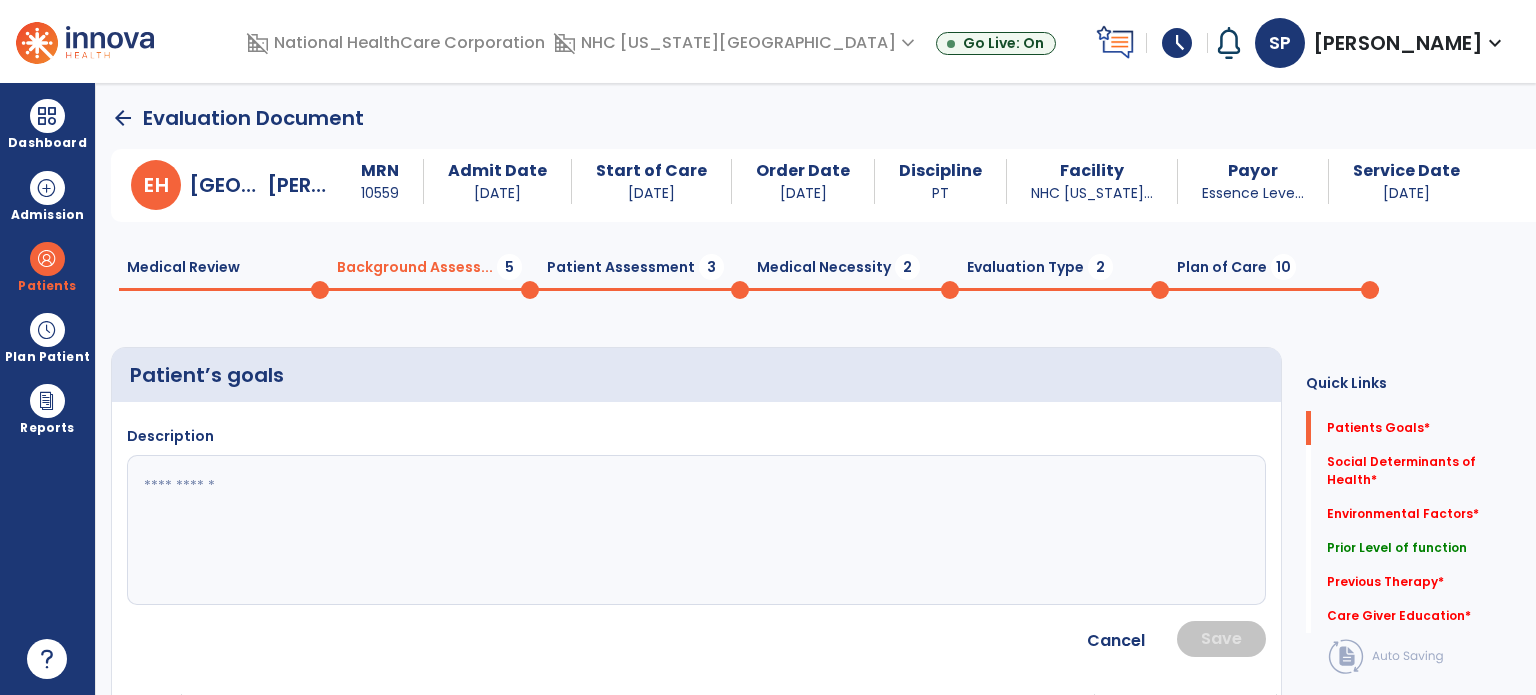 click 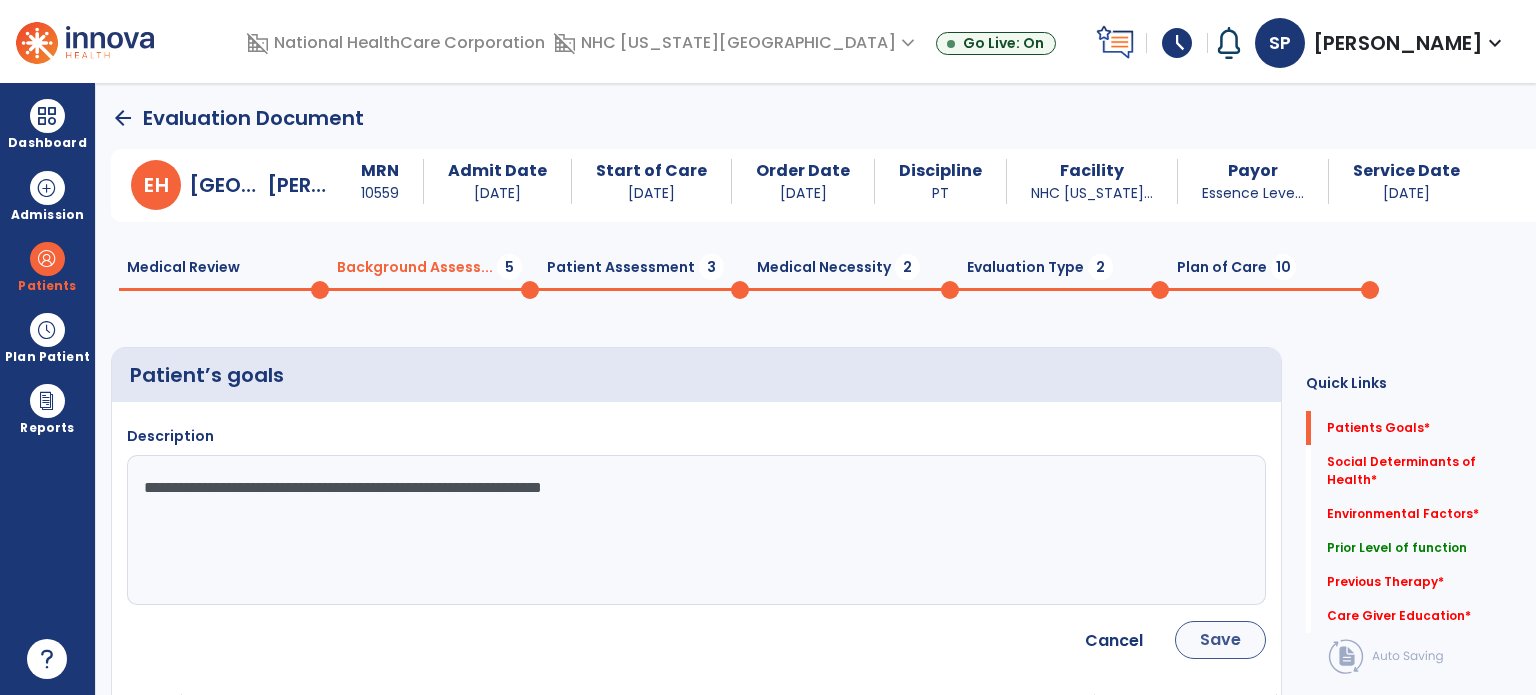 type on "**********" 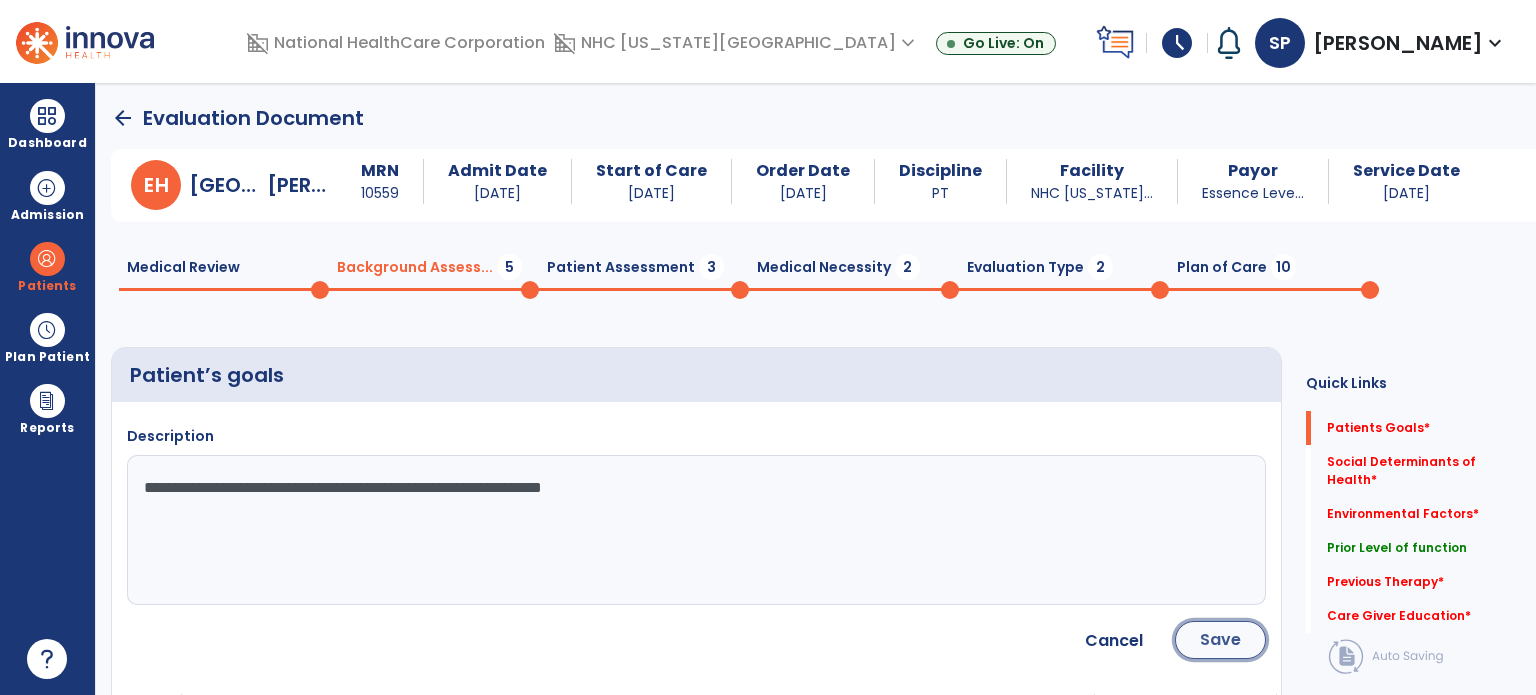 click on "Save" 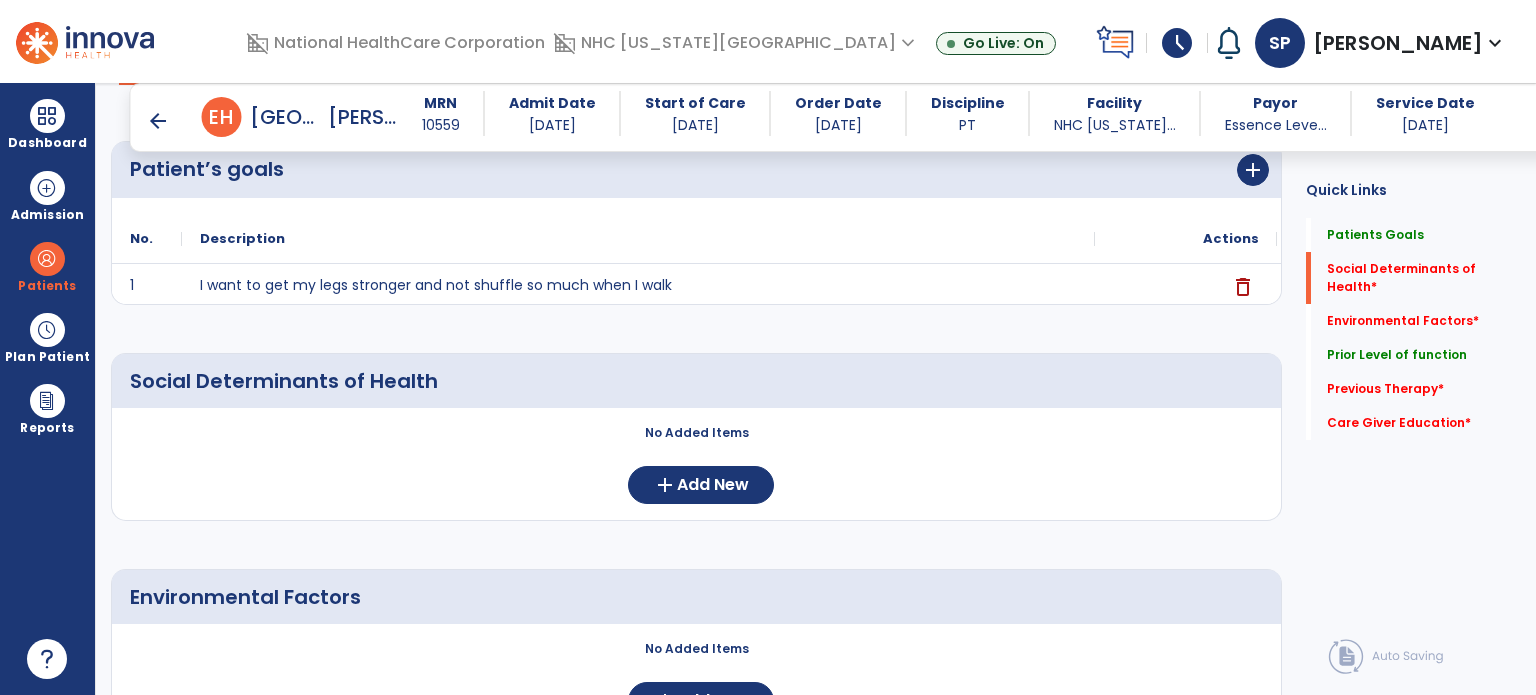 scroll, scrollTop: 286, scrollLeft: 0, axis: vertical 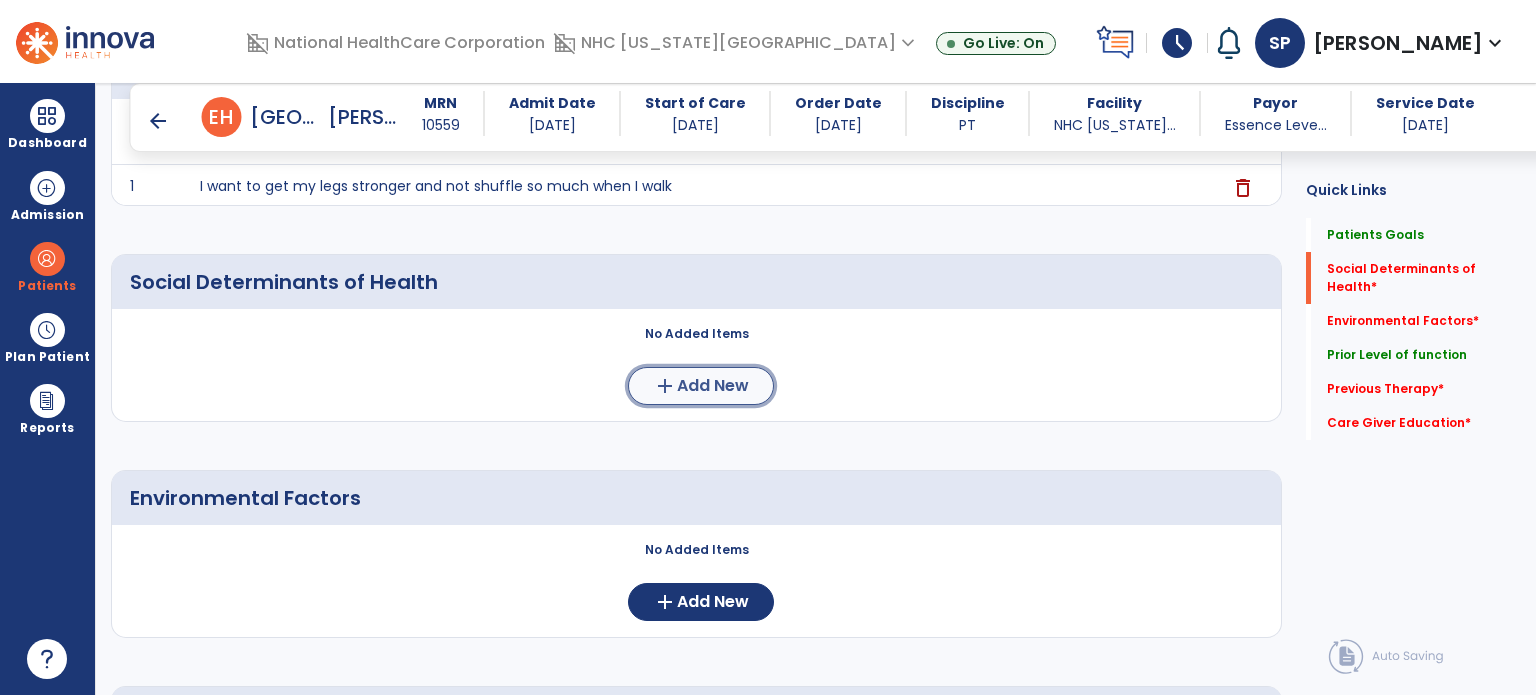 click on "Add New" 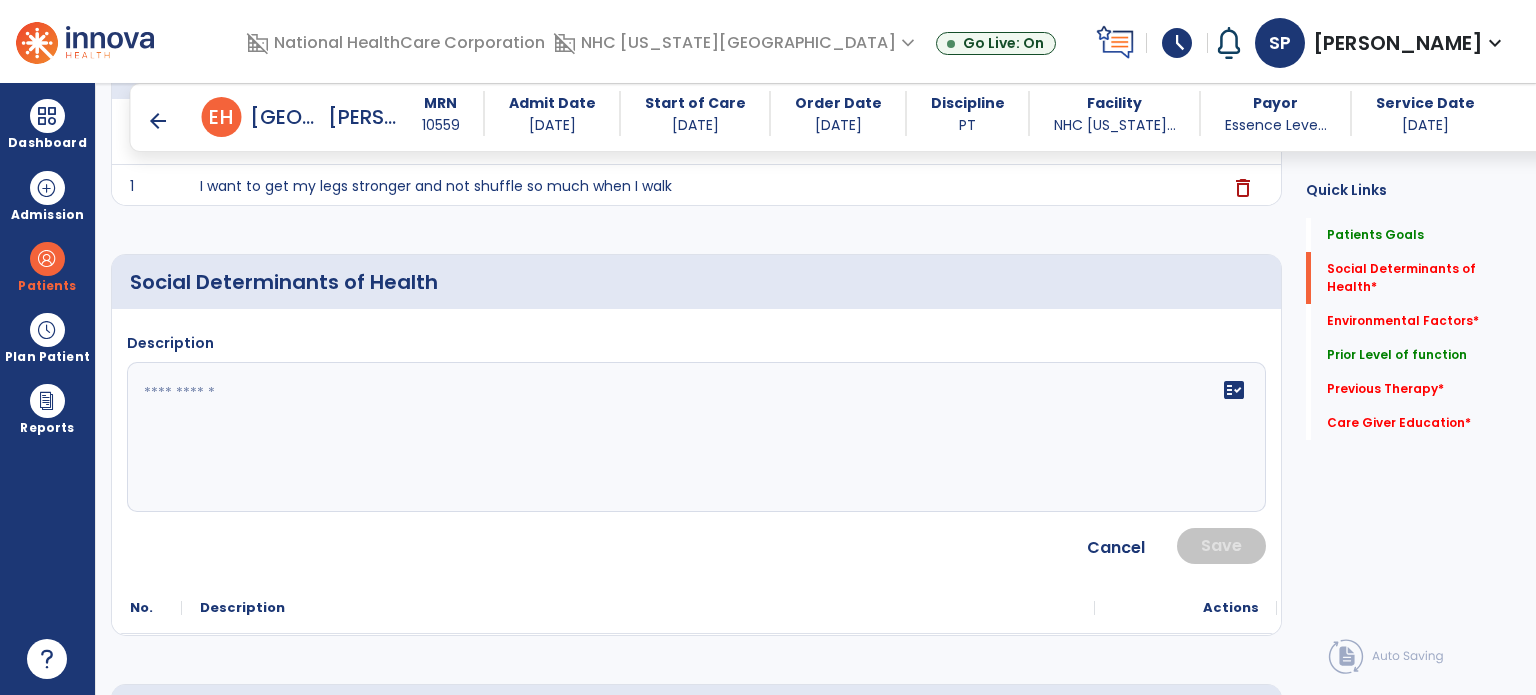 click 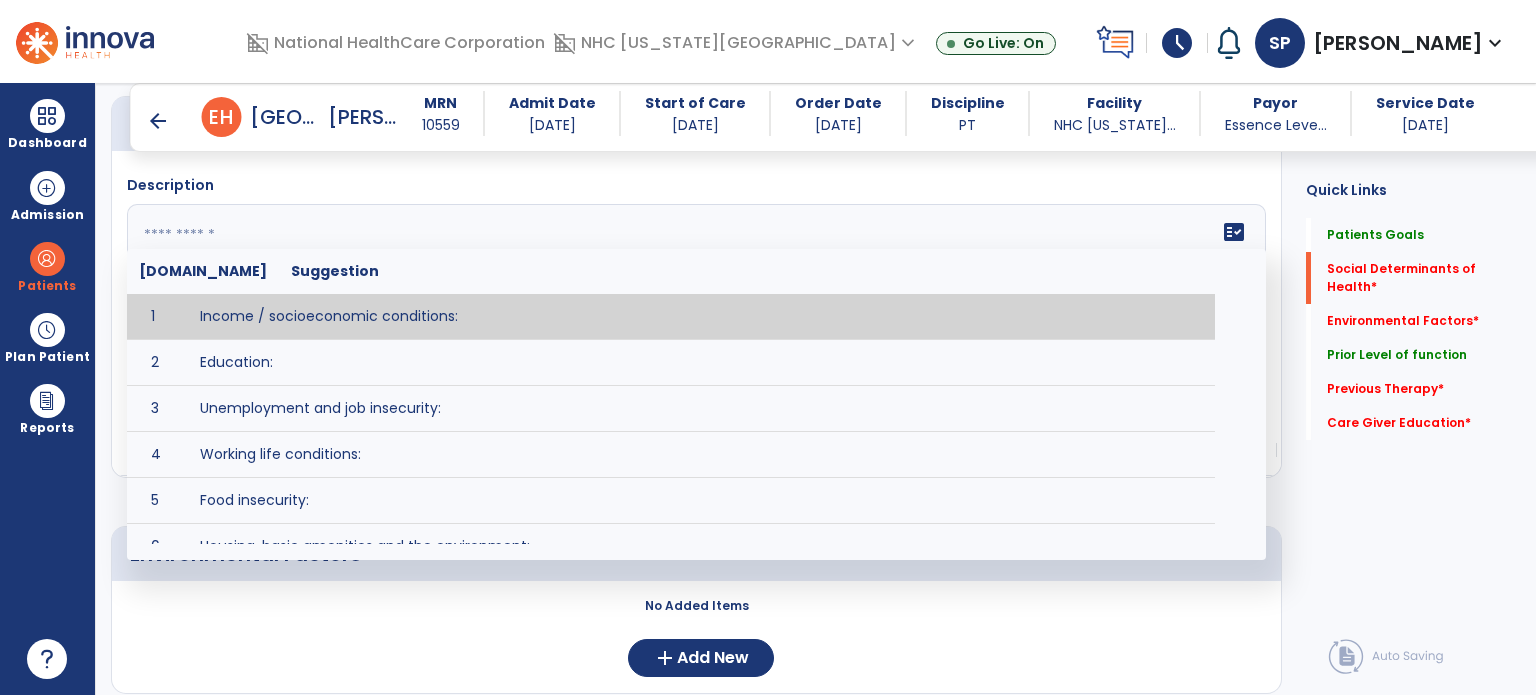 scroll, scrollTop: 479, scrollLeft: 0, axis: vertical 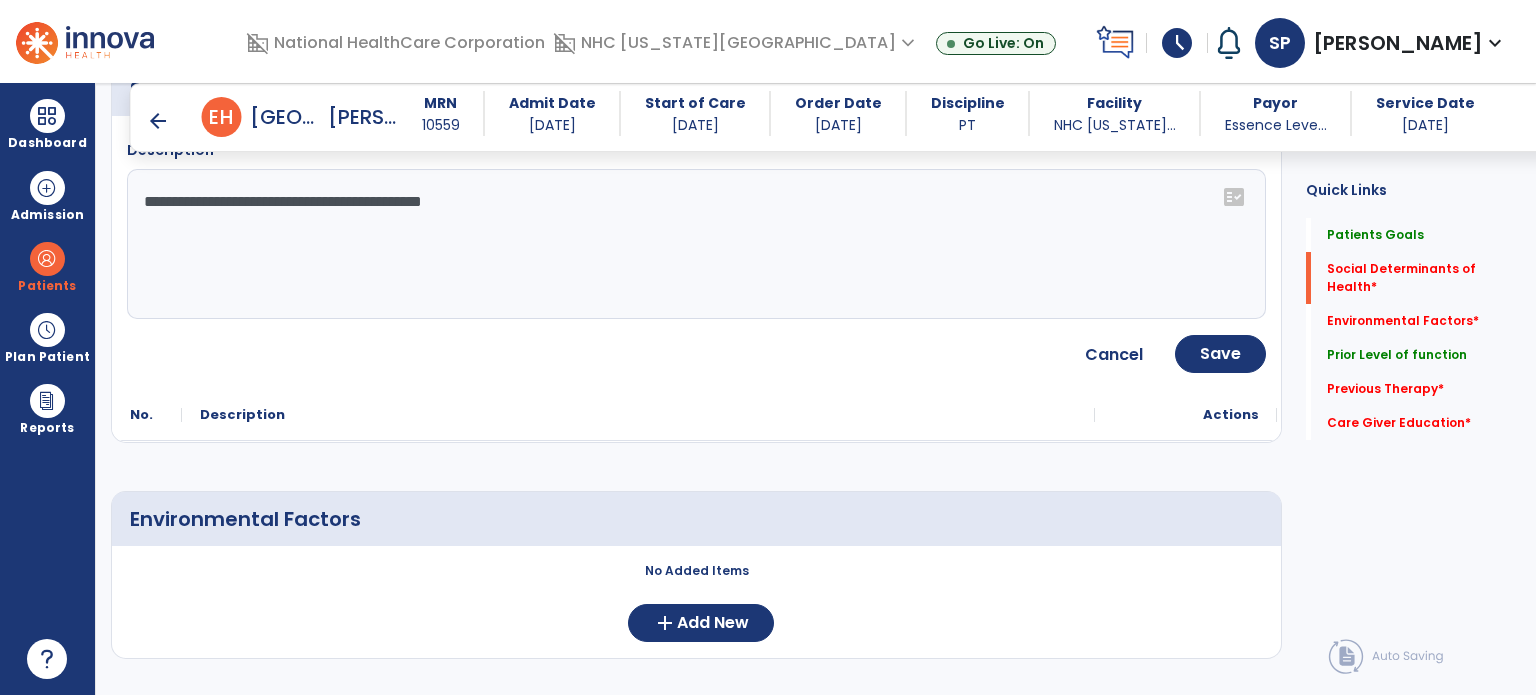 click on "**********" 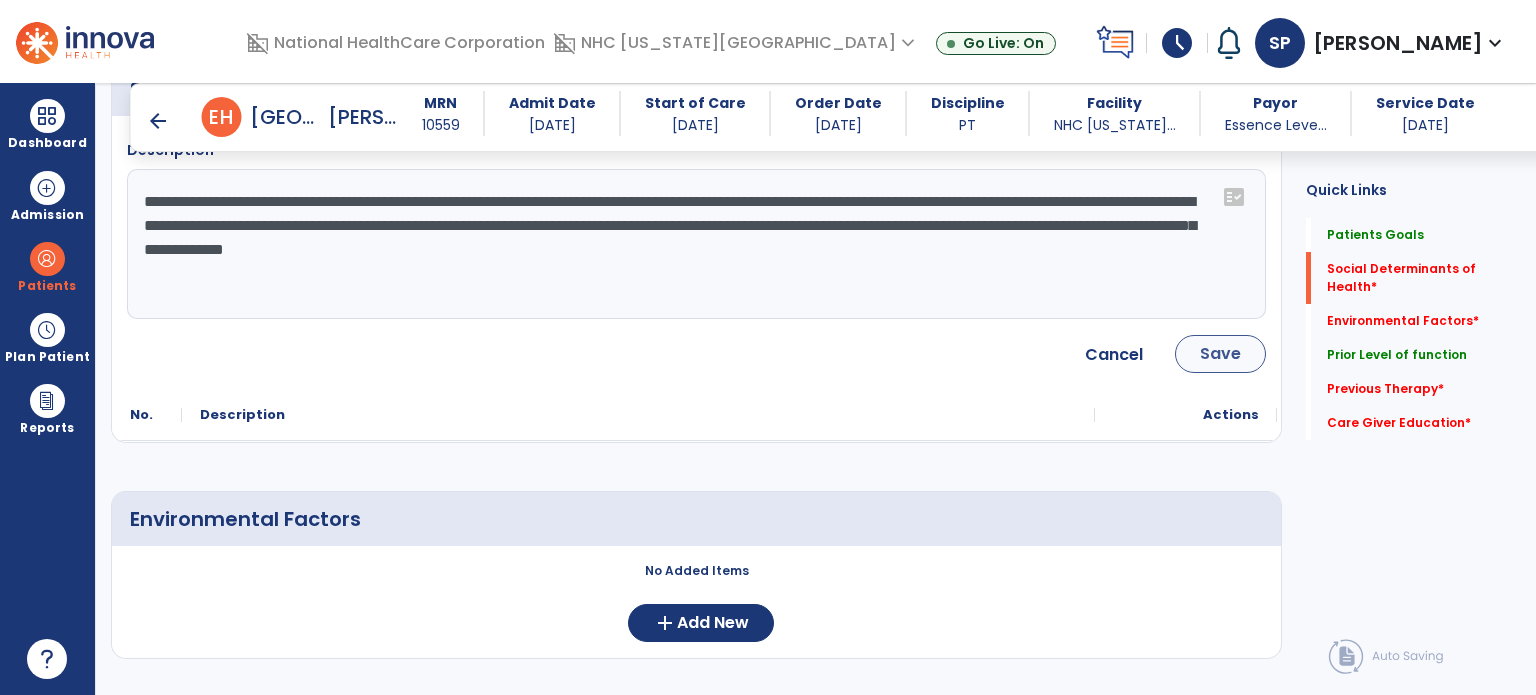 type on "**********" 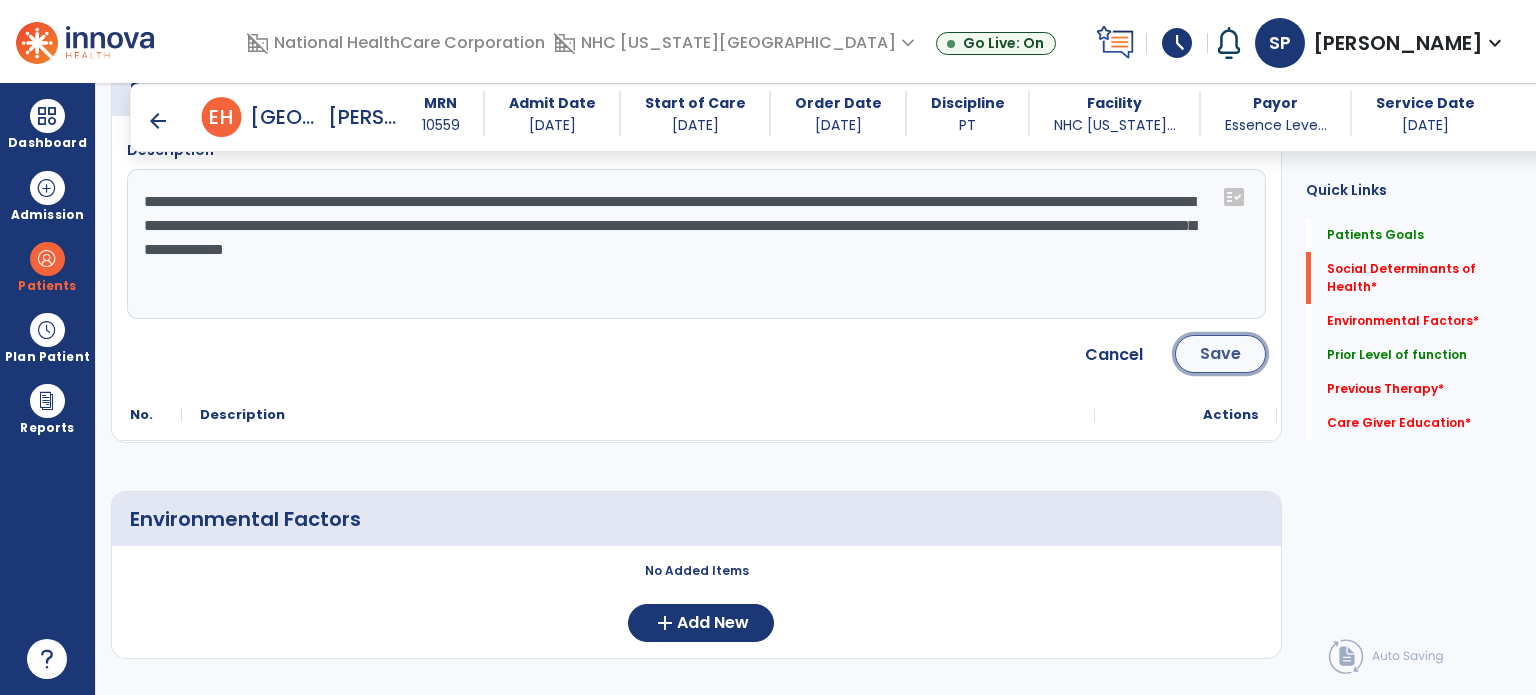 click on "Save" 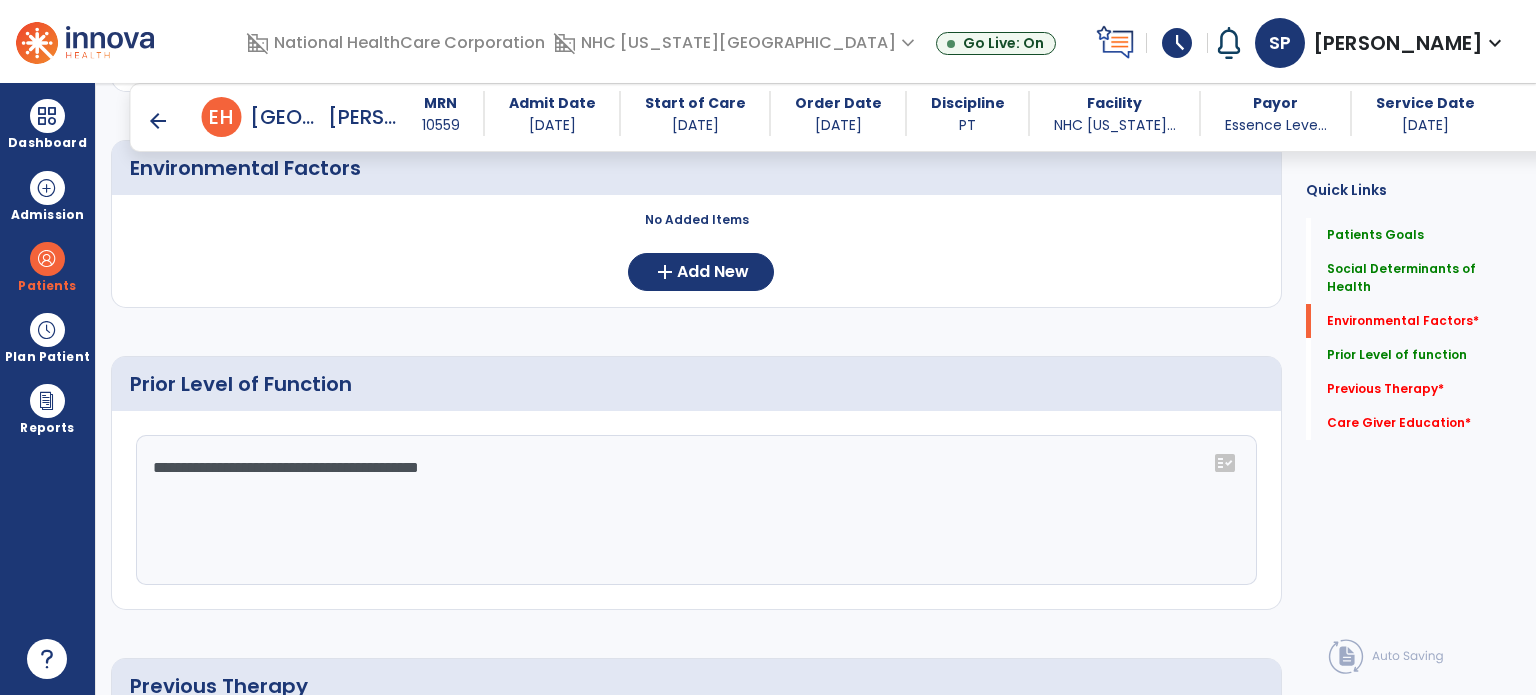 scroll, scrollTop: 784, scrollLeft: 0, axis: vertical 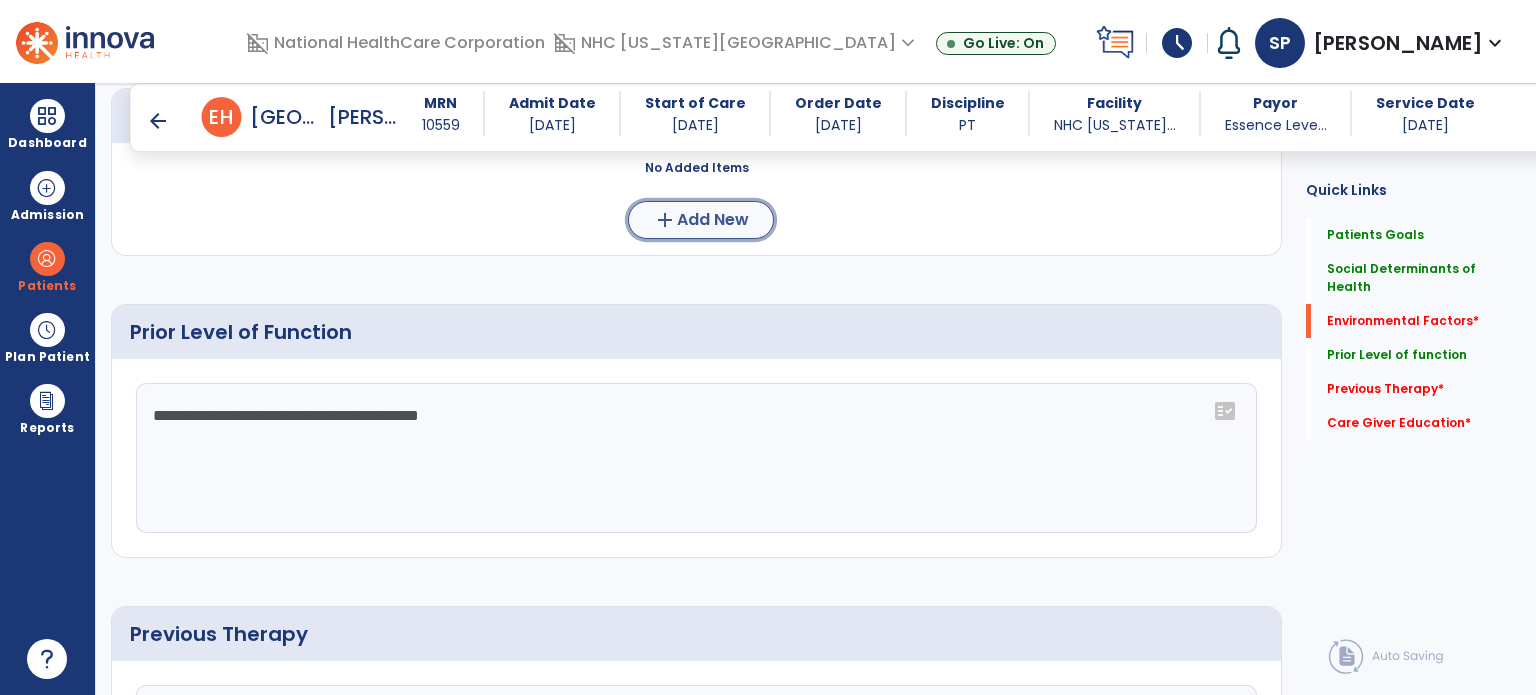 click on "Add New" 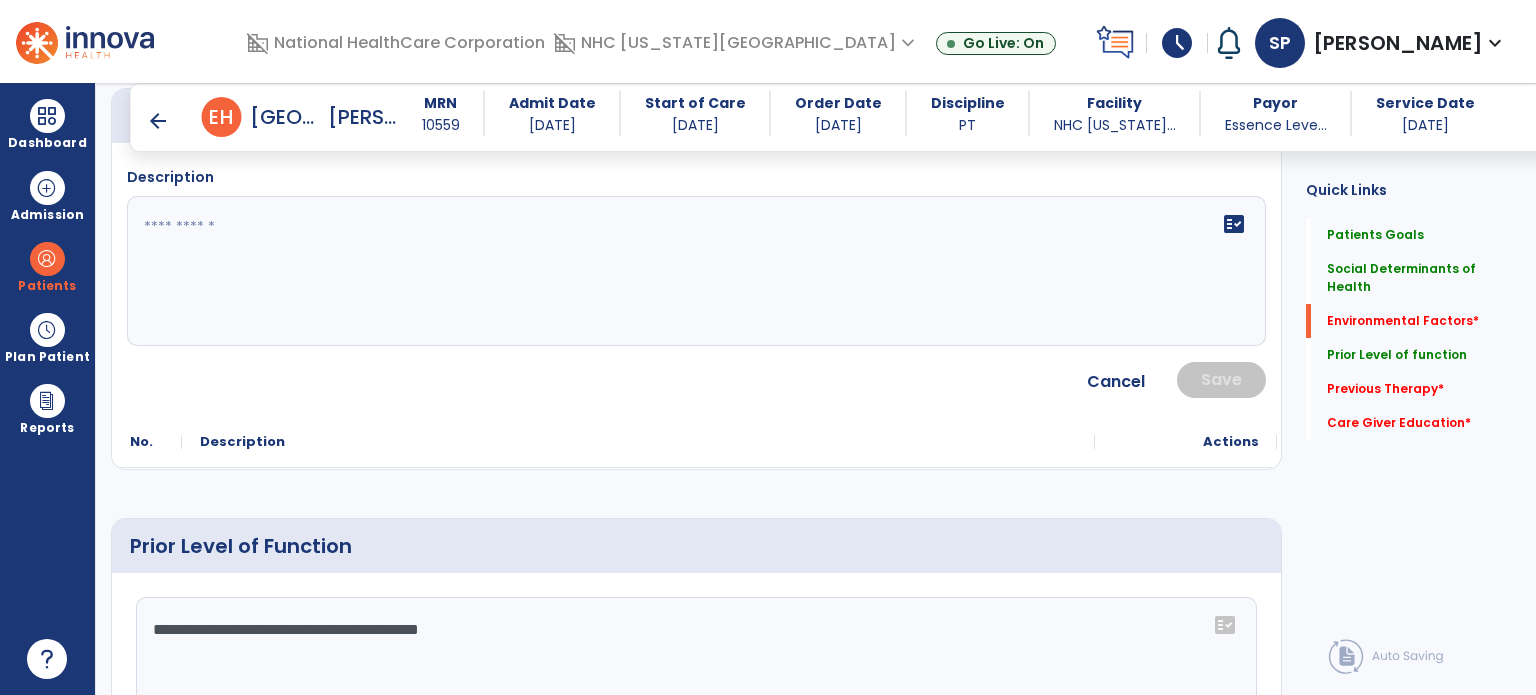 click 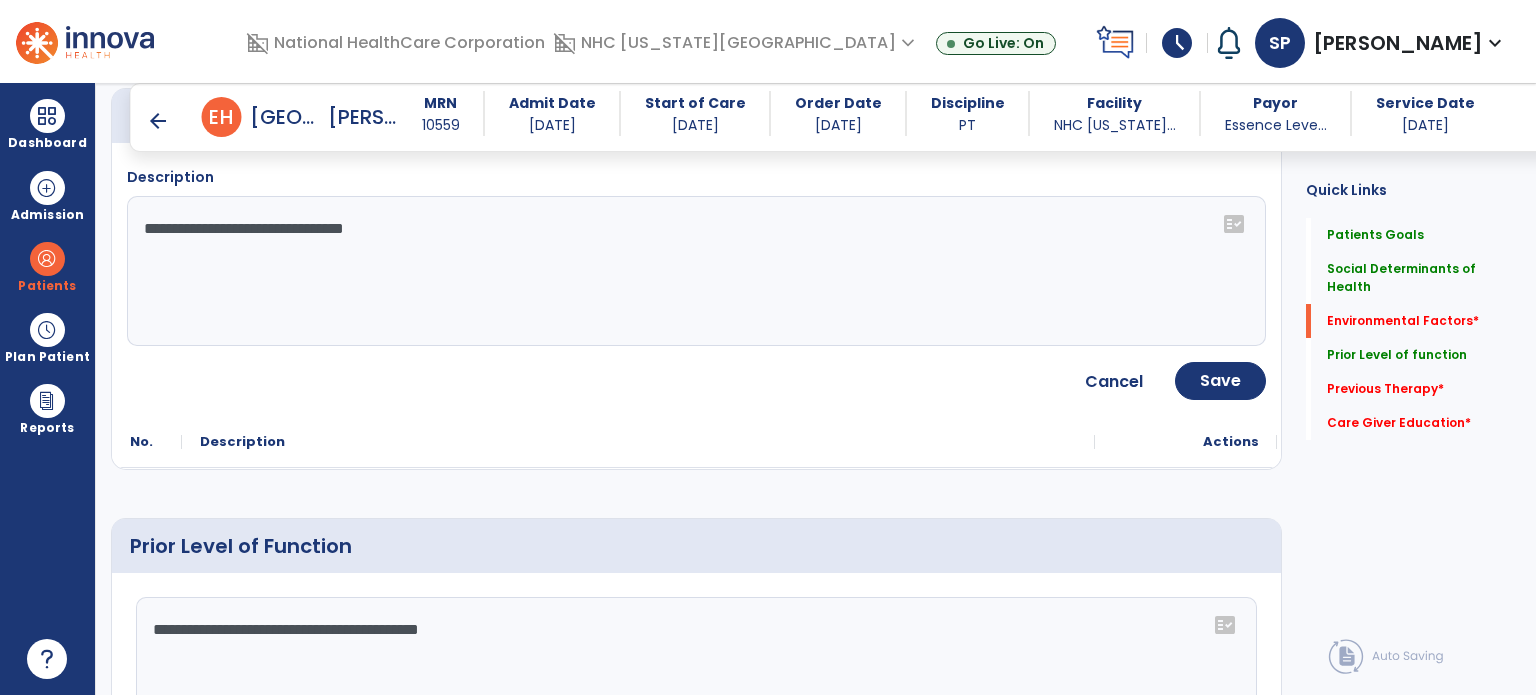 click on "**********" 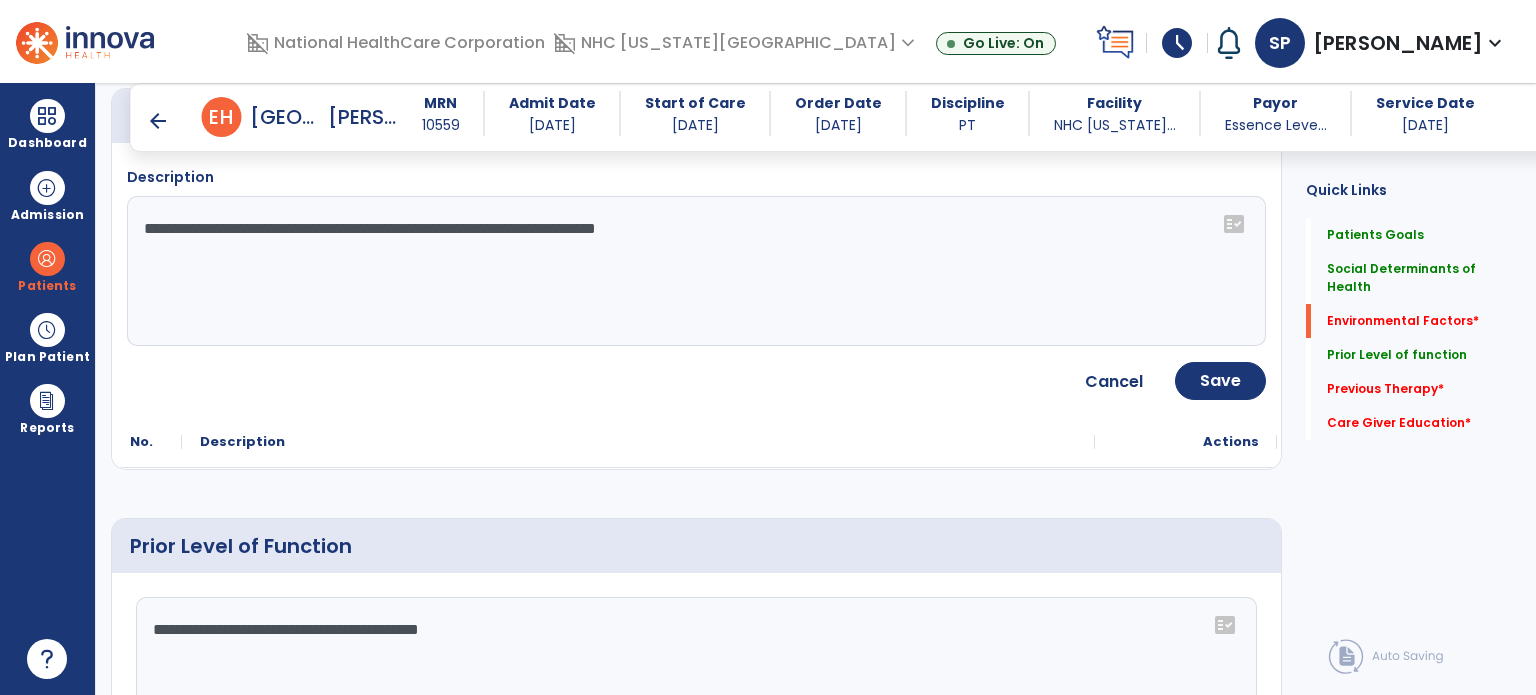 type on "**********" 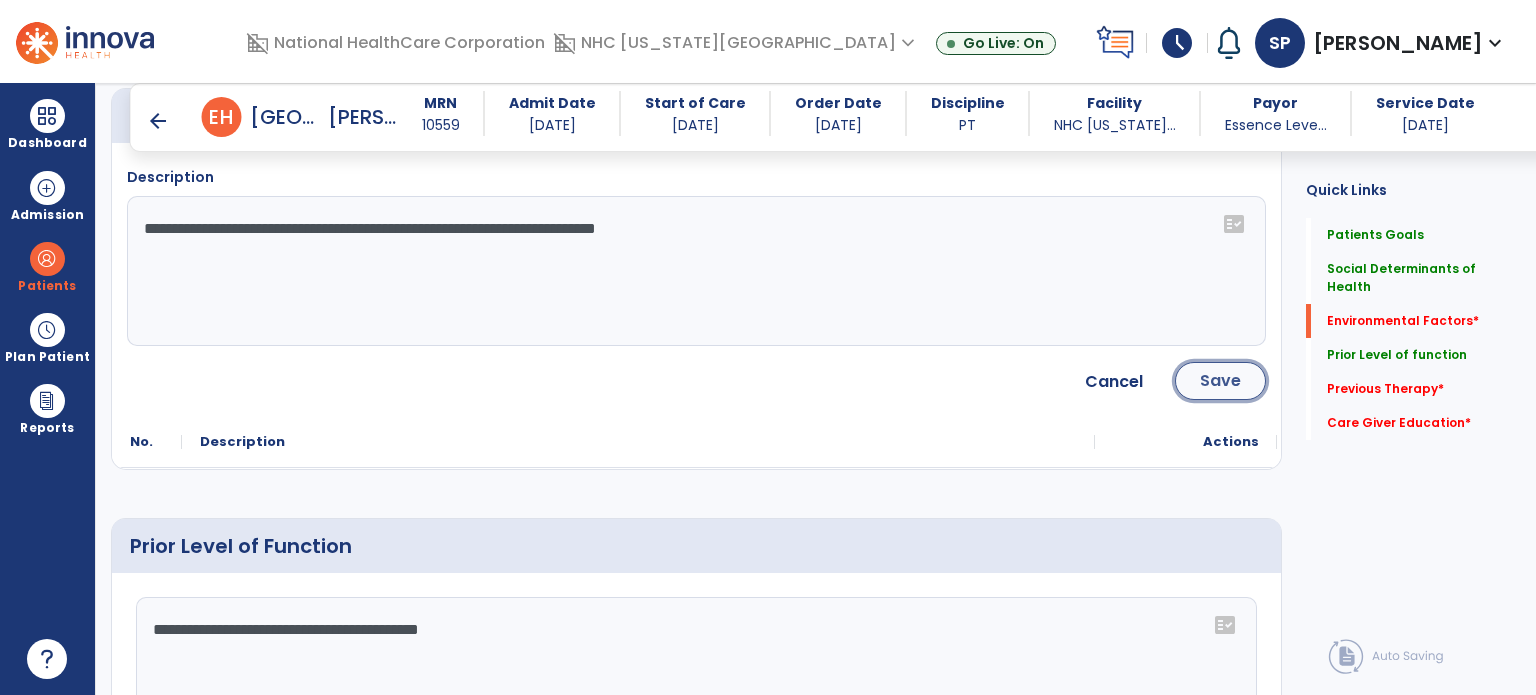 click on "Save" 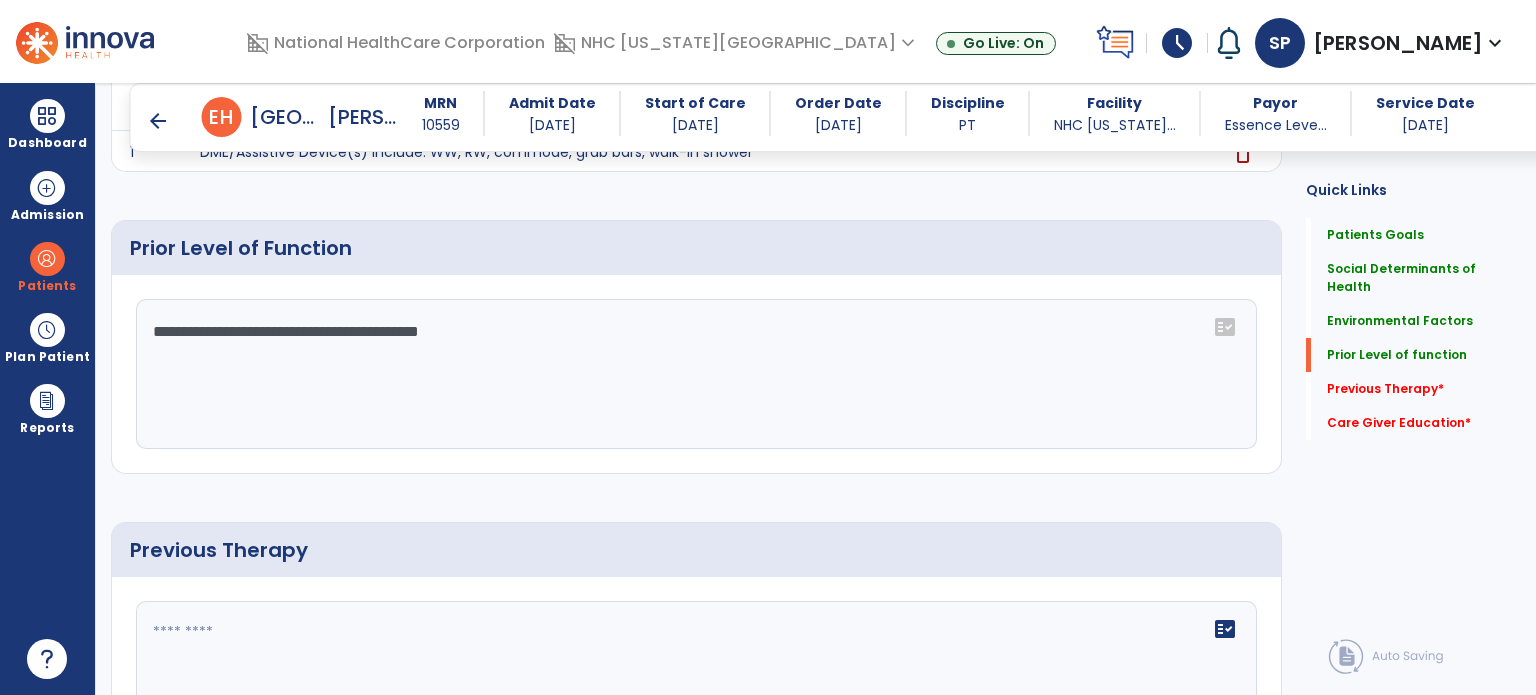 scroll, scrollTop: 865, scrollLeft: 0, axis: vertical 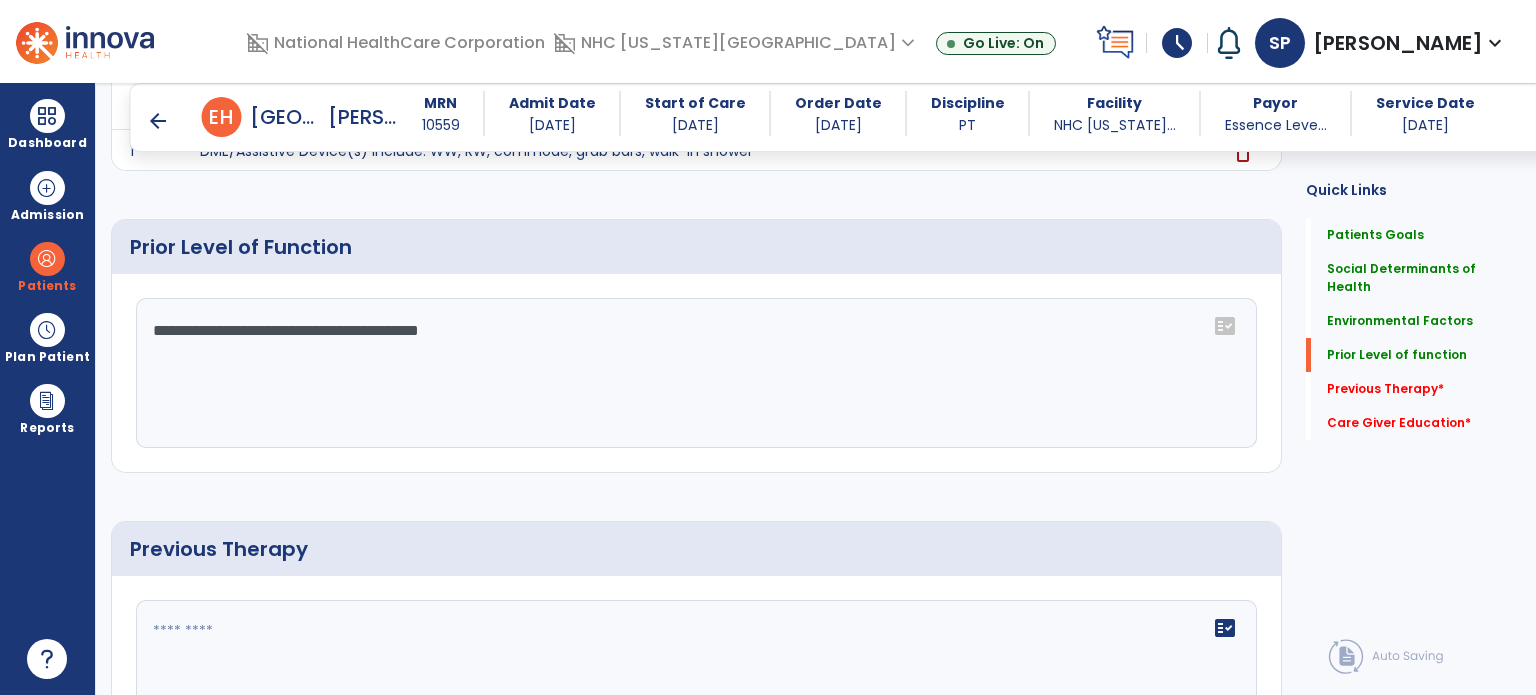 click on "**********" 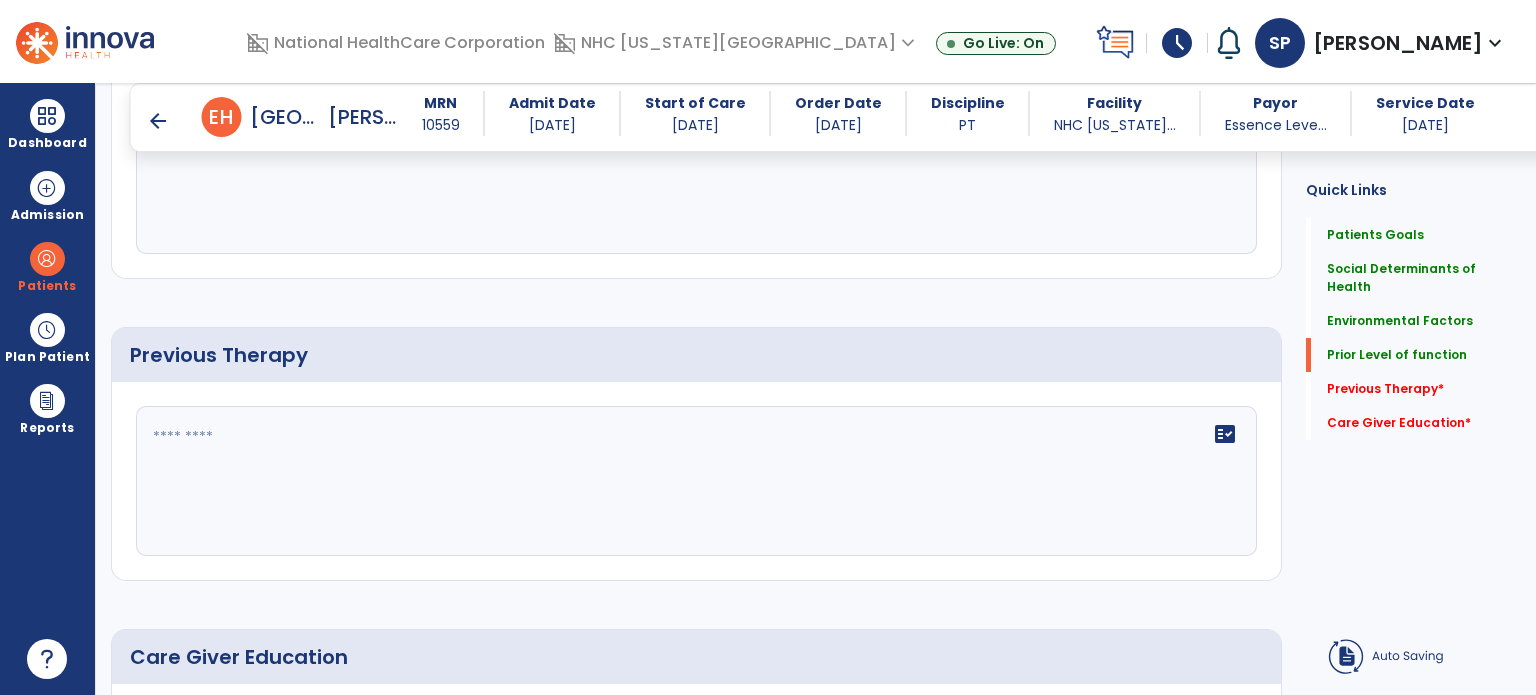 scroll, scrollTop: 1121, scrollLeft: 0, axis: vertical 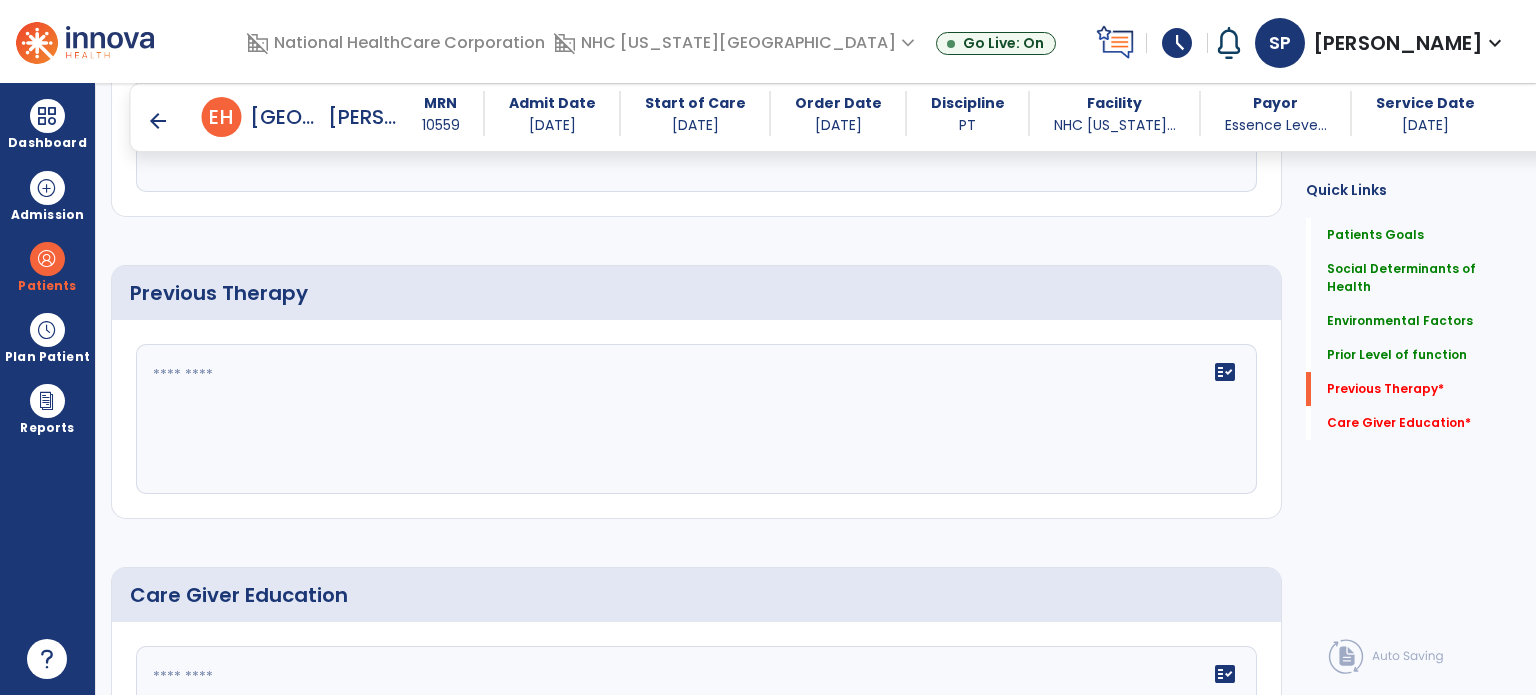 type on "**********" 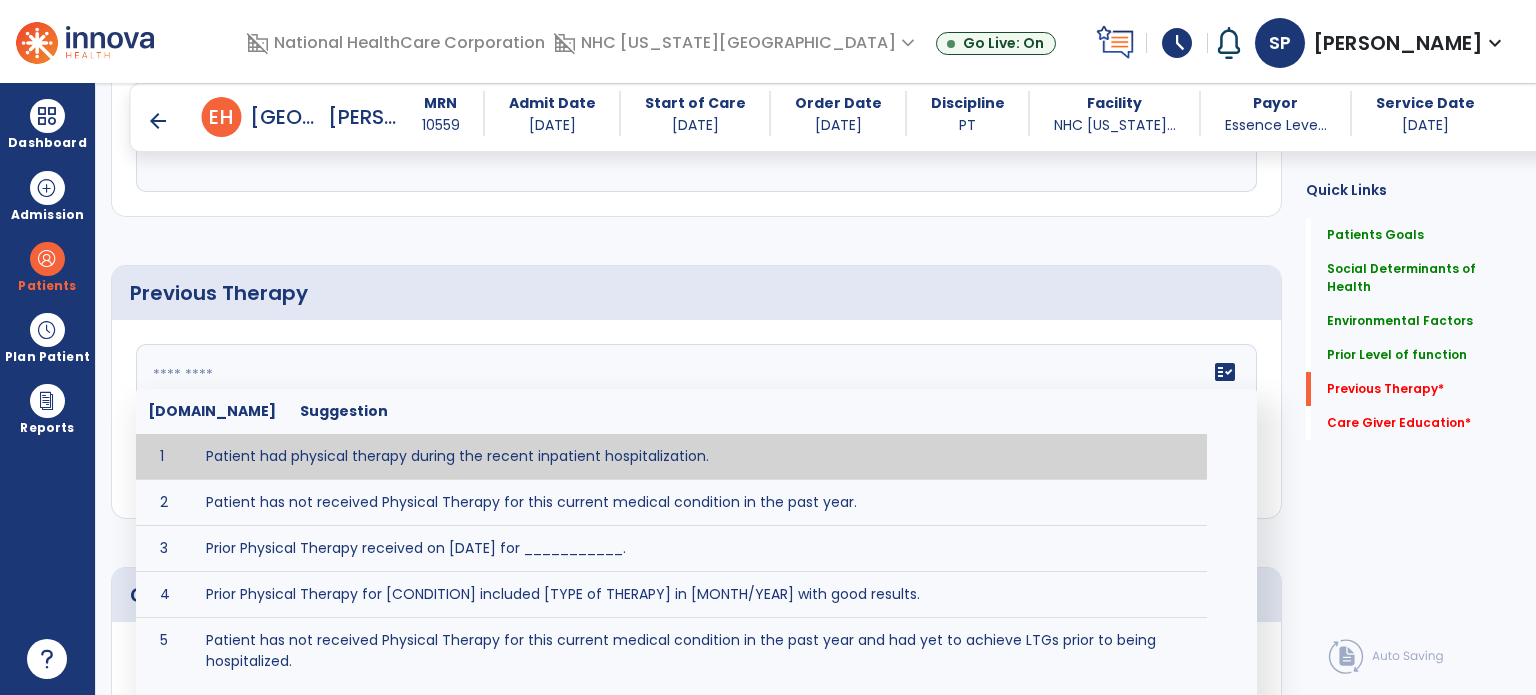 type on "**********" 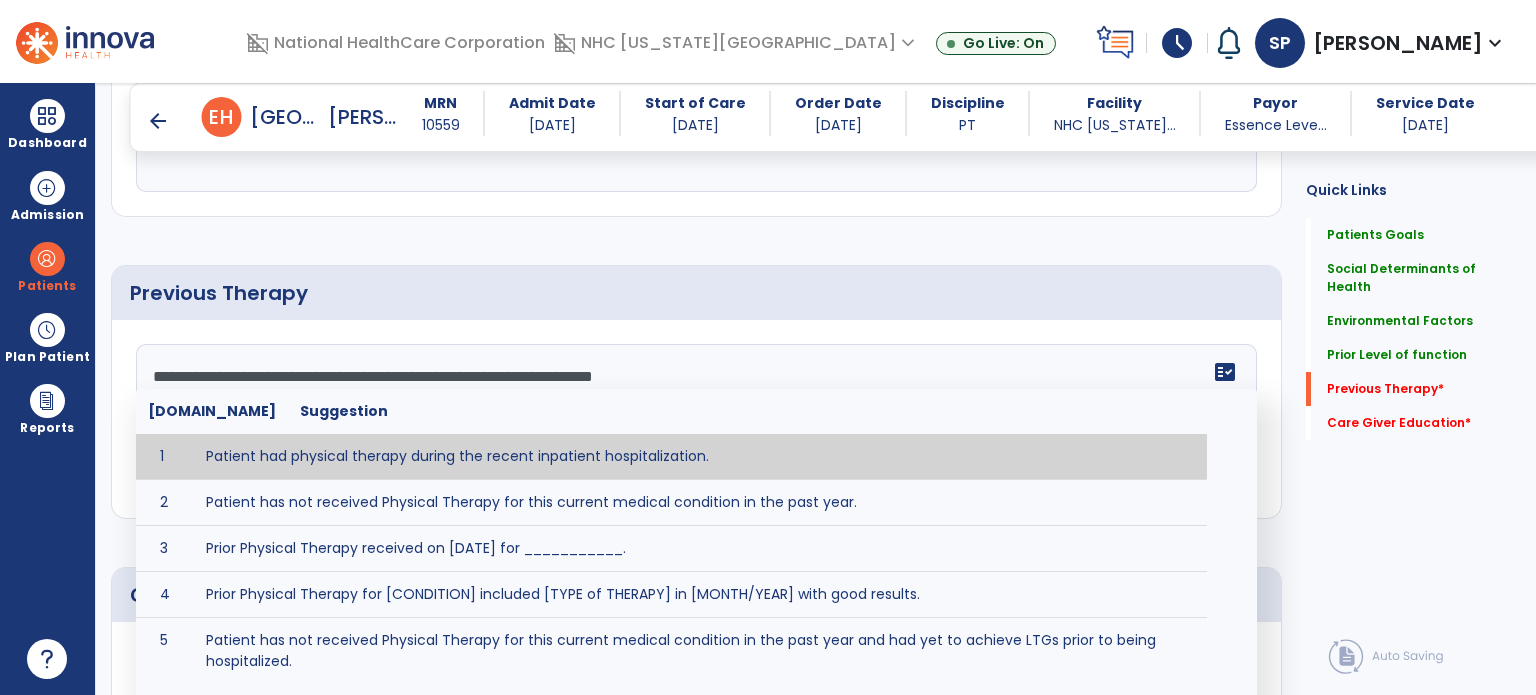 scroll, scrollTop: 1121, scrollLeft: 0, axis: vertical 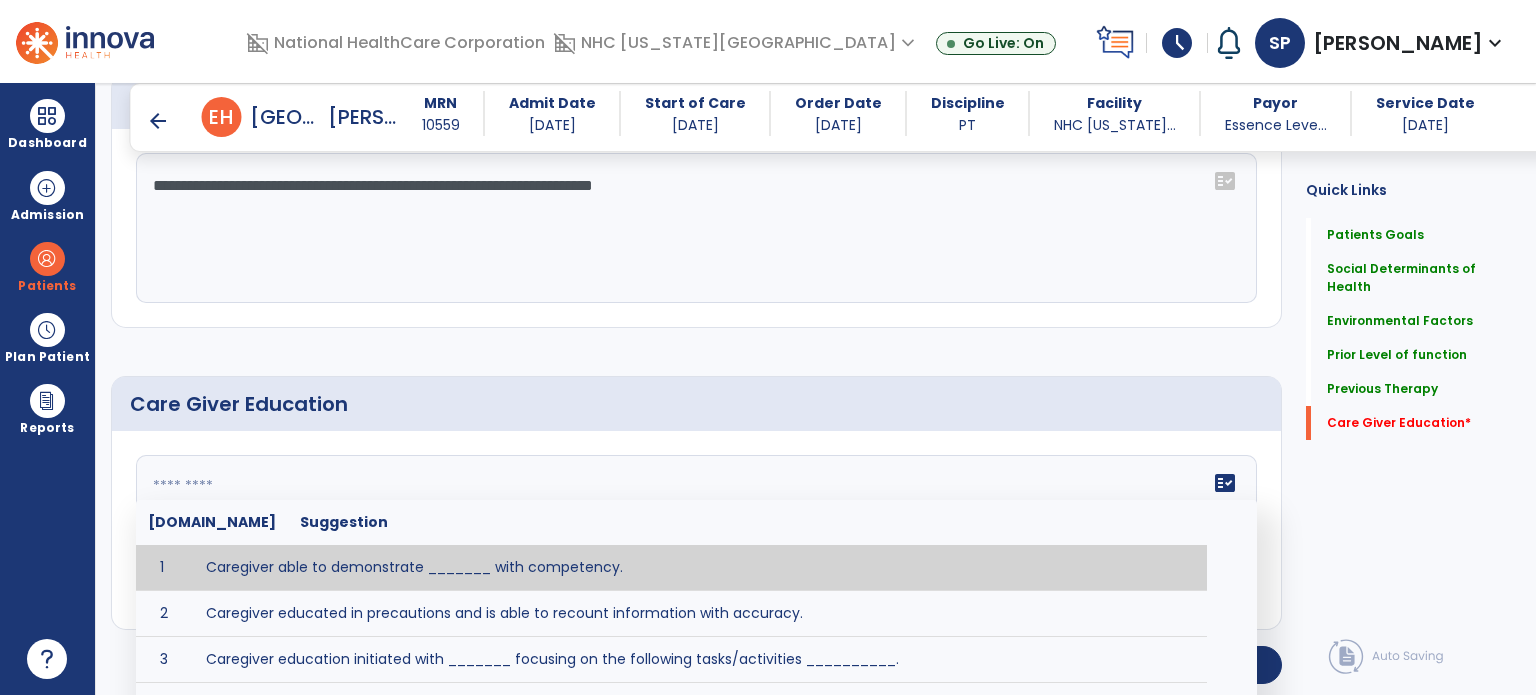 click on "fact_check  [DOMAIN_NAME] Suggestion 1 Caregiver able to demonstrate _______ with competency. 2 Caregiver educated in precautions and is able to recount information with accuracy. 3 Caregiver education initiated with _______ focusing on the following tasks/activities __________. 4 Home exercise program initiated with caregiver focusing on __________. 5 Patient educated in precautions and is able to recount information with [VALUE]% accuracy." 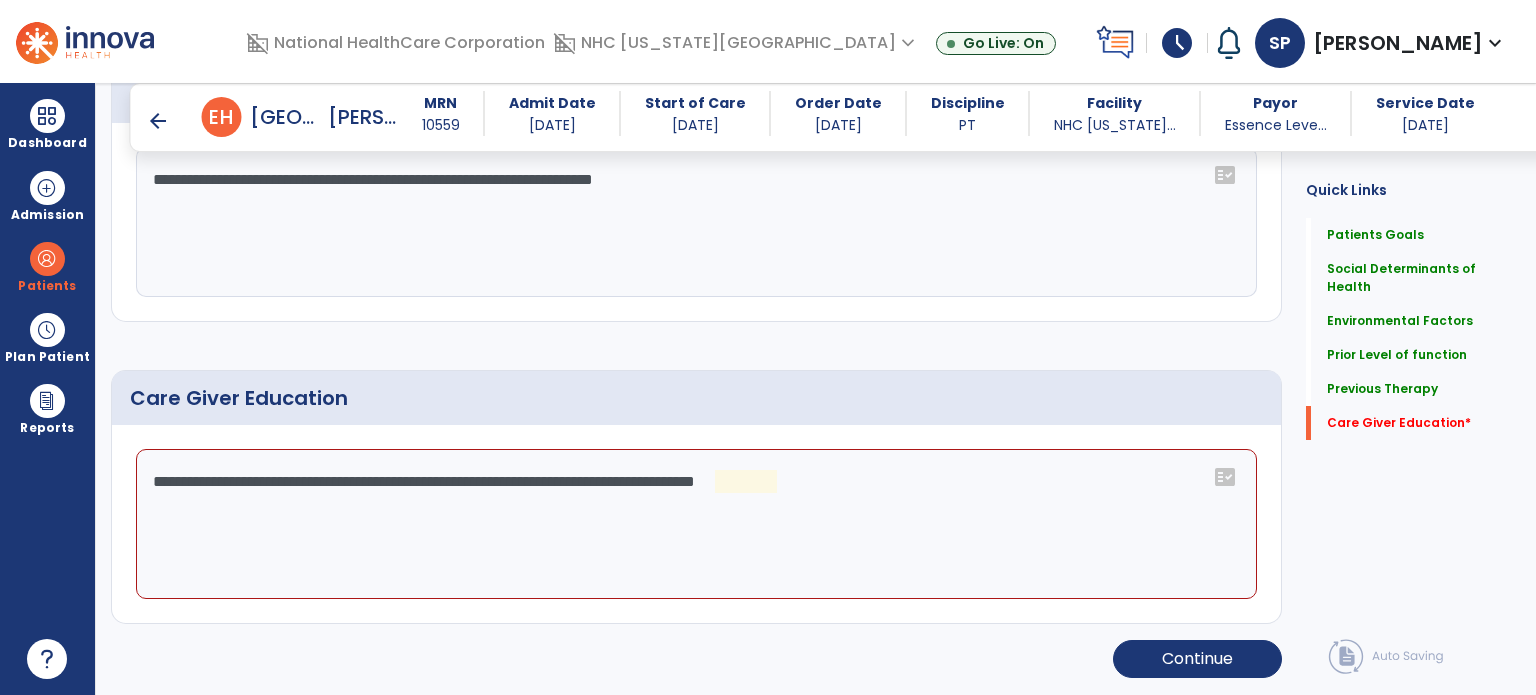 scroll, scrollTop: 1312, scrollLeft: 0, axis: vertical 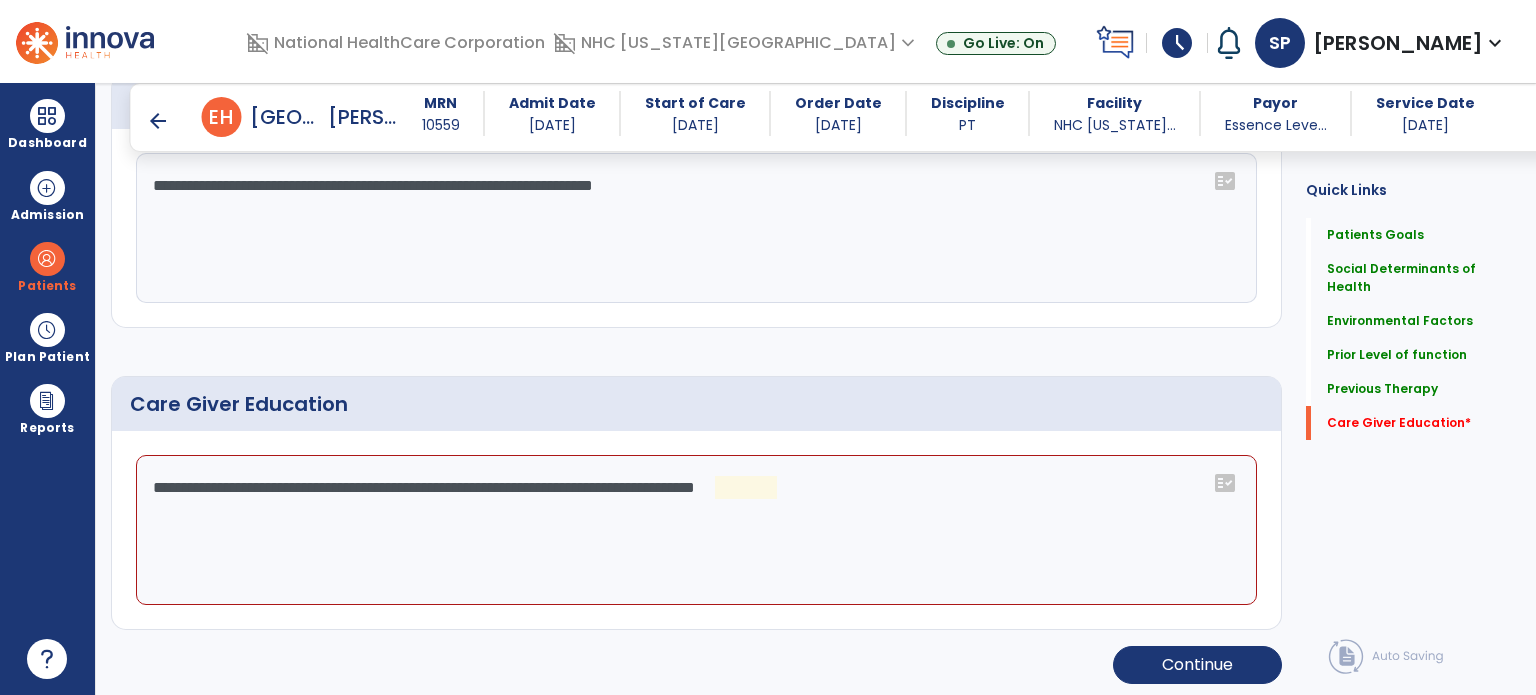 click on "**********" 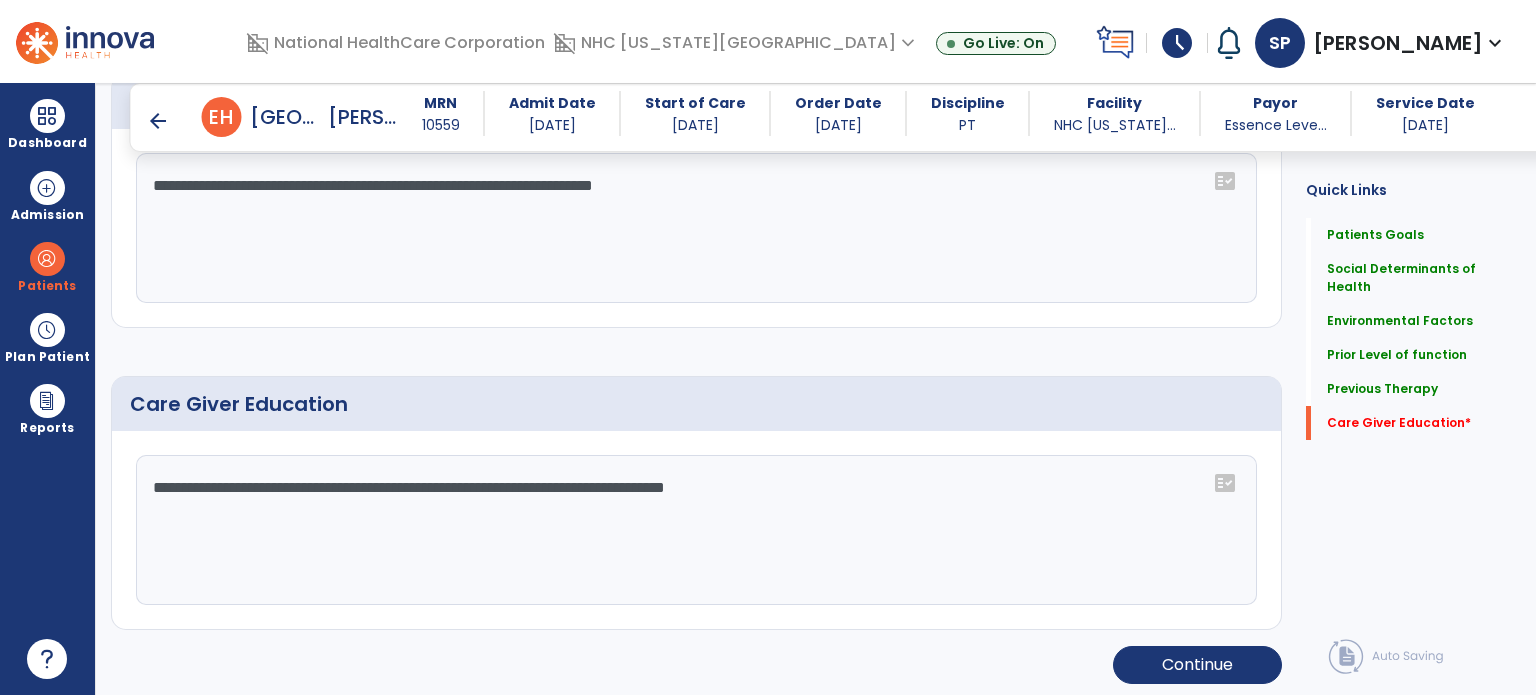 click on "**********" 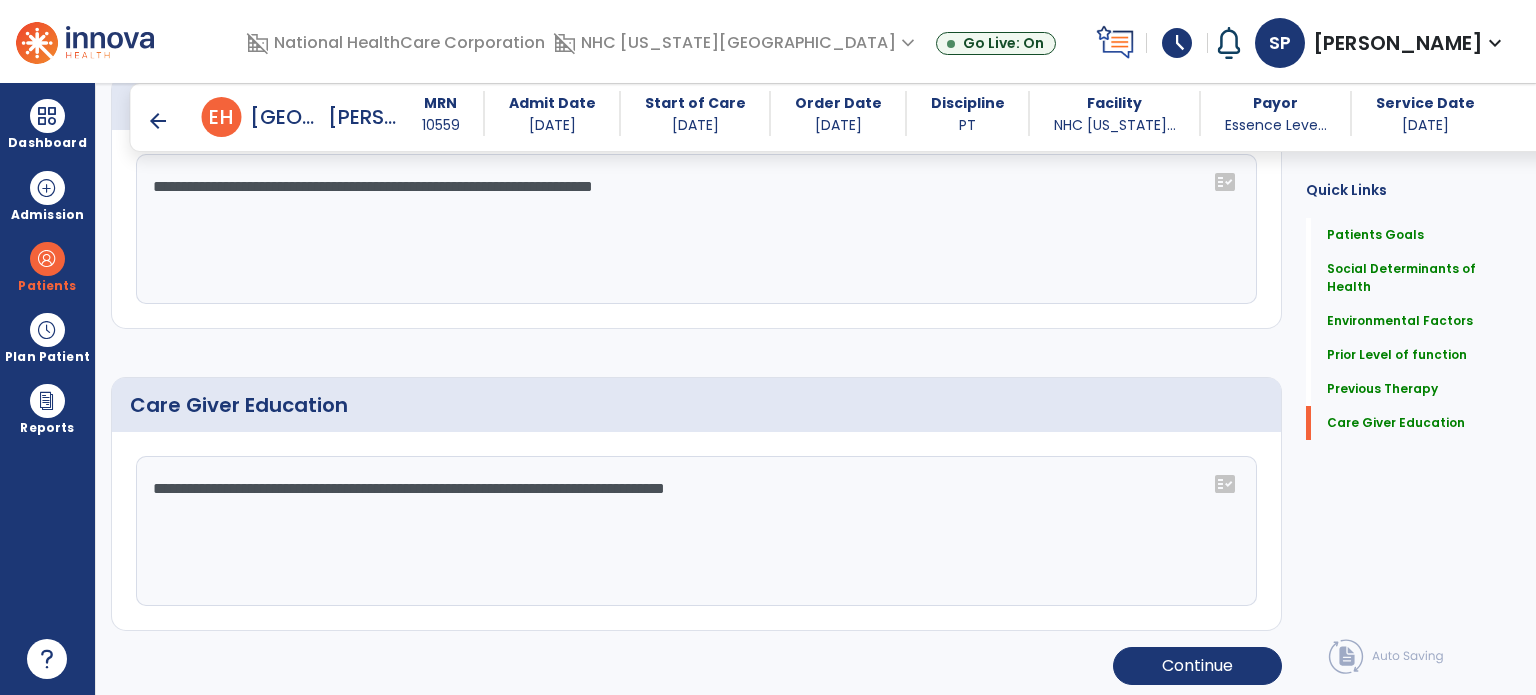 scroll, scrollTop: 1312, scrollLeft: 0, axis: vertical 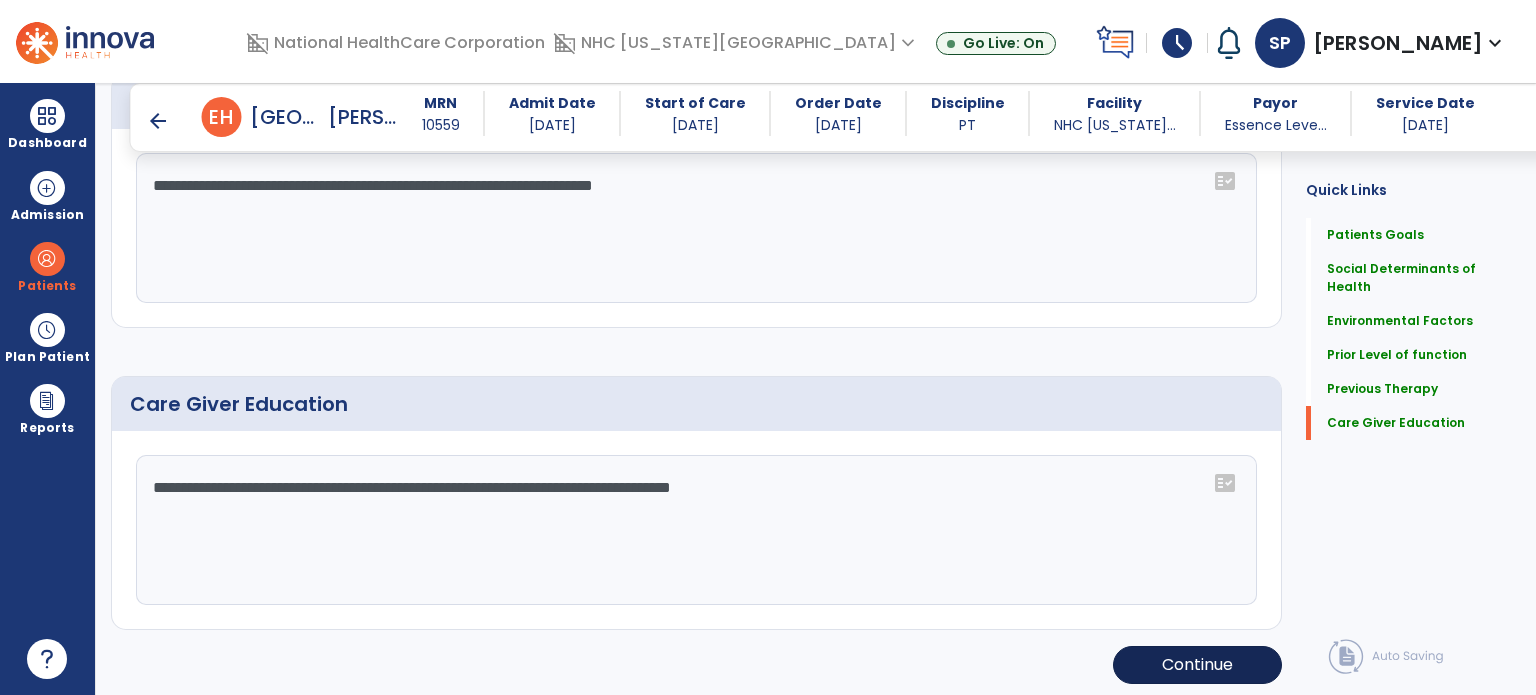 type on "**********" 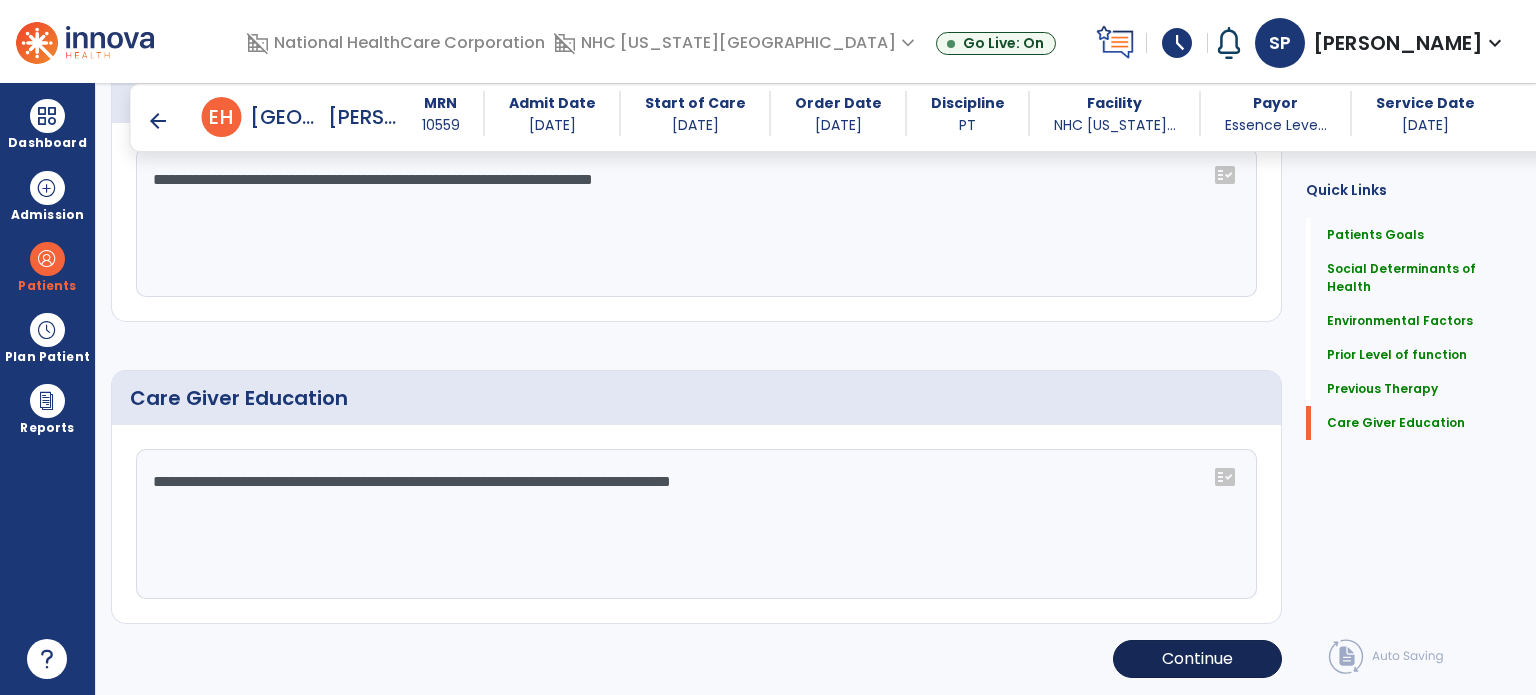 scroll, scrollTop: 1312, scrollLeft: 0, axis: vertical 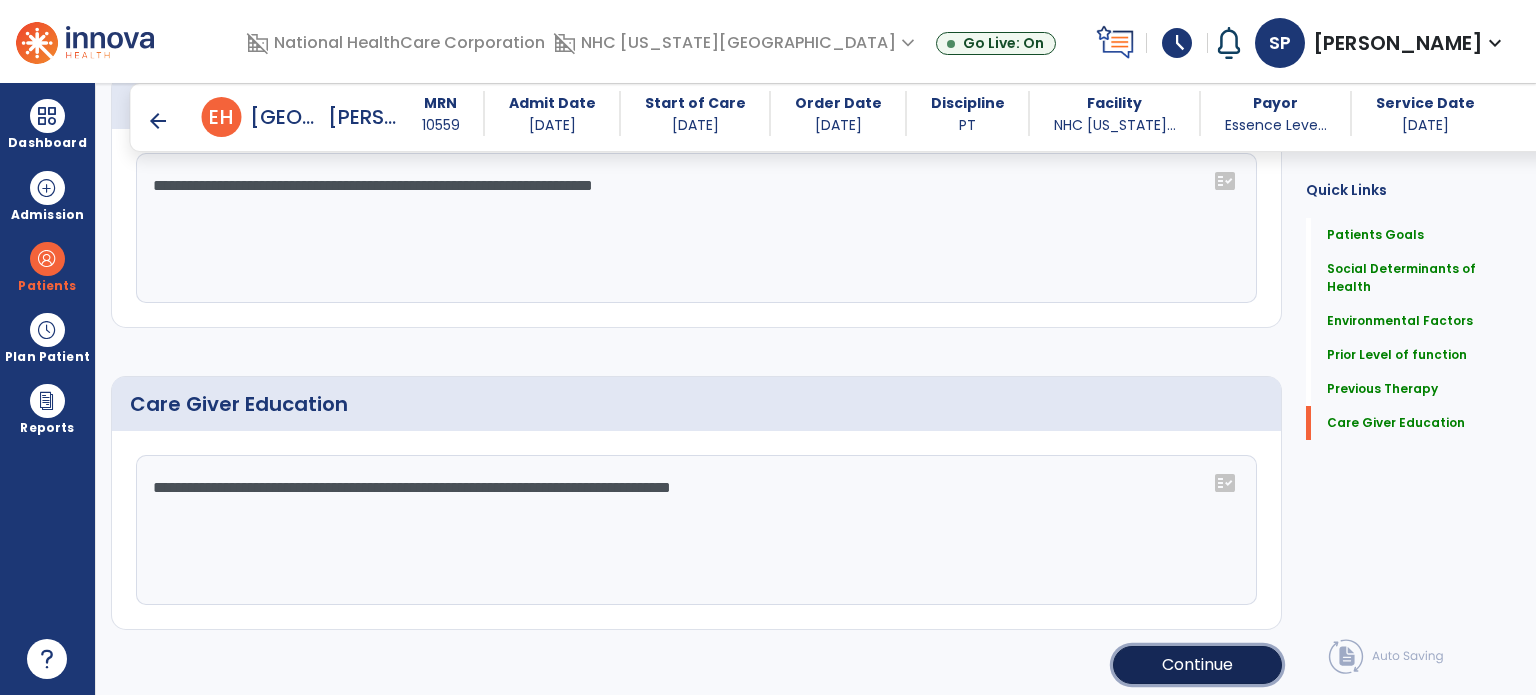 click on "Continue" 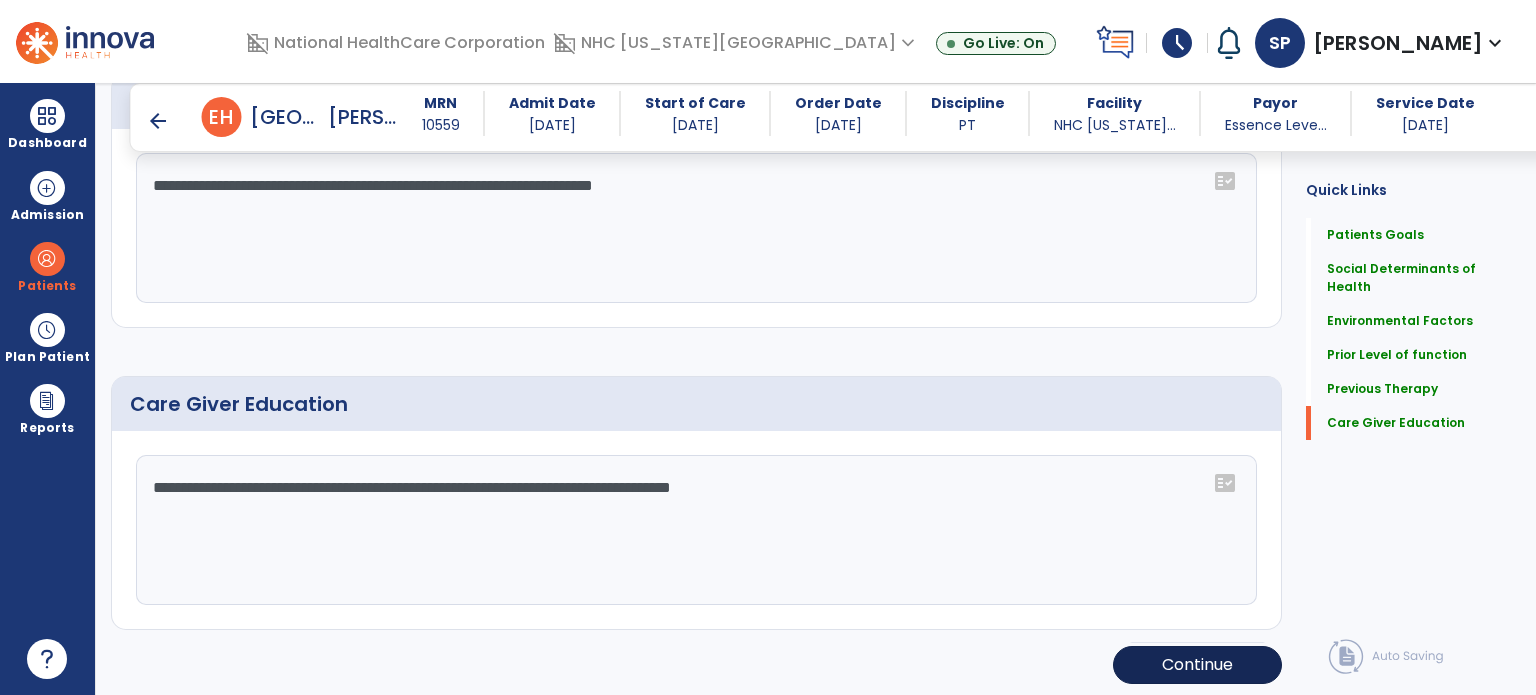 scroll, scrollTop: 252, scrollLeft: 0, axis: vertical 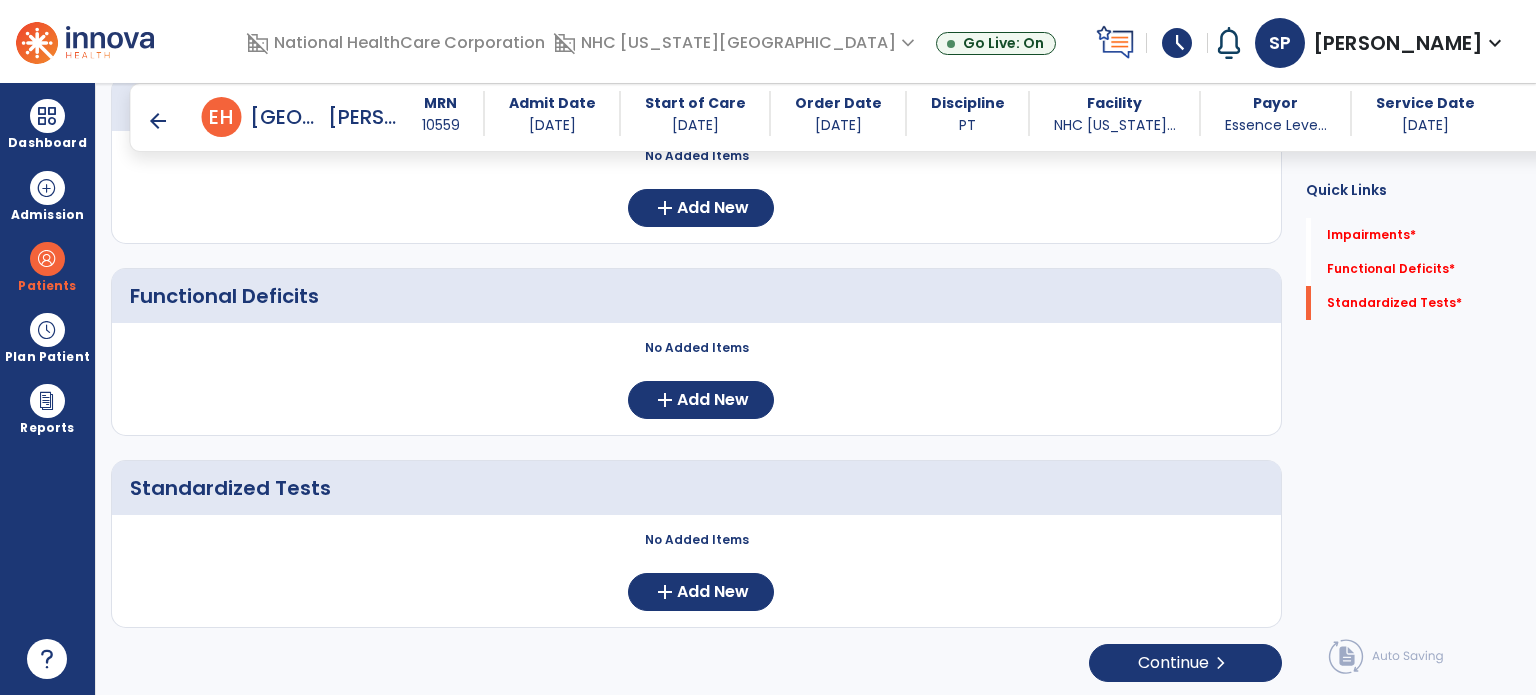 drag, startPoint x: 1529, startPoint y: 369, endPoint x: 1510, endPoint y: 236, distance: 134.3503 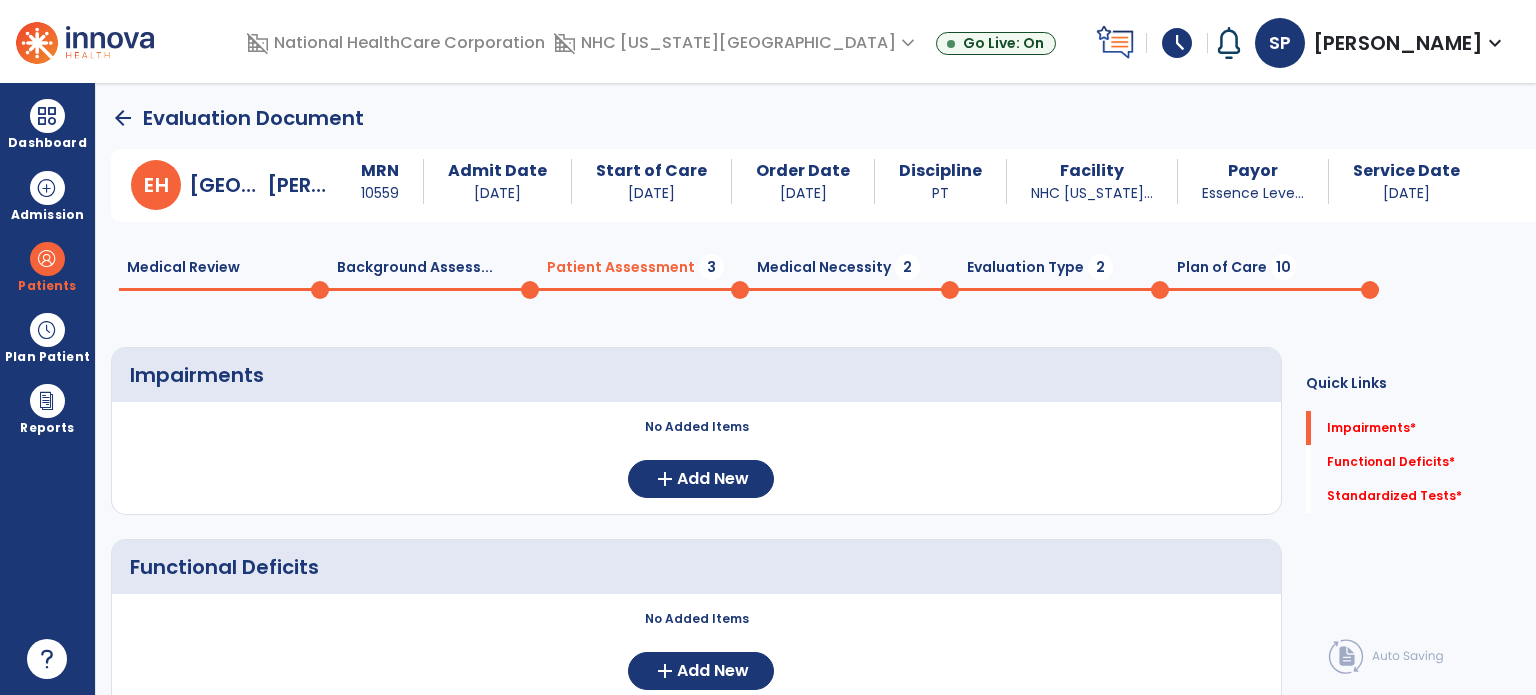 drag, startPoint x: 1524, startPoint y: 239, endPoint x: 1535, endPoint y: 323, distance: 84.71718 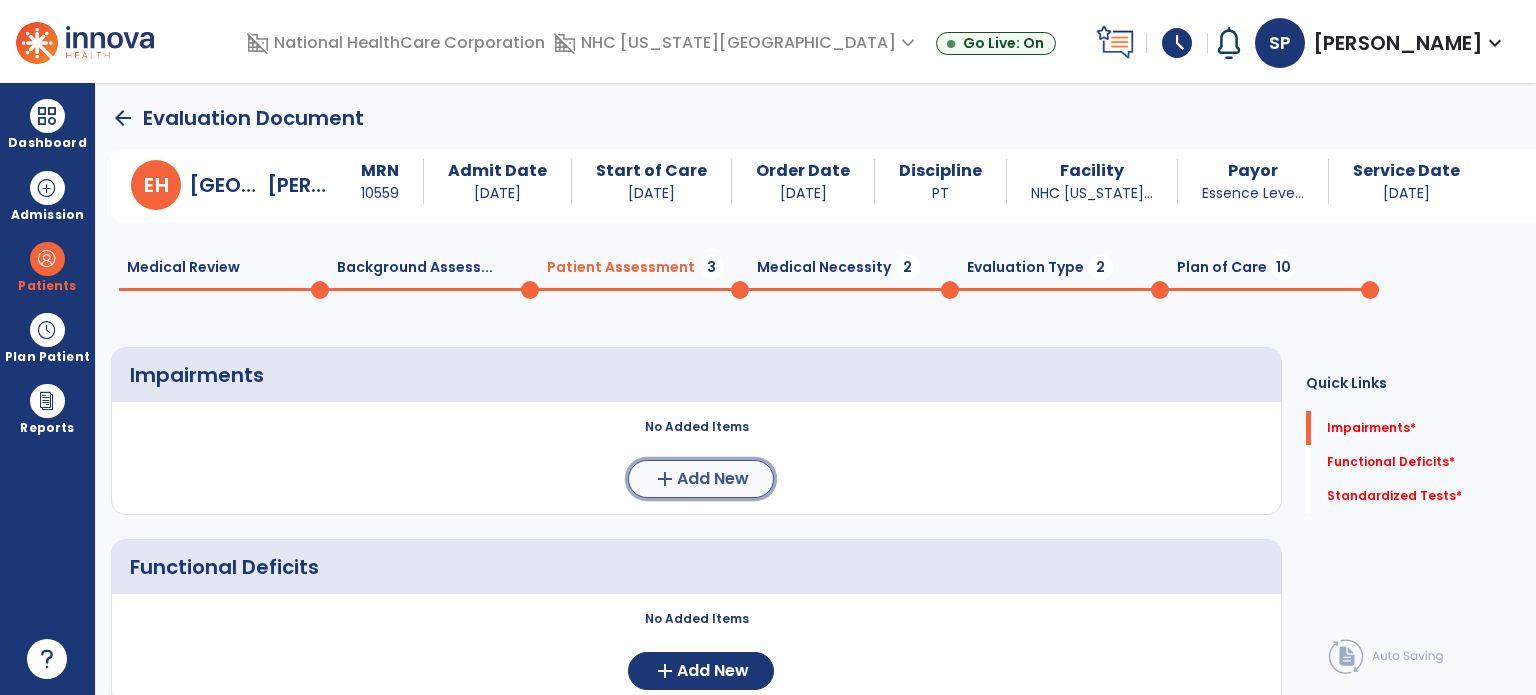 click on "Add New" 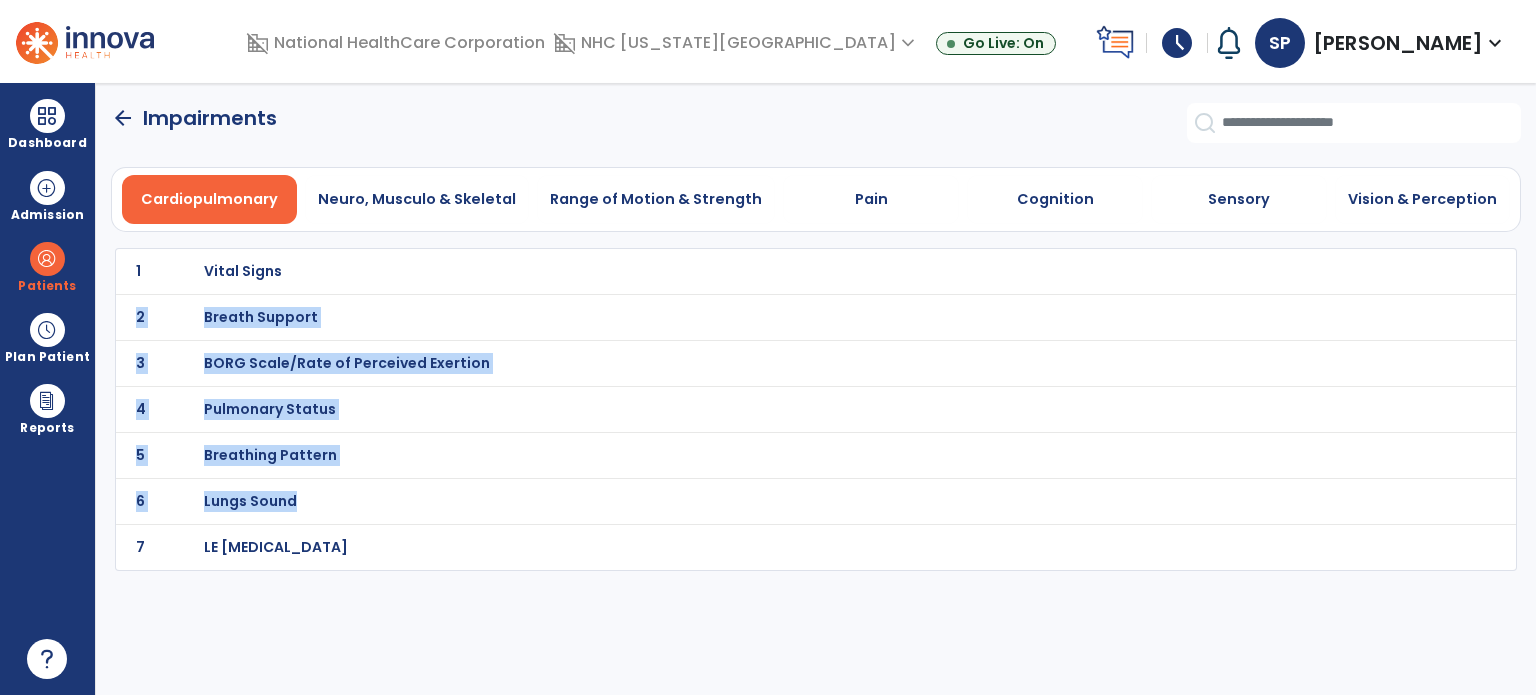 drag, startPoint x: 723, startPoint y: 488, endPoint x: 552, endPoint y: 280, distance: 269.26752 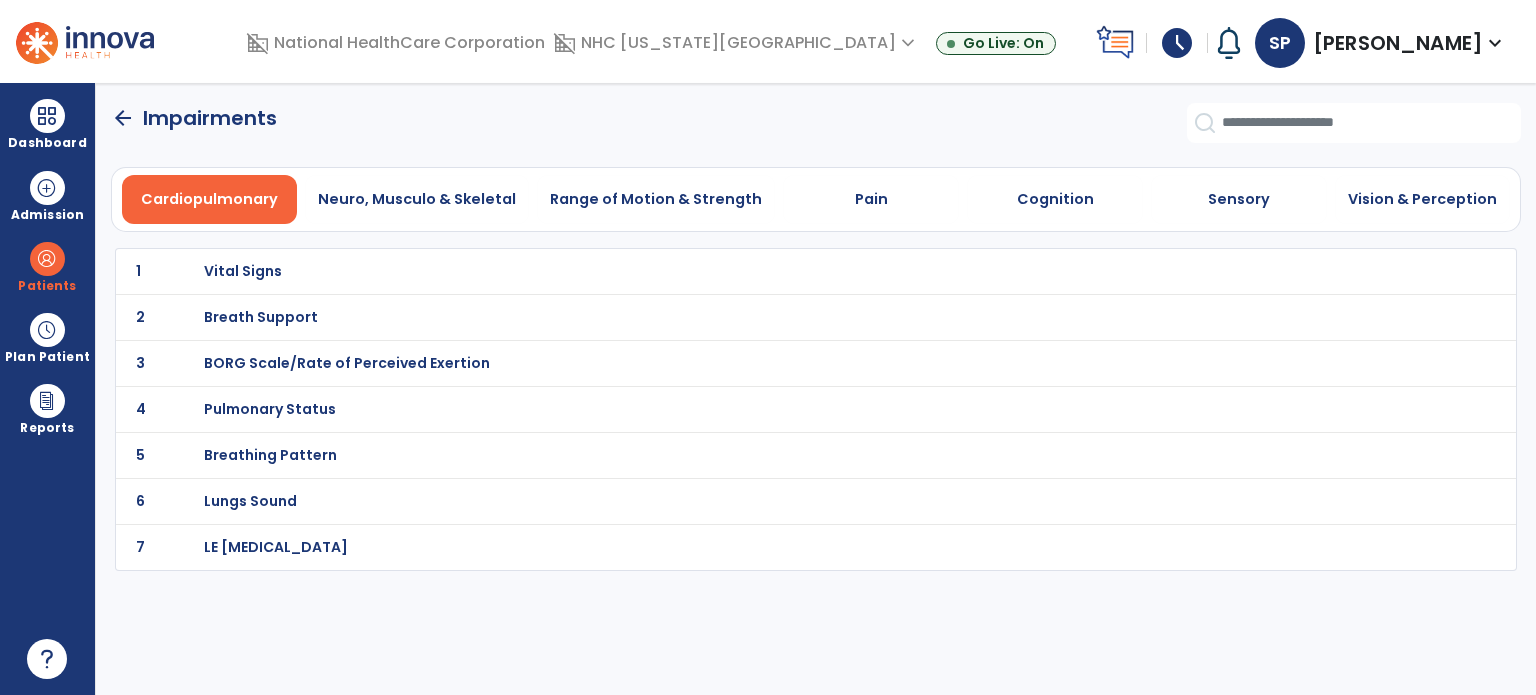 select on "*" 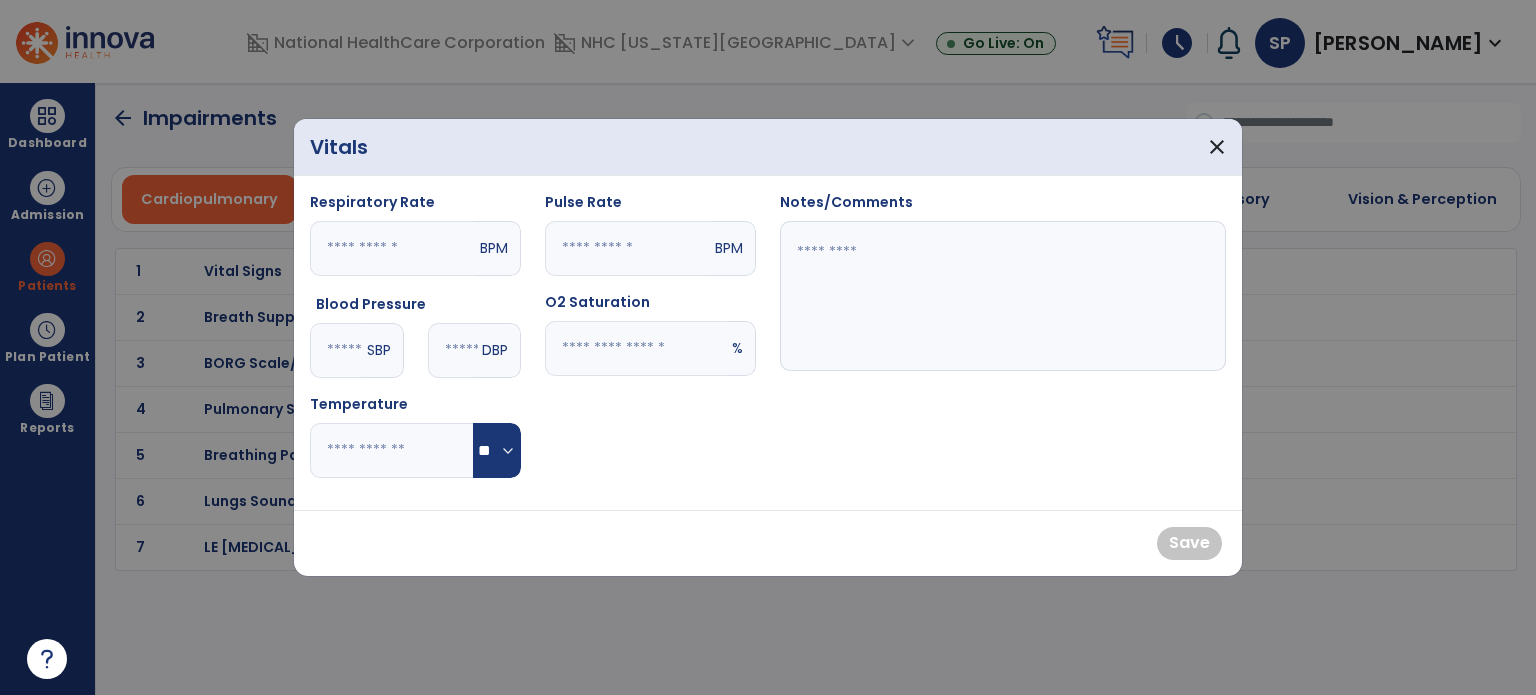 click at bounding box center [628, 248] 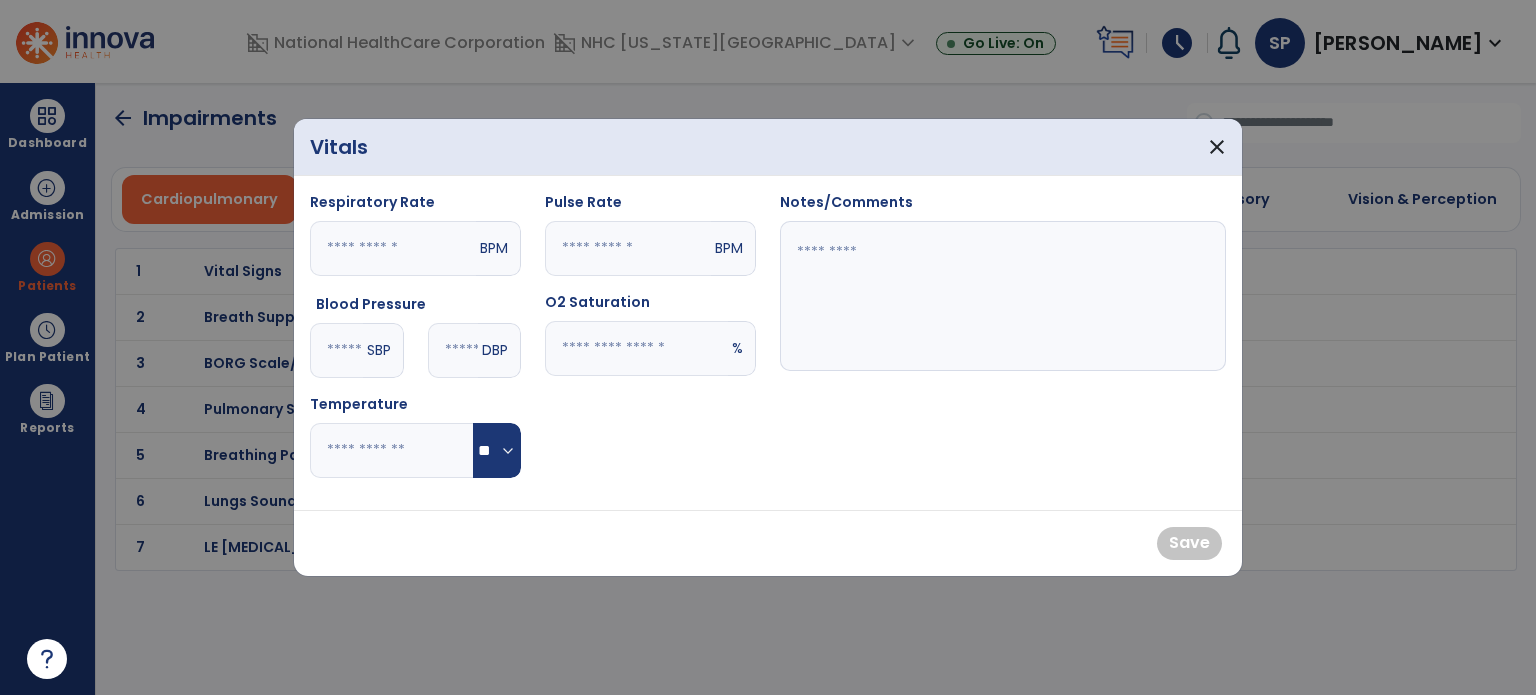 type on "**" 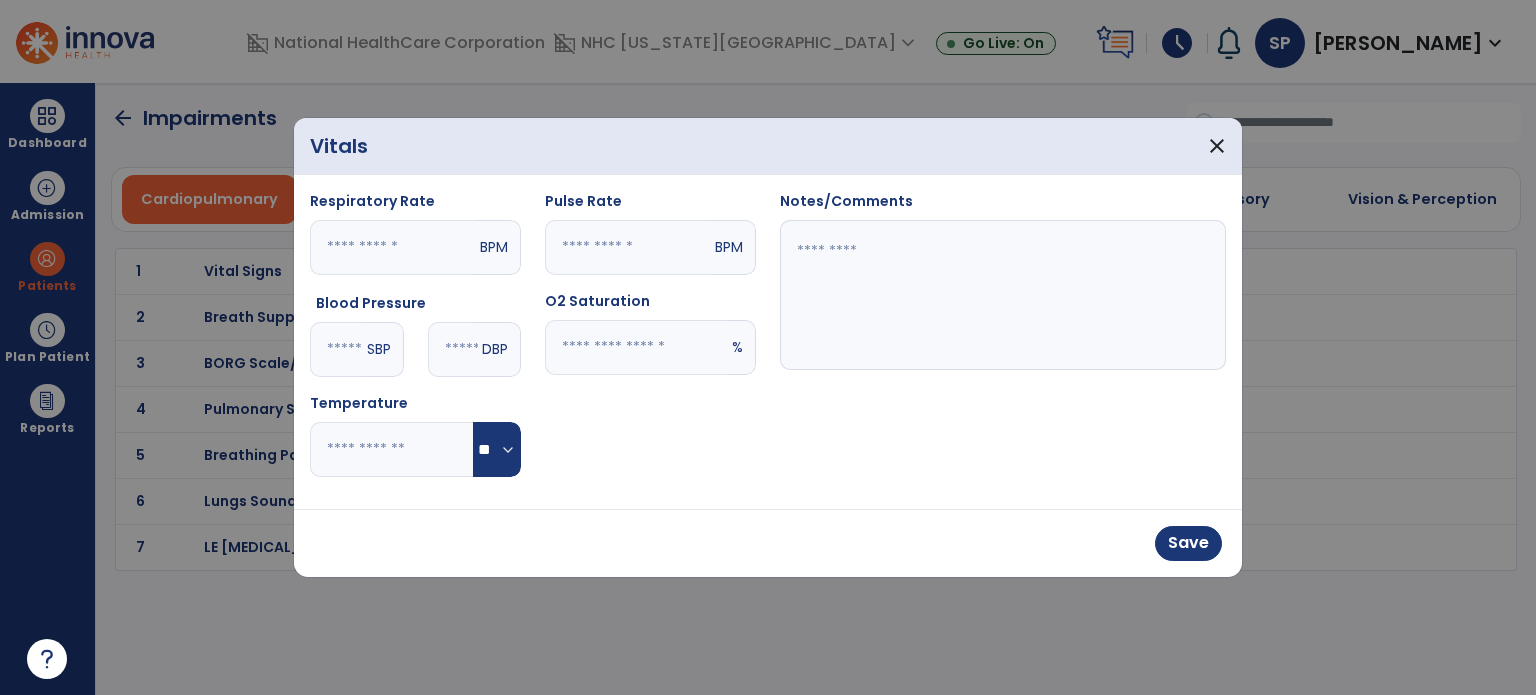 click at bounding box center [636, 347] 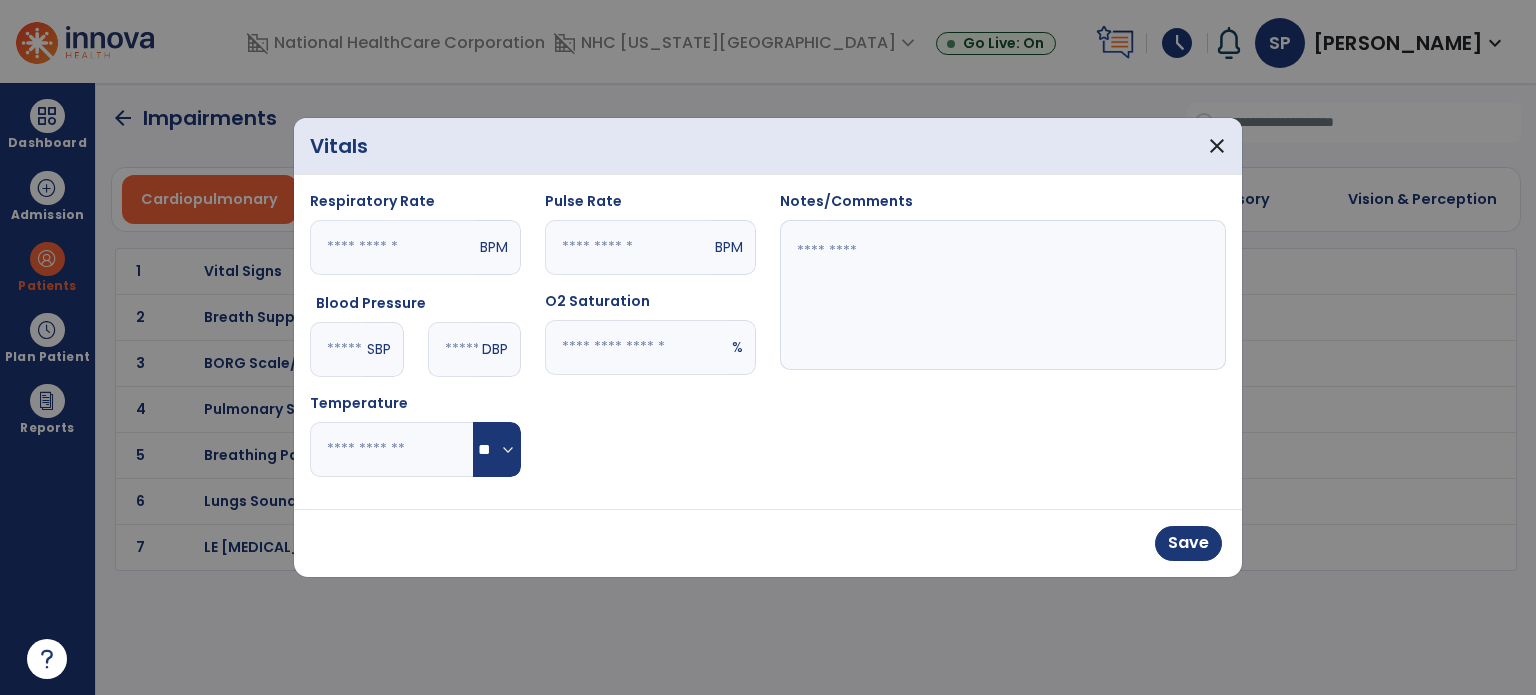 type on "**" 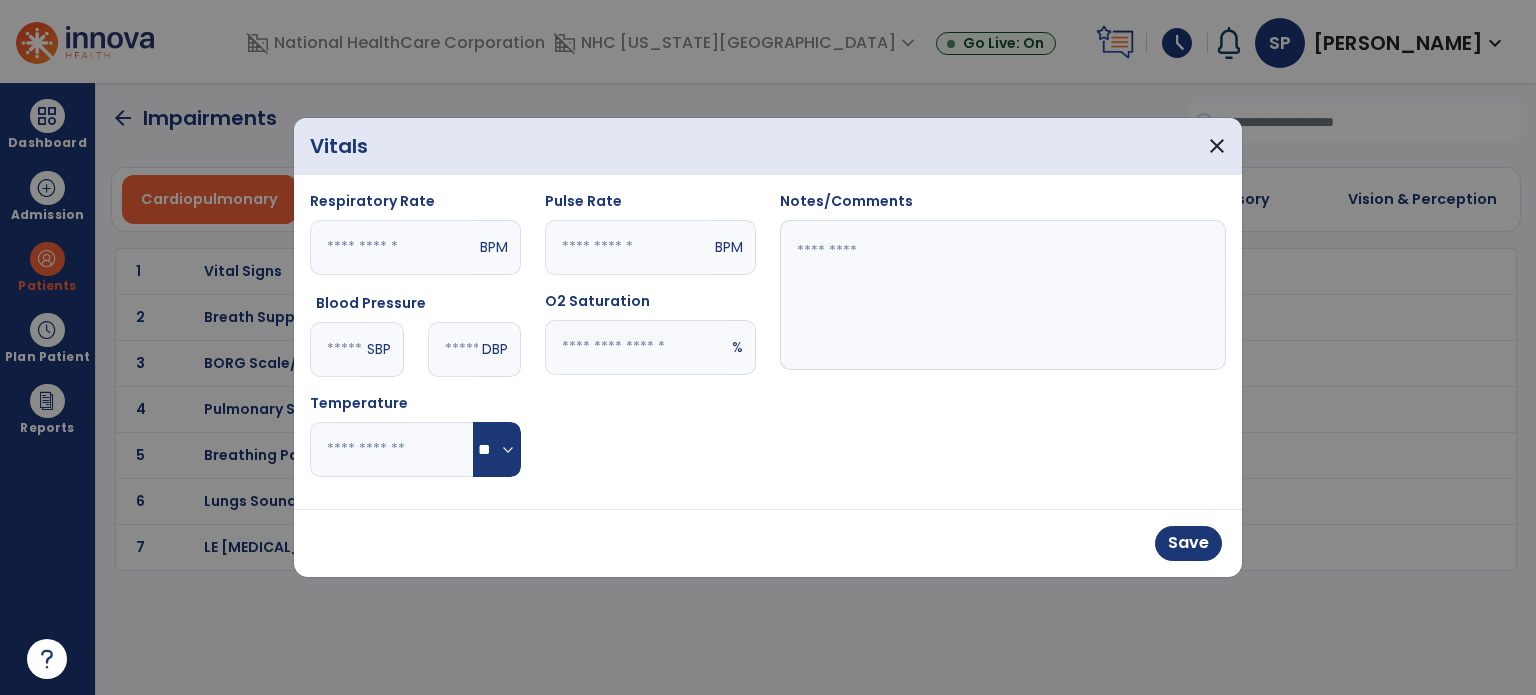 click at bounding box center [336, 349] 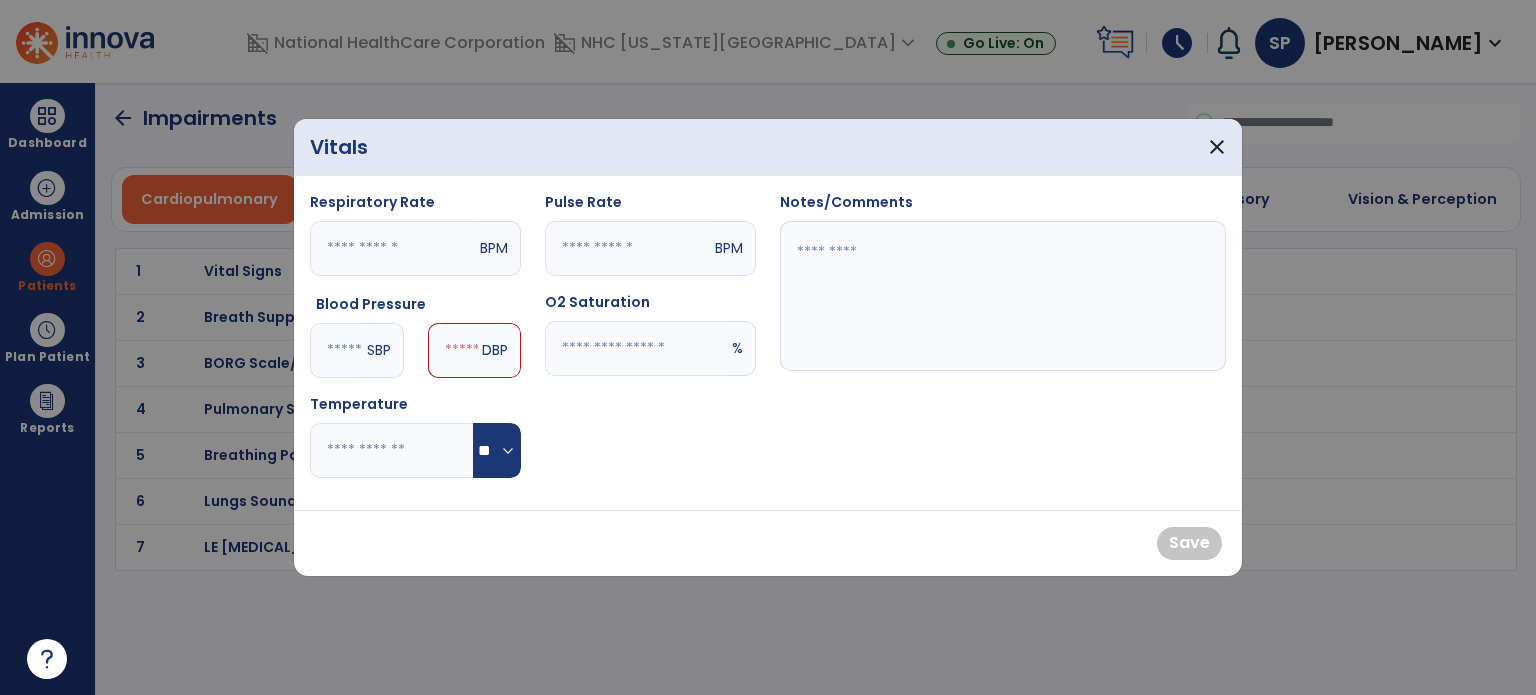 type on "**" 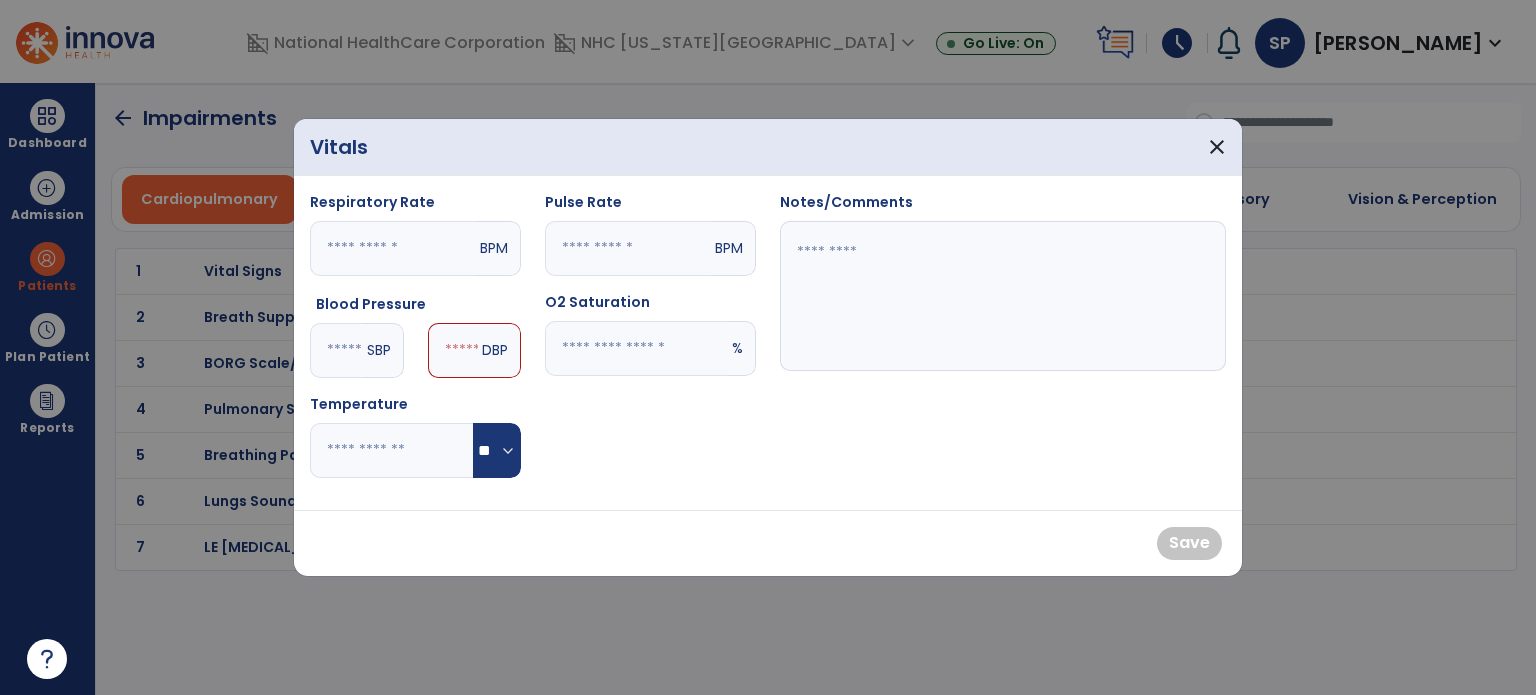 click at bounding box center (453, 350) 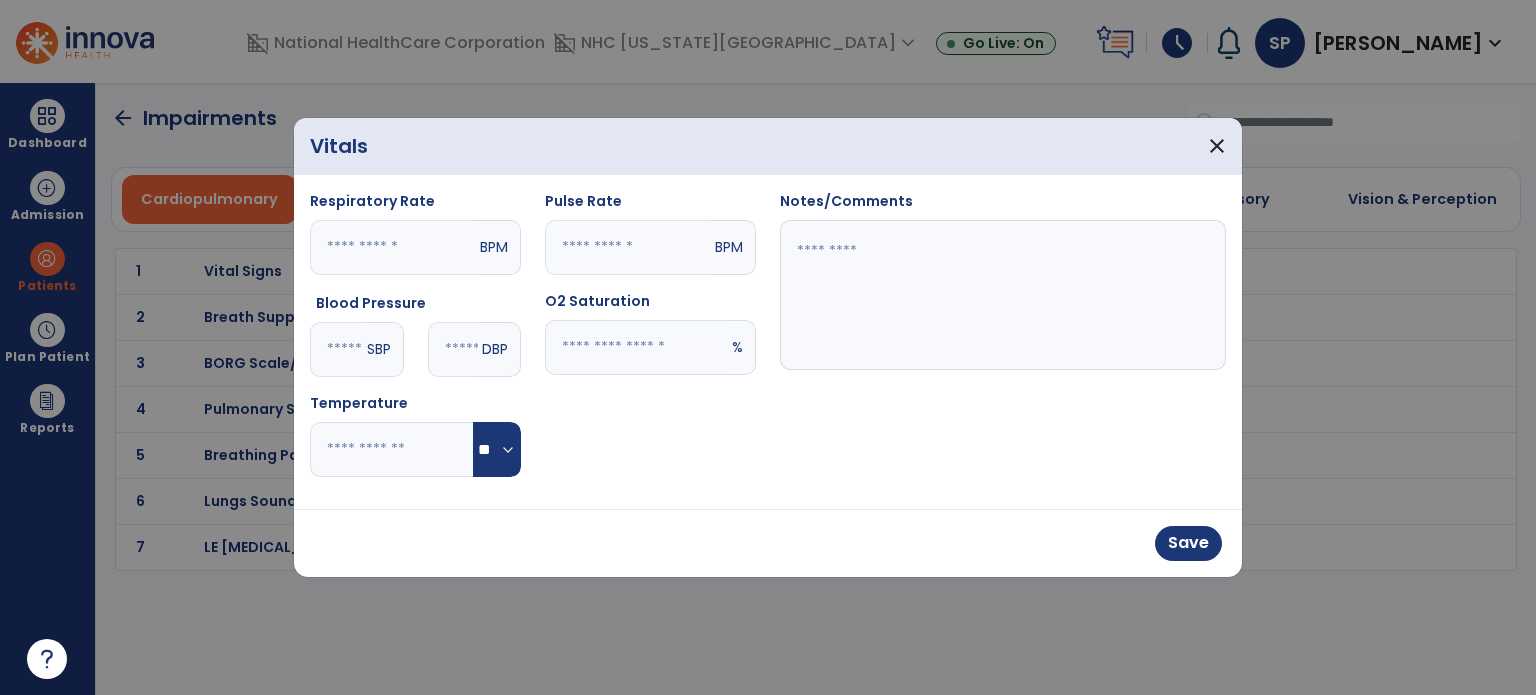 type on "**" 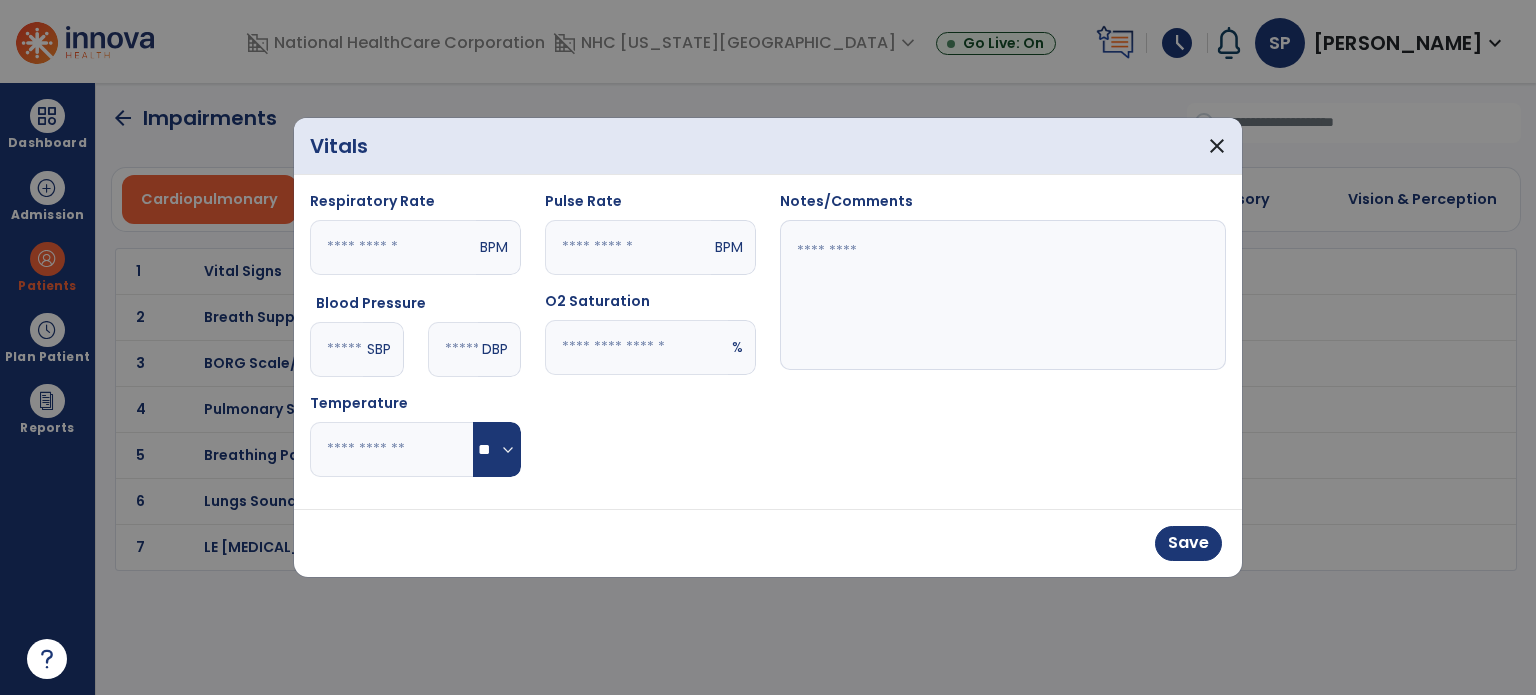 click at bounding box center (1003, 295) 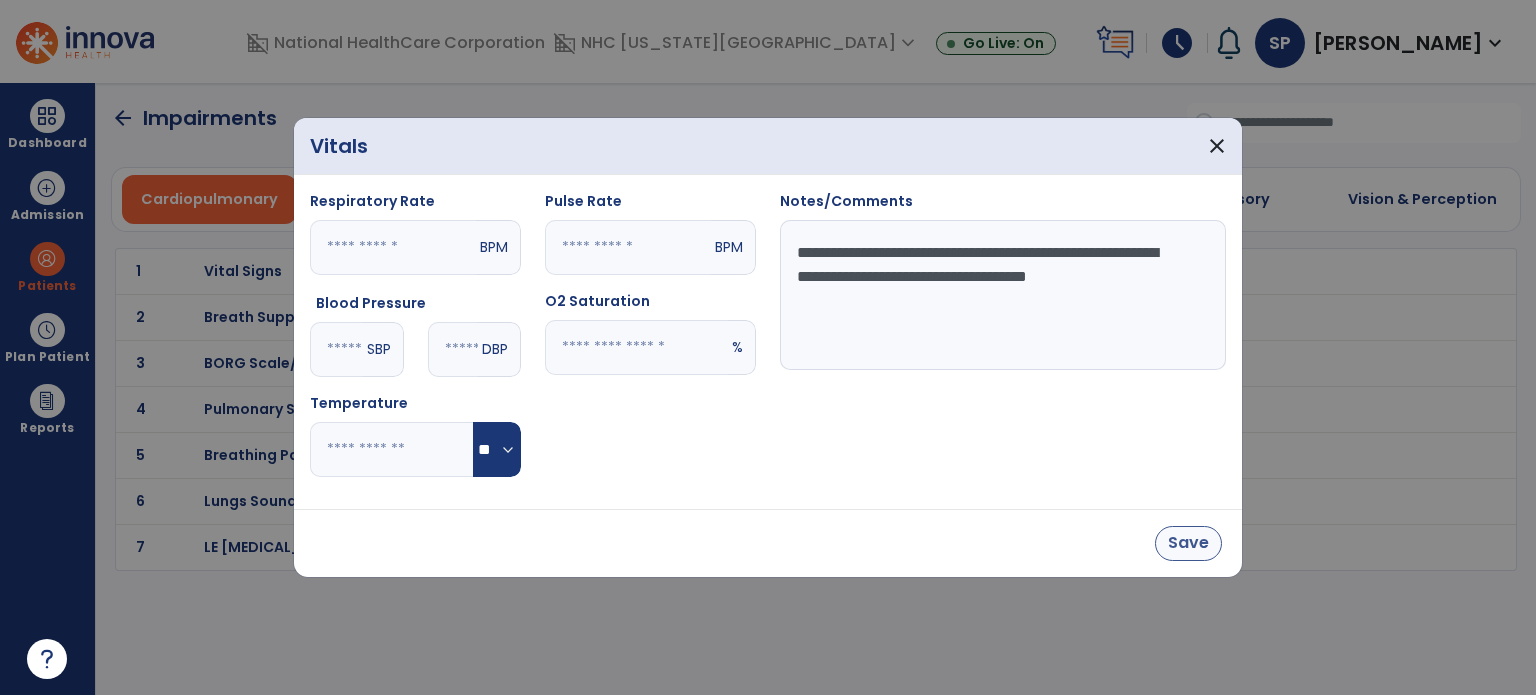 type on "**********" 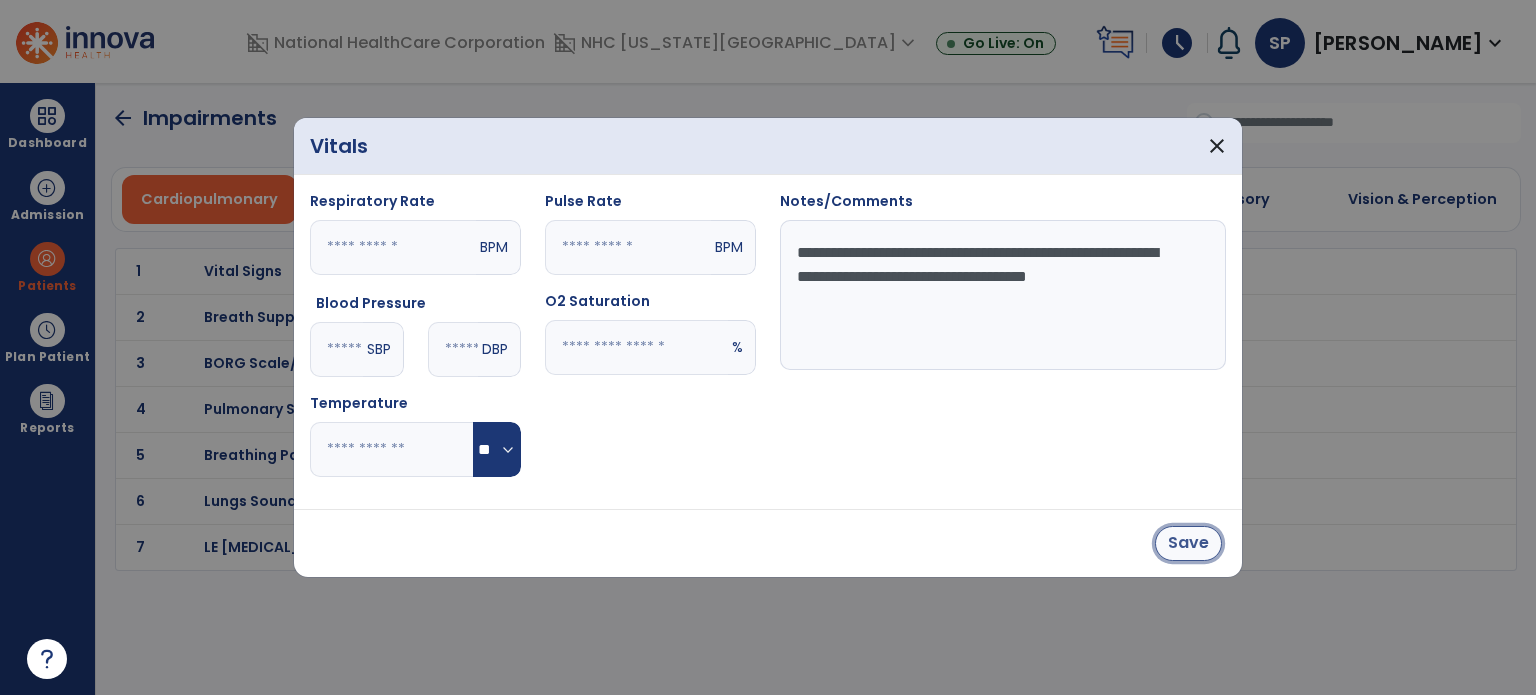 click on "Save" at bounding box center (1188, 543) 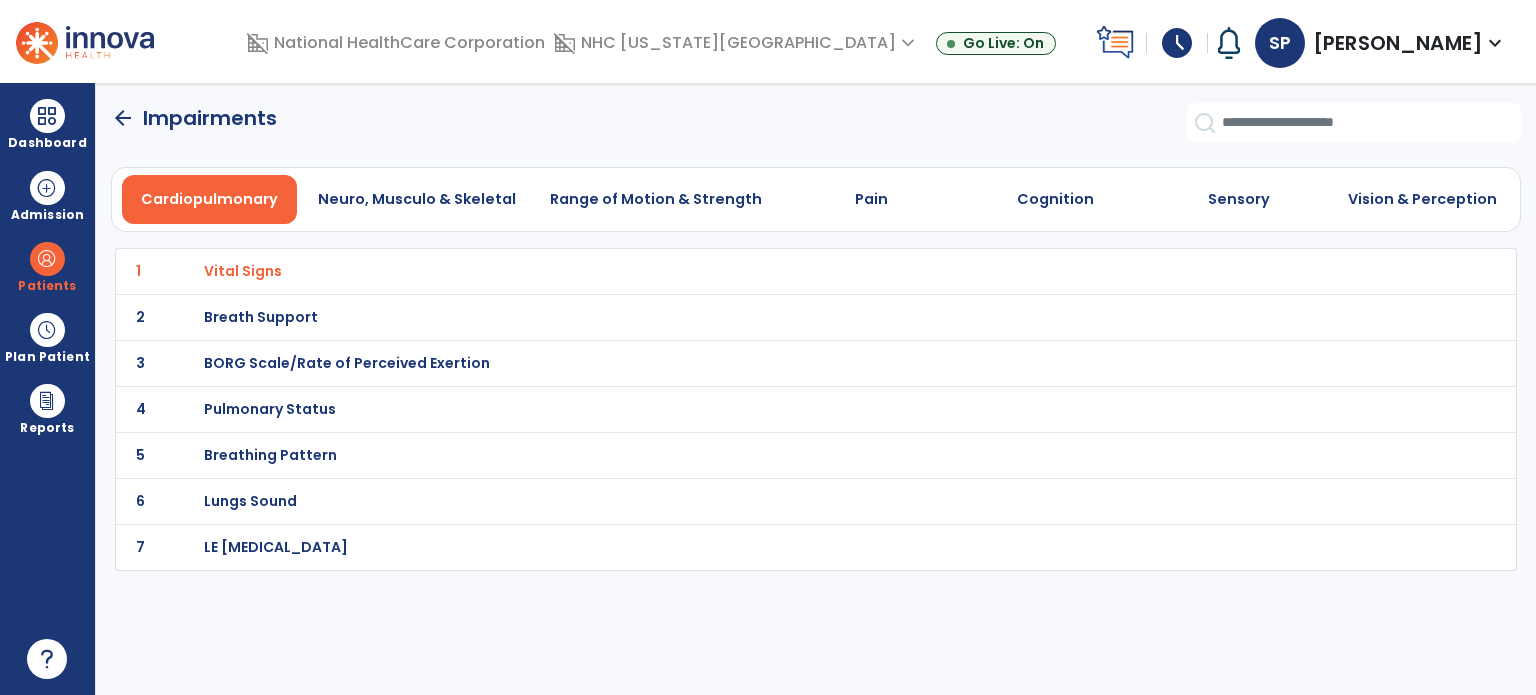 click on "Pulmonary Status" at bounding box center [772, 271] 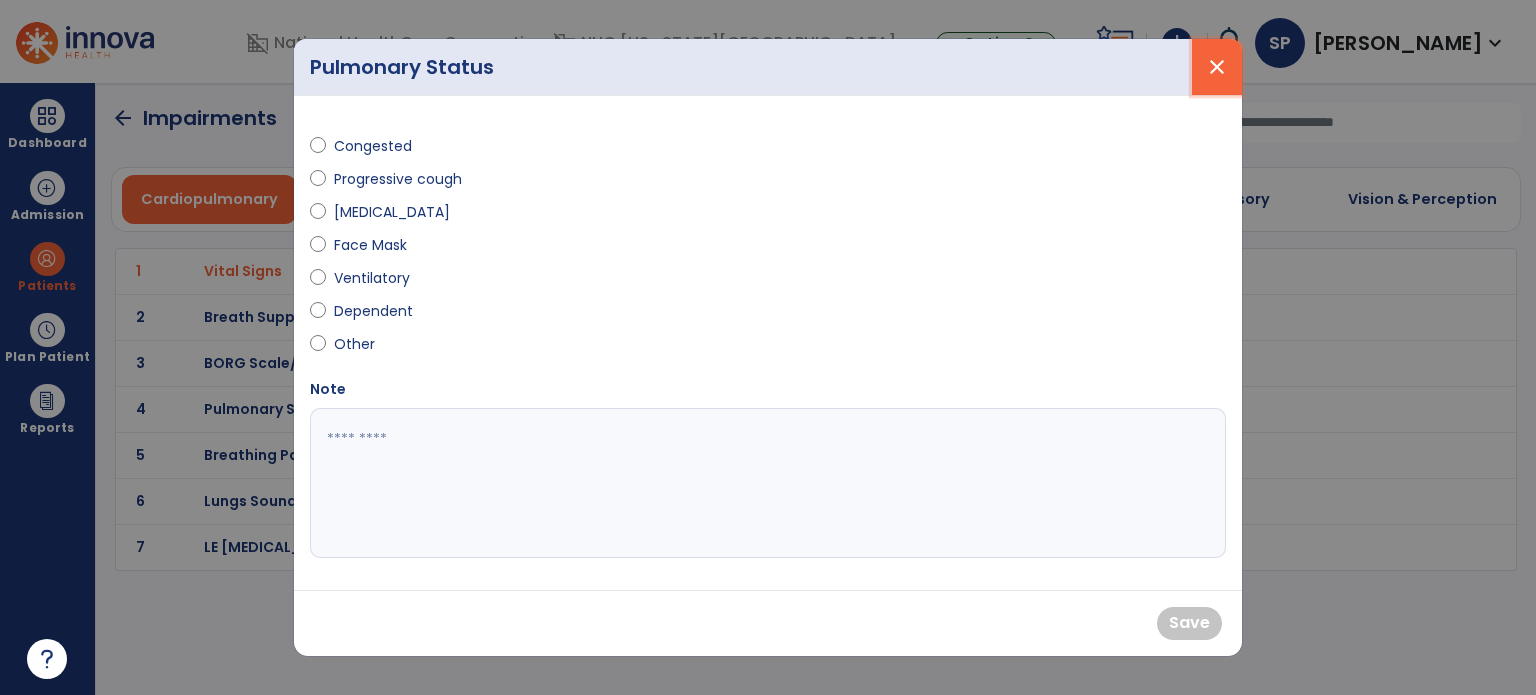 click on "close" at bounding box center (1217, 67) 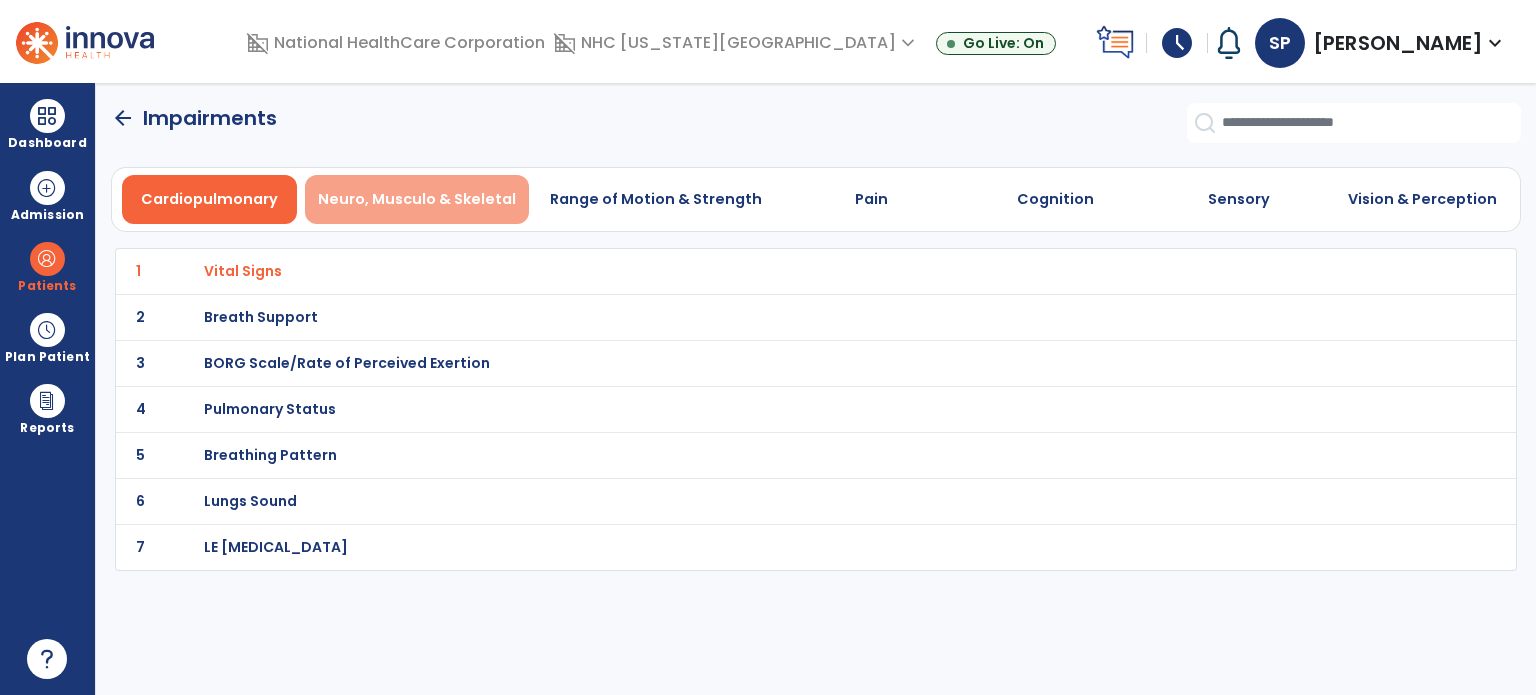 click on "Neuro, Musculo & Skeletal" at bounding box center (417, 199) 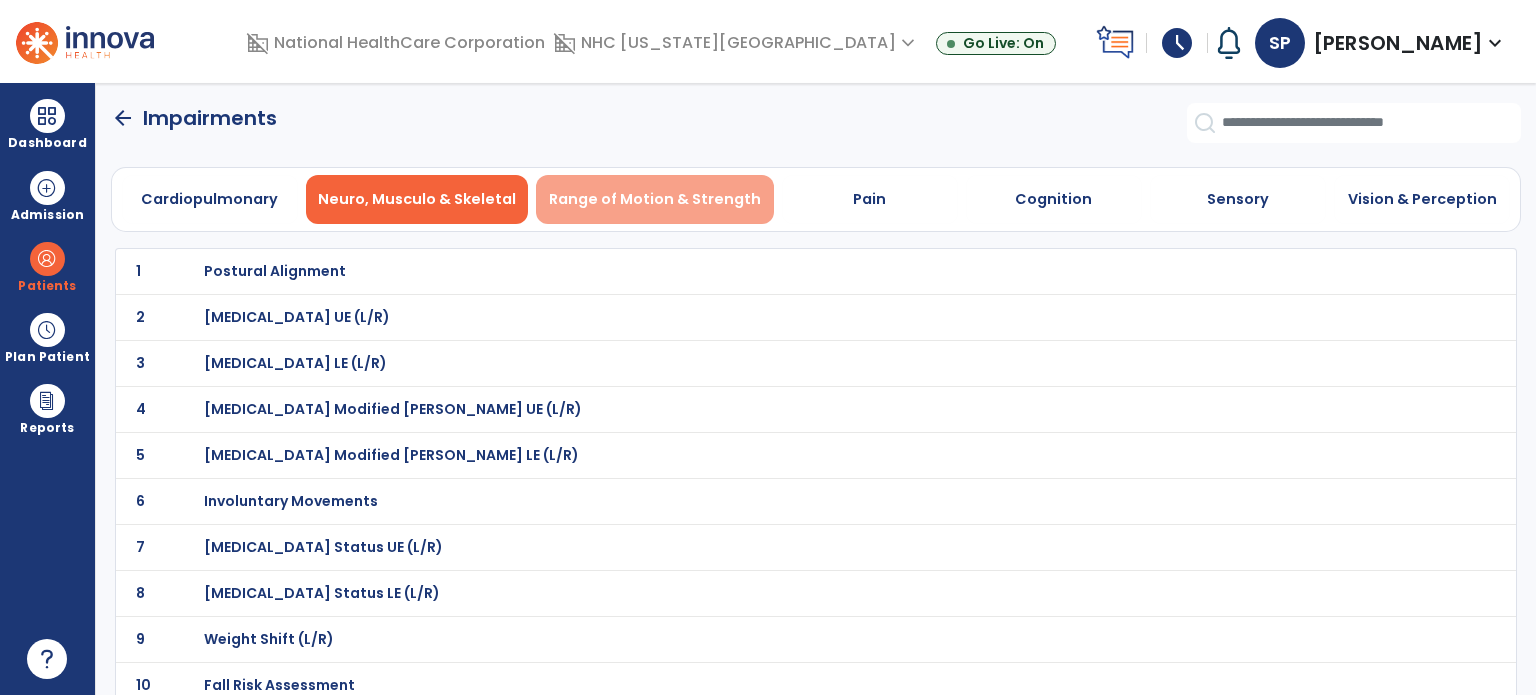 click on "Range of Motion & Strength" at bounding box center (655, 199) 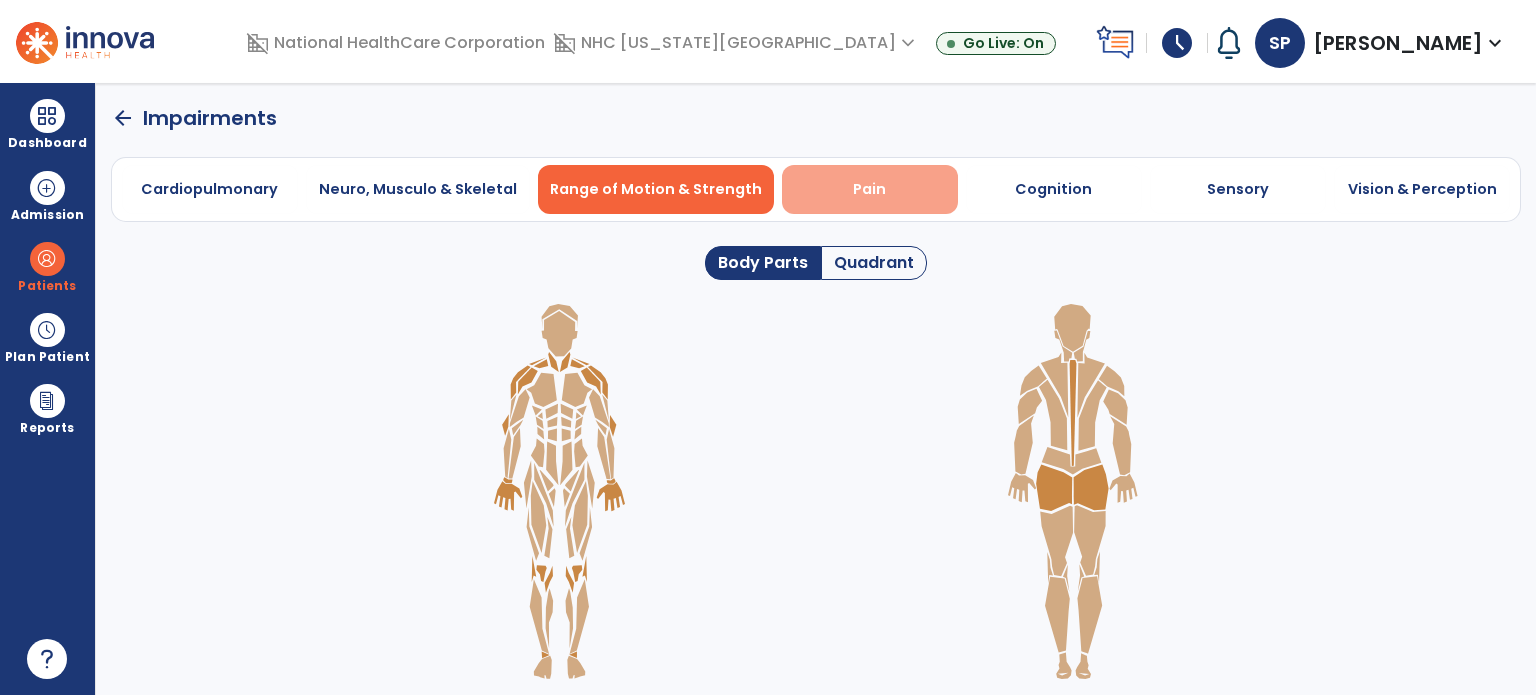 click on "Pain" at bounding box center (870, 189) 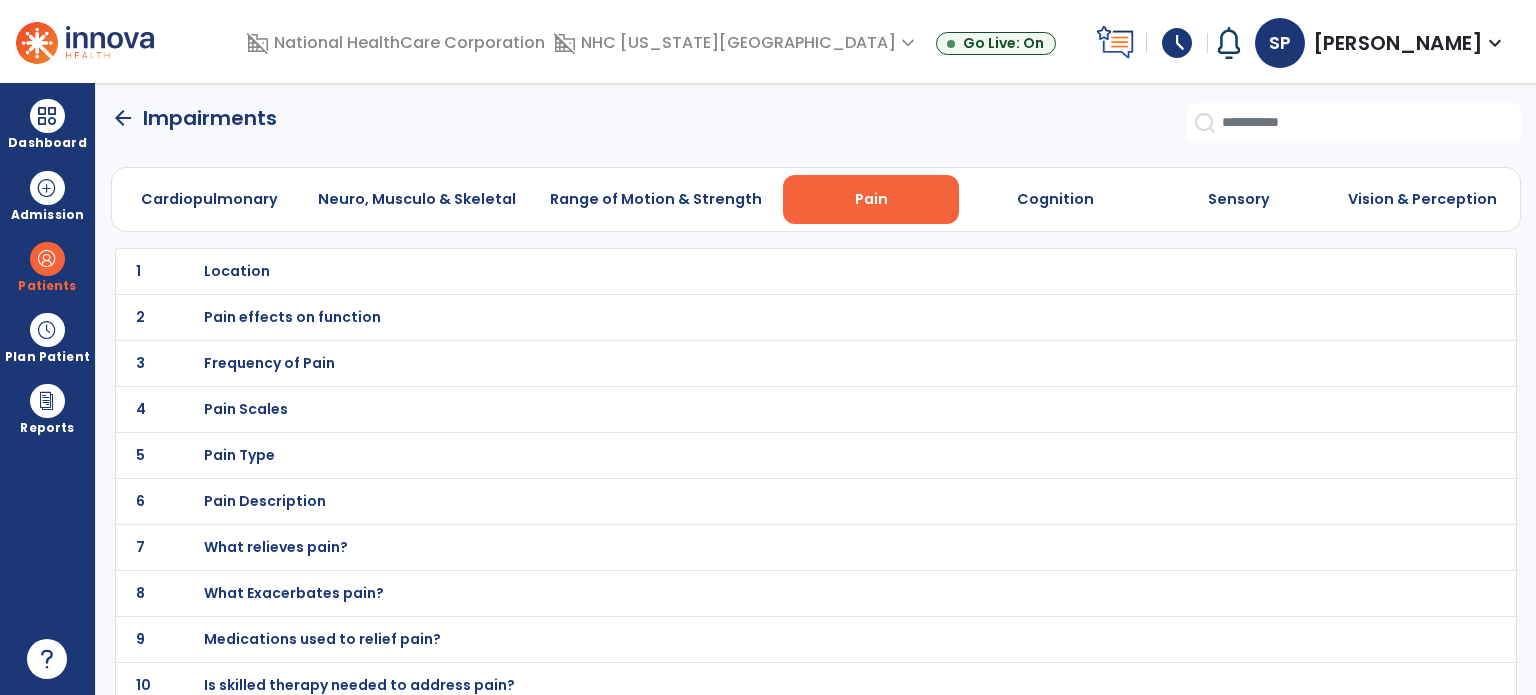 click on "Location" at bounding box center (772, 271) 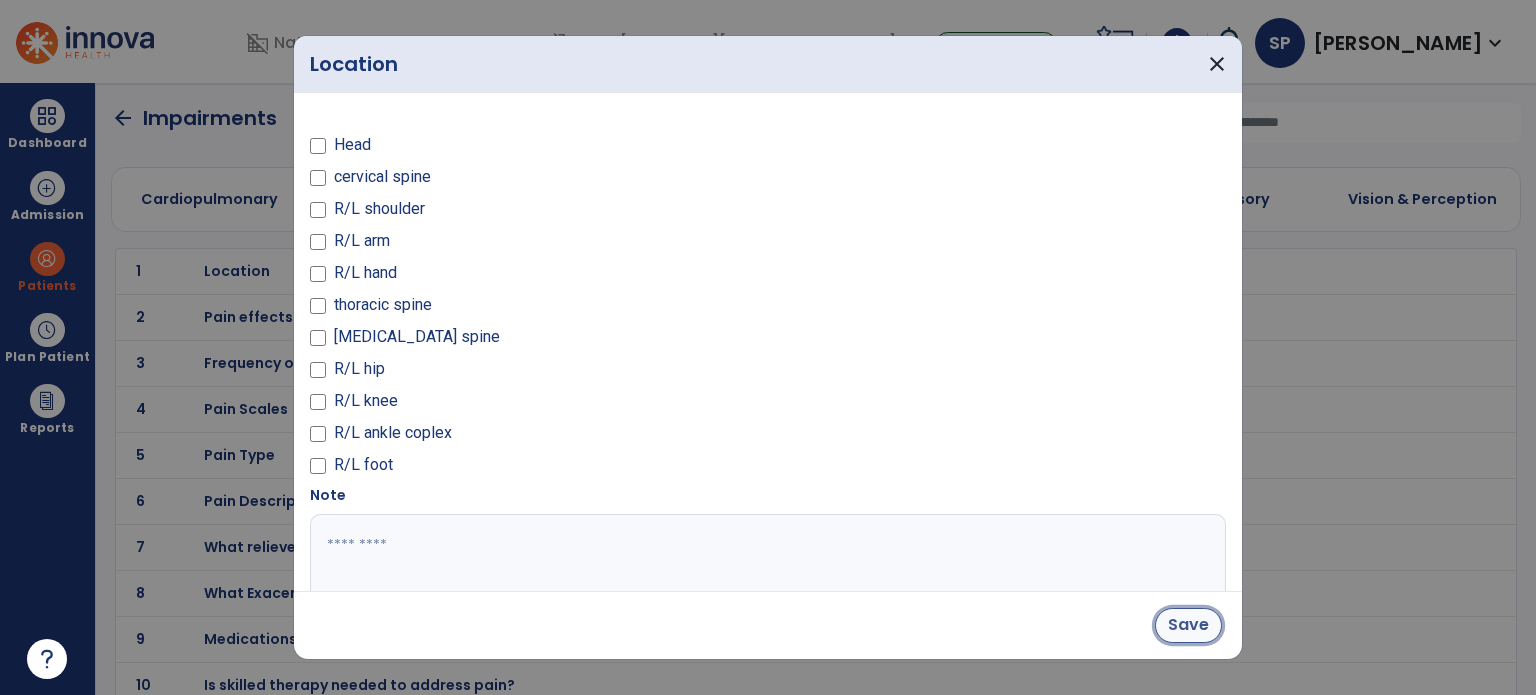 click on "Save" at bounding box center (1188, 625) 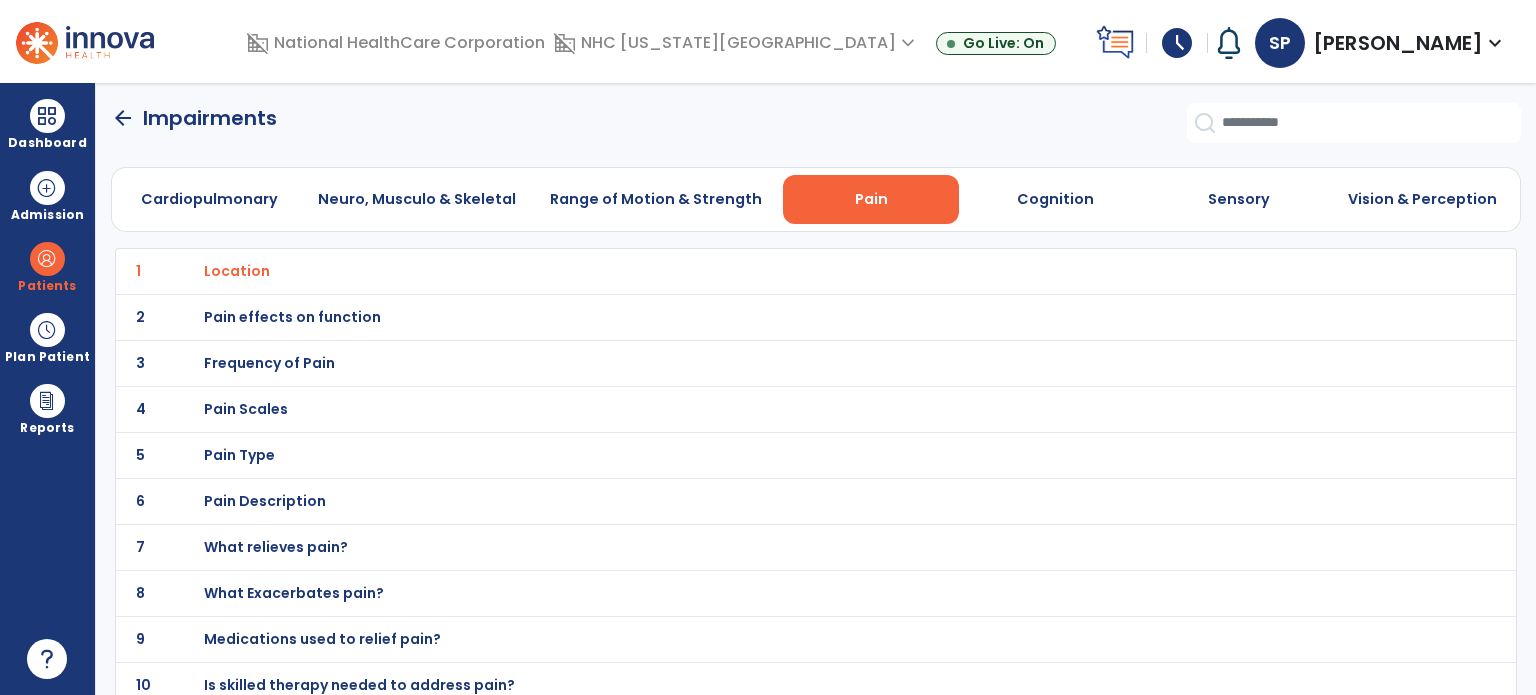 click on "Pain Scales" at bounding box center (772, 271) 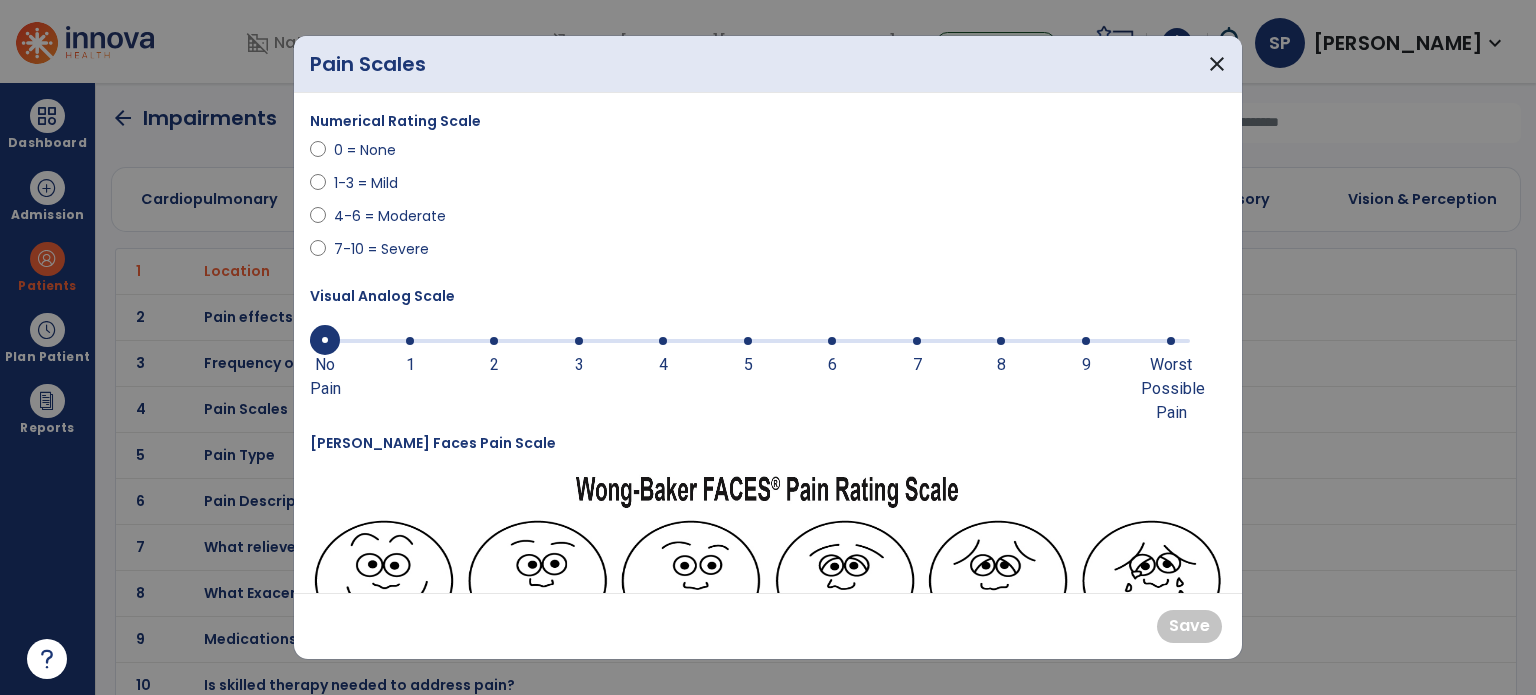 click at bounding box center (917, 341) 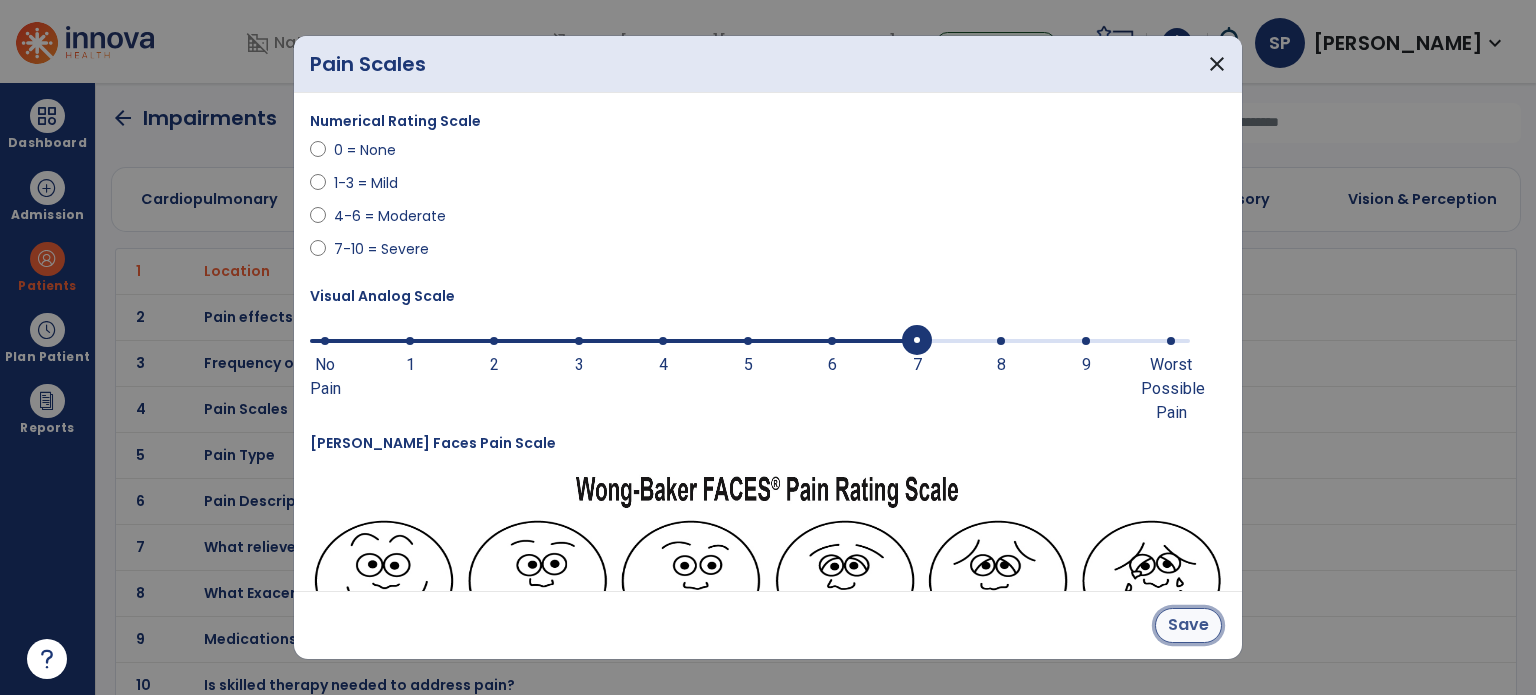 click on "Save" at bounding box center (1188, 625) 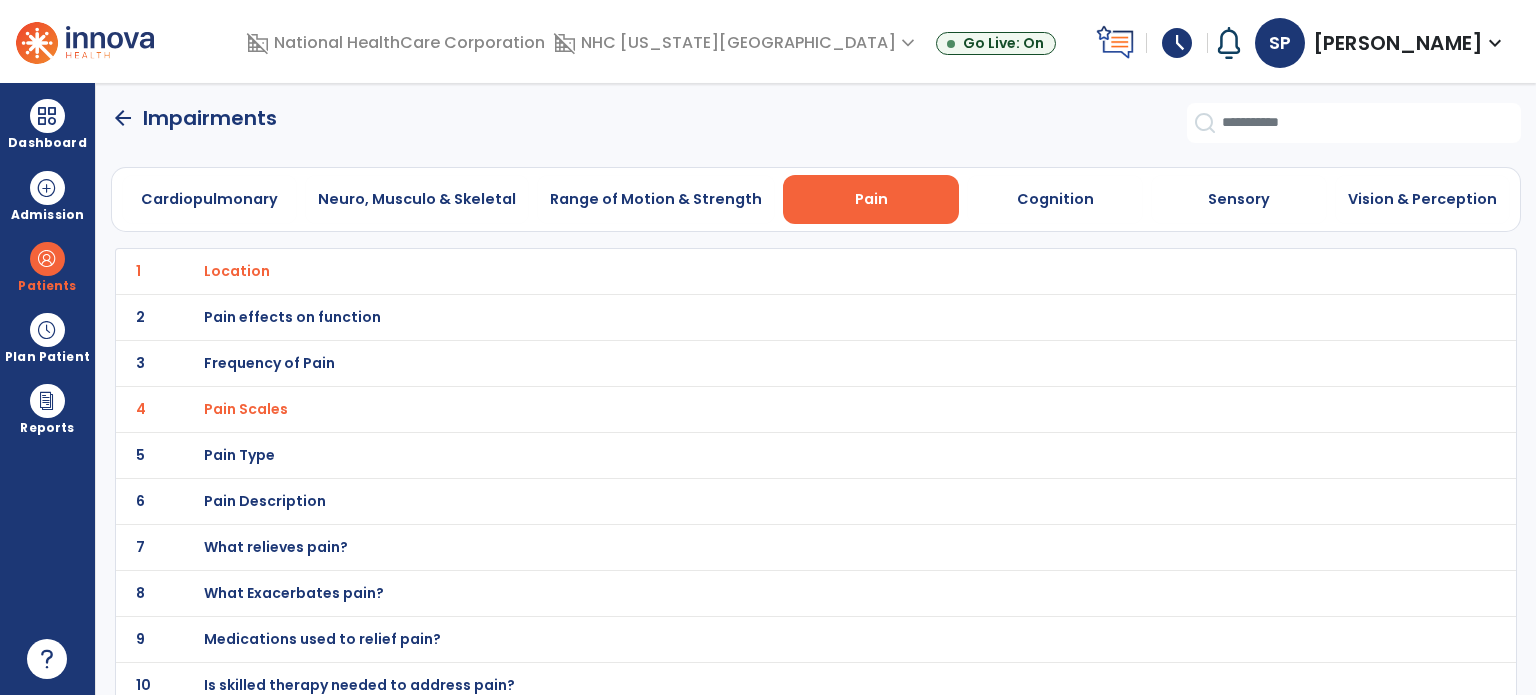 click on "Pain Type" at bounding box center [772, 271] 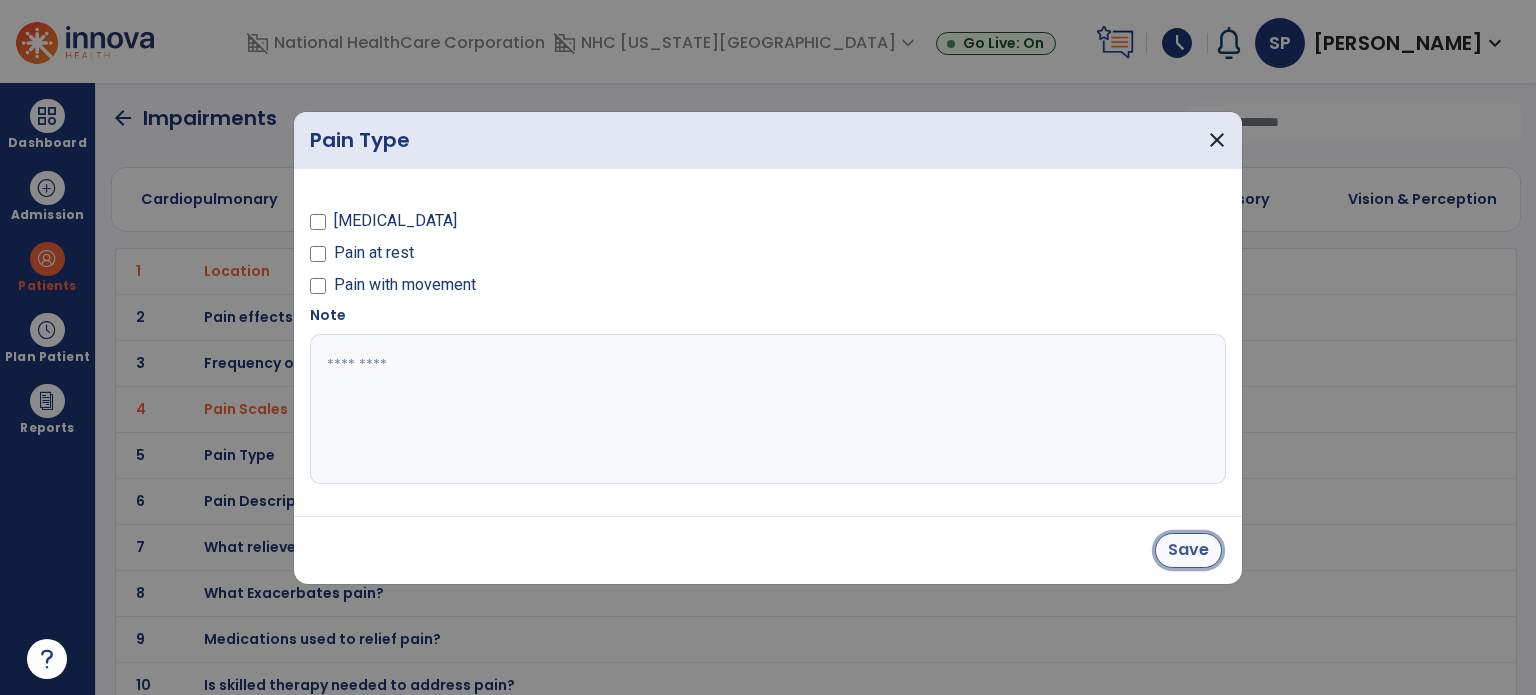 click on "Save" at bounding box center (1188, 550) 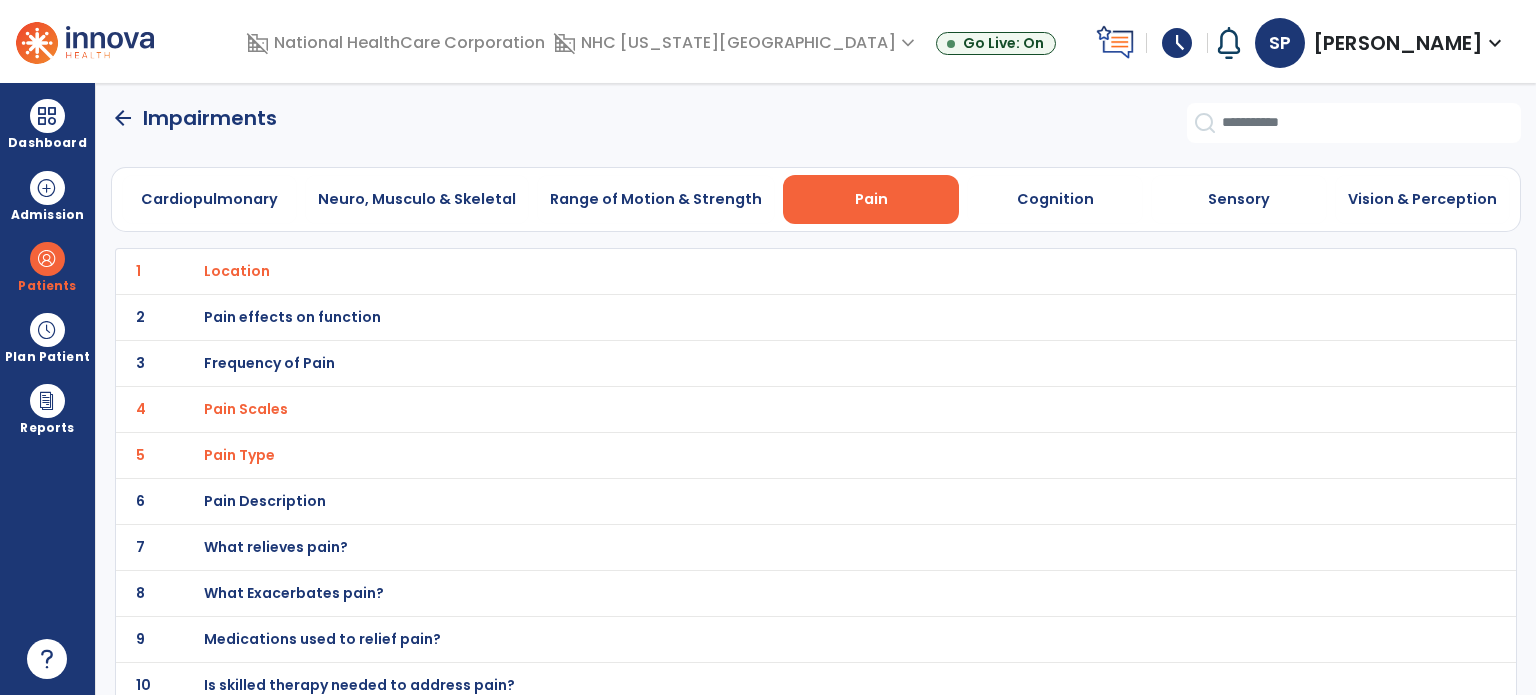 click on "Frequency of Pain" at bounding box center (237, 271) 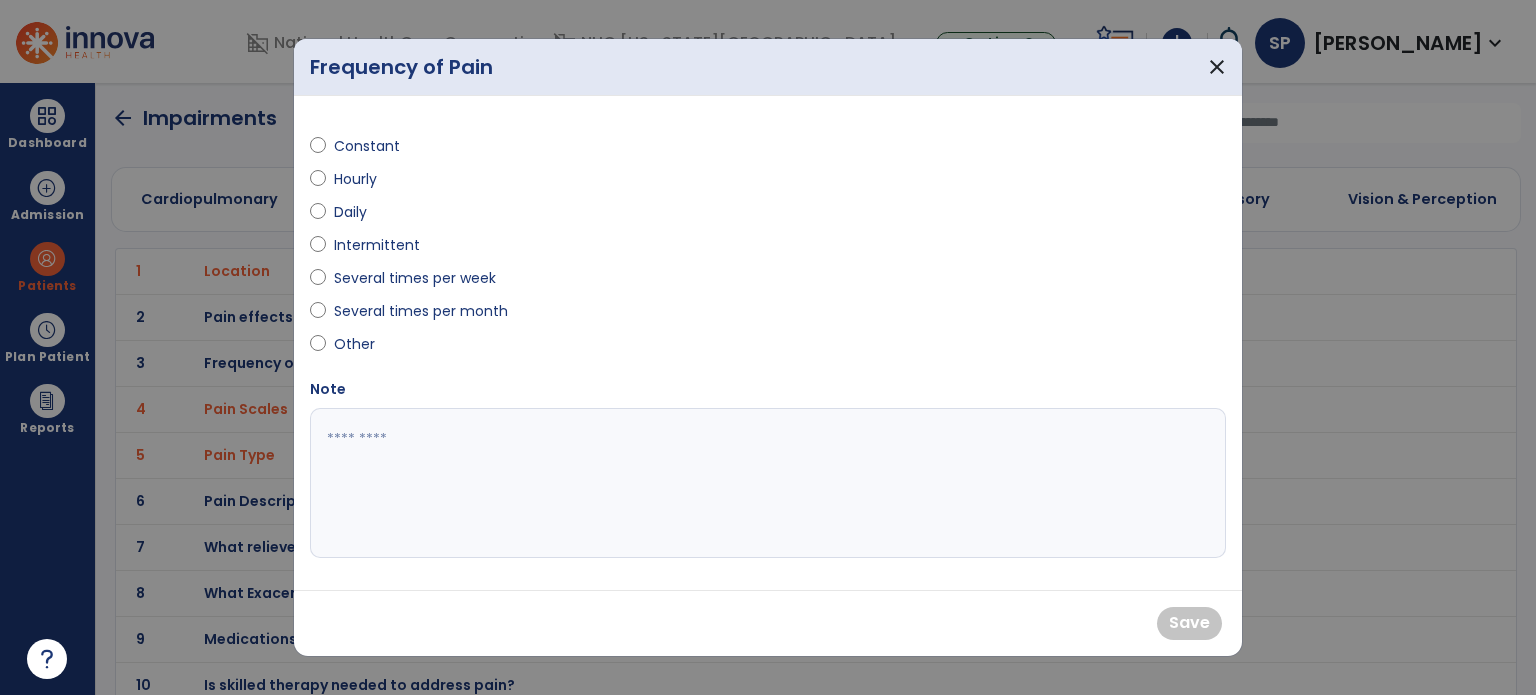 click on "Intermittent" at bounding box center [533, 249] 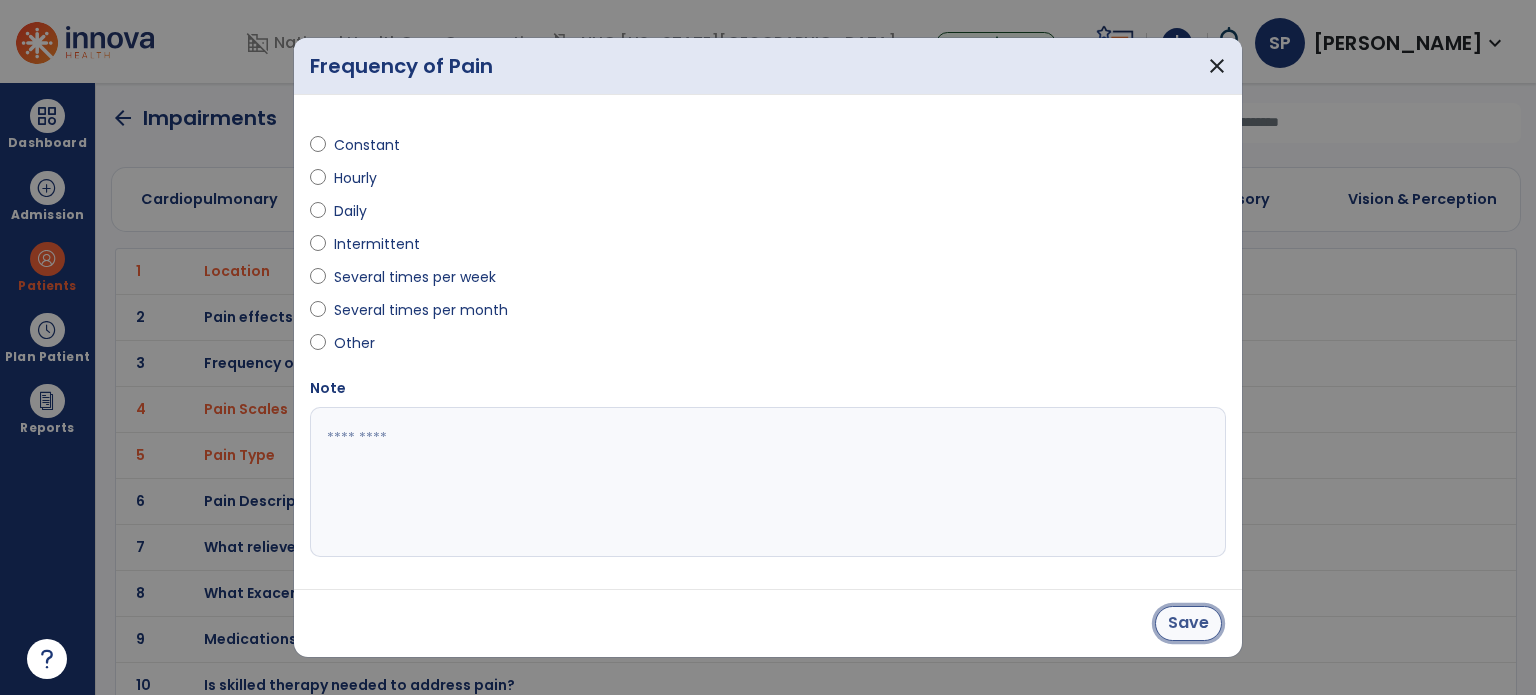 click on "Save" at bounding box center [1188, 623] 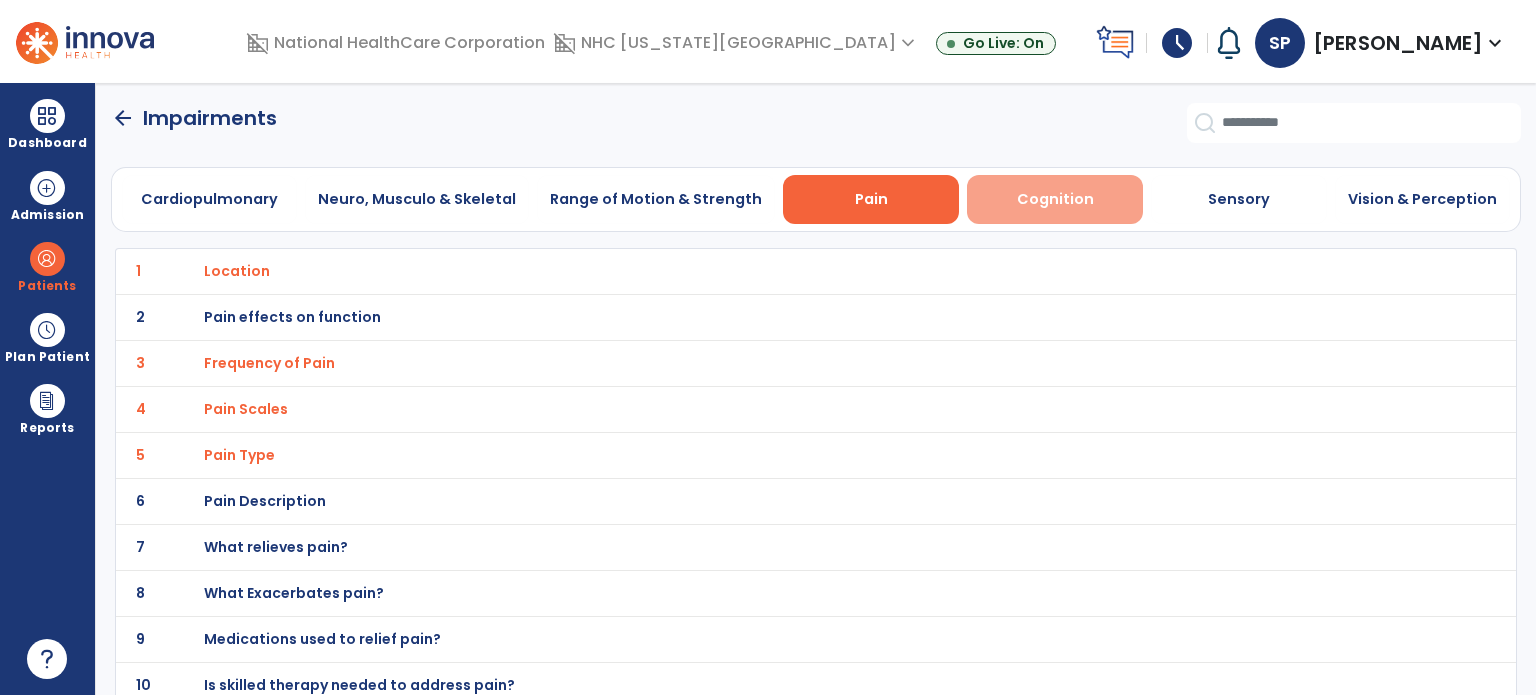 click on "Cognition" at bounding box center (1055, 199) 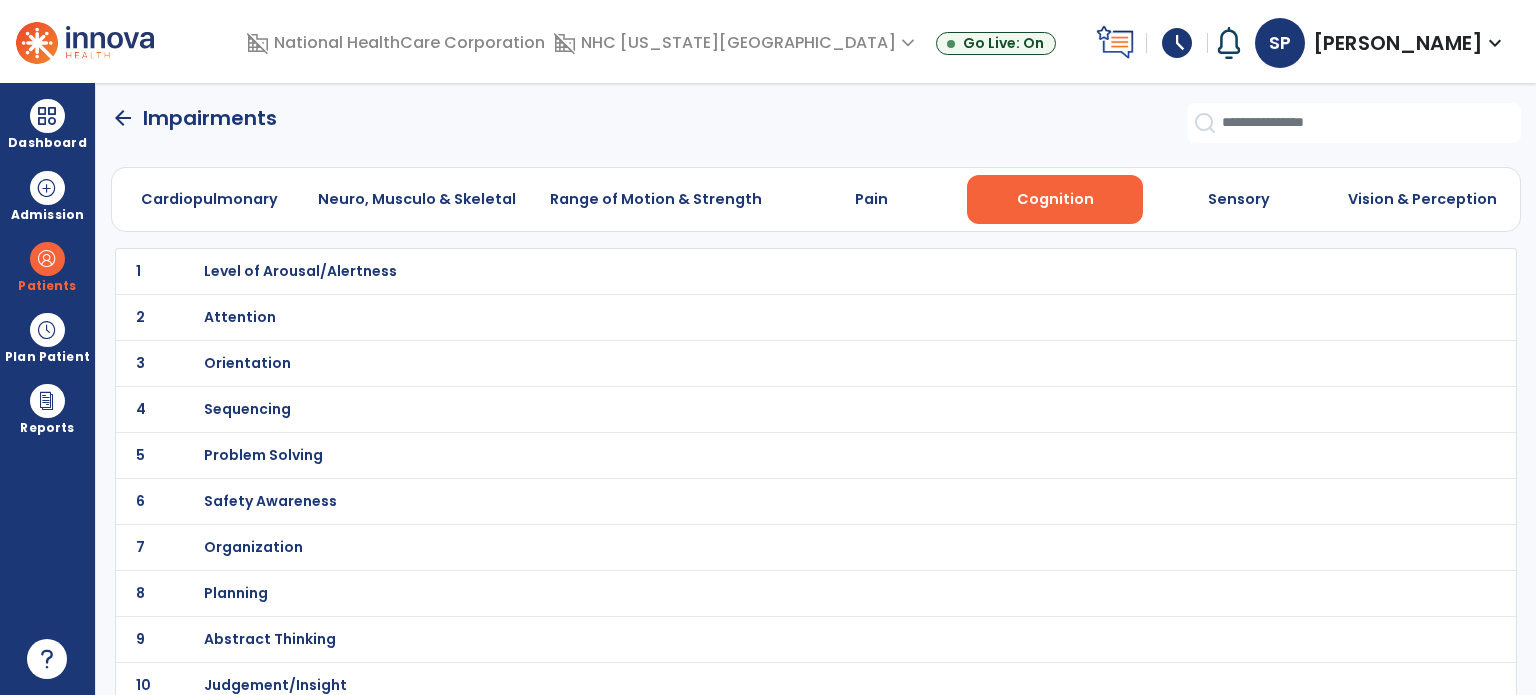 click on "Attention" at bounding box center (772, 271) 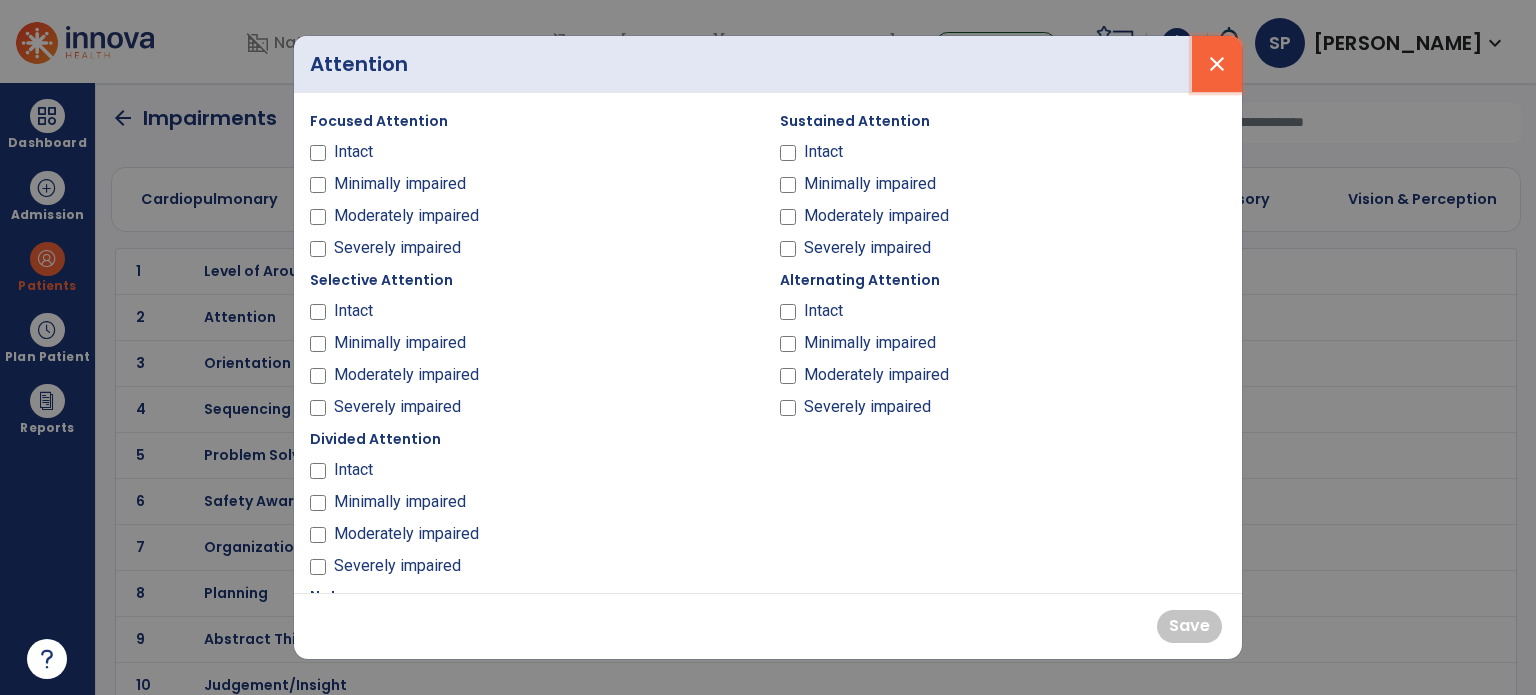 click on "close" at bounding box center [1217, 64] 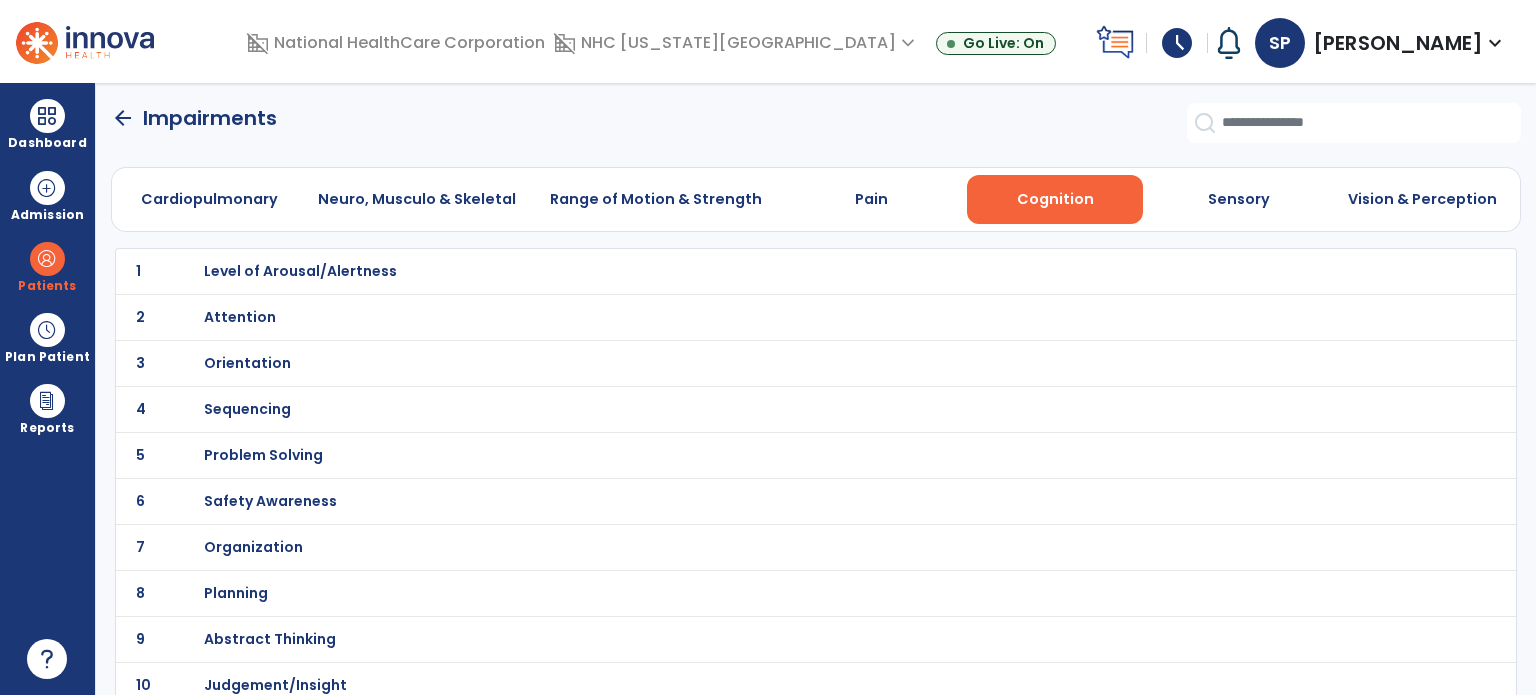 click on "Level of Arousal/Alertness" at bounding box center (772, 271) 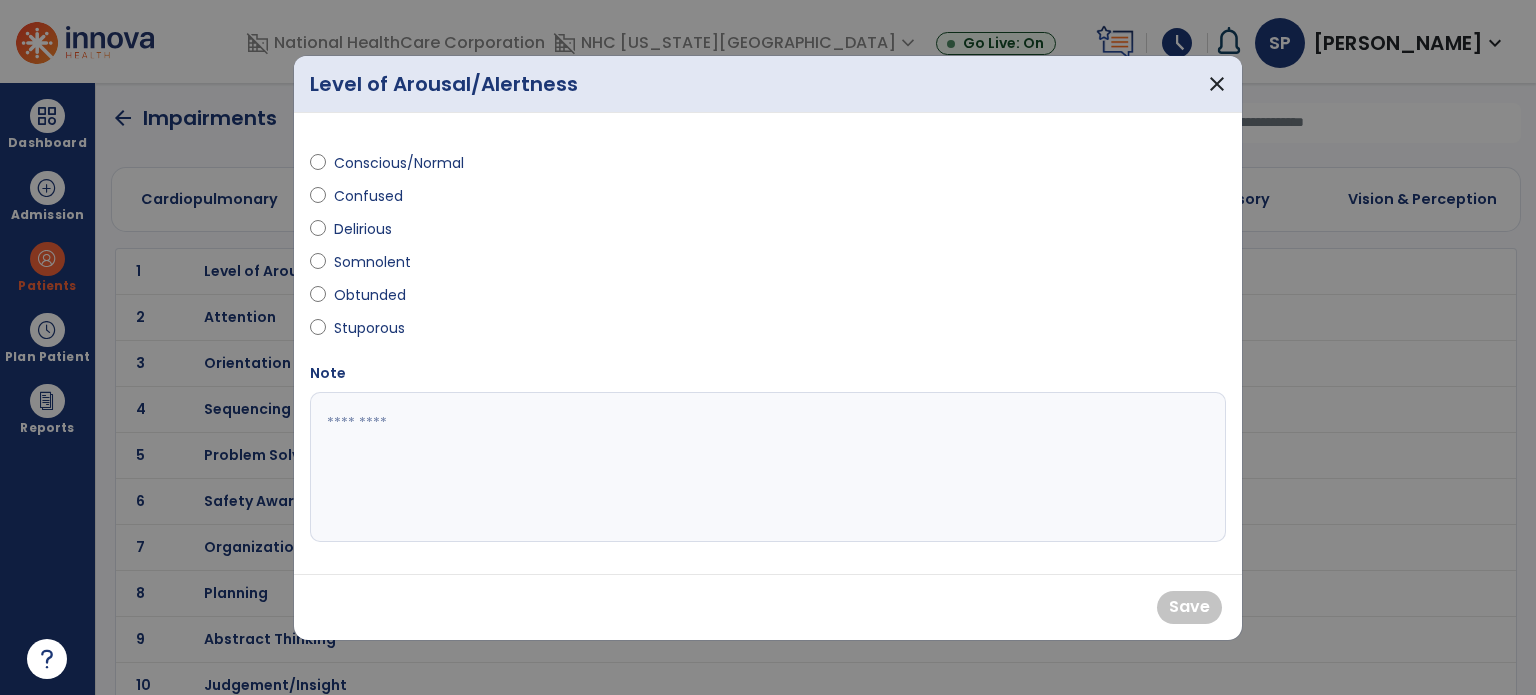 click on "Conscious/Normal" at bounding box center [399, 163] 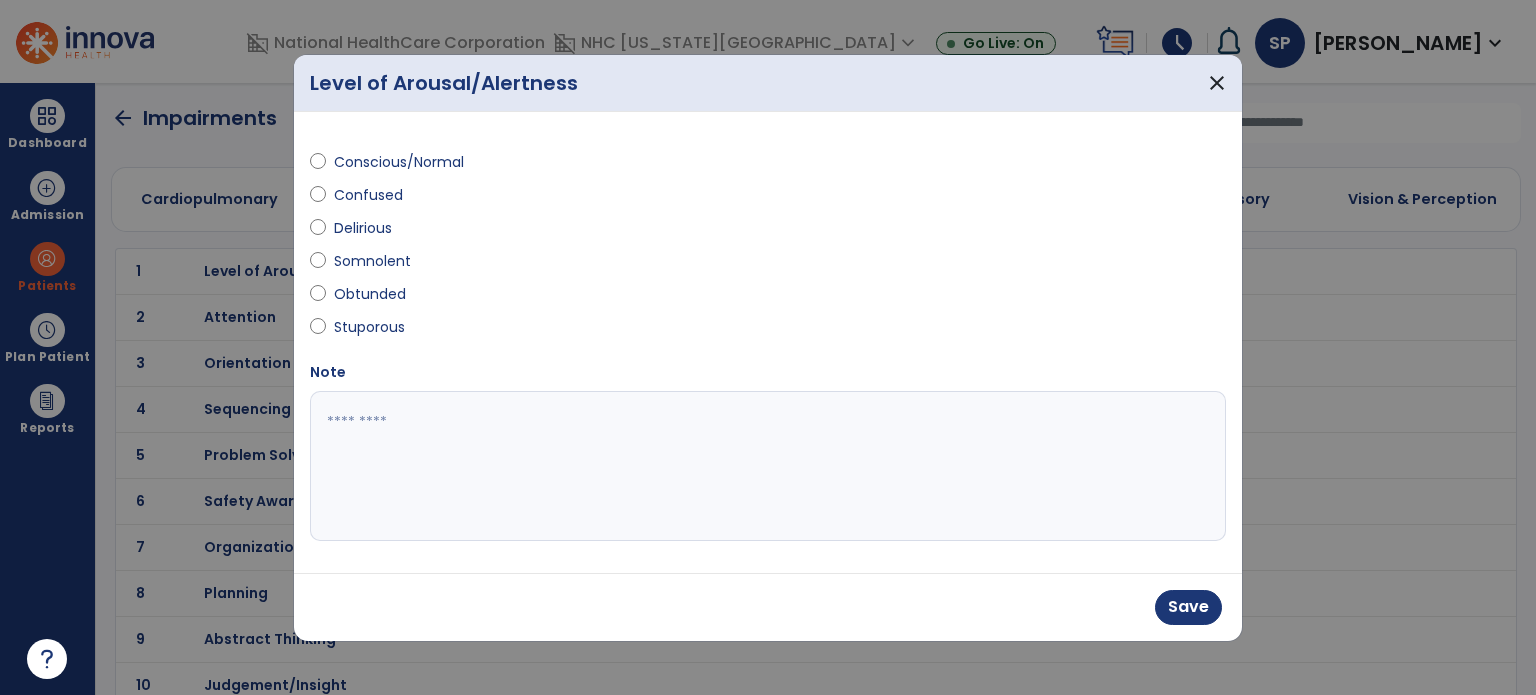 click at bounding box center [768, 466] 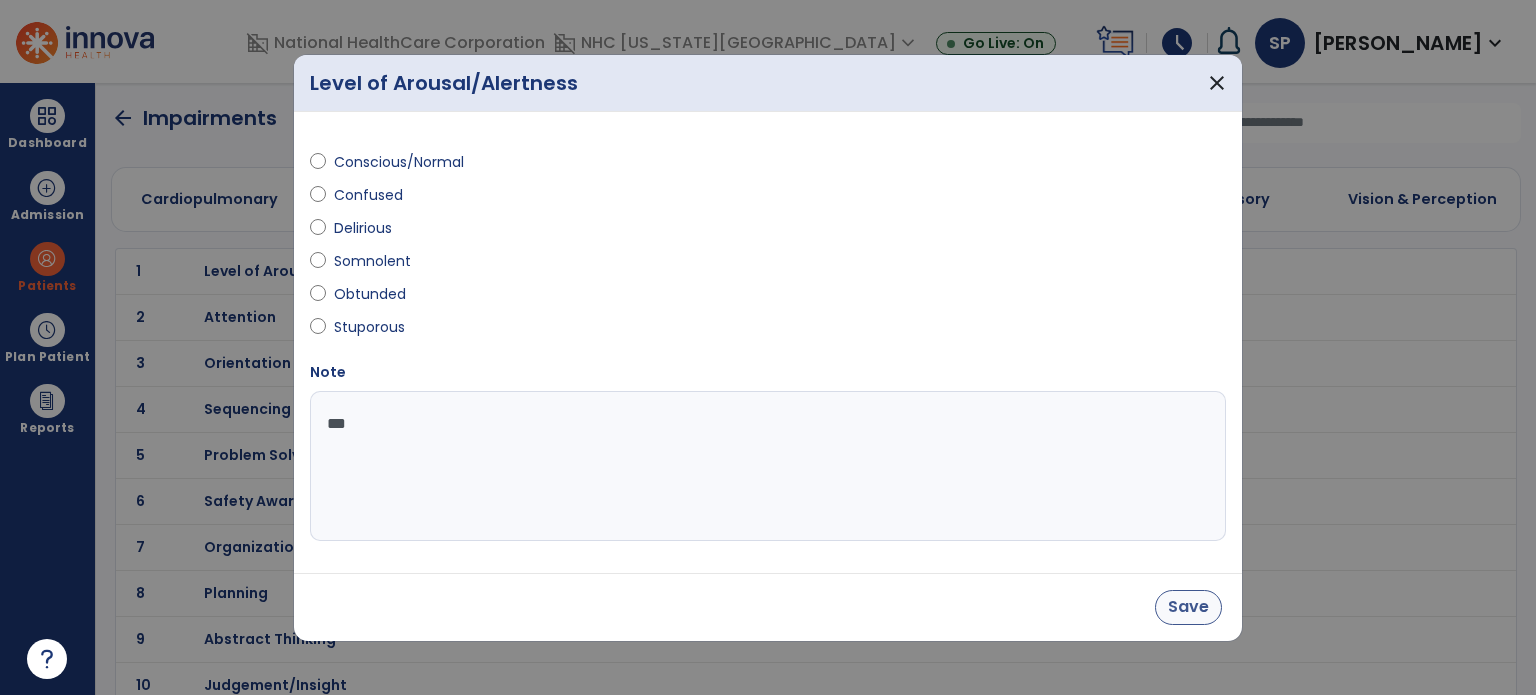 type on "***" 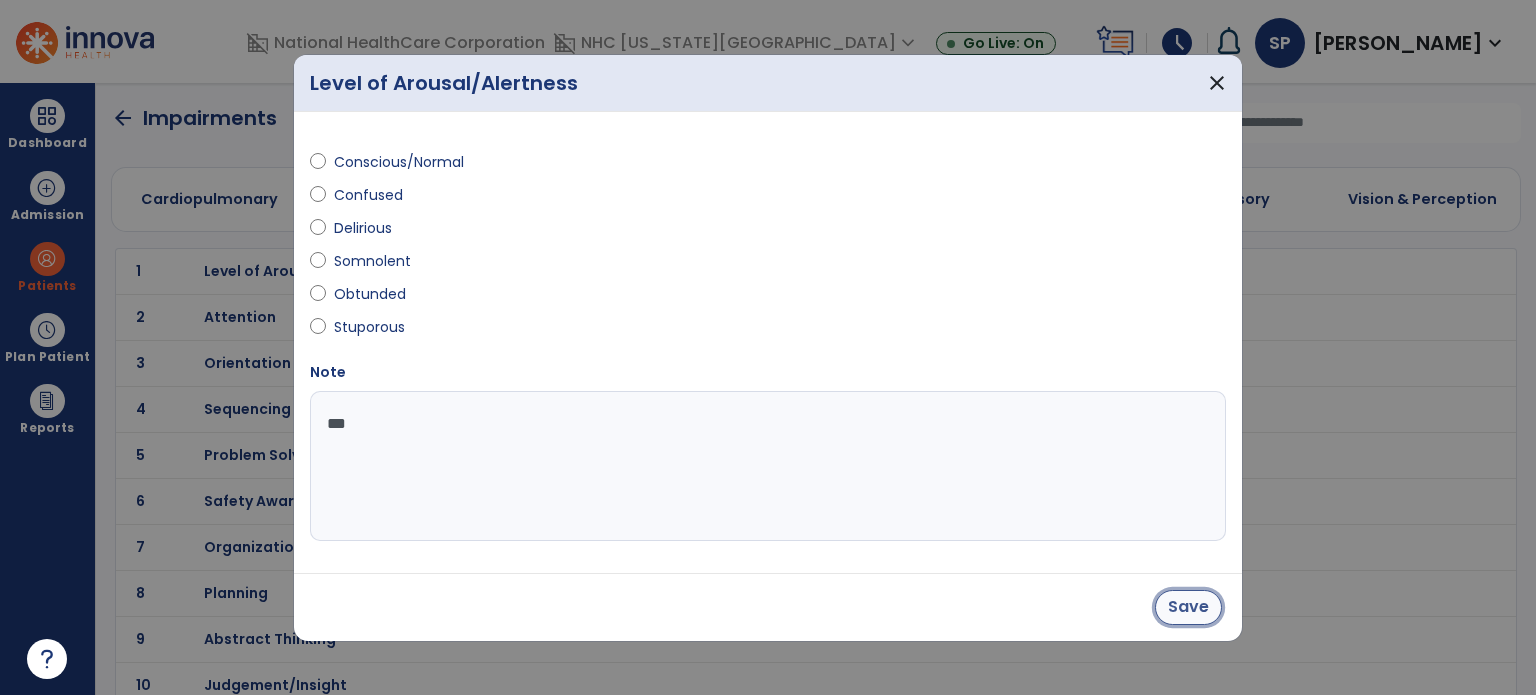 click on "Save" at bounding box center (1188, 607) 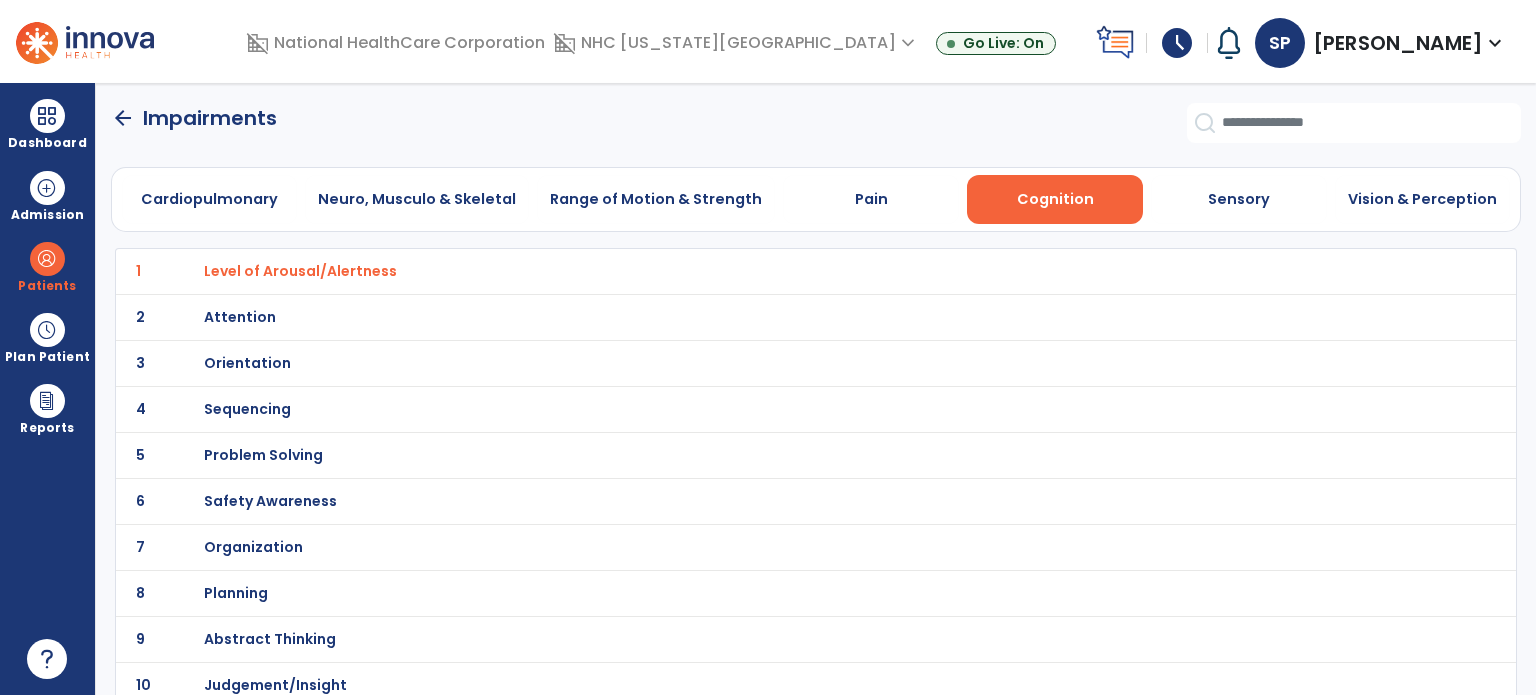 click on "Orientation" at bounding box center (772, 271) 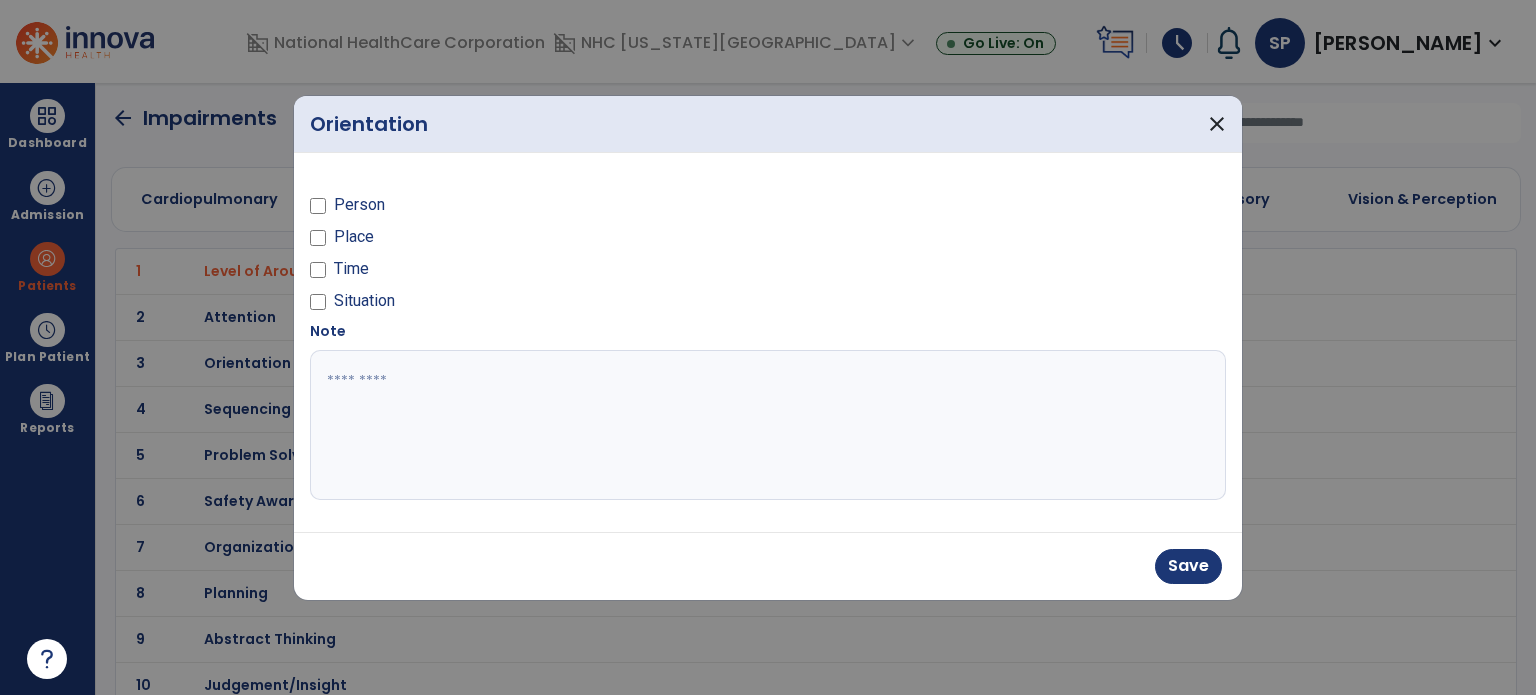 click at bounding box center (768, 425) 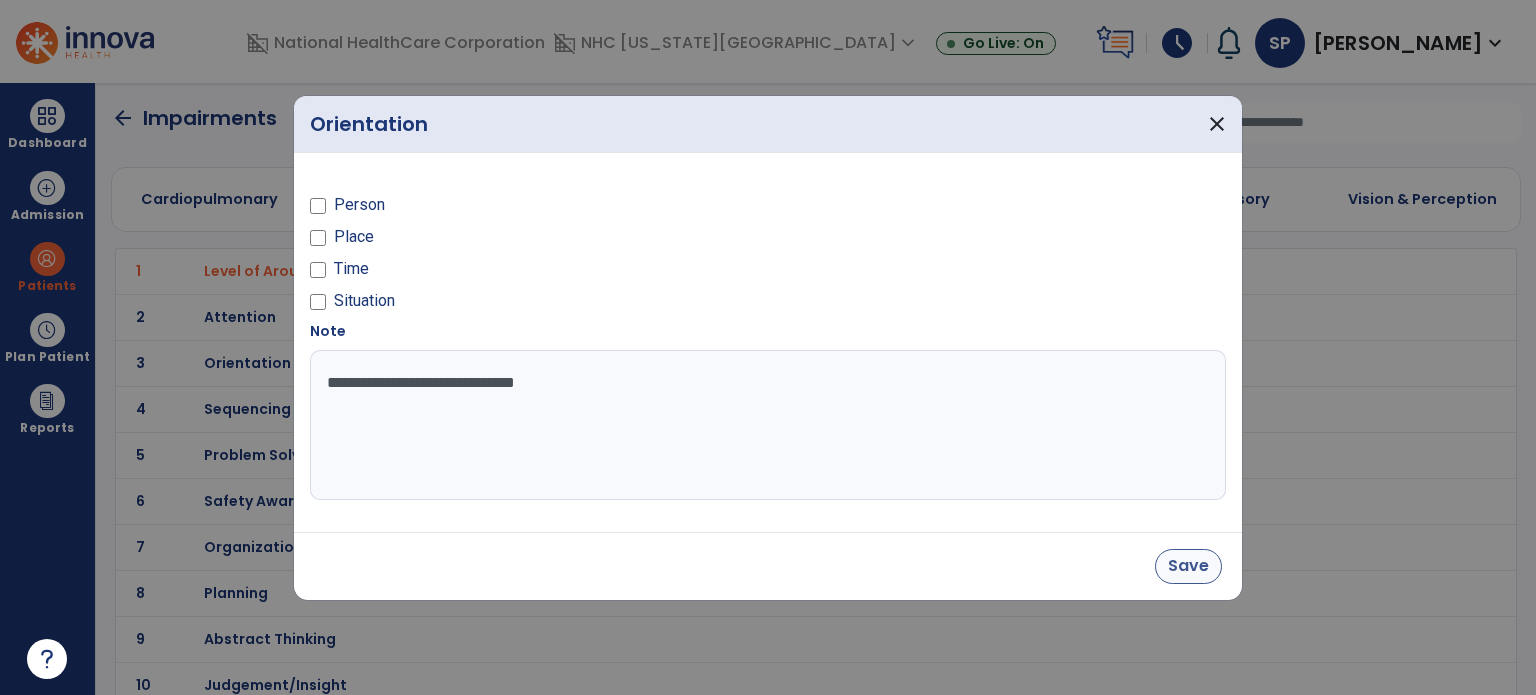type on "**********" 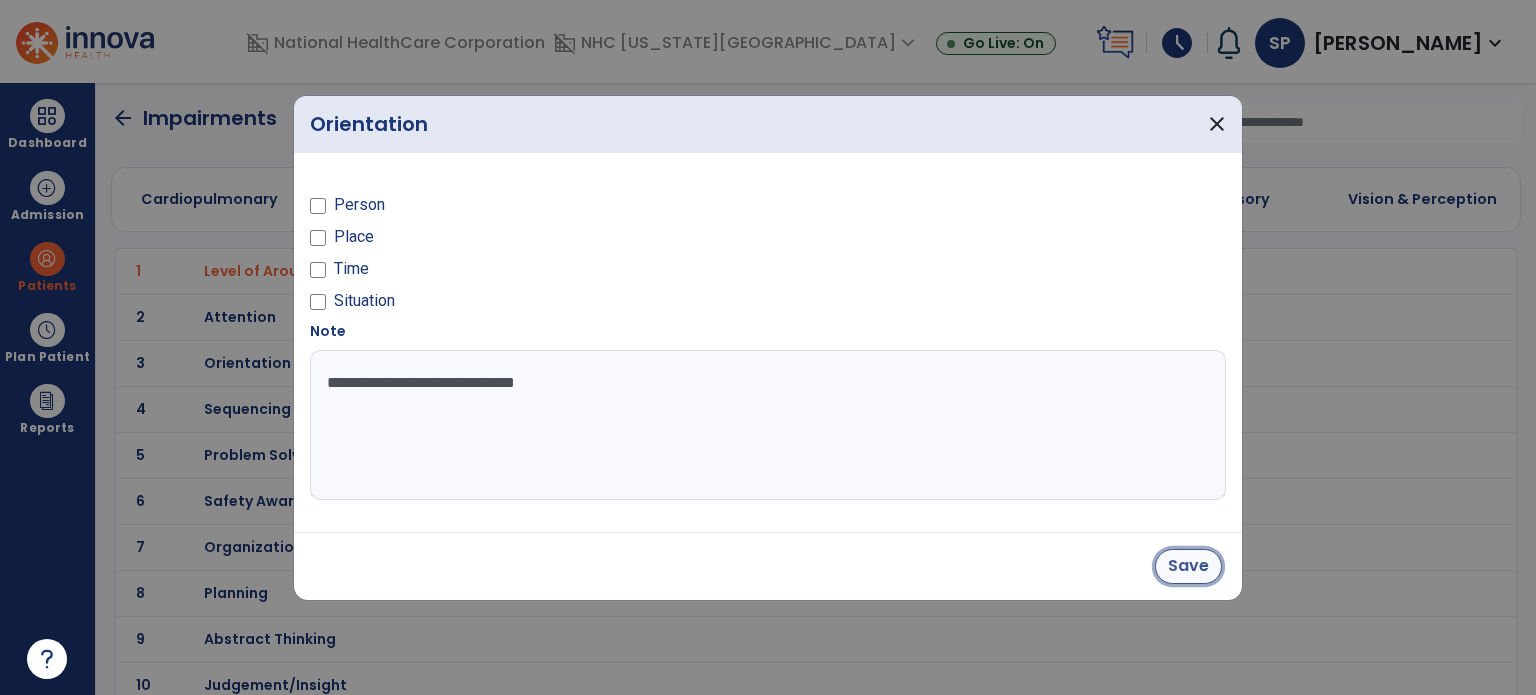 click on "Save" at bounding box center (1188, 566) 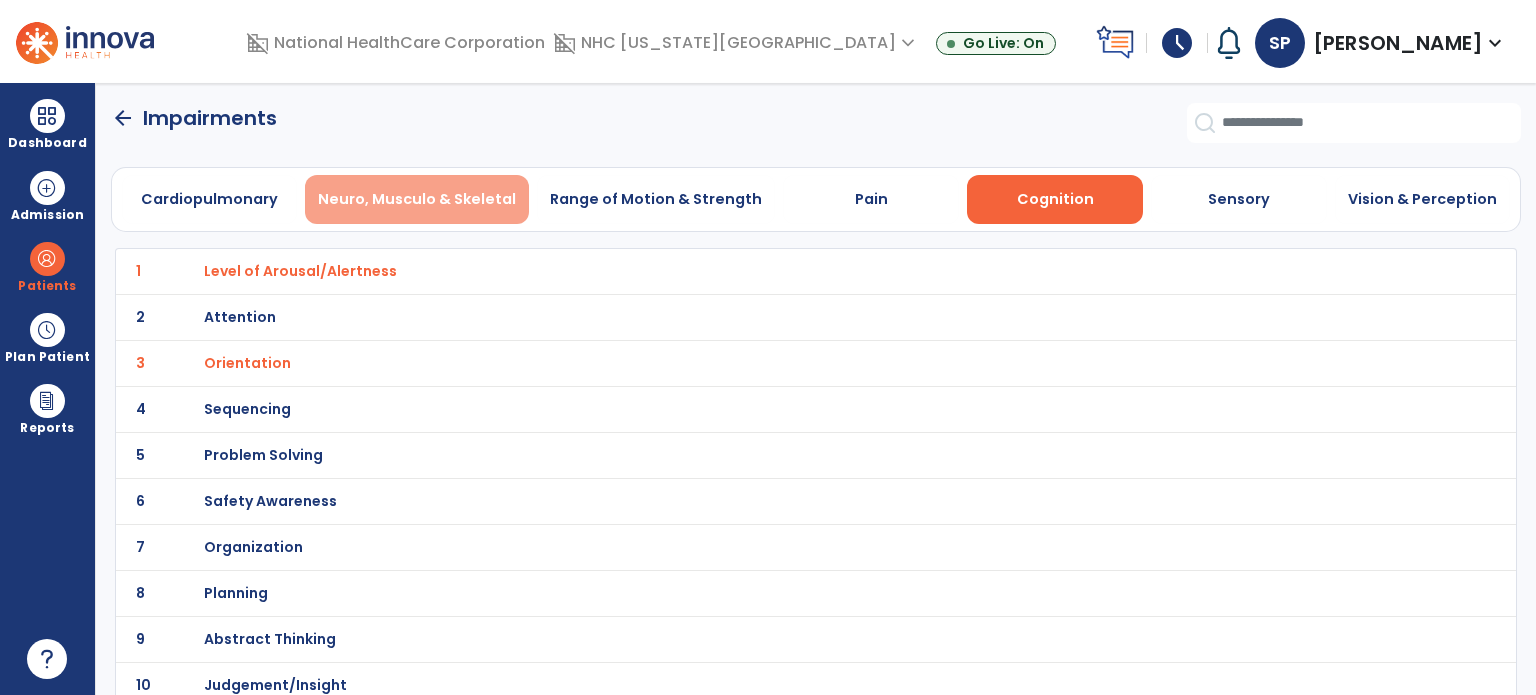 click on "Neuro, Musculo & Skeletal" at bounding box center [417, 199] 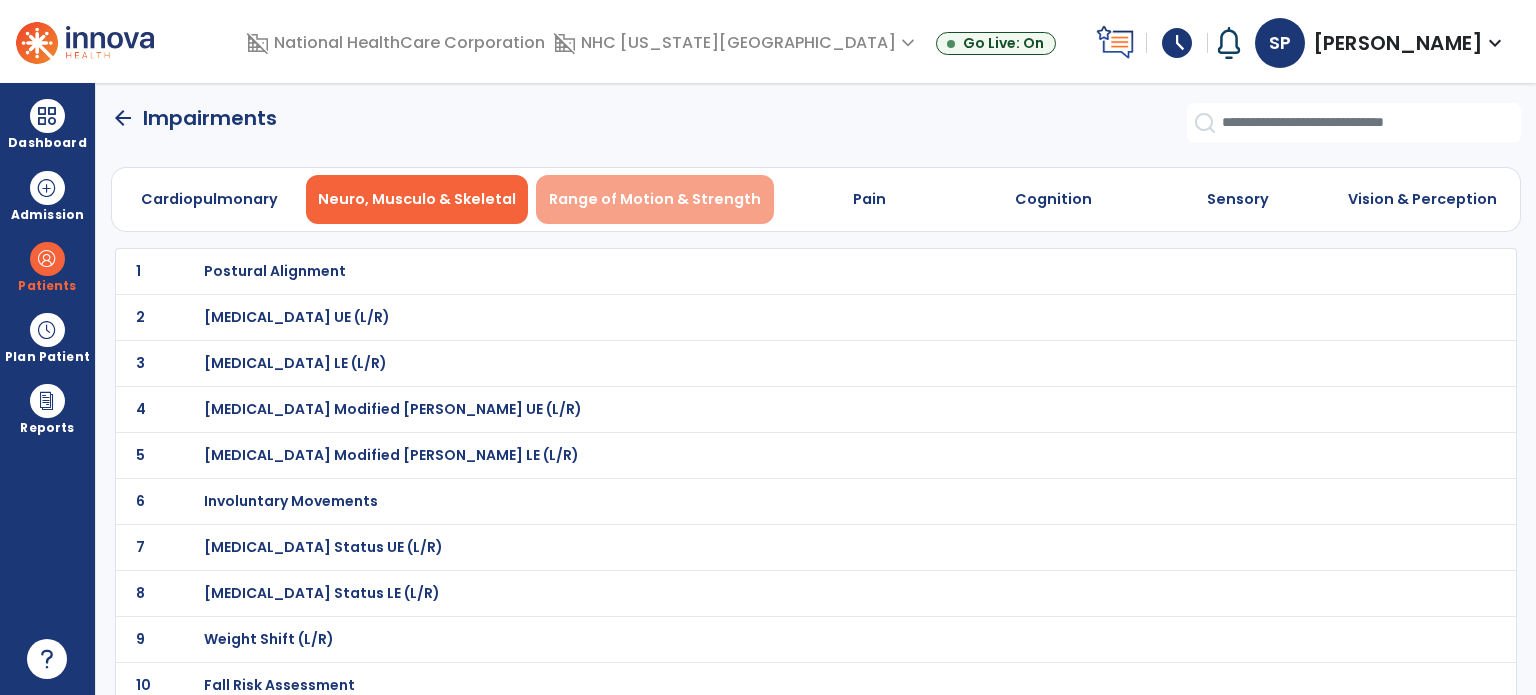 click on "Range of Motion & Strength" at bounding box center (655, 199) 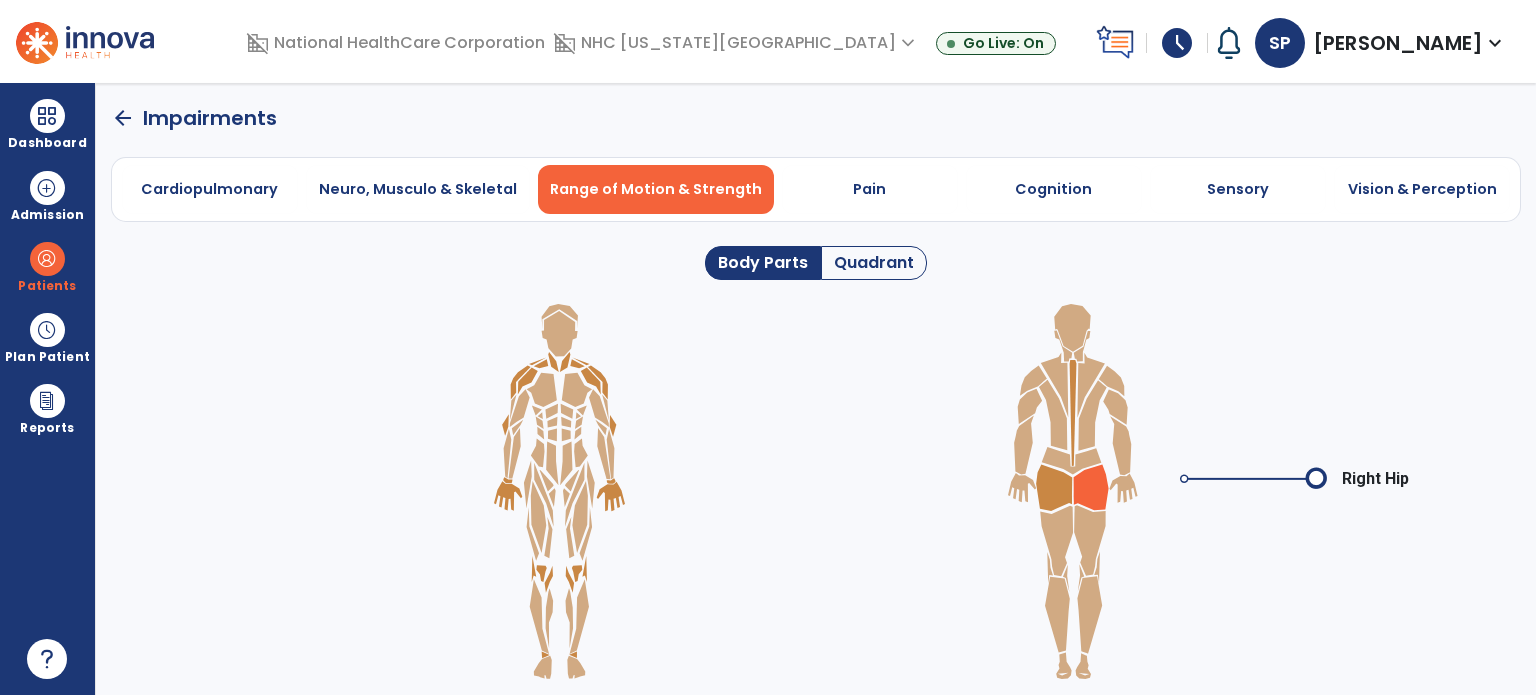 click 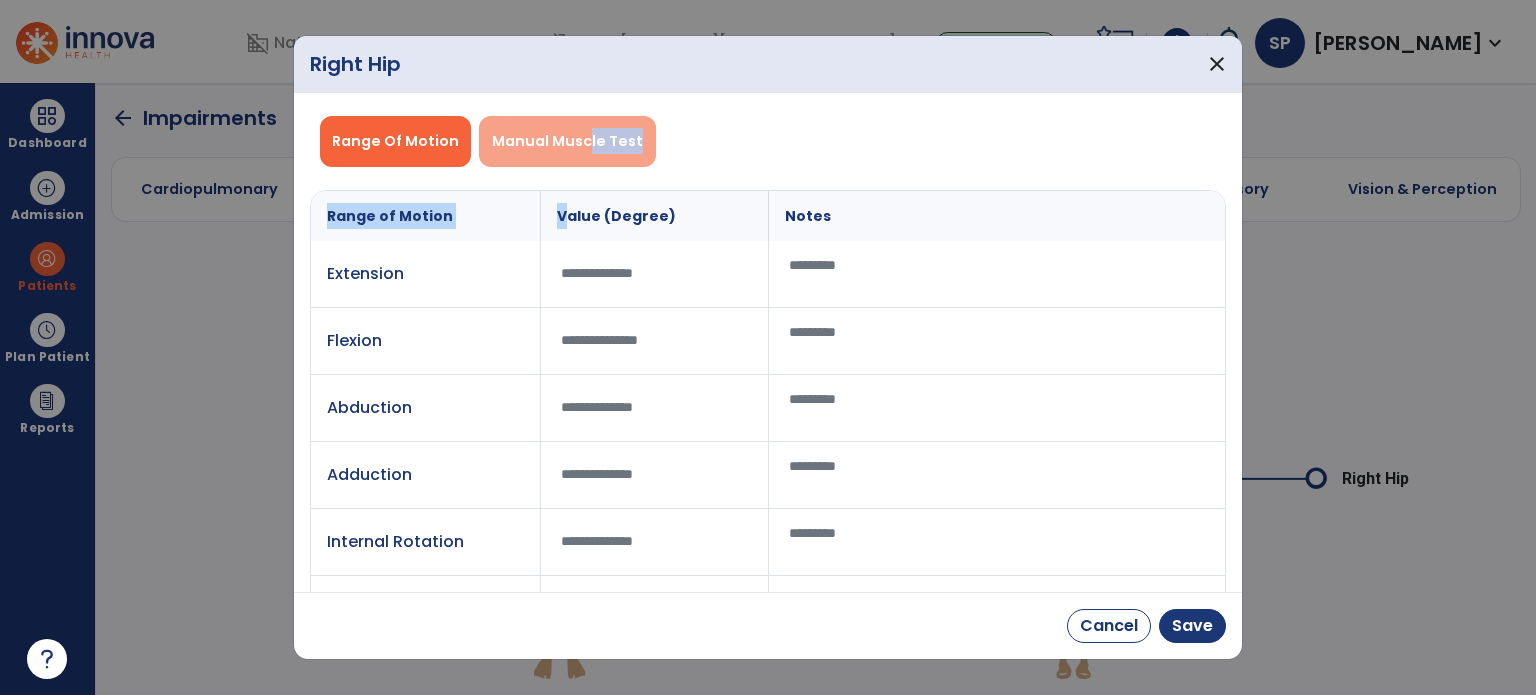 drag, startPoint x: 568, startPoint y: 174, endPoint x: 574, endPoint y: 146, distance: 28.635643 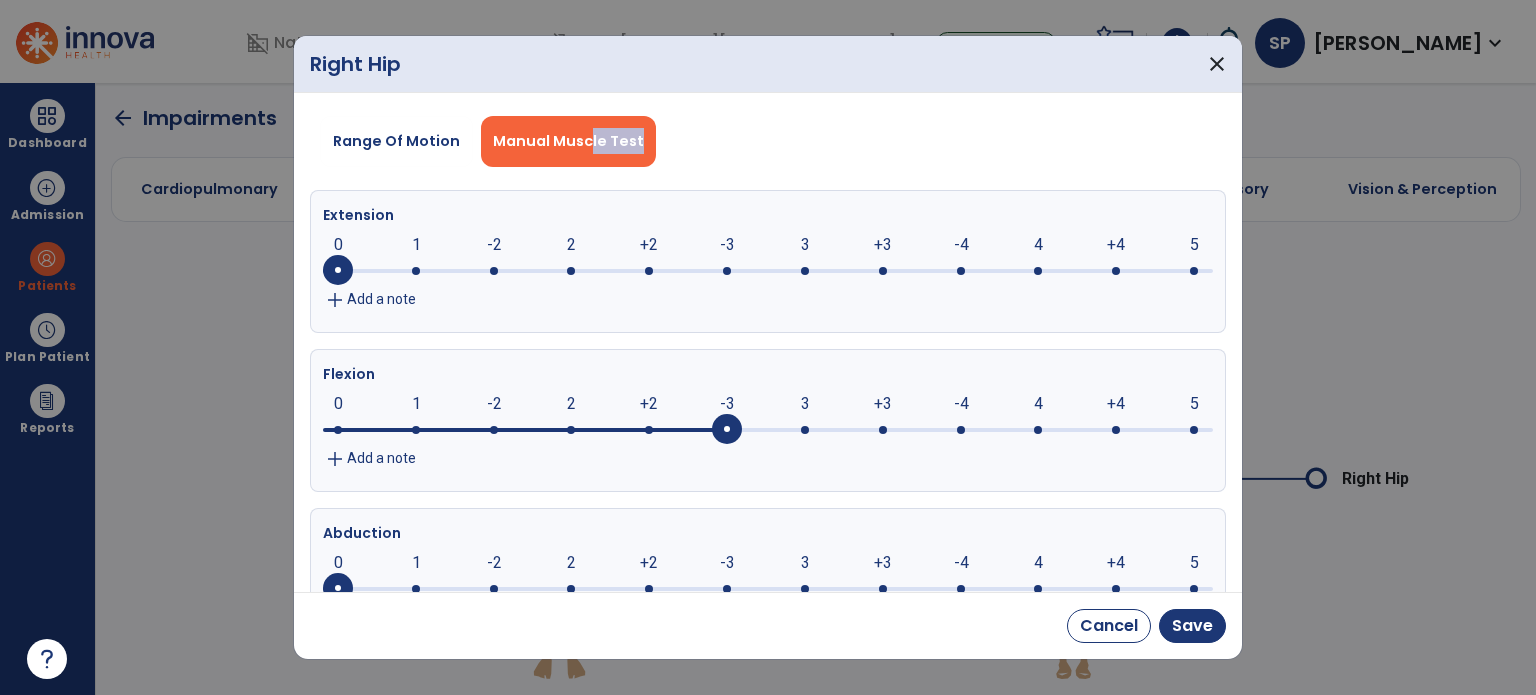click 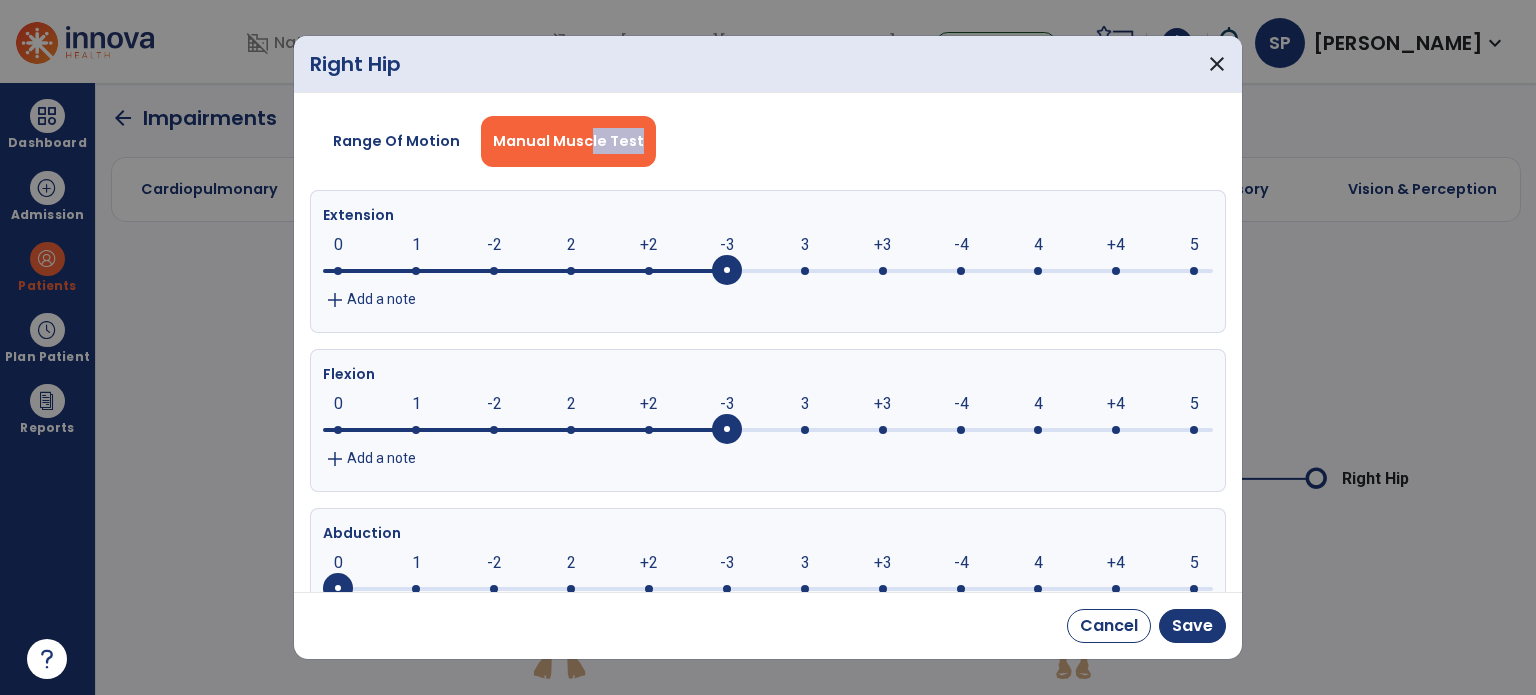 click 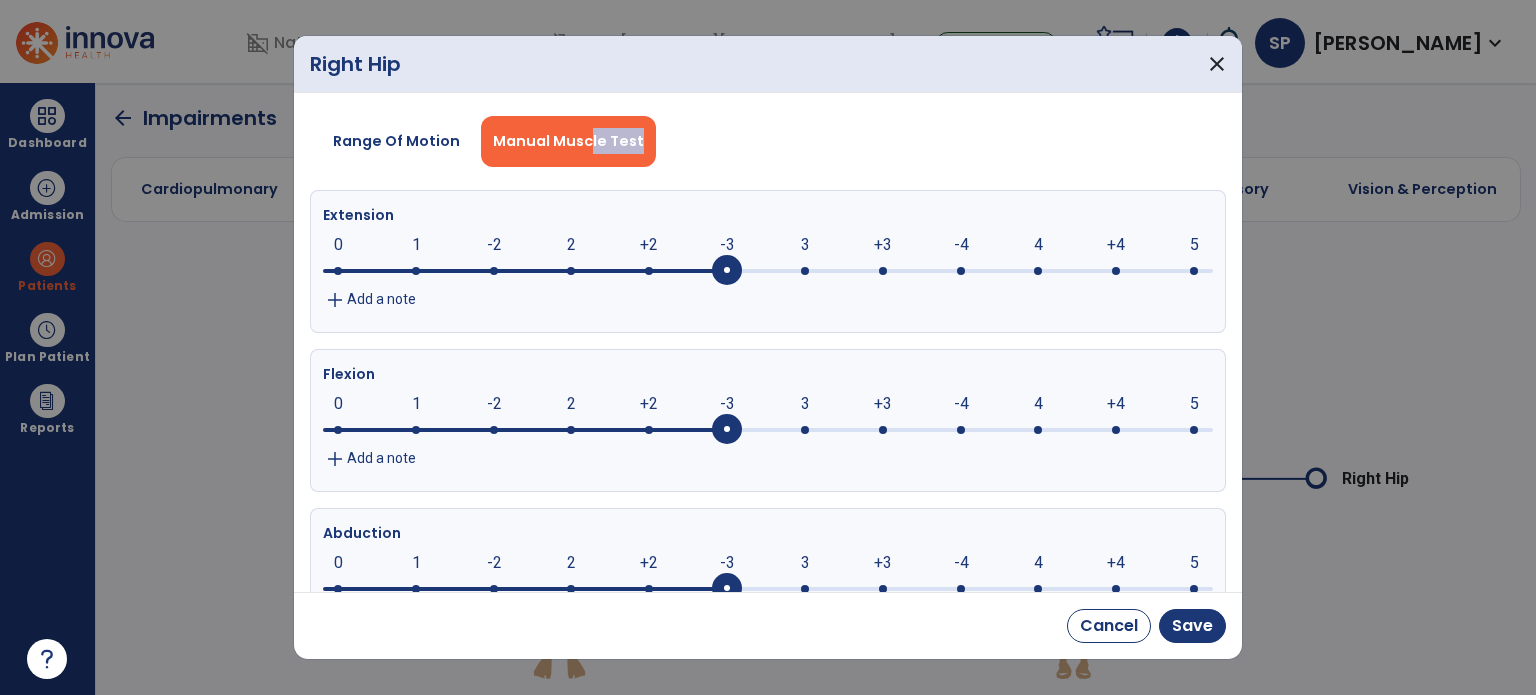 scroll, scrollTop: 12, scrollLeft: 0, axis: vertical 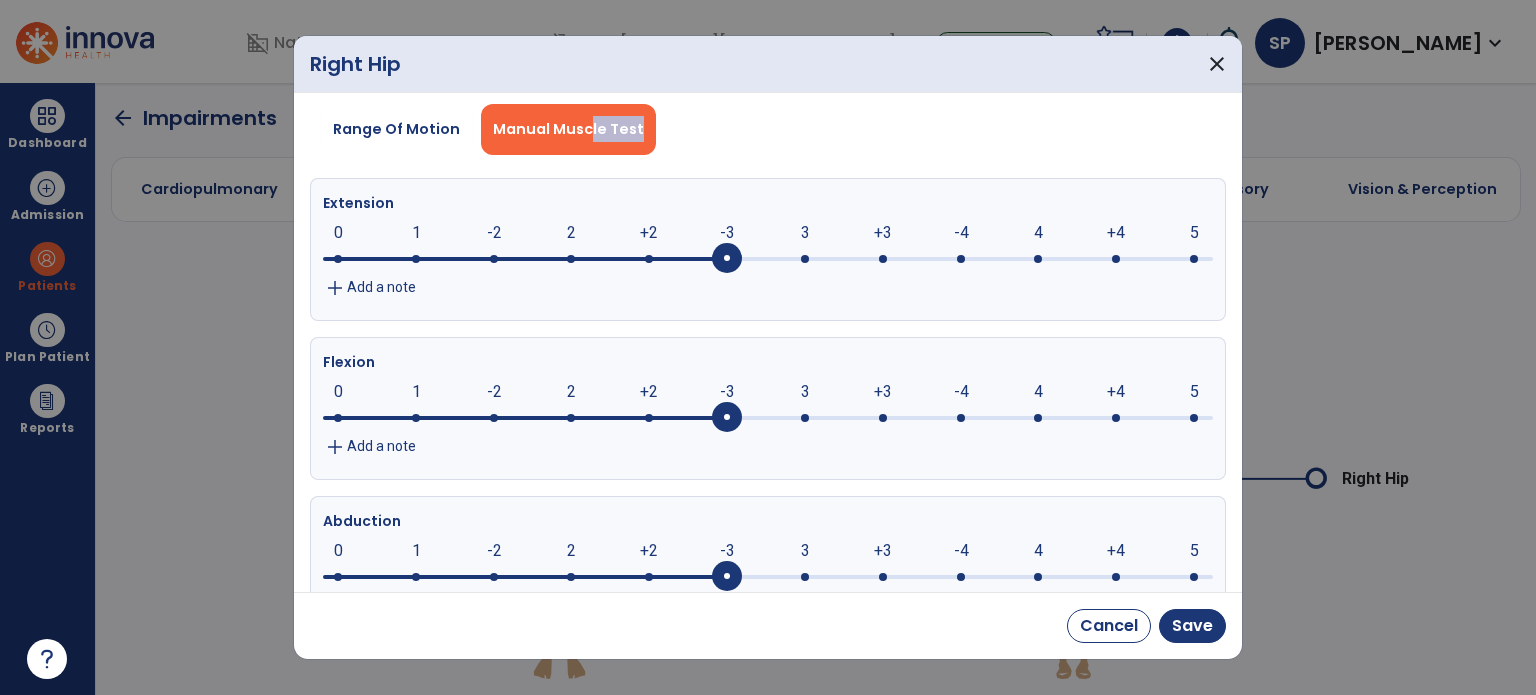 click 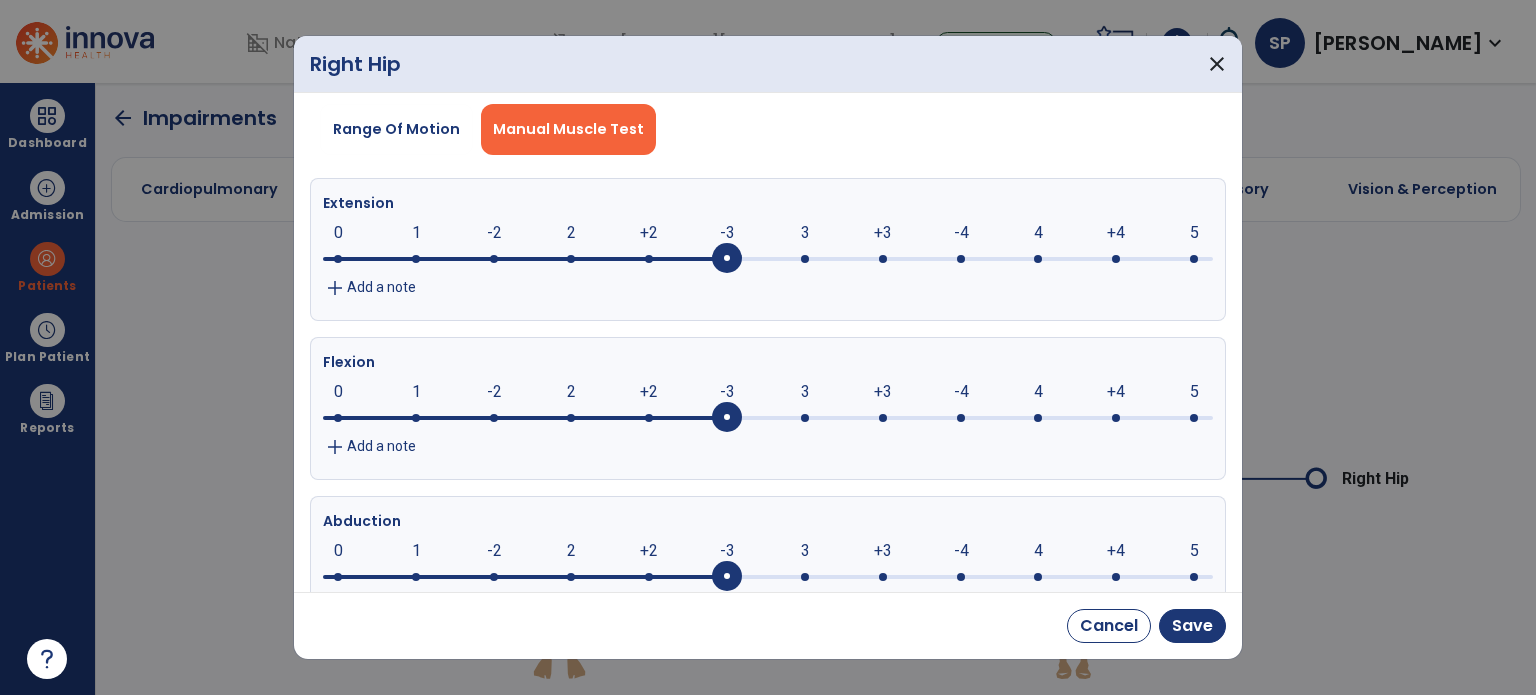 click at bounding box center (768, 347) 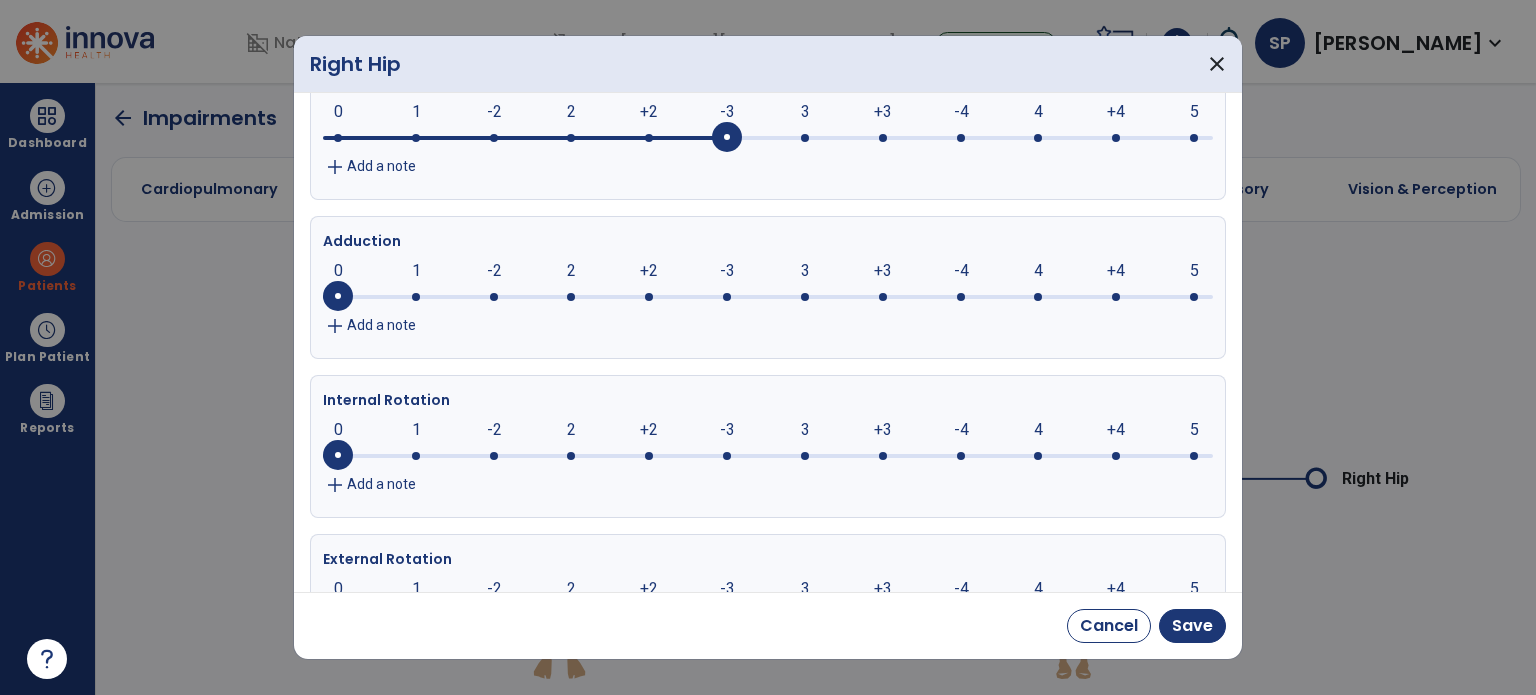 click 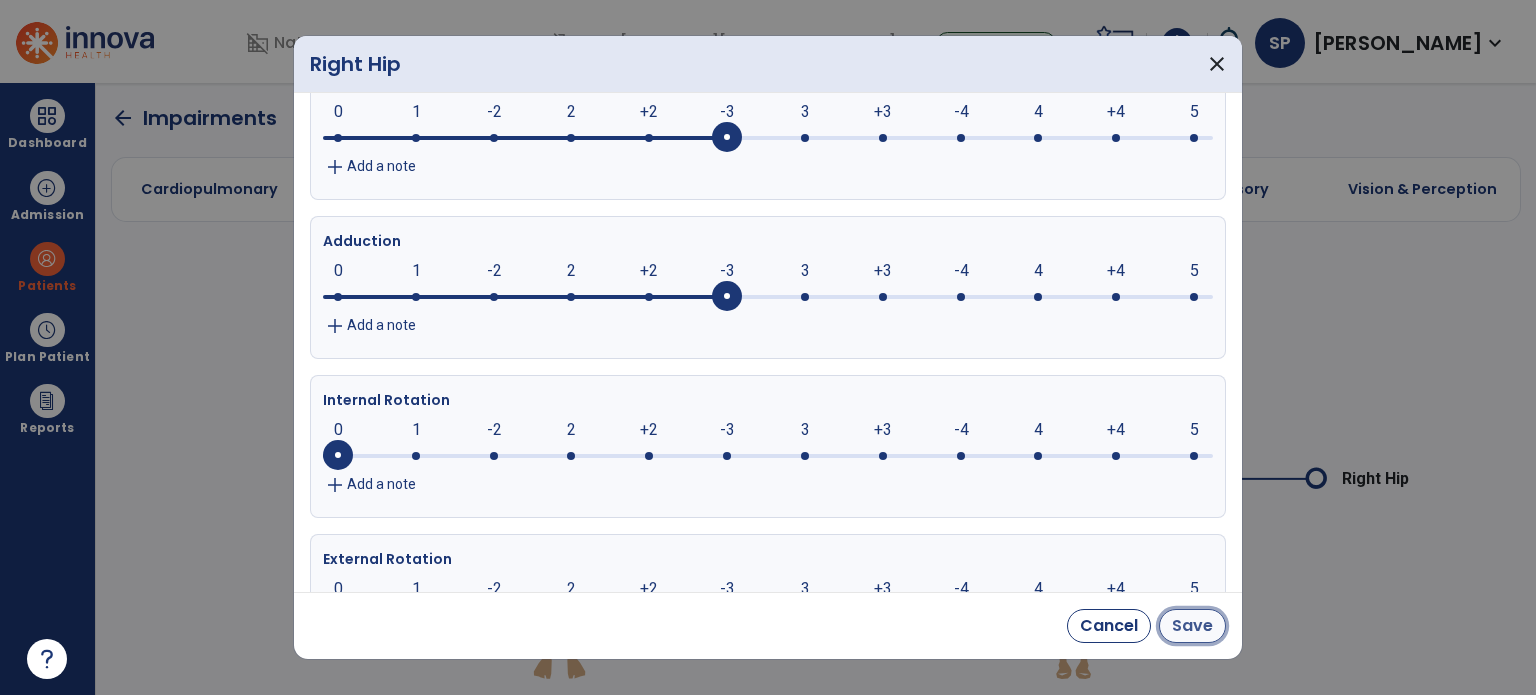 click on "Save" at bounding box center [1192, 626] 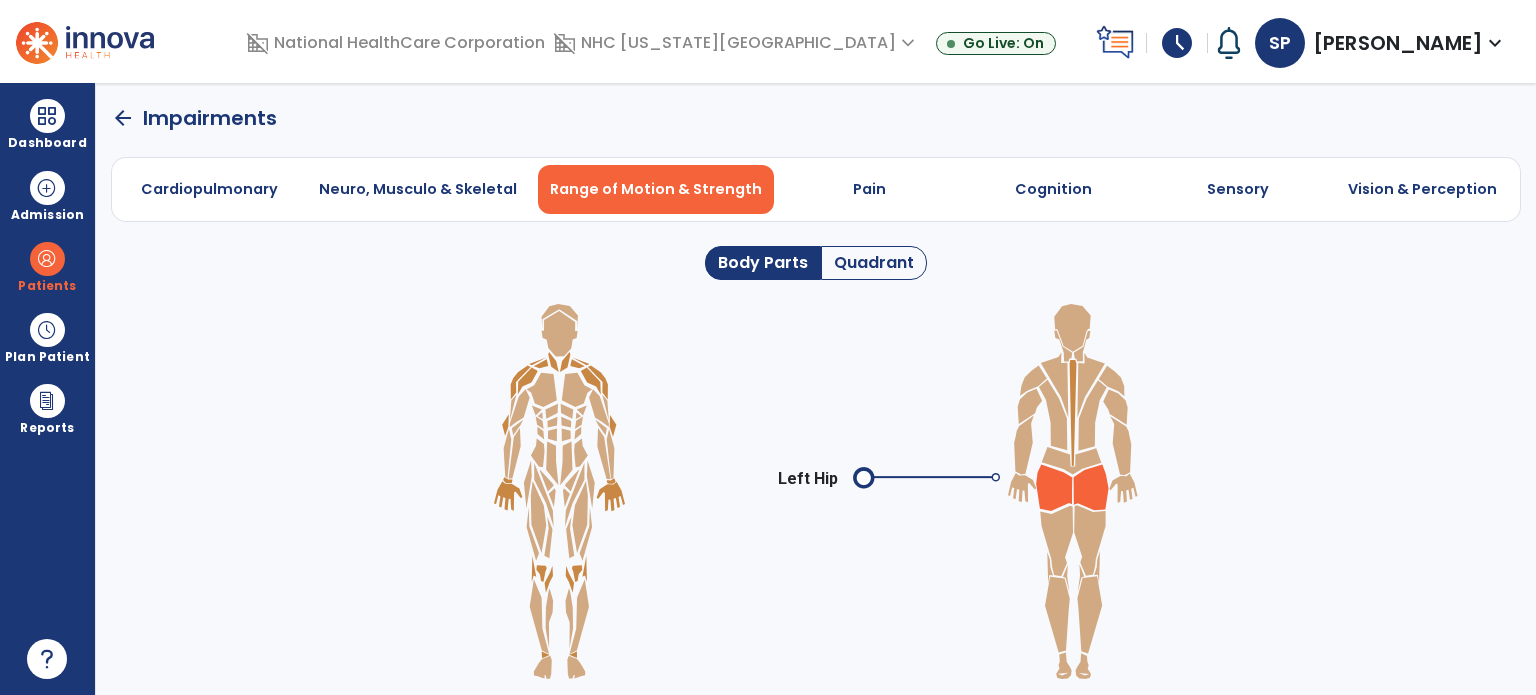 click 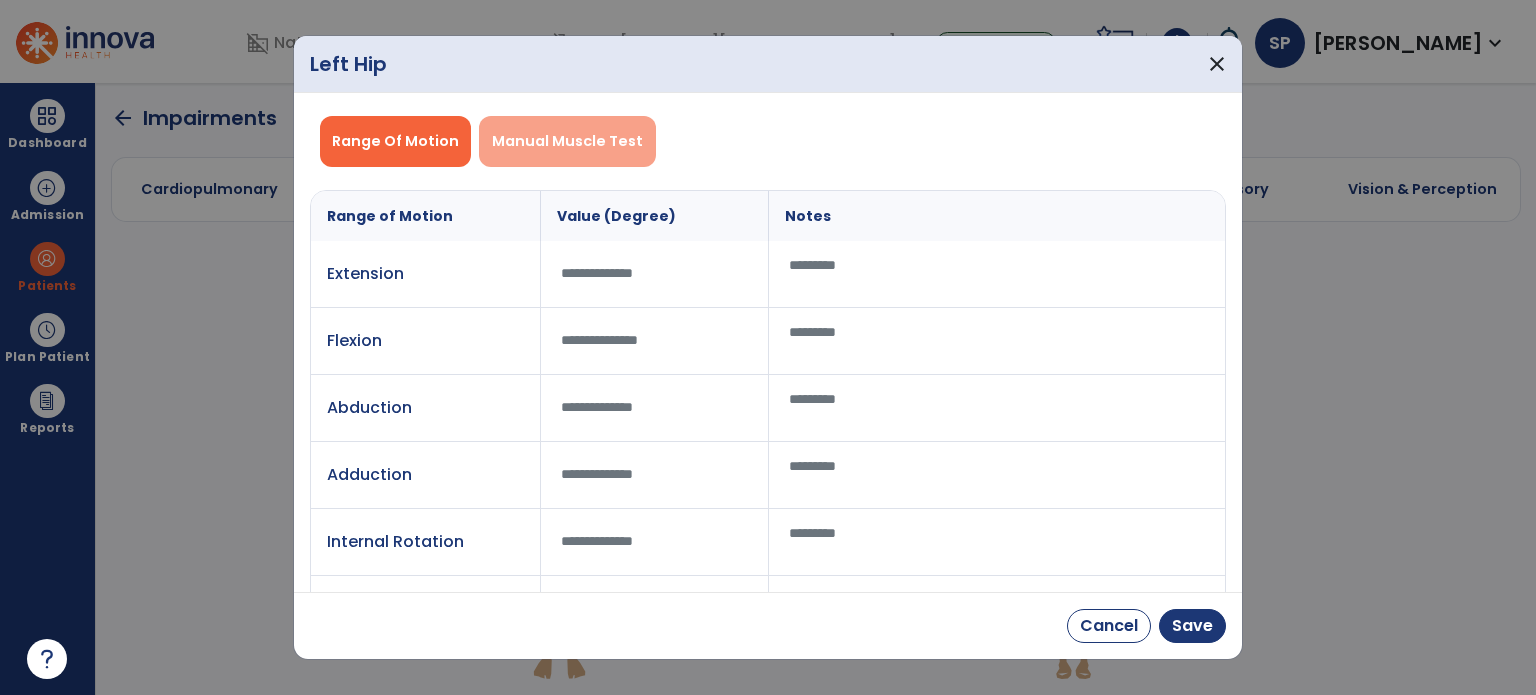 click on "Manual Muscle Test" at bounding box center (567, 141) 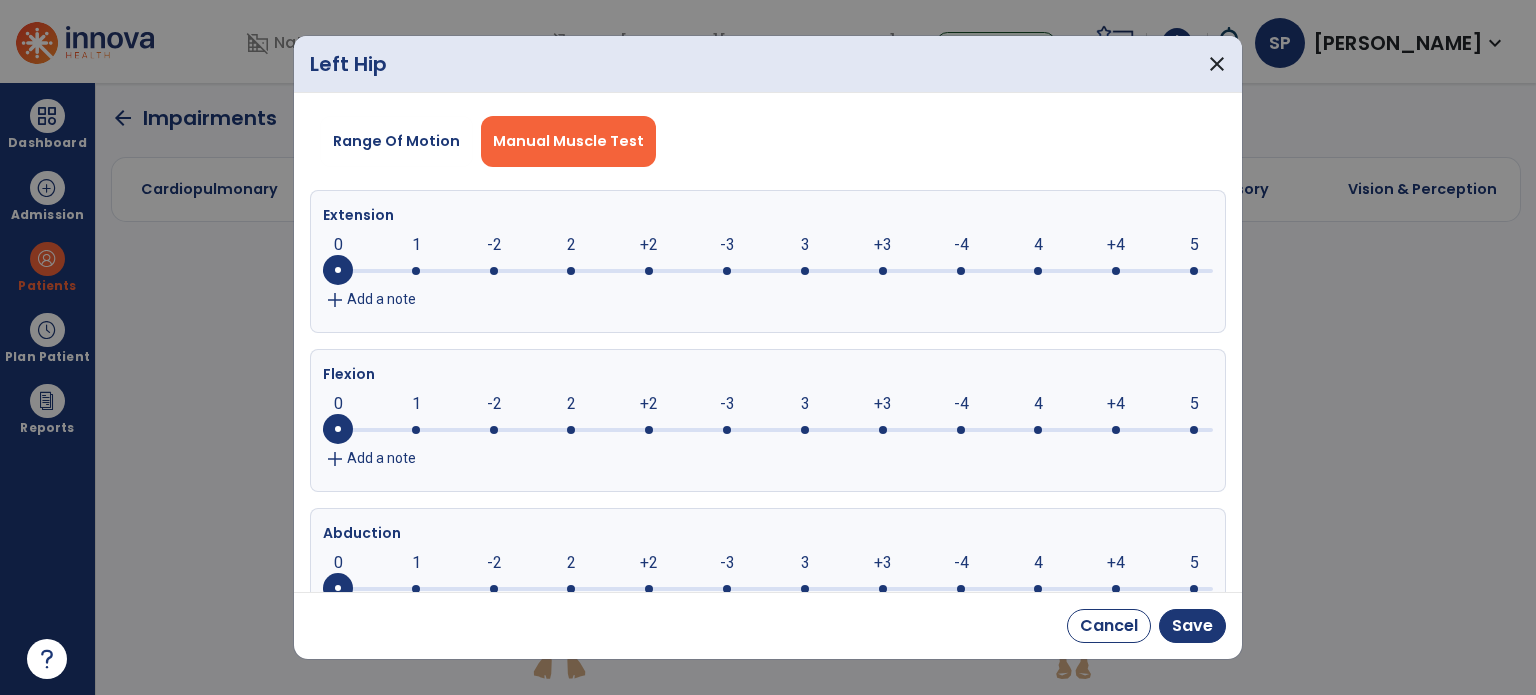 click 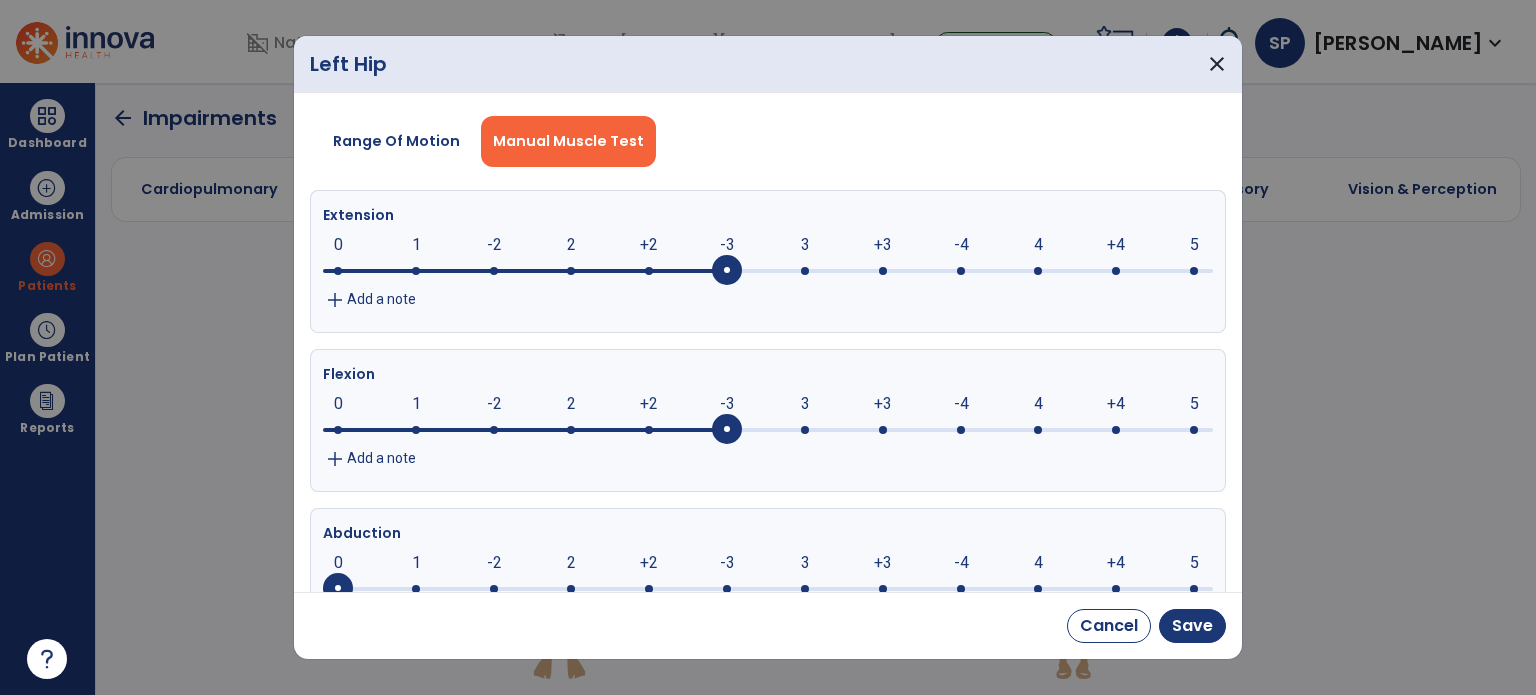 click 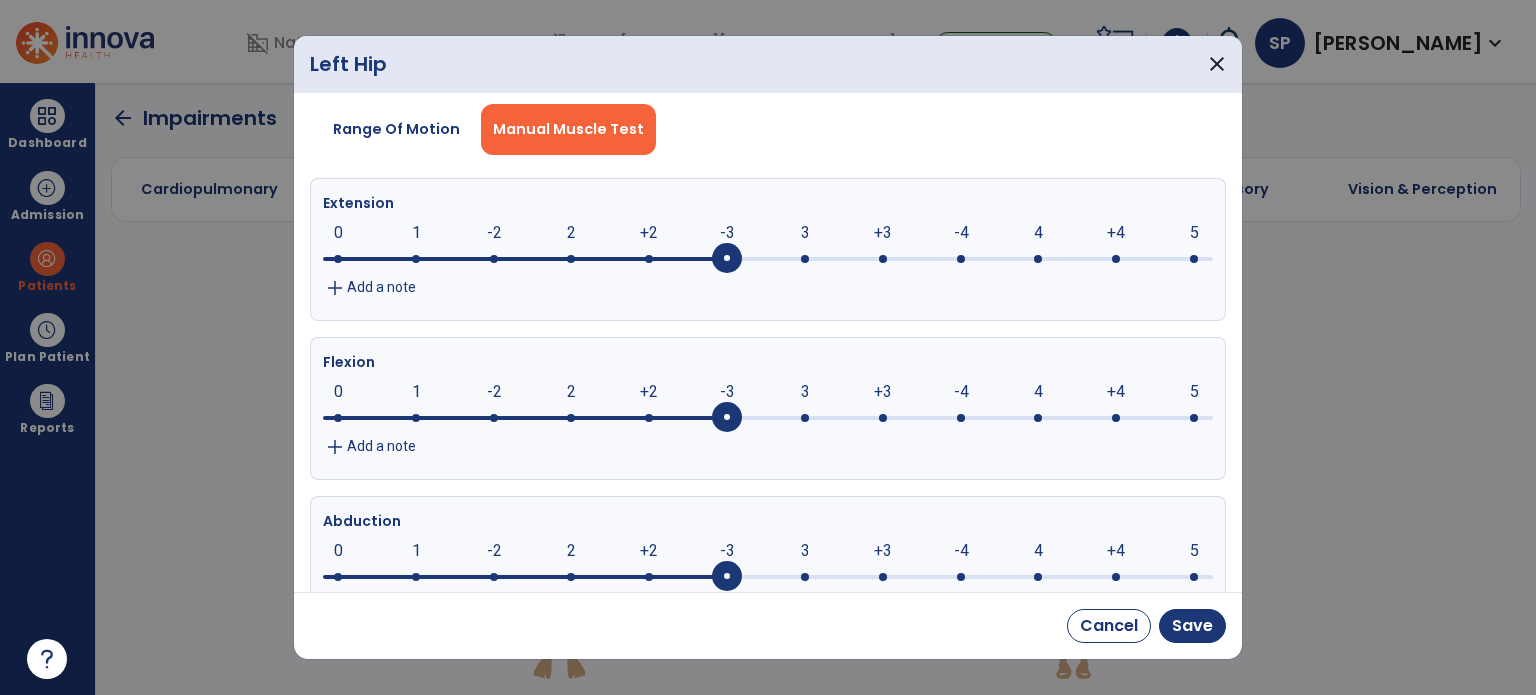 click on "Left Hip   close   Range Of Motion   Manual Muscle Test  Extension -3     0      1      -2      2      +2      -3      3      +3      -4      4      +4      5  add Add a note Flexion -3     0      1      -2      2      +2      -3      3      +3      -4      4      +4      5  add Add a note Abduction -3     0      1      -2      2      +2      -3      3      +3      -4      4      +4      5  add Add a note Adduction 0     0      1      -2      2      +2      -3      3      +3      -4      4      +4      5  add Add a note Internal Rotation 0     0      1      -2      2      +2      -3      3      +3      -4      4      +4      5  add Add a note External Rotation 0     0      1      -2      2      +2      -3      3      +3      -4      4      +4      5  add Add a note  Cancel   Save" at bounding box center (768, 348) 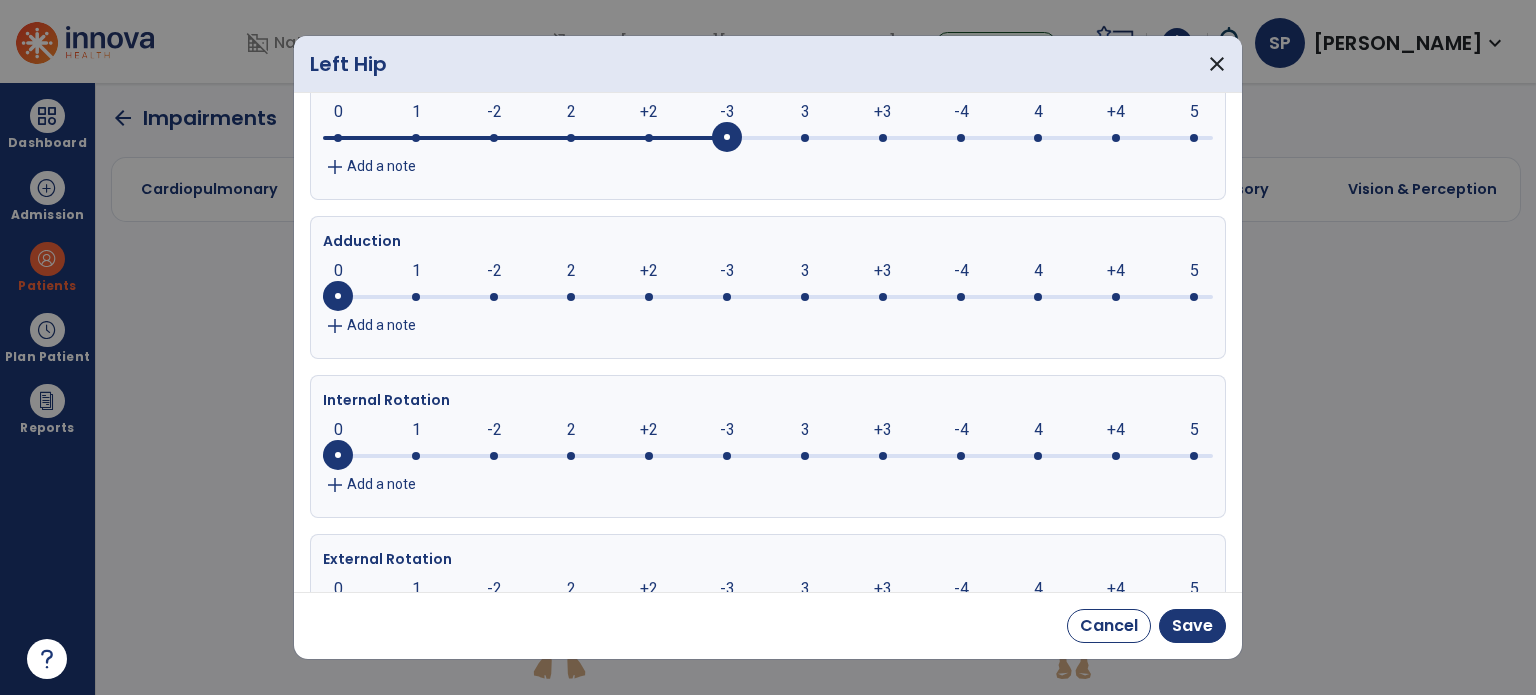 click 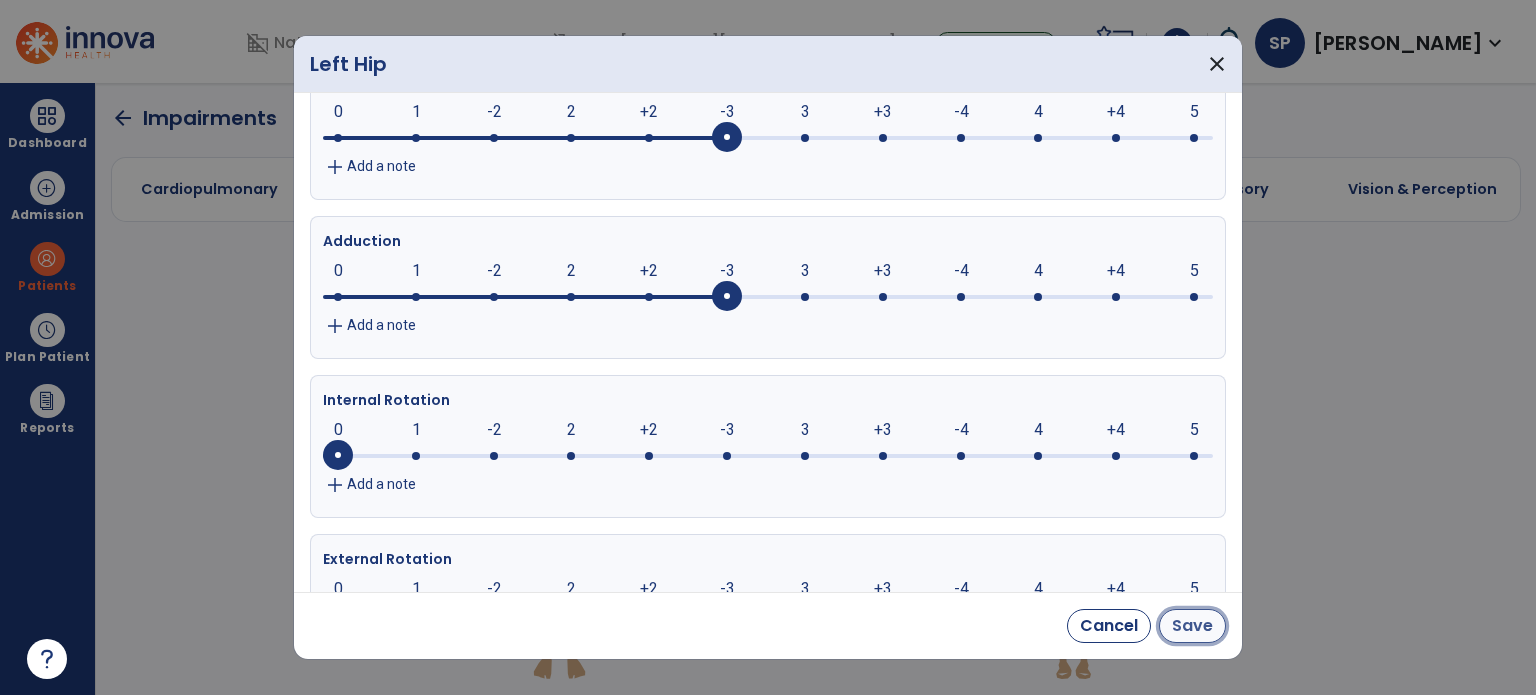 click on "Save" at bounding box center (1192, 626) 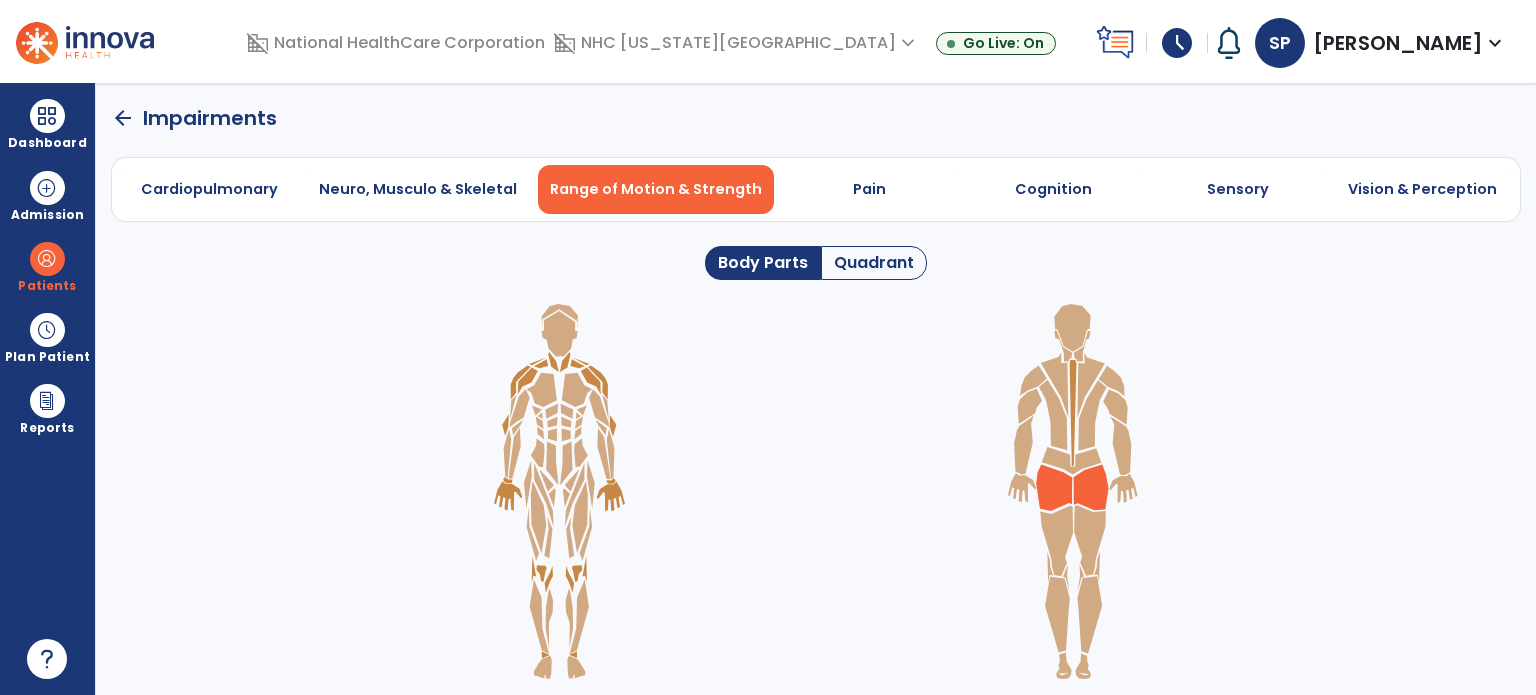 click on "arrow_back" 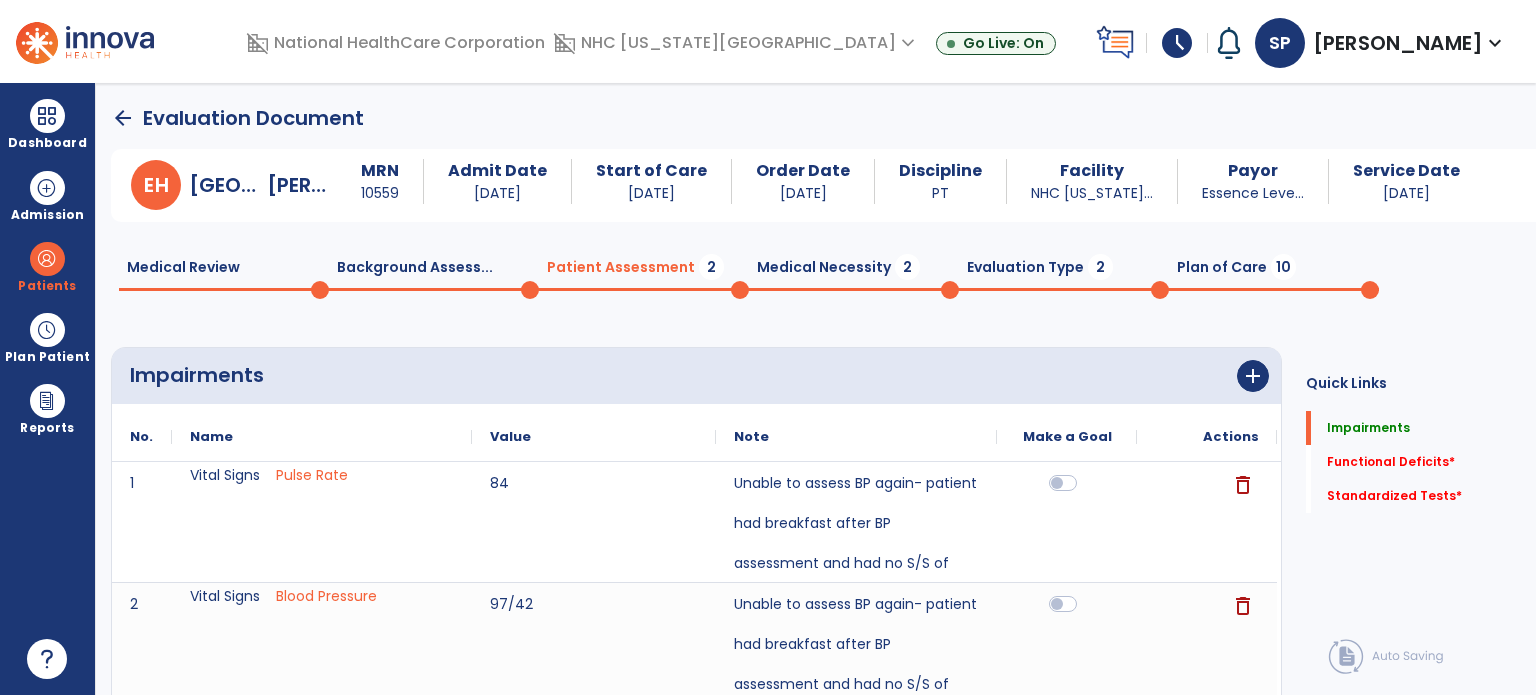 click on "Functional Deficits   *  Functional Deficits   *" 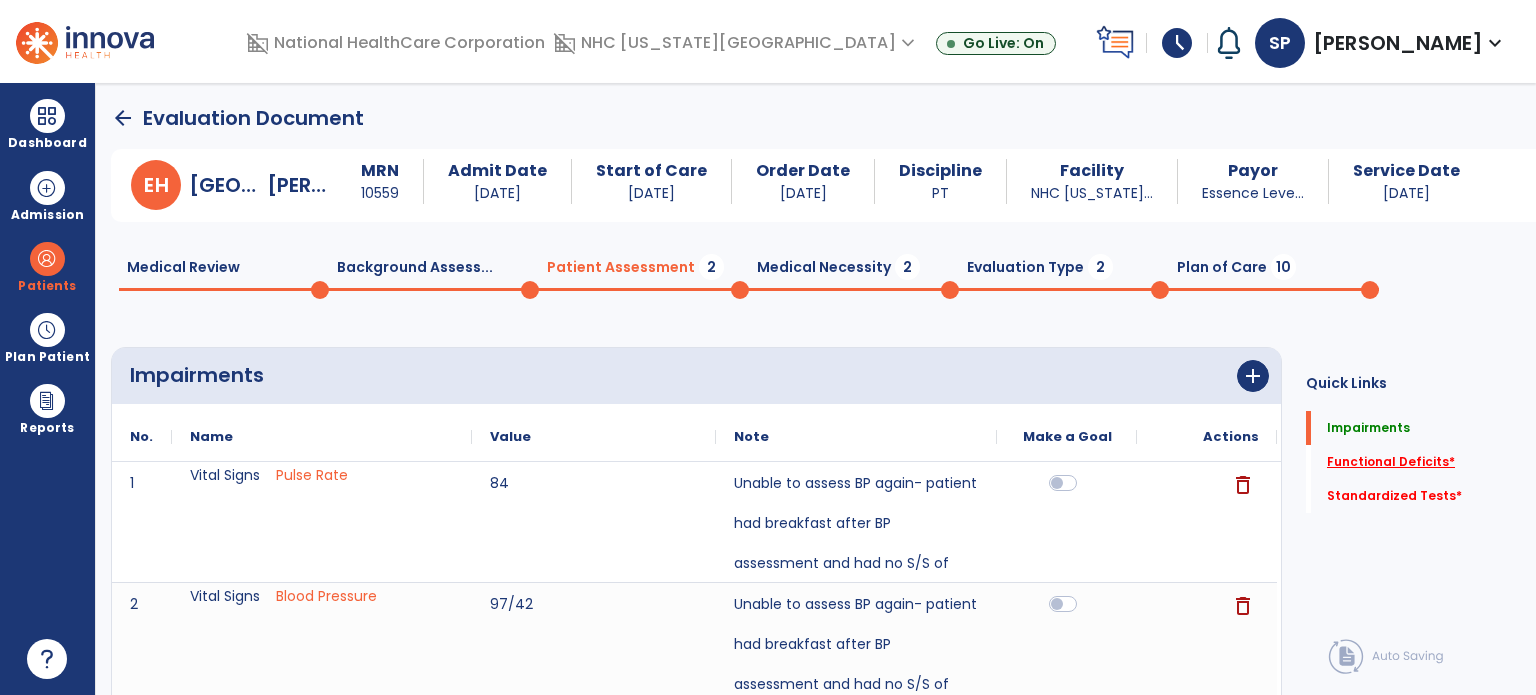 click on "Functional Deficits   *" 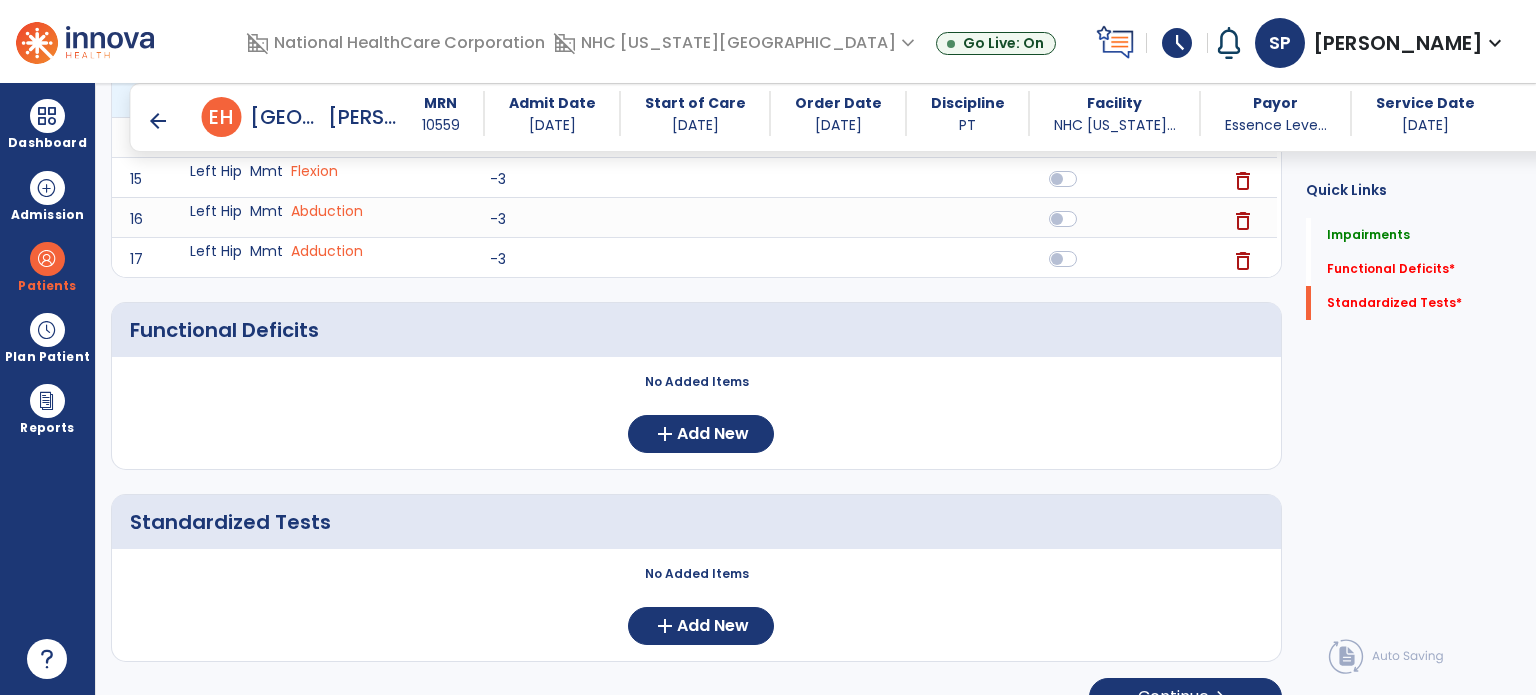scroll, scrollTop: 1101, scrollLeft: 0, axis: vertical 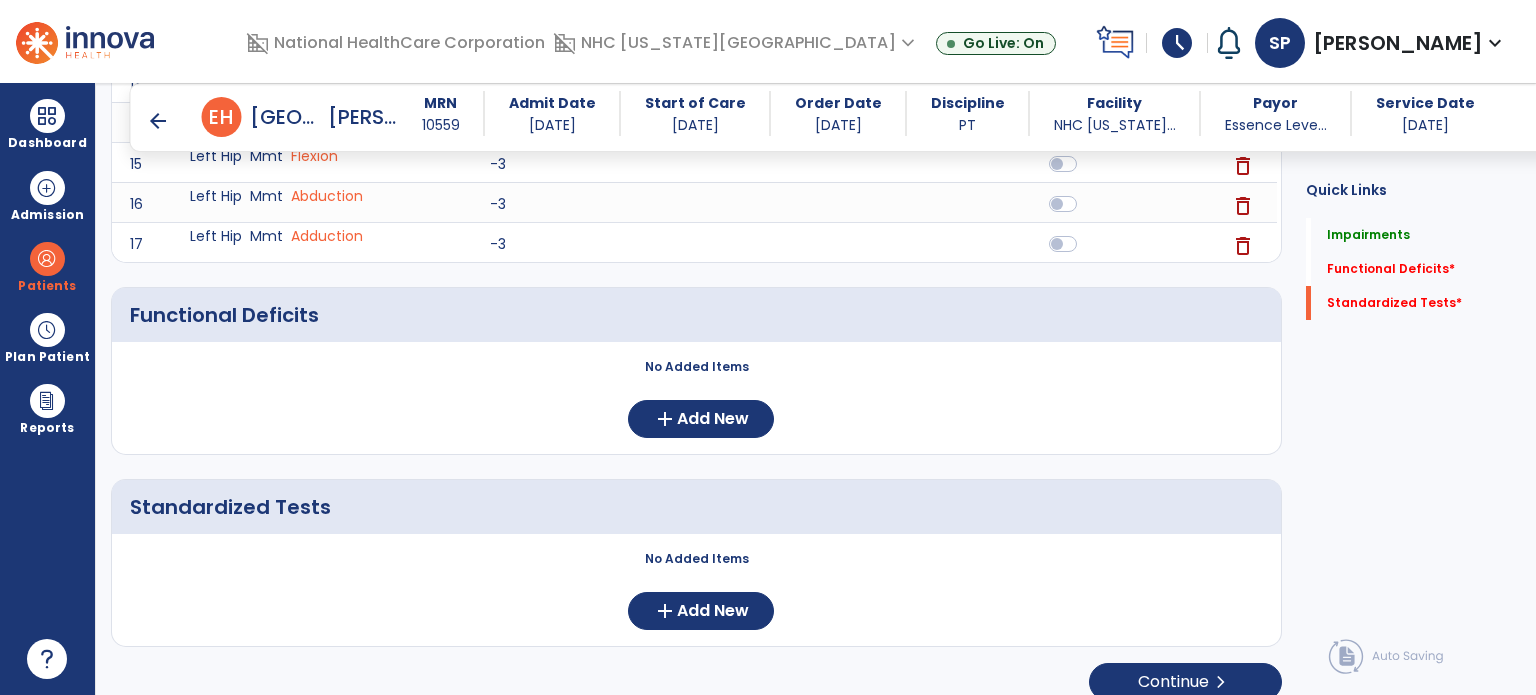 click on "No Added Items  add  Add New" 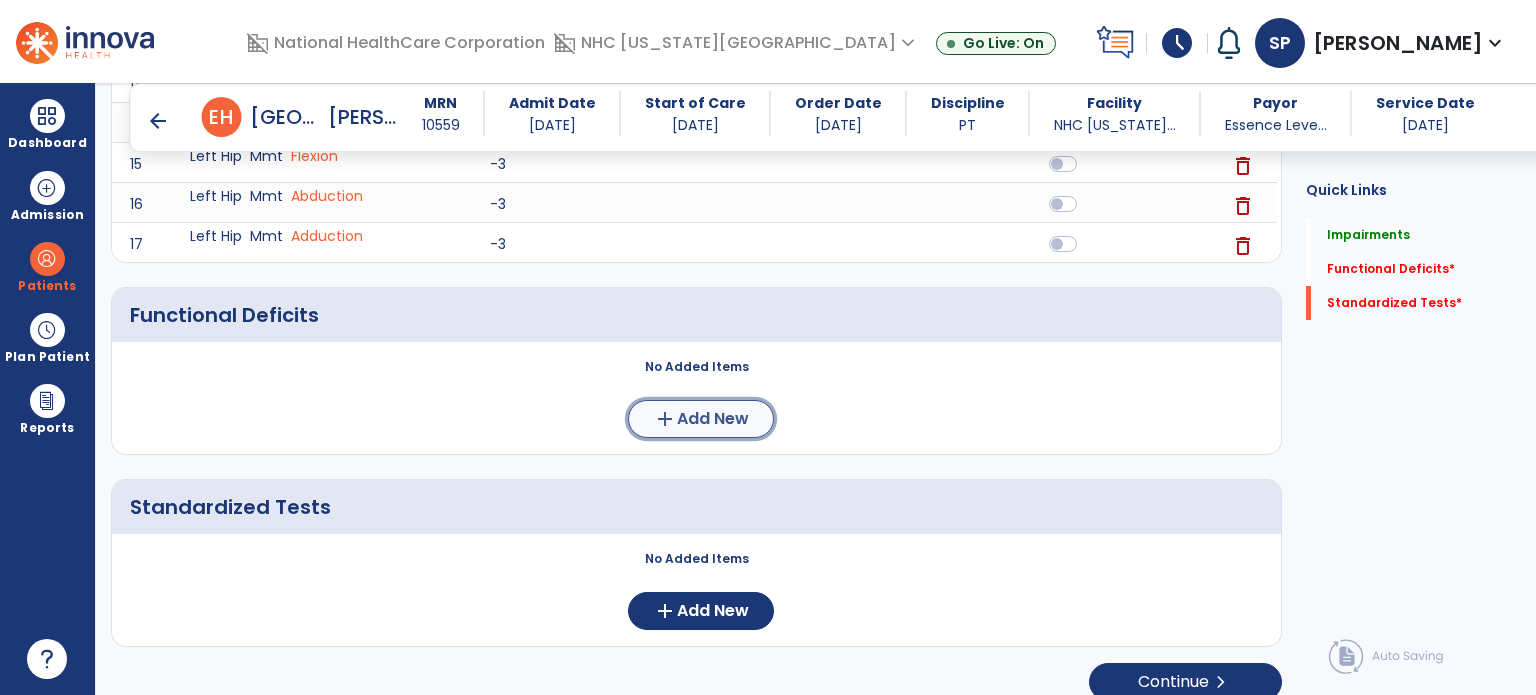 click on "Add New" 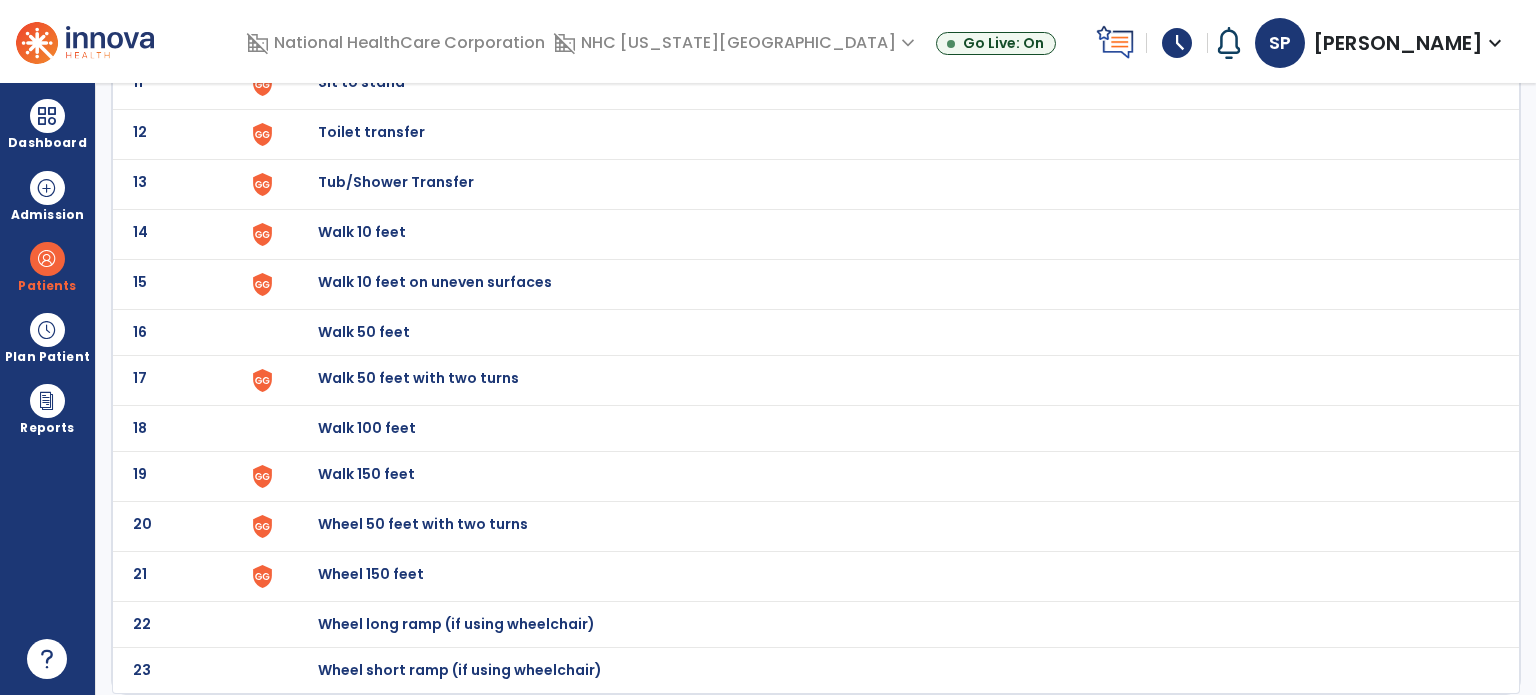 scroll, scrollTop: 0, scrollLeft: 0, axis: both 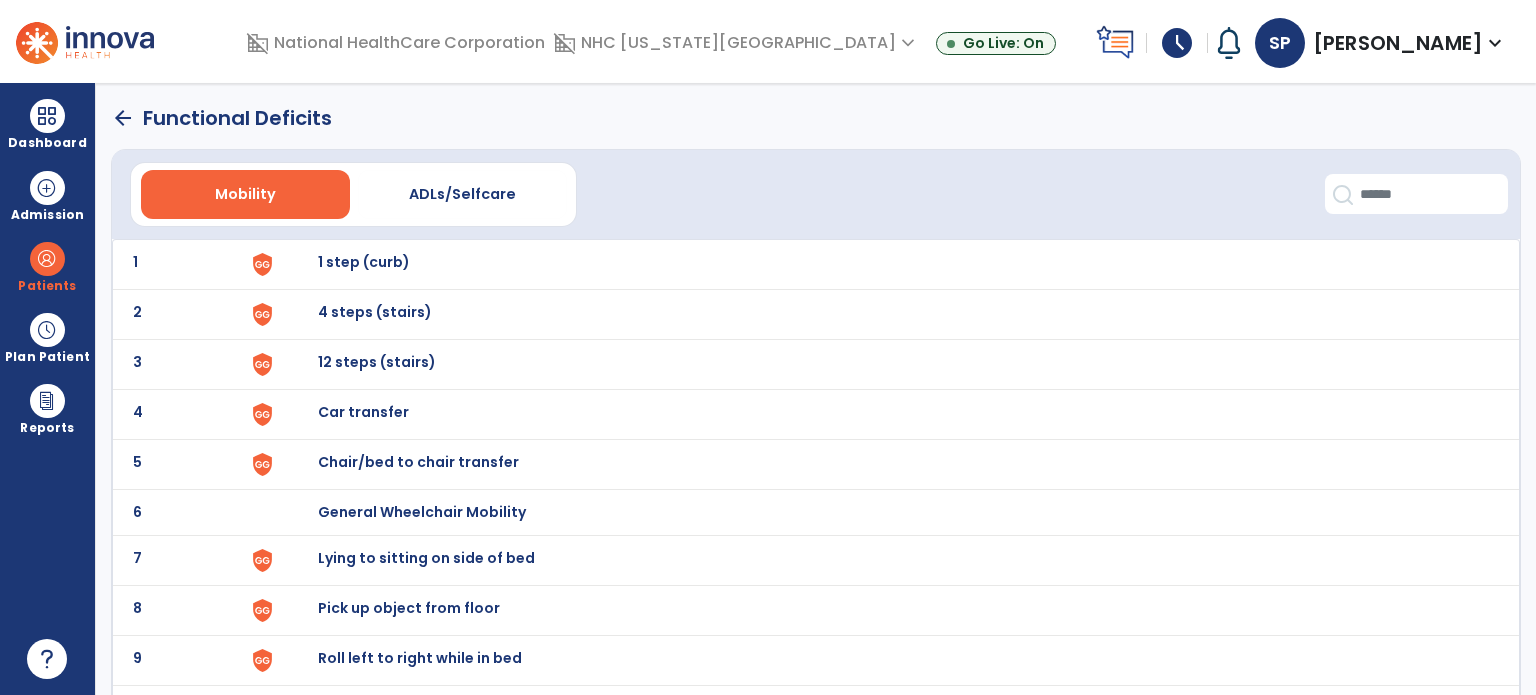 click on "1 step (curb)" at bounding box center [888, 264] 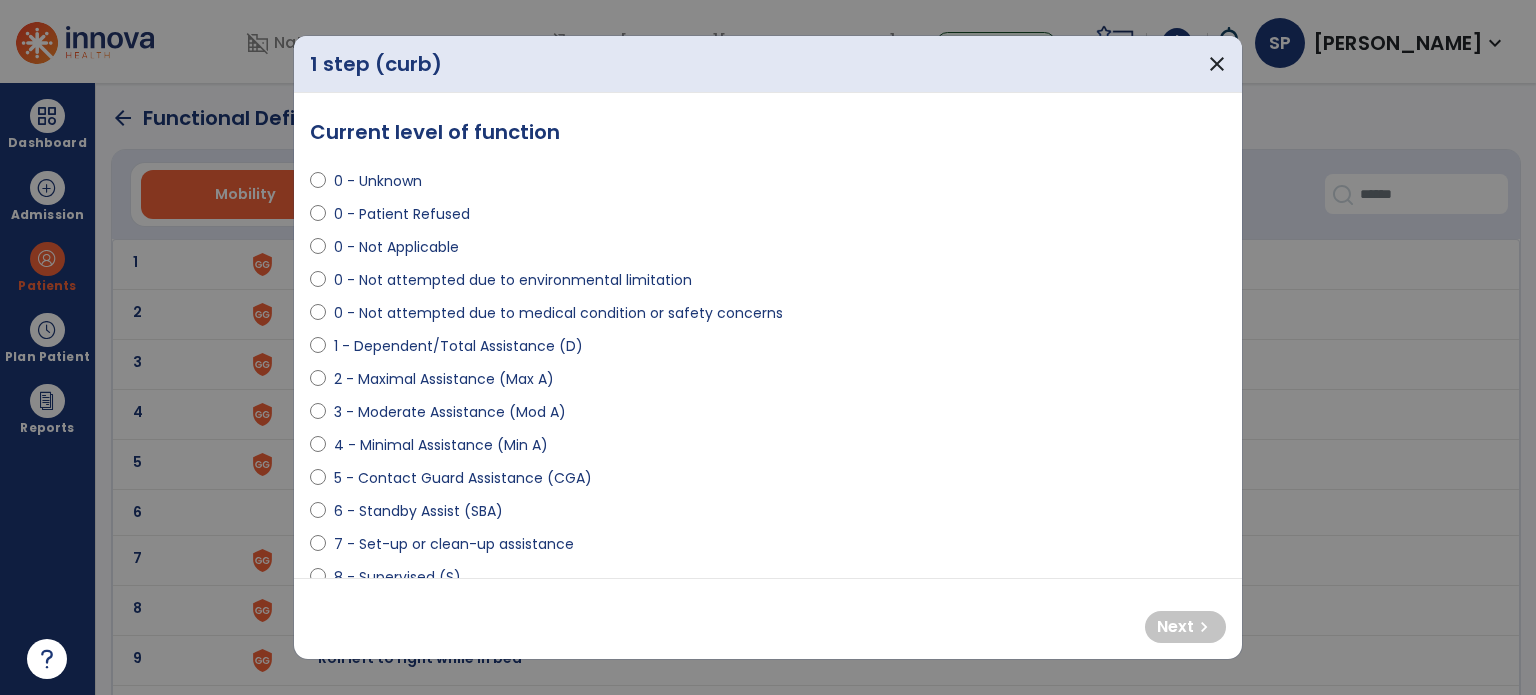 click on "0 - Not attempted due to medical condition or safety concerns" at bounding box center (558, 313) 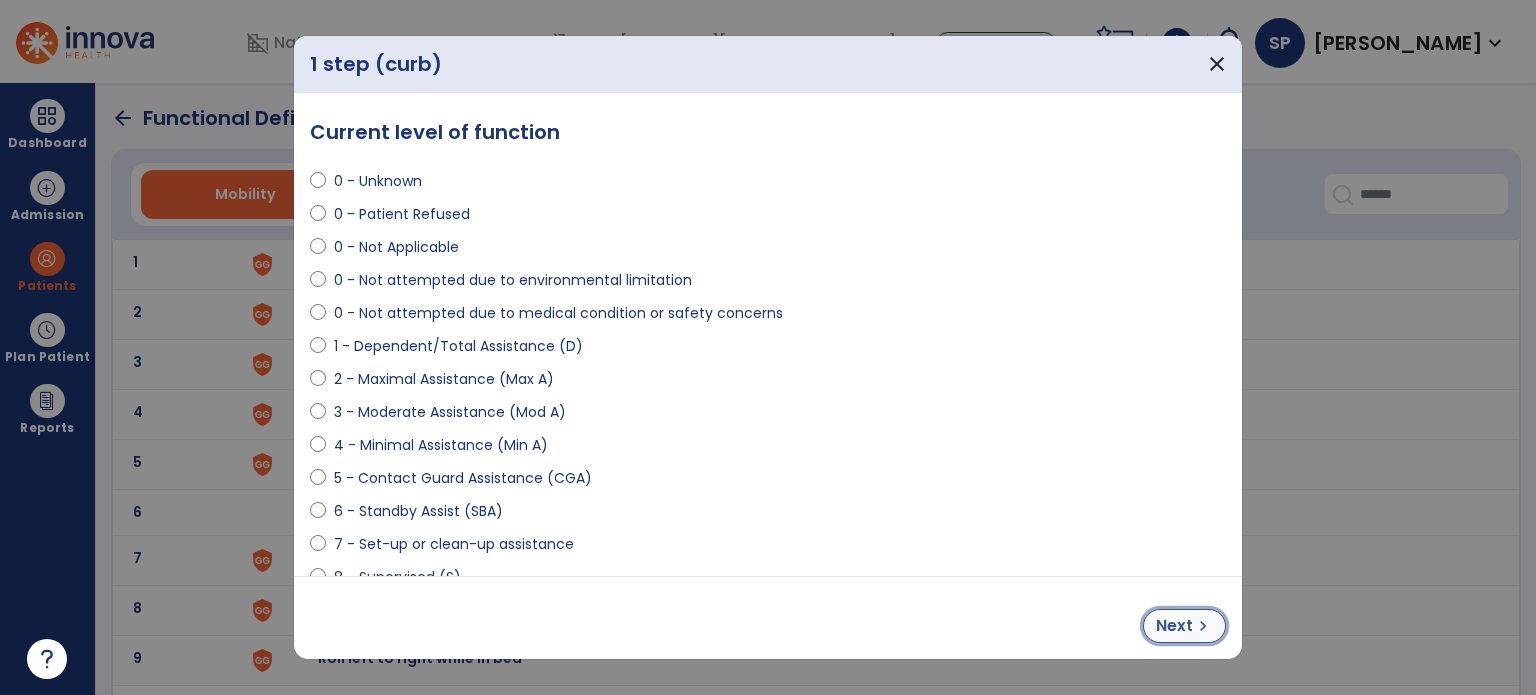 click on "Next" at bounding box center [1174, 626] 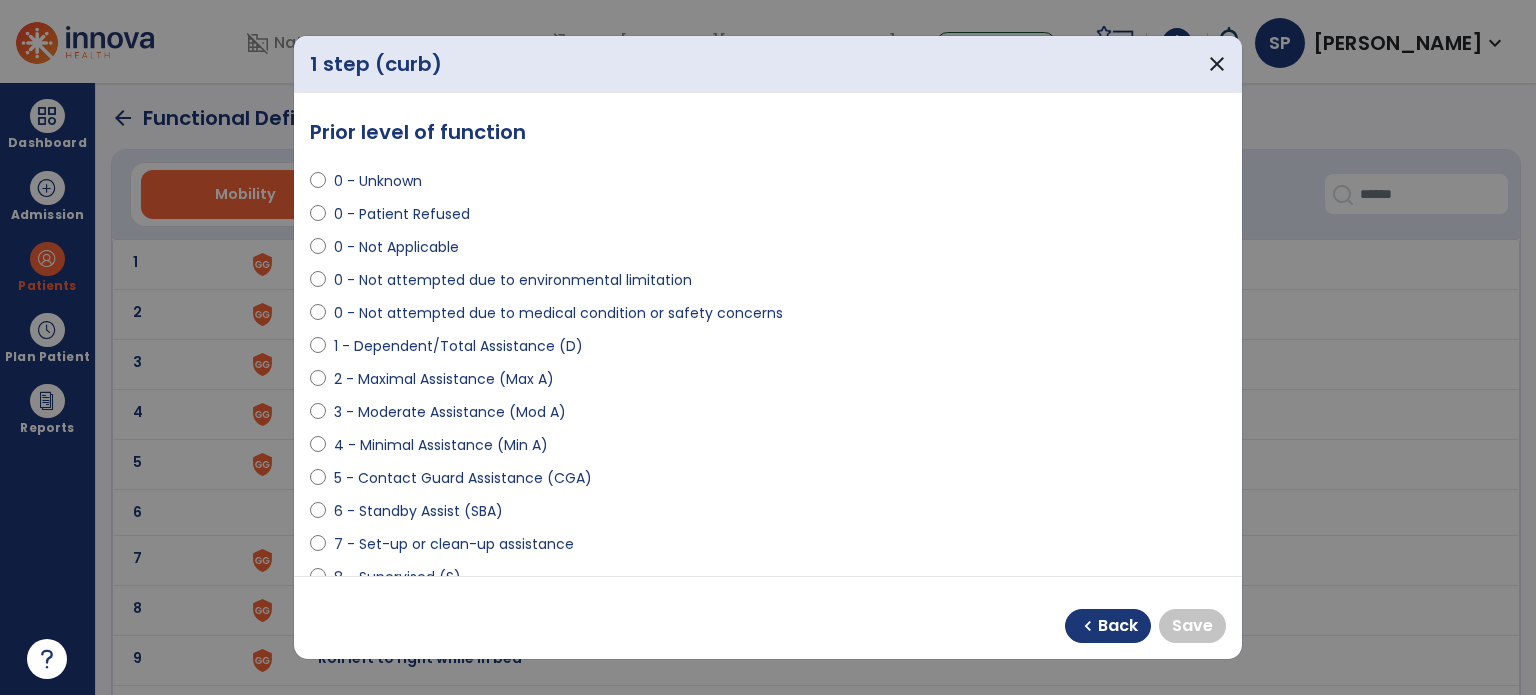 click on "**********" at bounding box center [768, 334] 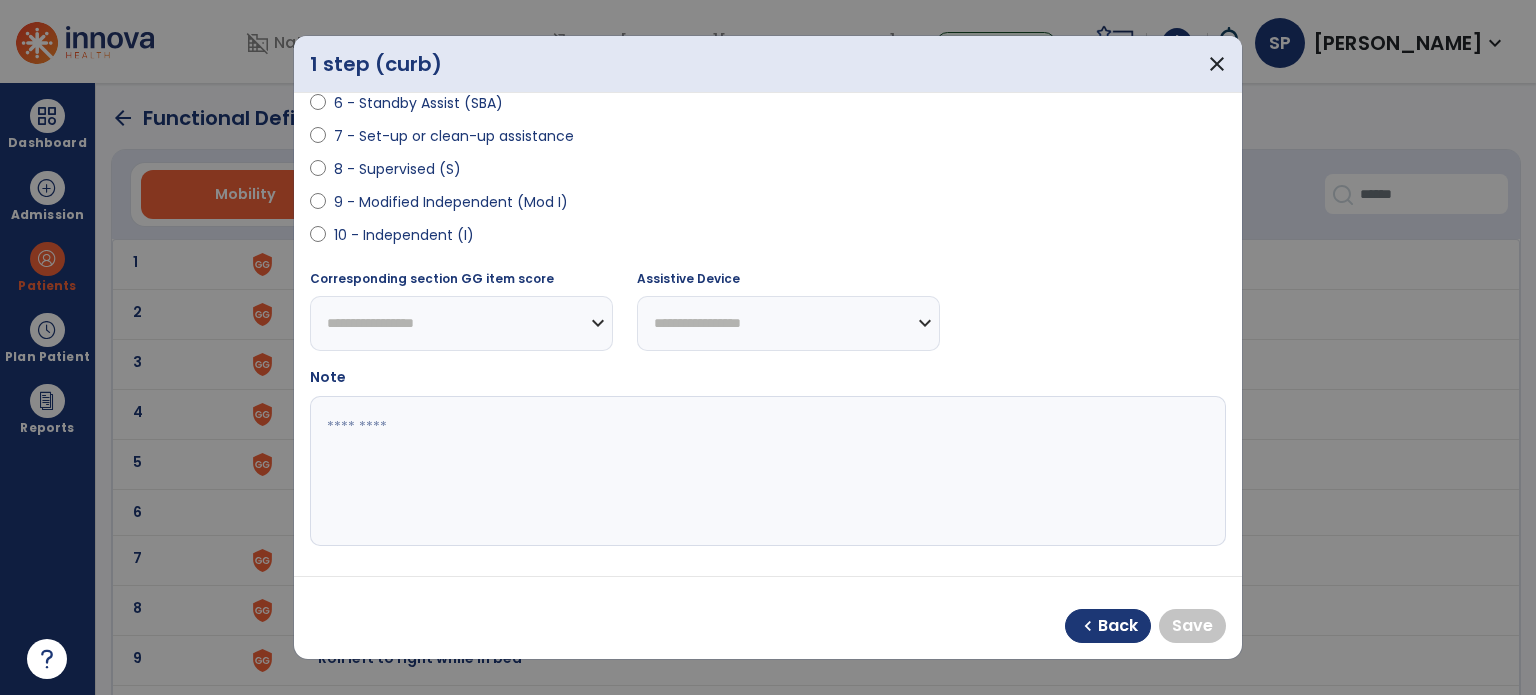 click on "9 - Modified Independent (Mod I)" at bounding box center [451, 202] 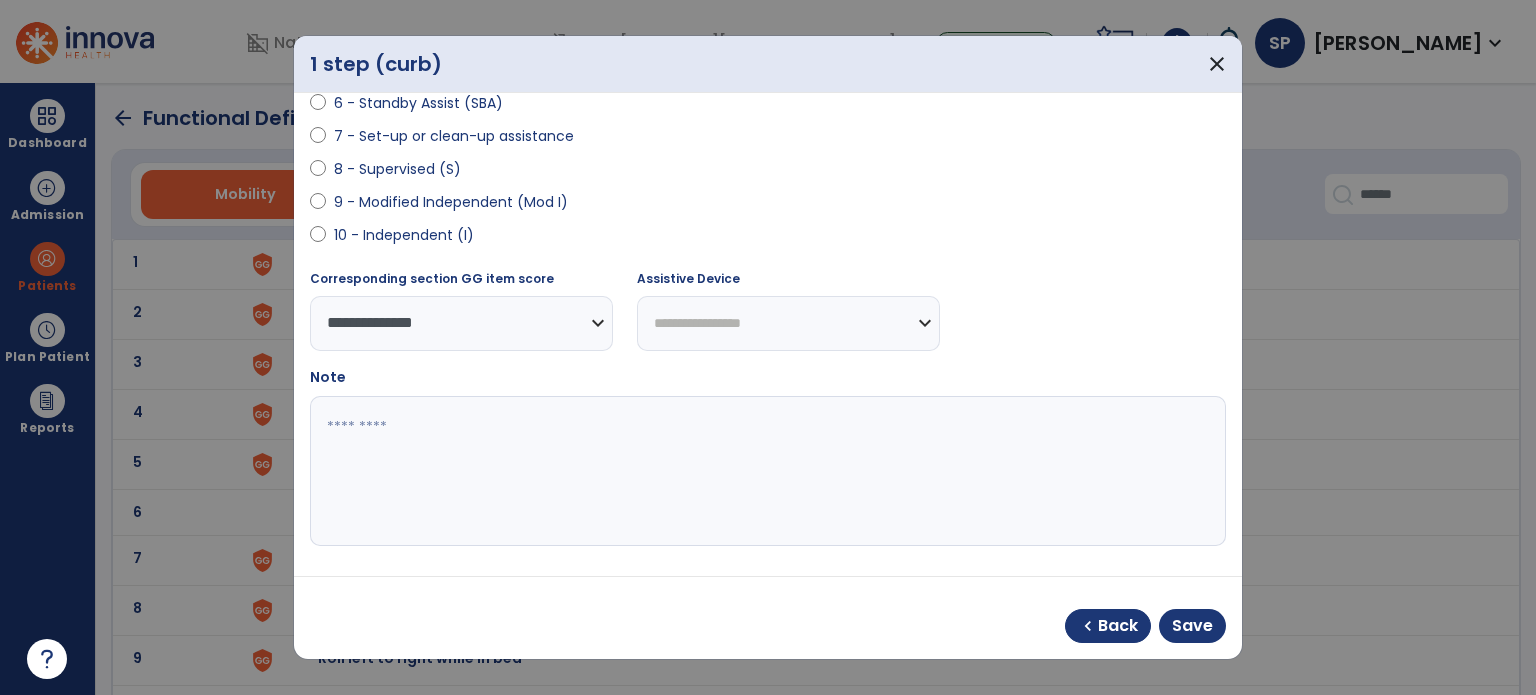 click on "6 - Standby Assist (SBA)" at bounding box center [418, 103] 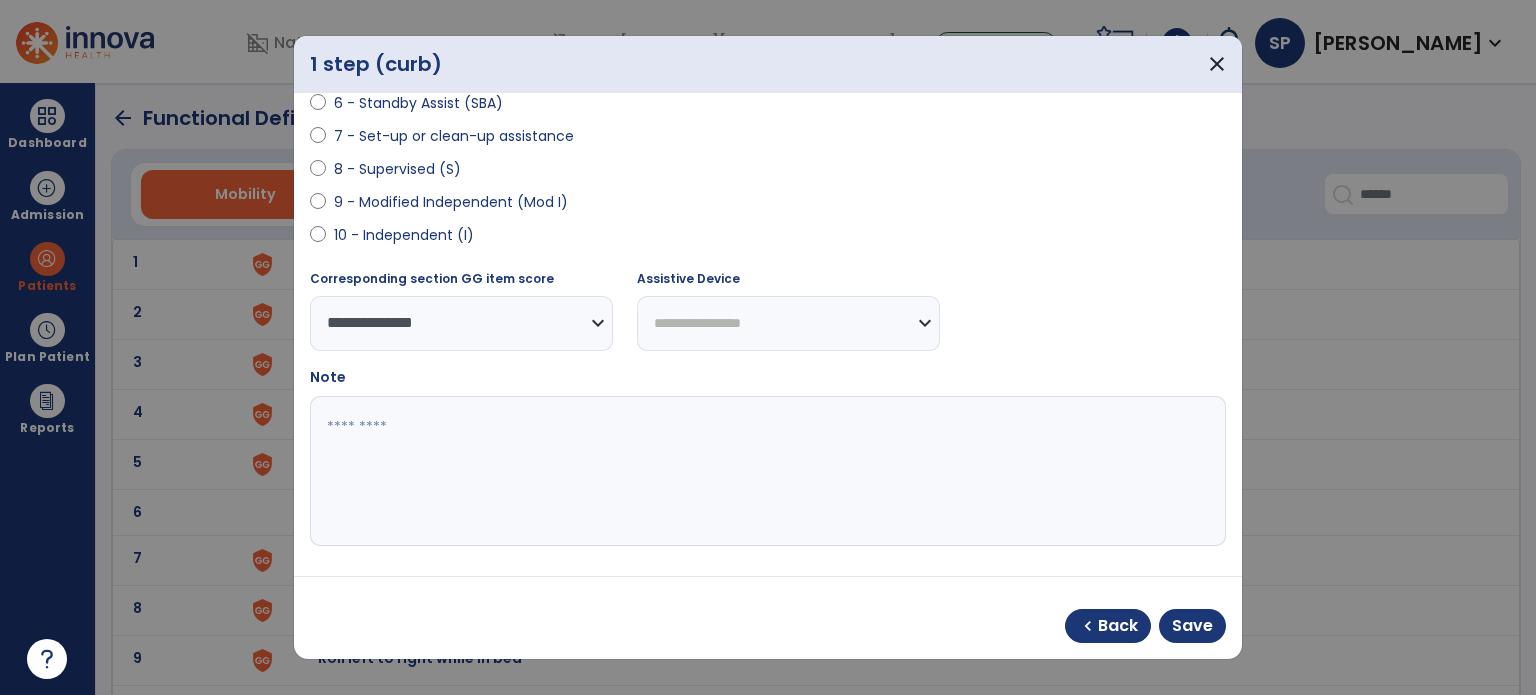 select on "**********" 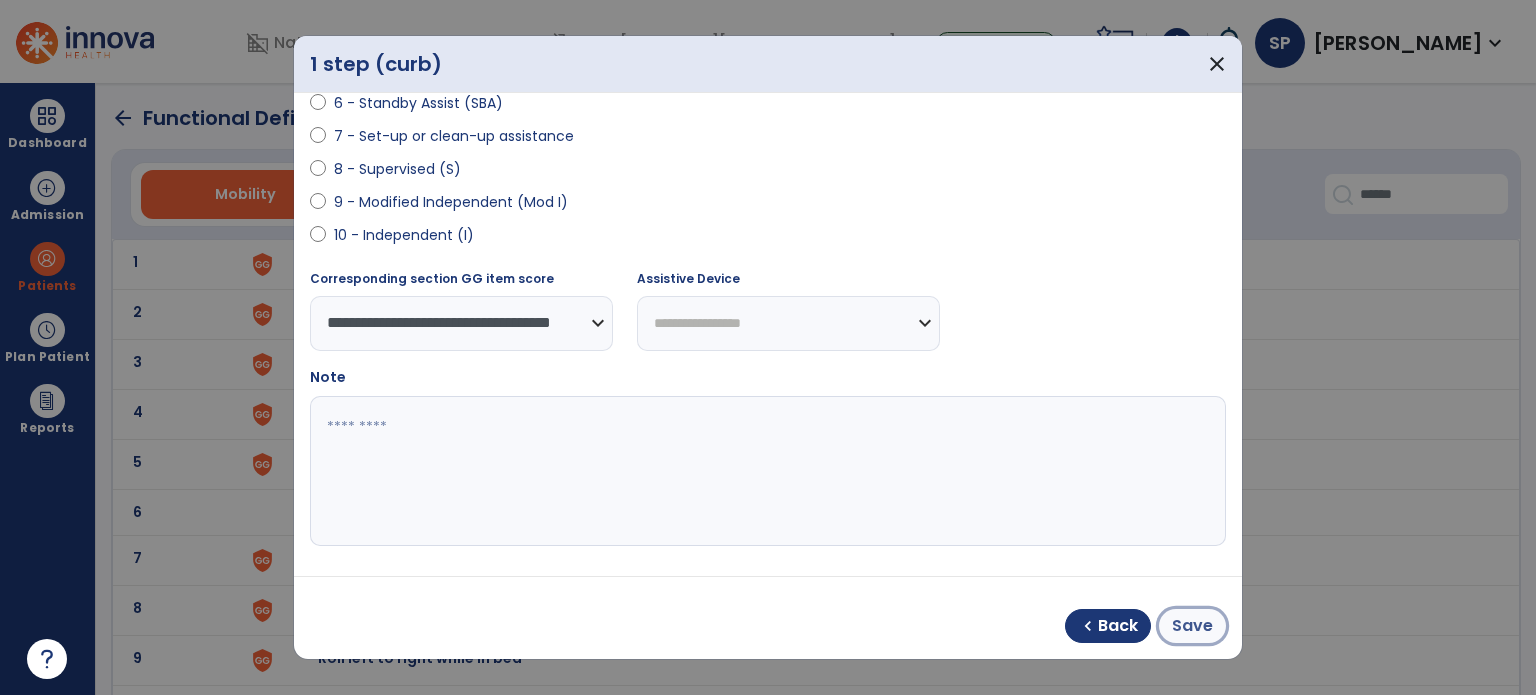 click on "Save" at bounding box center [1192, 626] 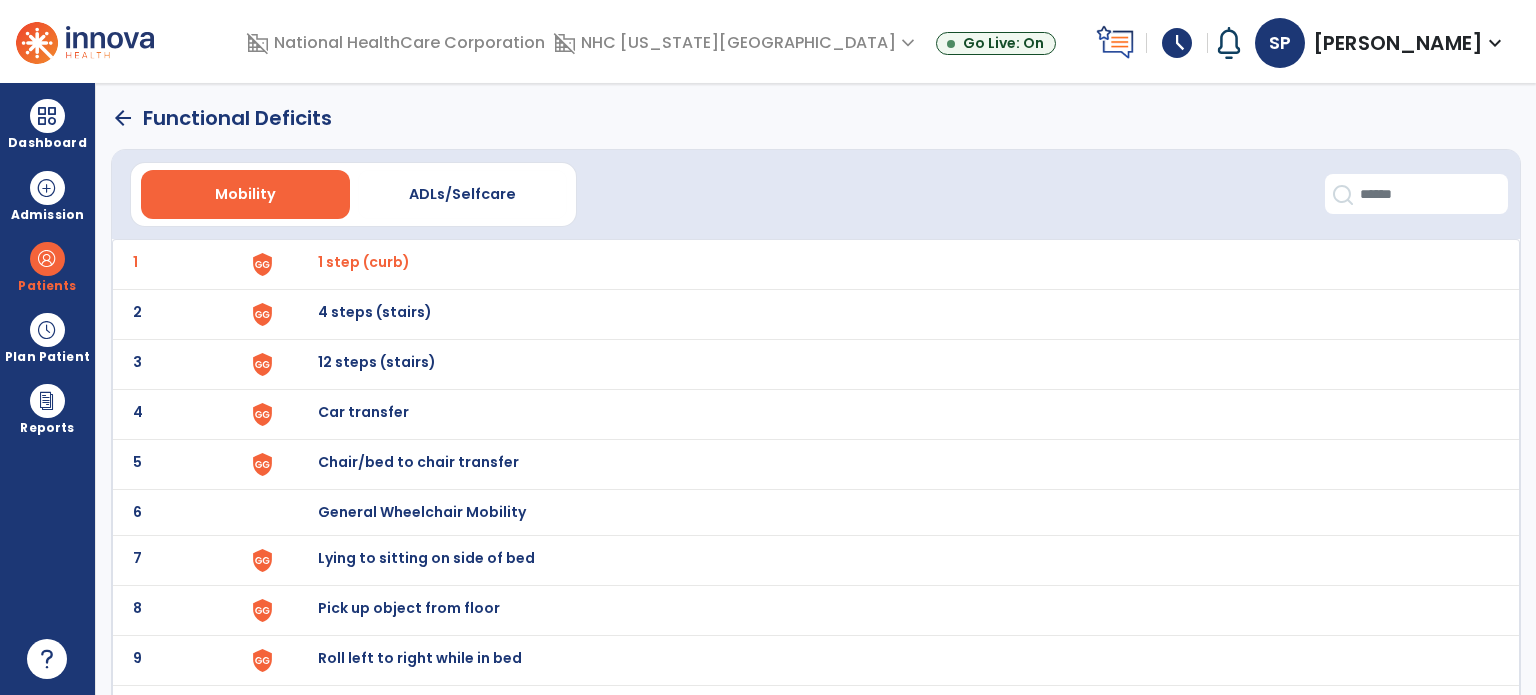 click on "2 4 steps (stairs)" 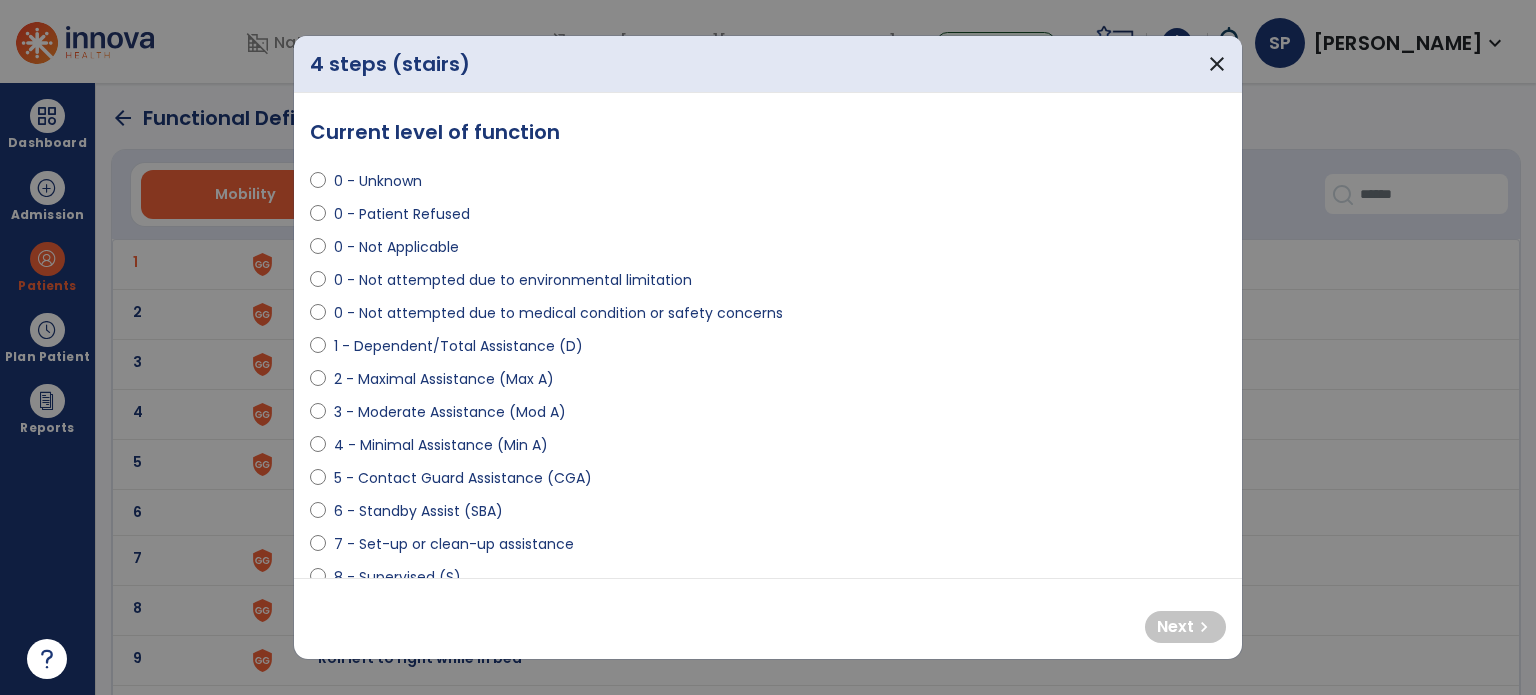click on "0 - Not attempted due to medical condition or safety concerns" at bounding box center [558, 313] 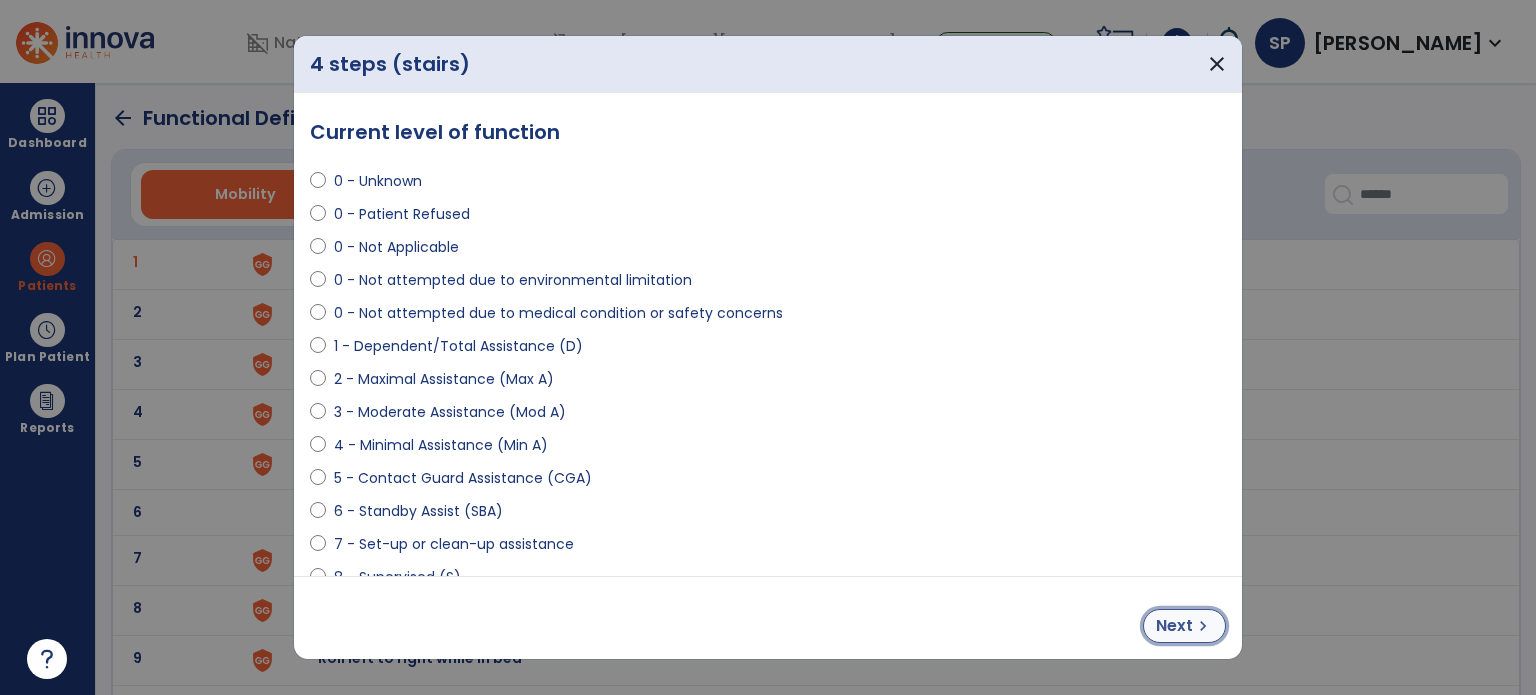 click on "chevron_right" at bounding box center [1203, 626] 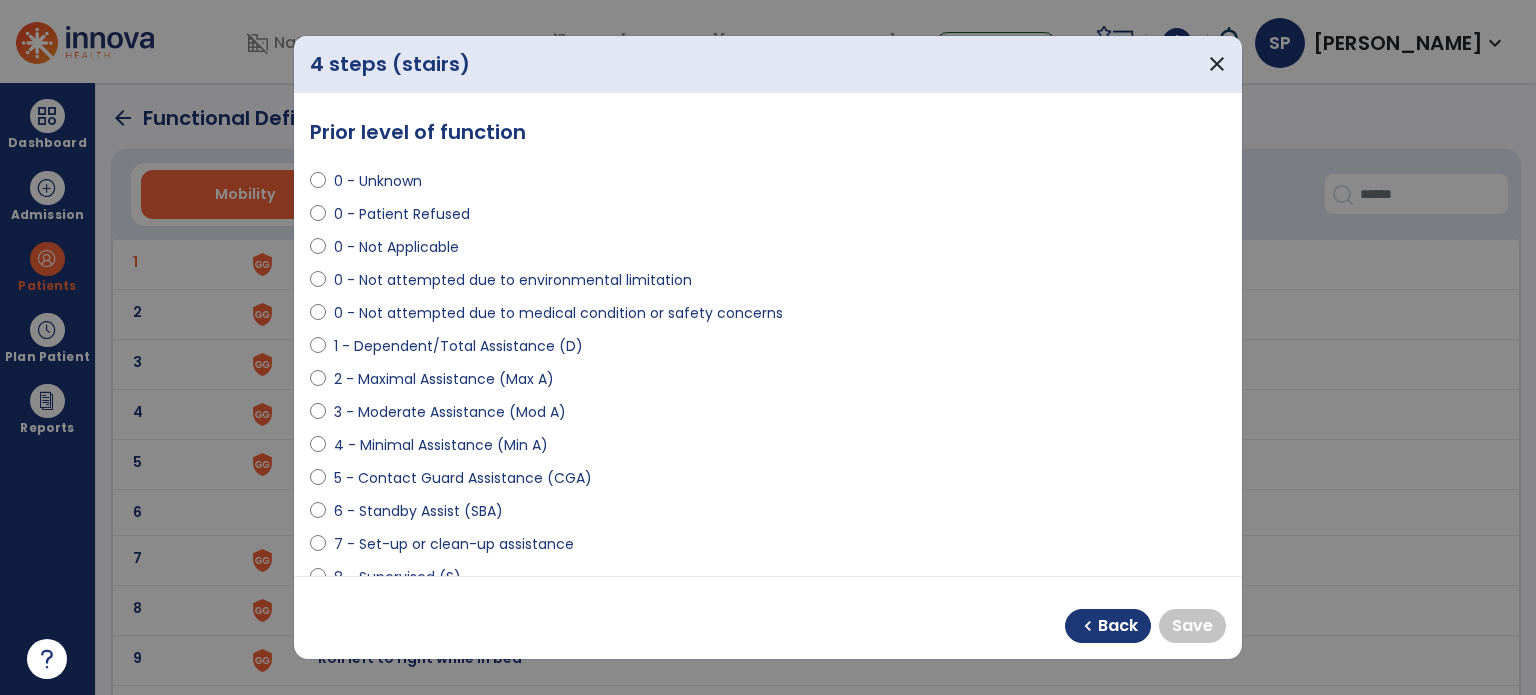 click on "6 - Standby Assist (SBA)" at bounding box center [418, 511] 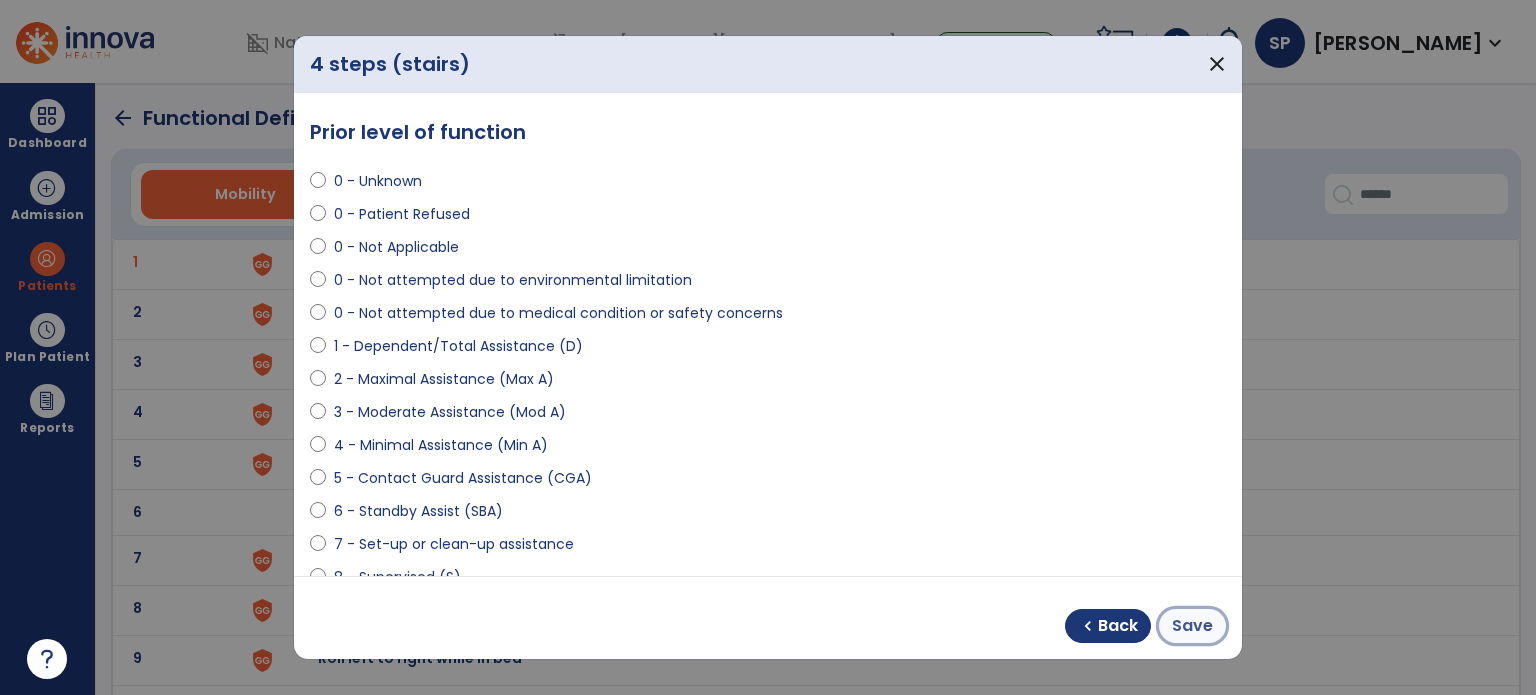 click on "Save" at bounding box center [1192, 626] 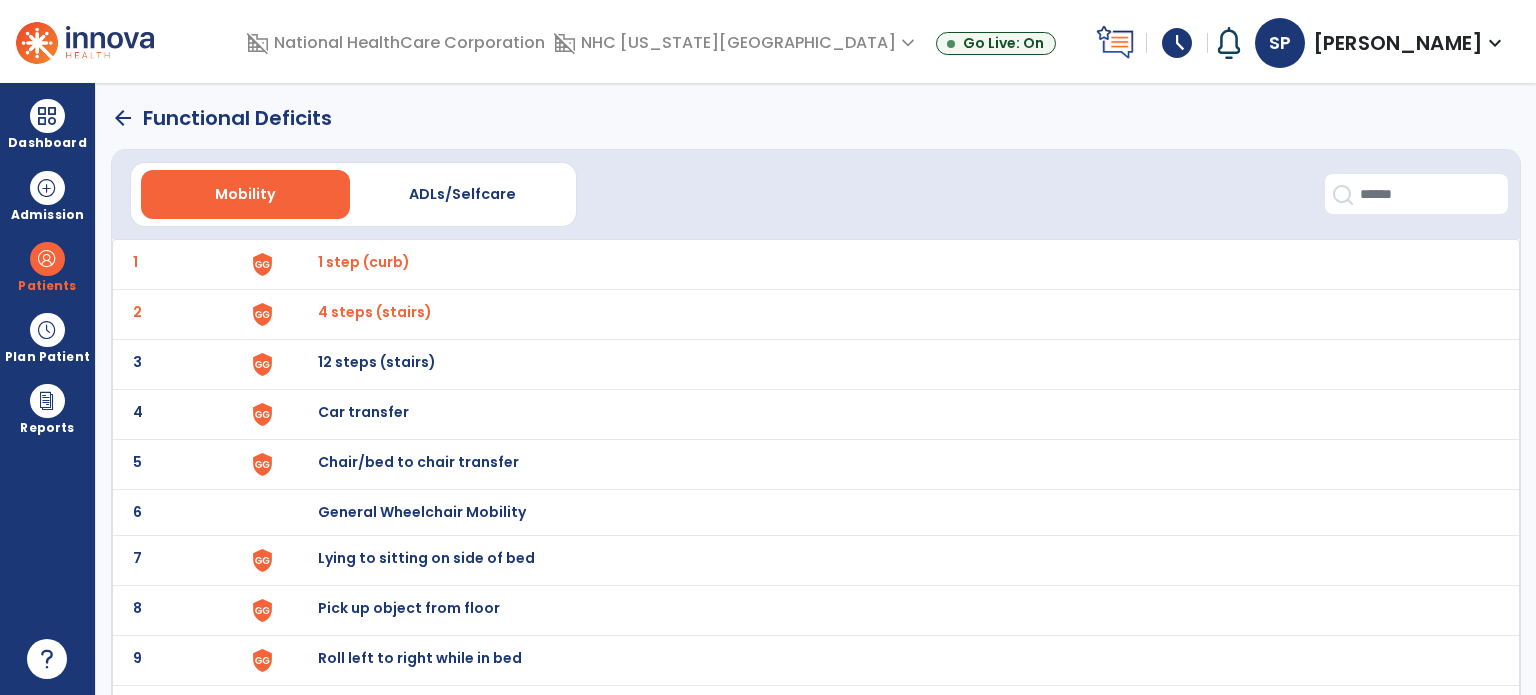 click on "Chair/bed to chair transfer" at bounding box center (364, 262) 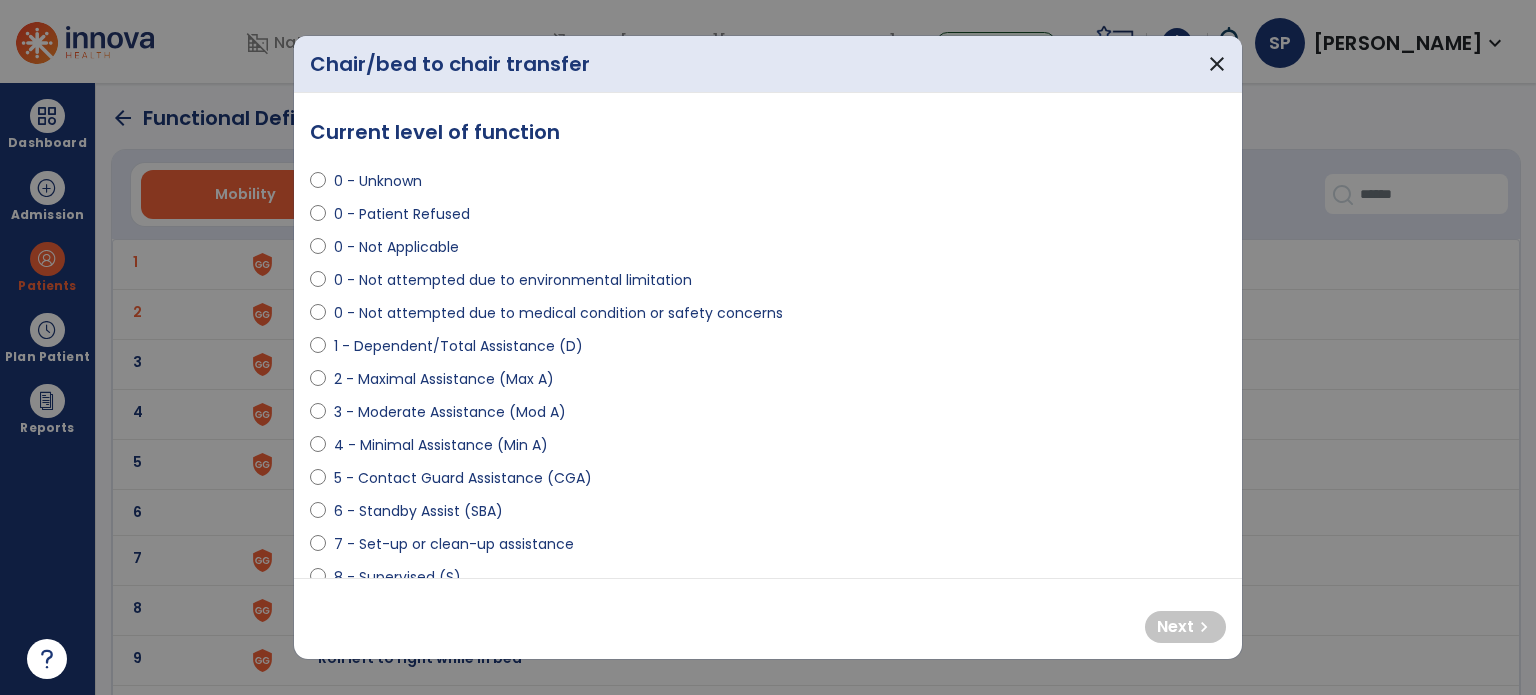select on "**********" 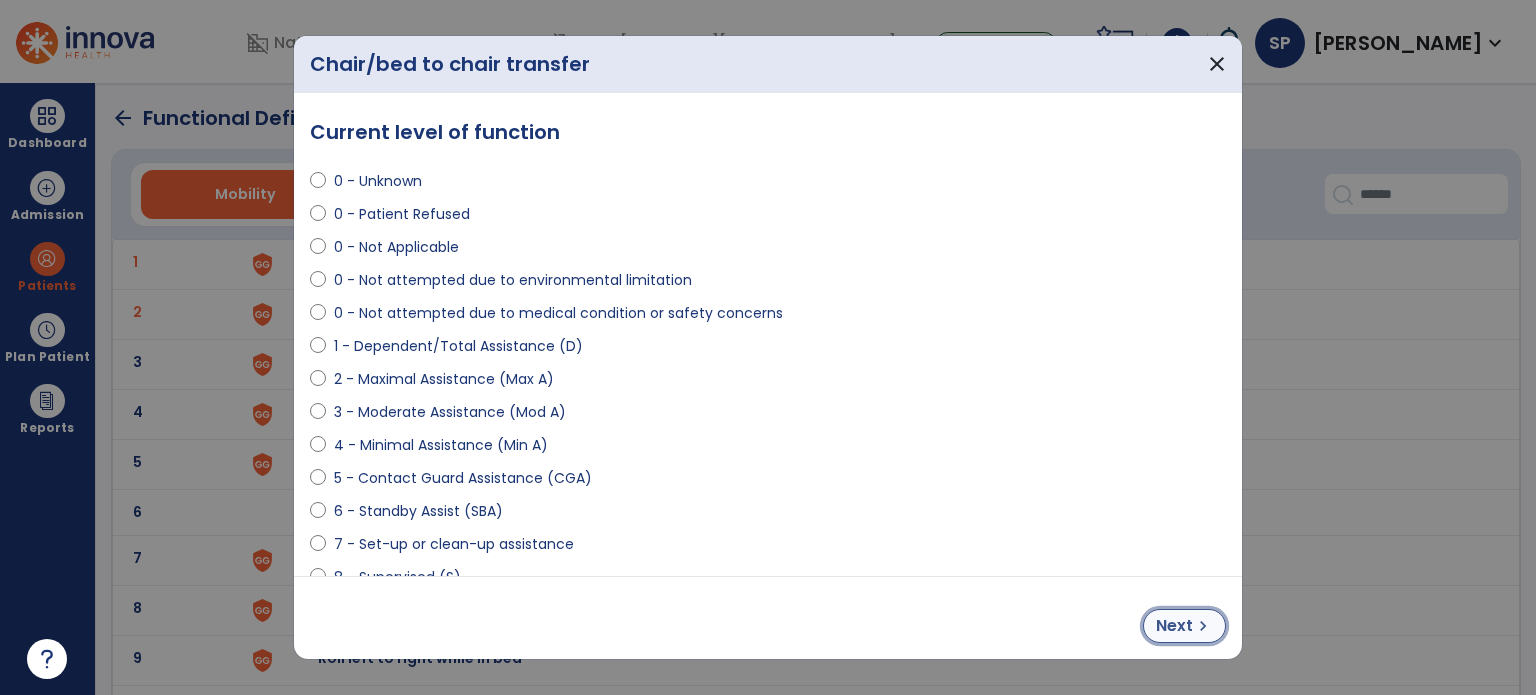 click on "Next  chevron_right" at bounding box center [1184, 626] 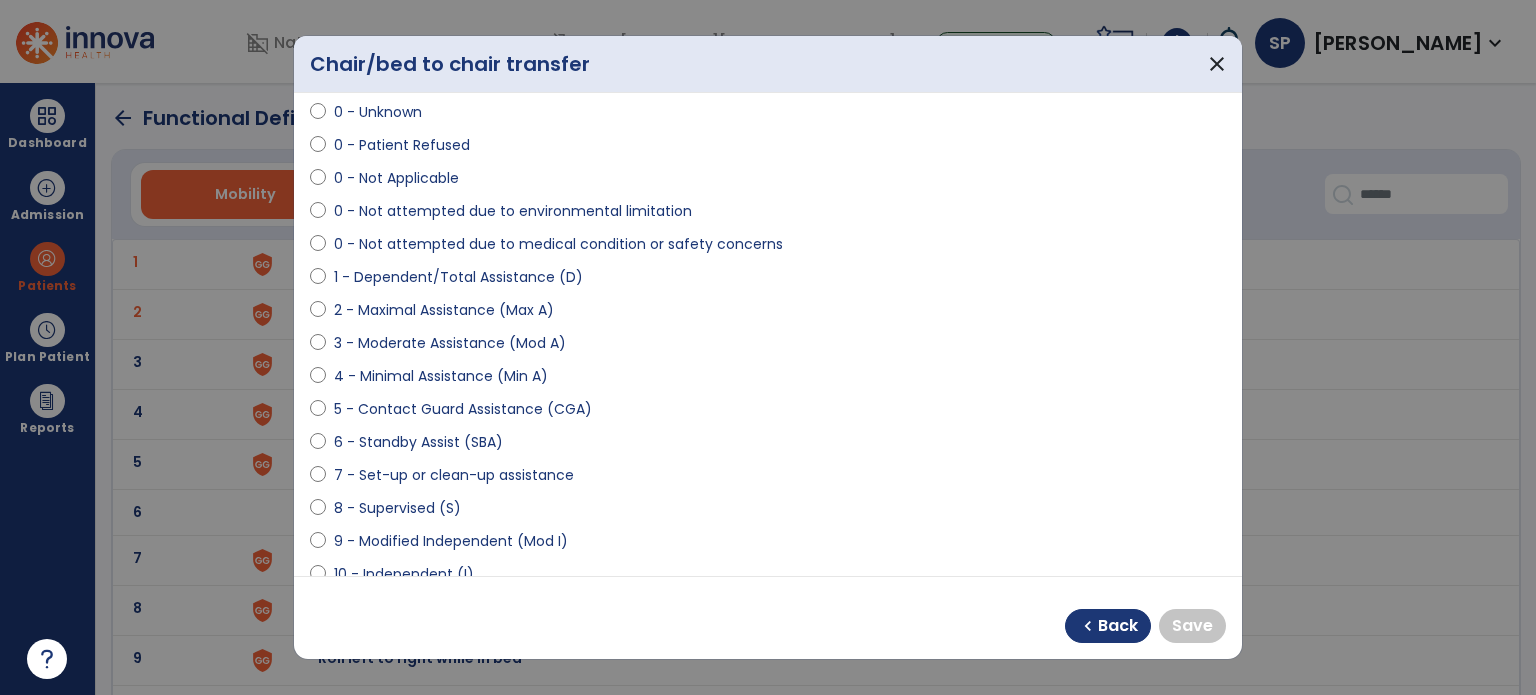 scroll, scrollTop: 88, scrollLeft: 0, axis: vertical 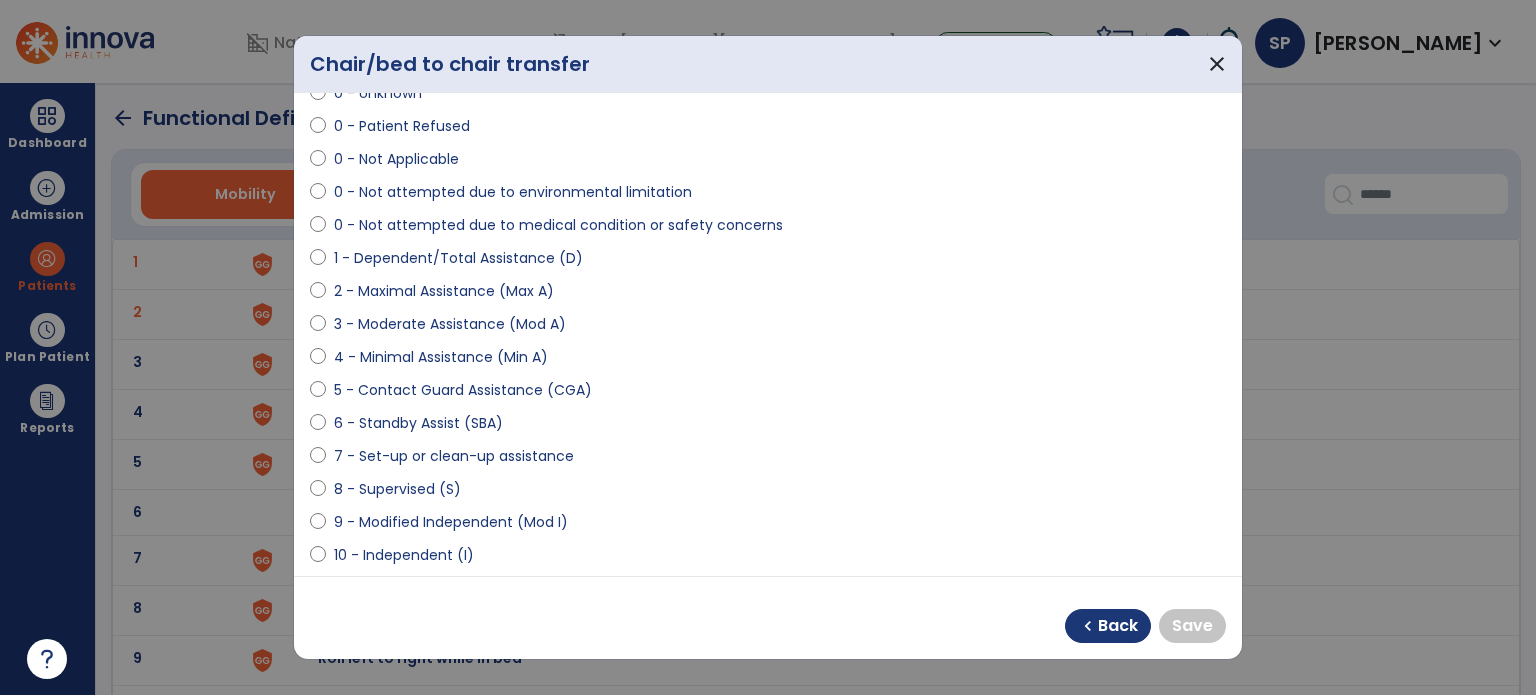 select on "**********" 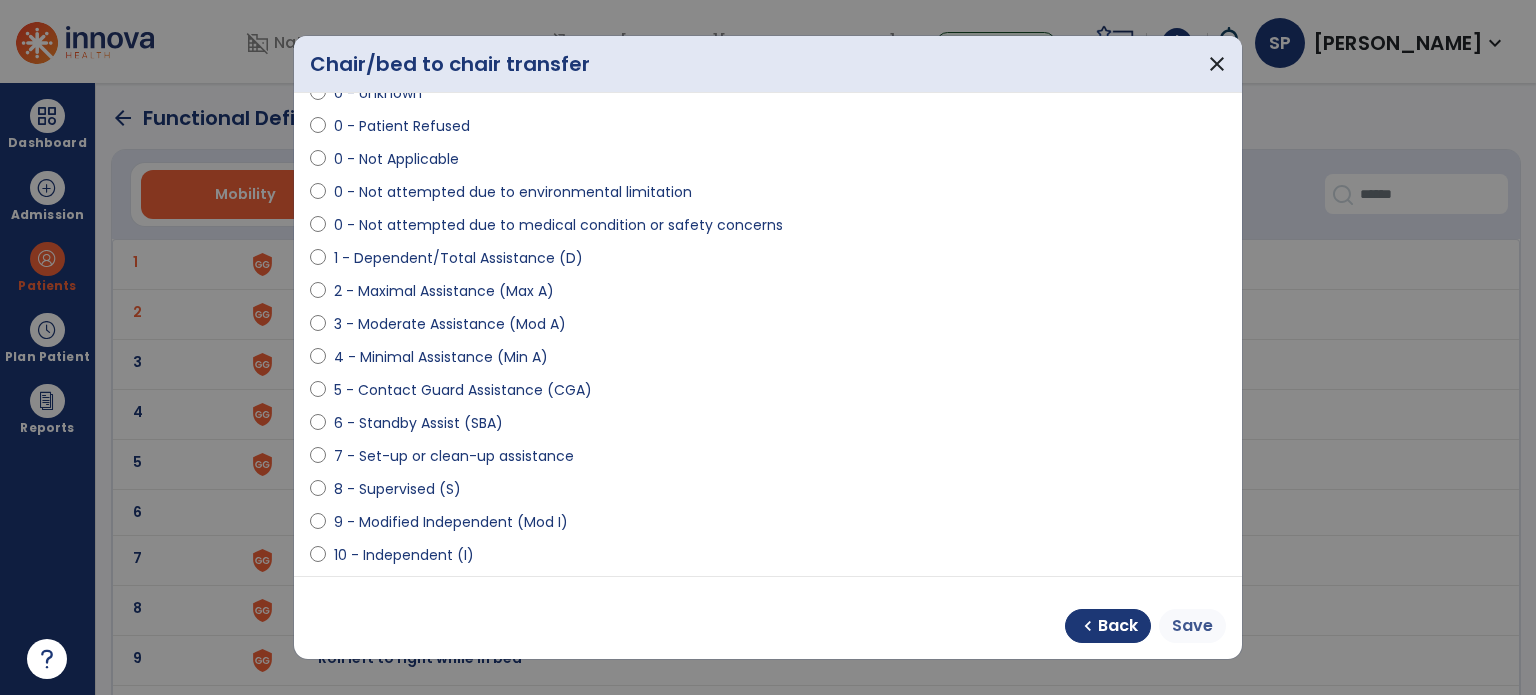 click on "Save" at bounding box center [1192, 626] 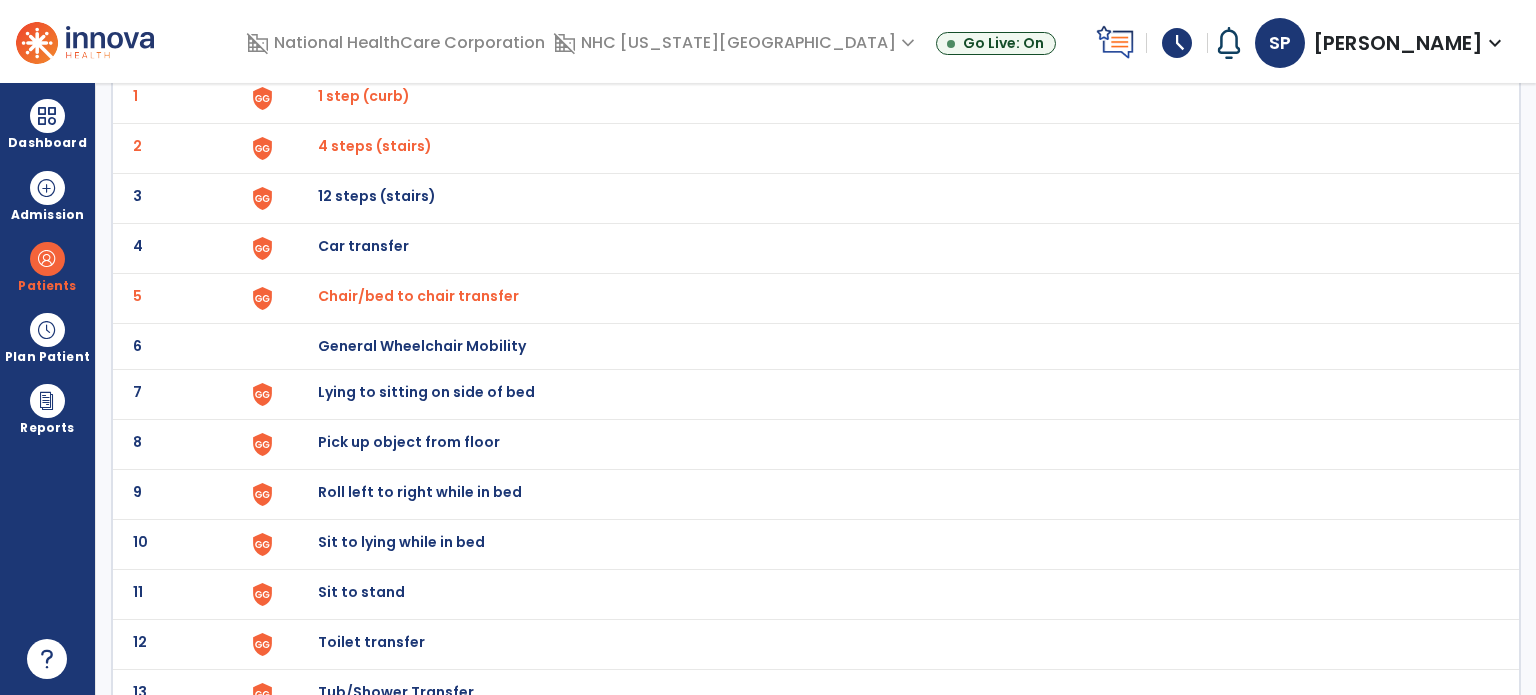 scroll, scrollTop: 172, scrollLeft: 0, axis: vertical 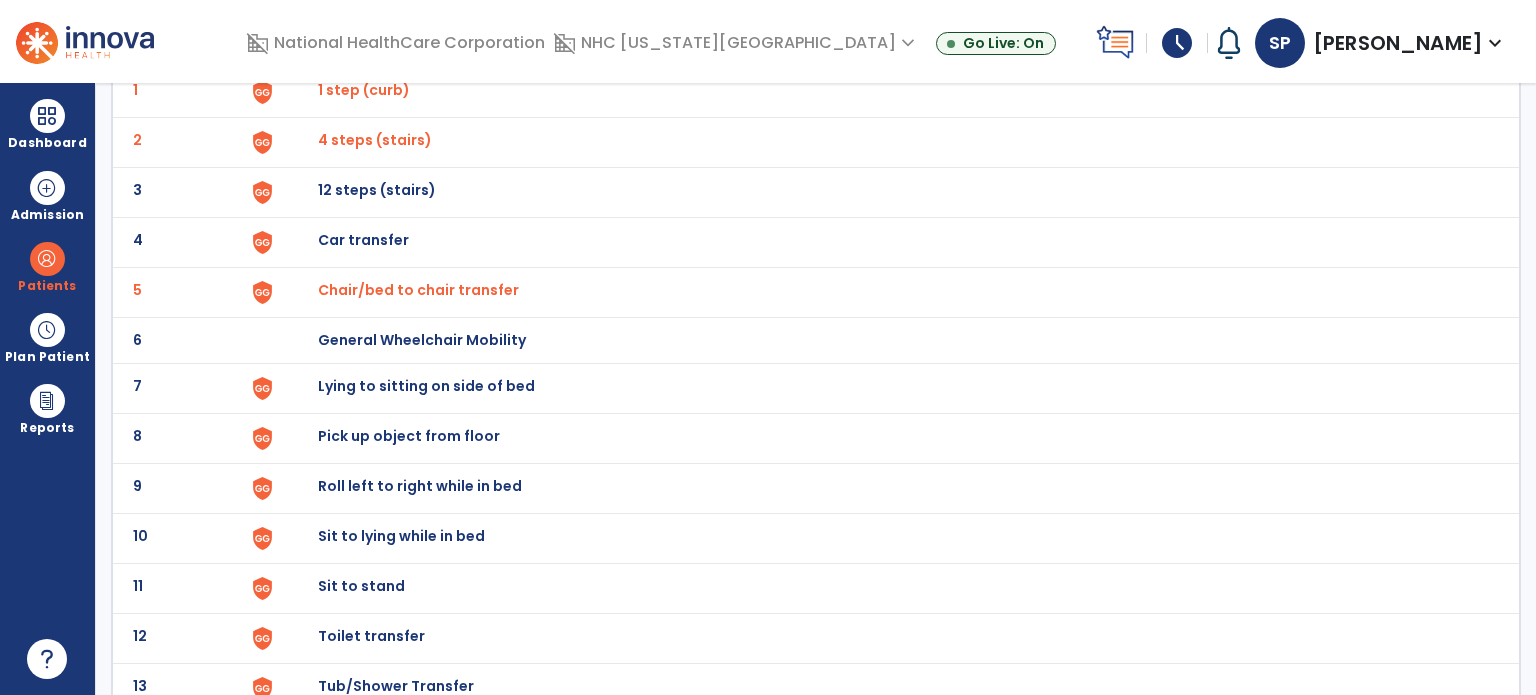 click on "Lying to sitting on side of bed" at bounding box center [364, 90] 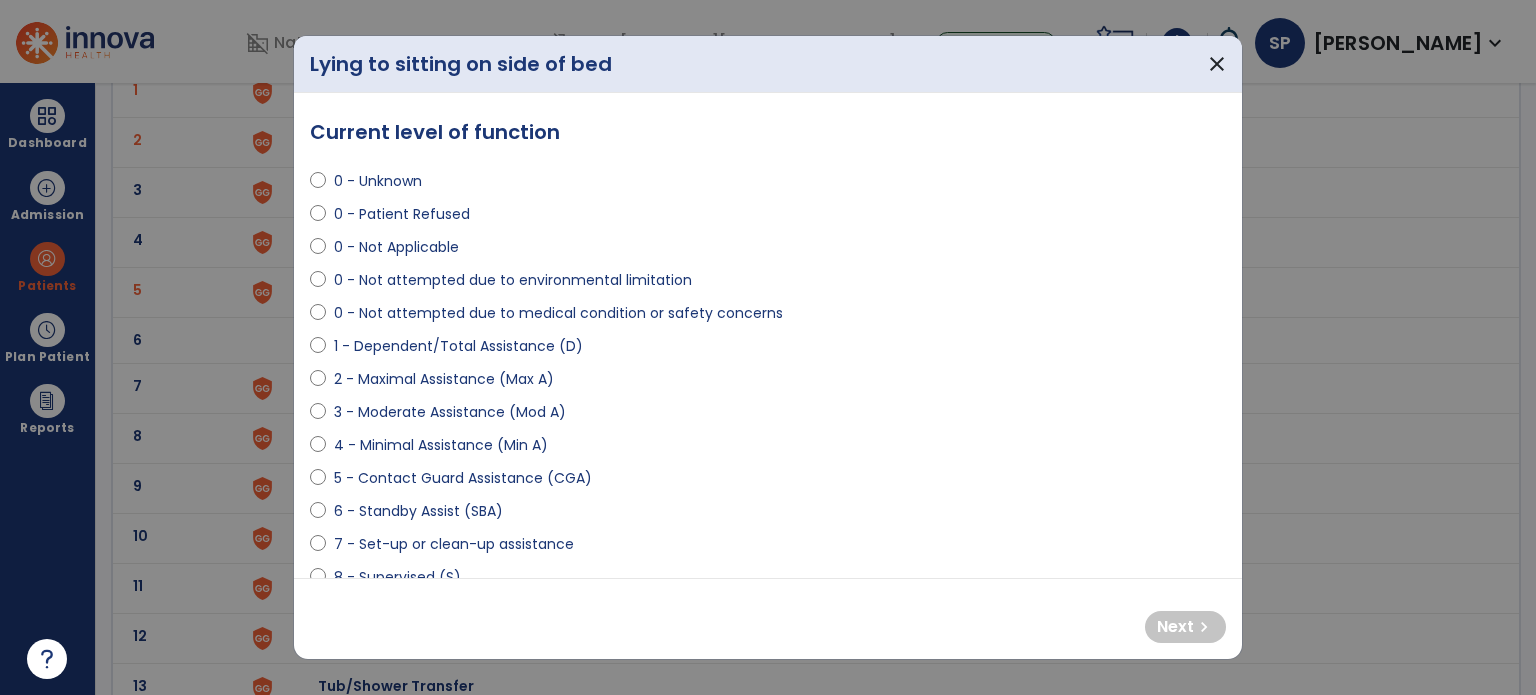 select on "**********" 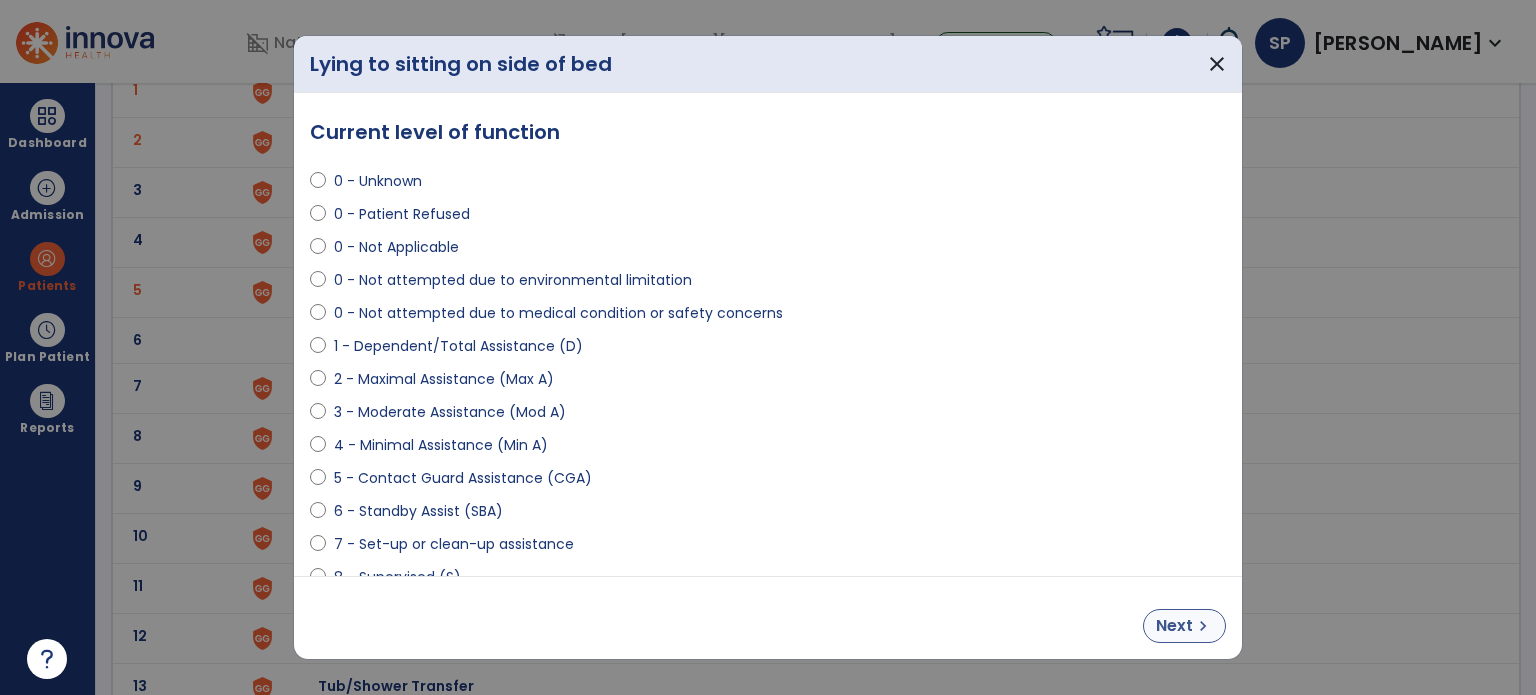 click on "Next" at bounding box center [1174, 626] 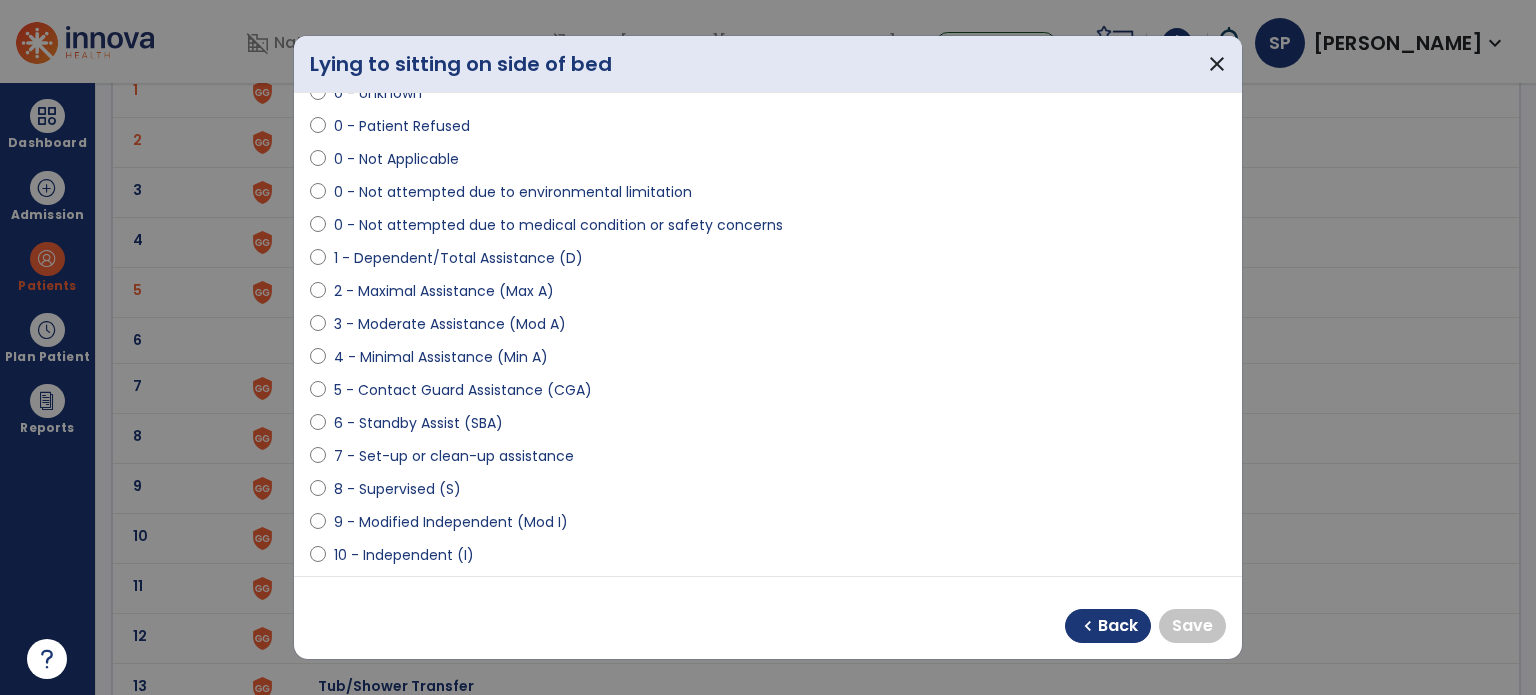 scroll, scrollTop: 88, scrollLeft: 0, axis: vertical 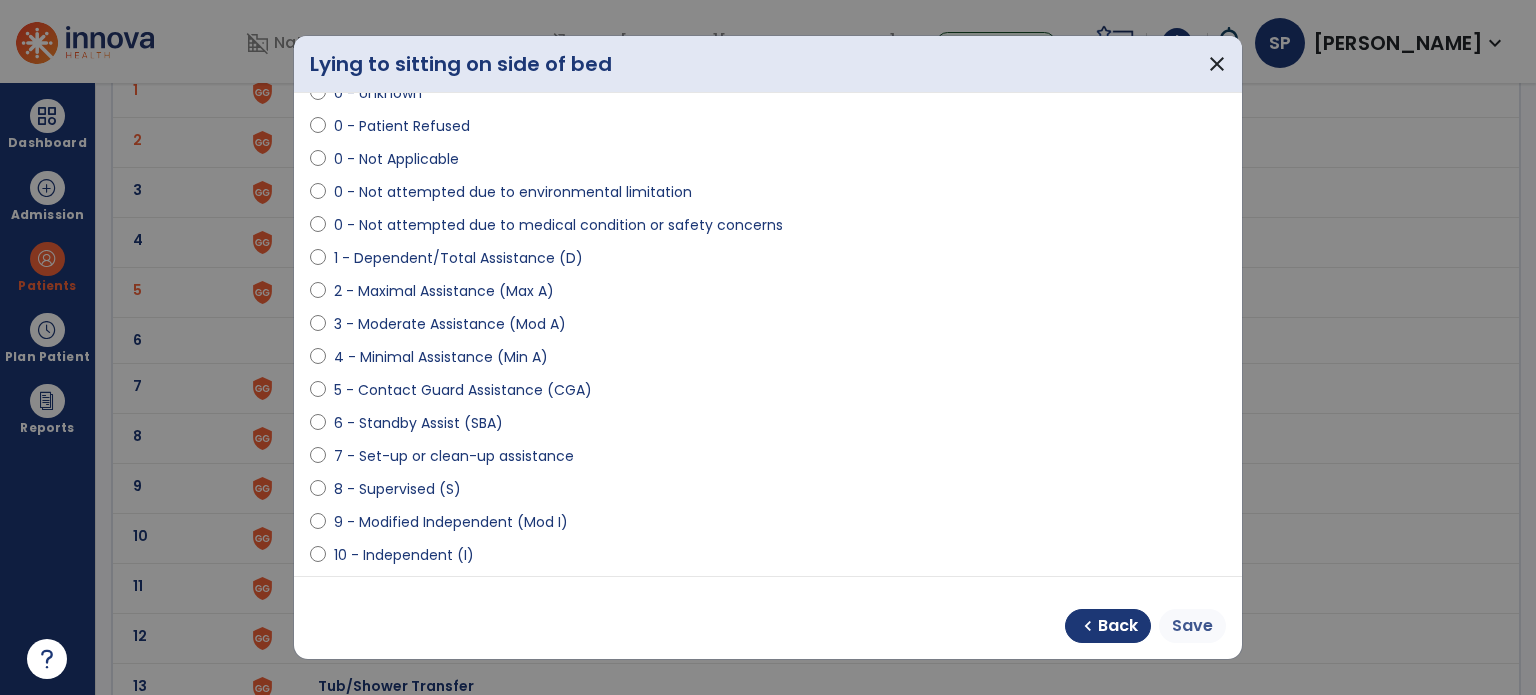 click on "Save" at bounding box center (1192, 626) 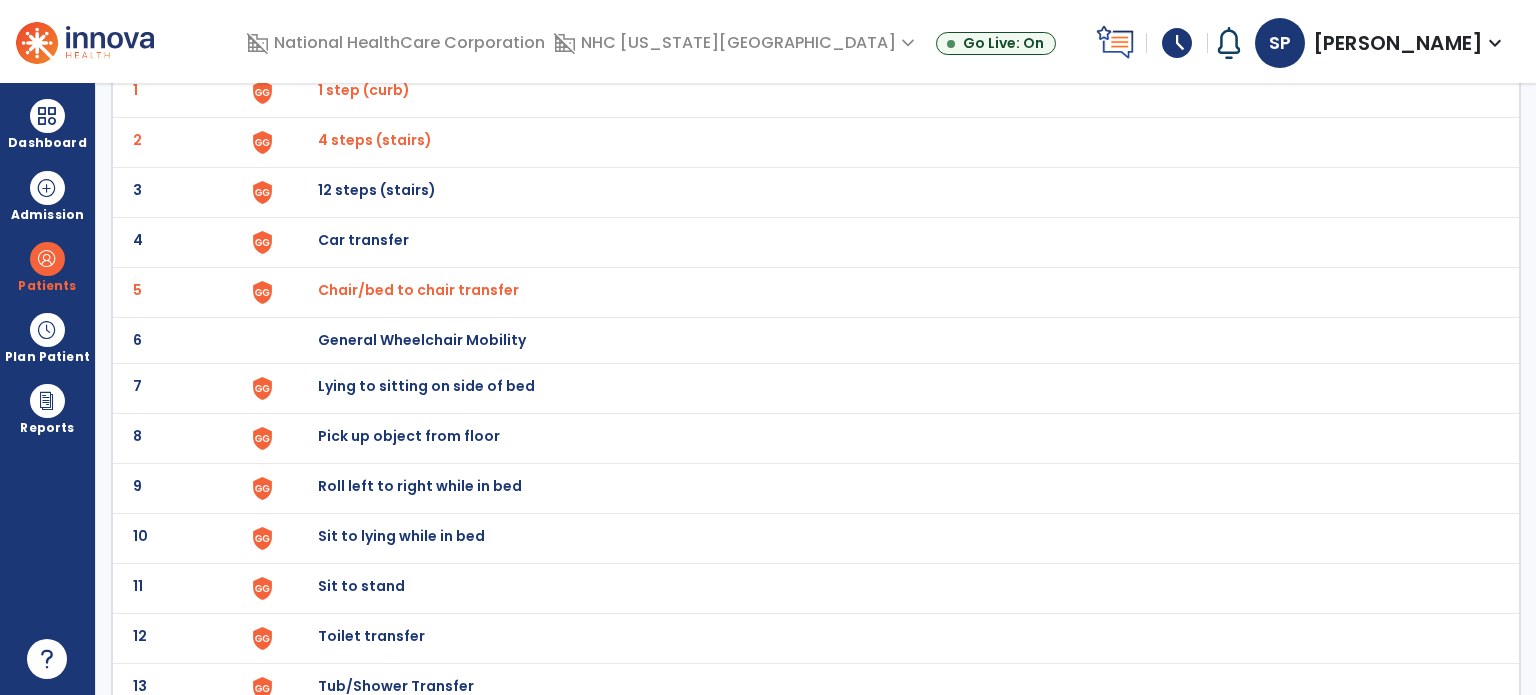 click on "7 Lying to sitting on side of bed" 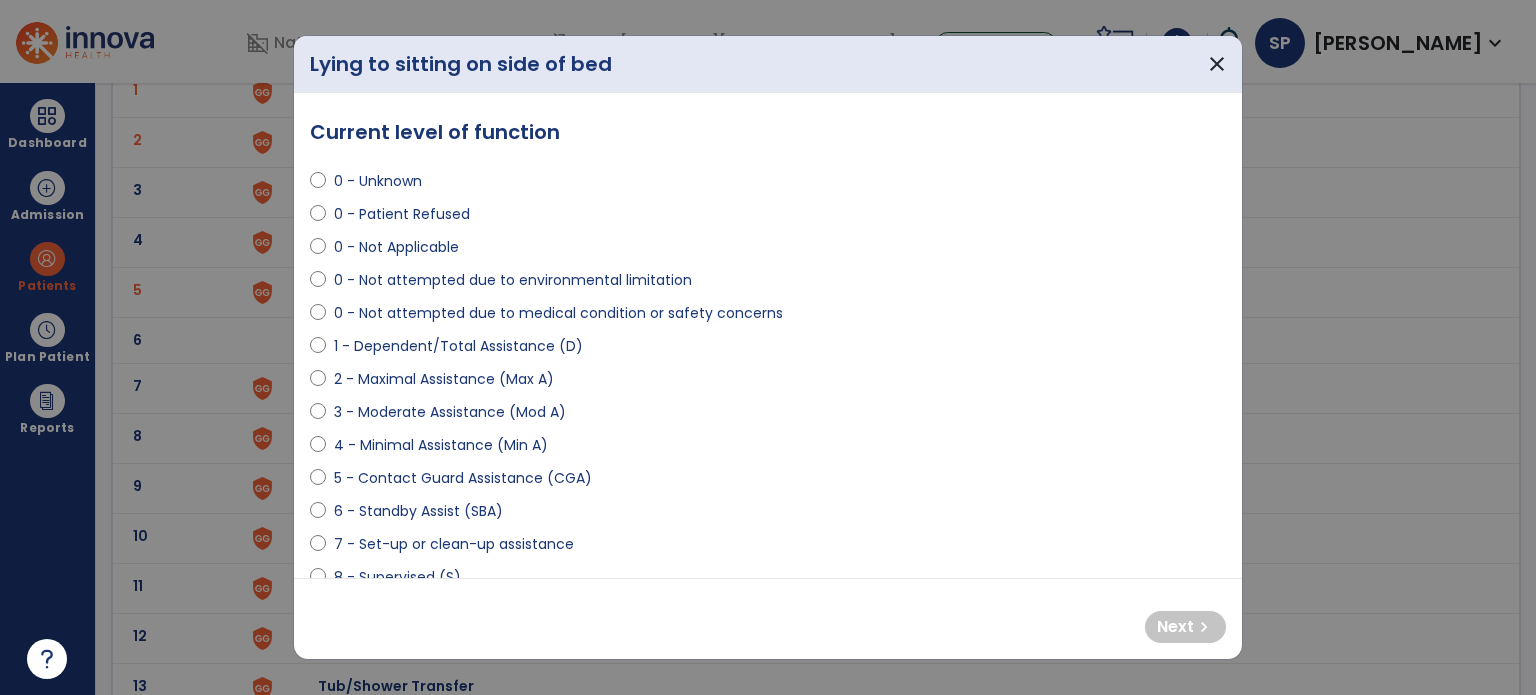 select on "**********" 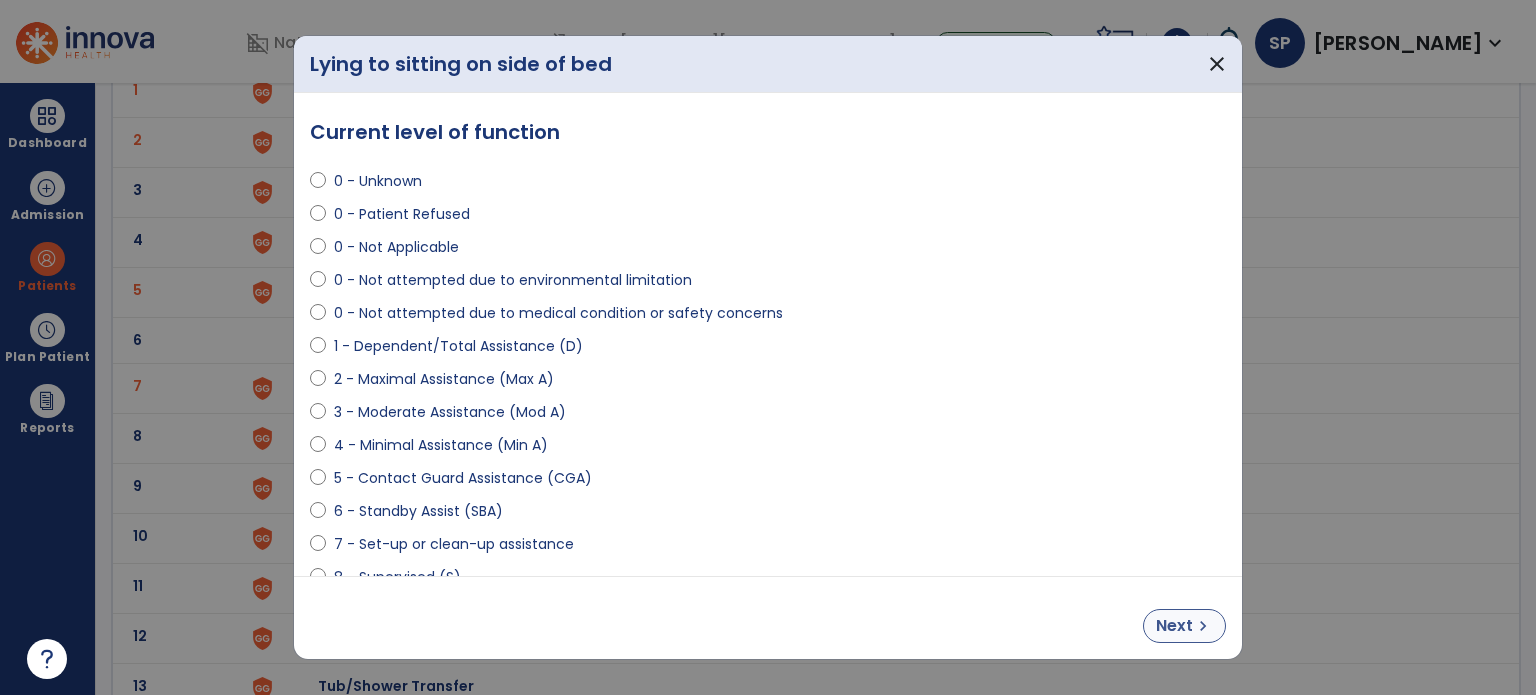 click on "Next  chevron_right" at bounding box center [1184, 626] 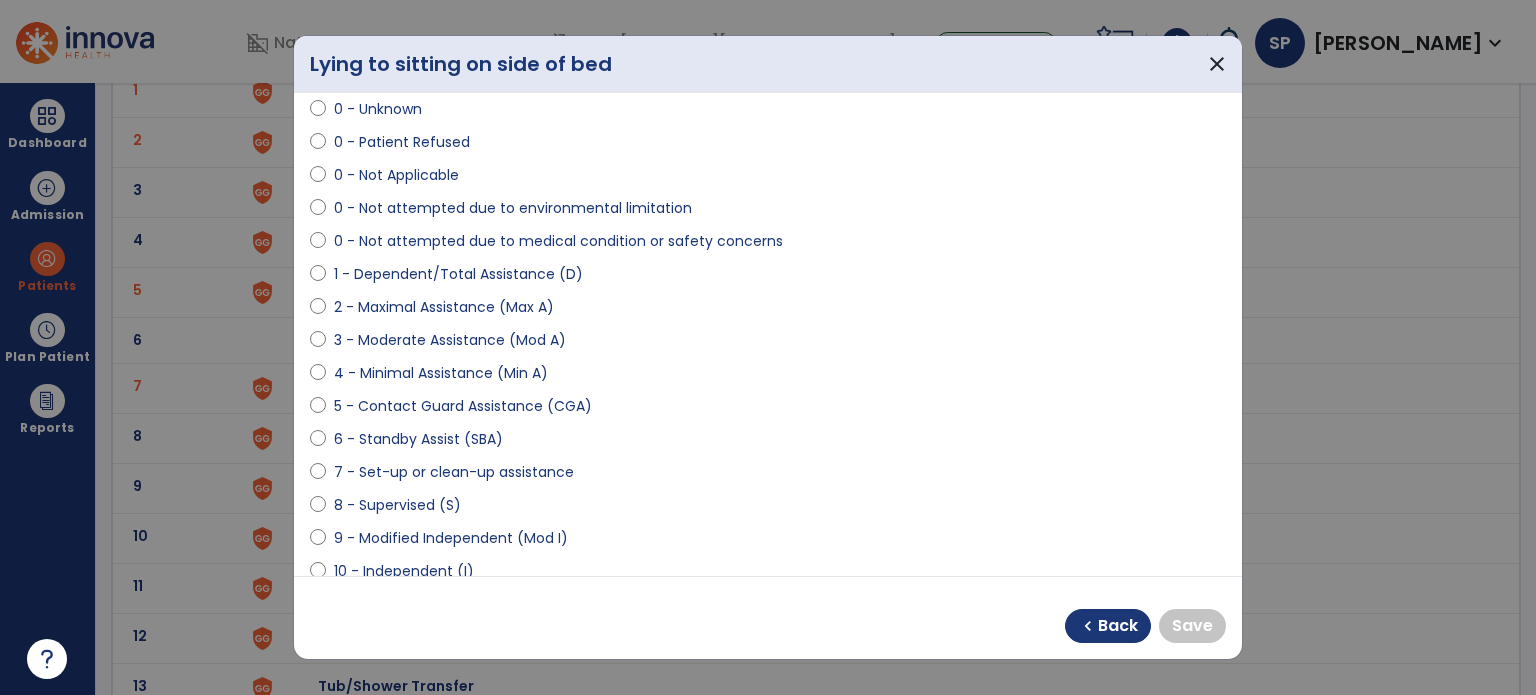 scroll, scrollTop: 68, scrollLeft: 0, axis: vertical 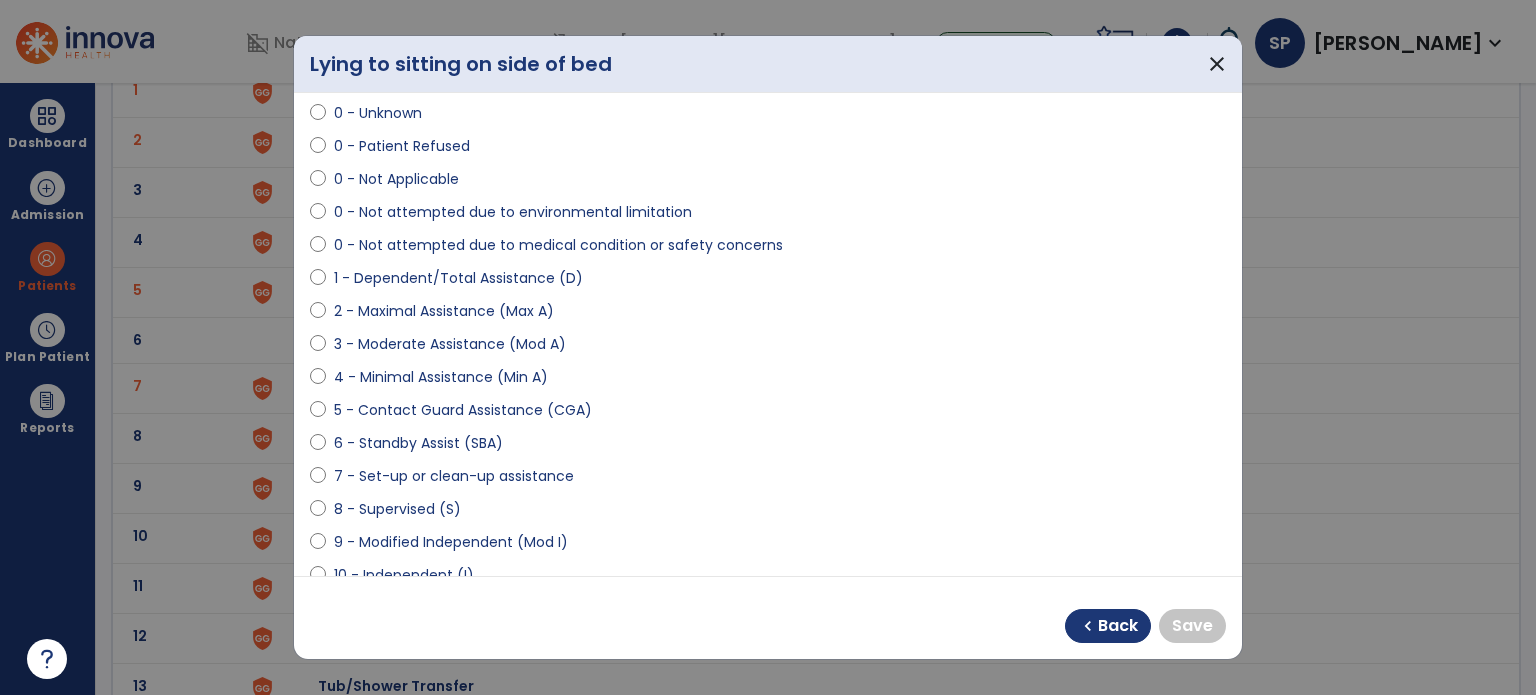 select on "**********" 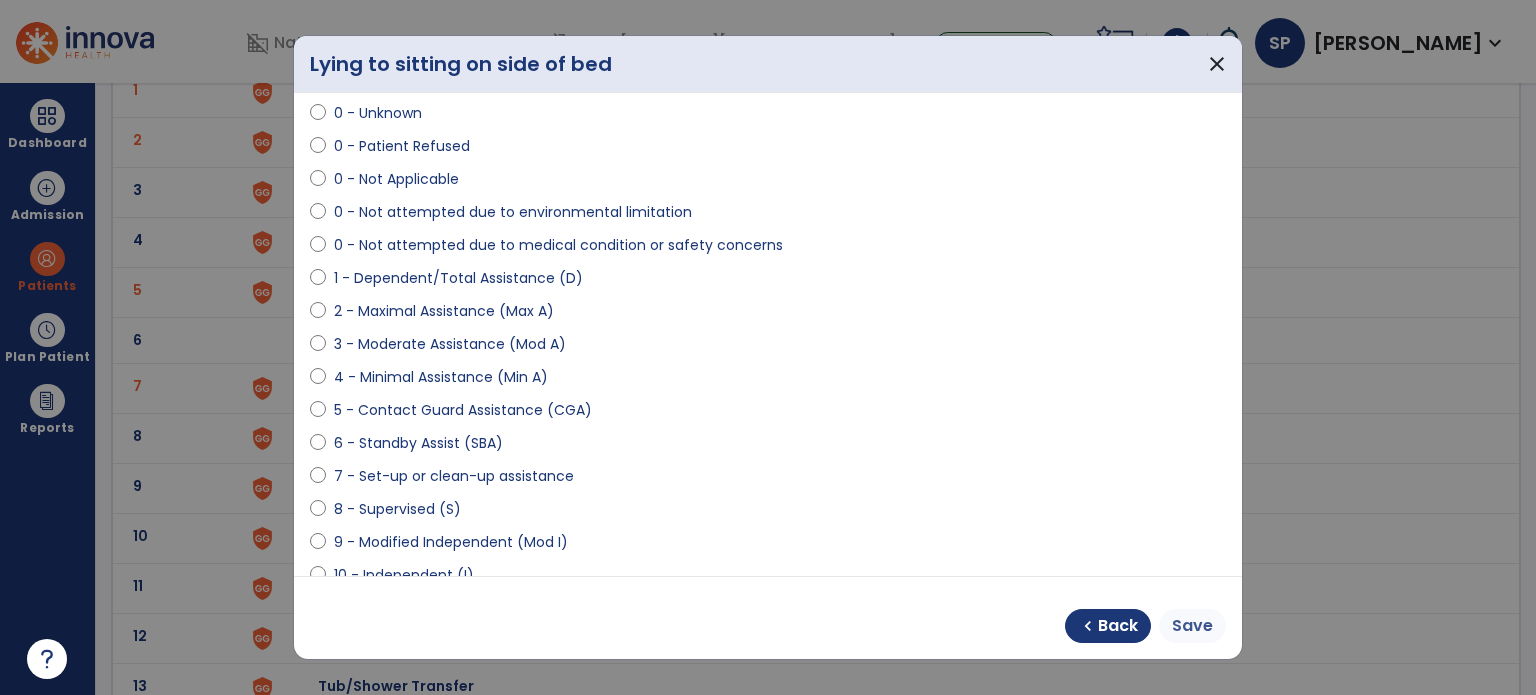 click on "Save" at bounding box center (1192, 626) 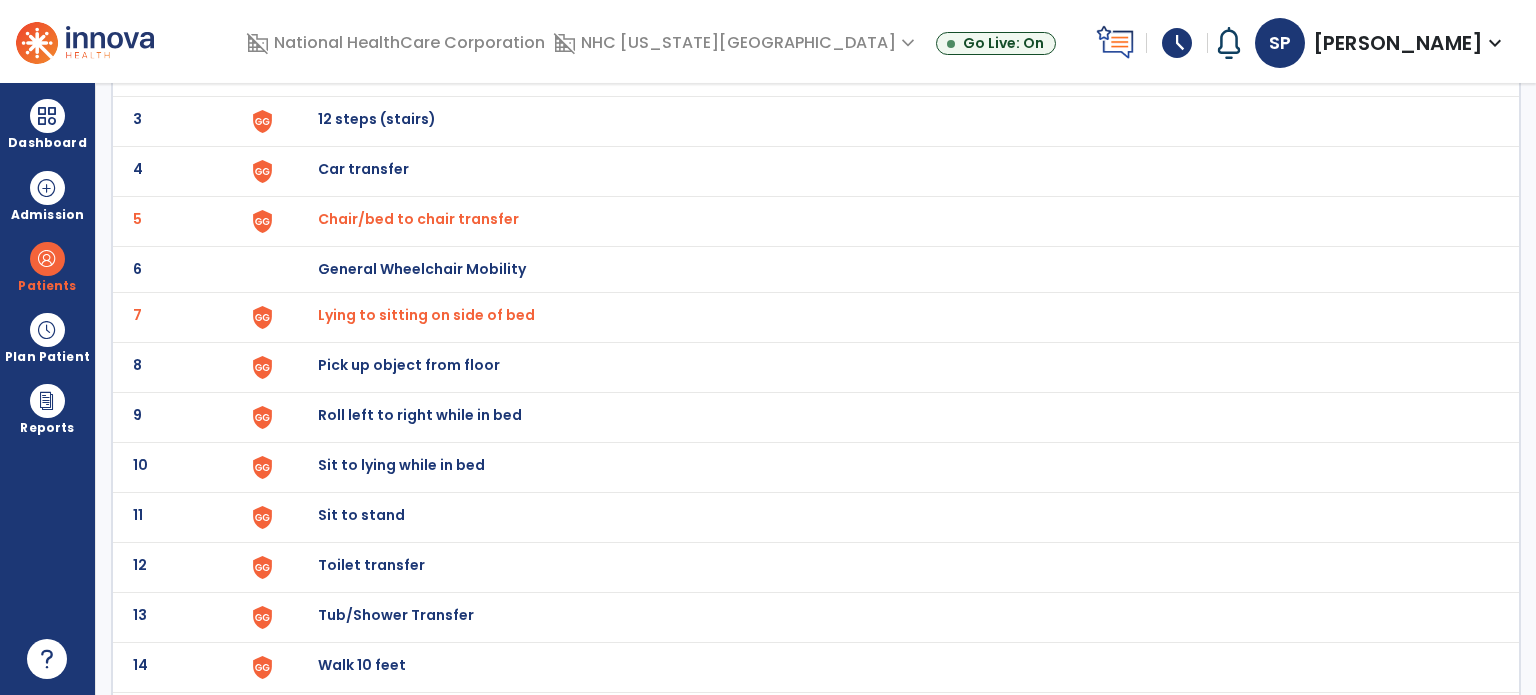 scroll, scrollTop: 245, scrollLeft: 0, axis: vertical 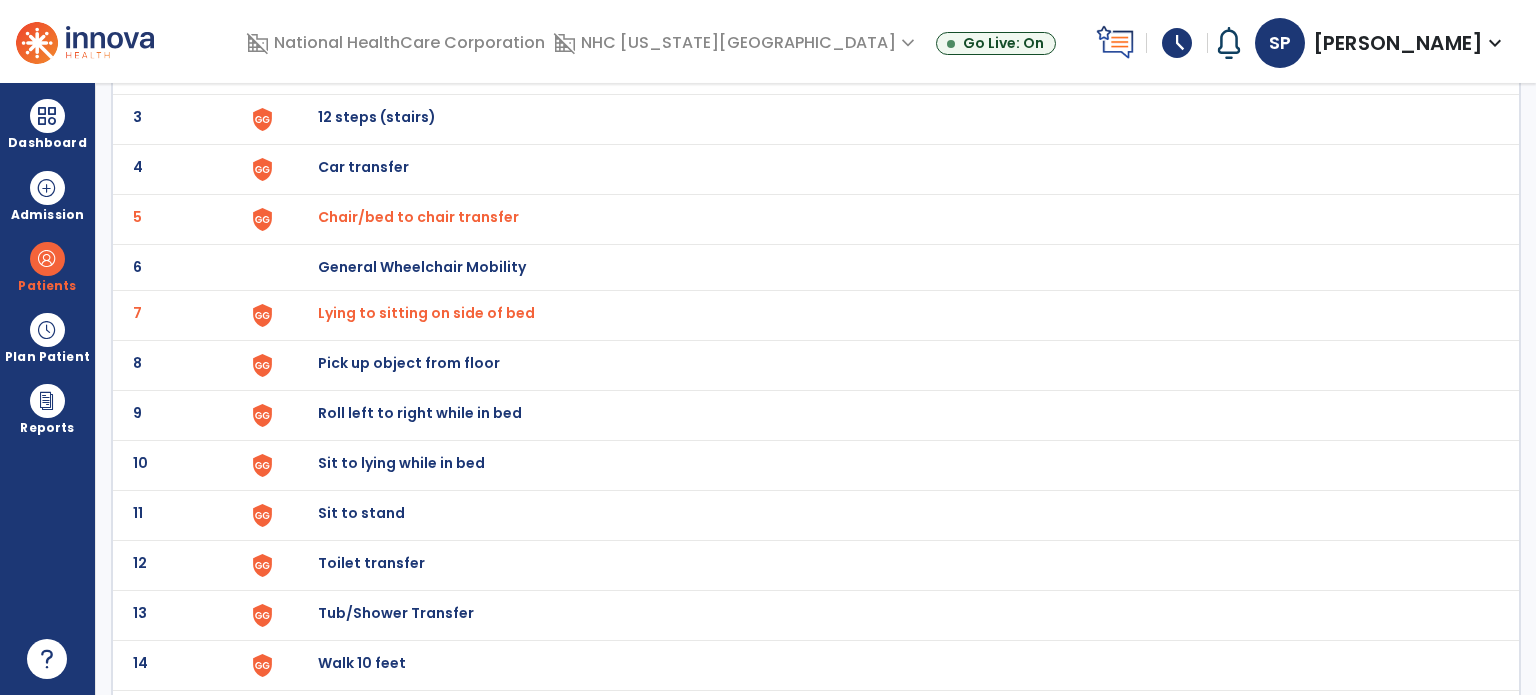 click on "Sit to lying while in bed" at bounding box center (888, 19) 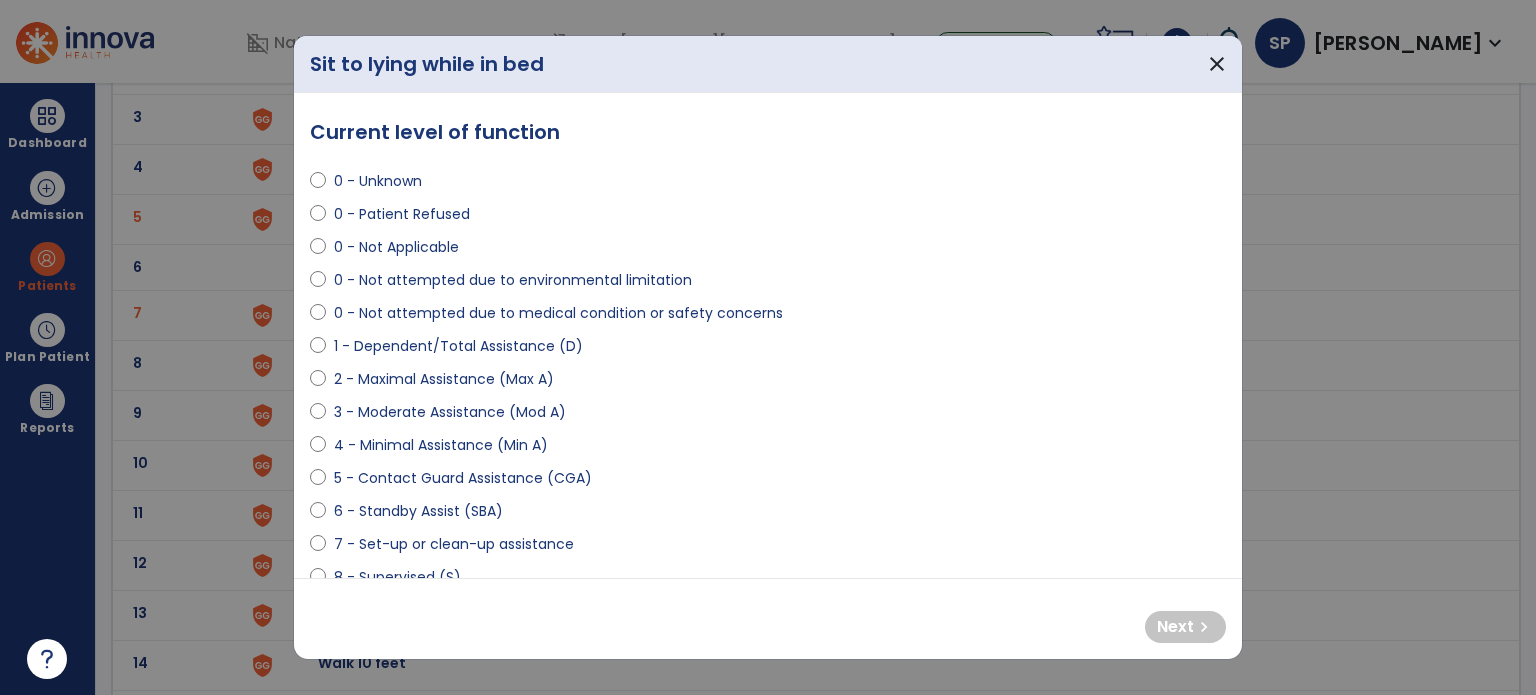 select on "**********" 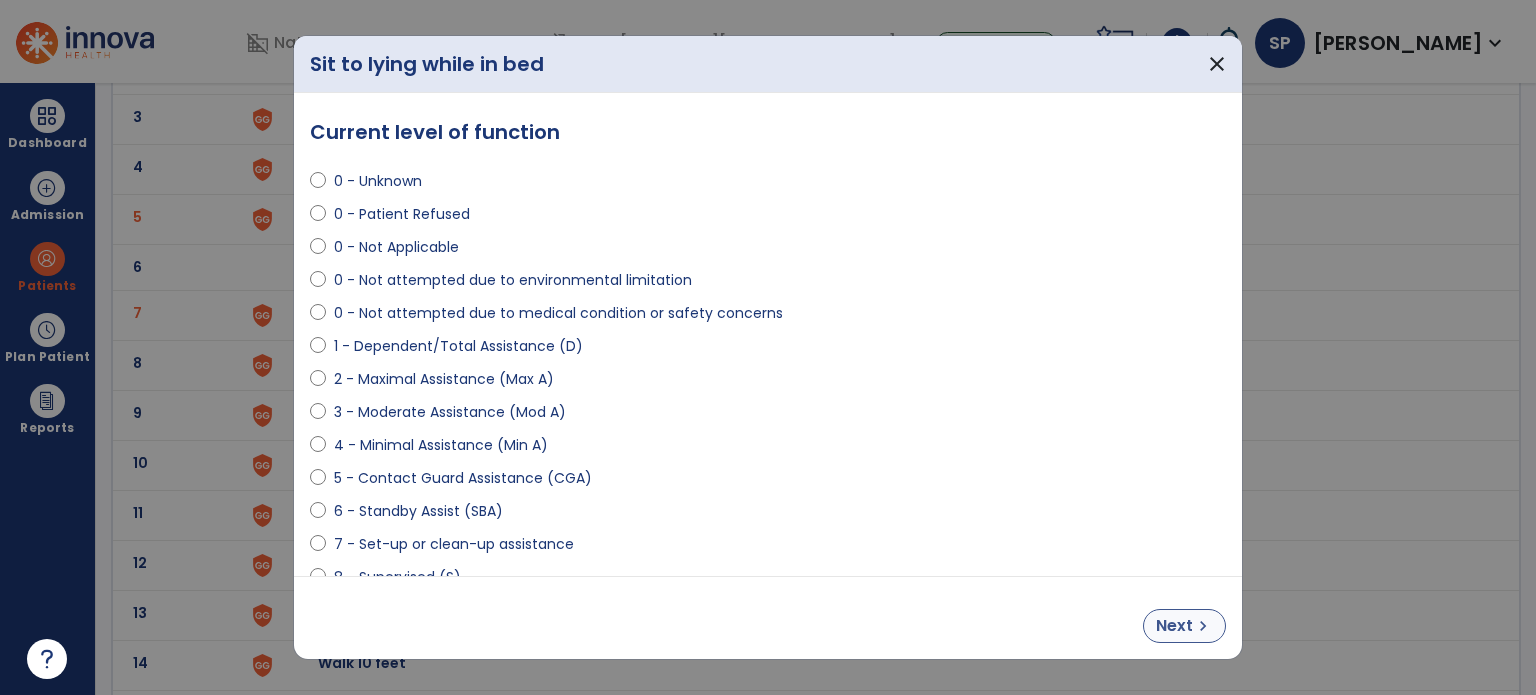 click on "Next  chevron_right" at bounding box center (1184, 626) 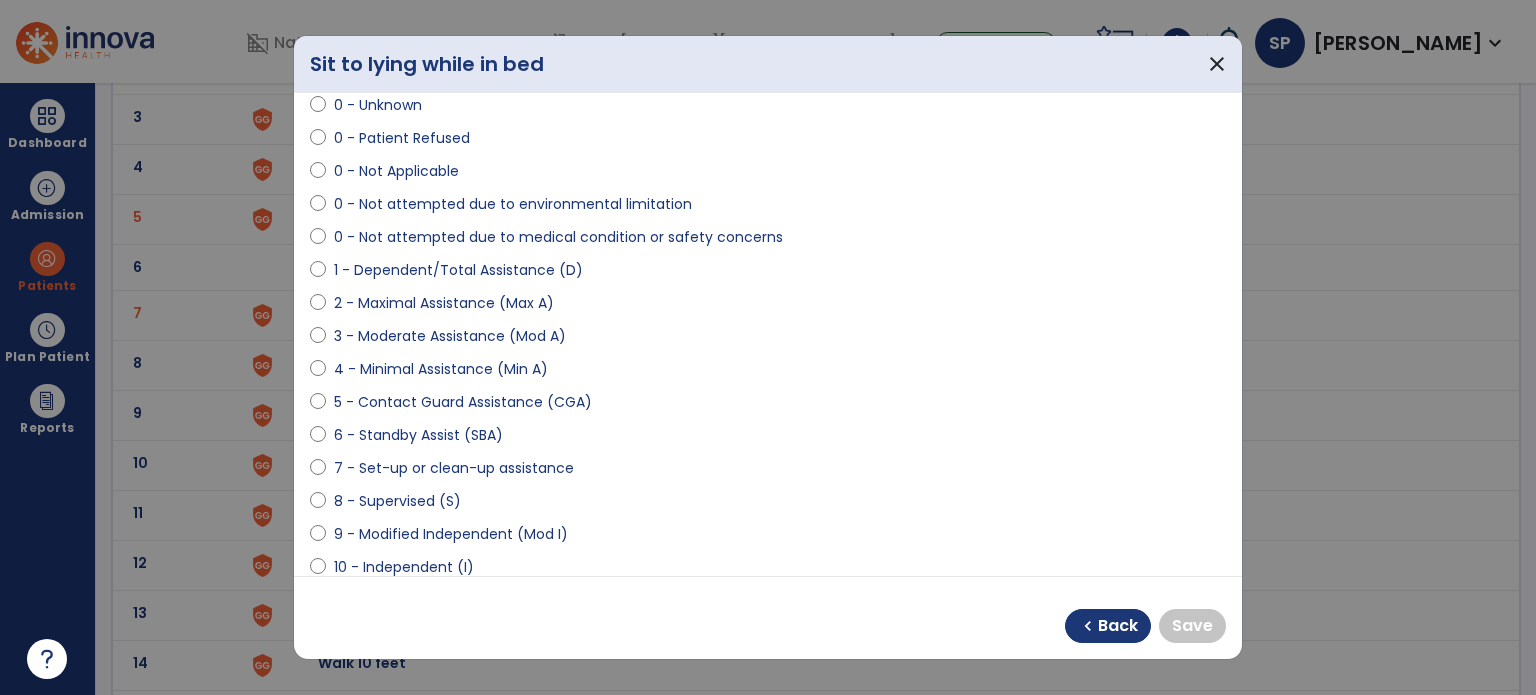 scroll, scrollTop: 80, scrollLeft: 0, axis: vertical 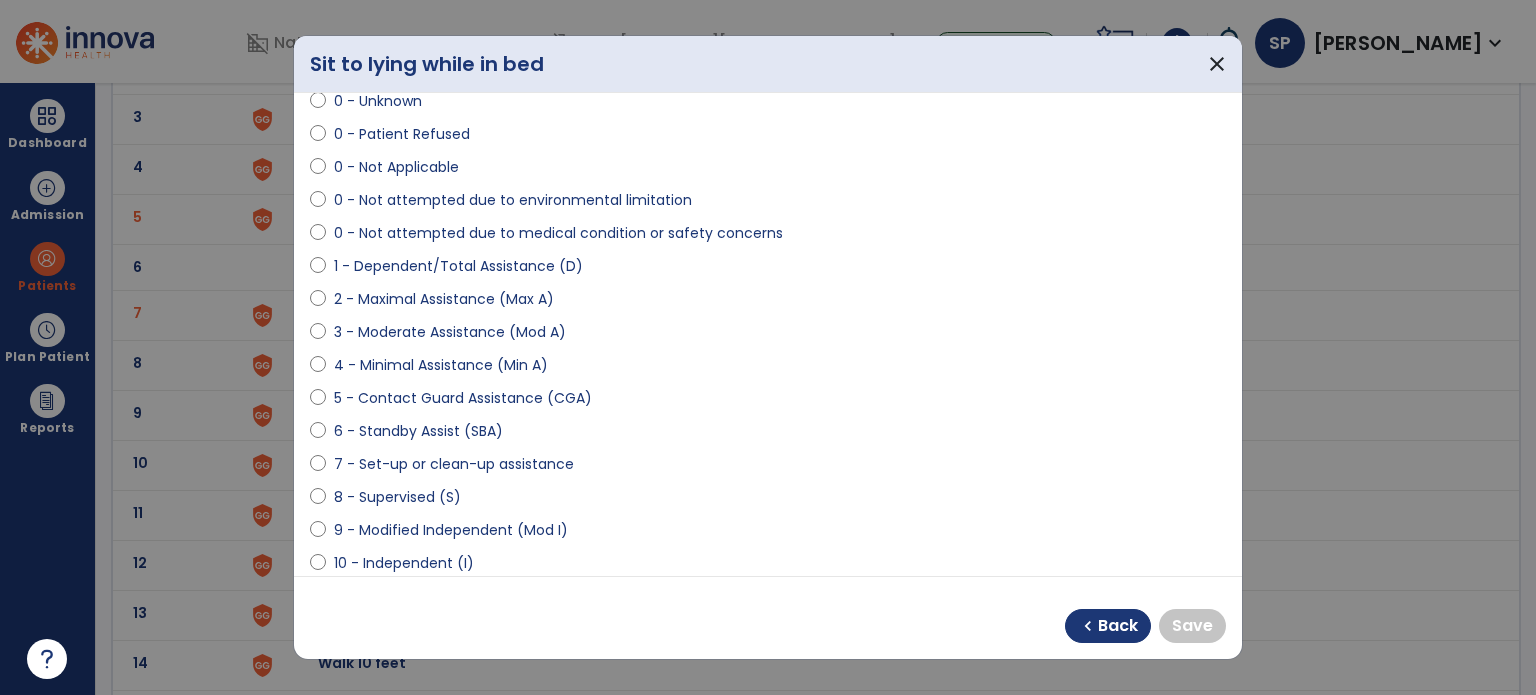 select on "**********" 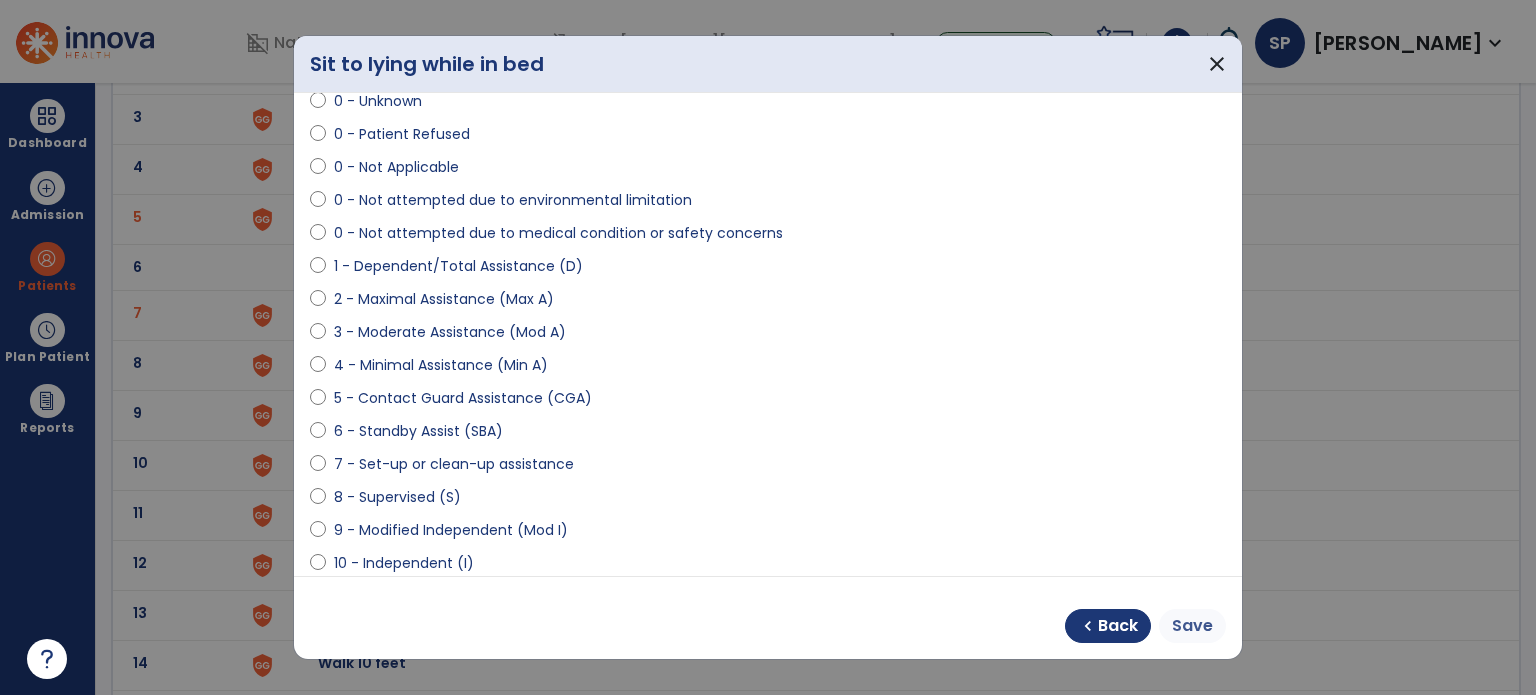 click on "Save" at bounding box center (1192, 626) 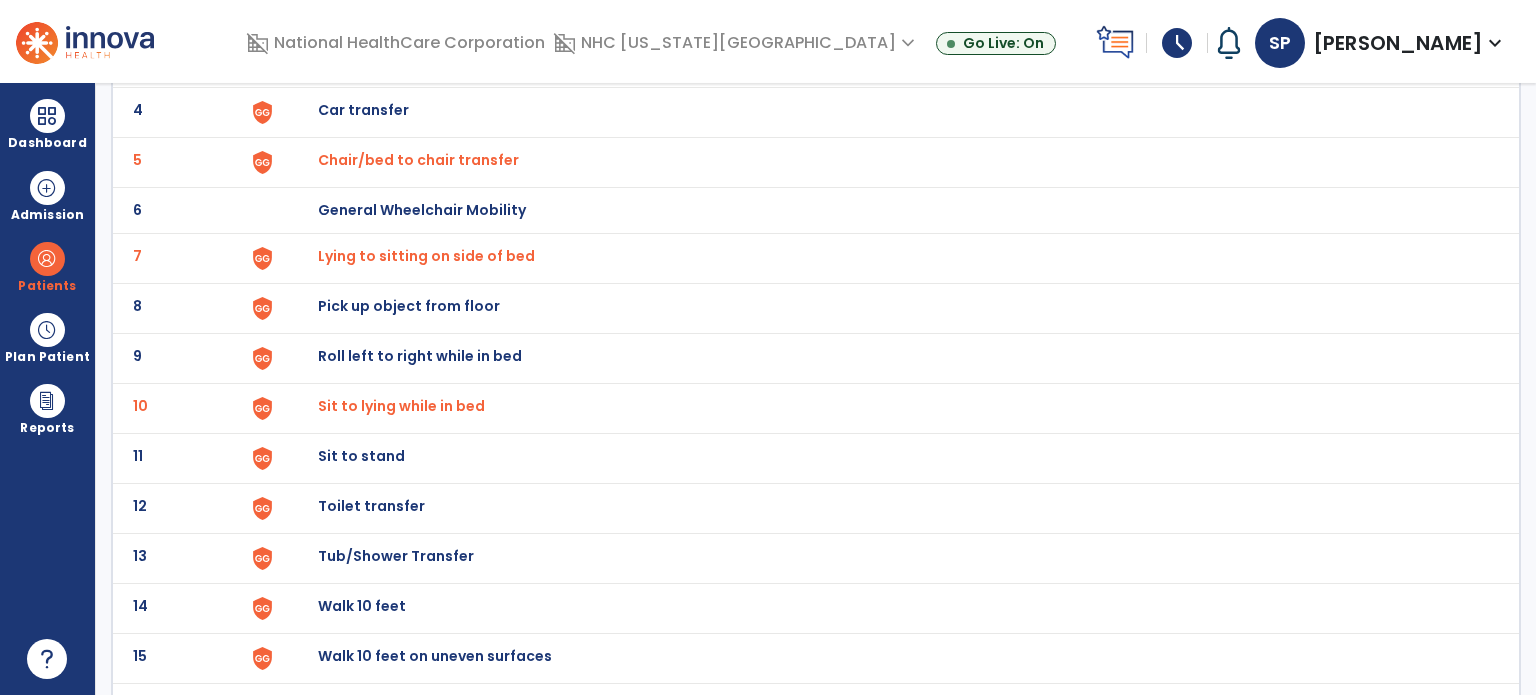 scroll, scrollTop: 338, scrollLeft: 0, axis: vertical 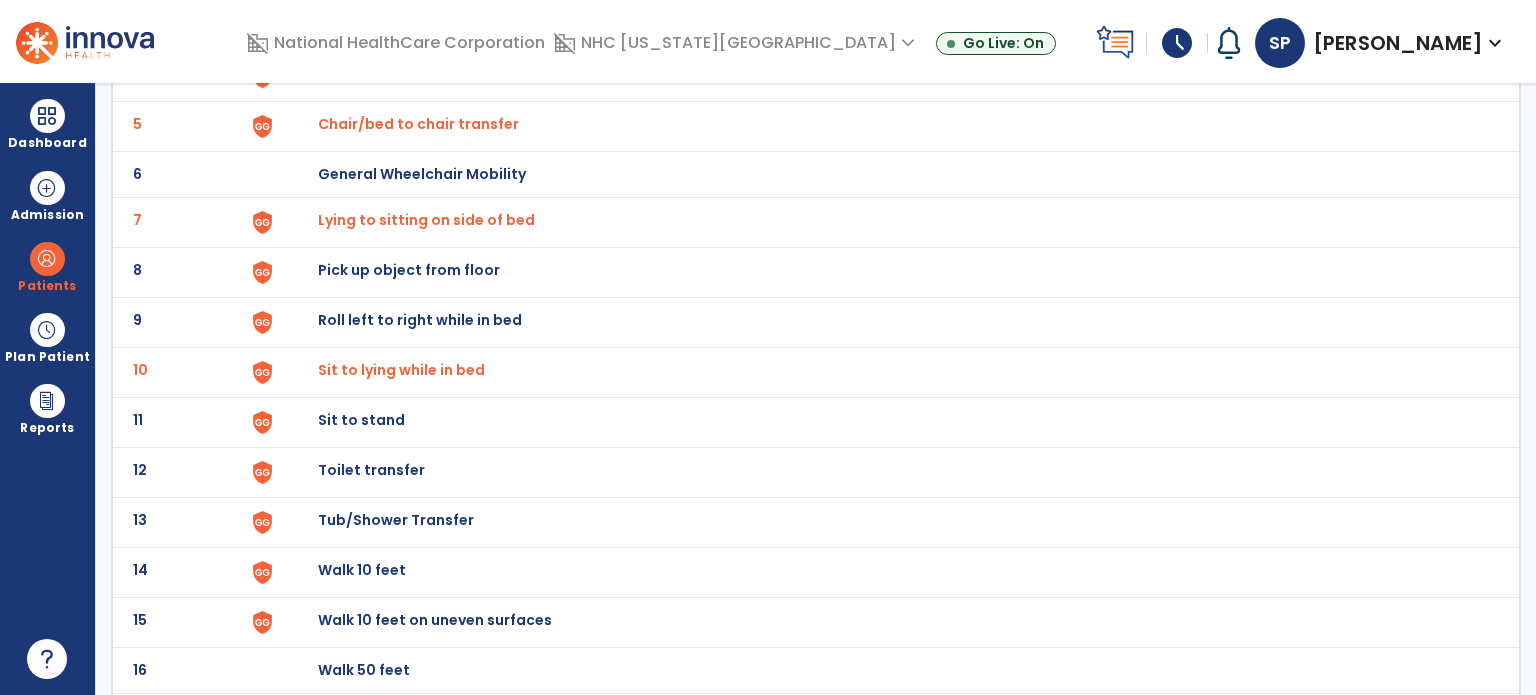 click on "Sit to stand" at bounding box center (888, -74) 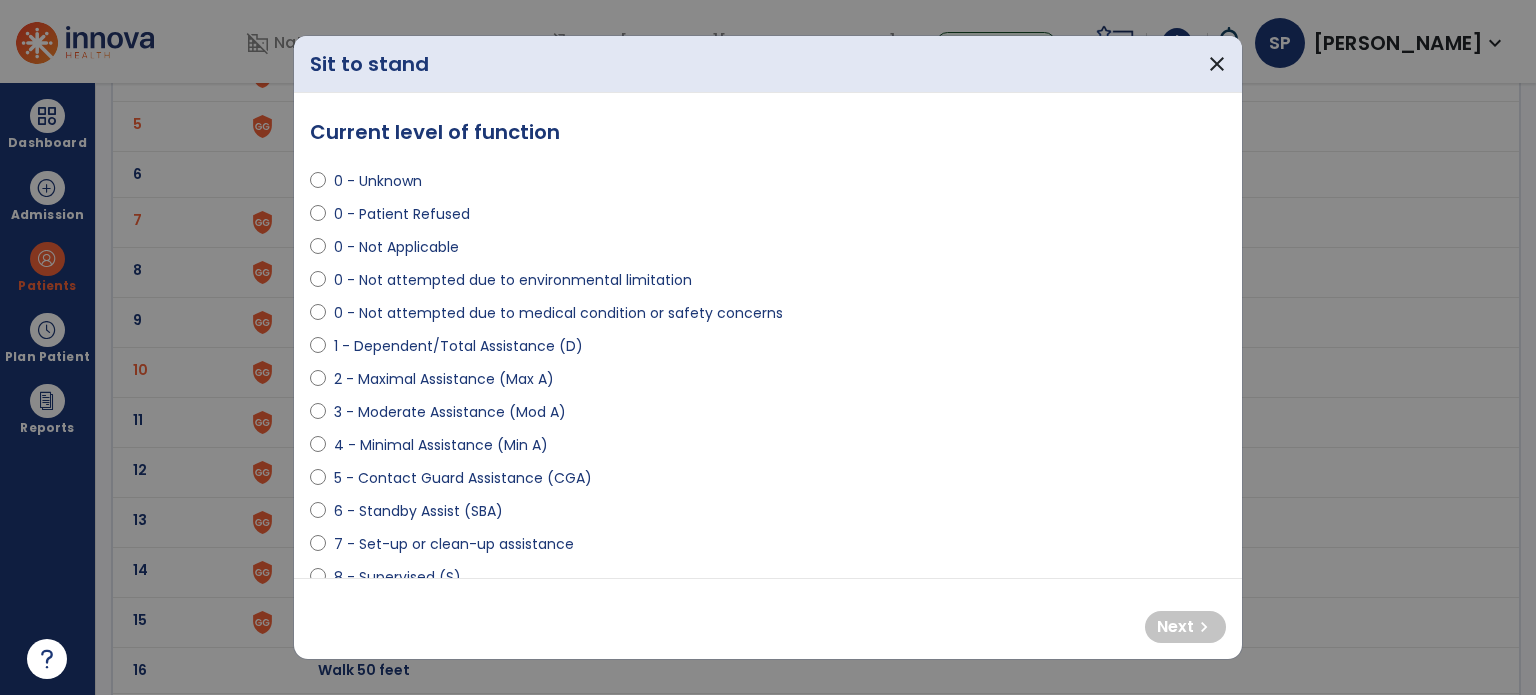 select on "**********" 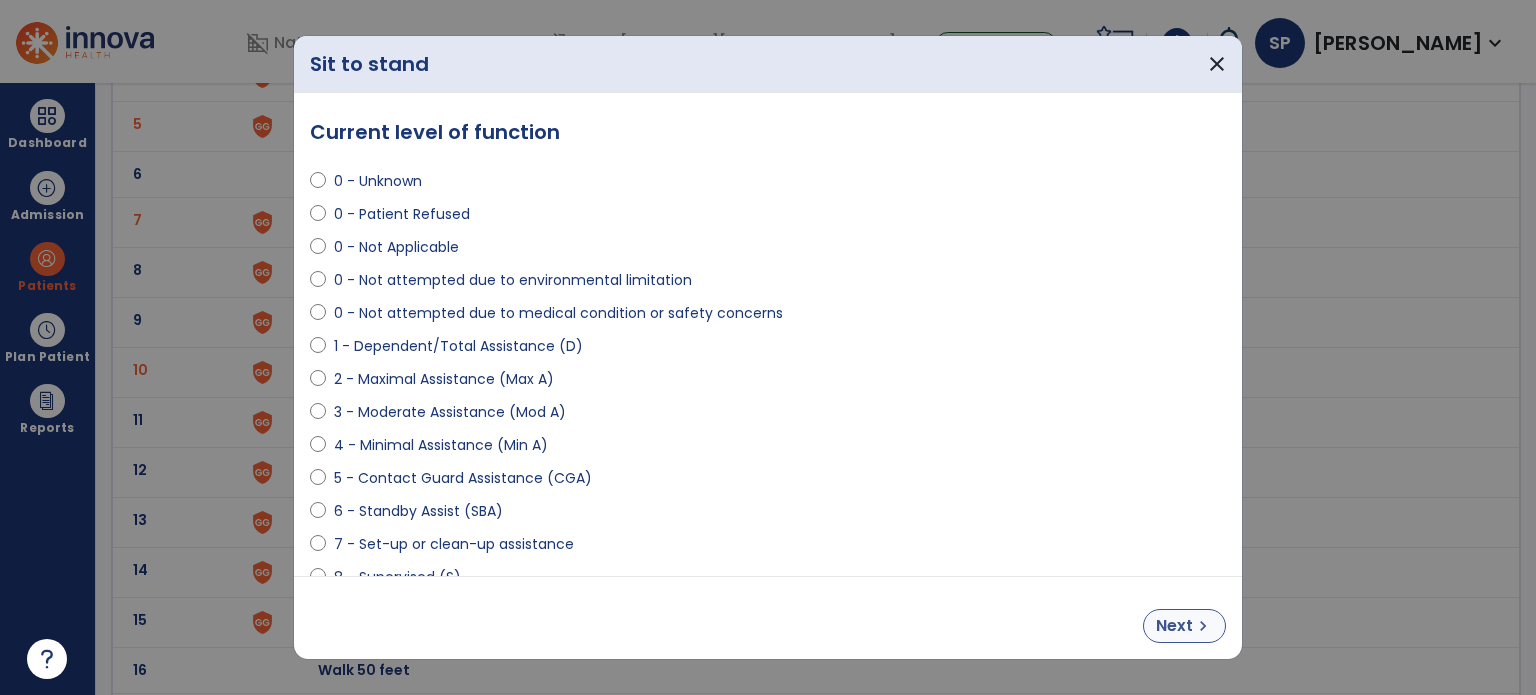 click on "Next  chevron_right" at bounding box center [1184, 626] 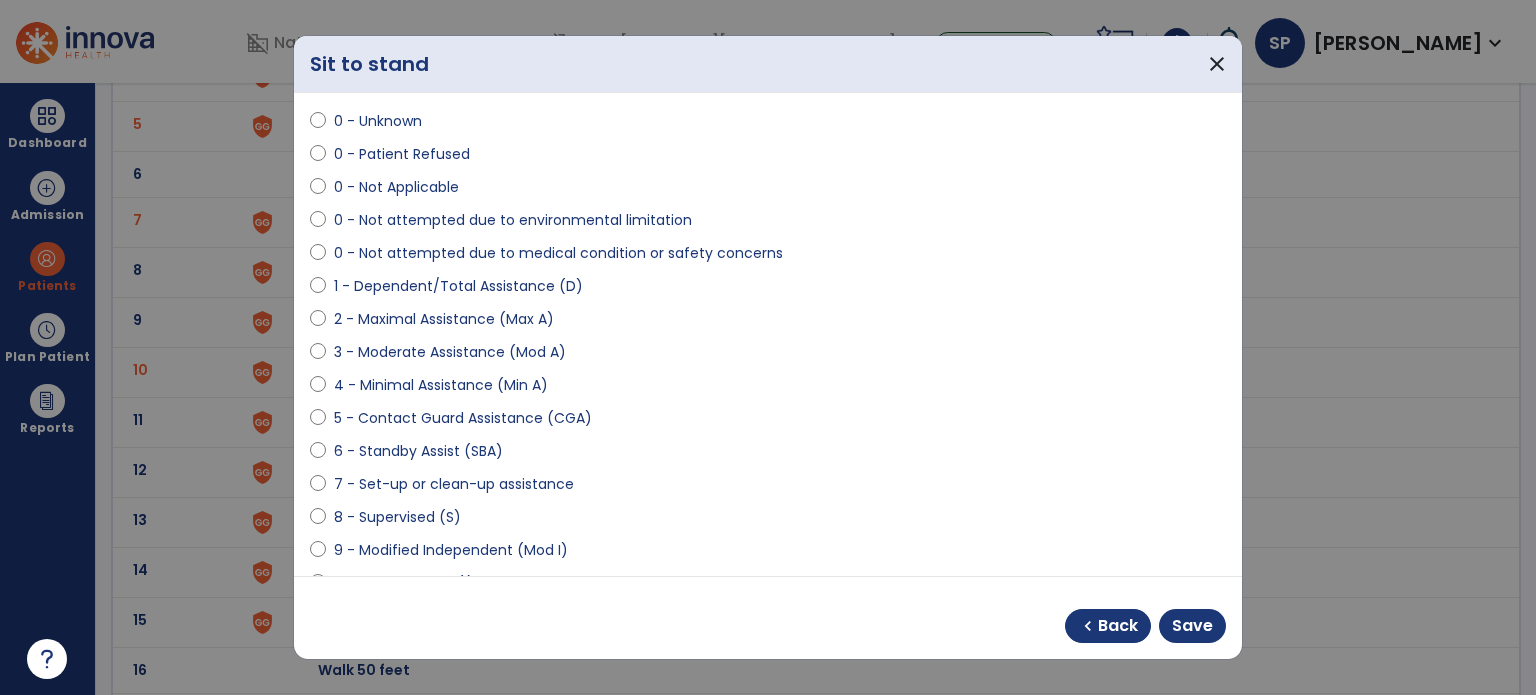 scroll, scrollTop: 67, scrollLeft: 0, axis: vertical 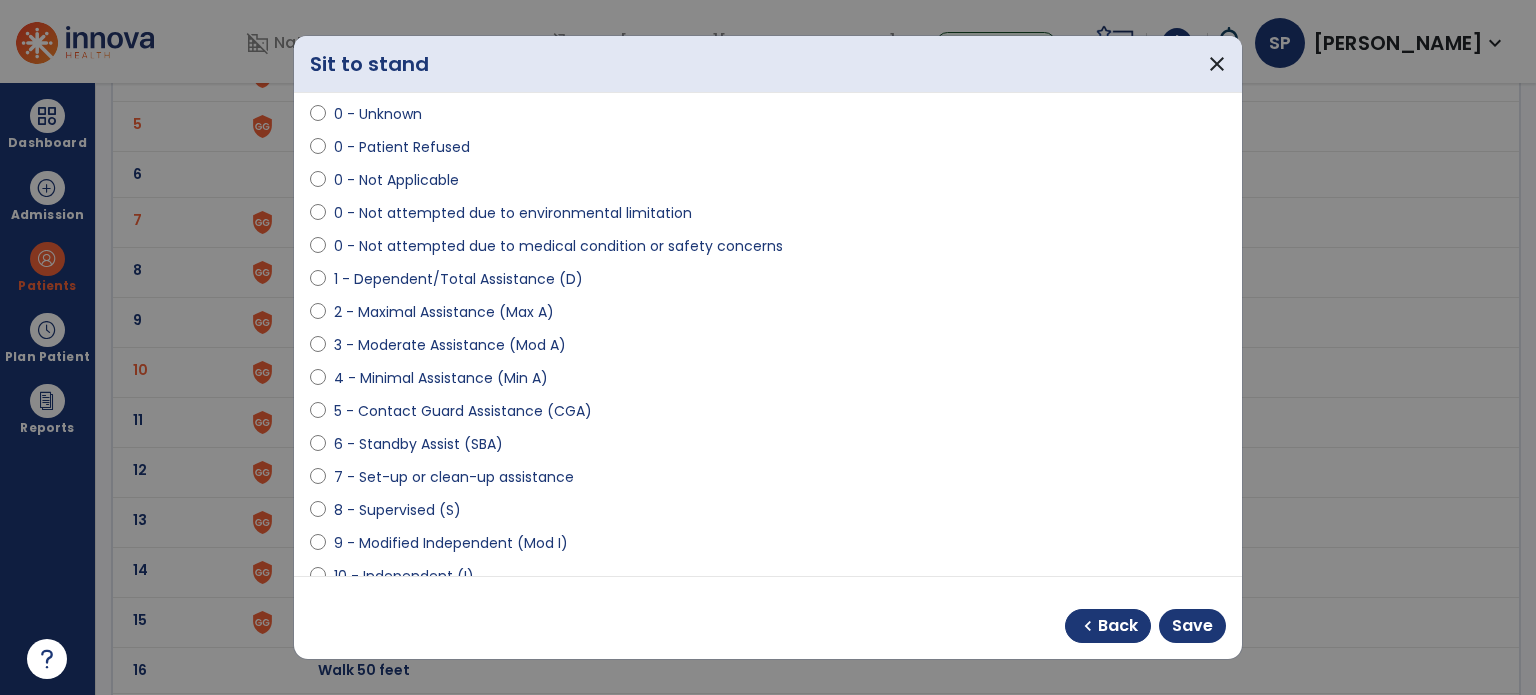 select on "**********" 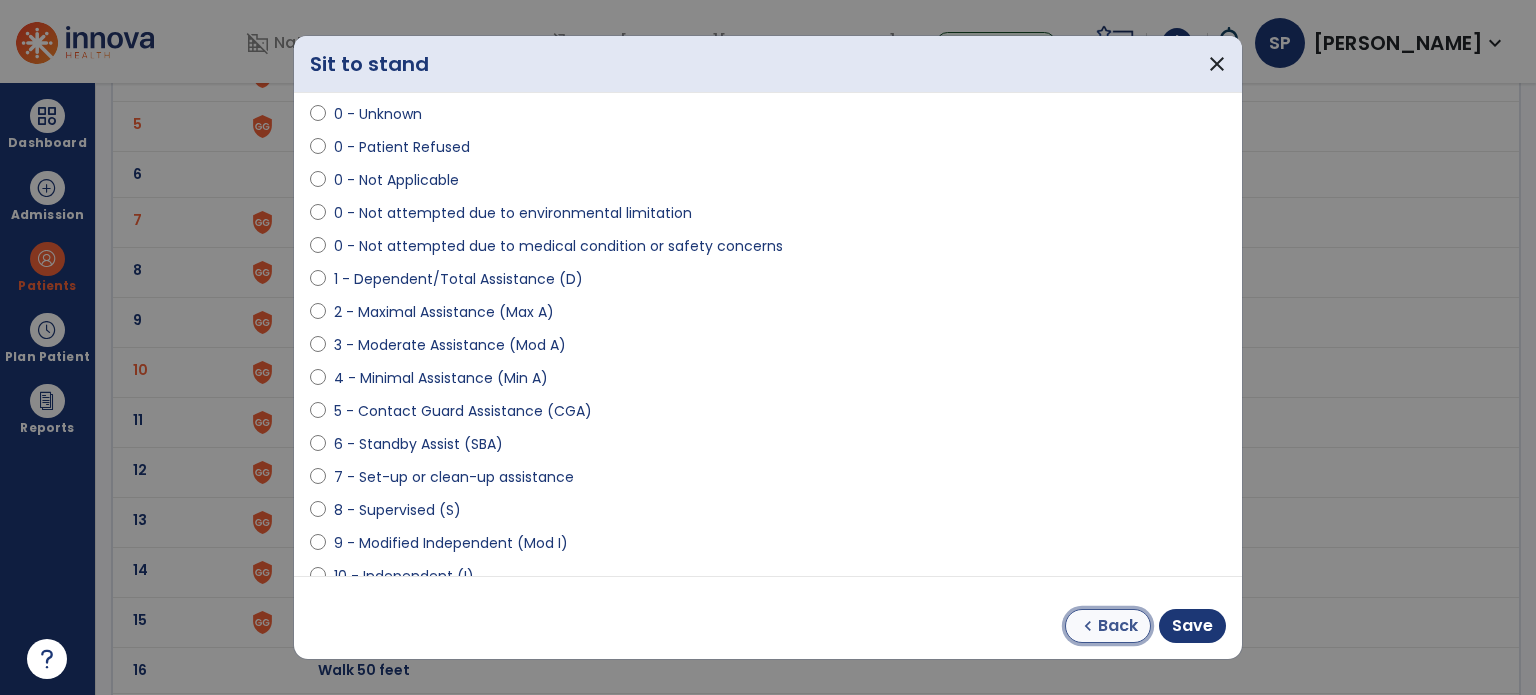 click on "Back" at bounding box center (1118, 626) 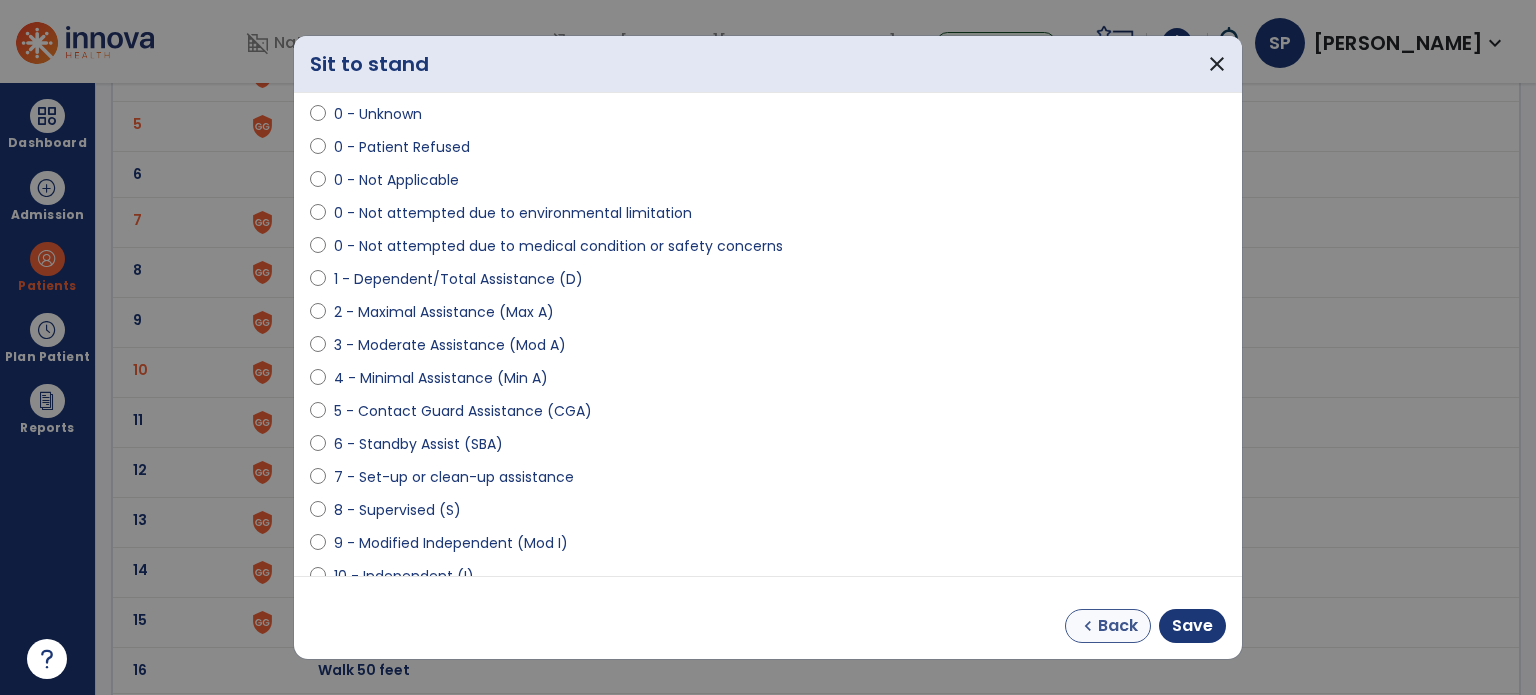 select on "**********" 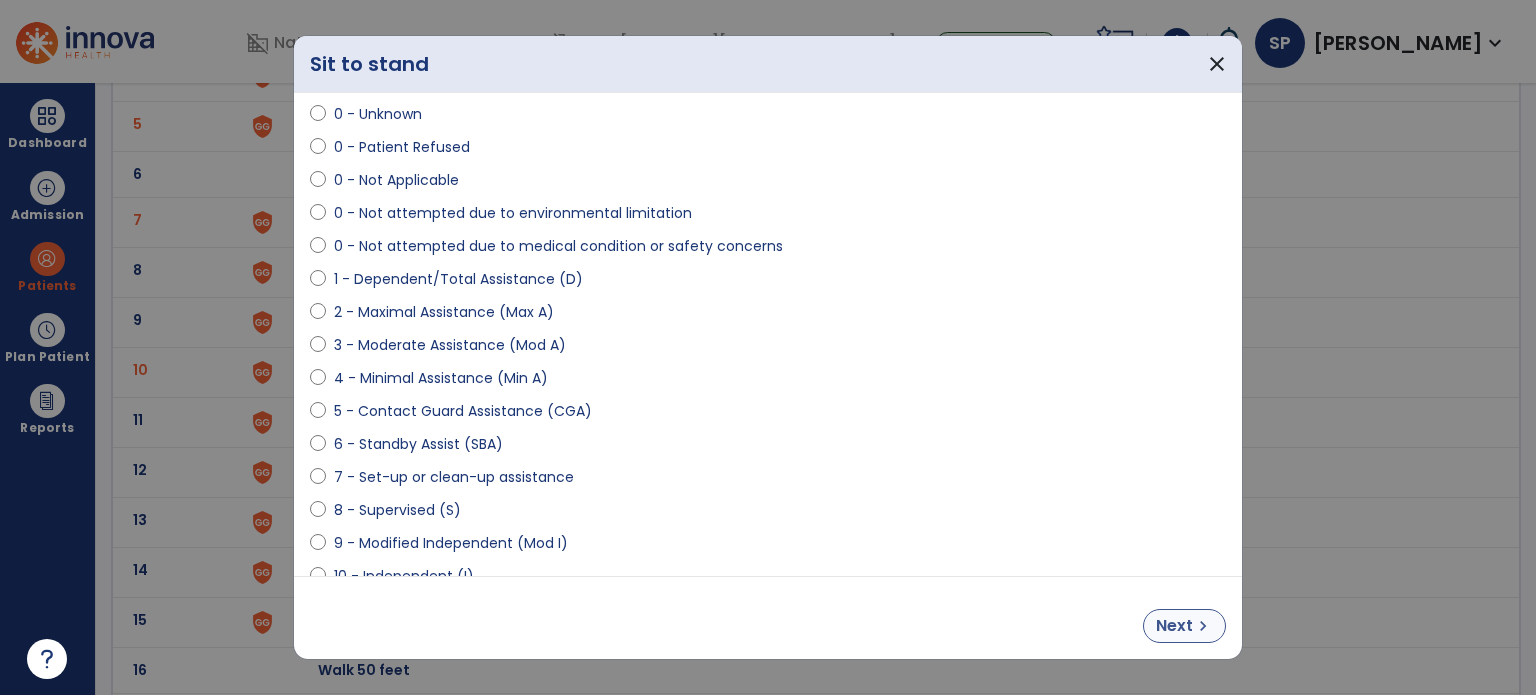 click on "chevron_right" at bounding box center (1203, 626) 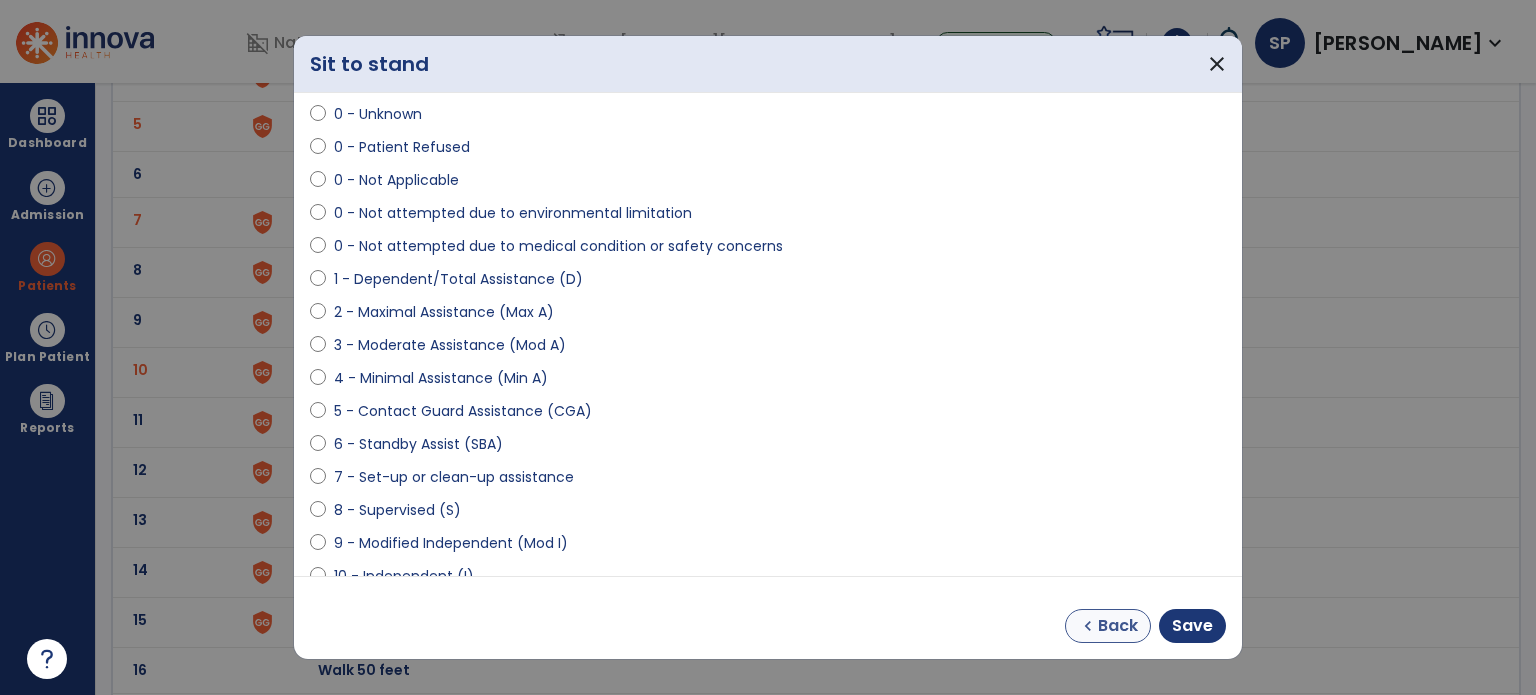 click on "Back" at bounding box center (1118, 626) 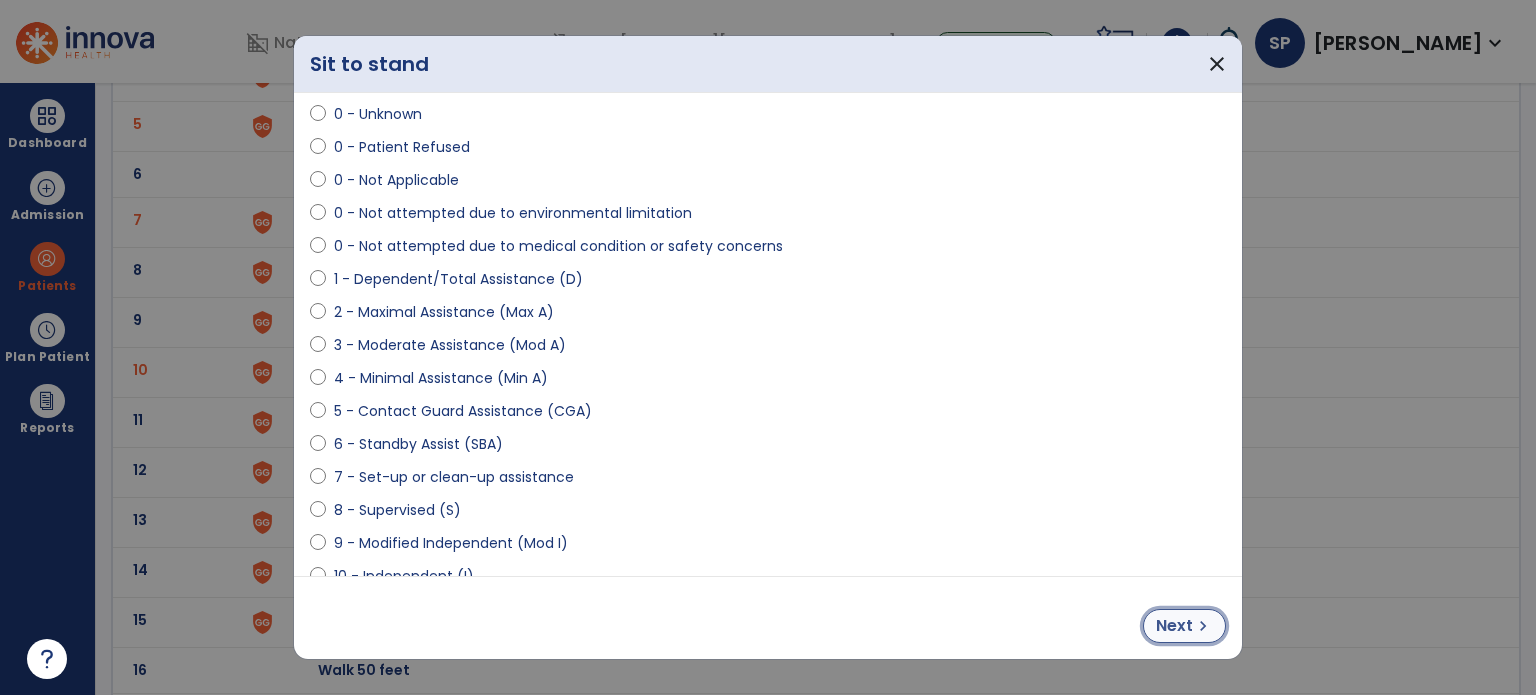 click on "Next" at bounding box center [1174, 626] 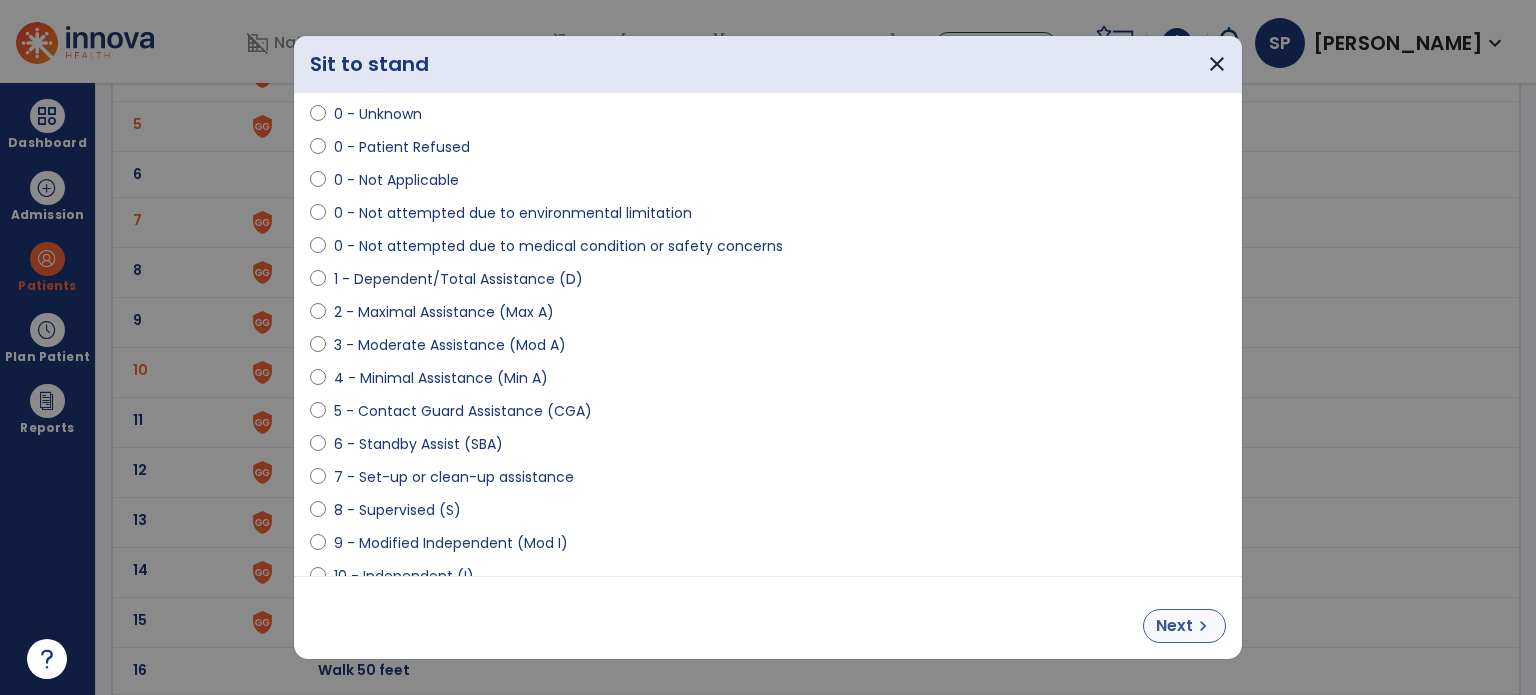 select on "**********" 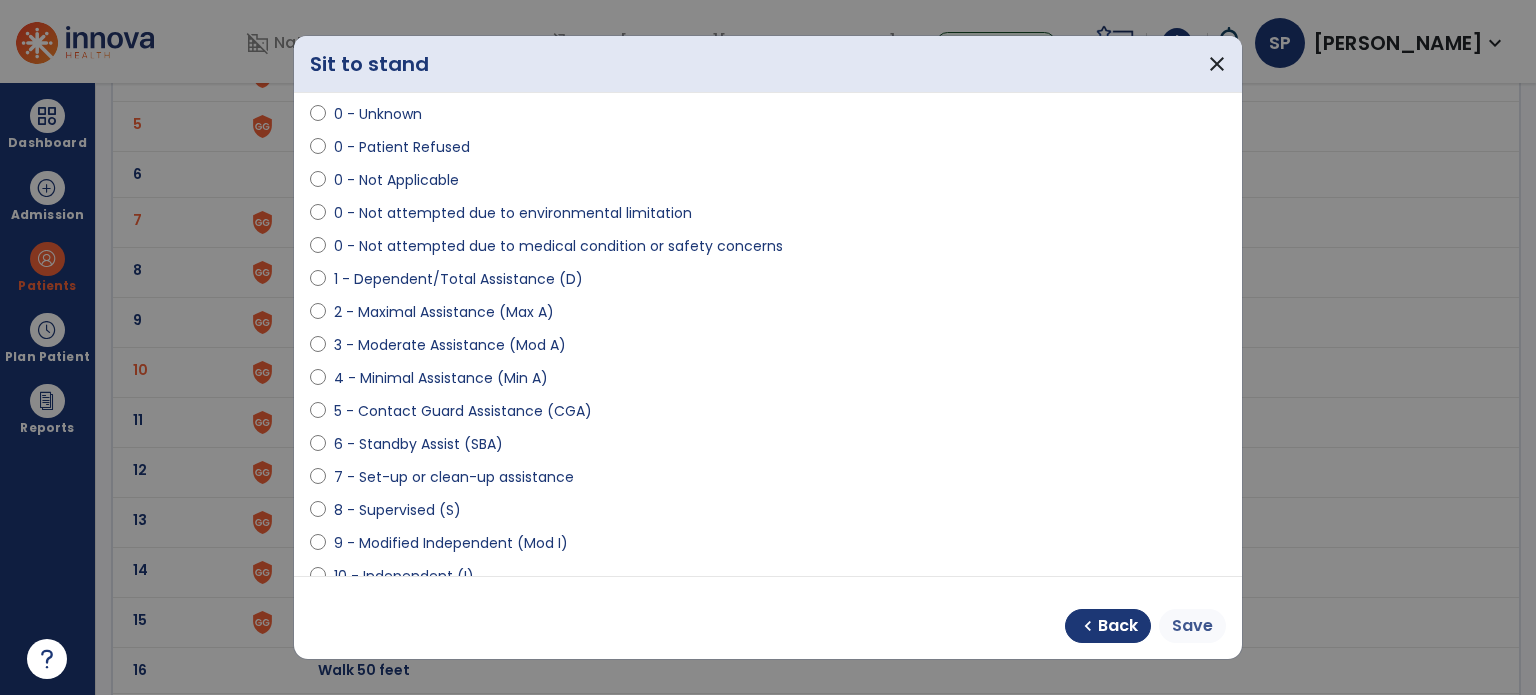 click on "Save" at bounding box center (1192, 626) 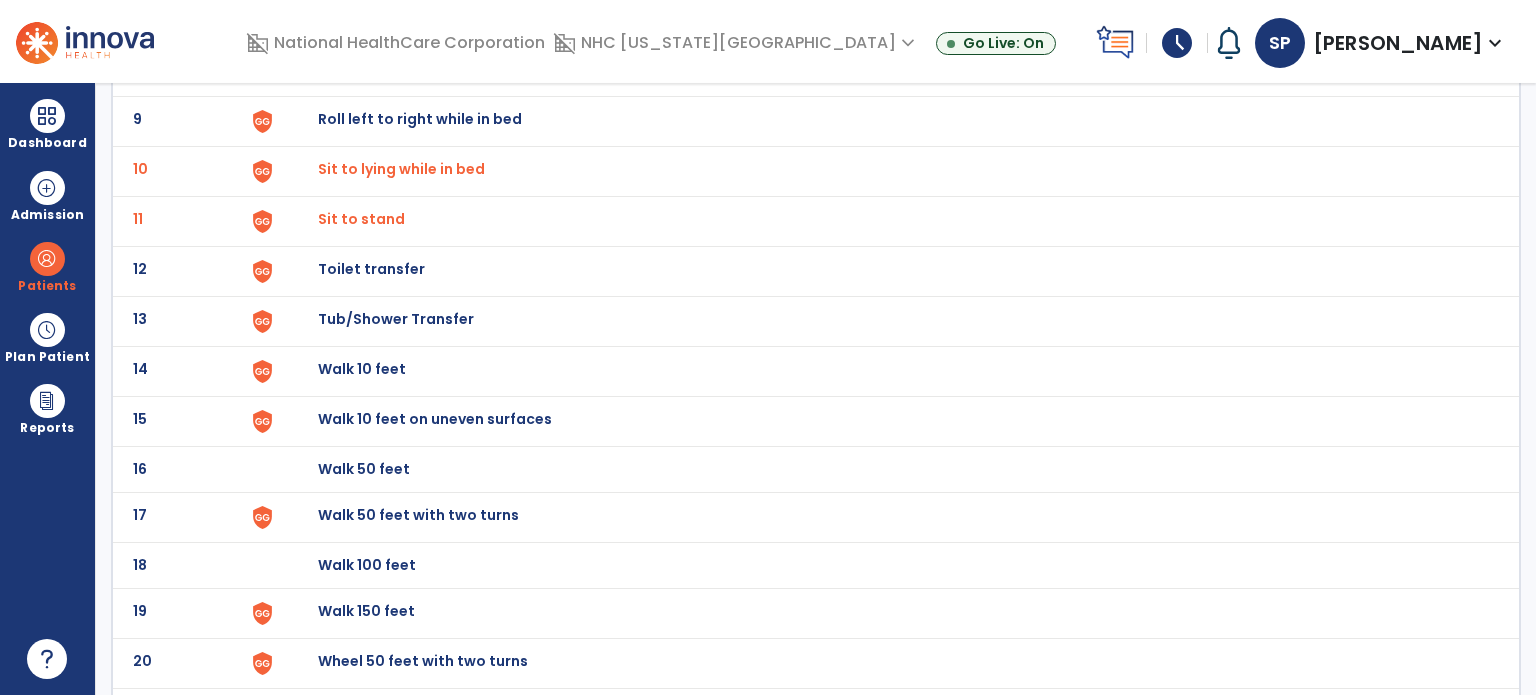 scroll, scrollTop: 551, scrollLeft: 0, axis: vertical 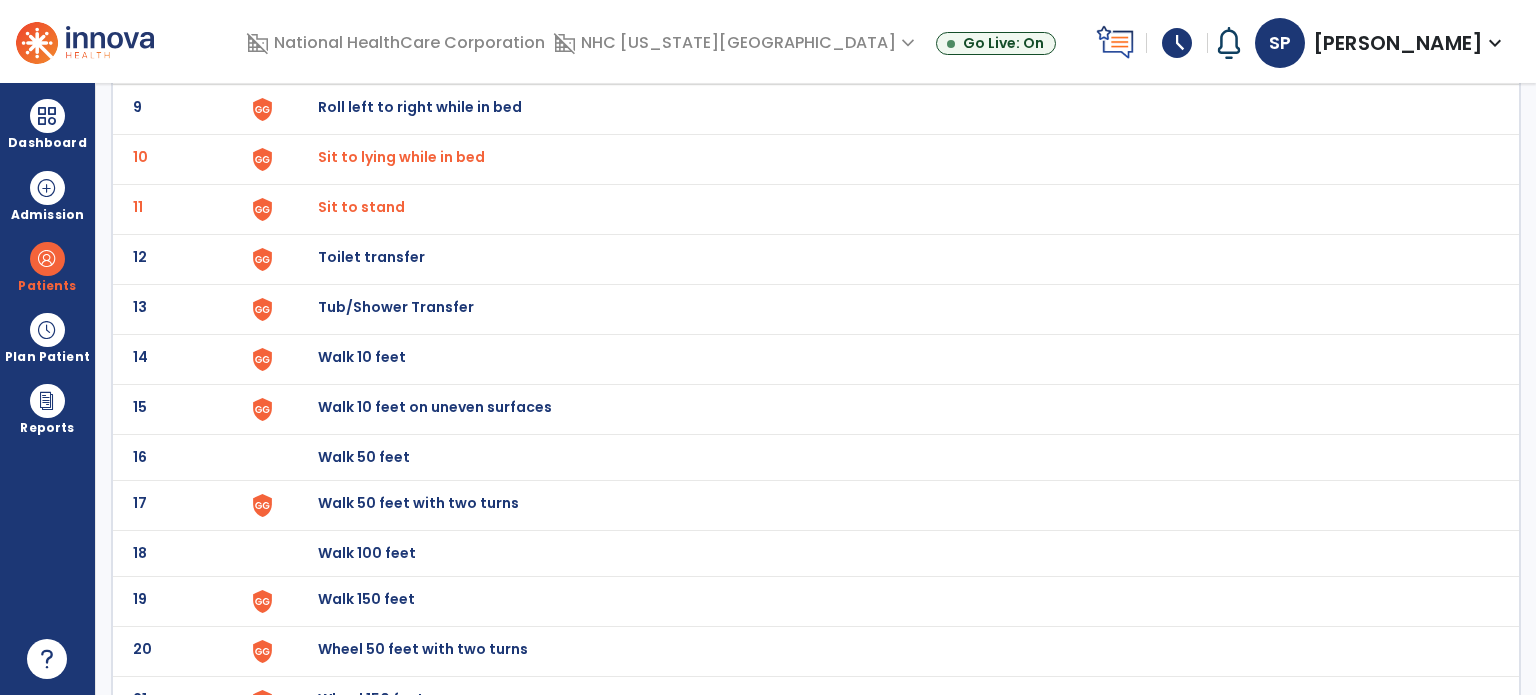 click on "Walk 10 feet" at bounding box center [364, -289] 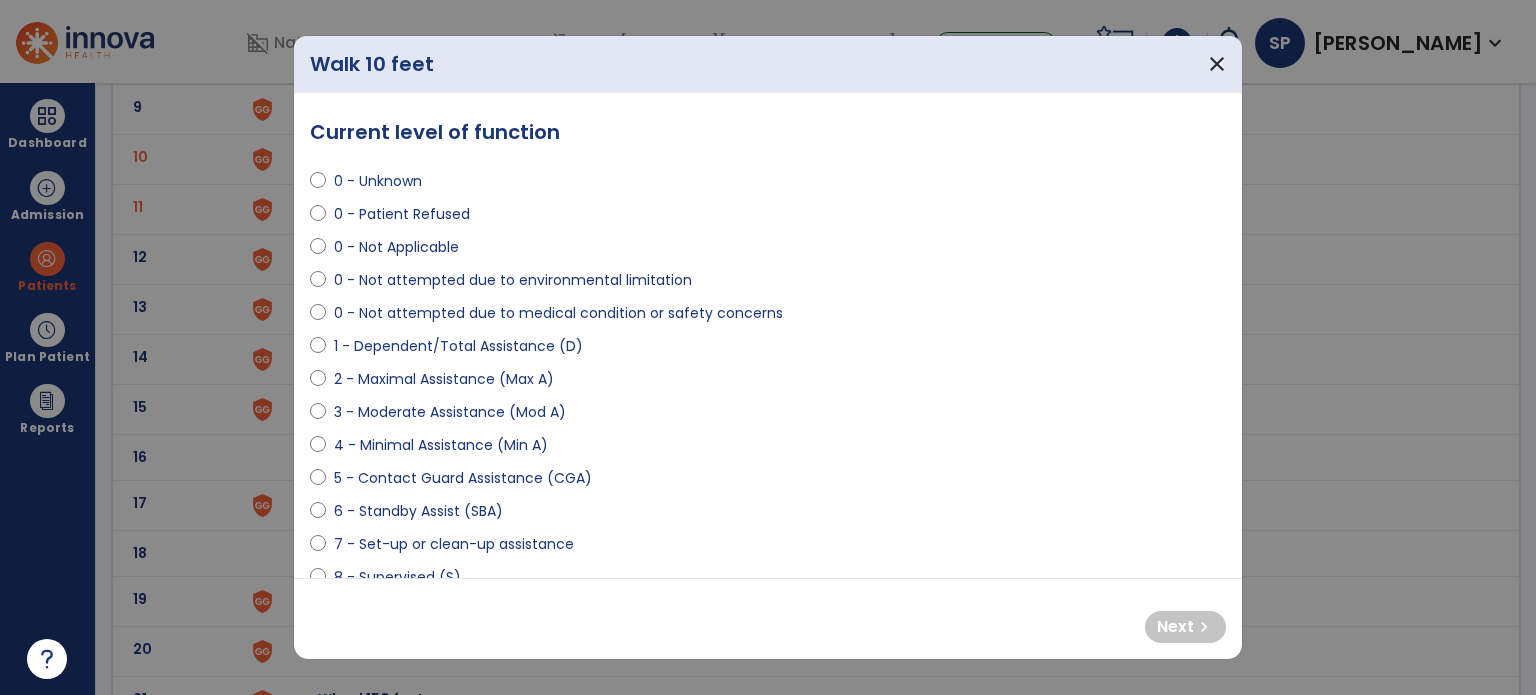 select on "**********" 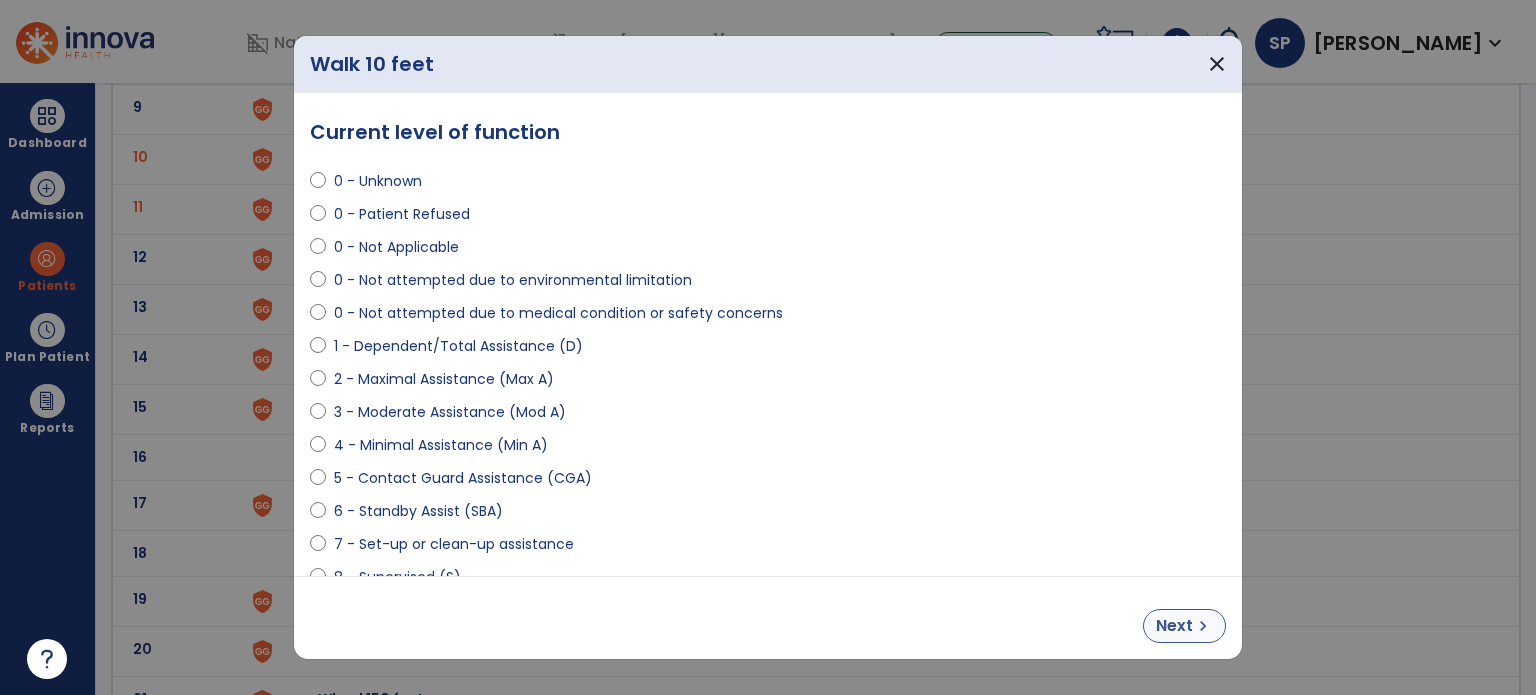click on "Next" at bounding box center (1174, 626) 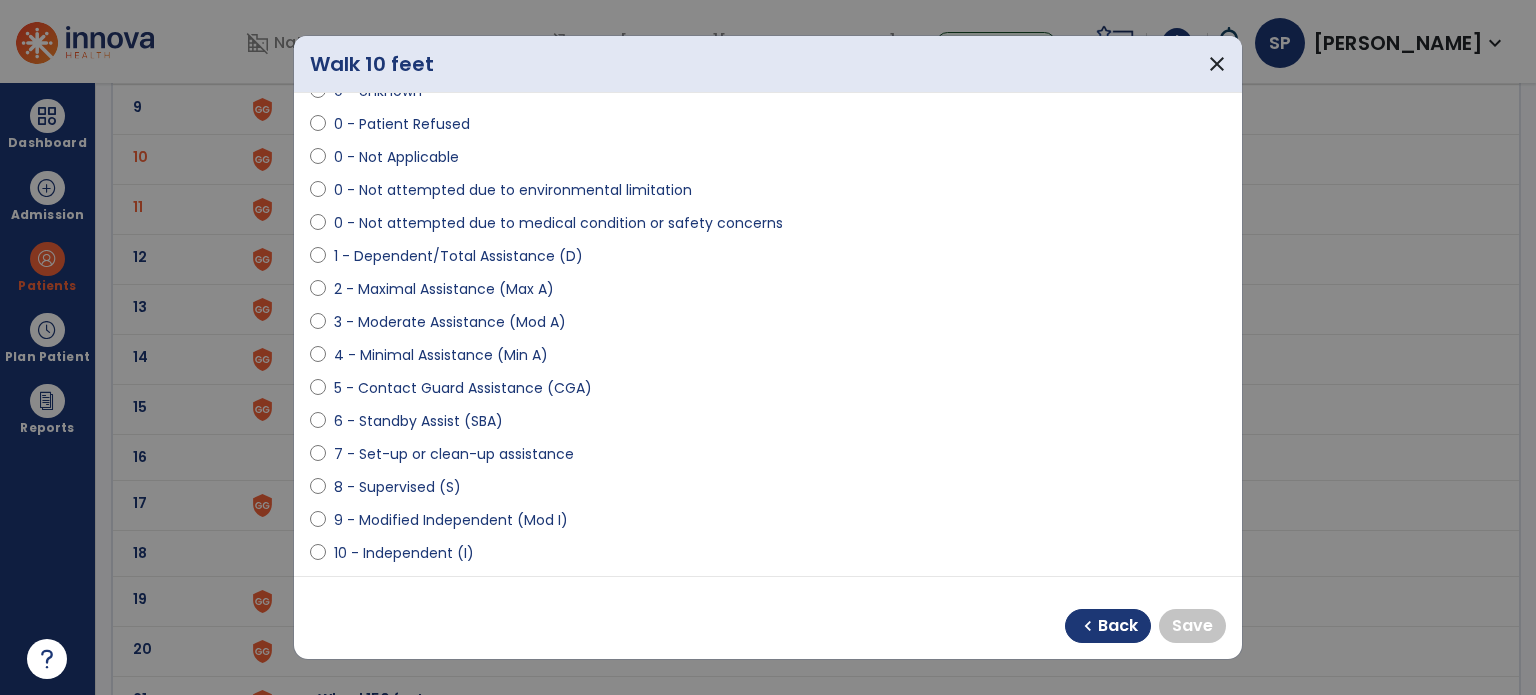 scroll, scrollTop: 91, scrollLeft: 0, axis: vertical 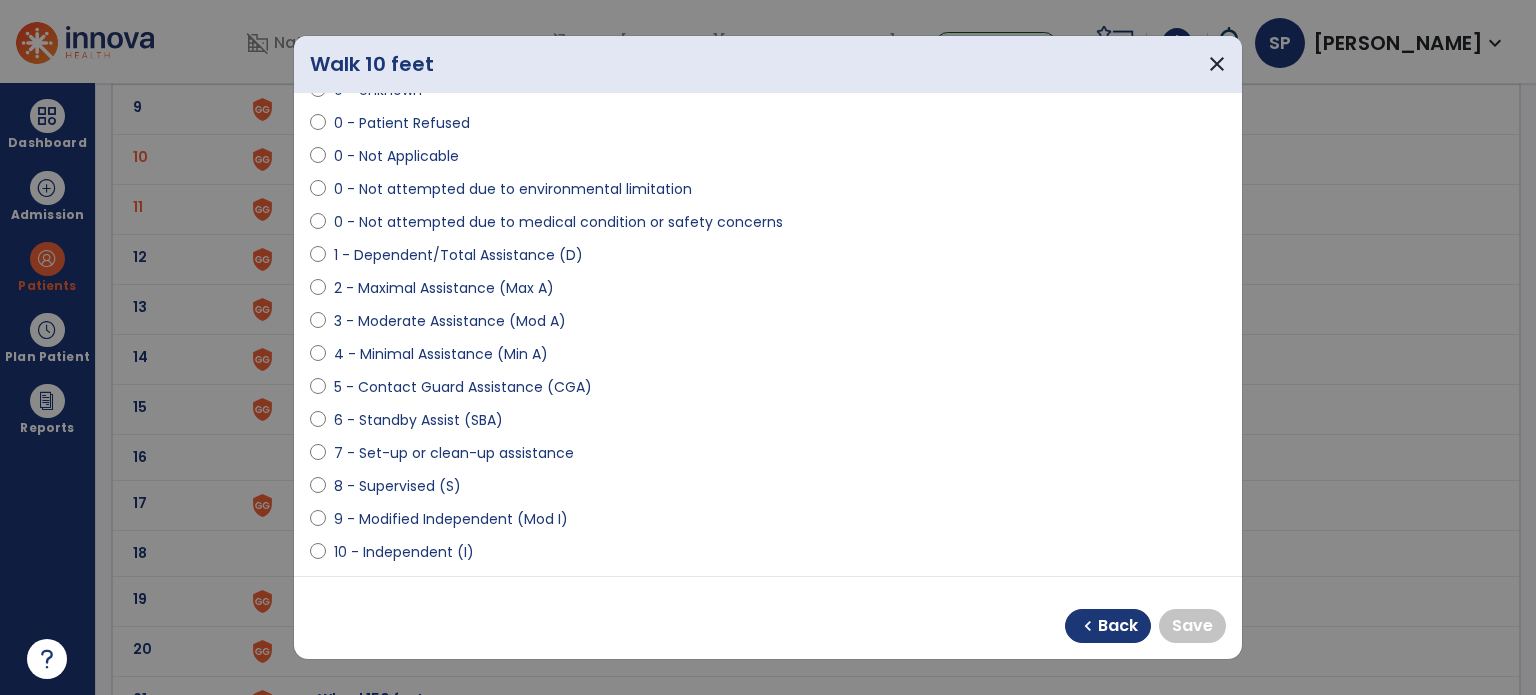 select on "**********" 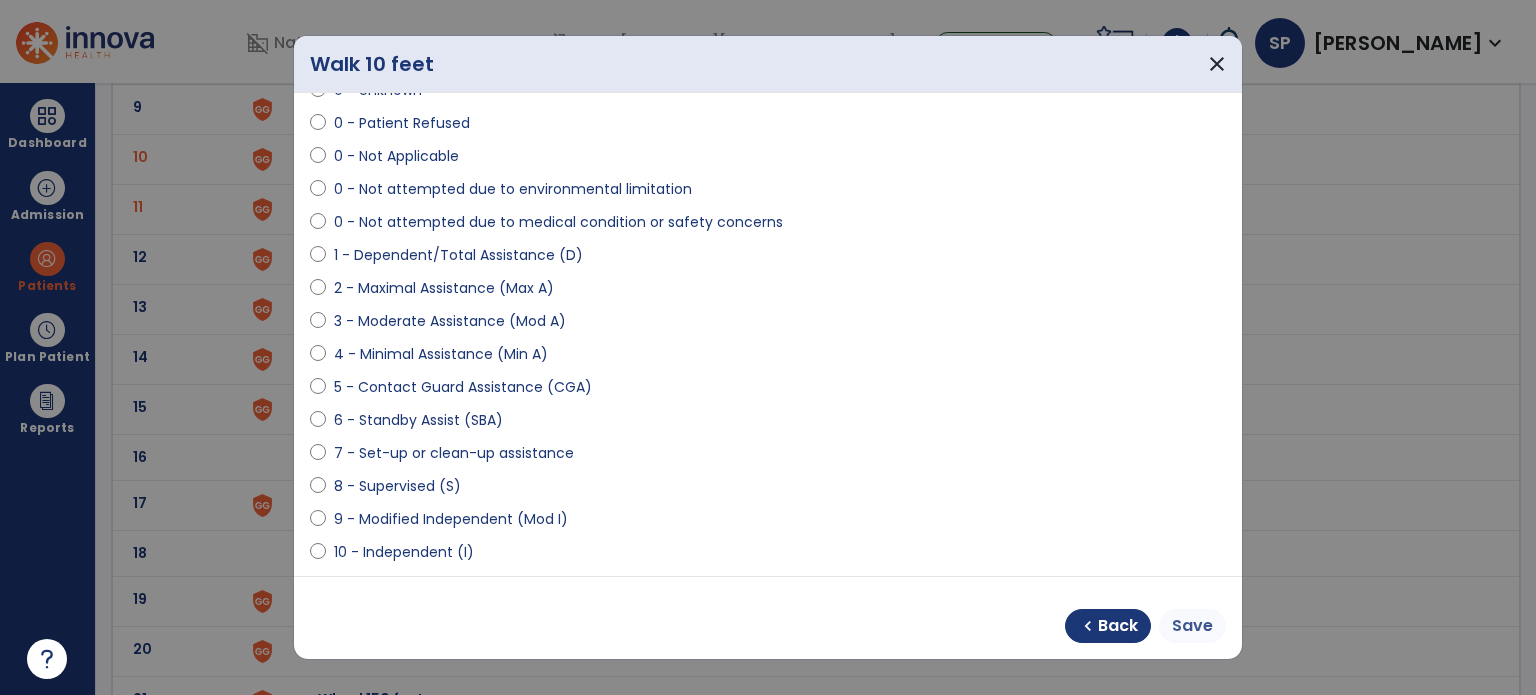 click on "Save" at bounding box center (1192, 626) 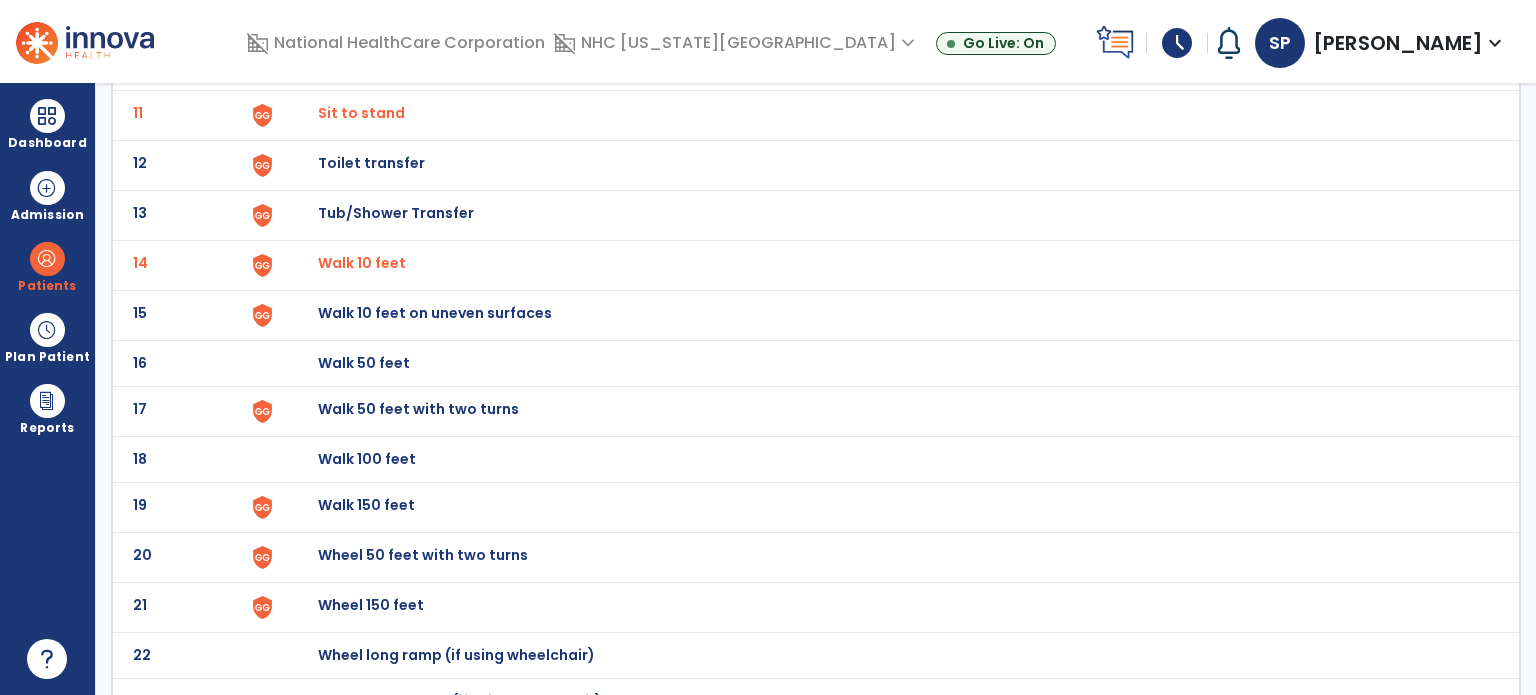 scroll, scrollTop: 648, scrollLeft: 0, axis: vertical 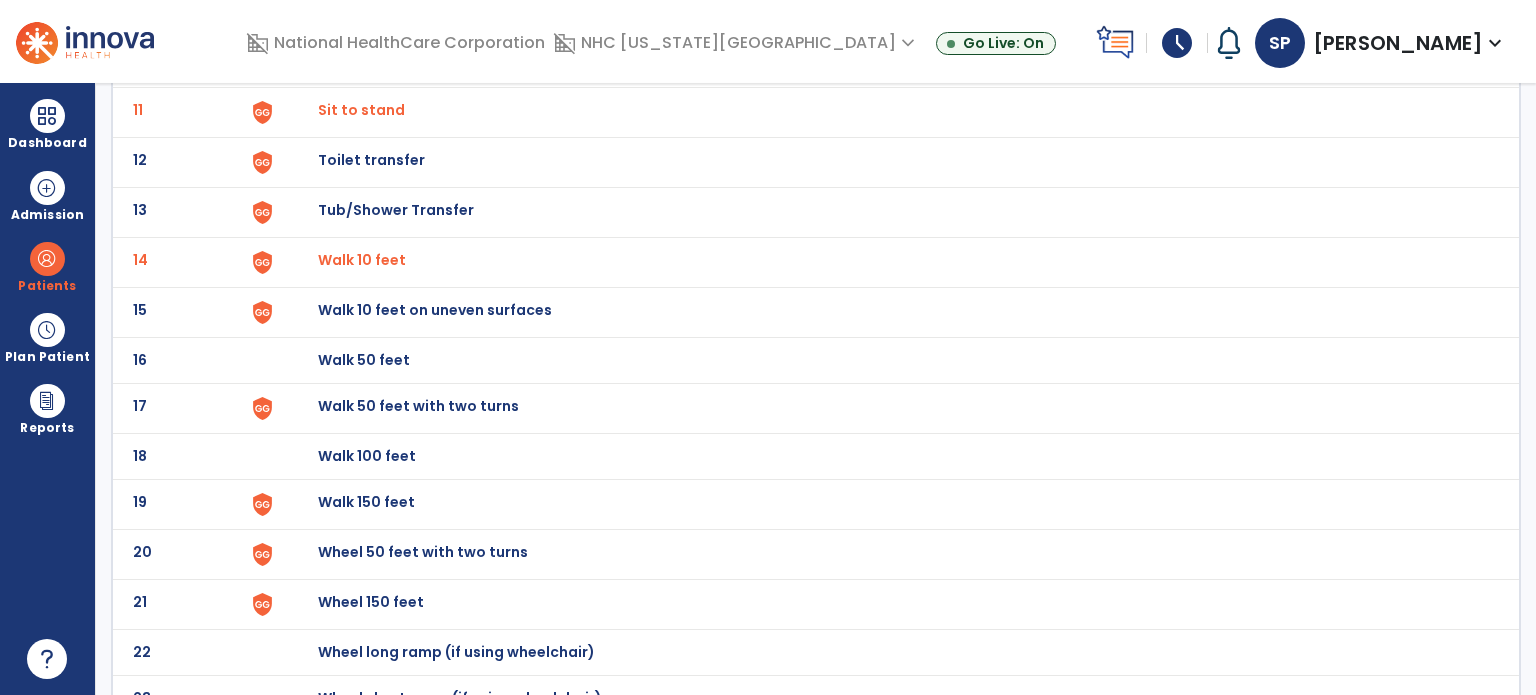 click on "Walk 50 feet with two turns" at bounding box center (364, -386) 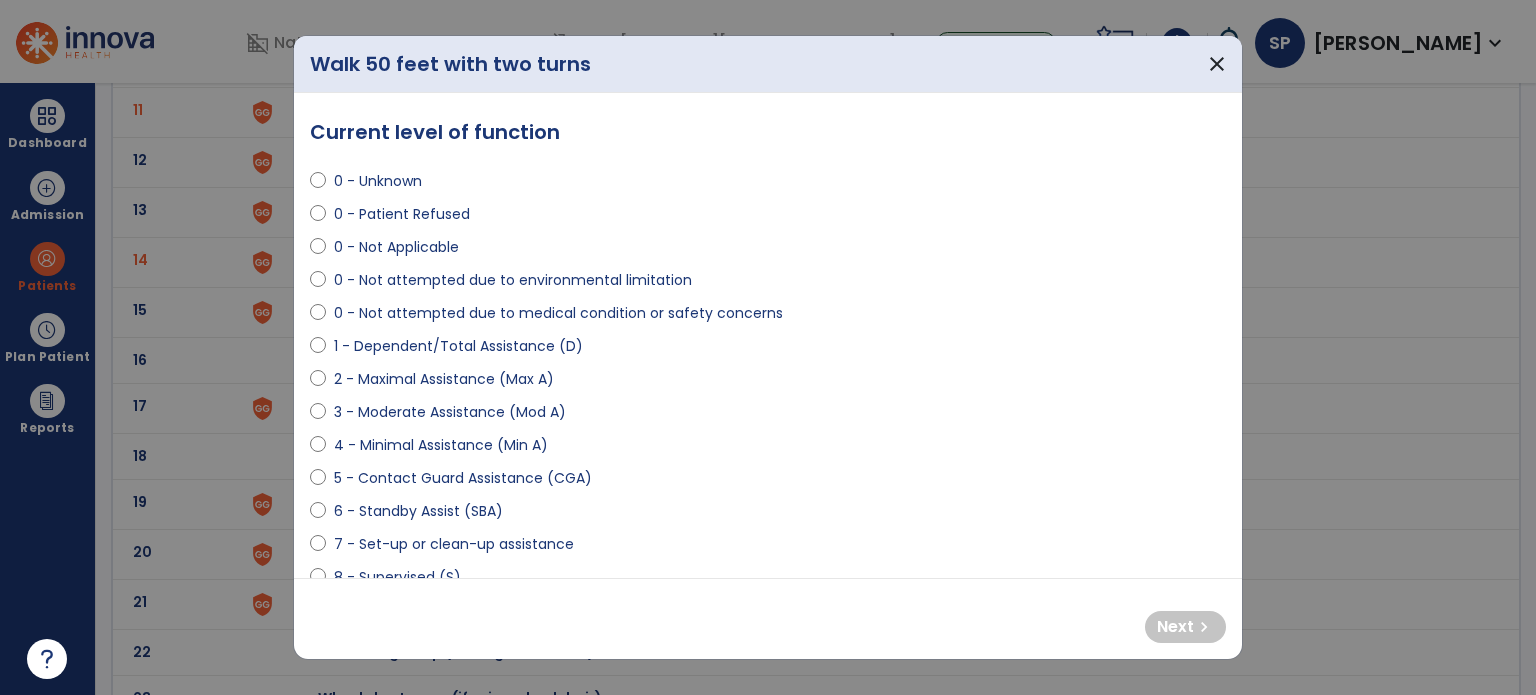select on "**********" 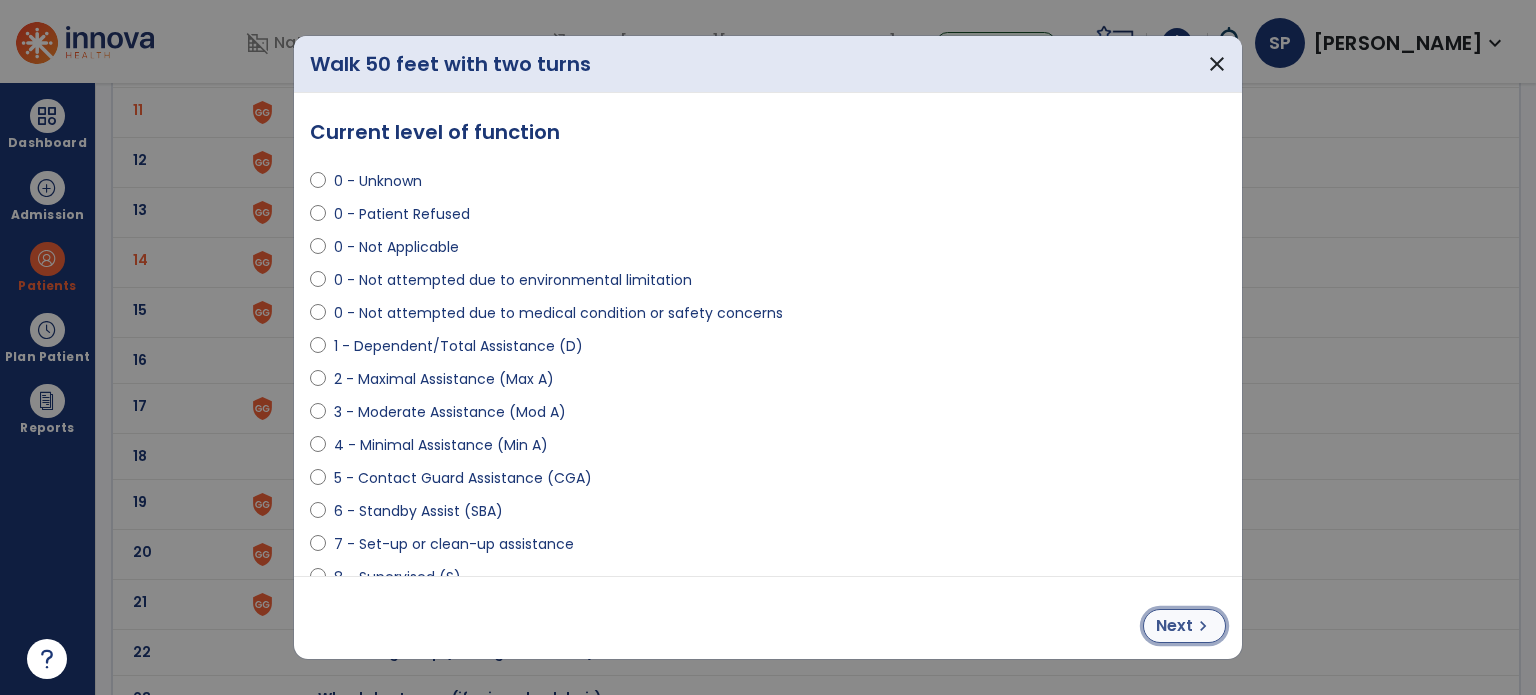 click on "Next" at bounding box center (1174, 626) 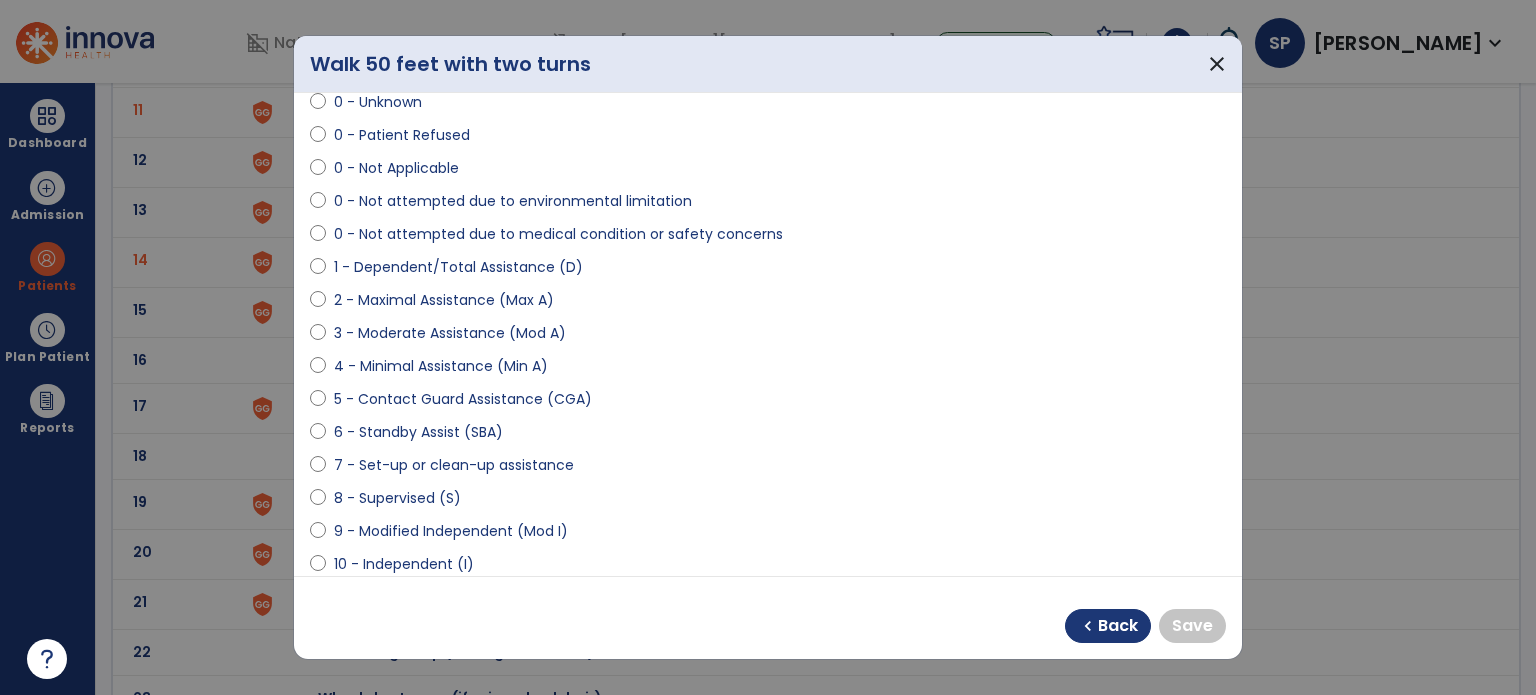 scroll, scrollTop: 88, scrollLeft: 0, axis: vertical 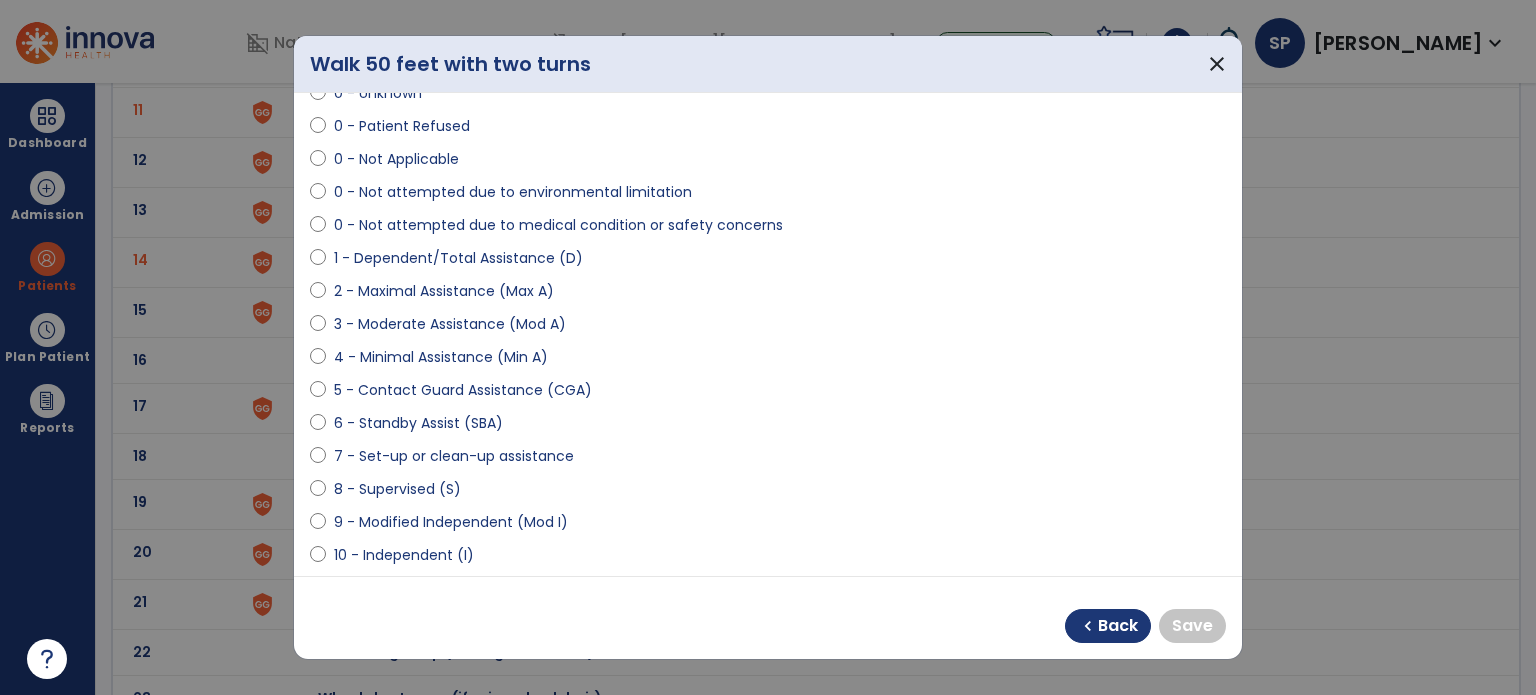 select on "**********" 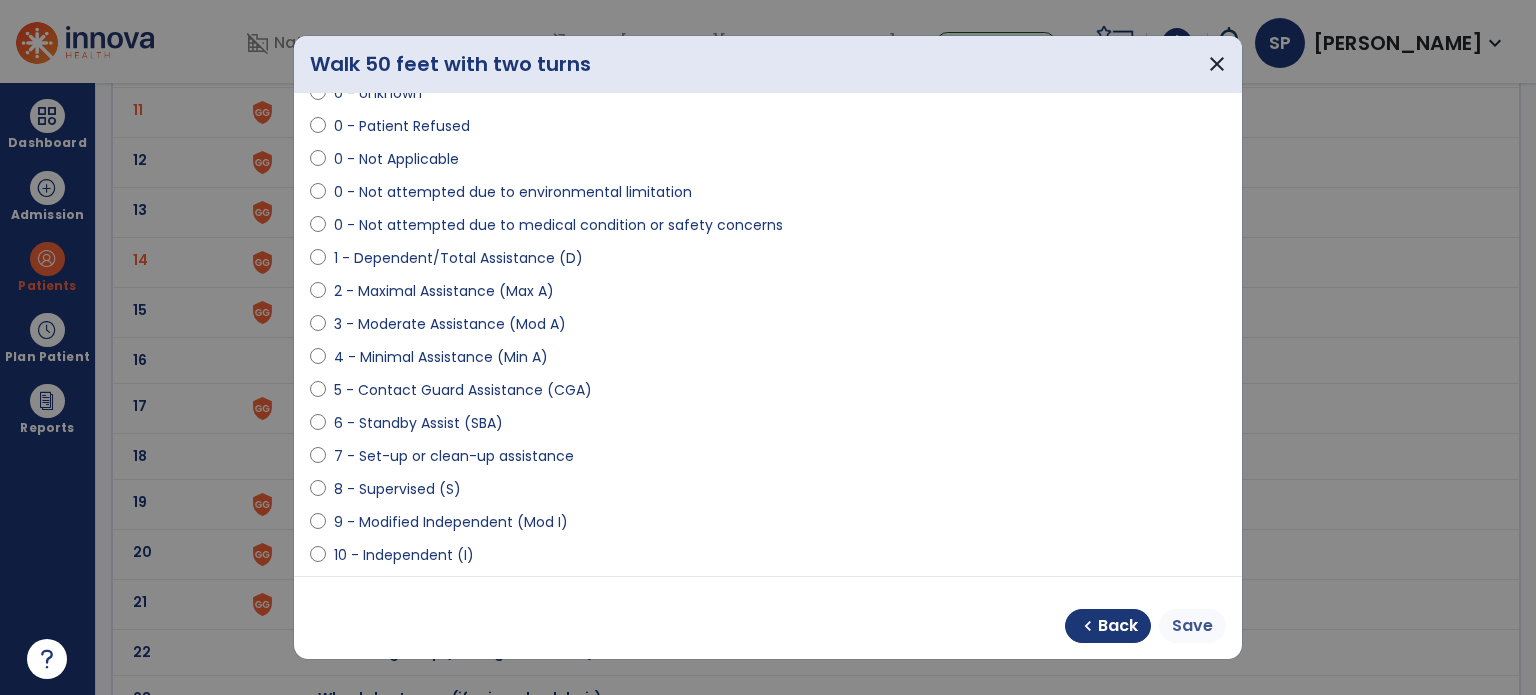 click on "Save" at bounding box center [1192, 626] 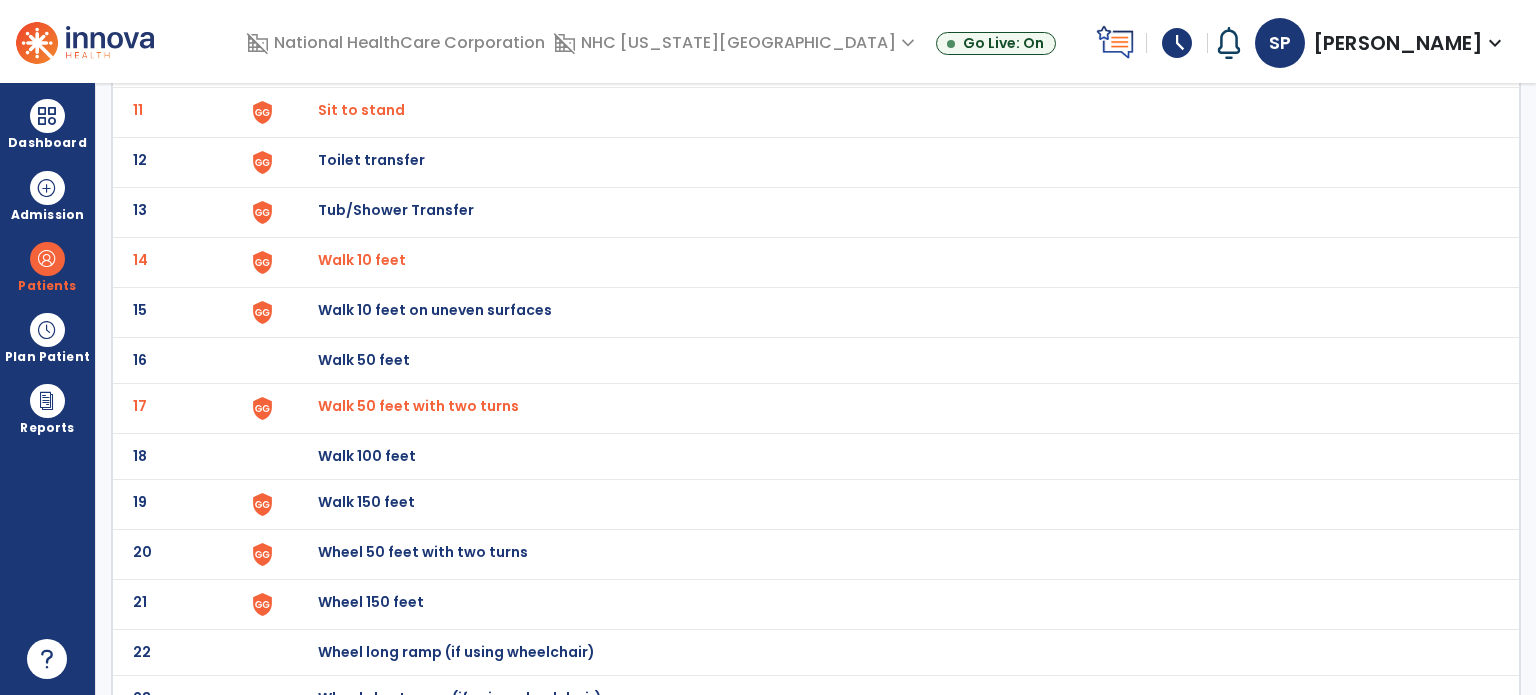 scroll, scrollTop: 670, scrollLeft: 0, axis: vertical 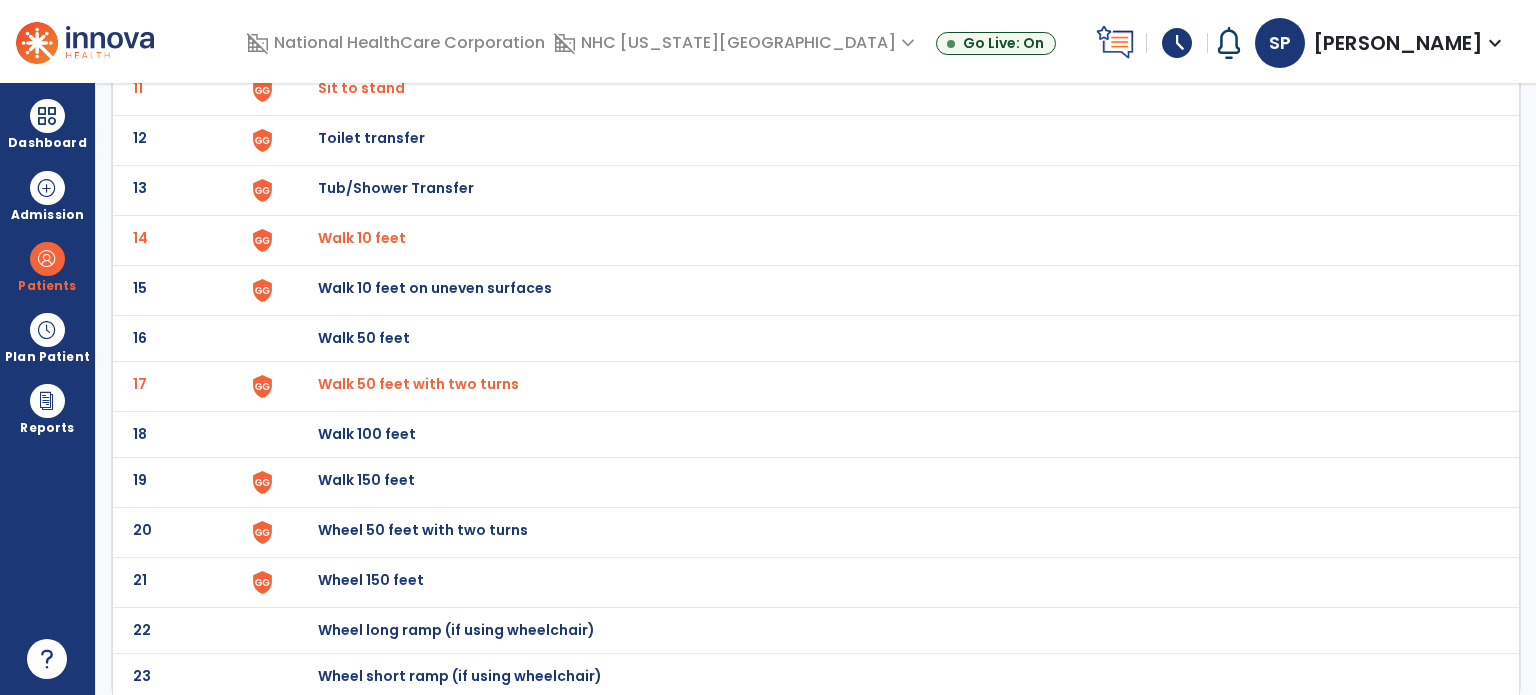 click on "19 Walk 150 feet" 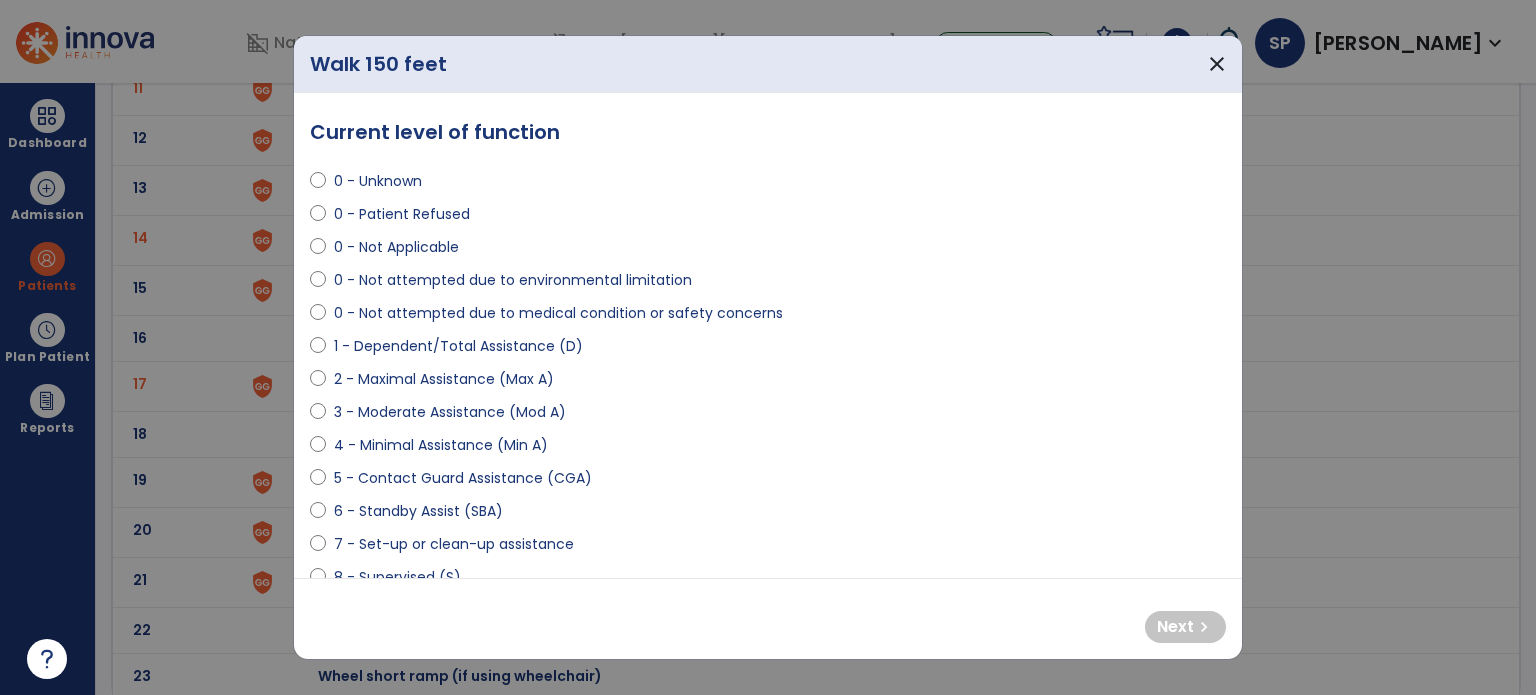 select on "**********" 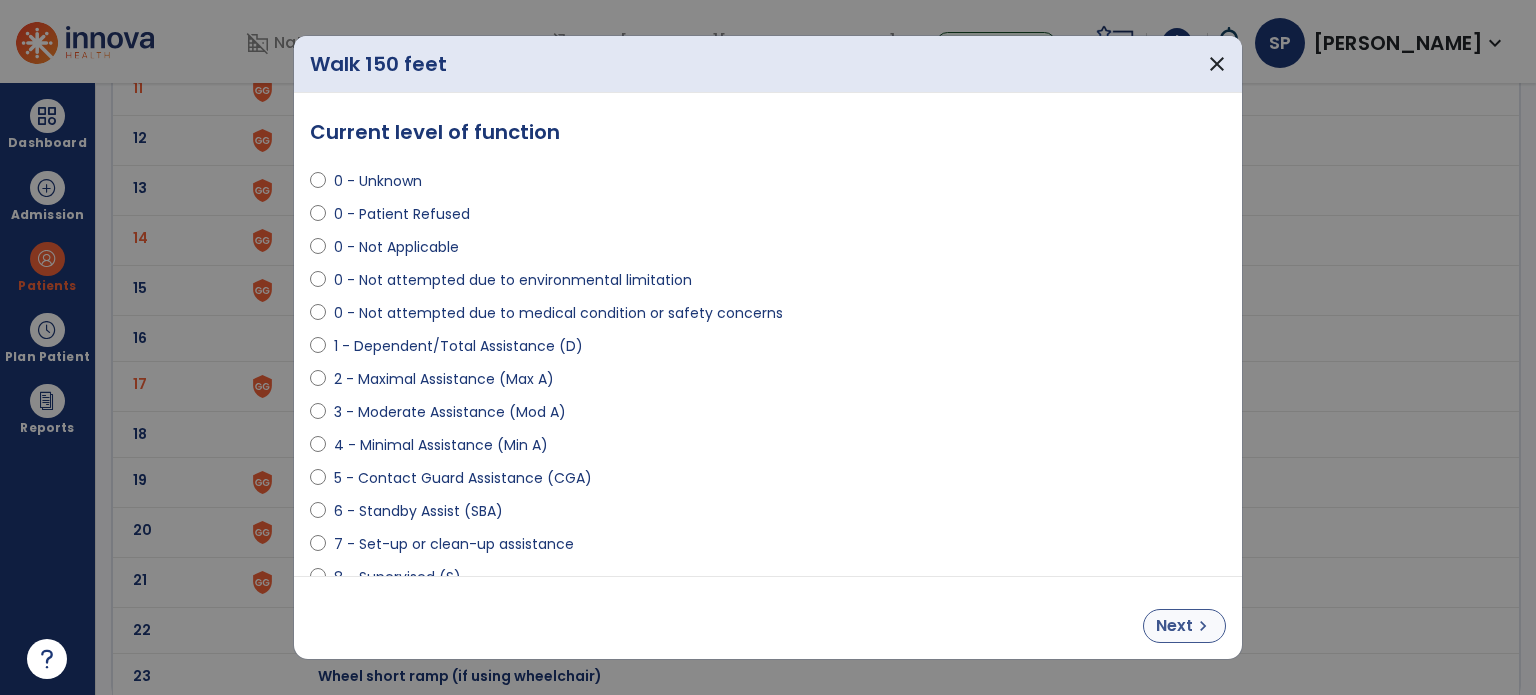 click on "Next  chevron_right" at bounding box center [1184, 626] 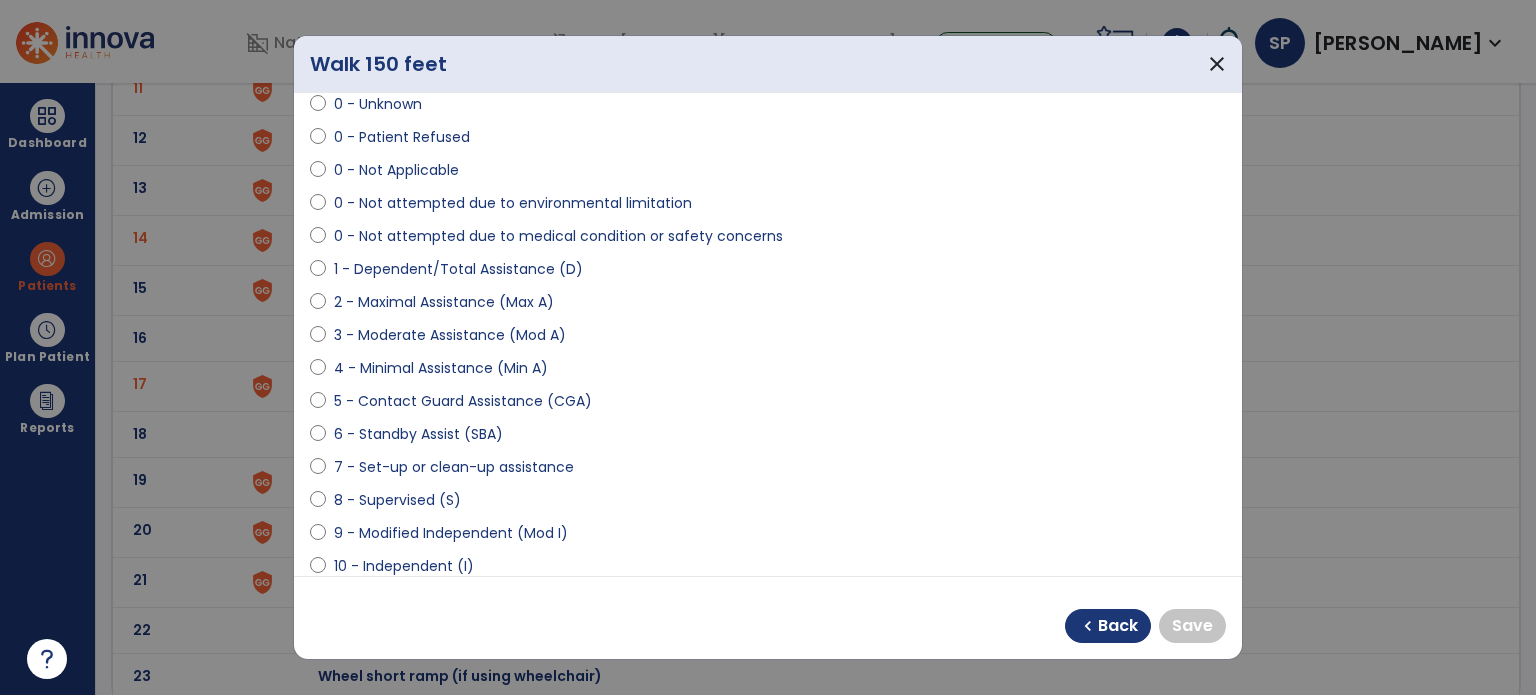 scroll, scrollTop: 78, scrollLeft: 0, axis: vertical 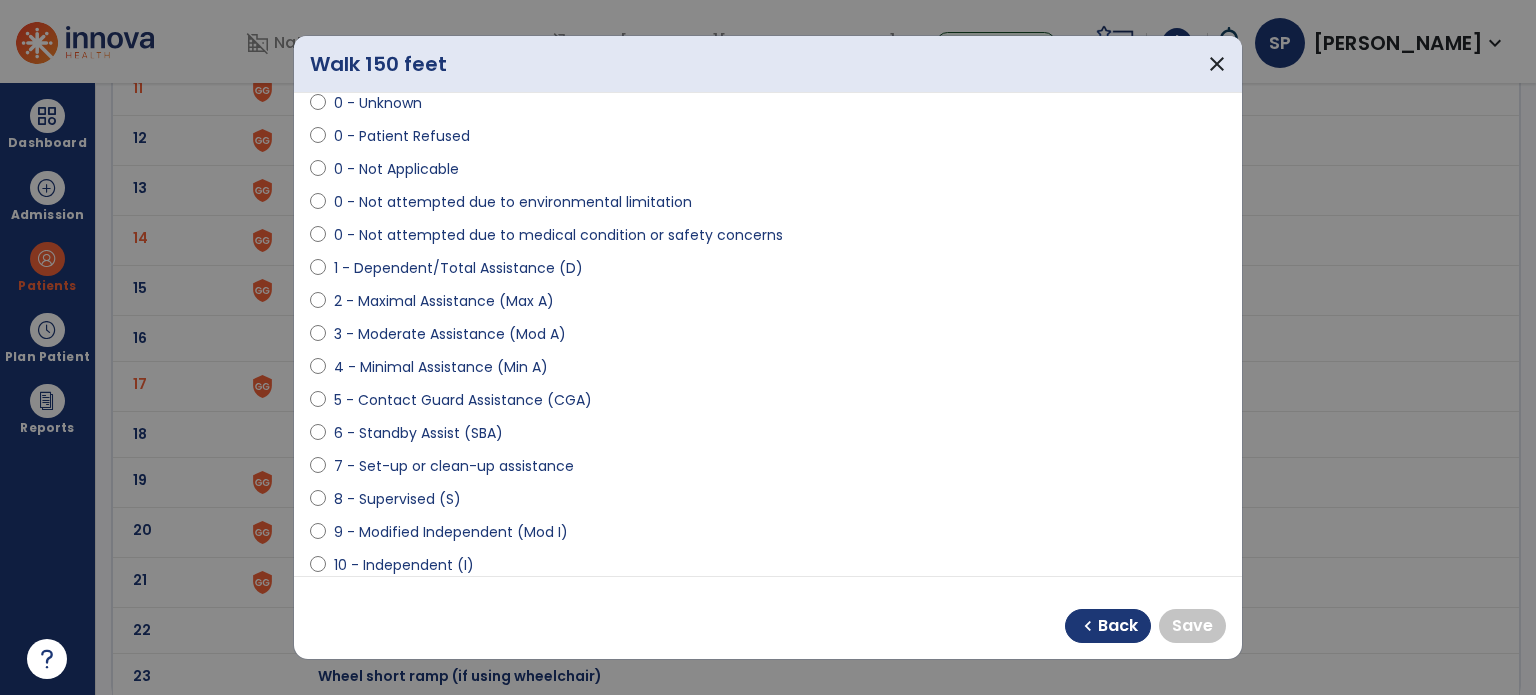 select on "**********" 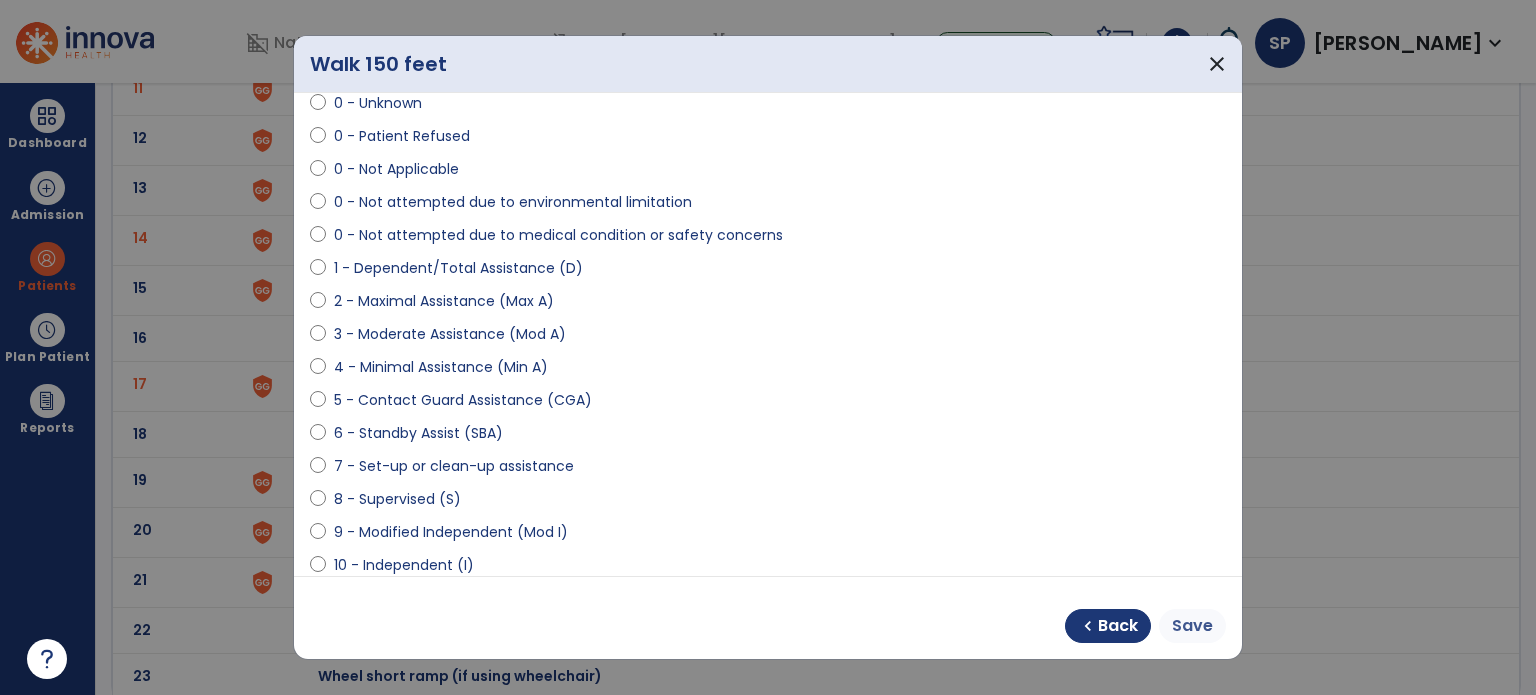 click on "Save" at bounding box center [1192, 626] 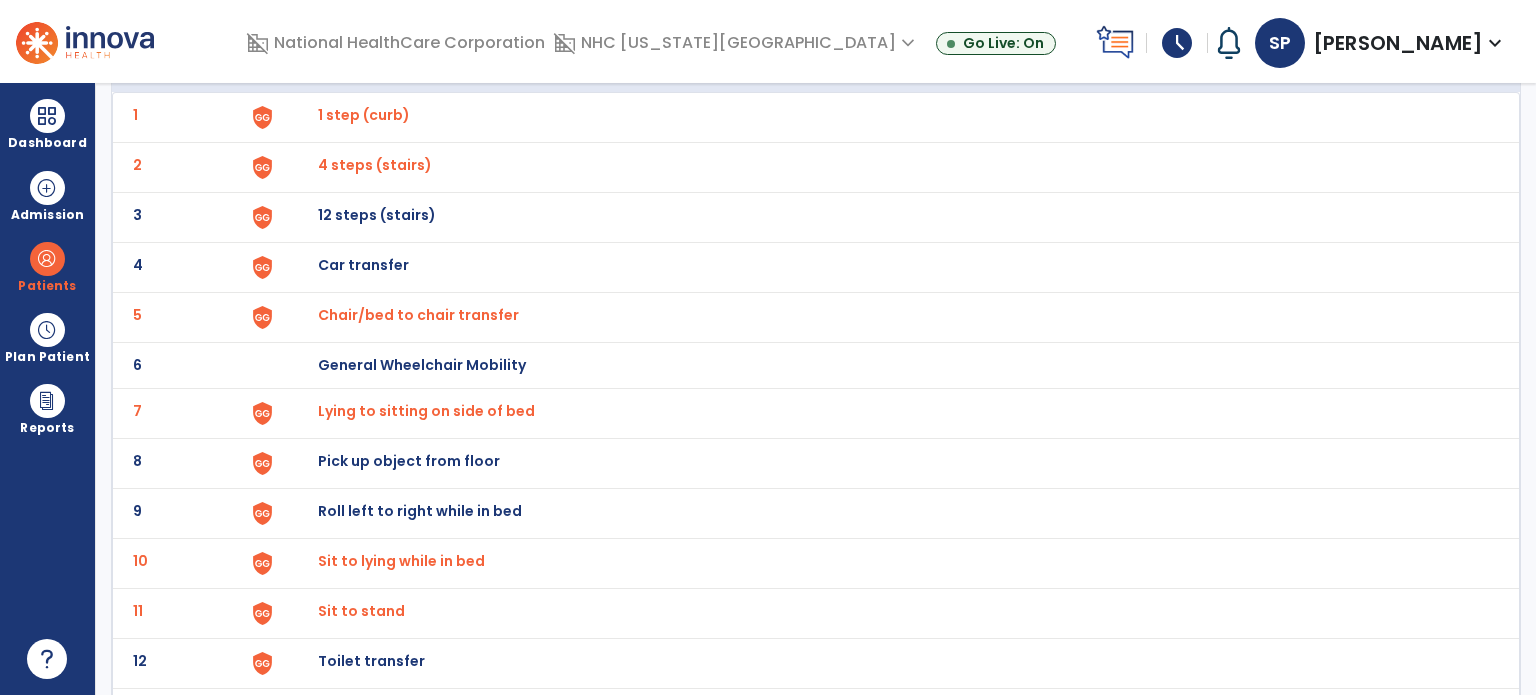 scroll, scrollTop: 0, scrollLeft: 0, axis: both 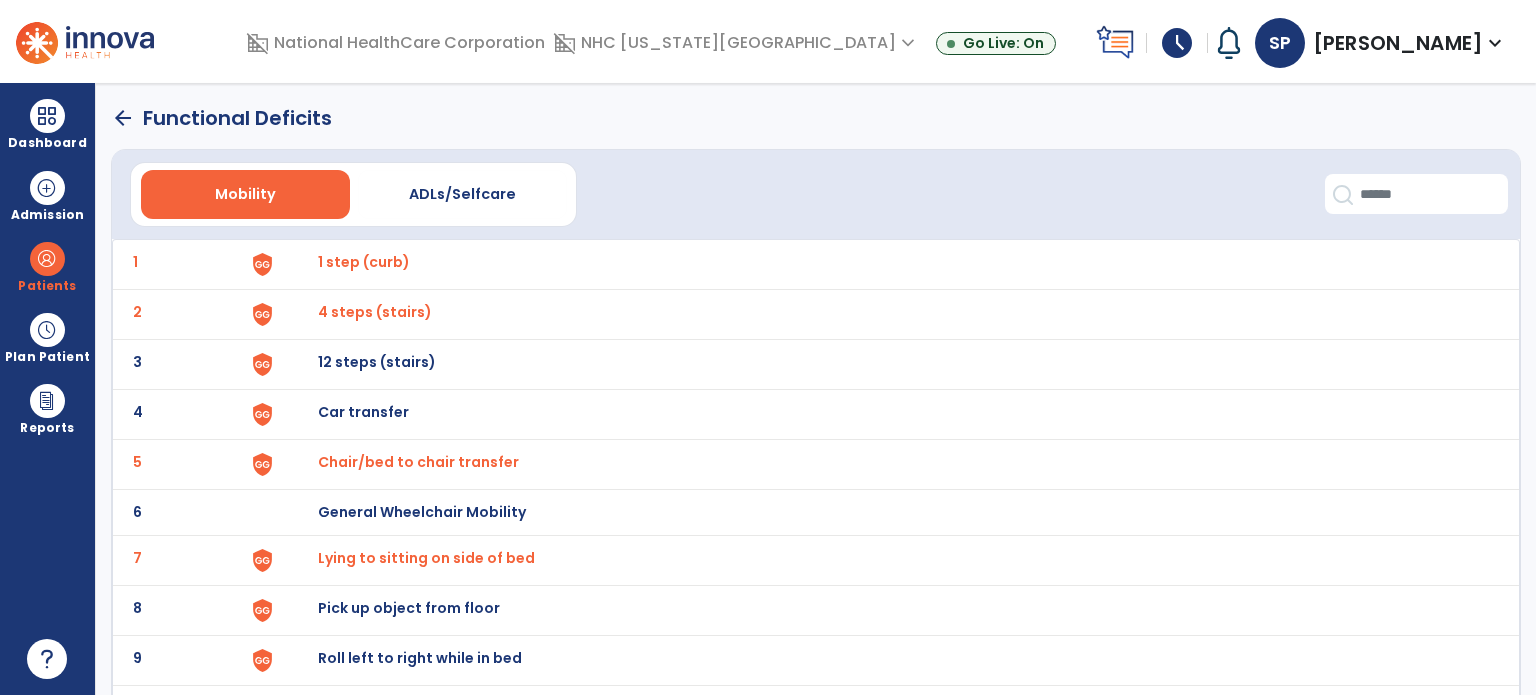 click on "arrow_back" 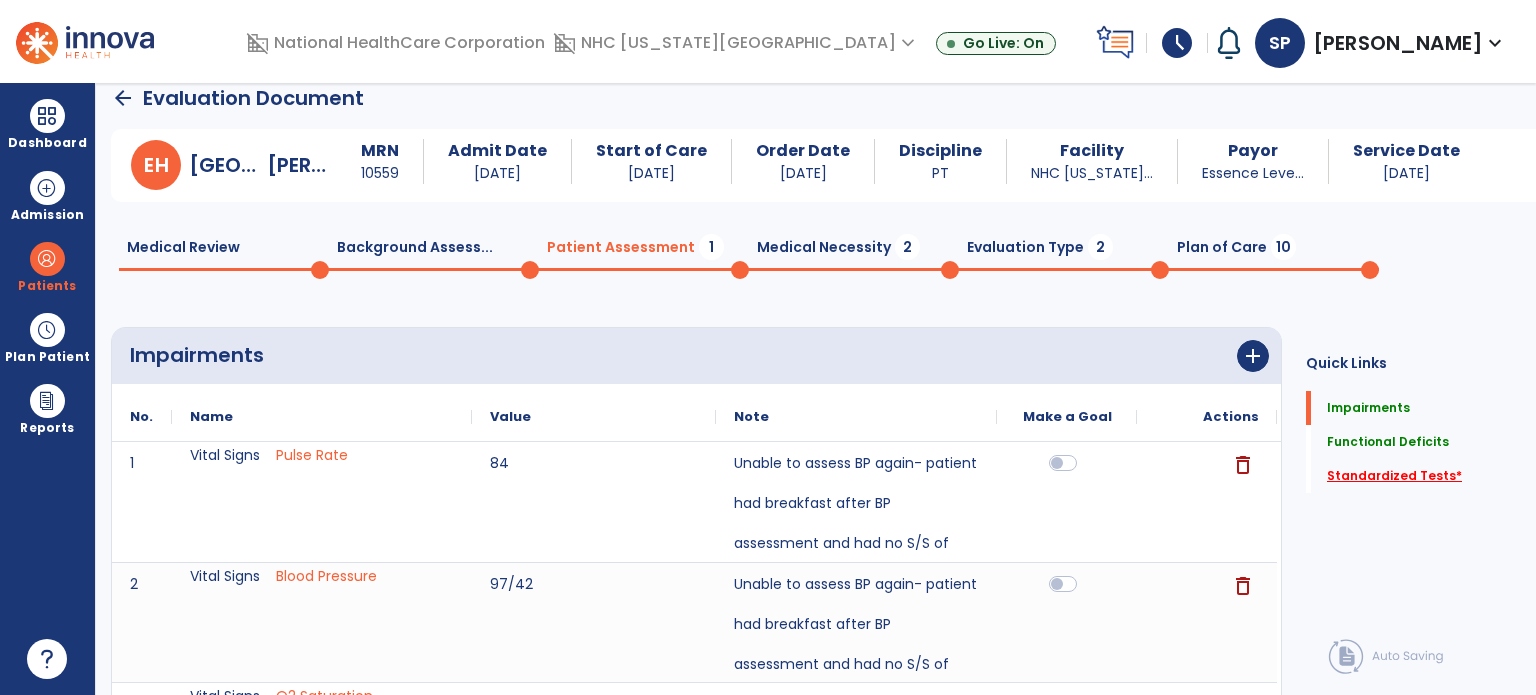 click on "Standardized Tests   *" 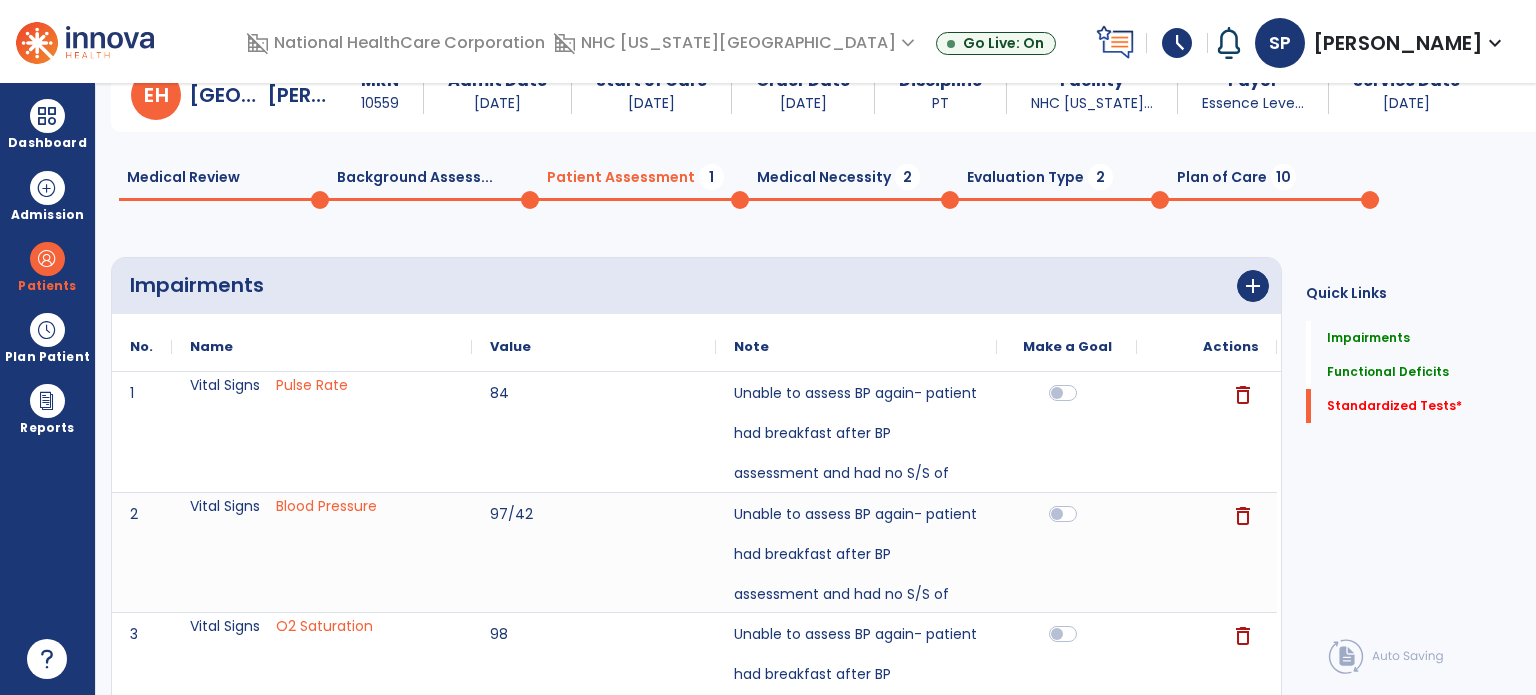 click on "Quick Links  Impairments   Impairments   Functional Deficits   Functional Deficits   Standardized Tests   *  Standardized Tests   *" 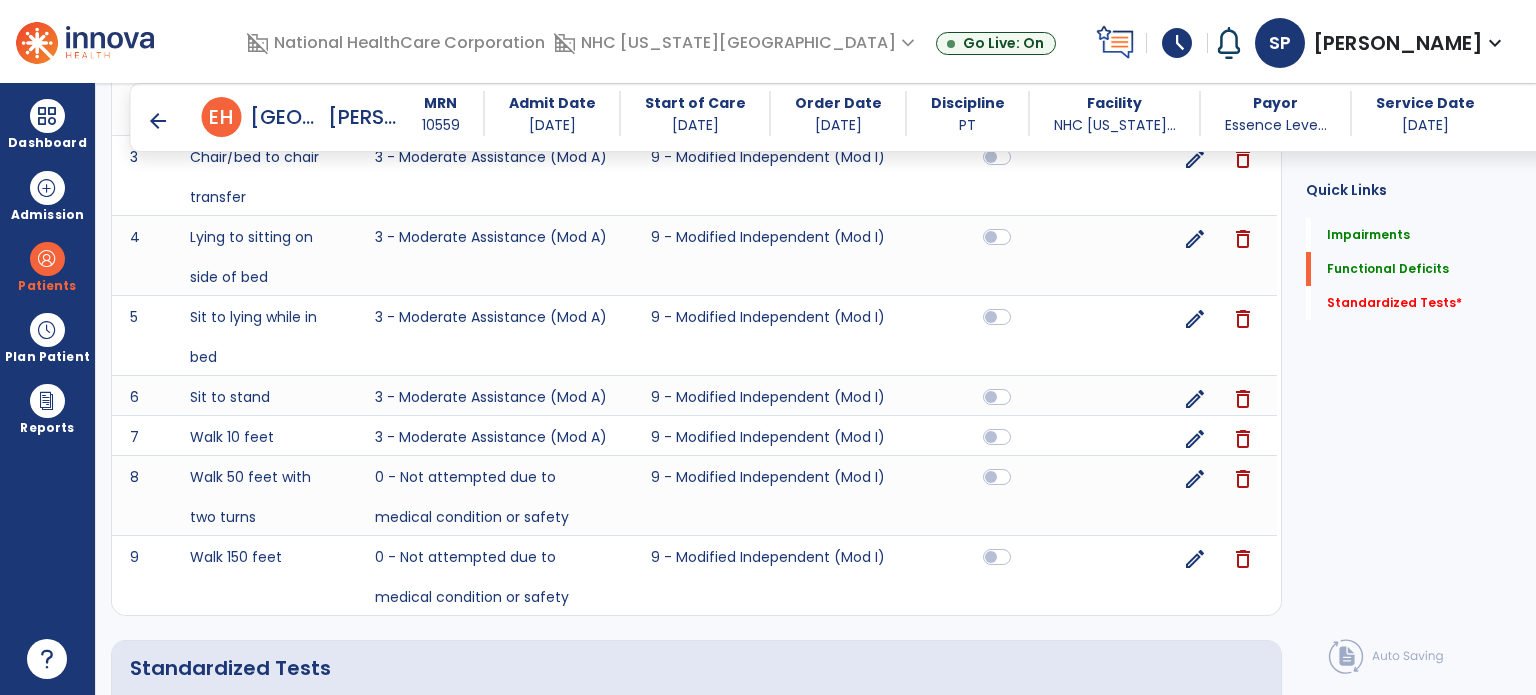 scroll, scrollTop: 1708, scrollLeft: 0, axis: vertical 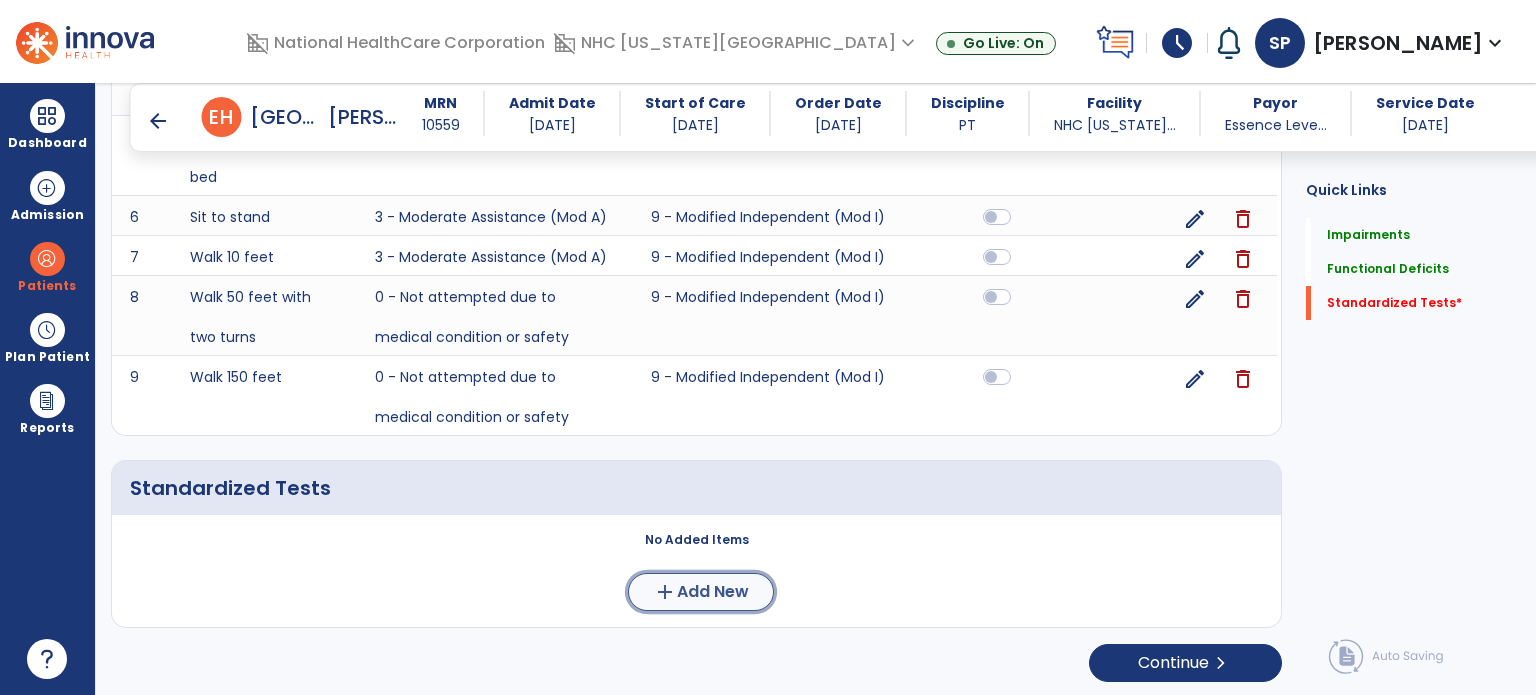 click on "add  Add New" 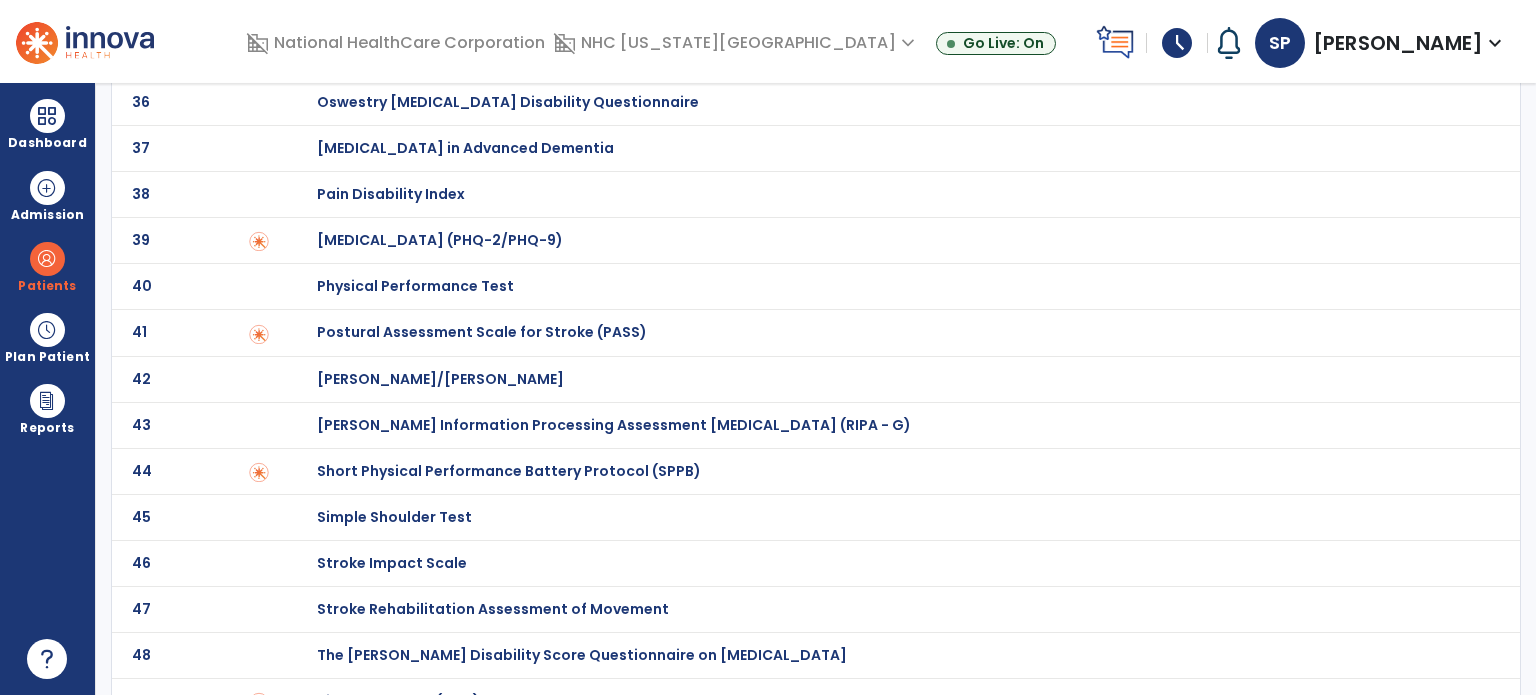 scroll, scrollTop: 0, scrollLeft: 0, axis: both 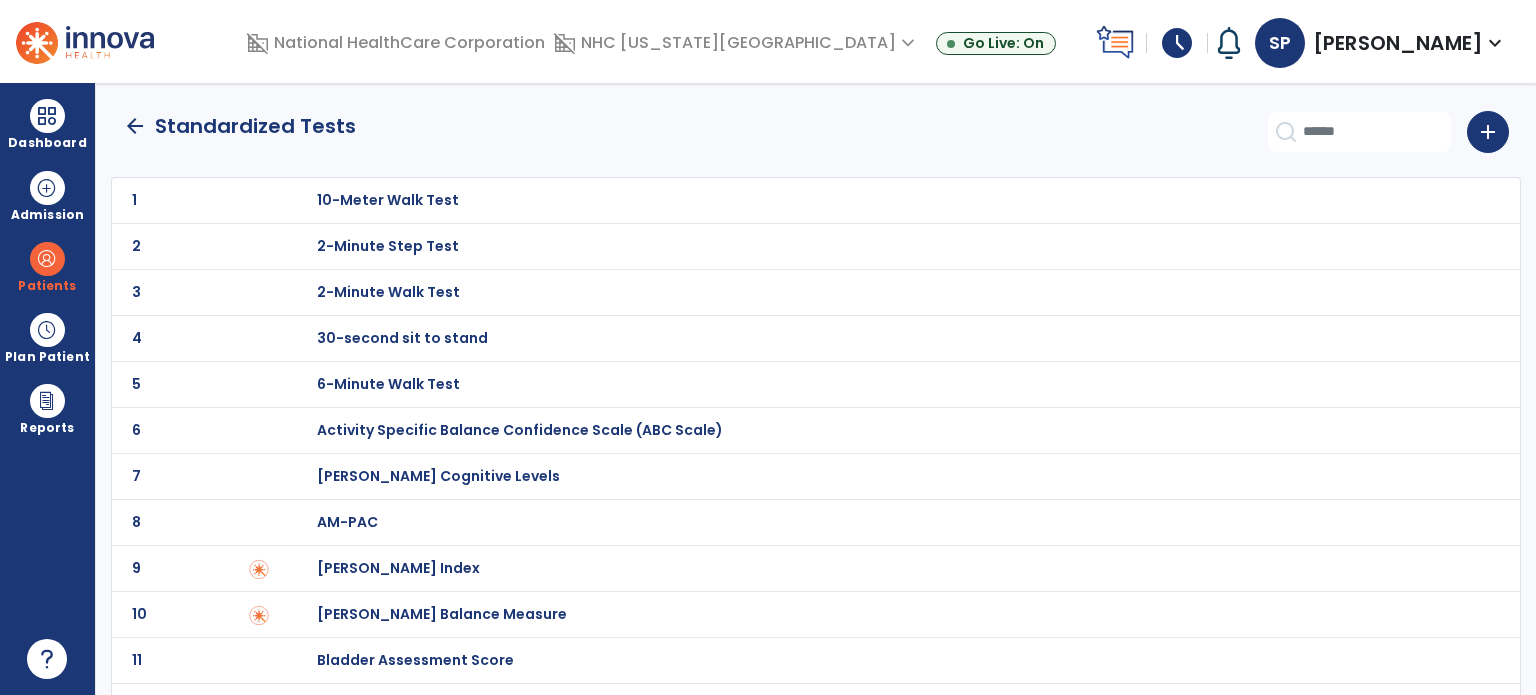click on "30-second sit to stand" at bounding box center [388, 200] 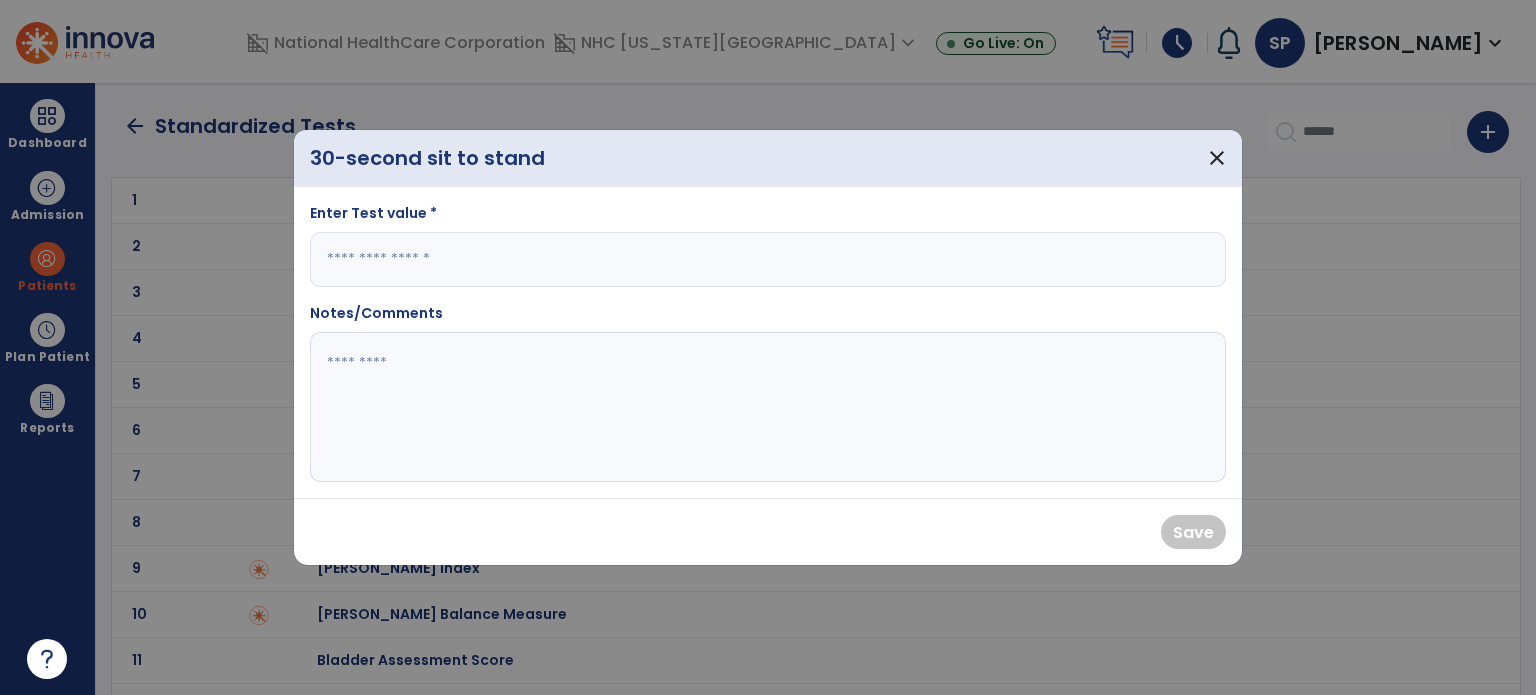 click at bounding box center (768, 259) 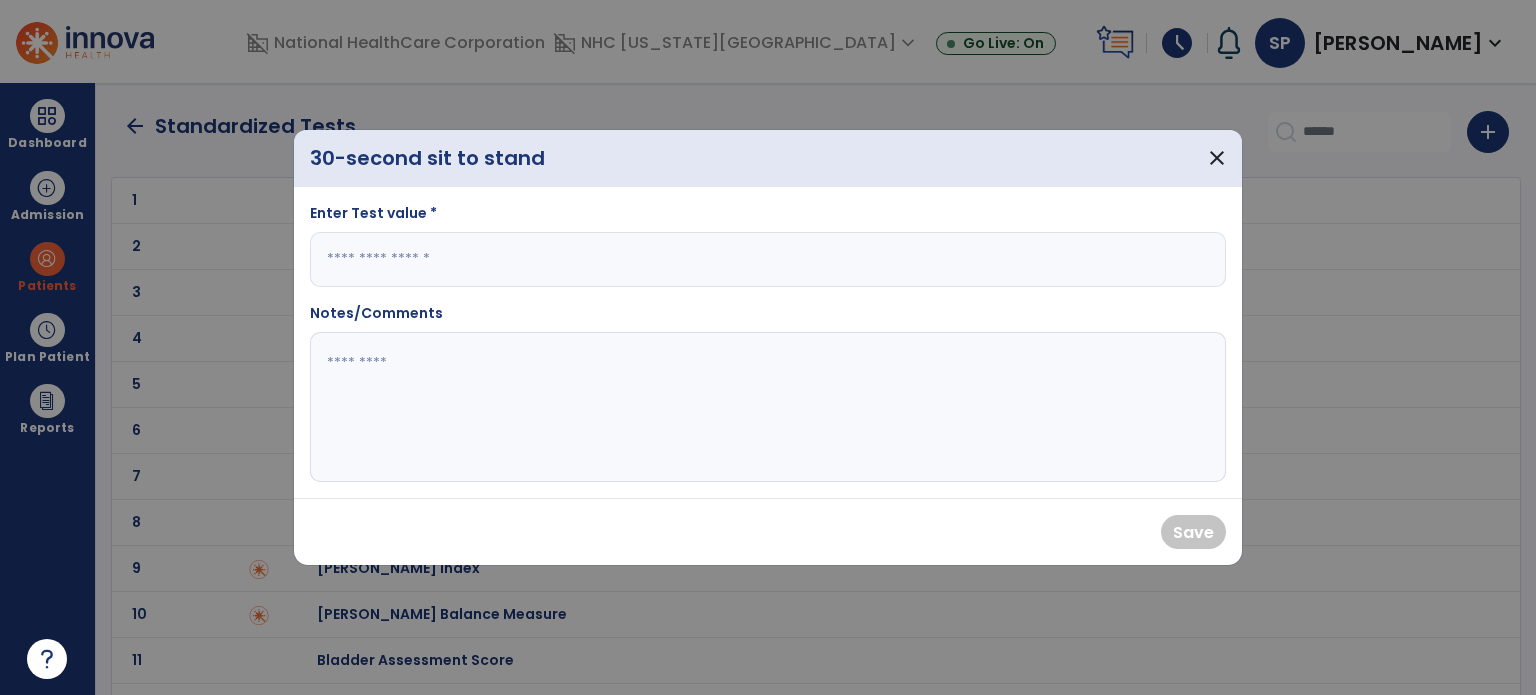 type on "*" 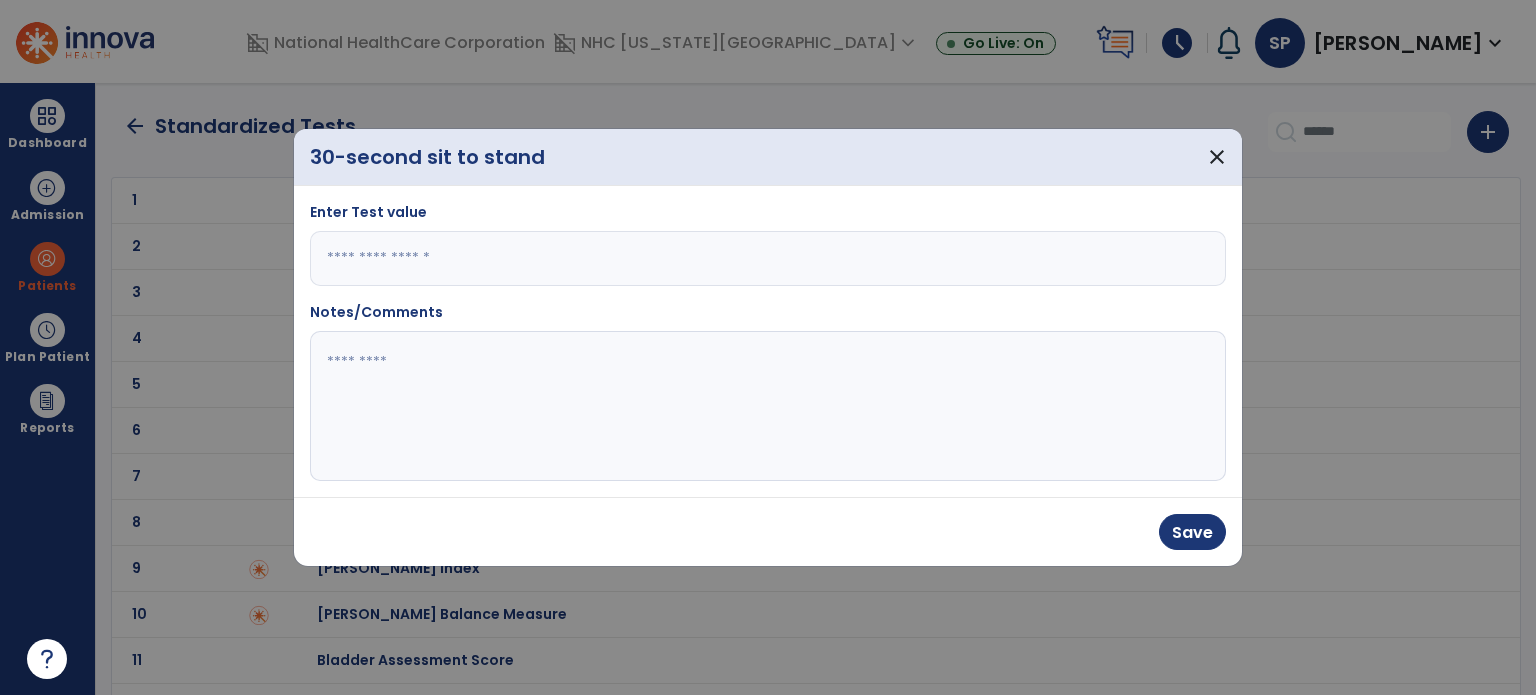 type on "*" 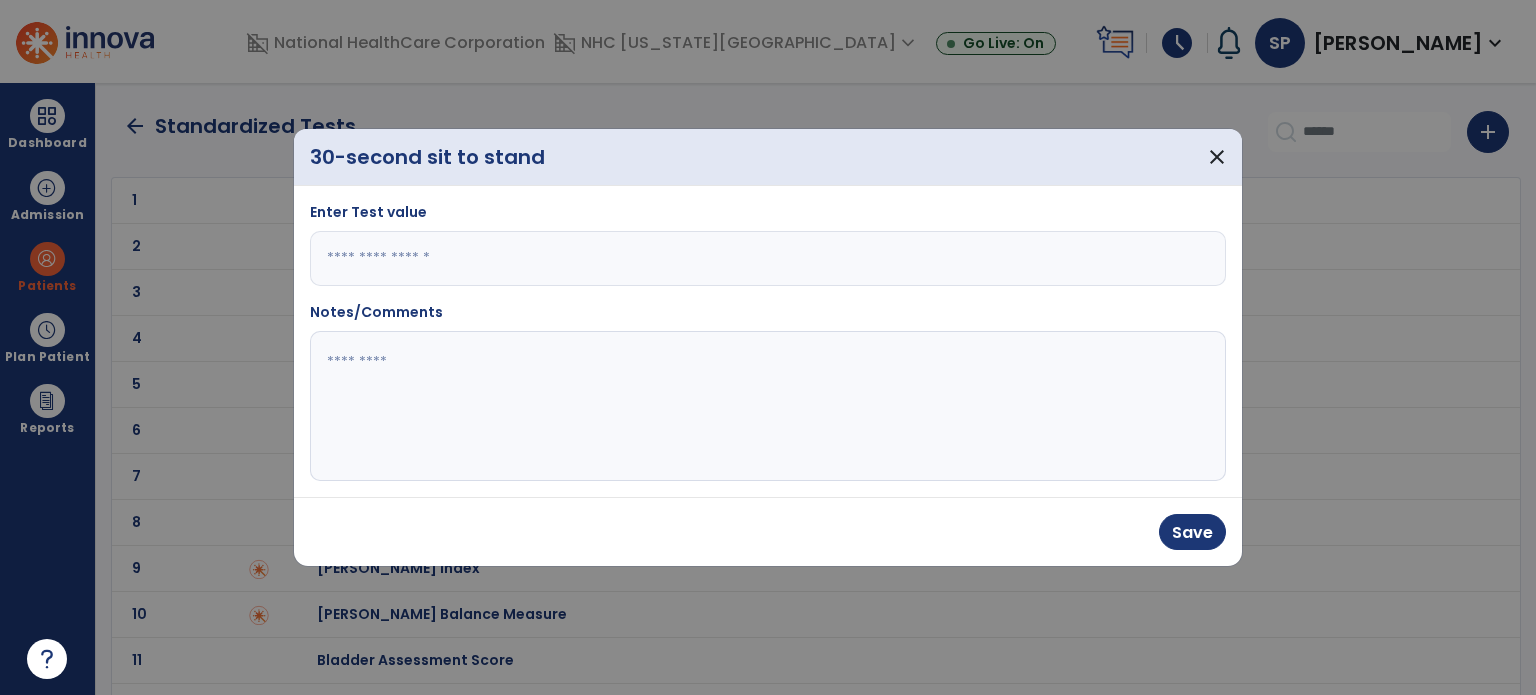click on "Save" at bounding box center [768, 531] 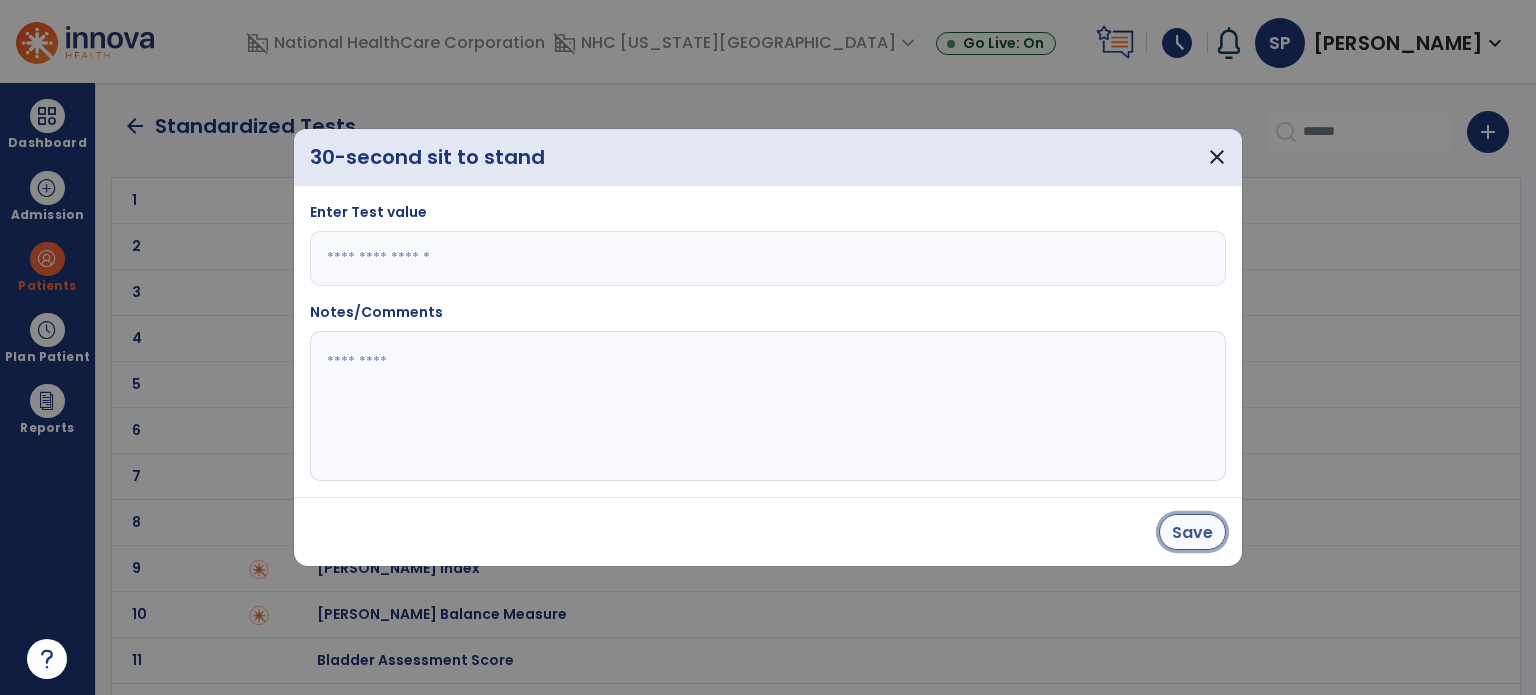 click on "Save" at bounding box center (1192, 532) 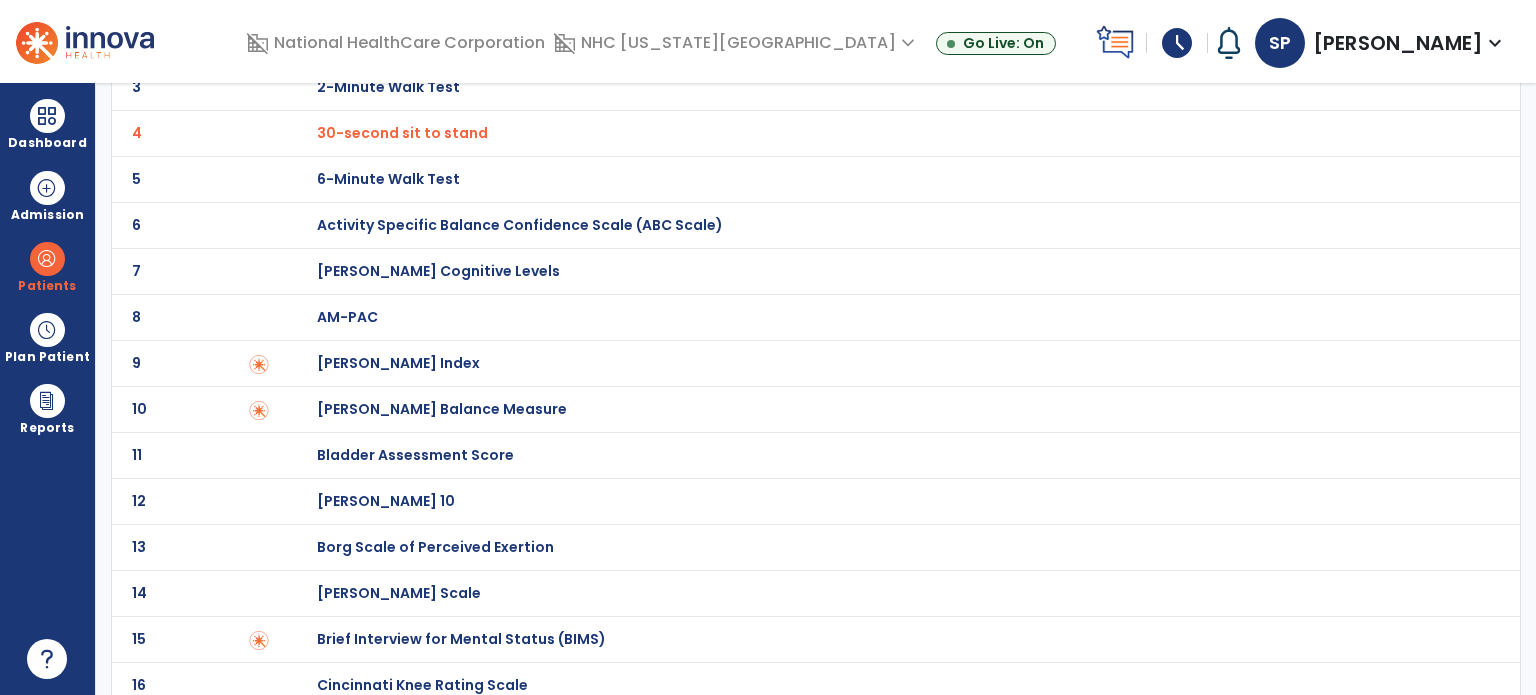scroll, scrollTop: 221, scrollLeft: 0, axis: vertical 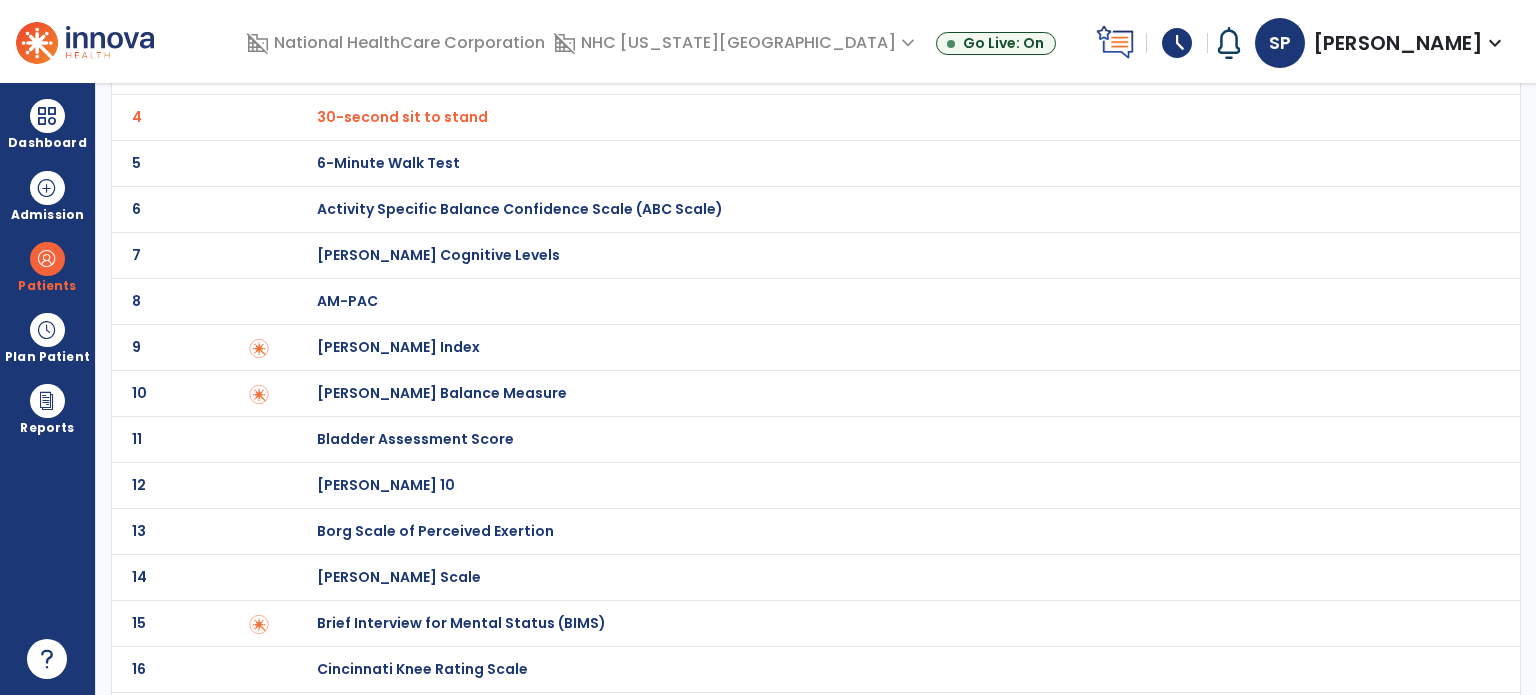 click at bounding box center (295, -21) 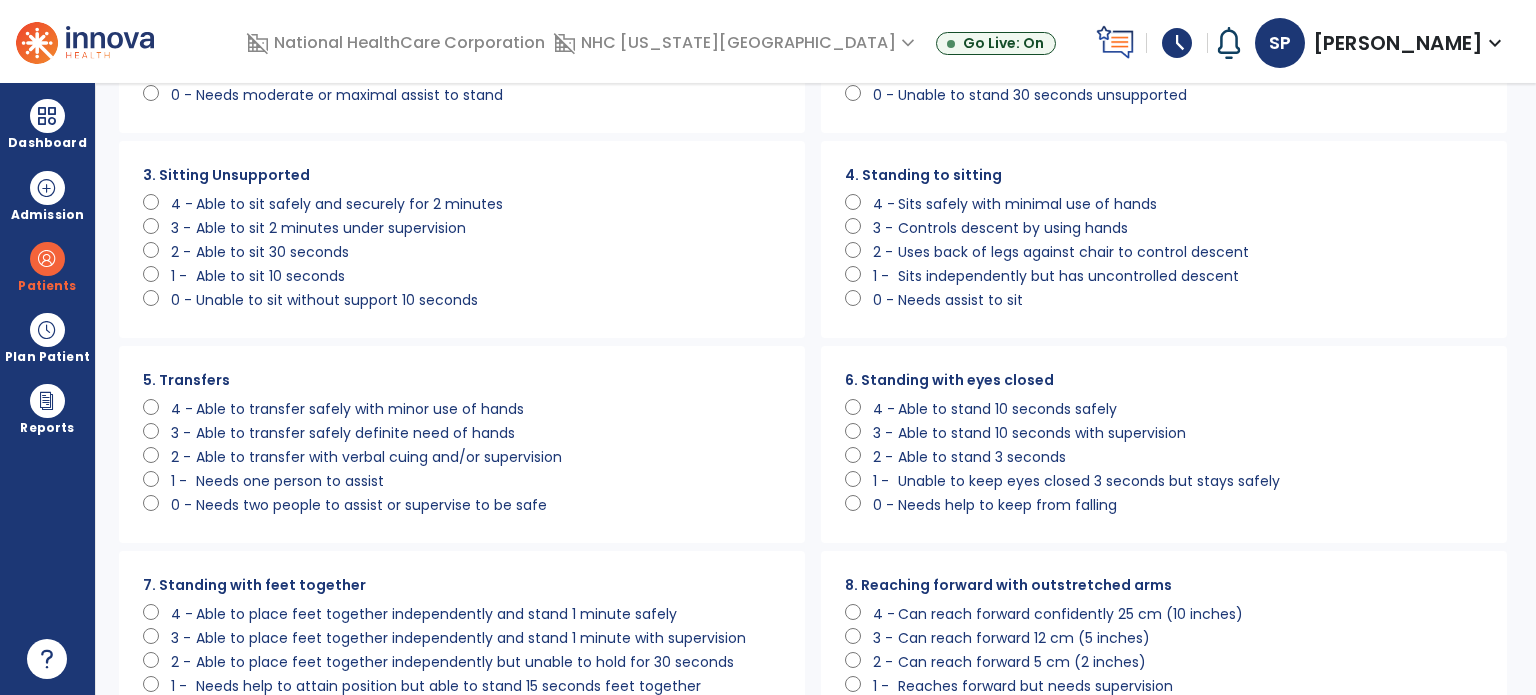 scroll, scrollTop: 0, scrollLeft: 0, axis: both 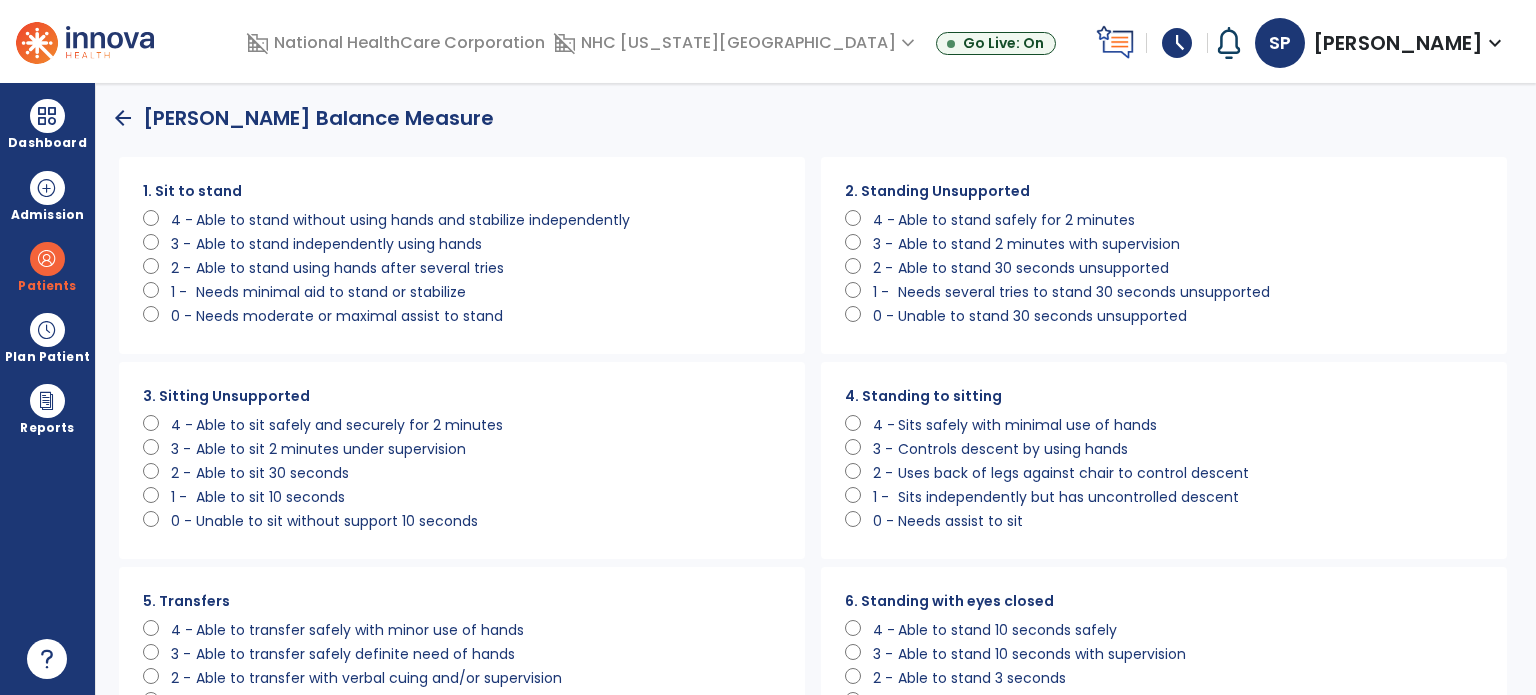 click on "Unable to stand 30 seconds unsupported" 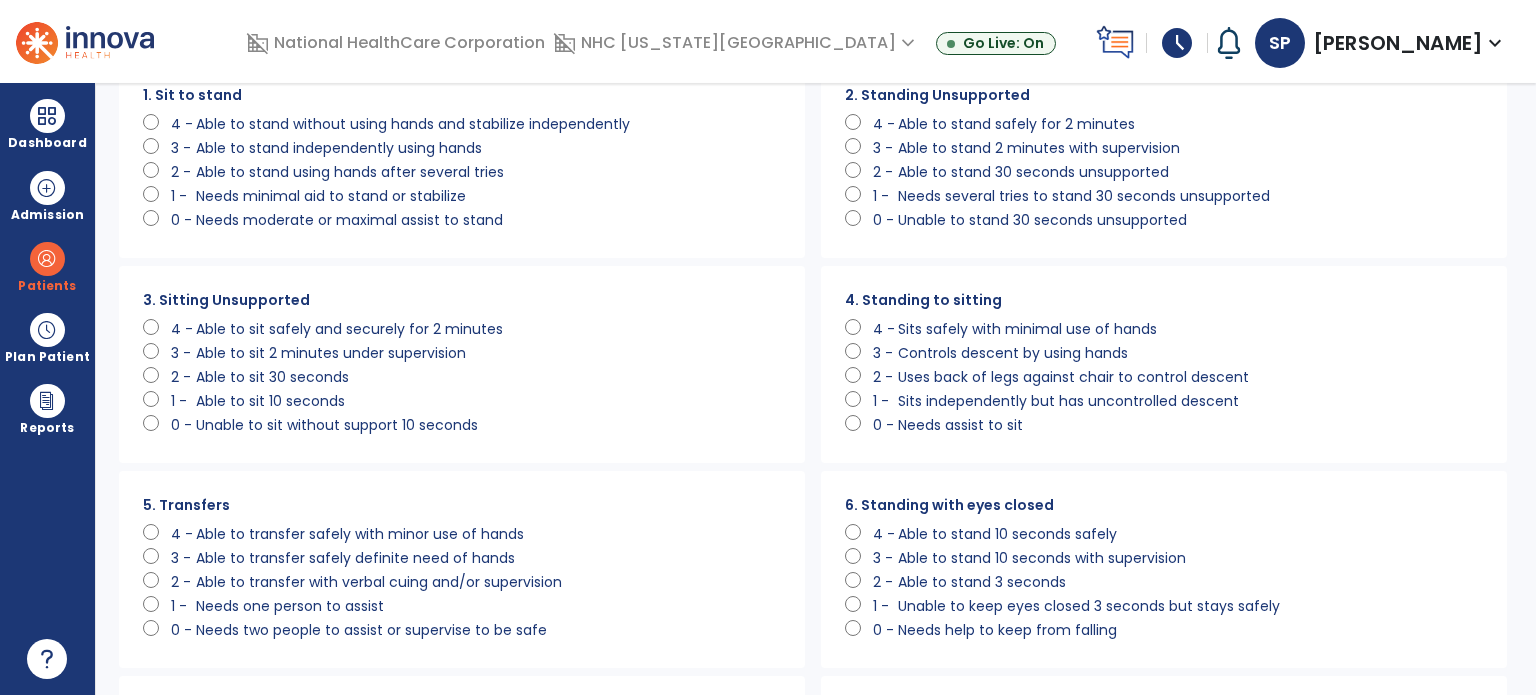 scroll, scrollTop: 98, scrollLeft: 0, axis: vertical 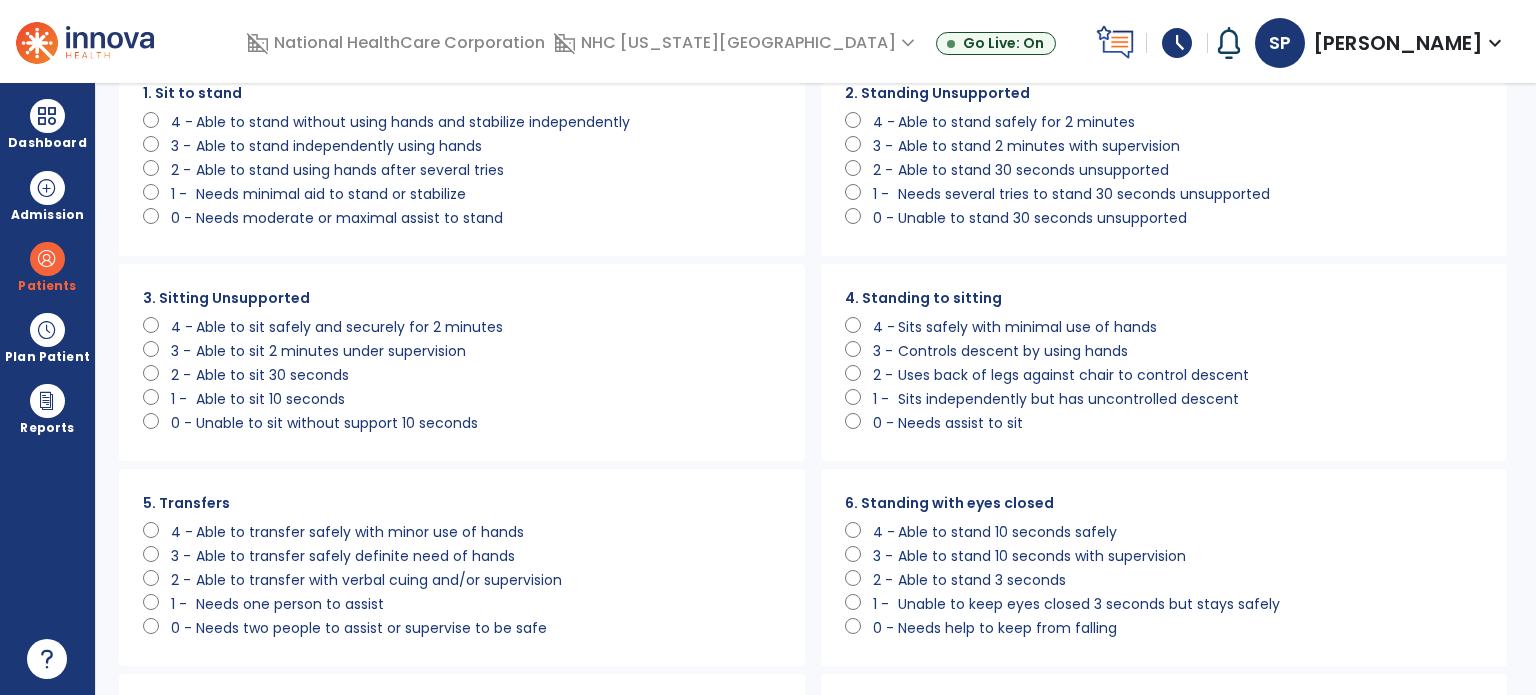 click on "Controls descent by using hands" 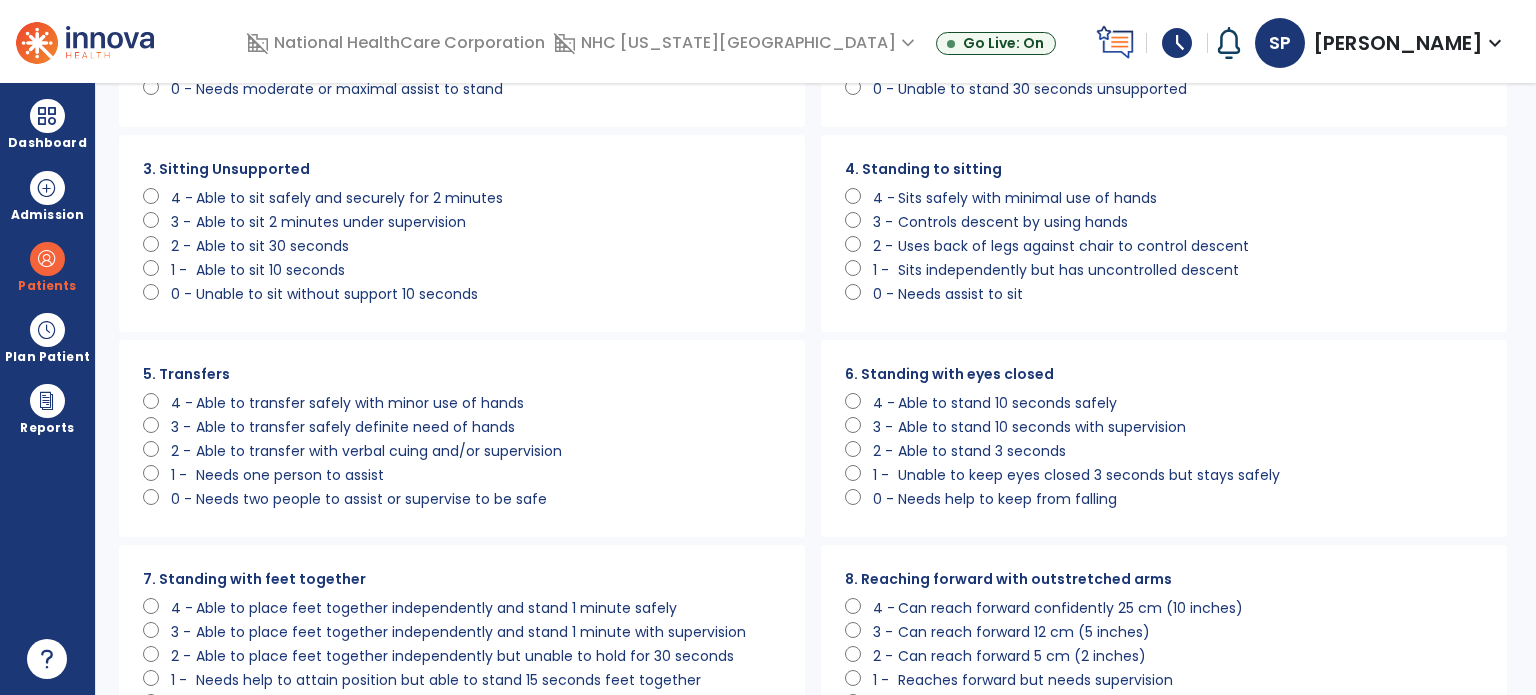 scroll, scrollTop: 238, scrollLeft: 0, axis: vertical 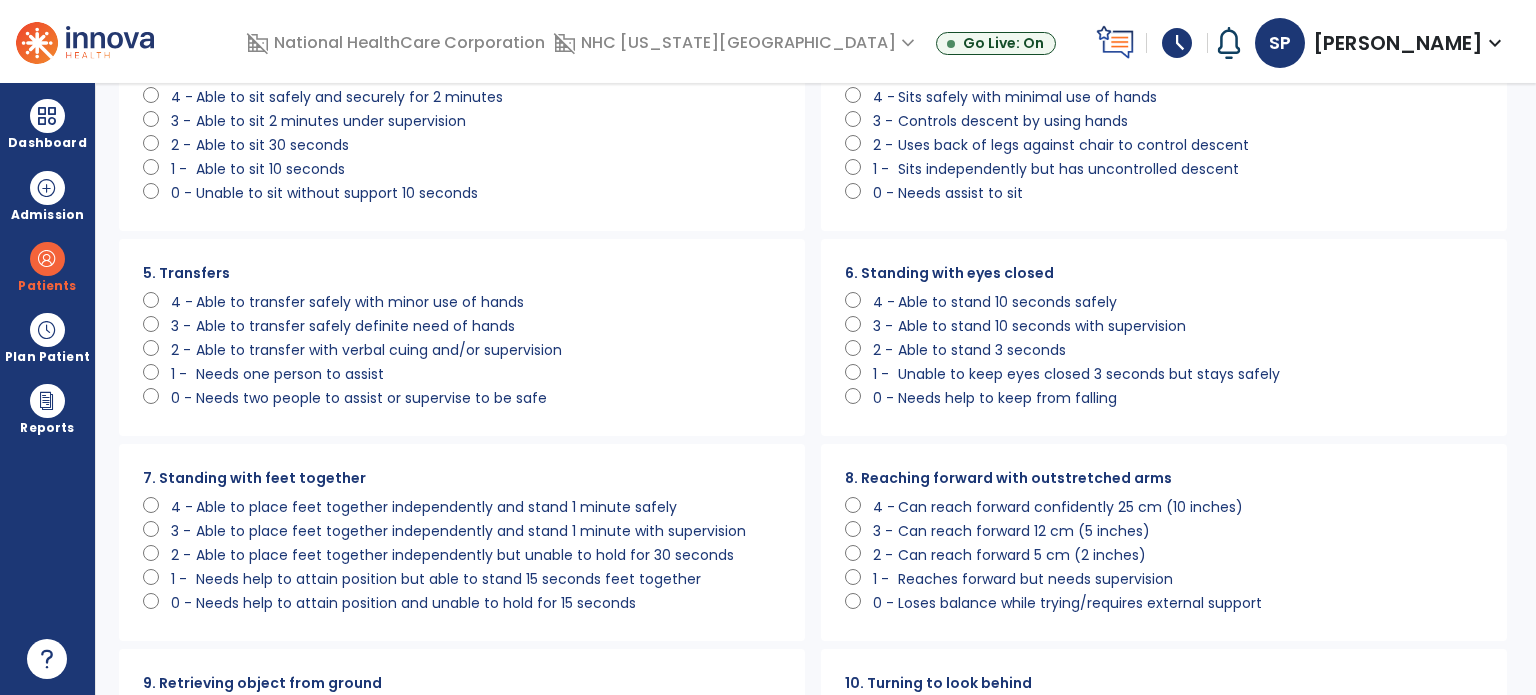 click on "Unable to keep eyes closed 3 seconds but stays safely" 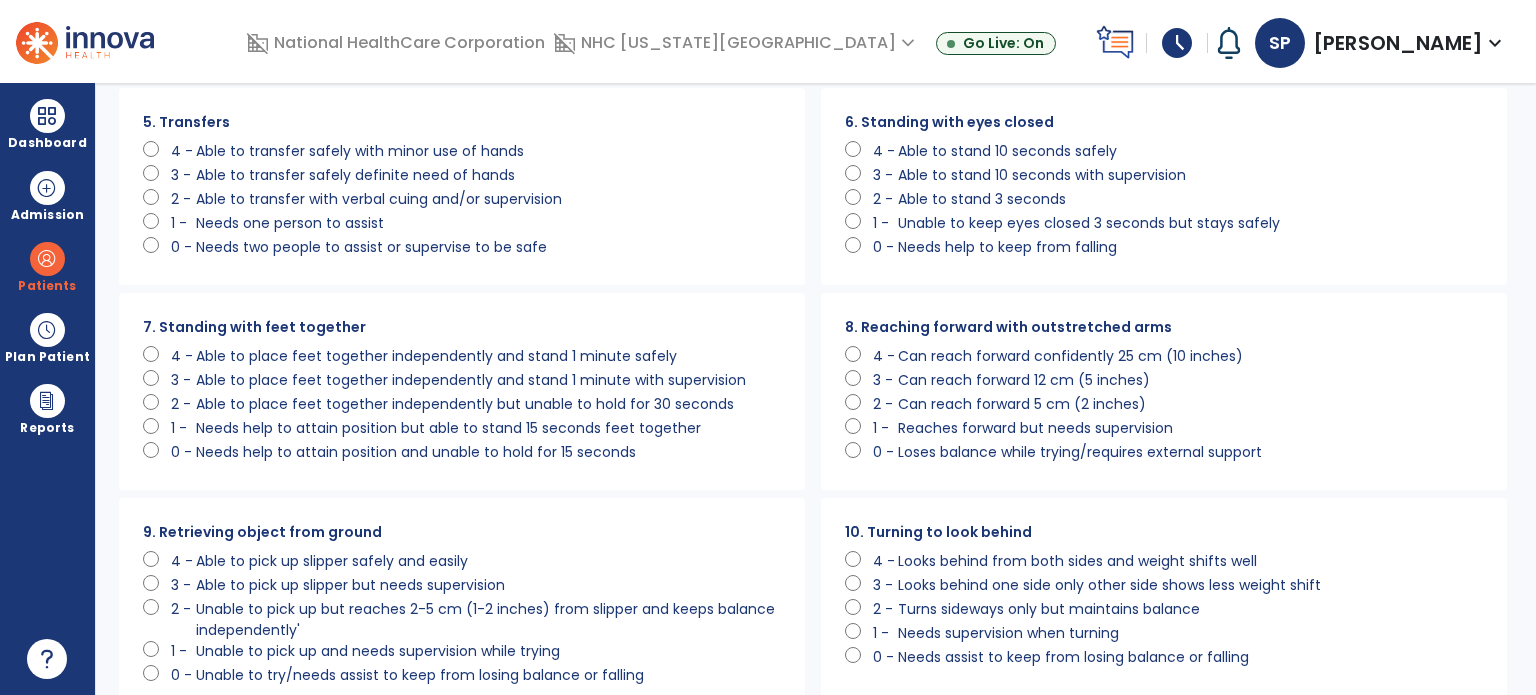 scroll, scrollTop: 488, scrollLeft: 0, axis: vertical 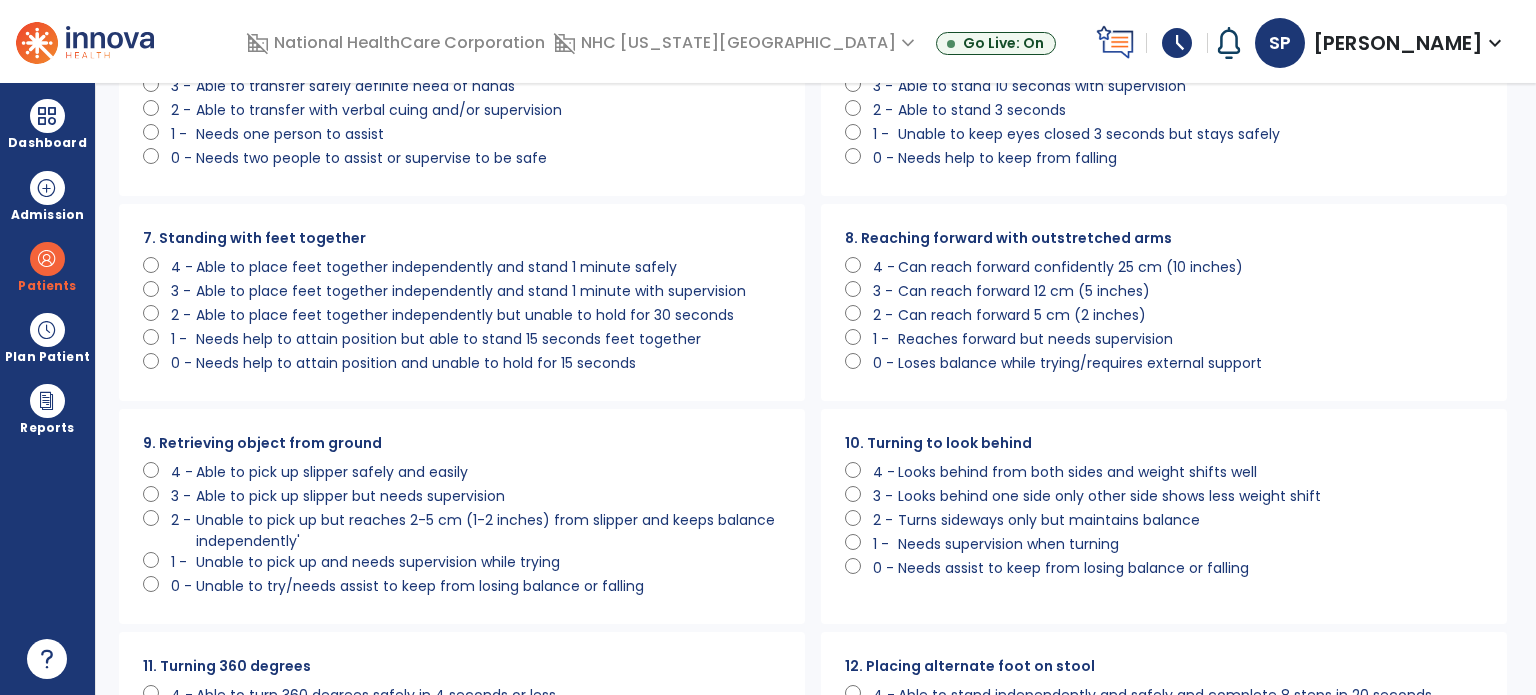 click on "Loses balance while trying/requires external support" 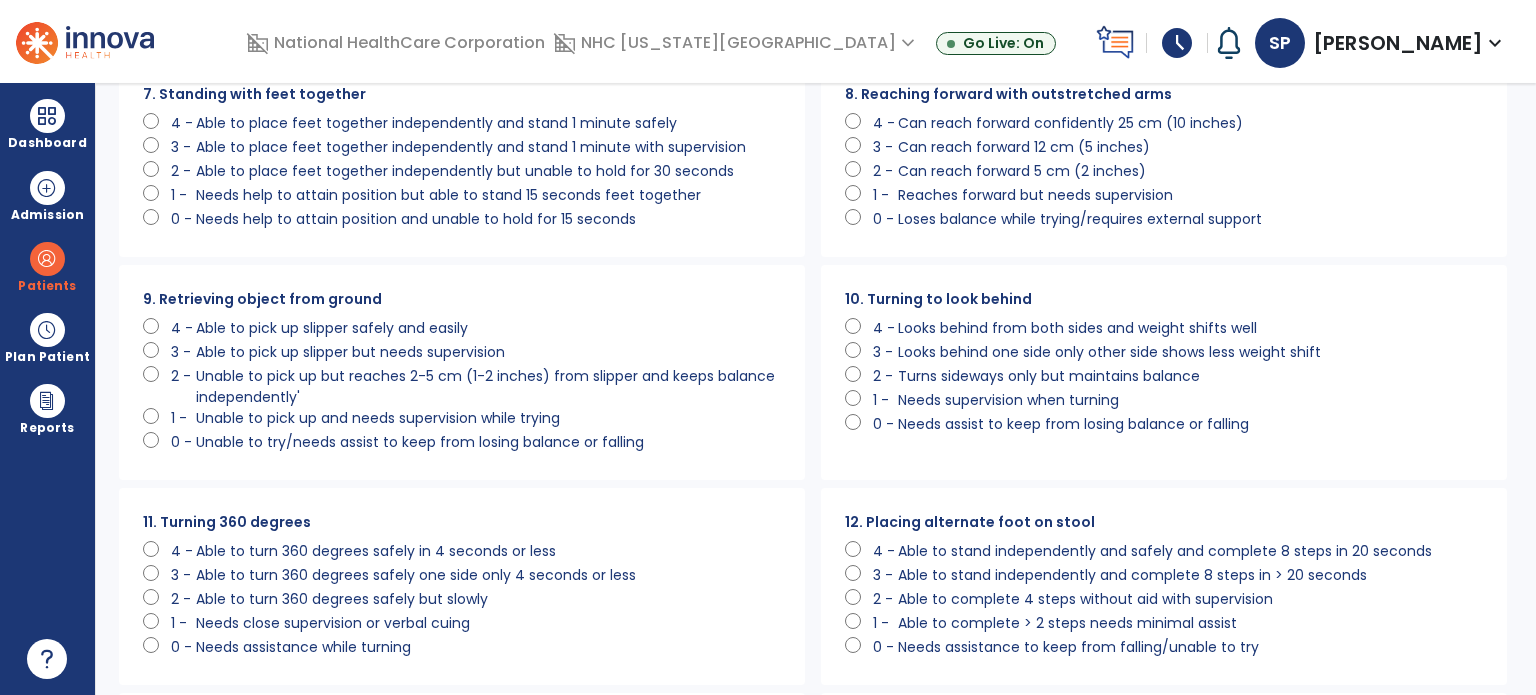 scroll, scrollTop: 736, scrollLeft: 0, axis: vertical 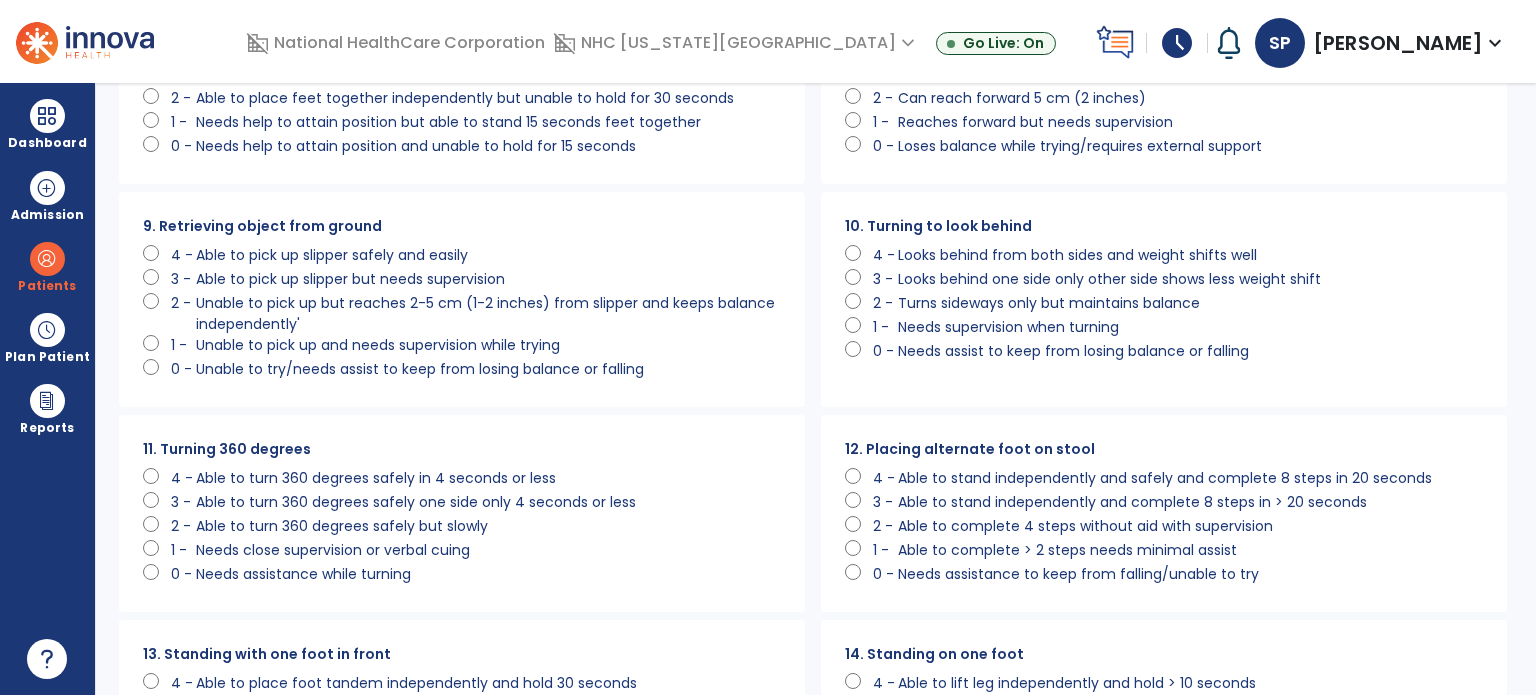 click on "Needs assist to keep from losing balance or falling" 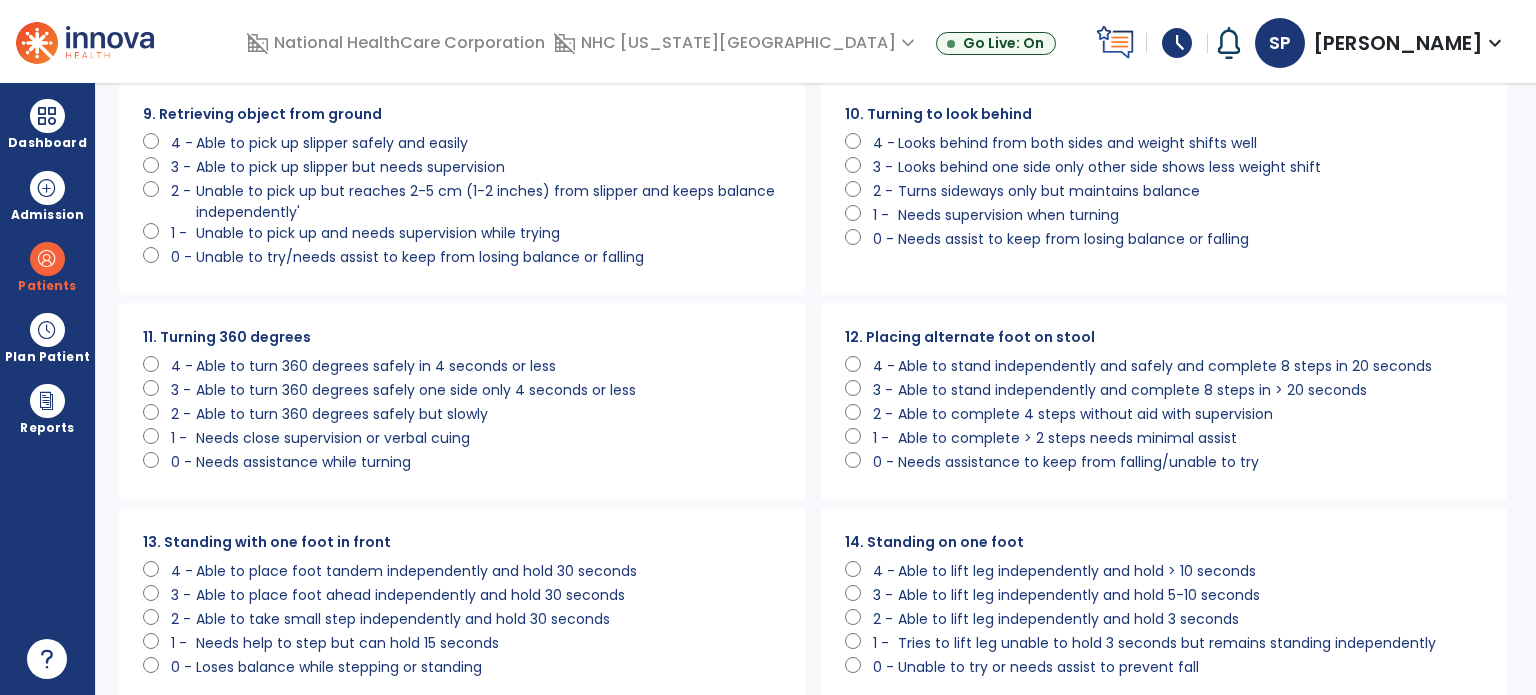 scroll, scrollTop: 898, scrollLeft: 0, axis: vertical 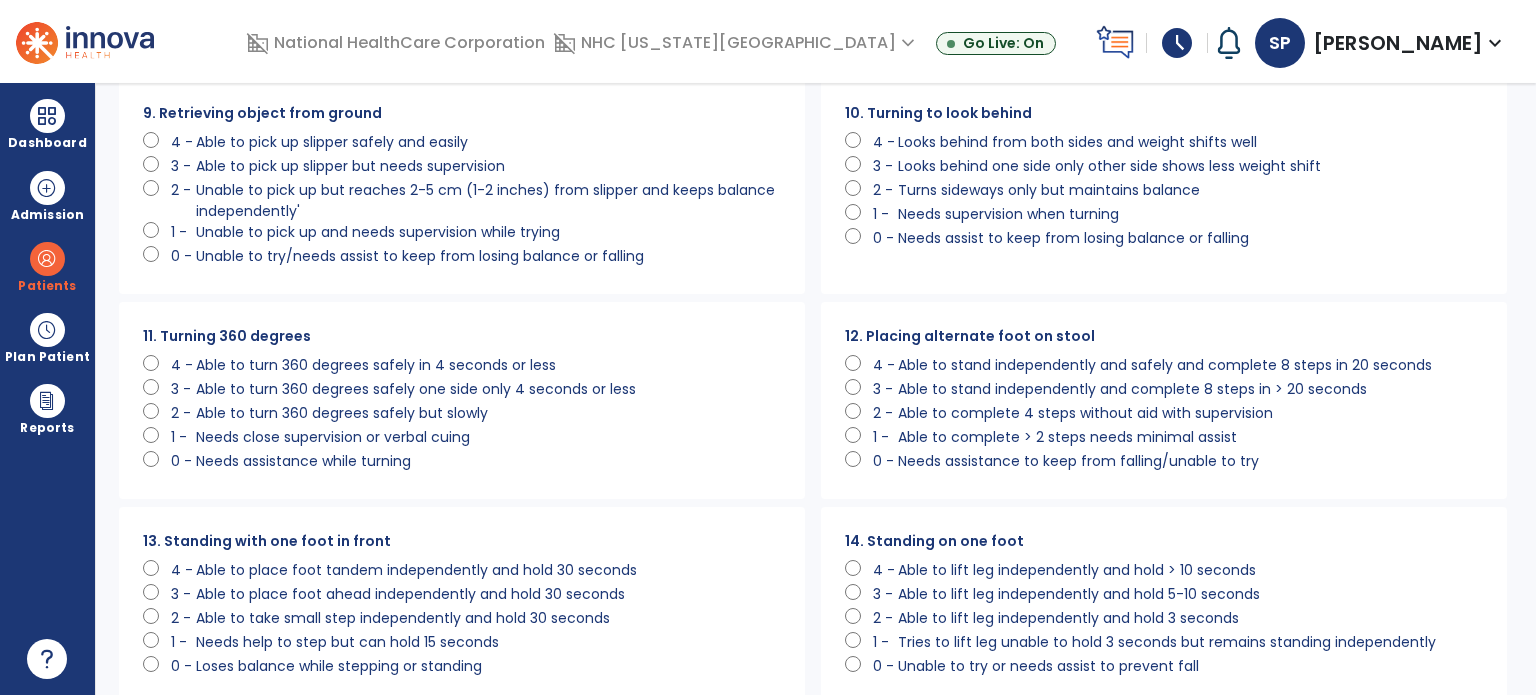 click on "Needs assistance to keep from falling/unable to try" 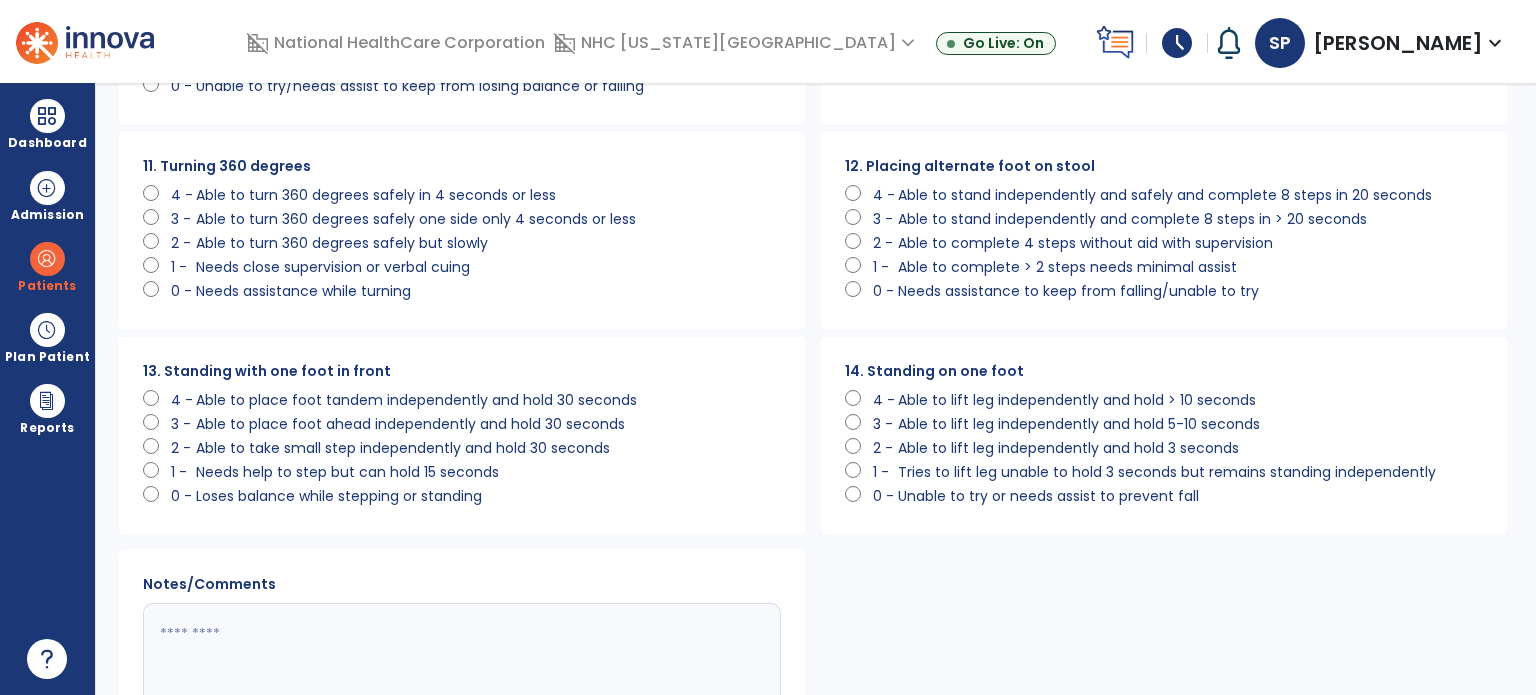 scroll, scrollTop: 1075, scrollLeft: 0, axis: vertical 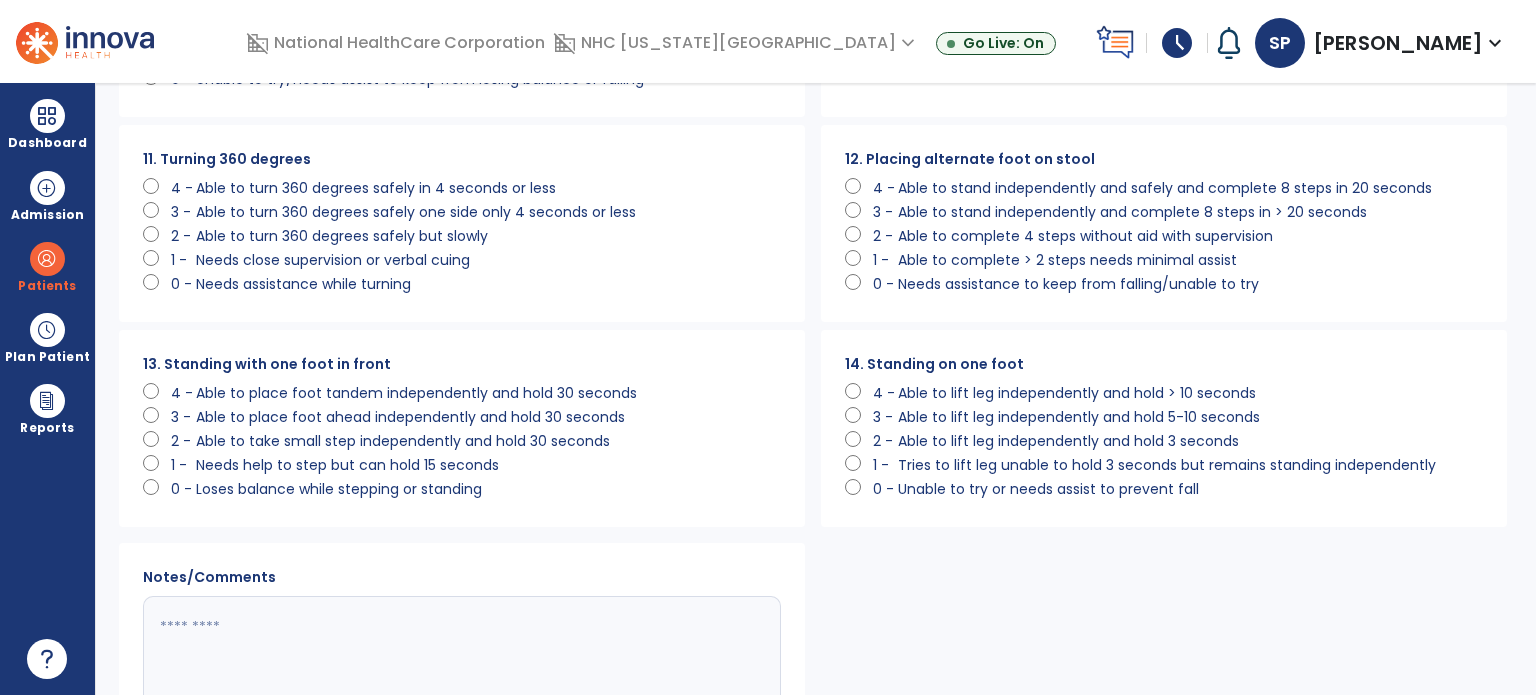 click on "Tries to lift leg unable to hold 3 seconds but remains standing independently" 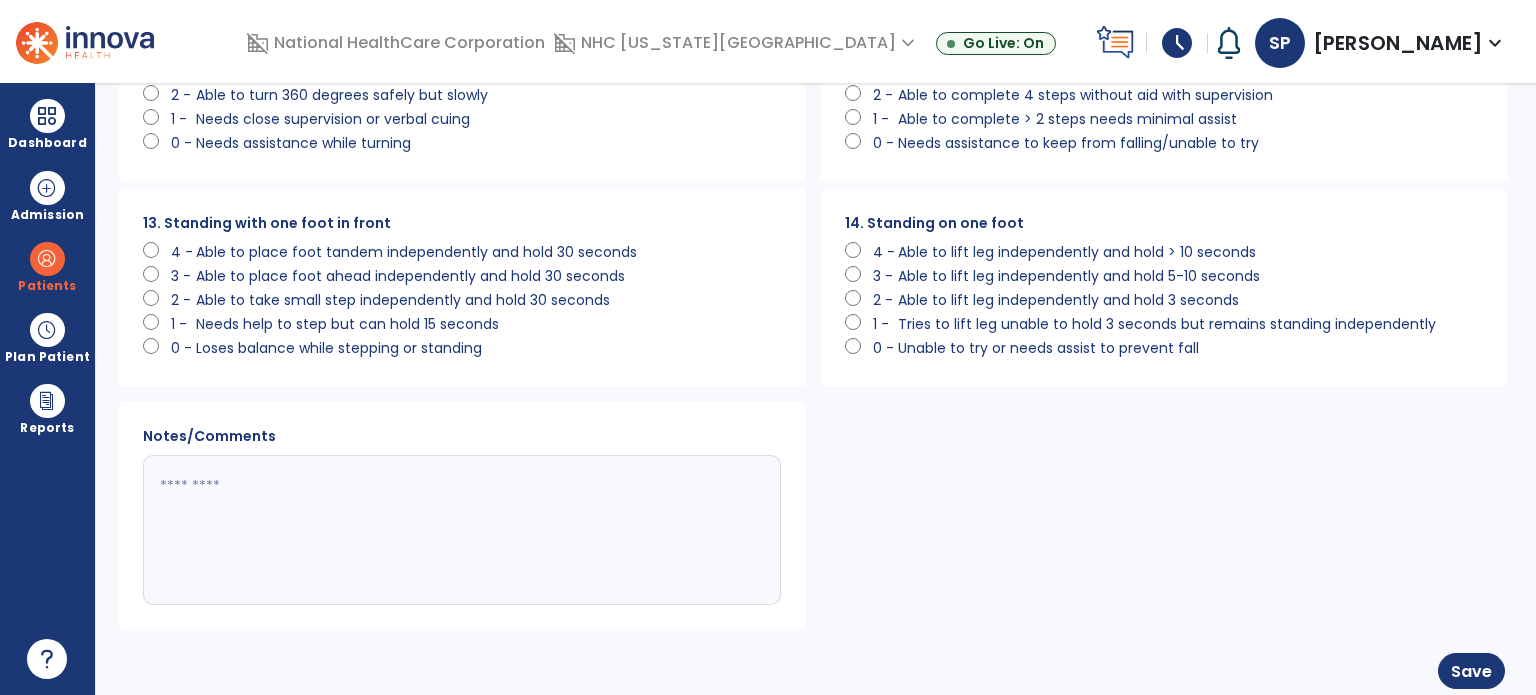 scroll, scrollTop: 1232, scrollLeft: 0, axis: vertical 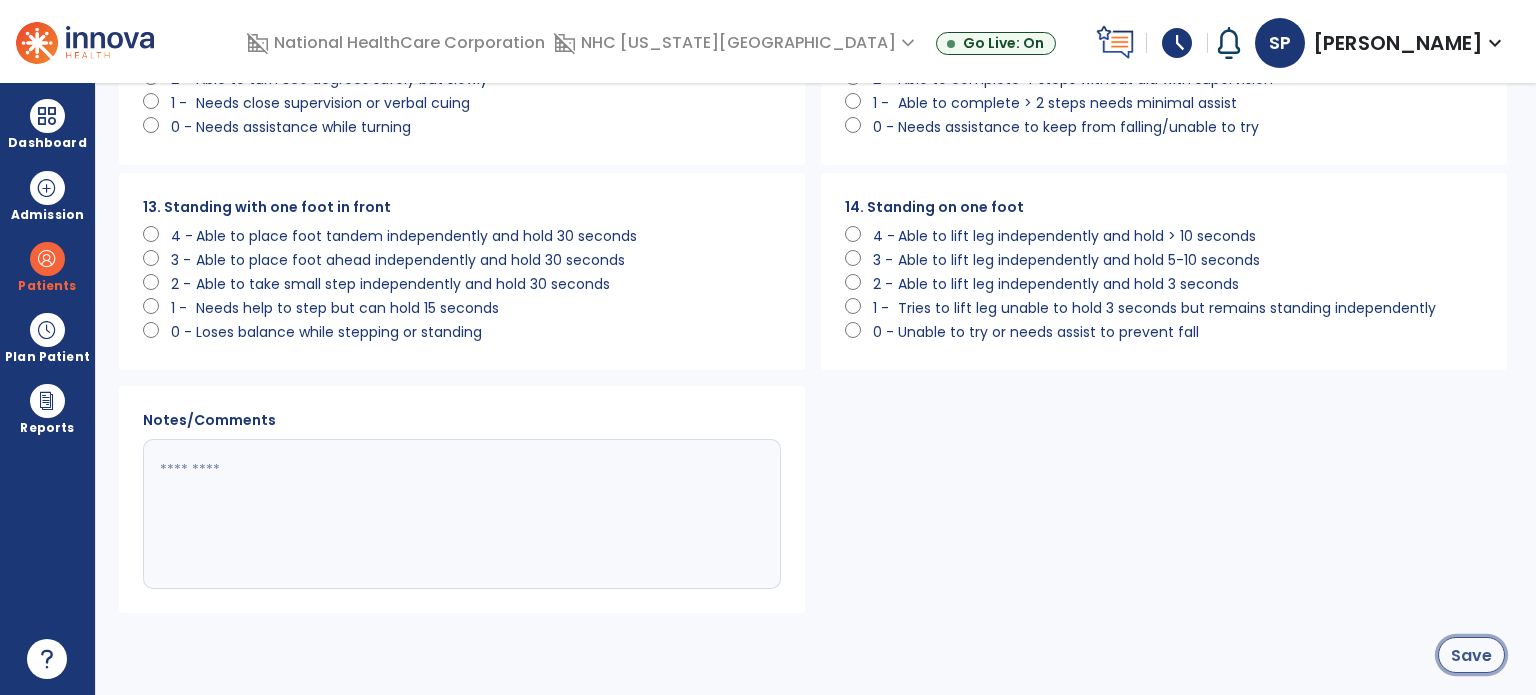 click on "Save" 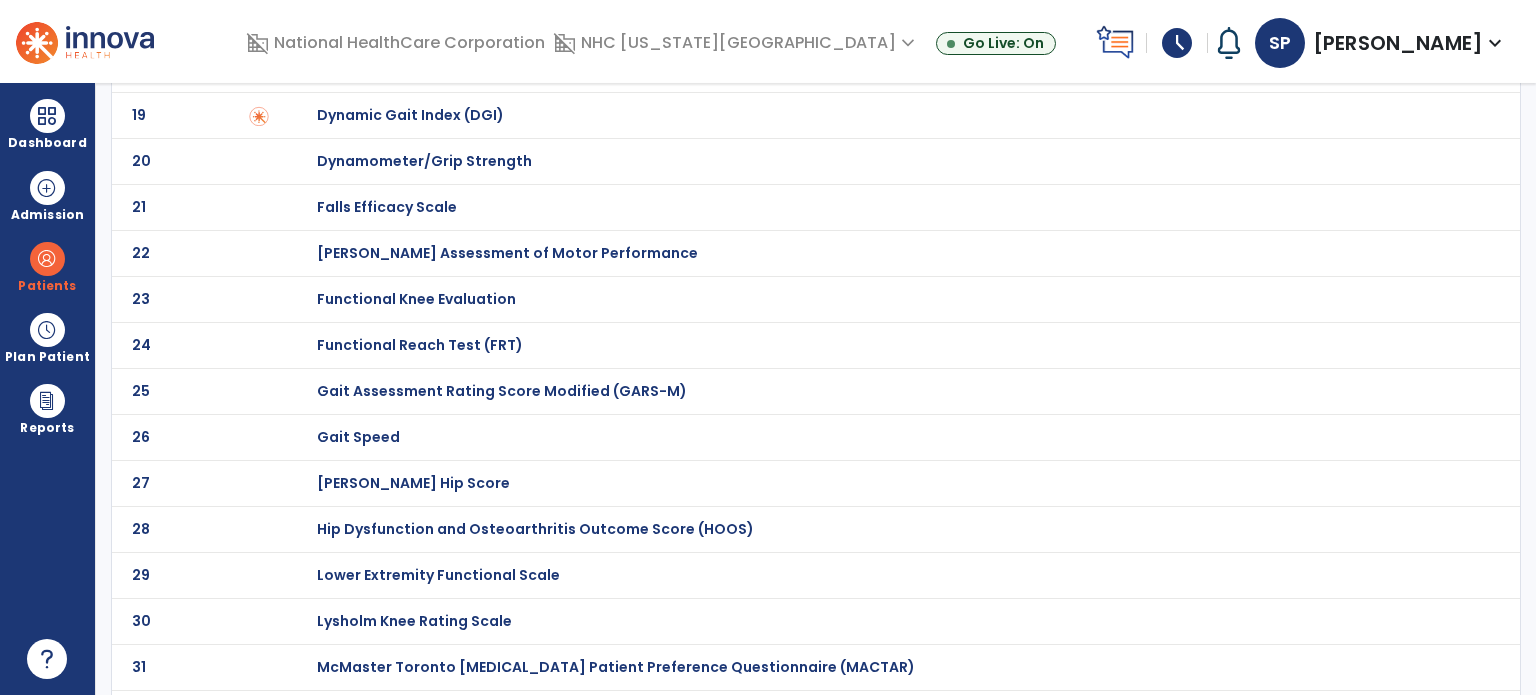 scroll, scrollTop: 916, scrollLeft: 0, axis: vertical 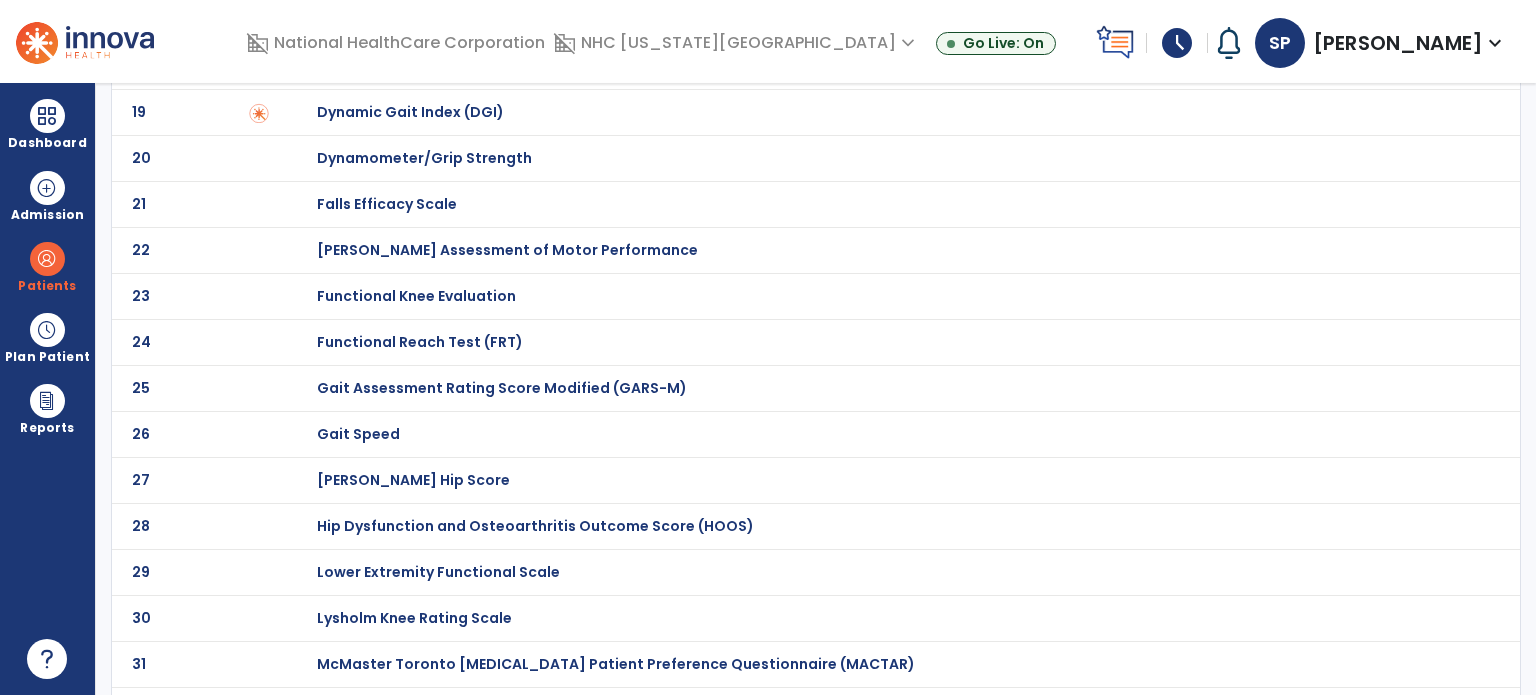 click on "26 Gait Speed" 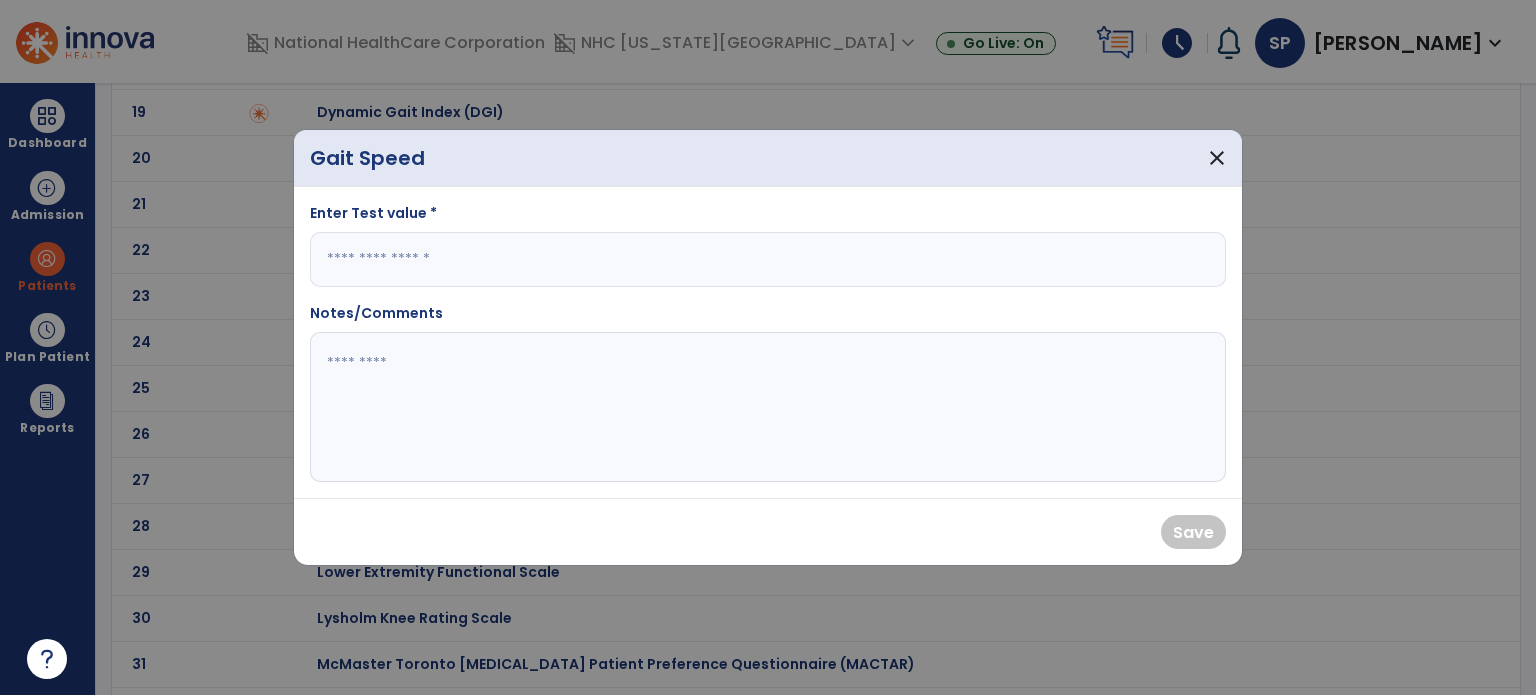 click at bounding box center [768, 259] 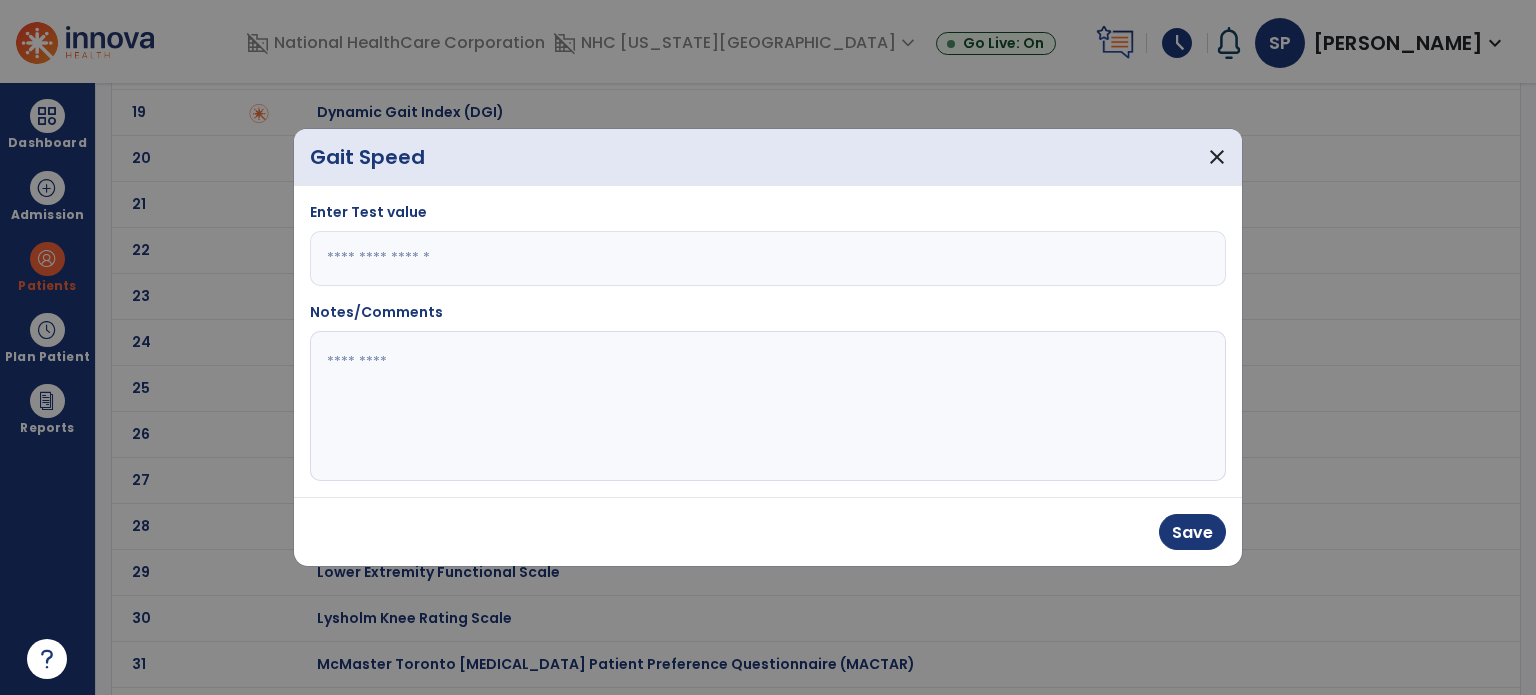 type on "****" 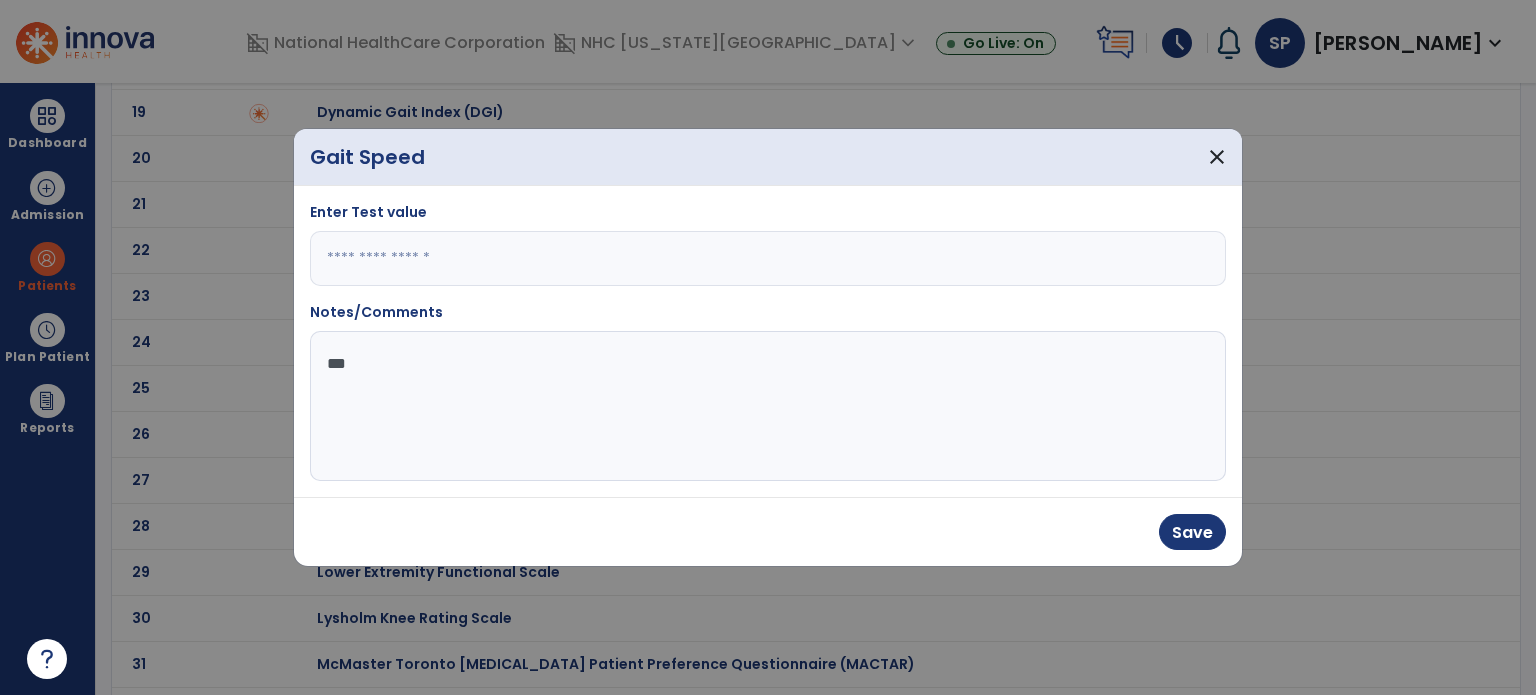 type on "***" 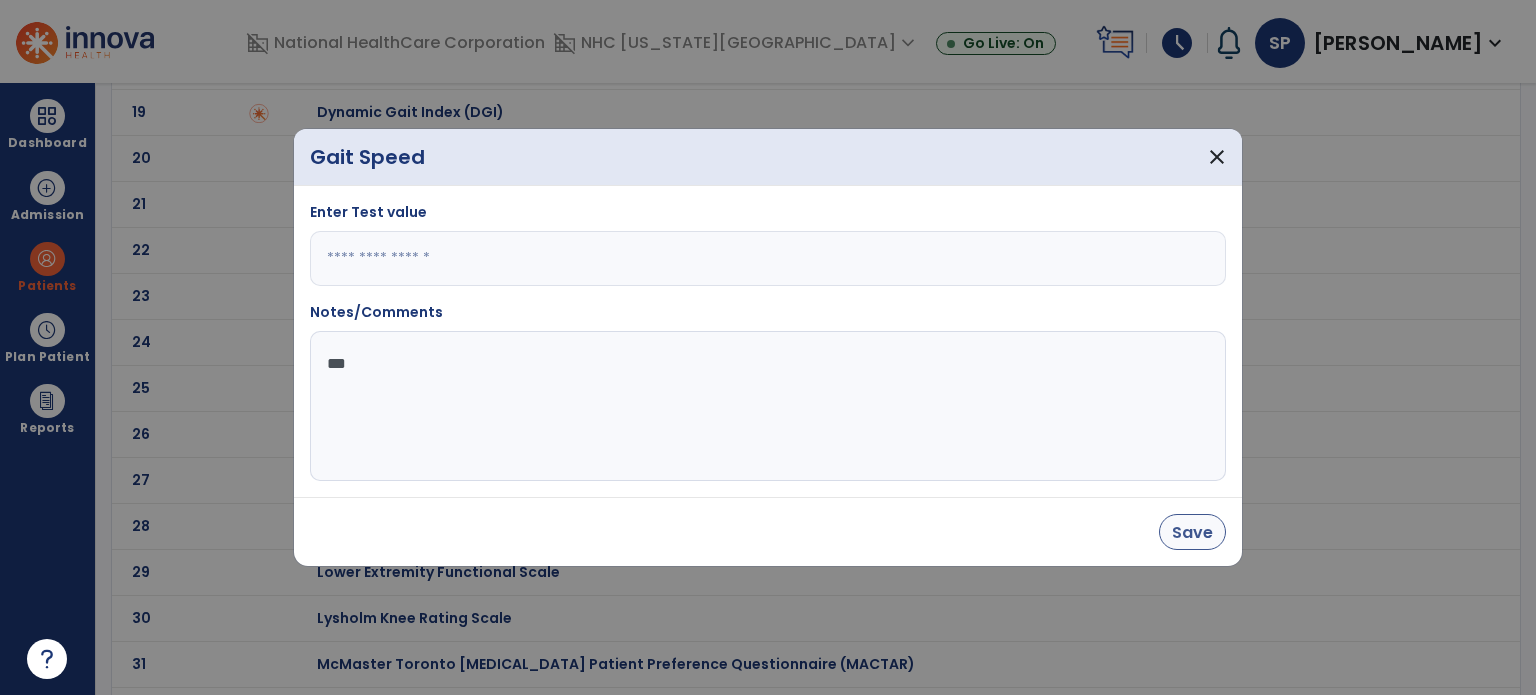 click on "Save" at bounding box center [1192, 532] 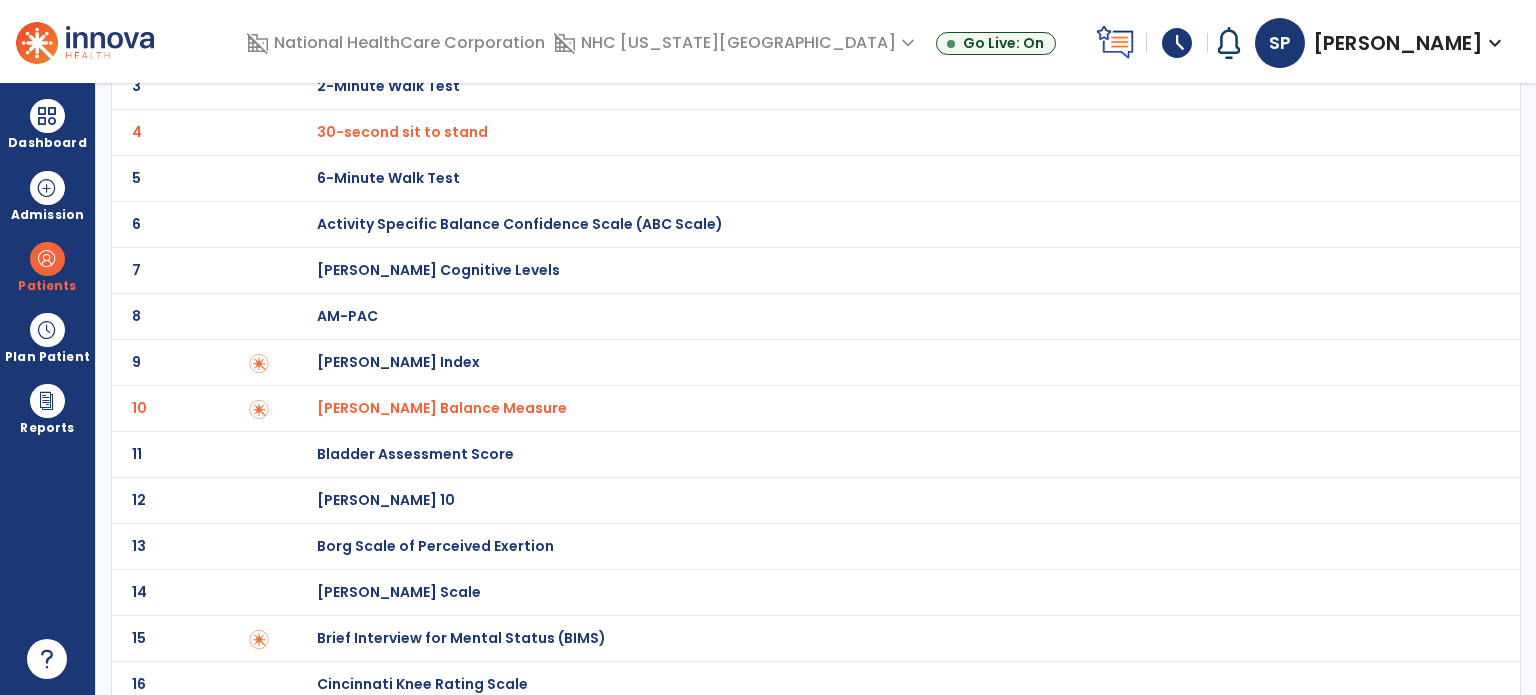 scroll, scrollTop: 0, scrollLeft: 0, axis: both 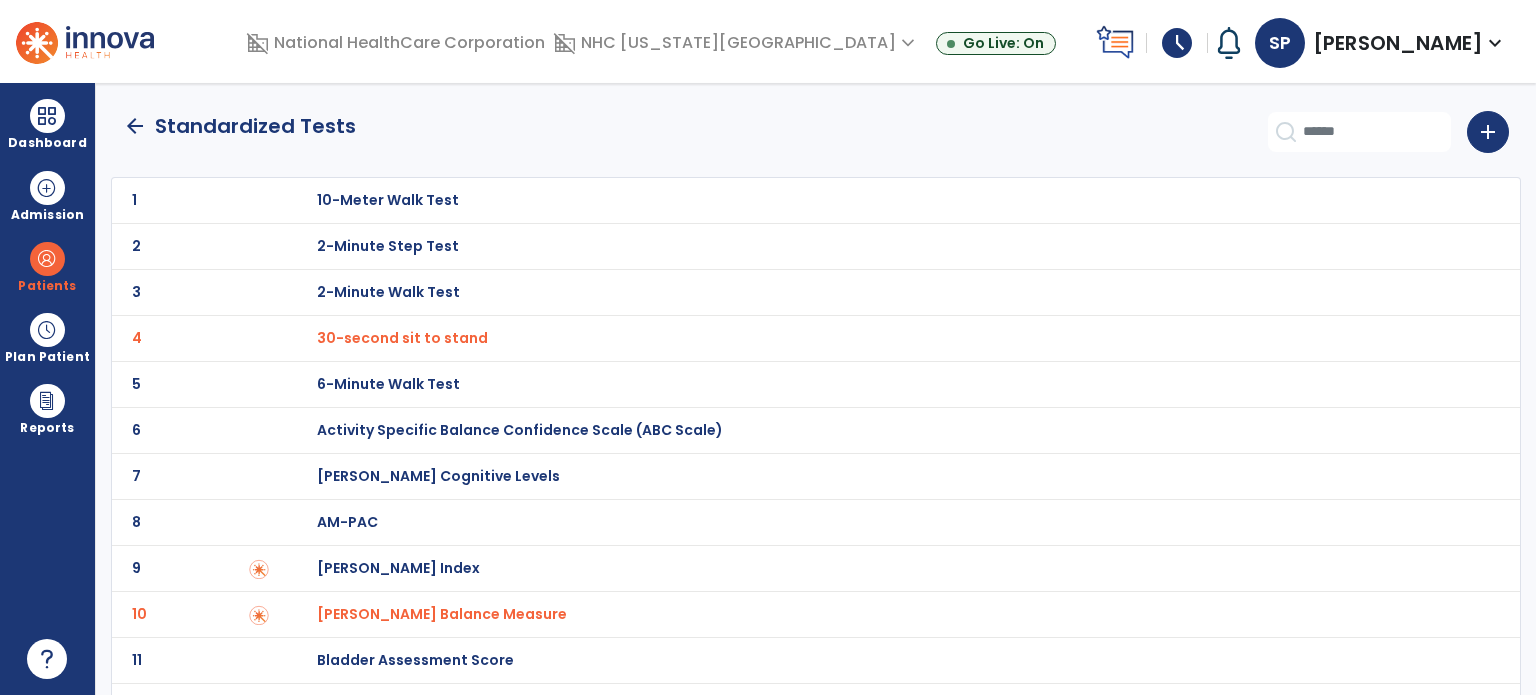 click on "arrow_back" 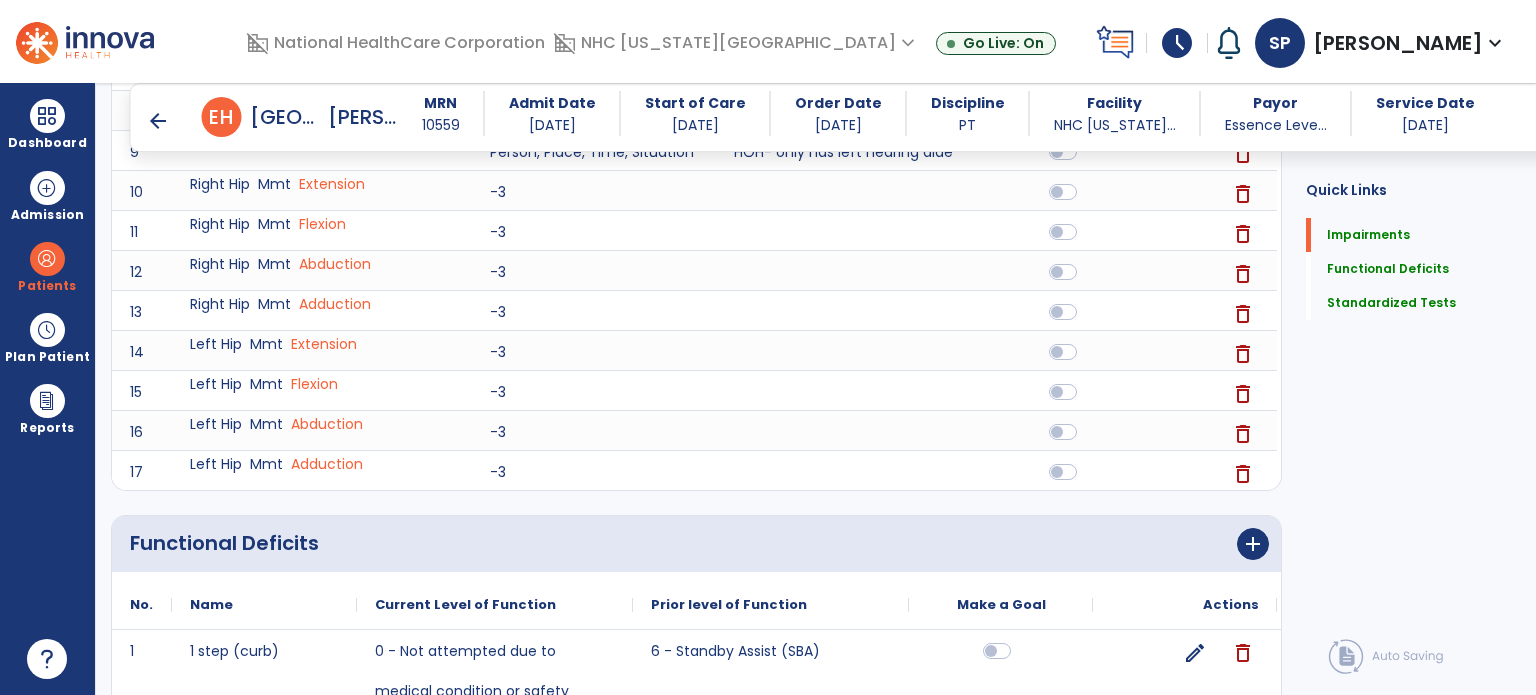 scroll, scrollTop: 680, scrollLeft: 0, axis: vertical 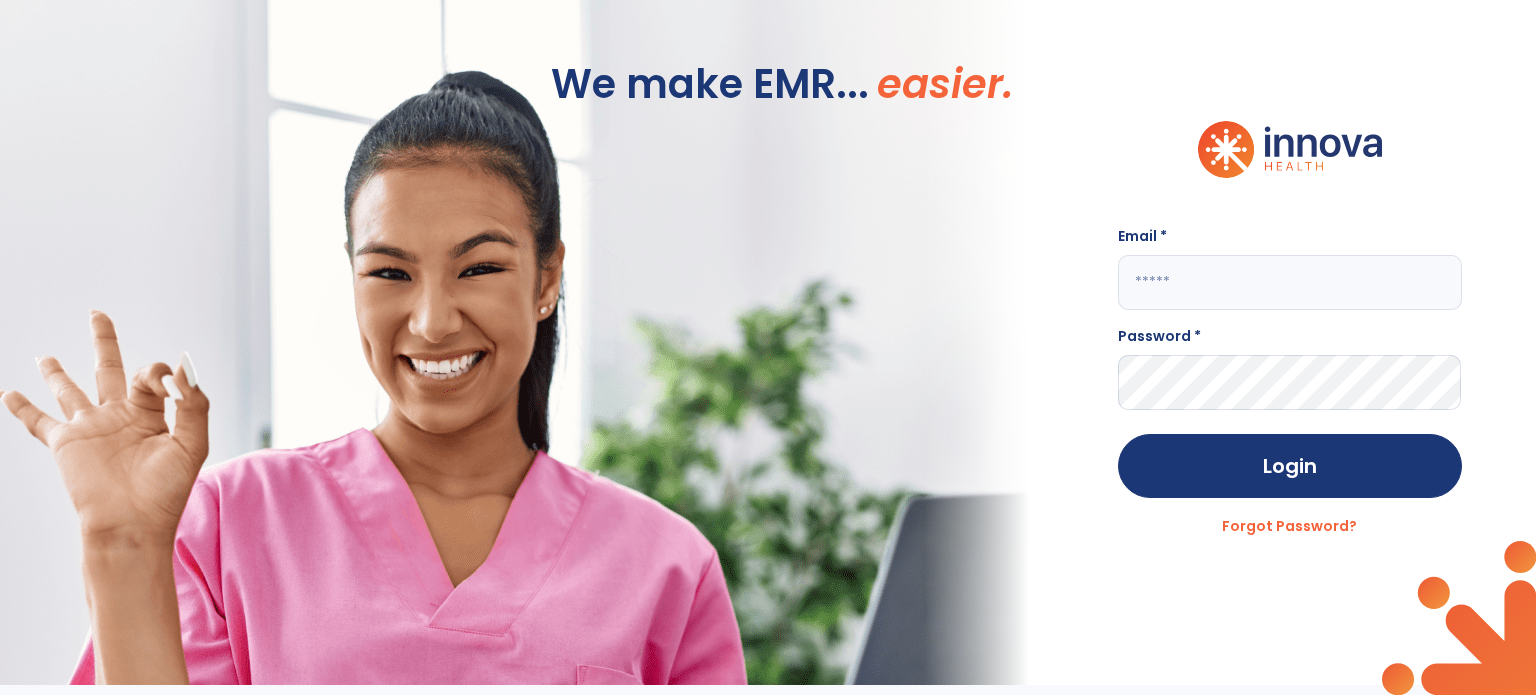 type on "**********" 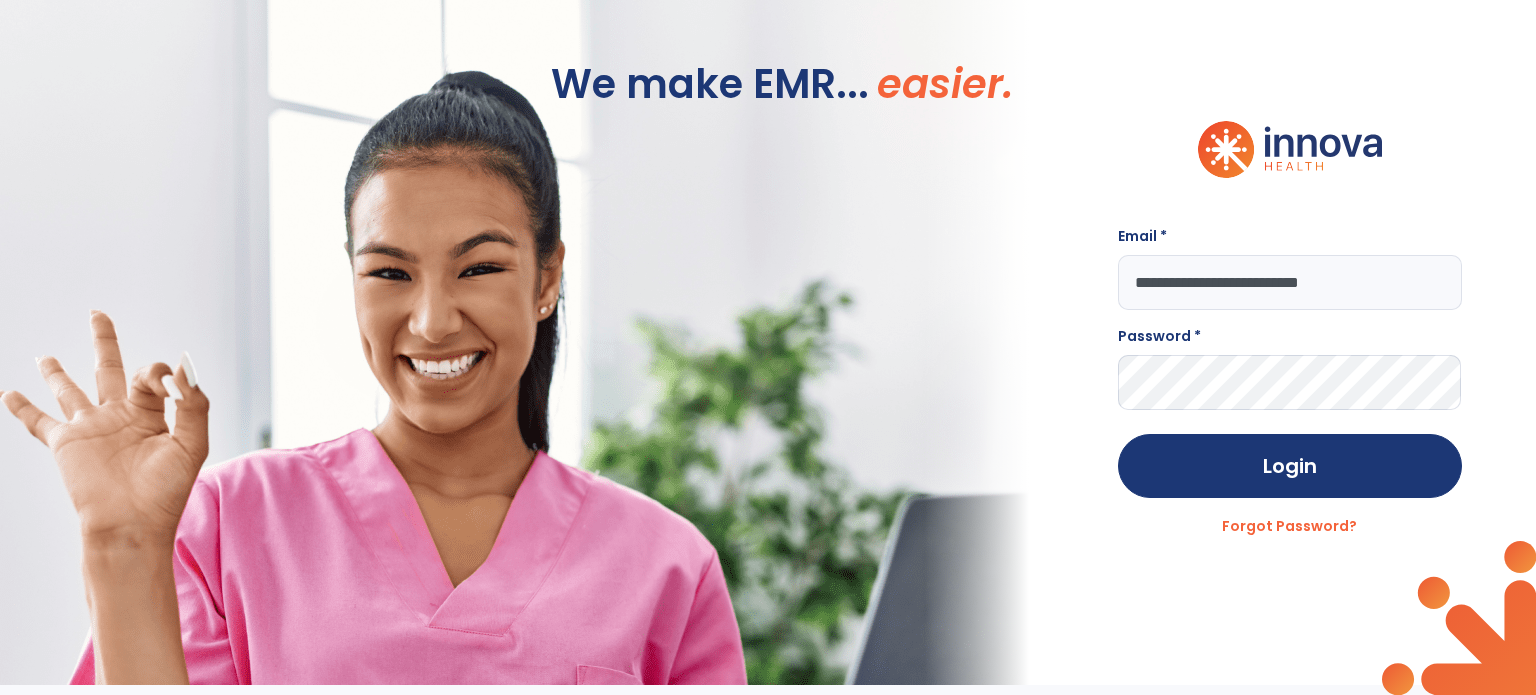 scroll, scrollTop: 0, scrollLeft: 0, axis: both 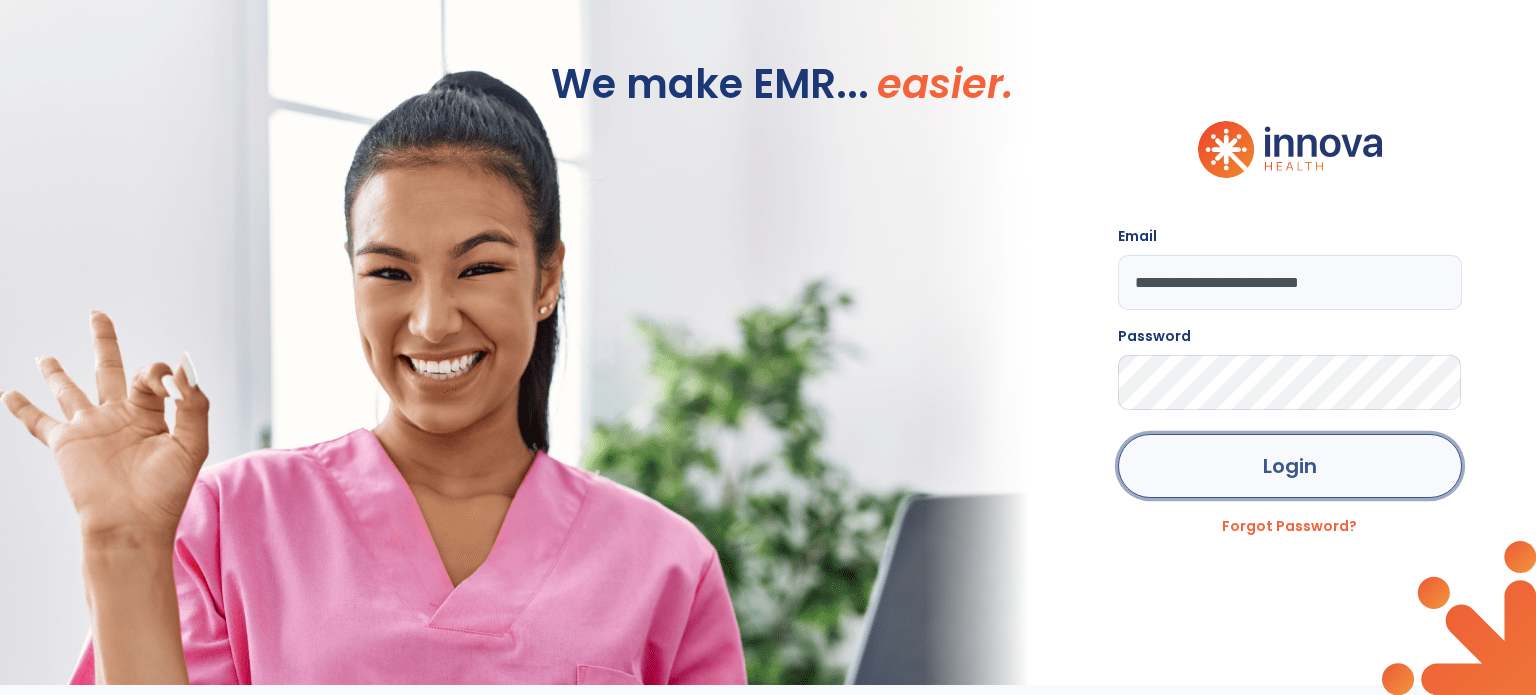 click on "Login" 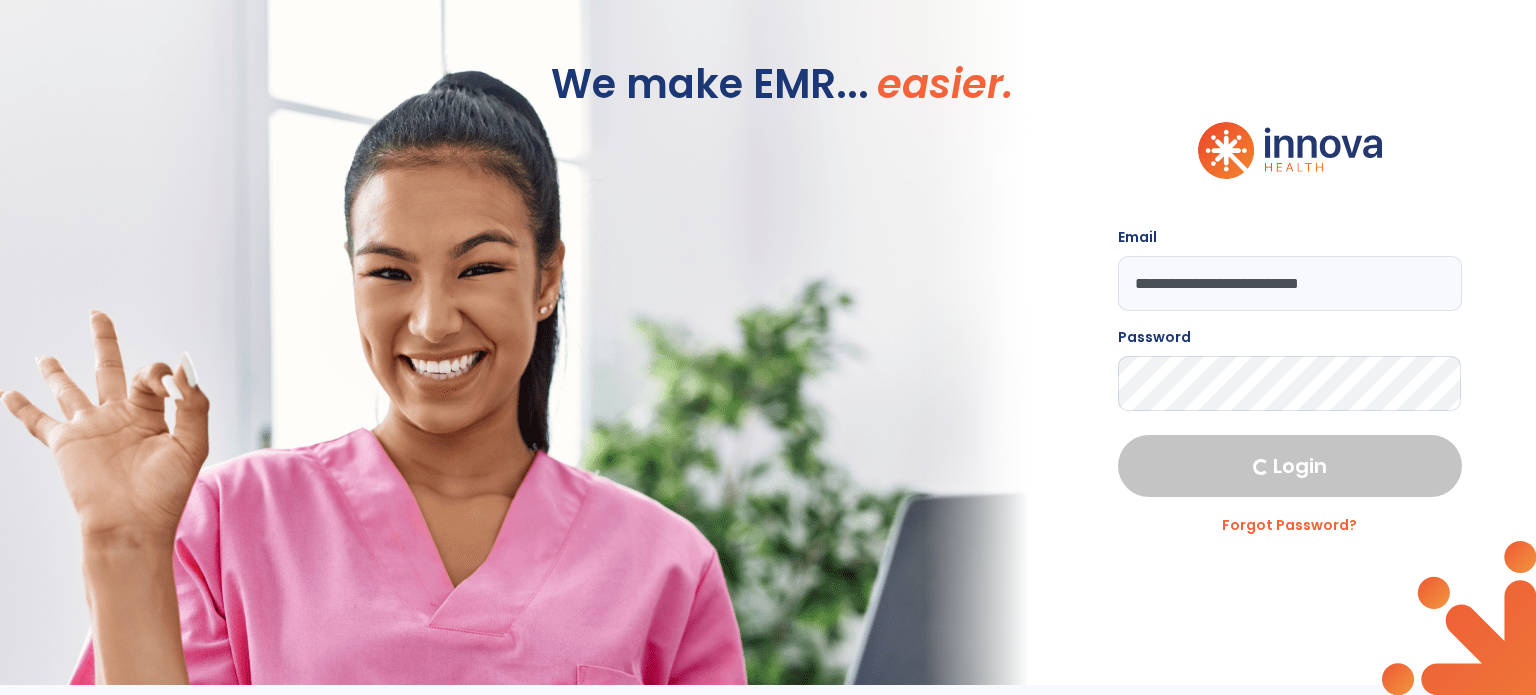 select on "****" 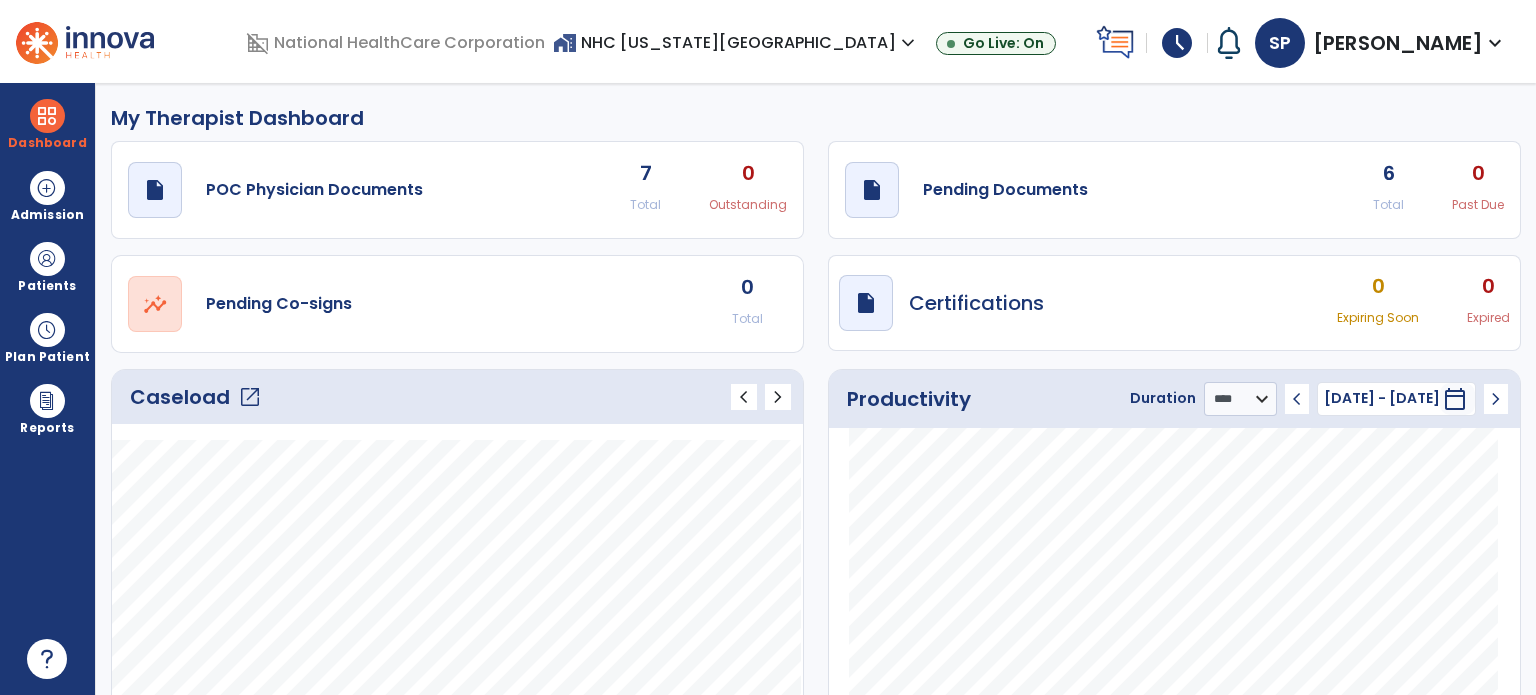 click on "draft   open_in_new  Pending Documents 6 Total 0 Past Due" 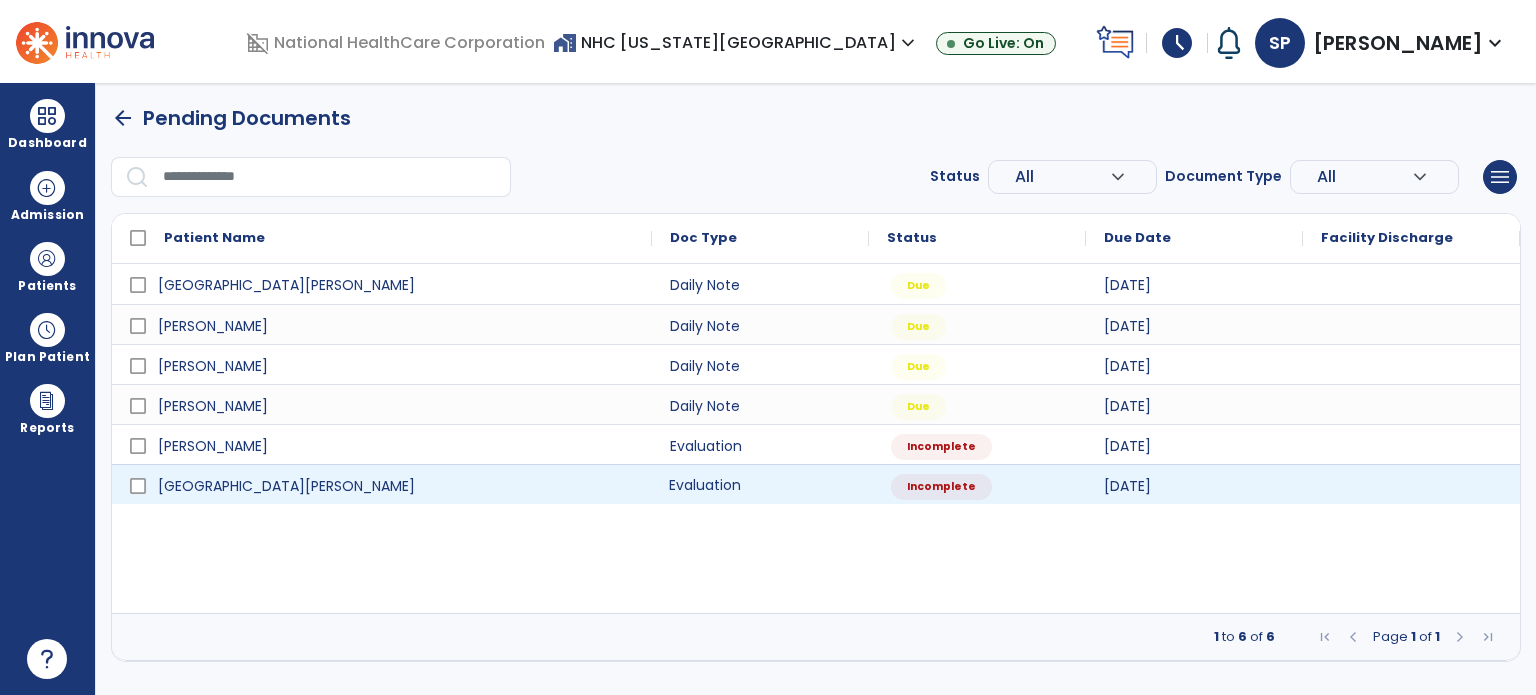 click on "Evaluation" at bounding box center [760, 484] 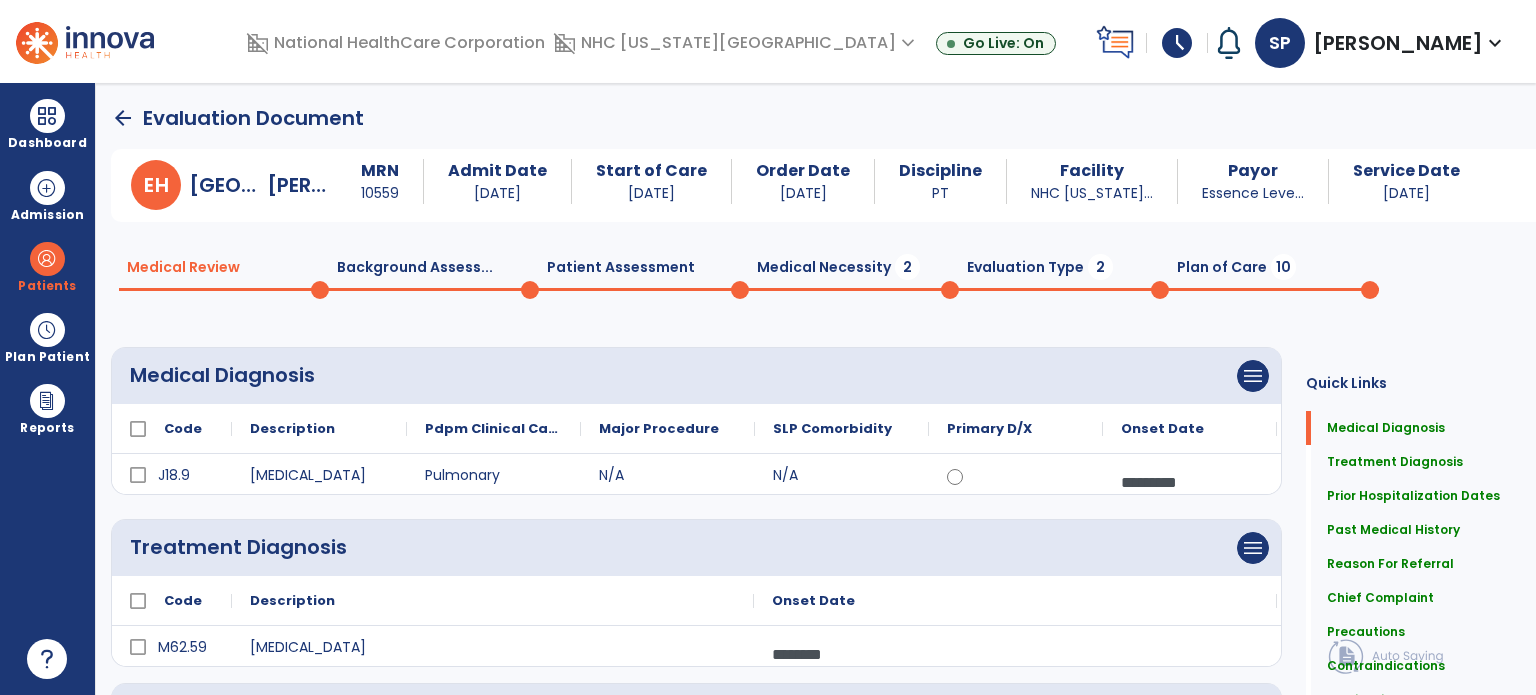click on "Patient Assessment  0" 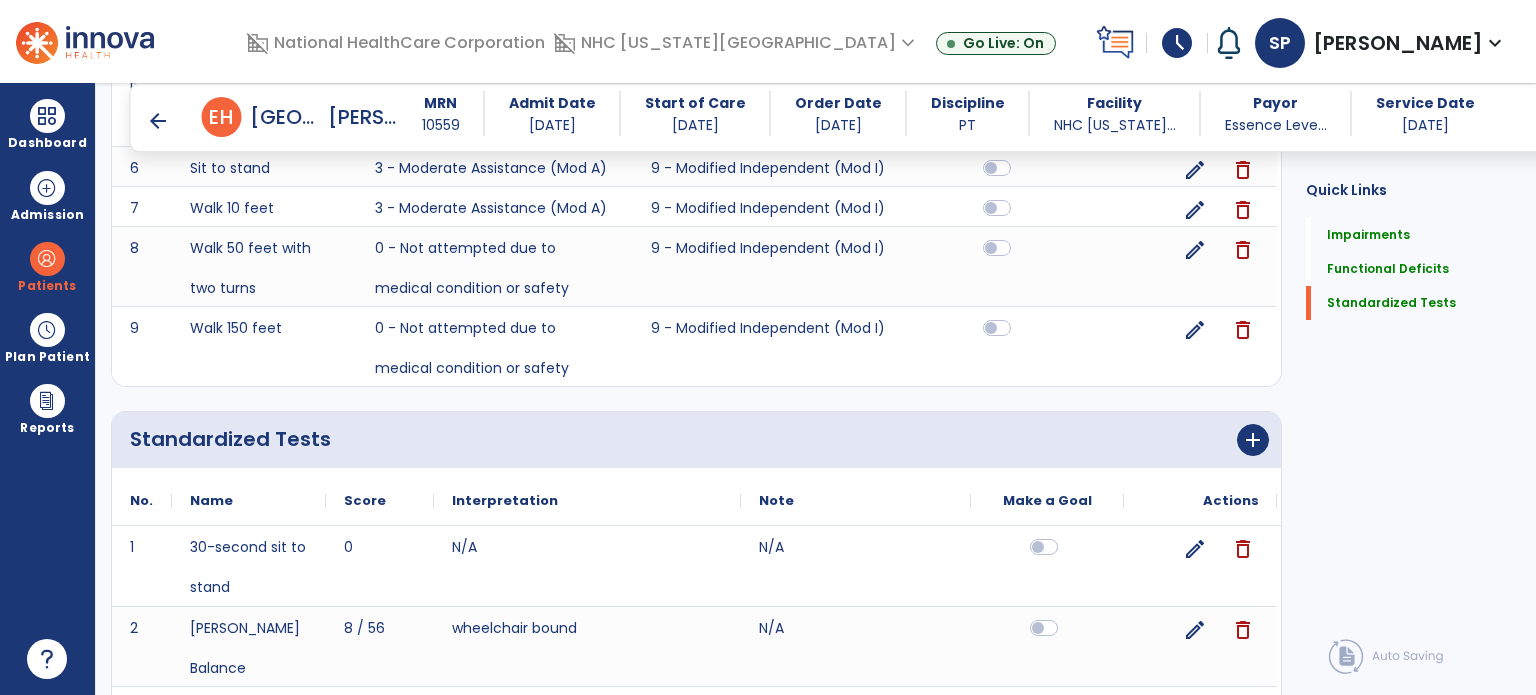 scroll, scrollTop: 1857, scrollLeft: 0, axis: vertical 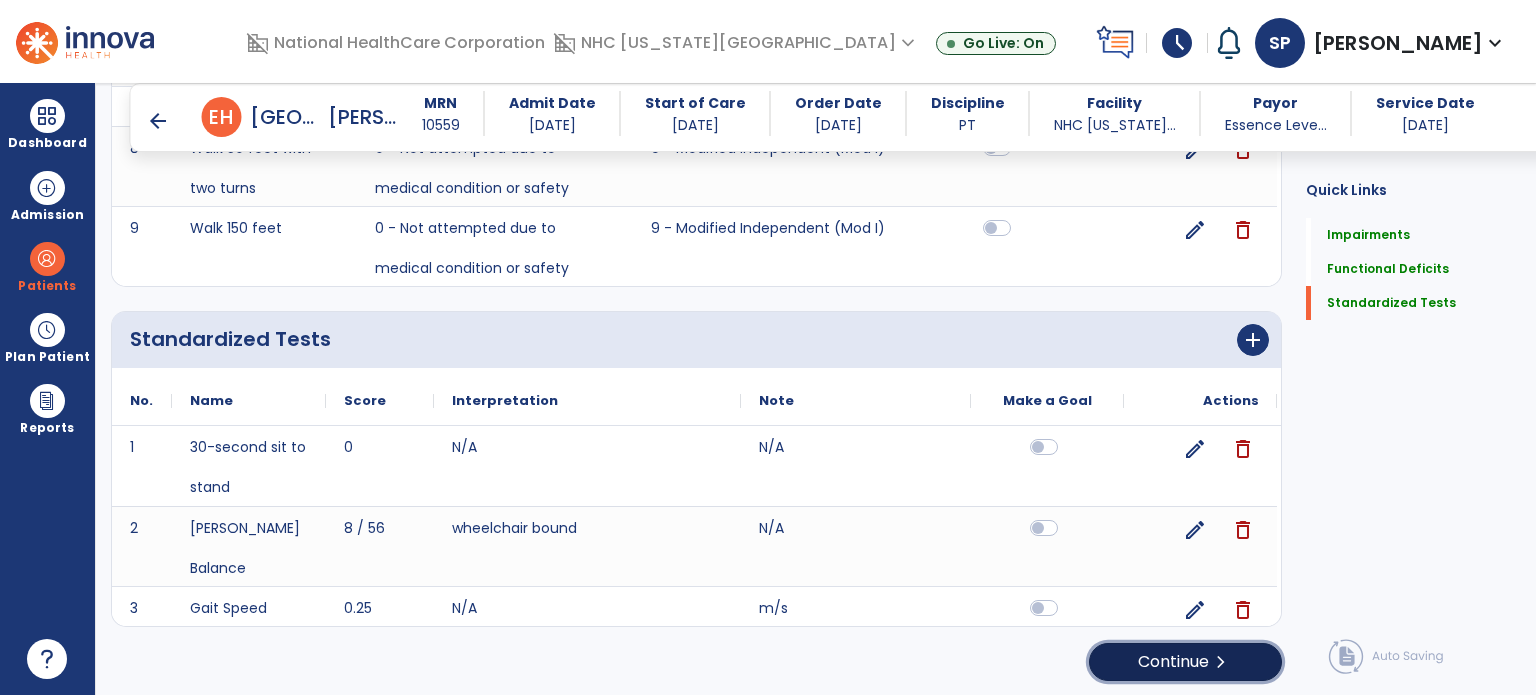 click on "Continue  chevron_right" 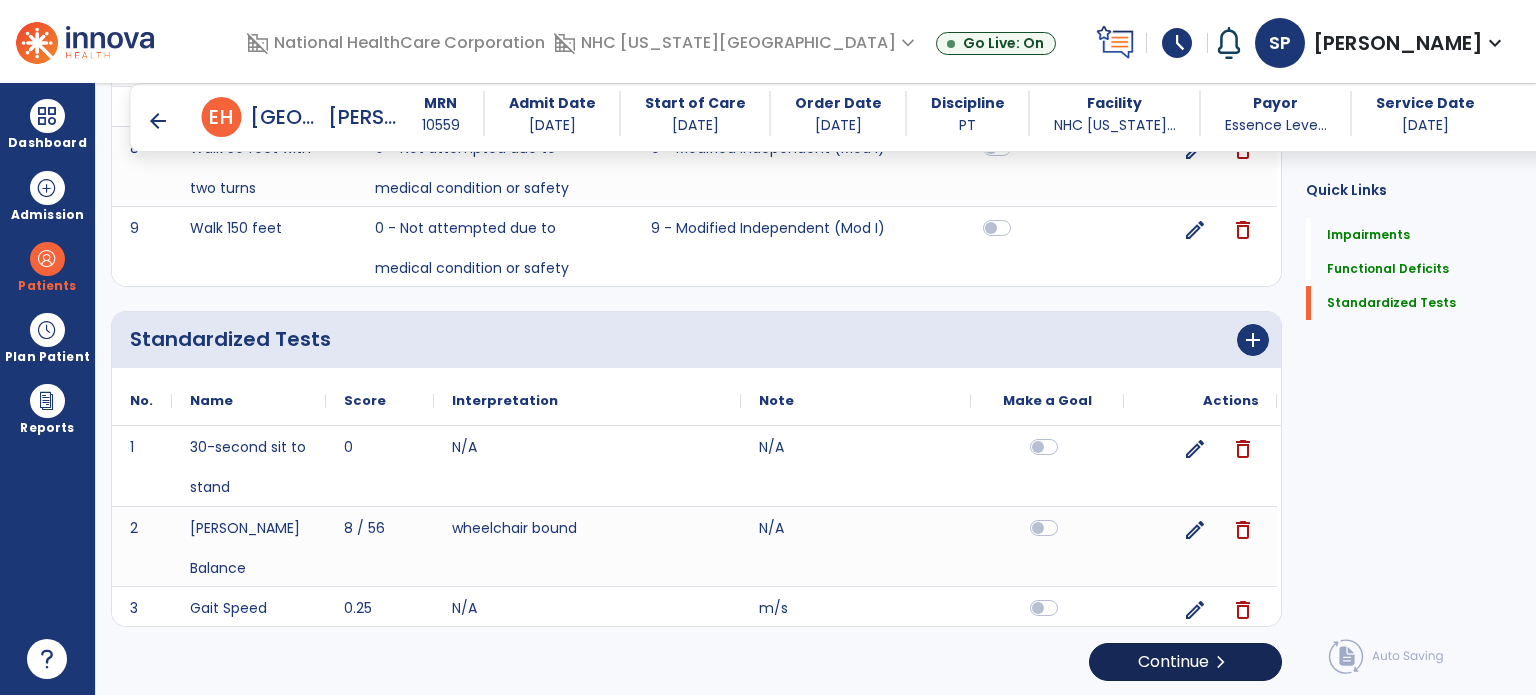 scroll, scrollTop: 0, scrollLeft: 0, axis: both 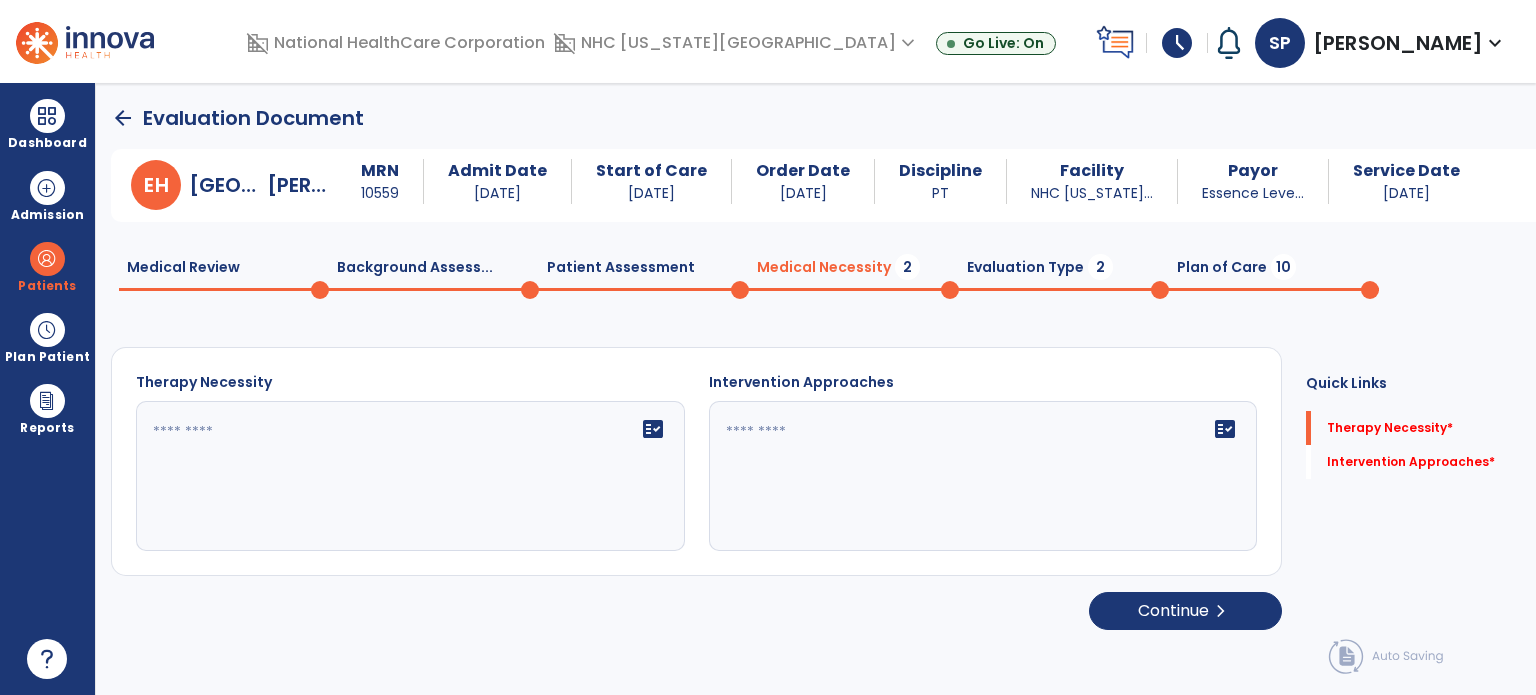 click on "fact_check" 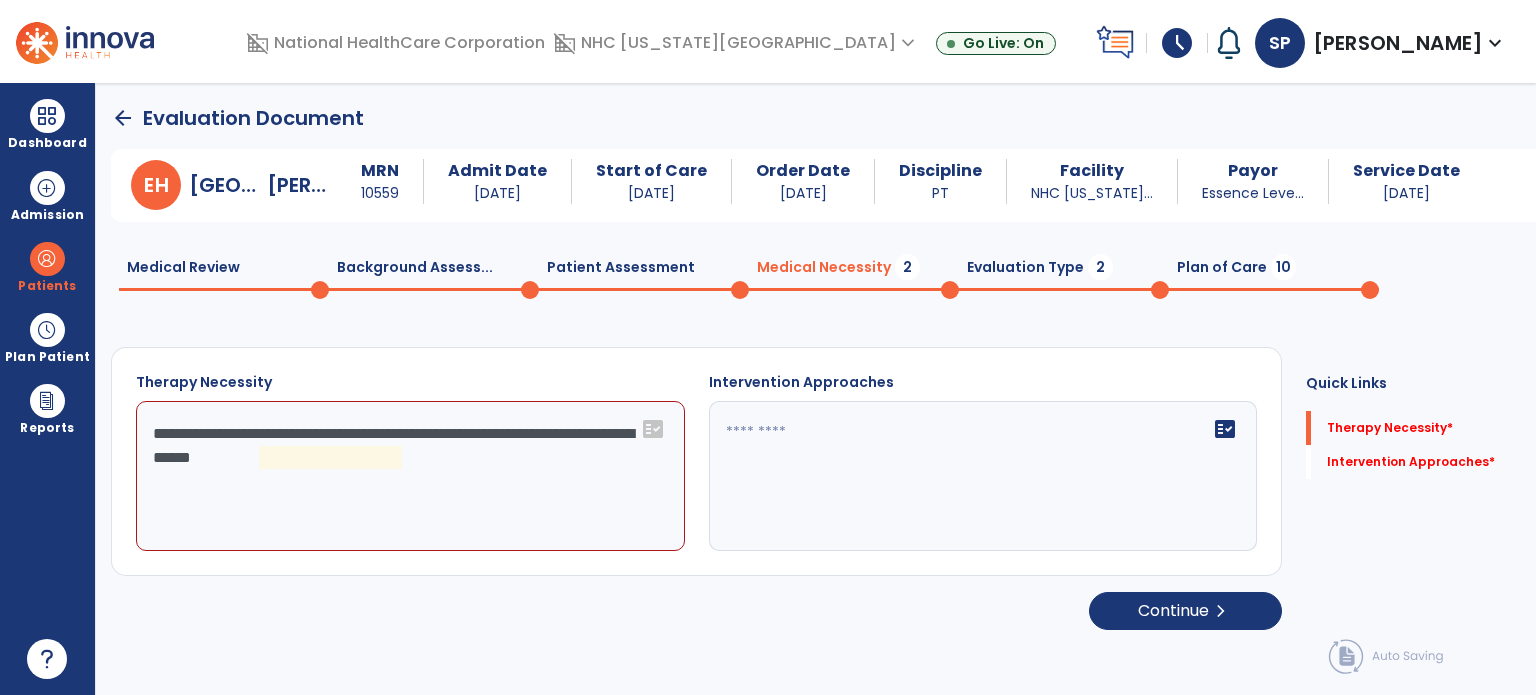 click on "**********" 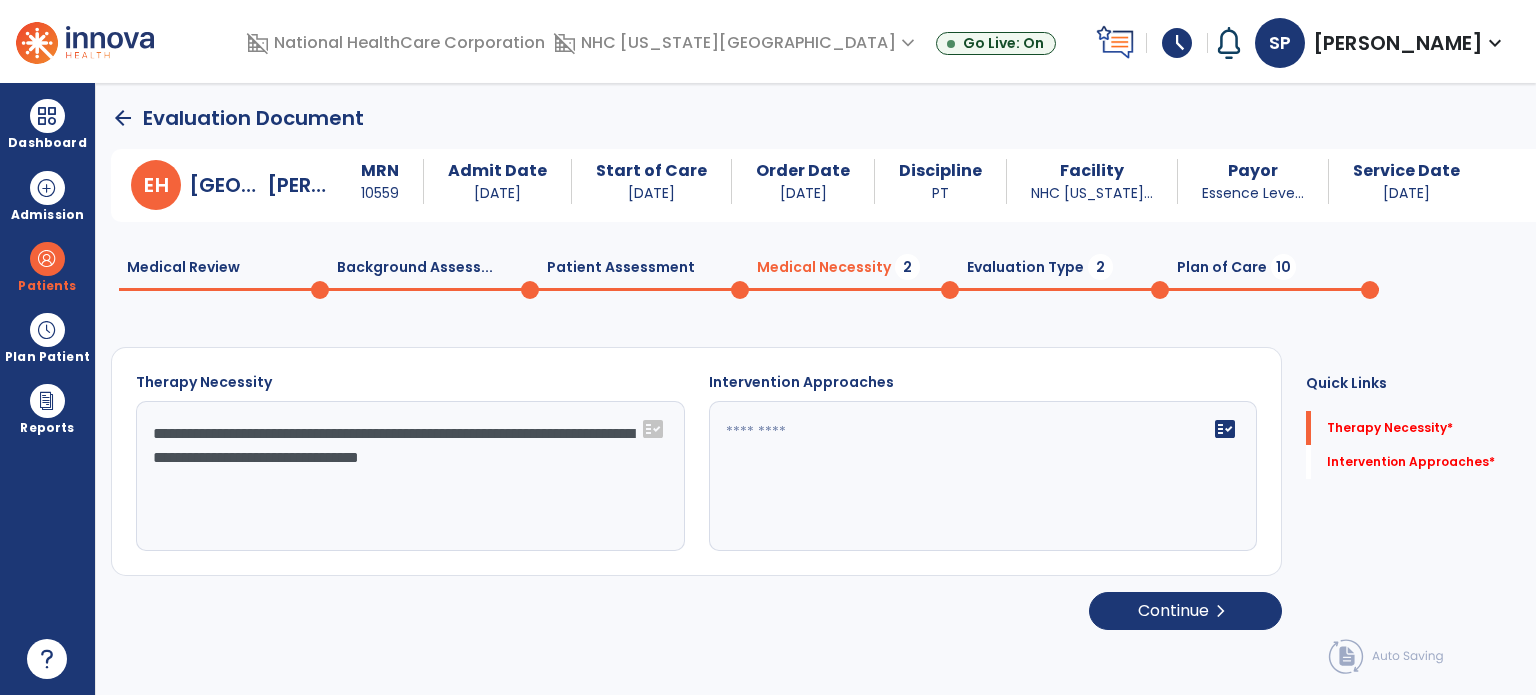 type on "**********" 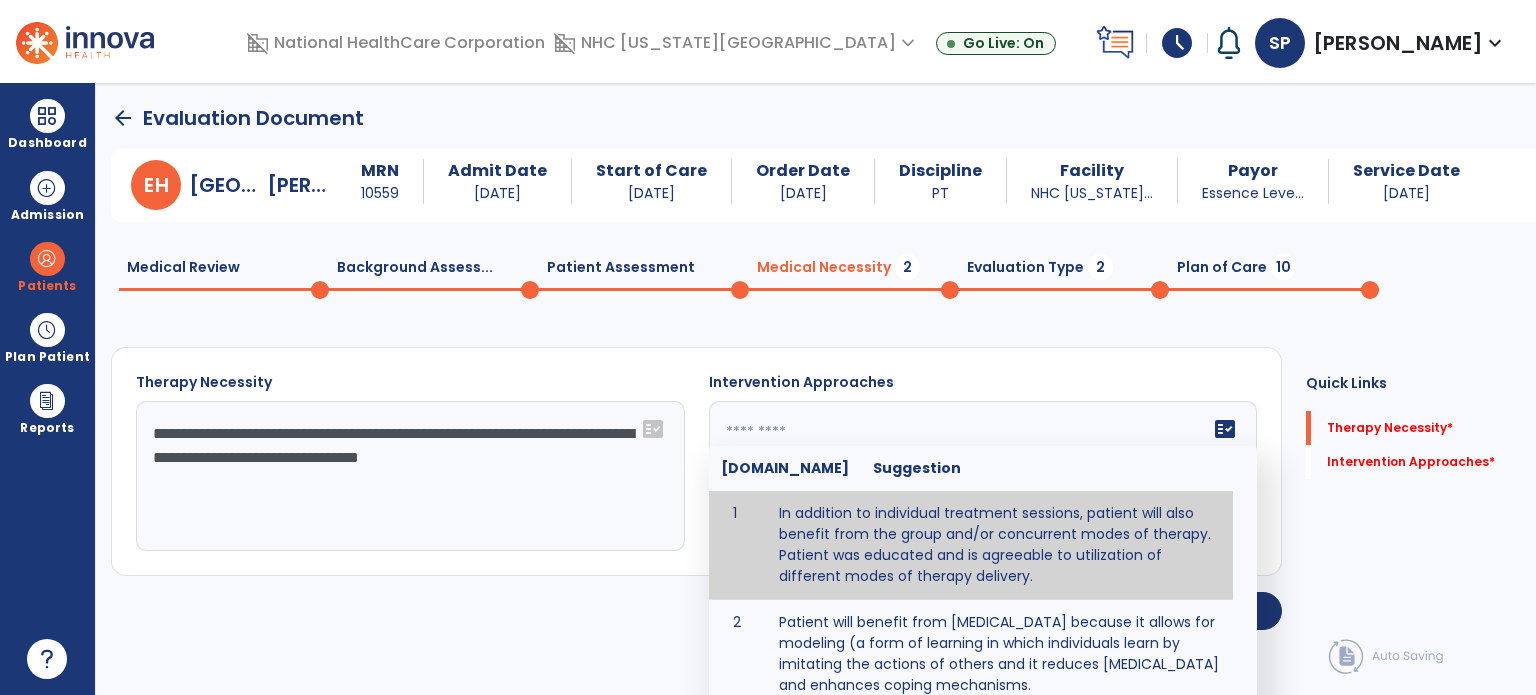 type on "**********" 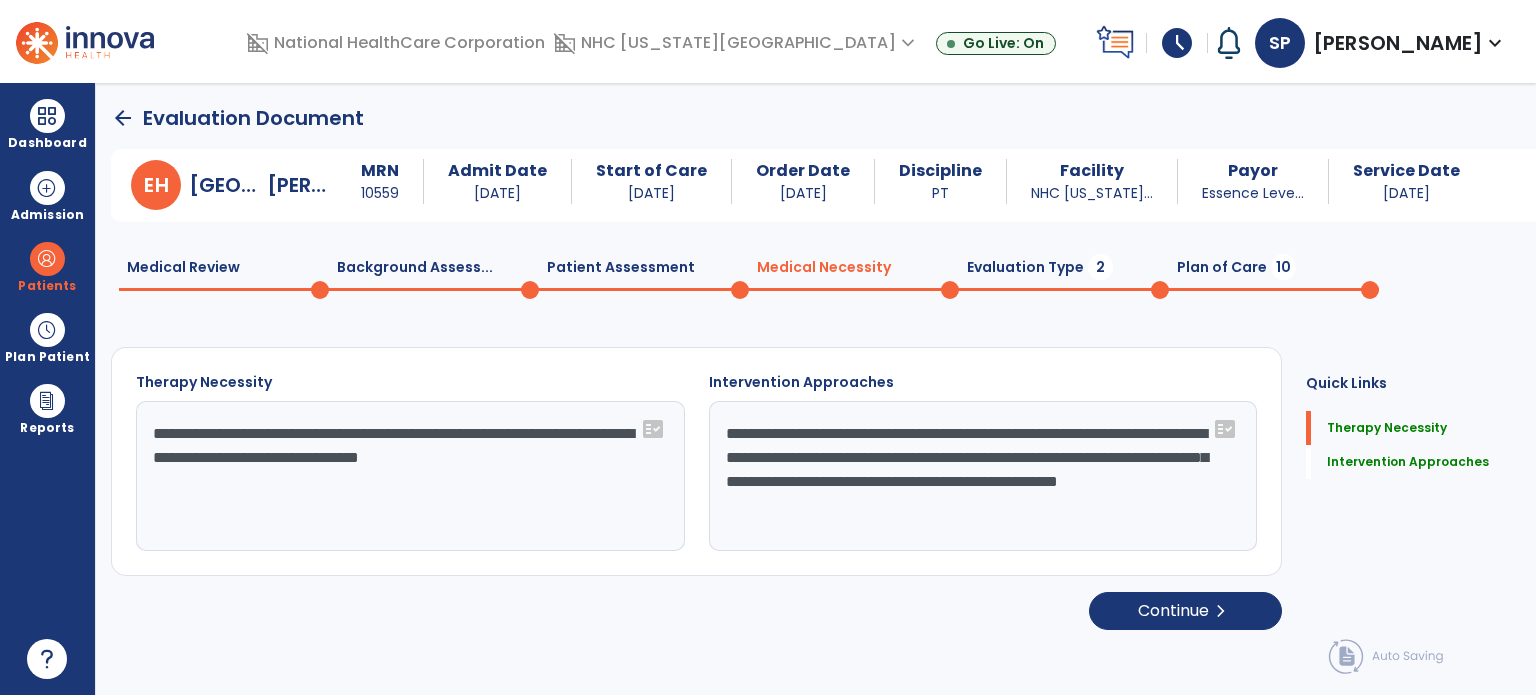 click on "**********" 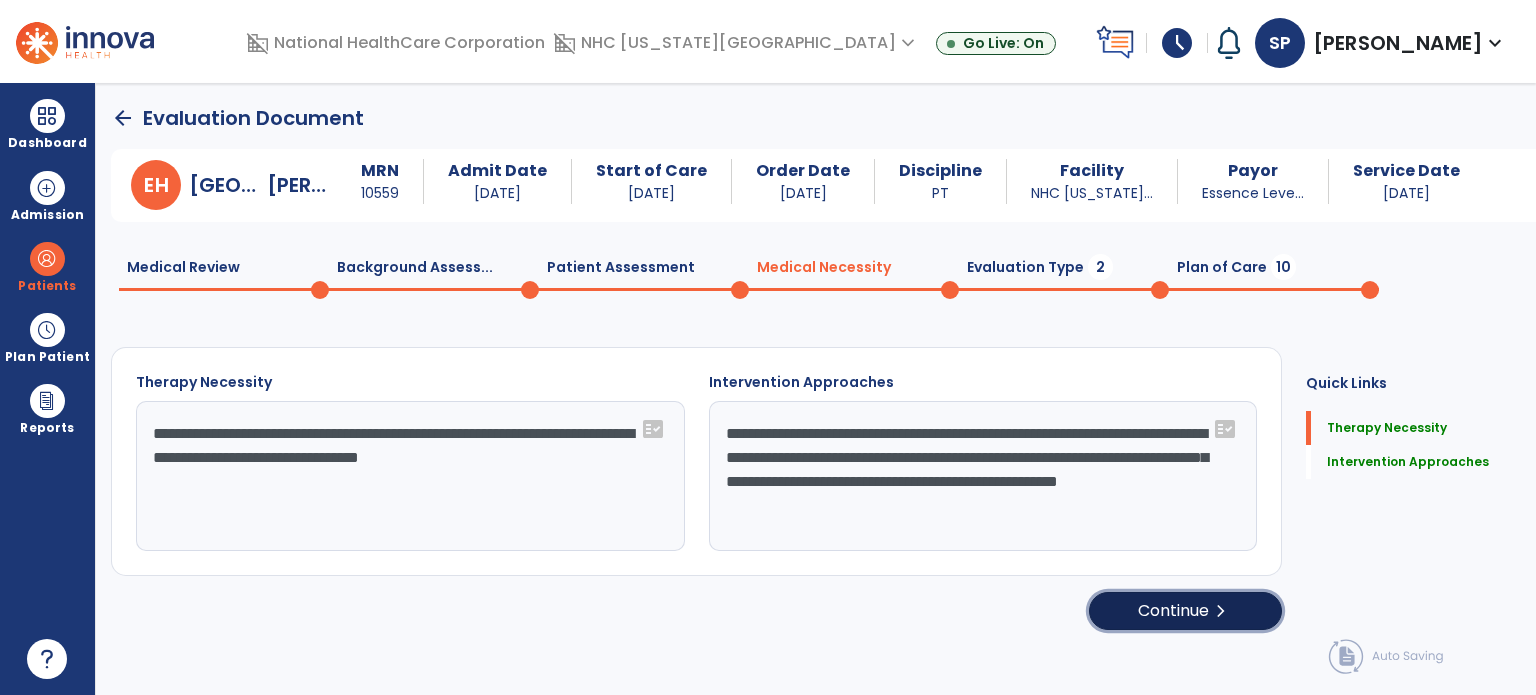 click on "Continue  chevron_right" 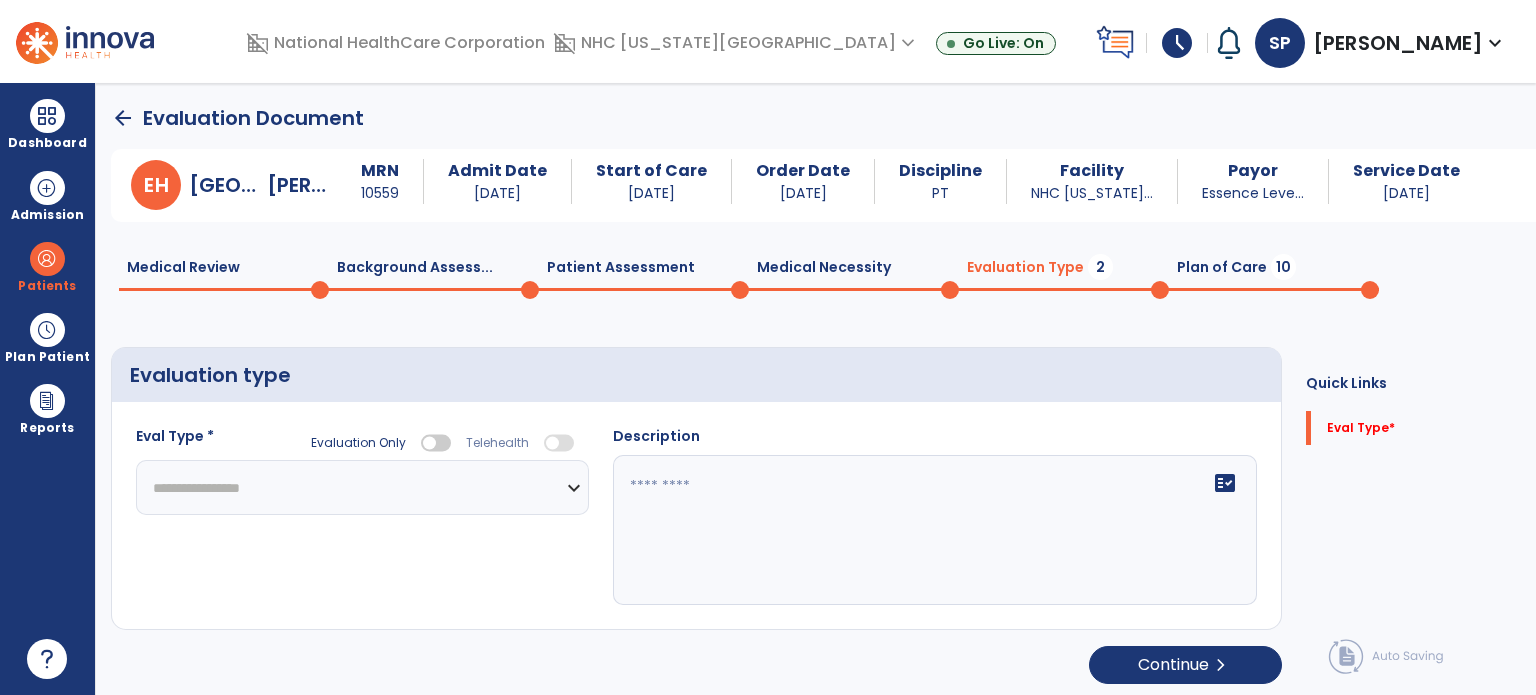 click on "**********" 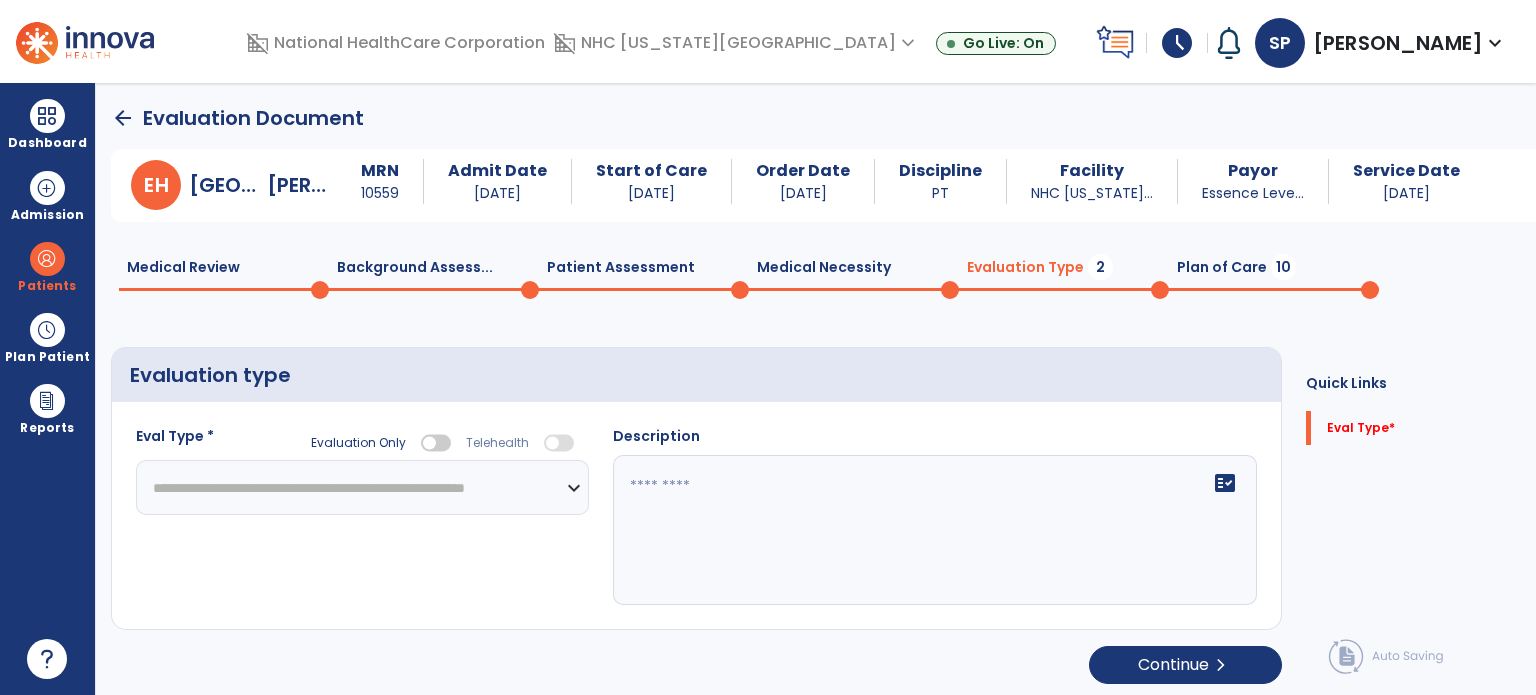 click on "**********" 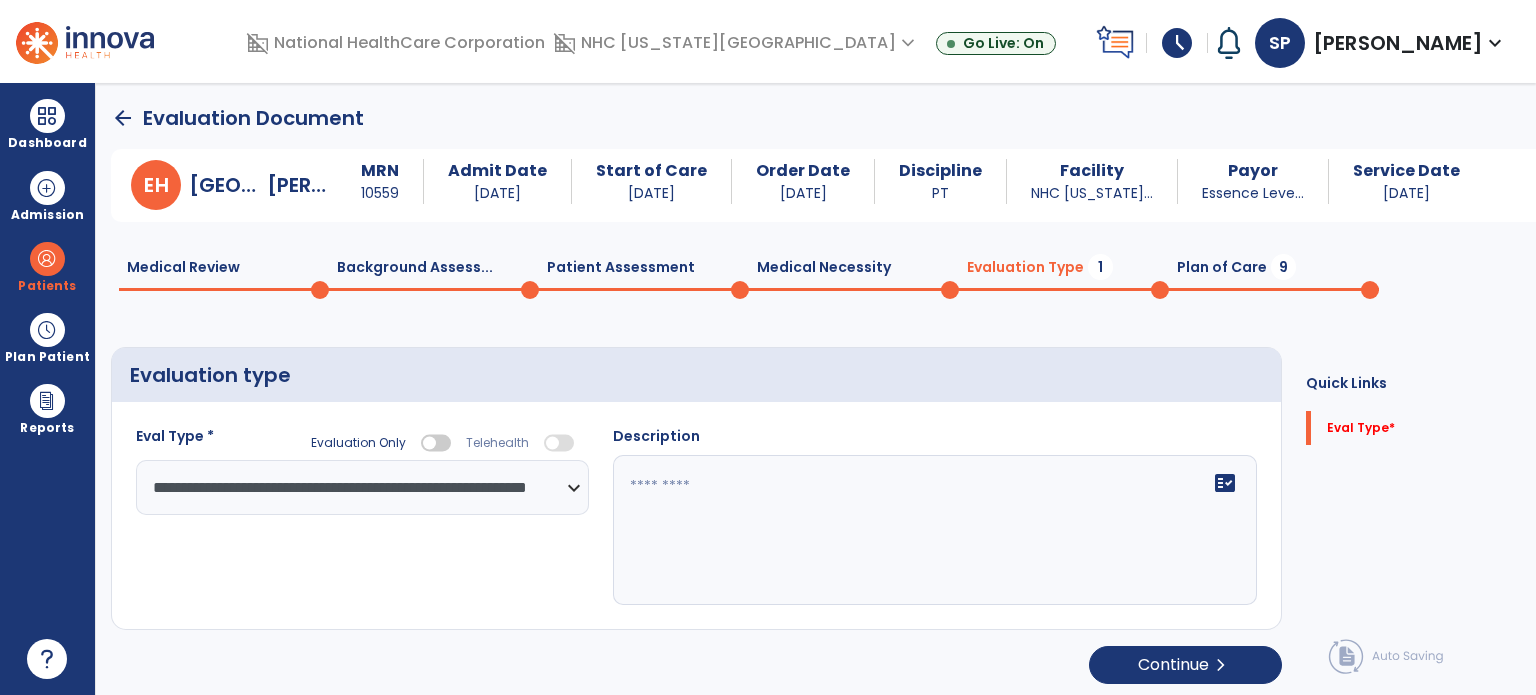 click on "Description   fact_check" 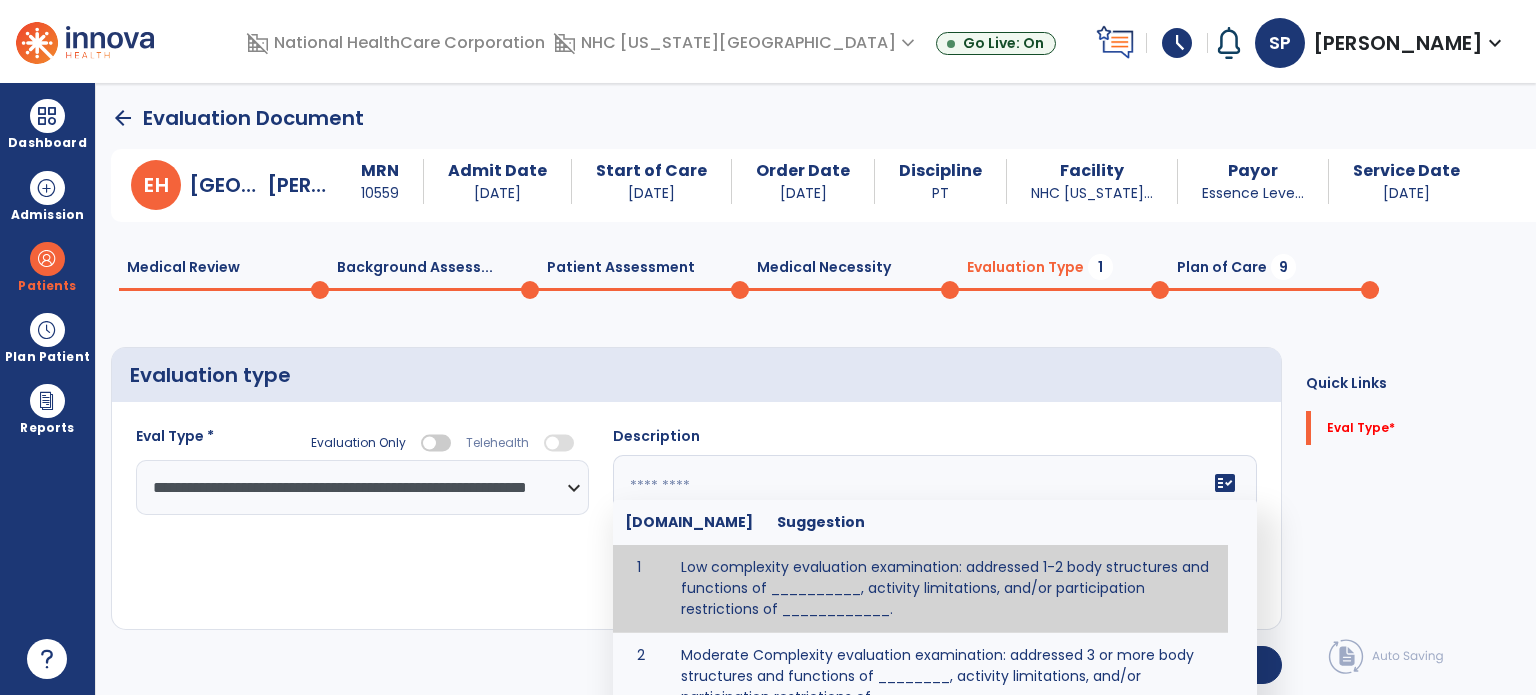 click 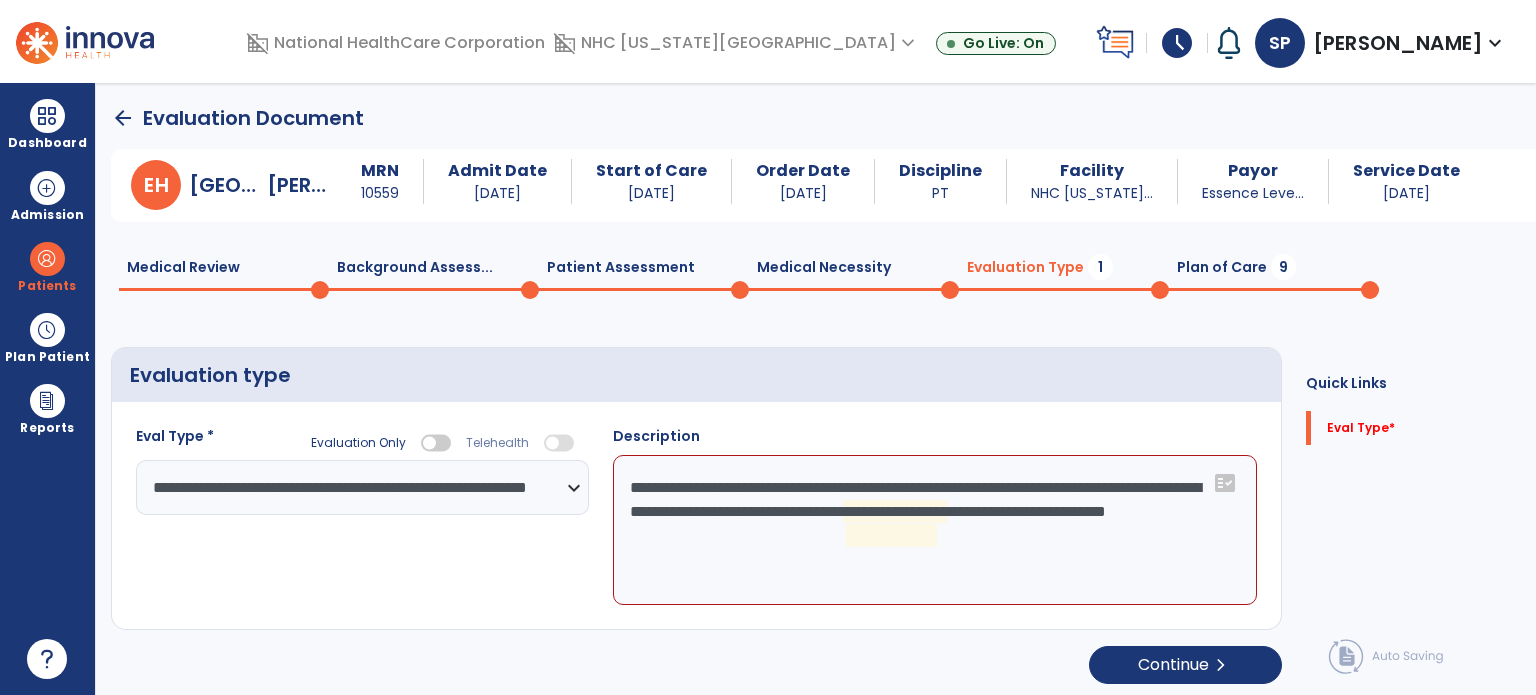 click on "**********" 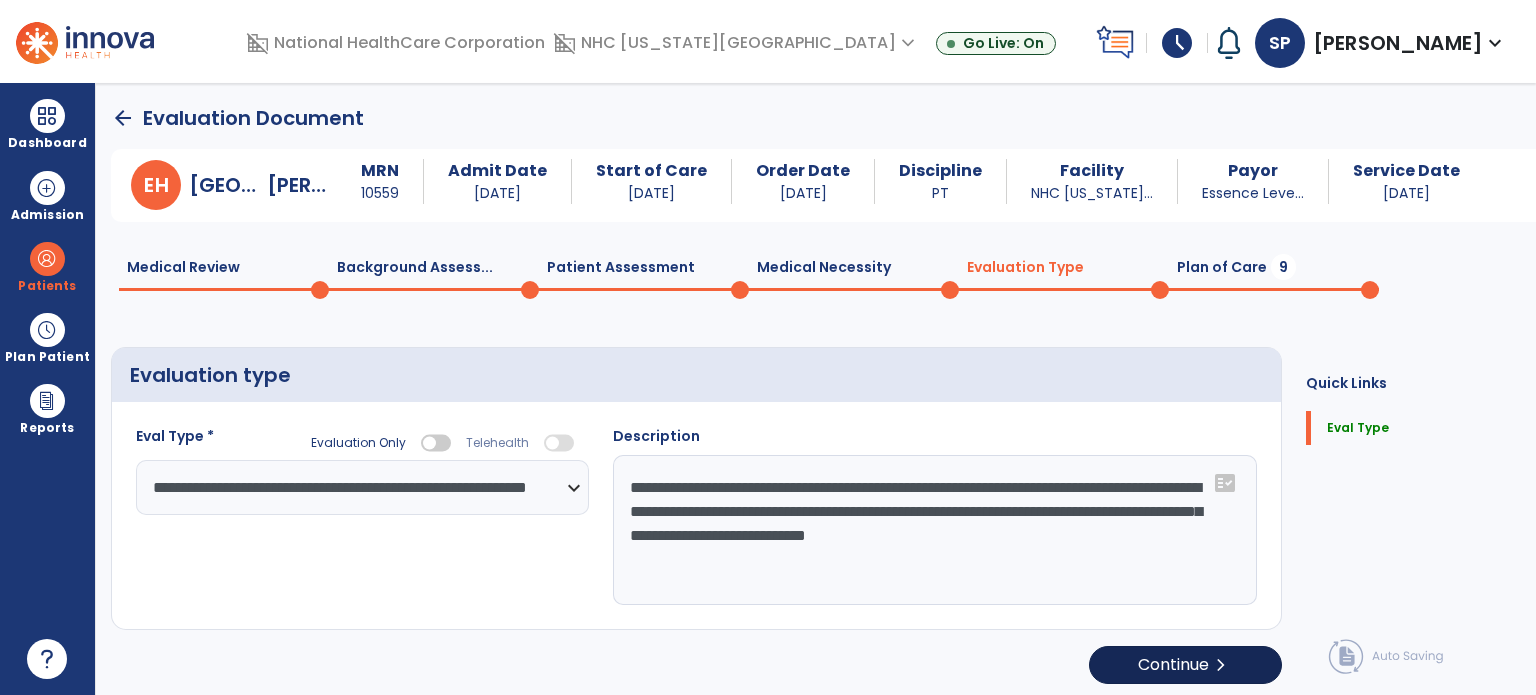 type on "**********" 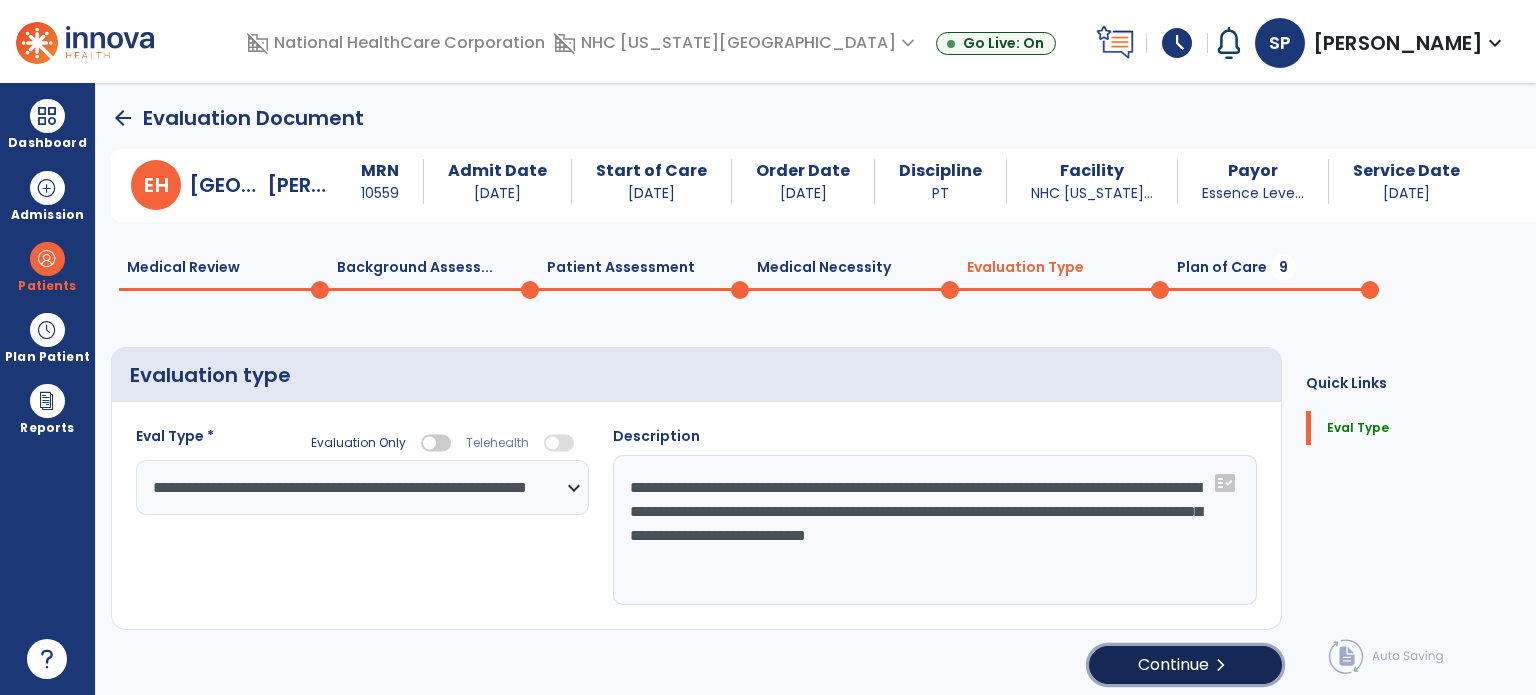 click on "Continue  chevron_right" 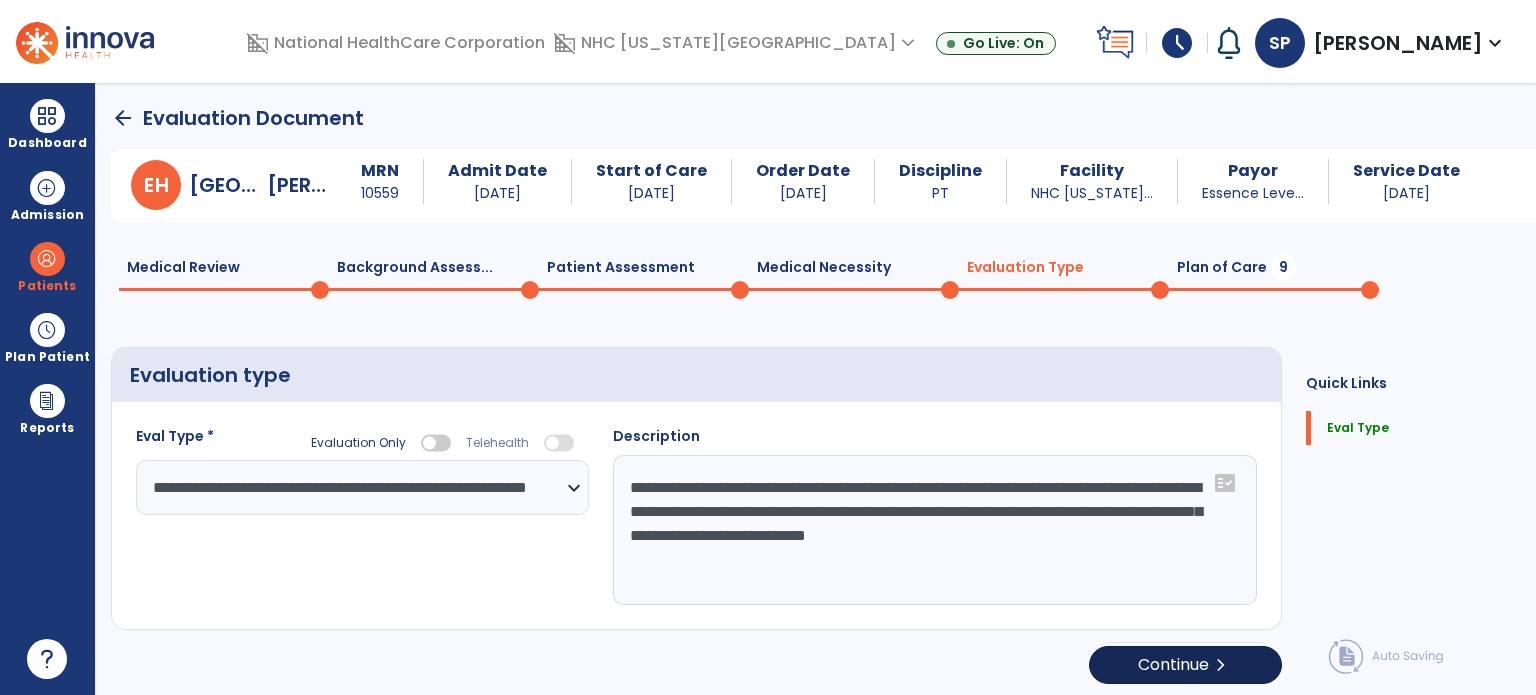 select on "*****" 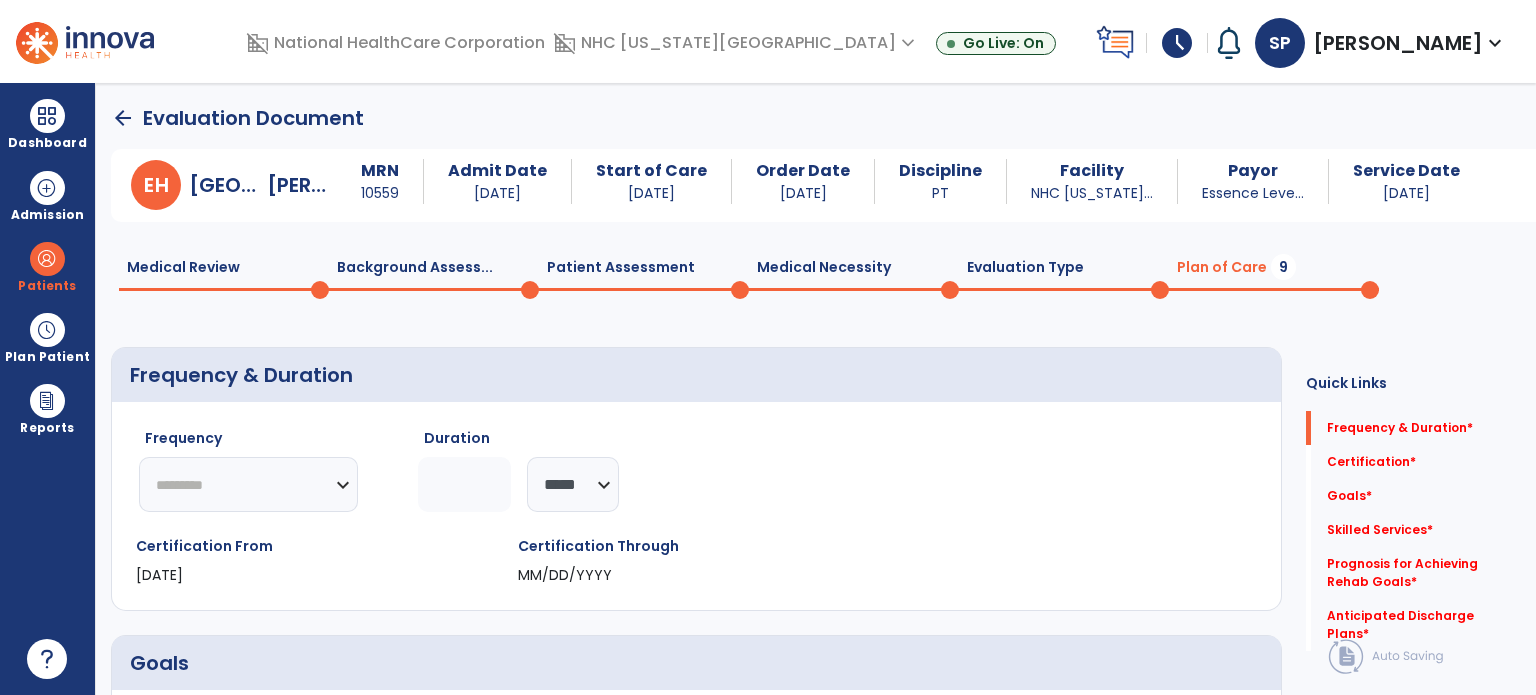 click on "********* ** ** ** ** ** ** **" 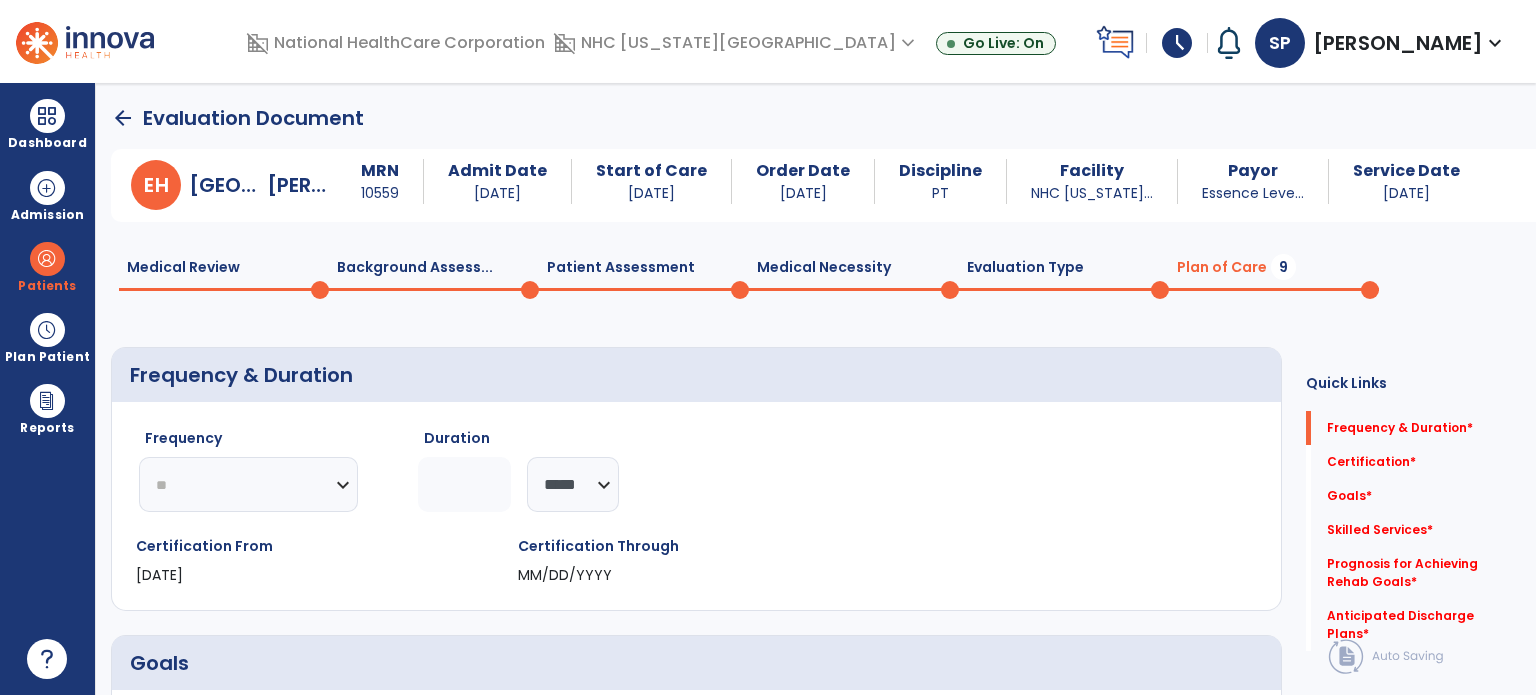 click on "********* ** ** ** ** ** ** **" 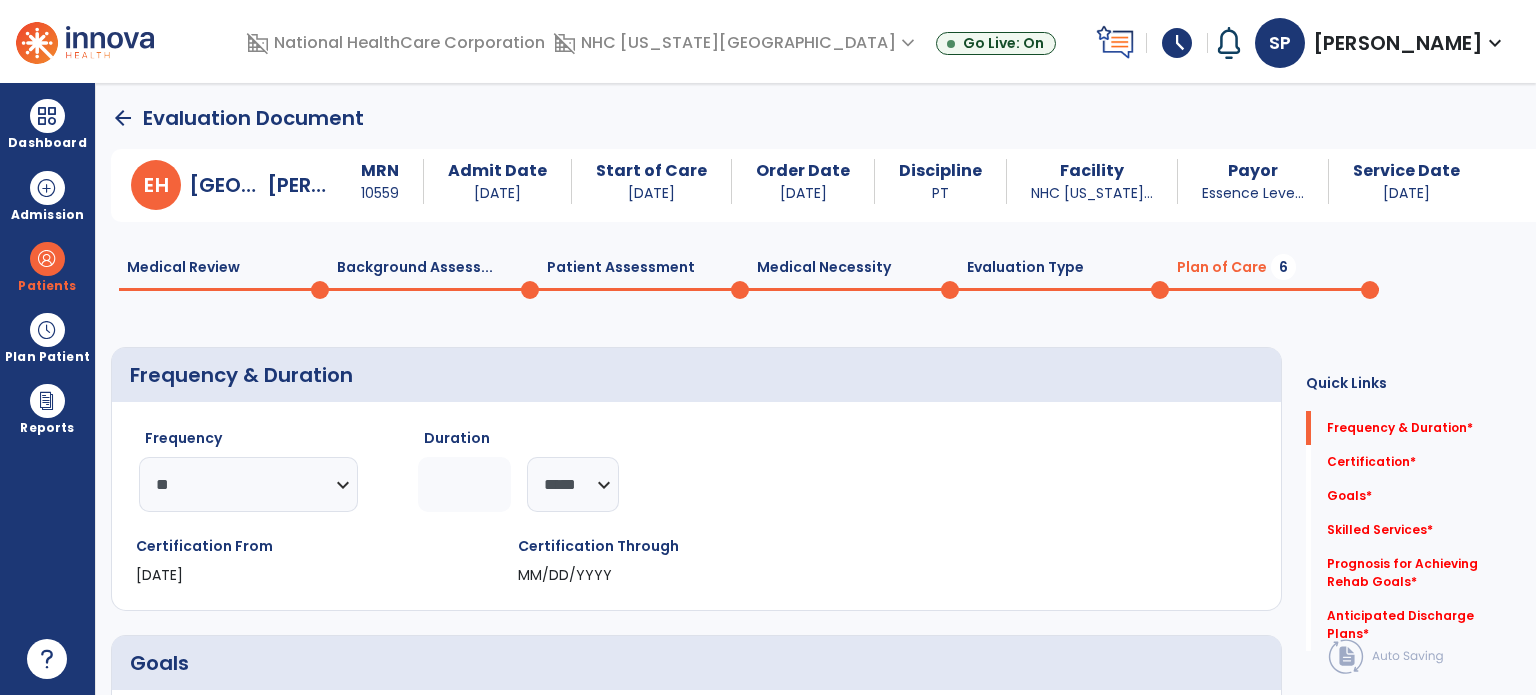 click 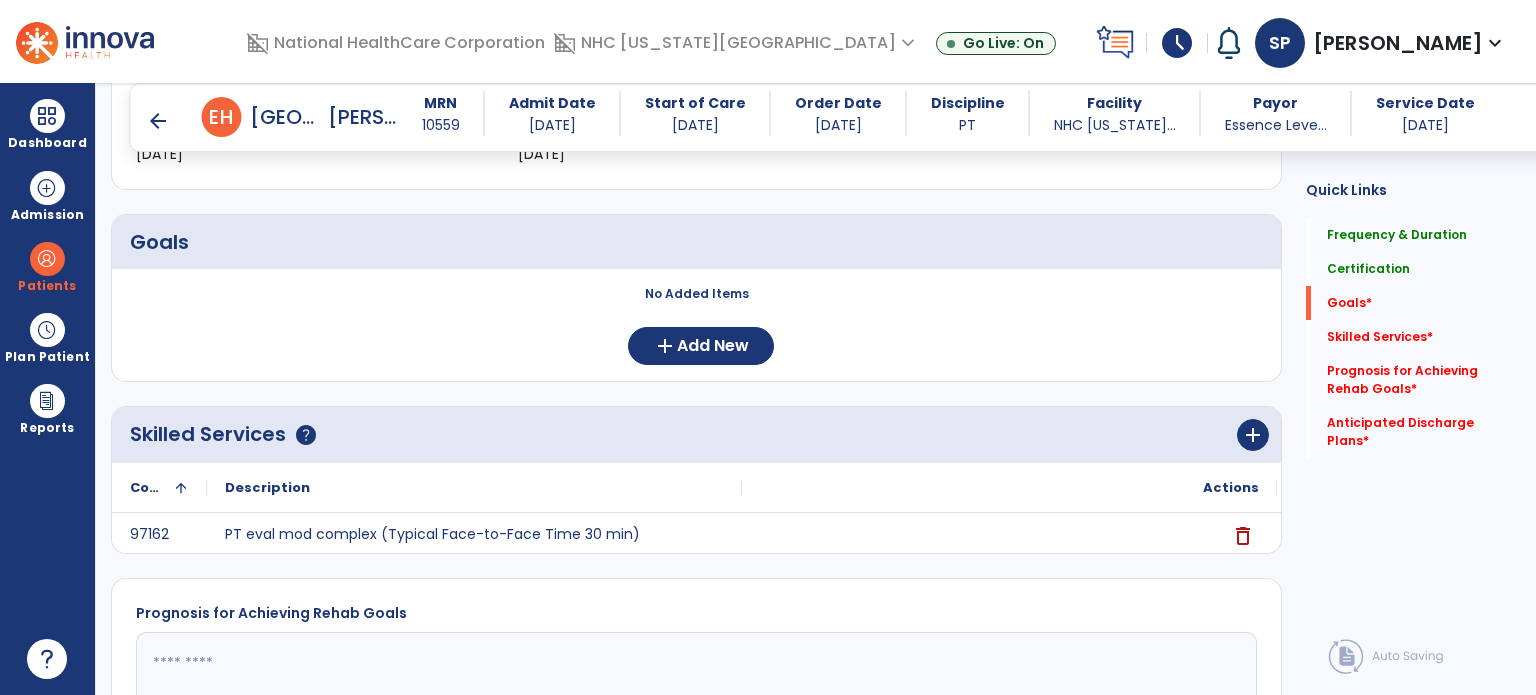 scroll, scrollTop: 524, scrollLeft: 0, axis: vertical 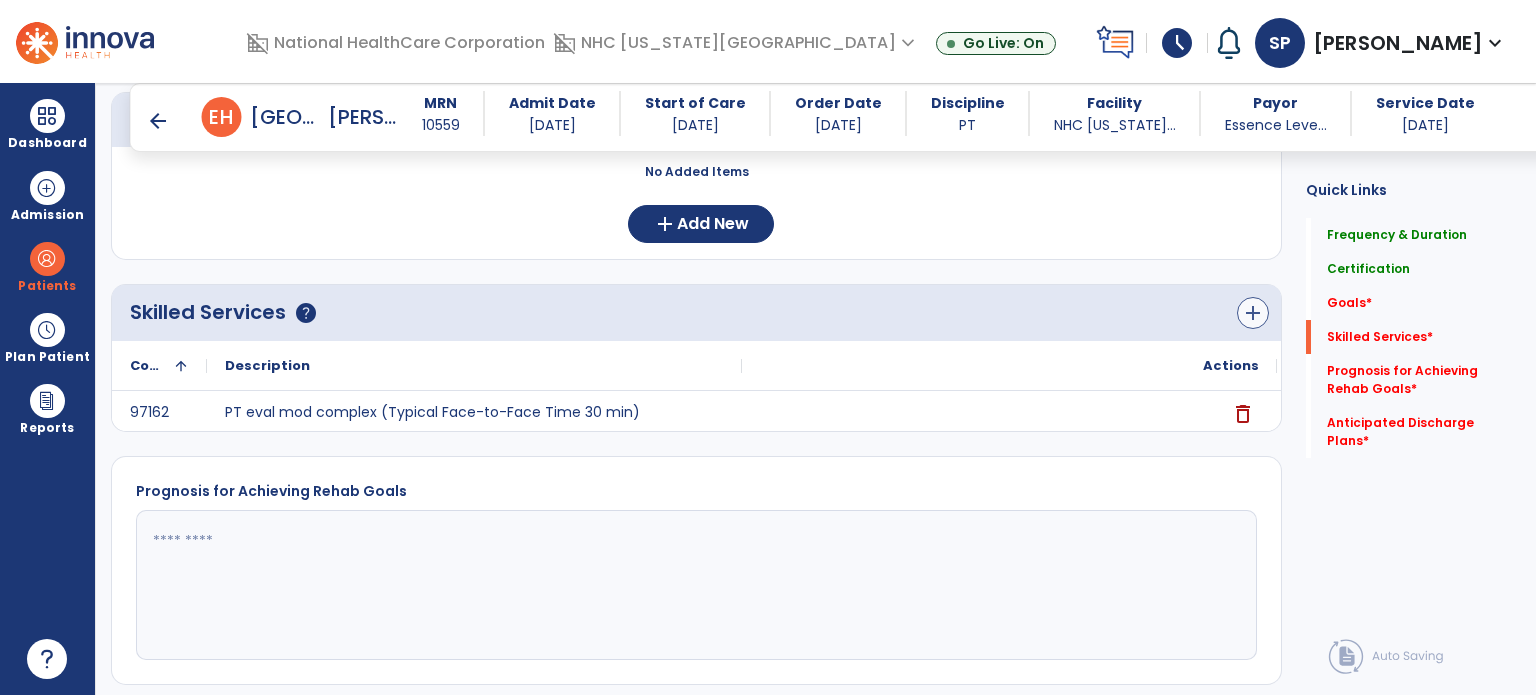 type on "*" 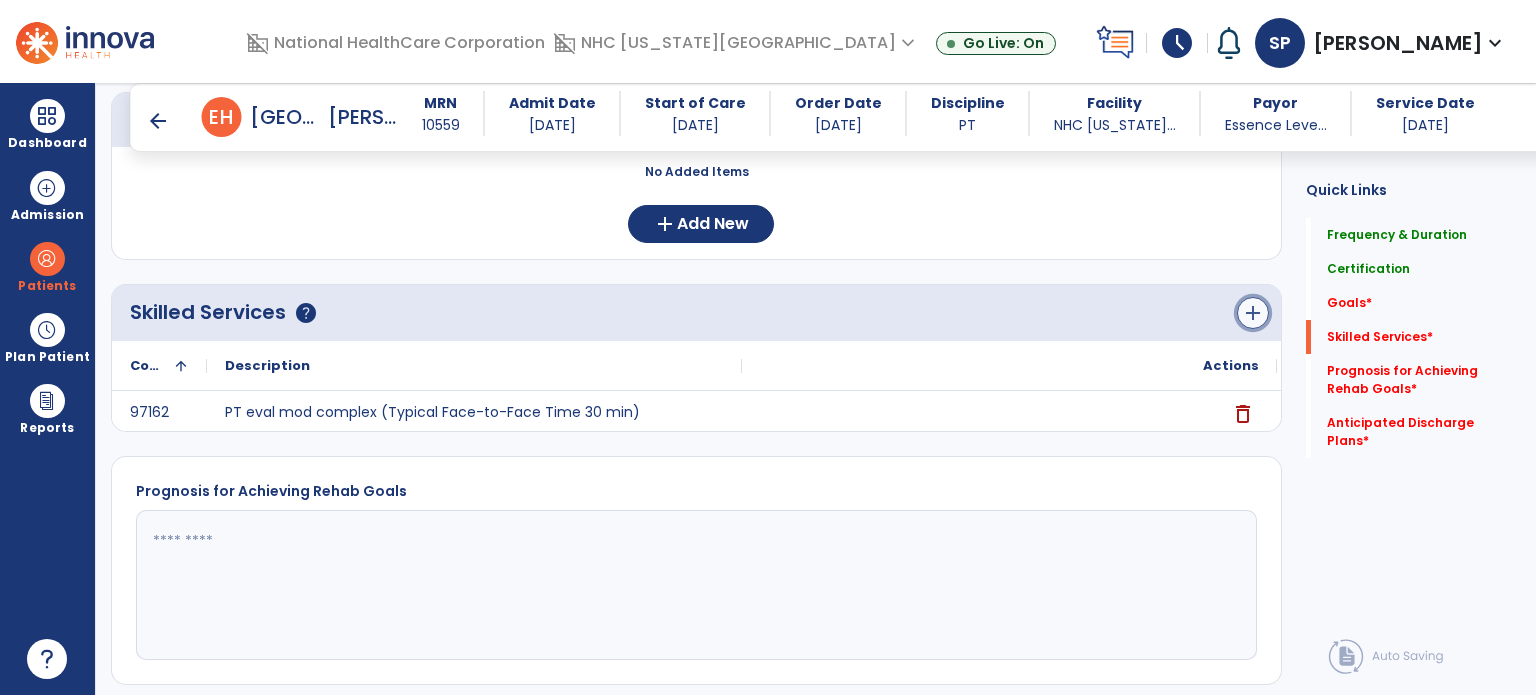 click on "add" 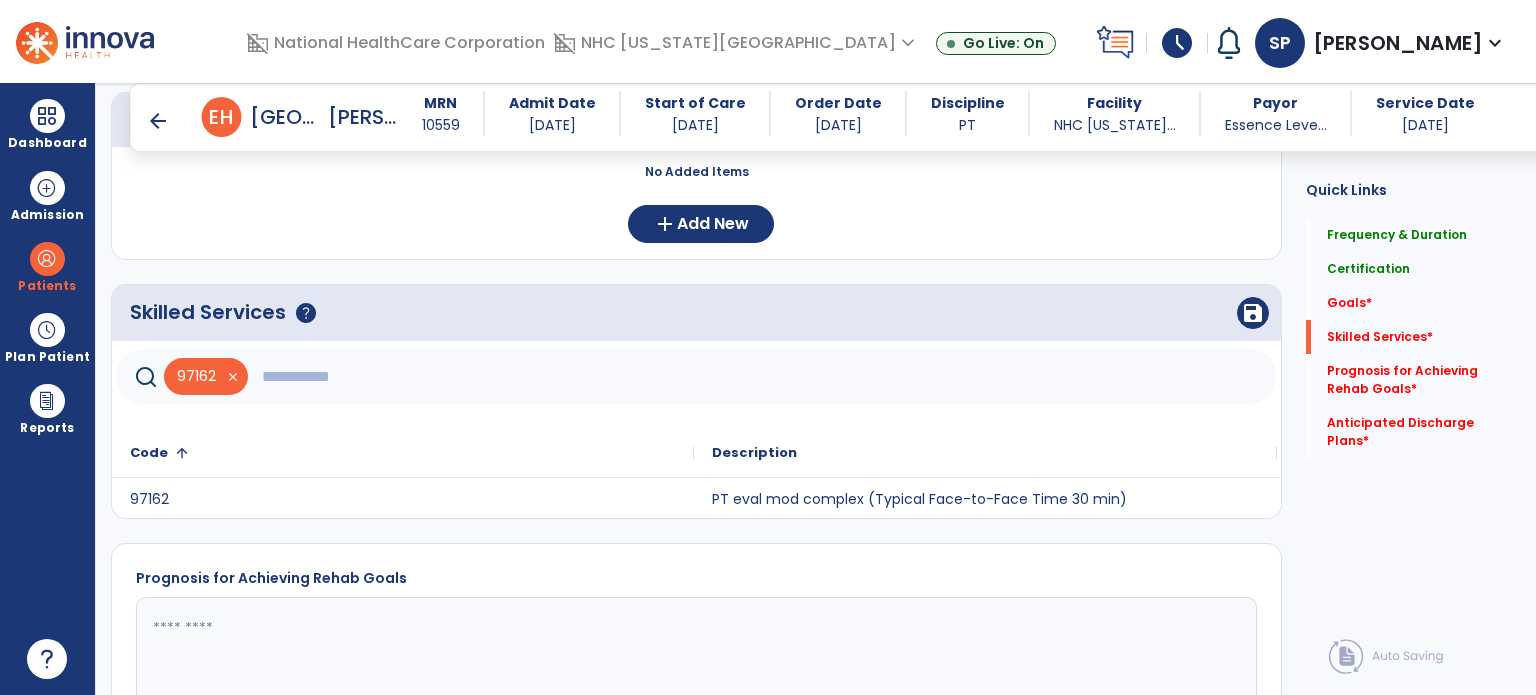 click 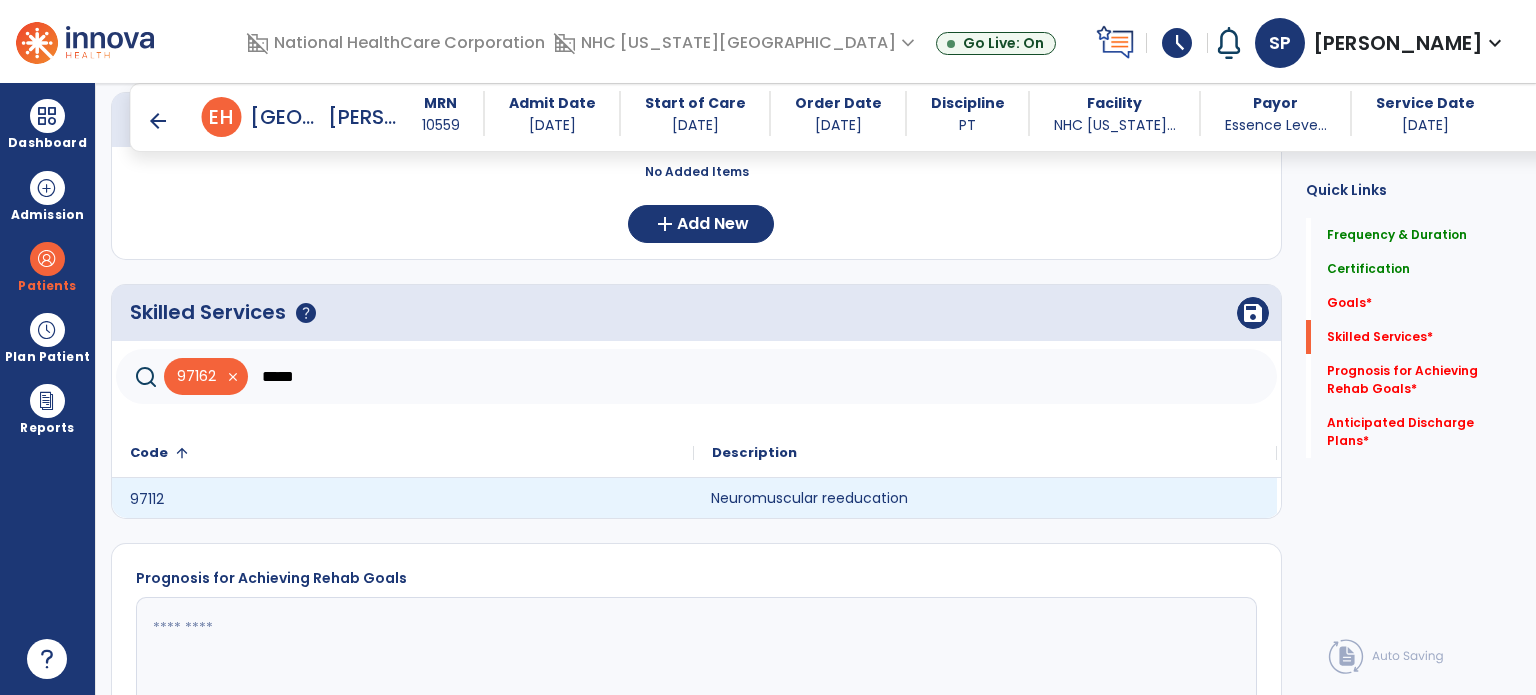 click on "Neuromuscular reeducation" 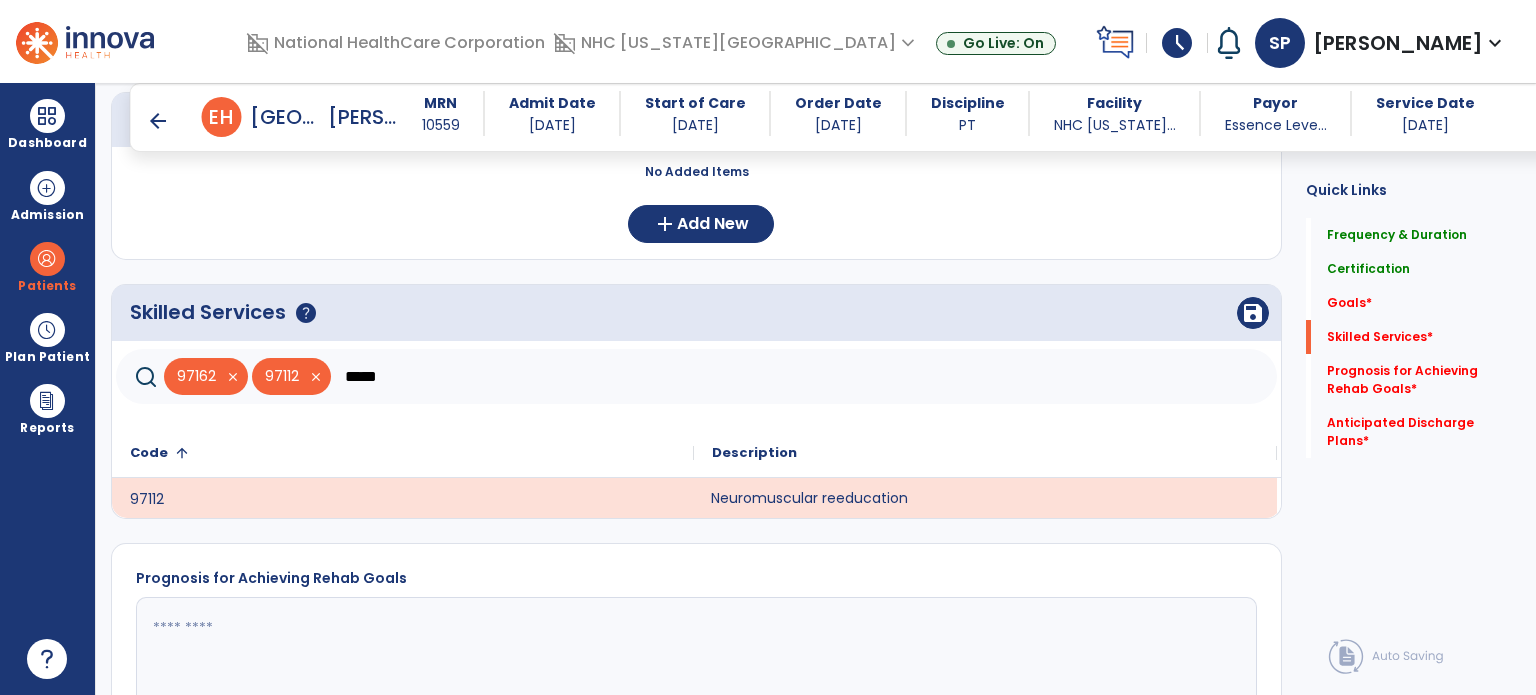 click on "*****" 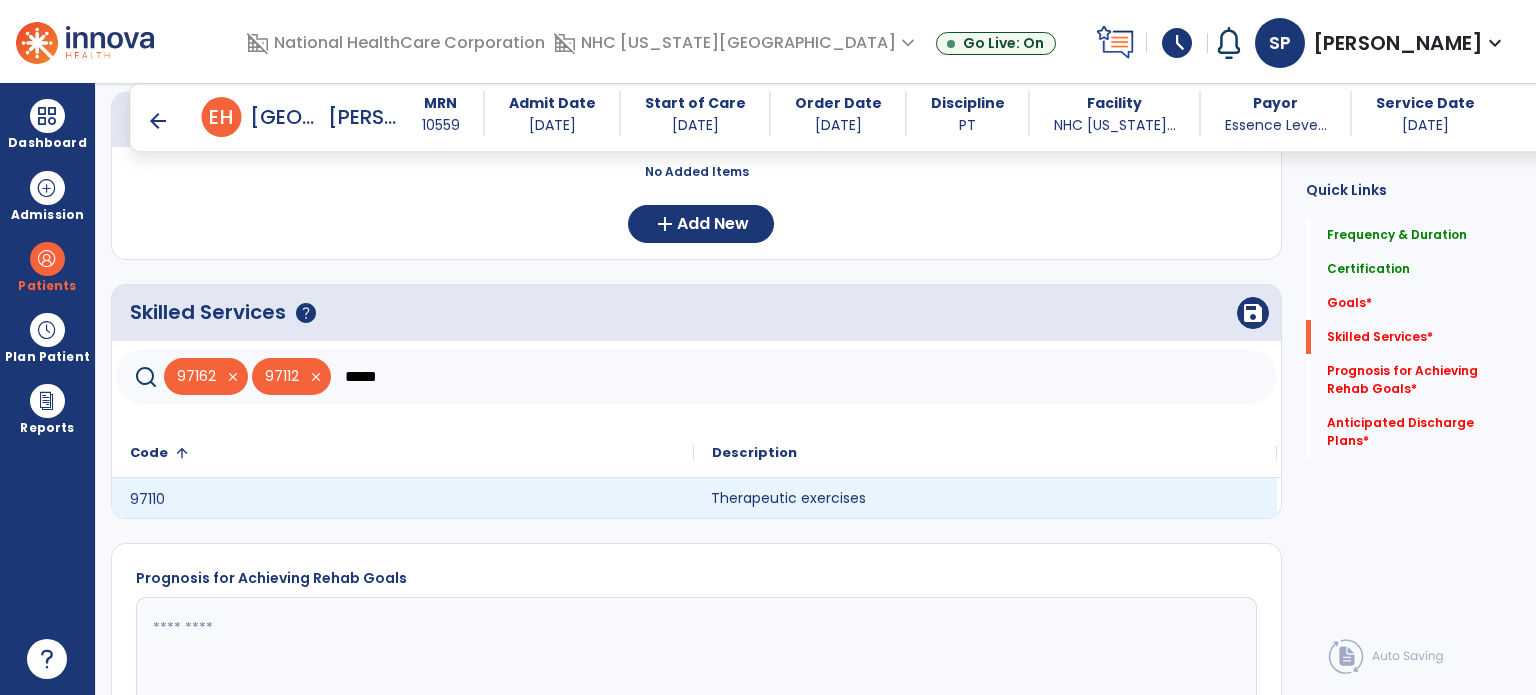 click on "Therapeutic exercises" 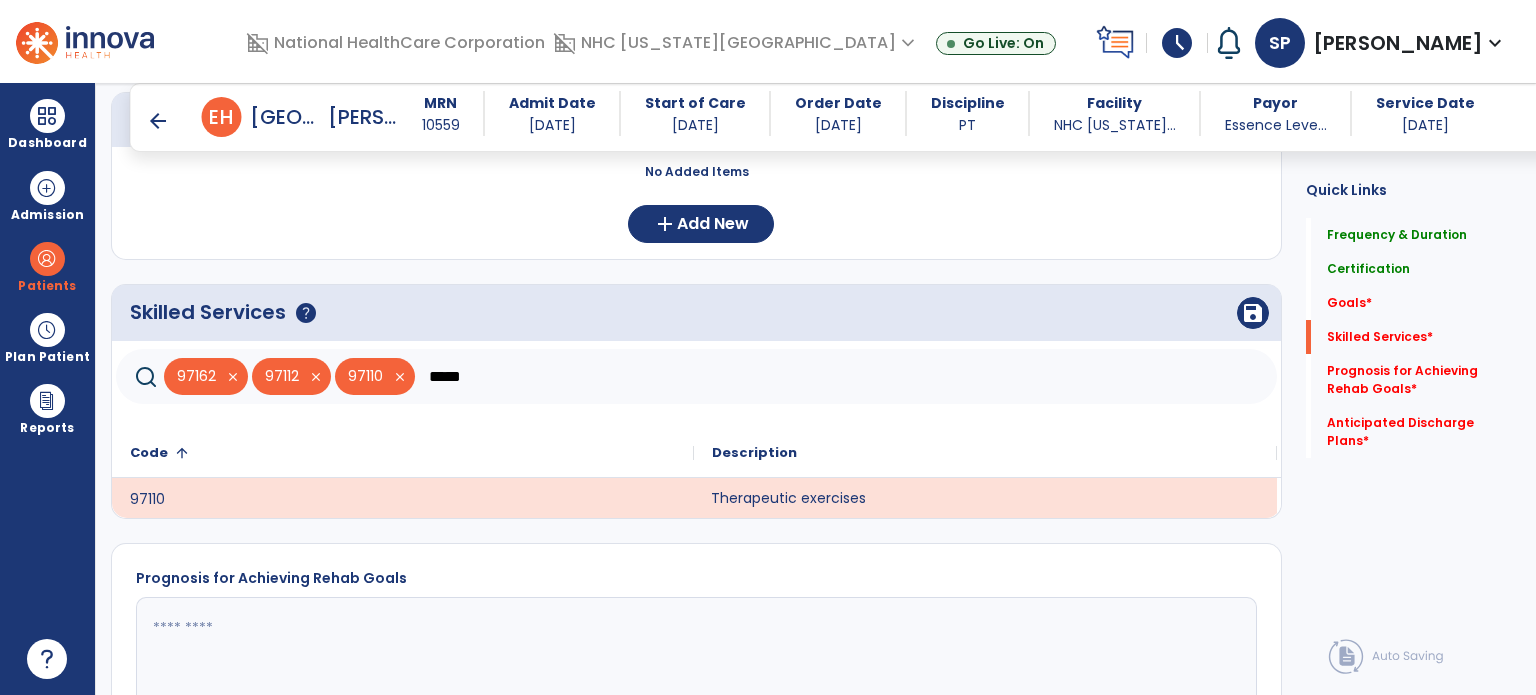 click on "*****" 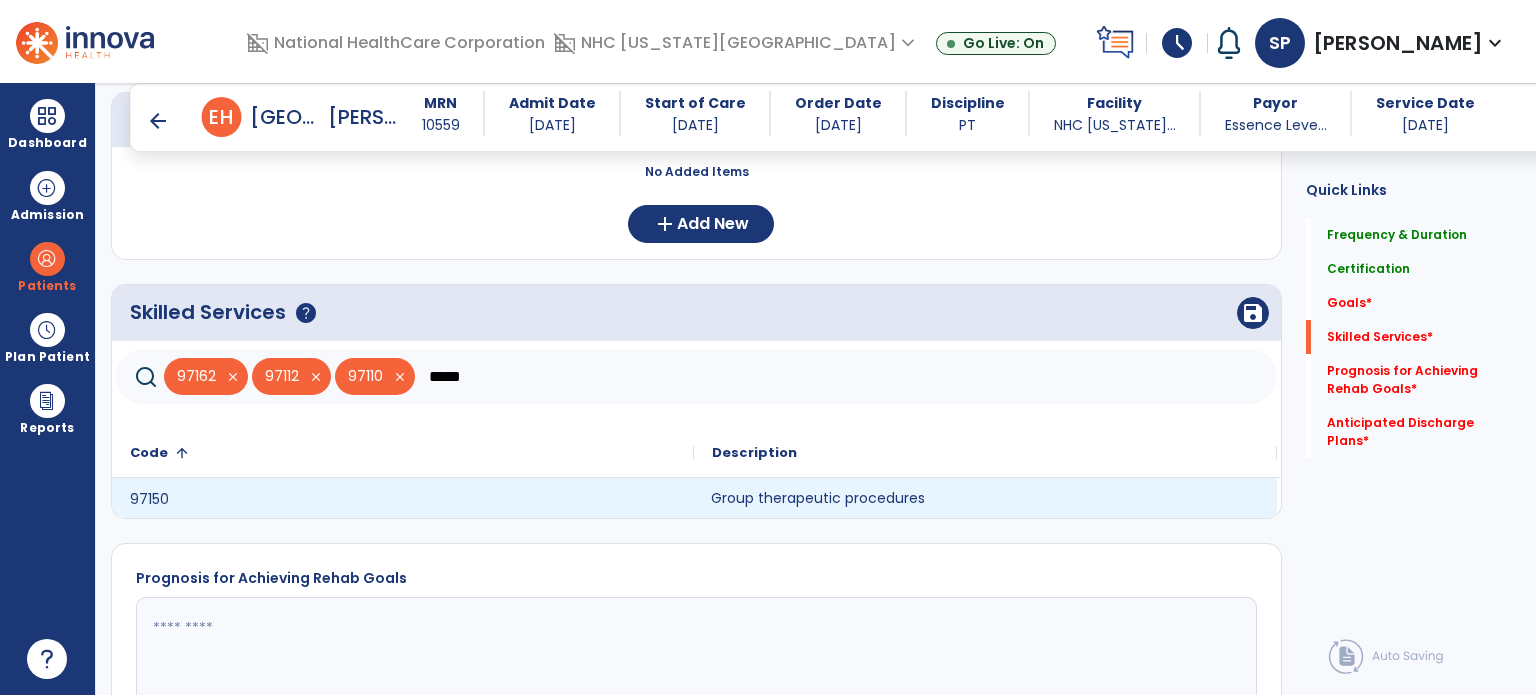 drag, startPoint x: 897, startPoint y: 493, endPoint x: 894, endPoint y: 531, distance: 38.118237 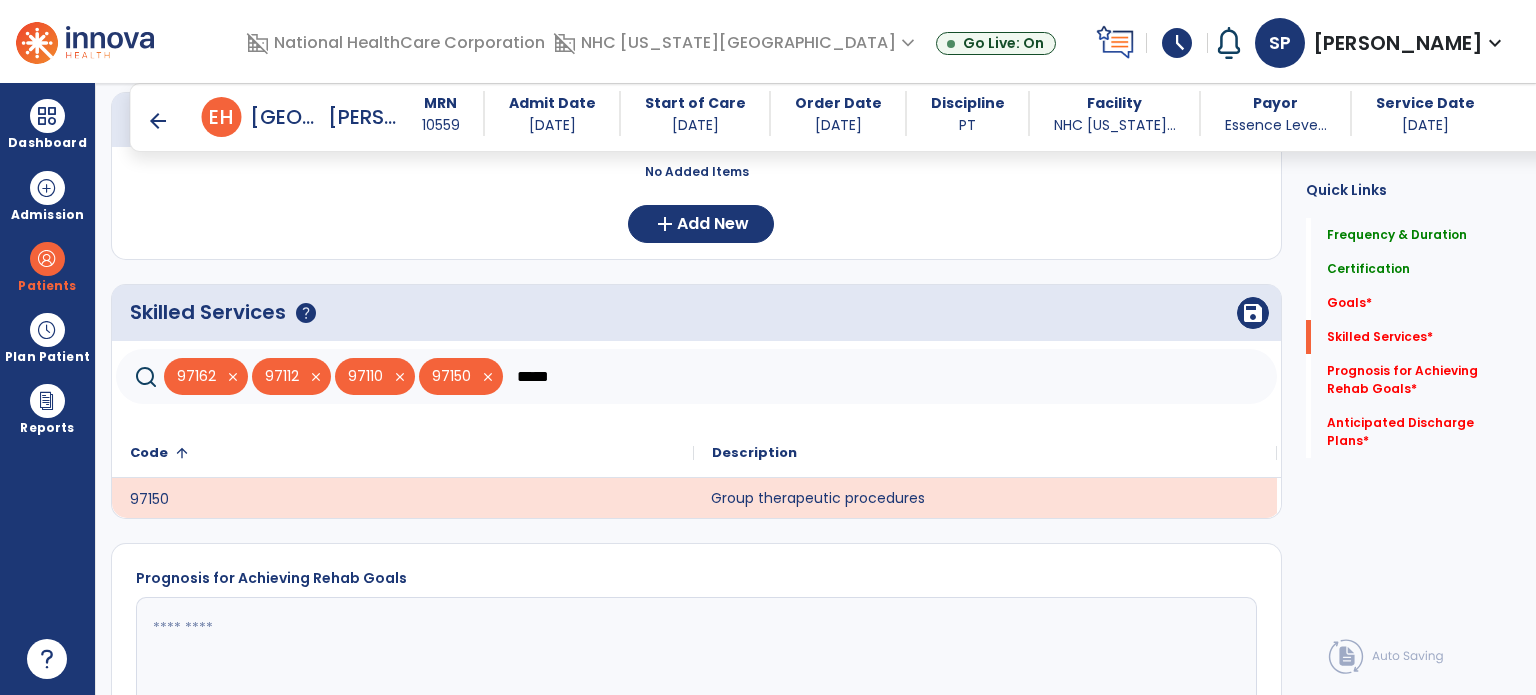 click on "*****" 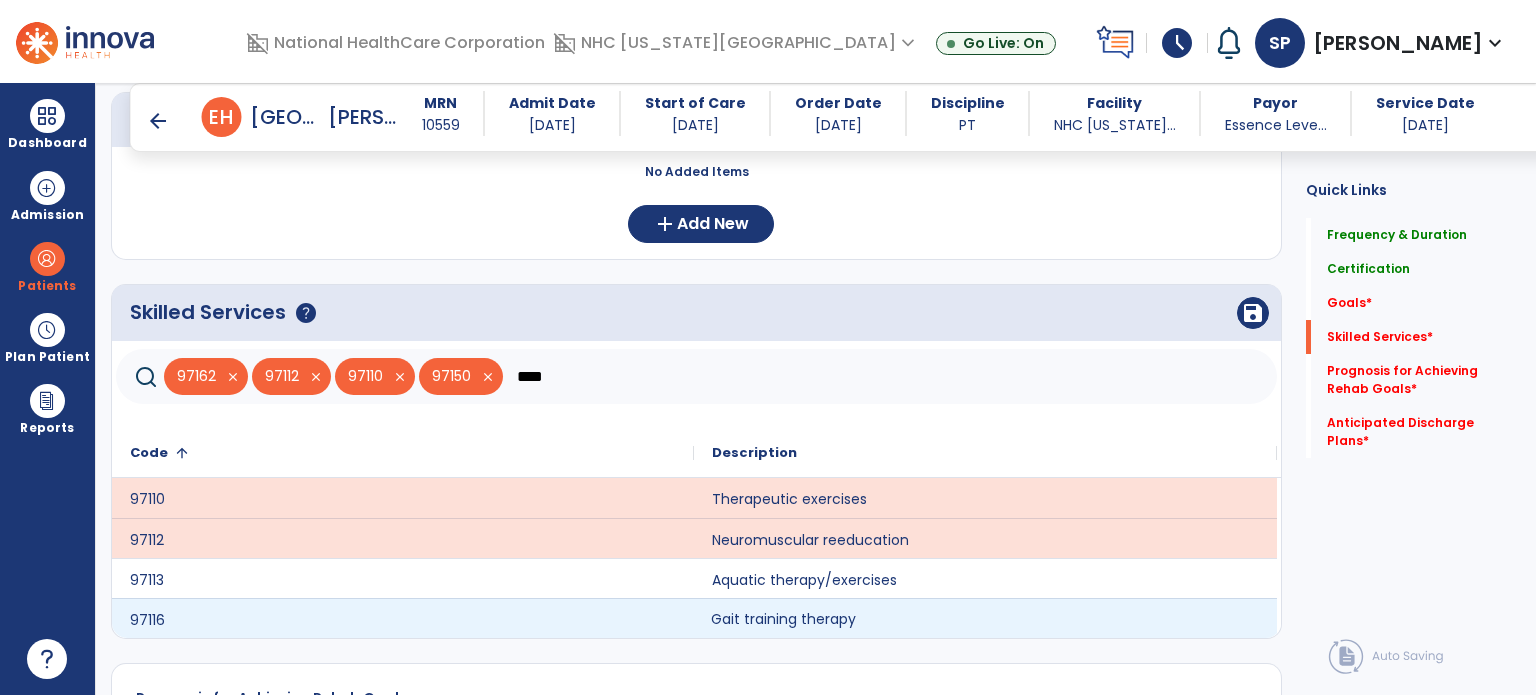 click on "Gait training therapy" 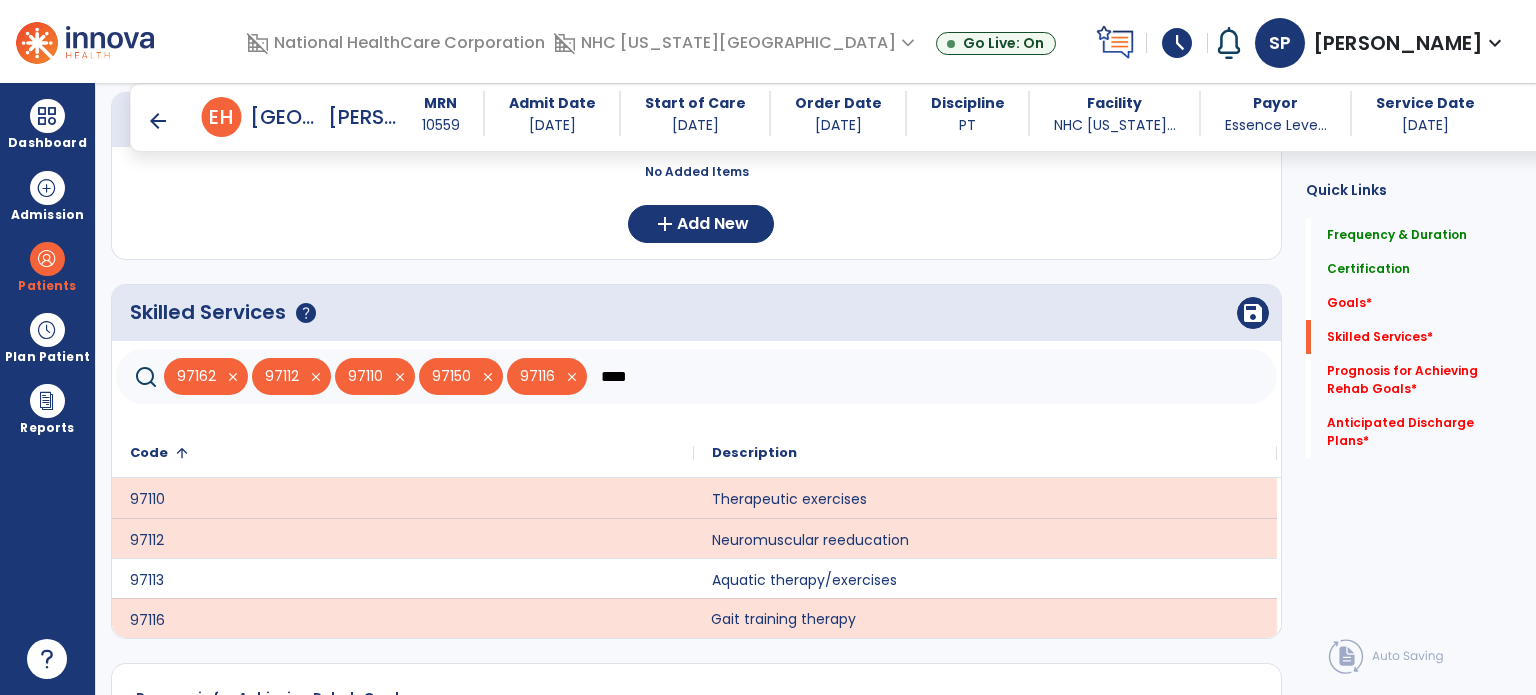 click on "****" 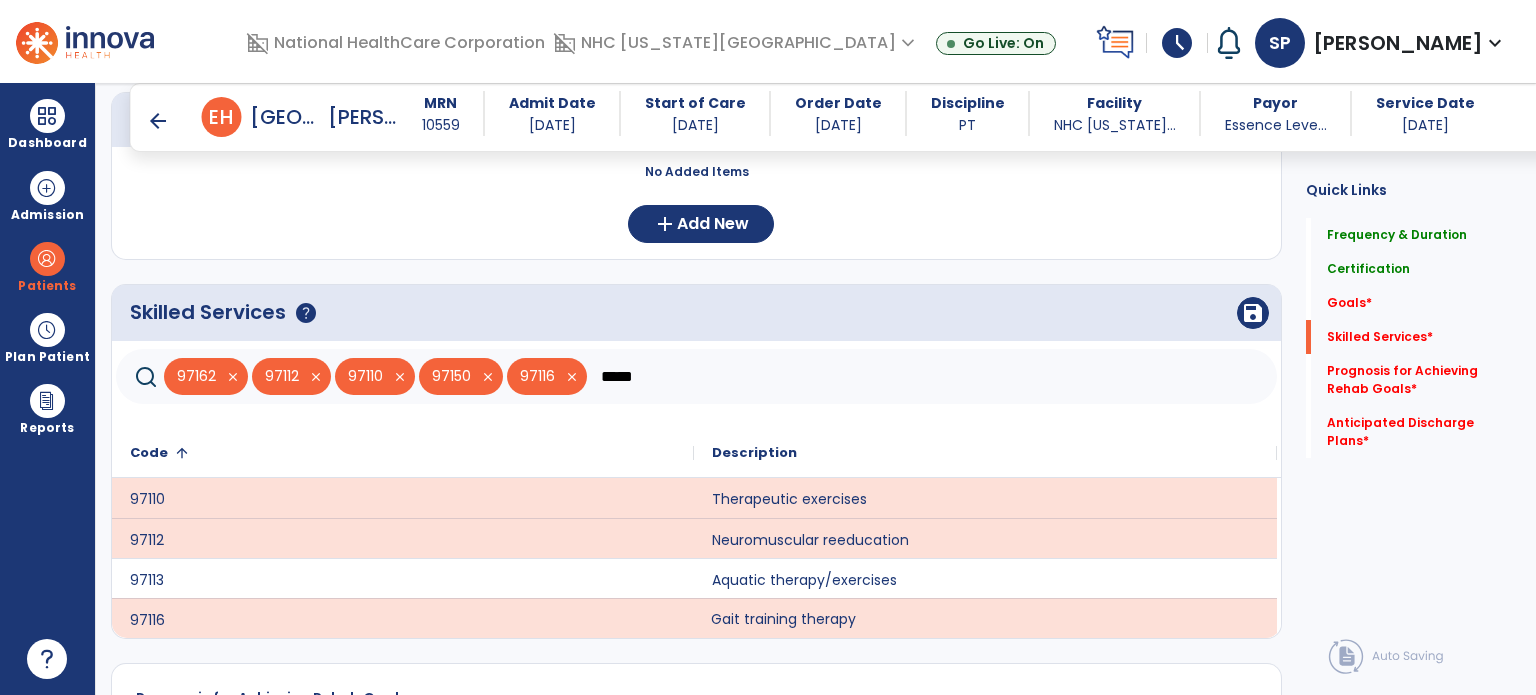 type on "*****" 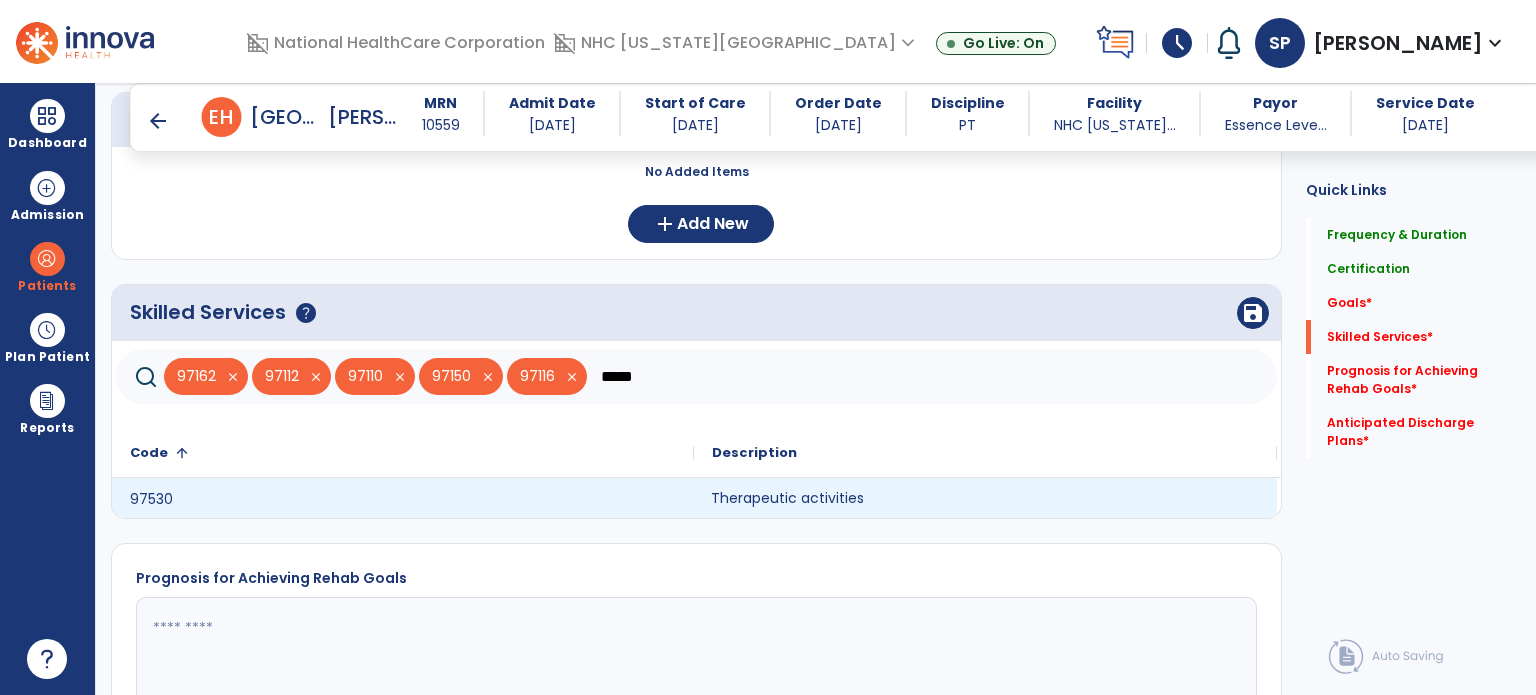 click on "Therapeutic activities" 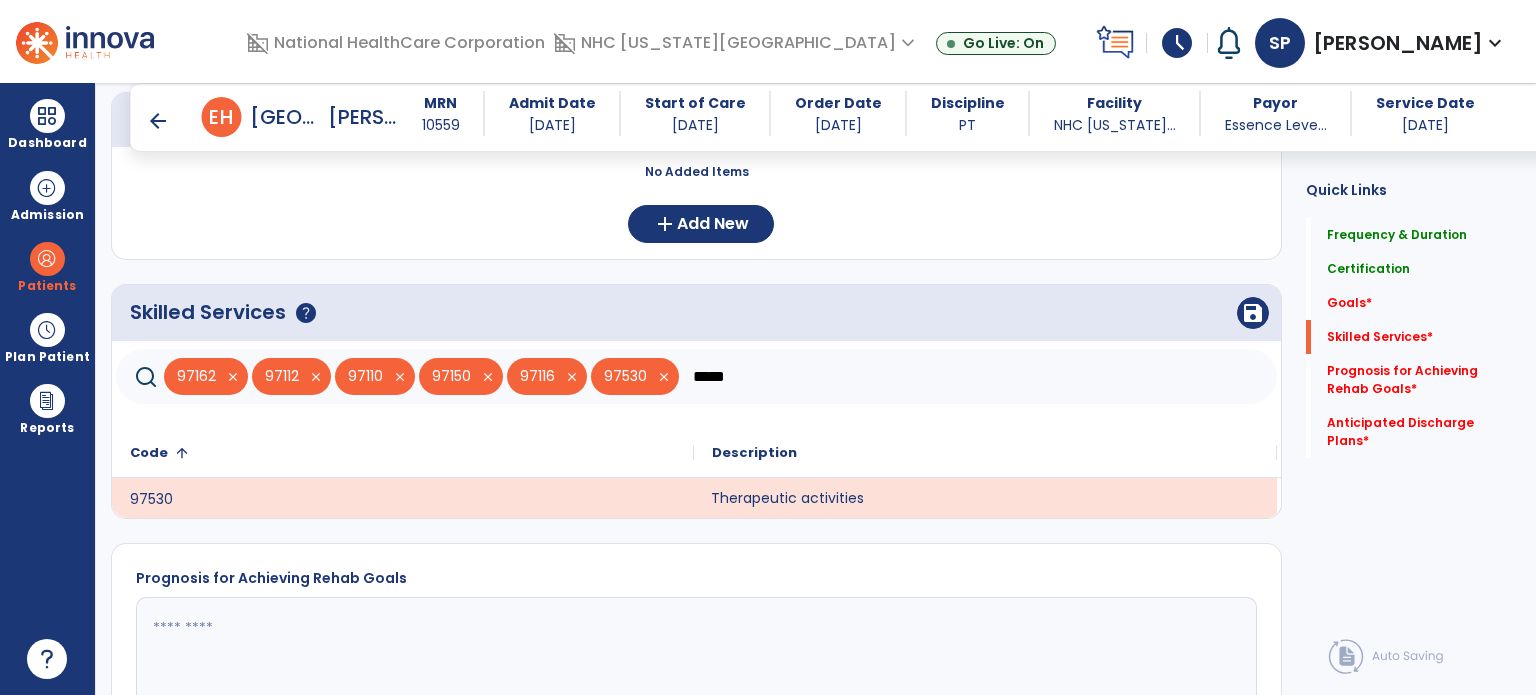 click on "*****" 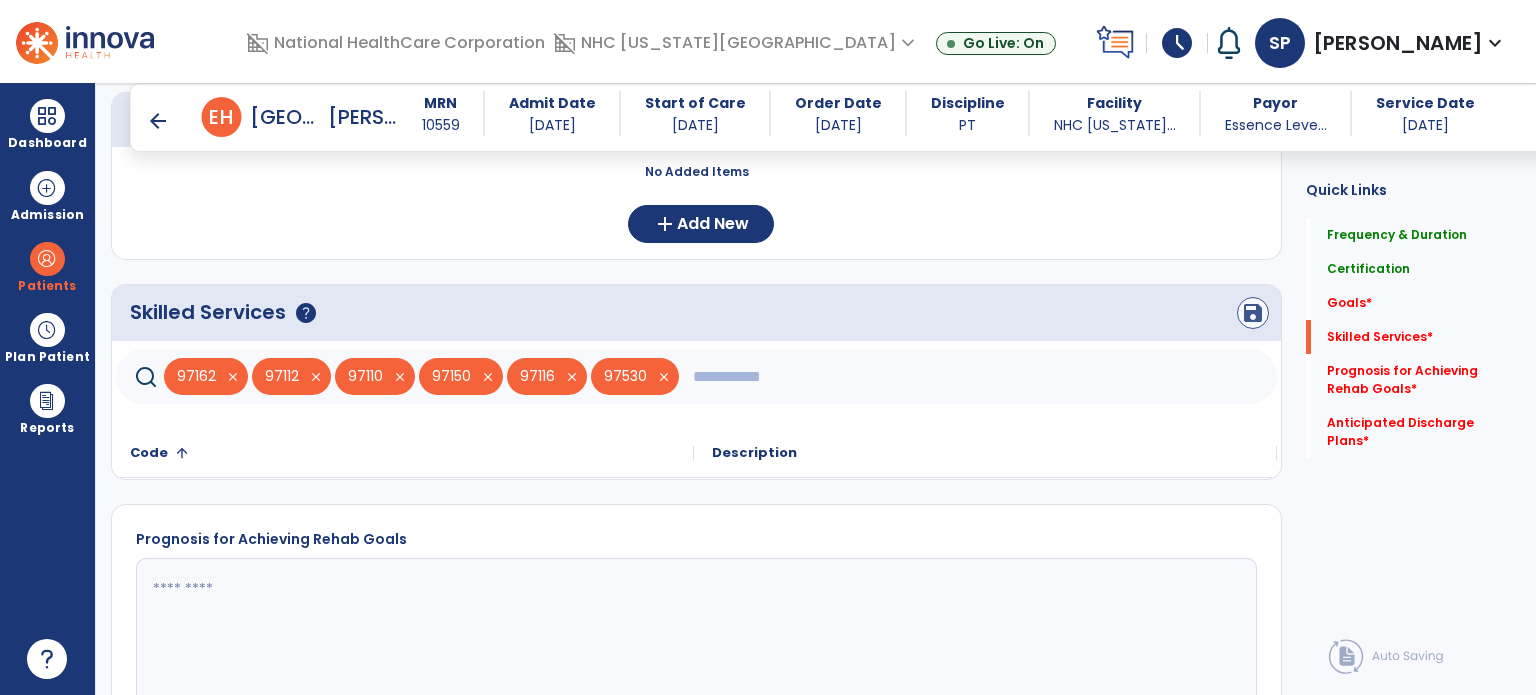 type 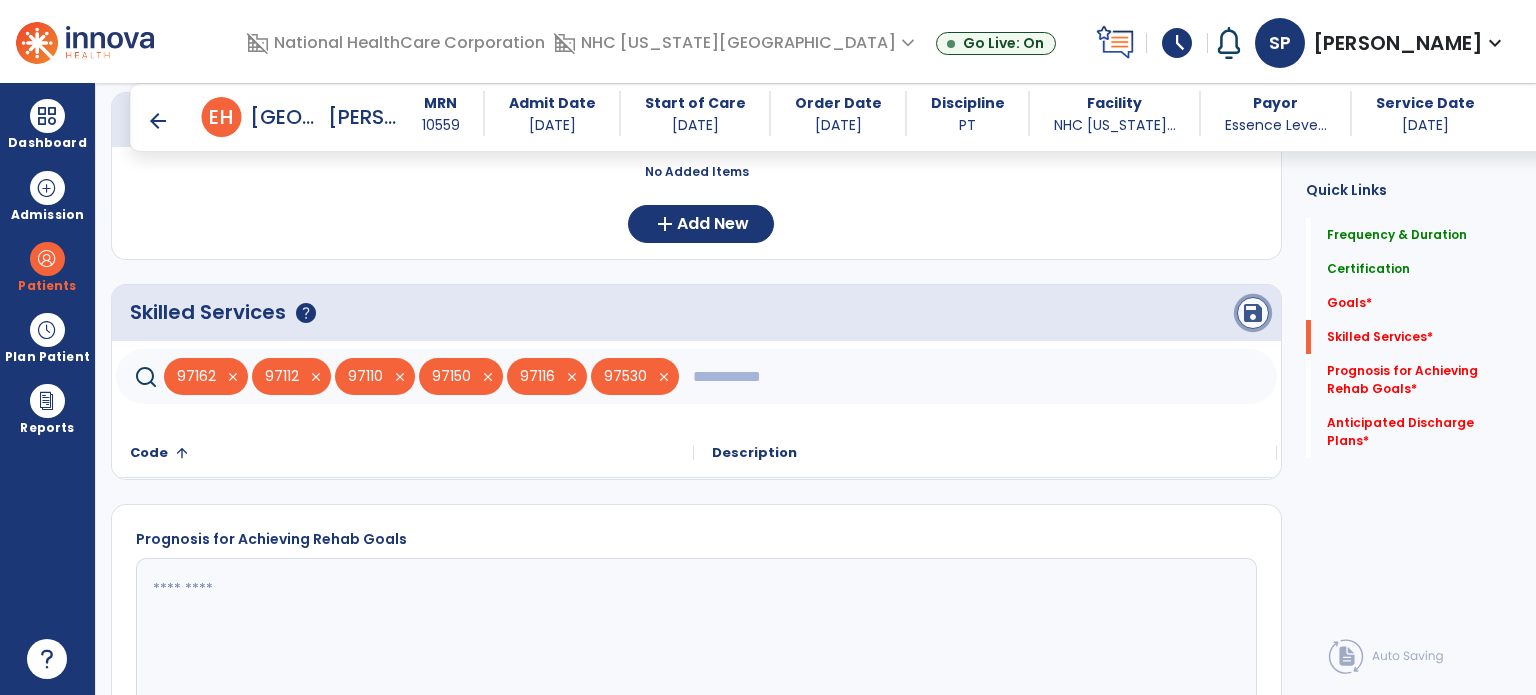 click on "save" 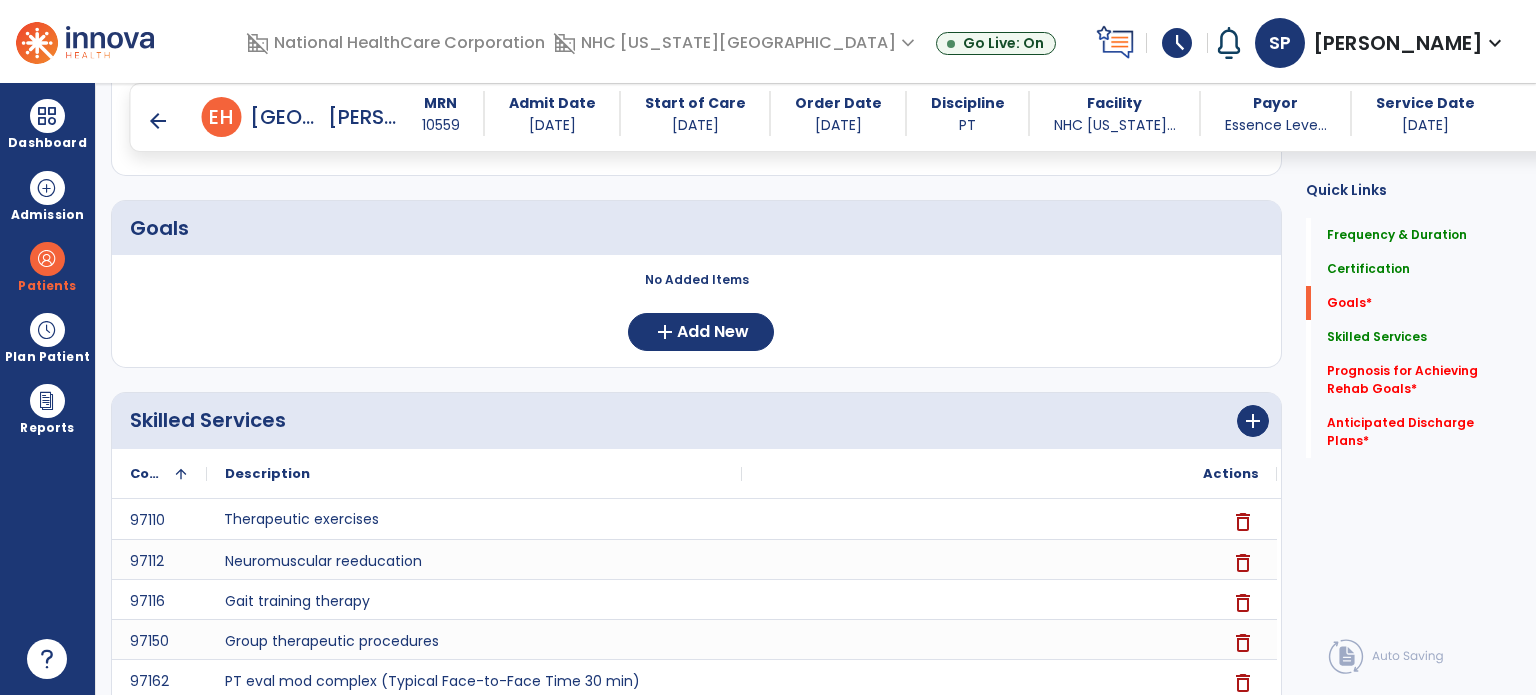 scroll, scrollTop: 398, scrollLeft: 0, axis: vertical 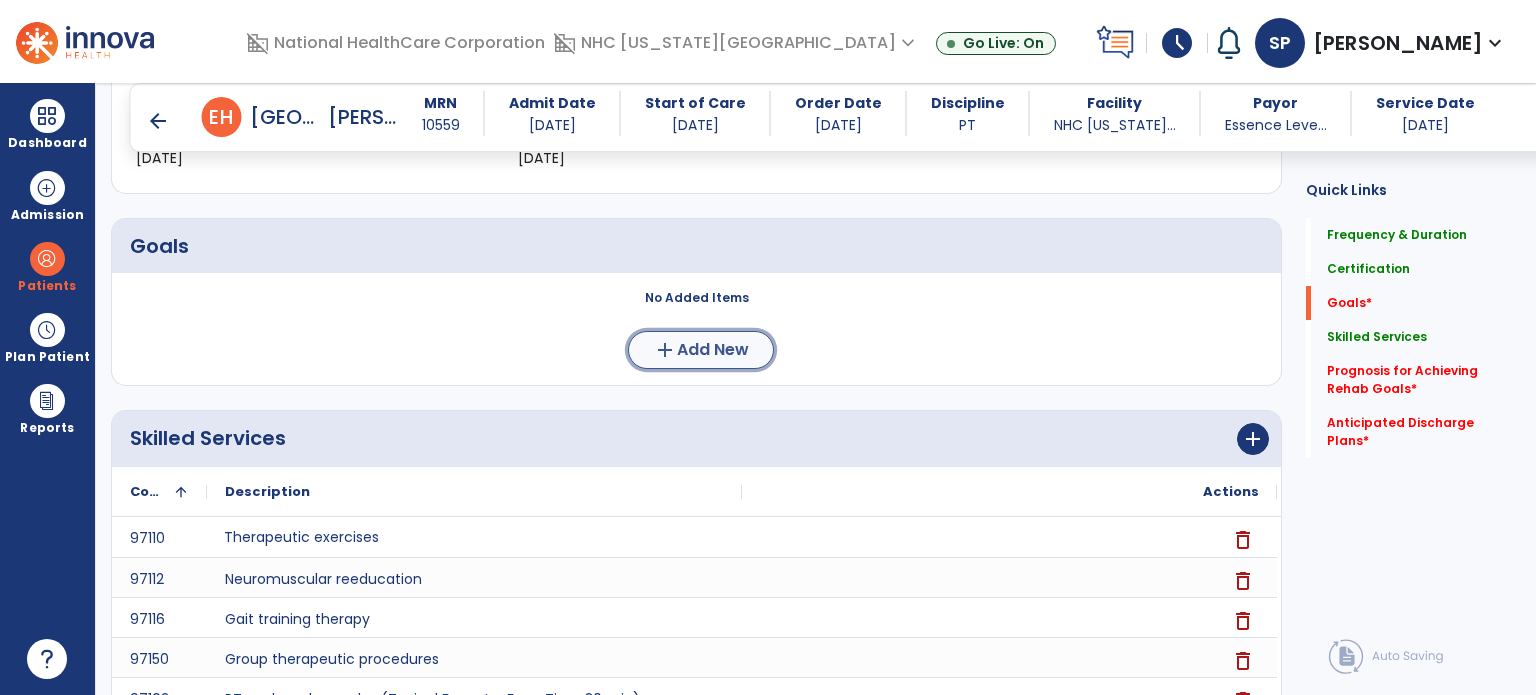 click on "add  Add New" at bounding box center (701, 350) 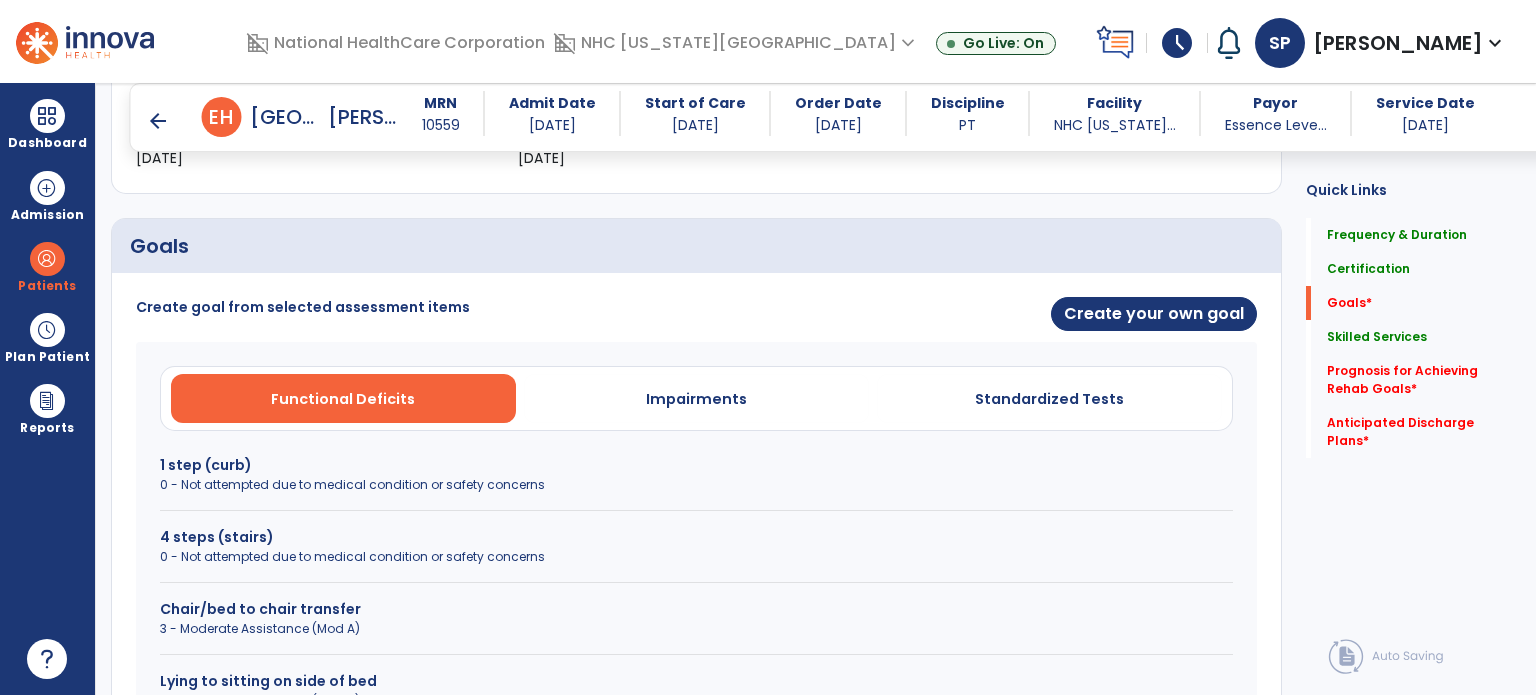 click on "4 steps (stairs)" at bounding box center (696, 537) 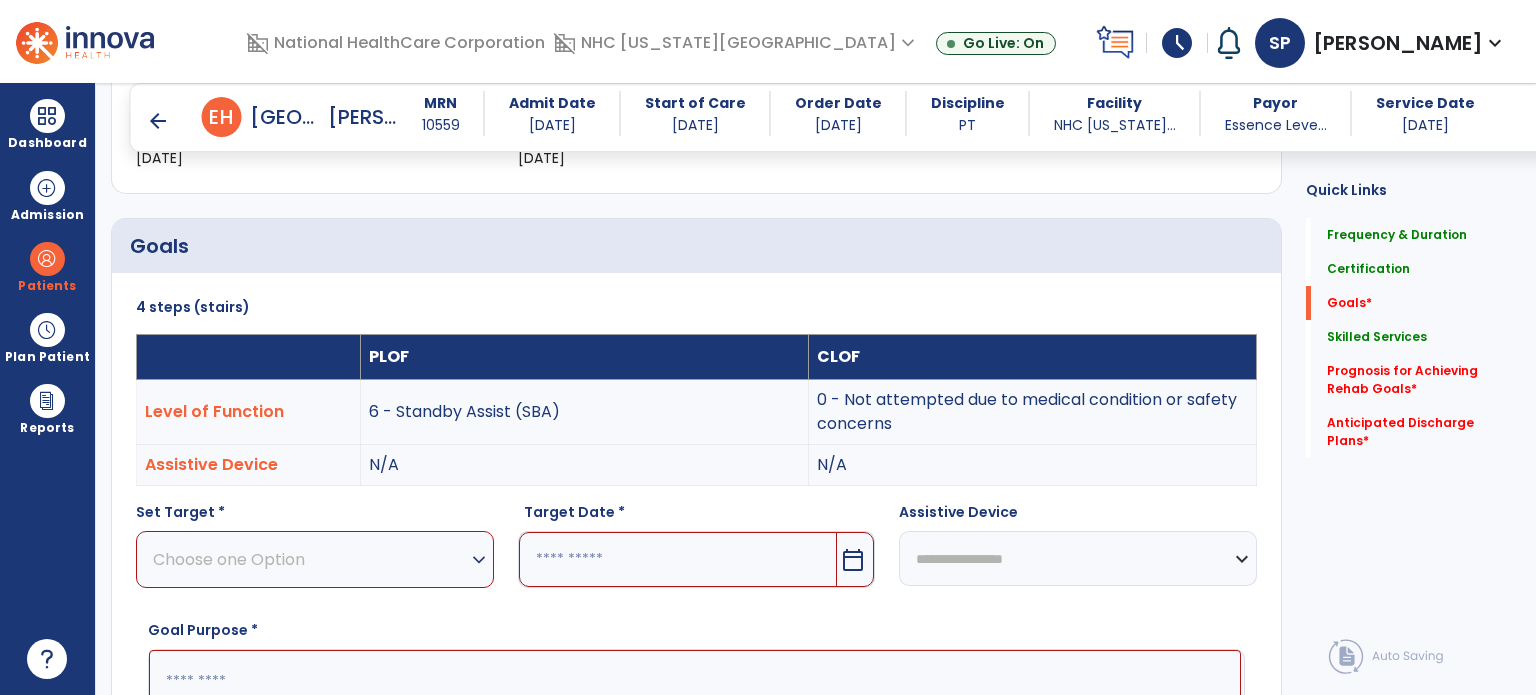 click on "Choose one Option" at bounding box center (310, 559) 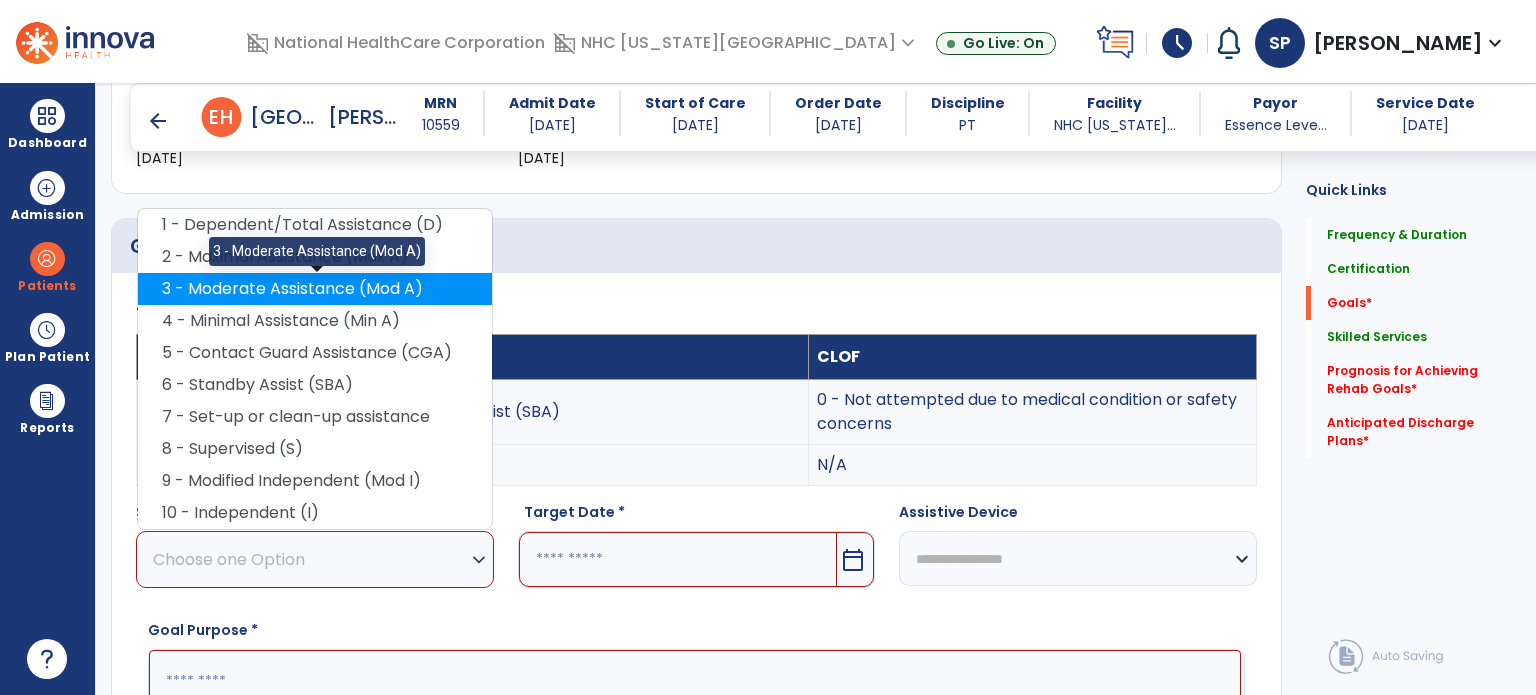 click on "3 - Moderate Assistance (Mod A)" at bounding box center (315, 289) 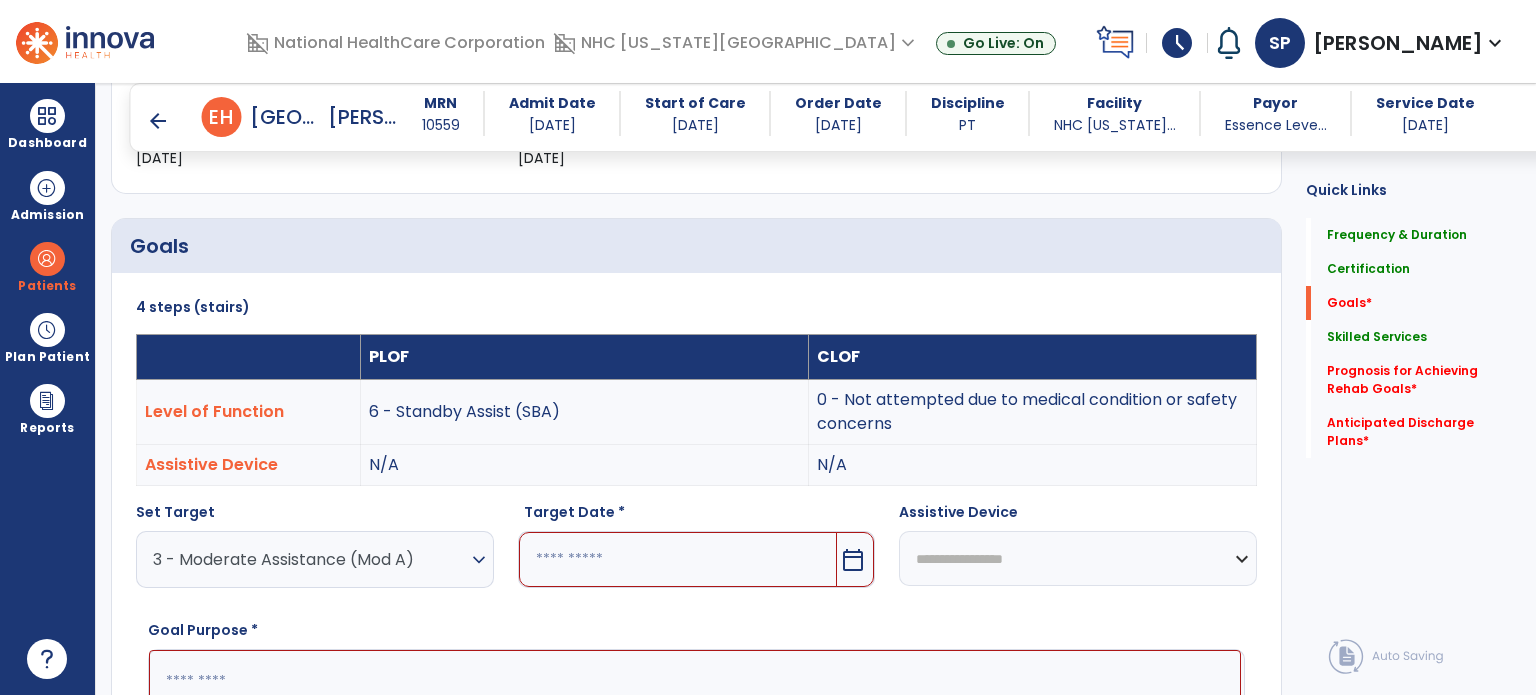 click at bounding box center (678, 559) 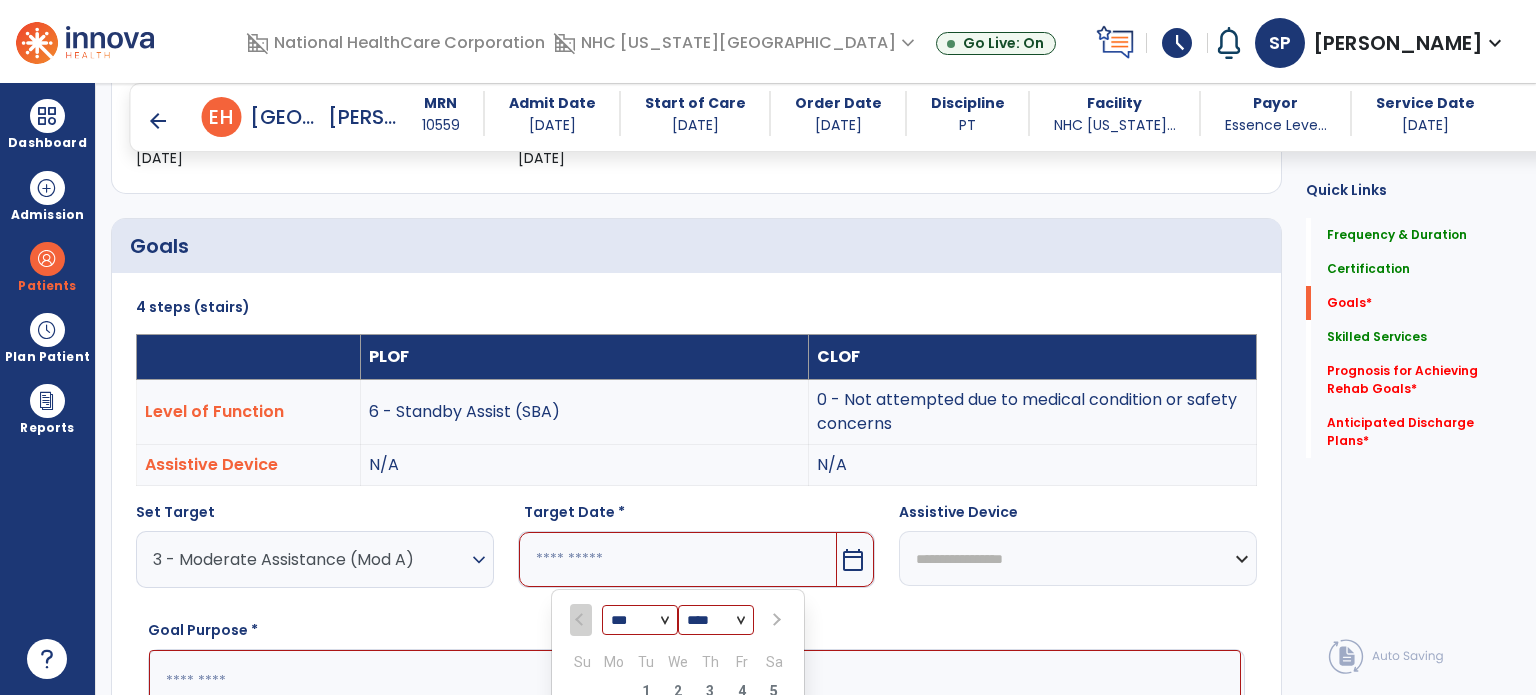 scroll, scrollTop: 735, scrollLeft: 0, axis: vertical 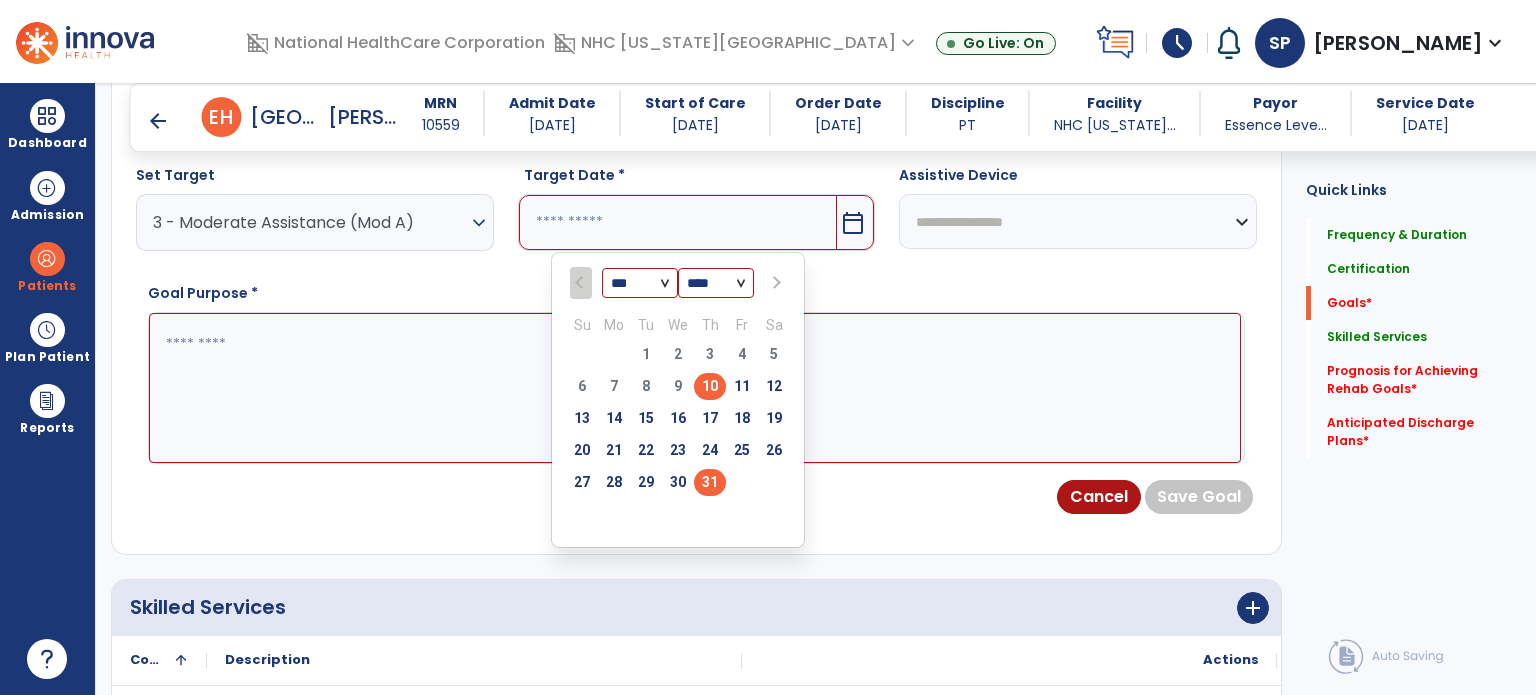 click on "31" at bounding box center [710, 482] 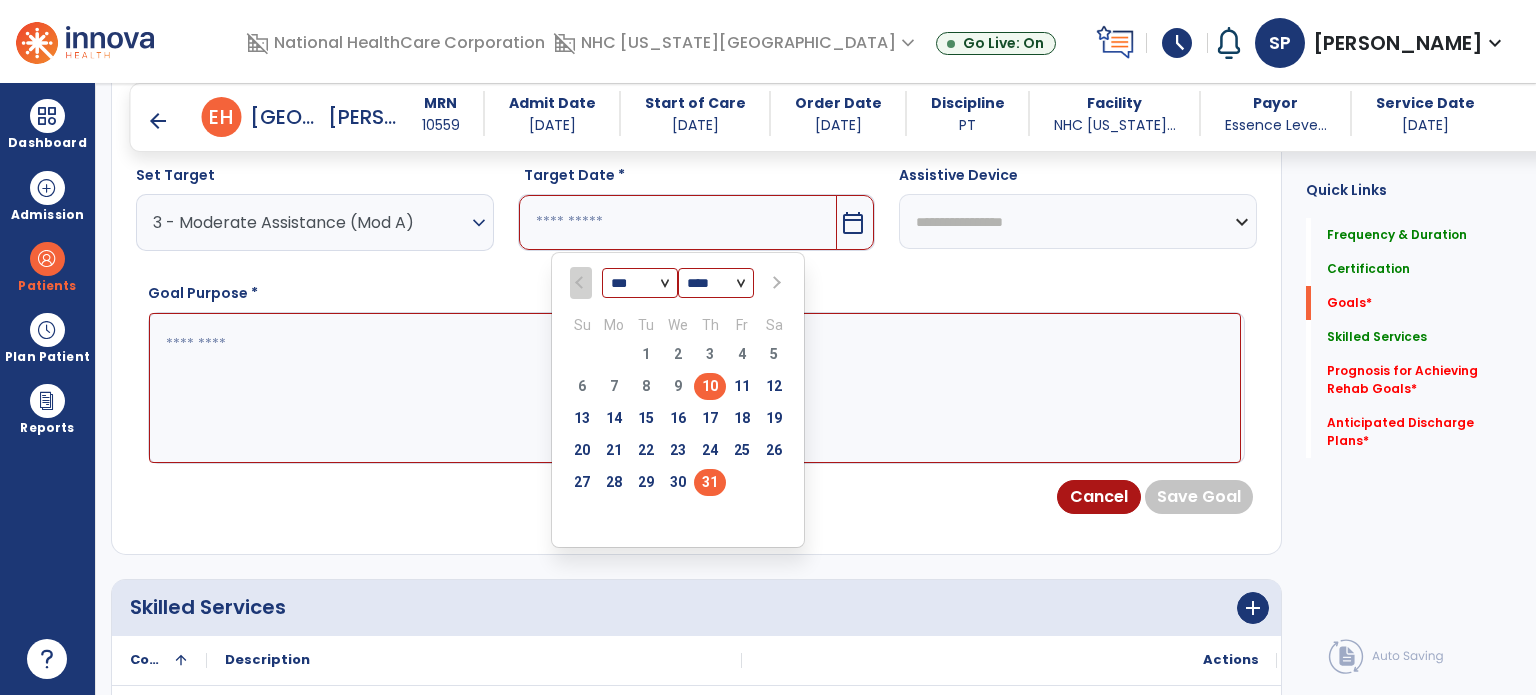 type on "*********" 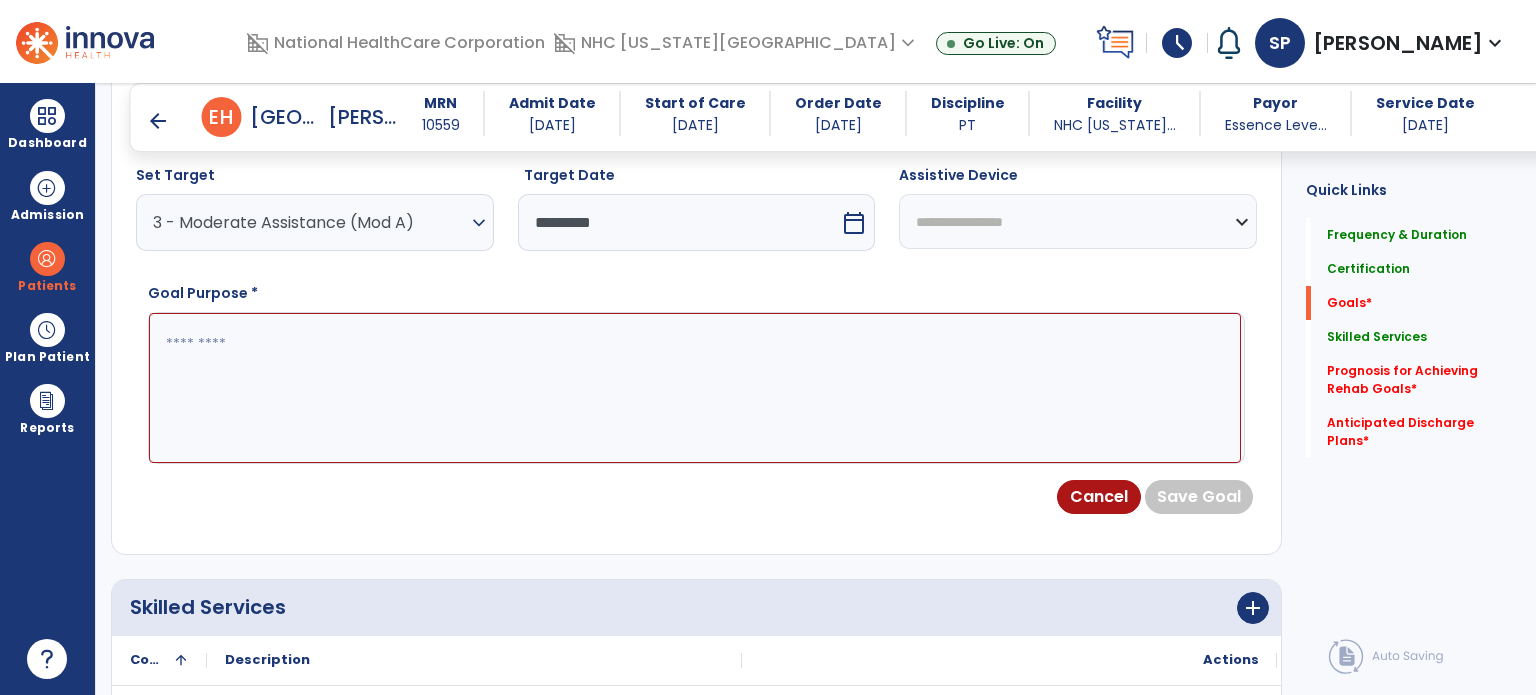 click on "**********" at bounding box center (1078, 221) 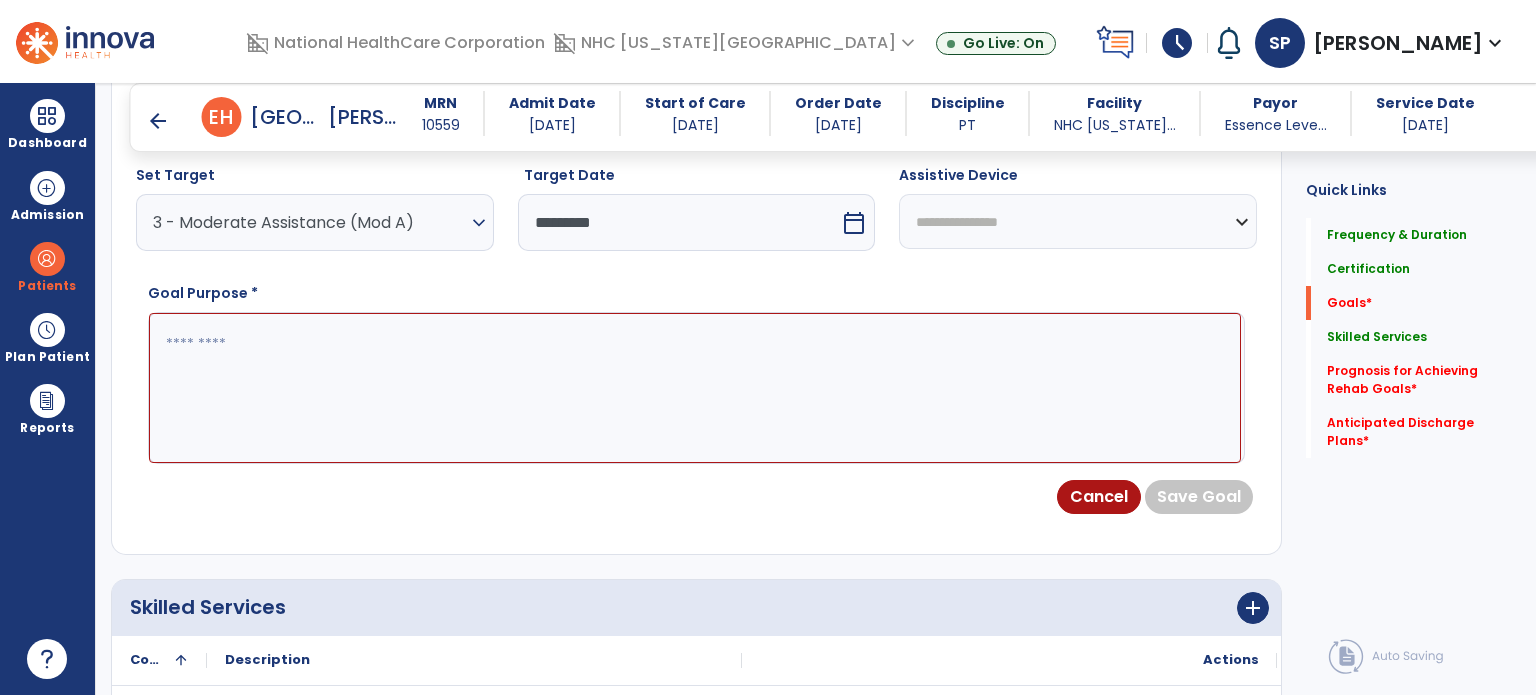 click on "**********" at bounding box center (1078, 221) 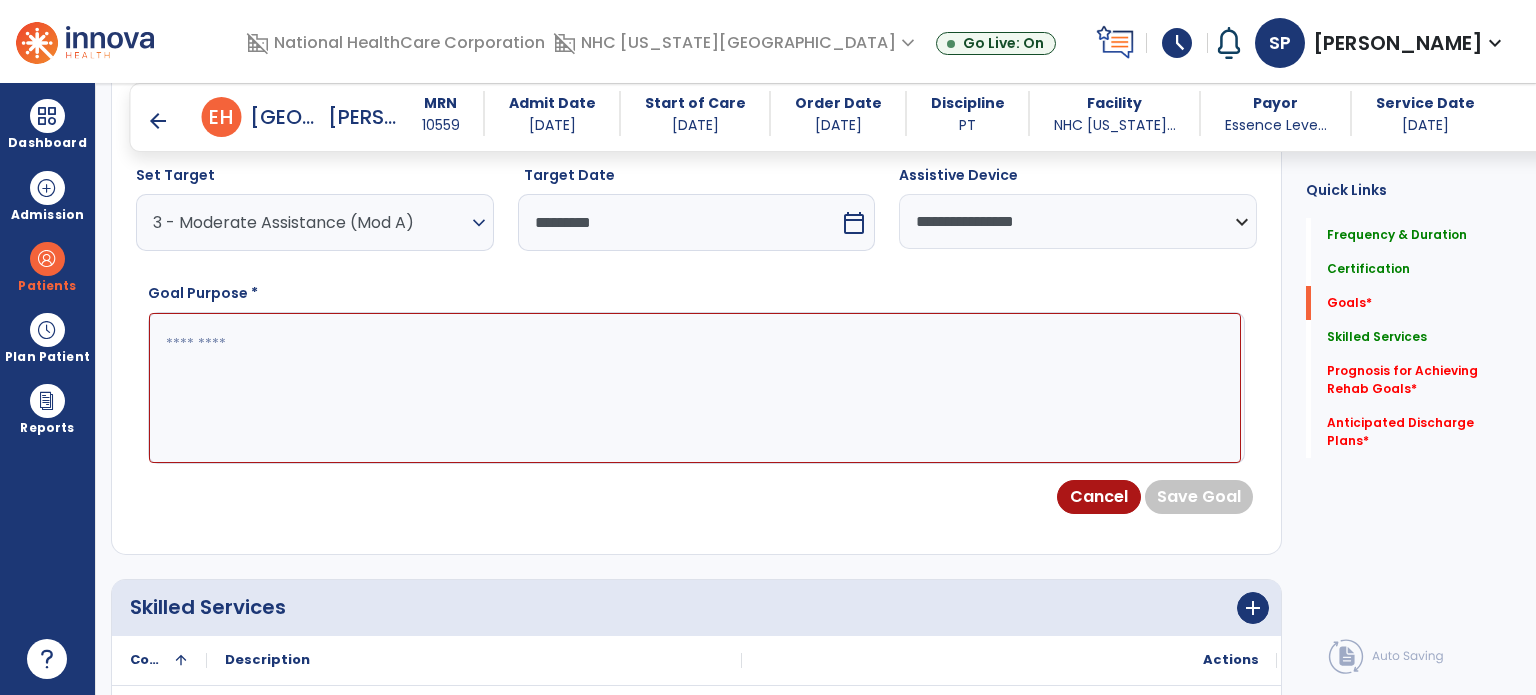 click at bounding box center [695, 388] 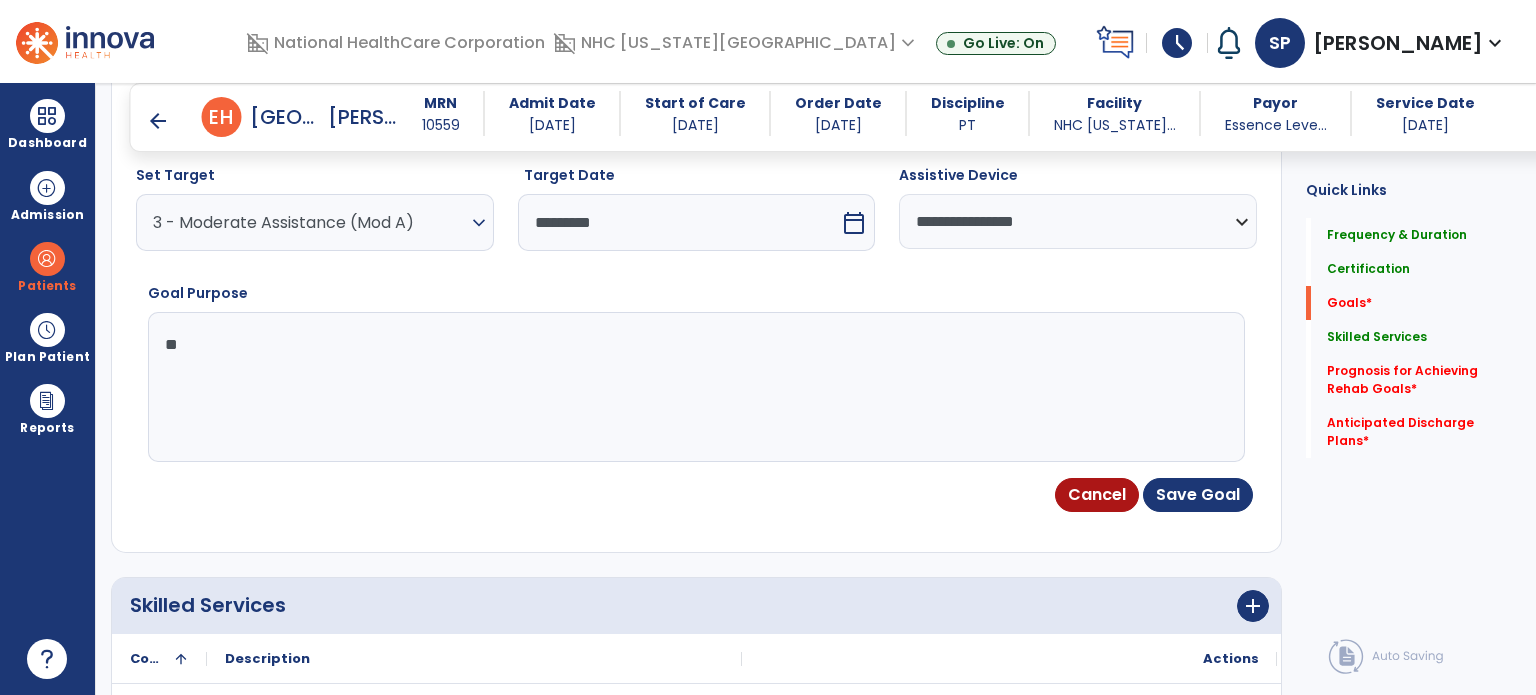 type on "*" 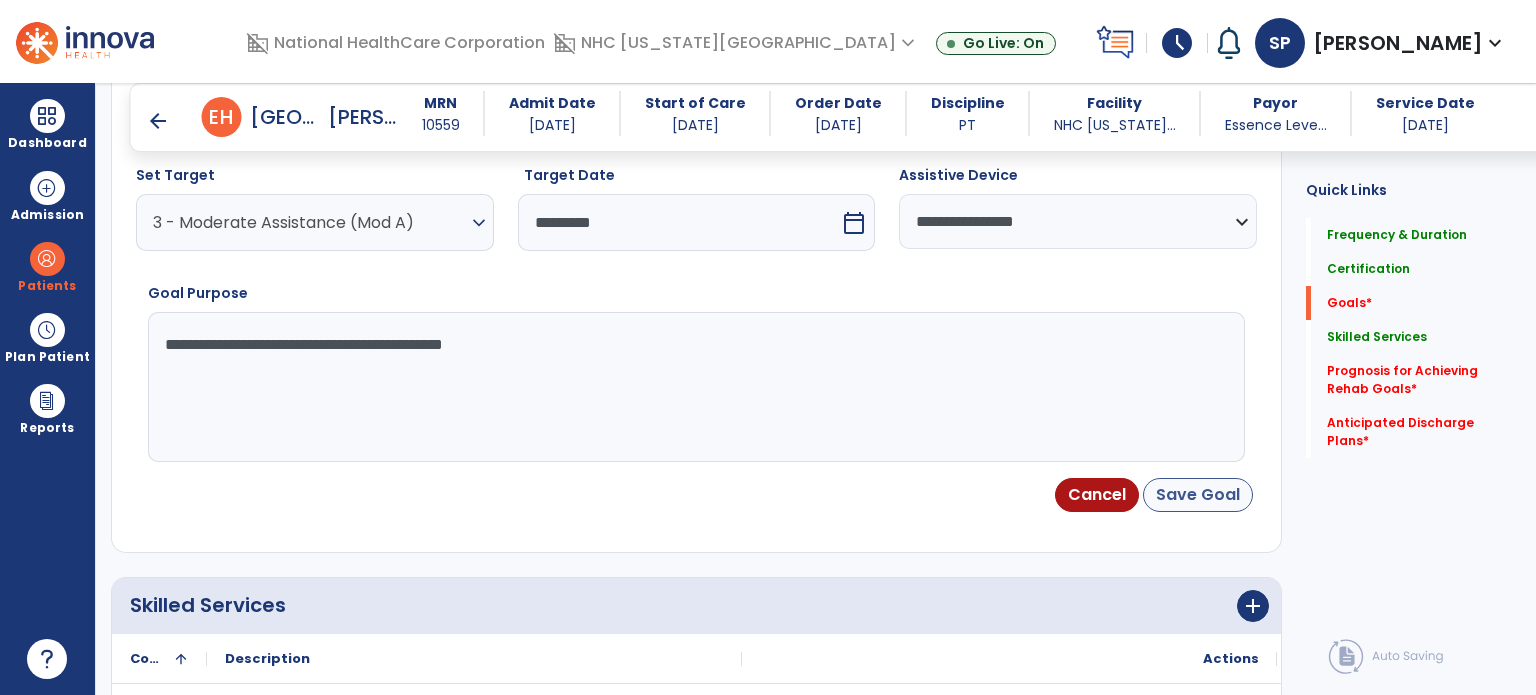type on "**********" 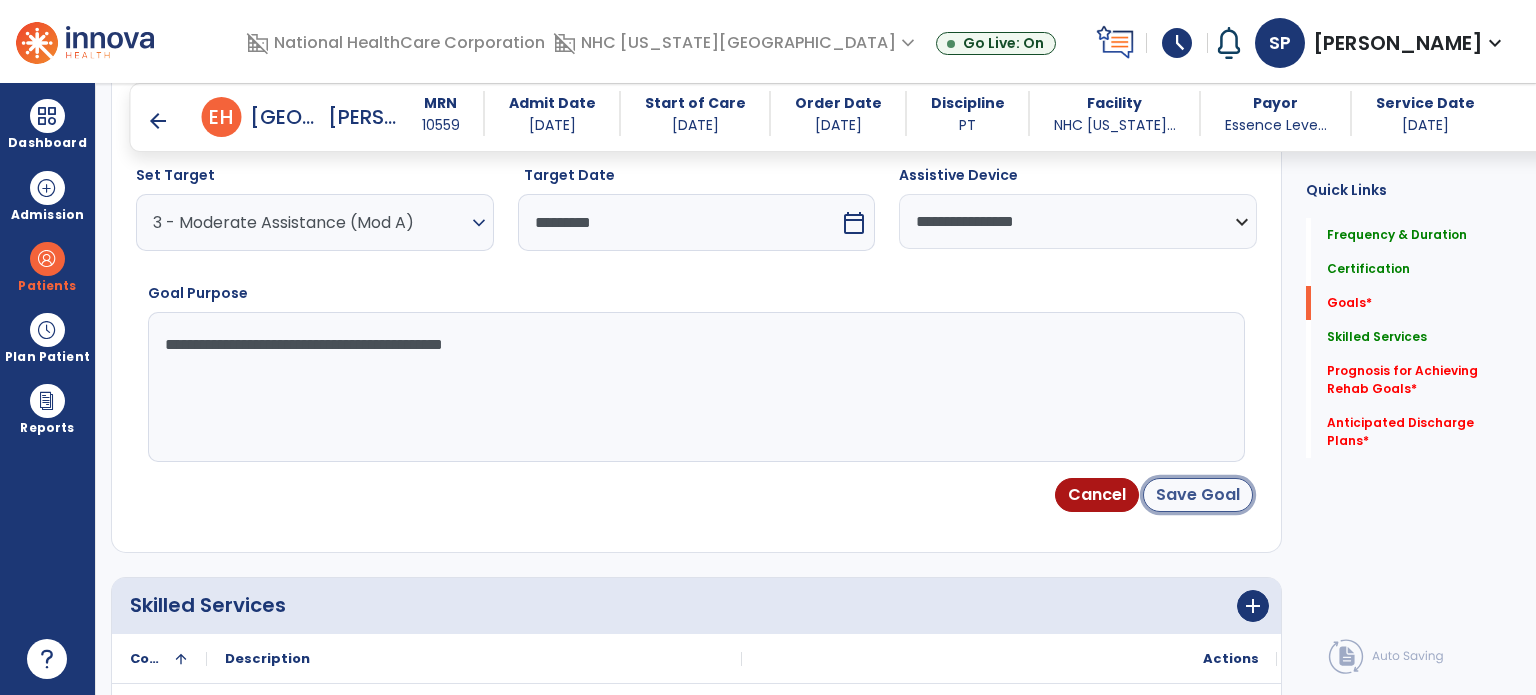 click on "Save Goal" at bounding box center [1198, 495] 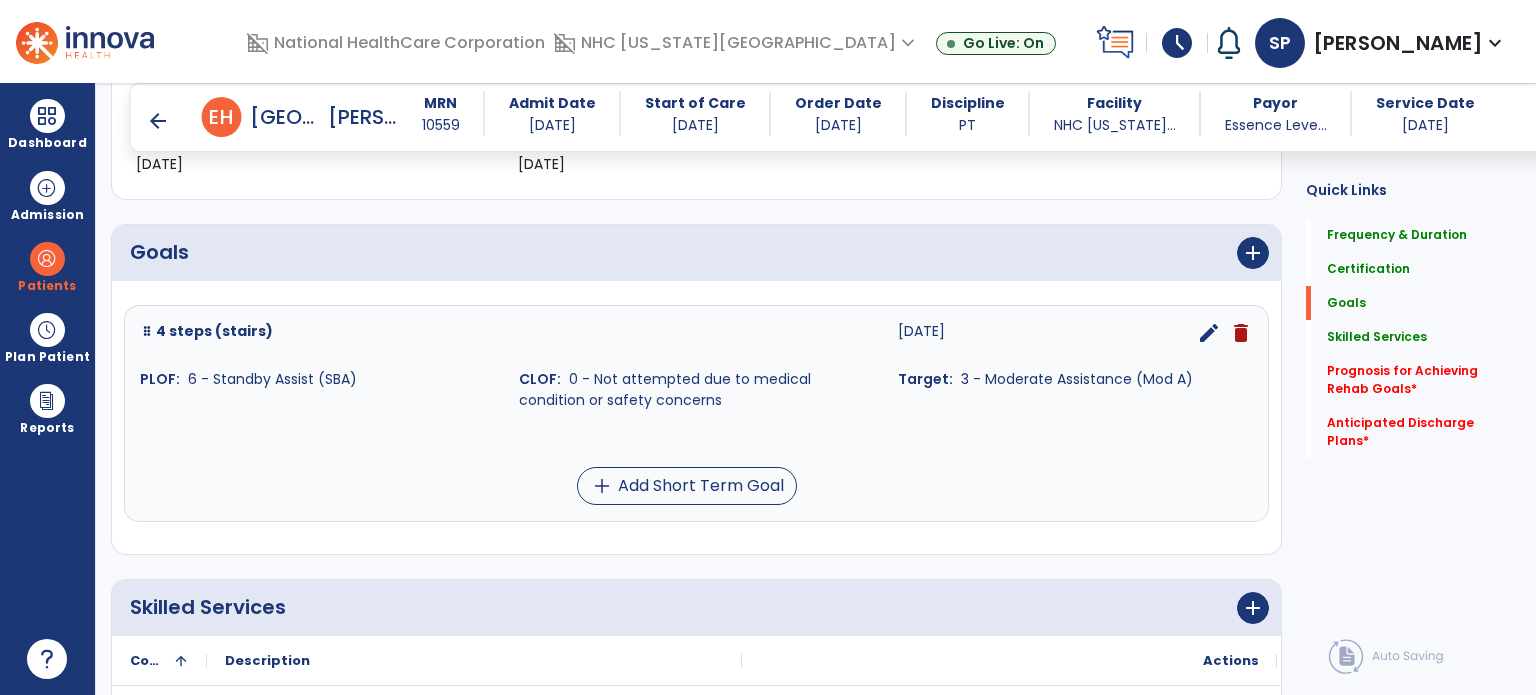 scroll, scrollTop: 398, scrollLeft: 0, axis: vertical 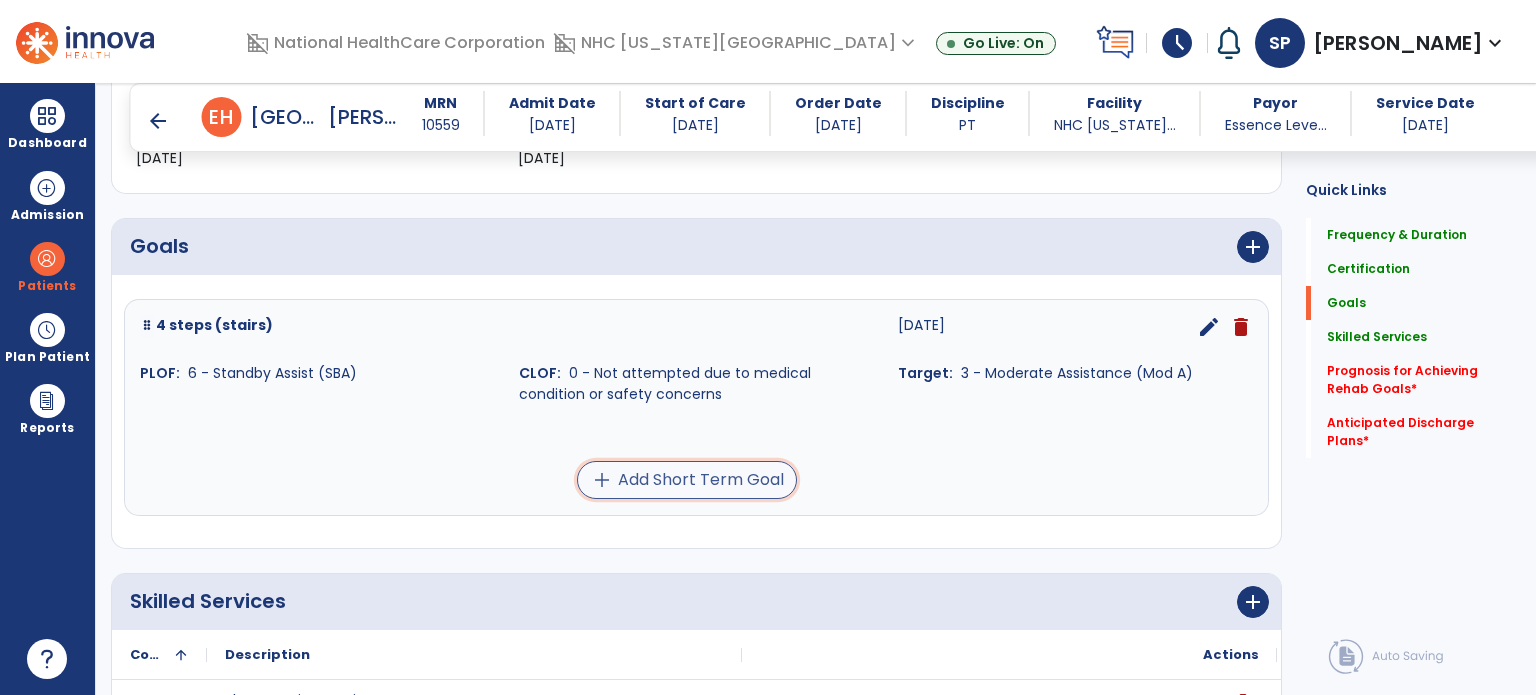 click on "add  Add Short Term Goal" at bounding box center (687, 480) 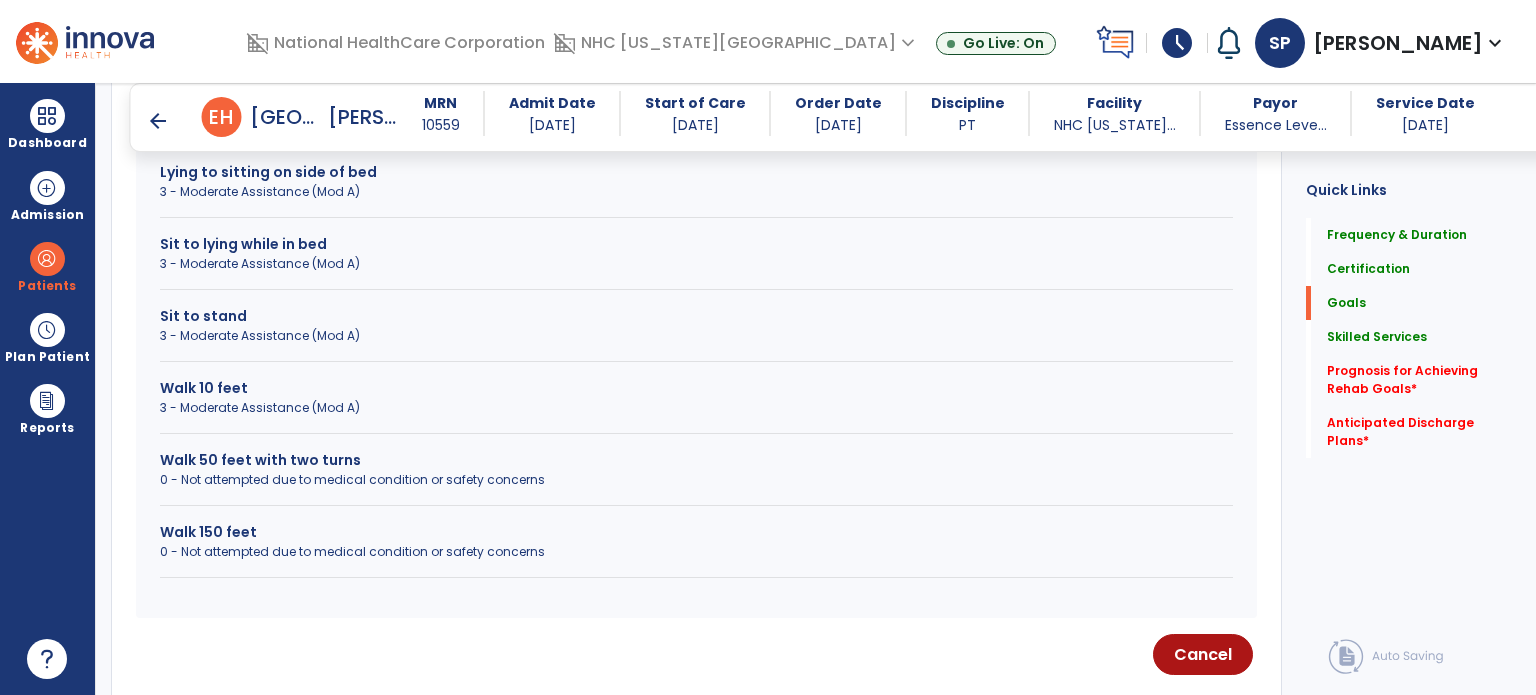 scroll, scrollTop: 841, scrollLeft: 0, axis: vertical 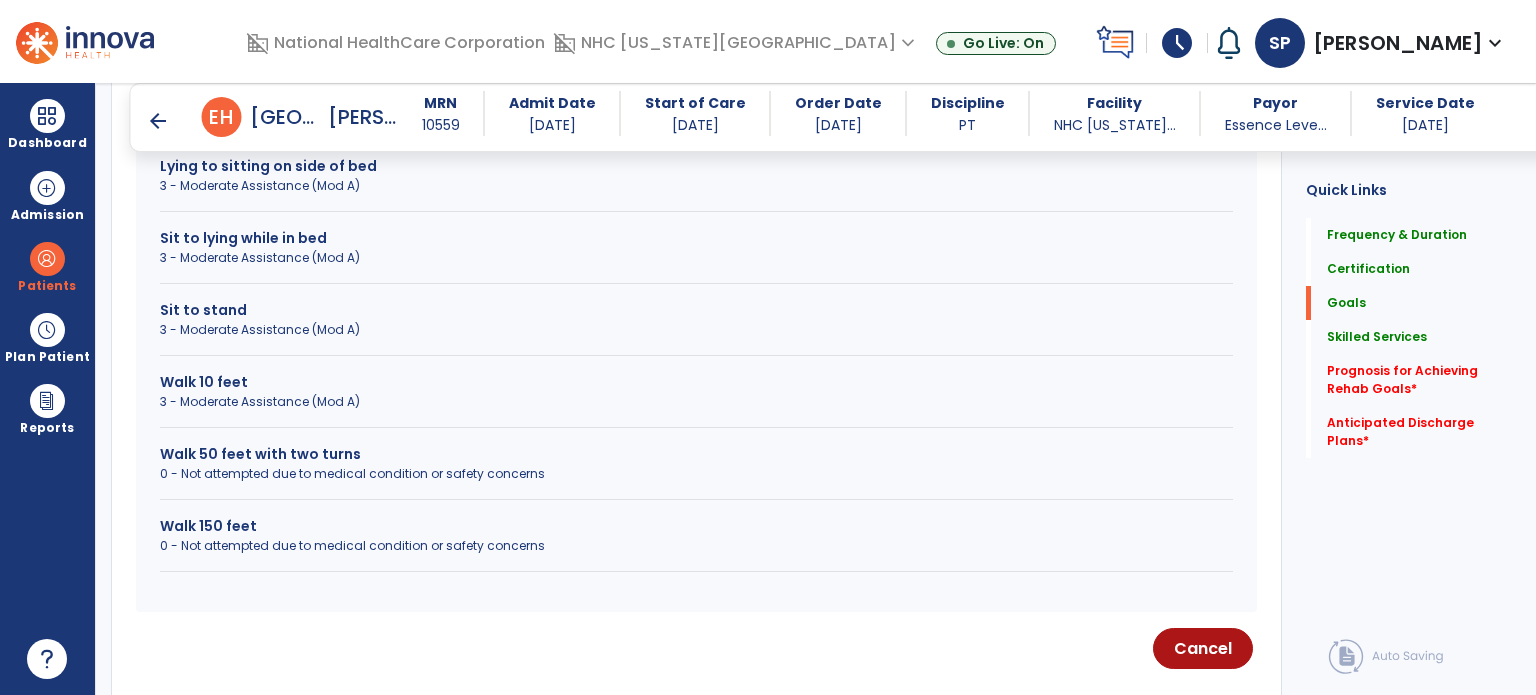 click on "Walk 150 feet" at bounding box center [696, 526] 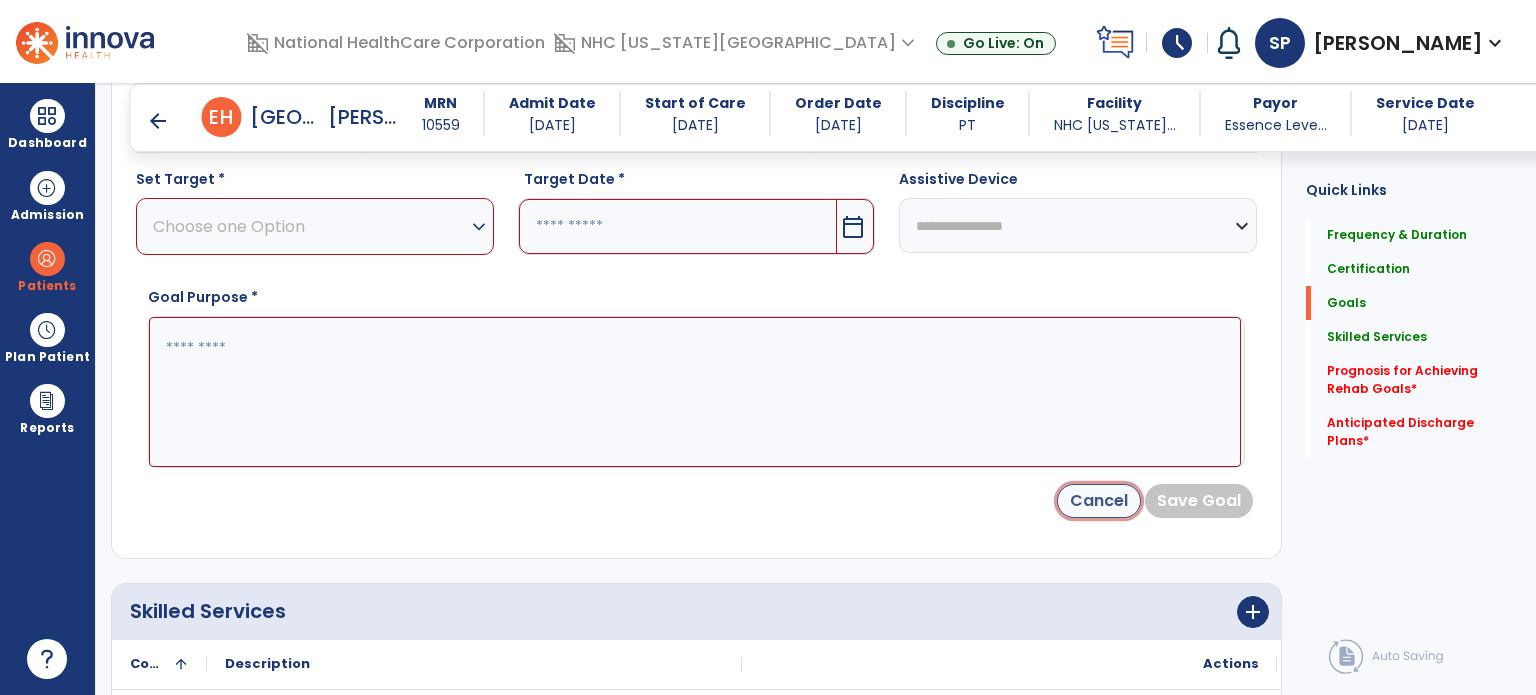 click on "Cancel" at bounding box center (1099, 501) 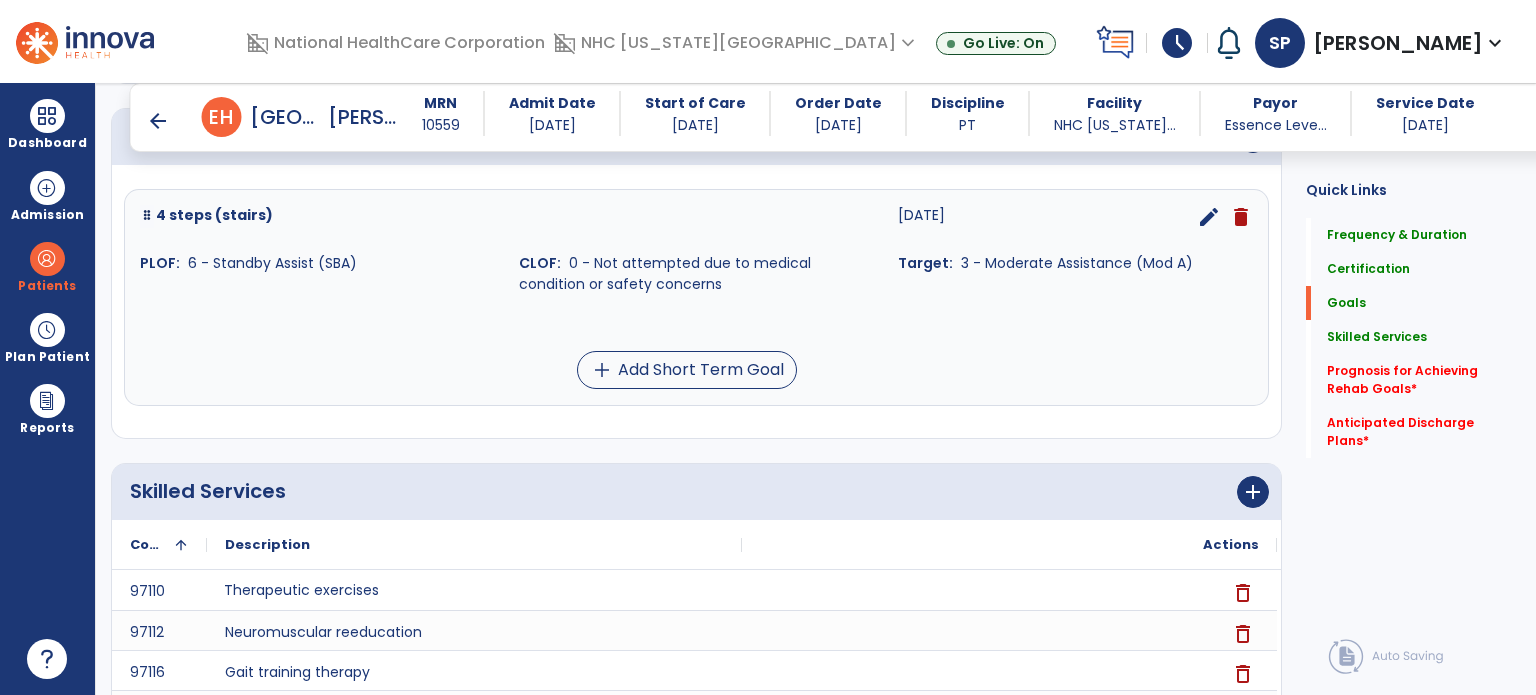 scroll, scrollTop: 472, scrollLeft: 0, axis: vertical 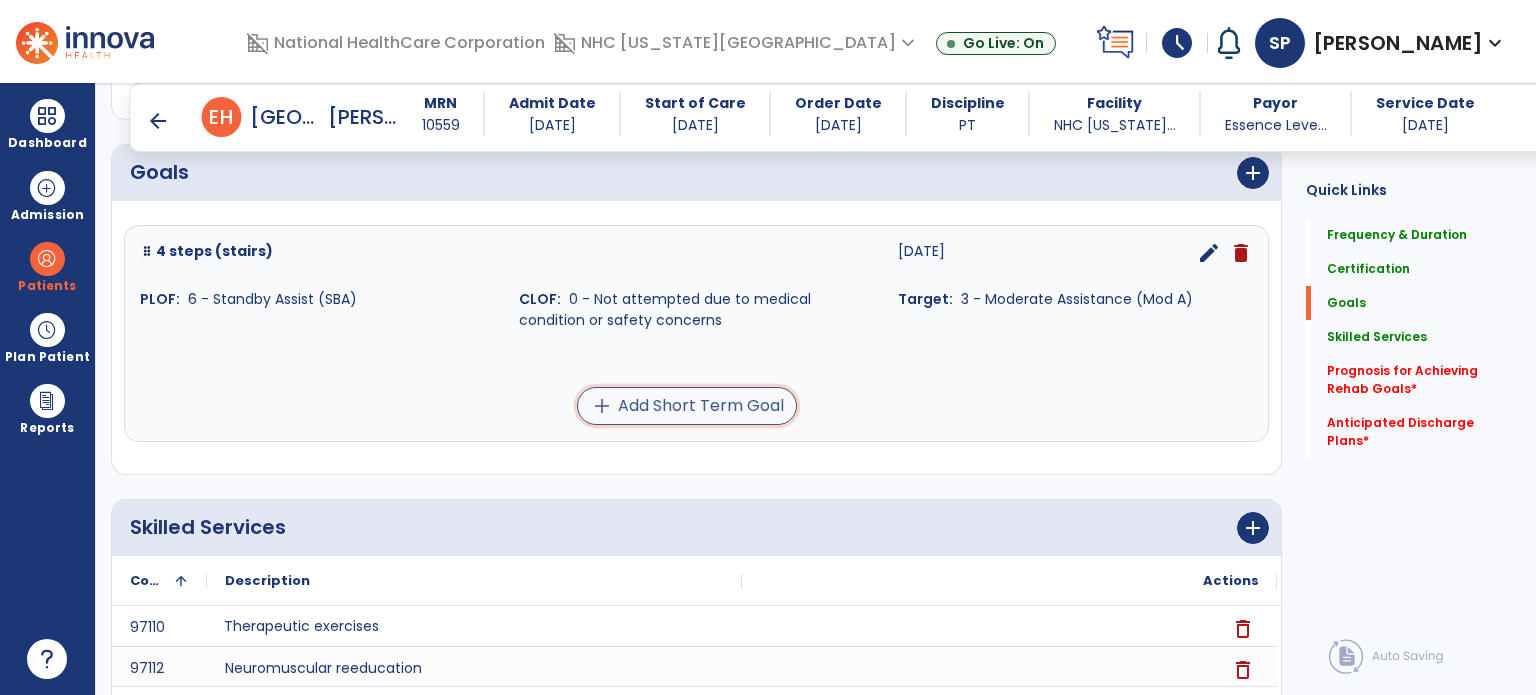 click on "add  Add Short Term Goal" at bounding box center (687, 406) 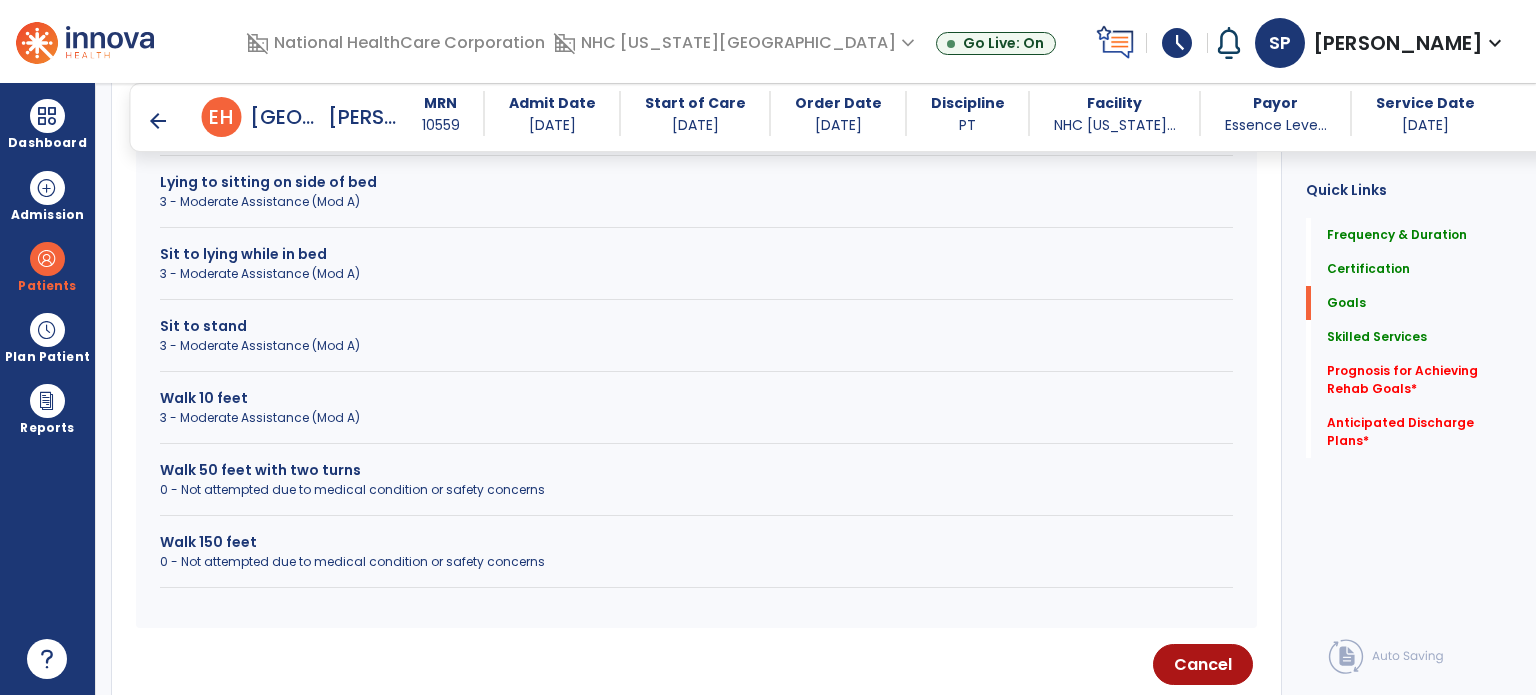 scroll, scrollTop: 816, scrollLeft: 0, axis: vertical 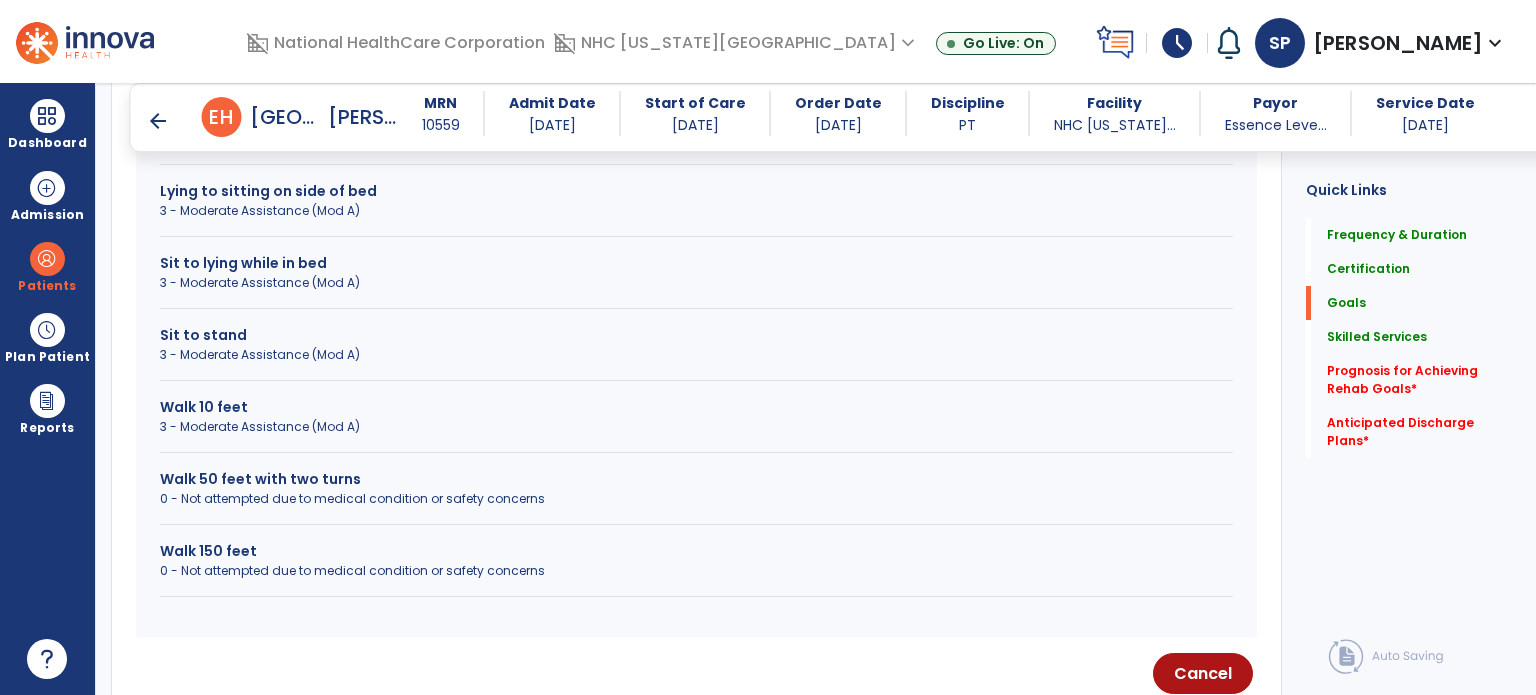 click on "3 - Moderate Assistance (Mod A)" at bounding box center [696, 427] 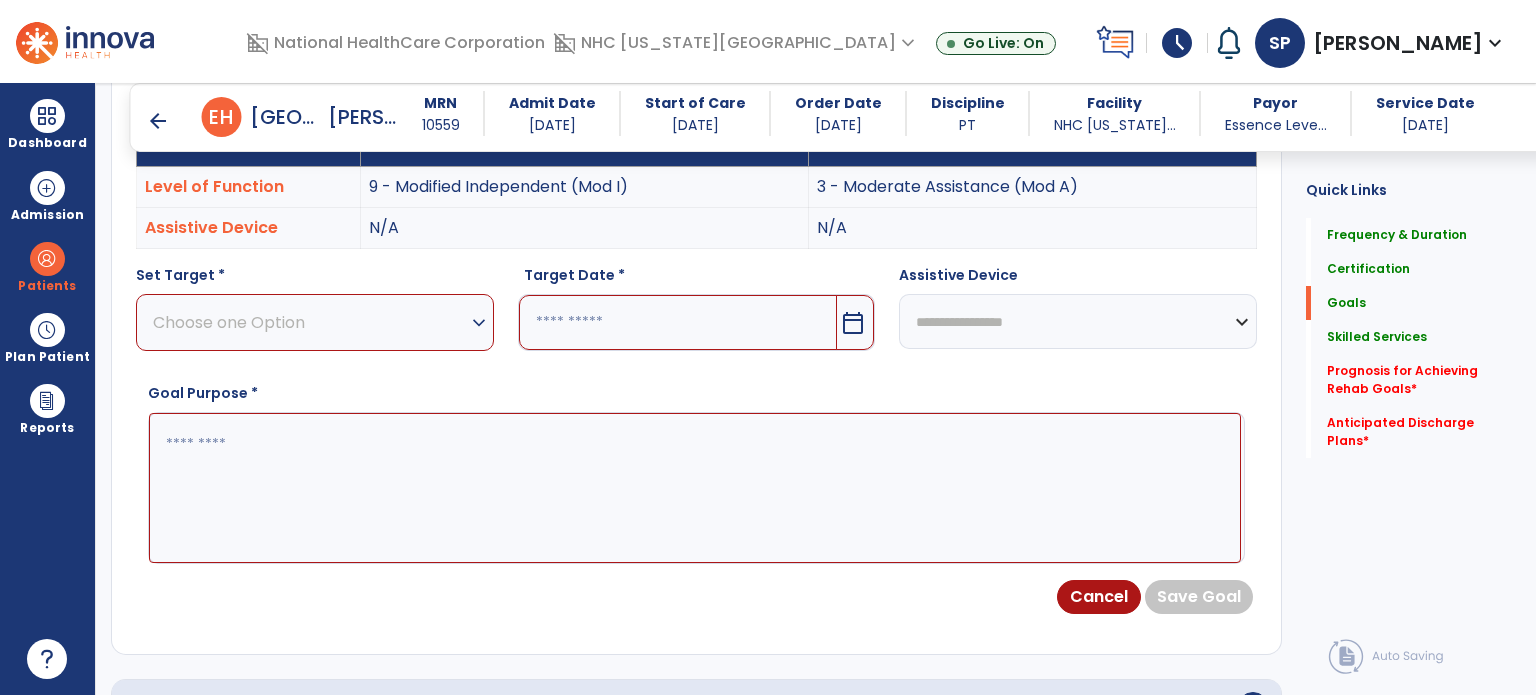 scroll, scrollTop: 613, scrollLeft: 0, axis: vertical 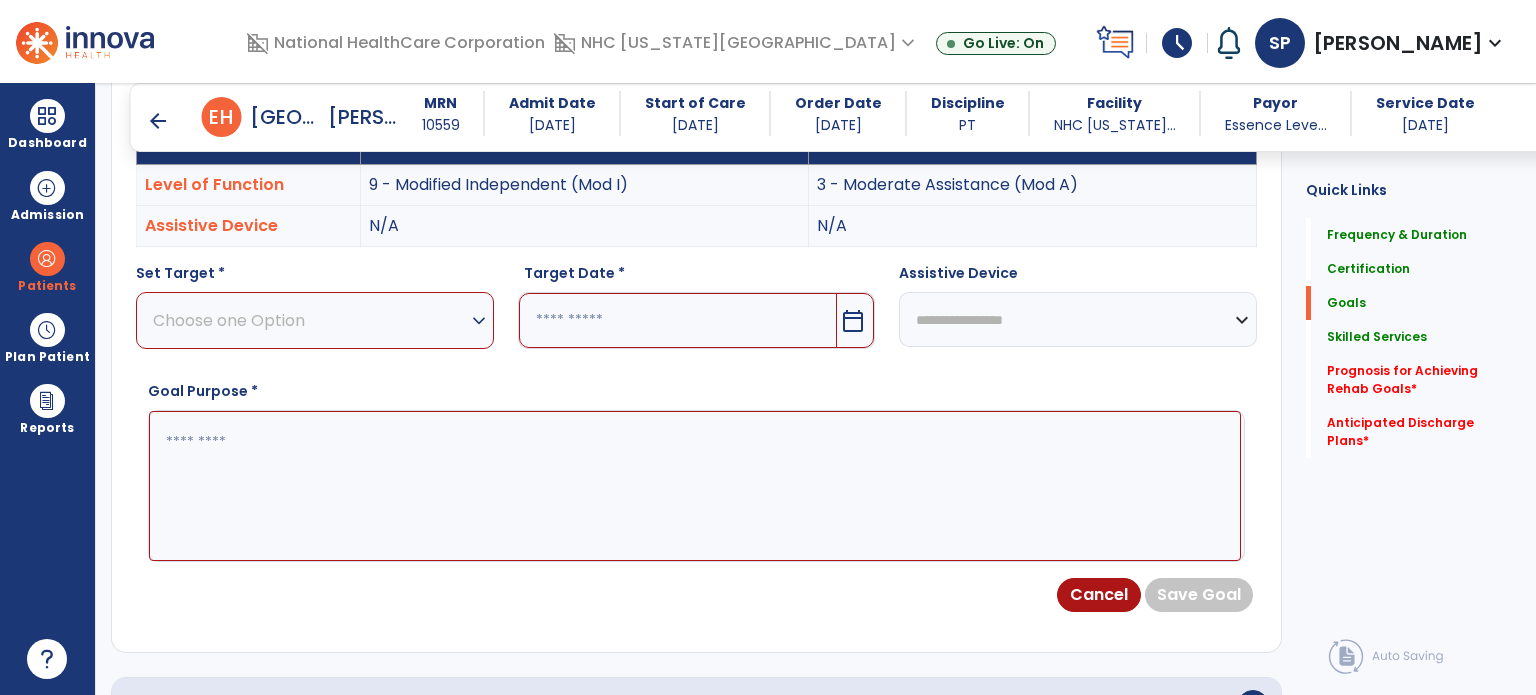 click on "Choose one Option" at bounding box center [310, 320] 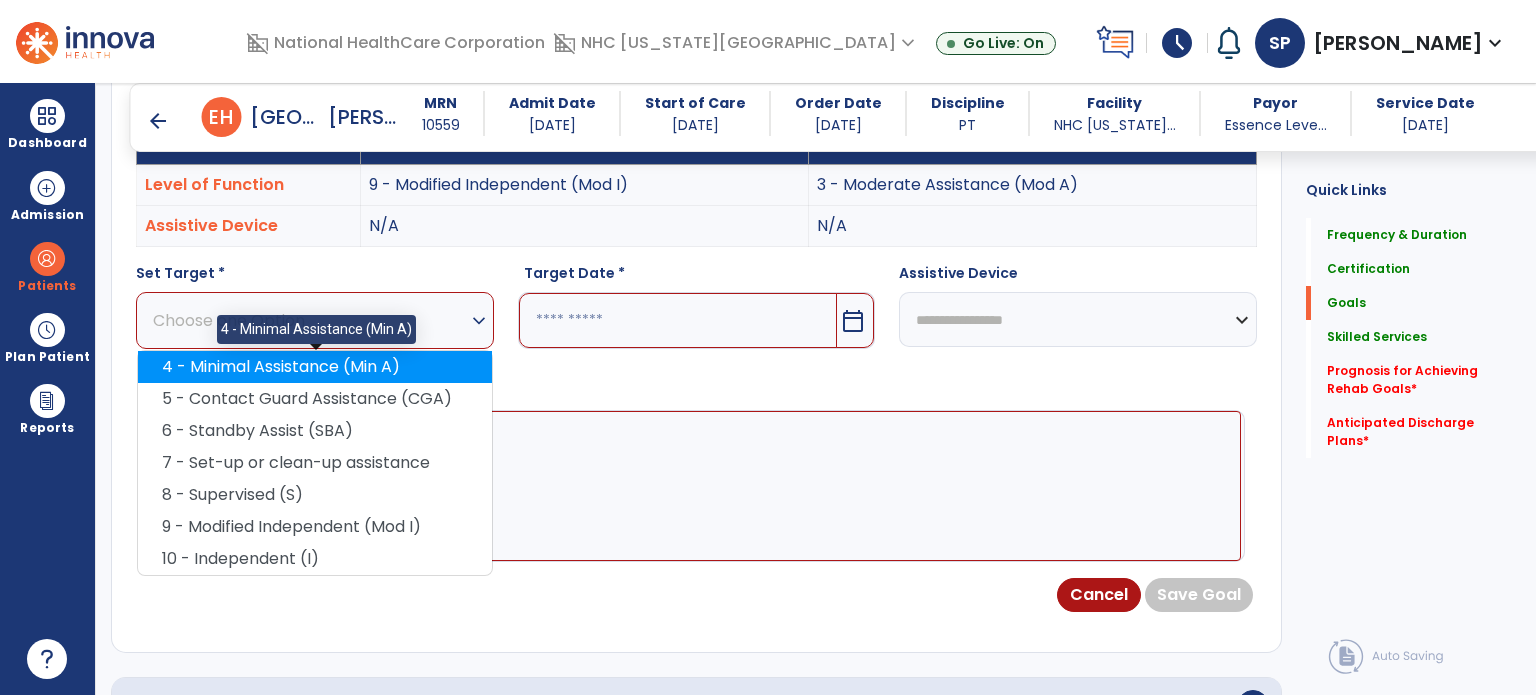 click on "4 - Minimal Assistance (Min A)" at bounding box center (315, 367) 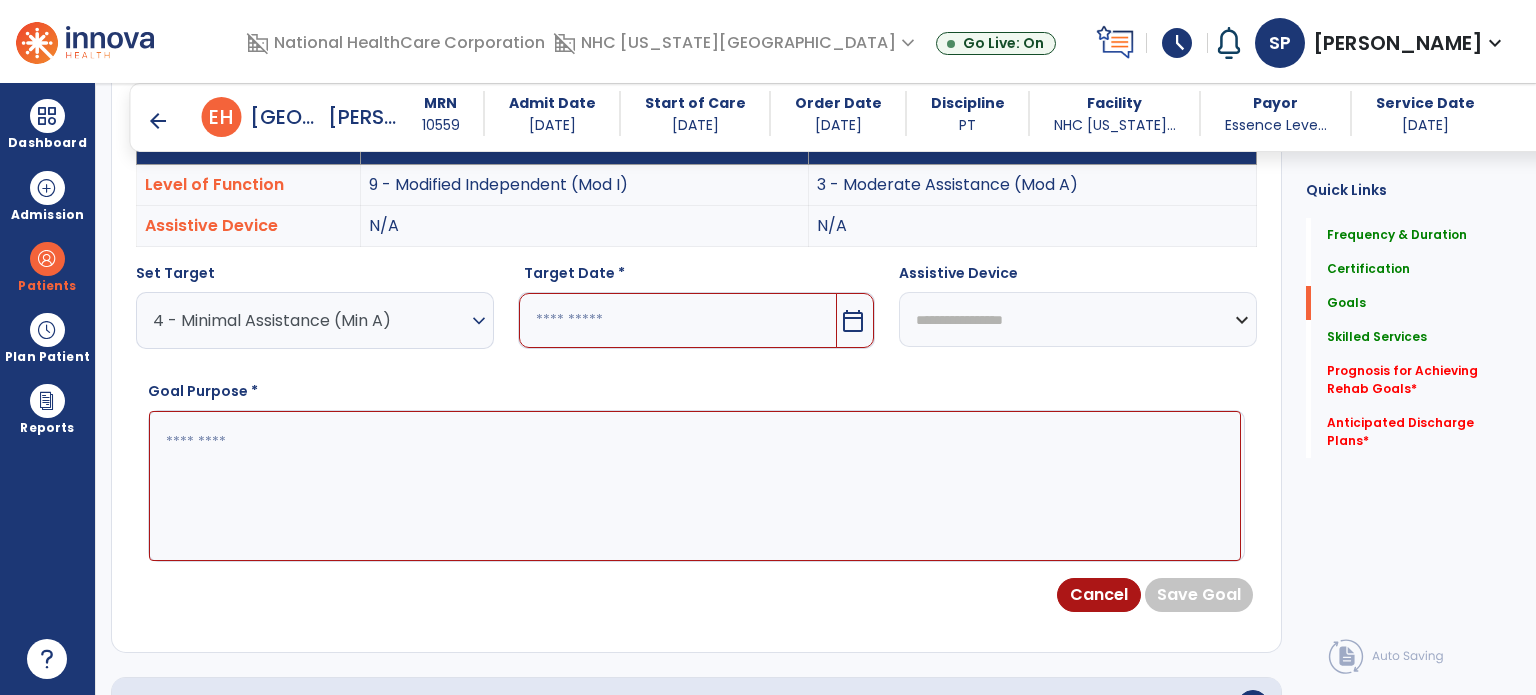 drag, startPoint x: 567, startPoint y: 311, endPoint x: 564, endPoint y: 324, distance: 13.341664 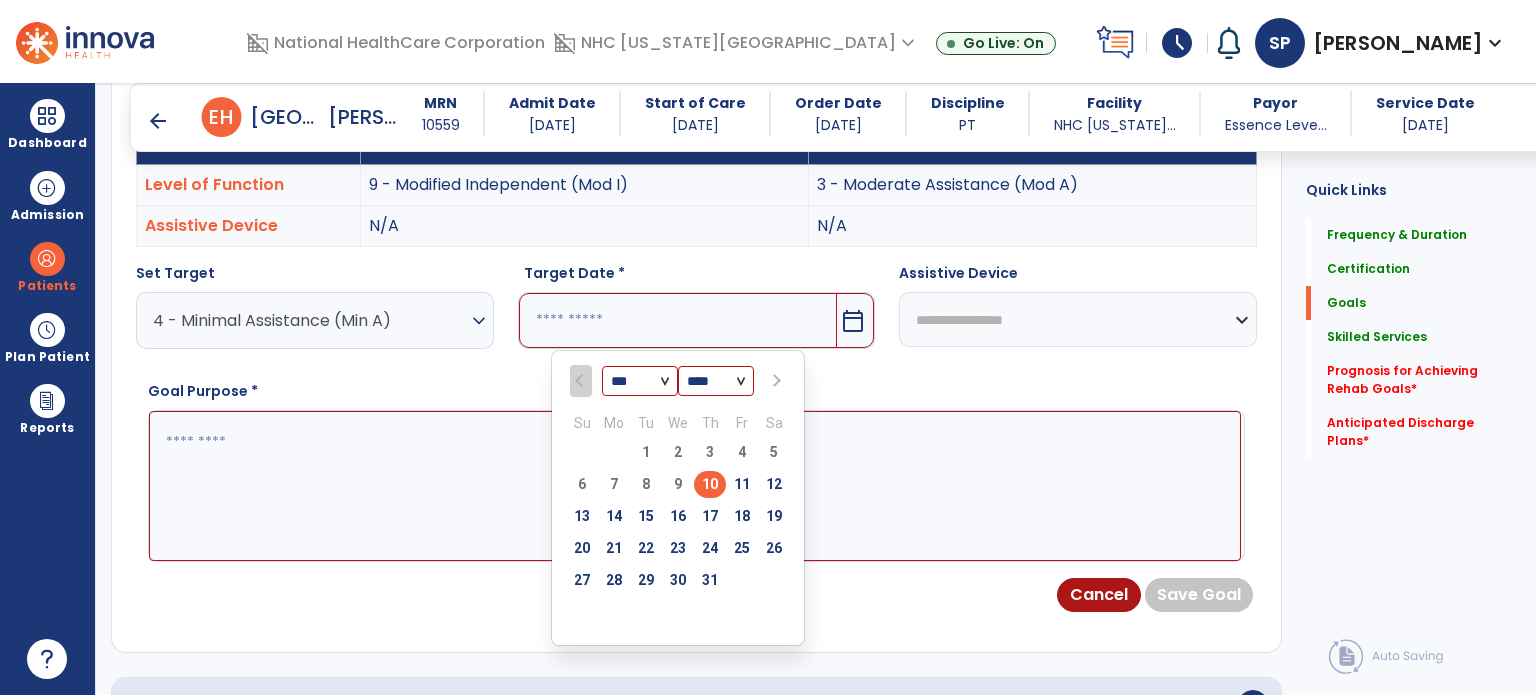 click on "24" at bounding box center (710, 551) 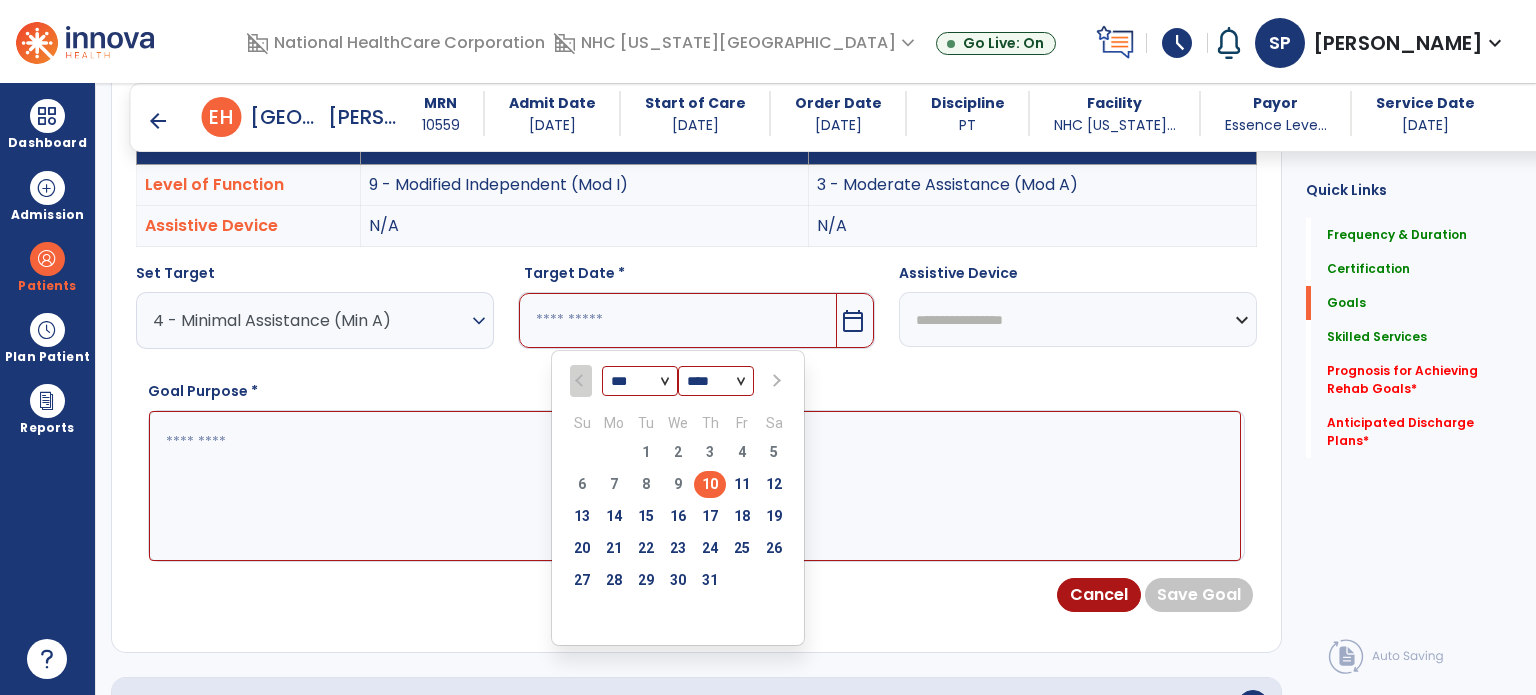 type on "*********" 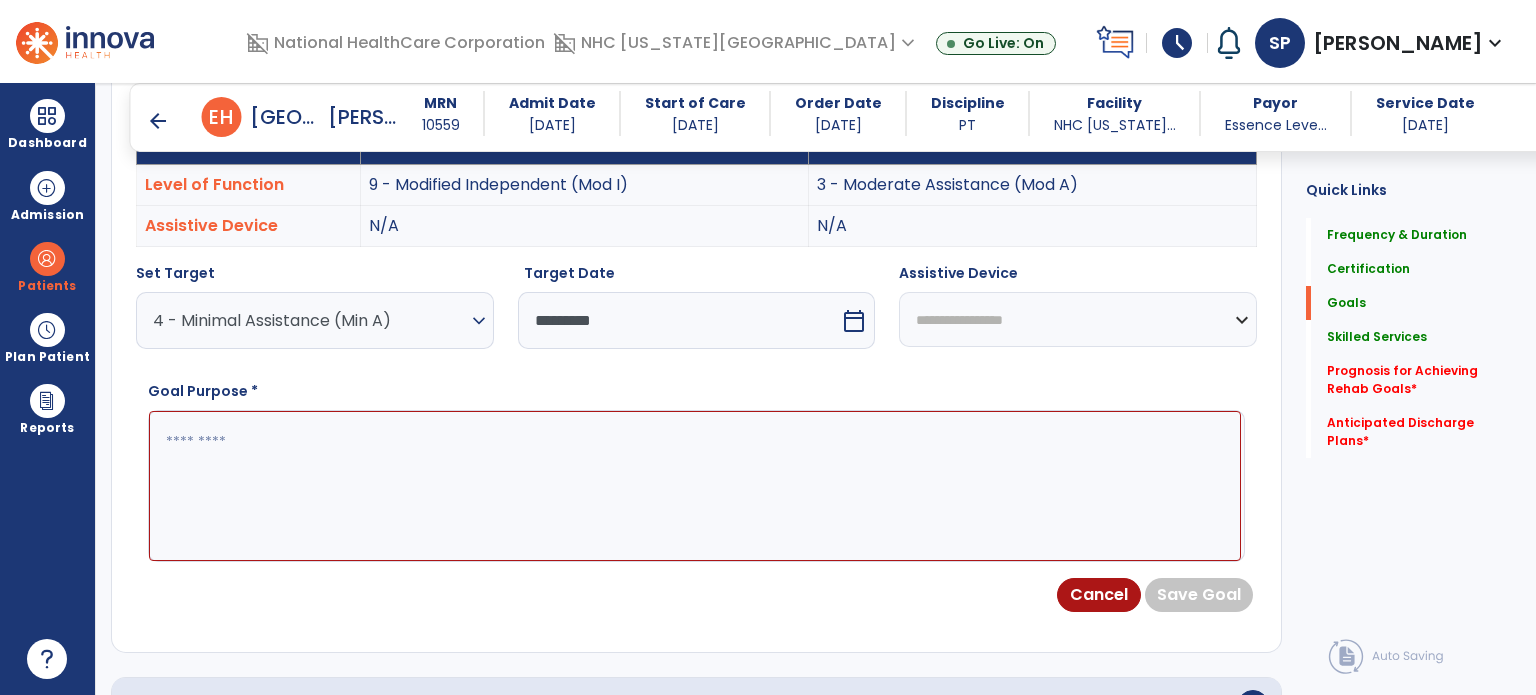 drag, startPoint x: 1020, startPoint y: 290, endPoint x: 1020, endPoint y: 329, distance: 39 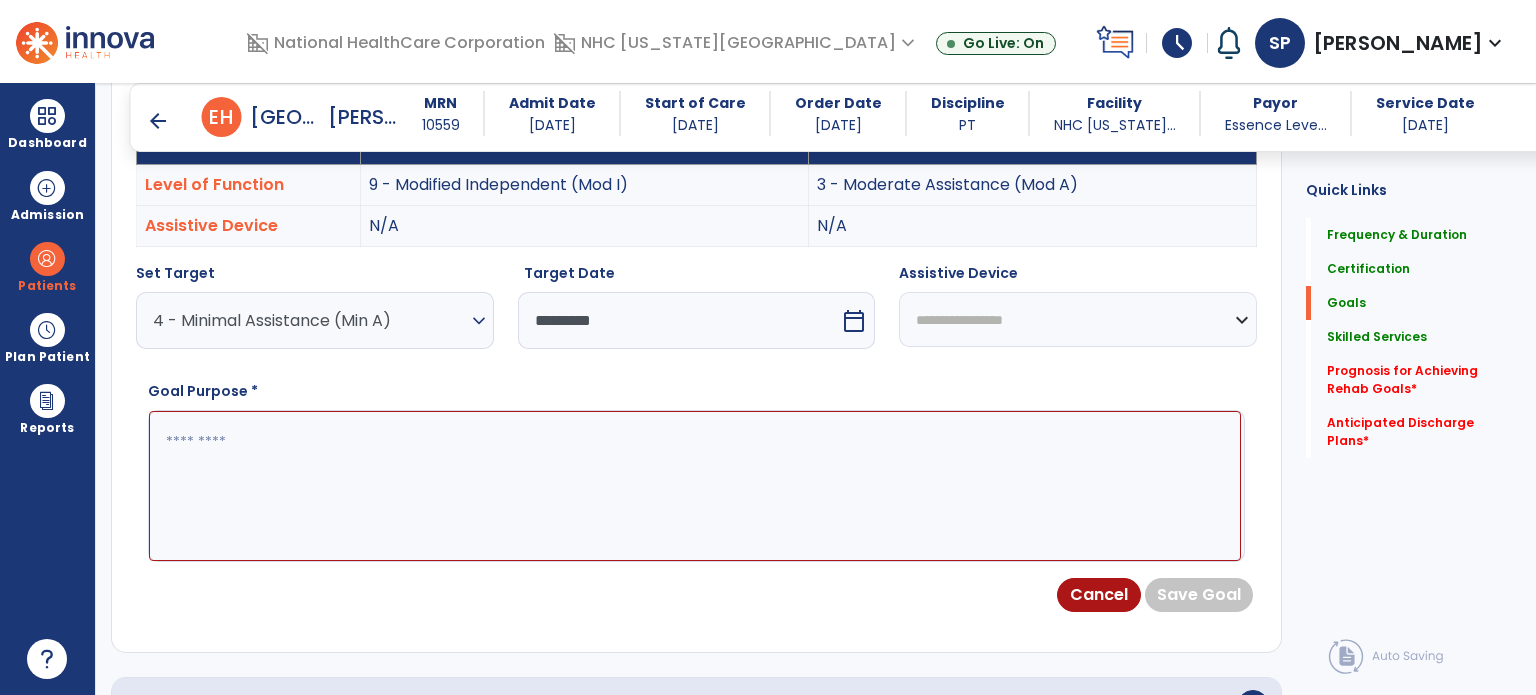 select on "**********" 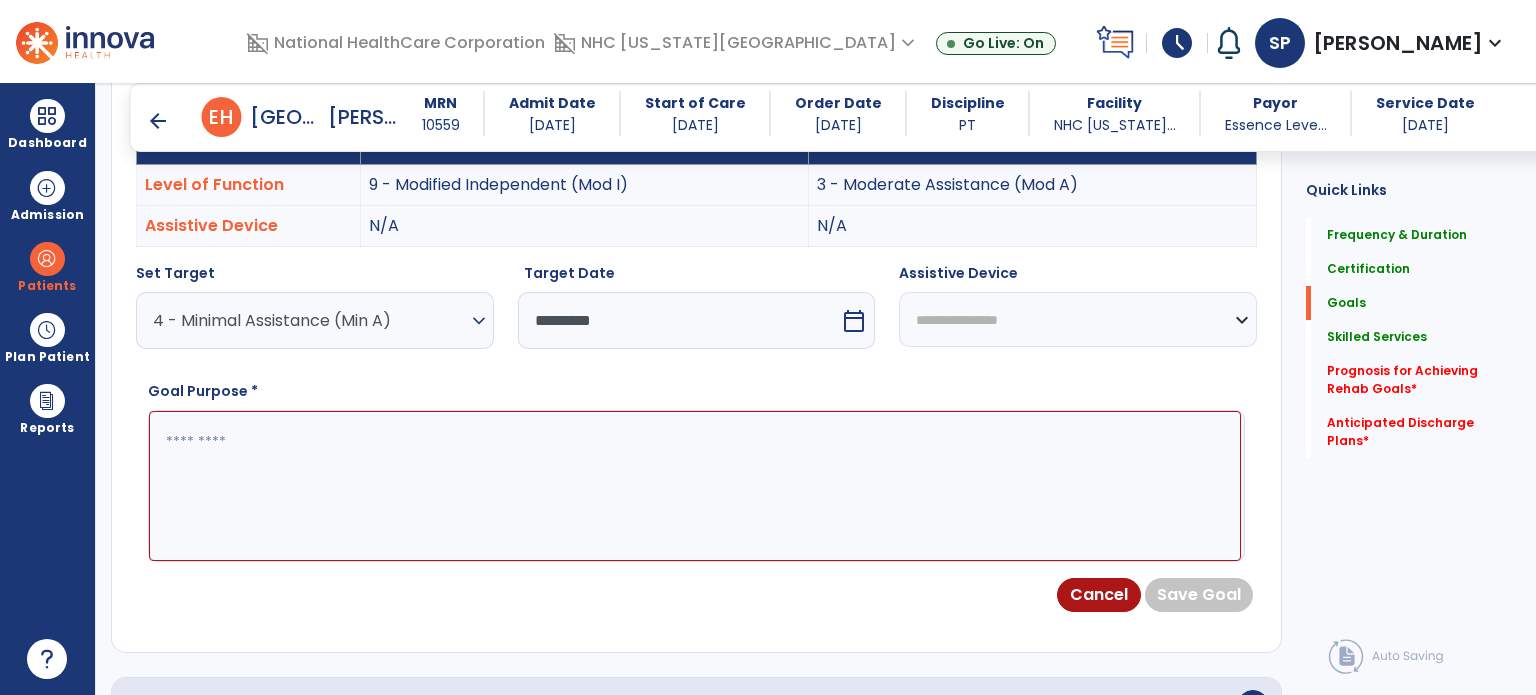 click on "**********" at bounding box center (1078, 319) 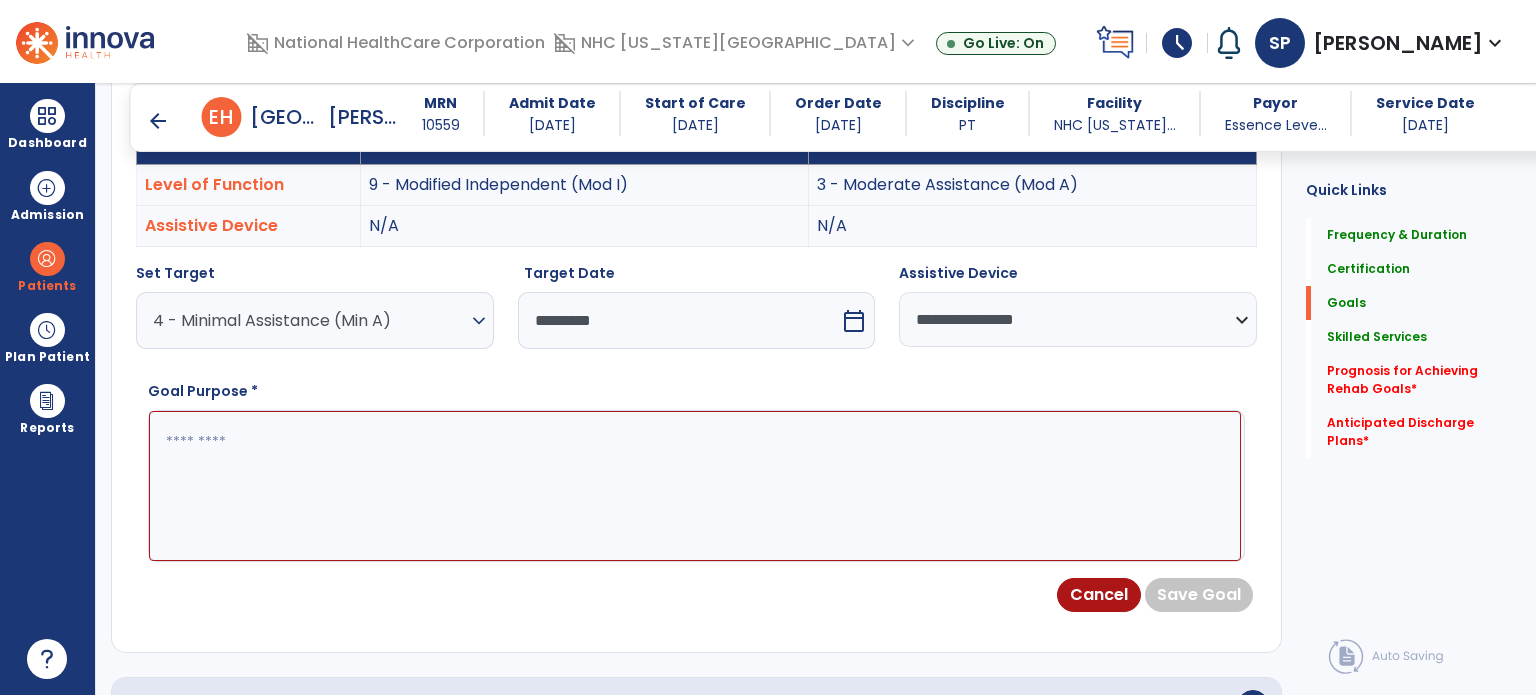 click at bounding box center [695, 486] 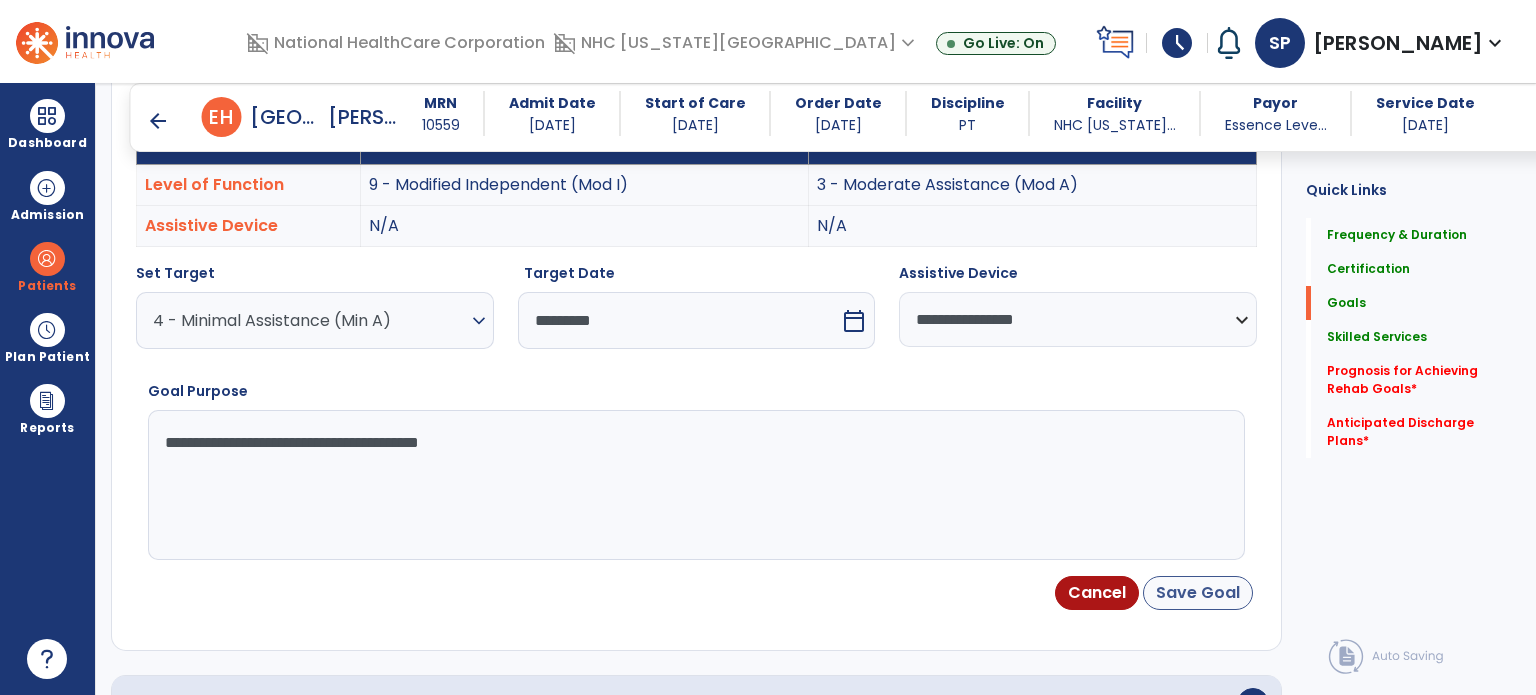 type on "**********" 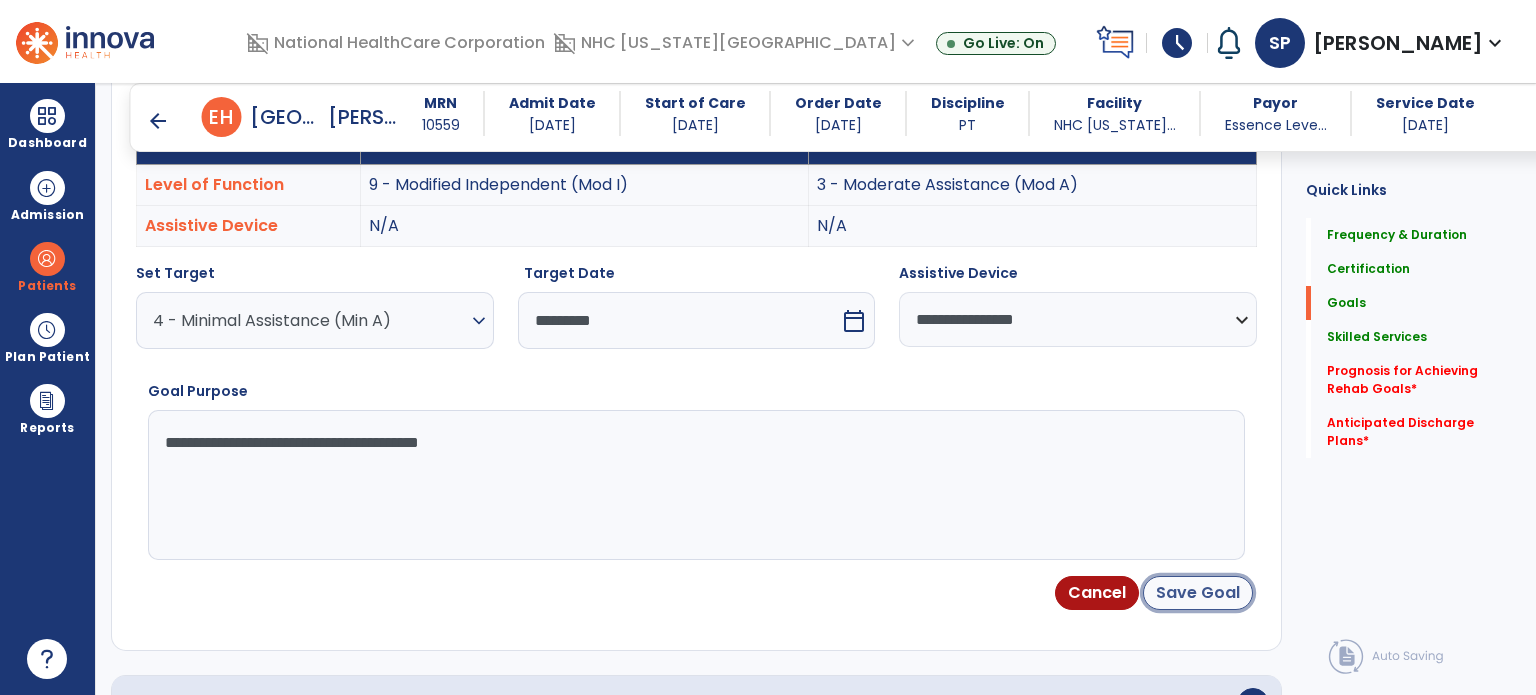 click on "Save Goal" at bounding box center [1198, 593] 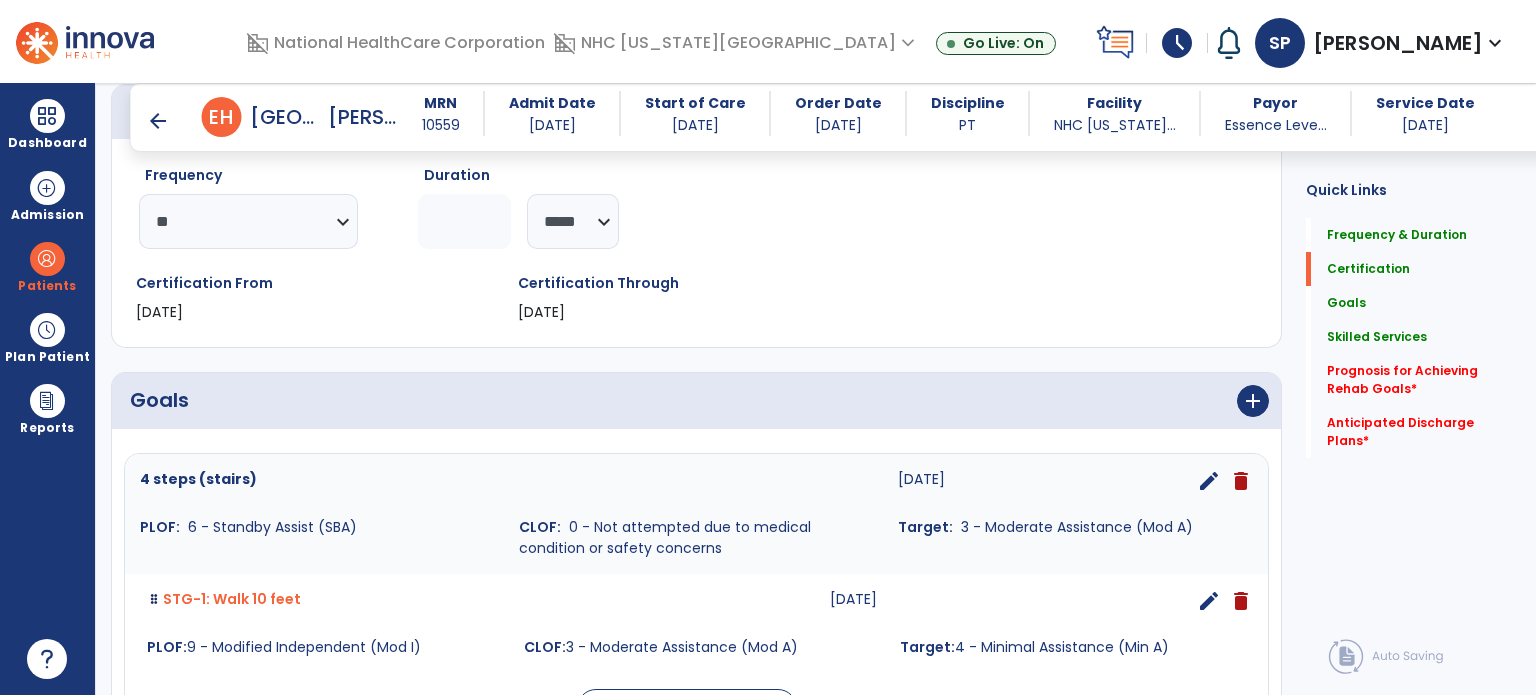 scroll, scrollTop: 307, scrollLeft: 0, axis: vertical 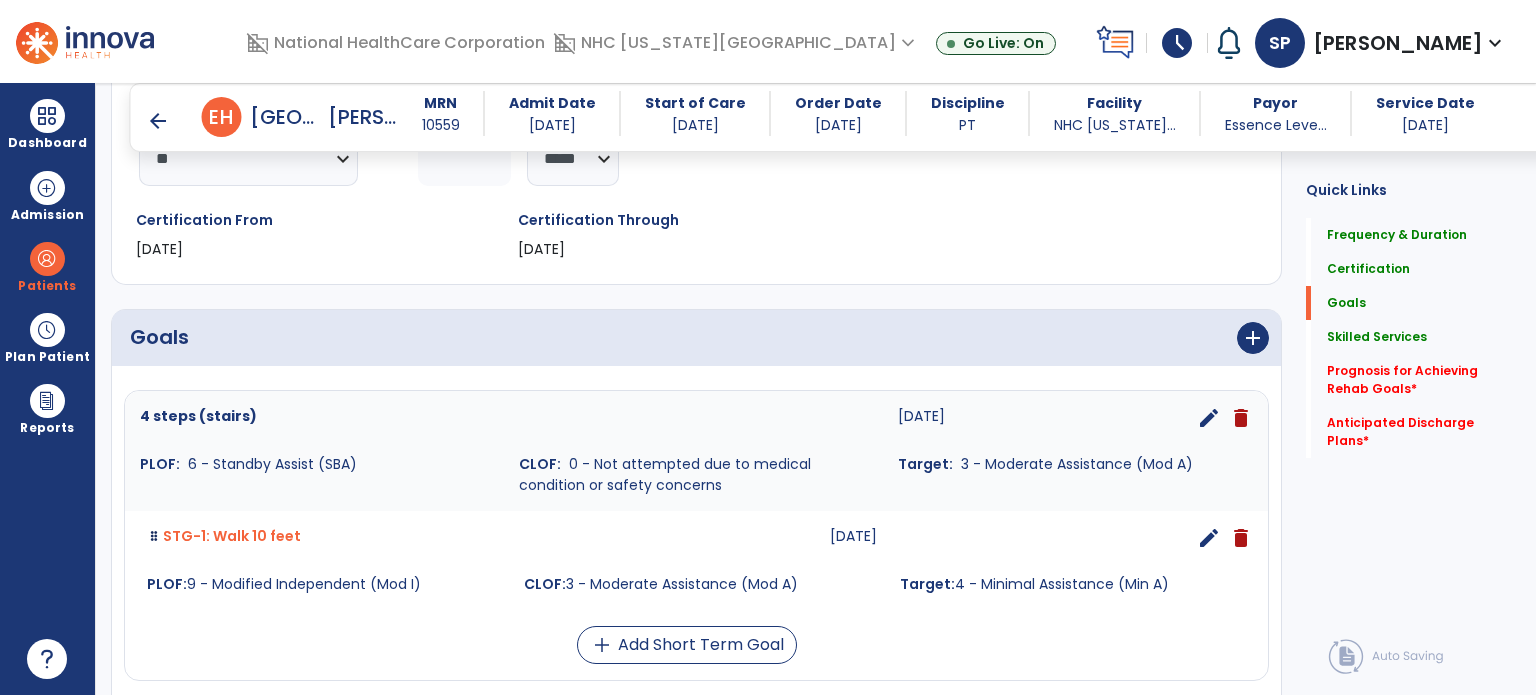 click on "4 steps (stairs)  [DATE]  edit delete PLOF:    6 - Standby Assist (SBA) CLOF:    0 - Not attempted due to medical condition or safety concerns Target:    3 - Moderate Assistance (Mod A) STG-1: Walk 10 feet  [DATE]  edit delete PLOF:  9 - Modified Independent (Mod I)  CLOF:  3 - Moderate Assistance (Mod A)  Target:  4 - Minimal Assistance (Min A)  add  Add Short Term Goal" at bounding box center [696, 527] 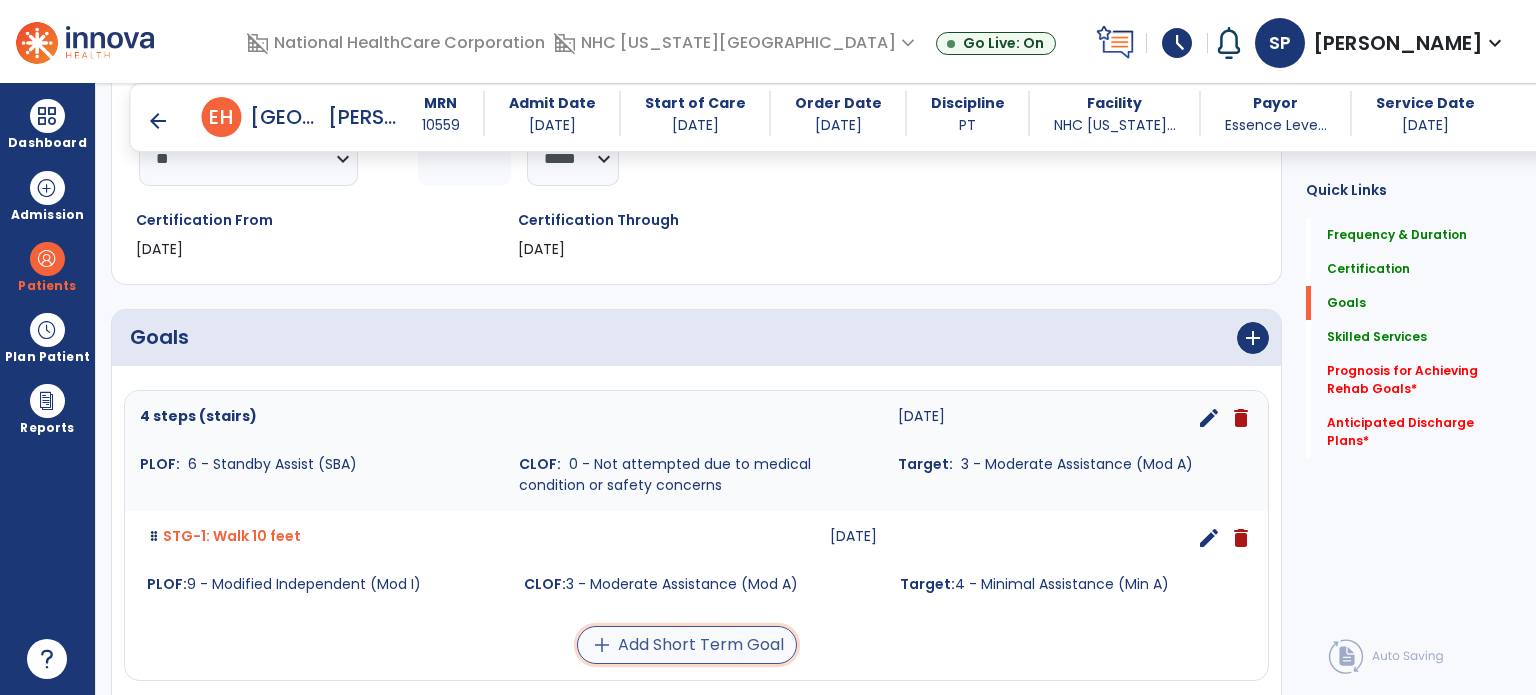 click on "add  Add Short Term Goal" at bounding box center (687, 645) 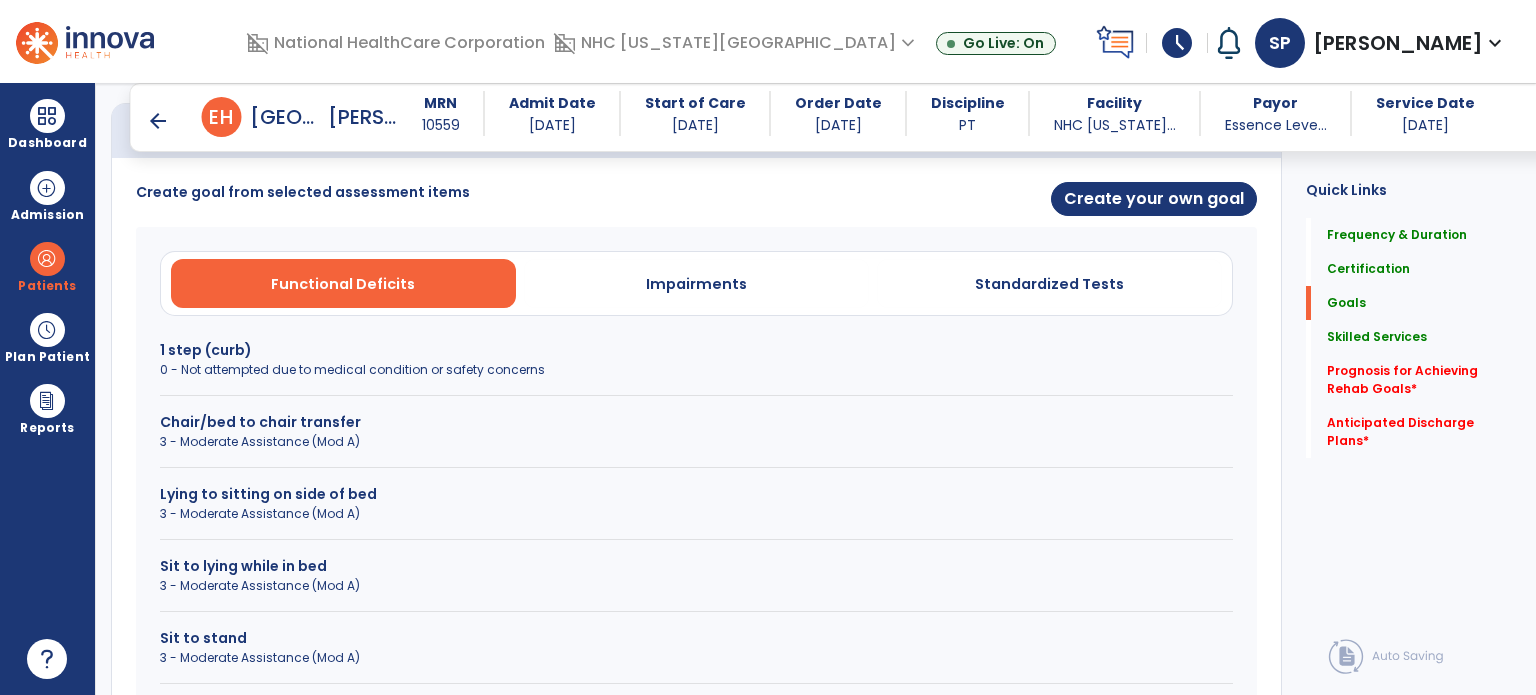 scroll, scrollTop: 516, scrollLeft: 0, axis: vertical 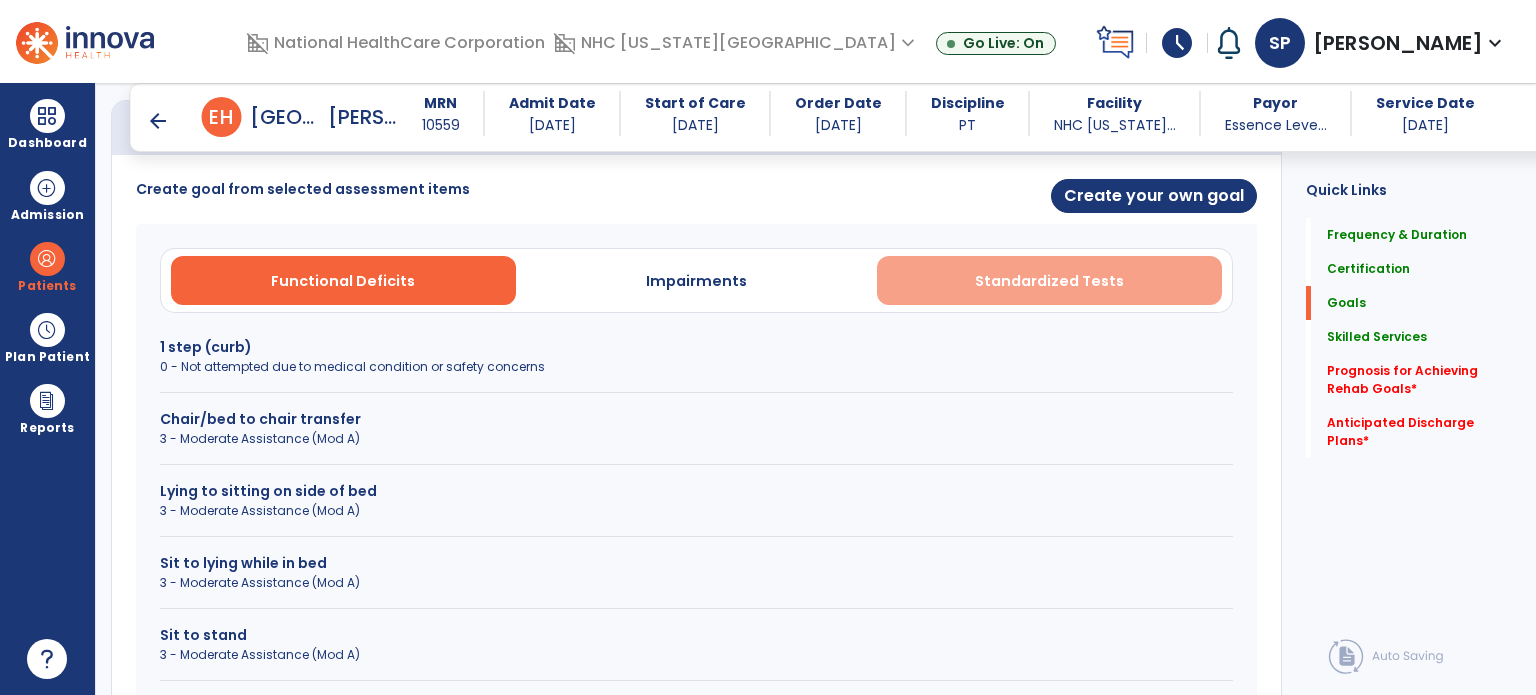 click on "Standardized Tests" at bounding box center (1049, 280) 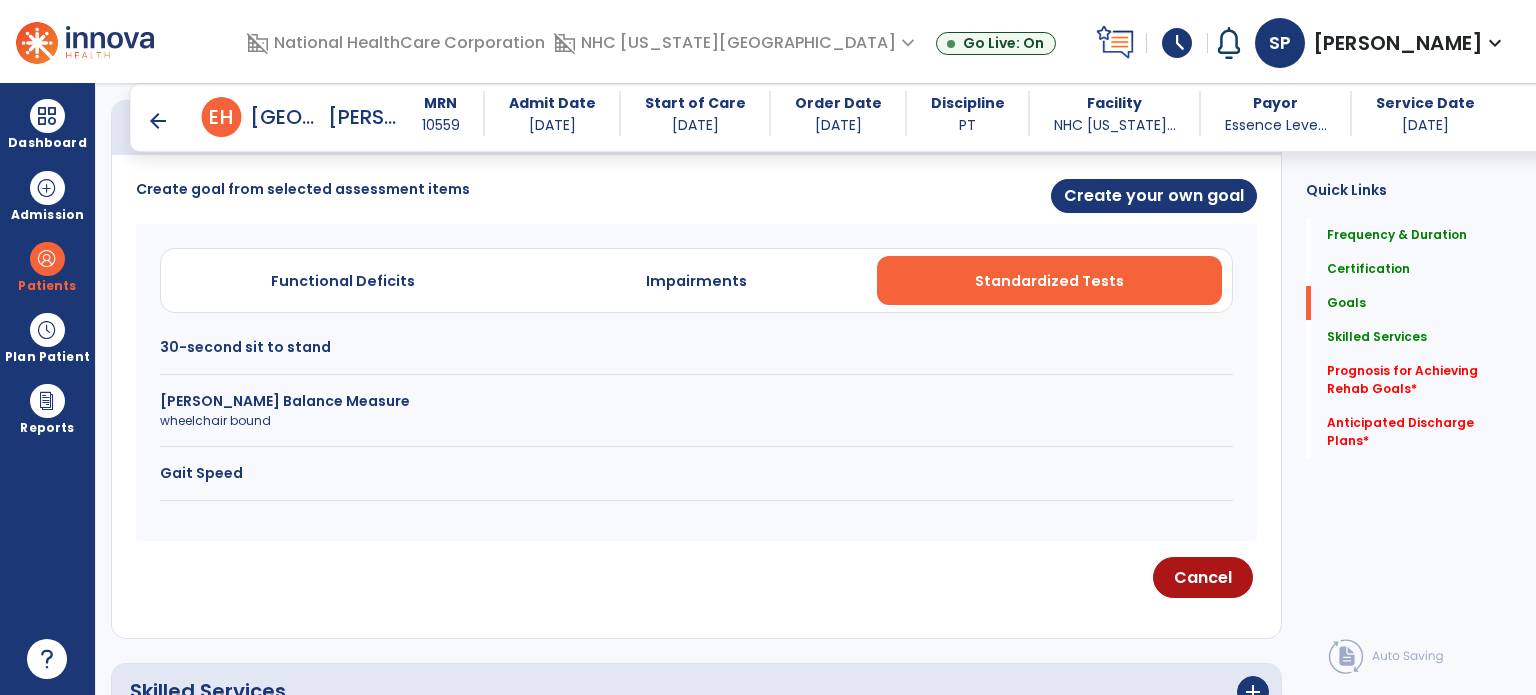 click on "30-second sit to stand" at bounding box center [696, 356] 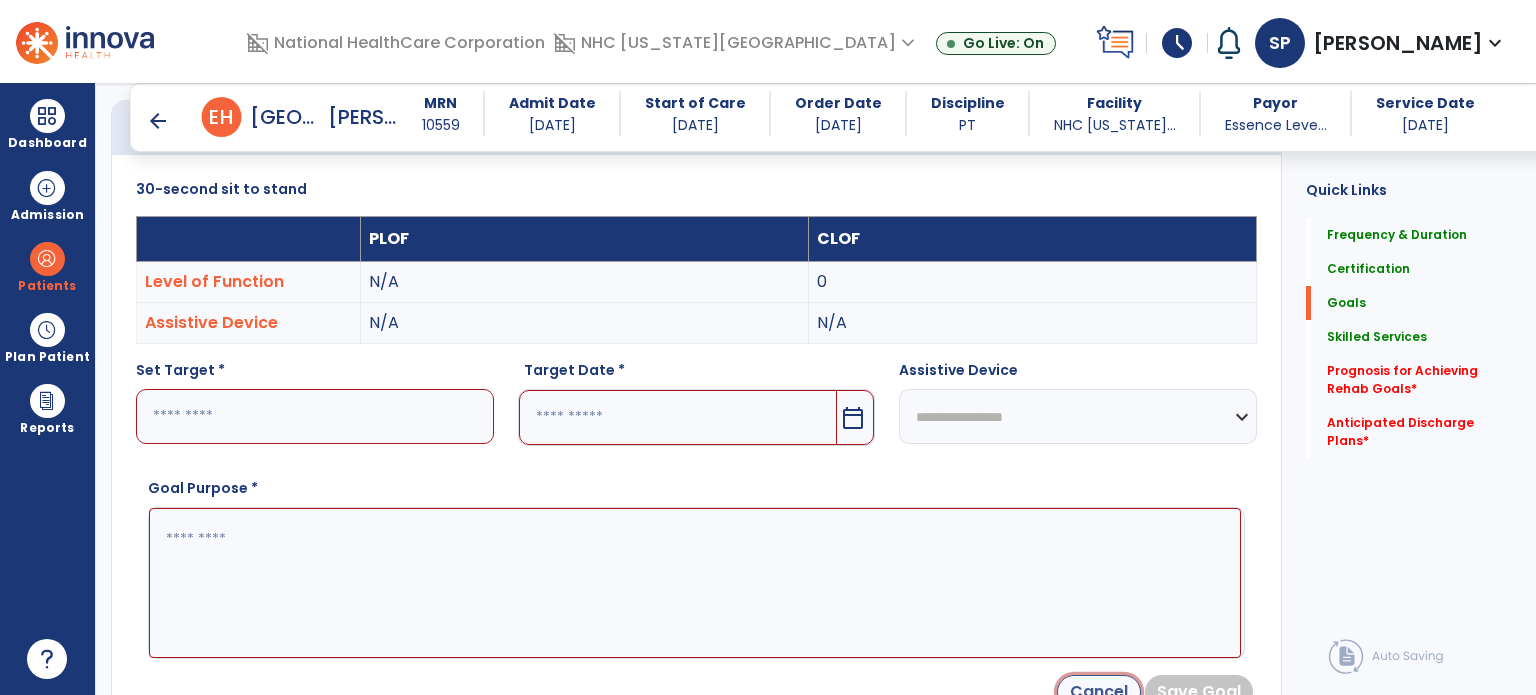 click on "Cancel" at bounding box center (1099, 692) 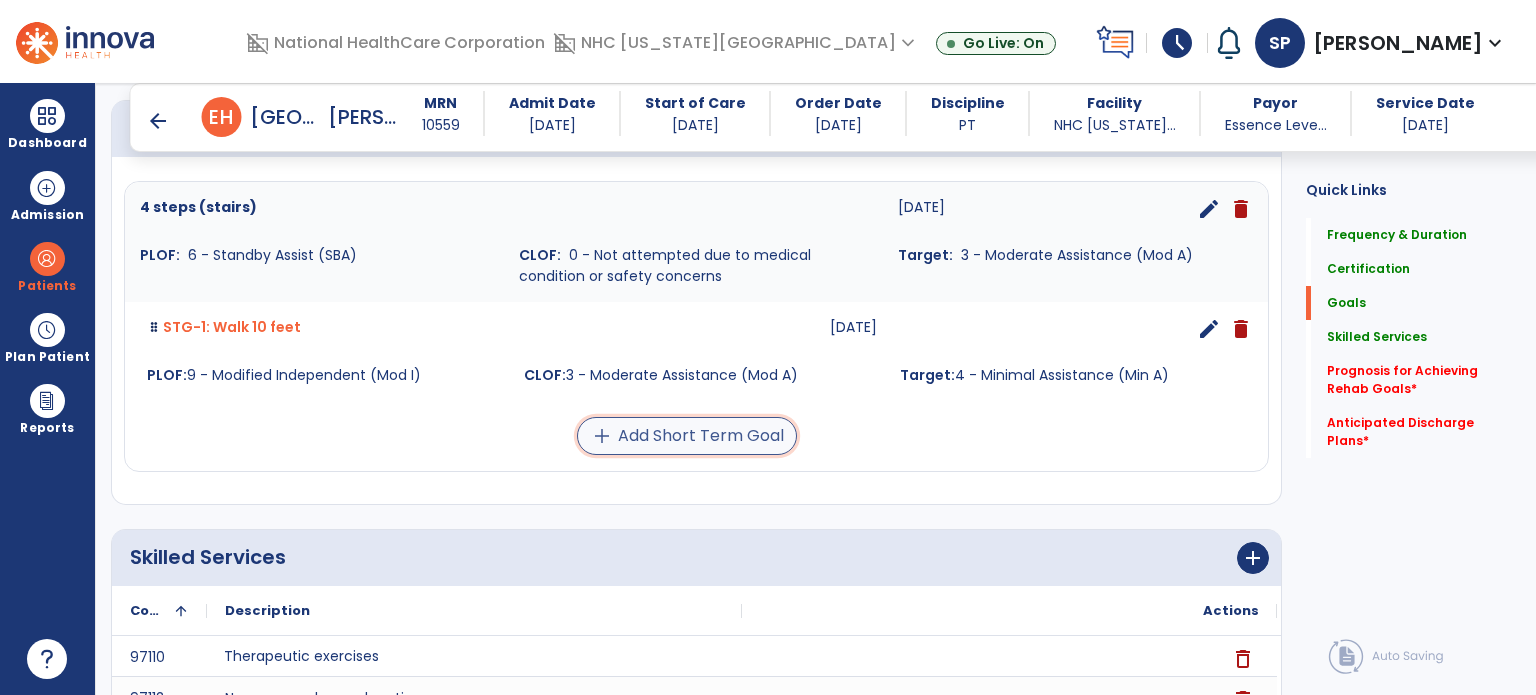 click on "add  Add Short Term Goal" at bounding box center [687, 436] 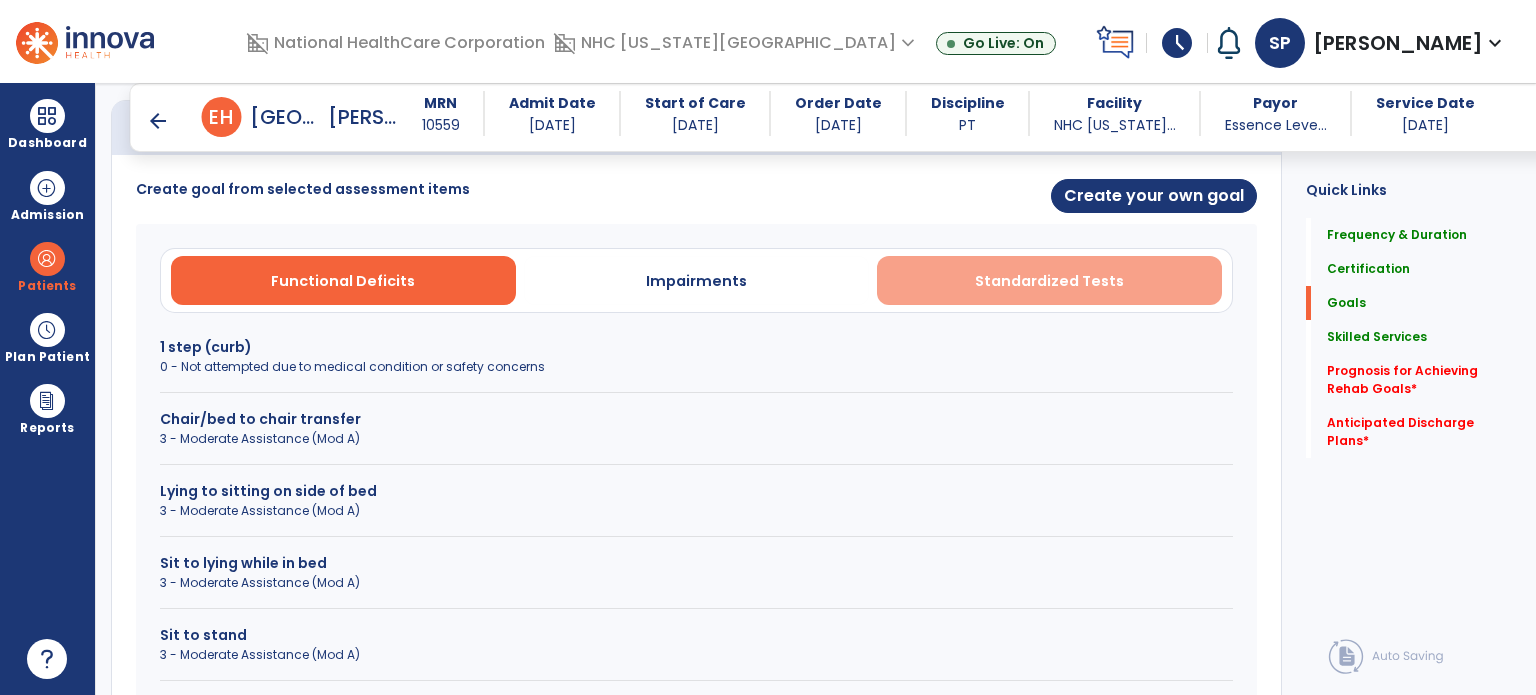 click on "Standardized Tests" at bounding box center [1049, 280] 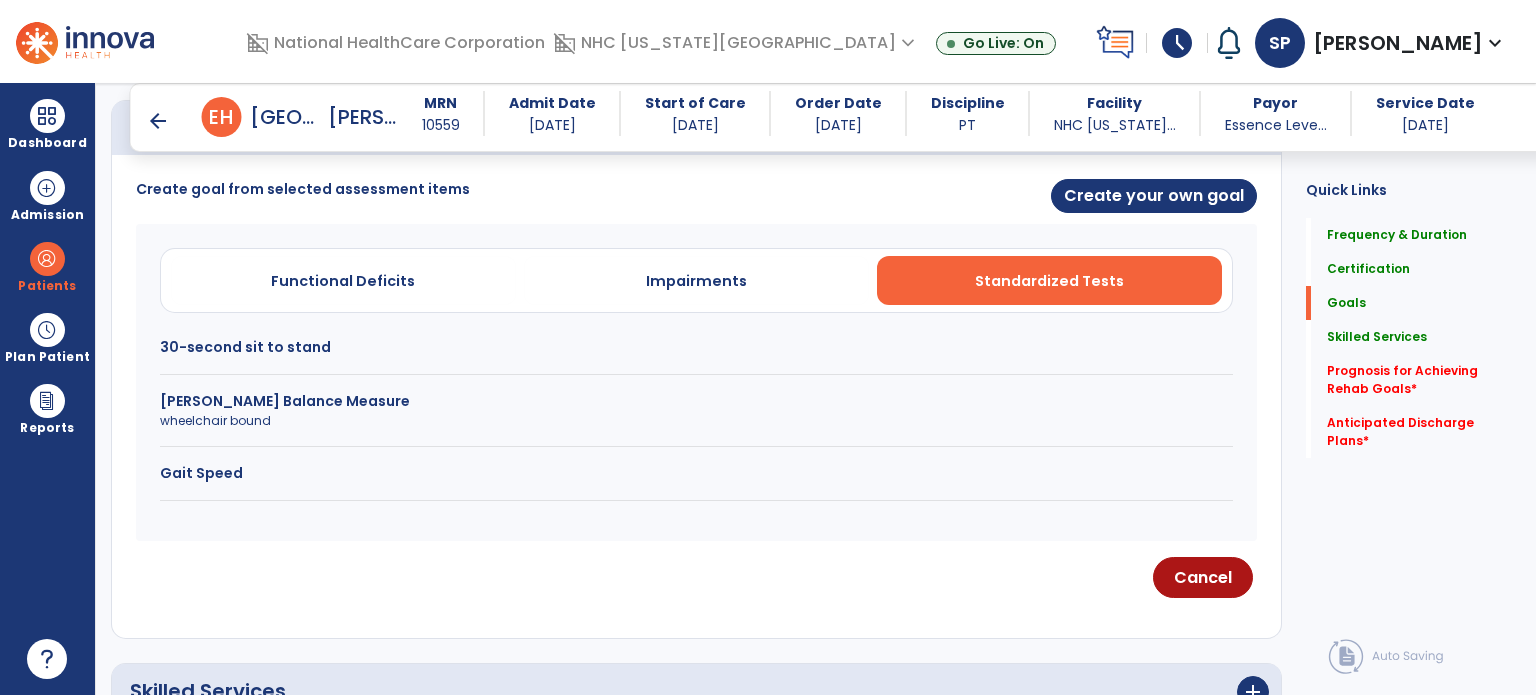 click on "wheelchair bound" at bounding box center [696, 421] 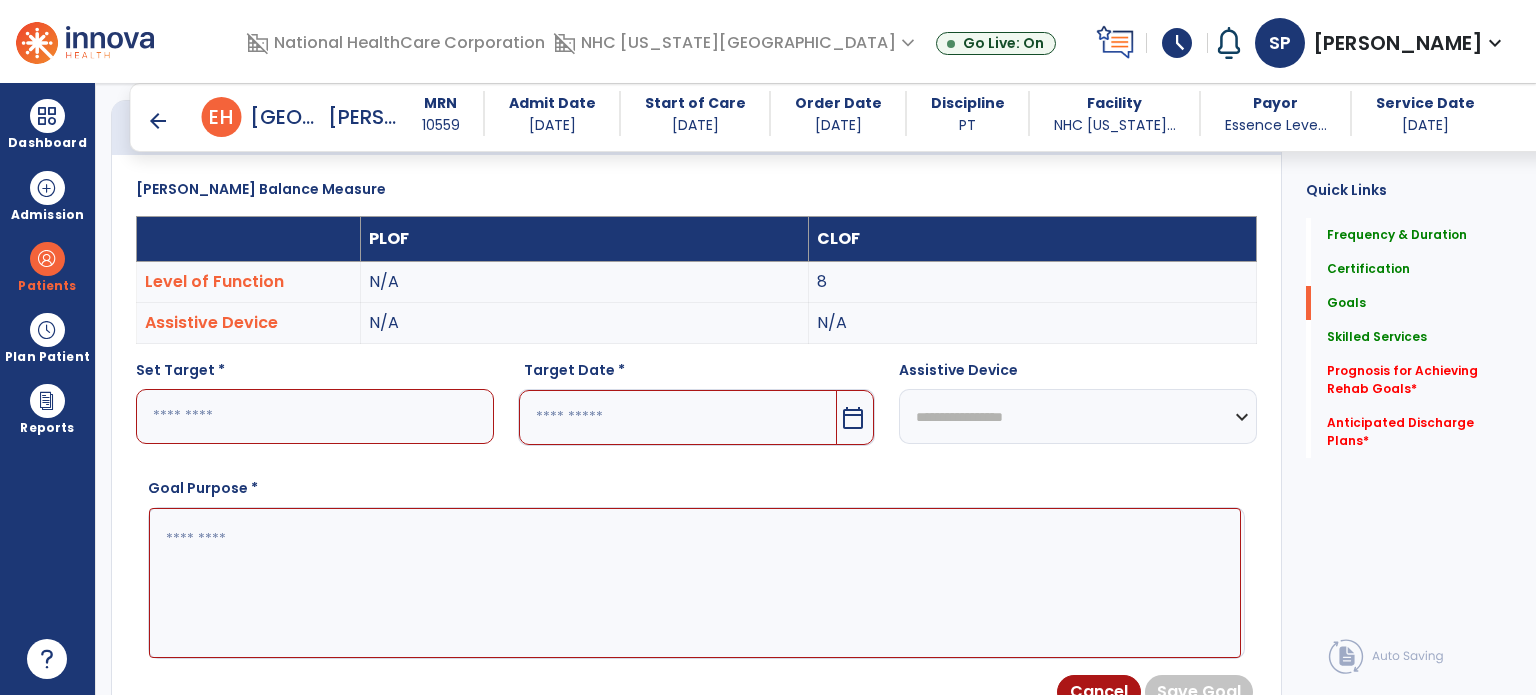 click at bounding box center [315, 416] 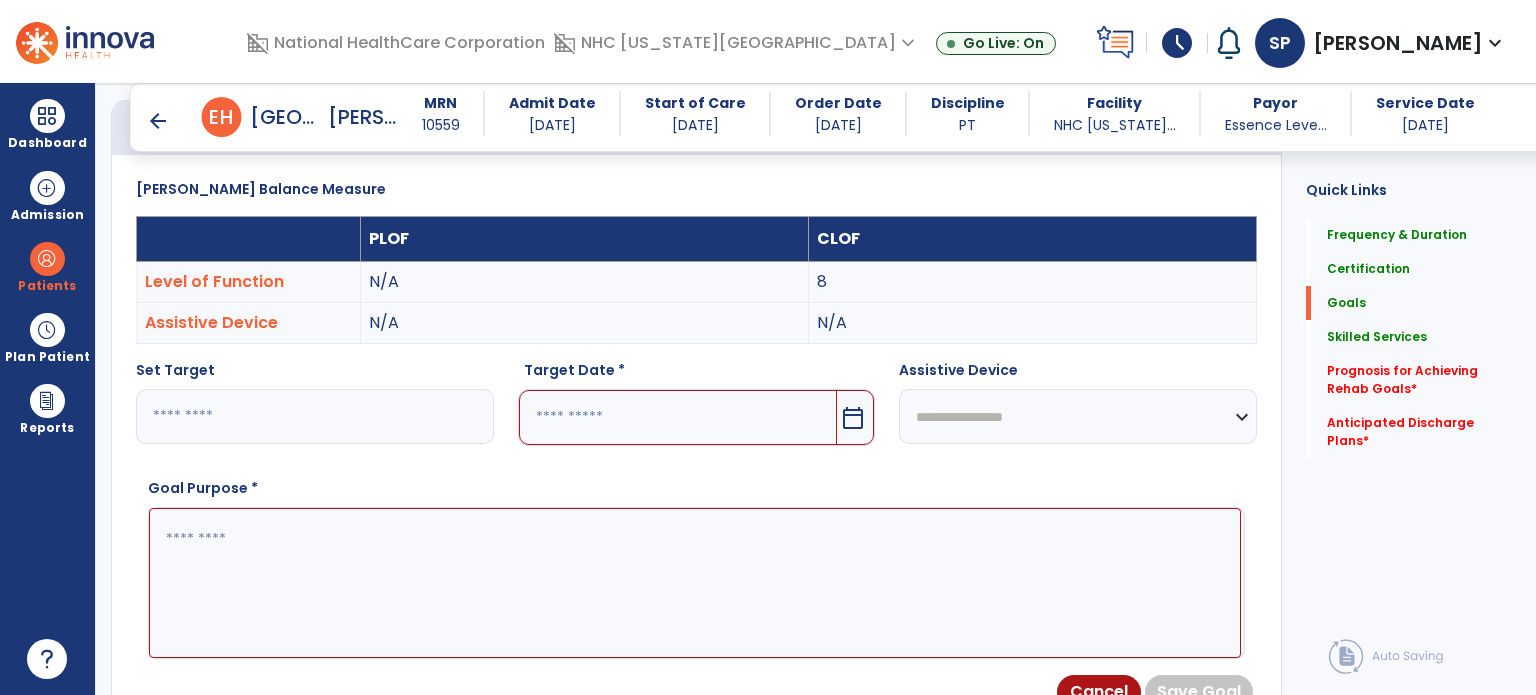 type on "**" 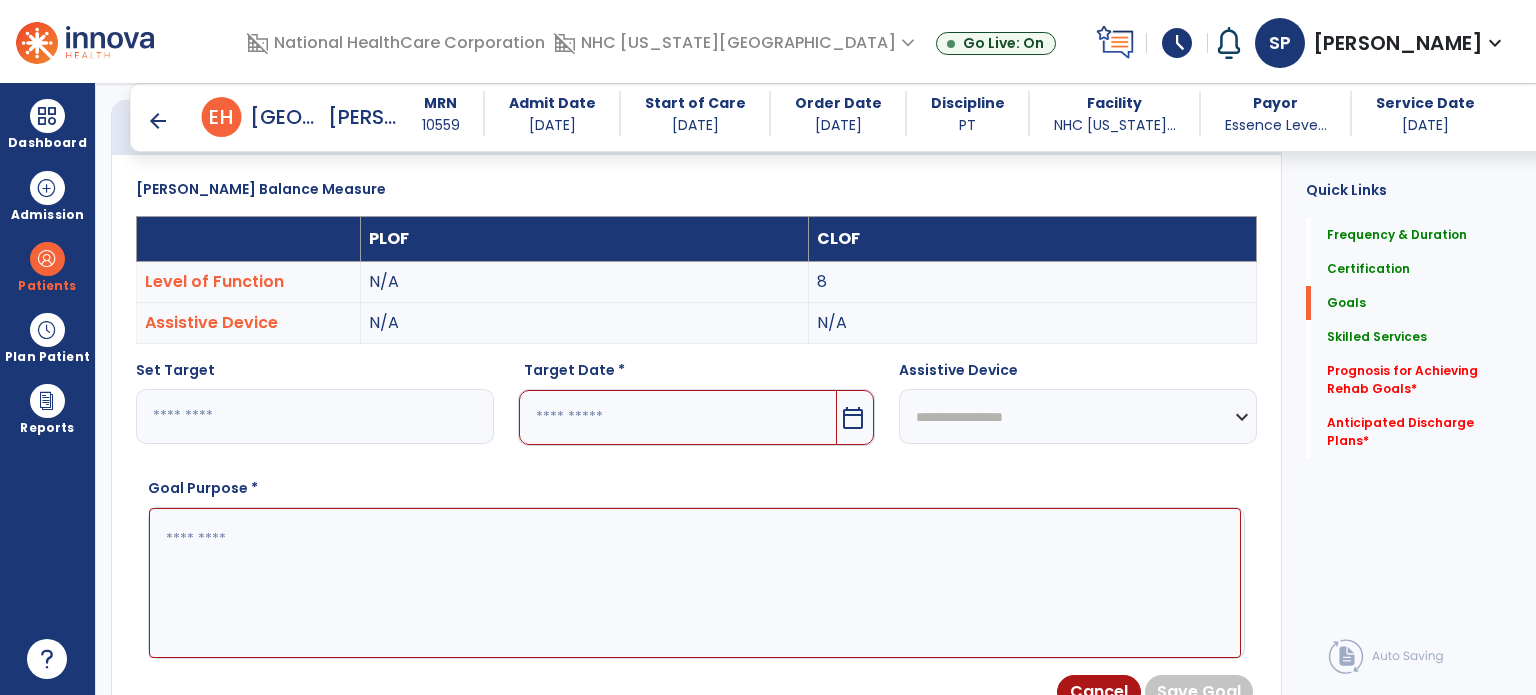 click on "Target Date *  calendar_today" at bounding box center [697, 411] 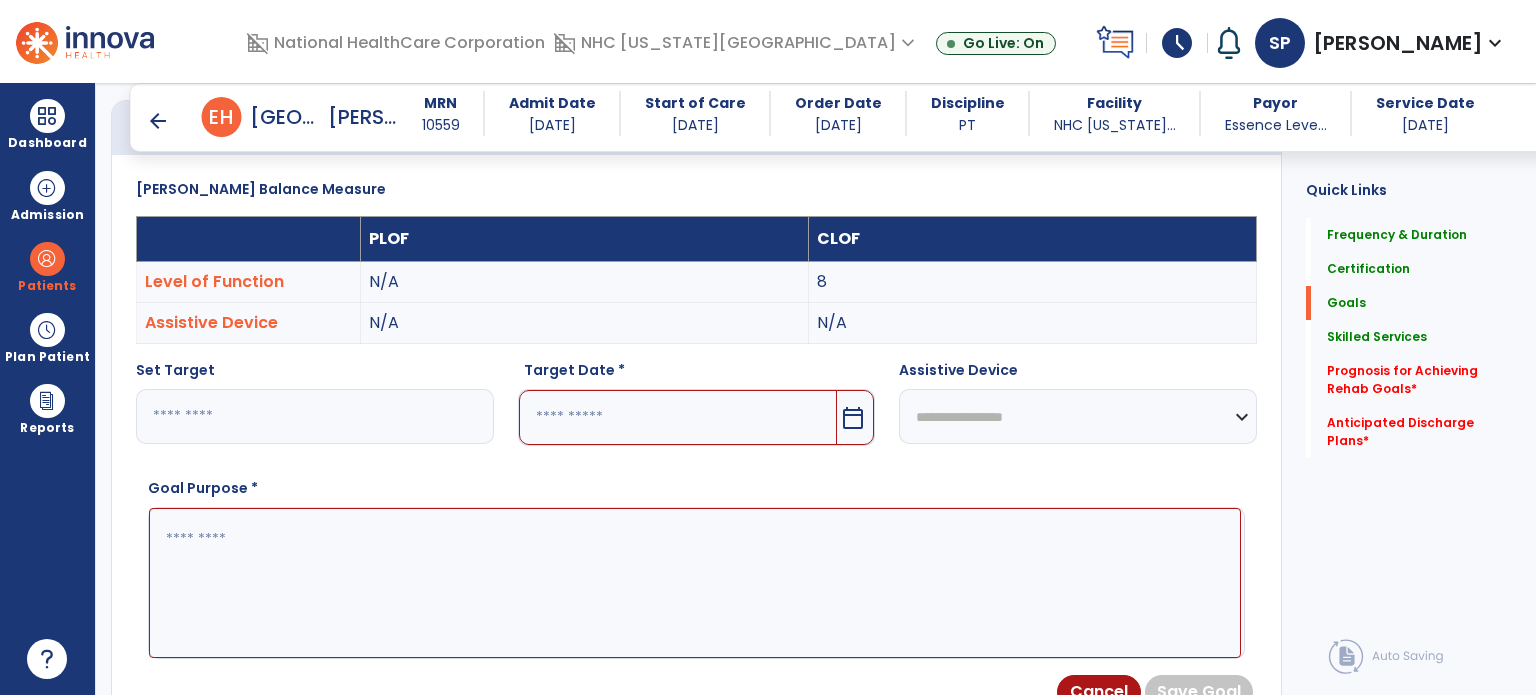 click at bounding box center [678, 417] 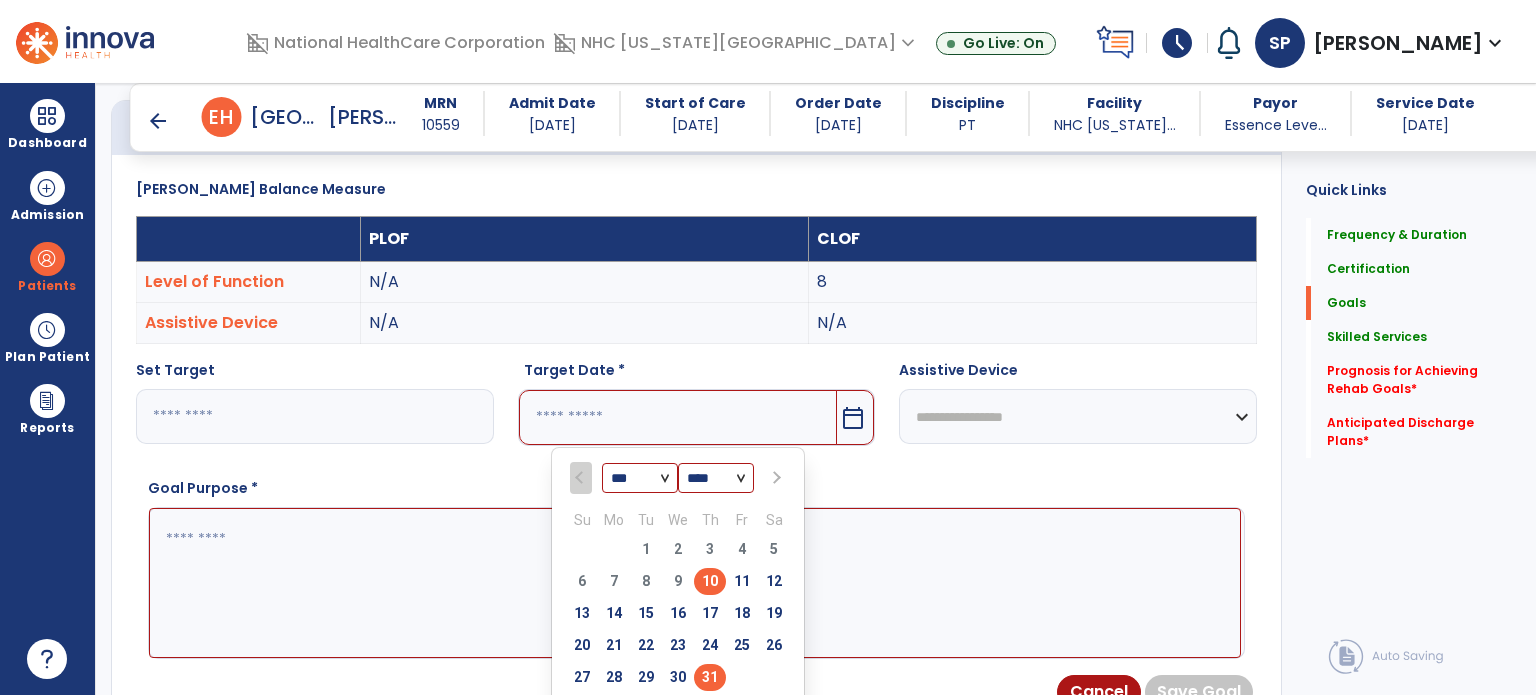 click on "31" at bounding box center [710, 677] 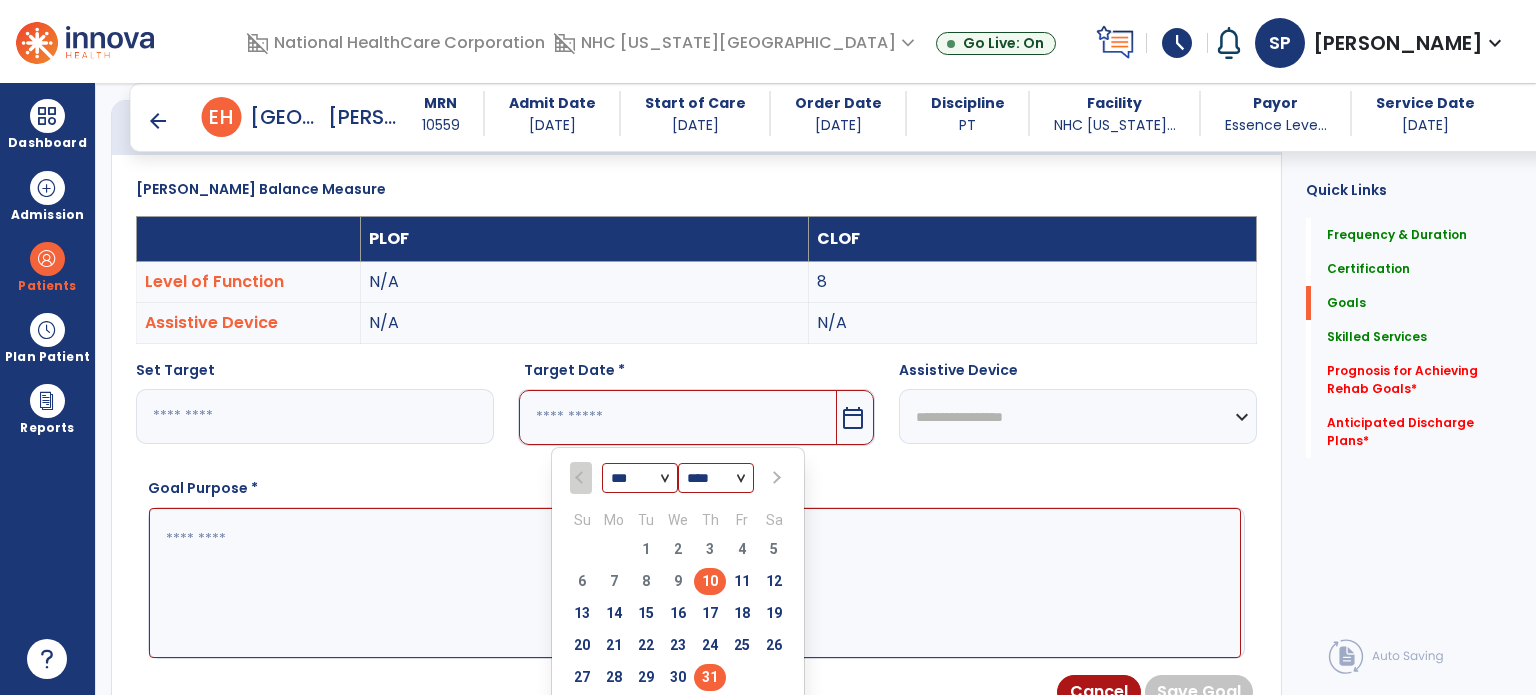 type on "*********" 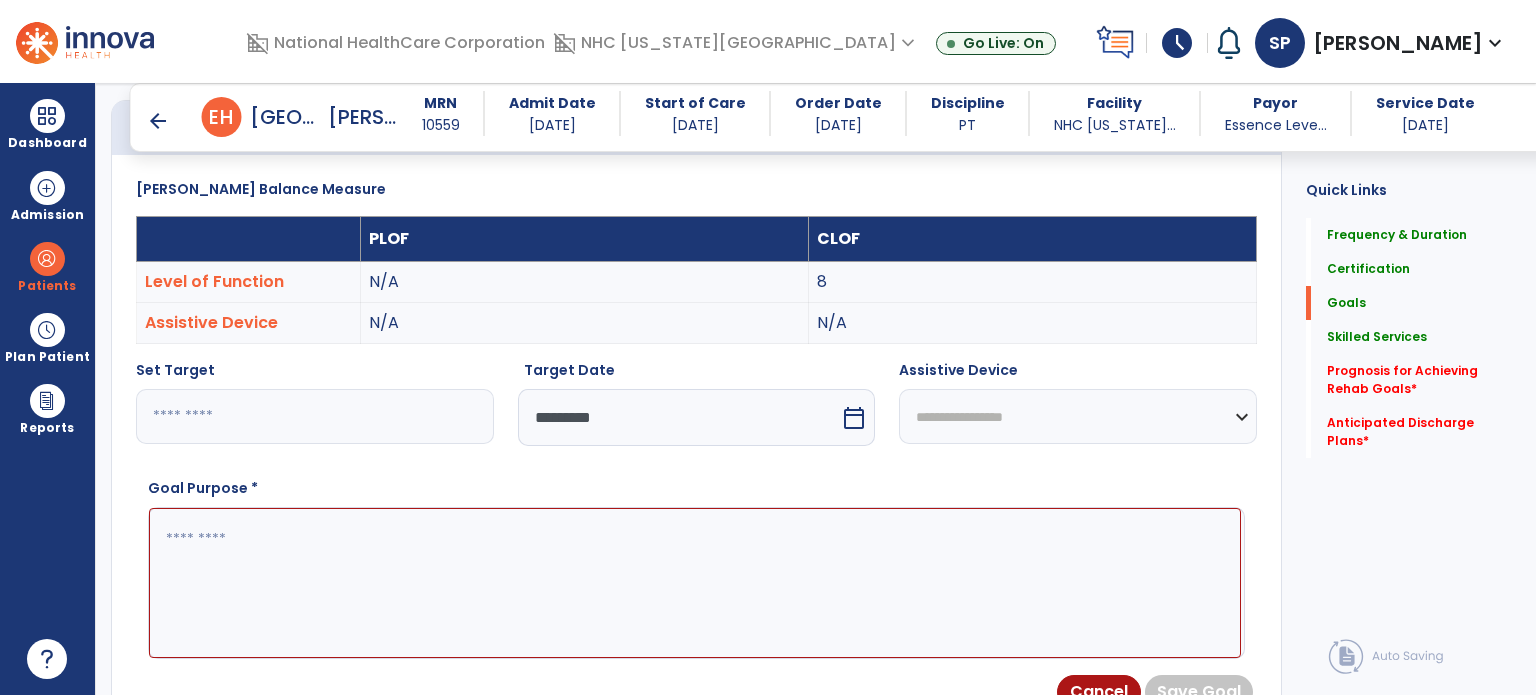 drag, startPoint x: 977, startPoint y: 427, endPoint x: 970, endPoint y: 451, distance: 25 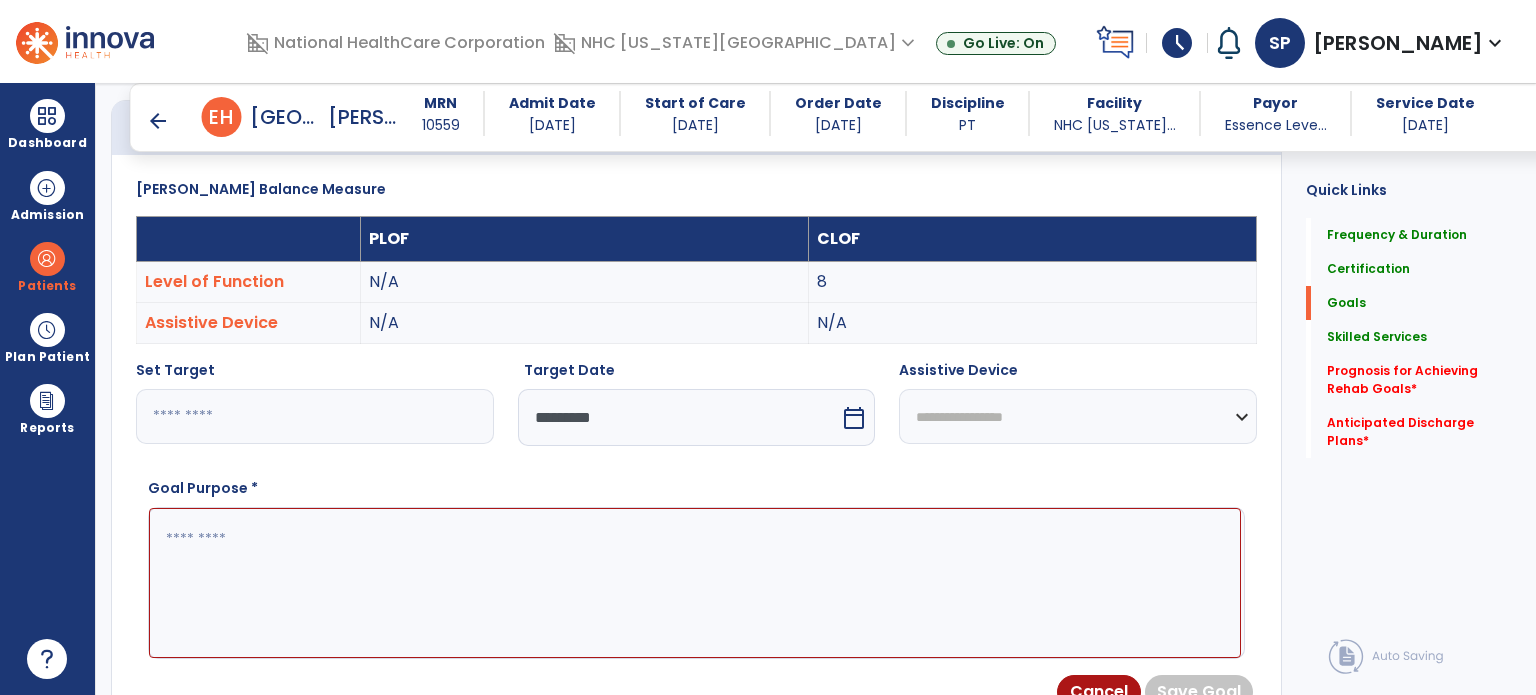 select on "**********" 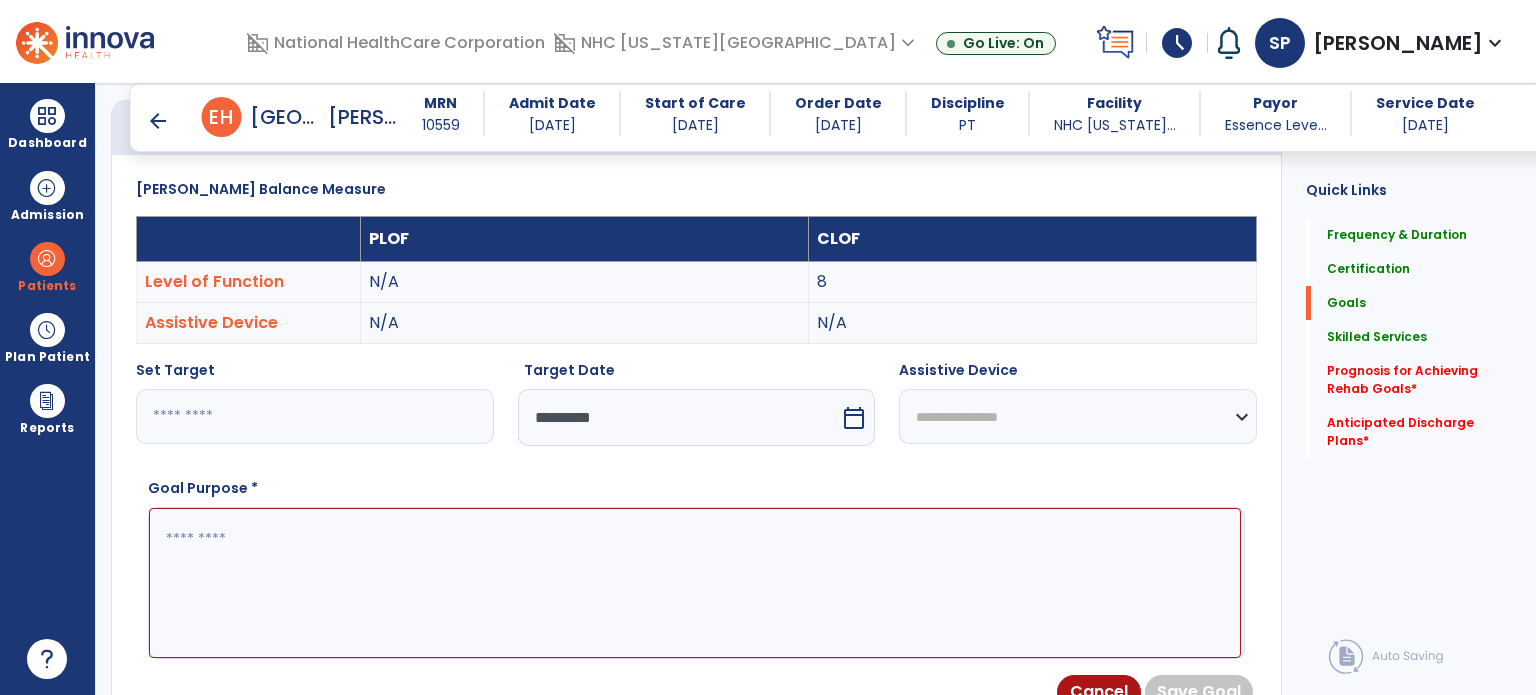click on "**********" at bounding box center [1078, 416] 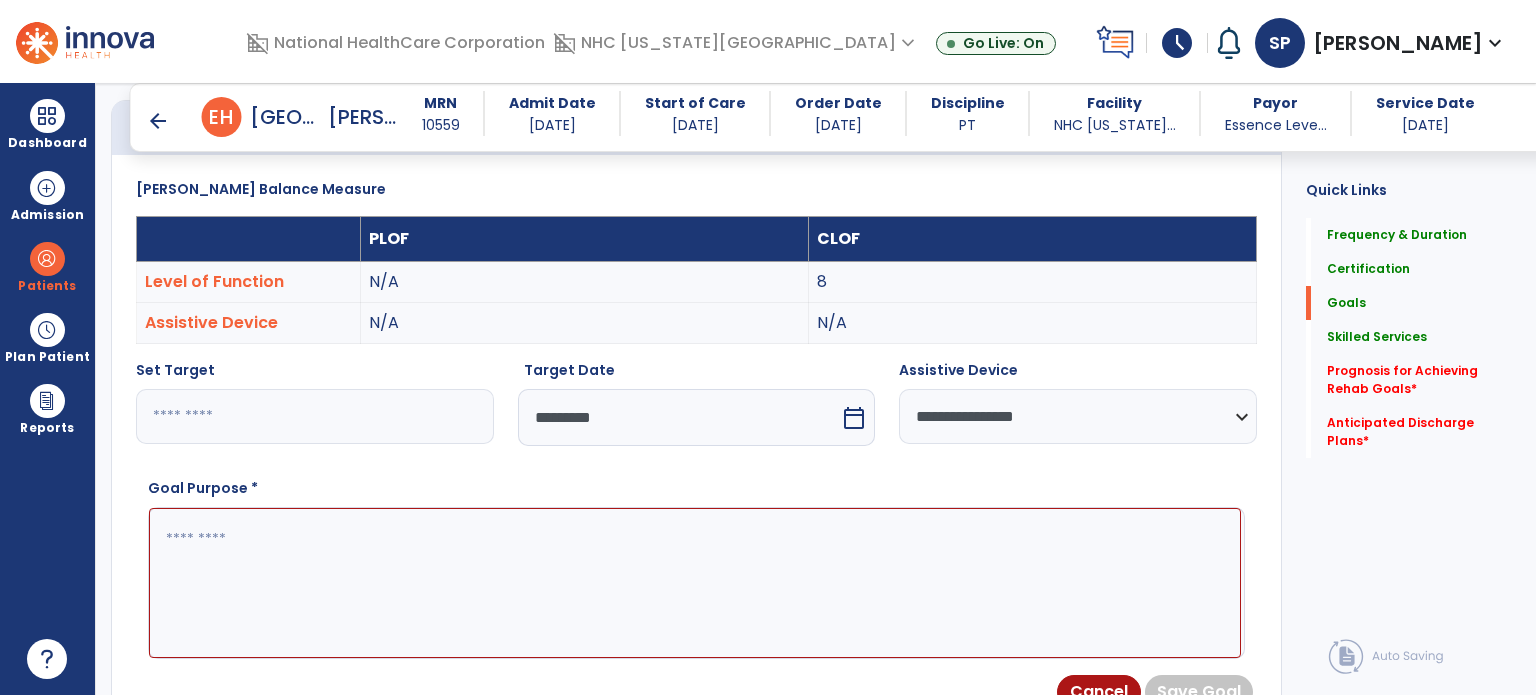 drag, startPoint x: 993, startPoint y: 602, endPoint x: 1002, endPoint y: 459, distance: 143.28294 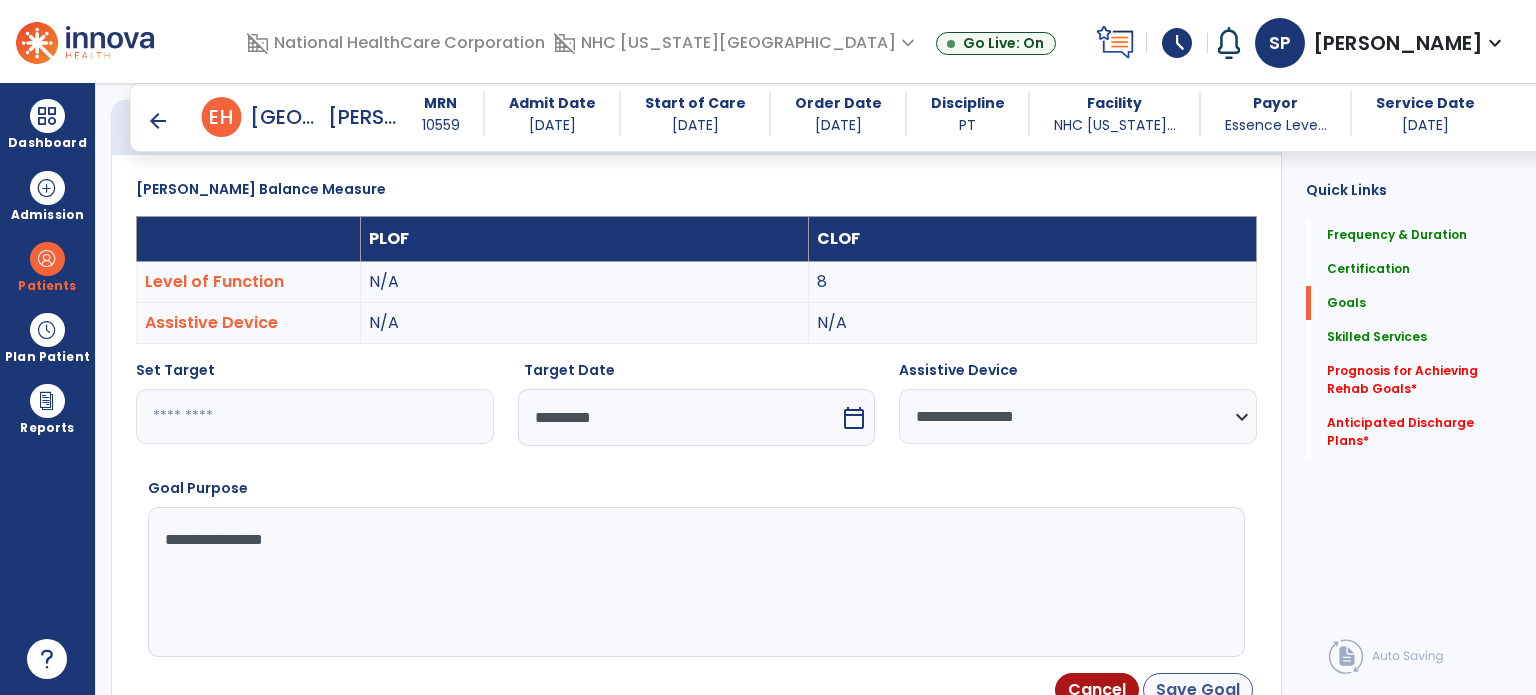 type on "**********" 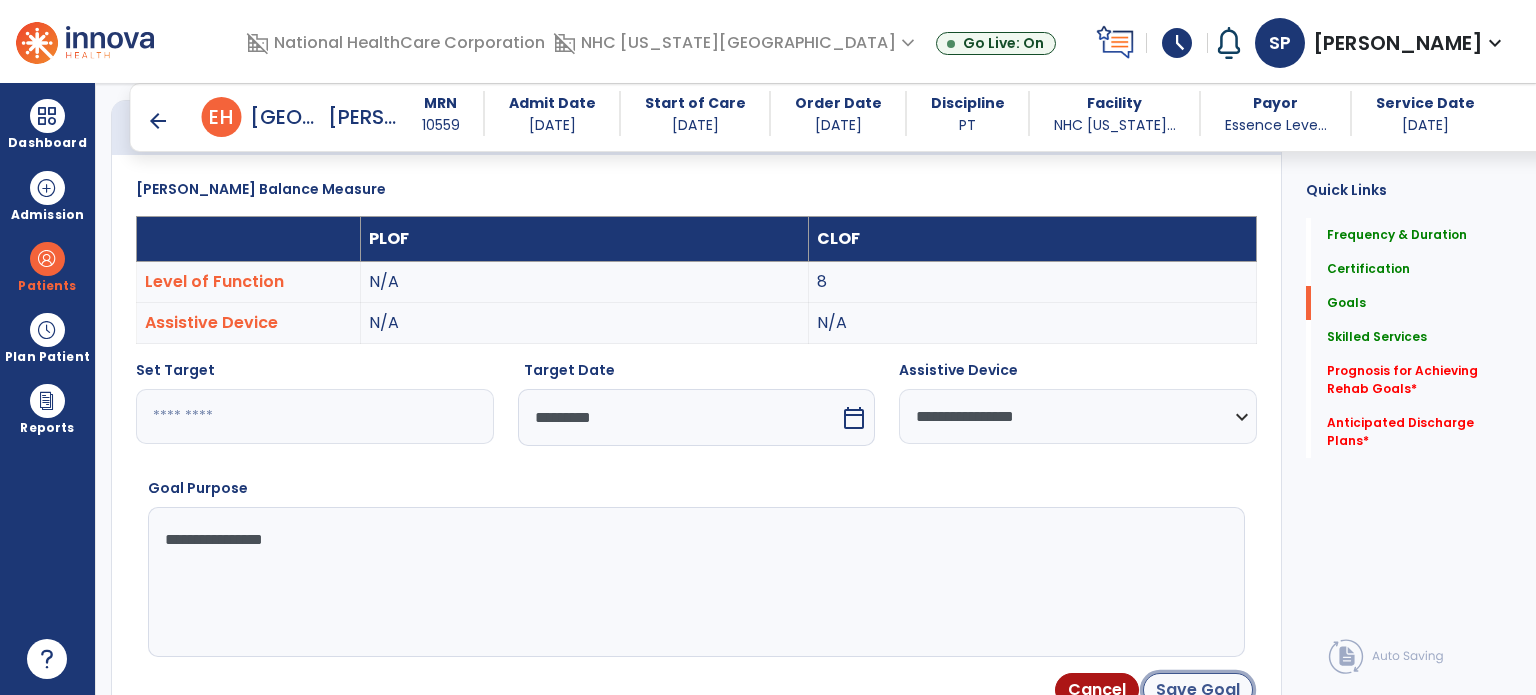 click on "Save Goal" at bounding box center [1198, 690] 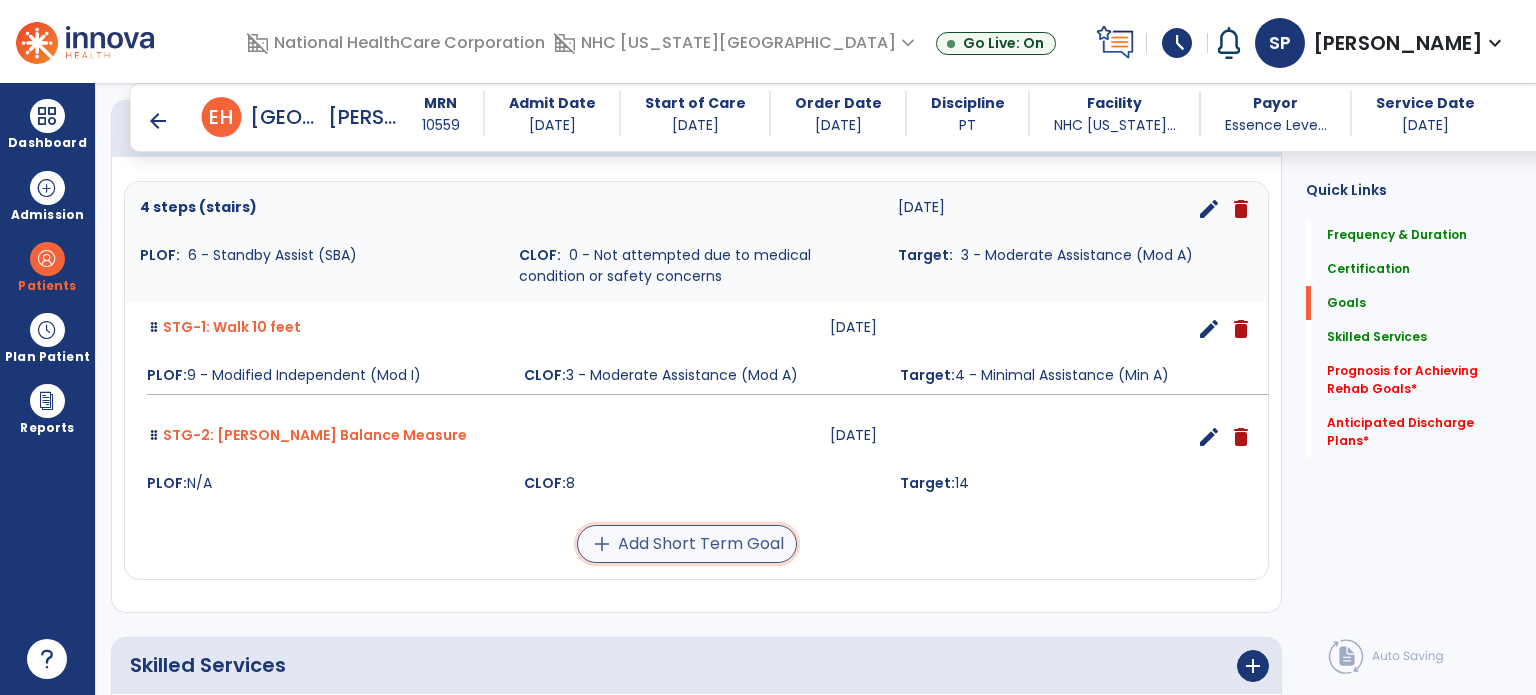 click on "add  Add Short Term Goal" at bounding box center (687, 544) 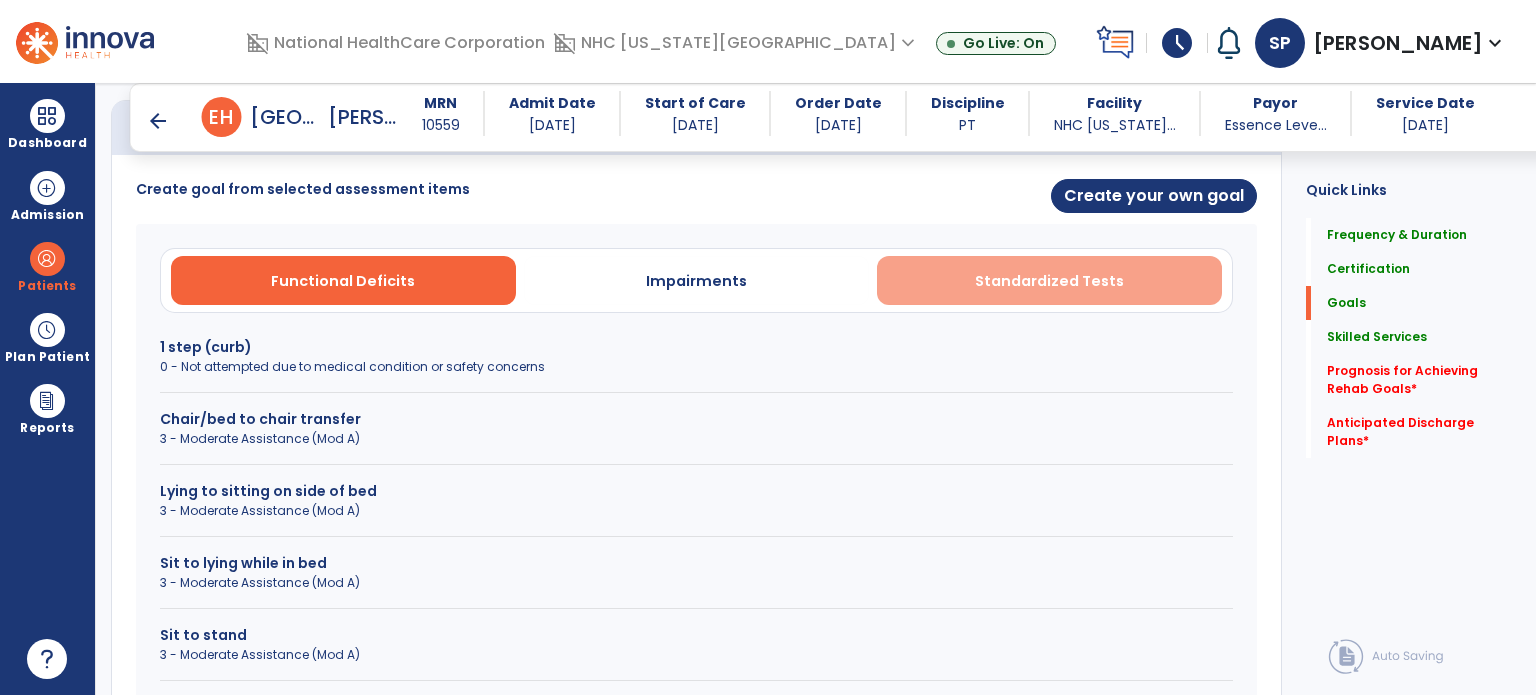 click on "Standardized Tests" at bounding box center [1049, 281] 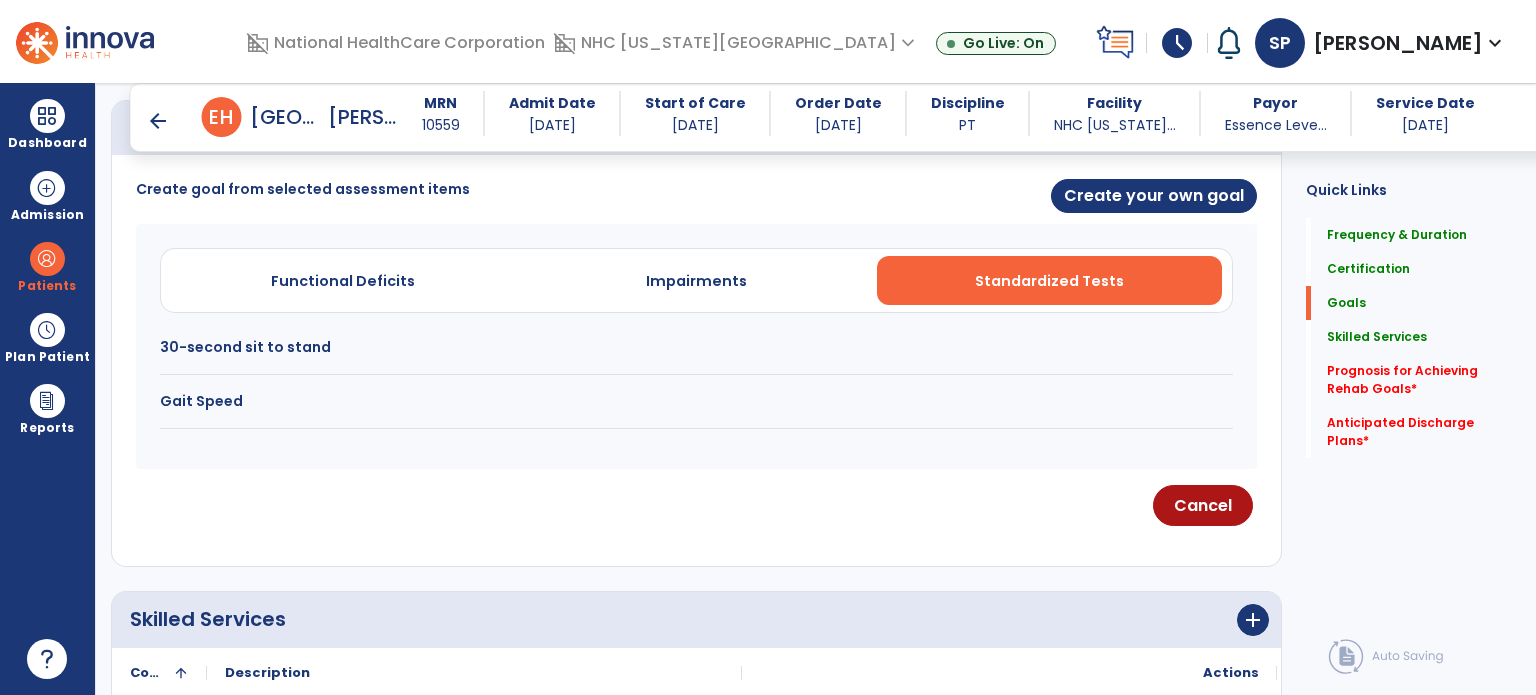 click on "Gait Speed" at bounding box center (696, 401) 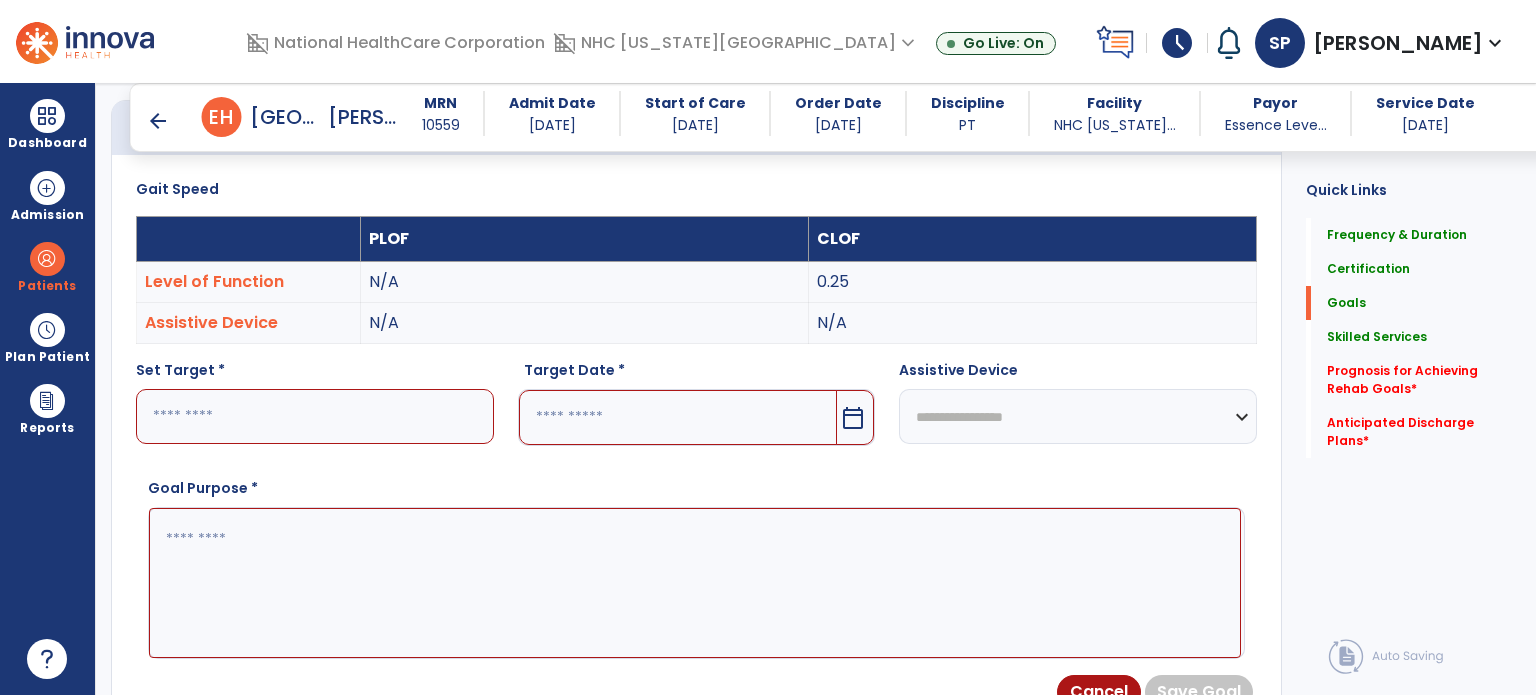 click at bounding box center [315, 416] 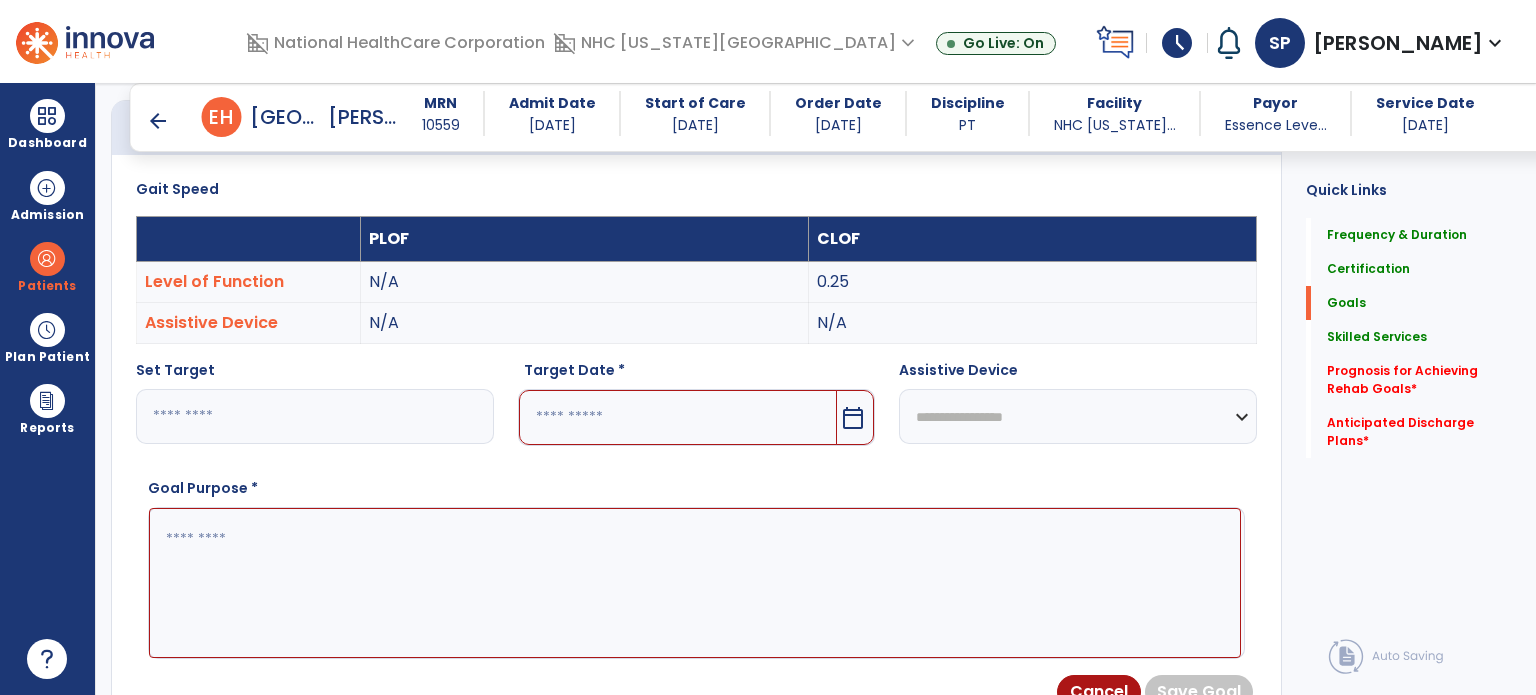 type on "**" 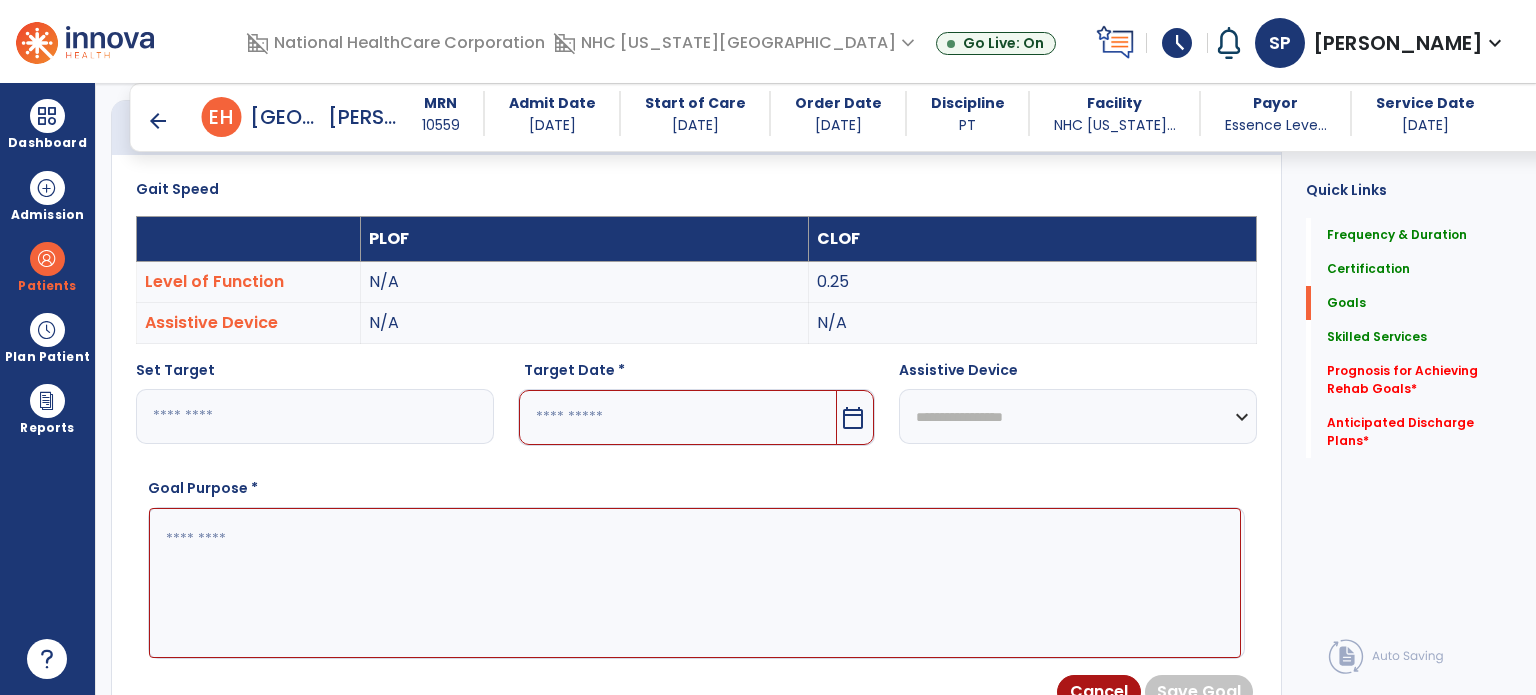 click on "Set Target  **" at bounding box center (315, 411) 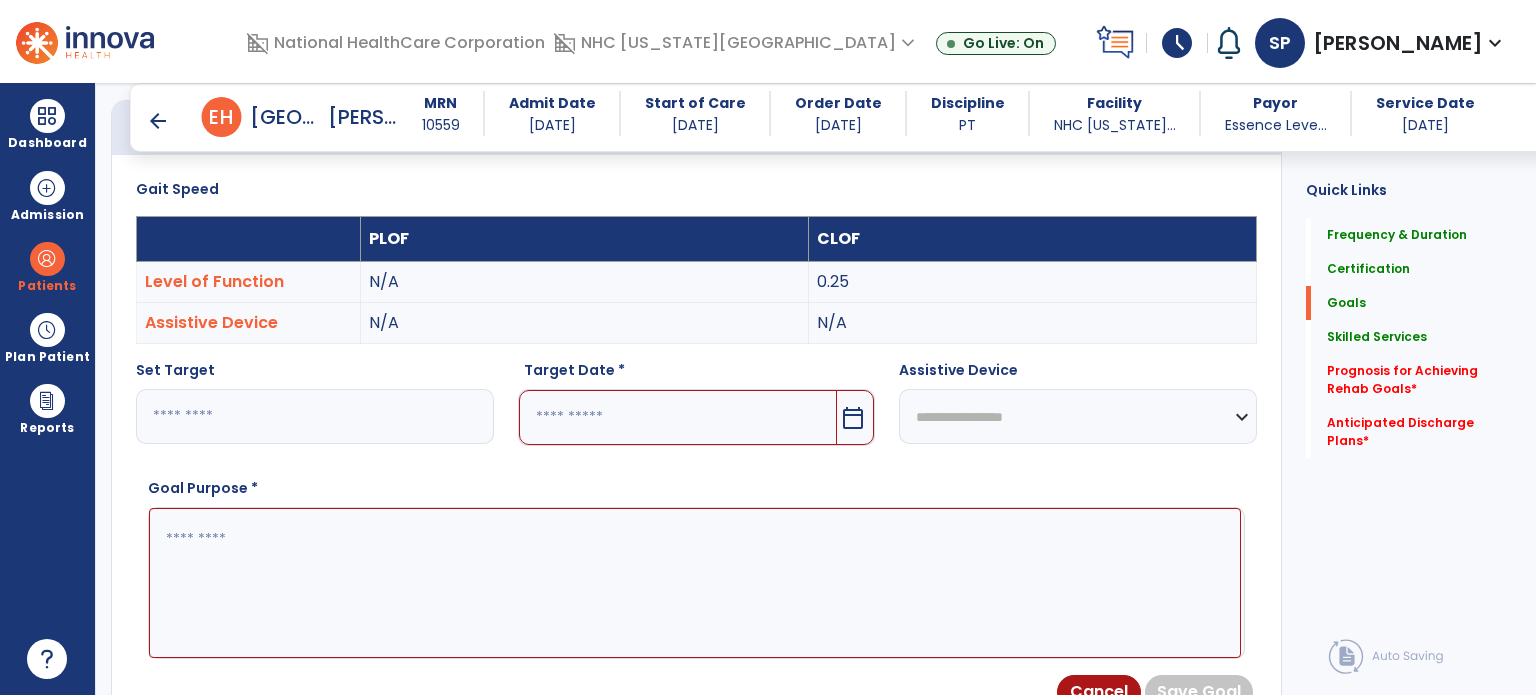 click at bounding box center (678, 417) 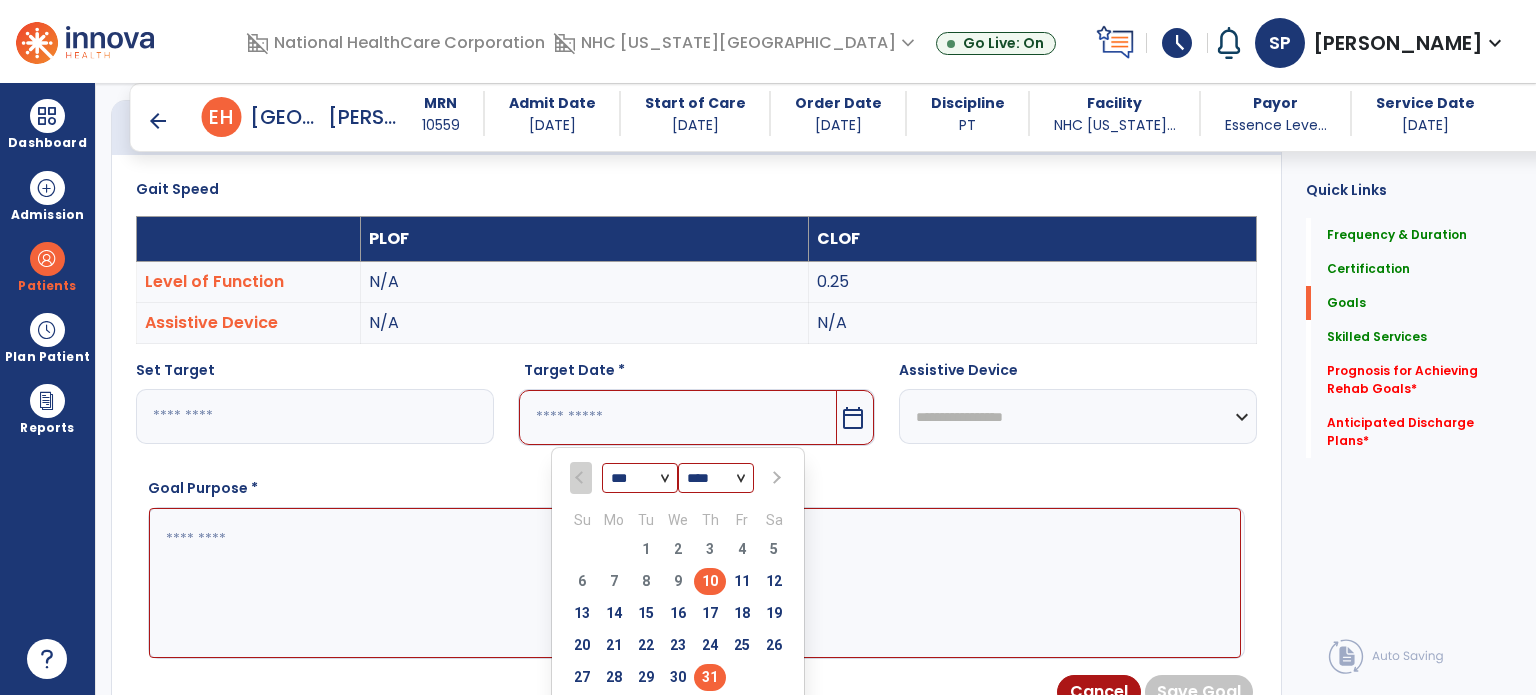 click on "31" at bounding box center [710, 677] 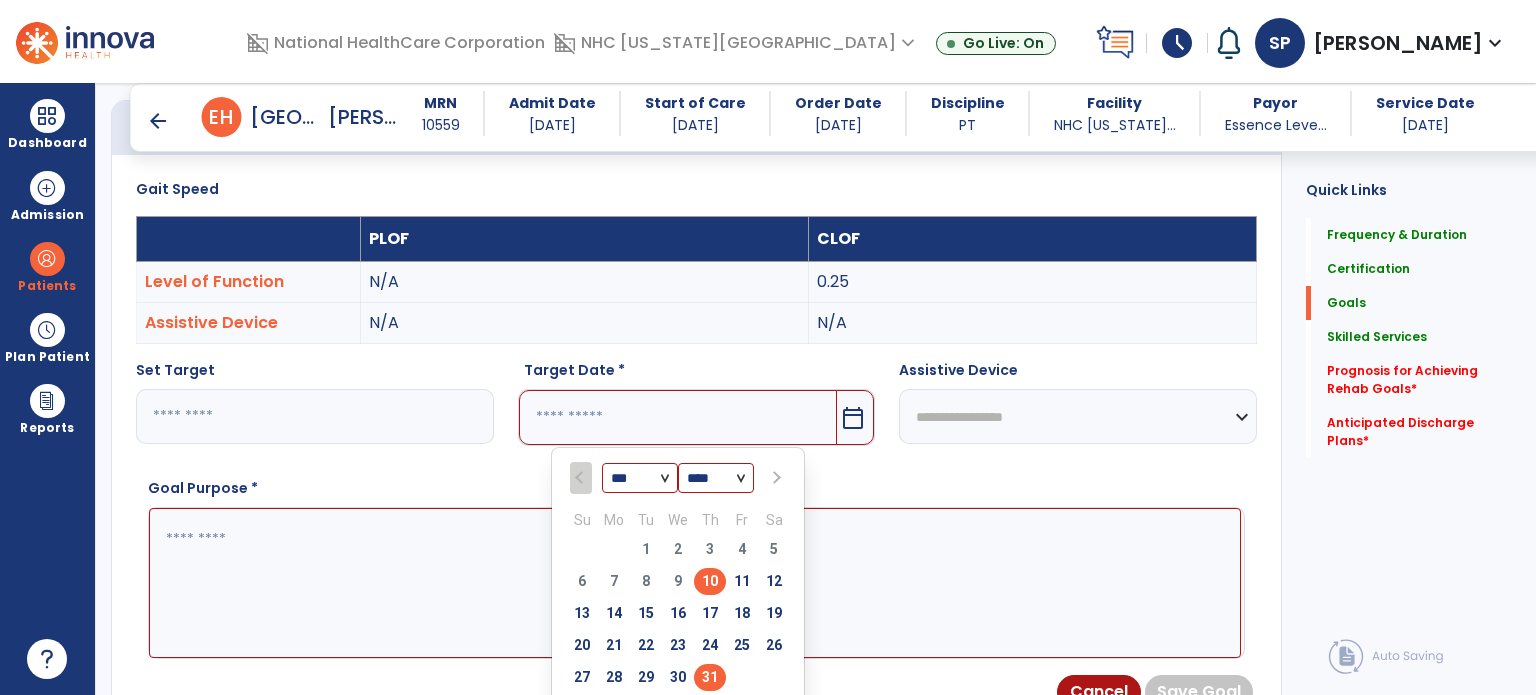 type on "*********" 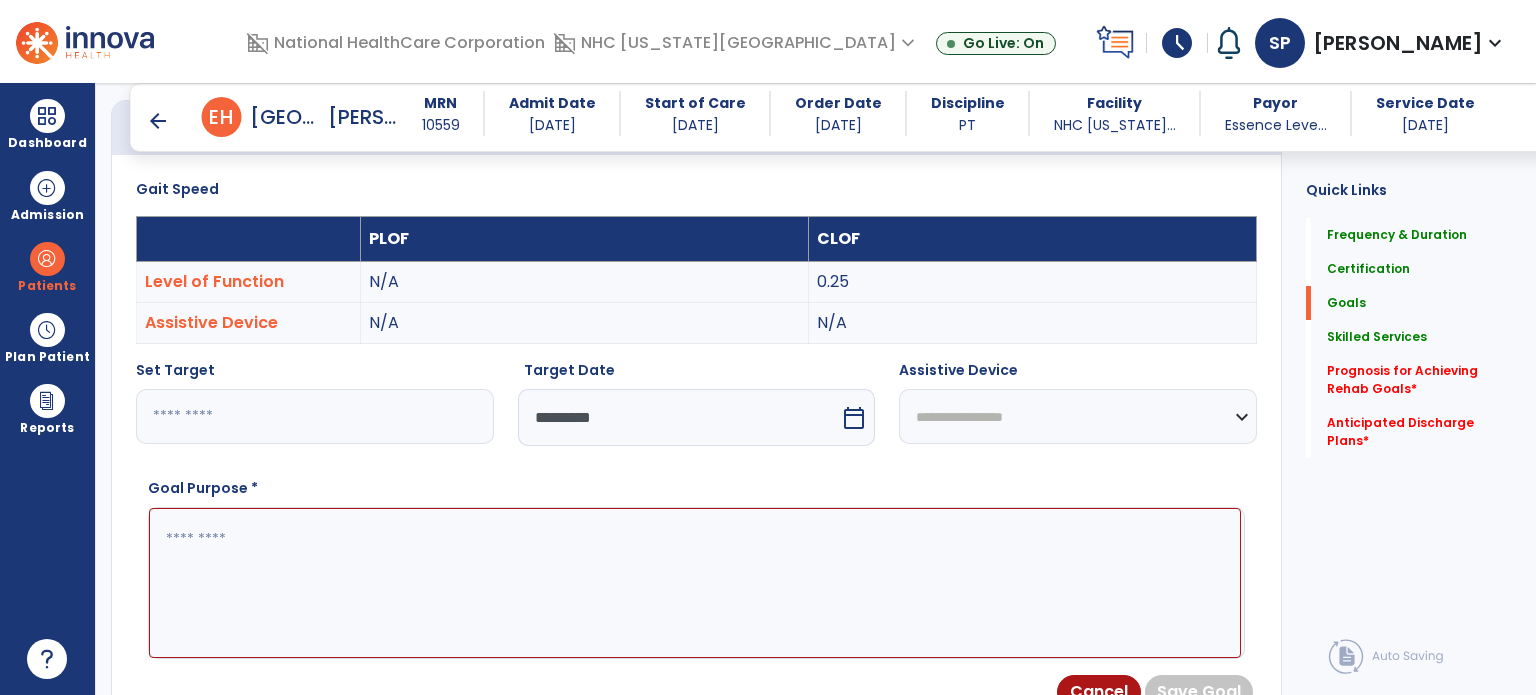drag, startPoint x: 1052, startPoint y: 404, endPoint x: 1044, endPoint y: 447, distance: 43.737854 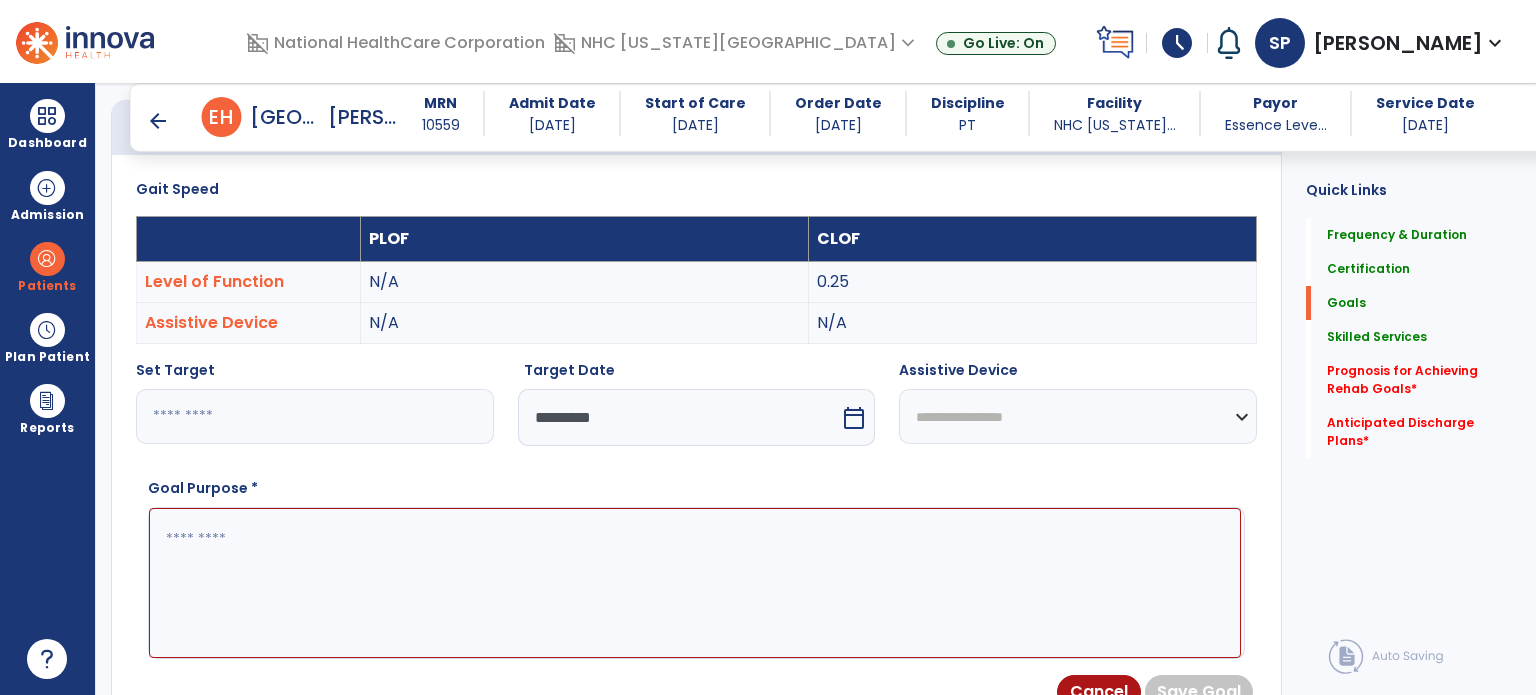select on "**********" 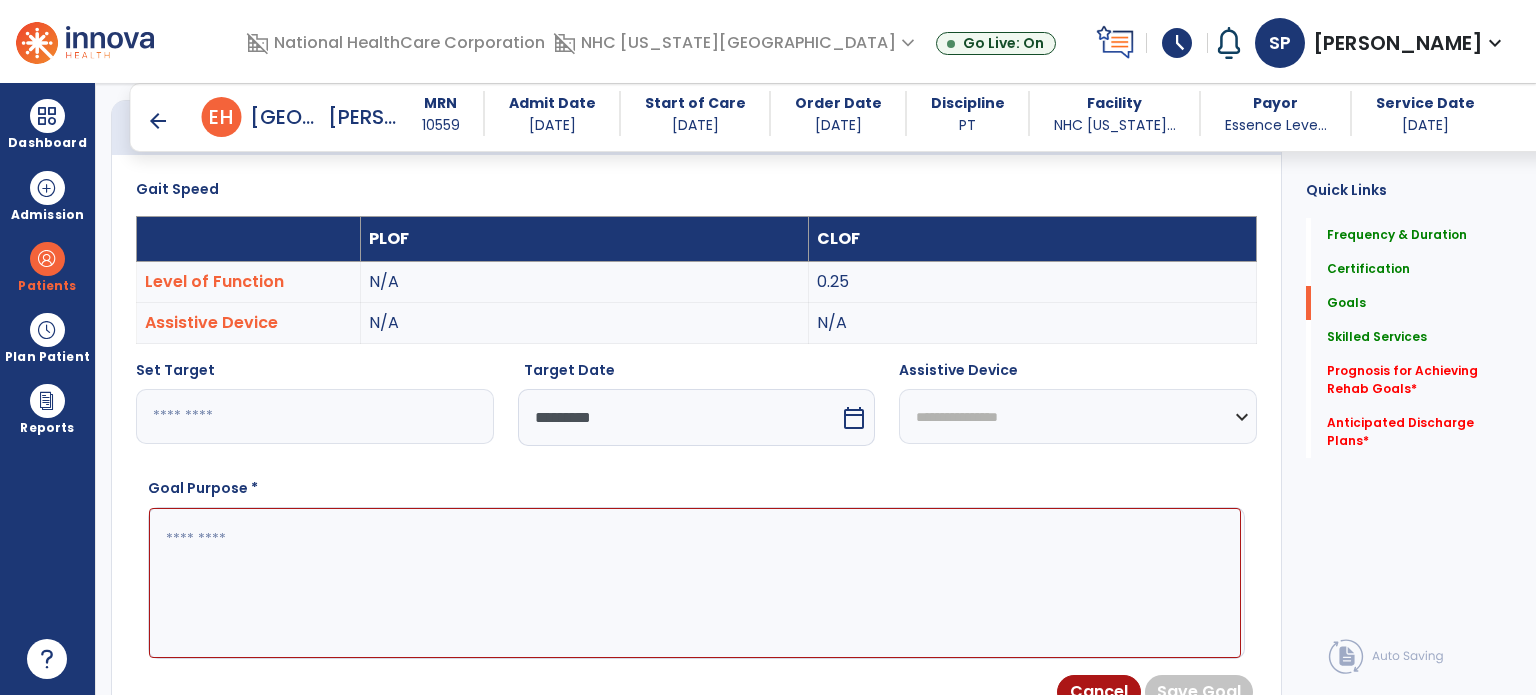 click on "**********" at bounding box center (1078, 416) 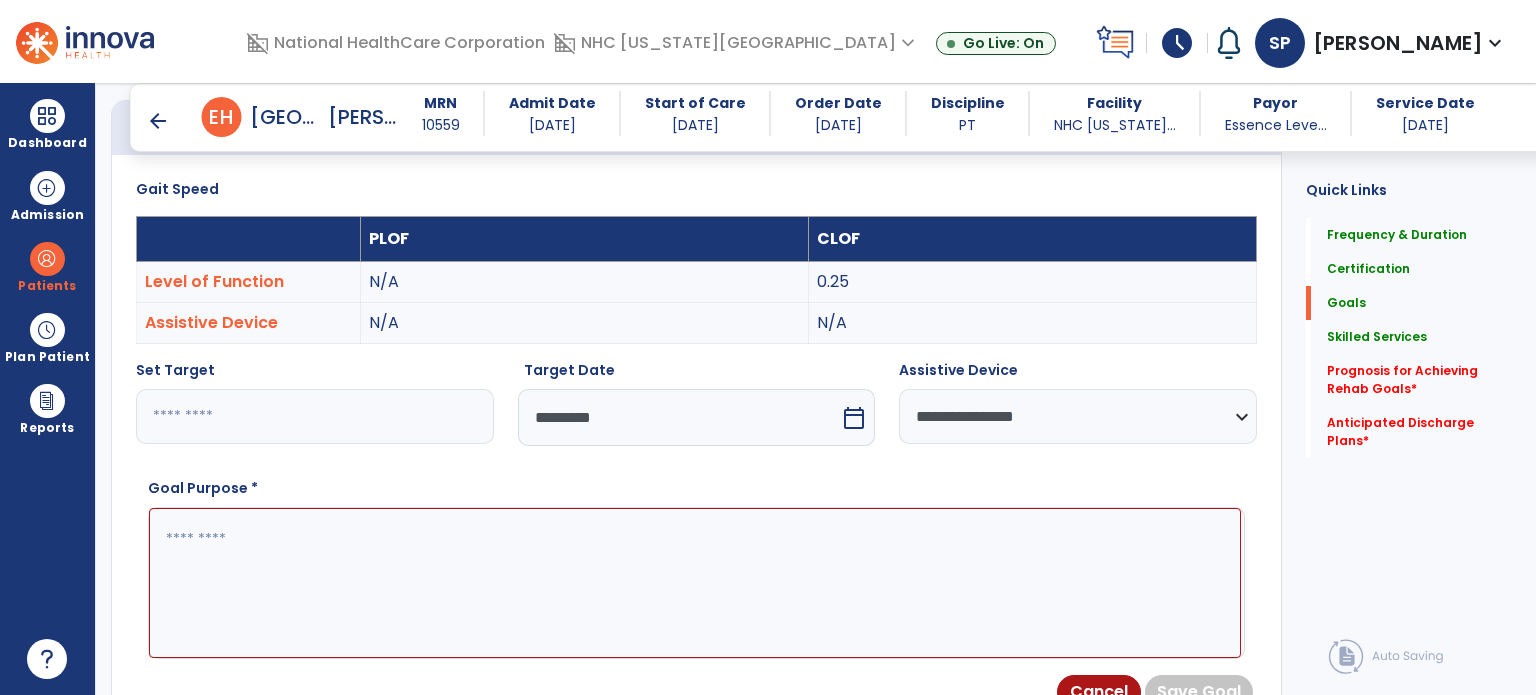 click at bounding box center (695, 583) 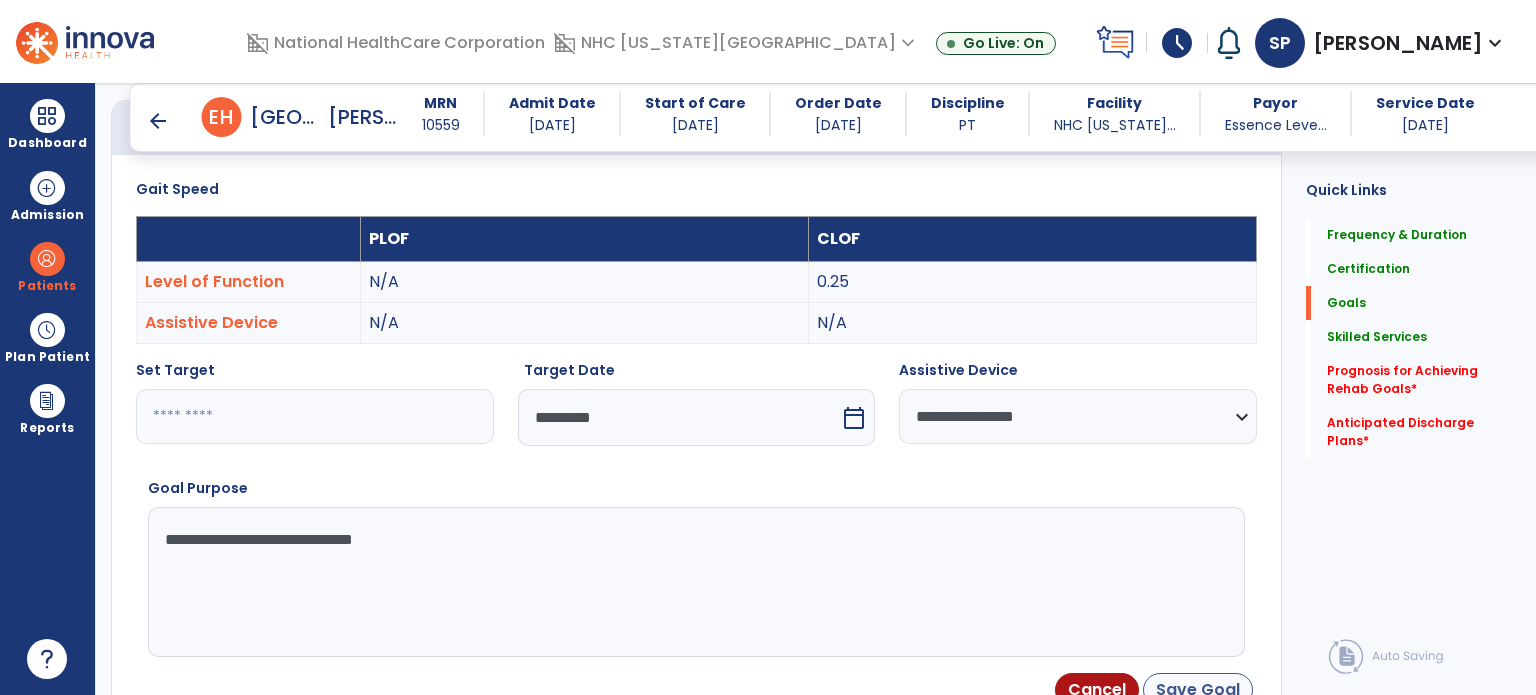 type on "**********" 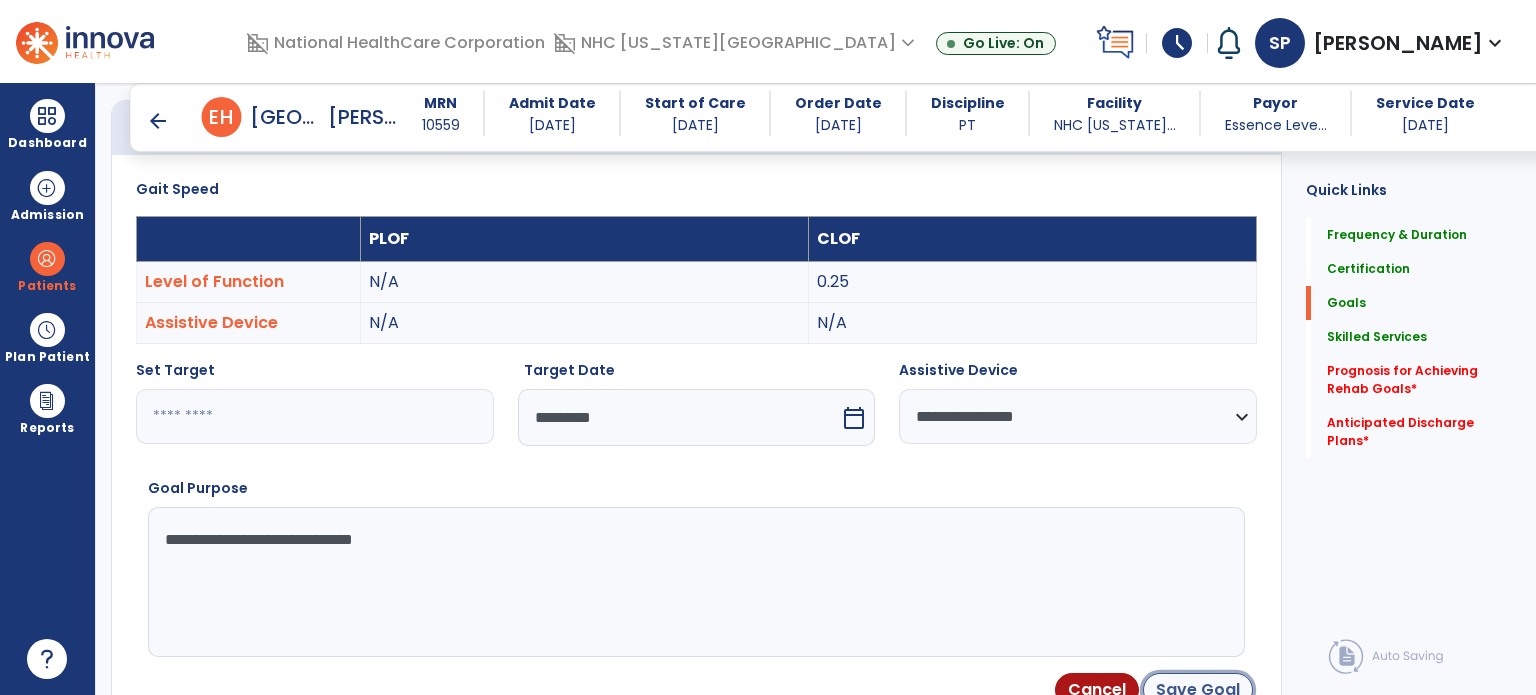 click on "Save Goal" at bounding box center (1198, 690) 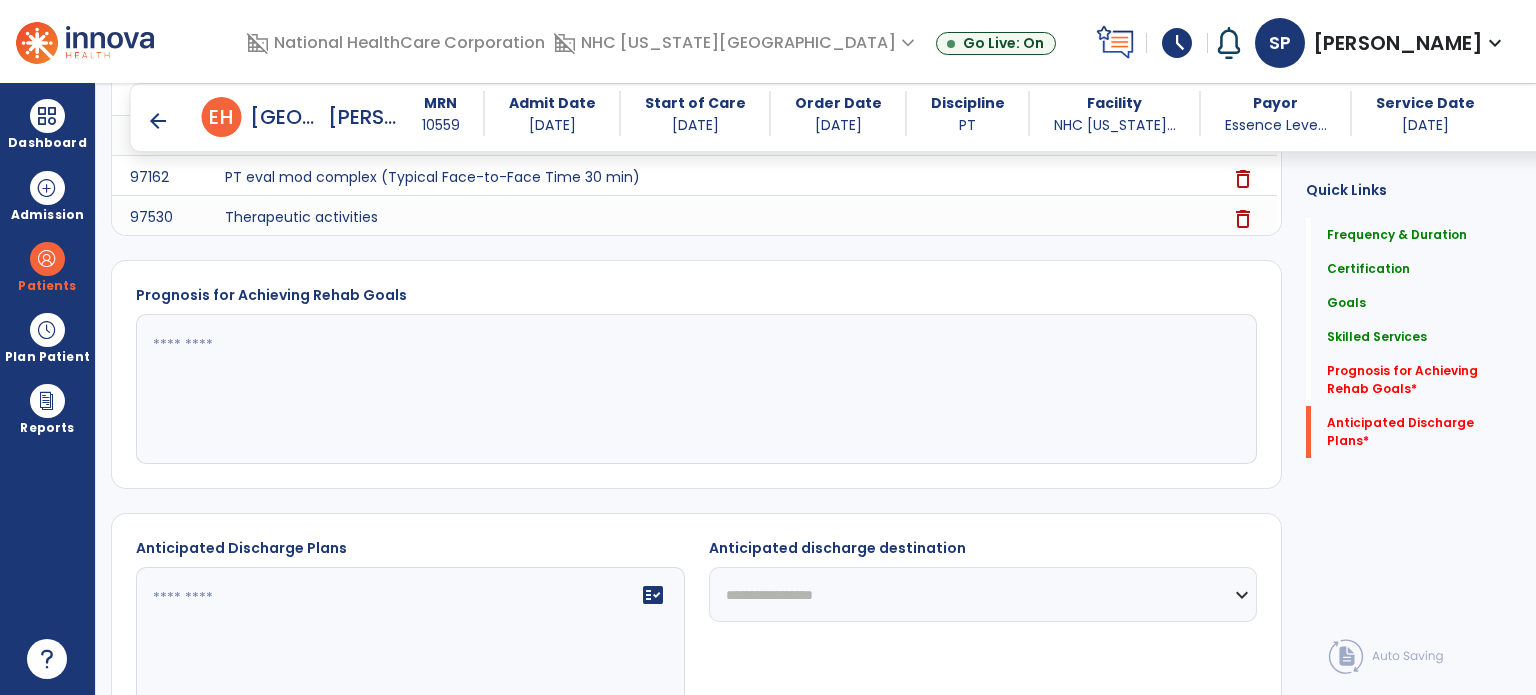 scroll, scrollTop: 1368, scrollLeft: 0, axis: vertical 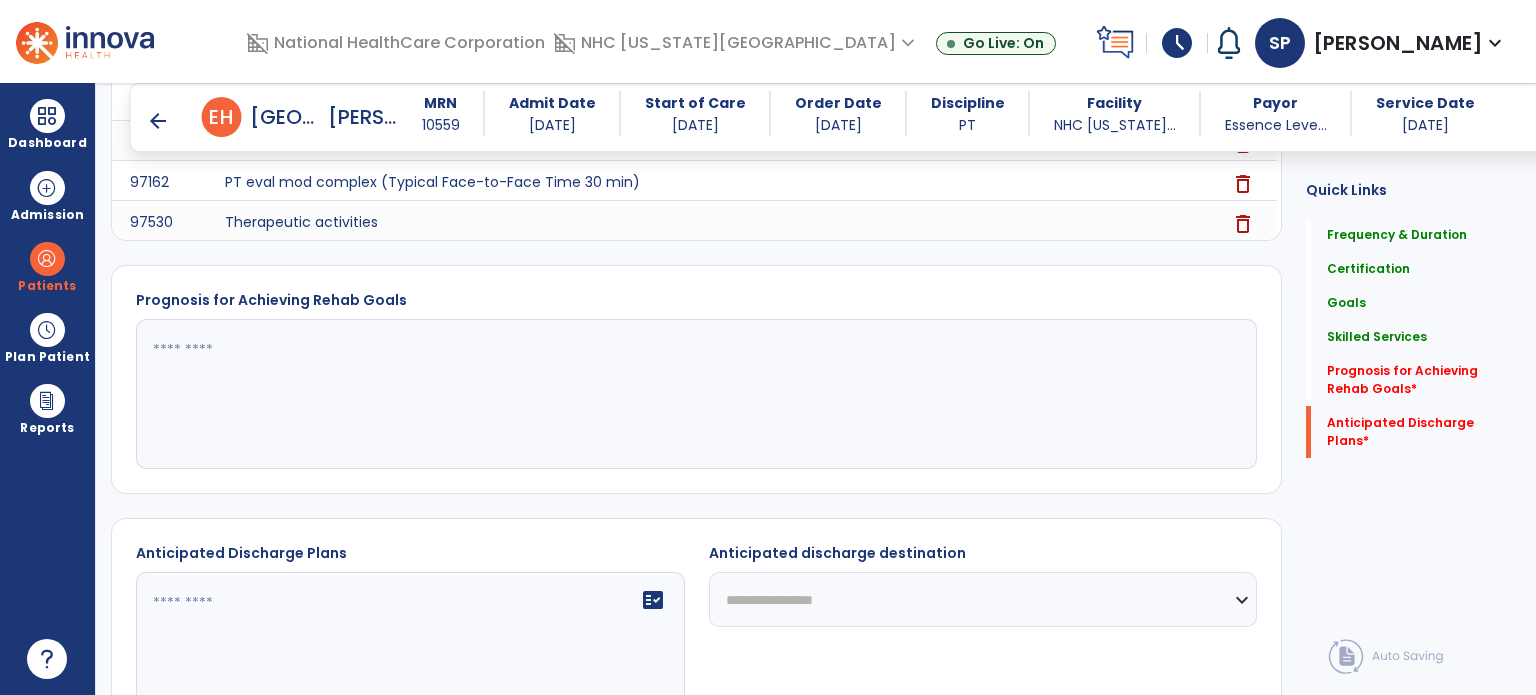 click on "Prognosis for Achieving Rehab Goals" 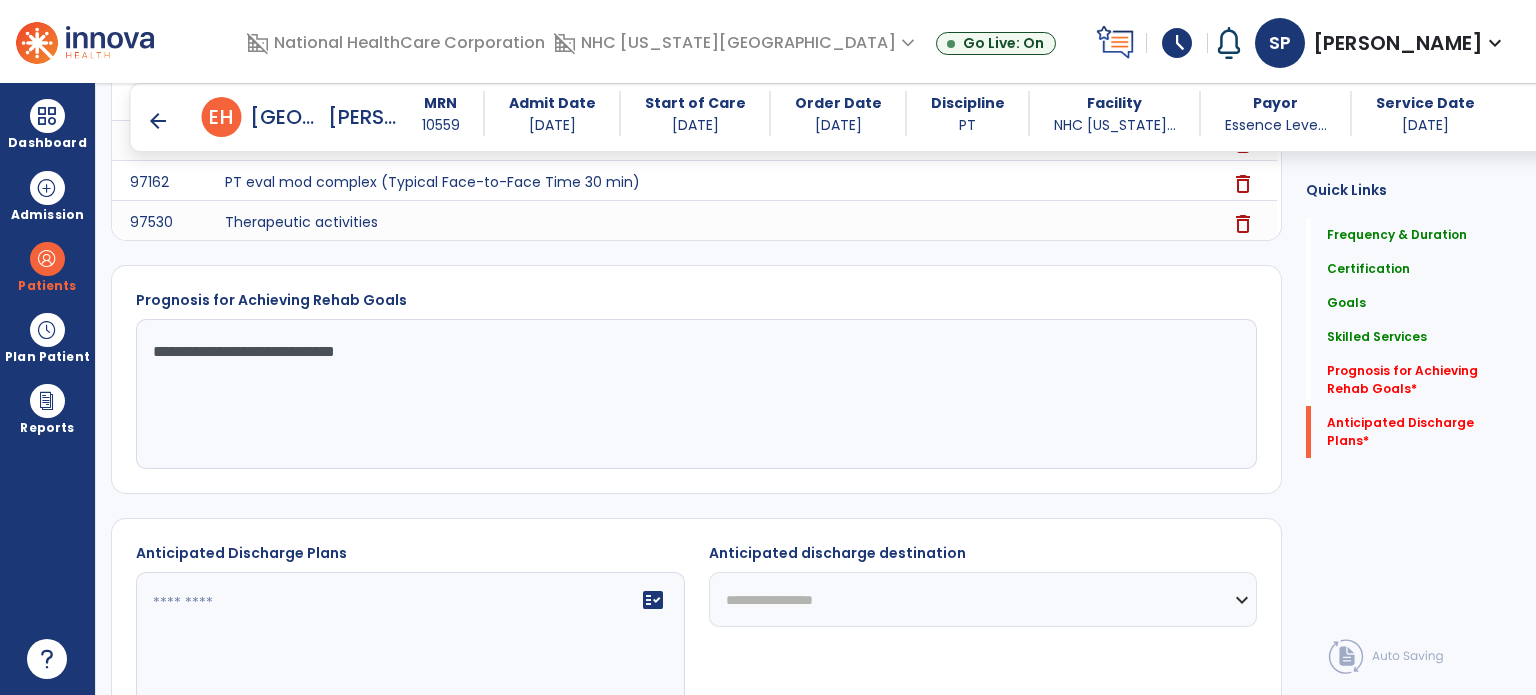 type on "**********" 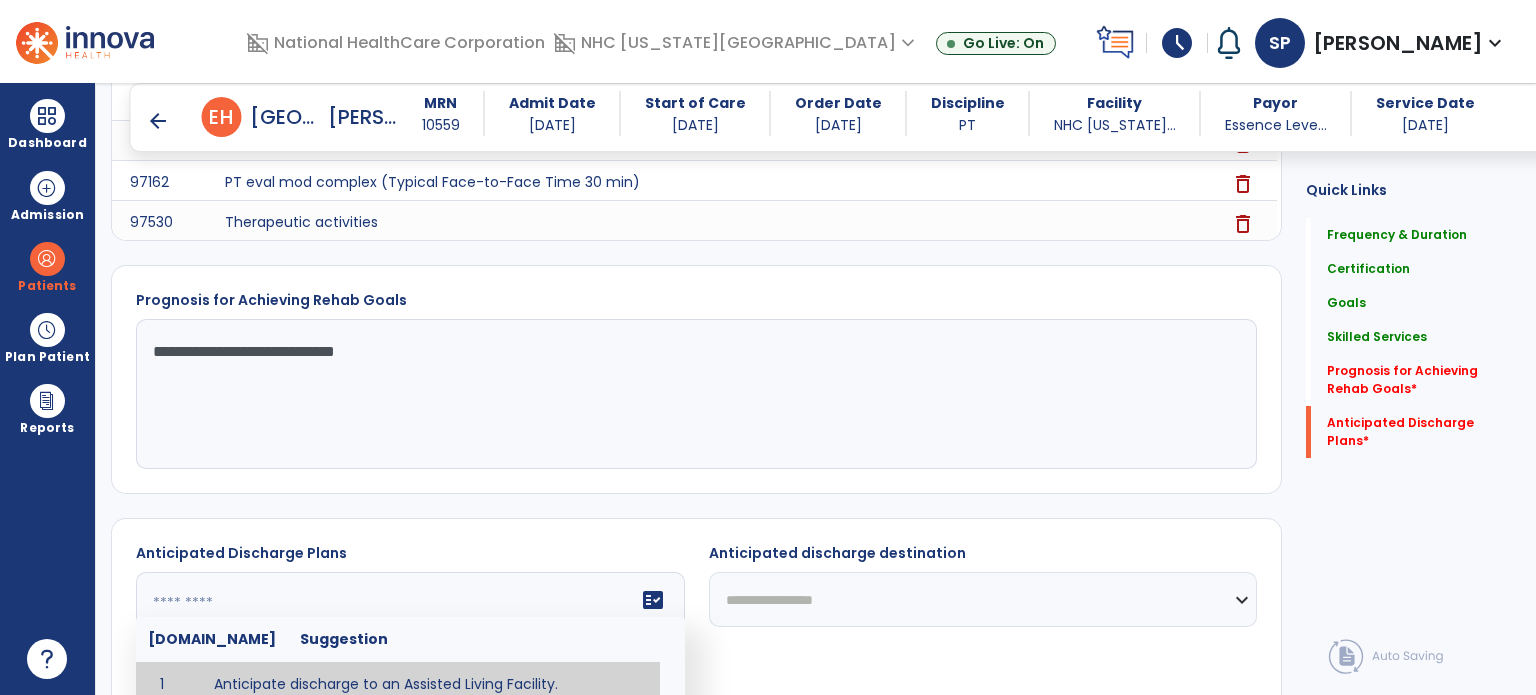 type on "**********" 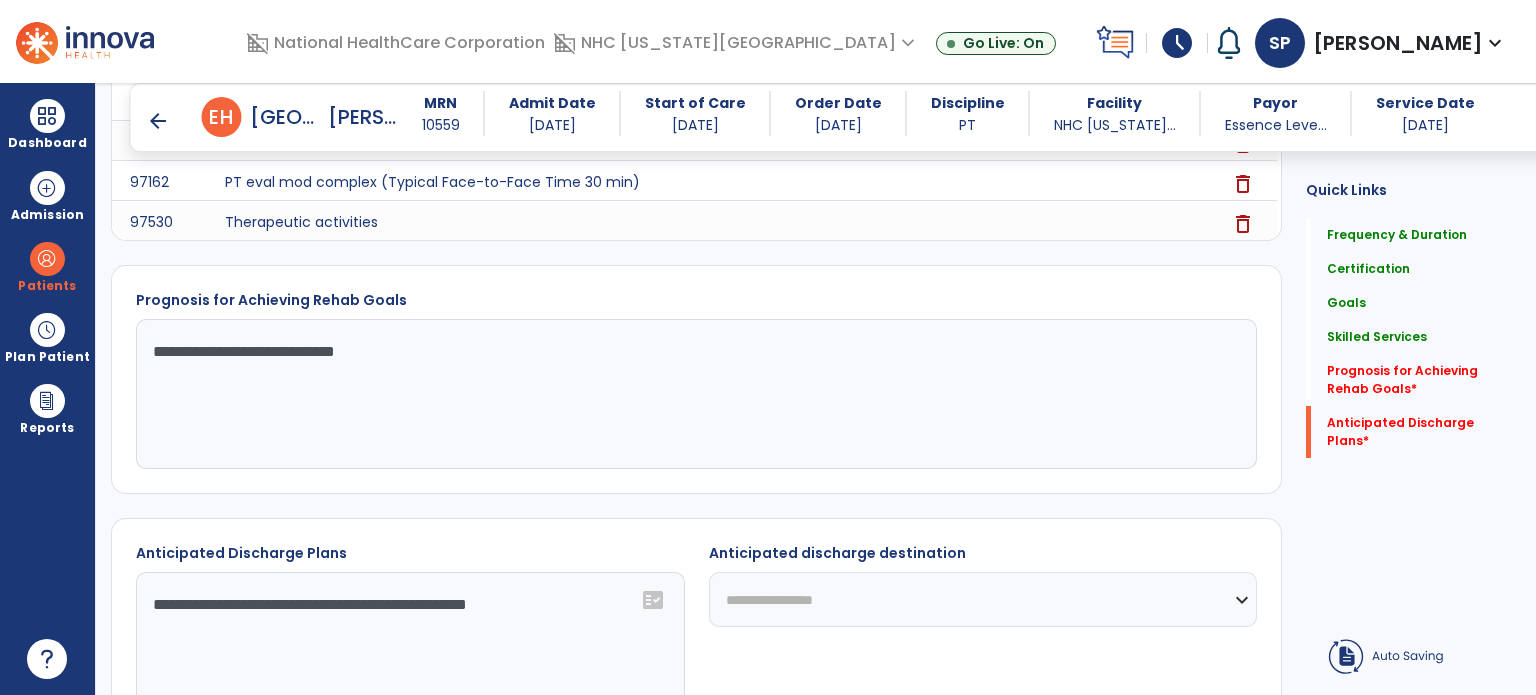 scroll, scrollTop: 1378, scrollLeft: 0, axis: vertical 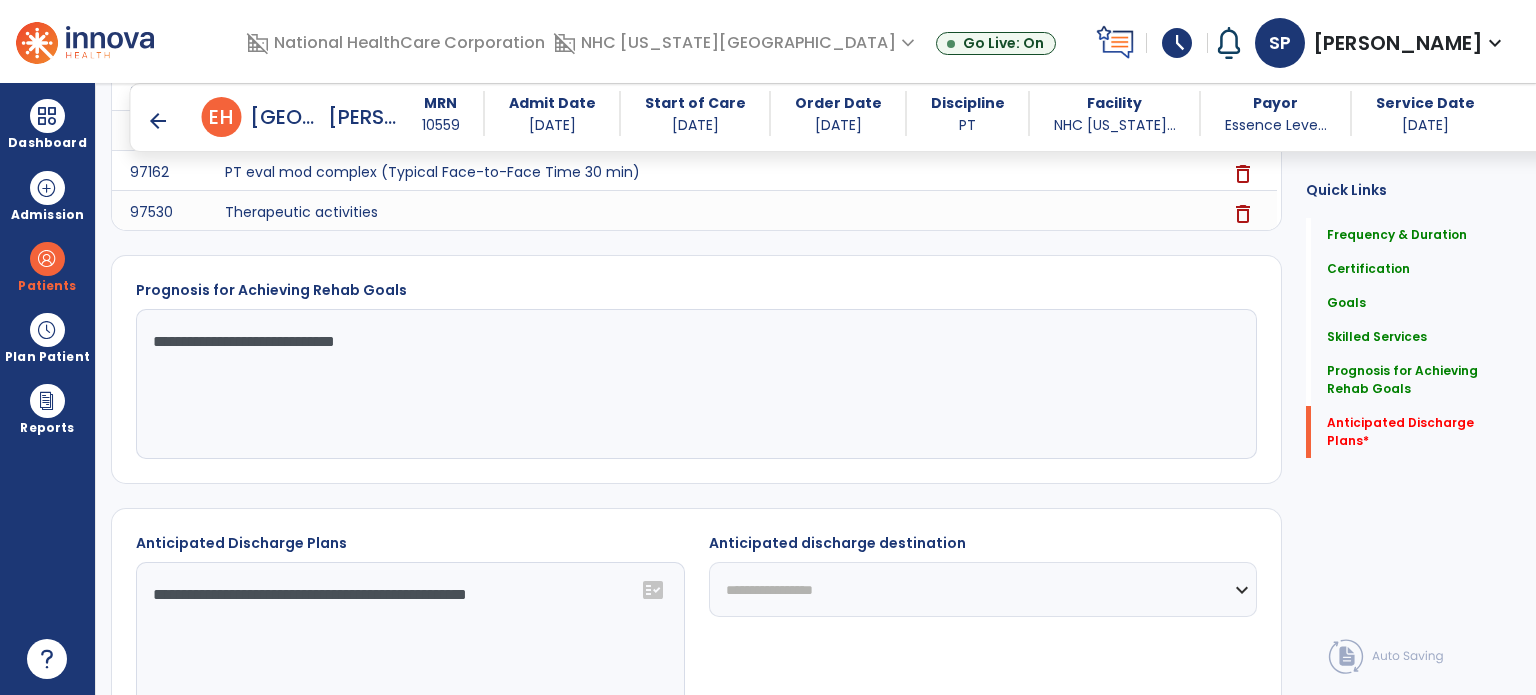 click on "**********" 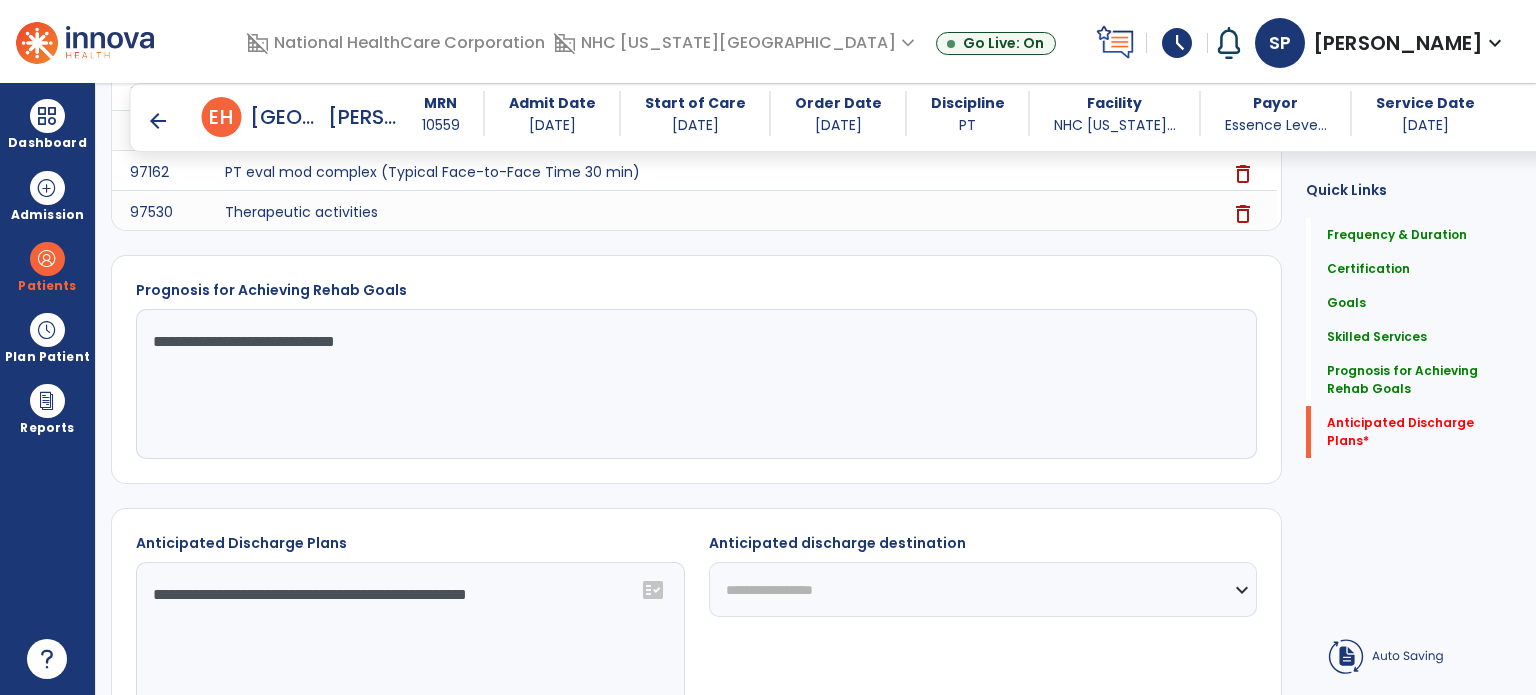 click on "**********" 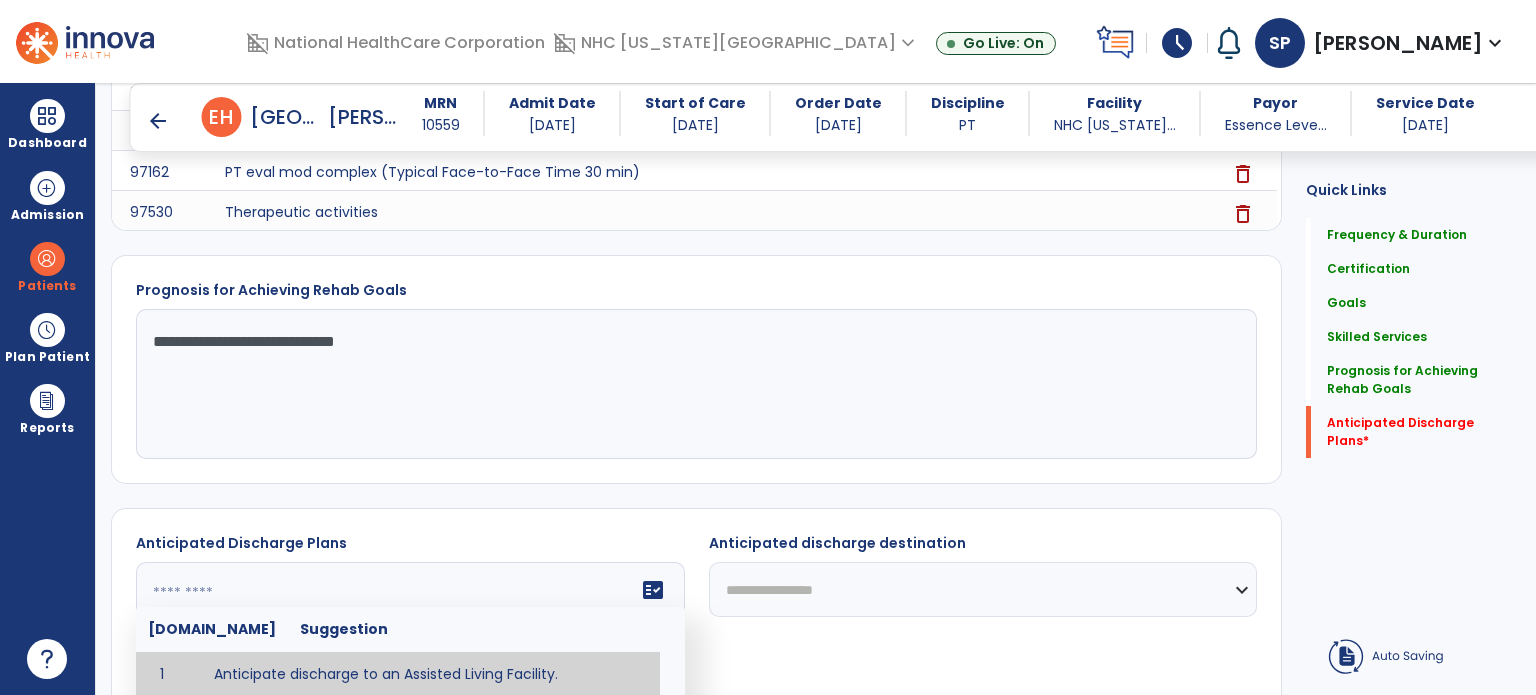 scroll, scrollTop: 1598, scrollLeft: 0, axis: vertical 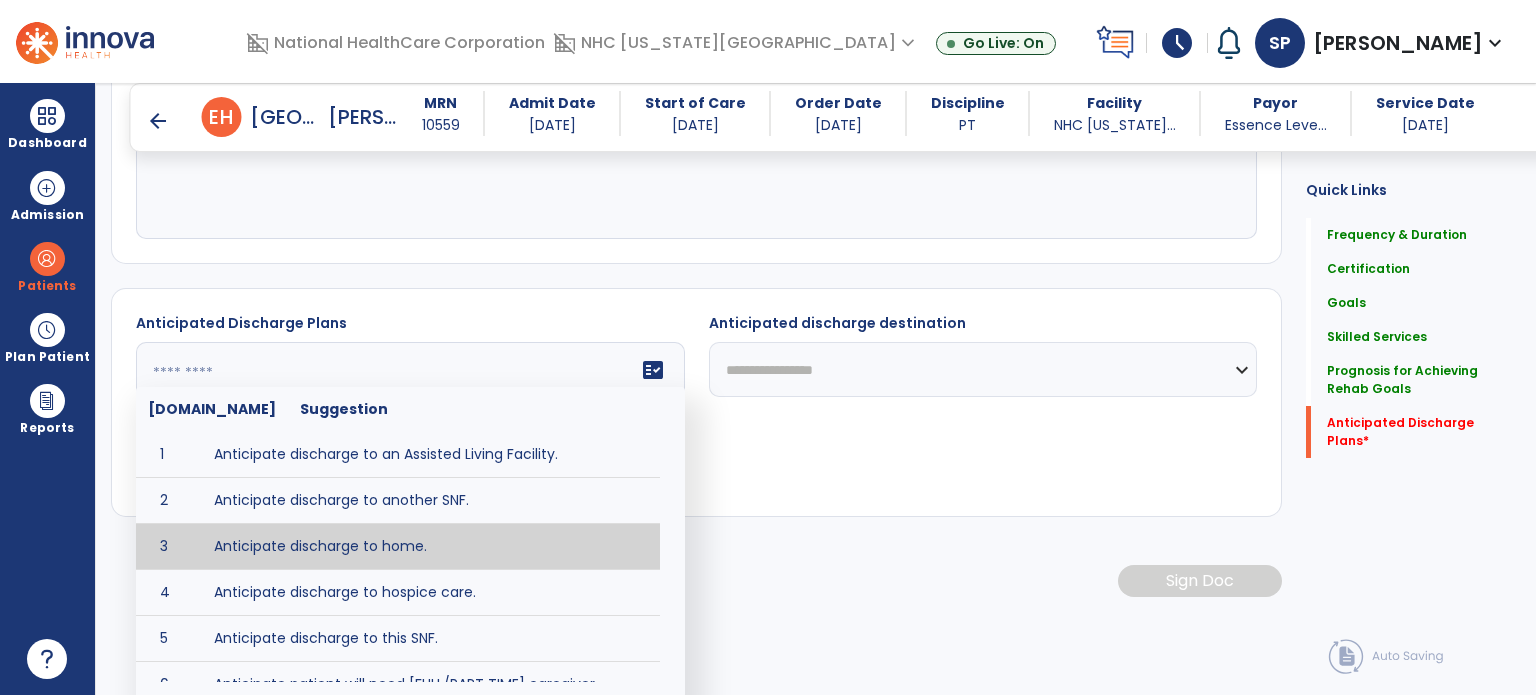 type on "**********" 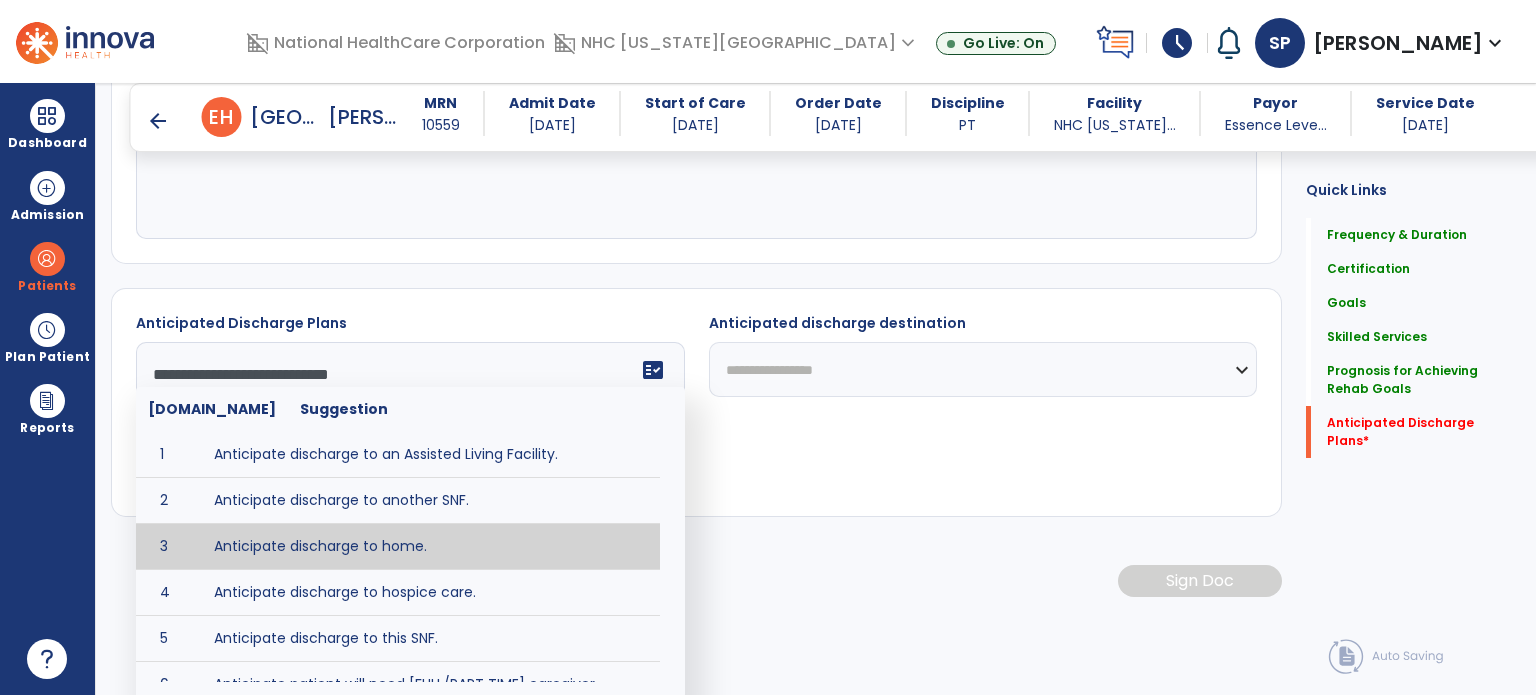 scroll, scrollTop: 1512, scrollLeft: 0, axis: vertical 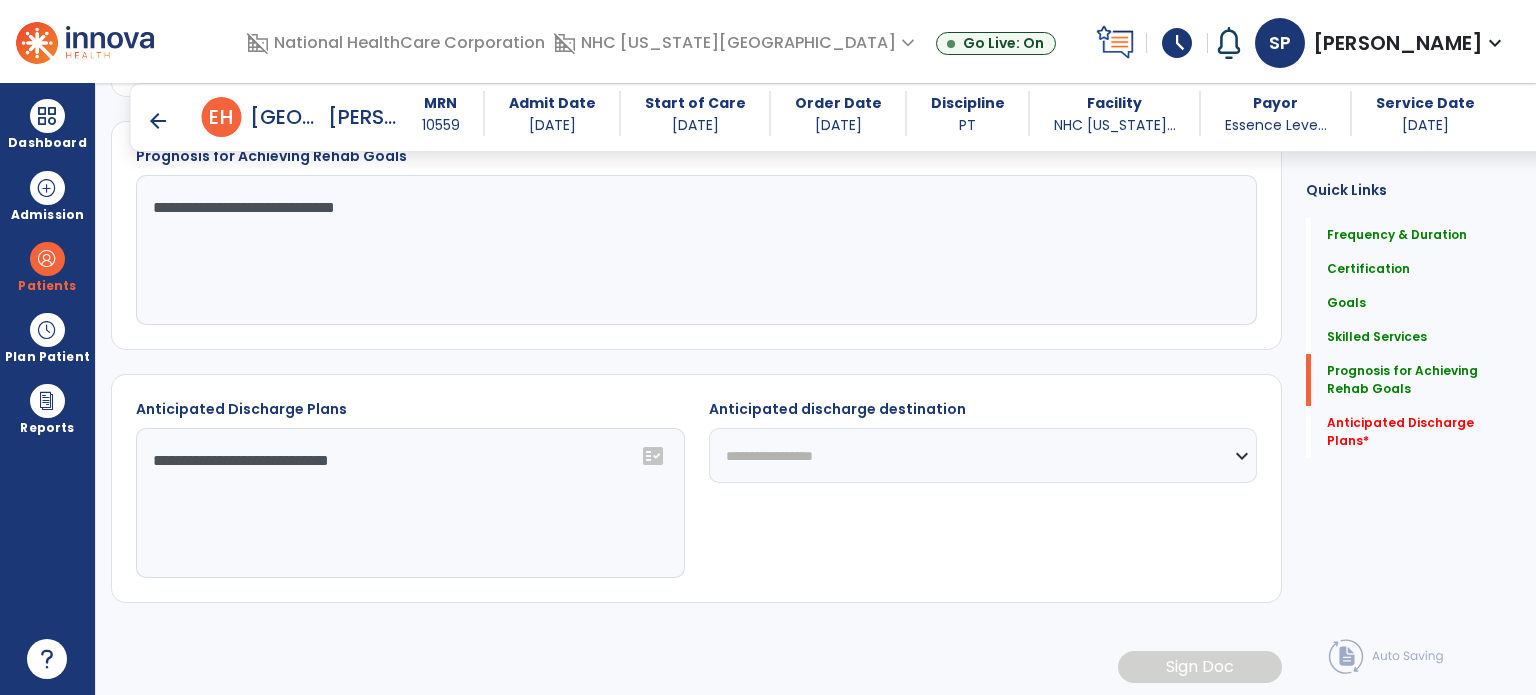 click on "**********" 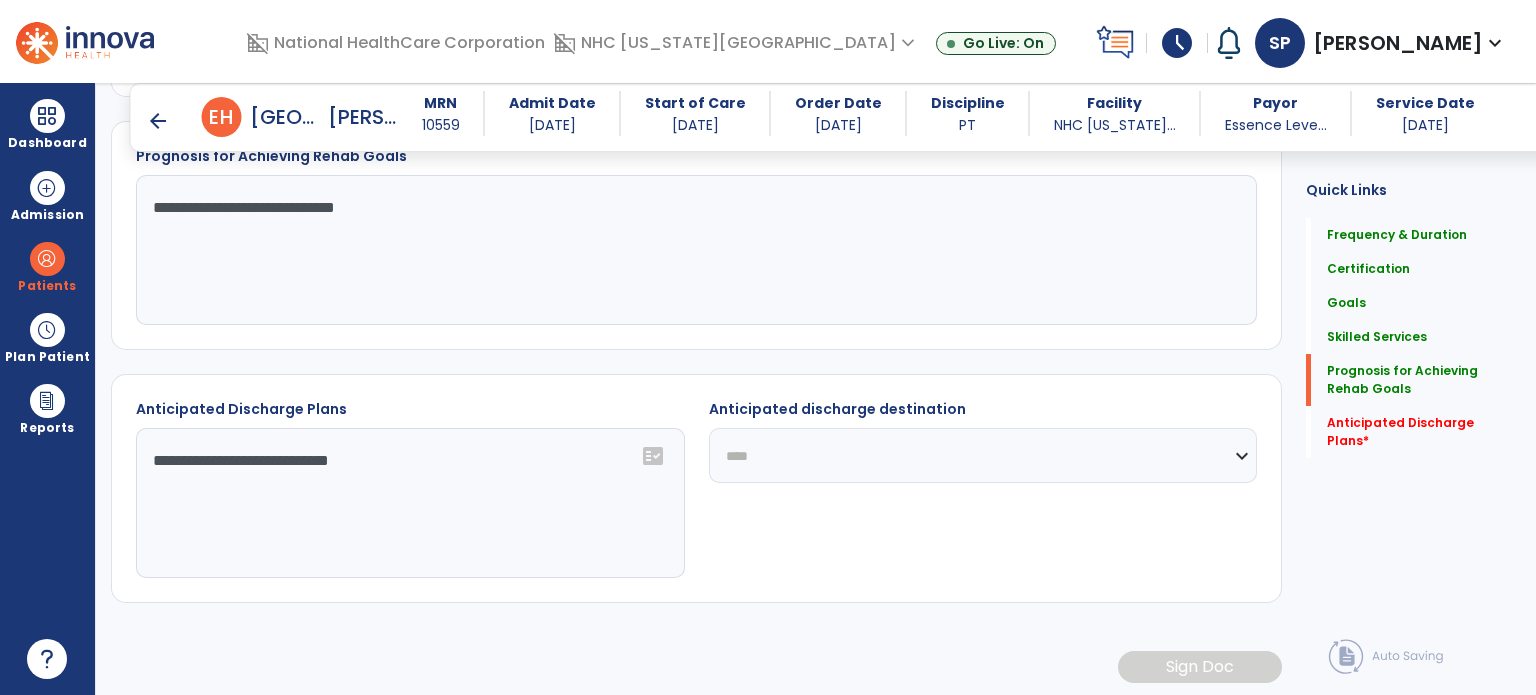 click on "**********" 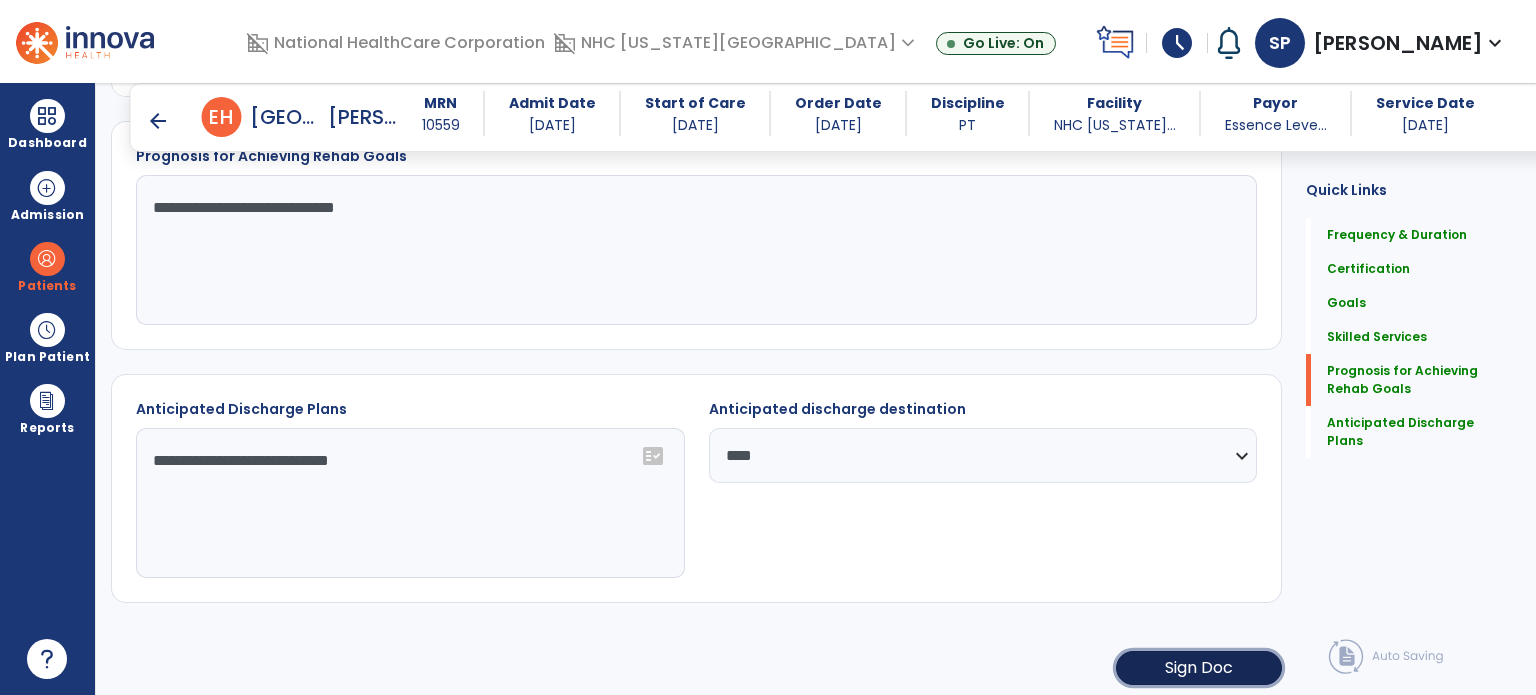 click on "Sign Doc" 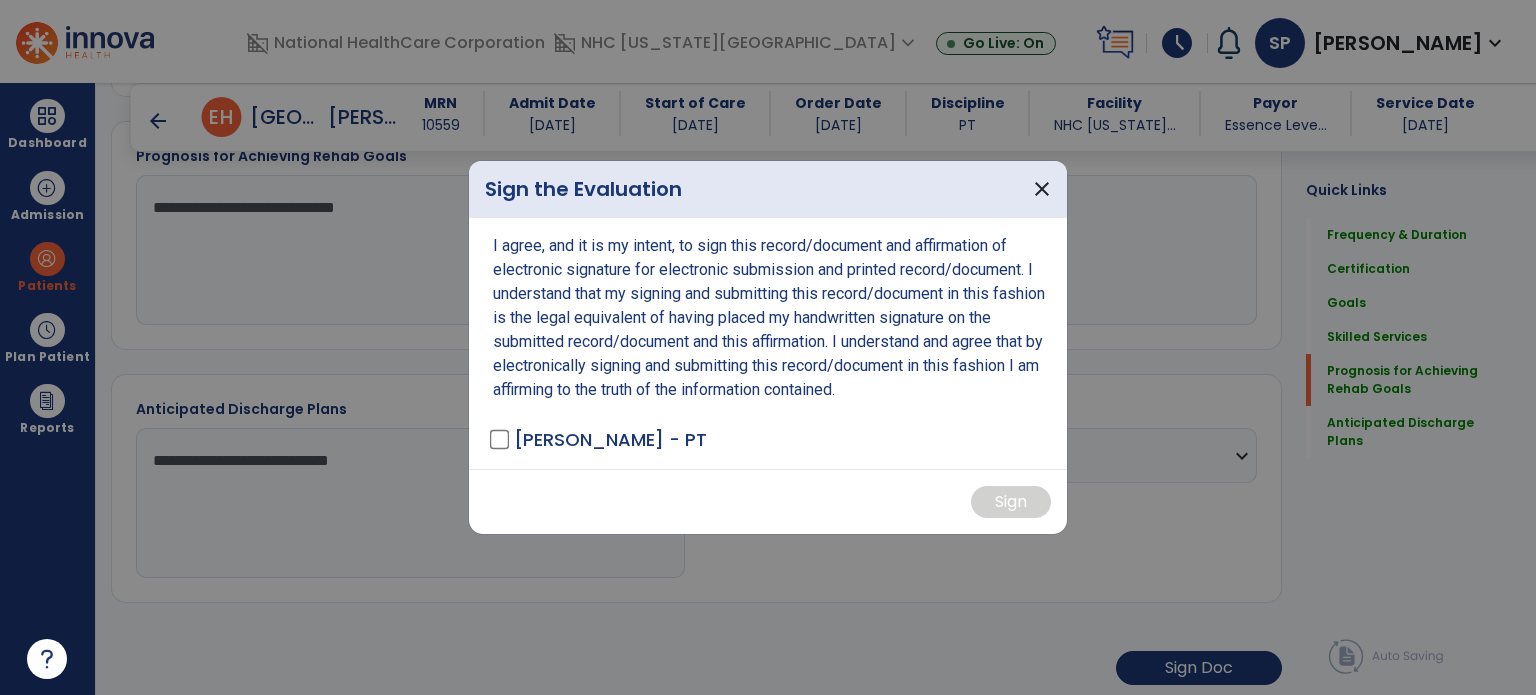 click on "I agree, and it is my intent, to sign this record/document and affirmation of electronic signature for electronic submission and printed record/document. I understand that my signing and submitting this record/document in this fashion is the legal equivalent of having placed my handwritten signature on the submitted record/document and this affirmation. I understand and agree that by electronically signing and submitting this record/document in this fashion I am affirming to the truth of the information contained.  [PERSON_NAME]  - PT" at bounding box center (768, 343) 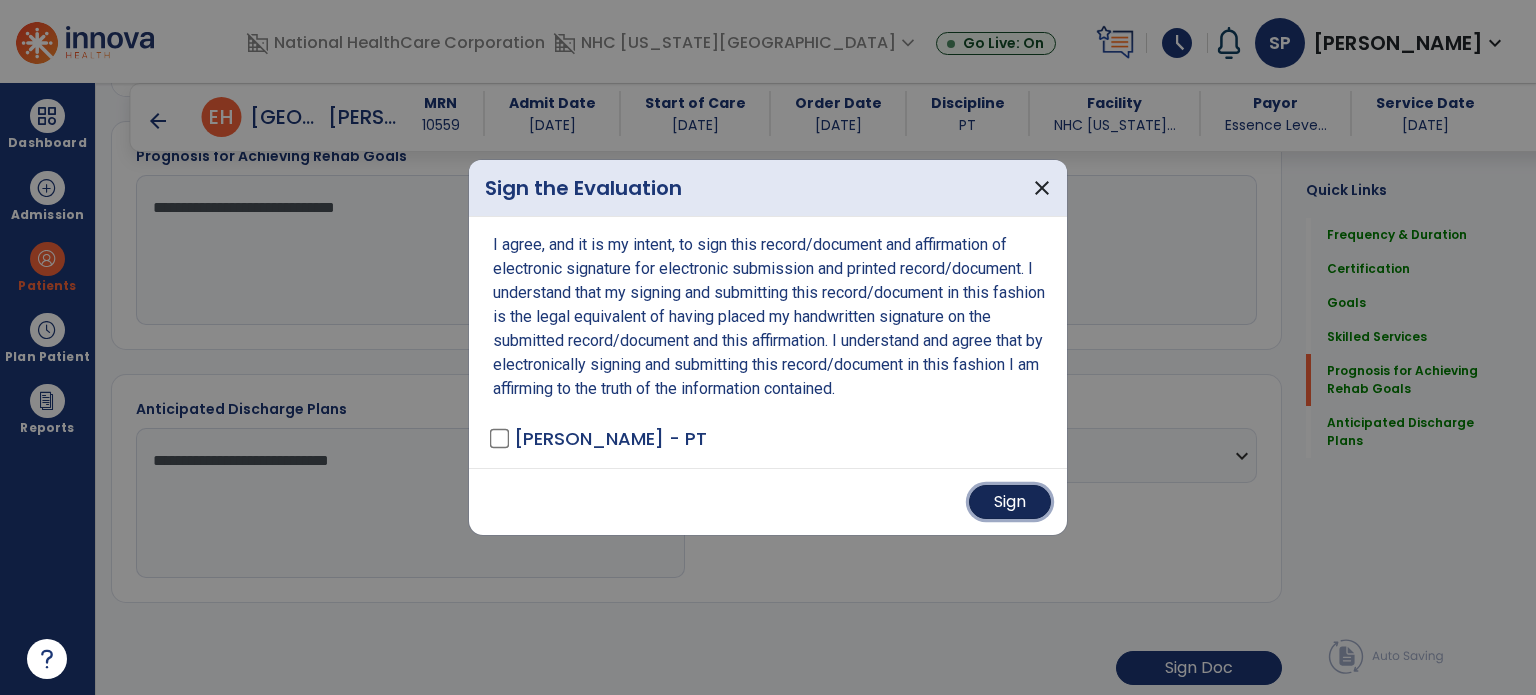 click on "Sign" at bounding box center (1010, 502) 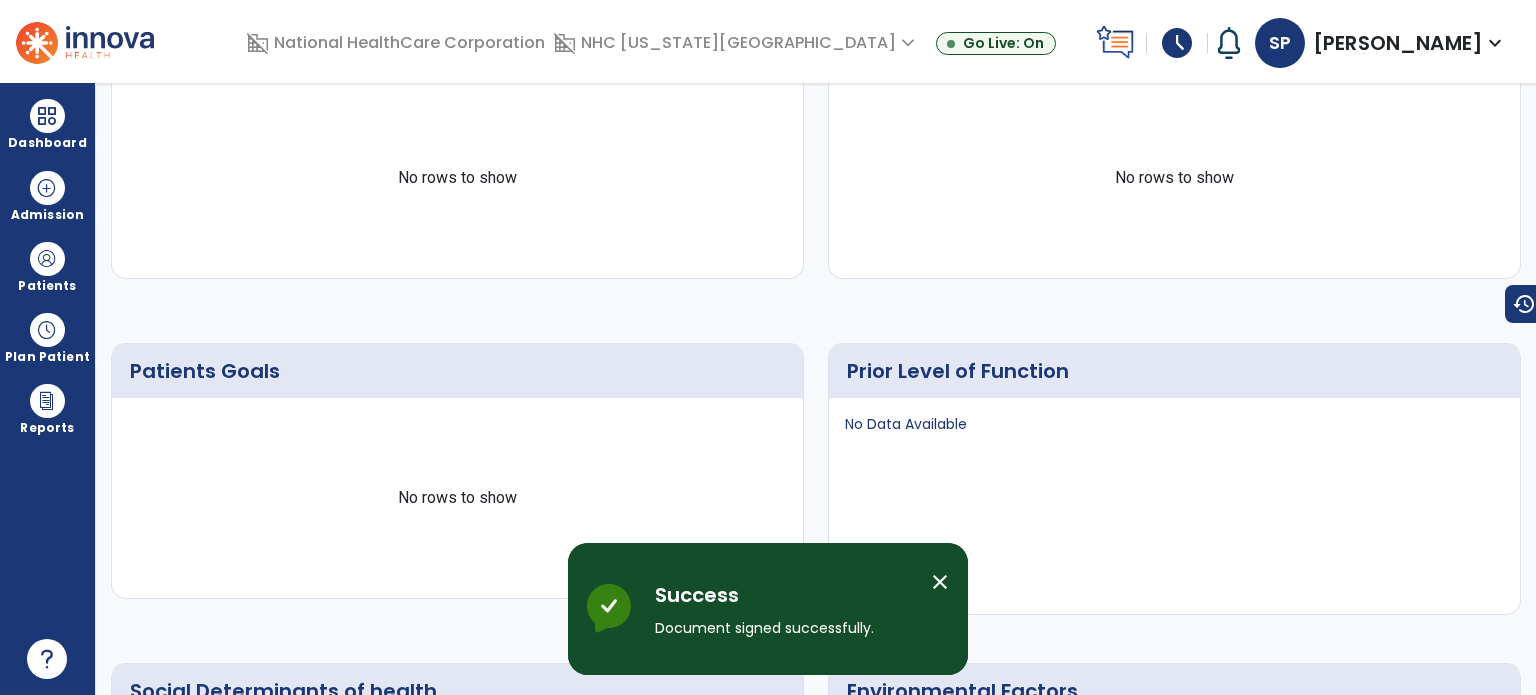 scroll, scrollTop: 0, scrollLeft: 0, axis: both 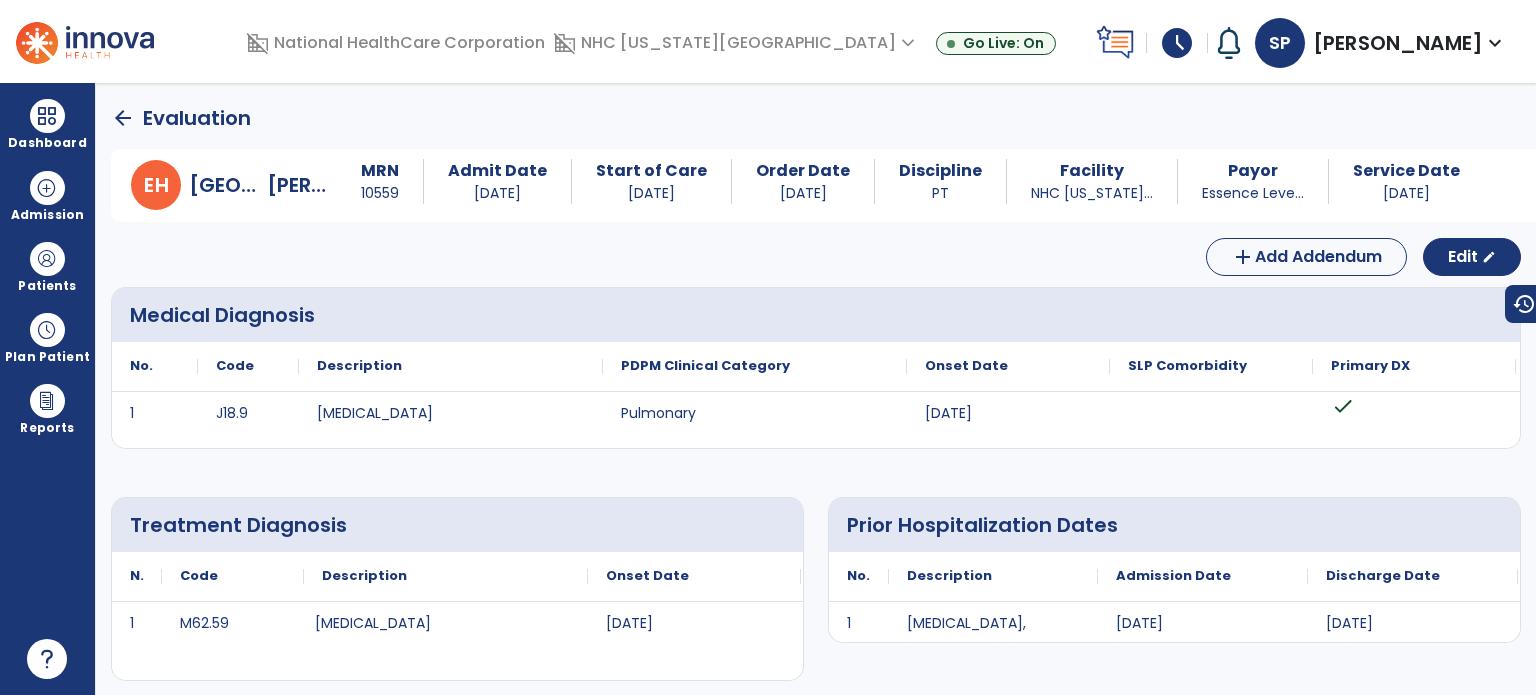 click on "arrow_back" 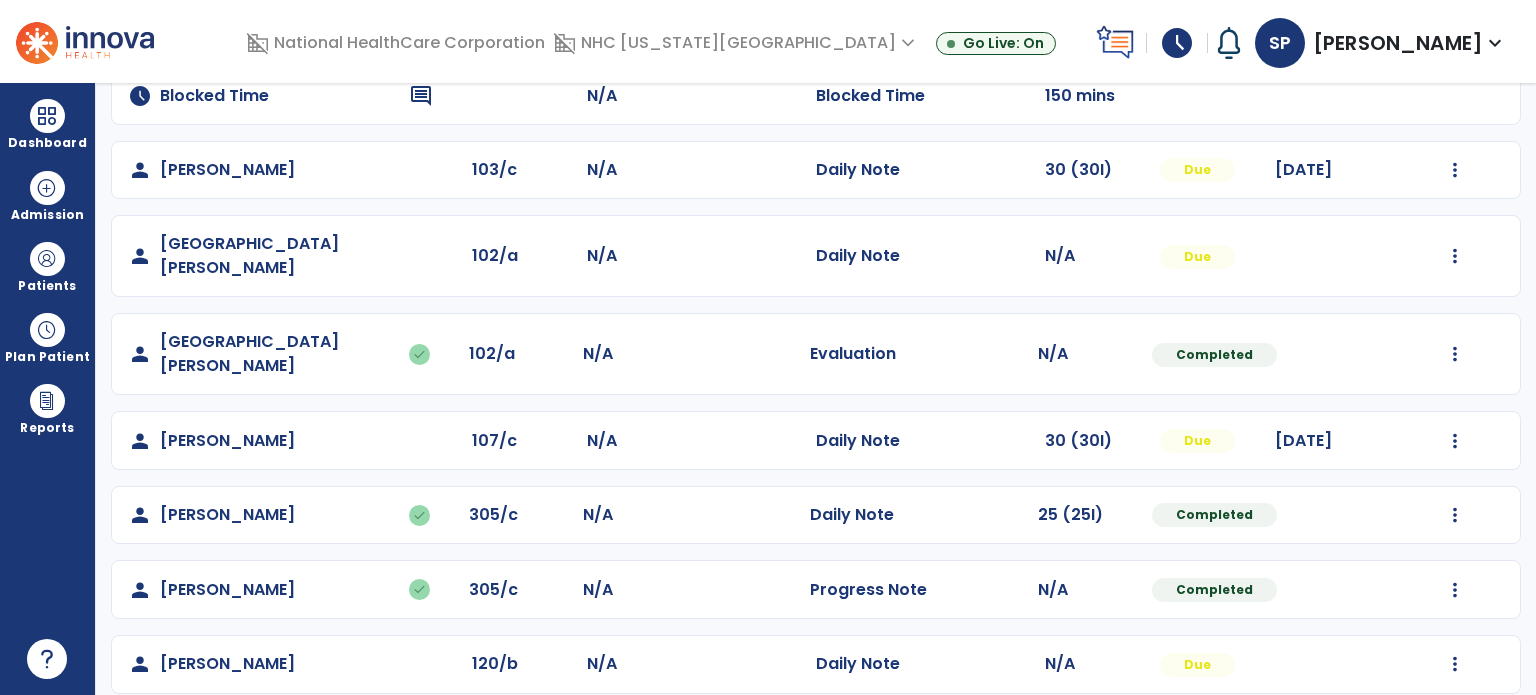scroll, scrollTop: 243, scrollLeft: 0, axis: vertical 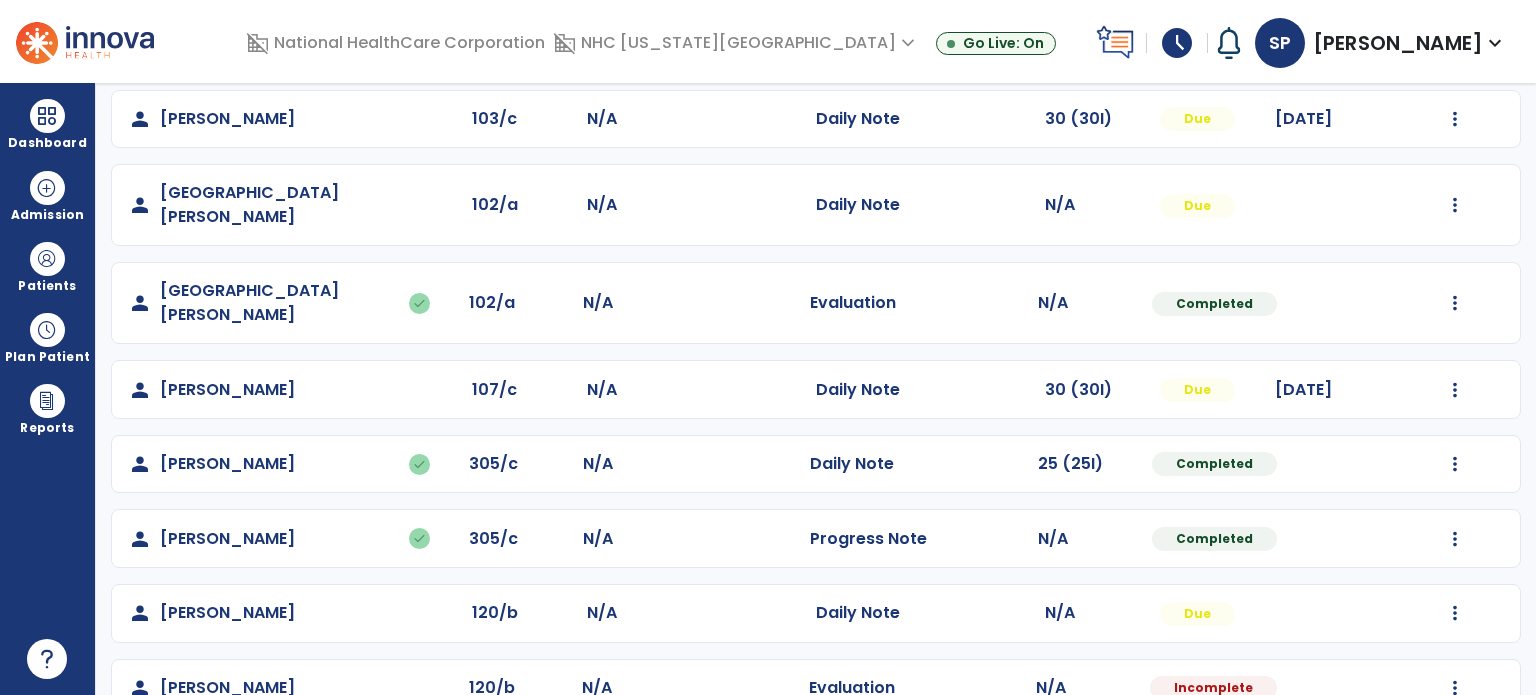 click on "[GEOGRAPHIC_DATA][PERSON_NAME]" 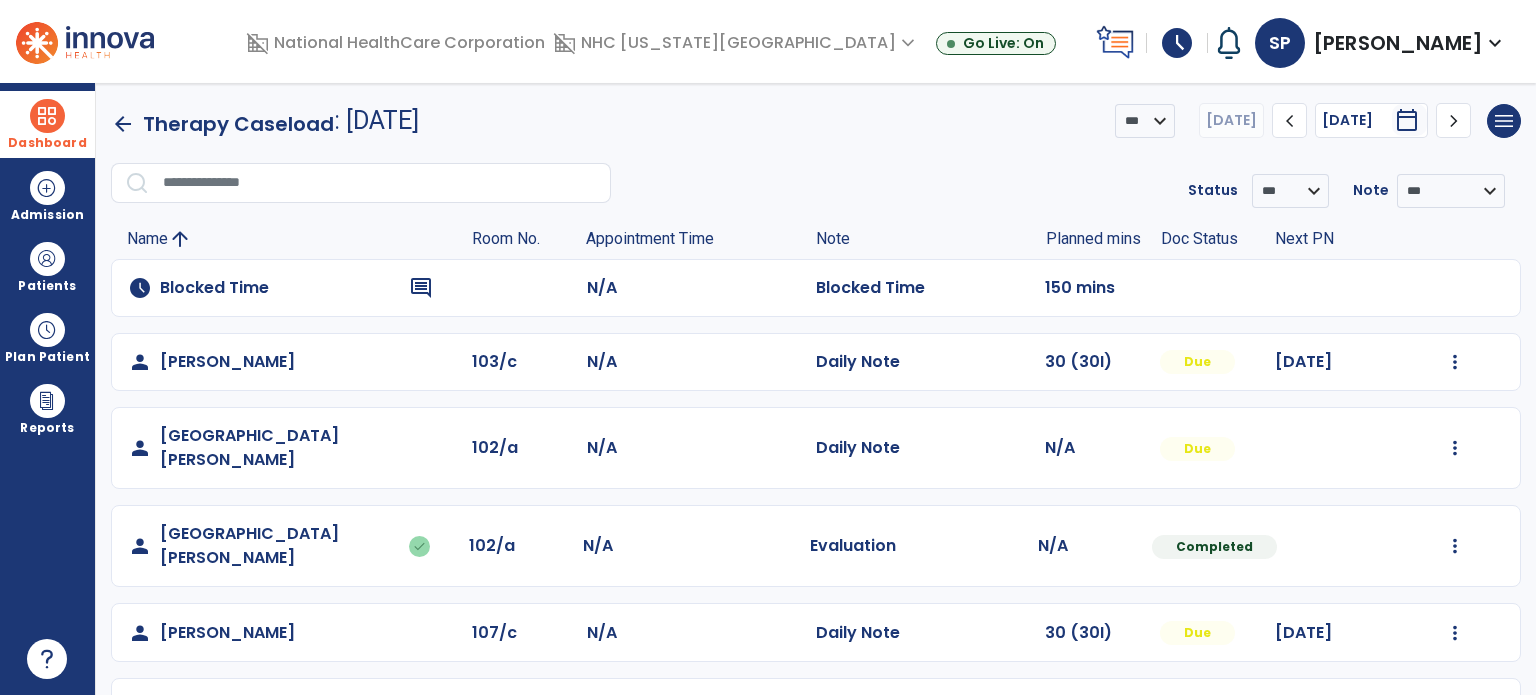 click at bounding box center [47, 116] 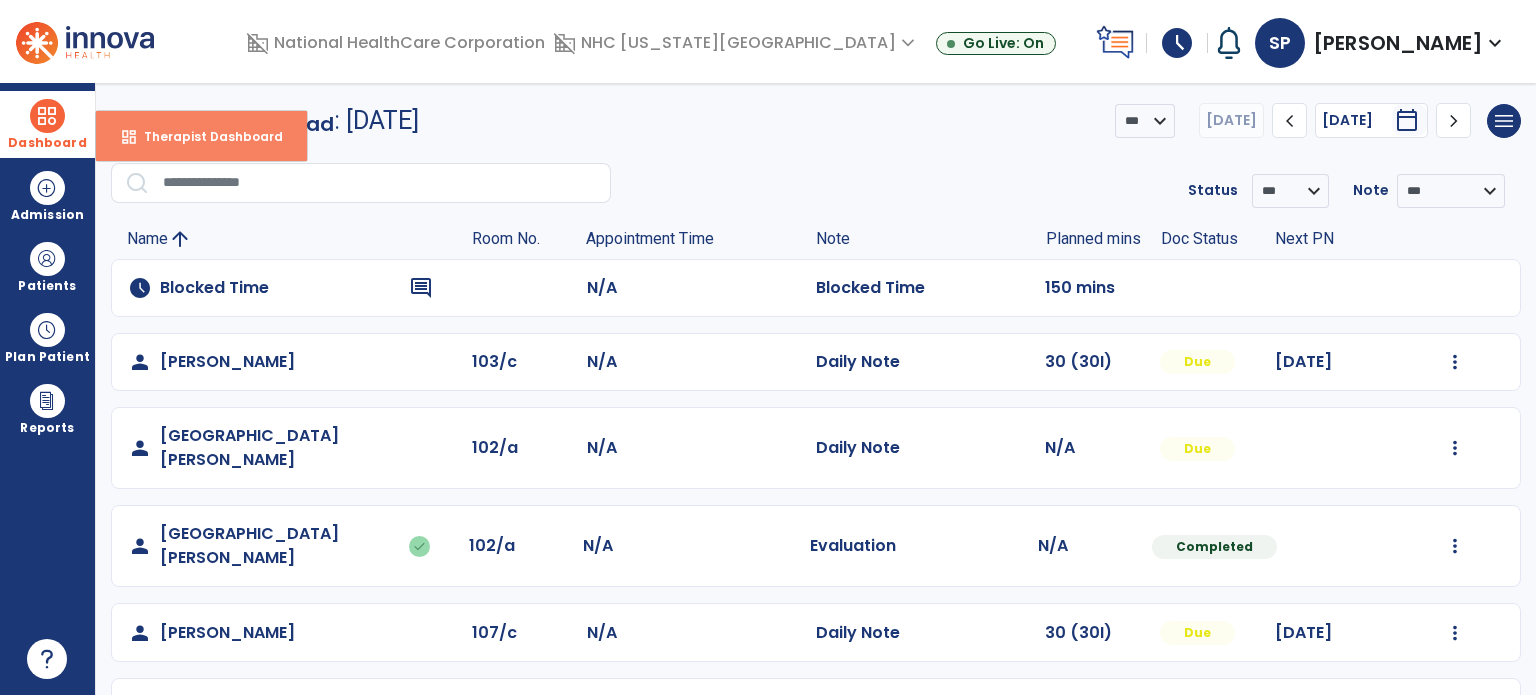 click on "dashboard  Therapist Dashboard" at bounding box center (201, 136) 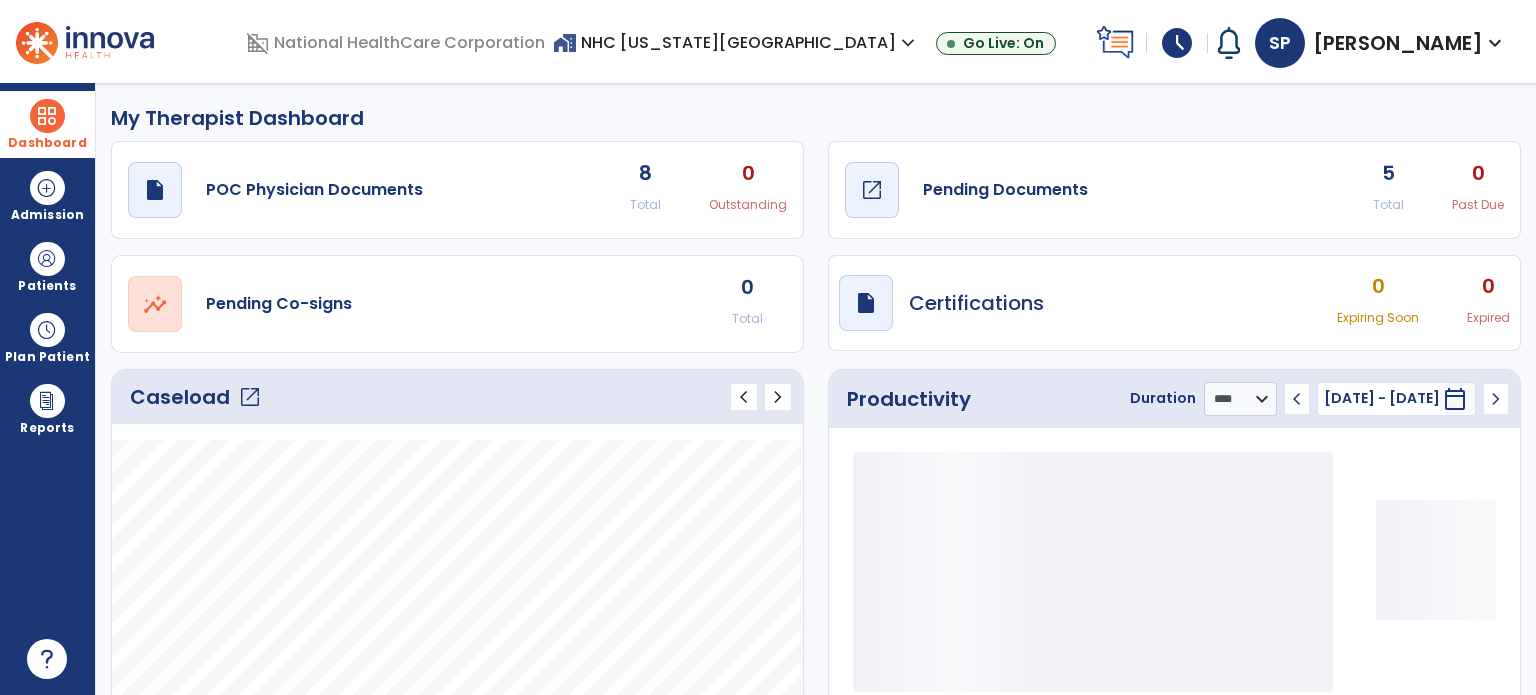 click on "Pending Documents" 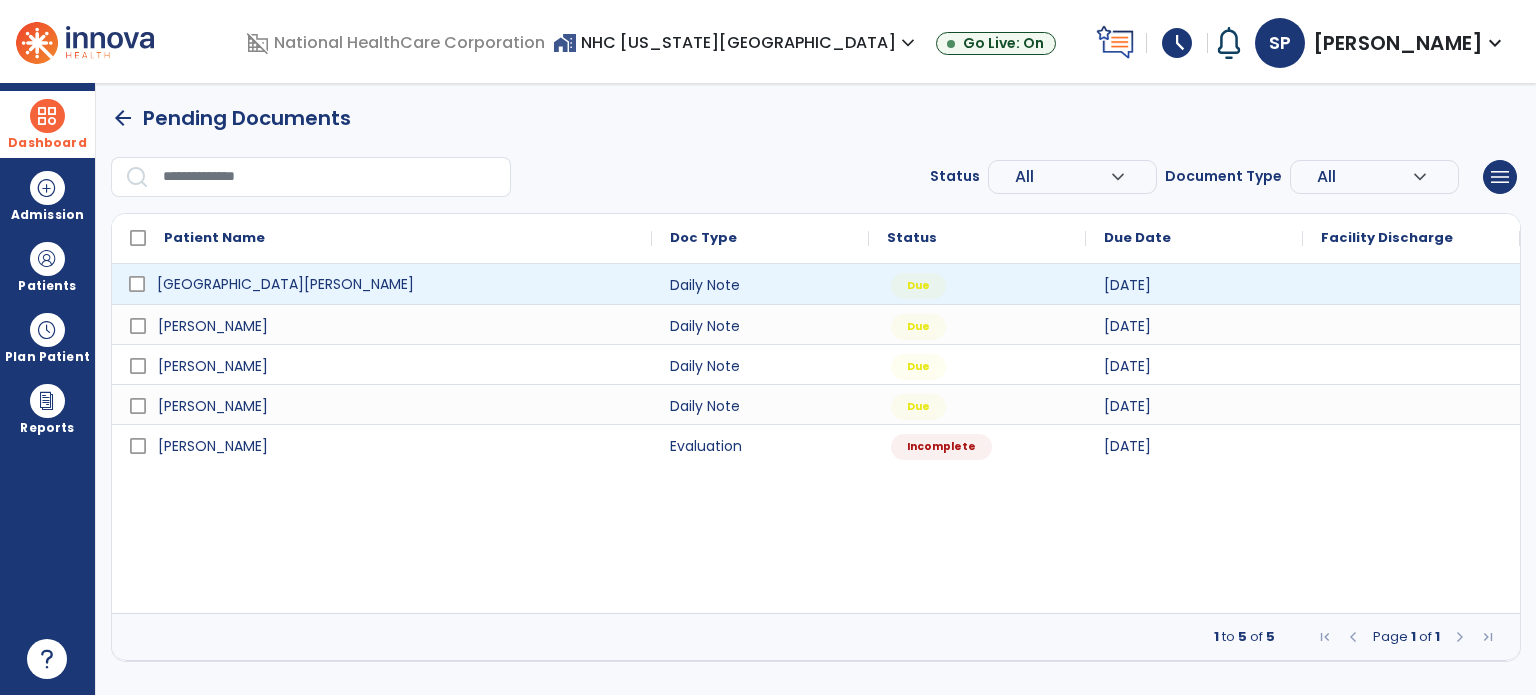 click on "[GEOGRAPHIC_DATA][PERSON_NAME]" at bounding box center [396, 284] 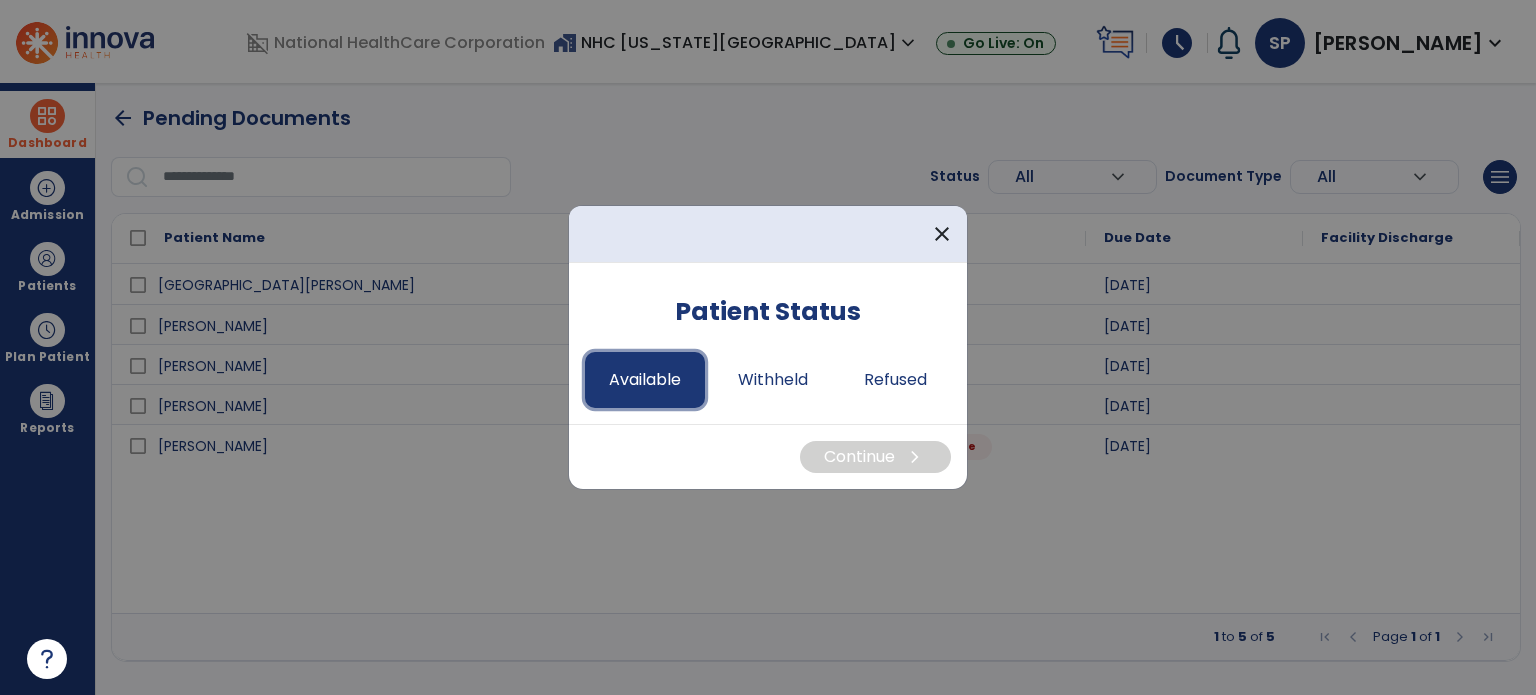 click on "Available" at bounding box center (645, 380) 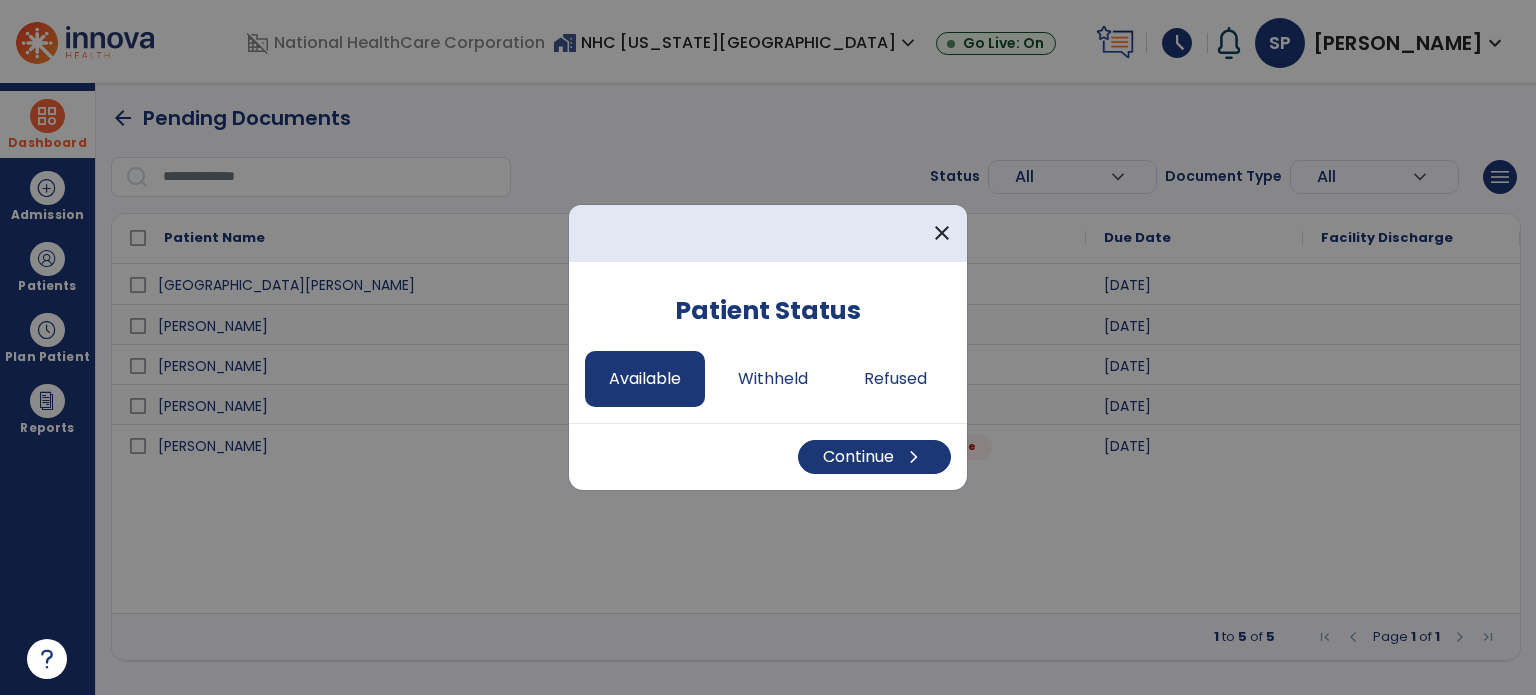 click at bounding box center [768, 347] 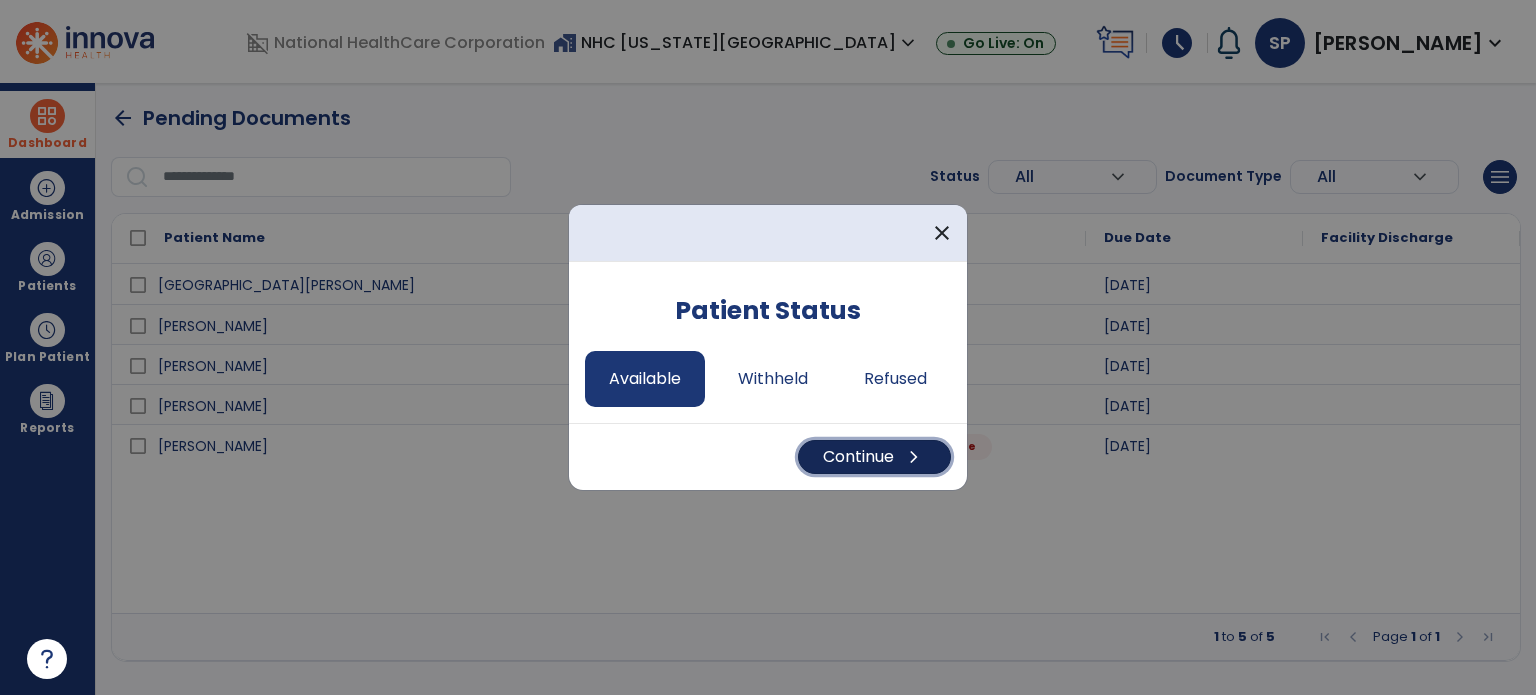 click on "Continue   chevron_right" at bounding box center (874, 457) 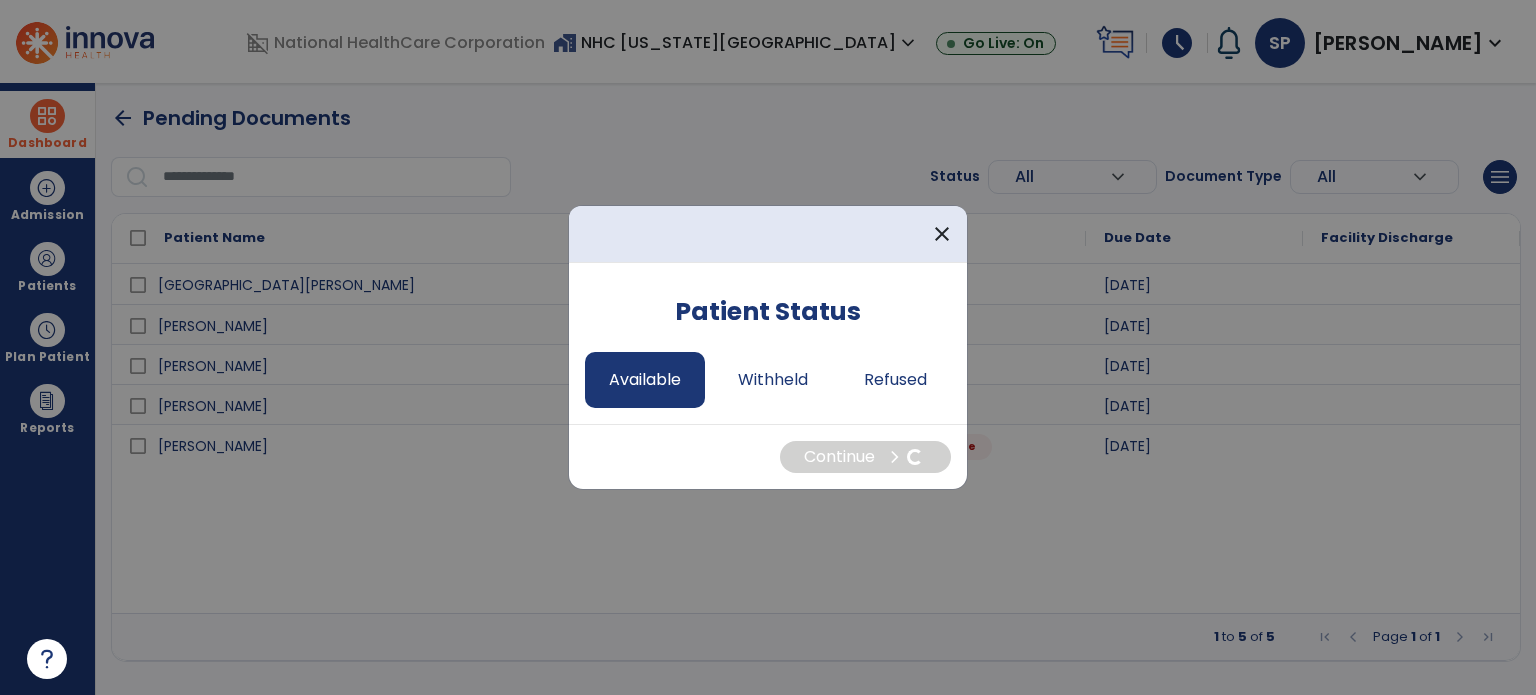 select on "*" 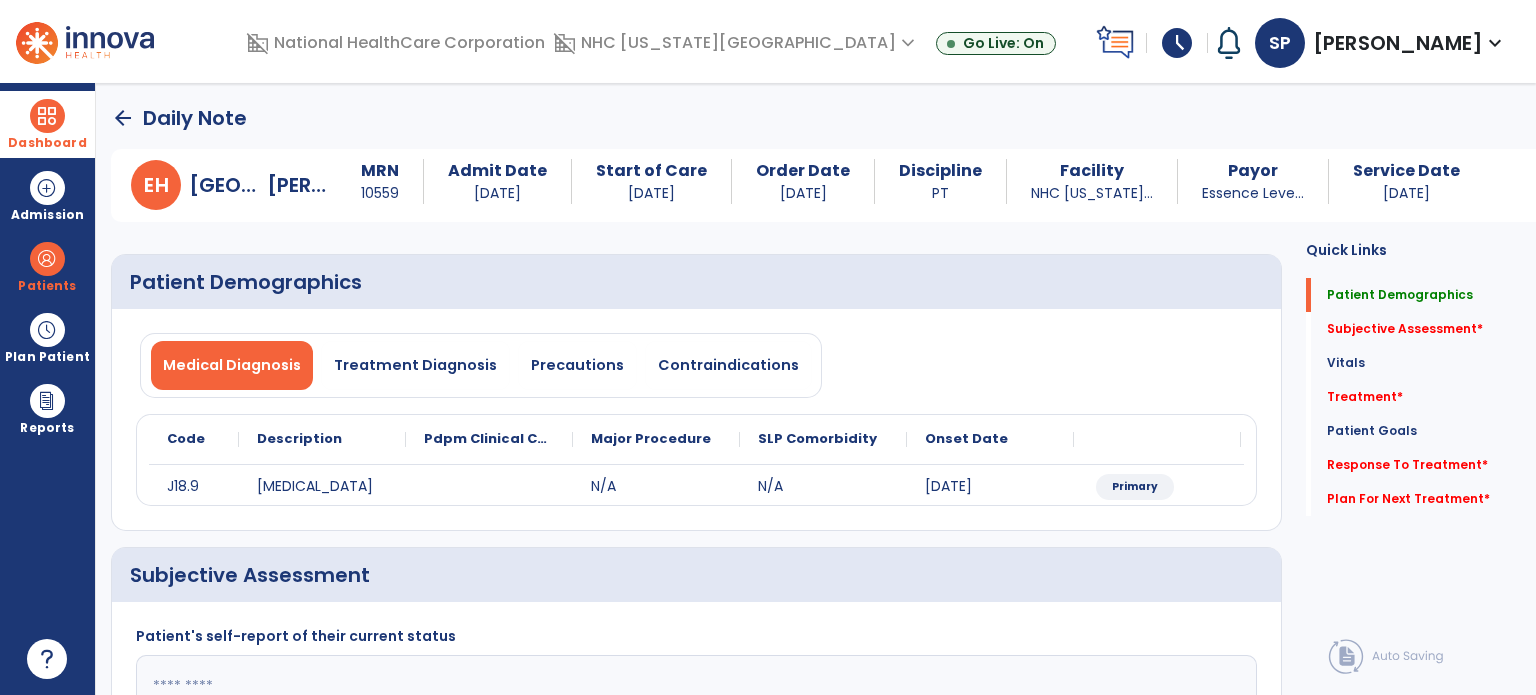 click on "arrow_back   Daily Note   E  H  [GEOGRAPHIC_DATA][PERSON_NAME]  MRN [MEDICAL_RECORD_NUMBER] Admit Date [DATE] Start of Care [DATE] Order Date [DATE] Discipline PT Facility NHC [US_STATE]... Payor Essence Leve... Service Date [DATE] Patient Demographics  Medical Diagnosis   Treatment Diagnosis   Precautions   Contraindications
Code
Description
to" at bounding box center [816, 389] 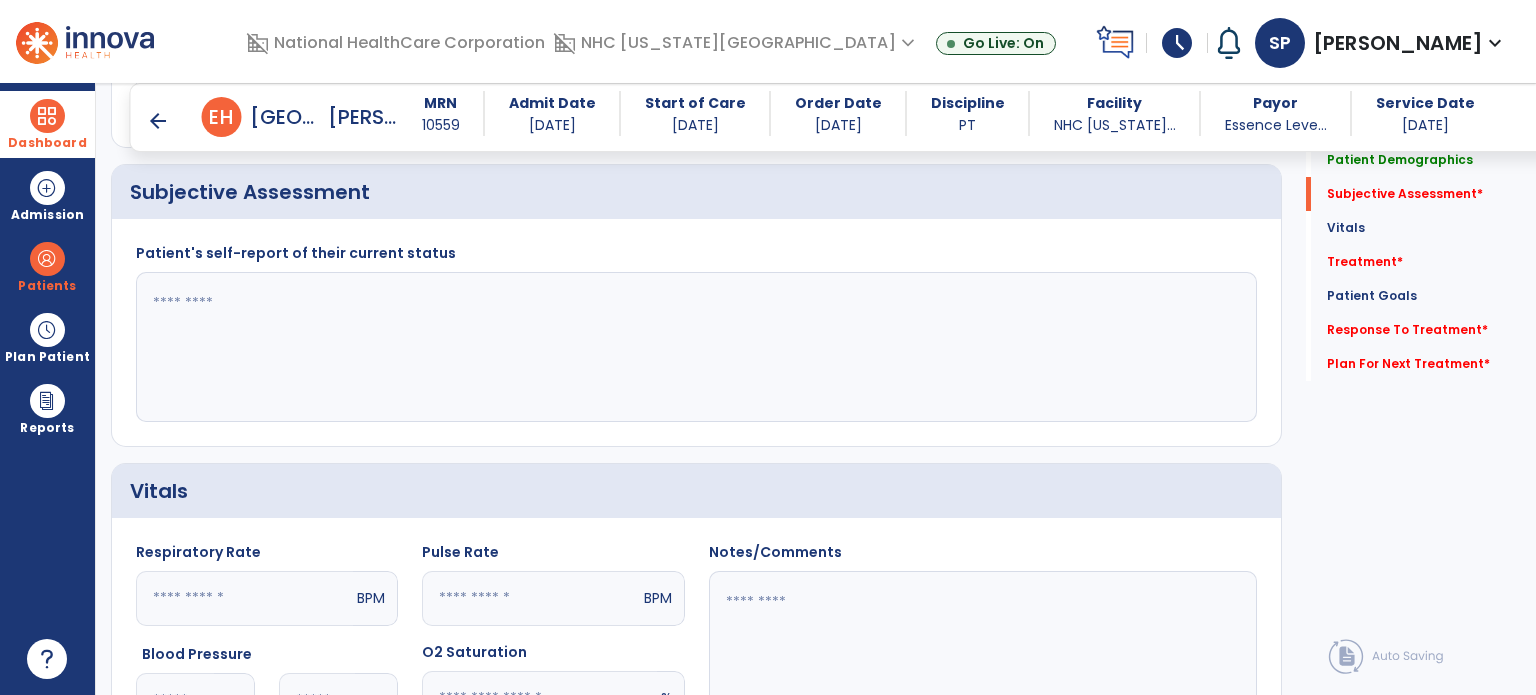 scroll, scrollTop: 353, scrollLeft: 0, axis: vertical 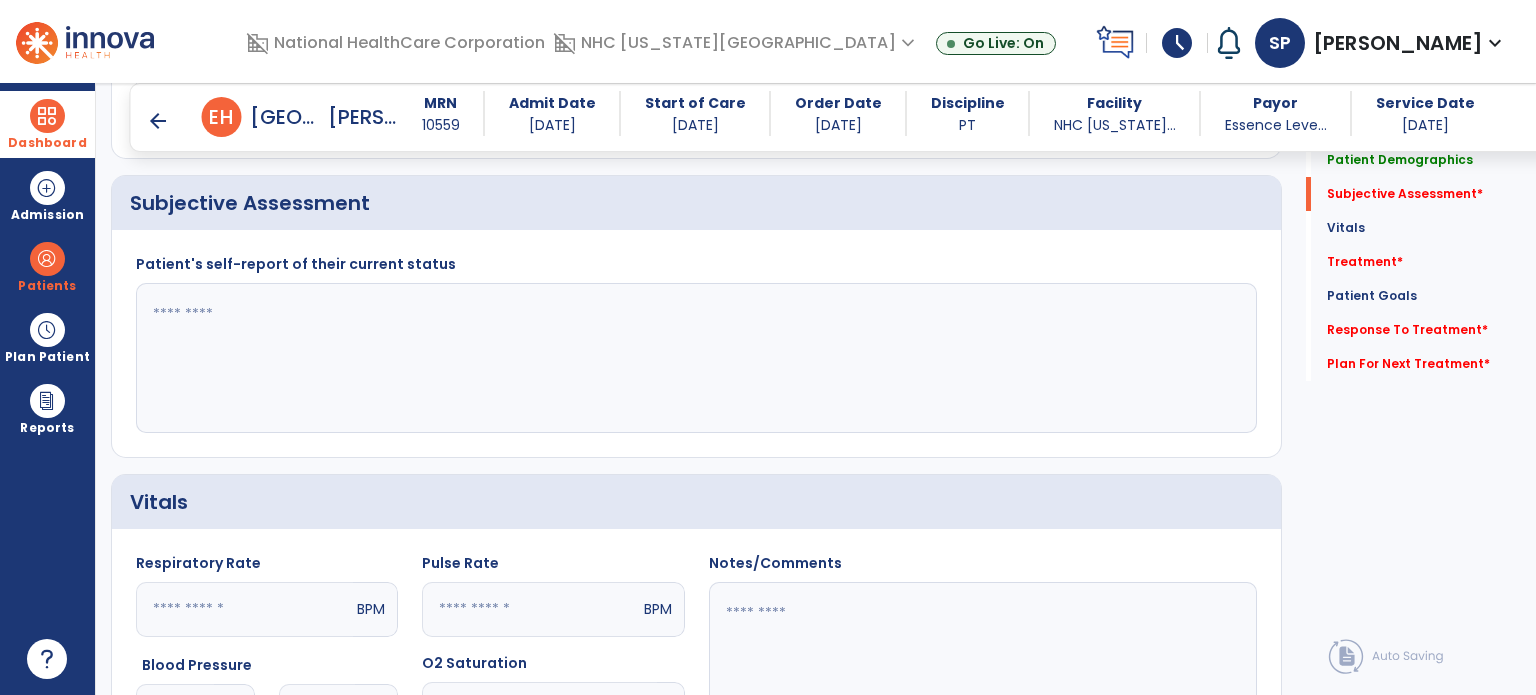 click 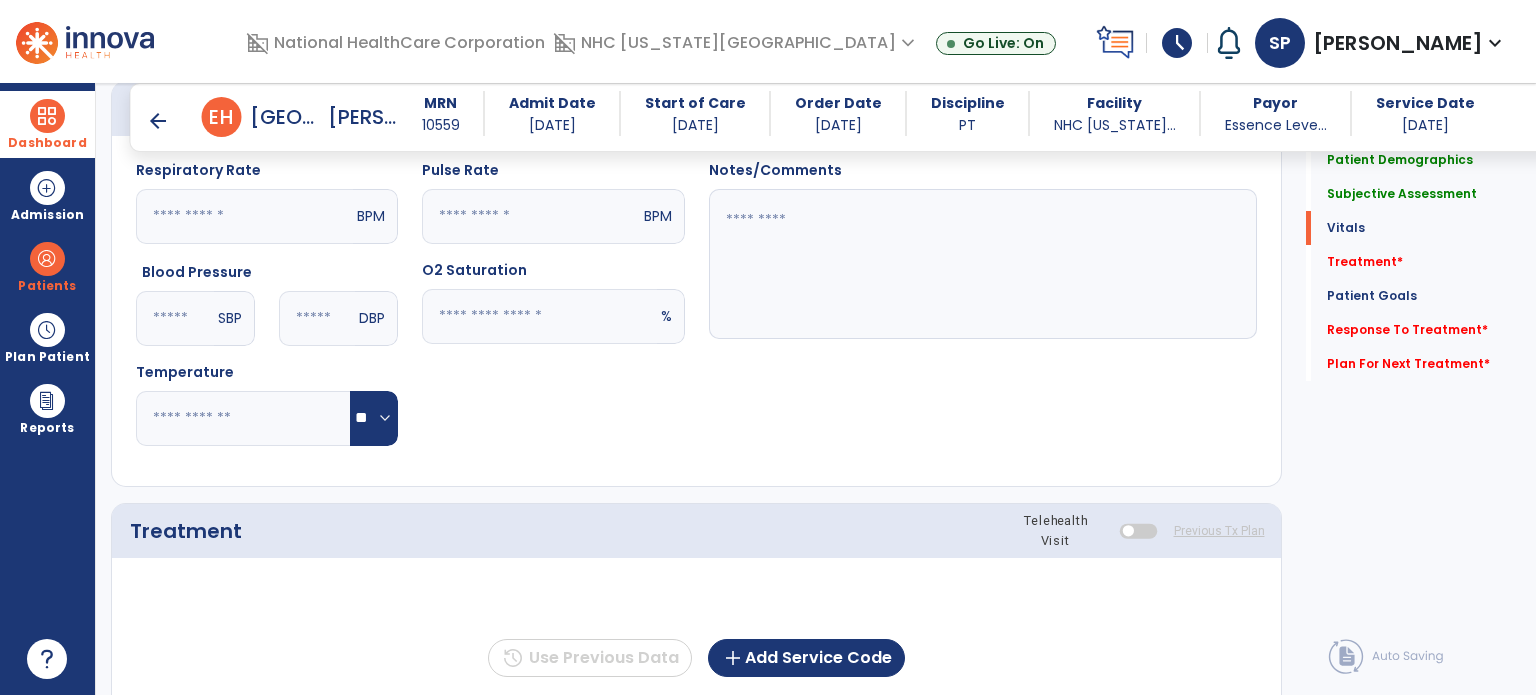 scroll, scrollTop: 739, scrollLeft: 0, axis: vertical 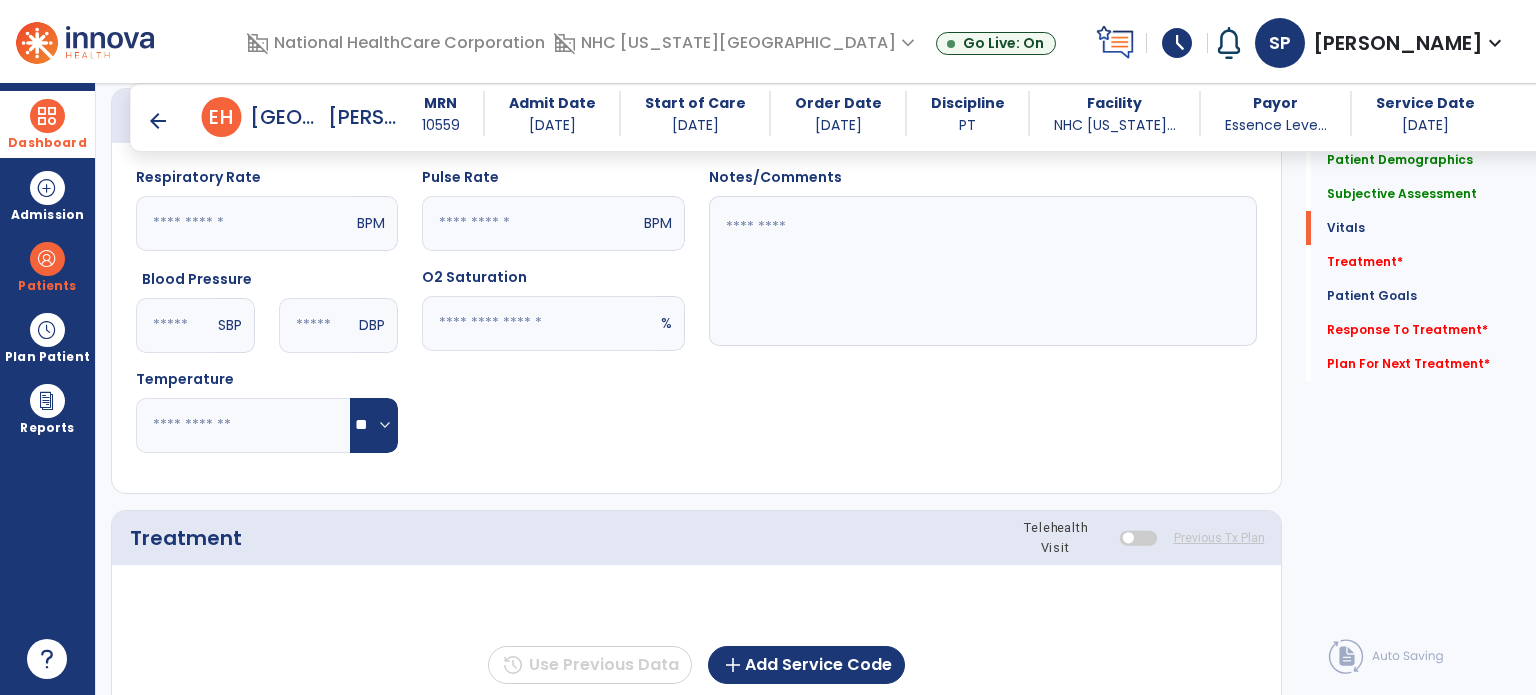 type on "**********" 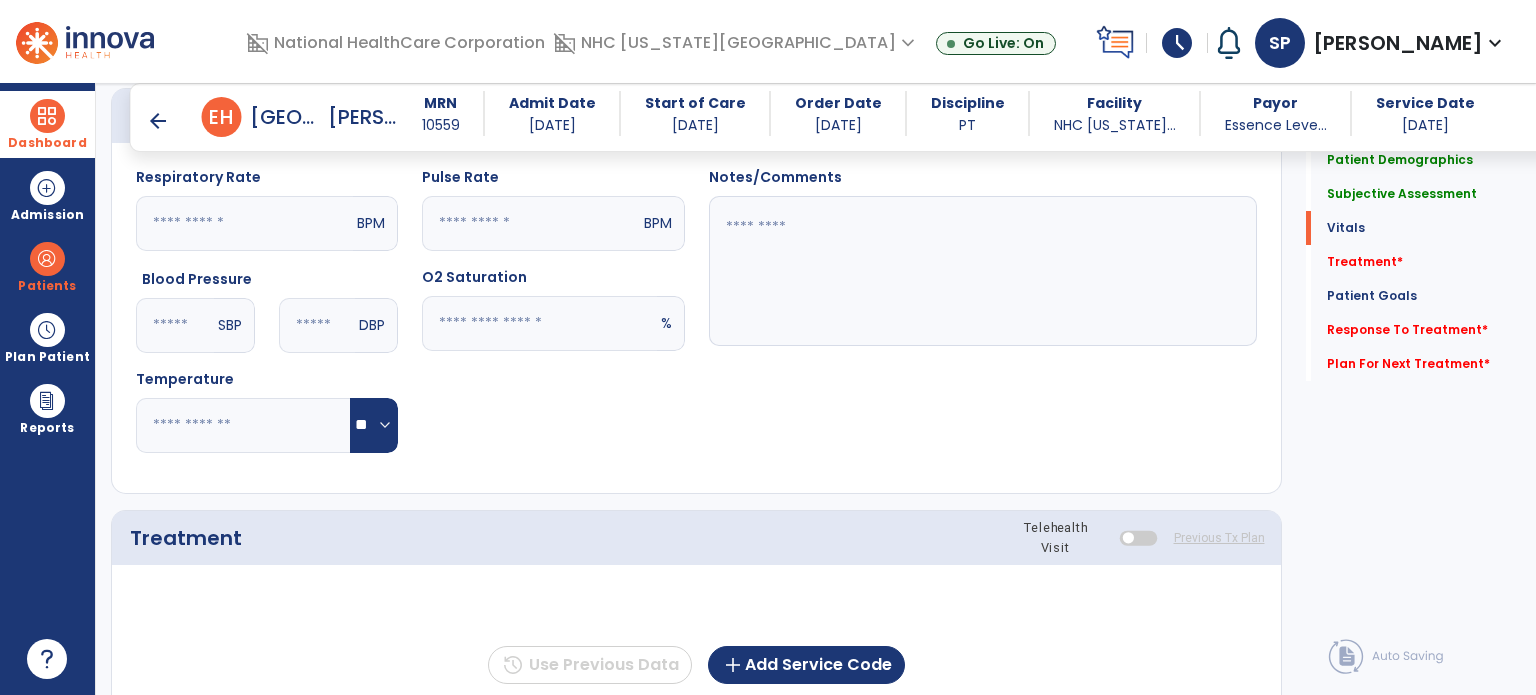 click 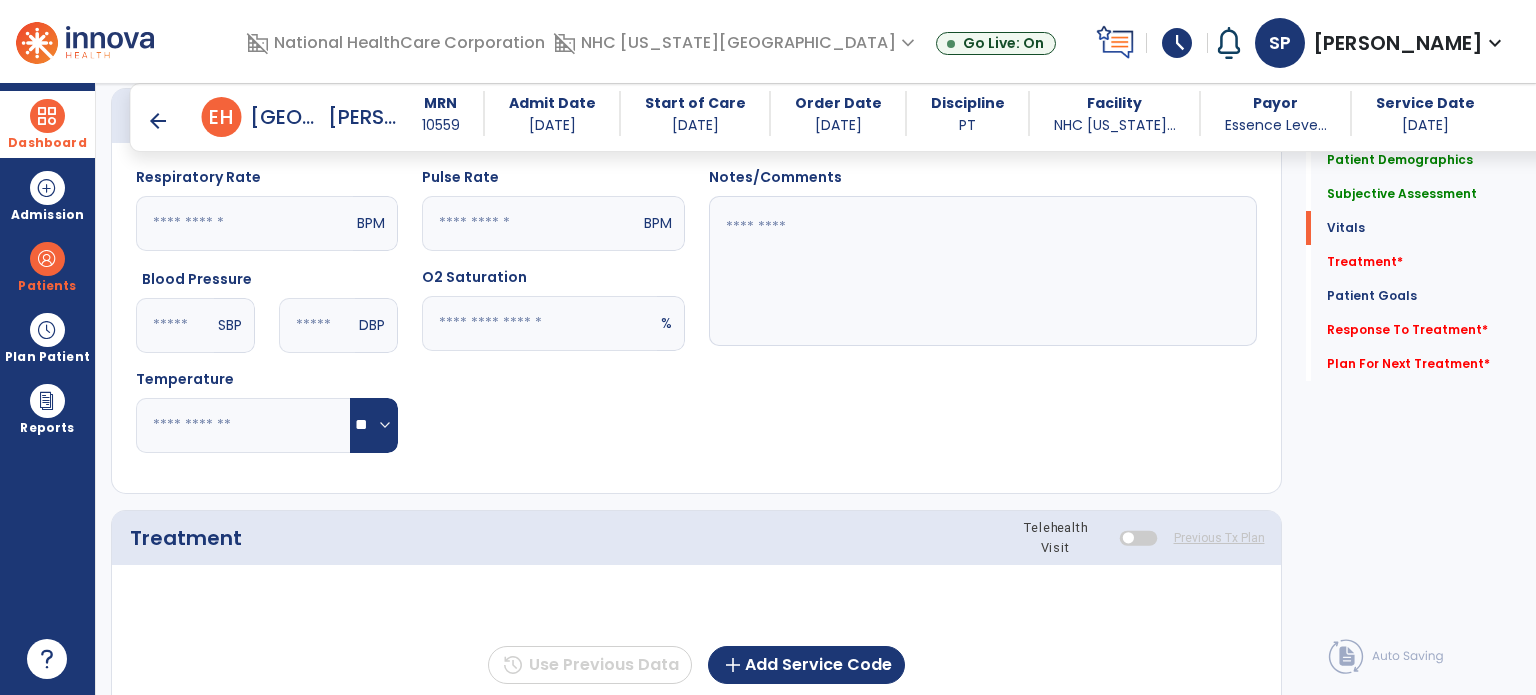 type on "**" 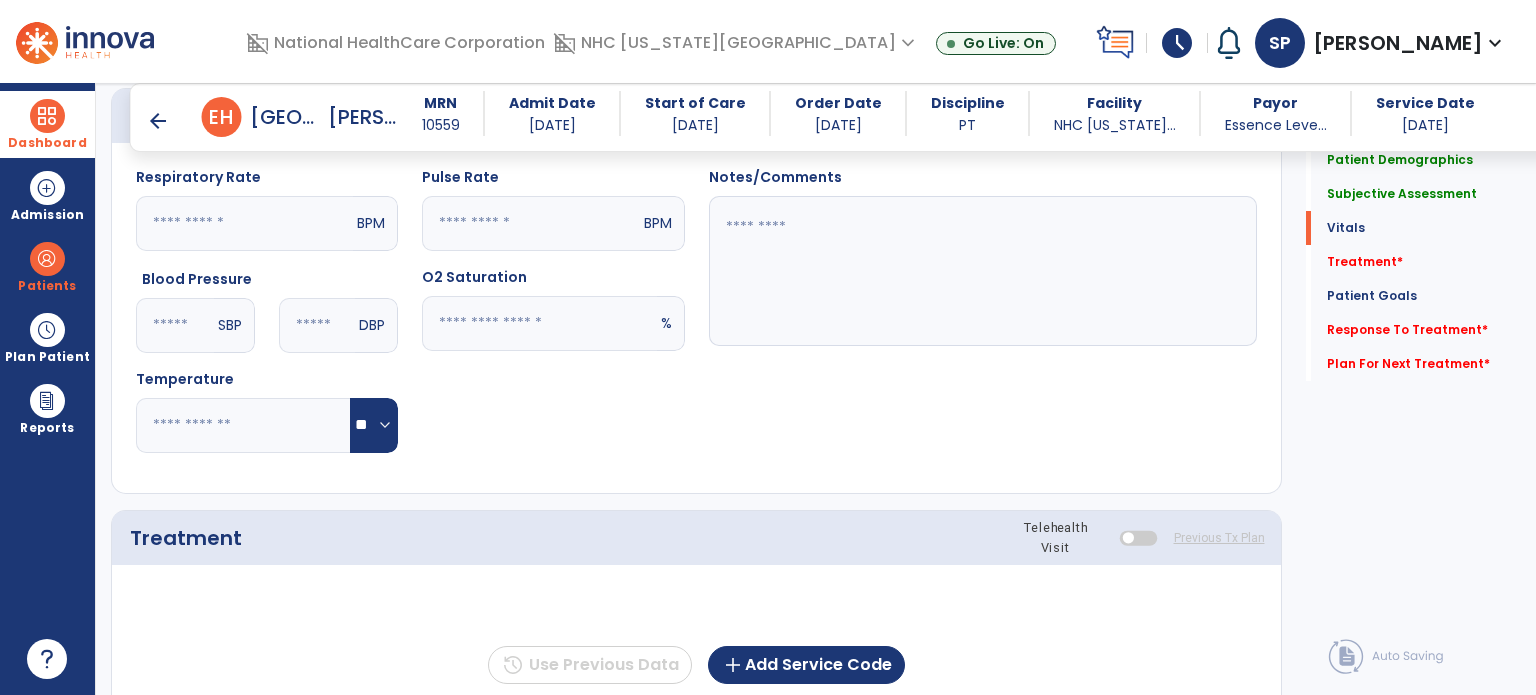 click 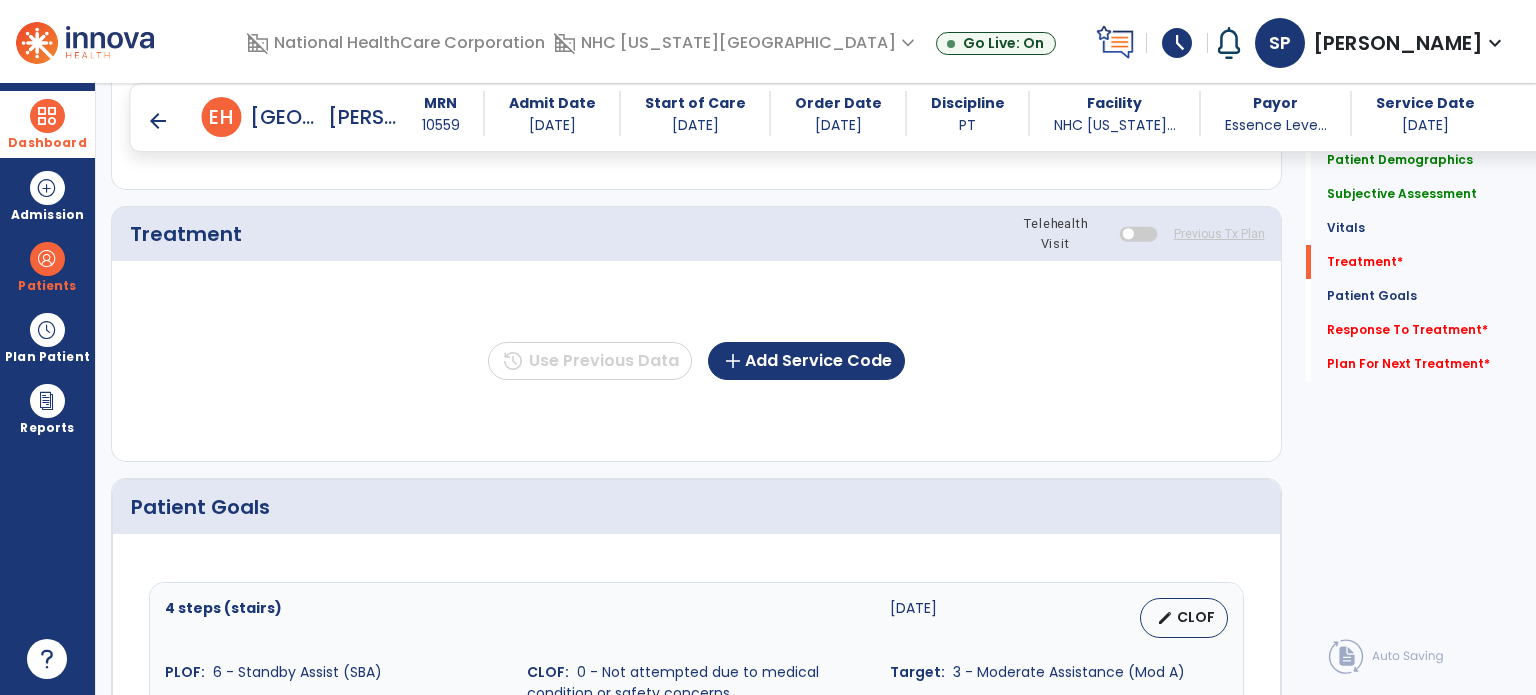 scroll, scrollTop: 1053, scrollLeft: 0, axis: vertical 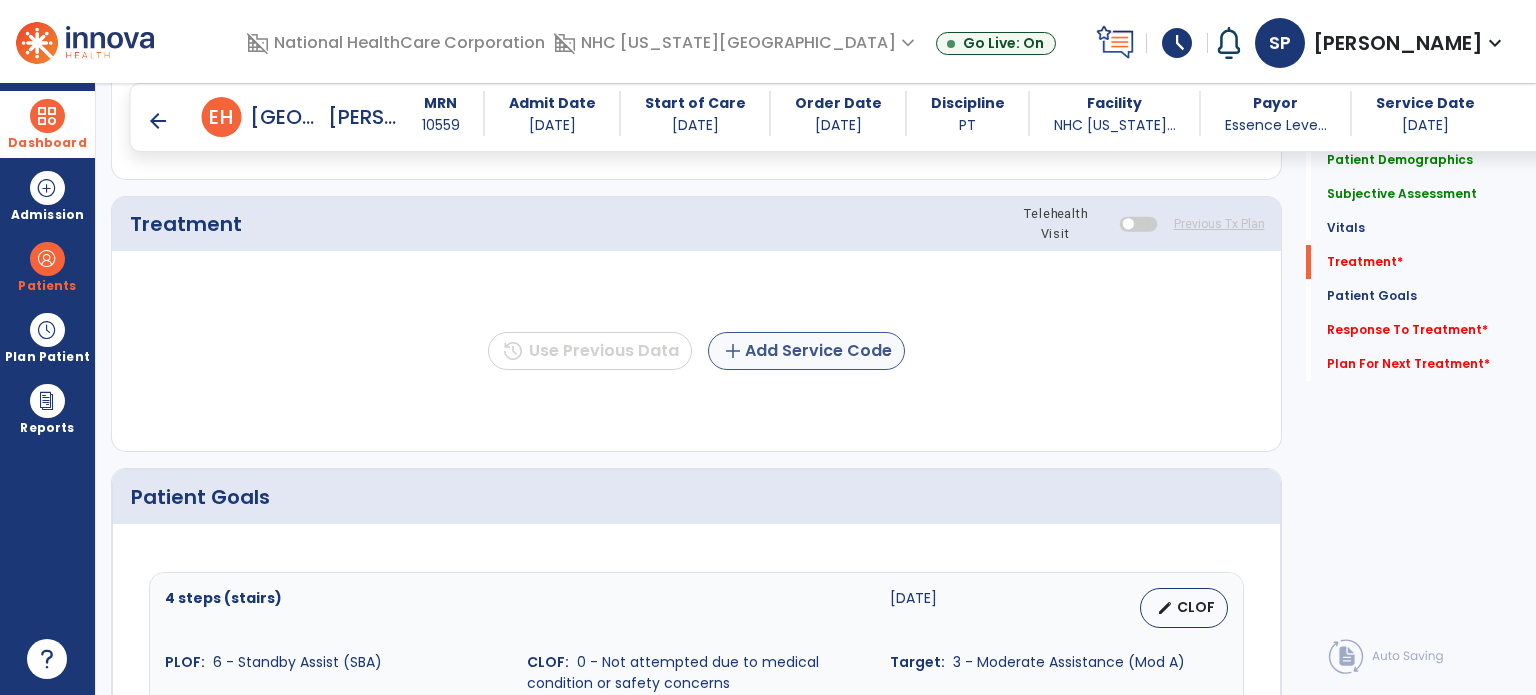 type on "**" 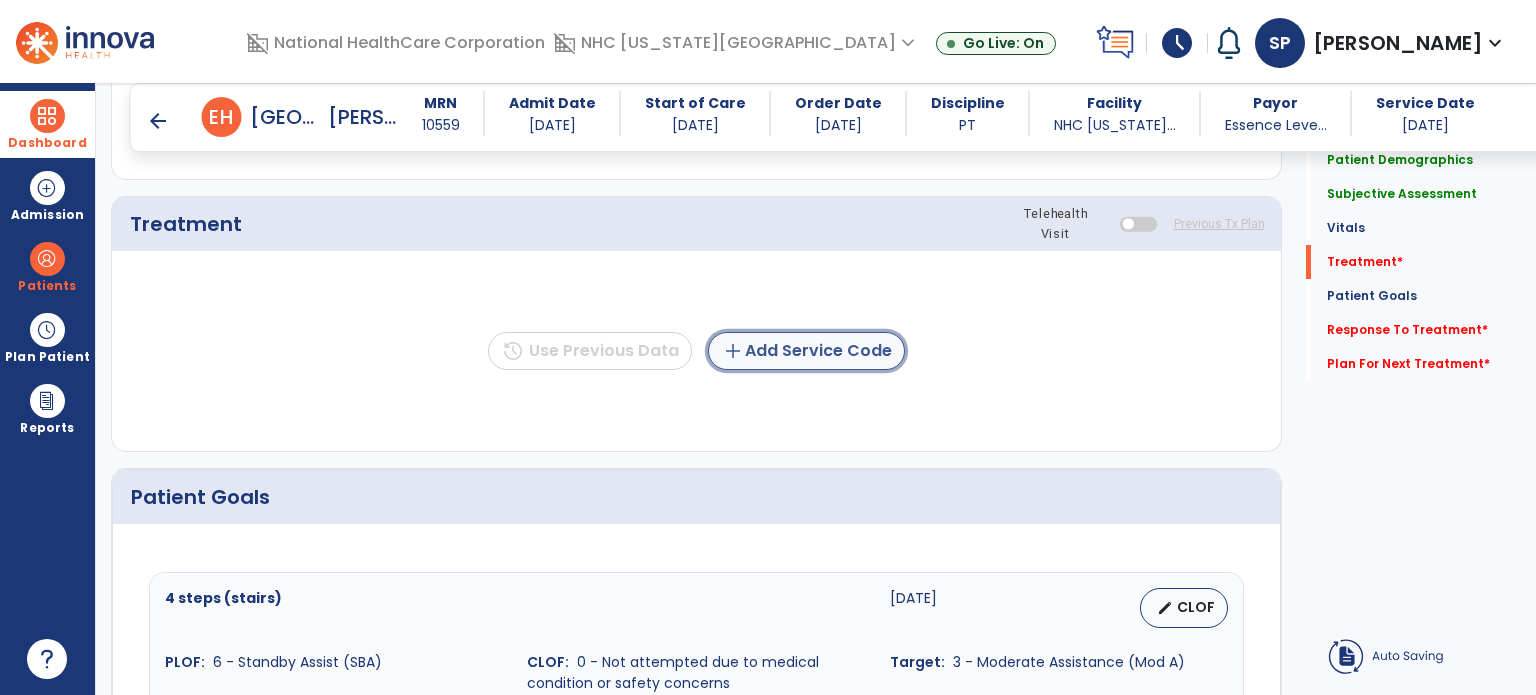 click on "add  Add Service Code" 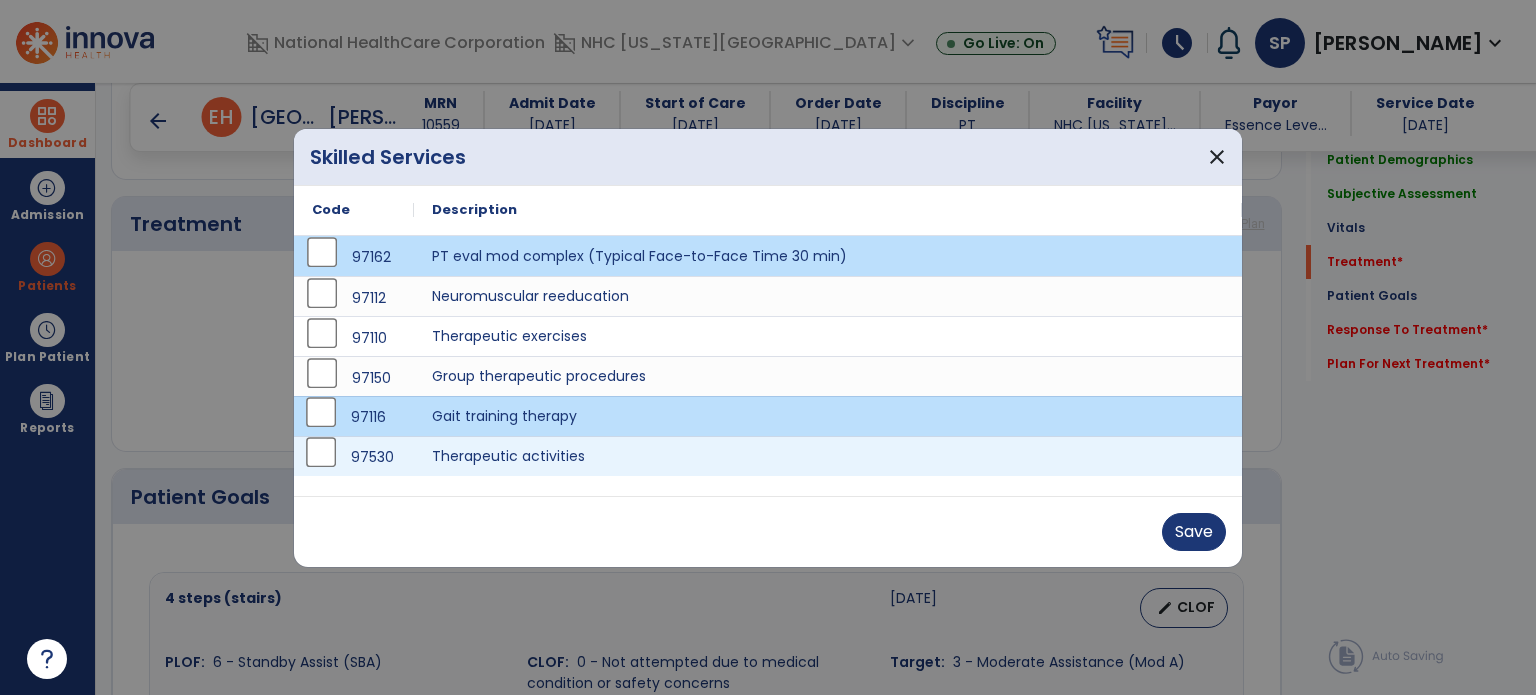 click on "97530" at bounding box center [354, 457] 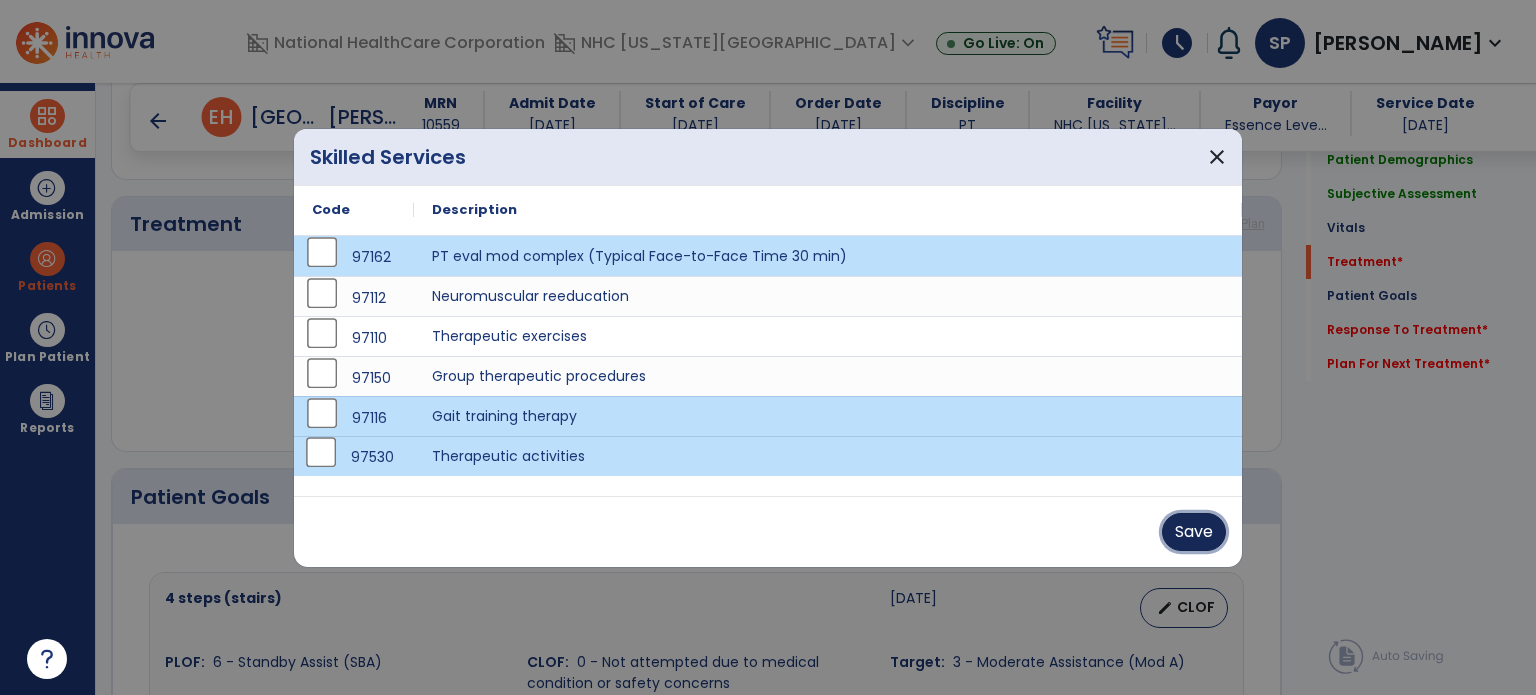 click on "Save" at bounding box center (1194, 532) 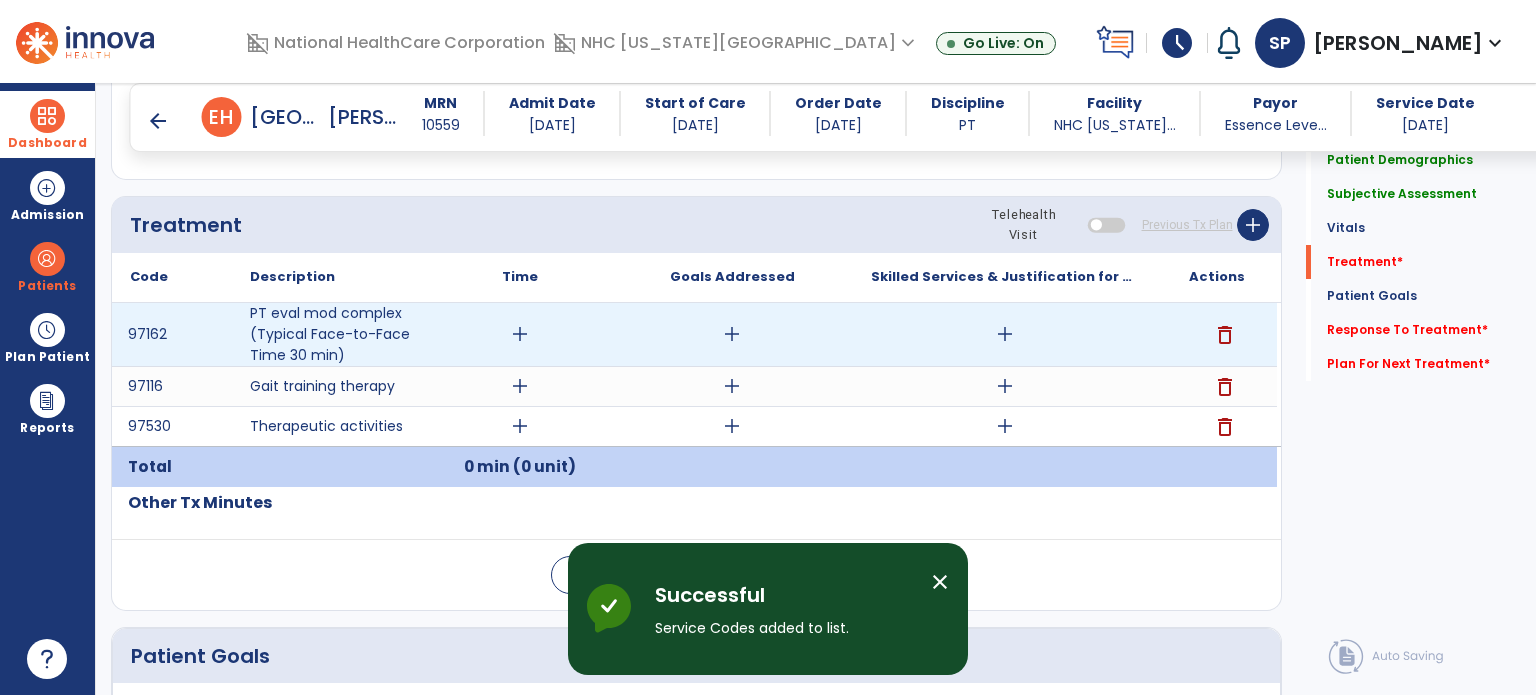 click on "add" at bounding box center (520, 334) 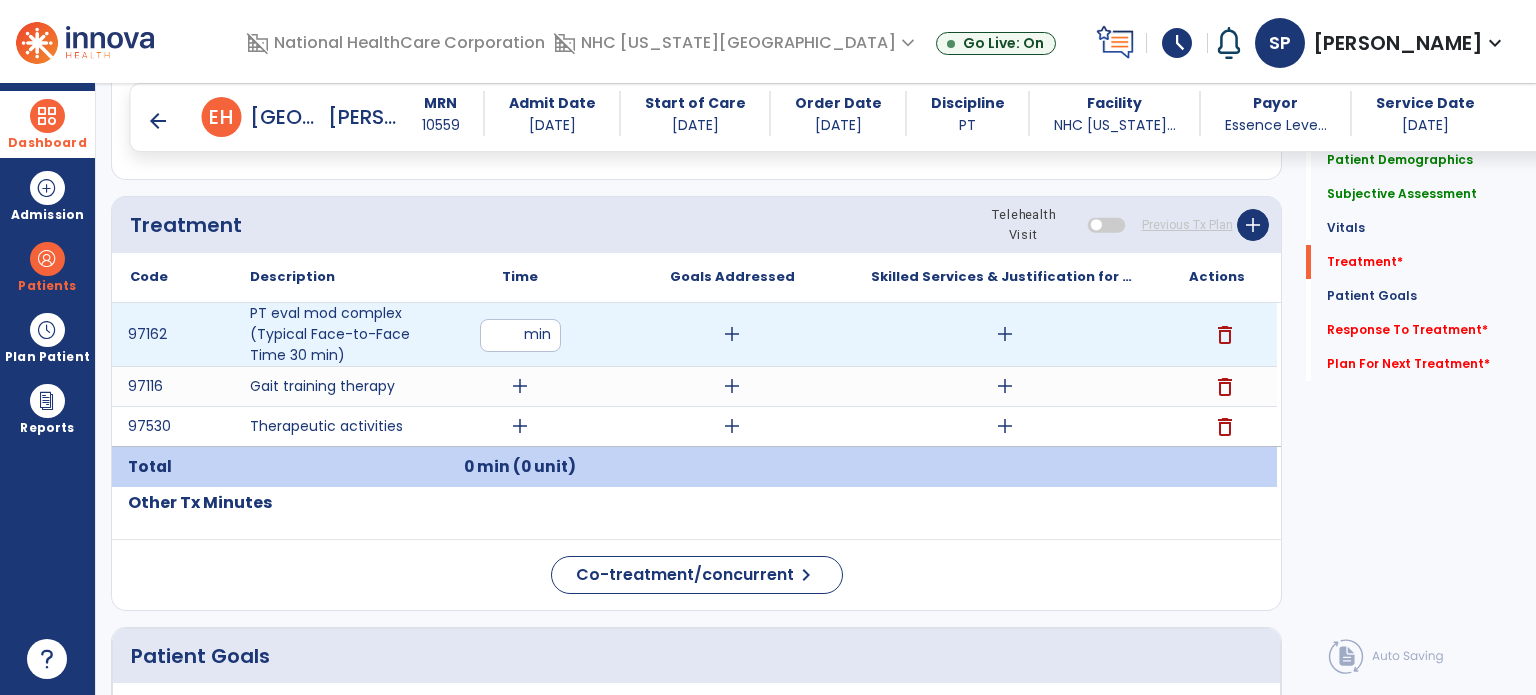 type on "**" 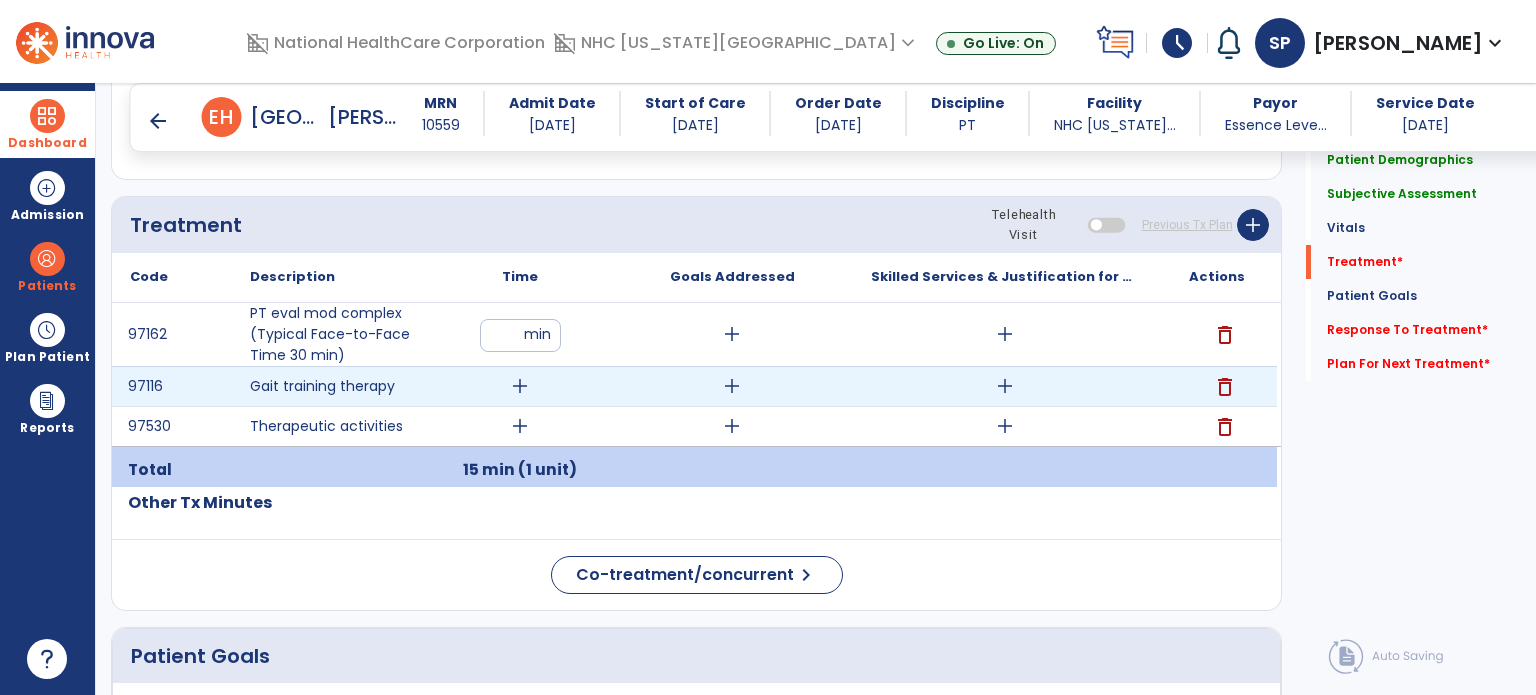 click on "add" at bounding box center [520, 386] 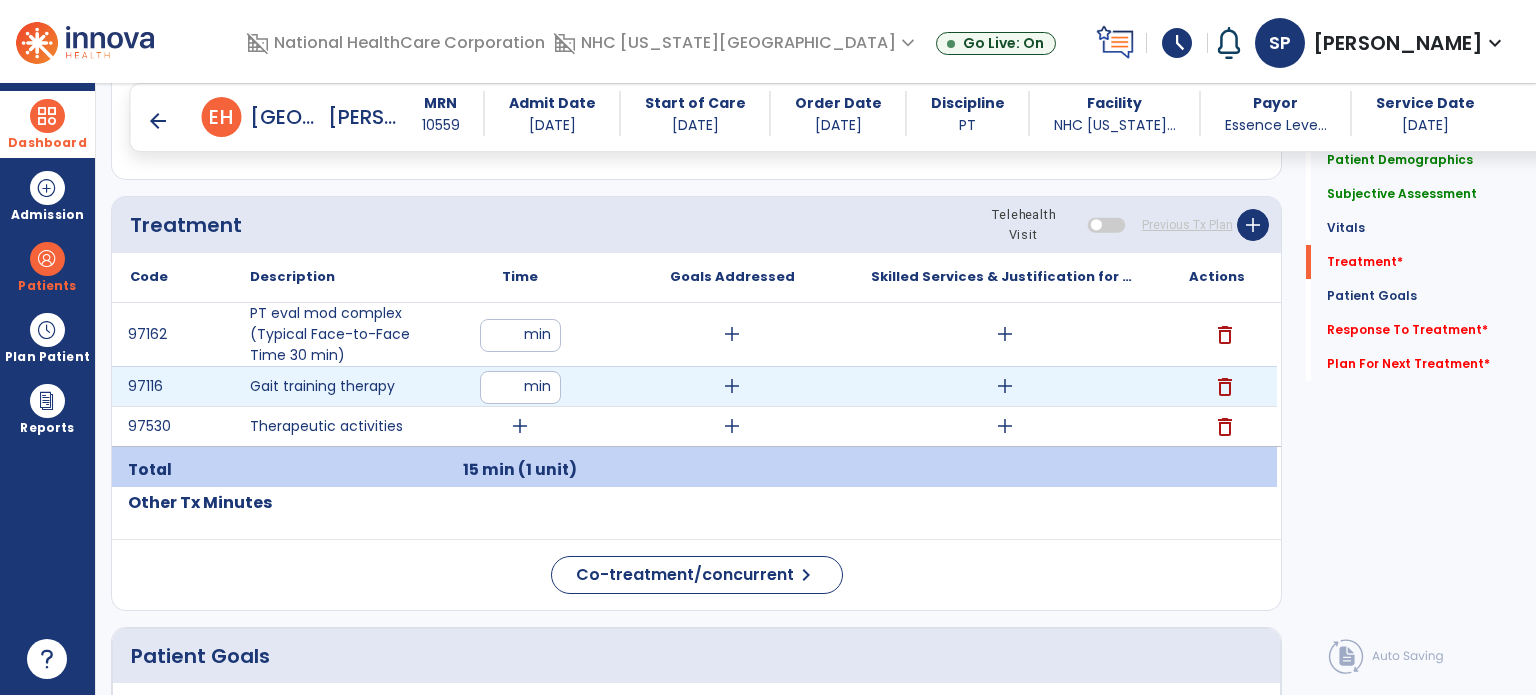 type on "**" 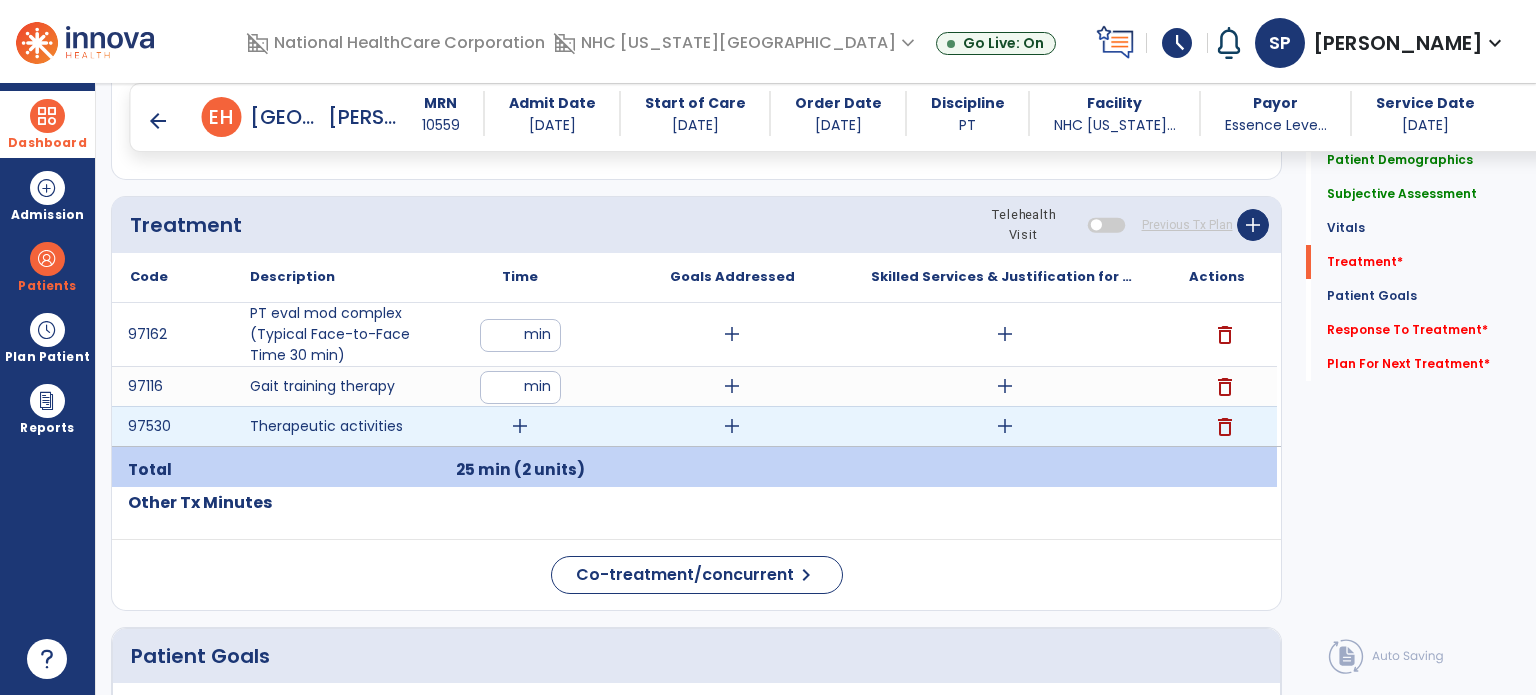 click on "add" at bounding box center (520, 426) 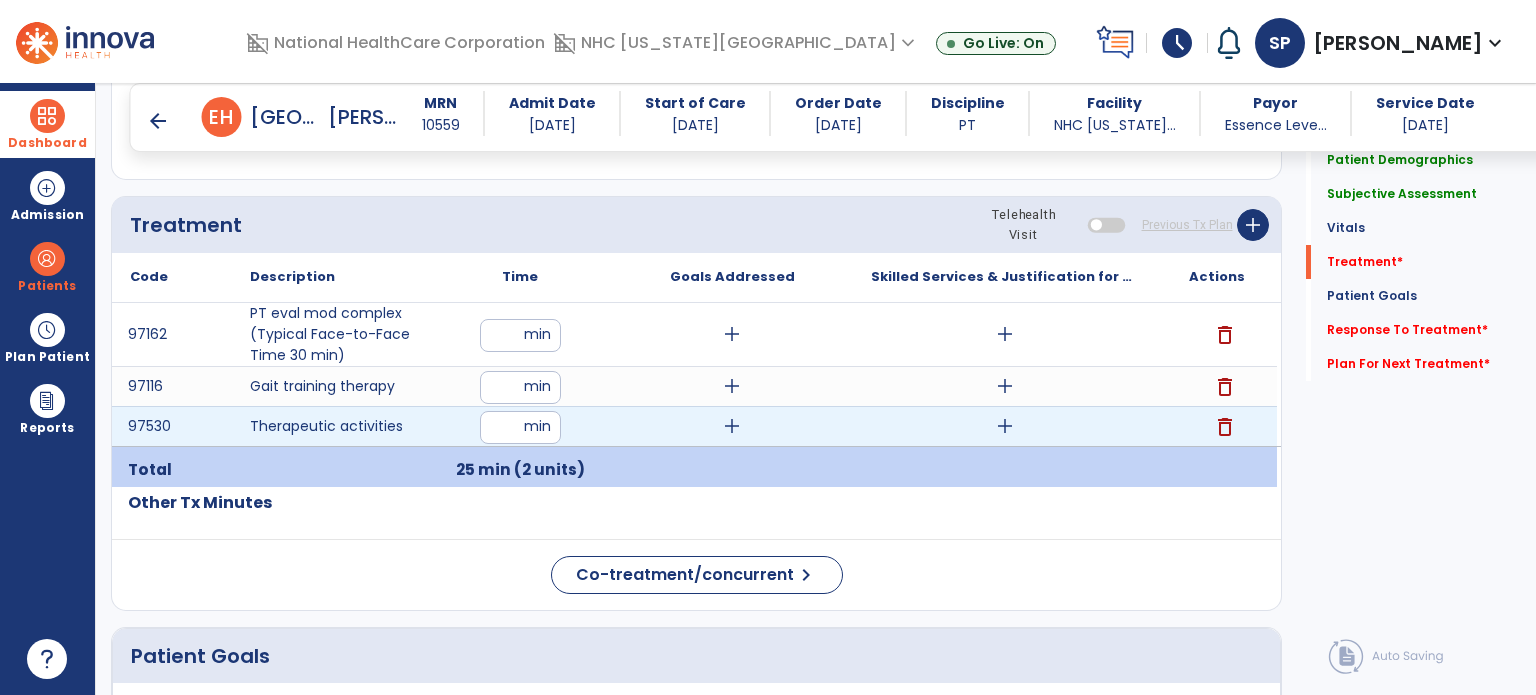 type on "**" 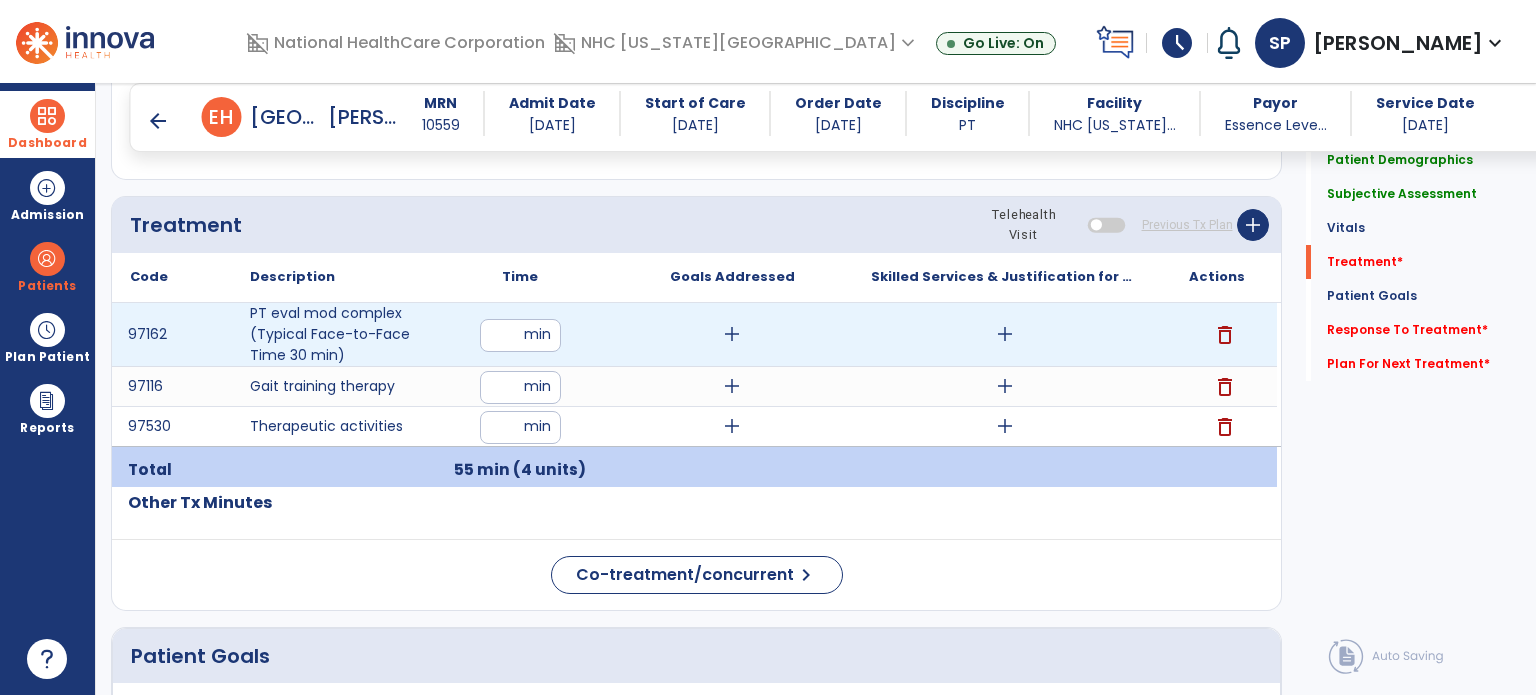 click on "add" at bounding box center (732, 334) 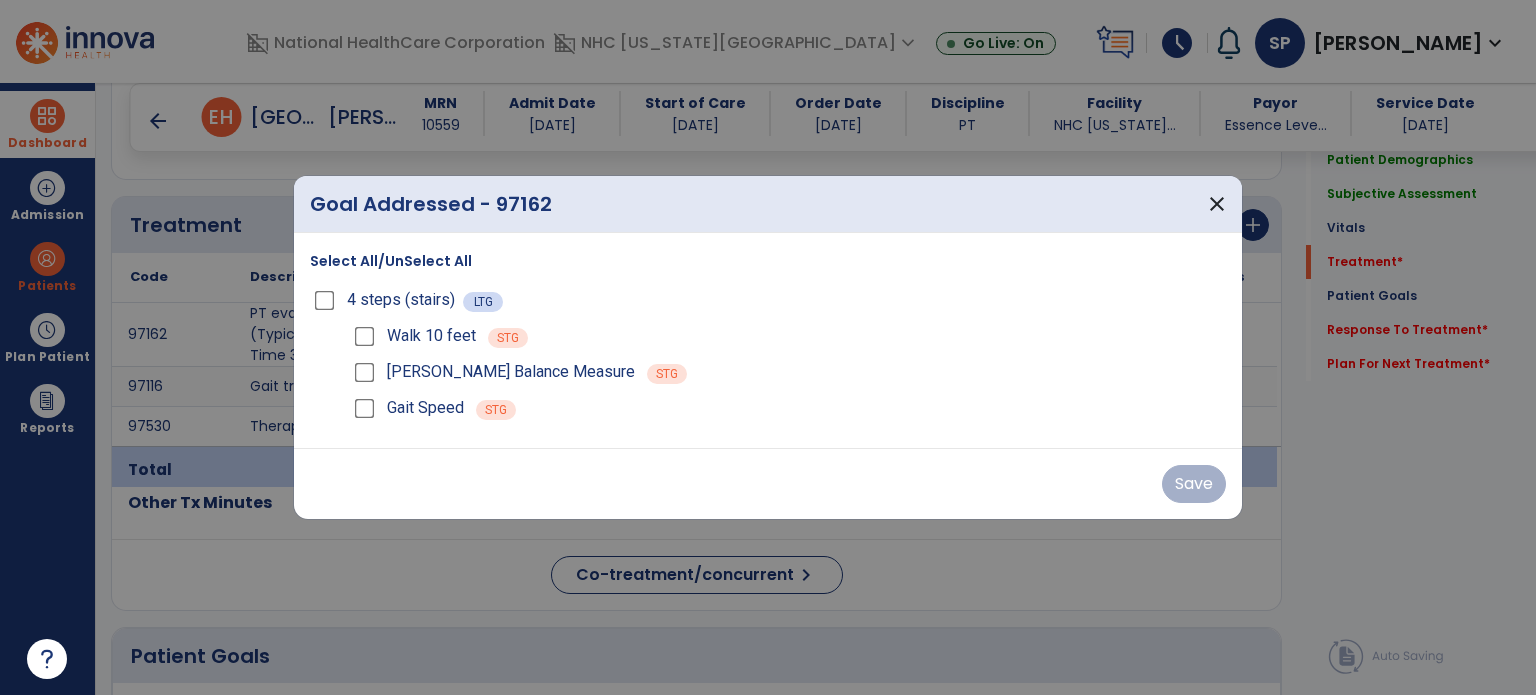 click on "4 steps (stairs)" at bounding box center [386, 300] 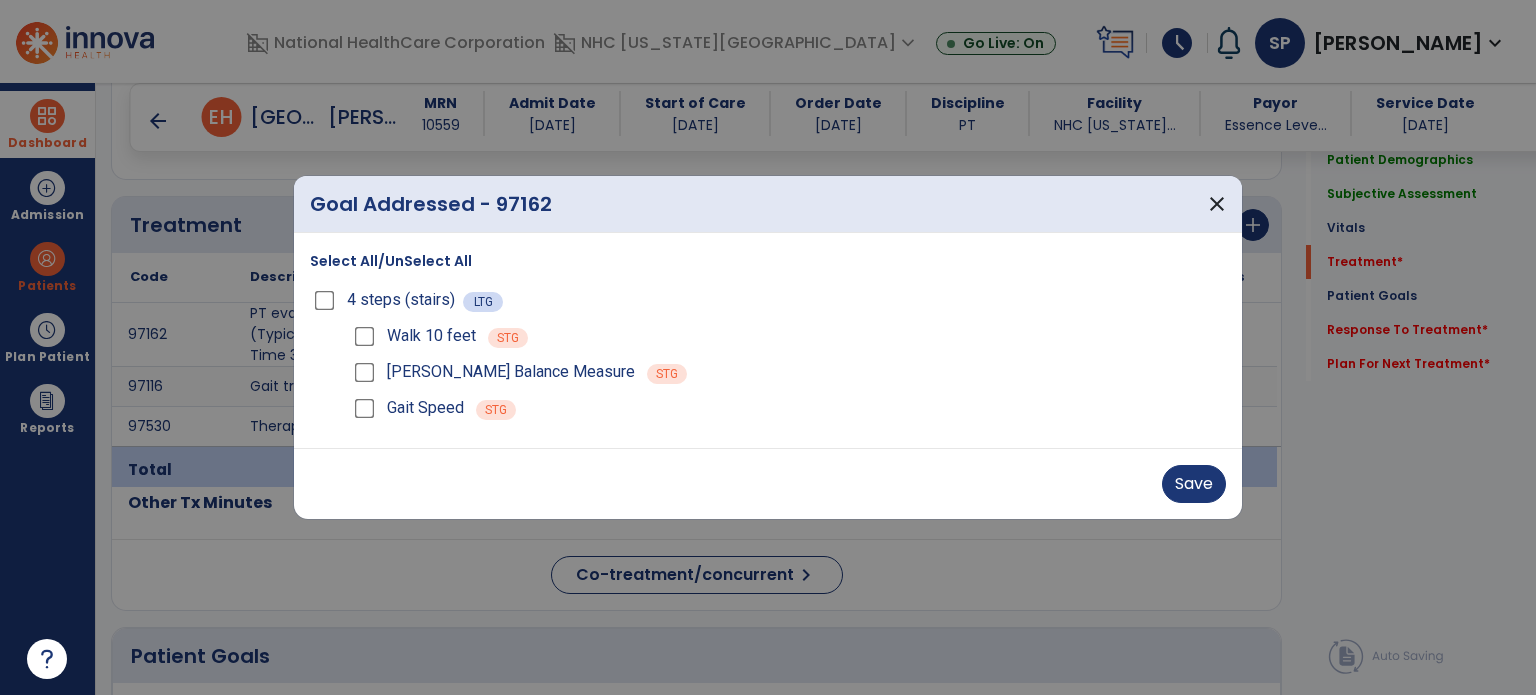 click on "Select All/UnSelect All 4 steps (stairs)  LTG  Walk 10 feet  STG  [PERSON_NAME] Balance Measure  STG  Gait Speed  STG" at bounding box center [768, 340] 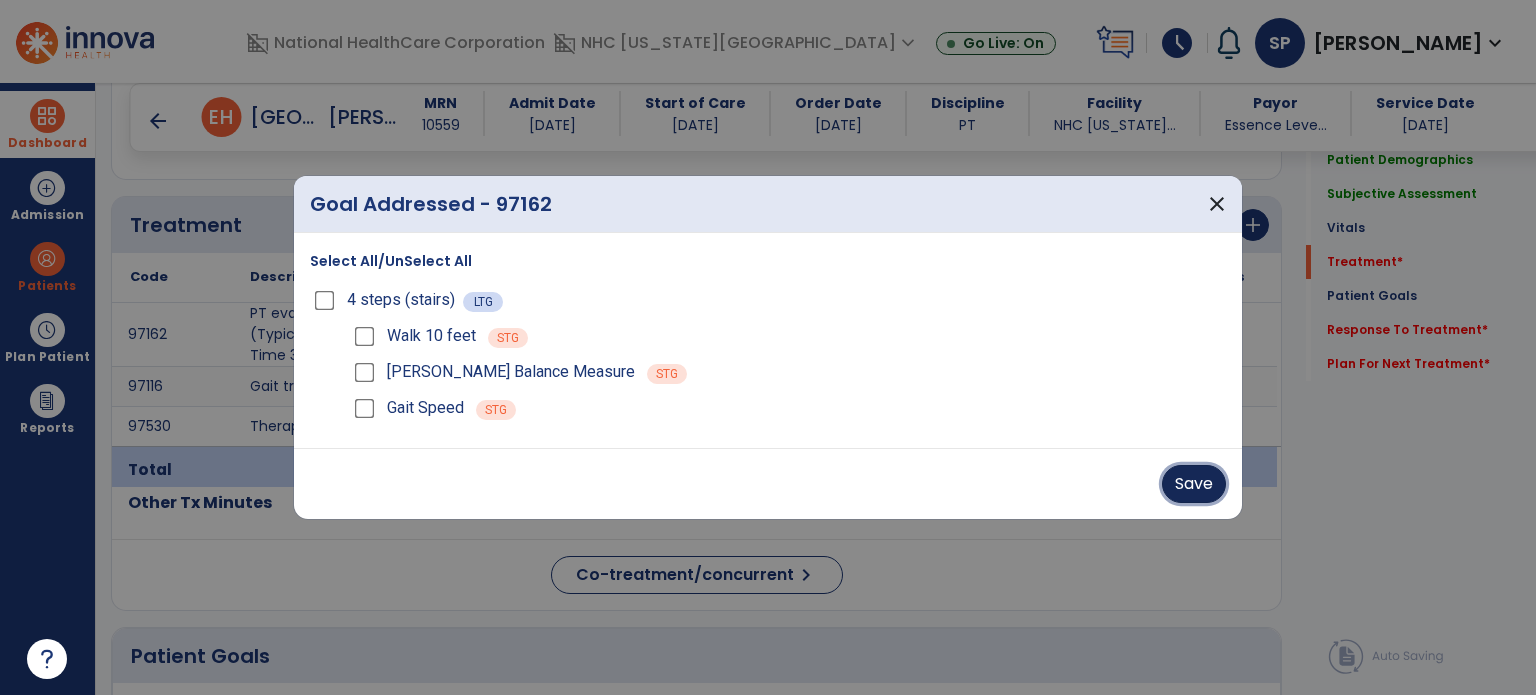 click on "Save" at bounding box center [1194, 484] 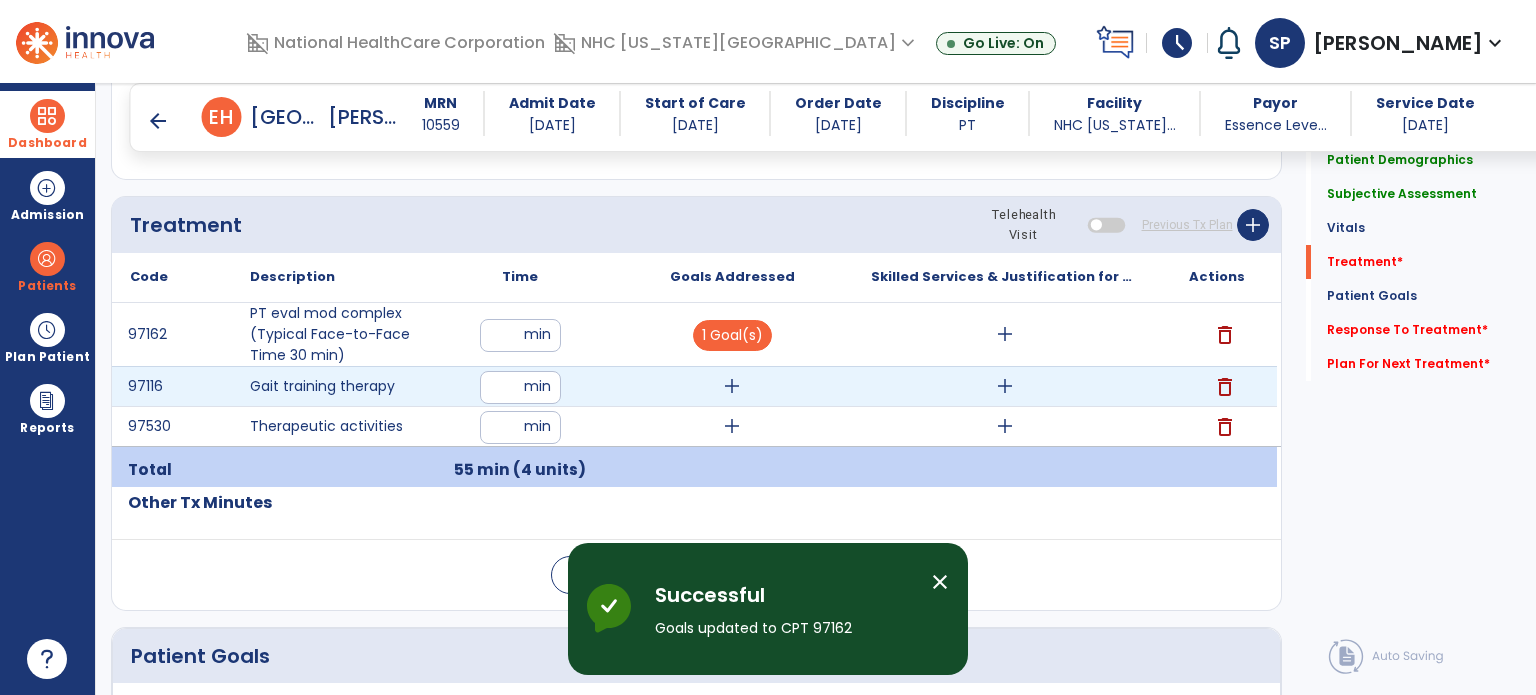 click on "add" at bounding box center (732, 386) 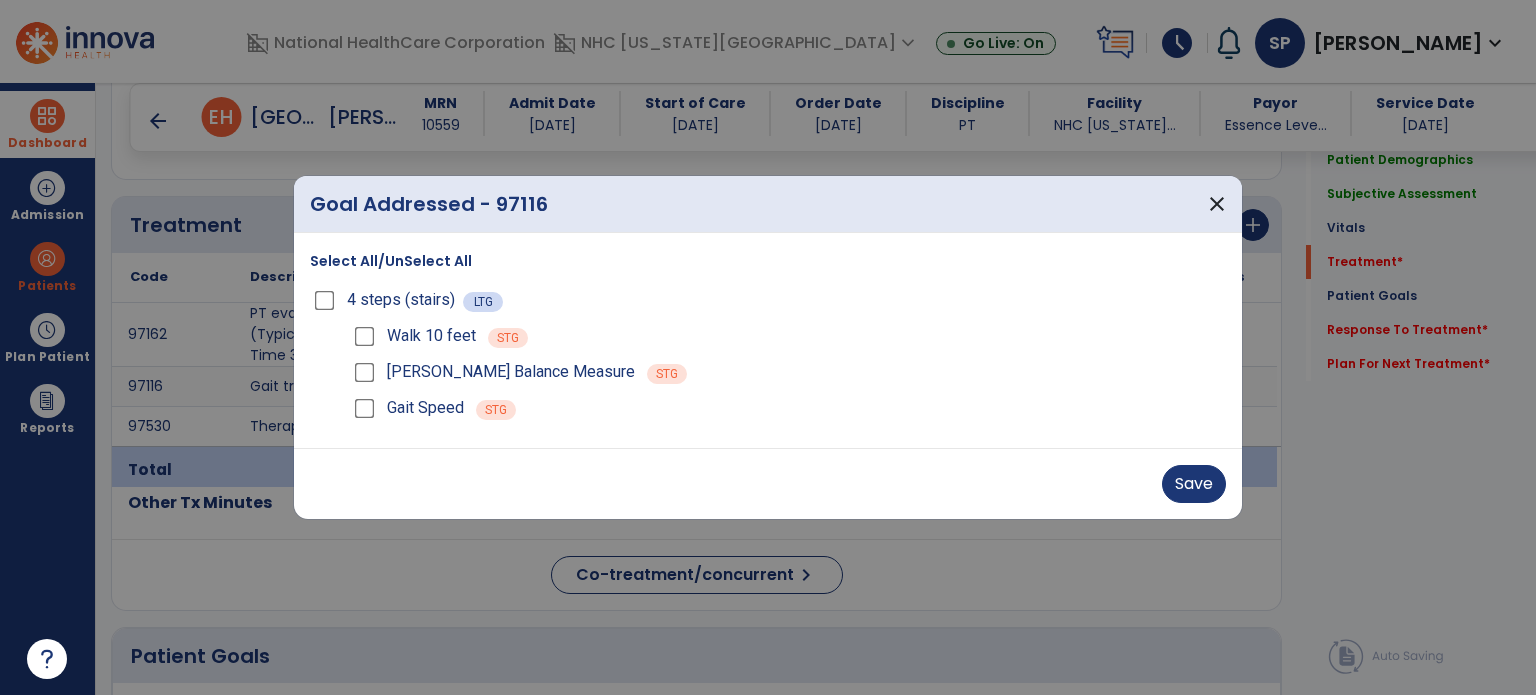 click on "Save" at bounding box center [768, 483] 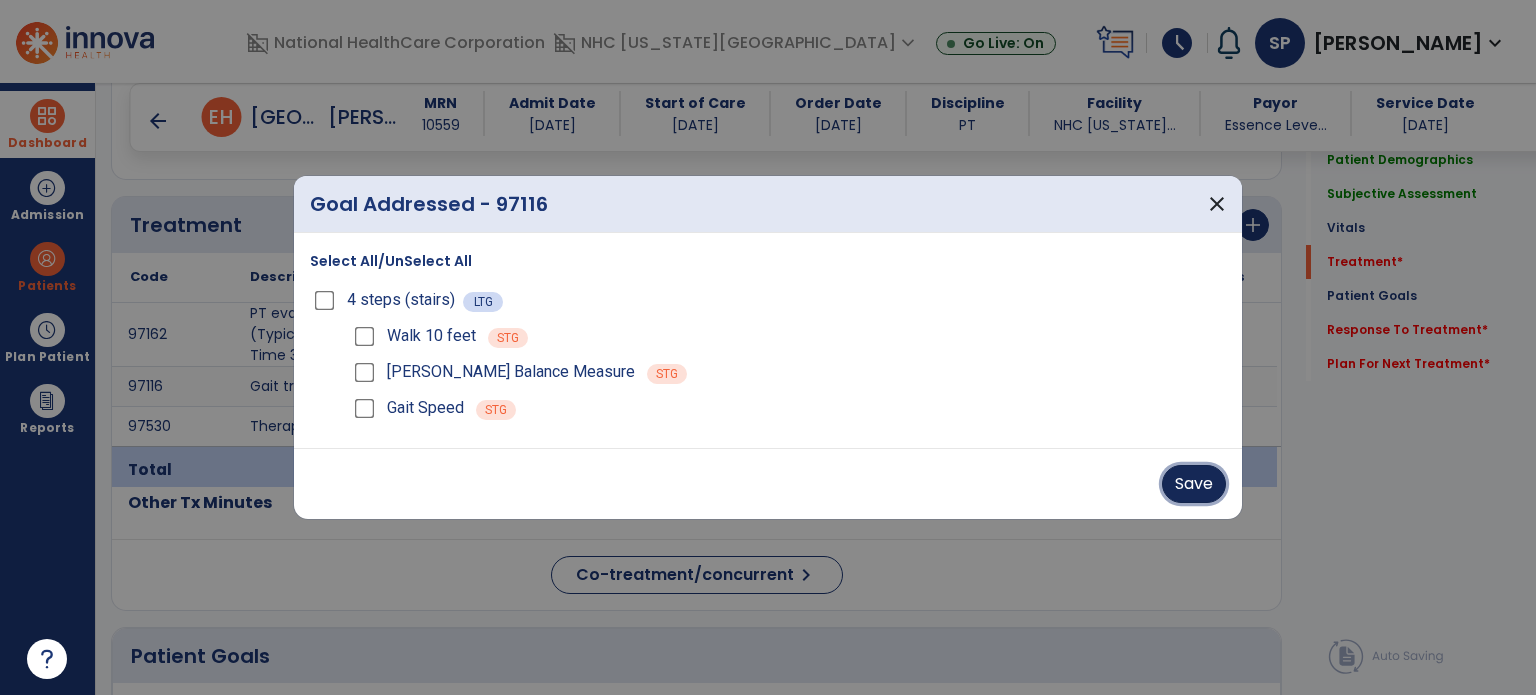 click on "Save" at bounding box center [1194, 484] 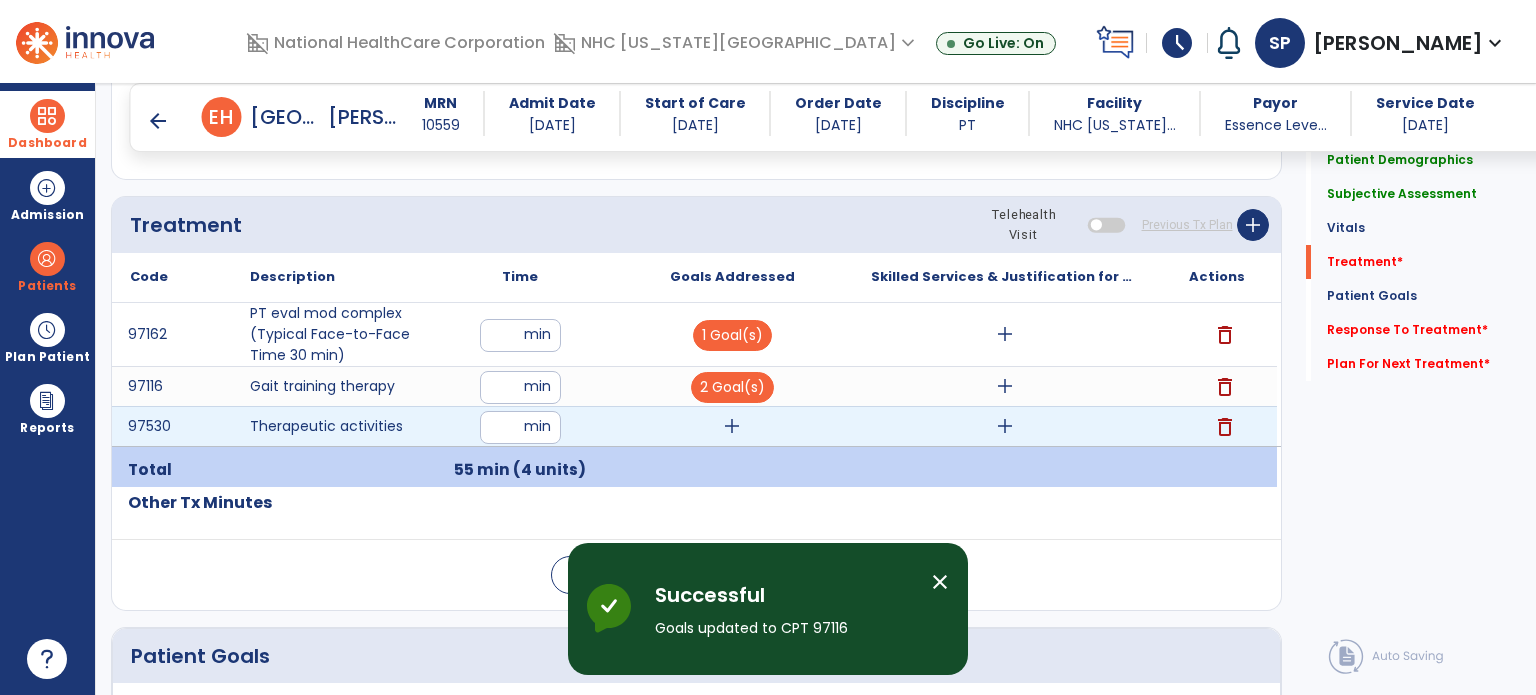 click on "add" at bounding box center (732, 426) 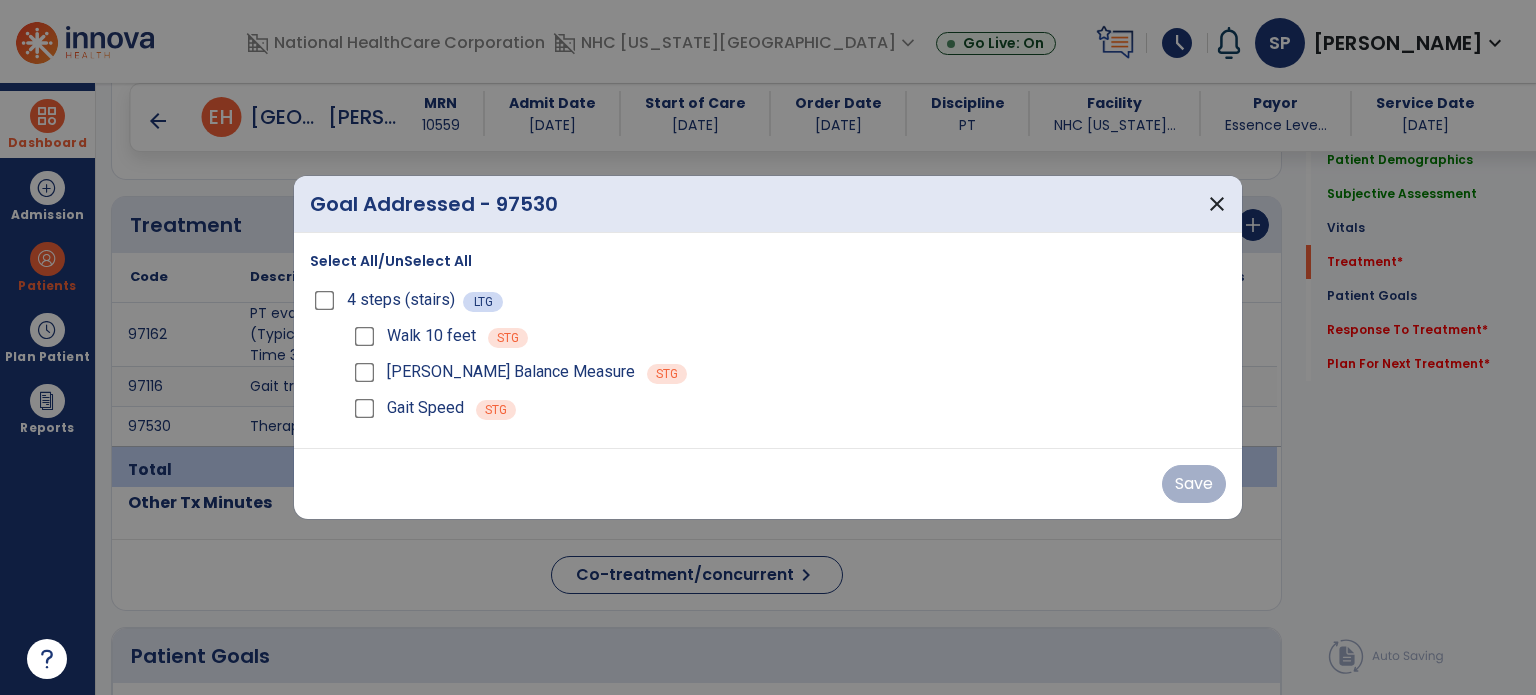 click on "[PERSON_NAME] Balance Measure  STG" at bounding box center [788, 372] 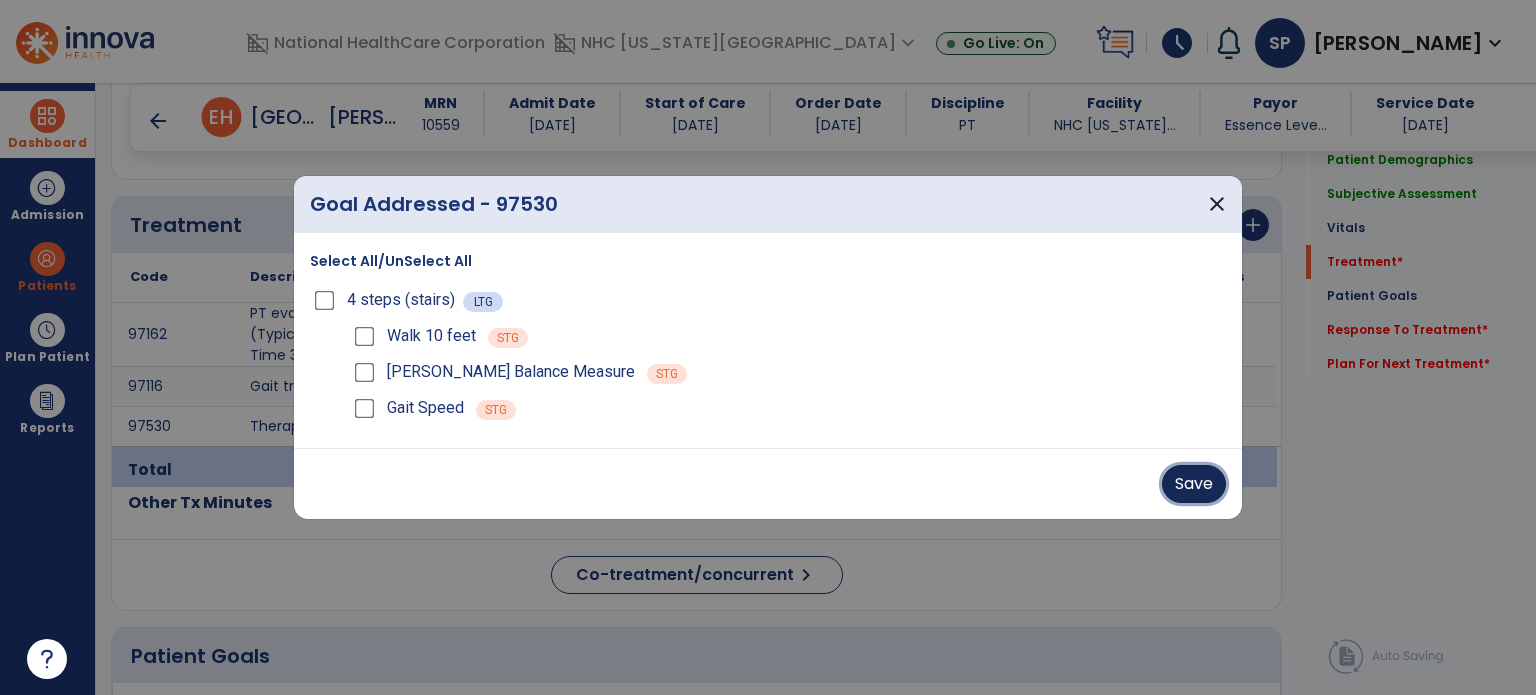 click on "Save" at bounding box center [1194, 484] 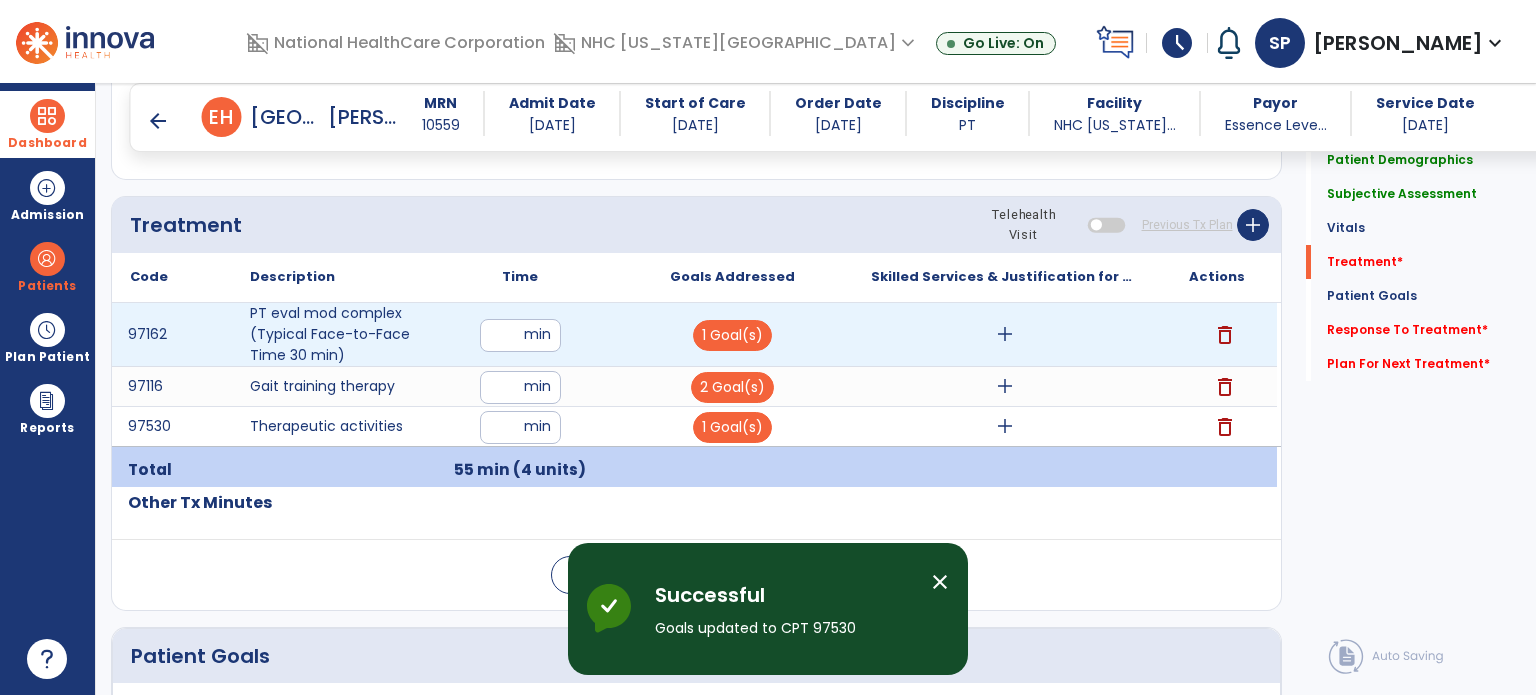 click on "add" at bounding box center (1005, 334) 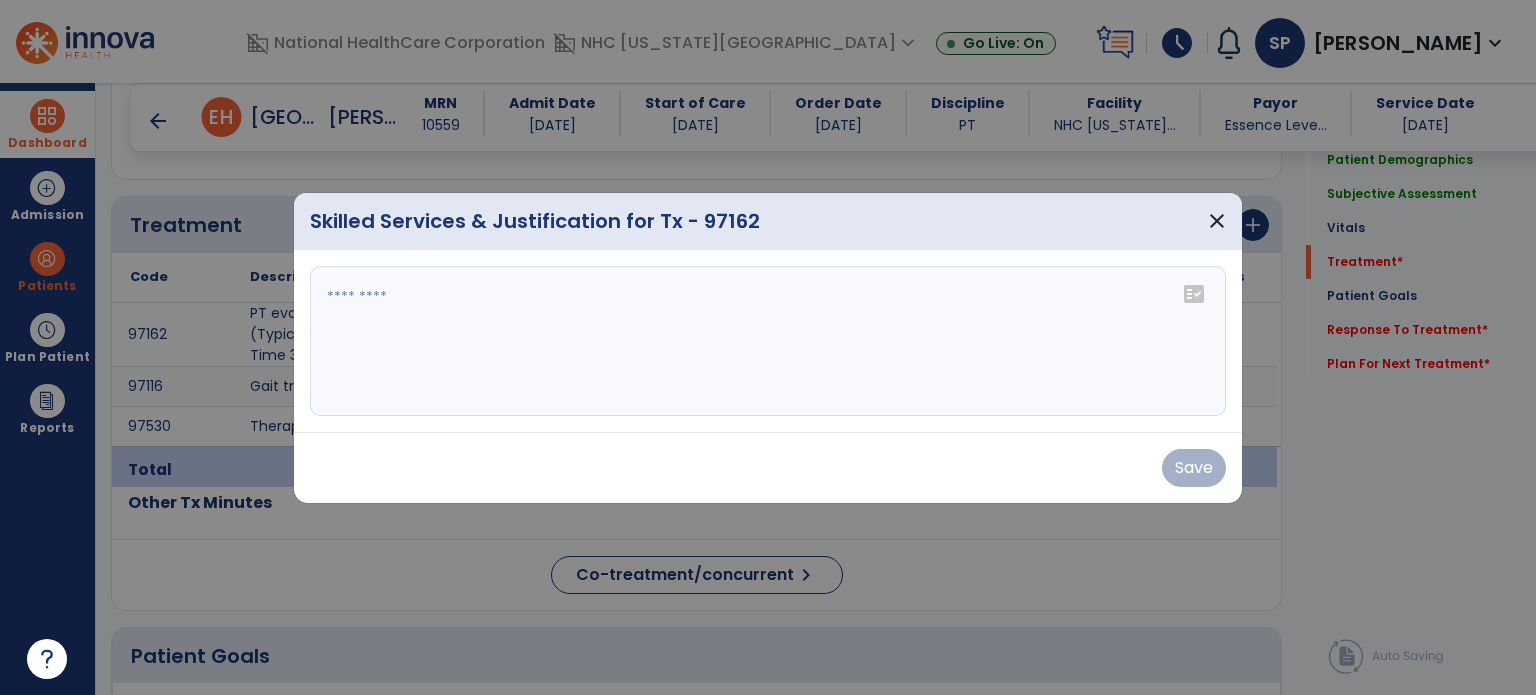 click at bounding box center [768, 341] 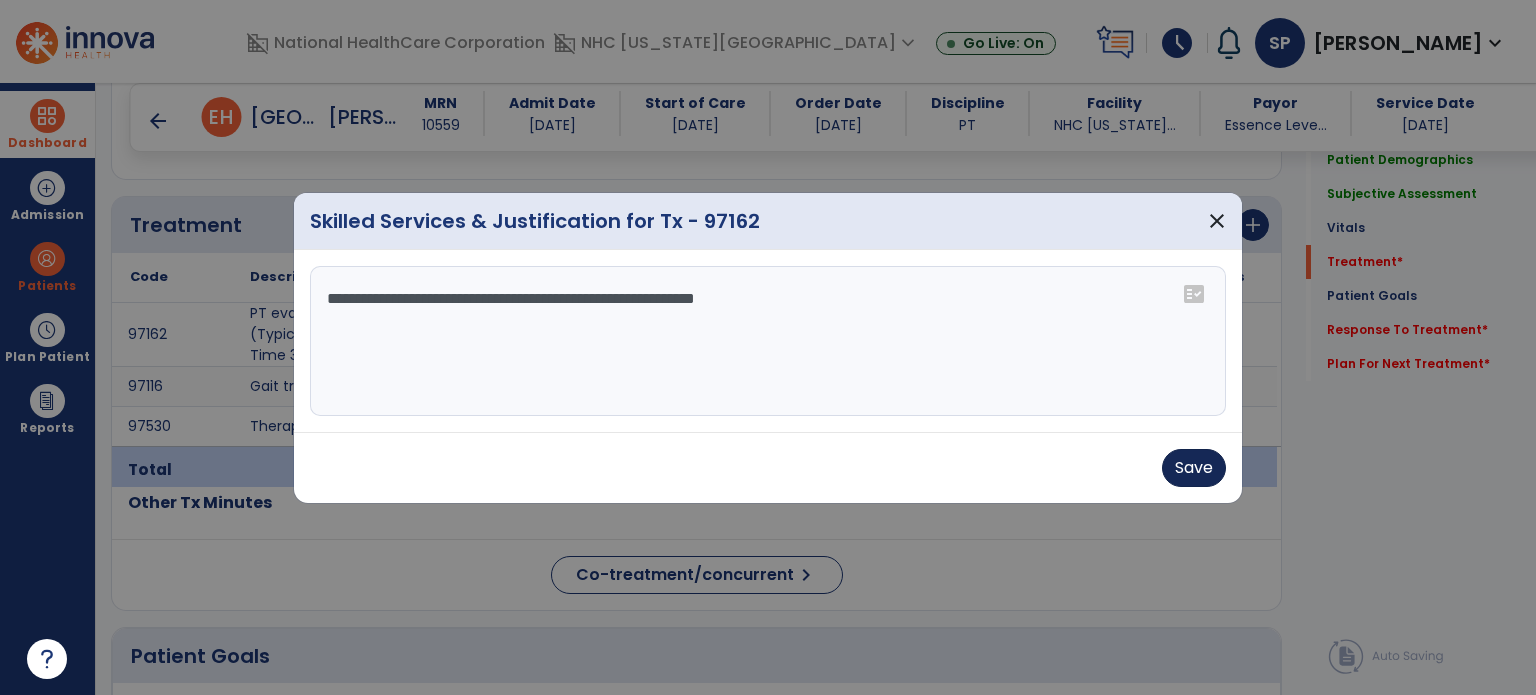 type on "**********" 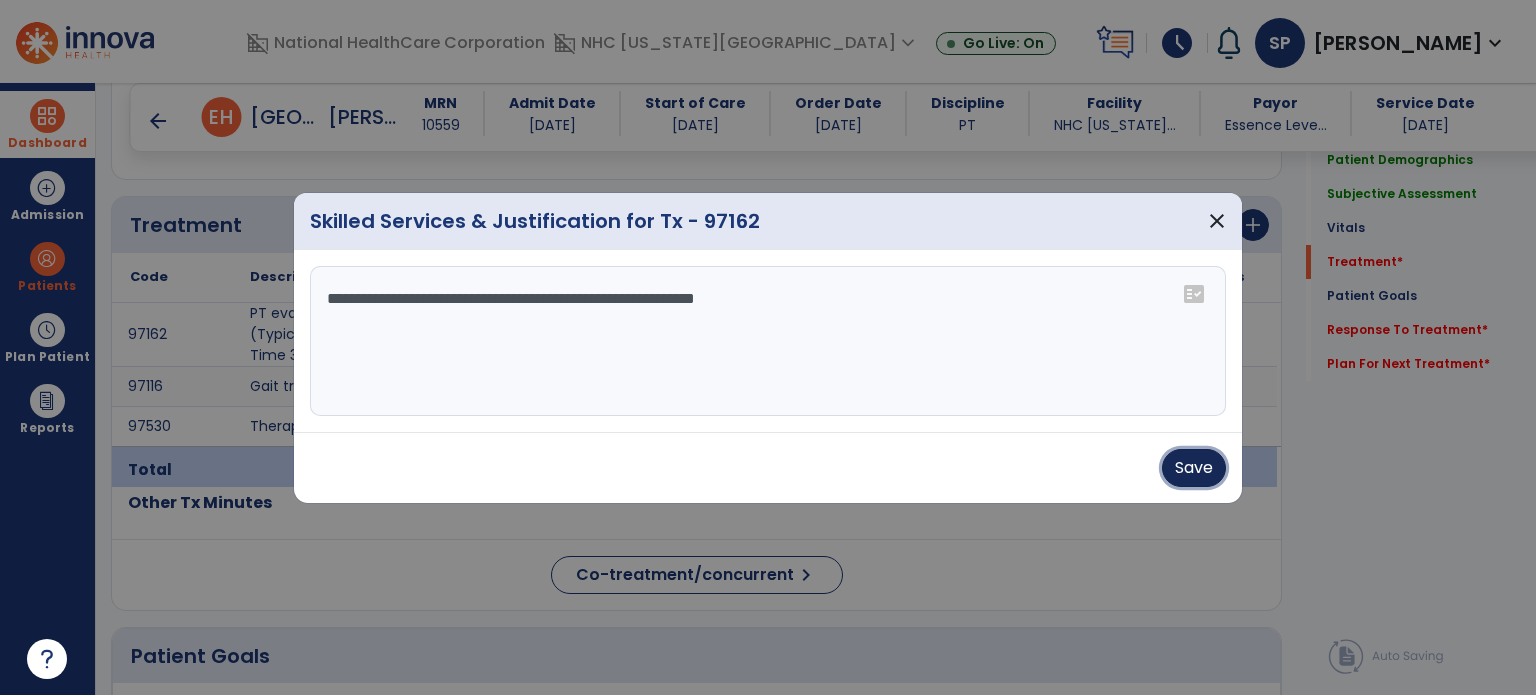click on "Save" at bounding box center (1194, 468) 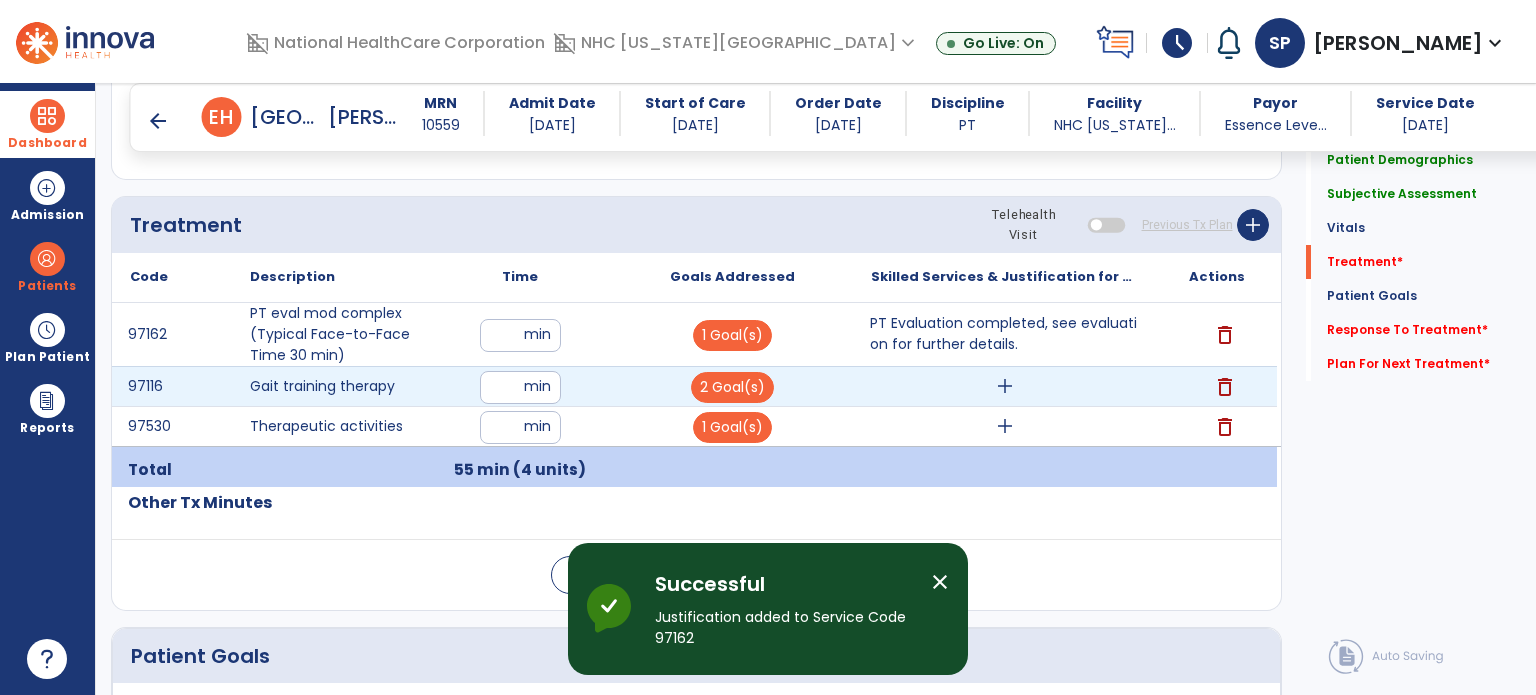 click on "add" at bounding box center [1004, 386] 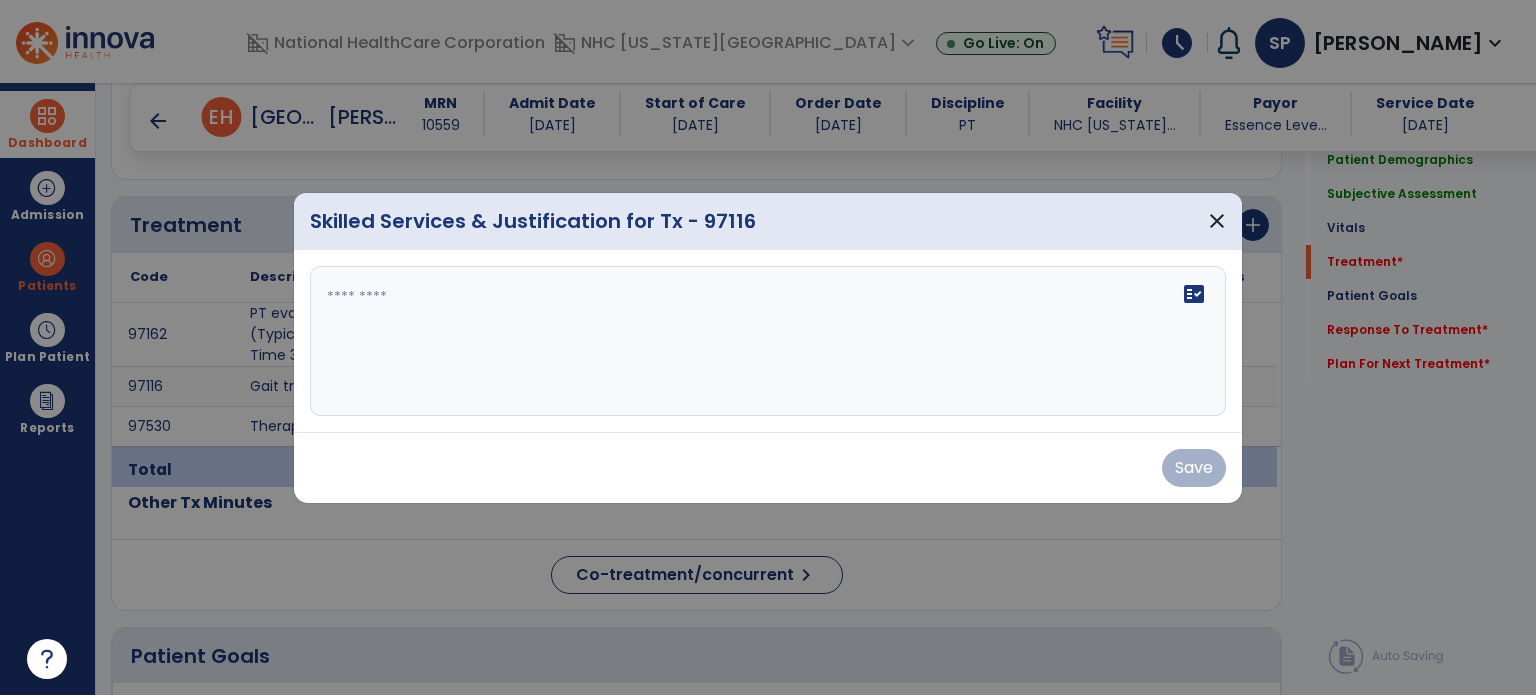 click on "fact_check" at bounding box center [768, 341] 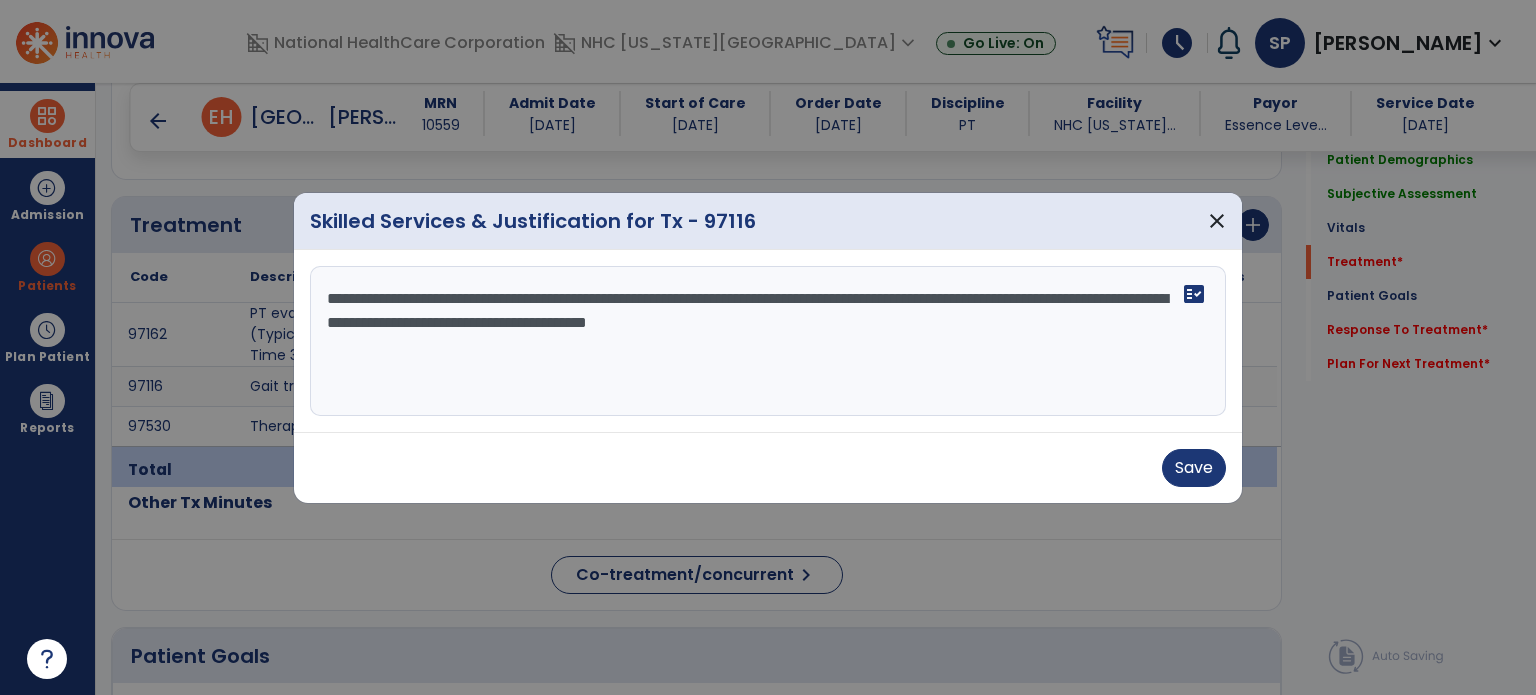 type on "**********" 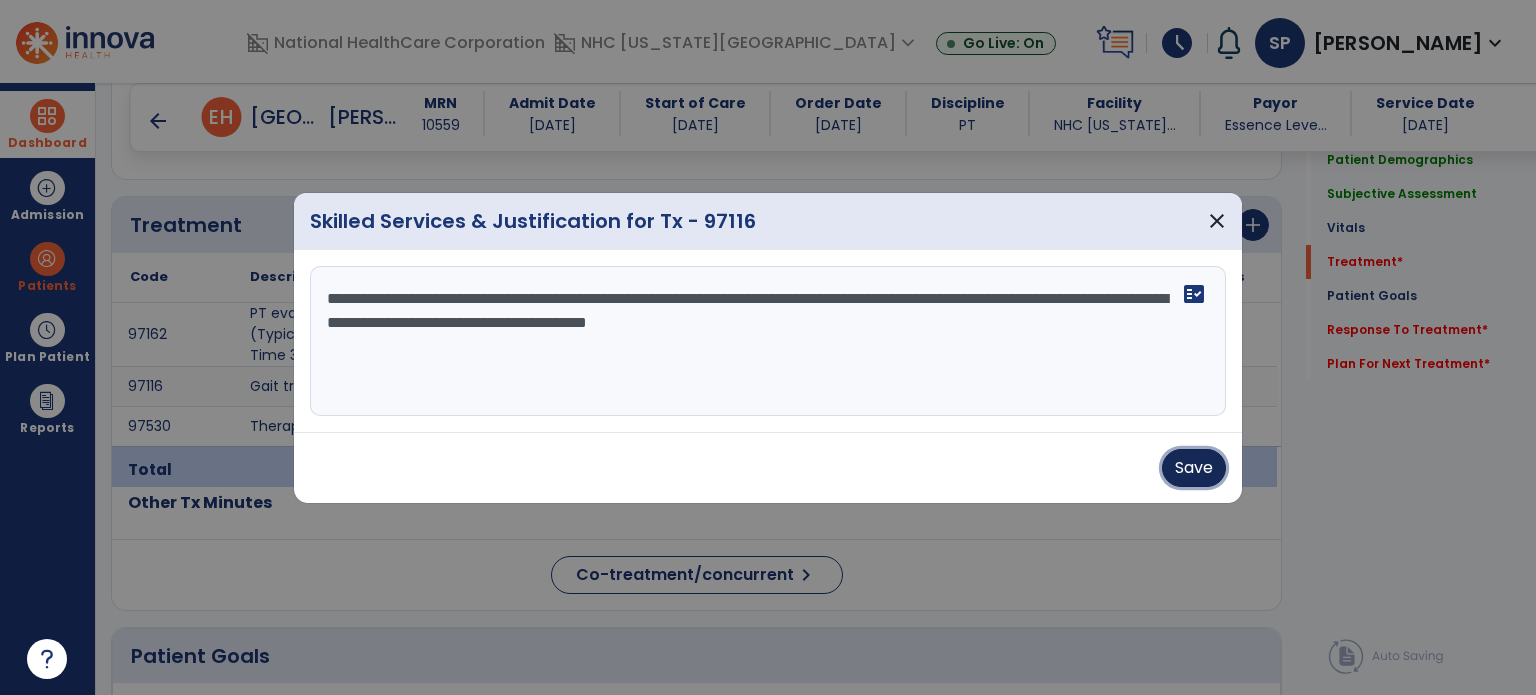 click on "Save" at bounding box center (1194, 468) 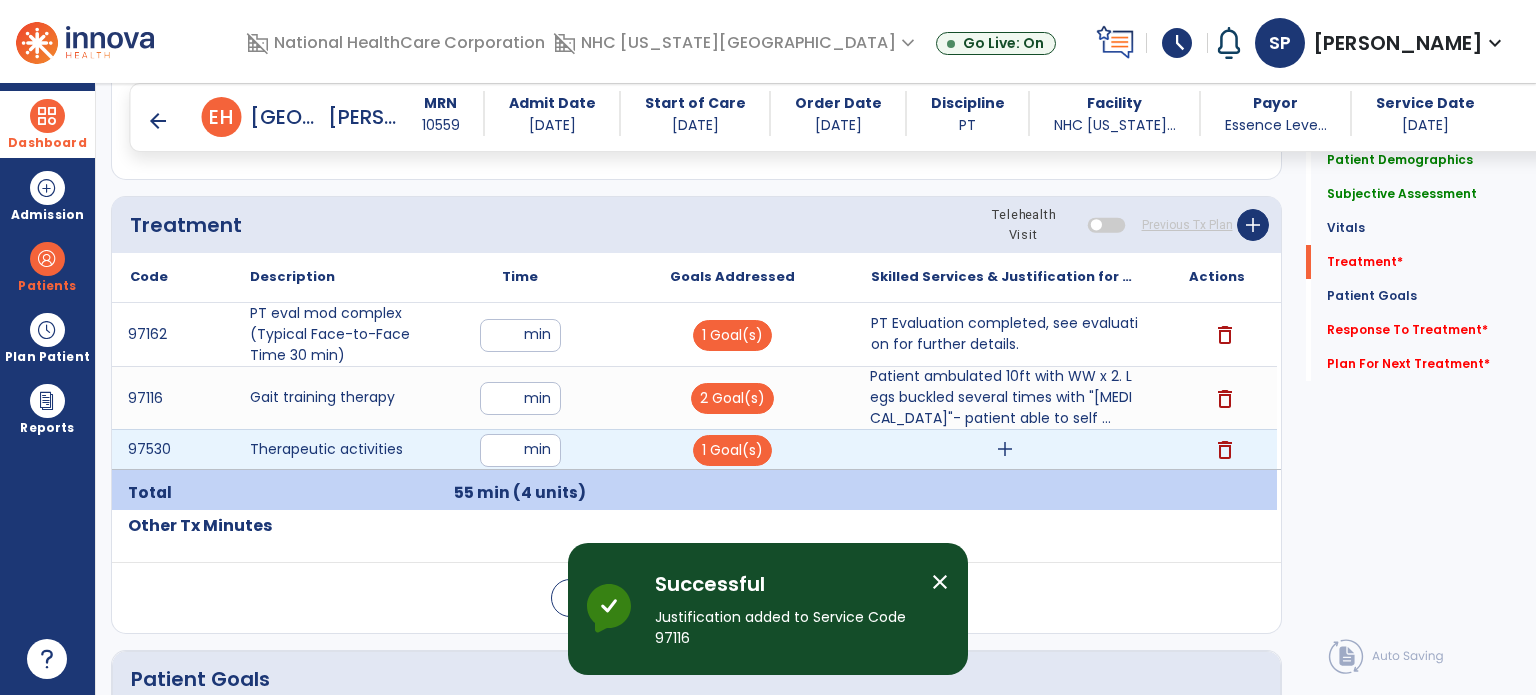 click on "add" at bounding box center (1004, 449) 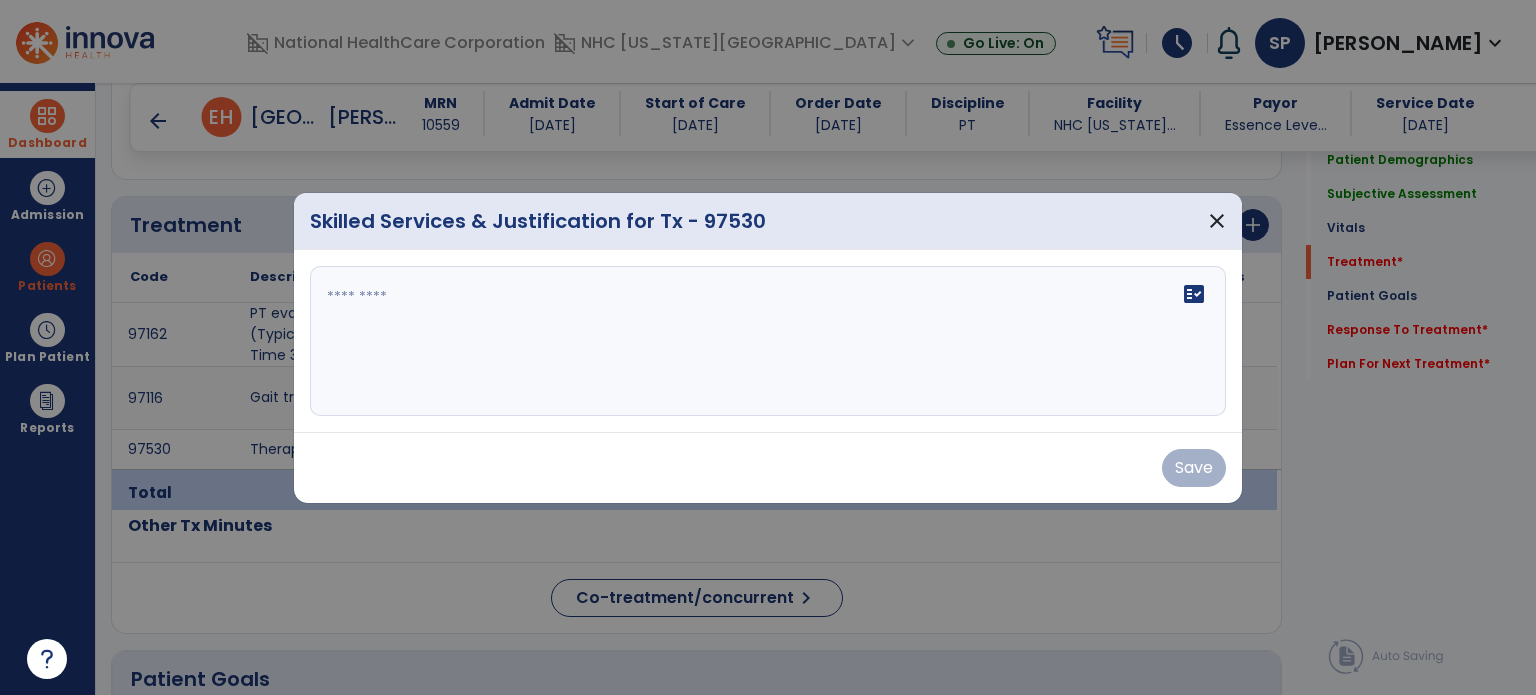 click on "fact_check" at bounding box center [768, 341] 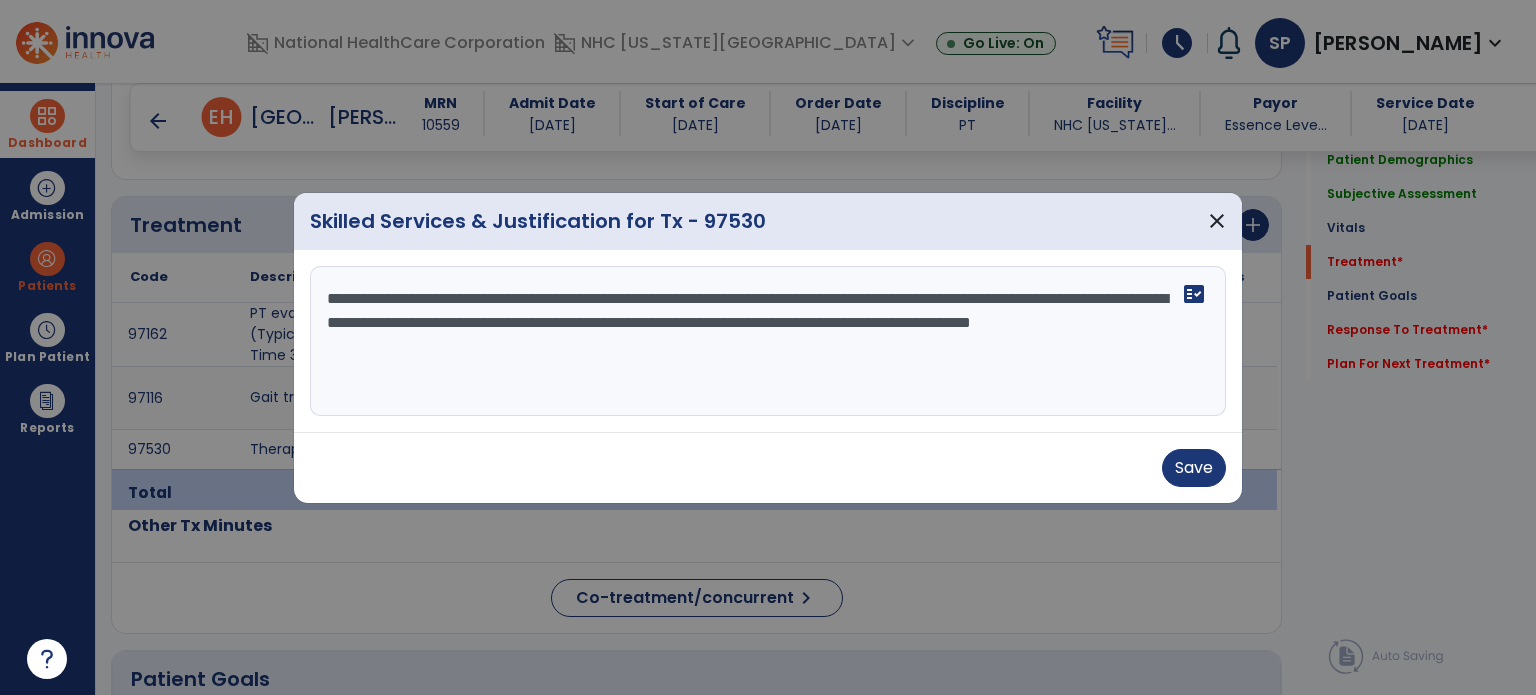 type on "**********" 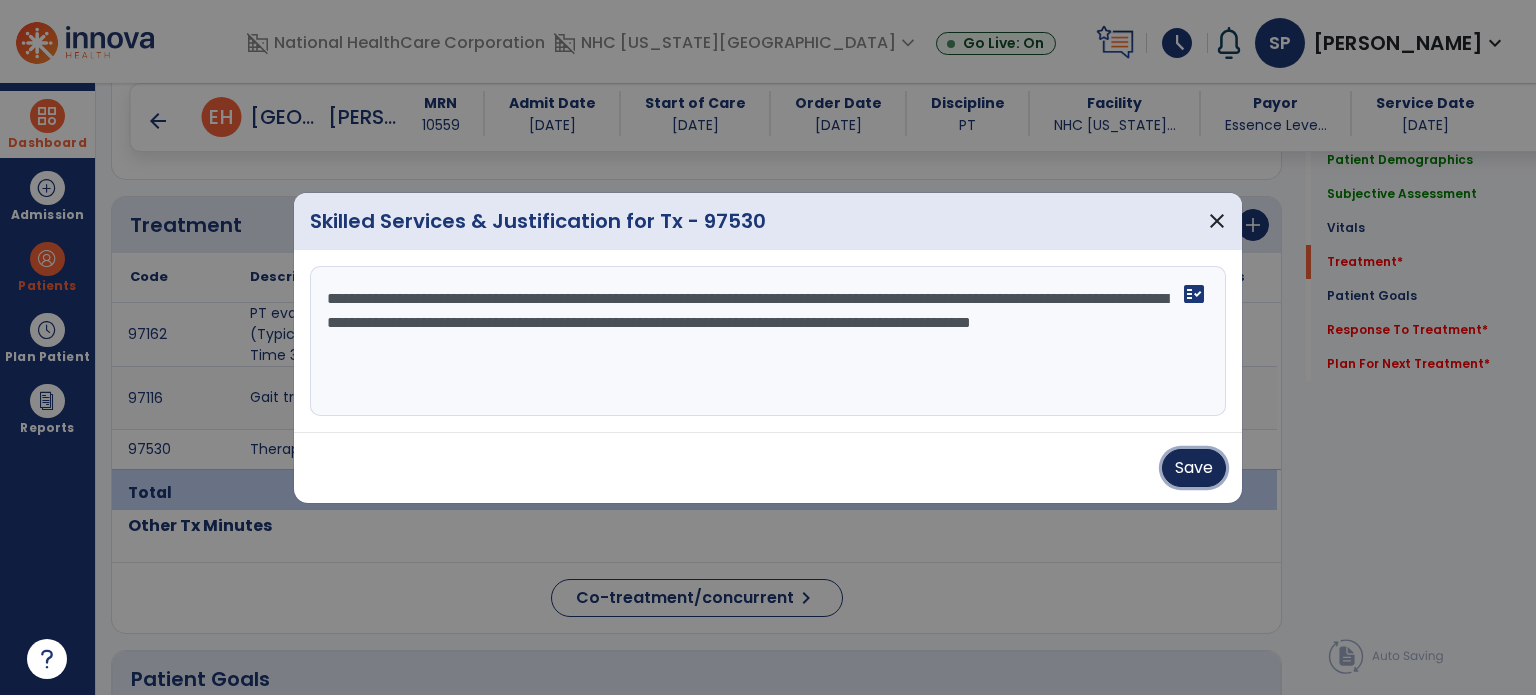 click on "Save" at bounding box center (1194, 468) 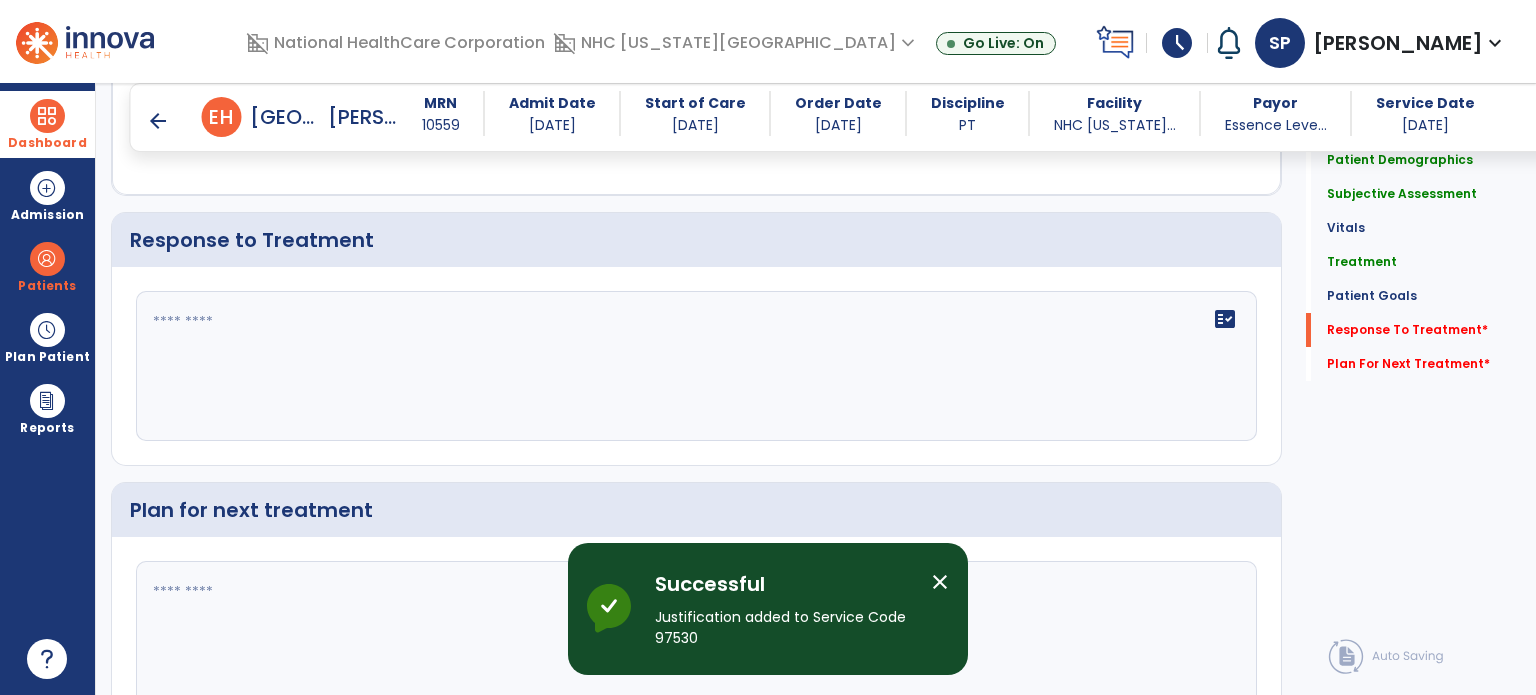 scroll, scrollTop: 2295, scrollLeft: 0, axis: vertical 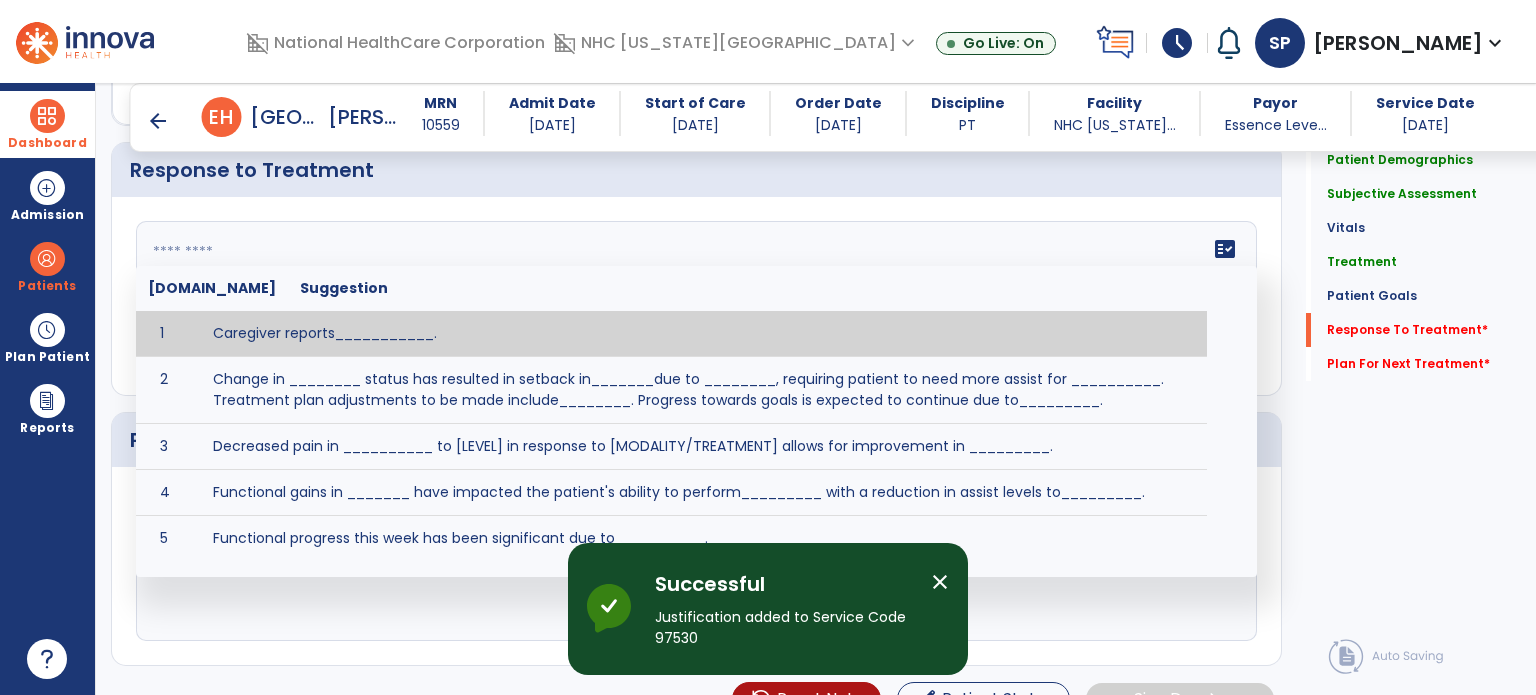 click on "fact_check  [DOMAIN_NAME] Suggestion 1 Caregiver reports___________. 2 Change in ________ status has resulted in setback in_______due to ________, requiring patient to need more assist for __________.   Treatment plan adjustments to be made include________.  Progress towards goals is expected to continue due to_________. 3 Decreased pain in __________ to [LEVEL] in response to [MODALITY/TREATMENT] allows for improvement in _________. 4 Functional gains in _______ have impacted the patient's ability to perform_________ with a reduction in assist levels to_________. 5 Functional progress this week has been significant due to__________. 6 Gains in ________ have improved the patient's ability to perform ______with decreased levels of assist to___________. 7 Improvement in ________allows patient to tolerate higher levels of challenges in_________. 8 Pain in [AREA] has decreased to [LEVEL] in response to [TREATMENT/MODALITY], allowing fore ease in completing__________. 9 10 11 12 13 14 15 16 17 18 19 20 21" 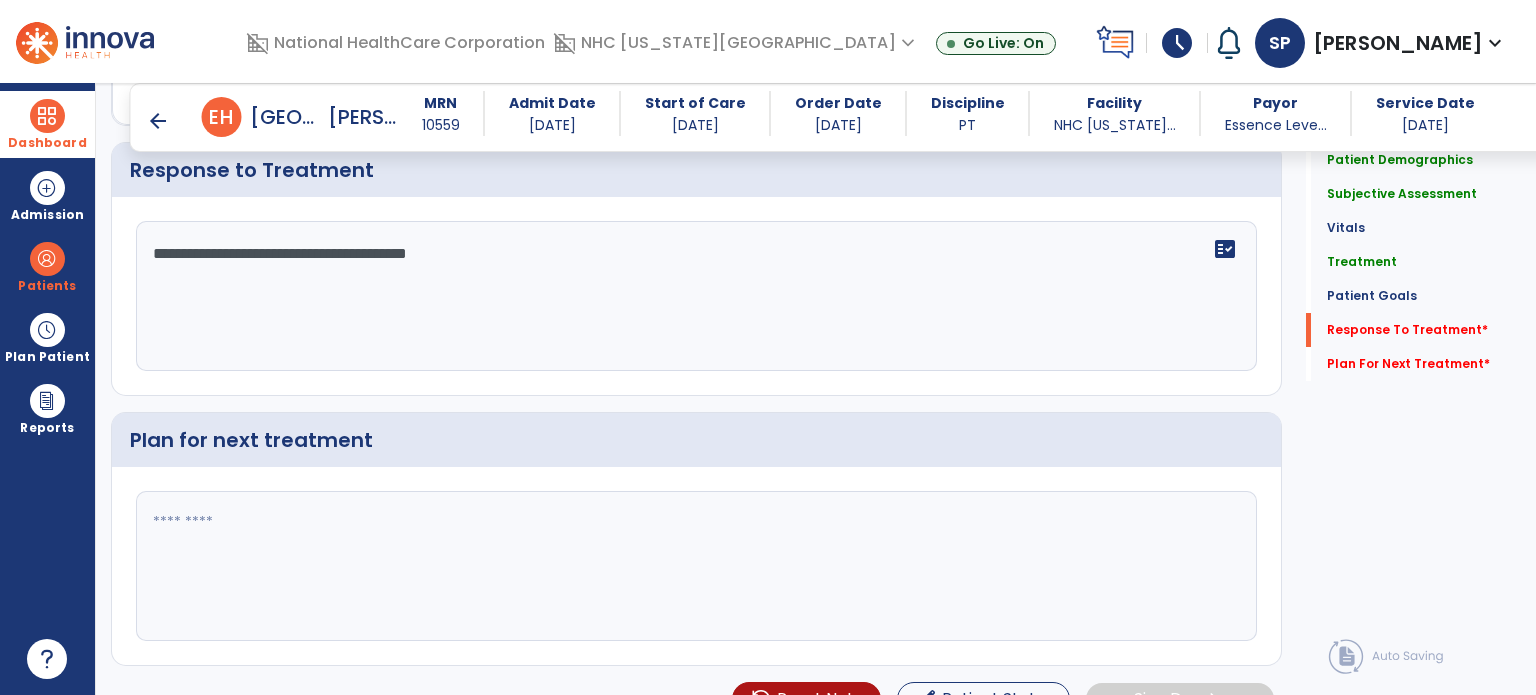 type on "**********" 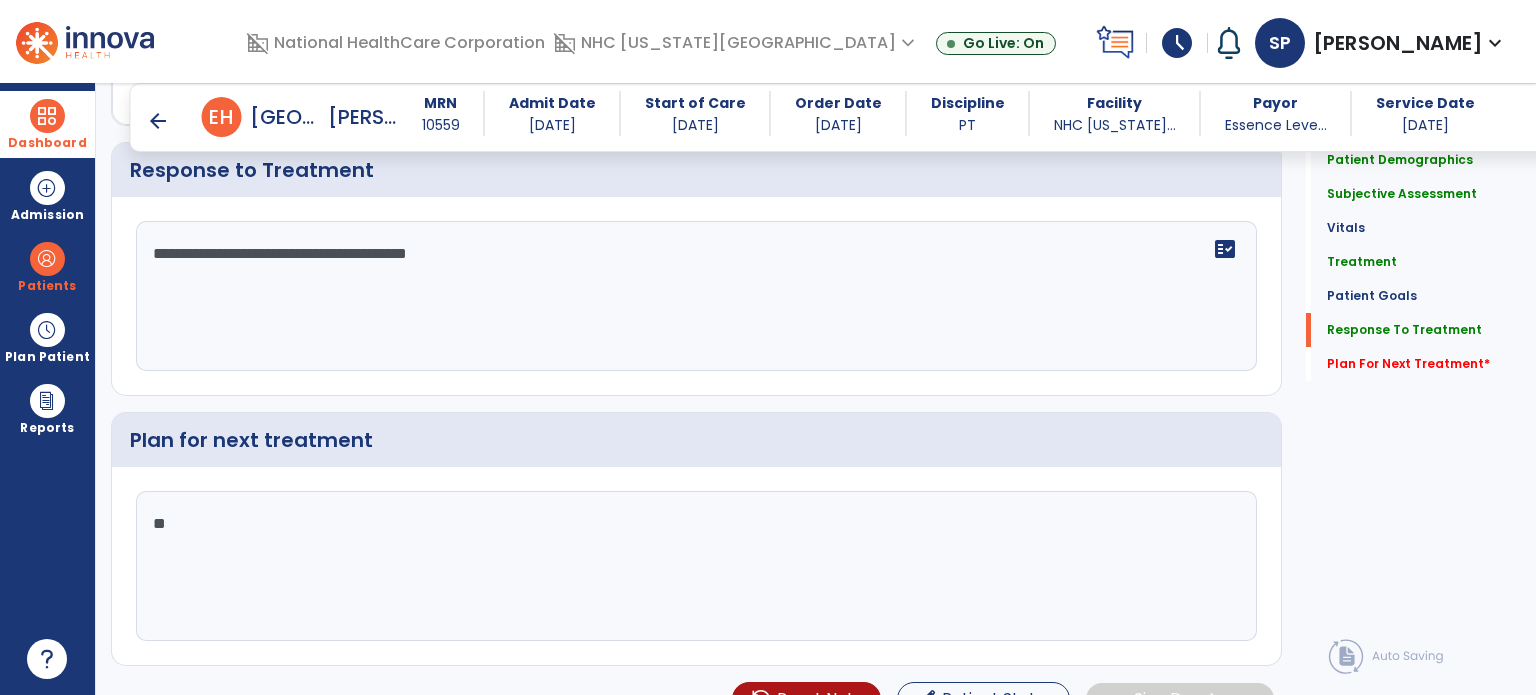 type on "*" 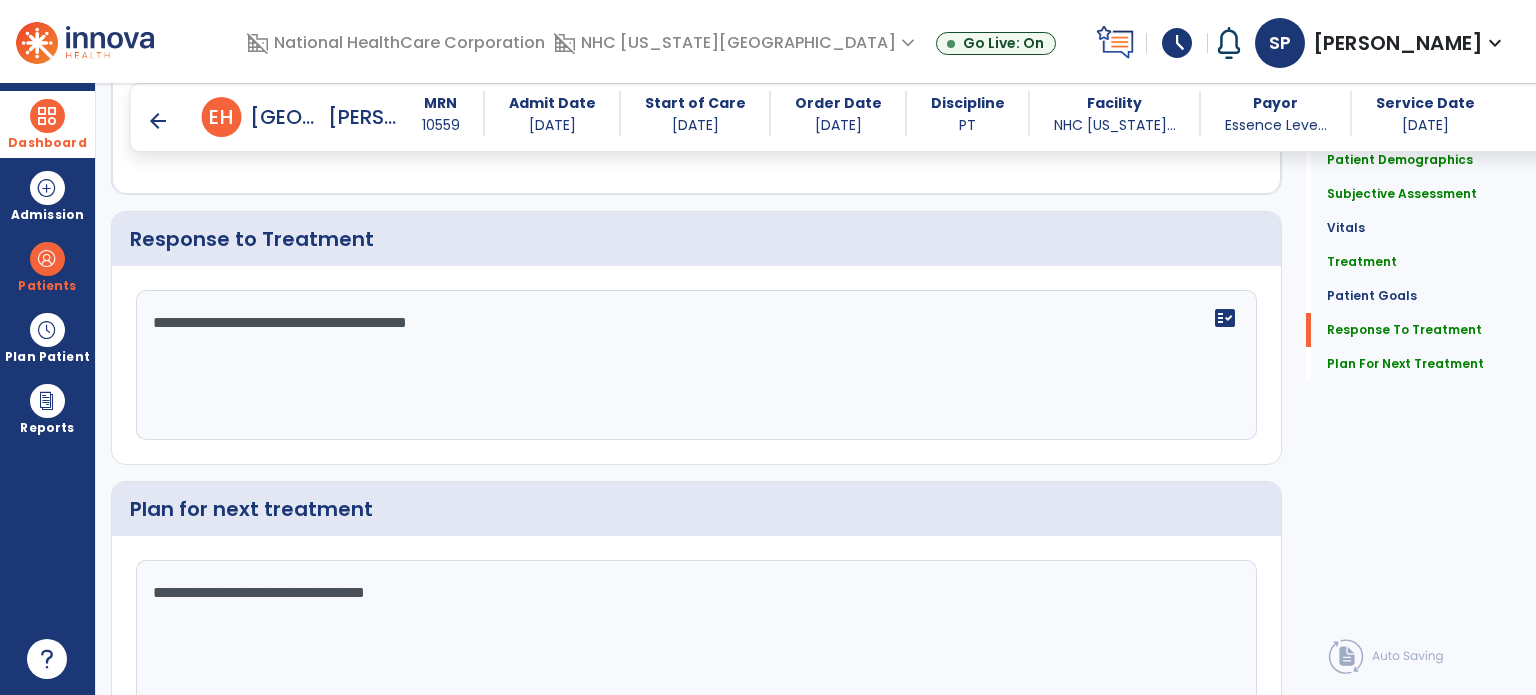 scroll, scrollTop: 2295, scrollLeft: 0, axis: vertical 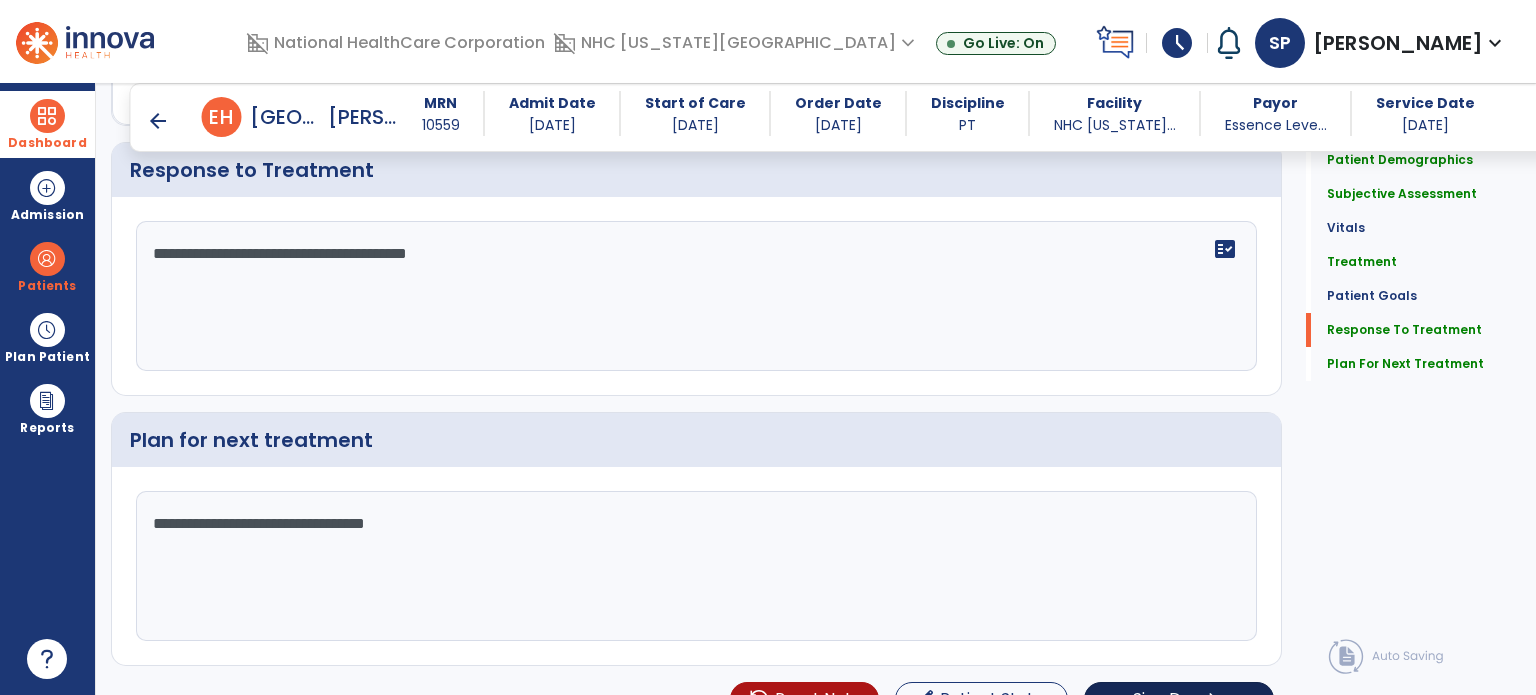 type on "**********" 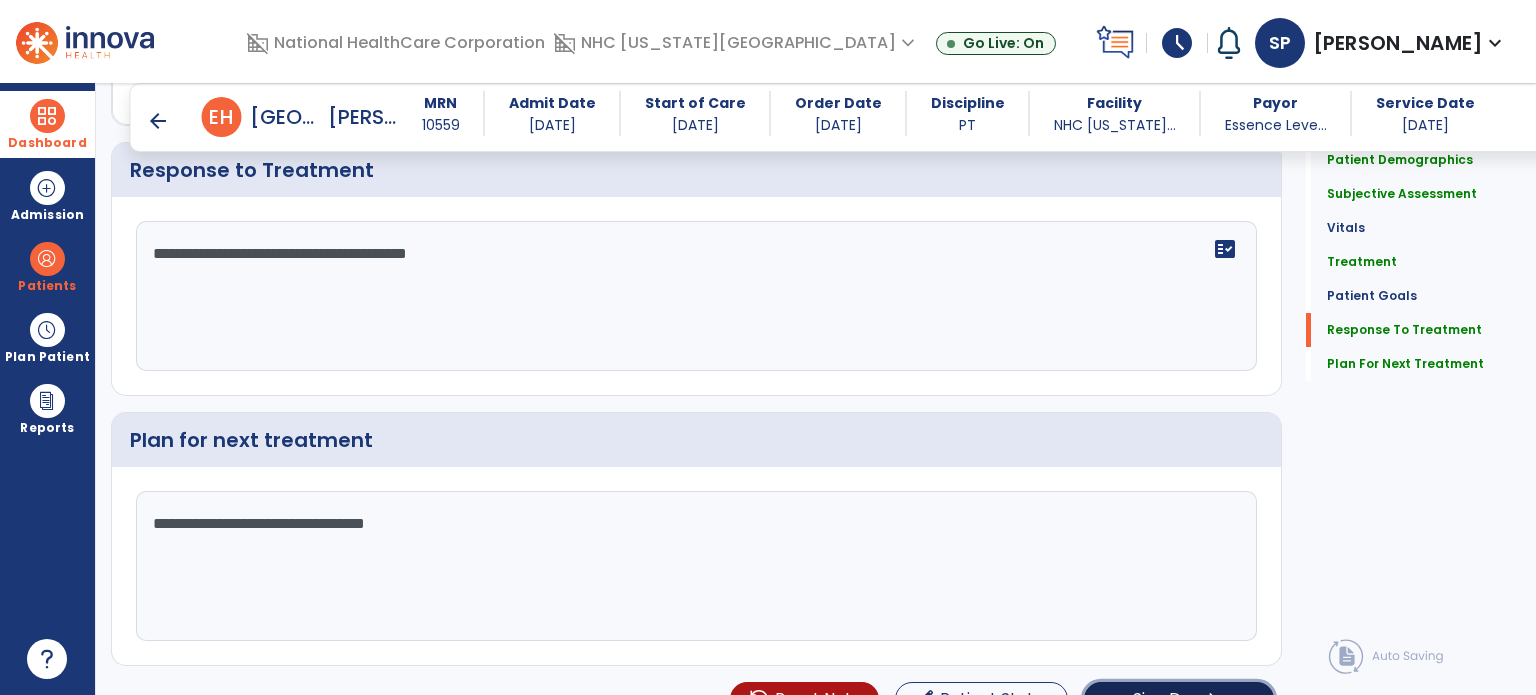 click on "chevron_right" 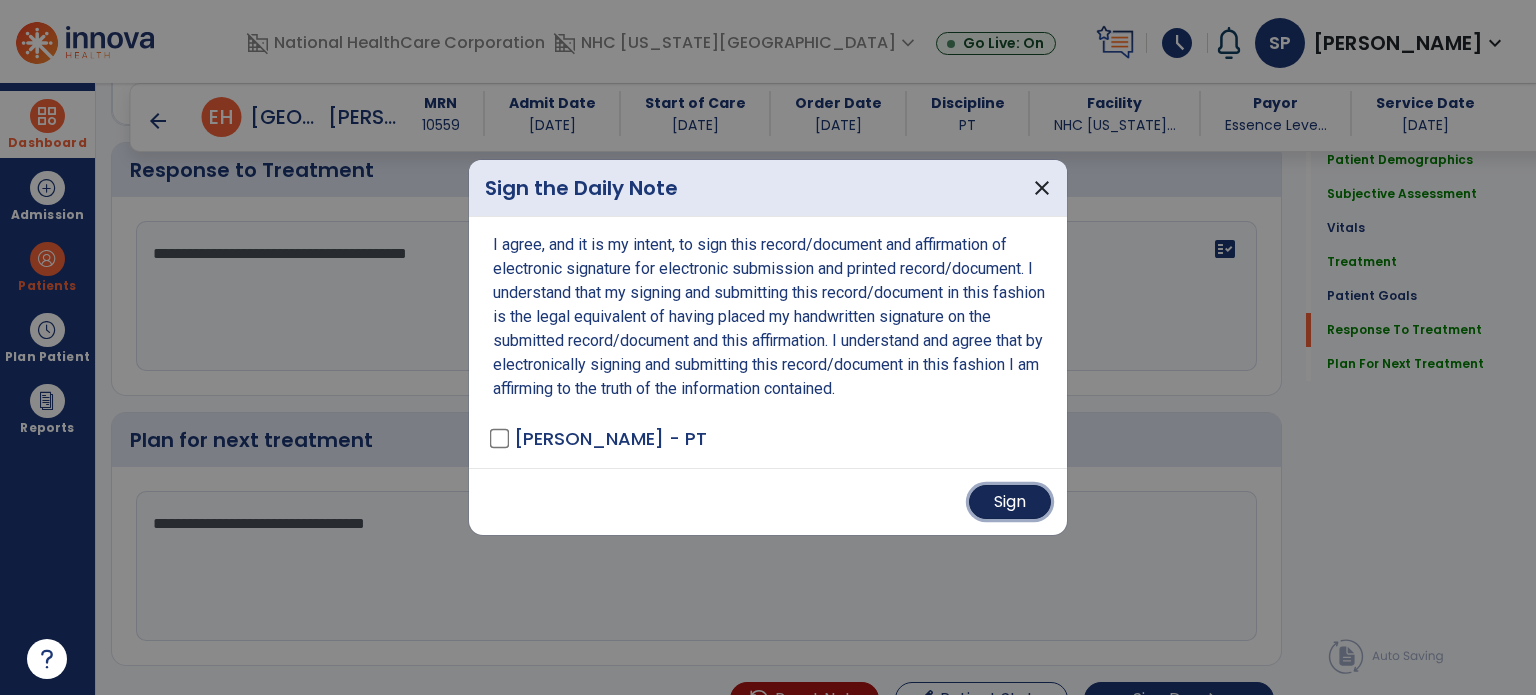 click on "Sign" at bounding box center (1010, 502) 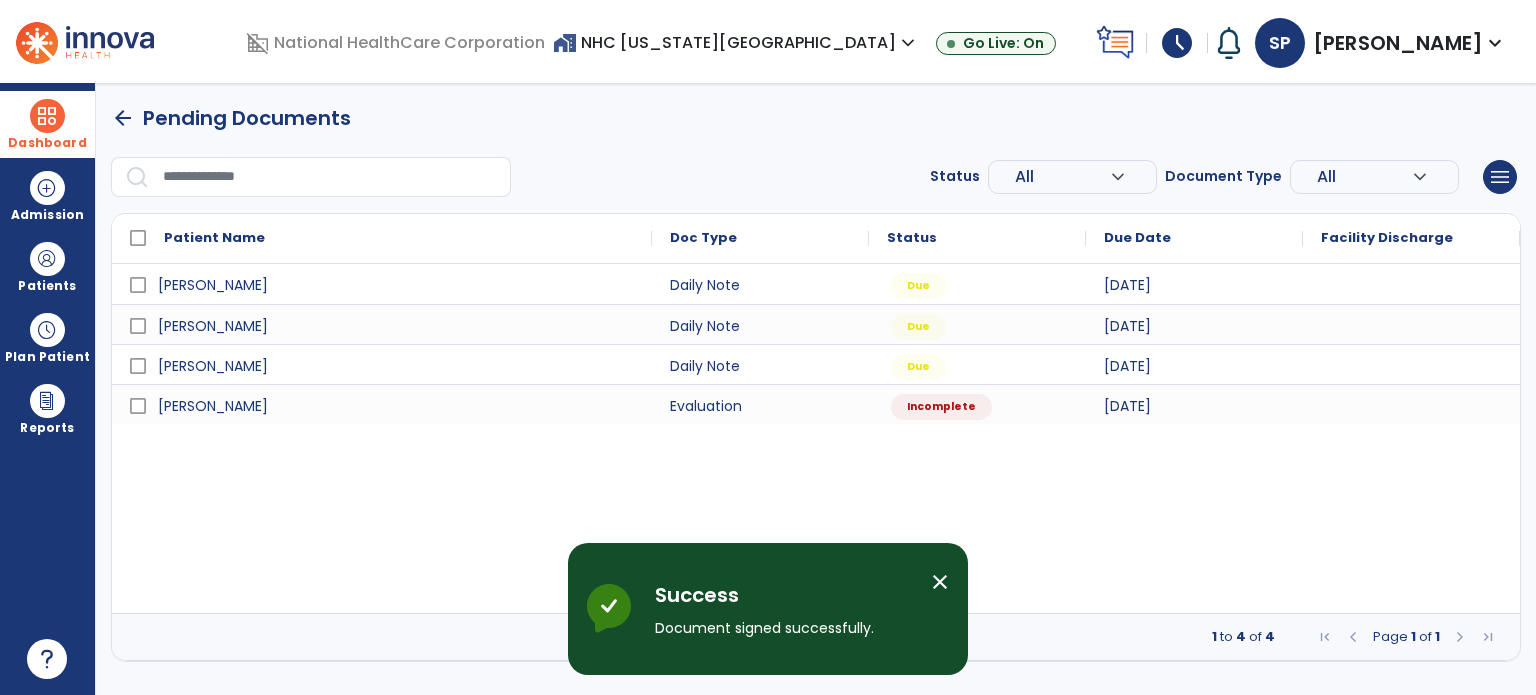 scroll, scrollTop: 0, scrollLeft: 0, axis: both 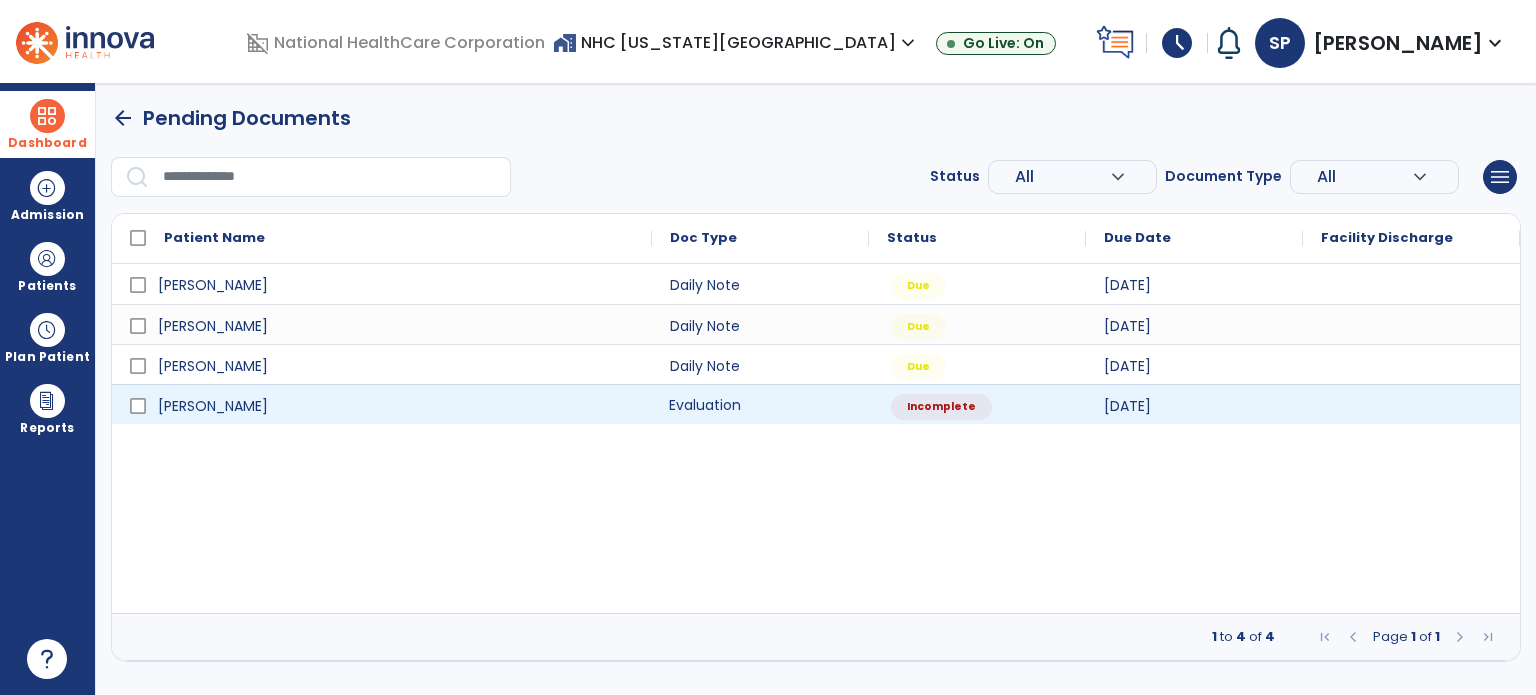 click on "Evaluation" at bounding box center [760, 404] 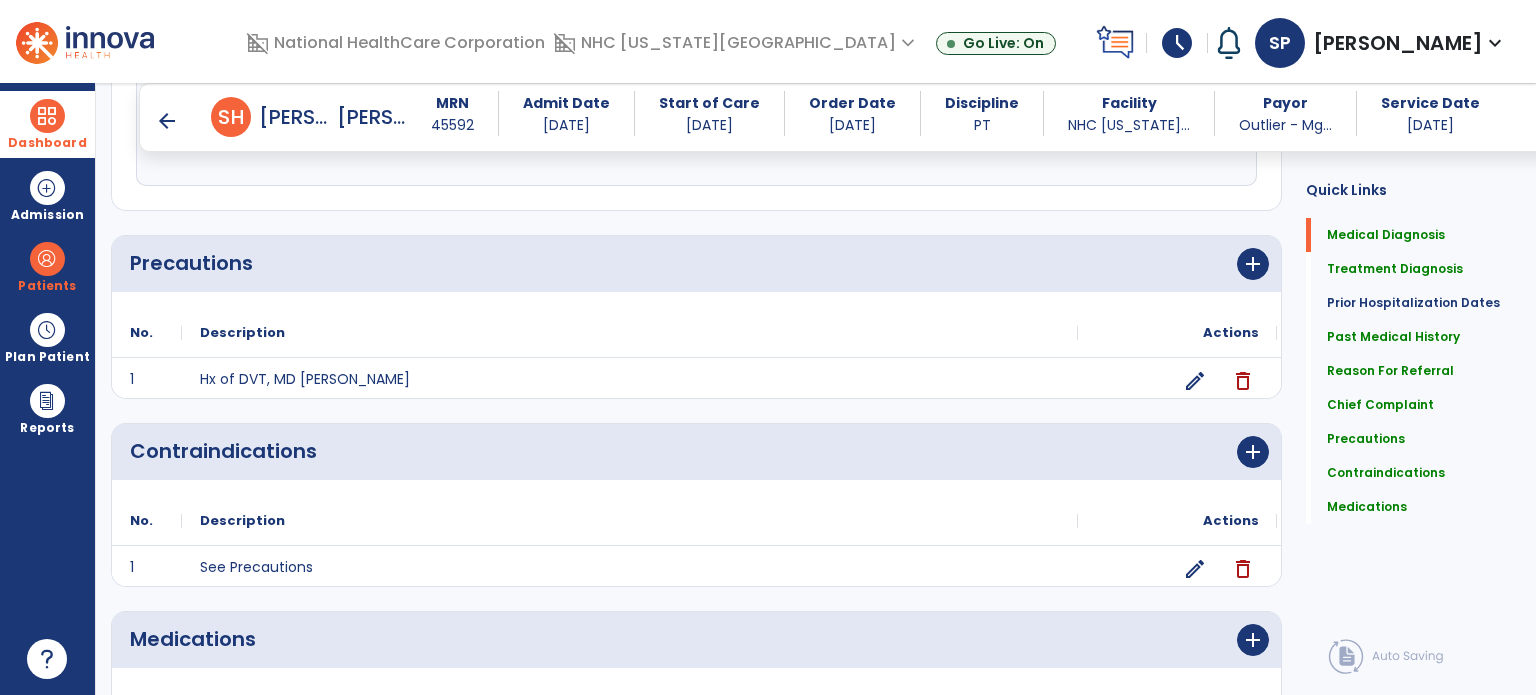 scroll, scrollTop: 2077, scrollLeft: 0, axis: vertical 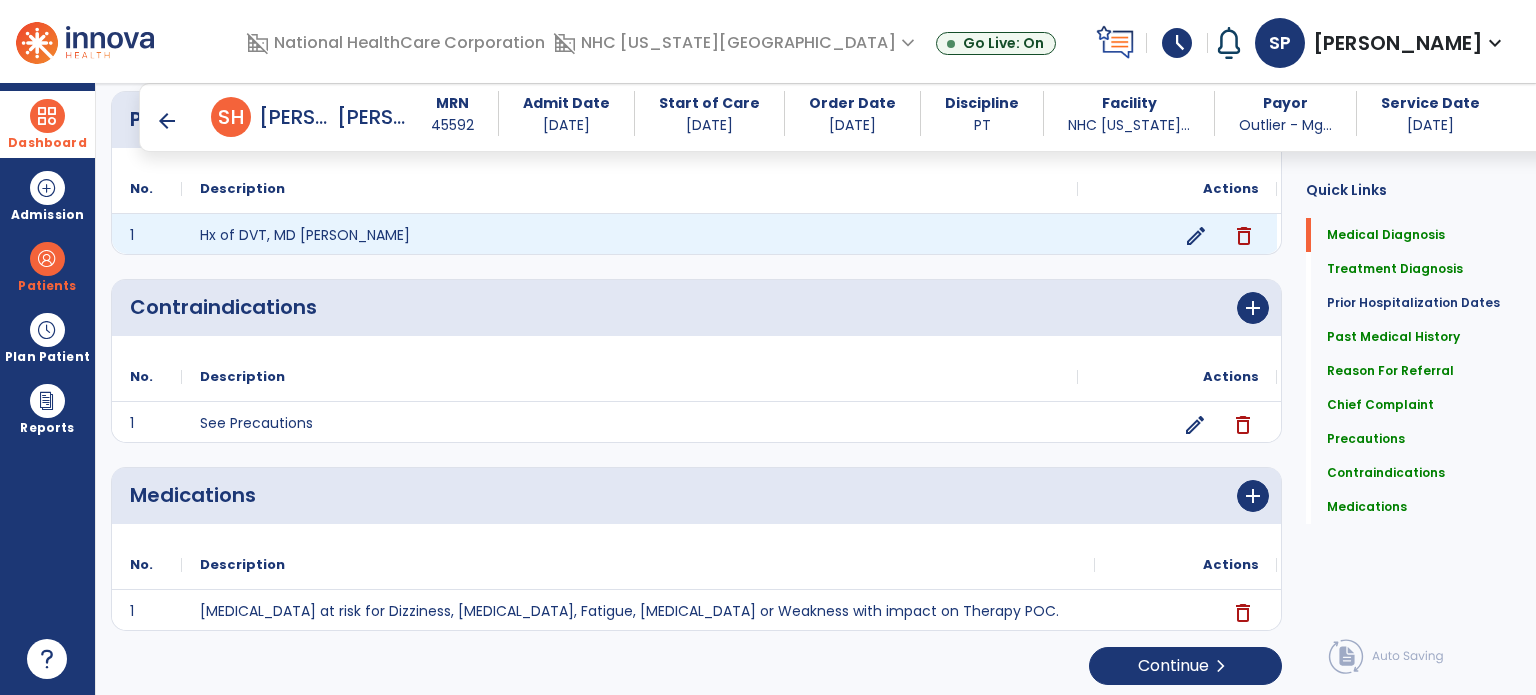 click on "edit" 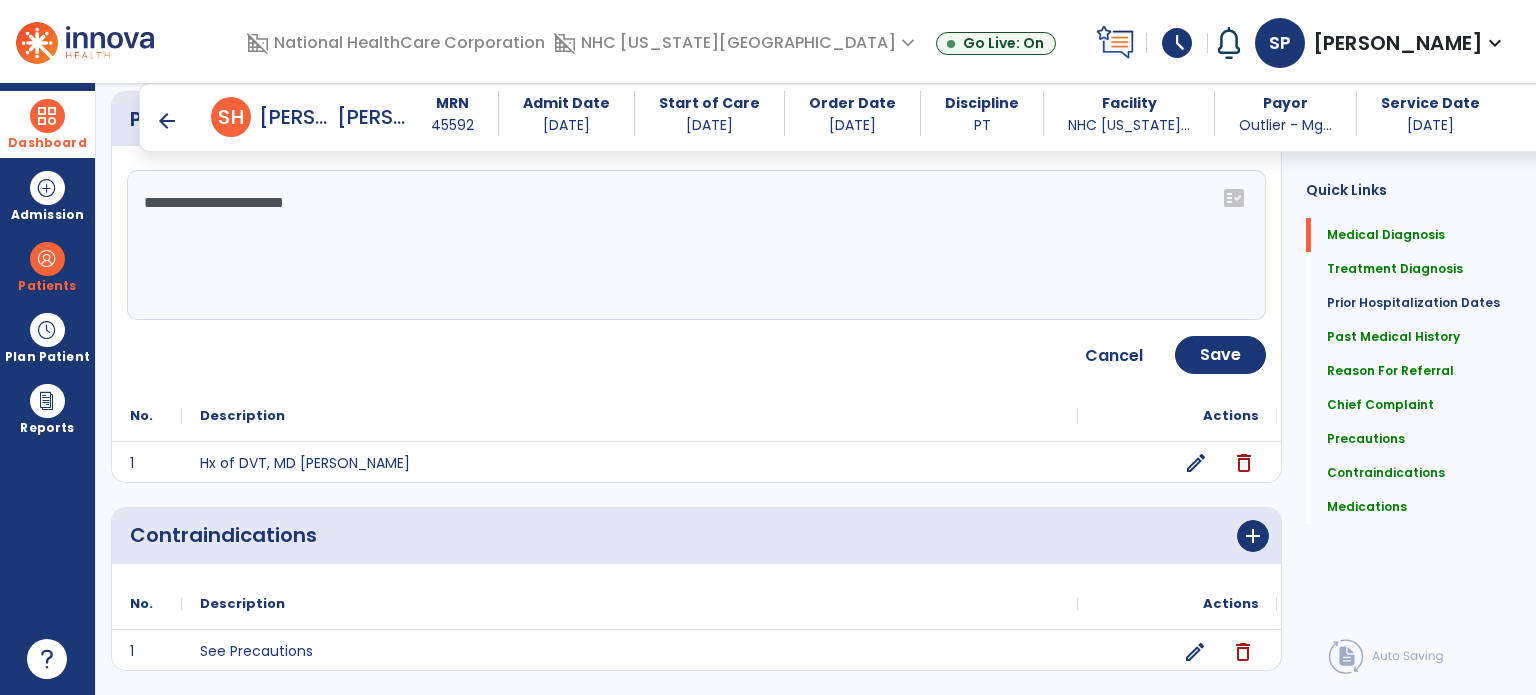 click on "**********" 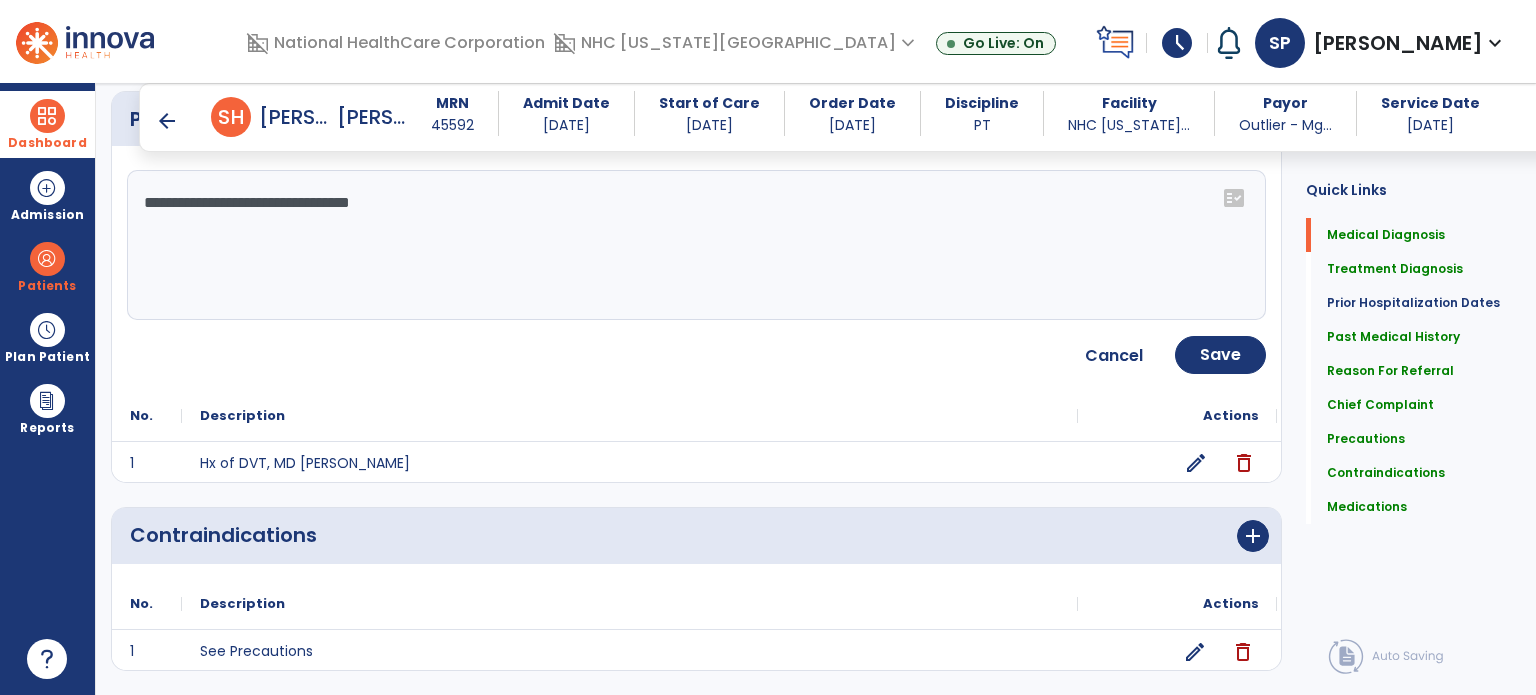 click on "**********" 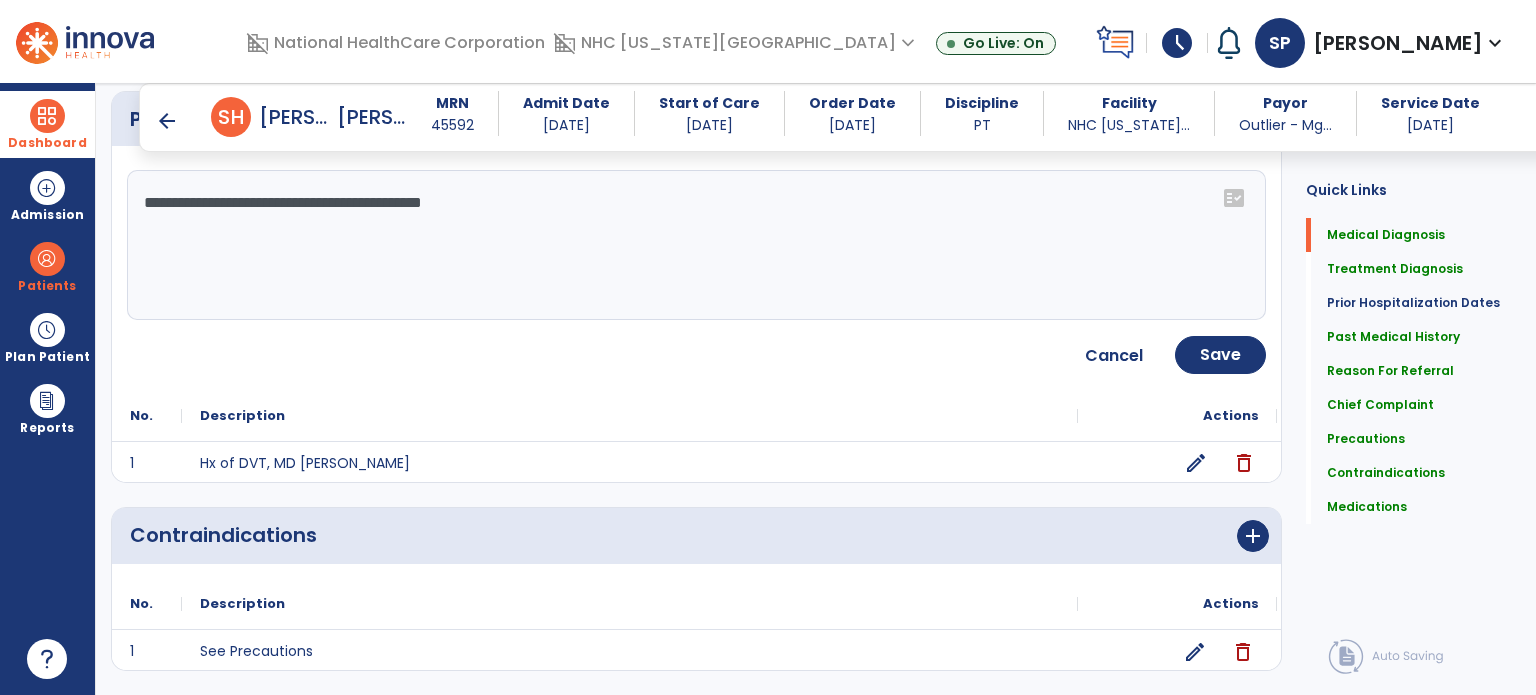 click on "**********" 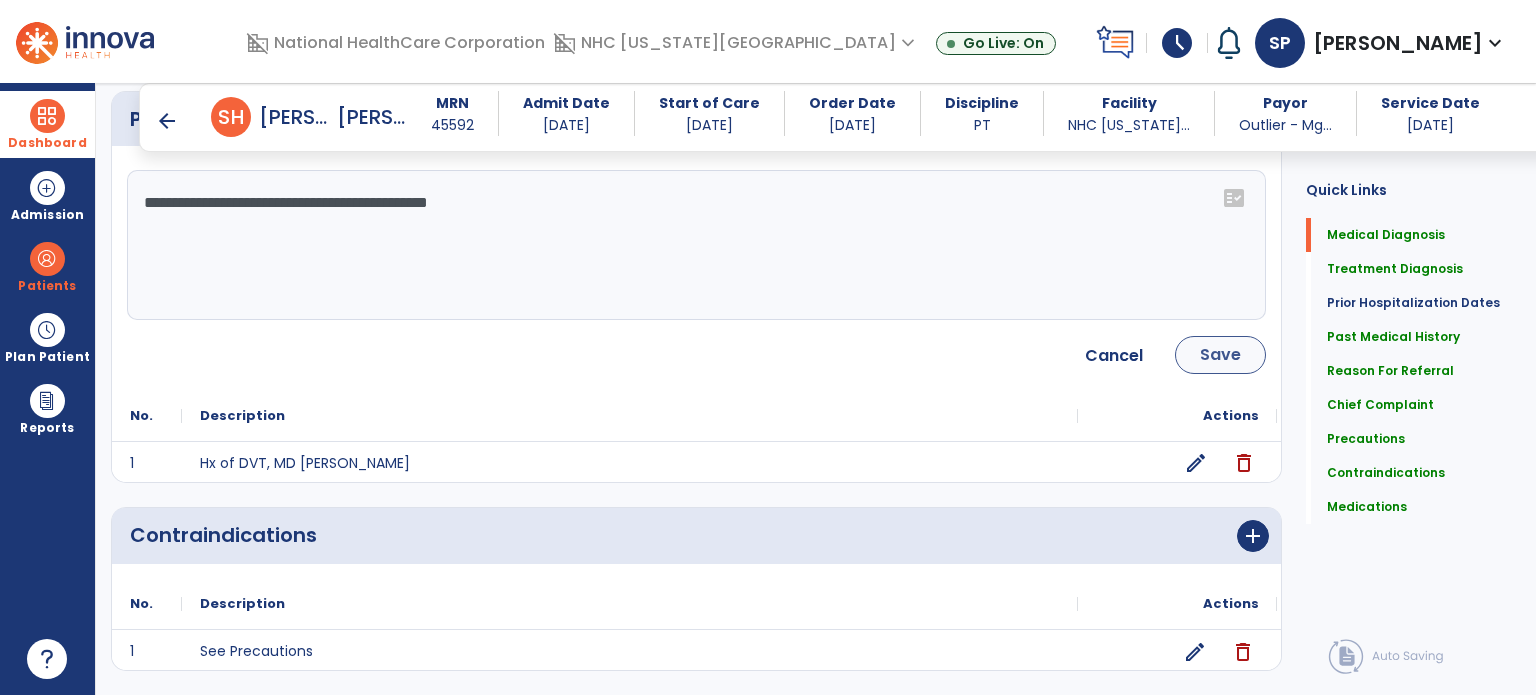 type on "**********" 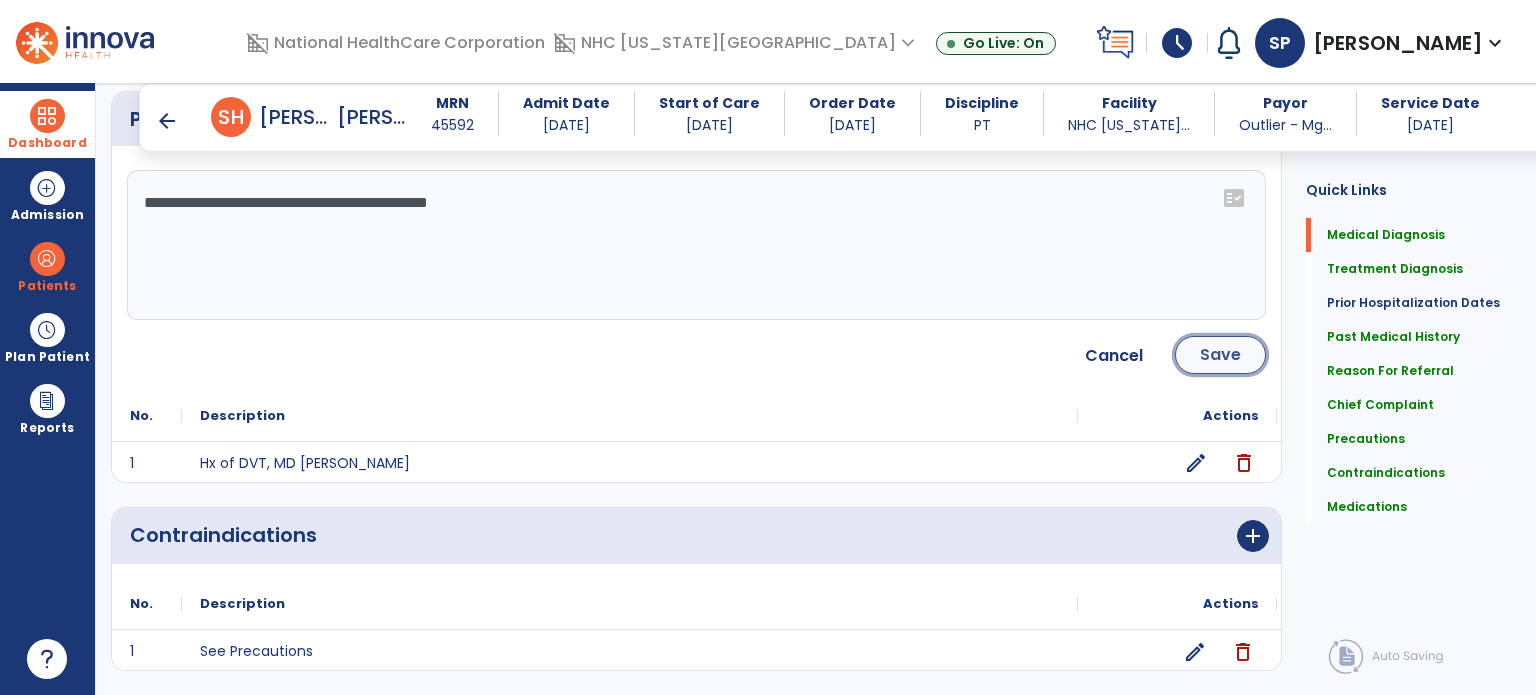 click on "Save" 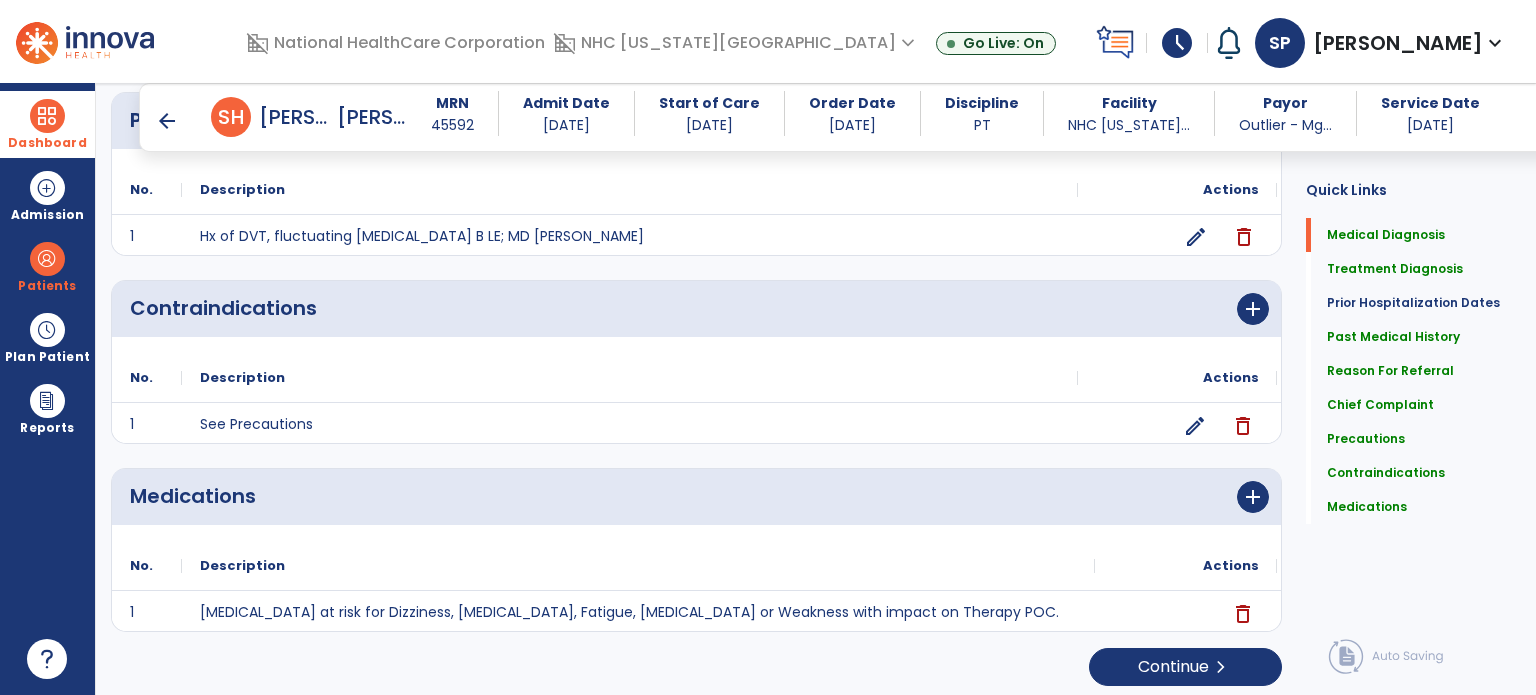 scroll, scrollTop: 2077, scrollLeft: 0, axis: vertical 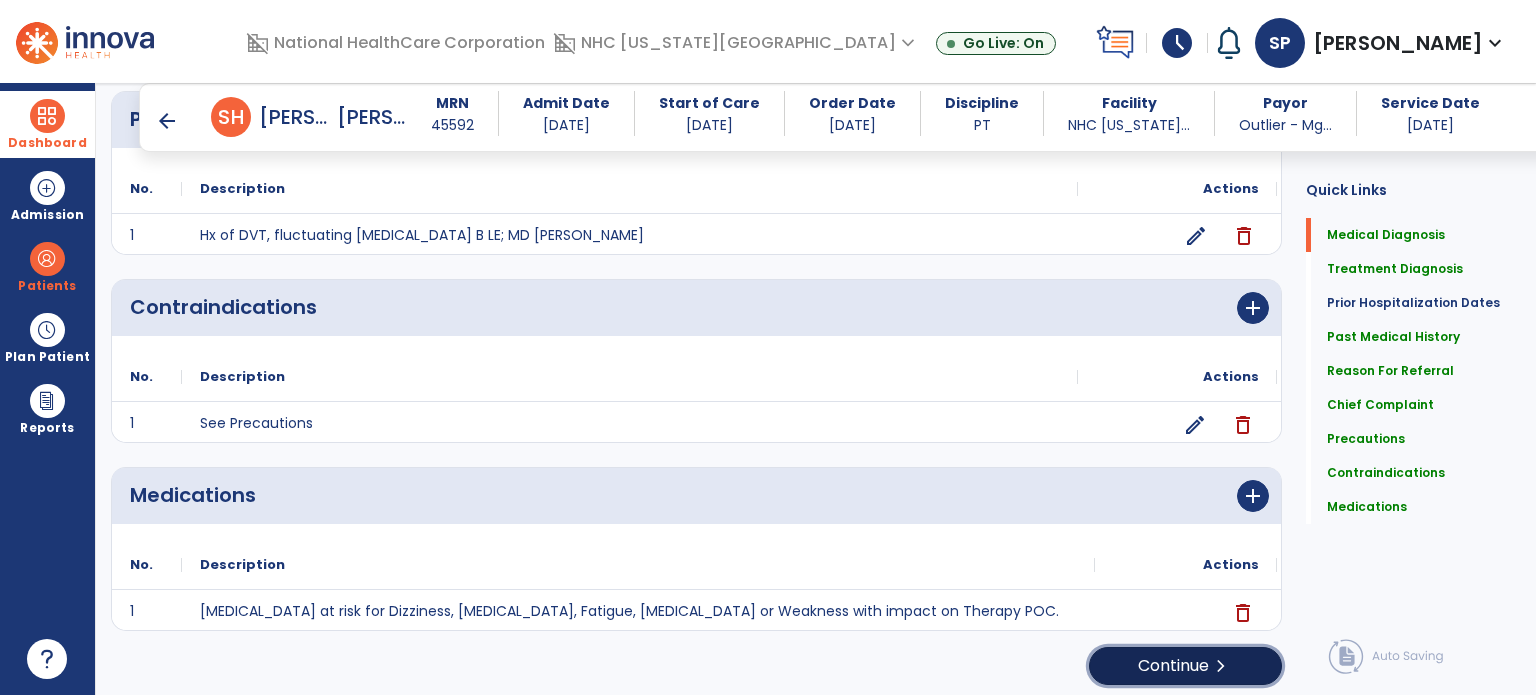 click on "Continue  chevron_right" 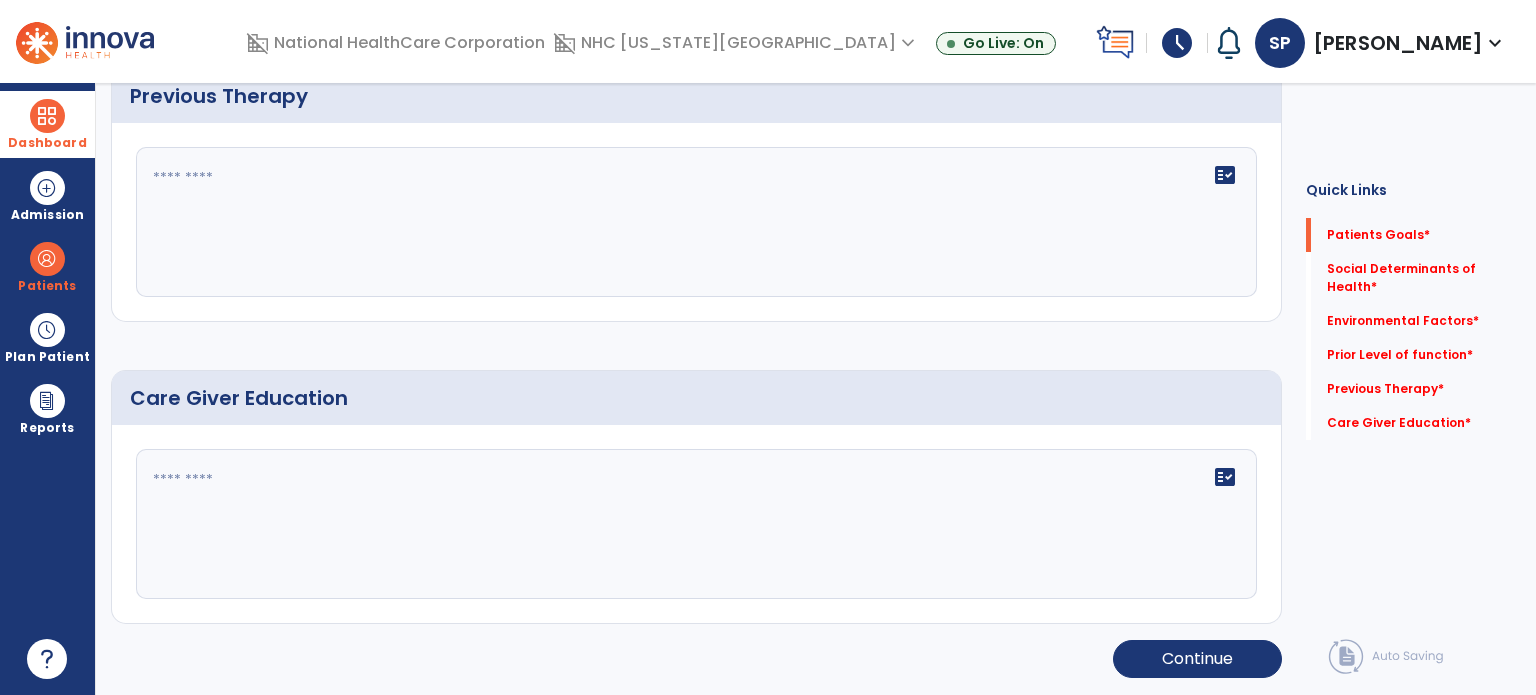 scroll, scrollTop: 0, scrollLeft: 0, axis: both 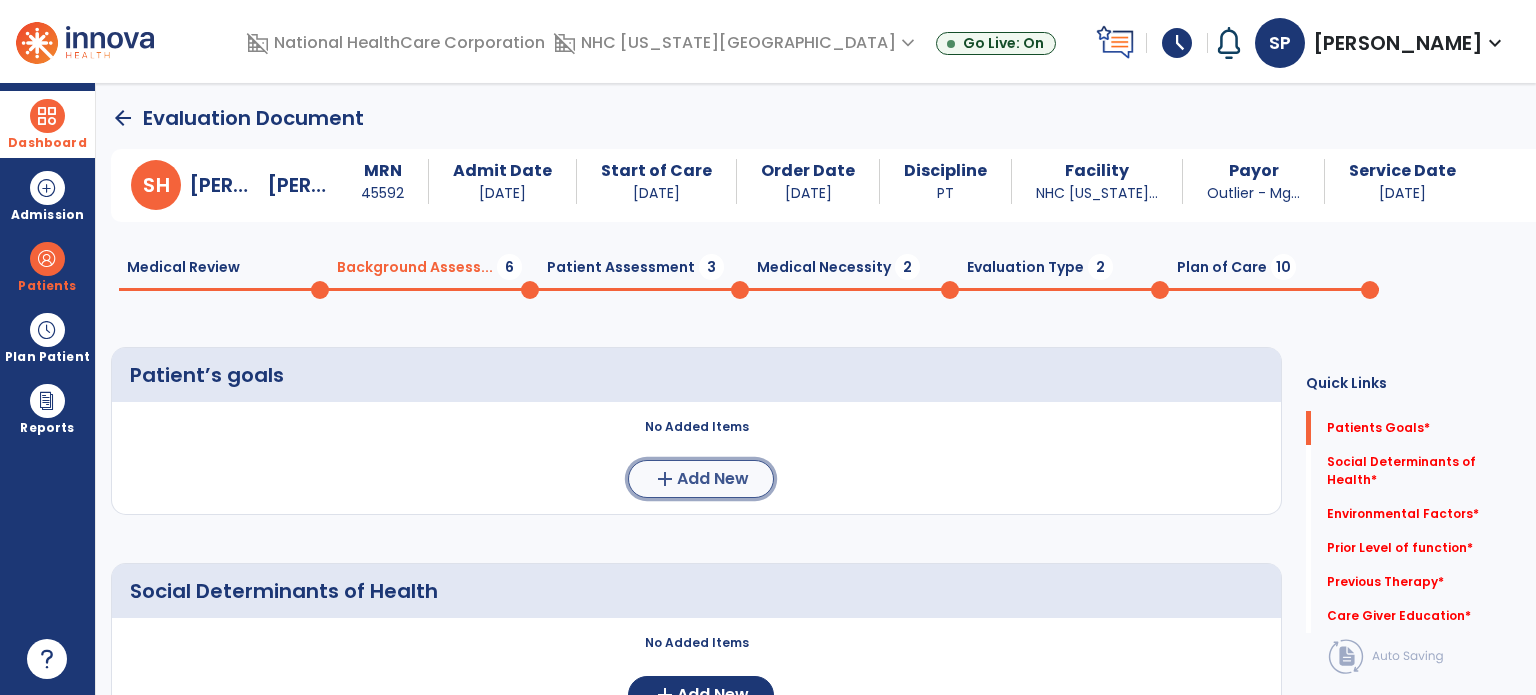click on "add  Add New" 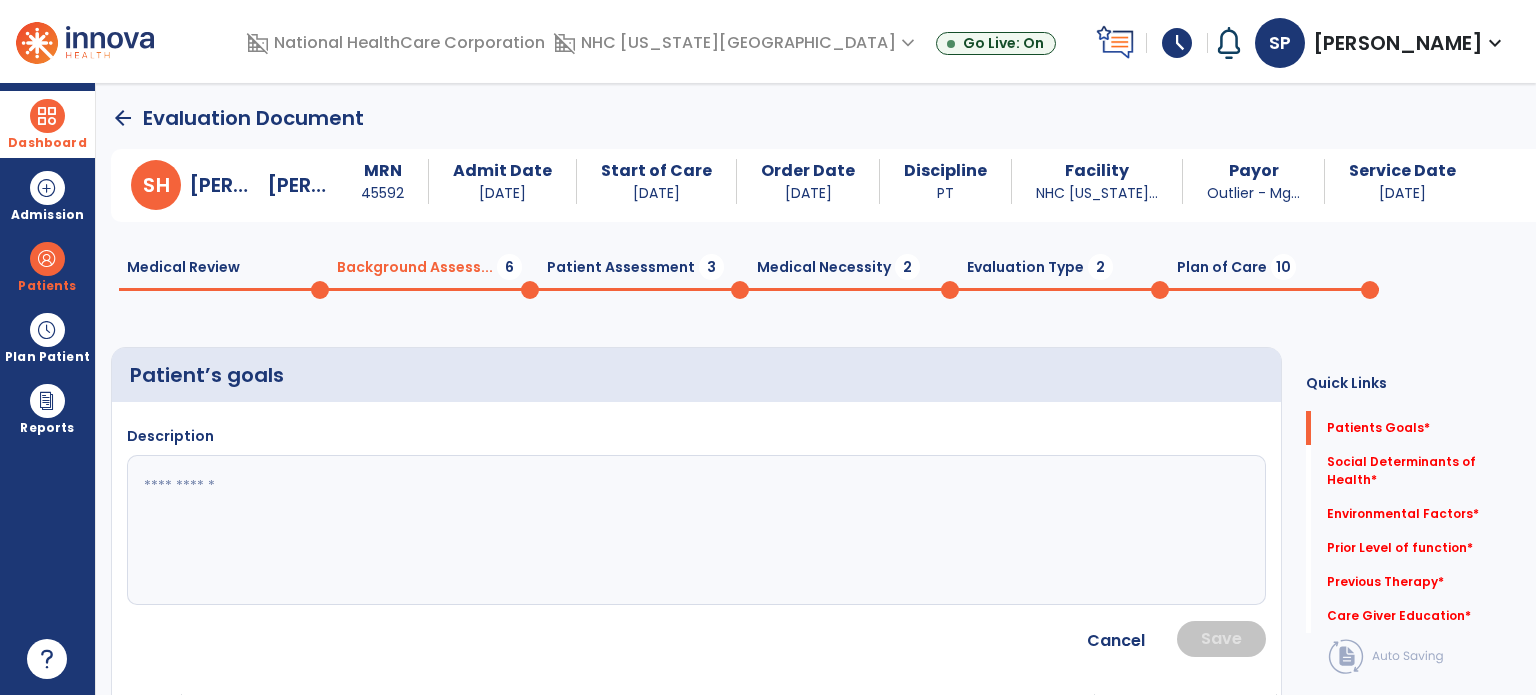 click 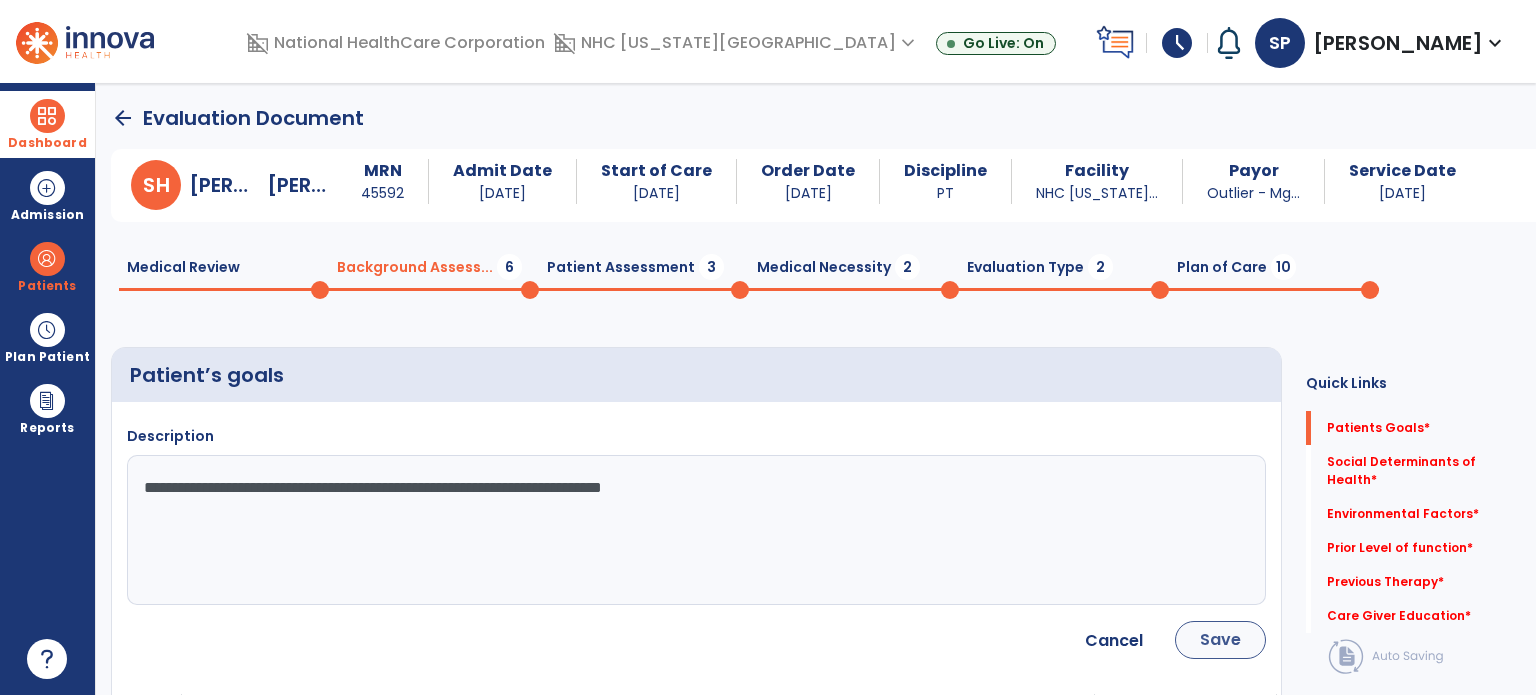 type on "**********" 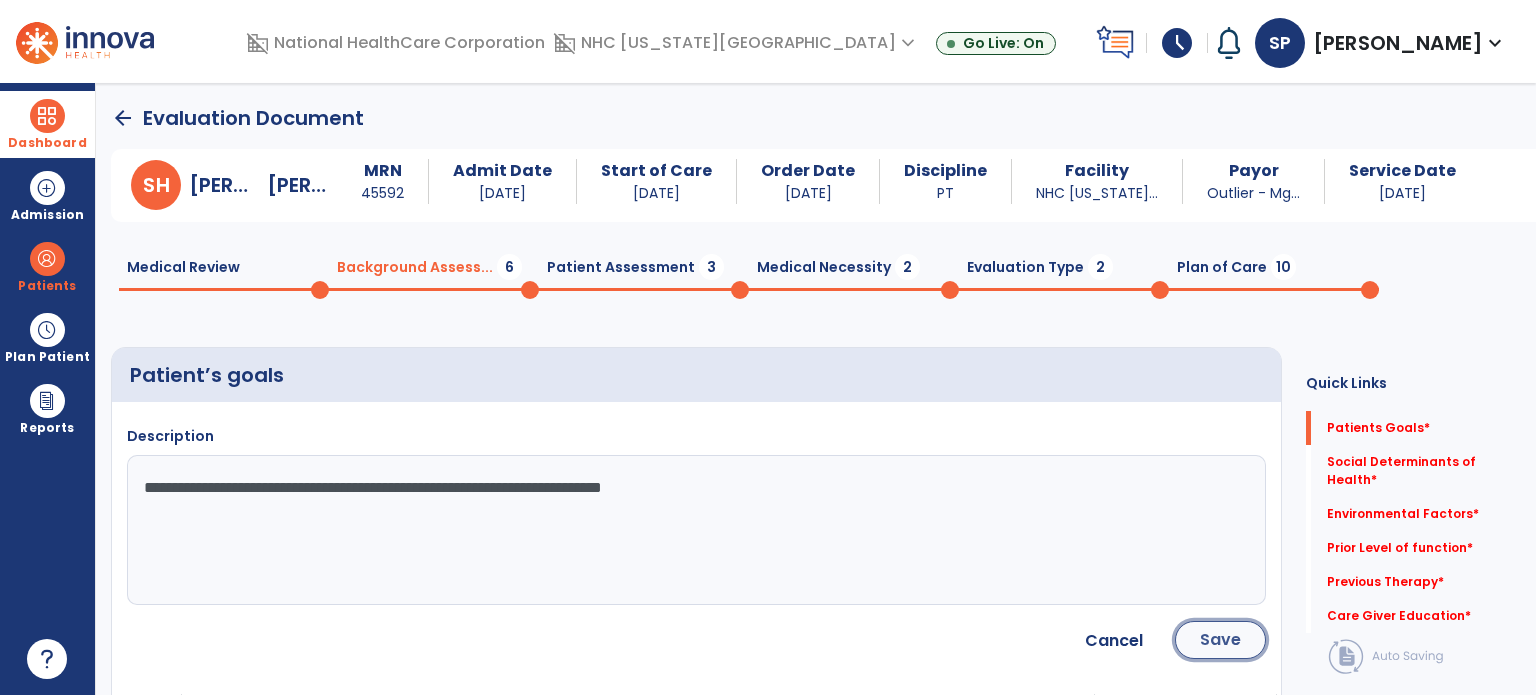 click on "Save" 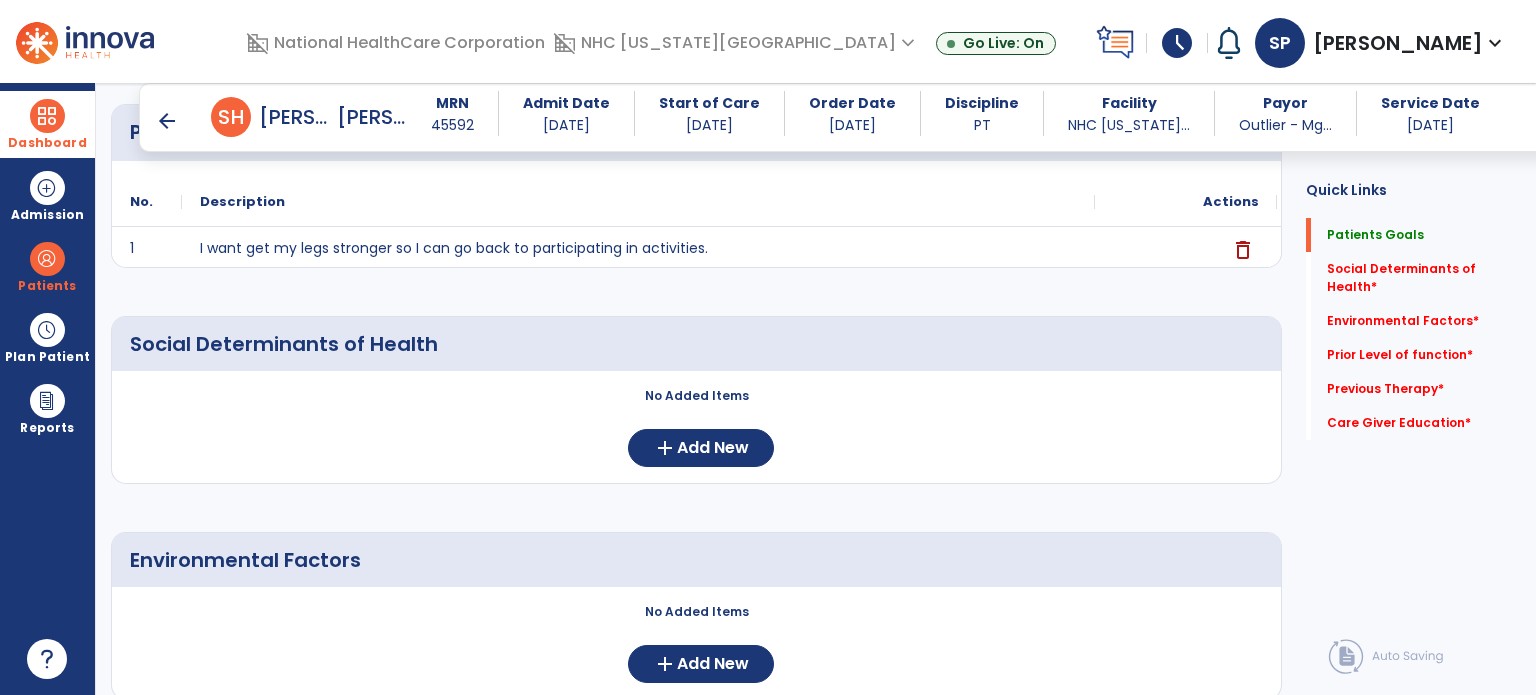 scroll, scrollTop: 312, scrollLeft: 0, axis: vertical 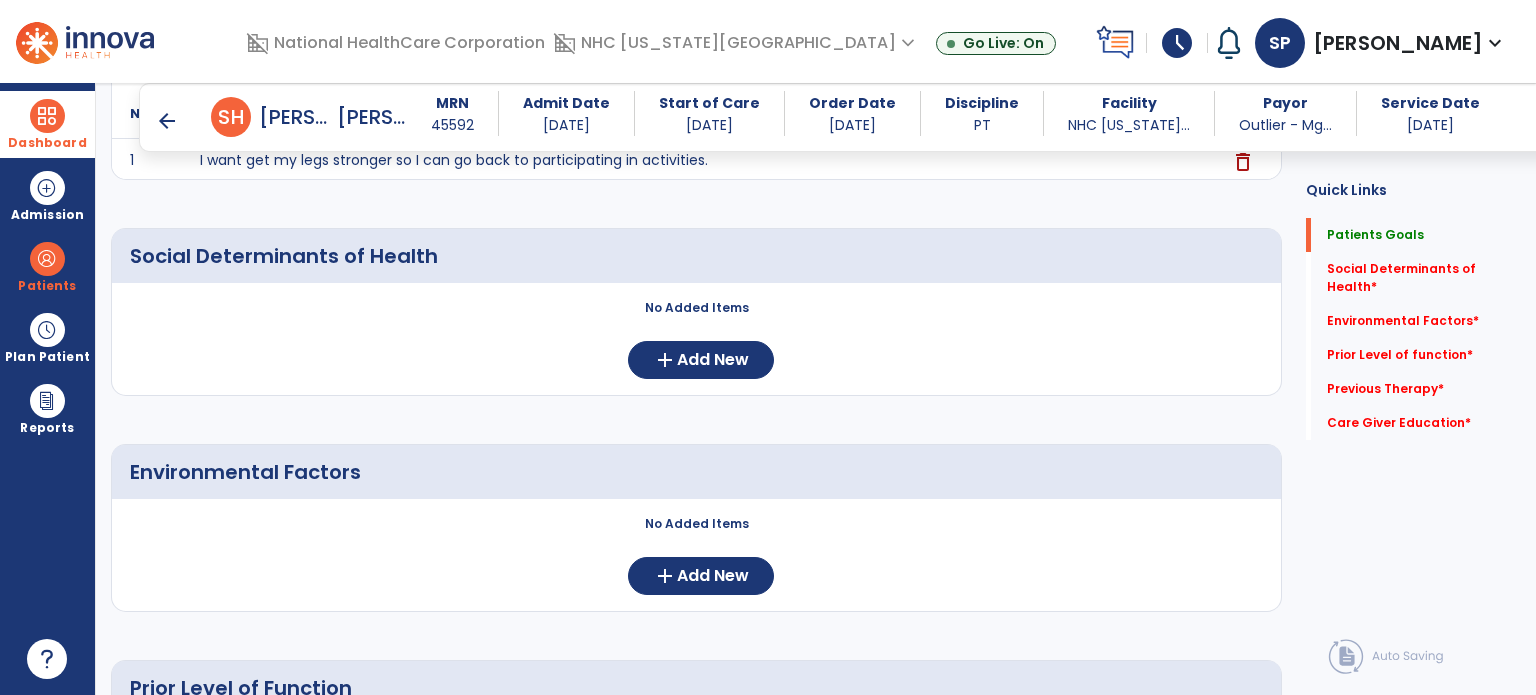 click on "No Added Items  add  Add New" 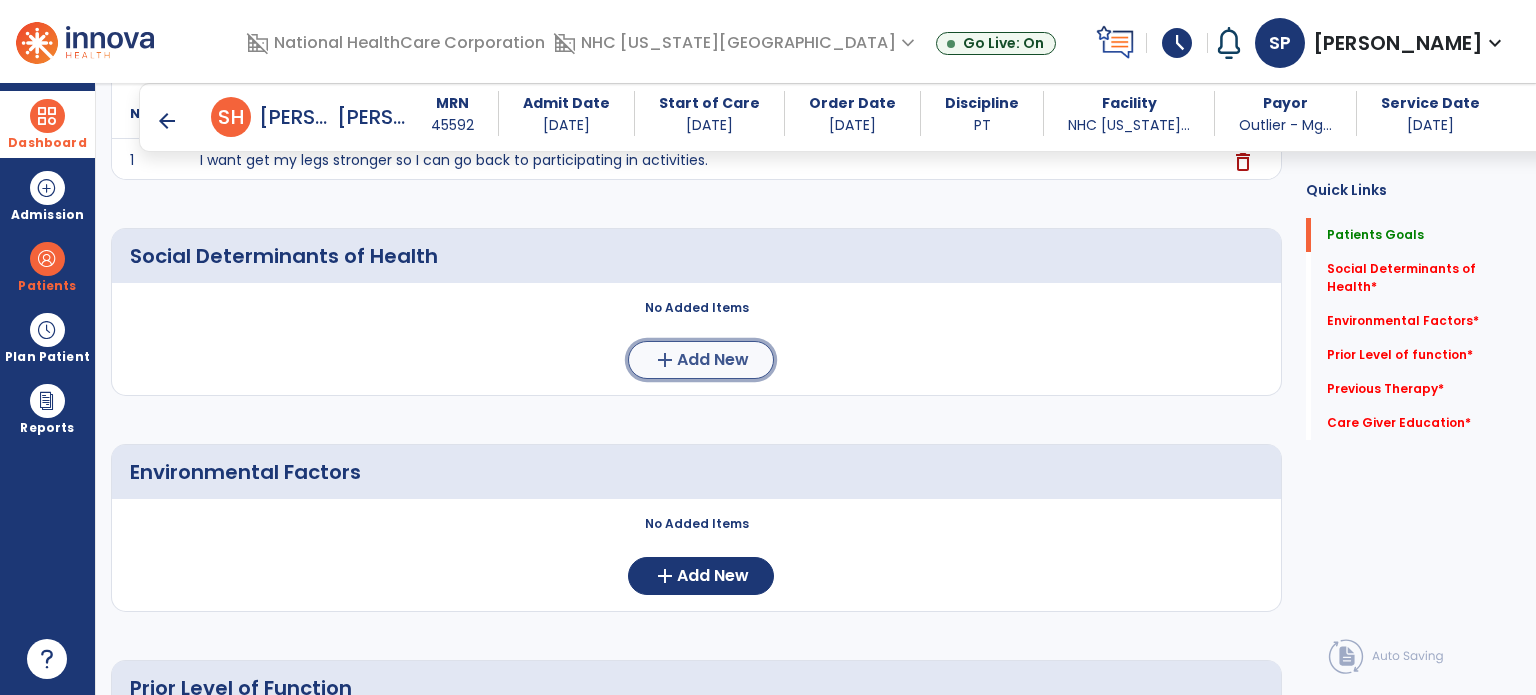 click on "Add New" 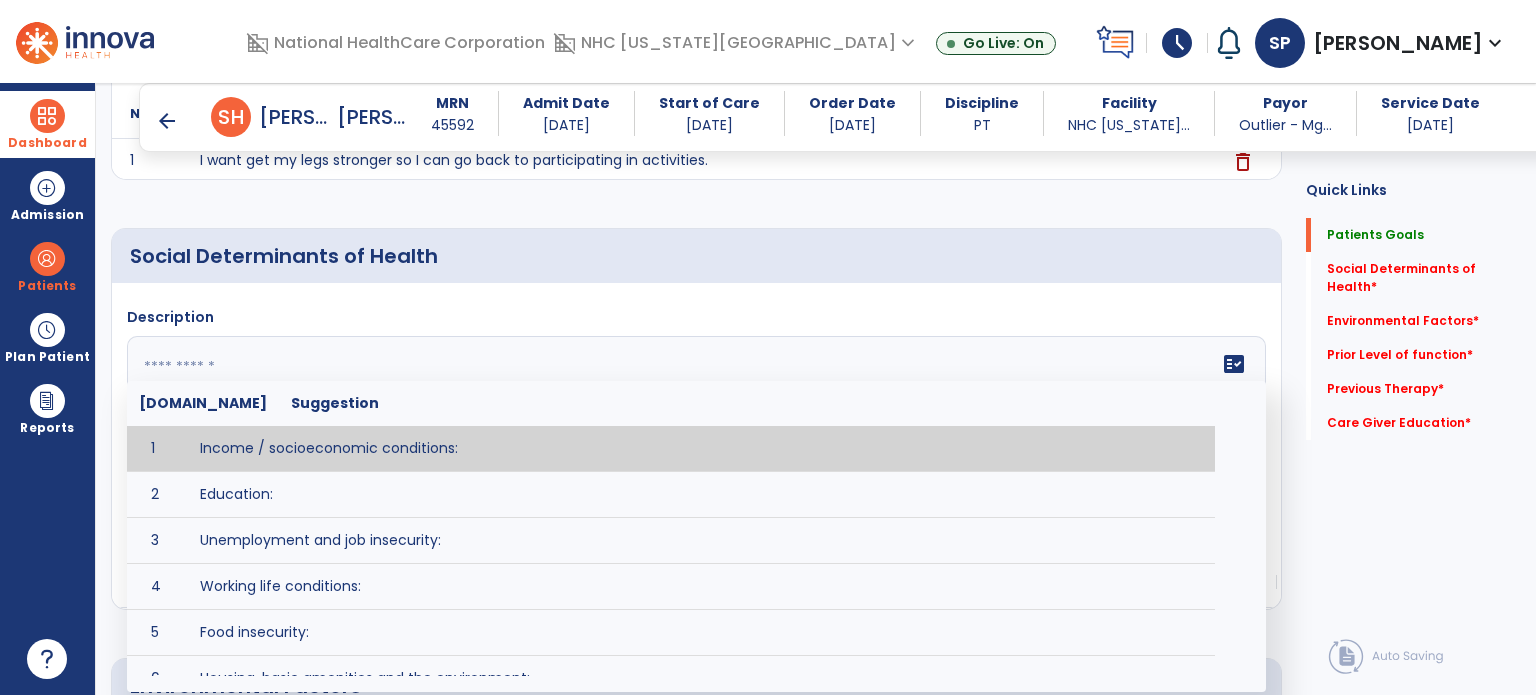 click 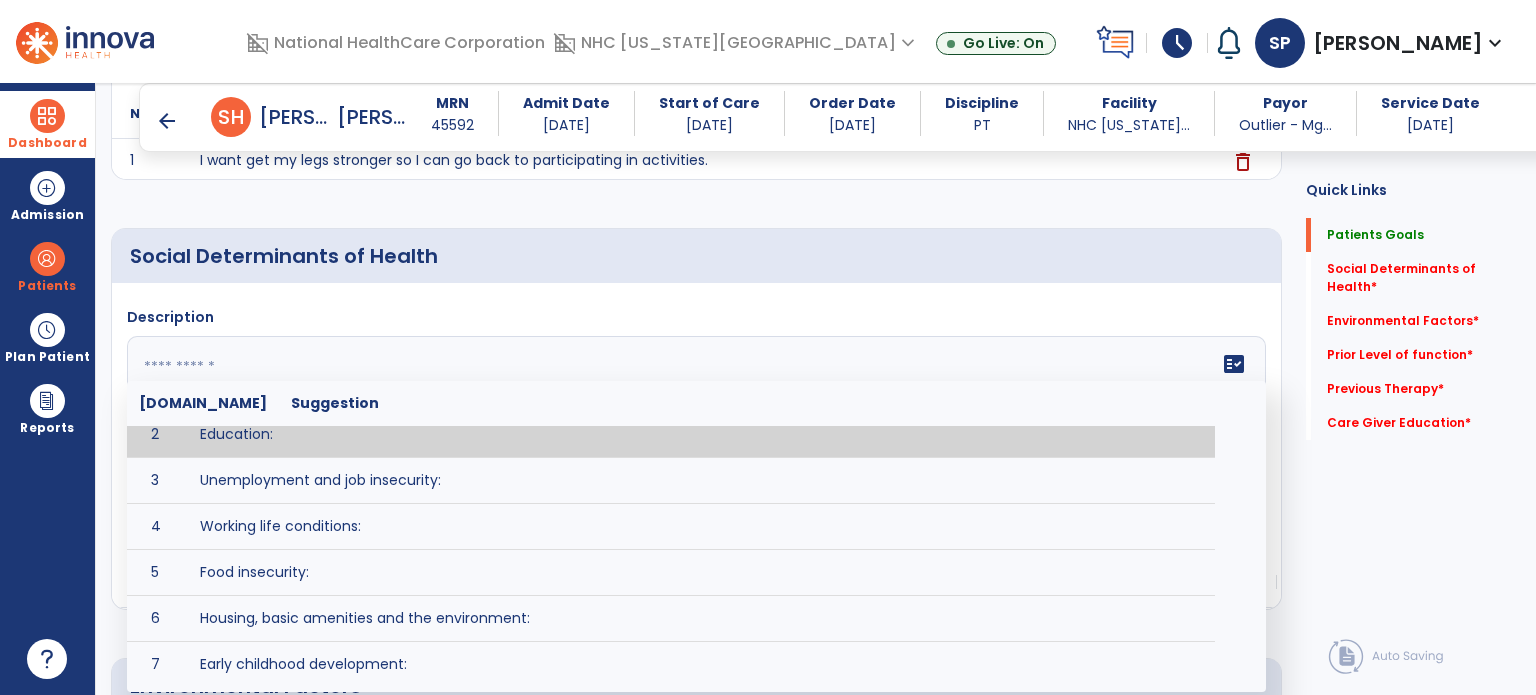 scroll, scrollTop: 104, scrollLeft: 0, axis: vertical 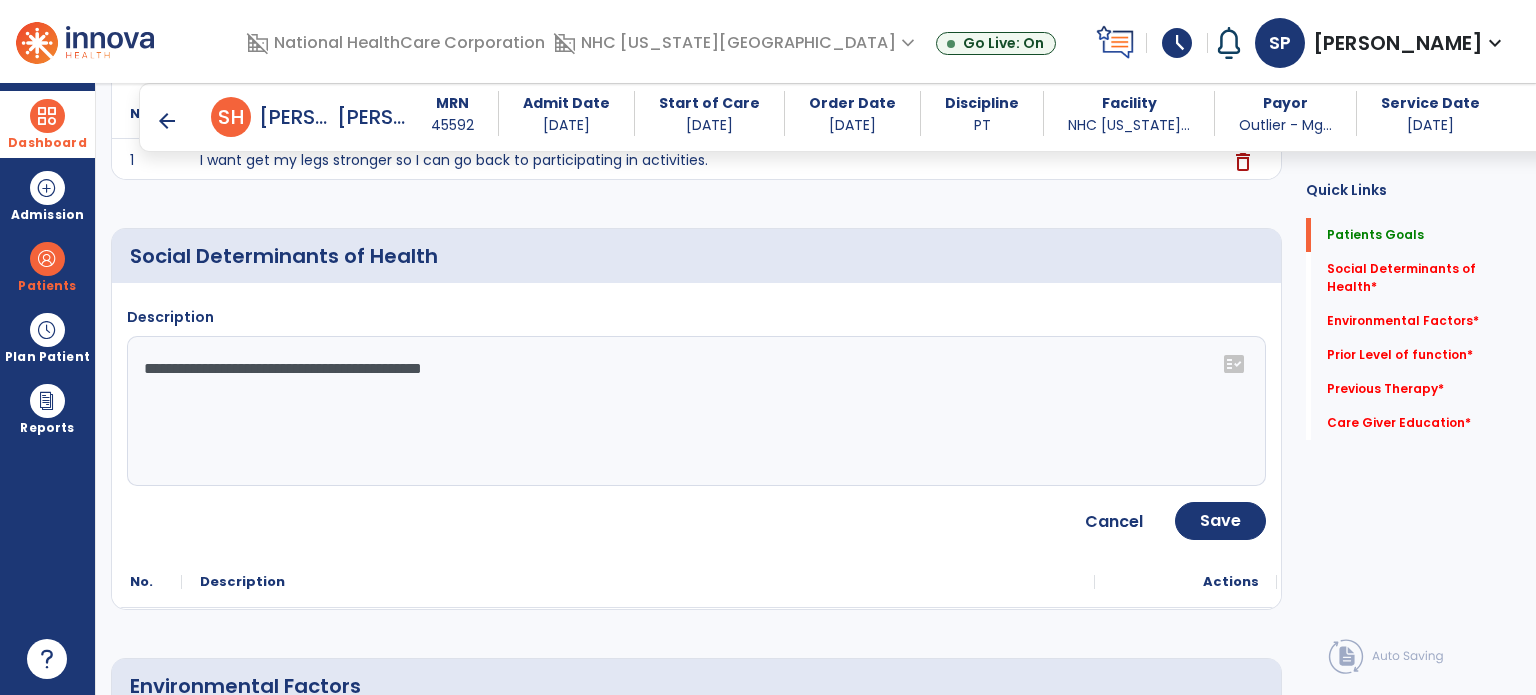click on "**********" 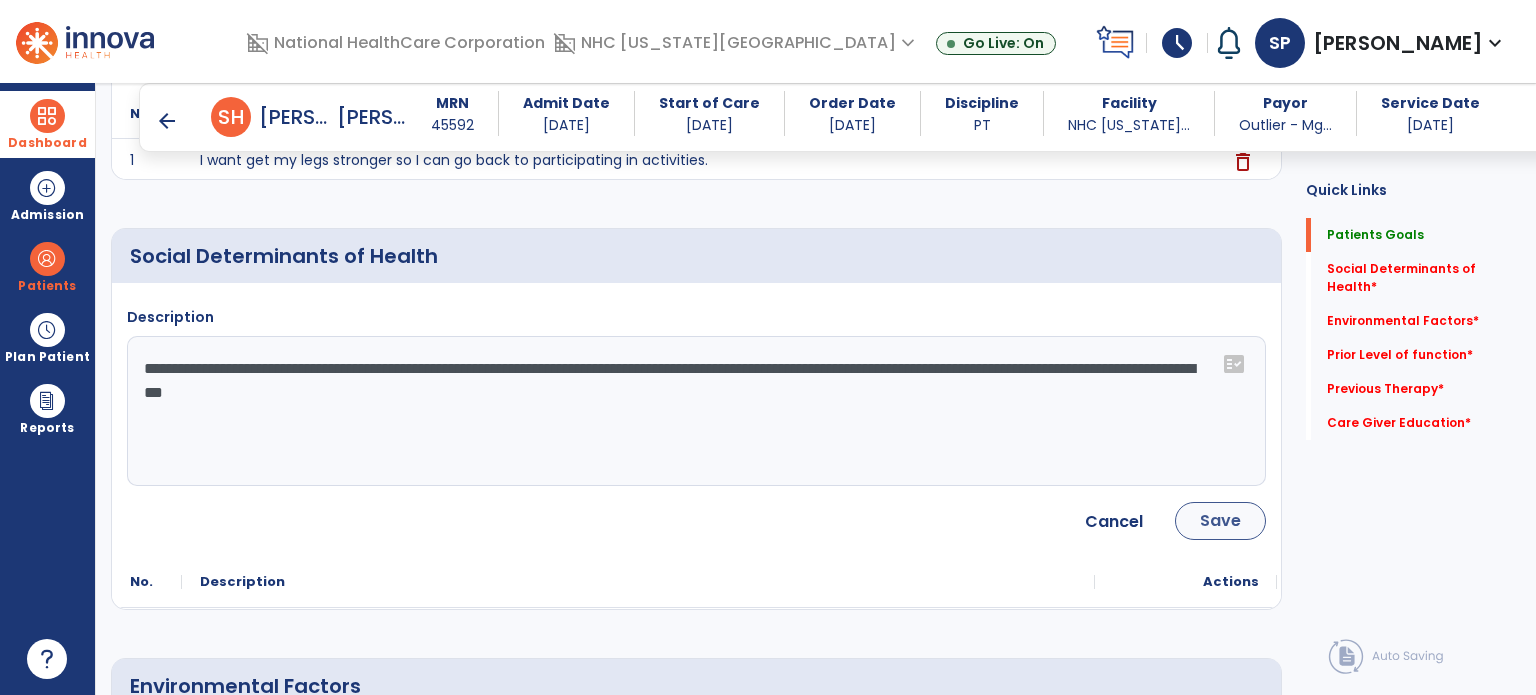 type on "**********" 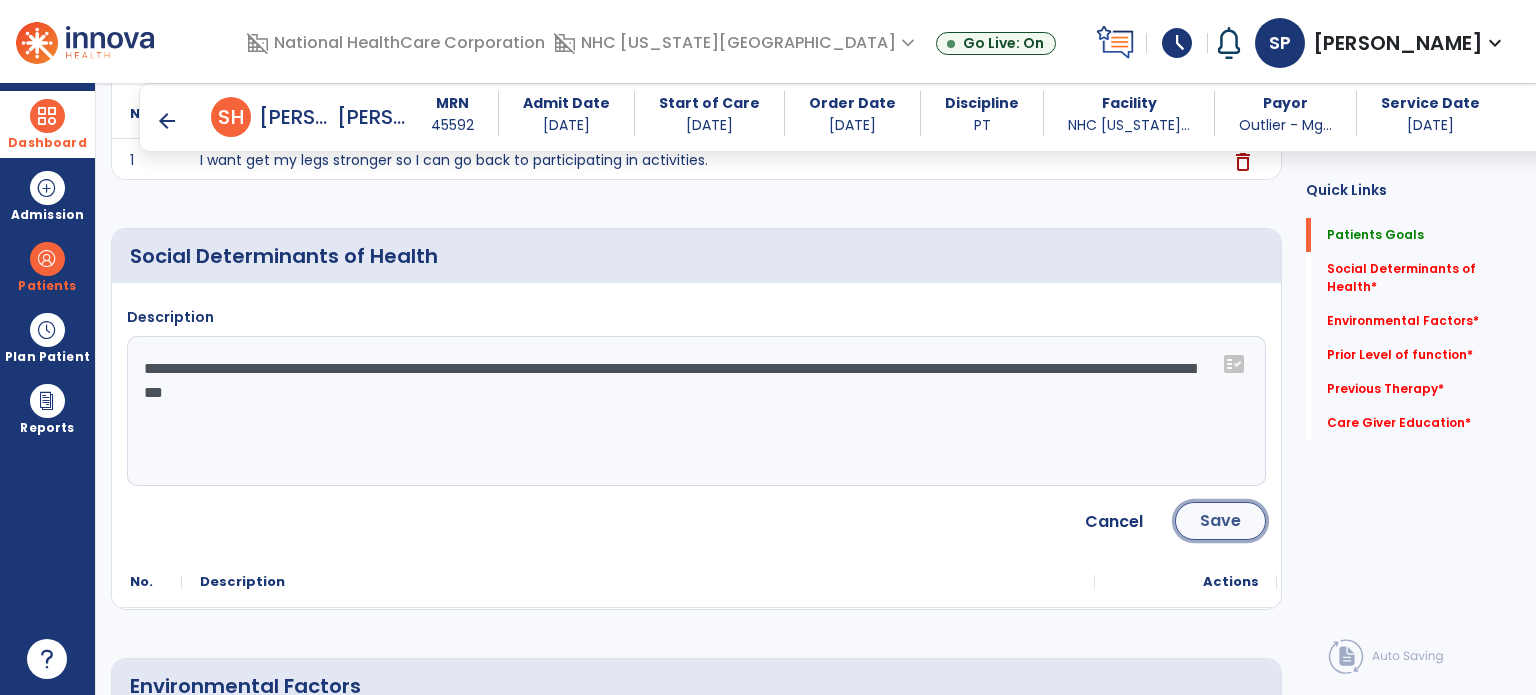 click on "Save" 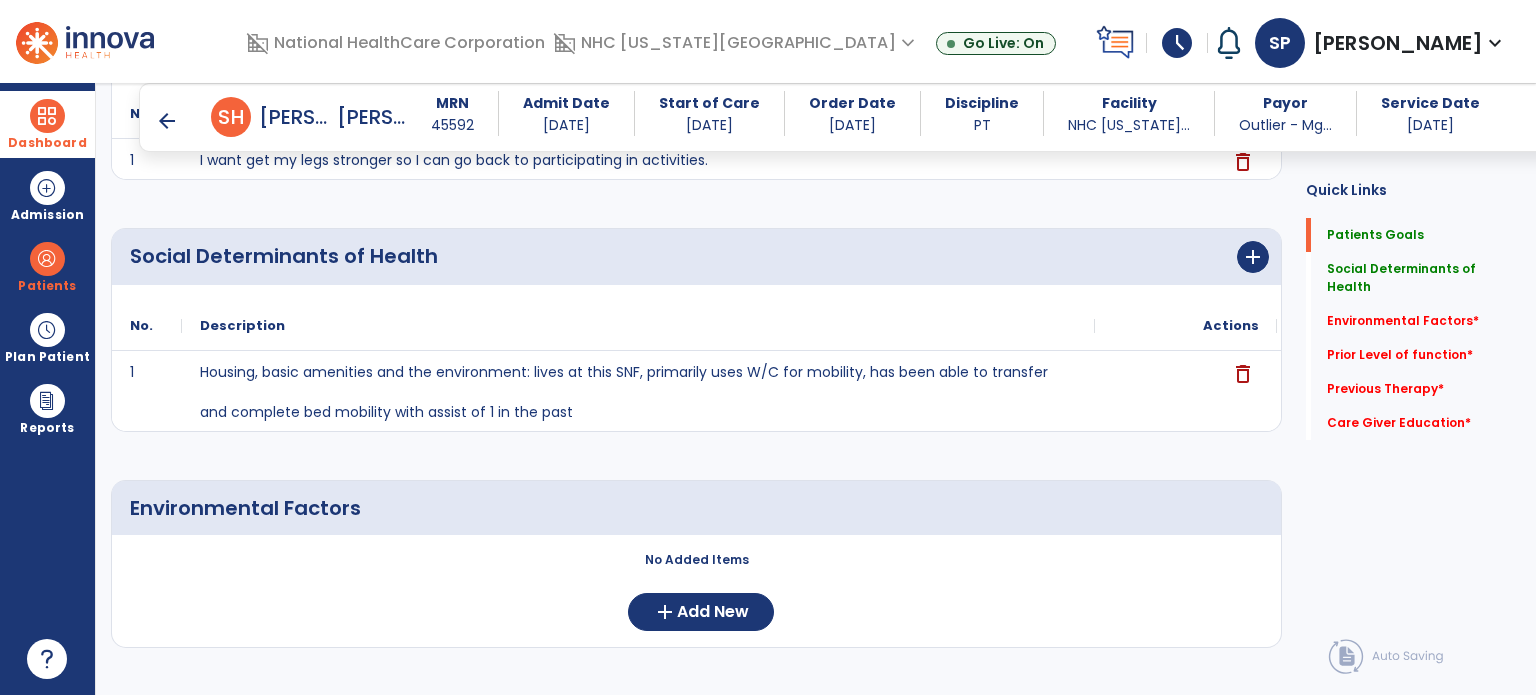 drag, startPoint x: 1527, startPoint y: 347, endPoint x: 1535, endPoint y: 459, distance: 112.28535 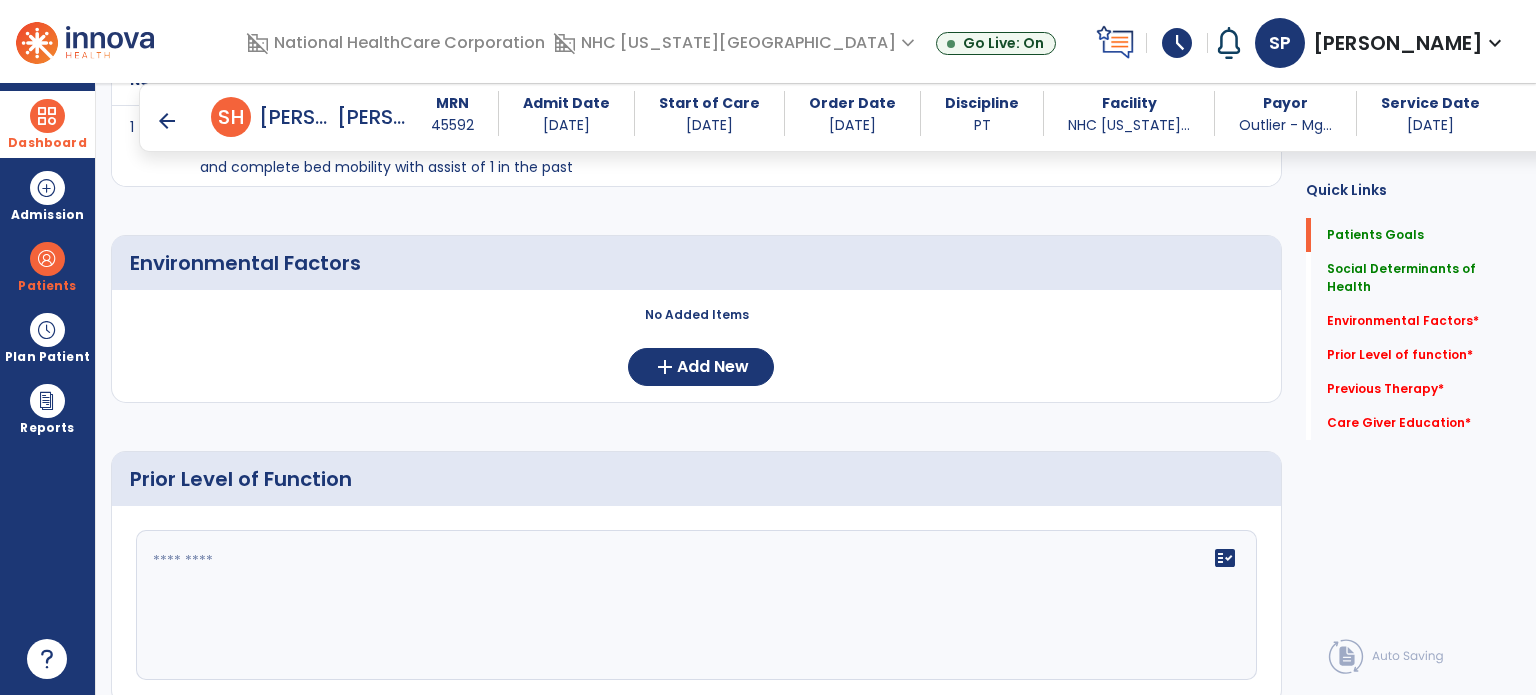 scroll, scrollTop: 553, scrollLeft: 0, axis: vertical 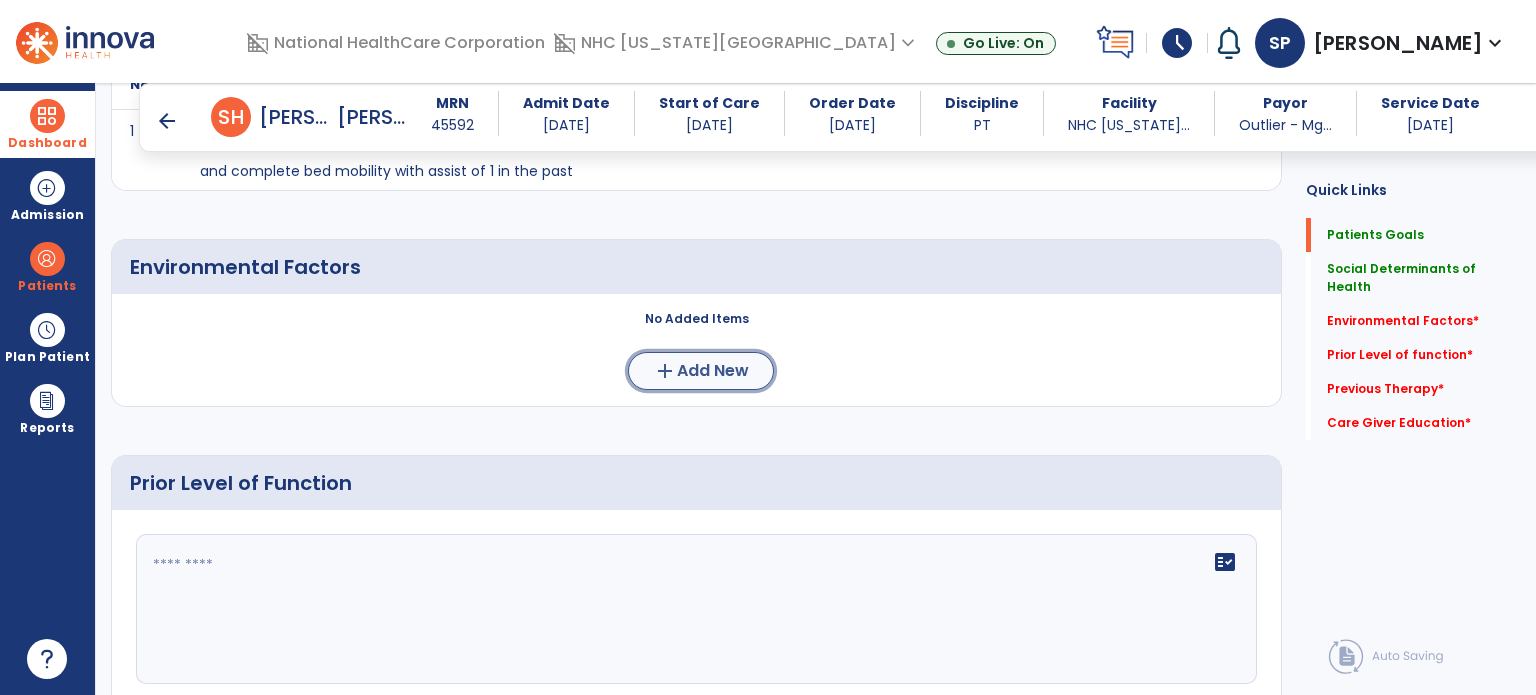 click on "Add New" 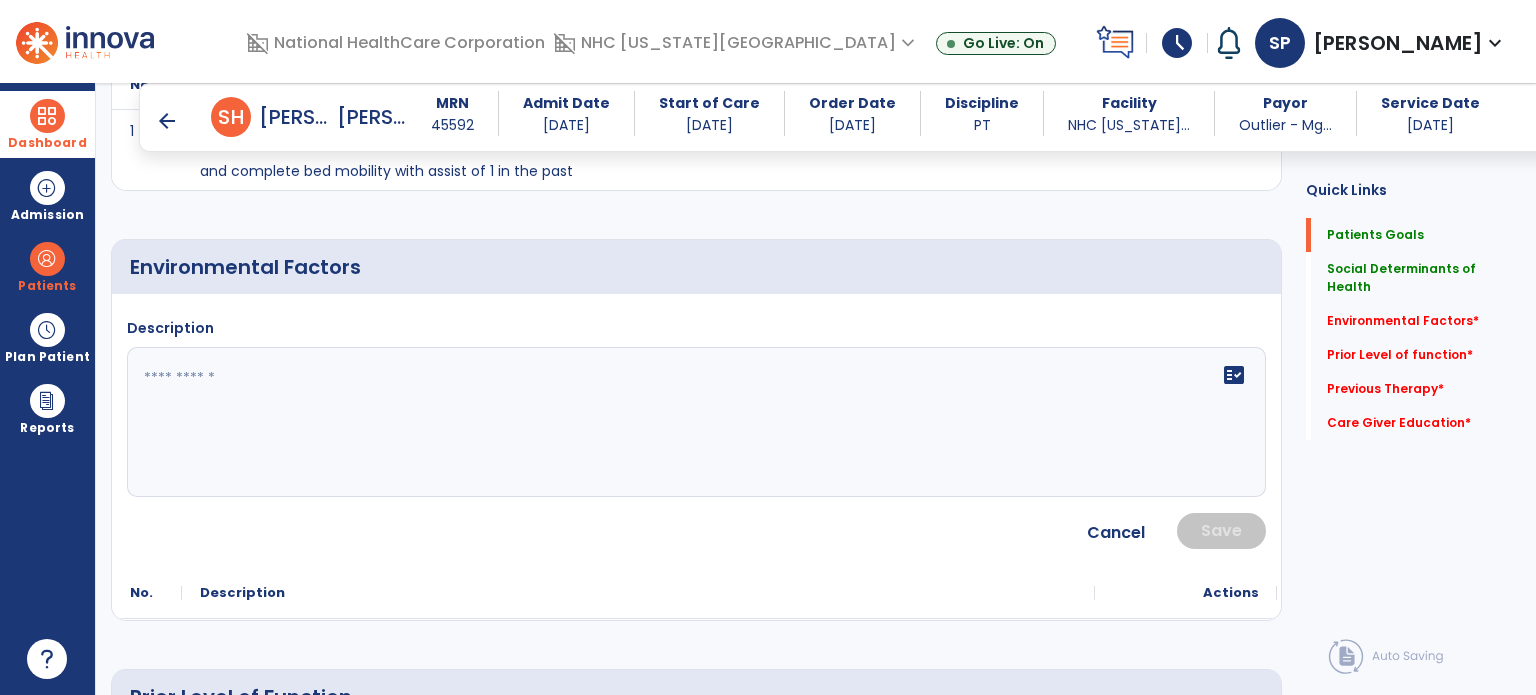 click 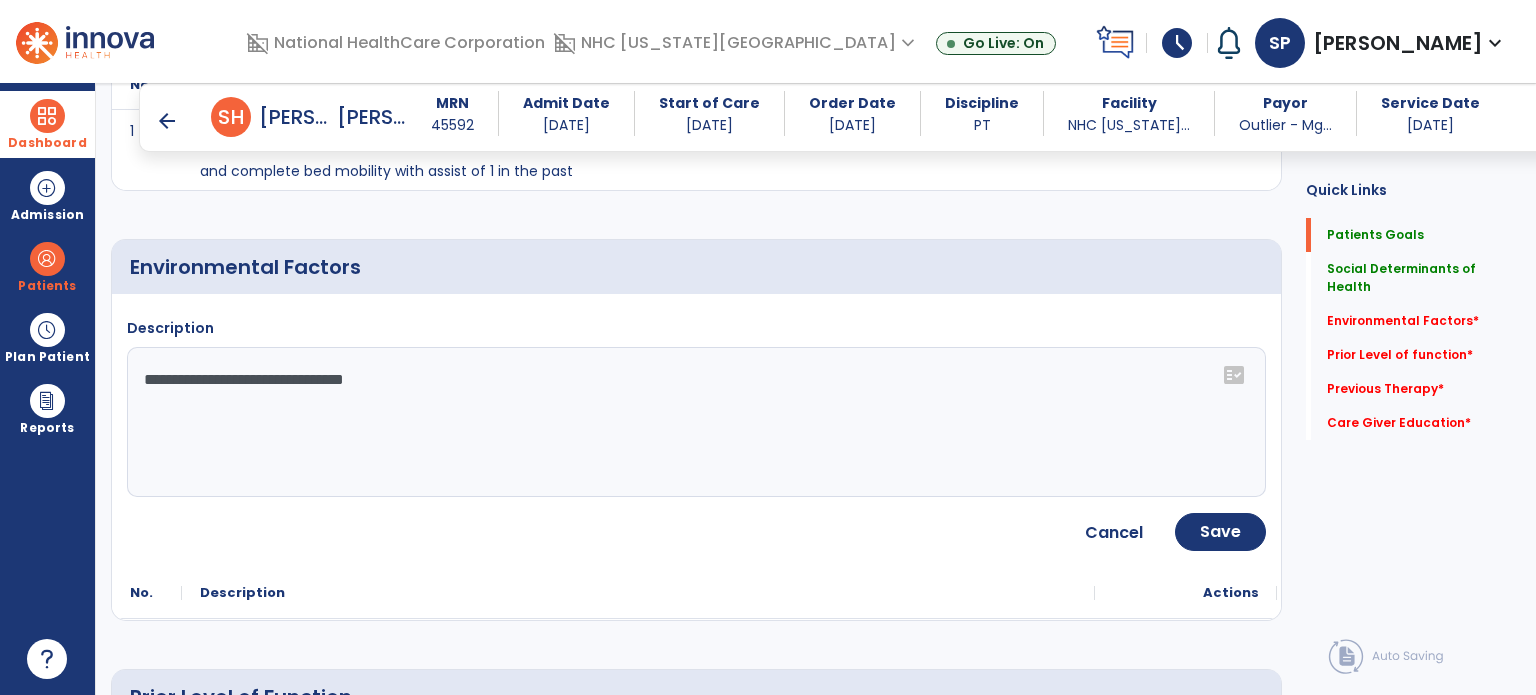 click on "**********" 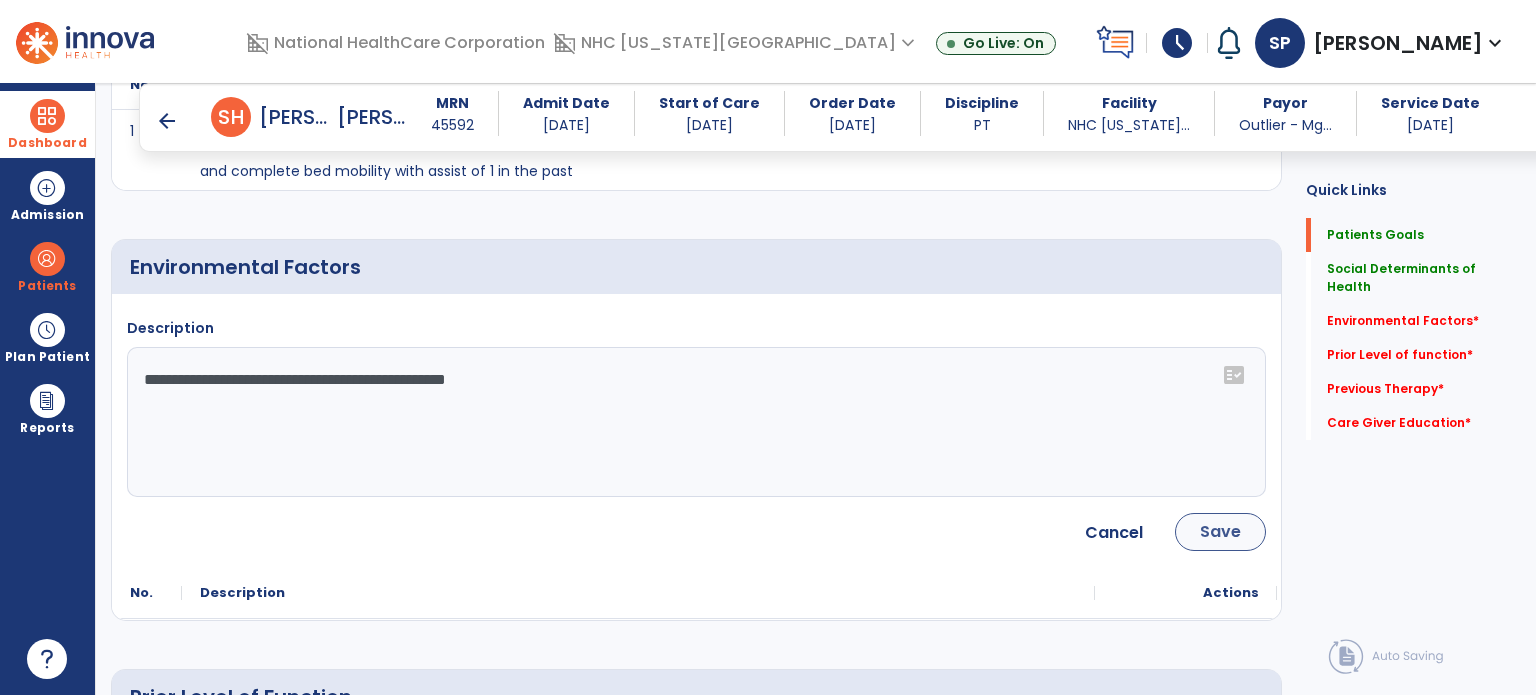 type on "**********" 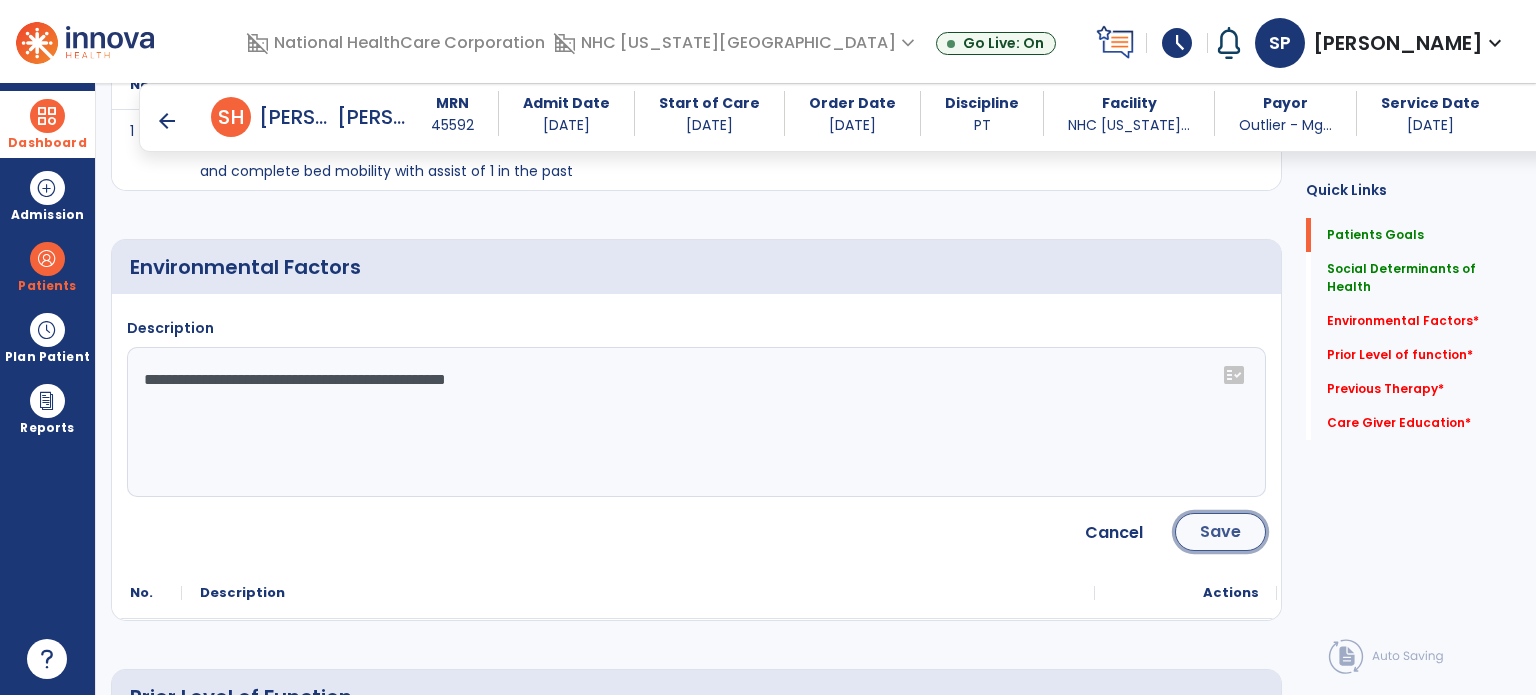 click on "Save" 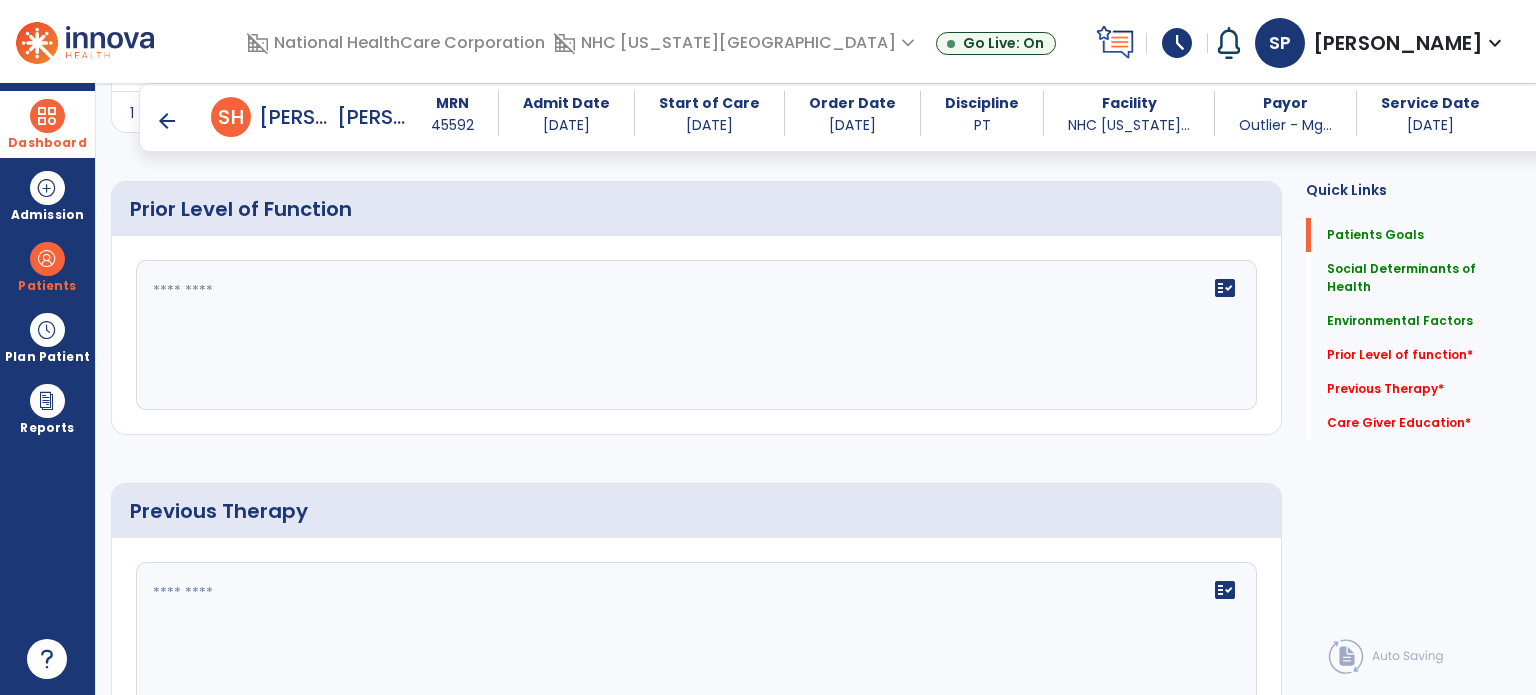 scroll, scrollTop: 824, scrollLeft: 0, axis: vertical 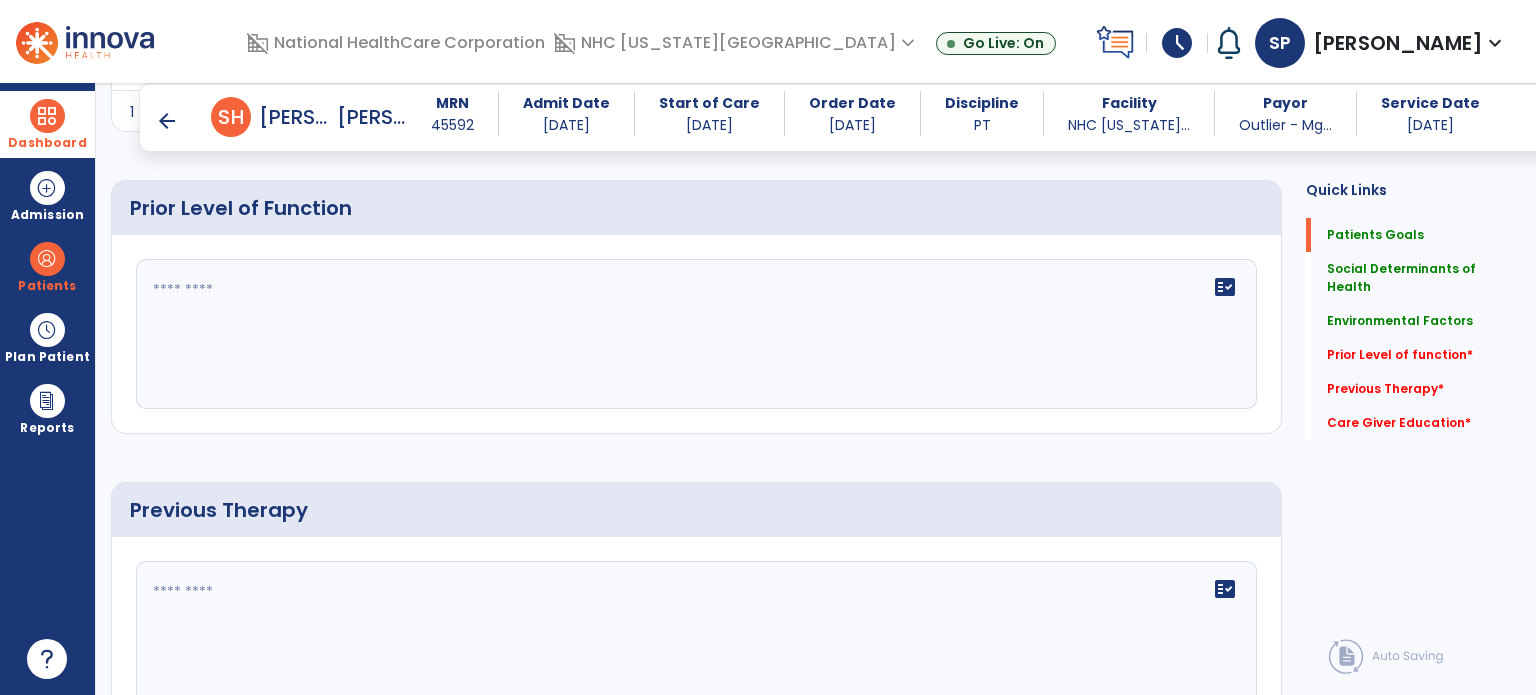 click on "fact_check" 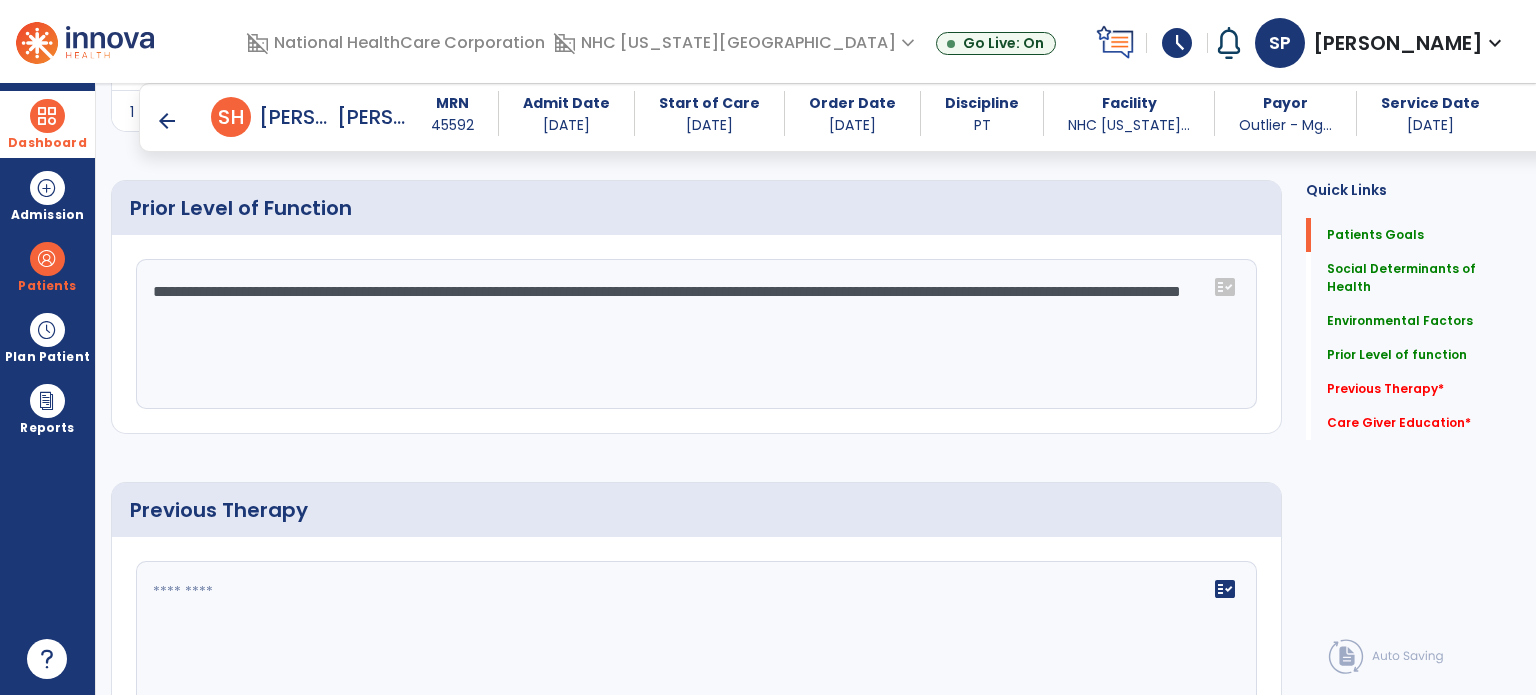 scroll, scrollTop: 824, scrollLeft: 0, axis: vertical 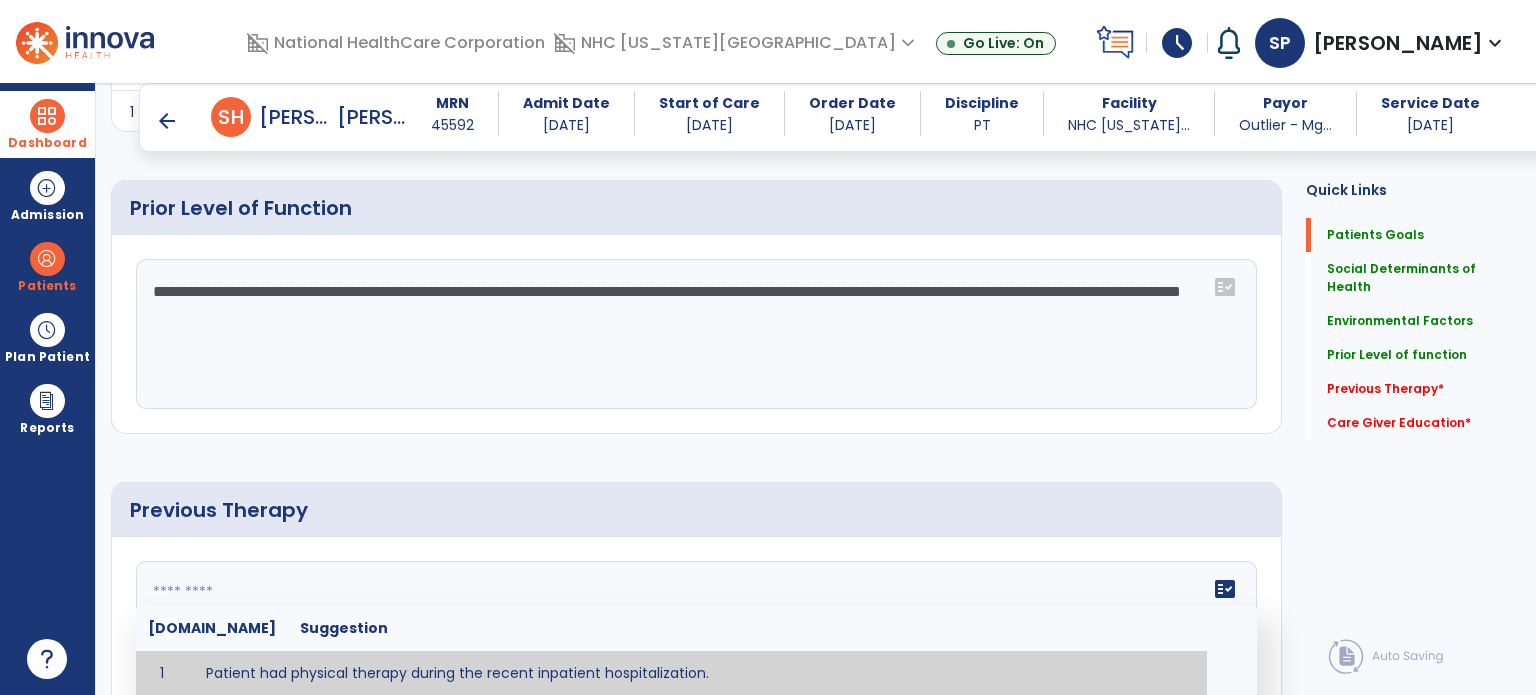 click on "fact_check  [DOMAIN_NAME] Suggestion 1 Patient had physical therapy during the recent inpatient hospitalization. 2 Patient has not received Physical Therapy for this current medical condition in the past year. 3 Prior Physical Therapy received on [DATE] for ___________. 4 Prior Physical Therapy for [CONDITION] included [TYPE of THERAPY] in [MONTH/YEAR] with good results. 5 Patient has not received Physical Therapy for this current medical condition in the past year and had yet to achieve LTGs prior to being hospitalized. 6 Prior to this recent hospitalization, the patient had been on therapy case load for [TIME]and was still working to achieve LTGs before being hospitalized." 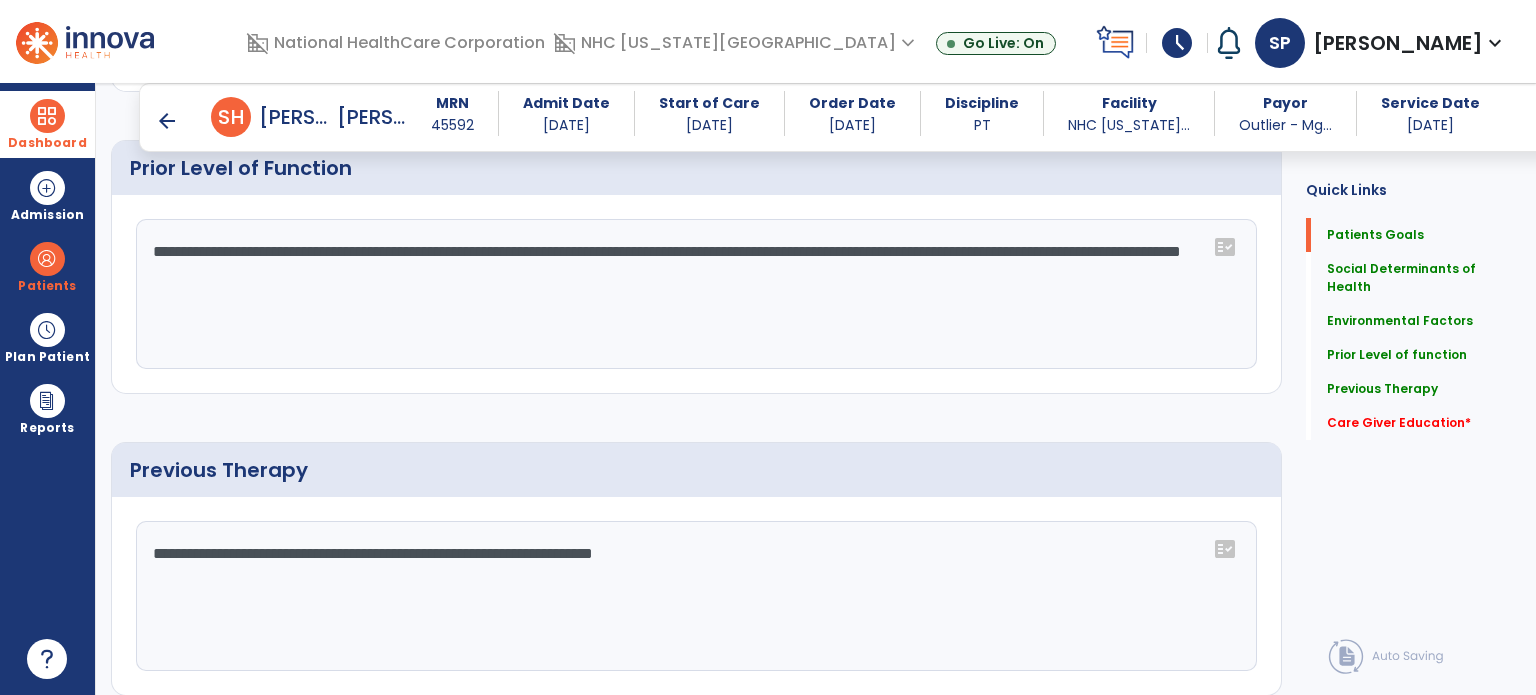 scroll, scrollTop: 824, scrollLeft: 0, axis: vertical 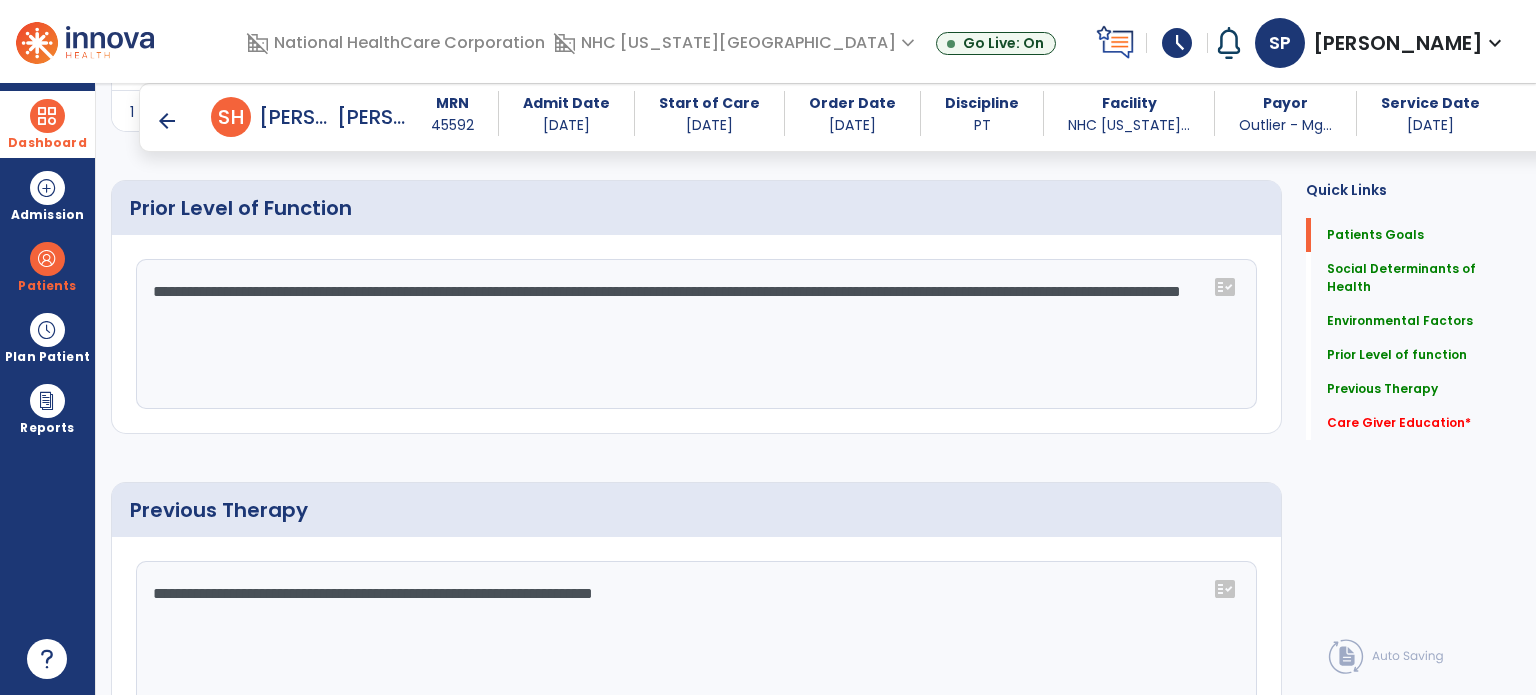 drag, startPoint x: 722, startPoint y: 609, endPoint x: 391, endPoint y: 629, distance: 331.60367 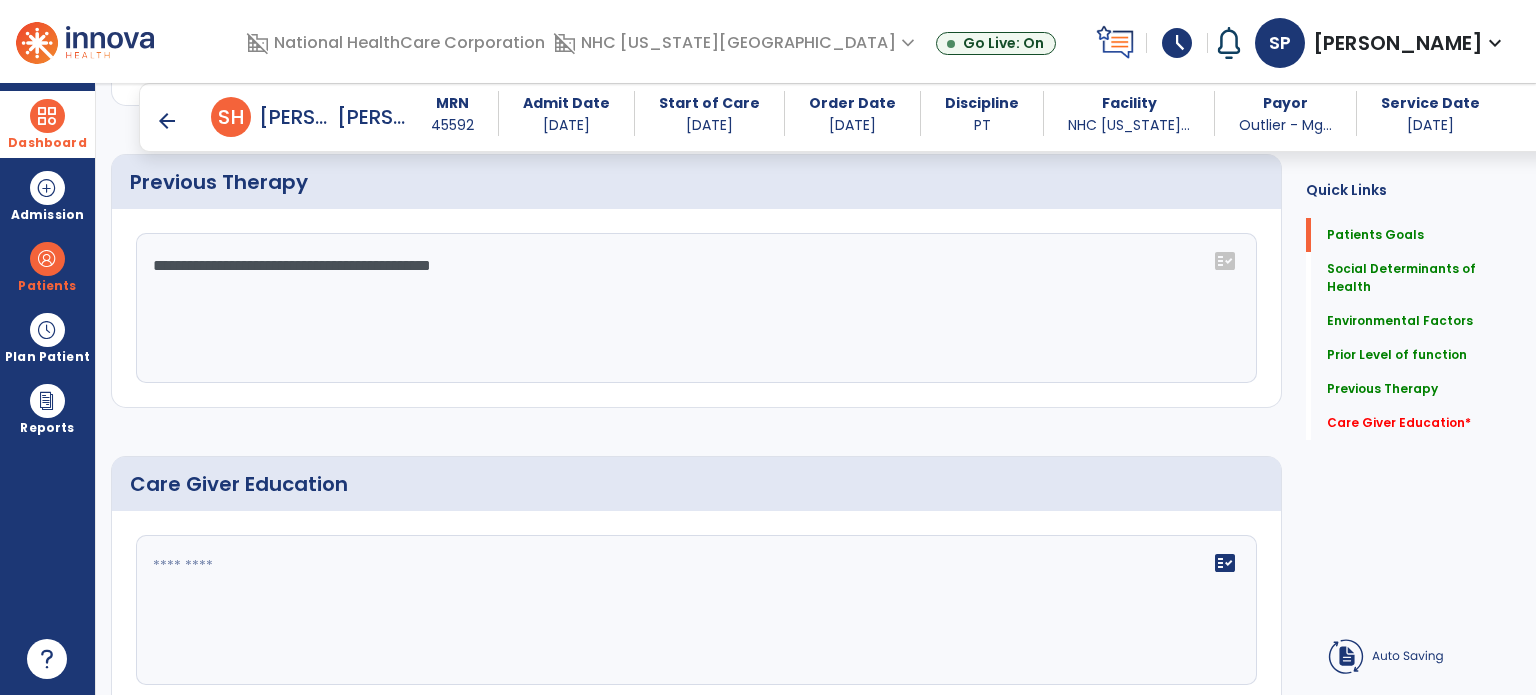 scroll, scrollTop: 1232, scrollLeft: 0, axis: vertical 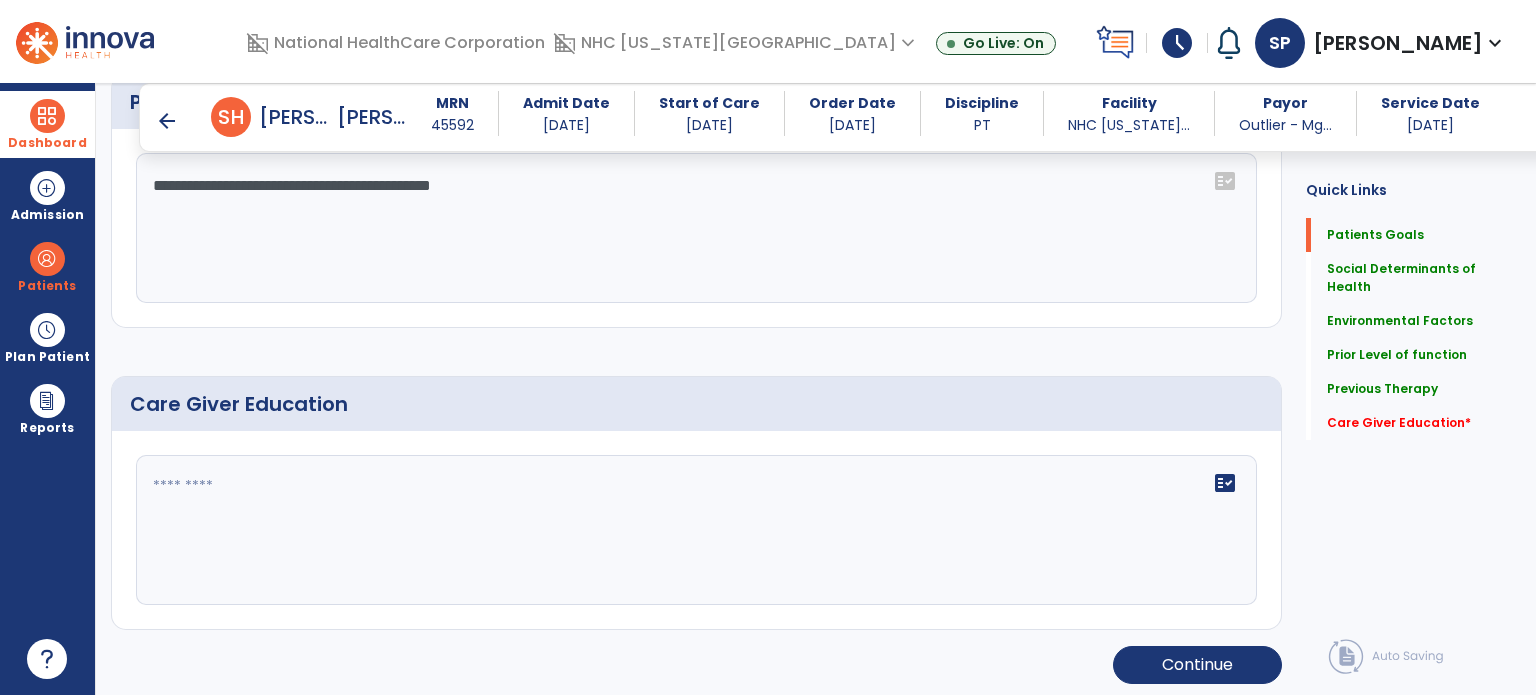 type on "**********" 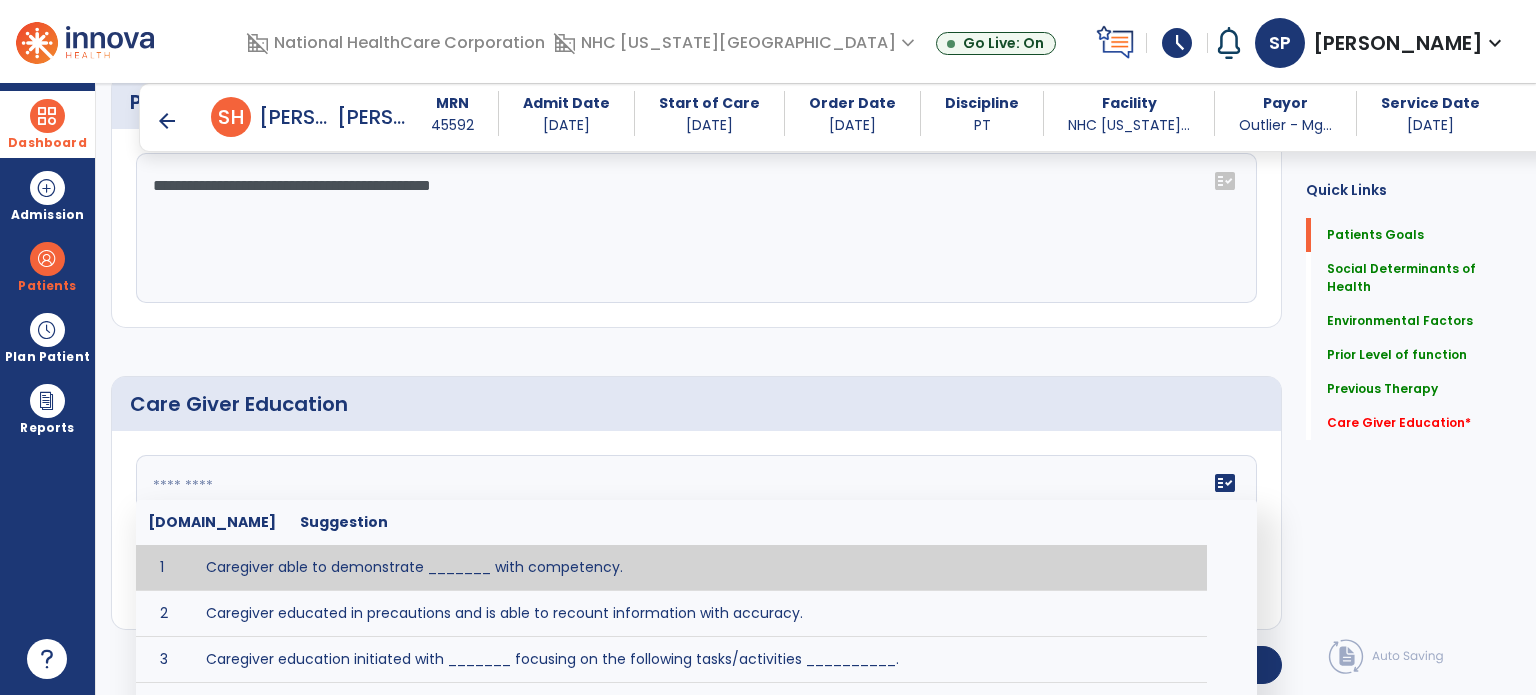 click on "fact_check  [DOMAIN_NAME] Suggestion 1 Caregiver able to demonstrate _______ with competency. 2 Caregiver educated in precautions and is able to recount information with accuracy. 3 Caregiver education initiated with _______ focusing on the following tasks/activities __________. 4 Home exercise program initiated with caregiver focusing on __________. 5 Patient educated in precautions and is able to recount information with [VALUE]% accuracy." 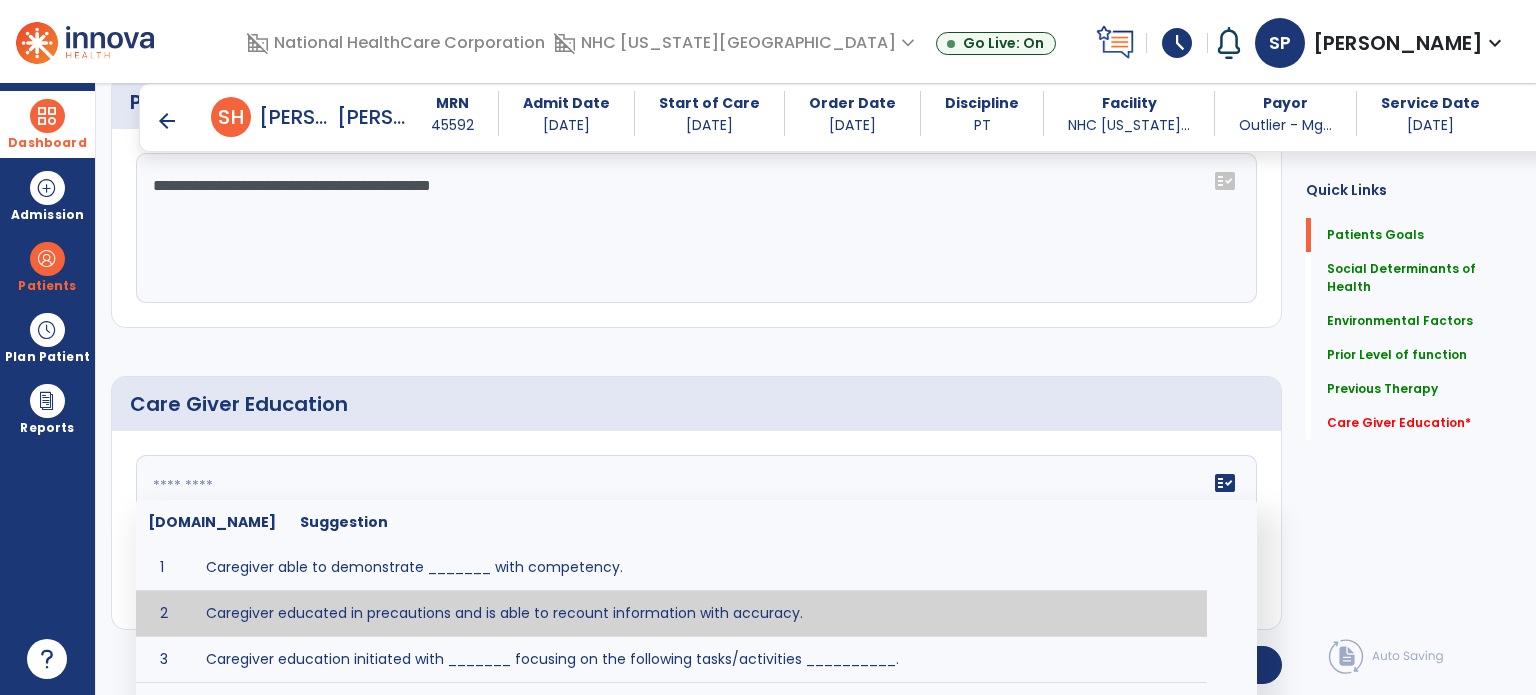 type on "**********" 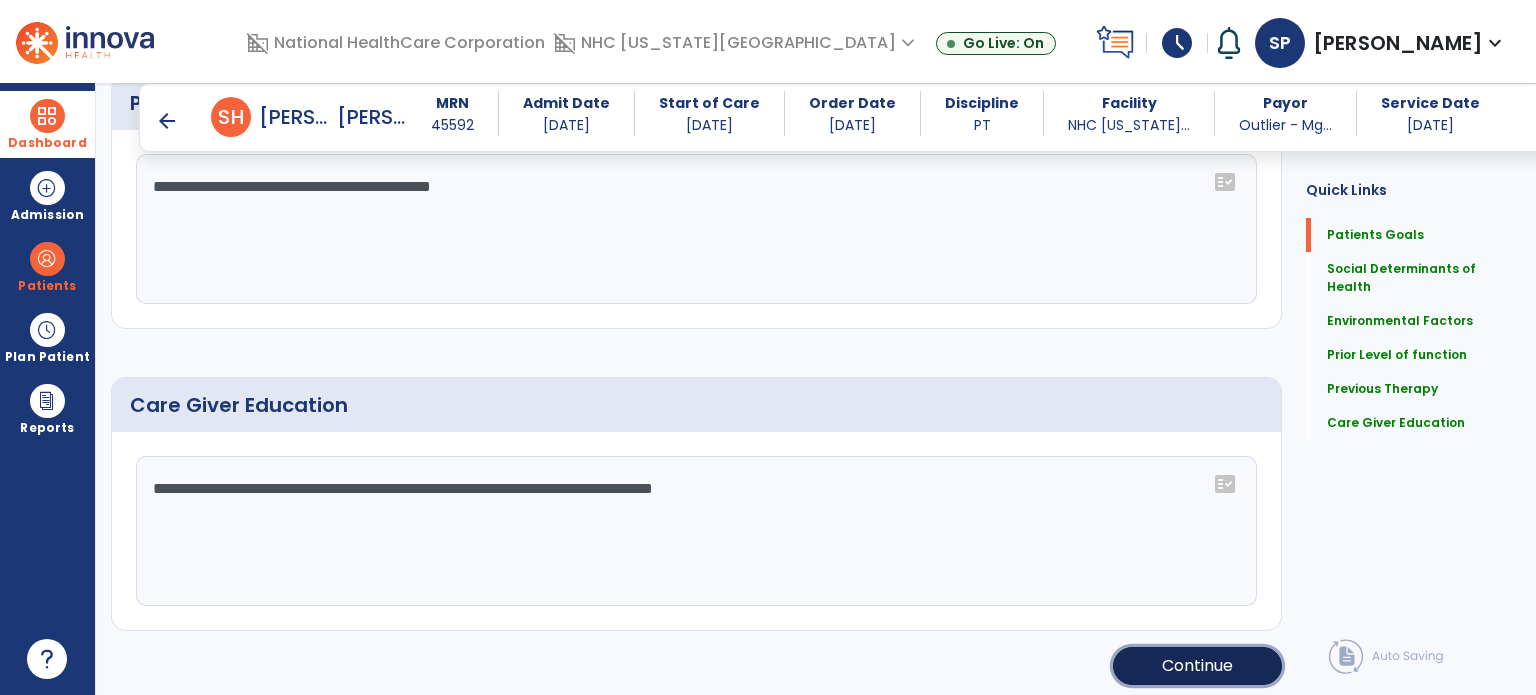 click on "Continue" 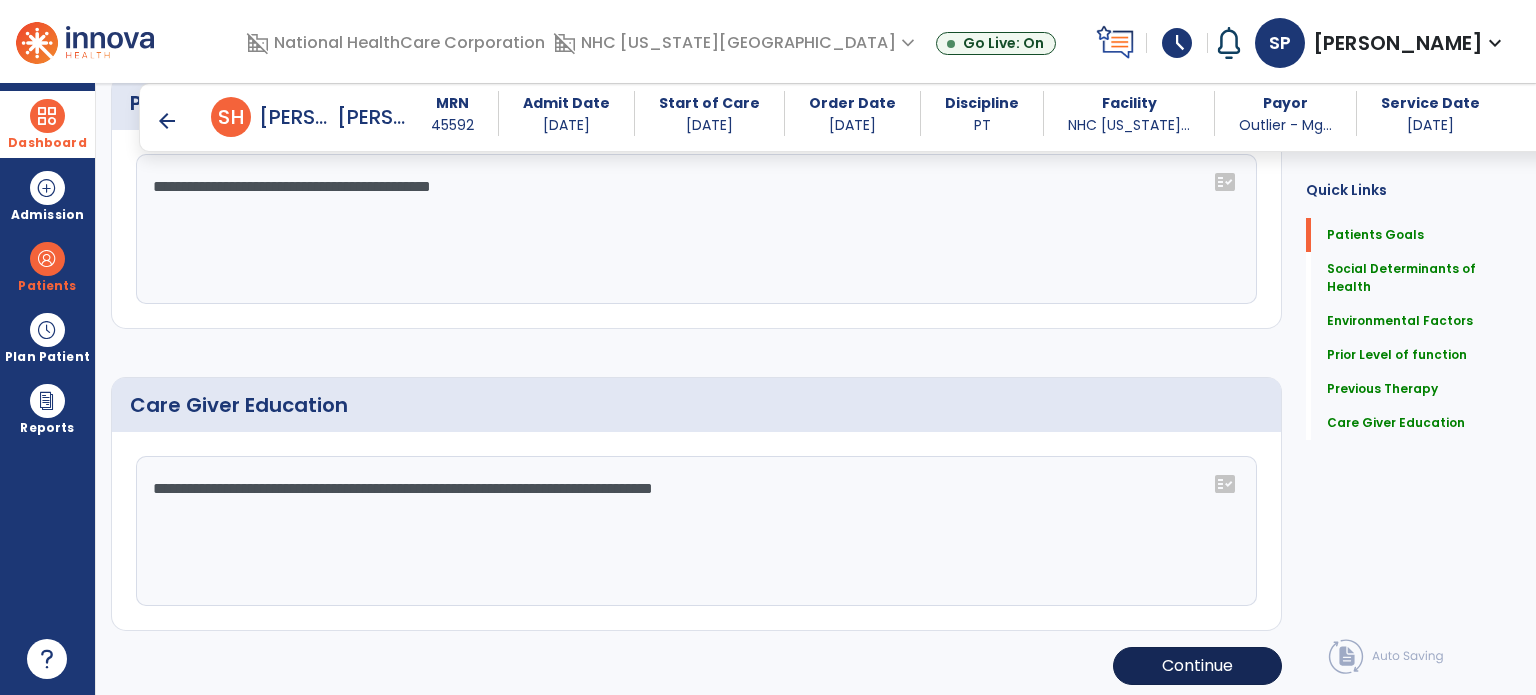 scroll, scrollTop: 252, scrollLeft: 0, axis: vertical 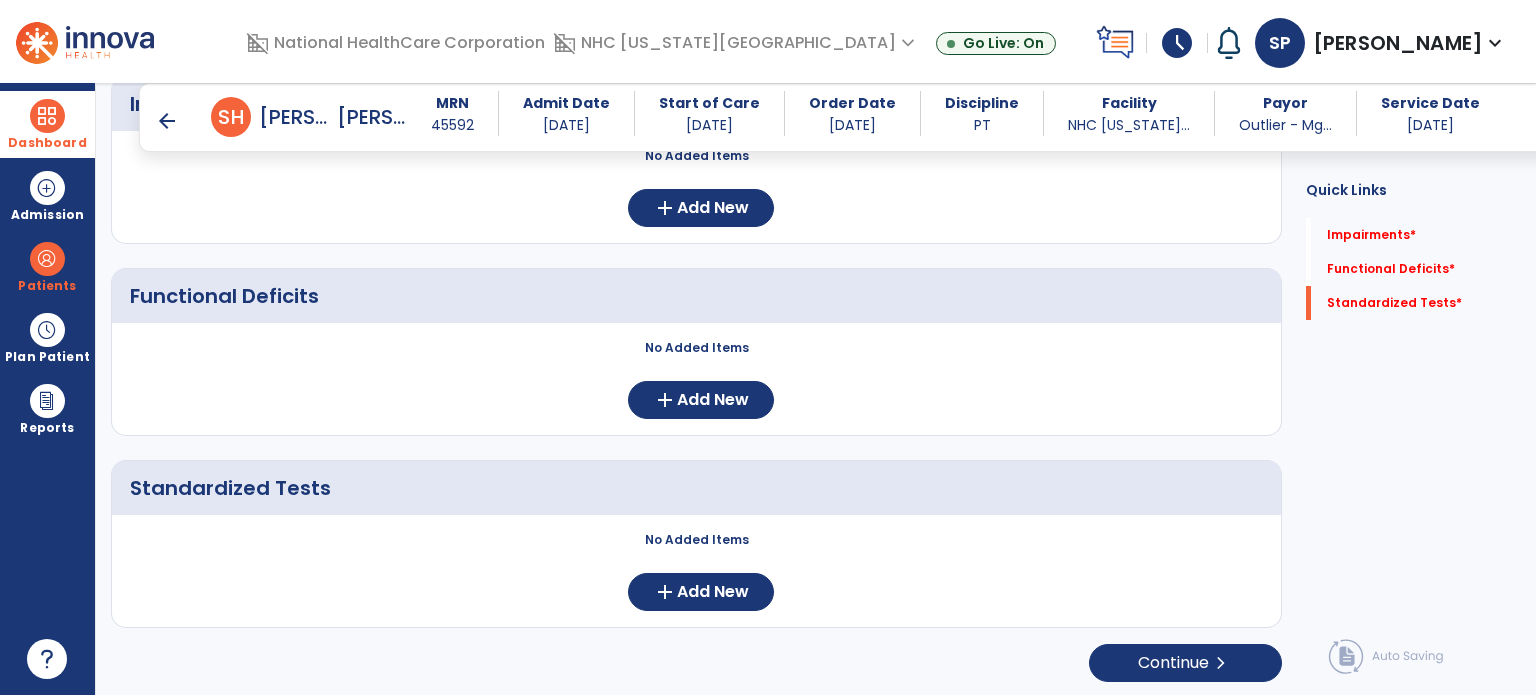drag, startPoint x: 1516, startPoint y: 293, endPoint x: 1516, endPoint y: 247, distance: 46 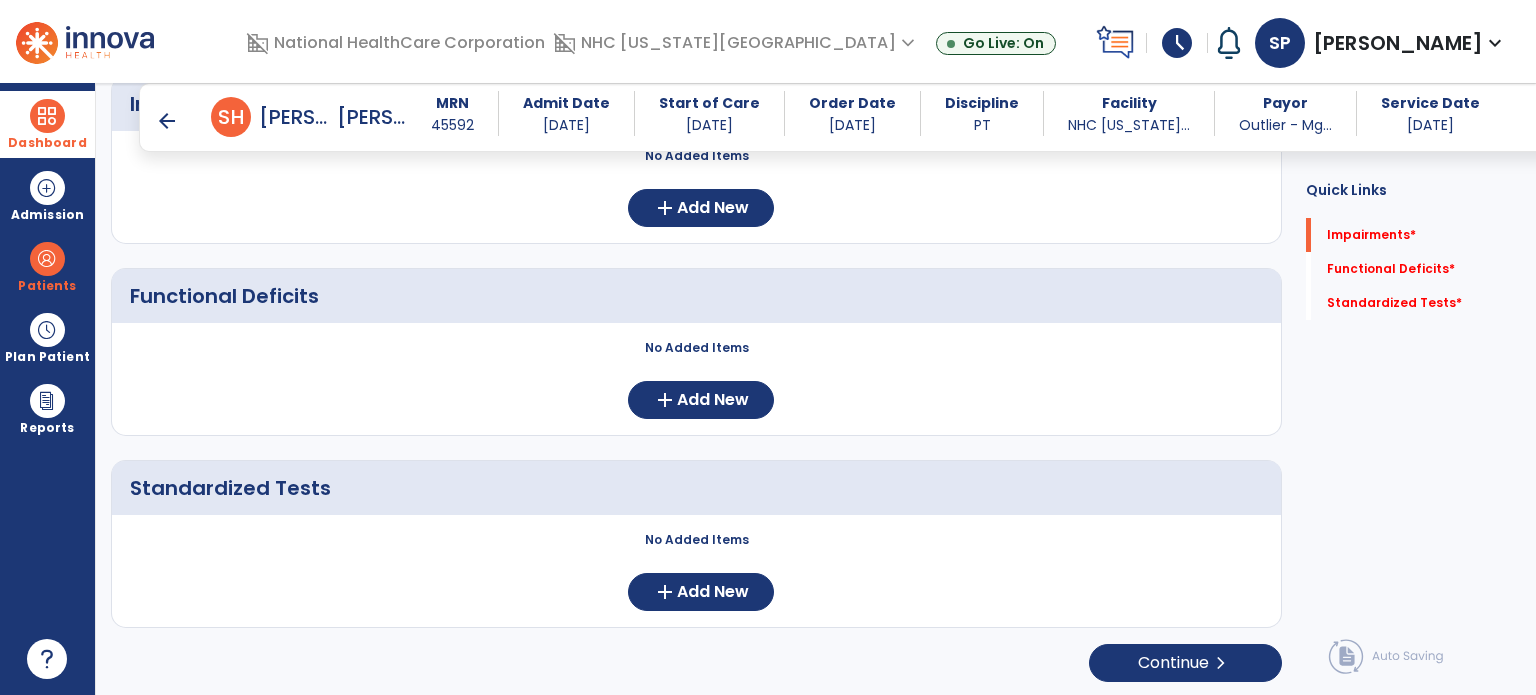 scroll, scrollTop: 0, scrollLeft: 0, axis: both 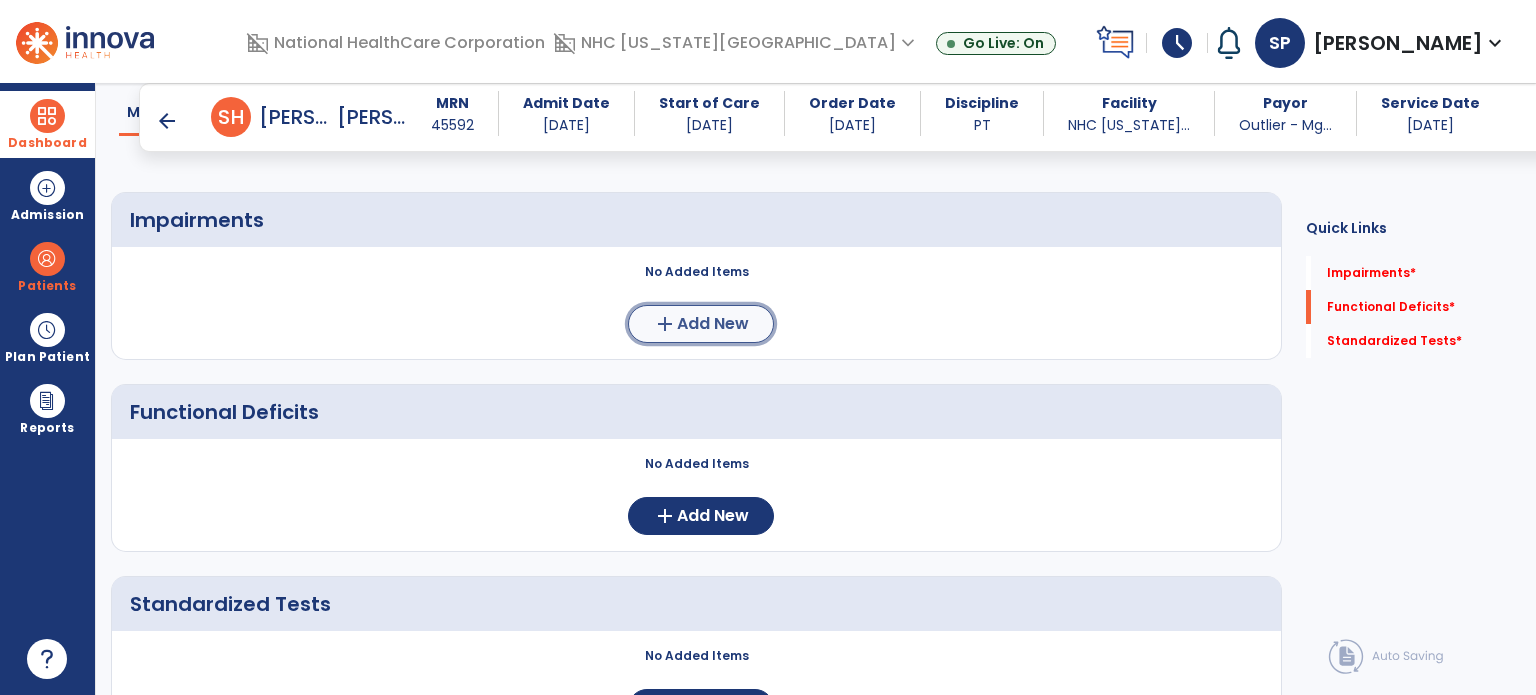 click on "Add New" 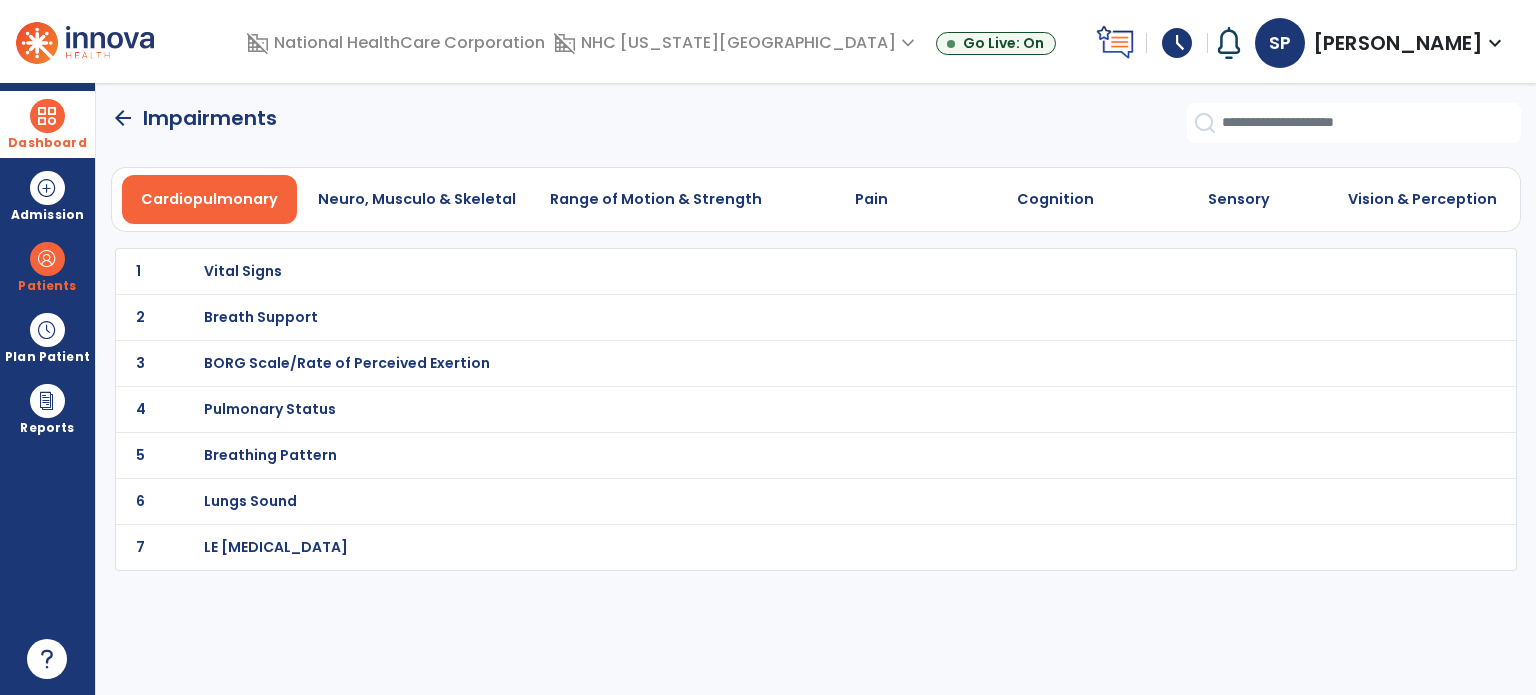 scroll, scrollTop: 0, scrollLeft: 0, axis: both 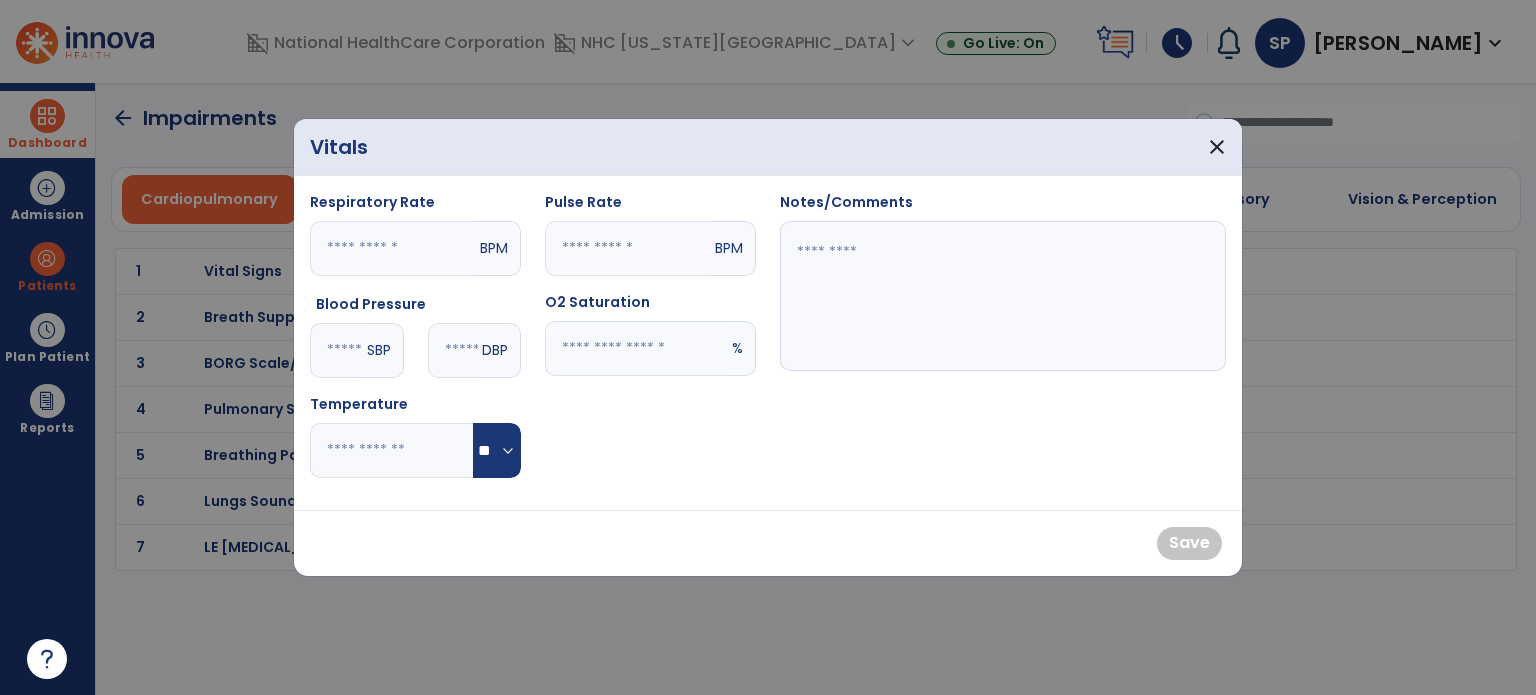 click at bounding box center (628, 248) 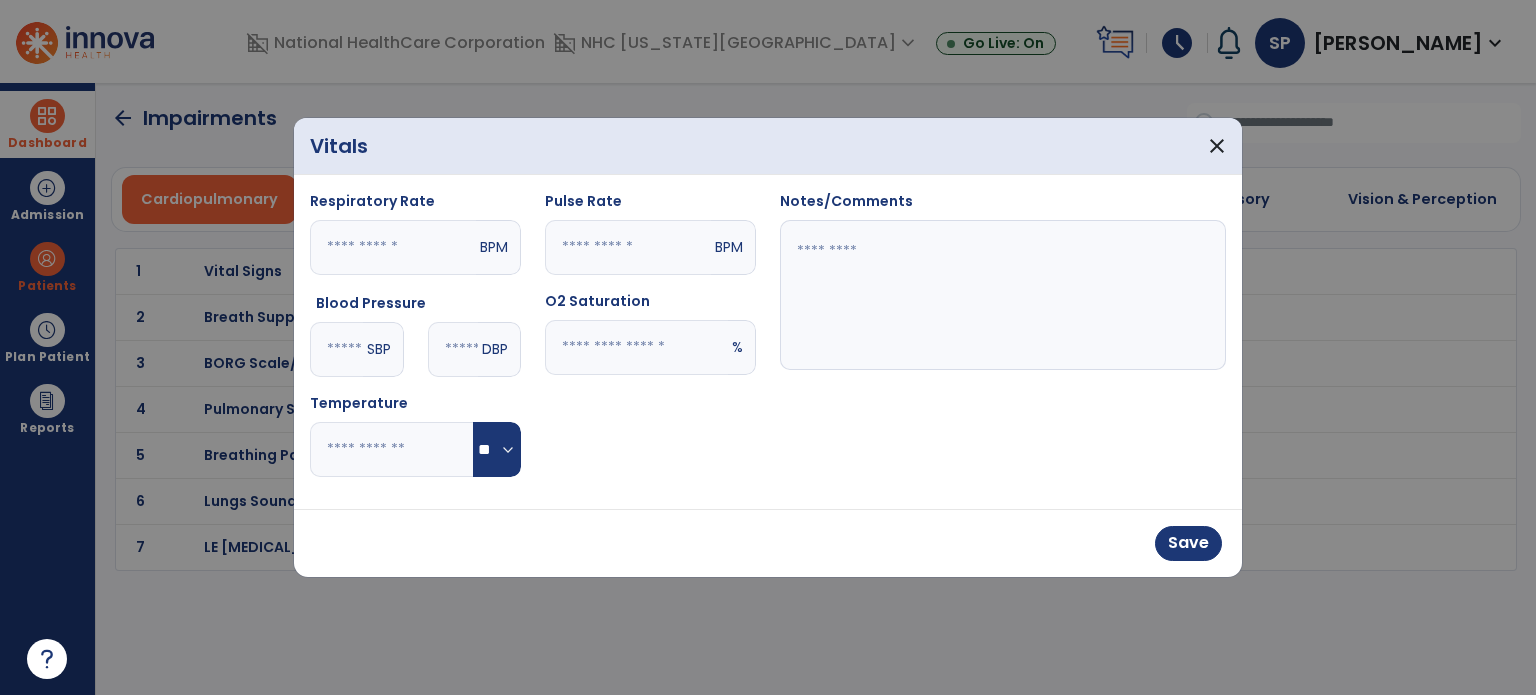 click at bounding box center (636, 347) 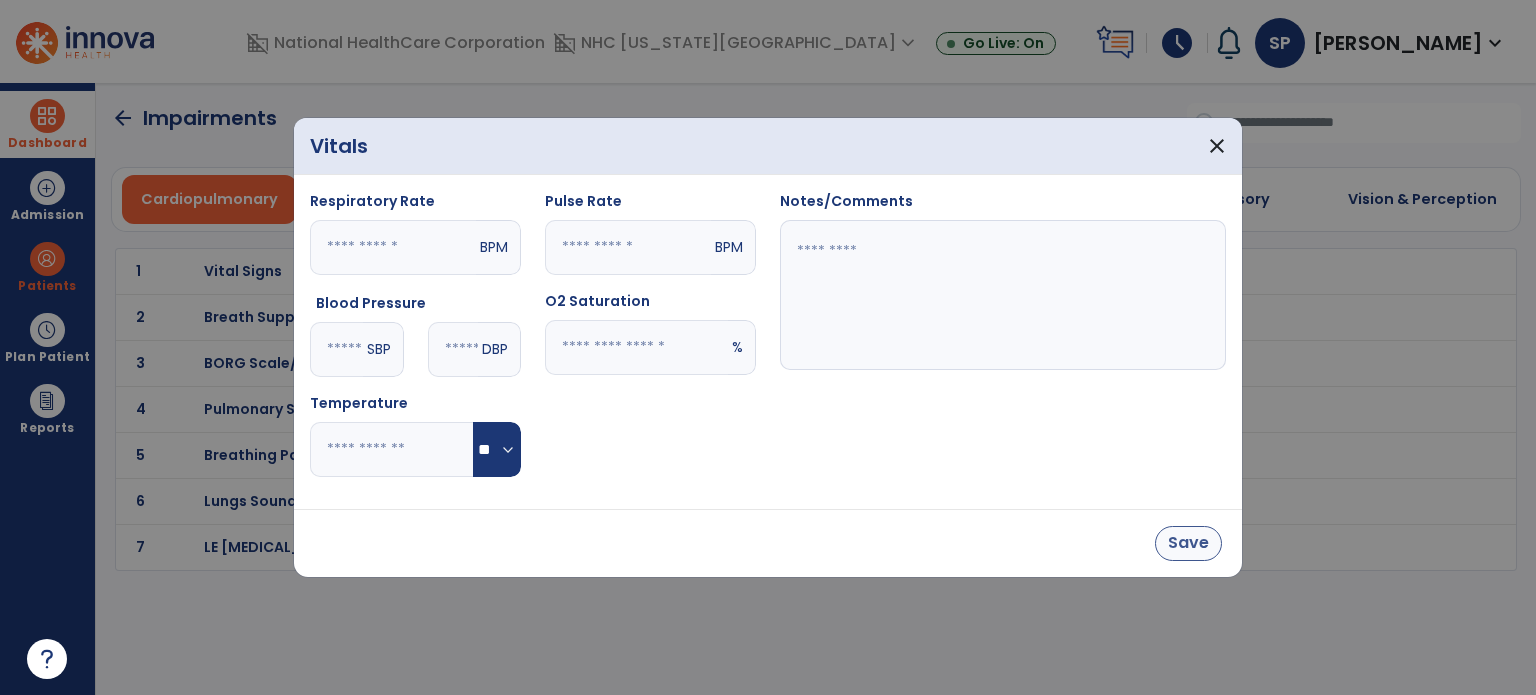 type on "**" 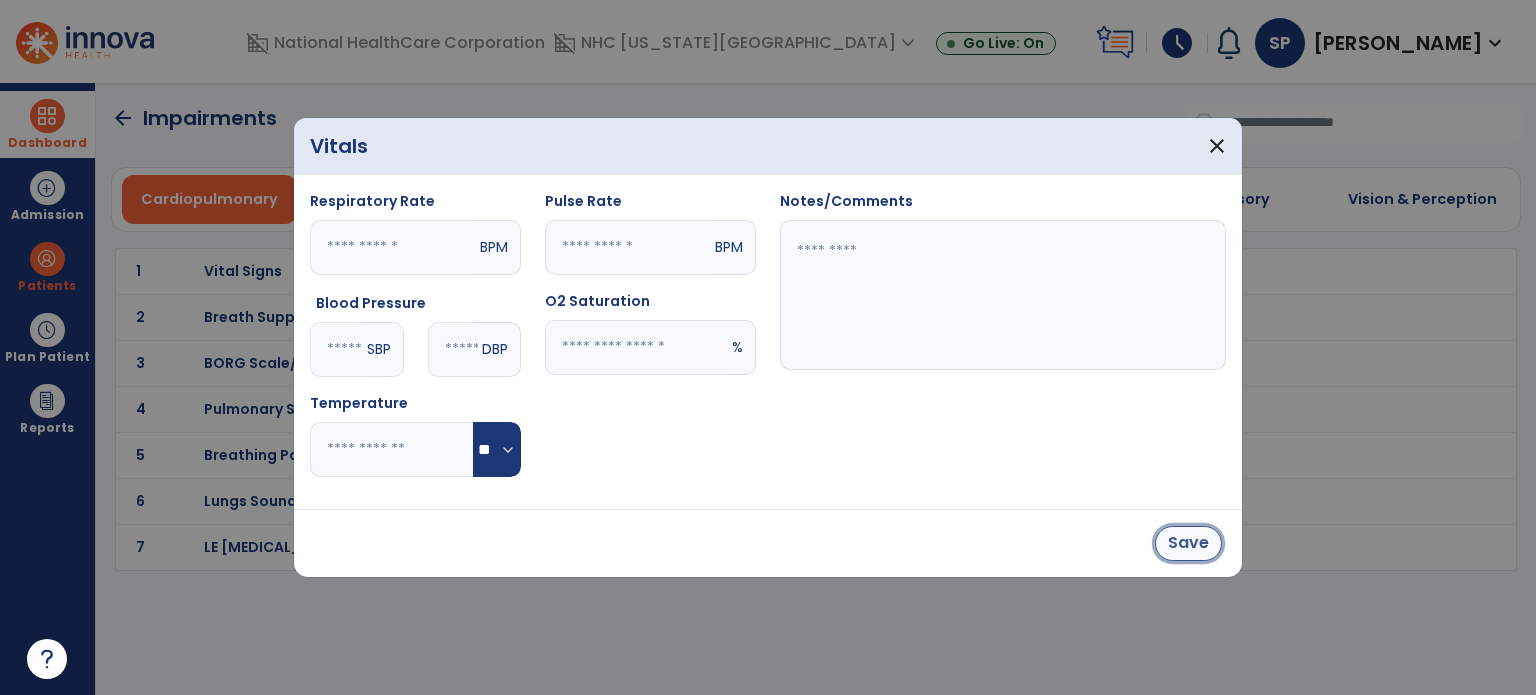 click on "Save" at bounding box center [1188, 543] 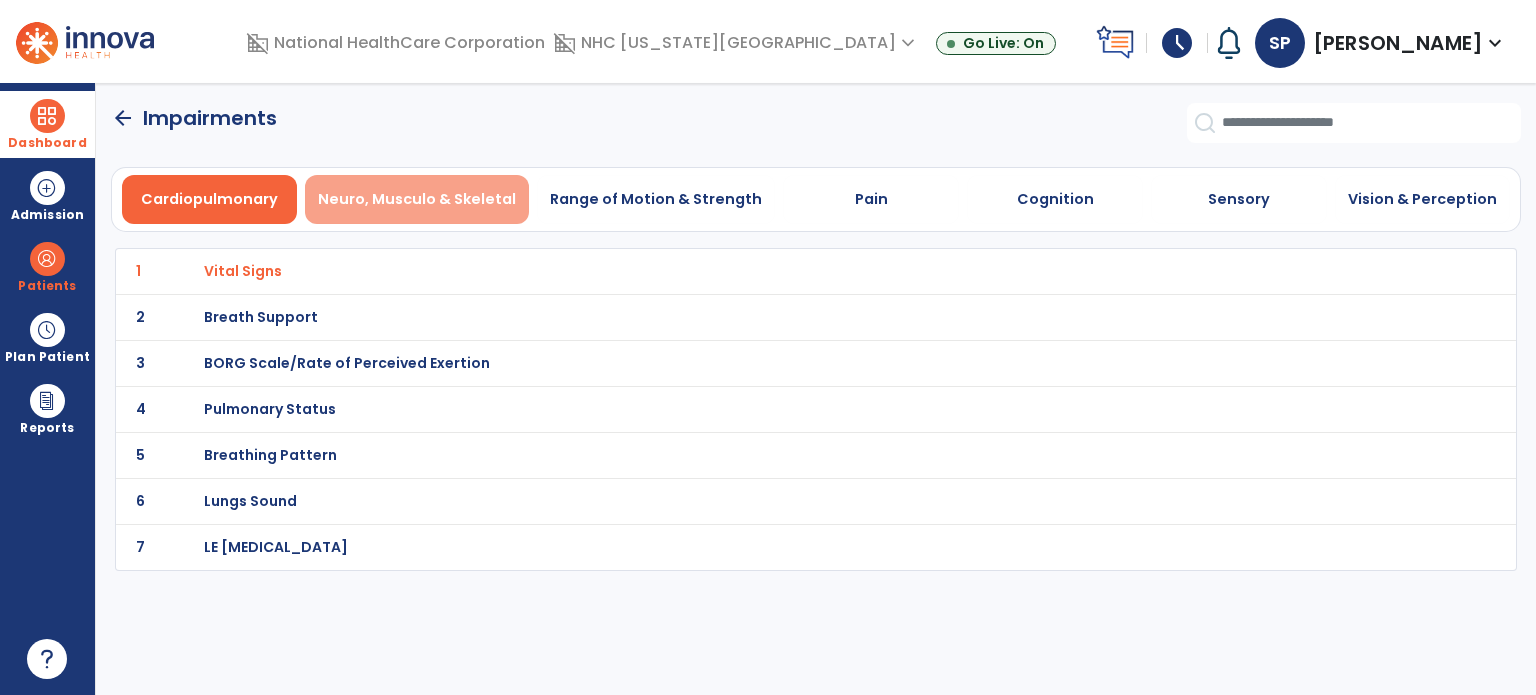 click on "Neuro, Musculo & Skeletal" at bounding box center [417, 199] 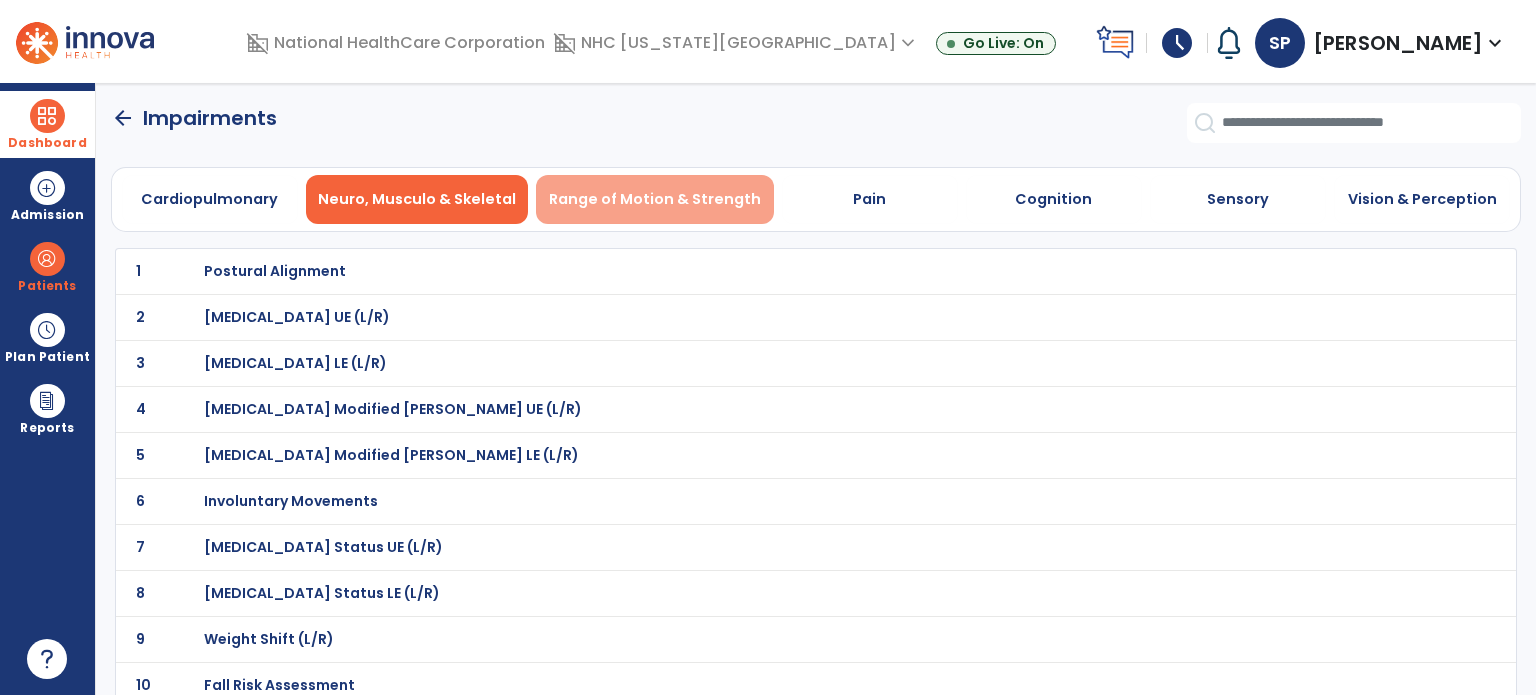 click on "Range of Motion & Strength" at bounding box center (655, 199) 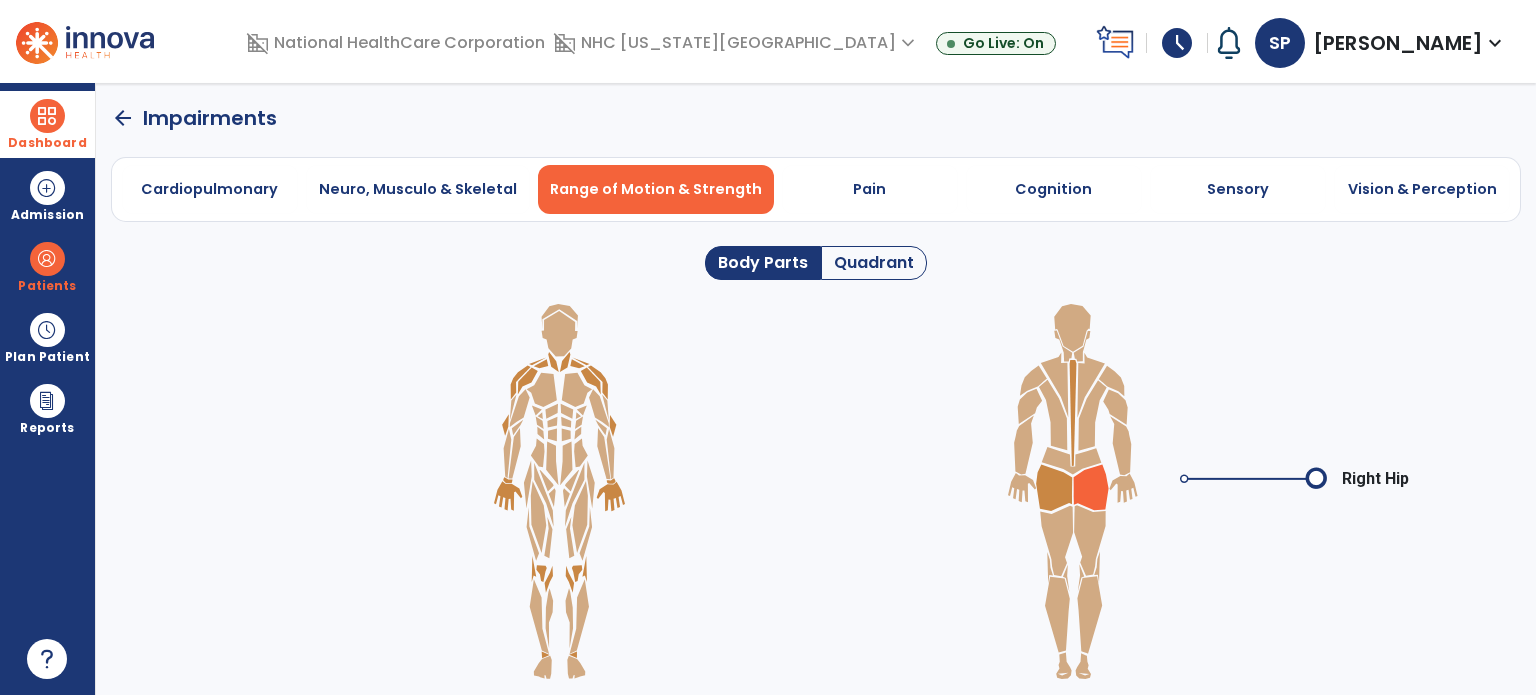 click 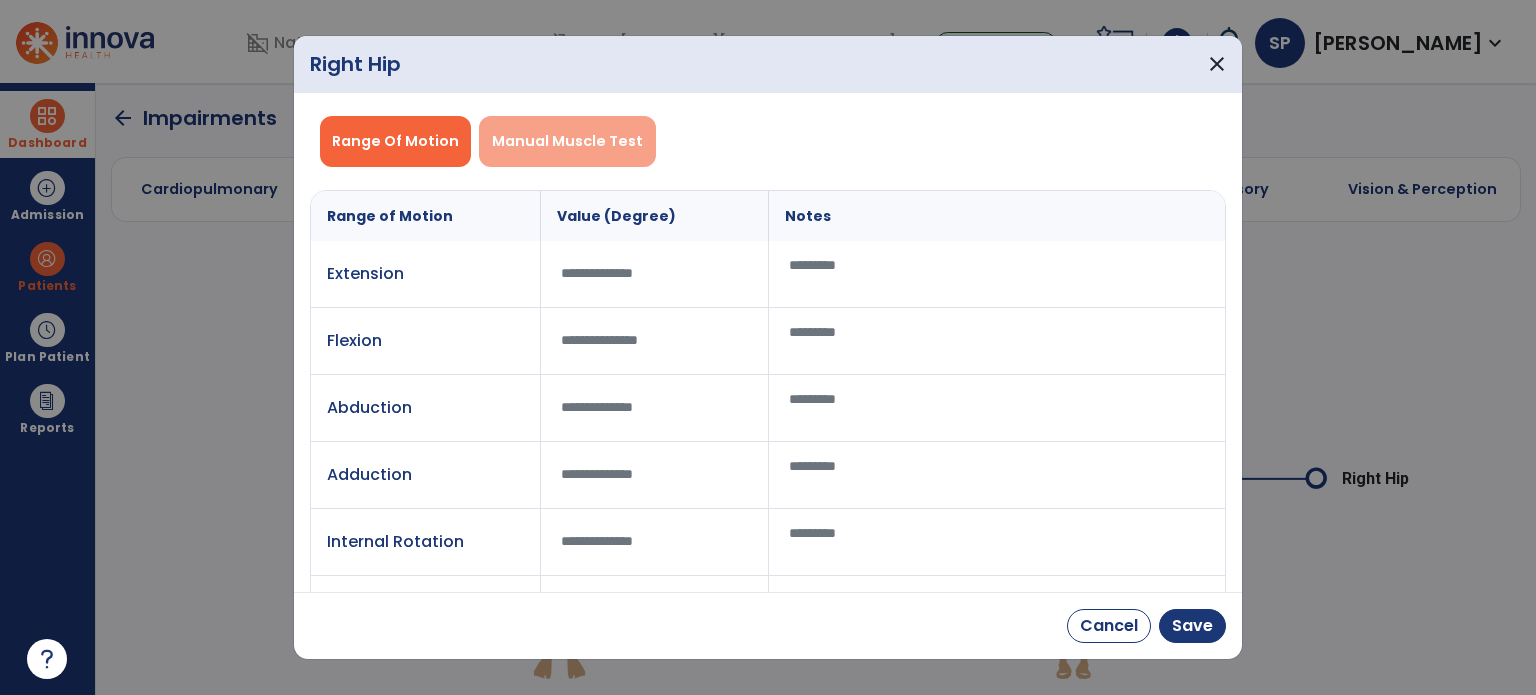 click on "Manual Muscle Test" at bounding box center (567, 141) 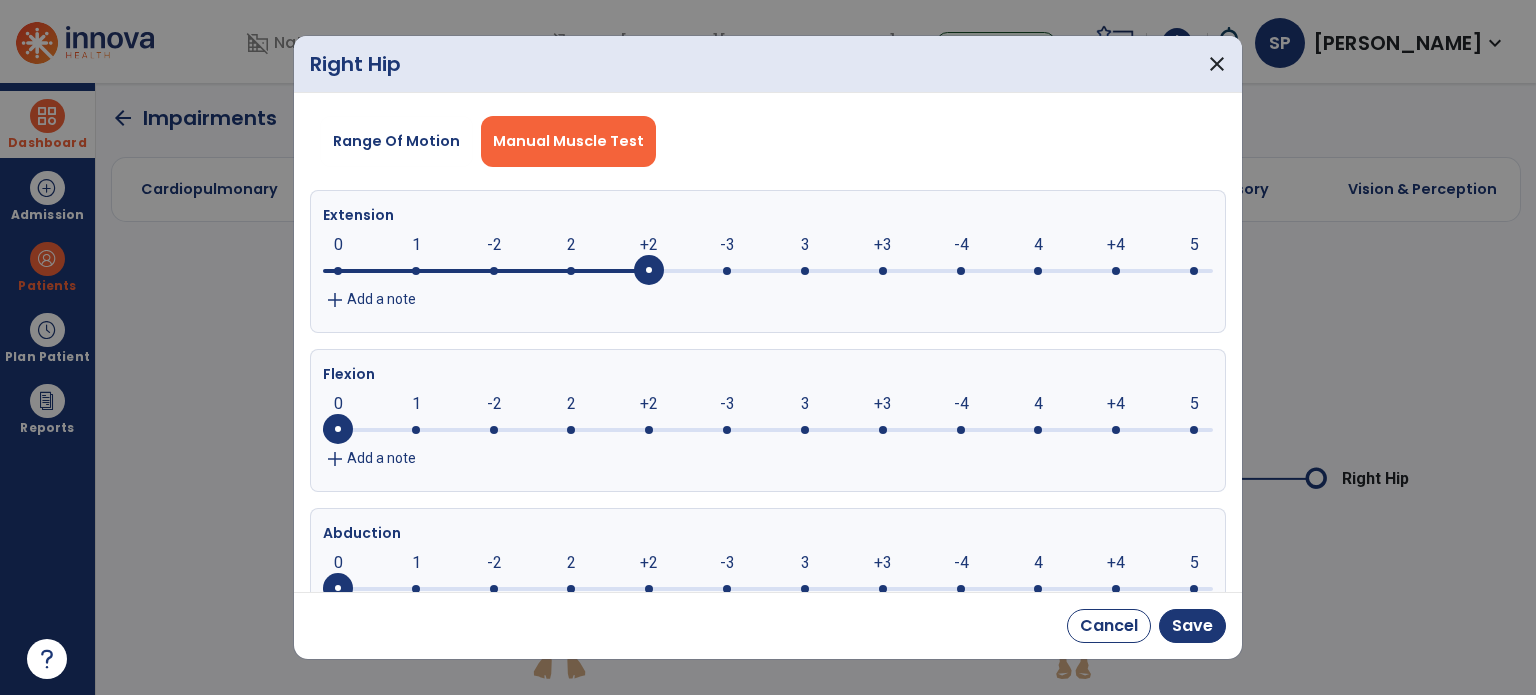 click 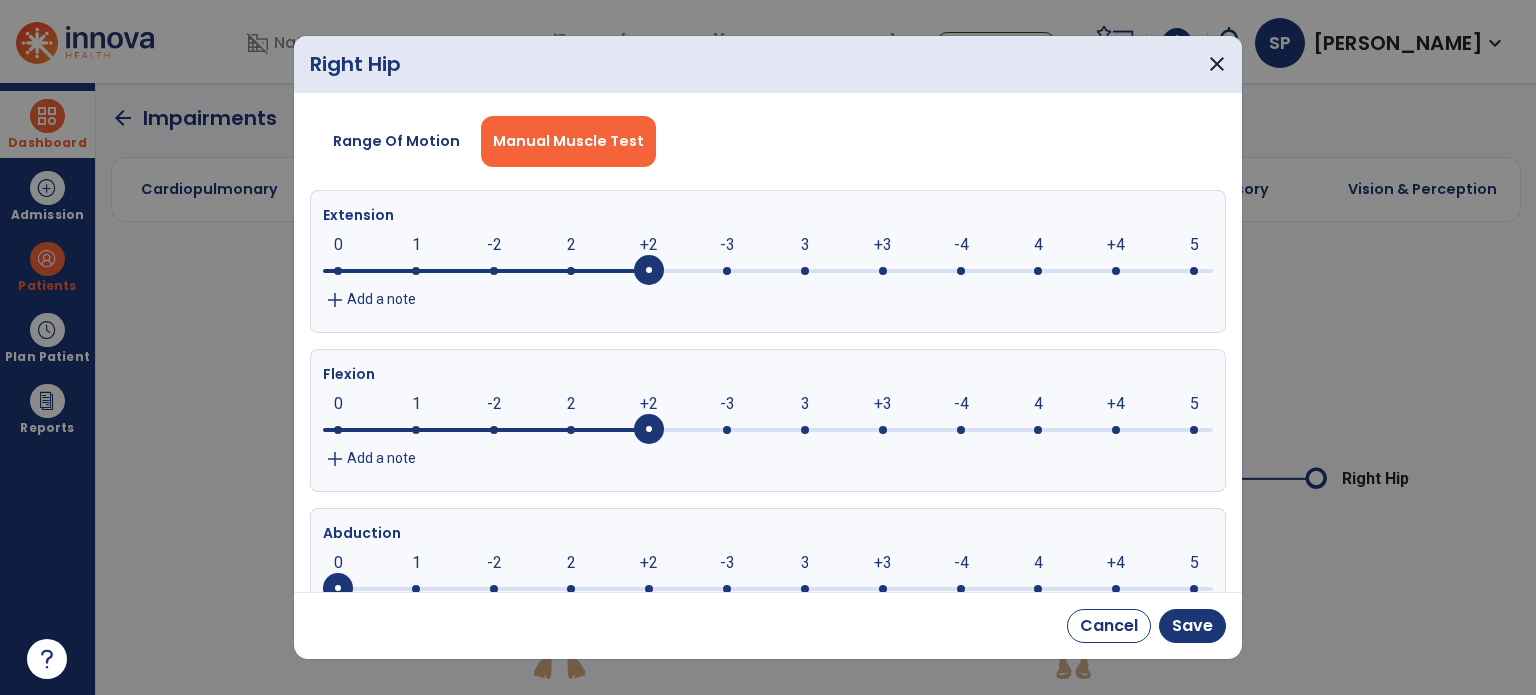 click 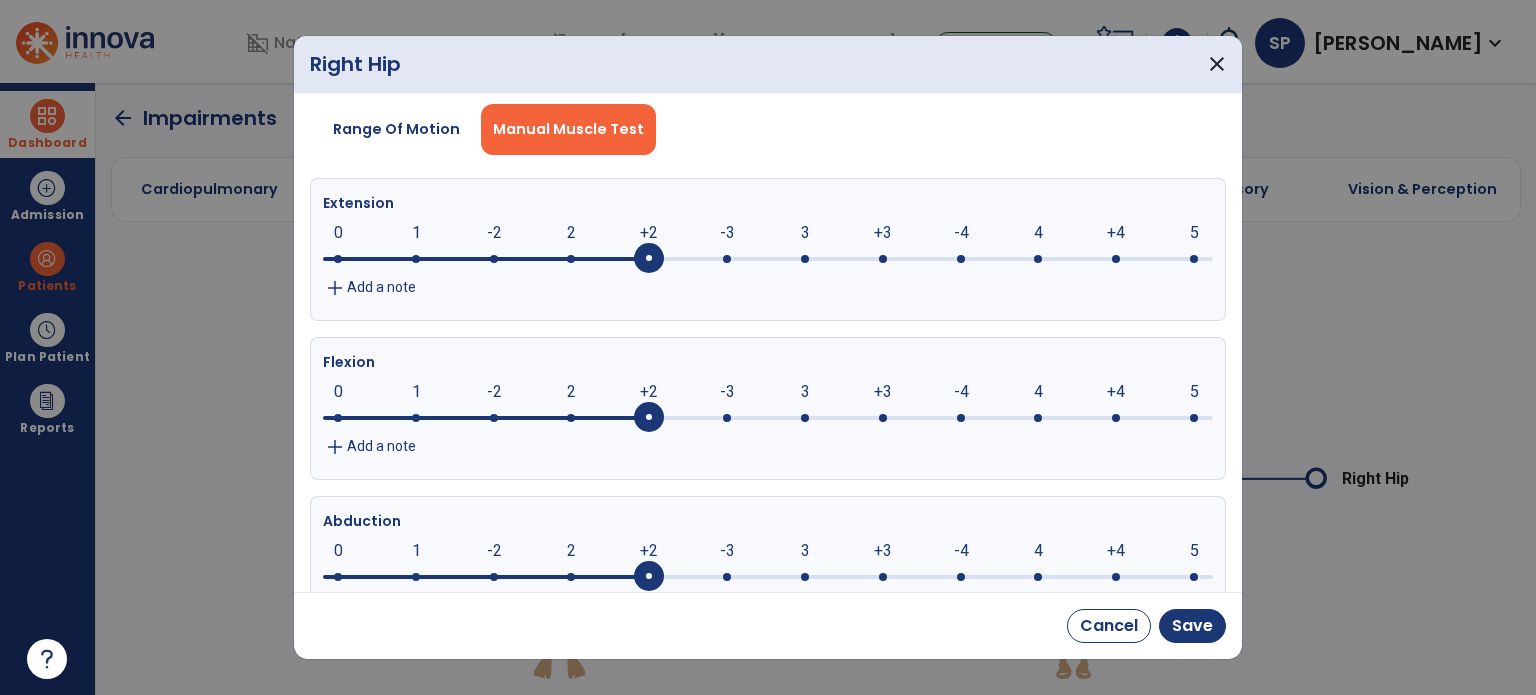click 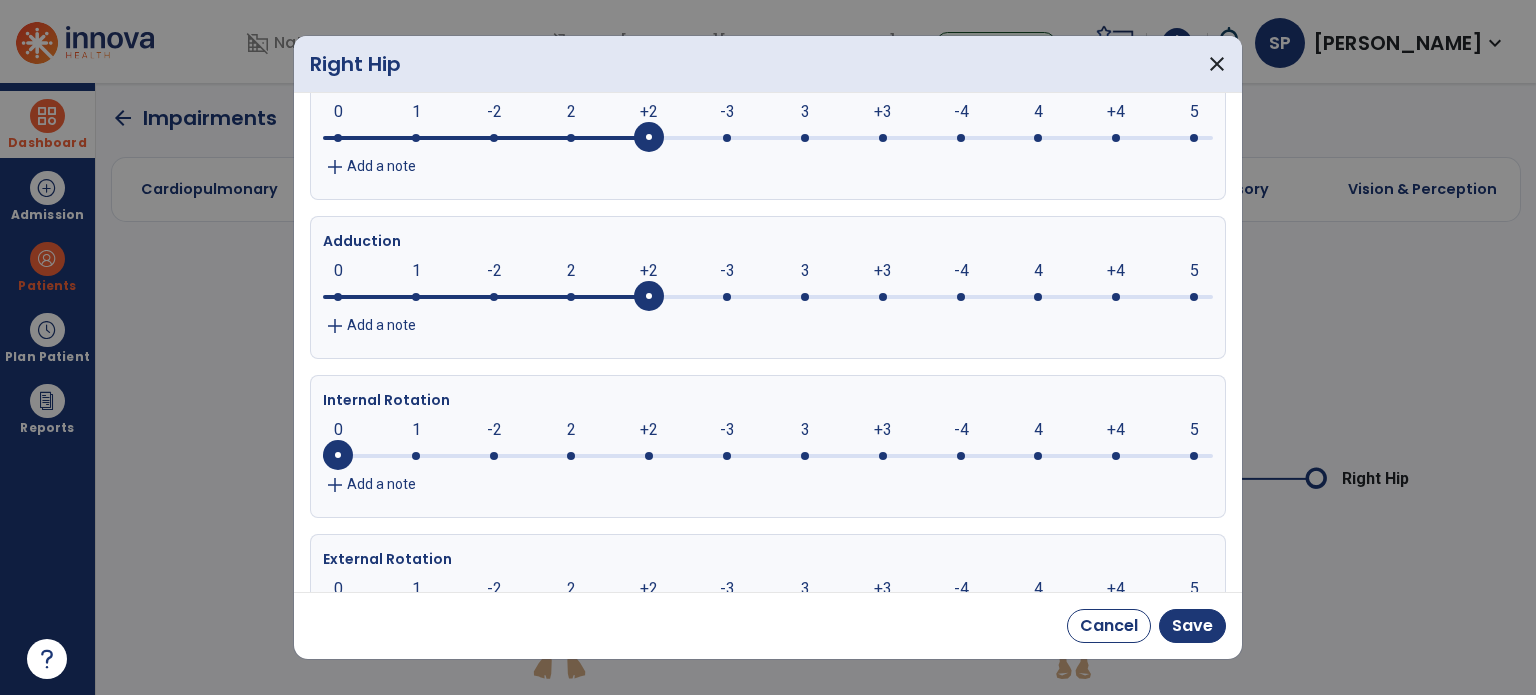 click 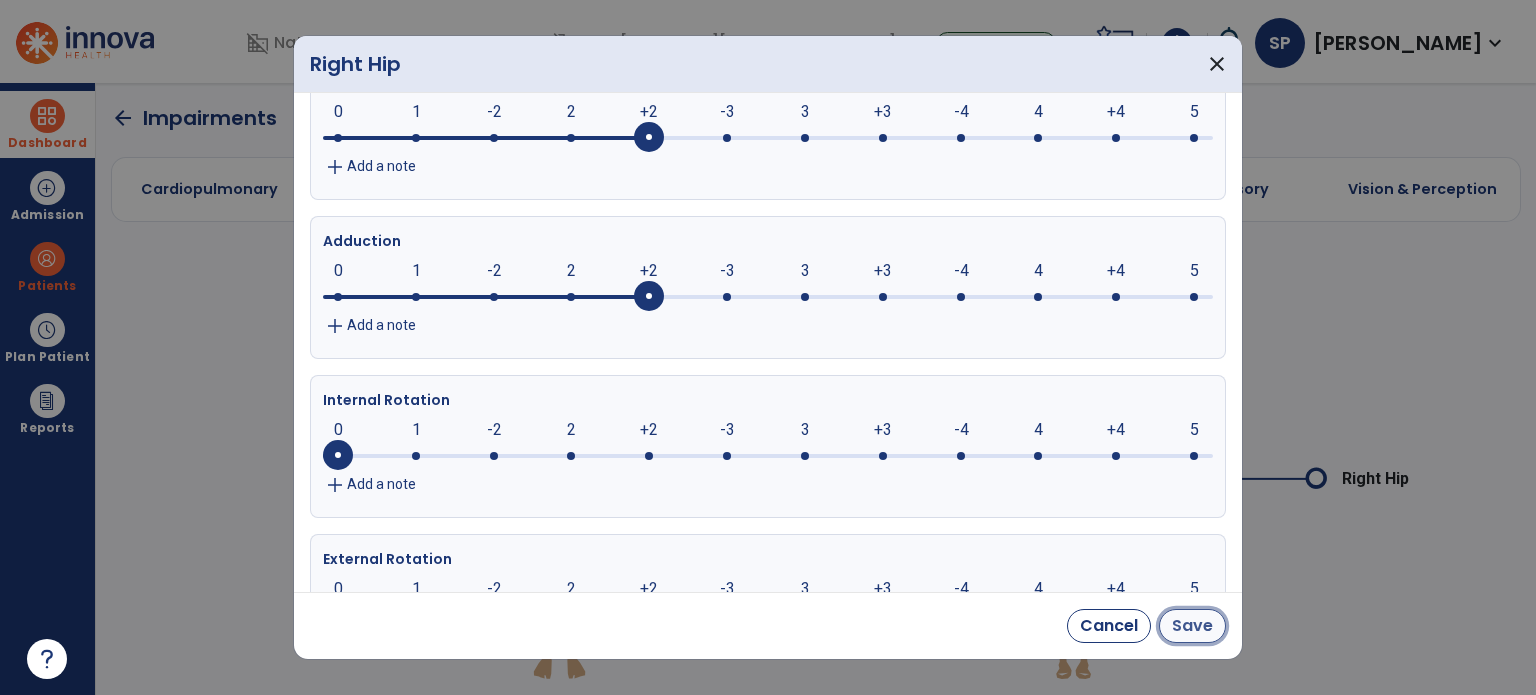 click on "Save" at bounding box center (1192, 626) 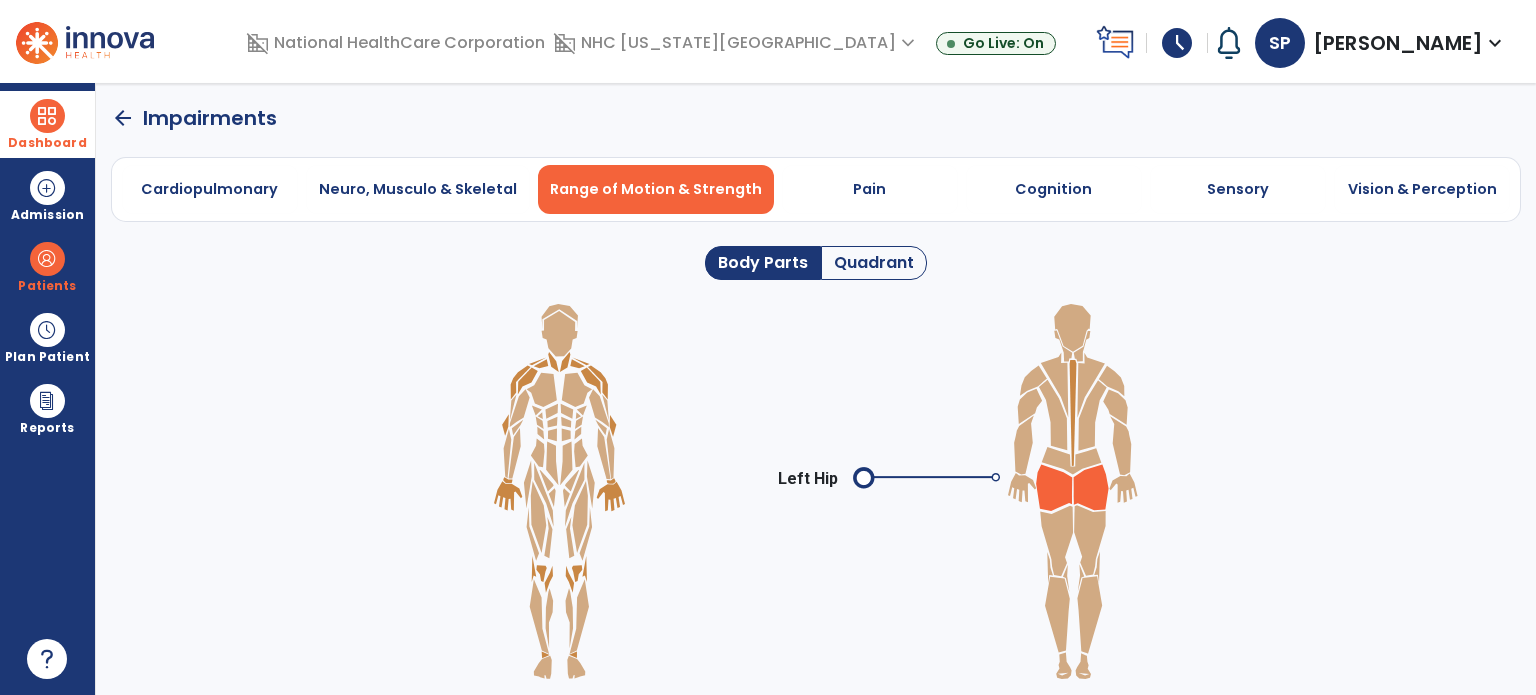 click 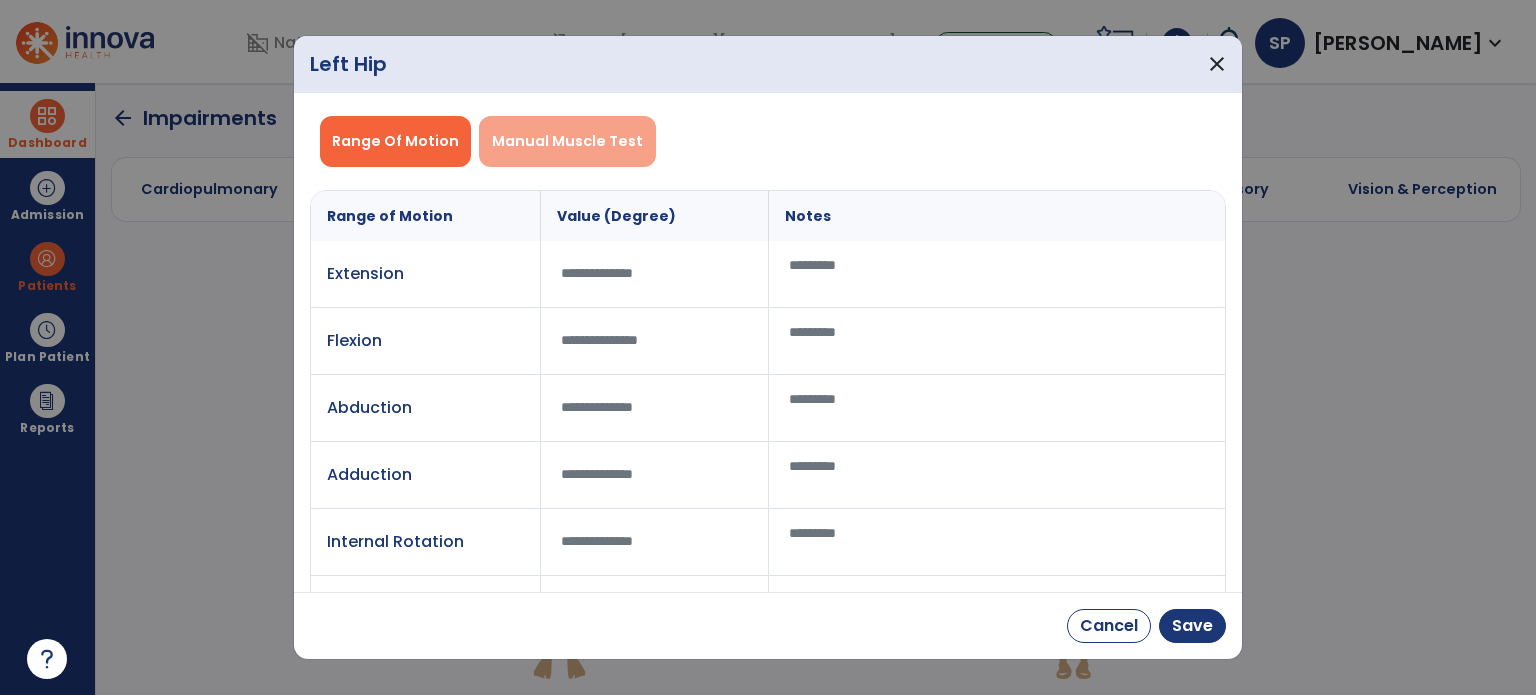 click on "Manual Muscle Test" at bounding box center [567, 141] 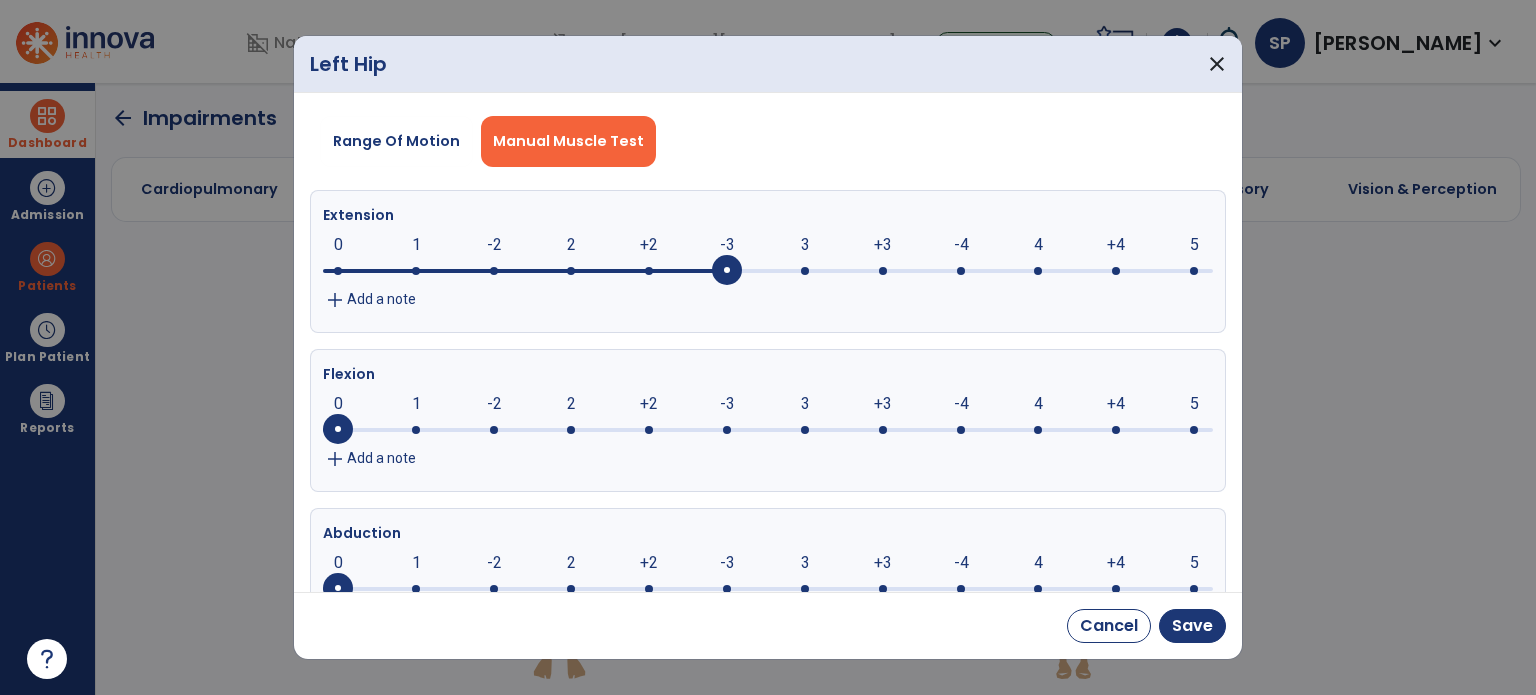 click 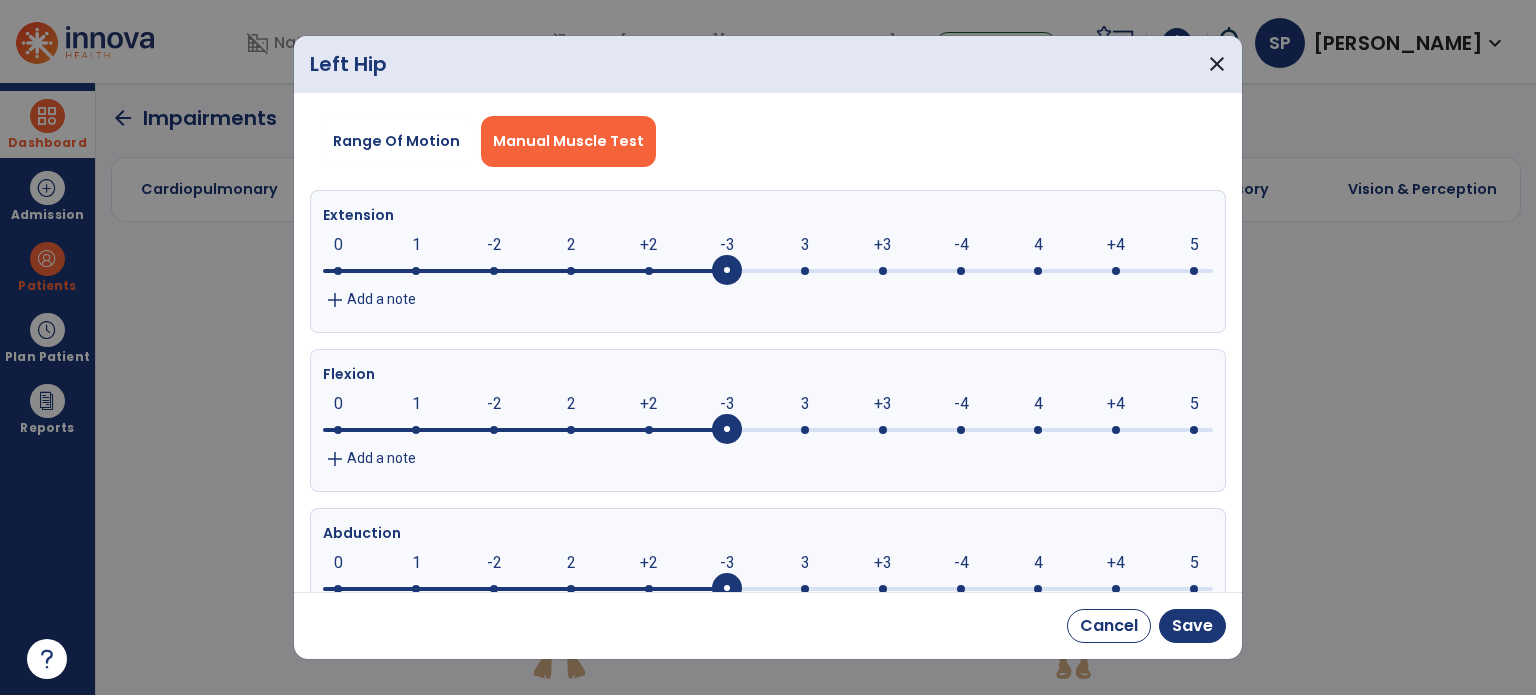 scroll, scrollTop: 12, scrollLeft: 0, axis: vertical 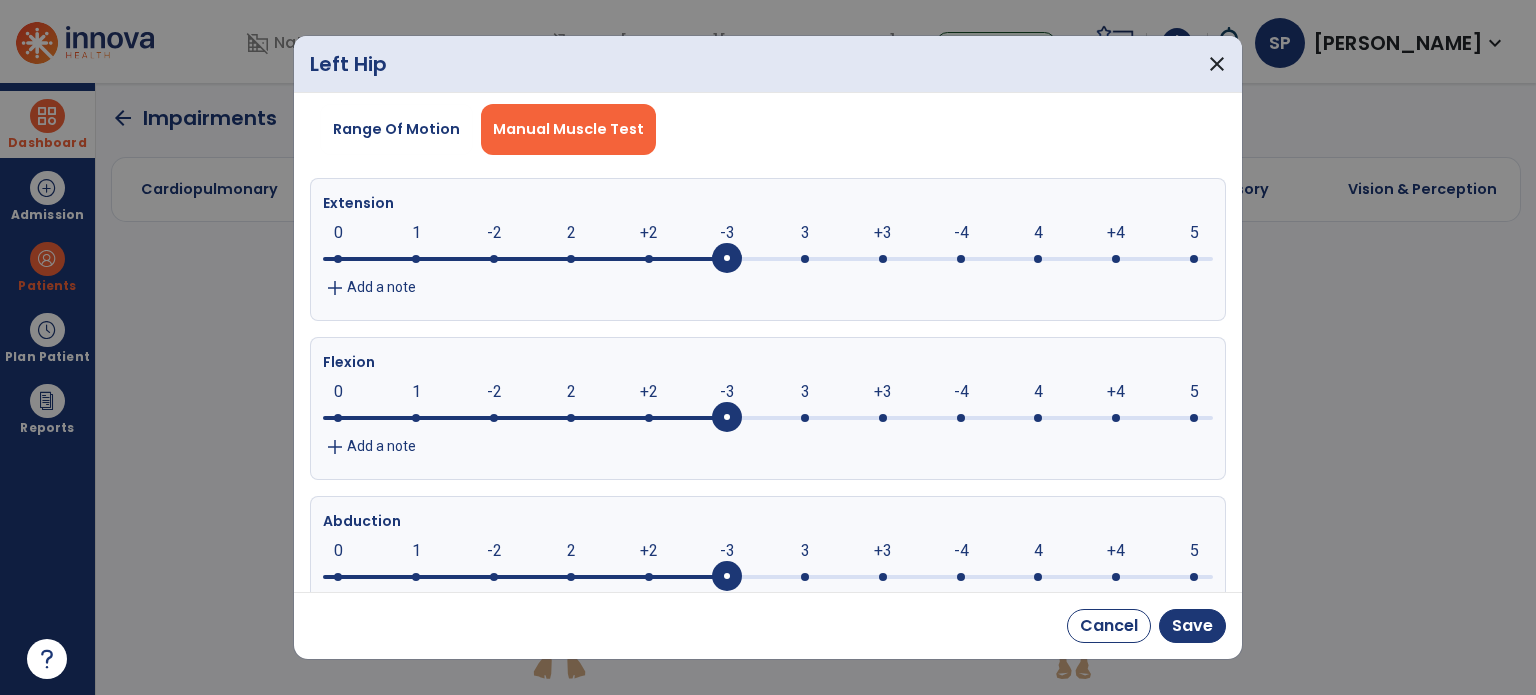 click on "-3" 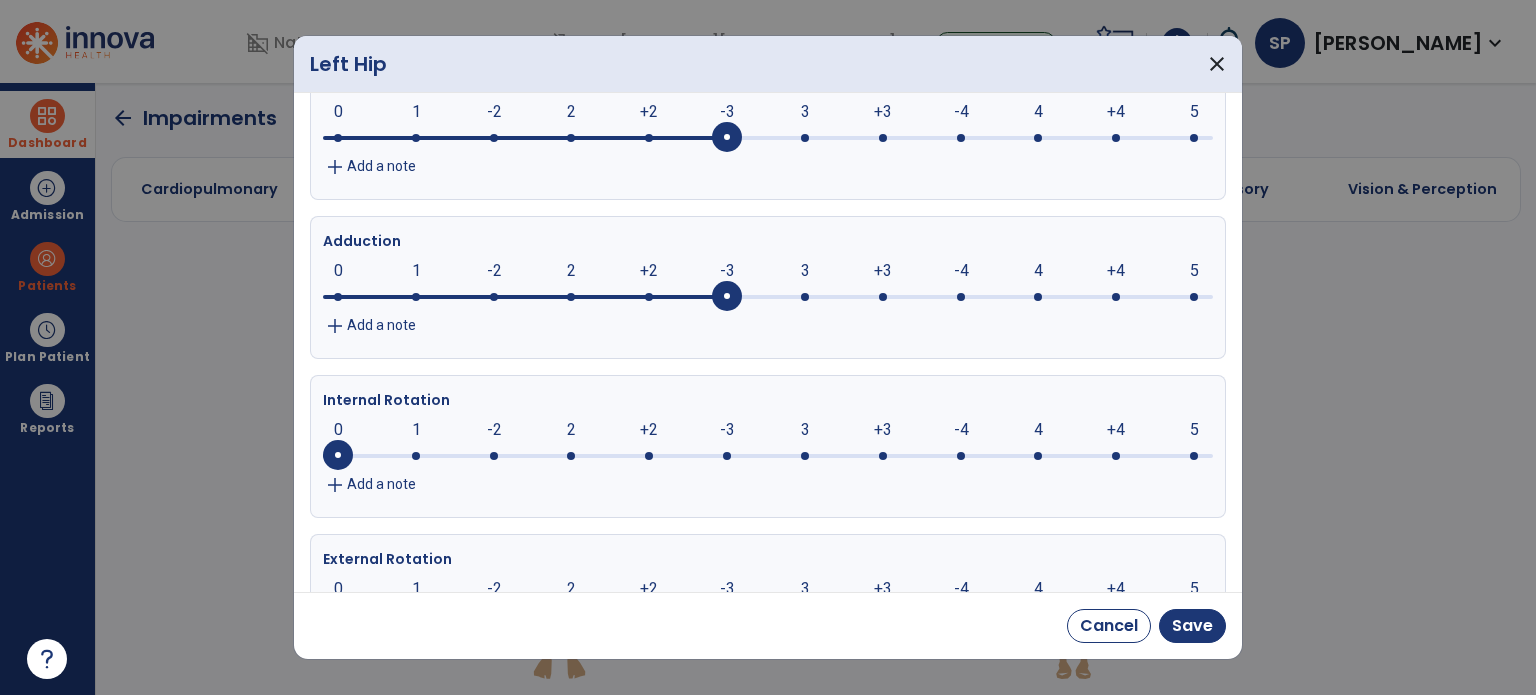 click 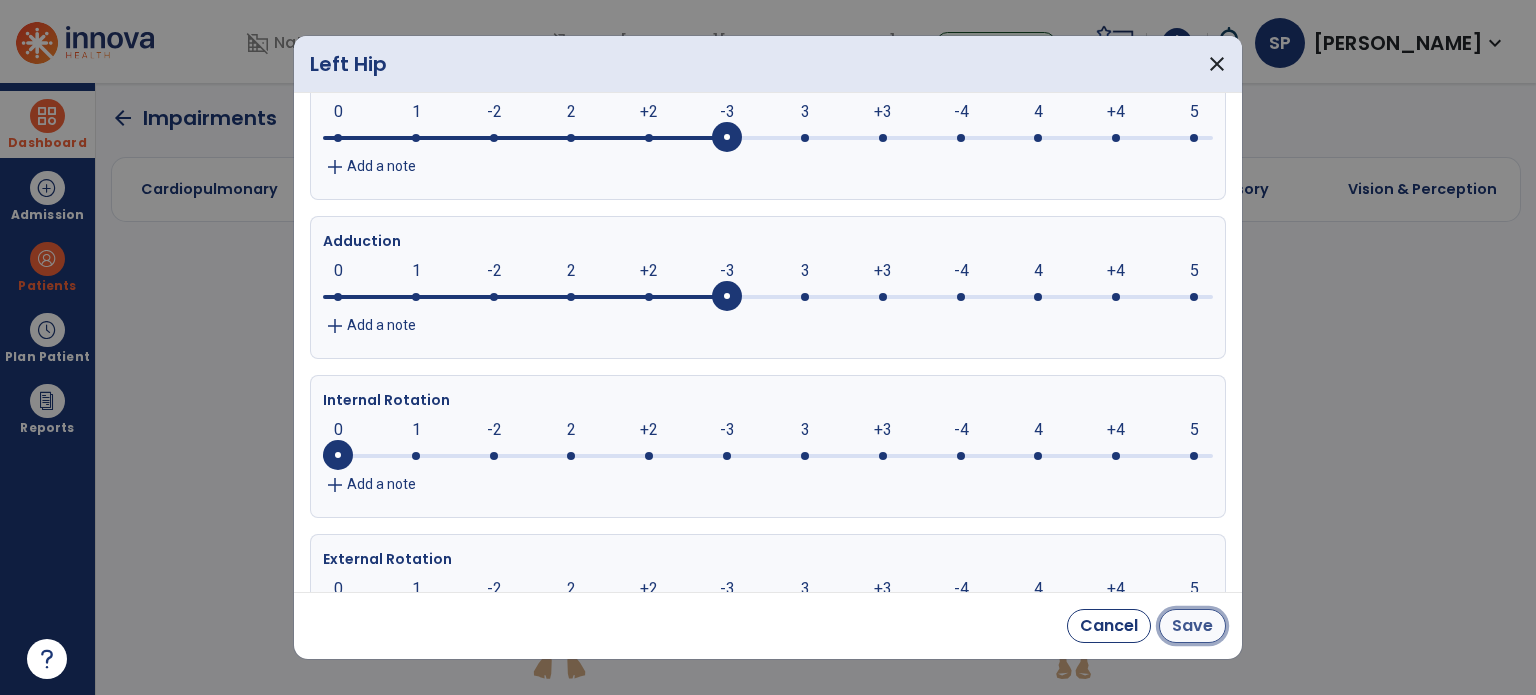 click on "Save" at bounding box center [1192, 626] 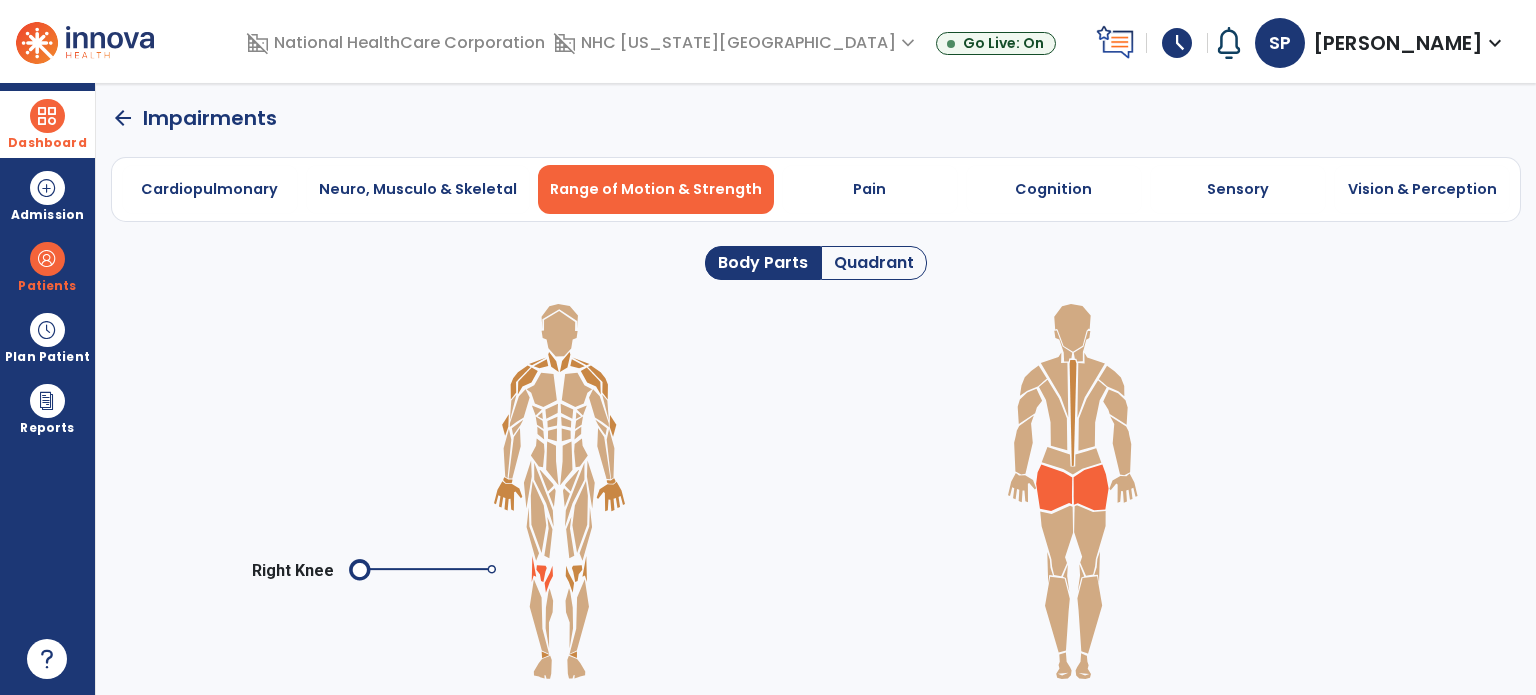 click 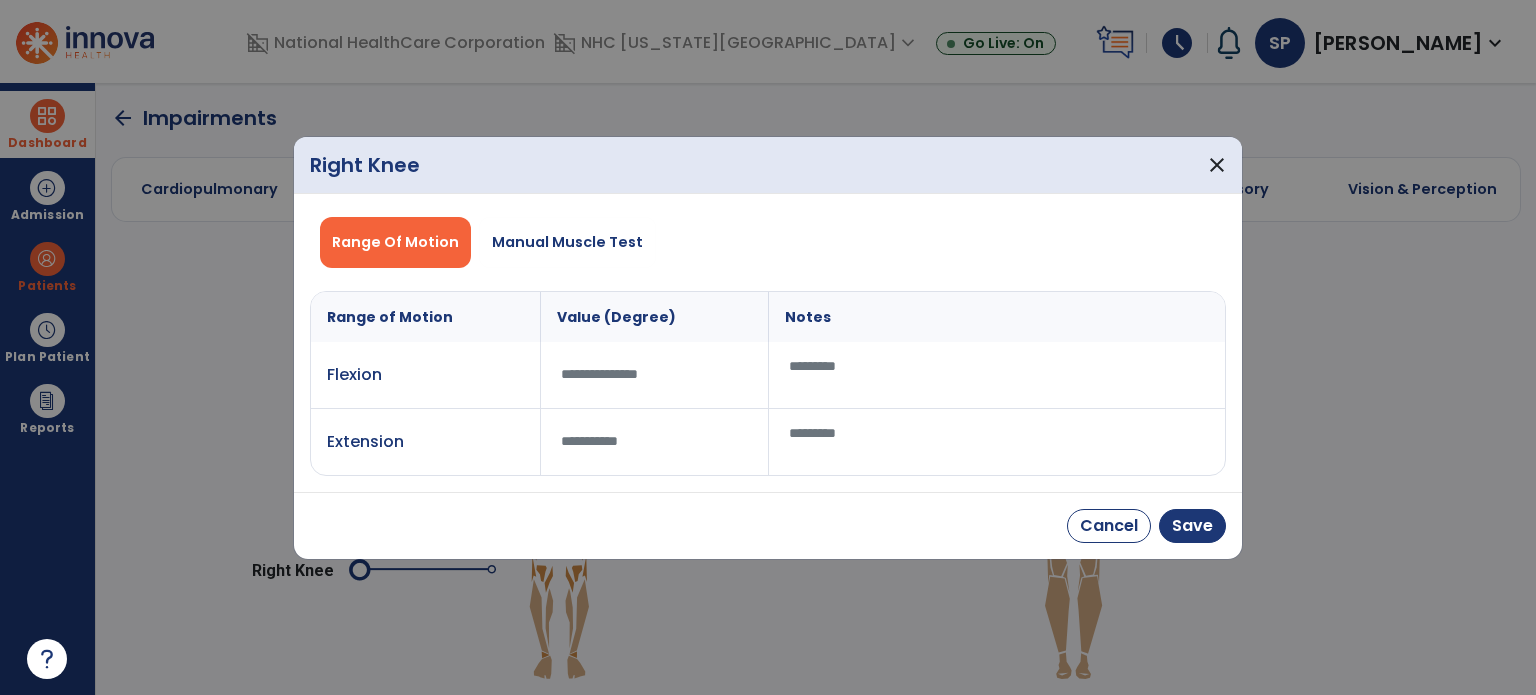 click at bounding box center (655, 374) 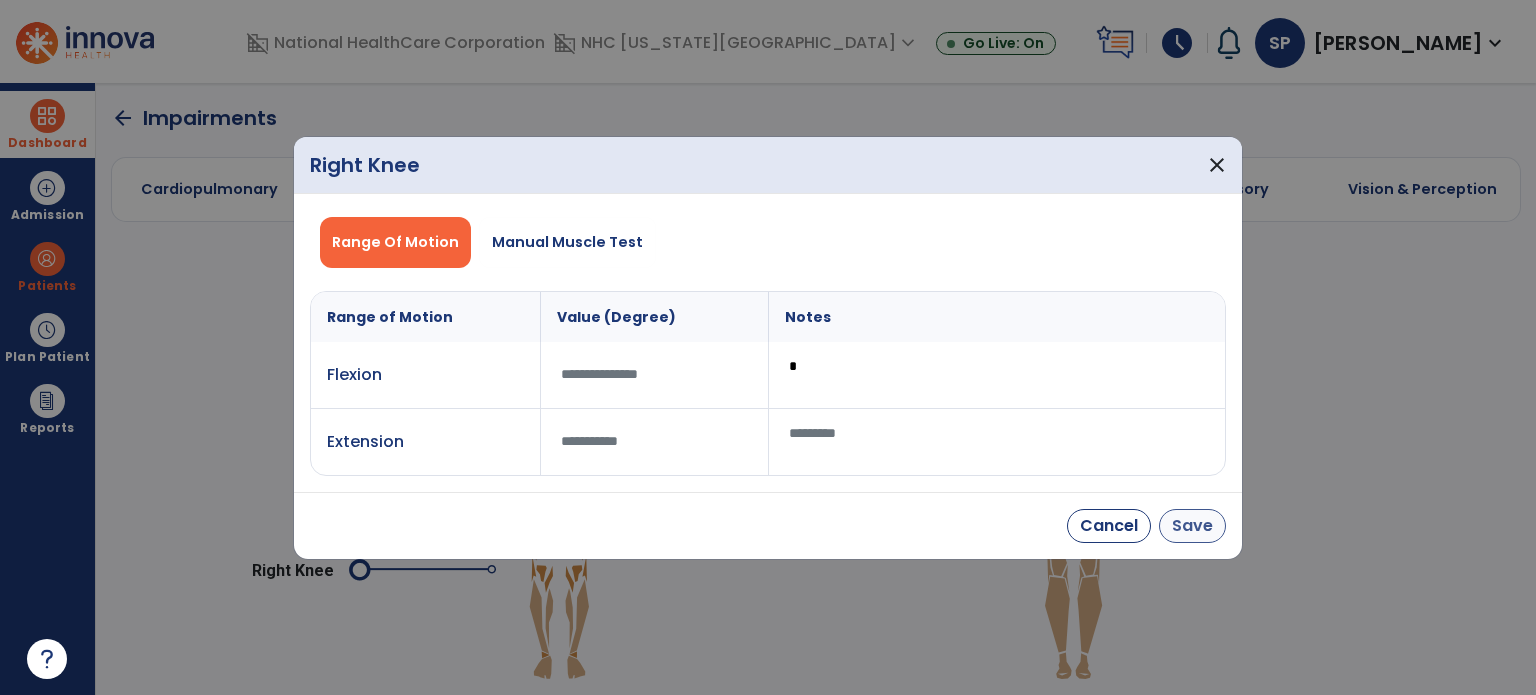 type on "*" 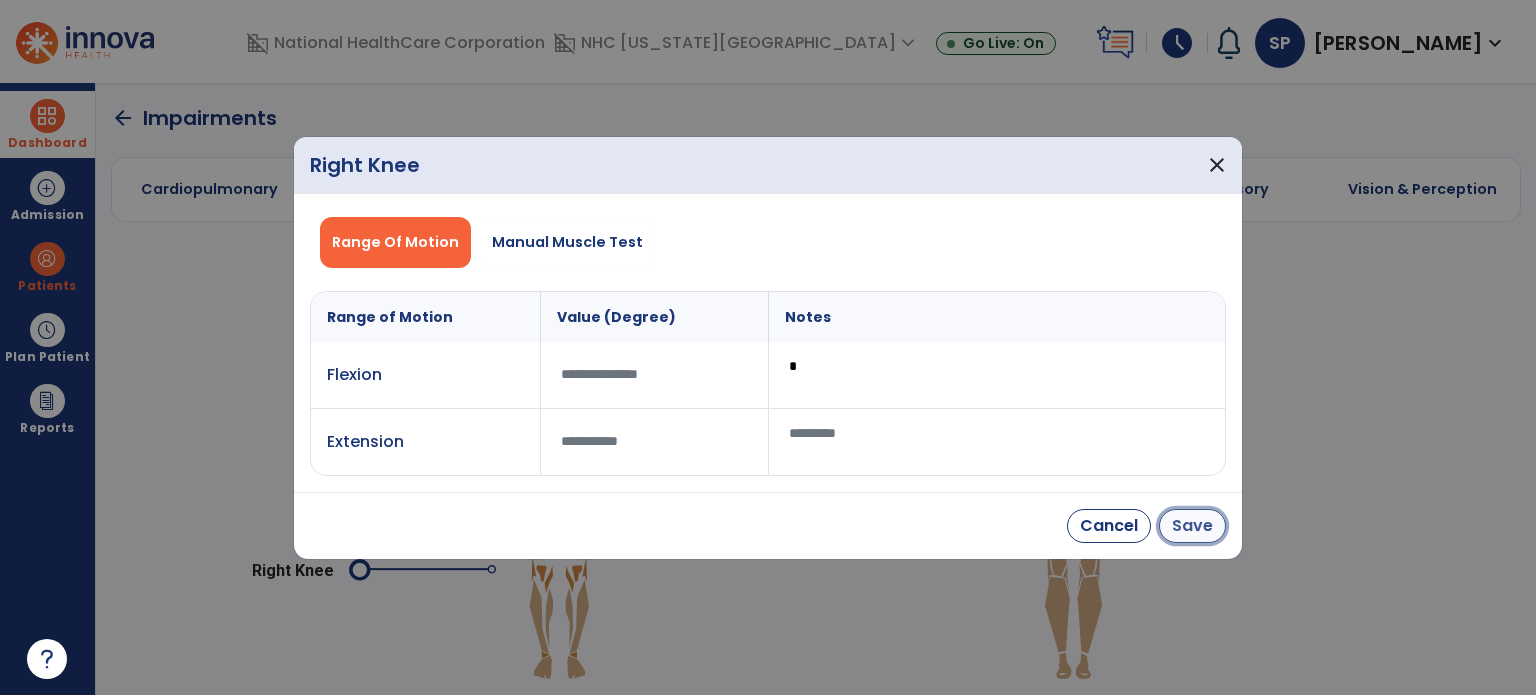 click on "Save" at bounding box center (1192, 526) 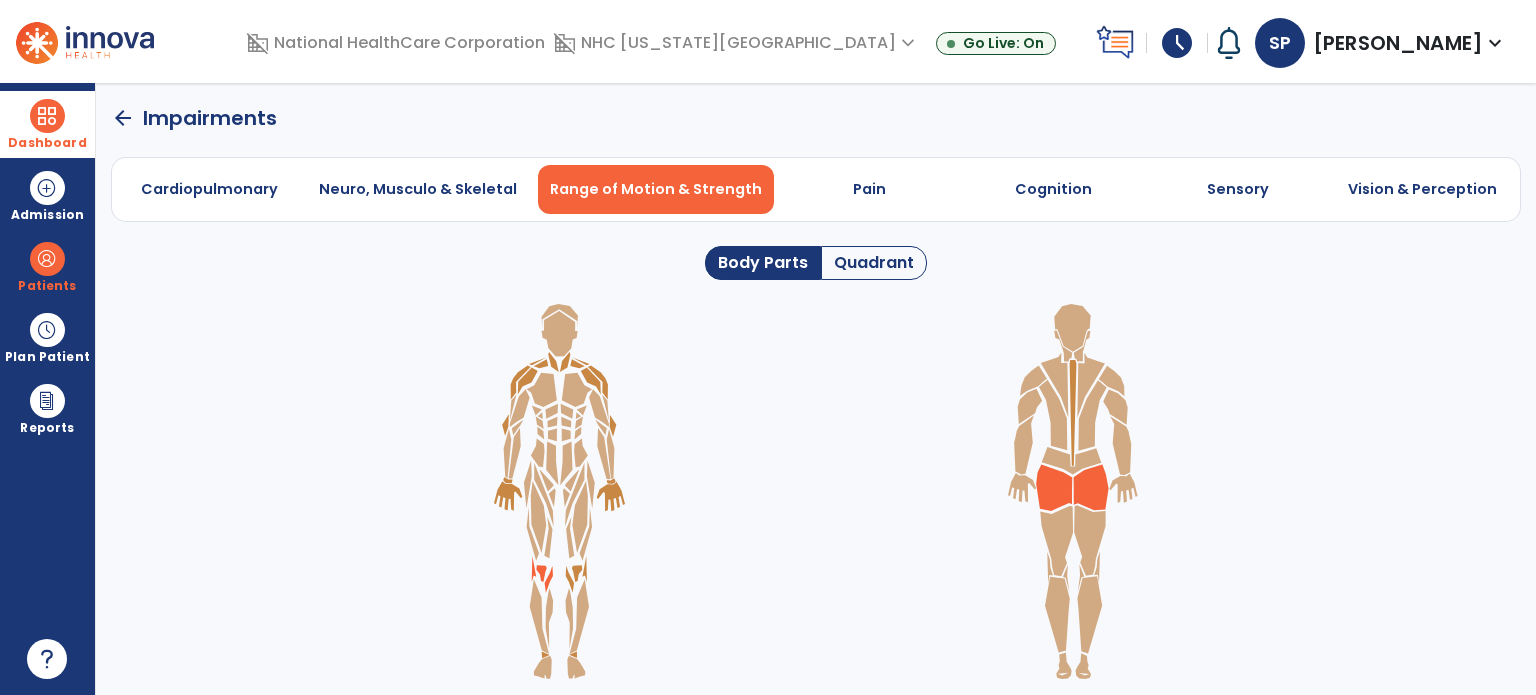 click 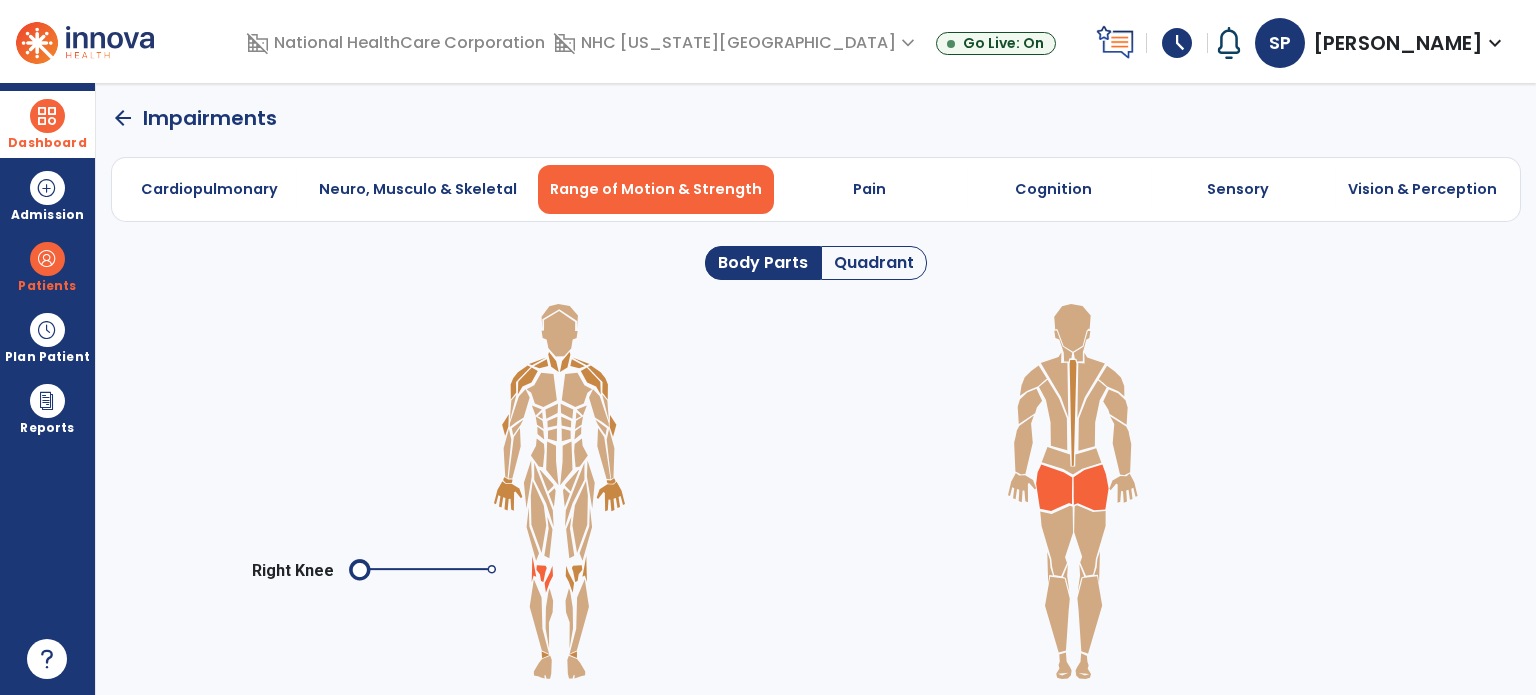 click 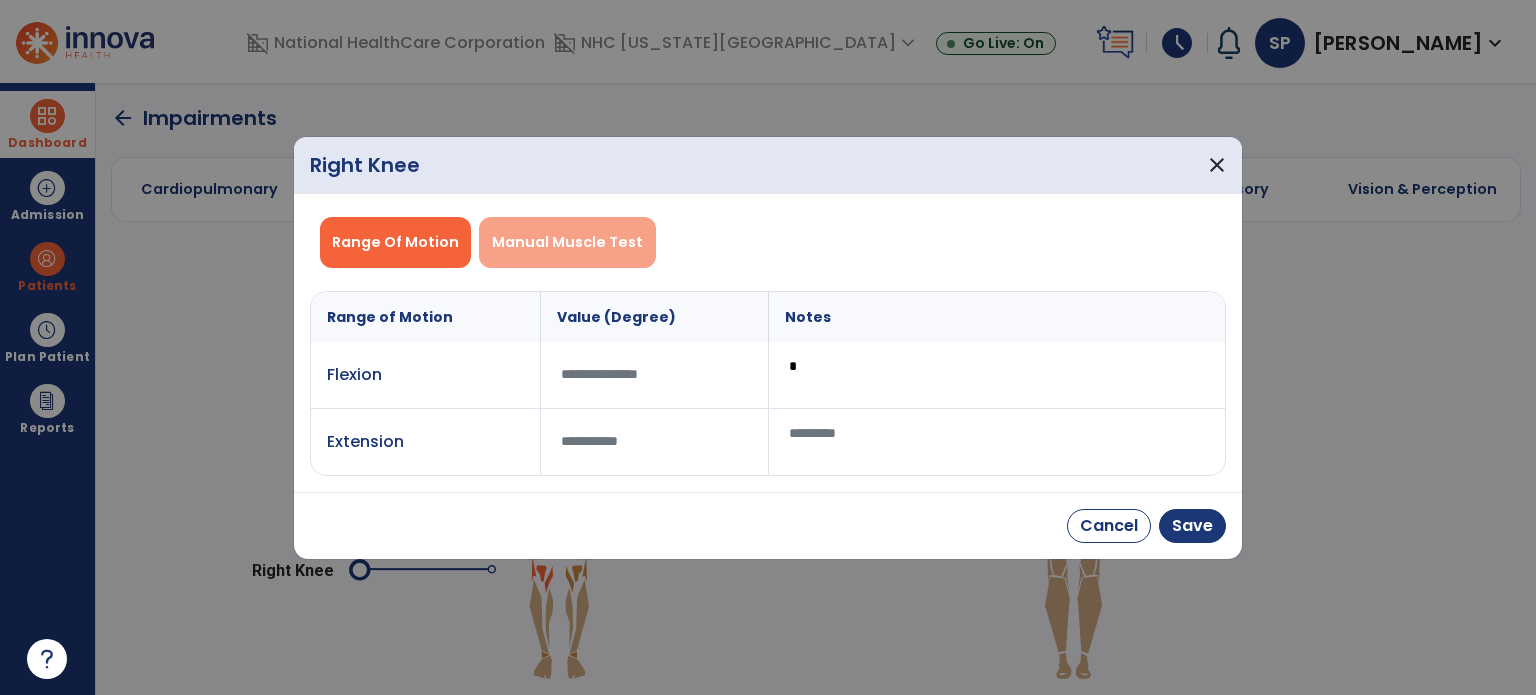 click on "Manual Muscle Test" at bounding box center (567, 242) 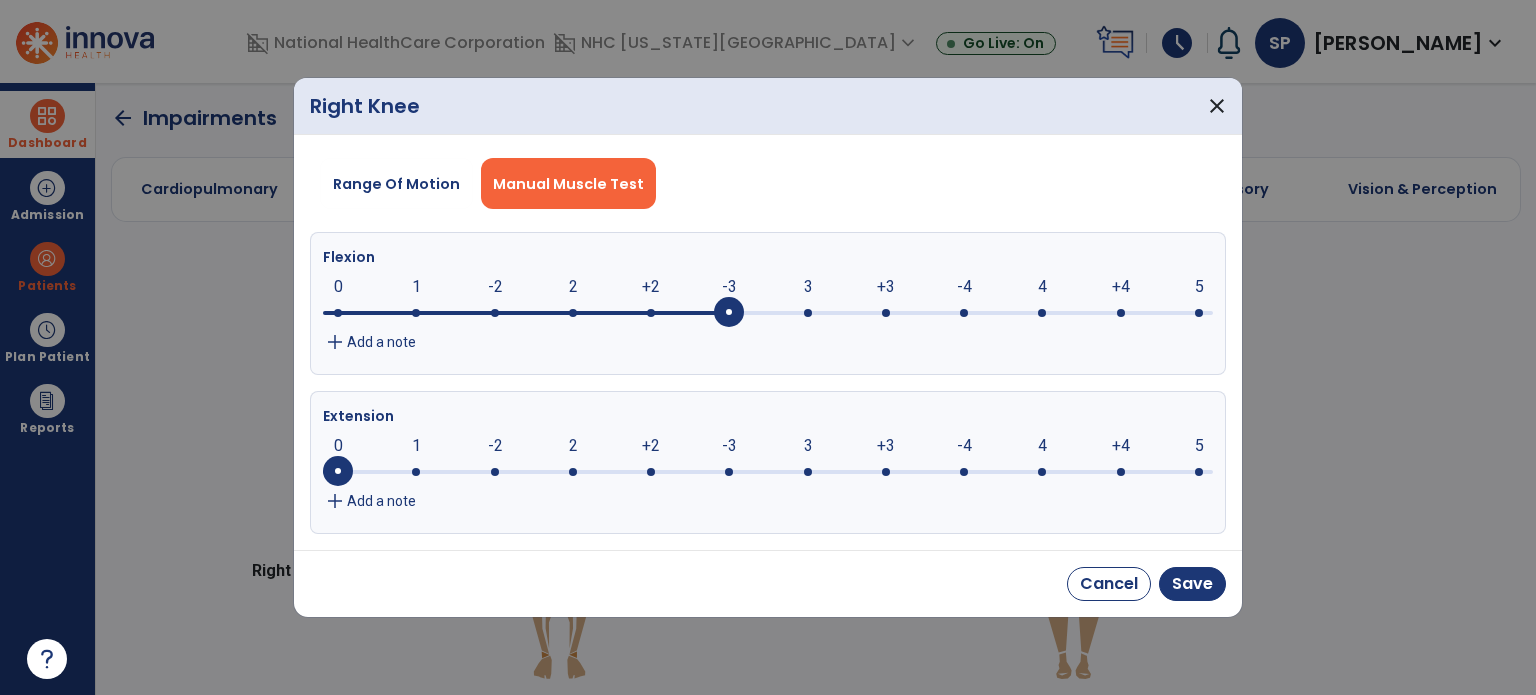 click 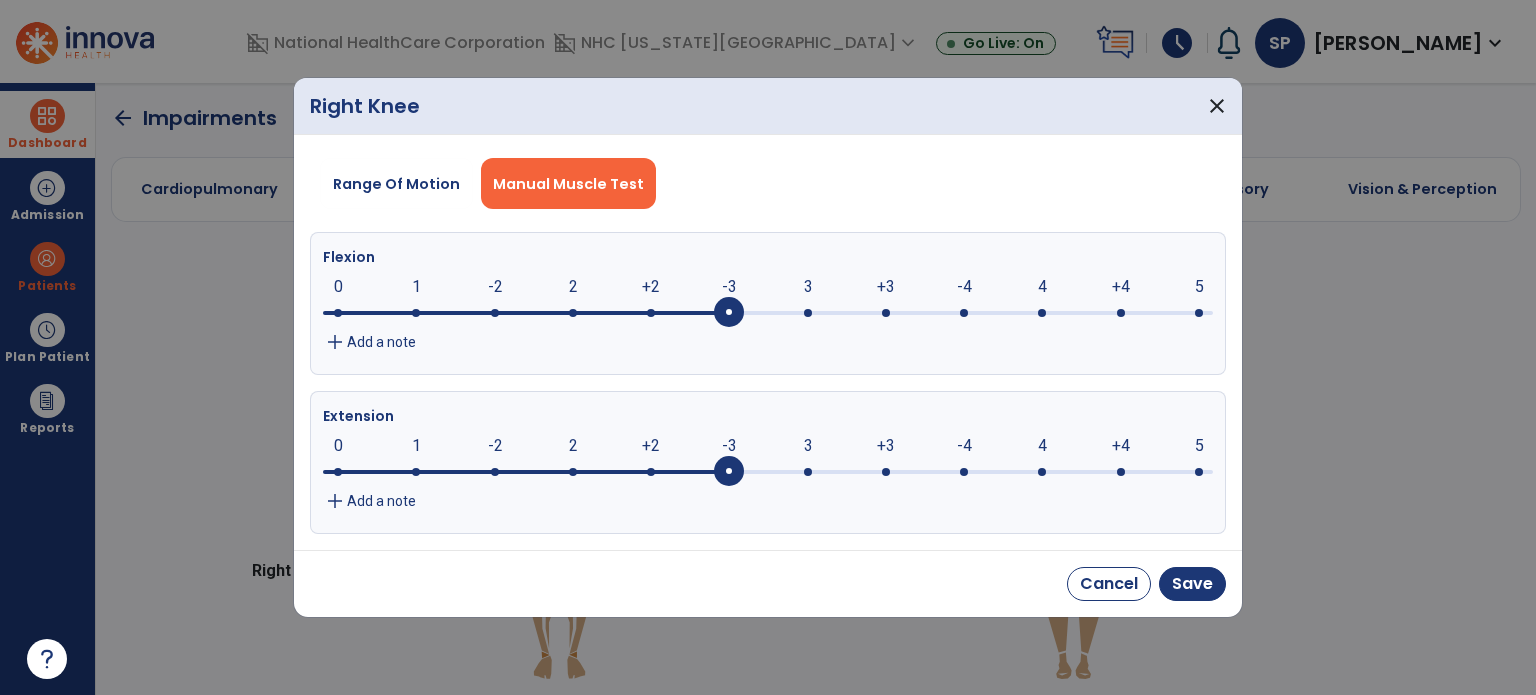click 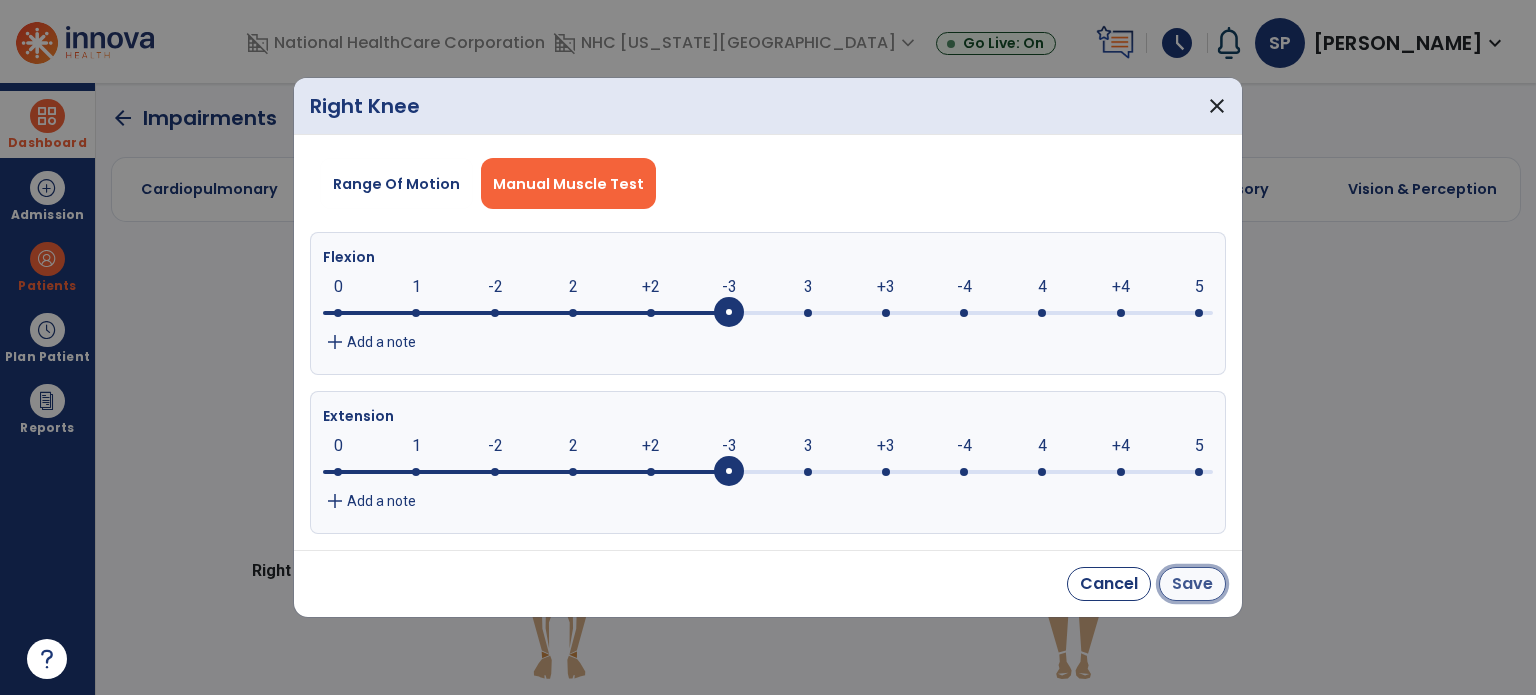 click on "Save" at bounding box center [1192, 584] 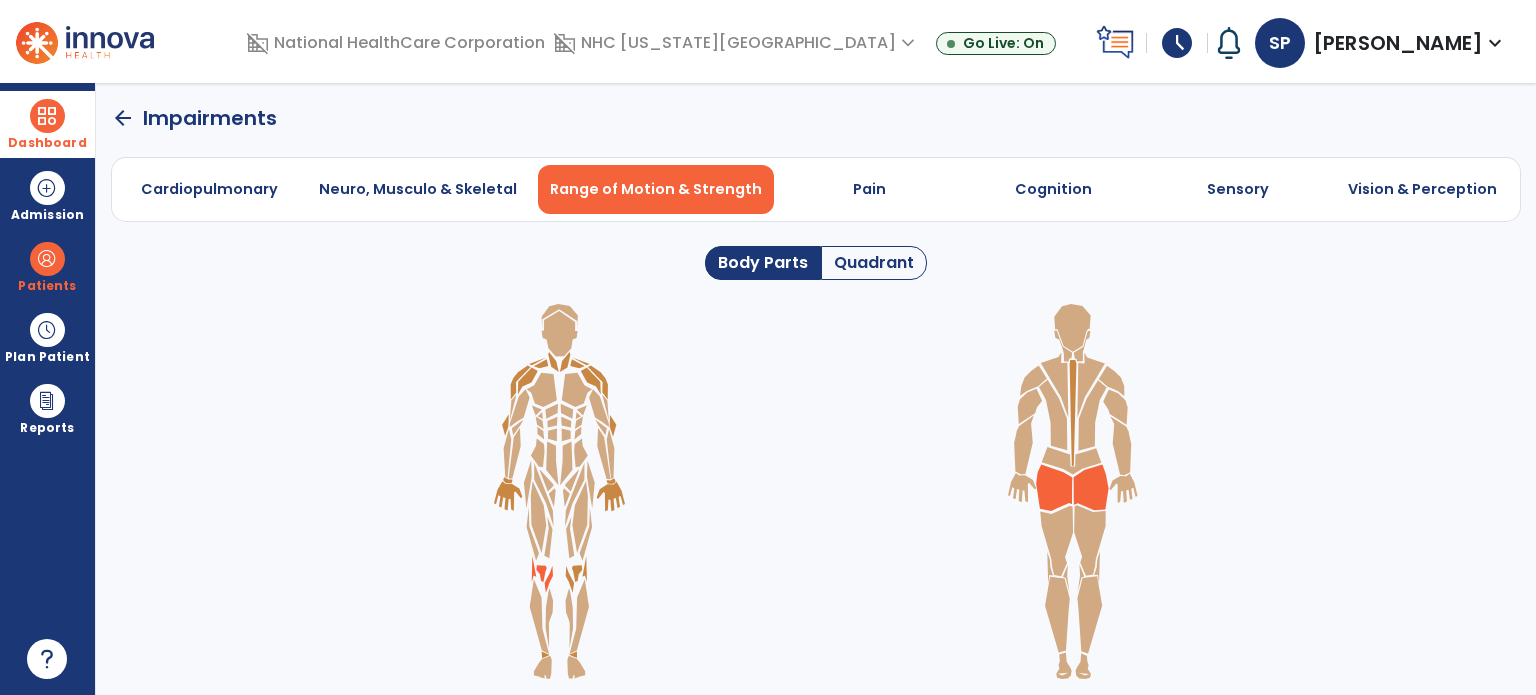 click 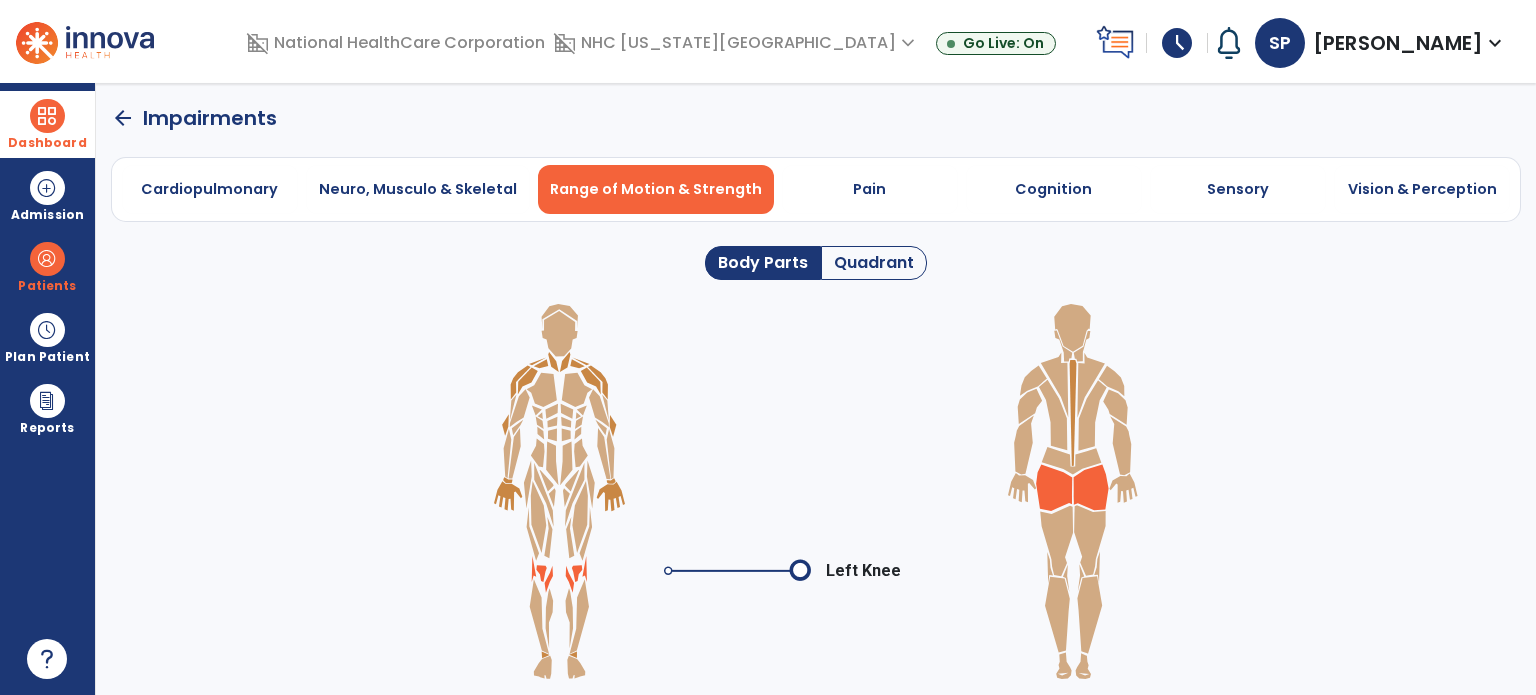 click 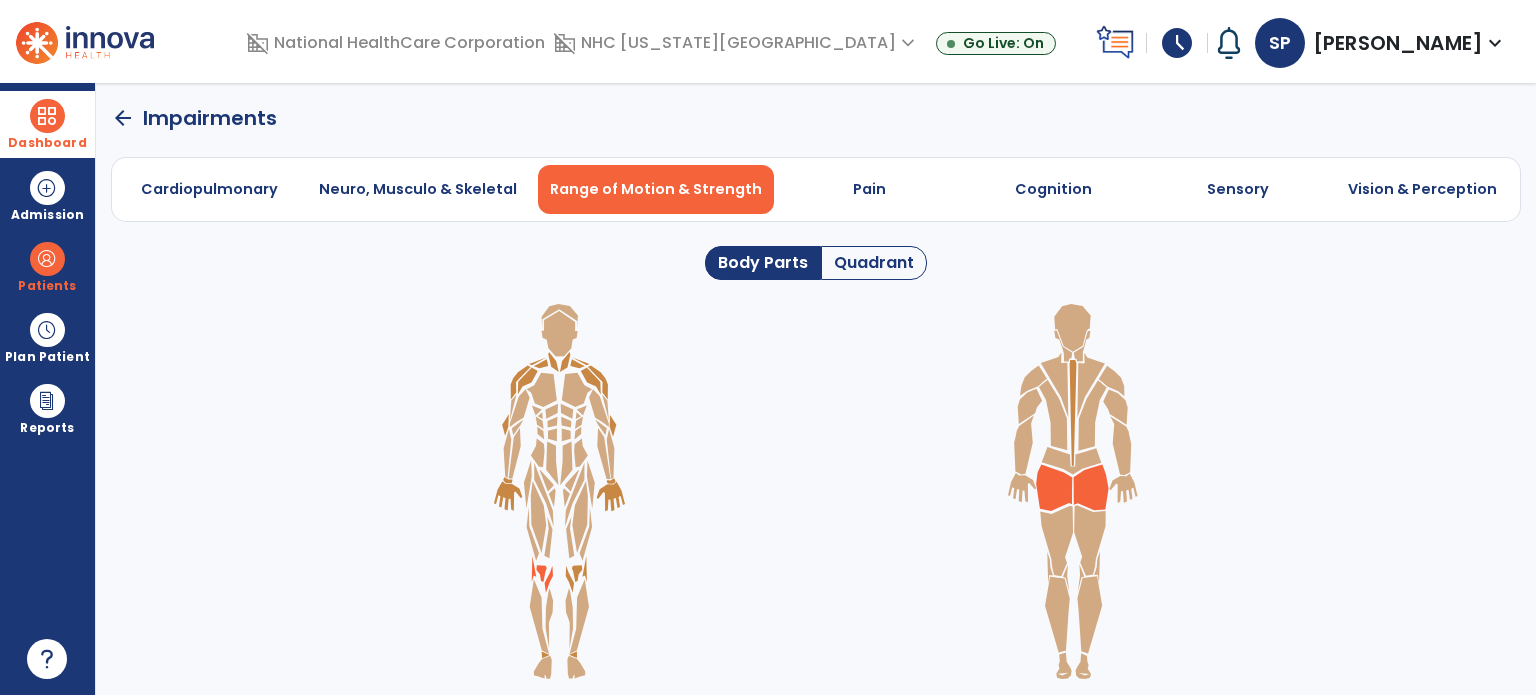 click 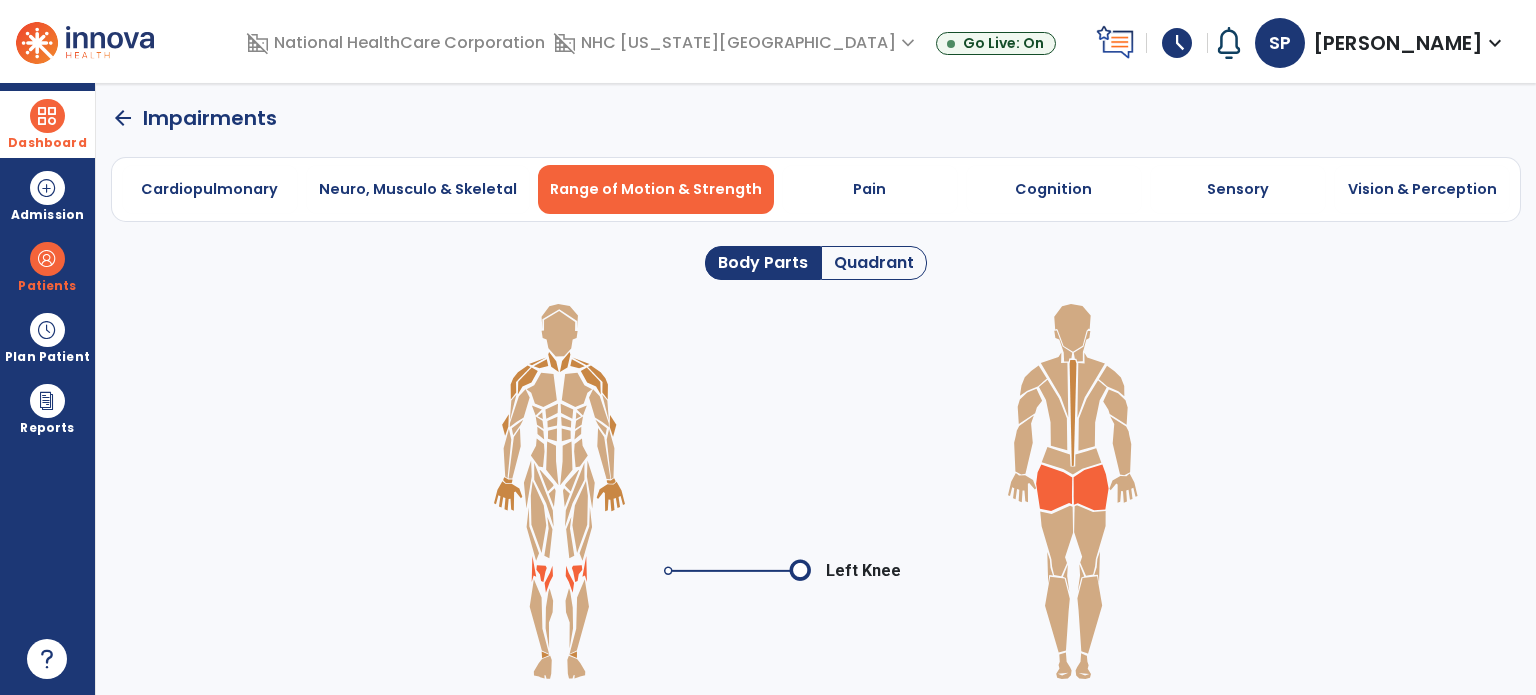 click 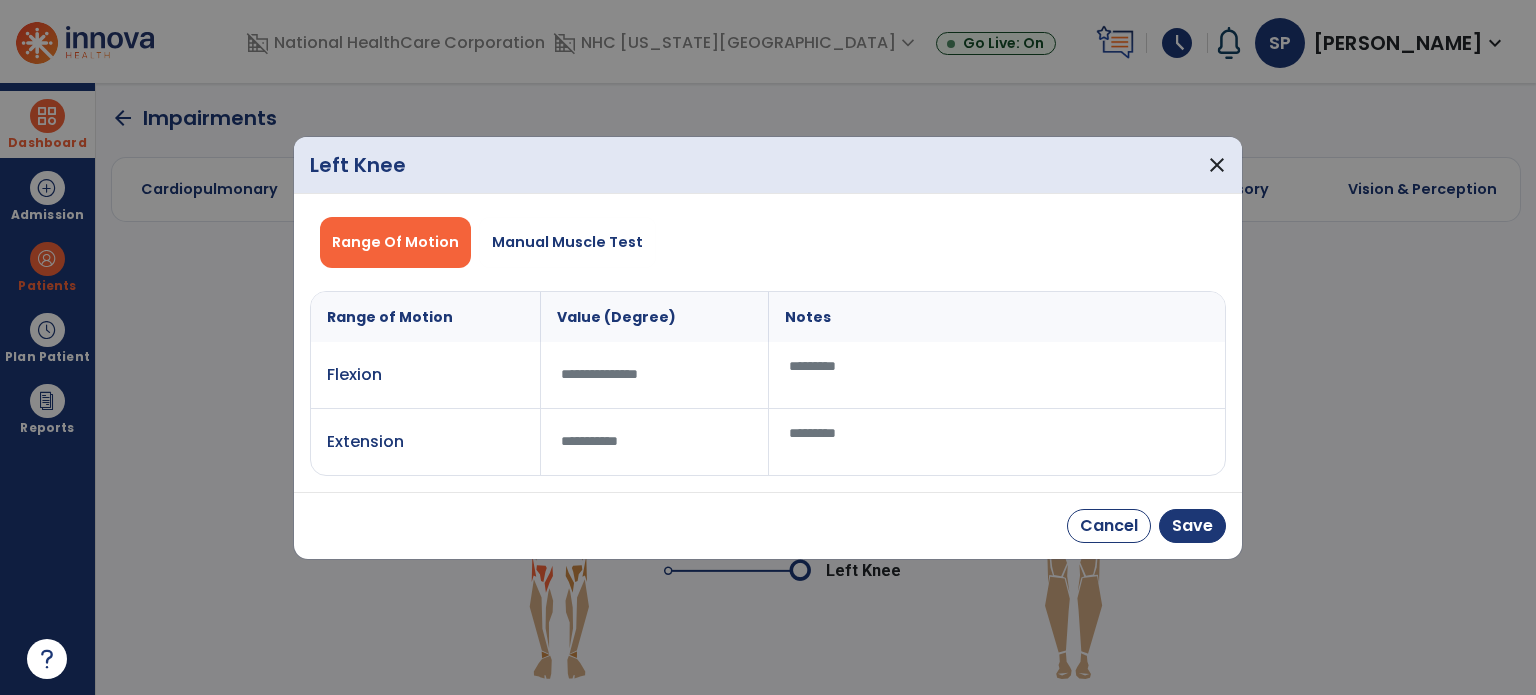 click at bounding box center [654, 375] 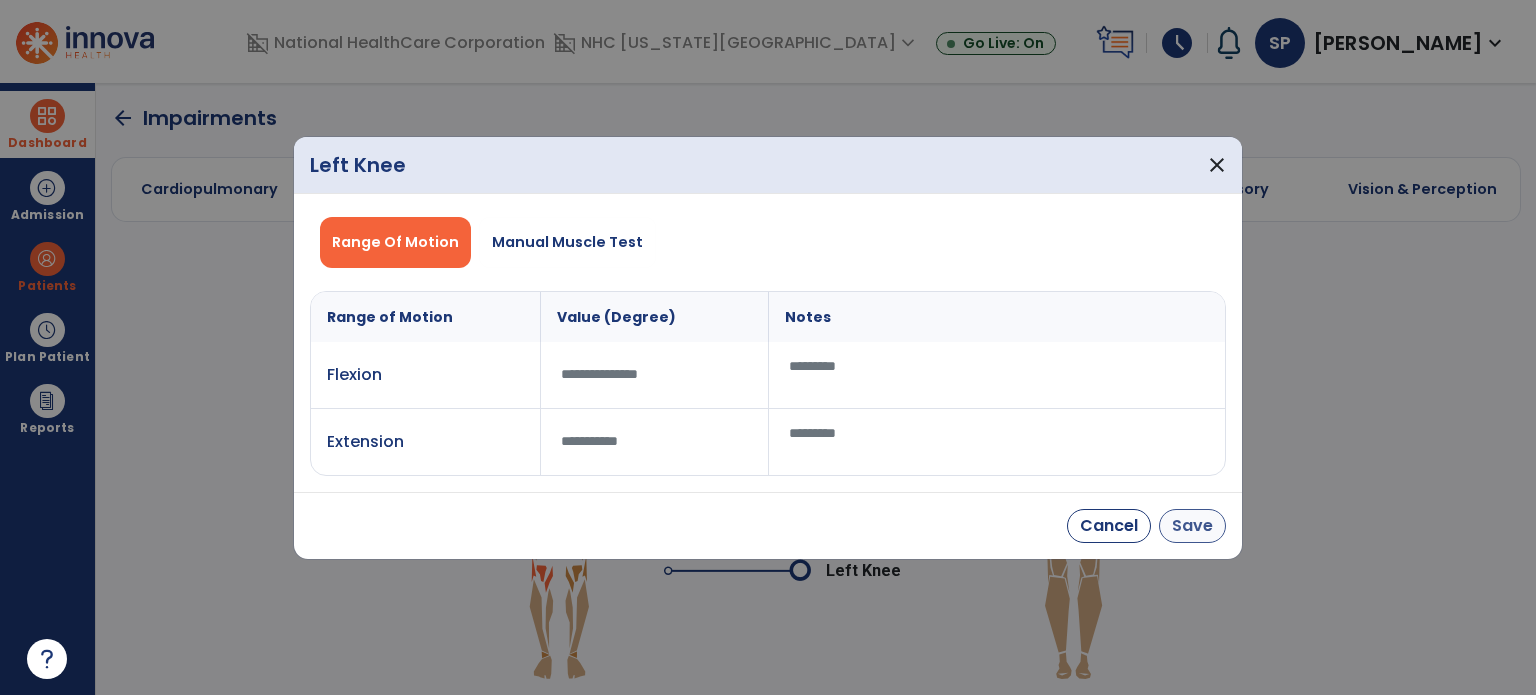 type on "*" 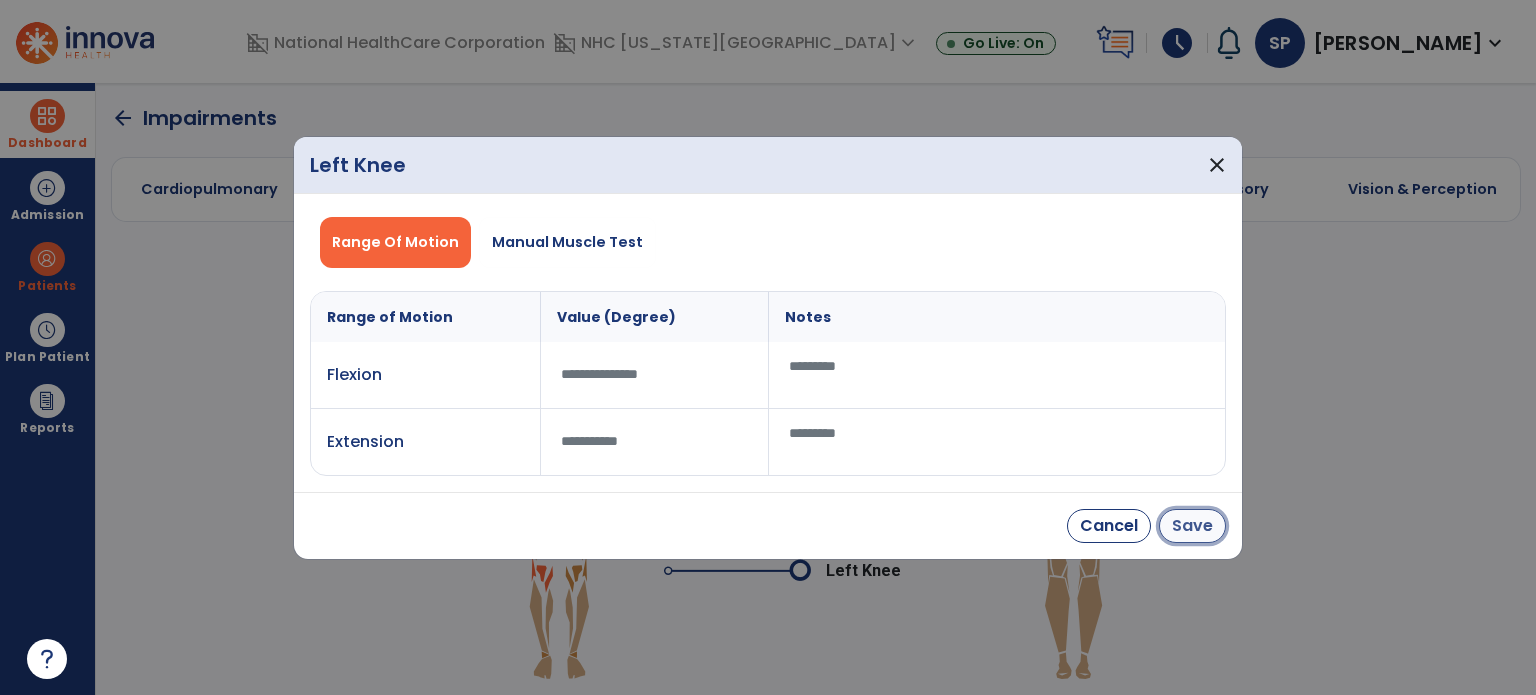 click on "Save" at bounding box center (1192, 526) 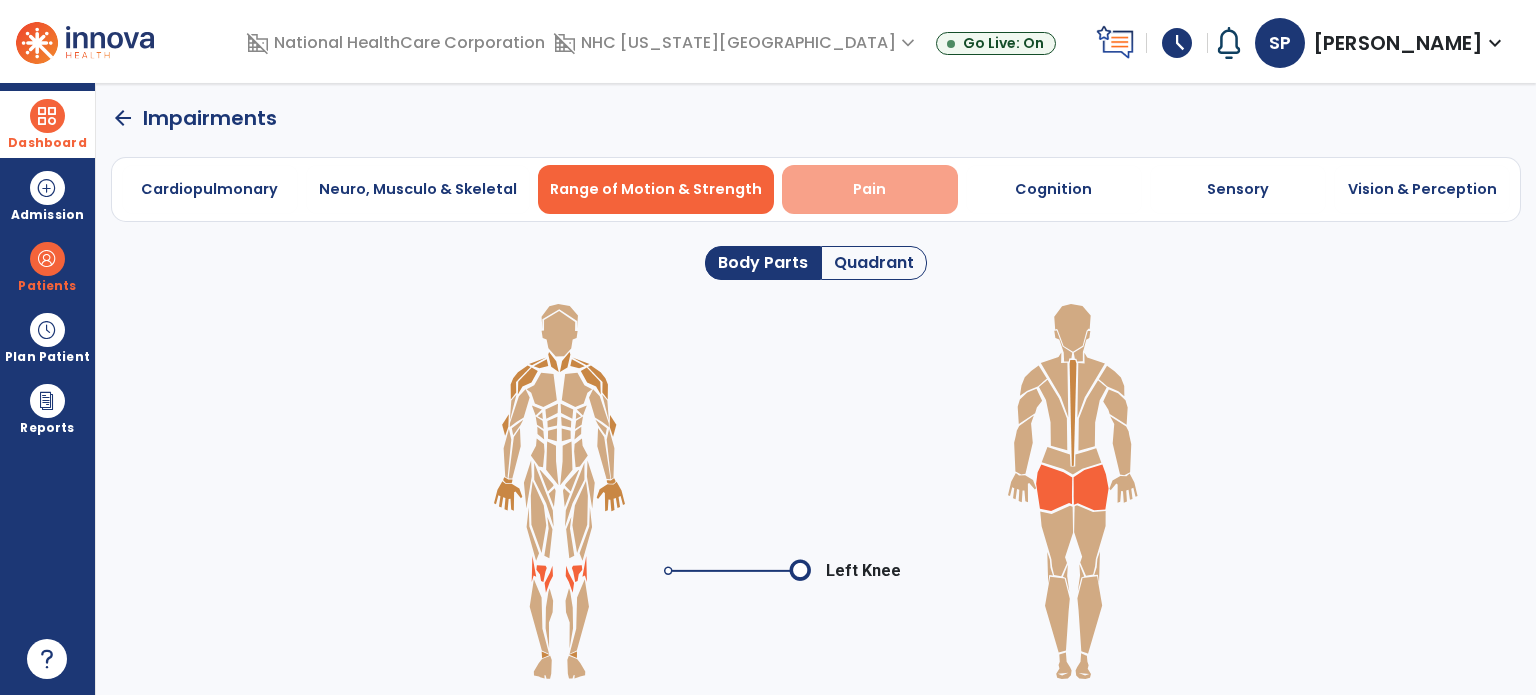 click on "Pain" at bounding box center [870, 189] 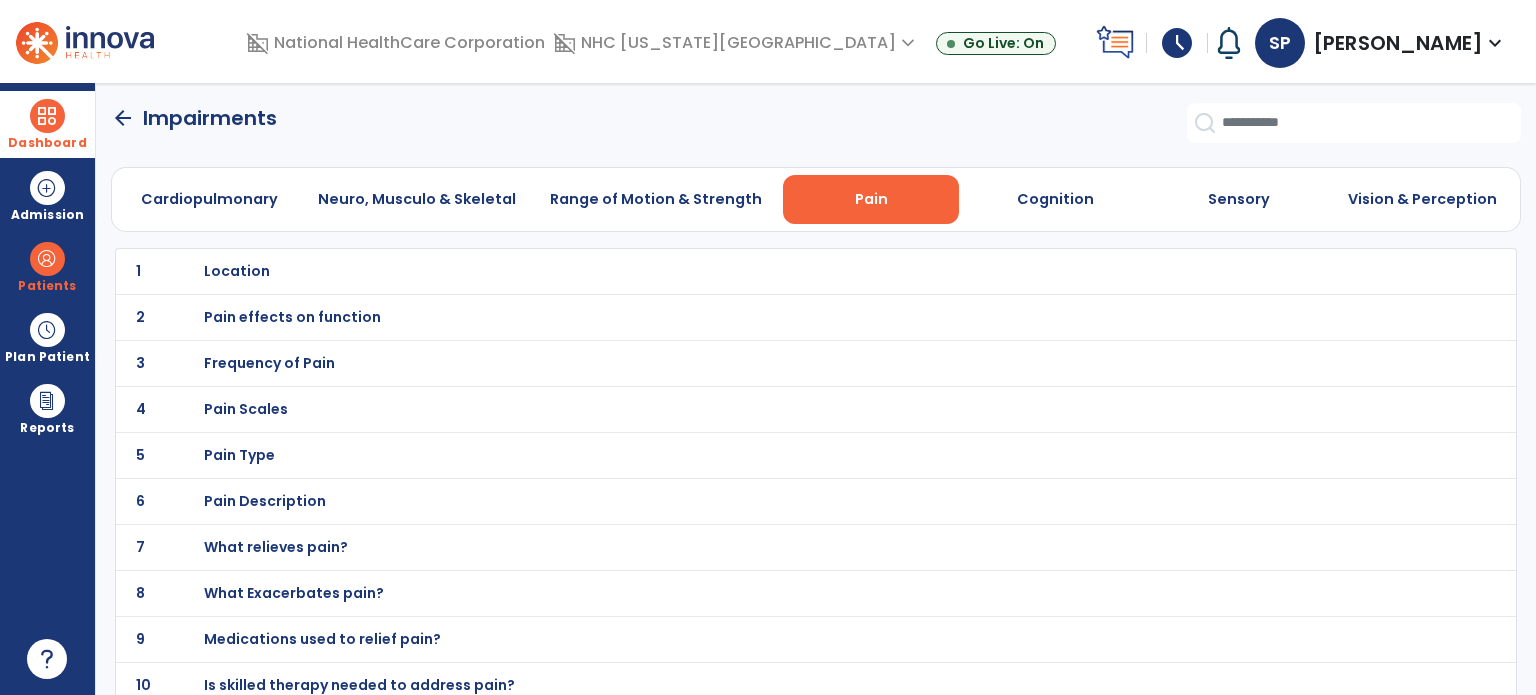 click on "Pain Scales" at bounding box center [772, 271] 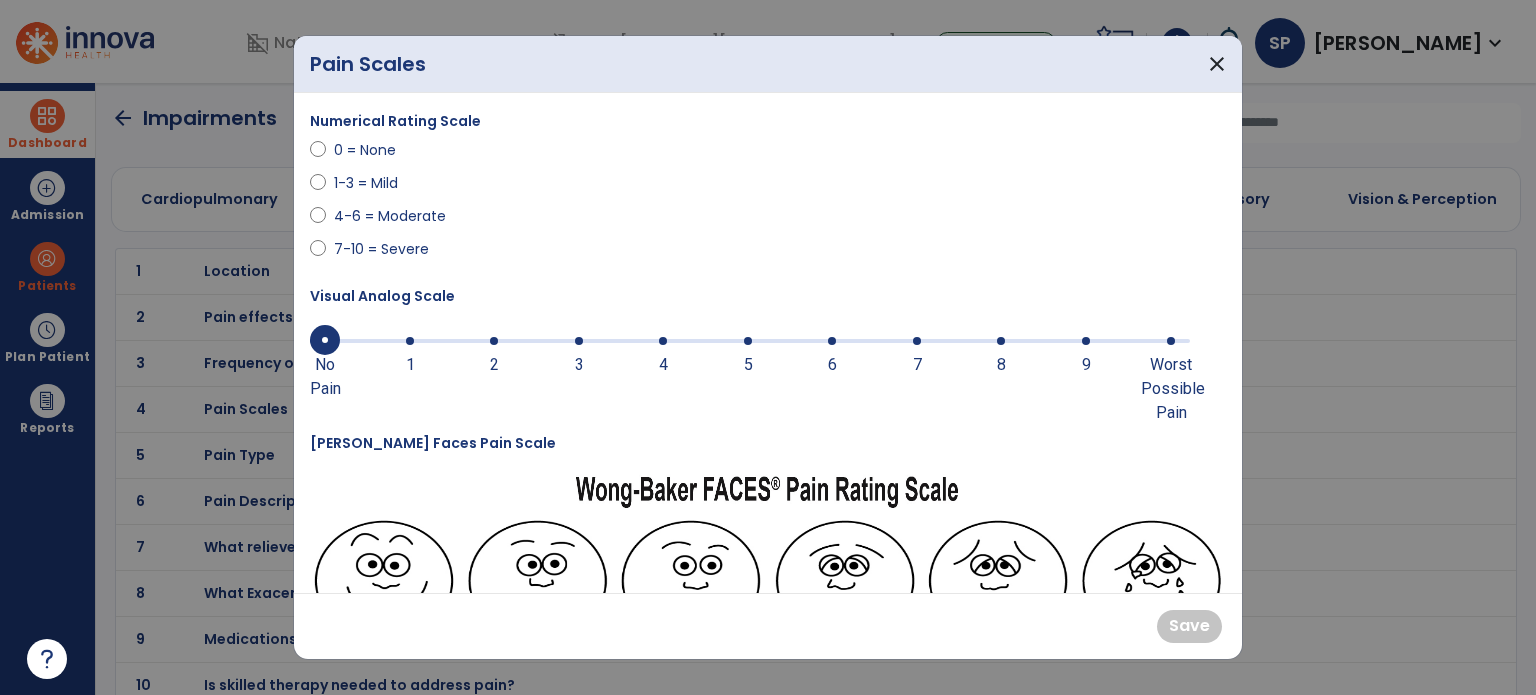 click on "Numerical Rating Scale 0 = None 1-3 = Mild 4-6 = Moderate 7-10 = Severe" at bounding box center (533, 188) 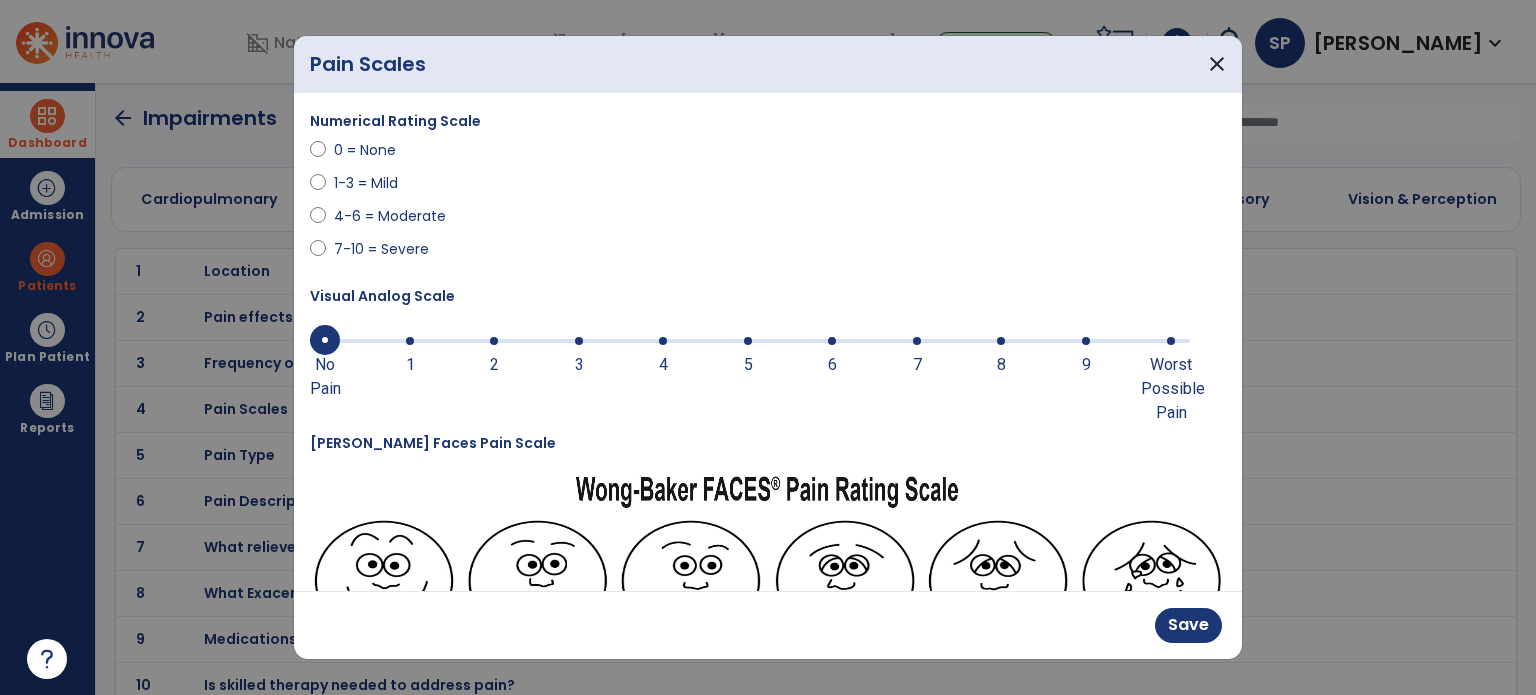click on "4-6 = Moderate" at bounding box center (390, 216) 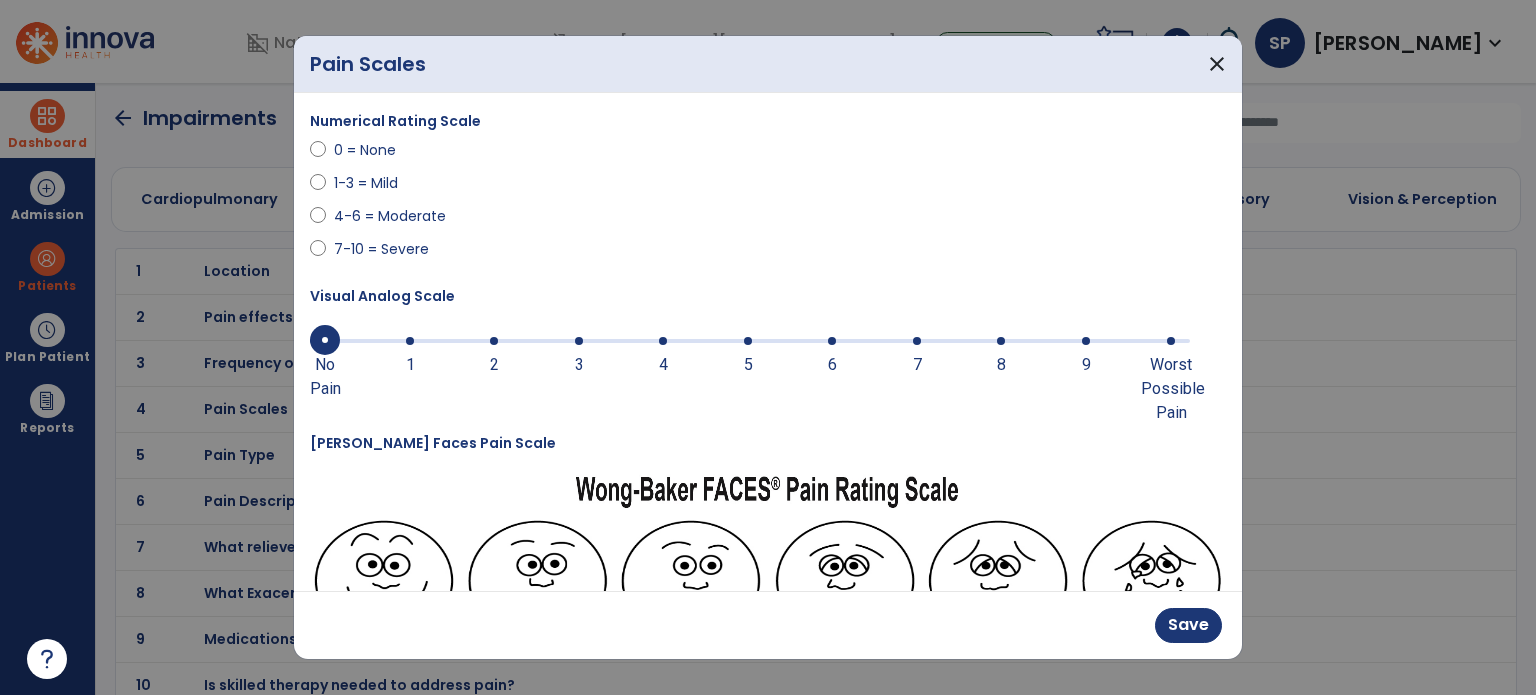 scroll, scrollTop: 438, scrollLeft: 0, axis: vertical 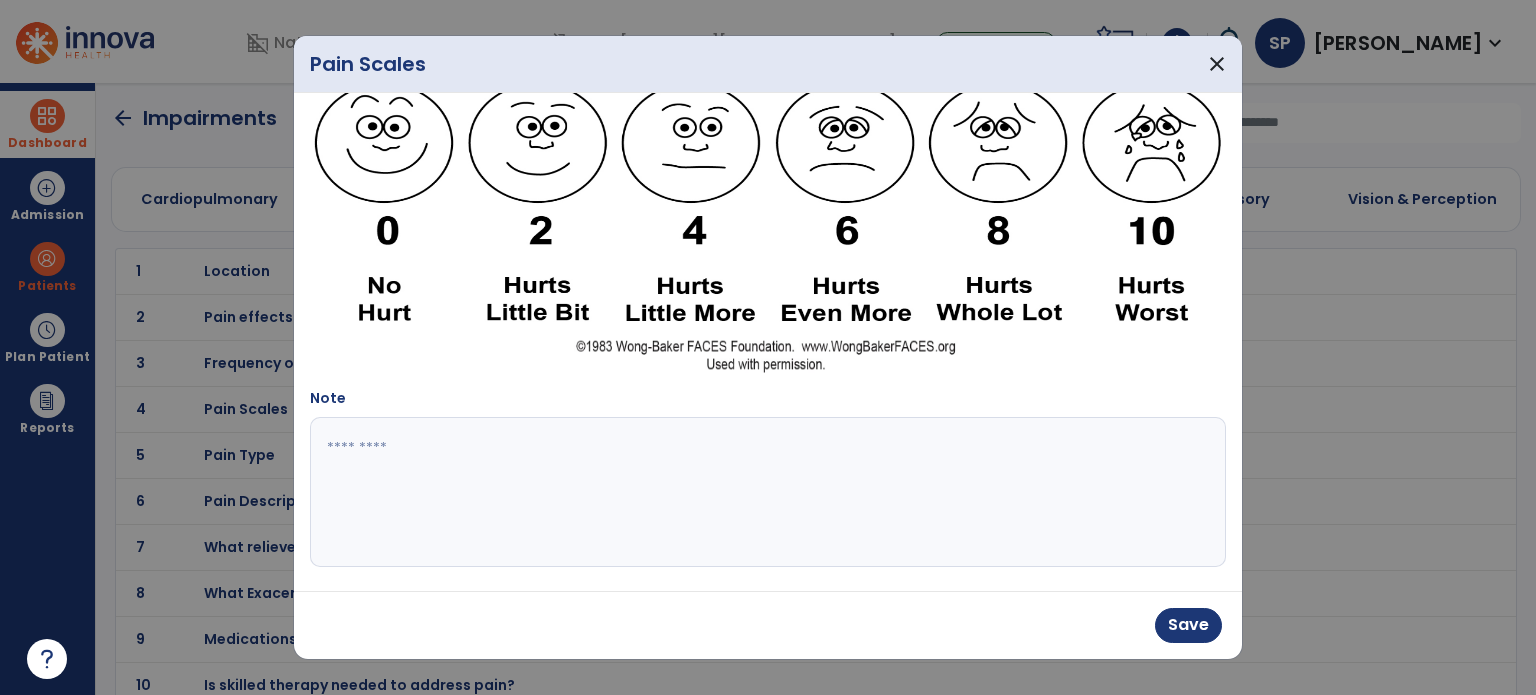 click at bounding box center [766, 492] 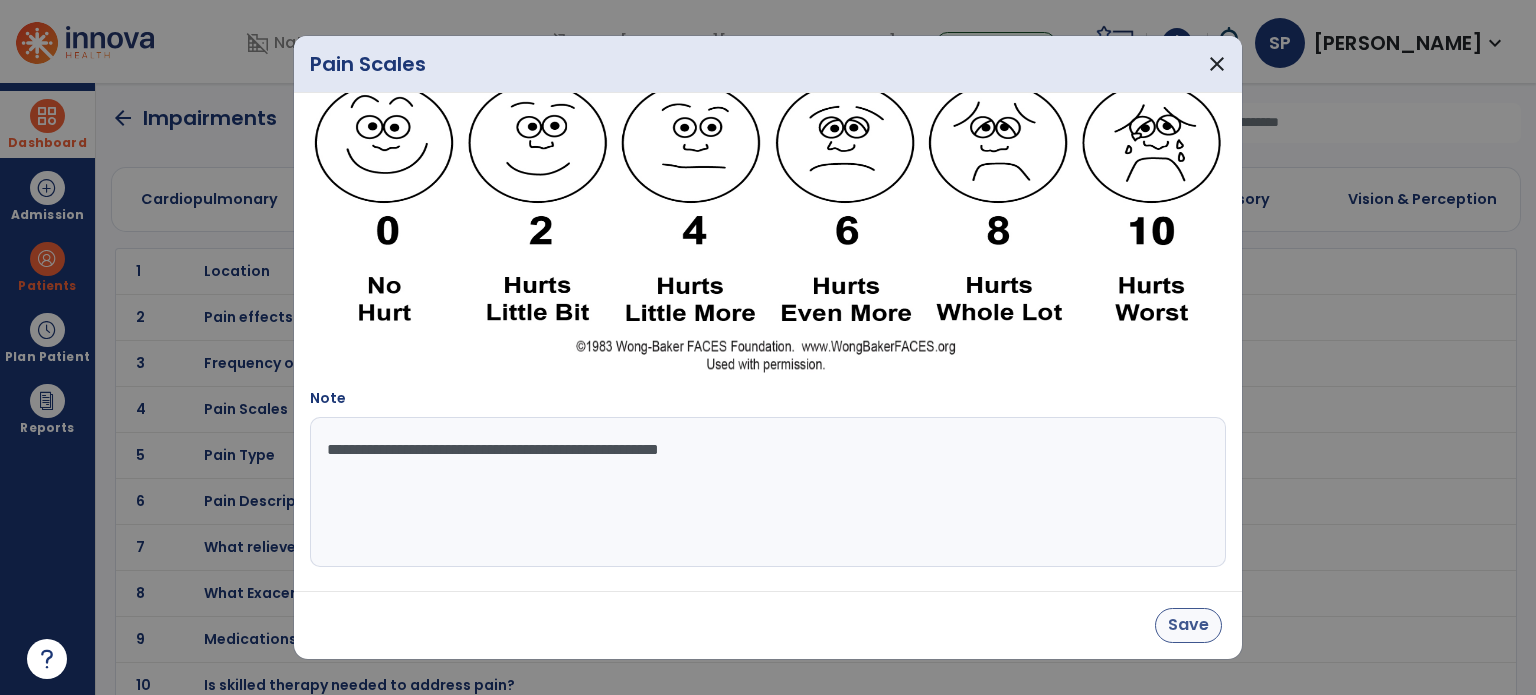 type on "**********" 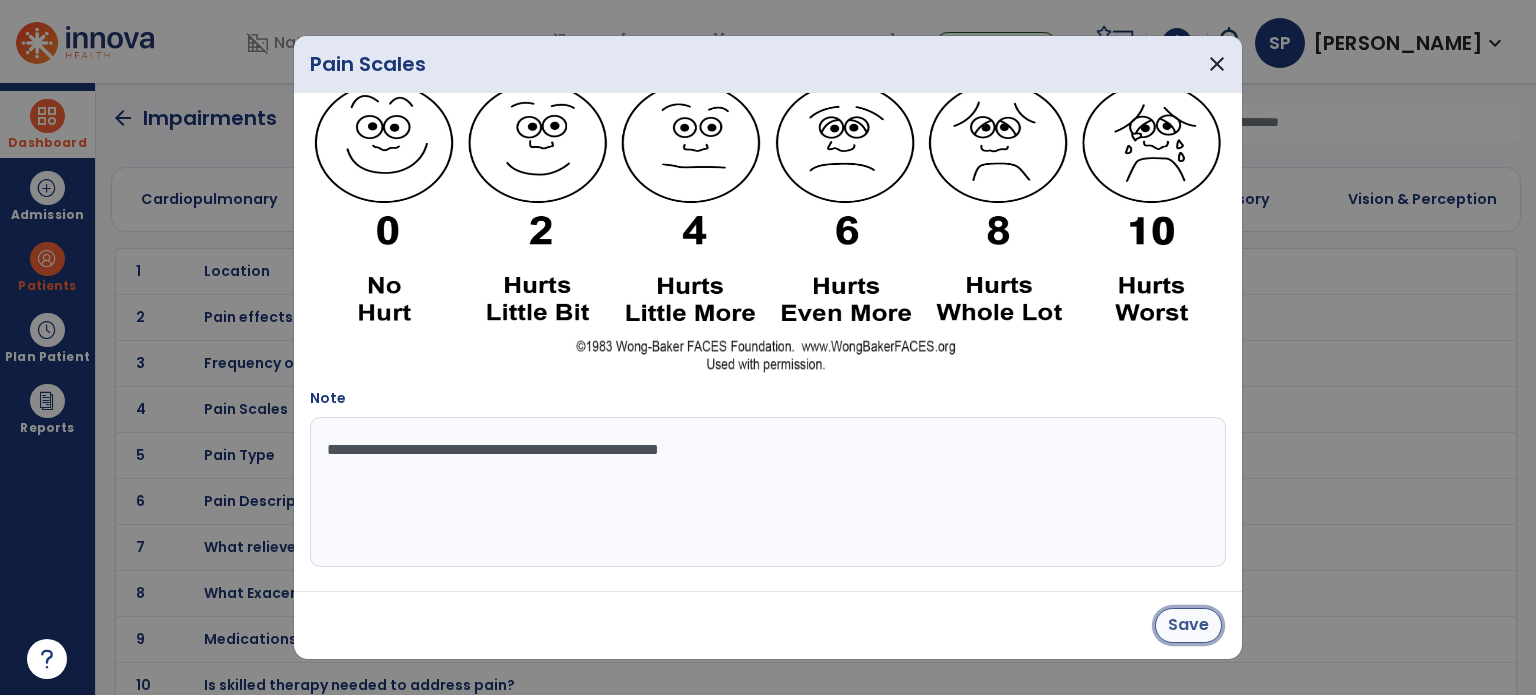 click on "Save" at bounding box center [1188, 625] 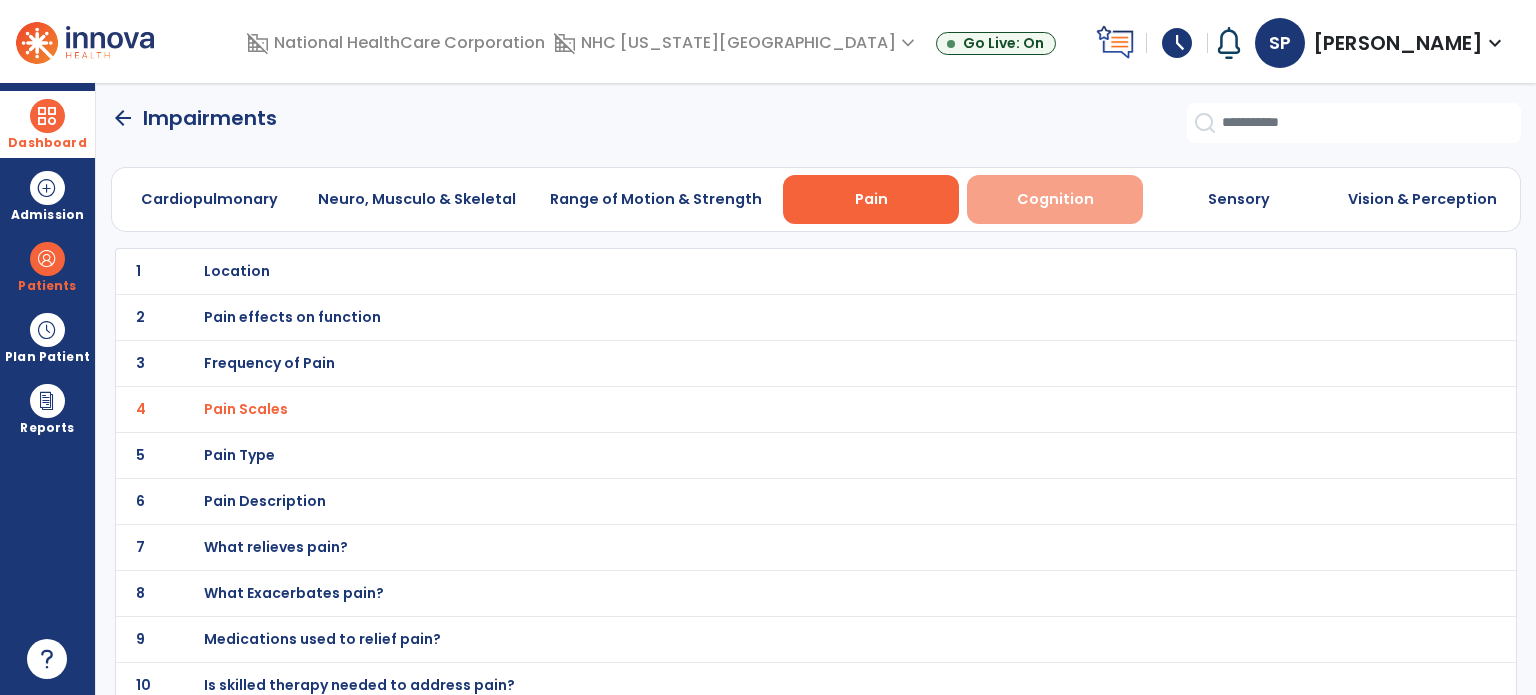 click on "Cognition" at bounding box center [1055, 199] 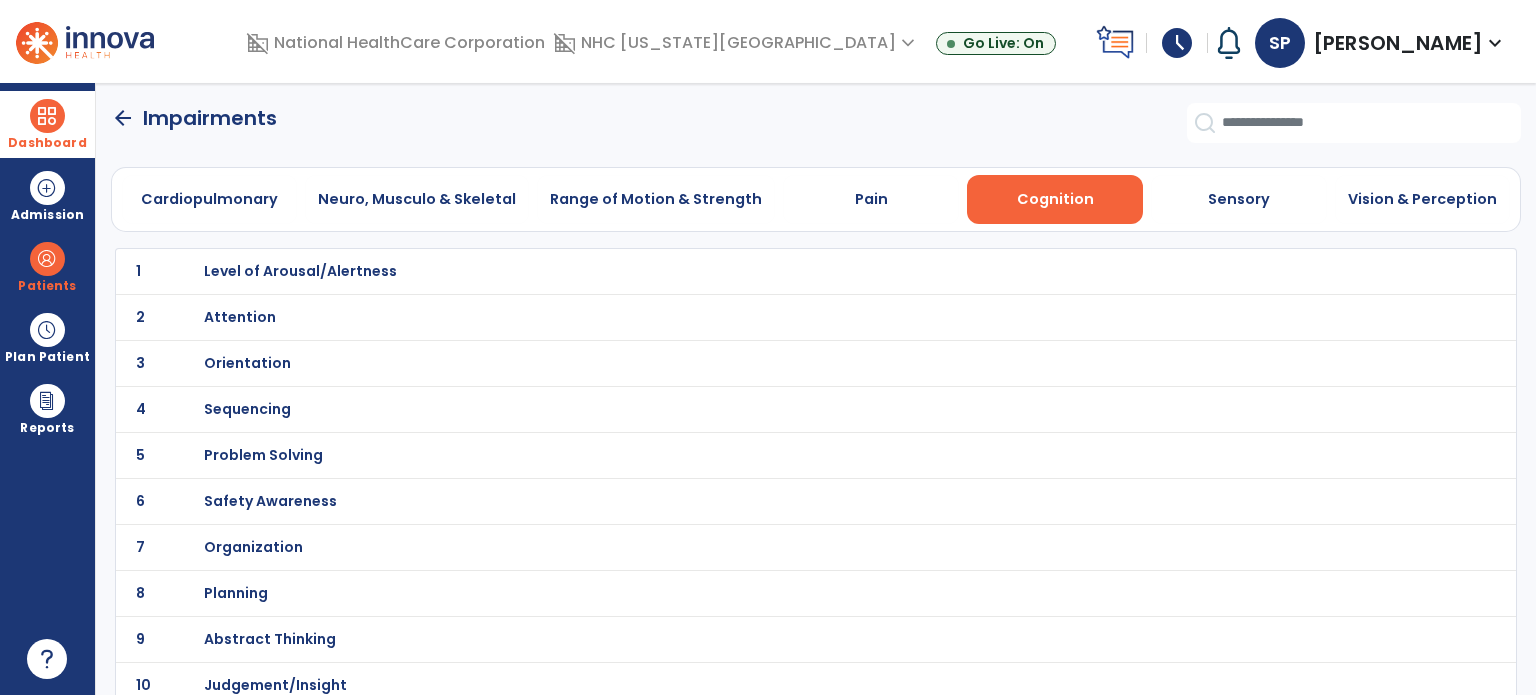 click on "Orientation" at bounding box center [772, 271] 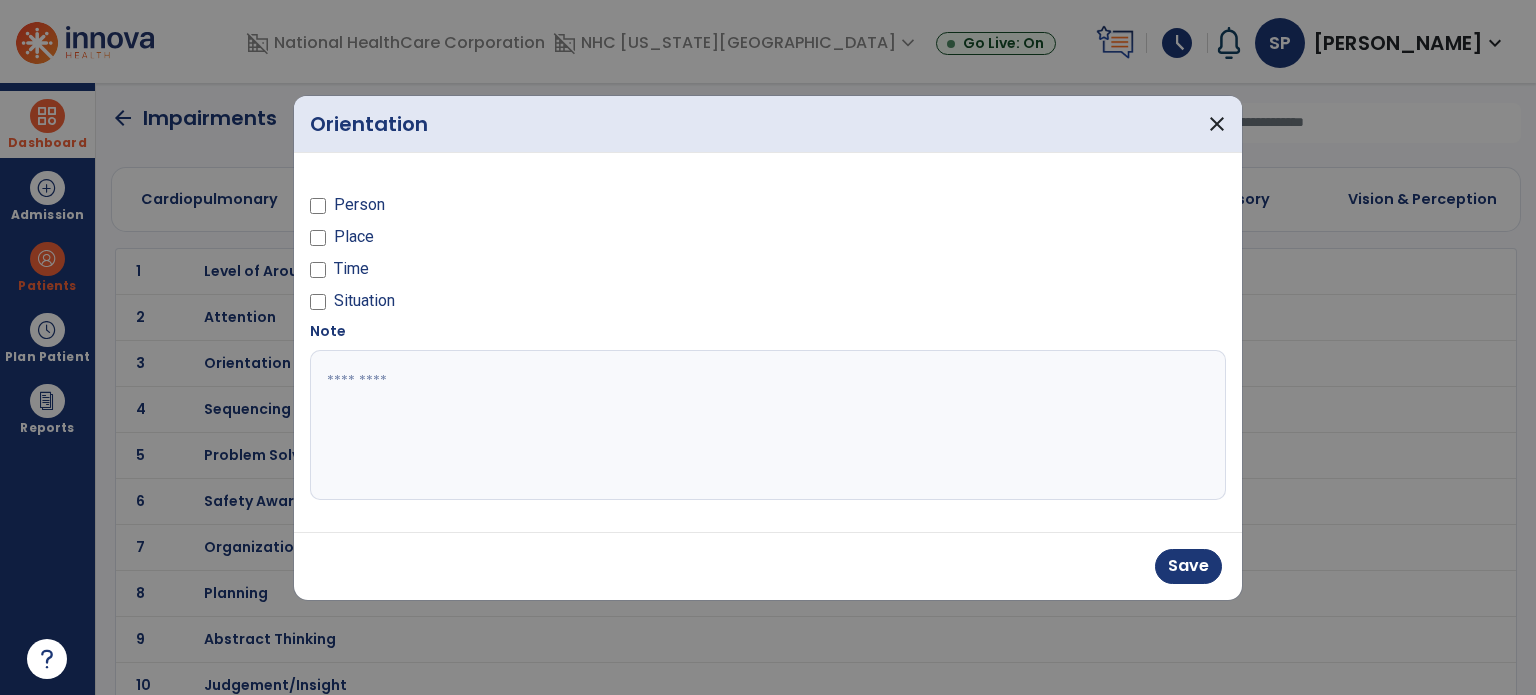 click on "Situation" at bounding box center (533, 305) 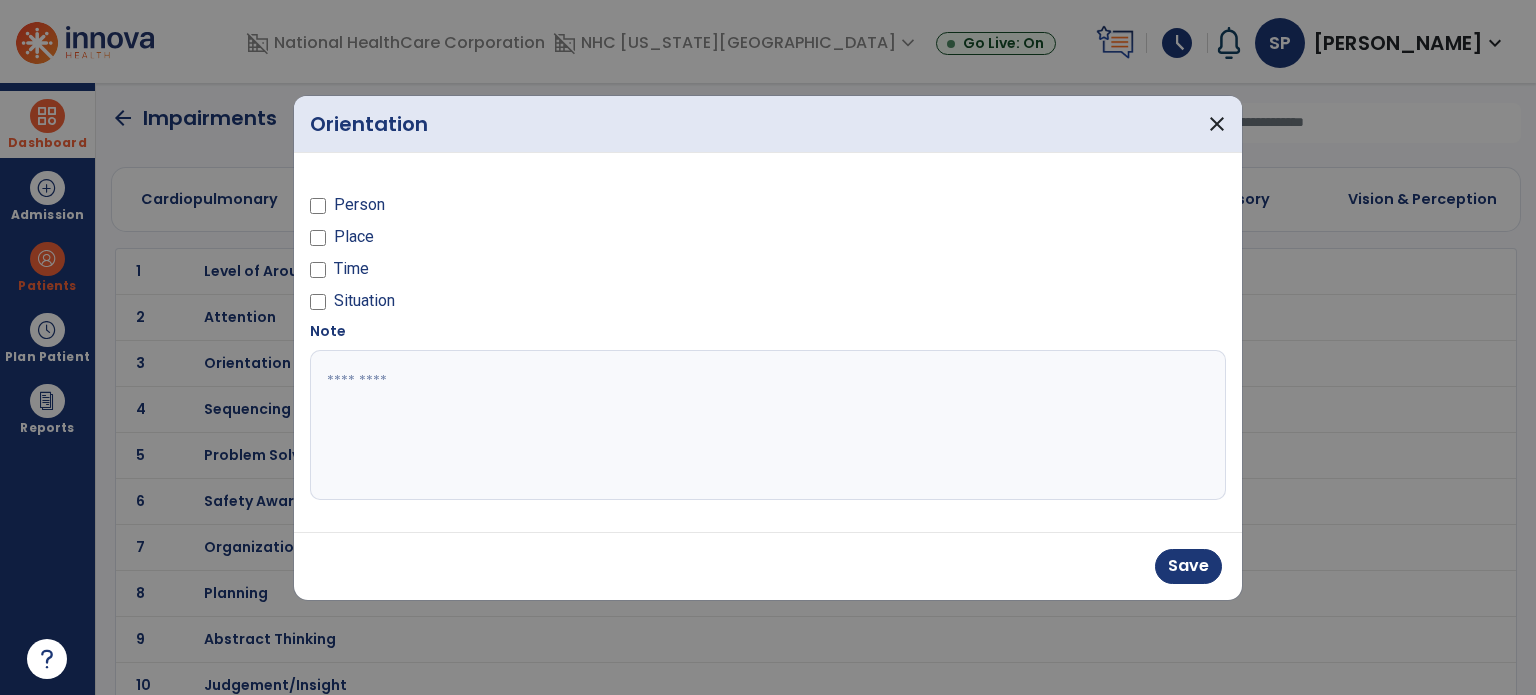 click at bounding box center (318, 273) 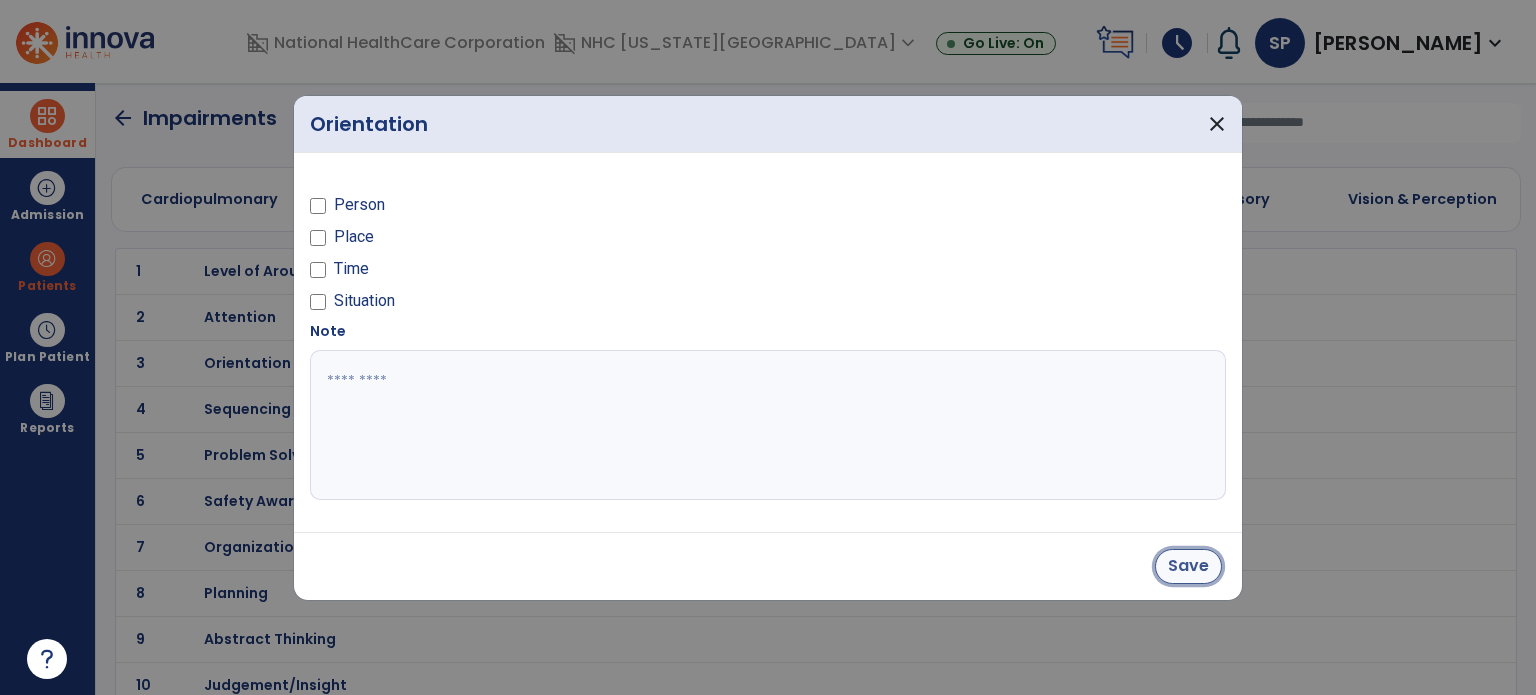 click on "Save" at bounding box center [1188, 566] 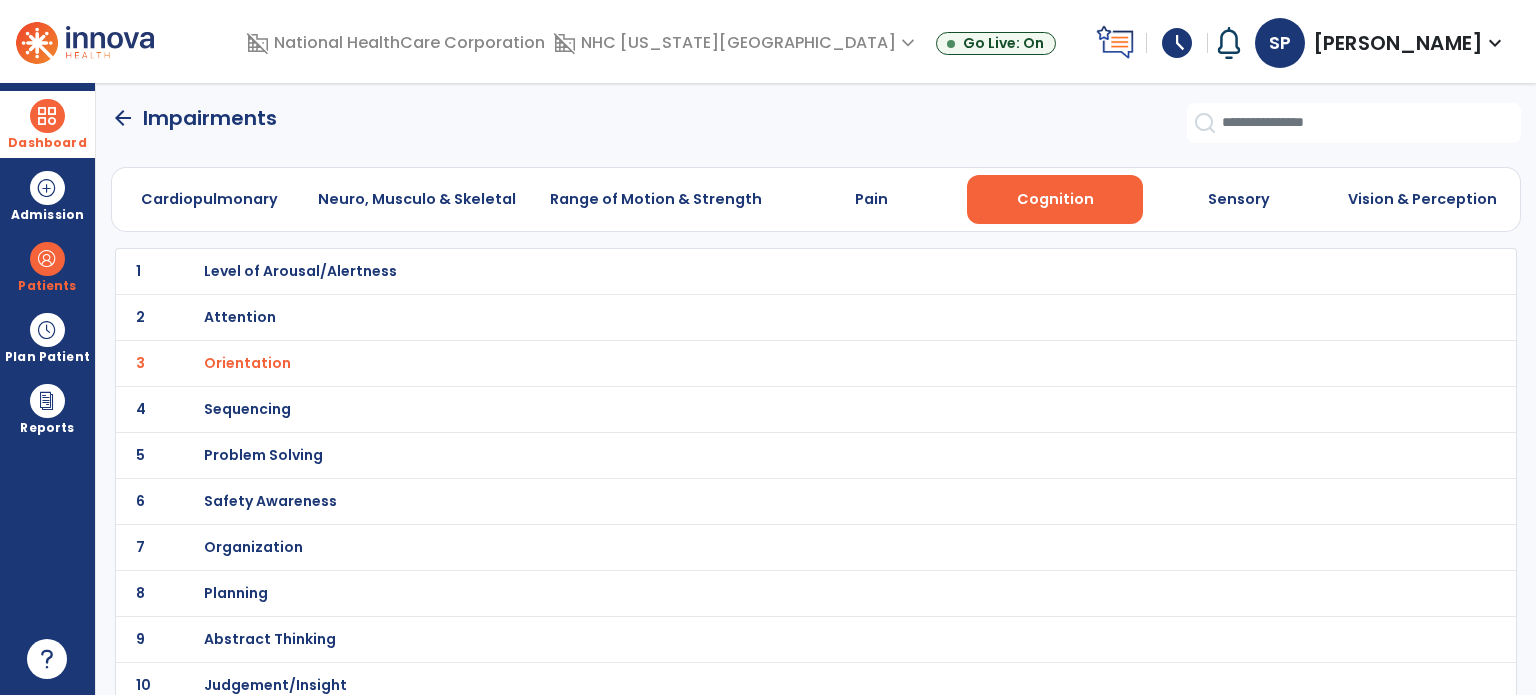 click on "arrow_back" 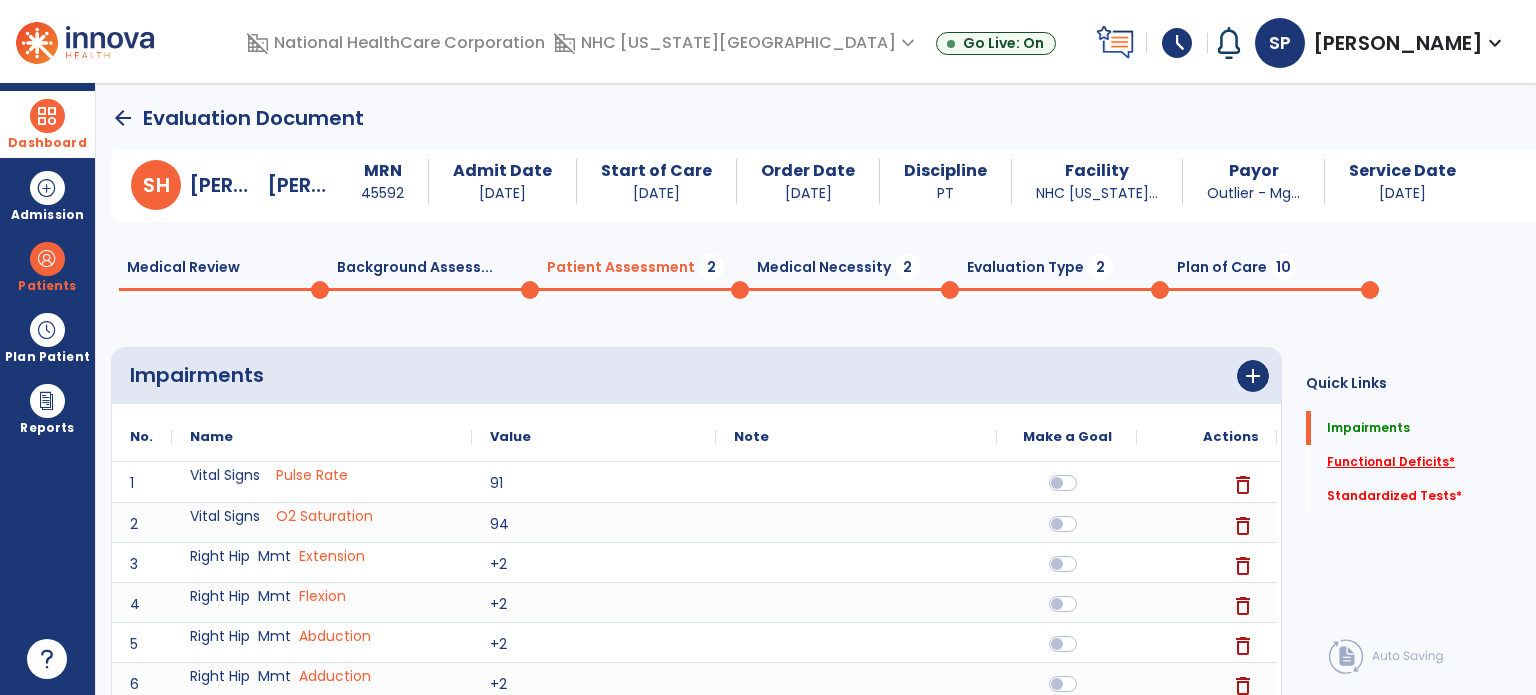 click on "Functional Deficits   *" 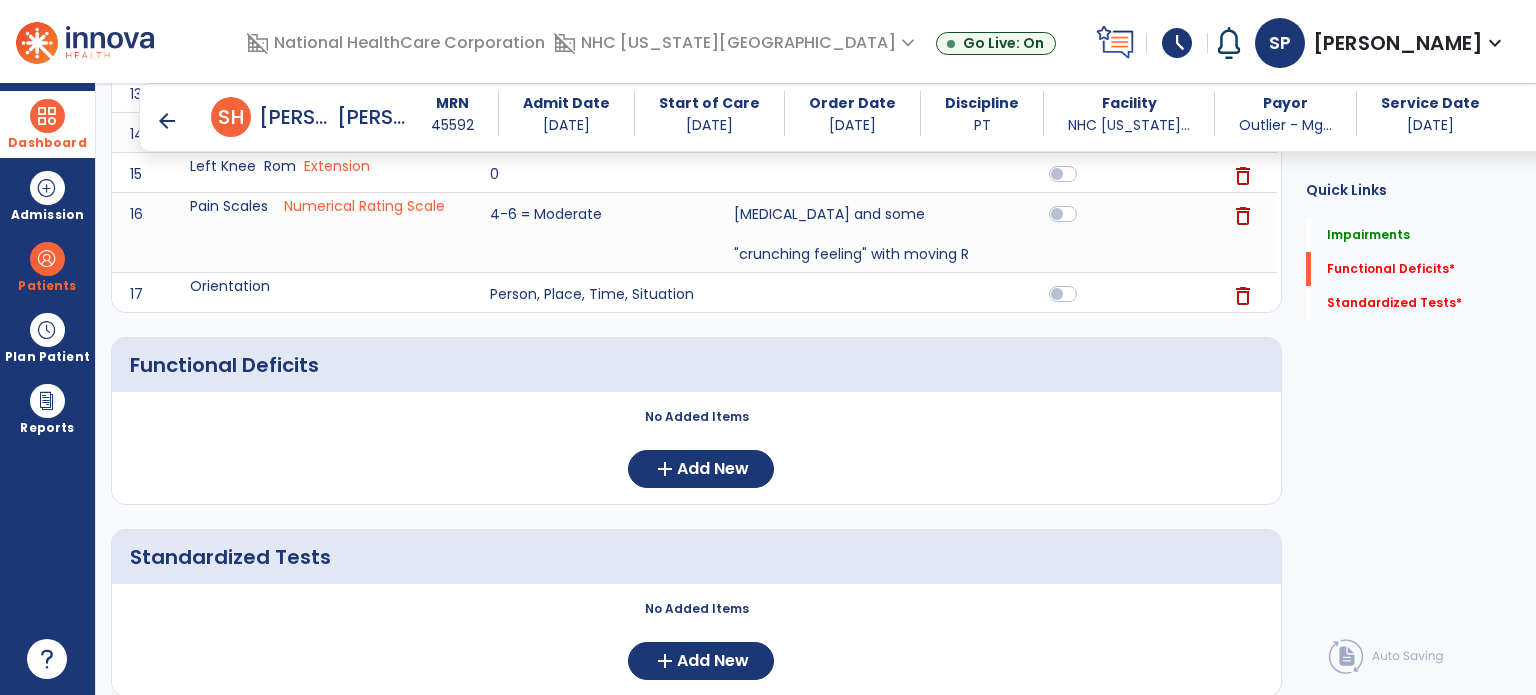 scroll, scrollTop: 901, scrollLeft: 0, axis: vertical 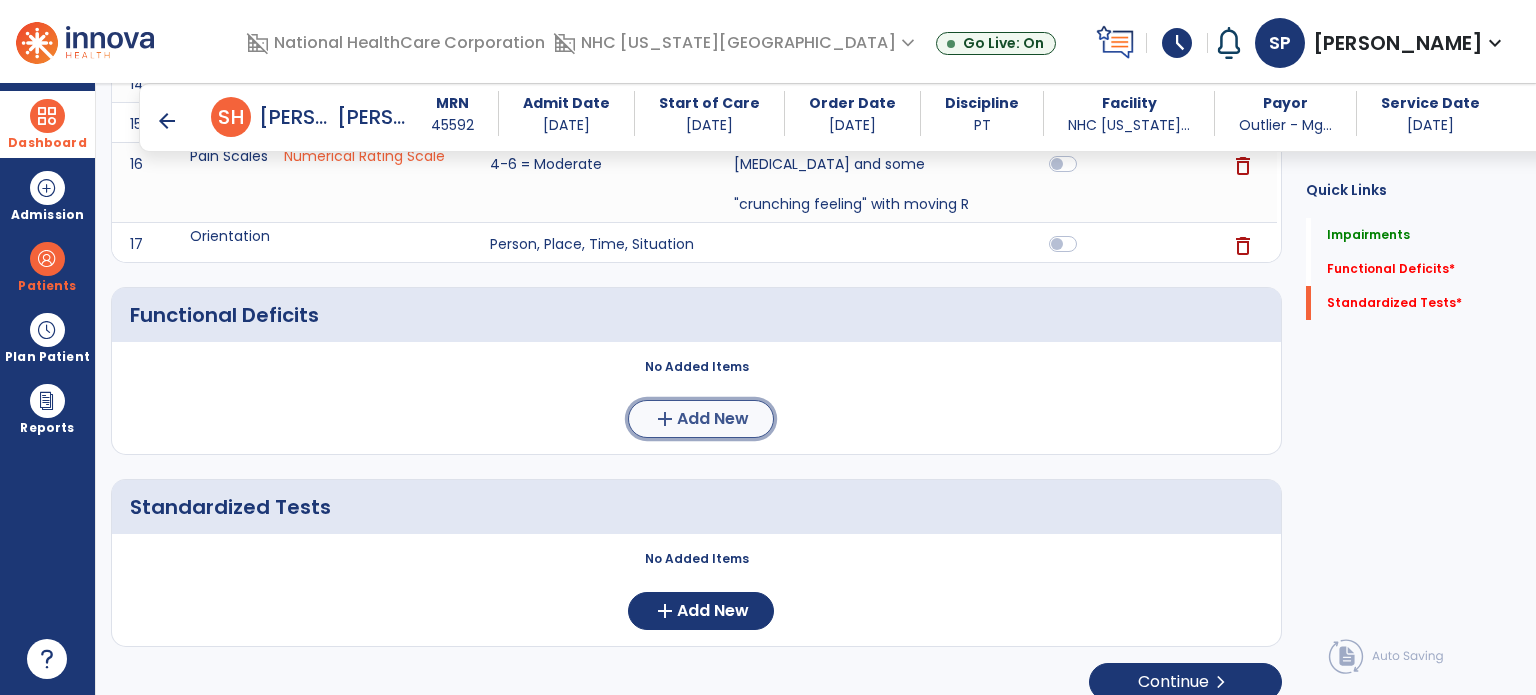 click on "Add New" 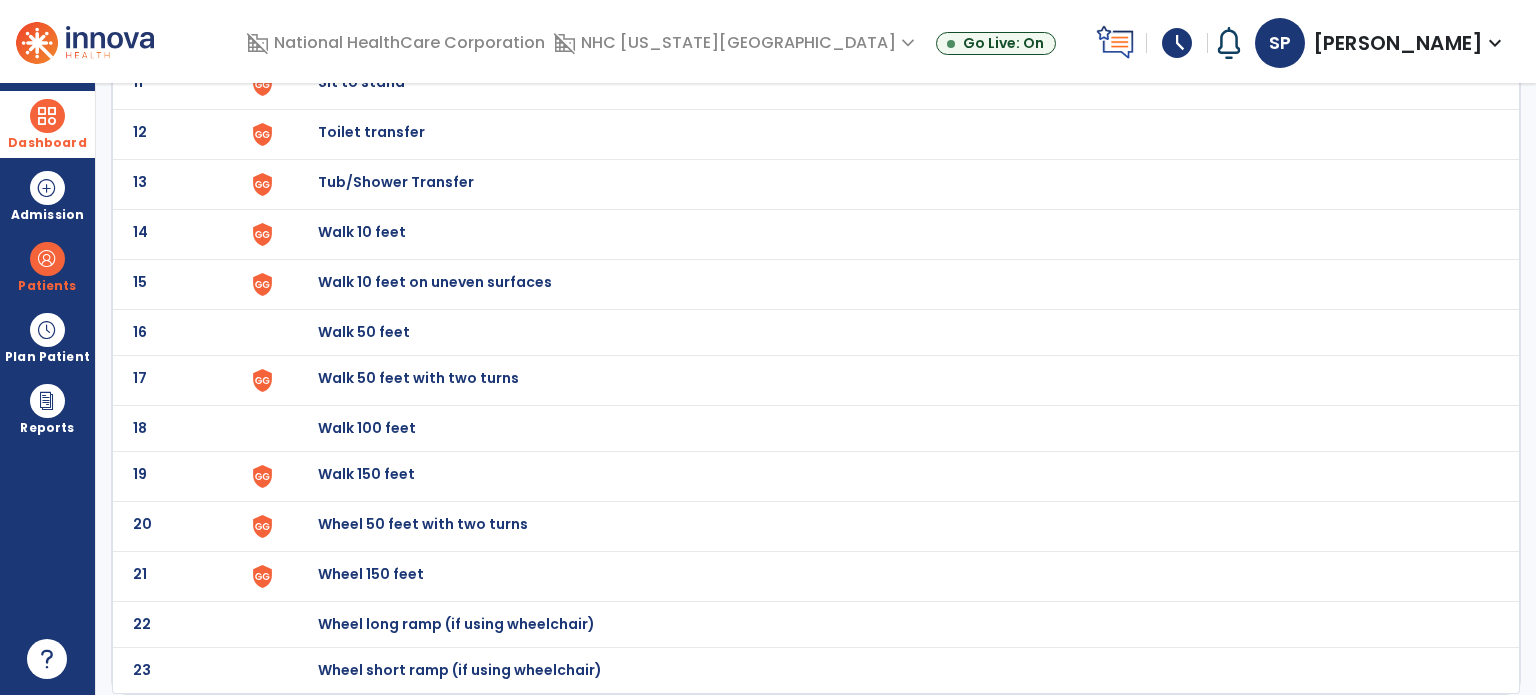 scroll, scrollTop: 0, scrollLeft: 0, axis: both 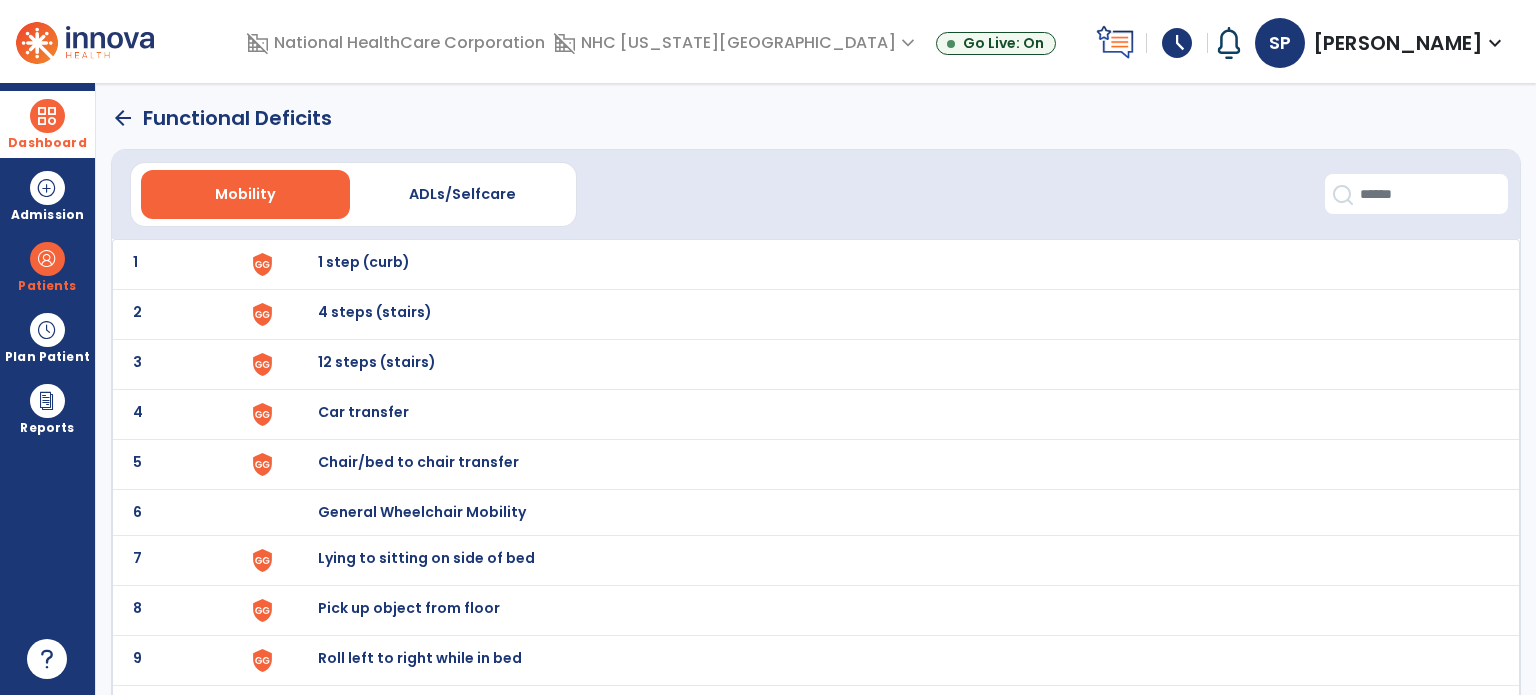 click on "Chair/bed to chair transfer" at bounding box center (888, 264) 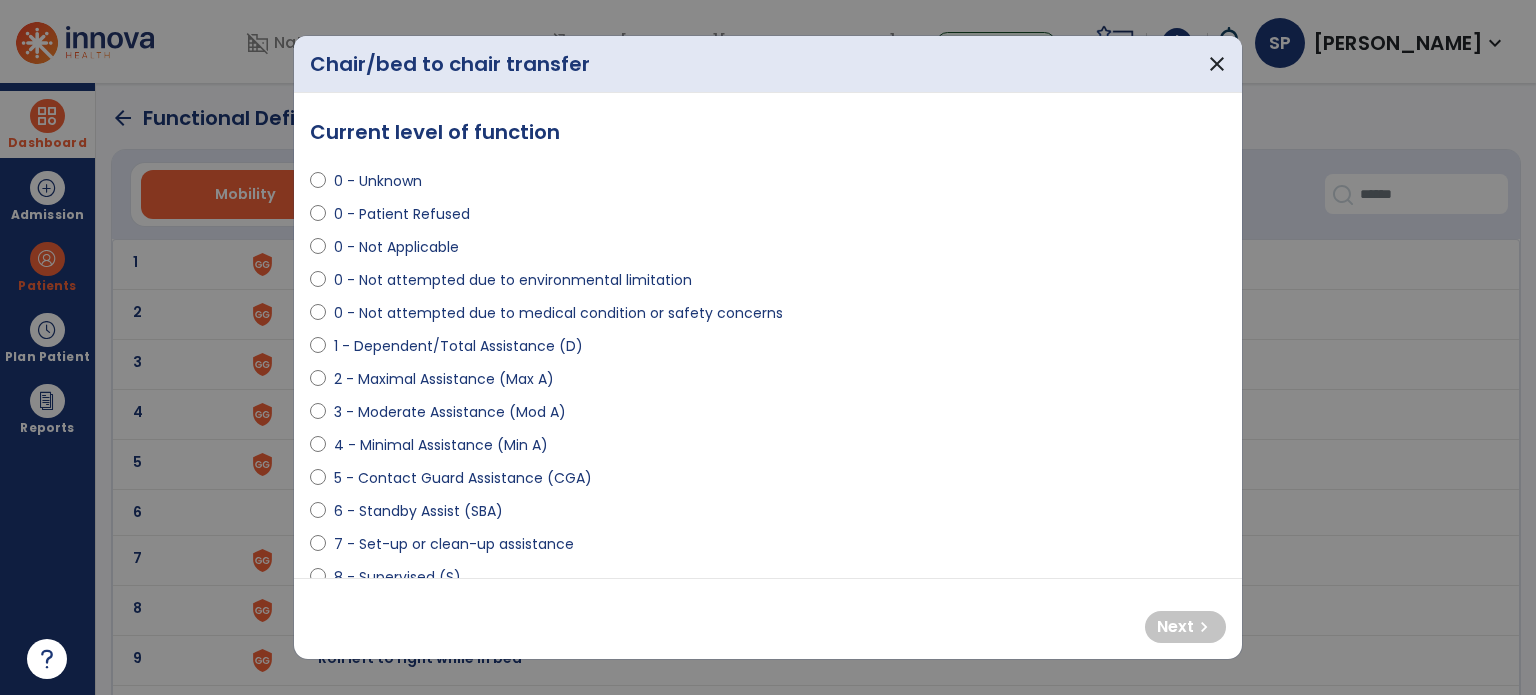 click on "2 - Maximal Assistance (Max A)" at bounding box center (444, 379) 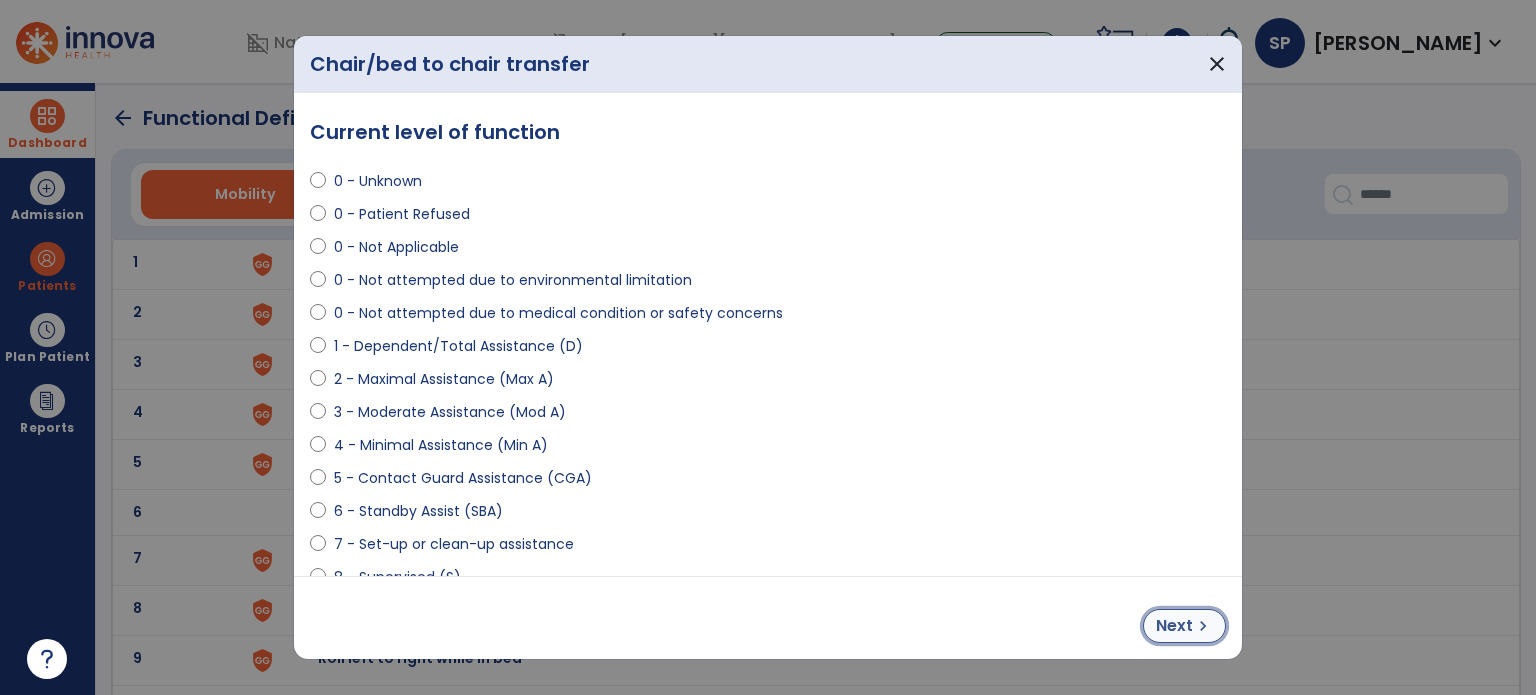 click on "Next" at bounding box center (1174, 626) 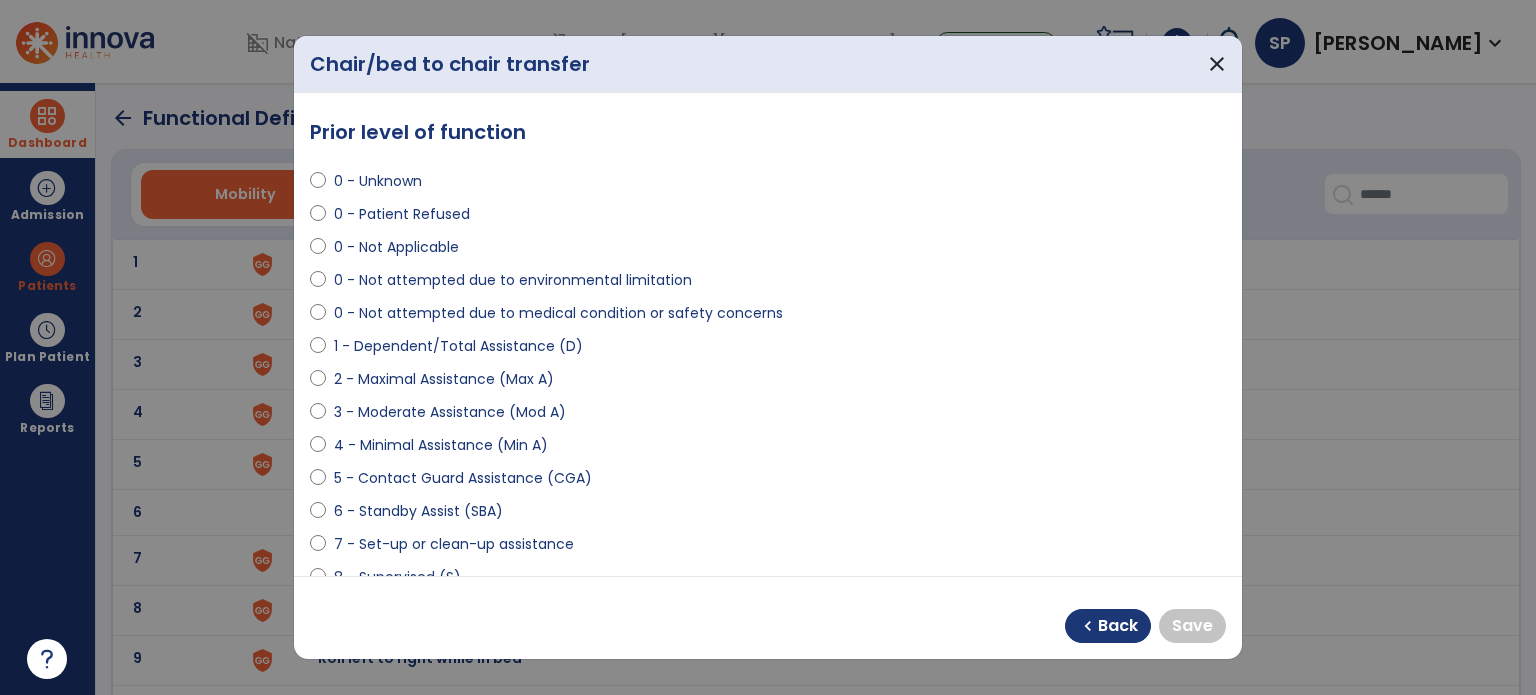 scroll, scrollTop: 408, scrollLeft: 0, axis: vertical 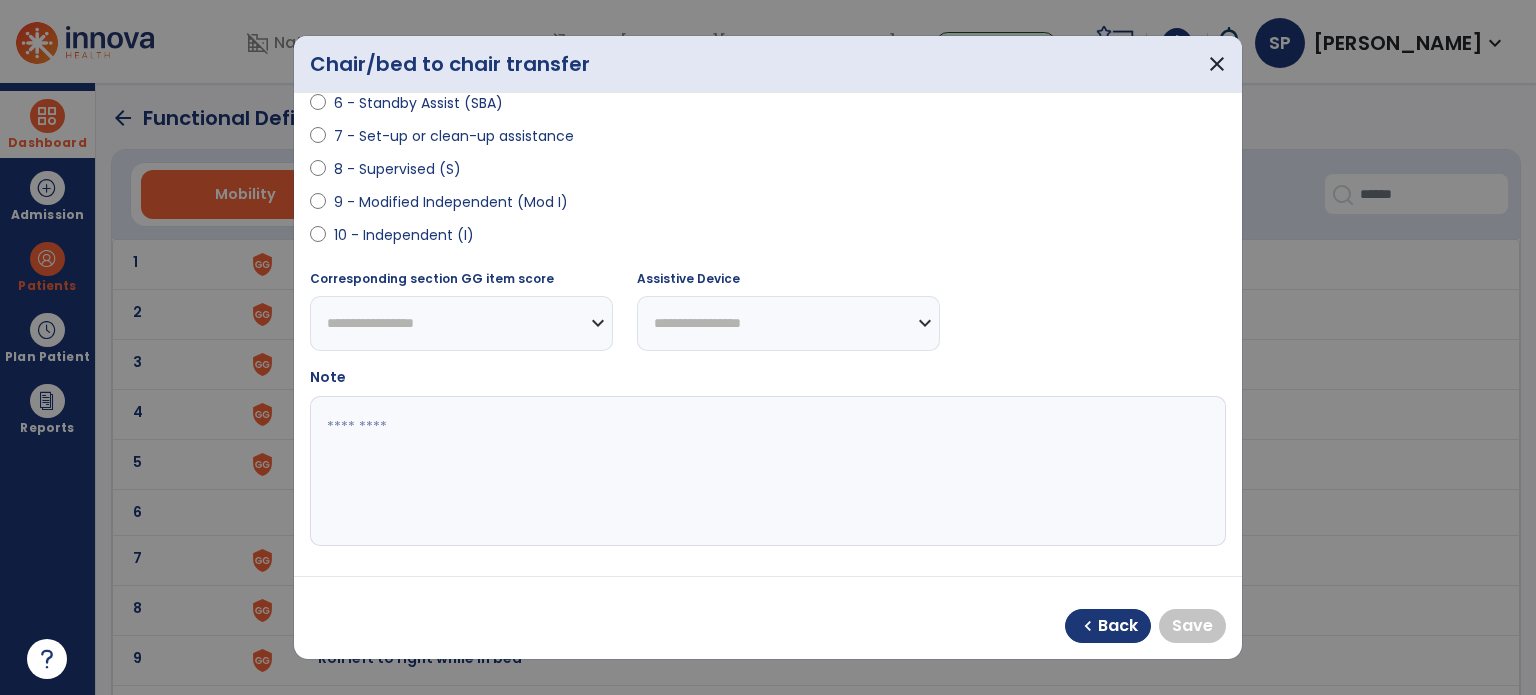 click on "9 - Modified Independent (Mod I)" at bounding box center [451, 202] 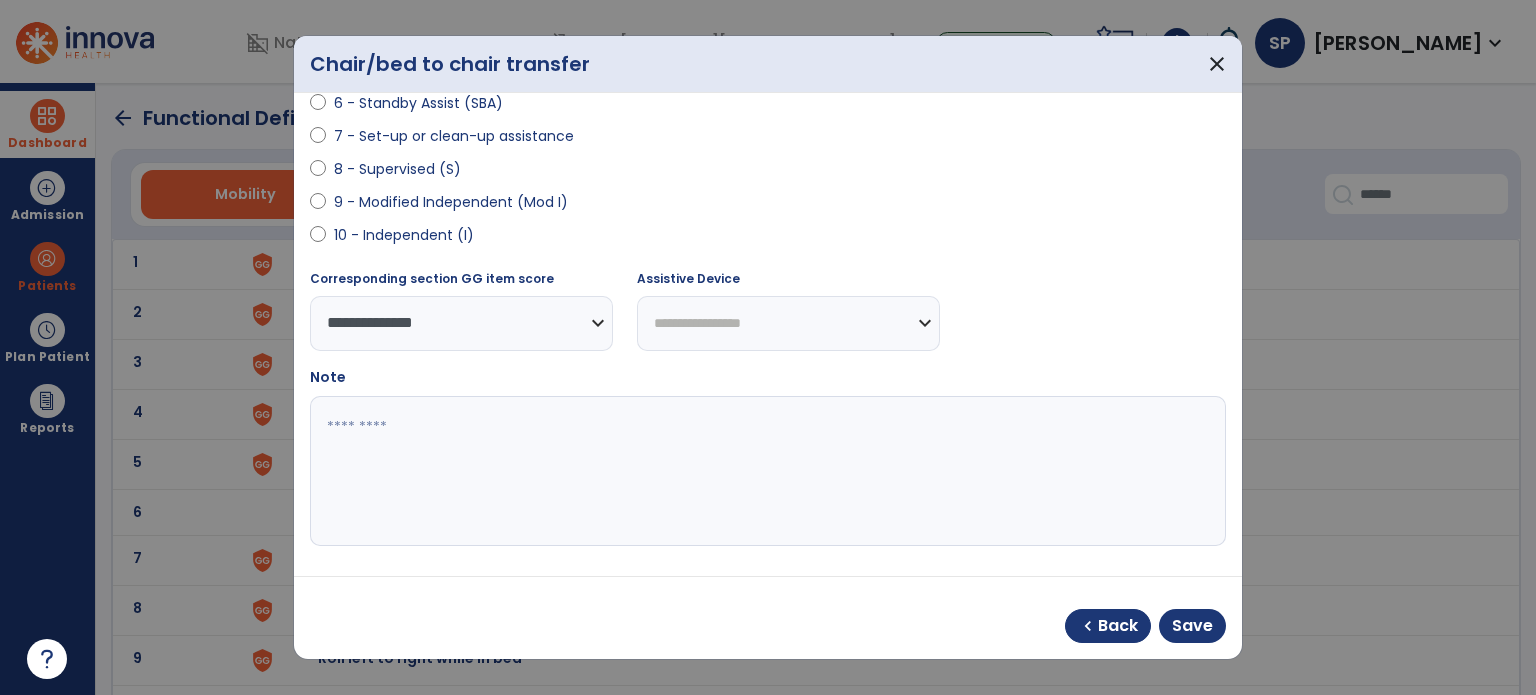 click on "6 - Standby Assist (SBA)" at bounding box center (418, 103) 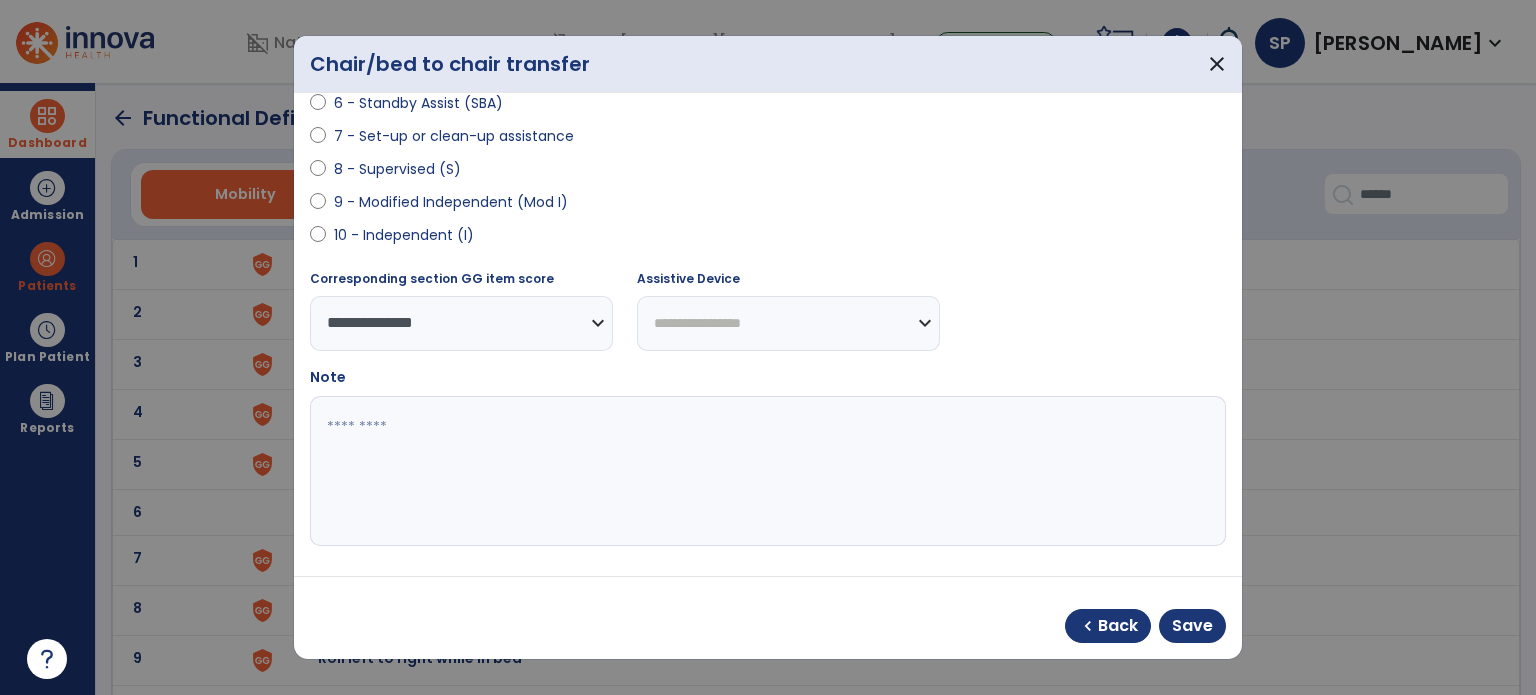 select on "**********" 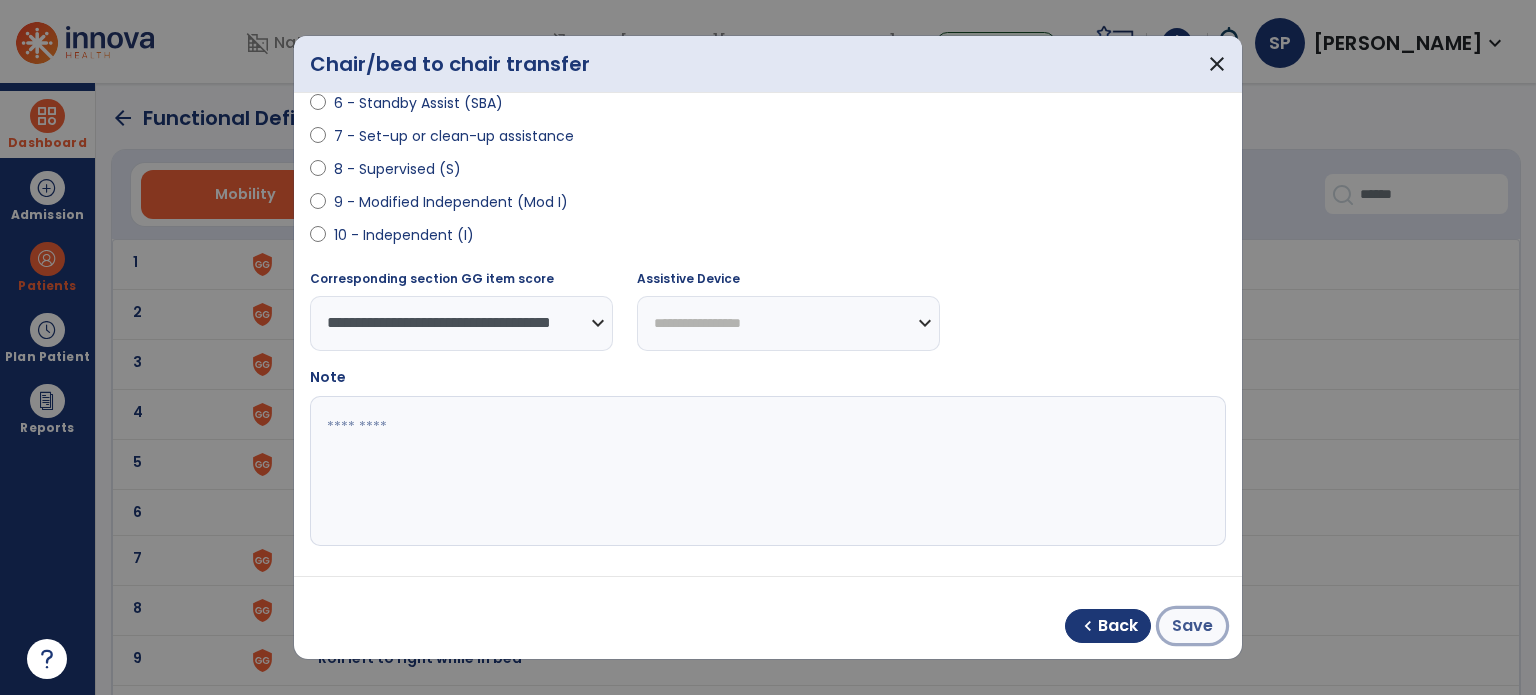 click on "Save" at bounding box center [1192, 626] 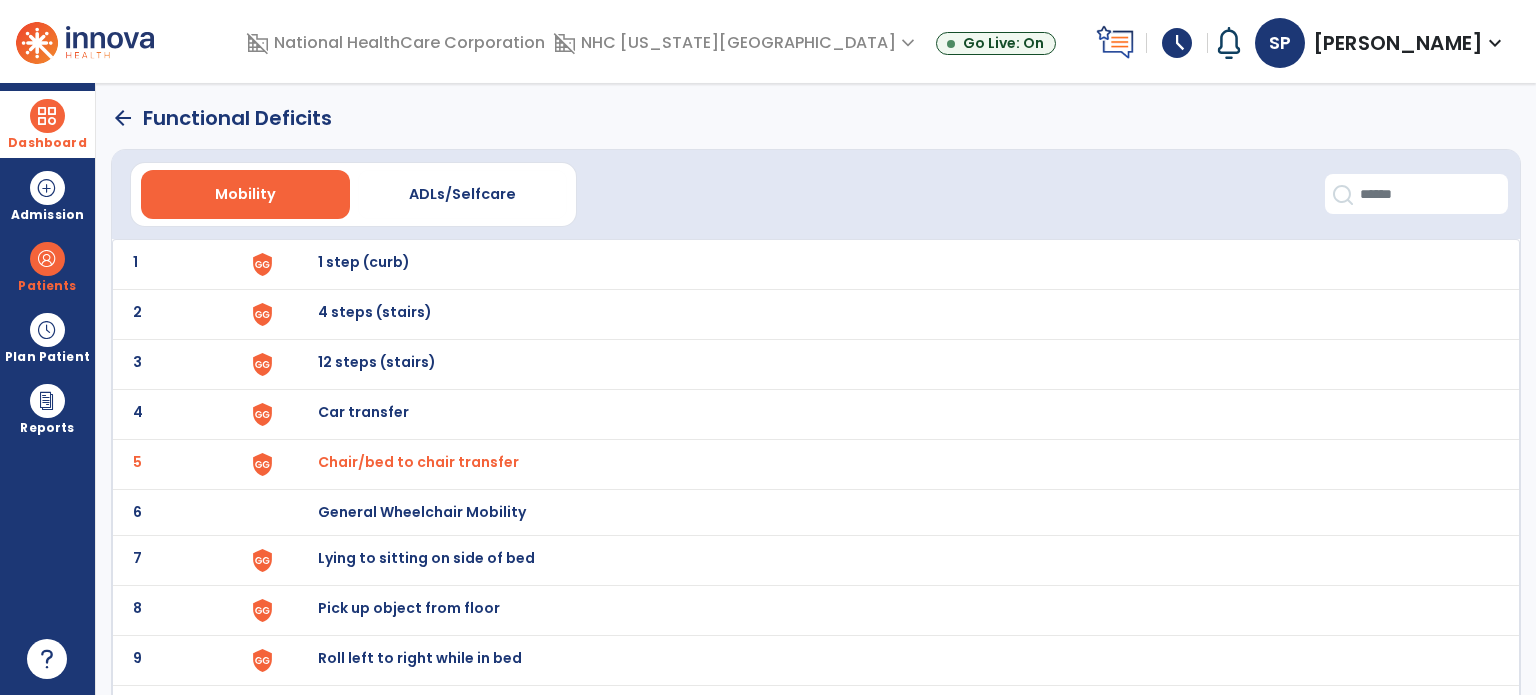 click on "Lying to sitting on side of bed" at bounding box center [364, 262] 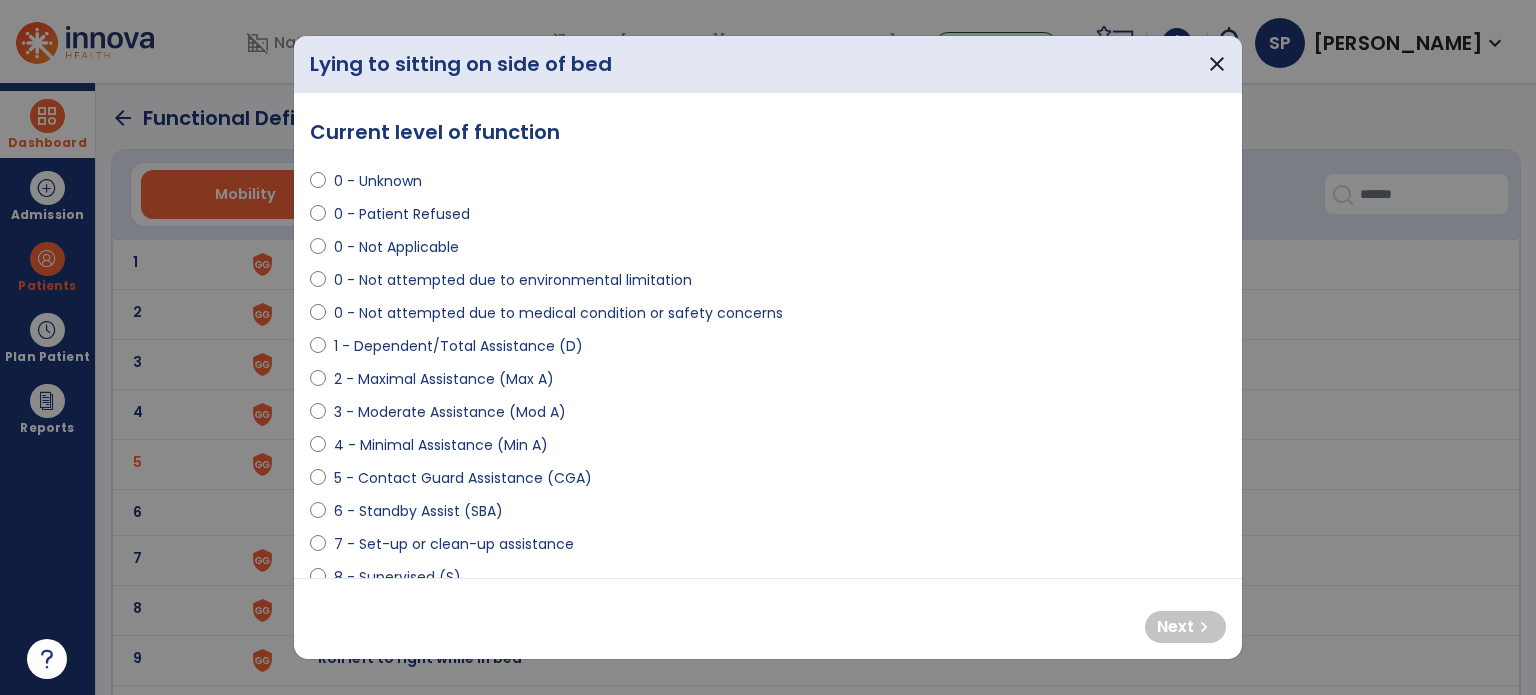 click on "2 - Maximal Assistance (Max A)" at bounding box center [444, 379] 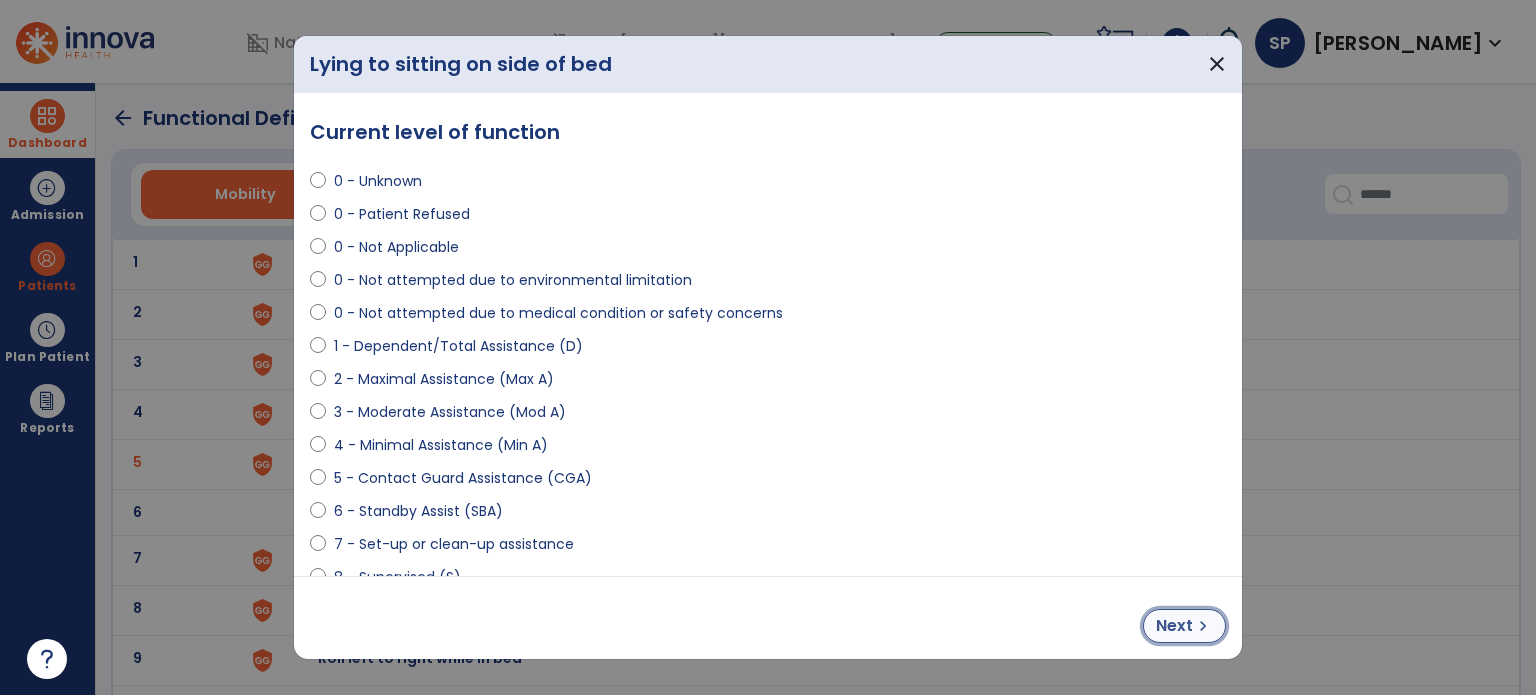 click on "Next" at bounding box center (1174, 626) 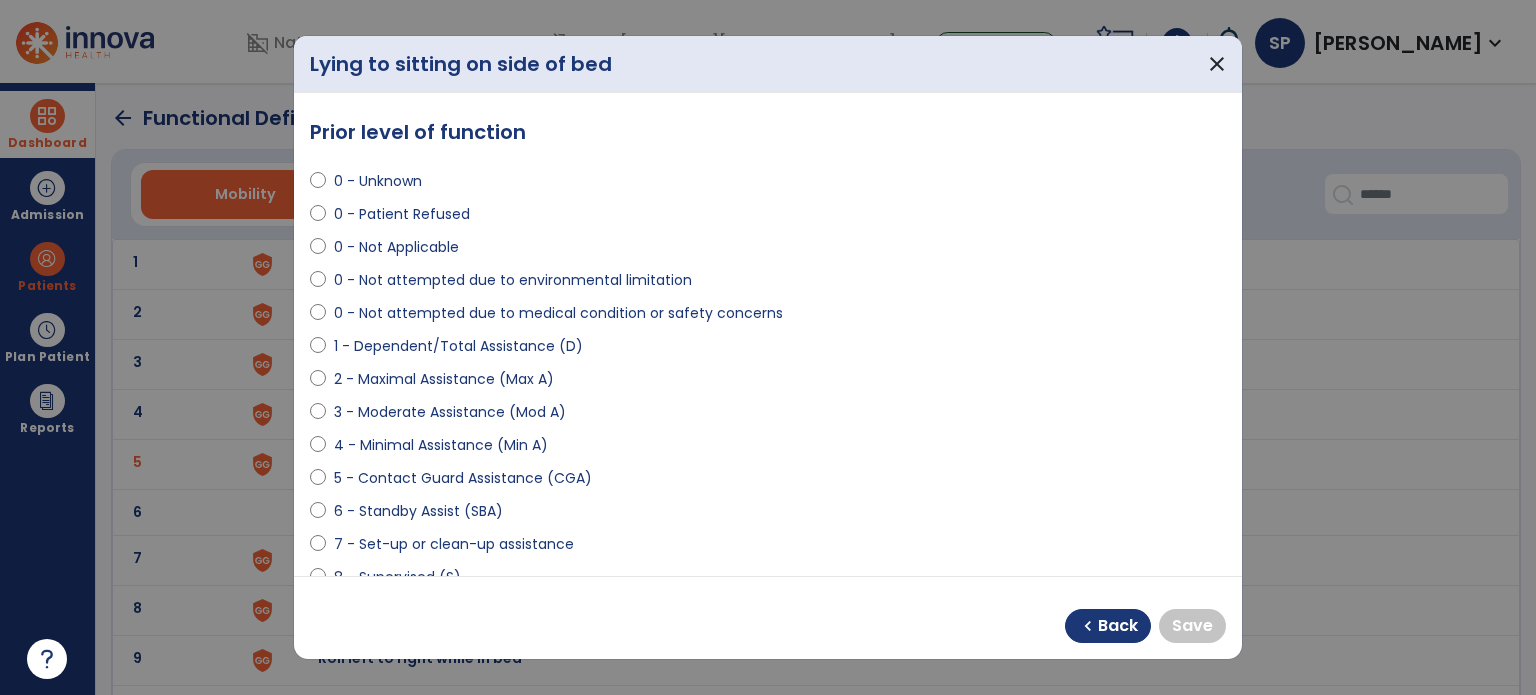 click on "8 - Supervised (S)" at bounding box center (397, 577) 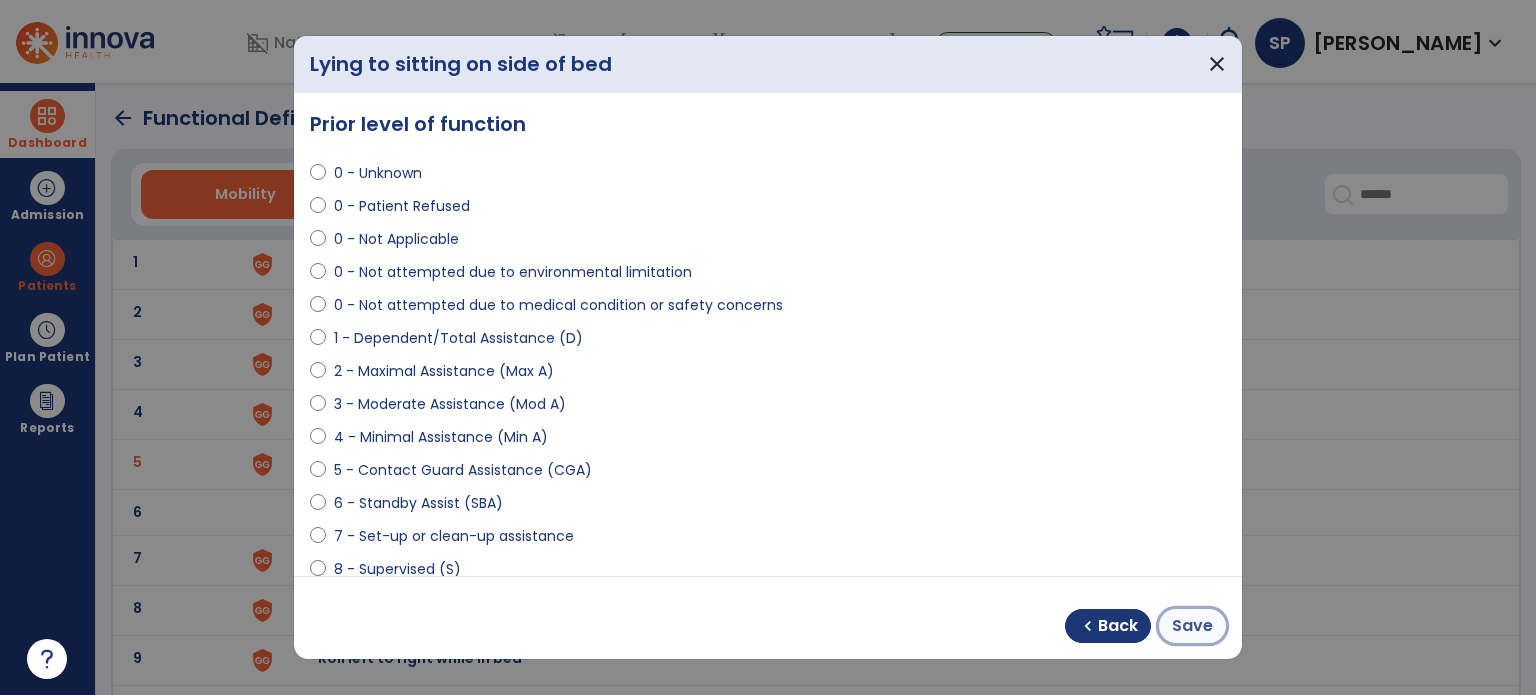 click on "Save" at bounding box center [1192, 626] 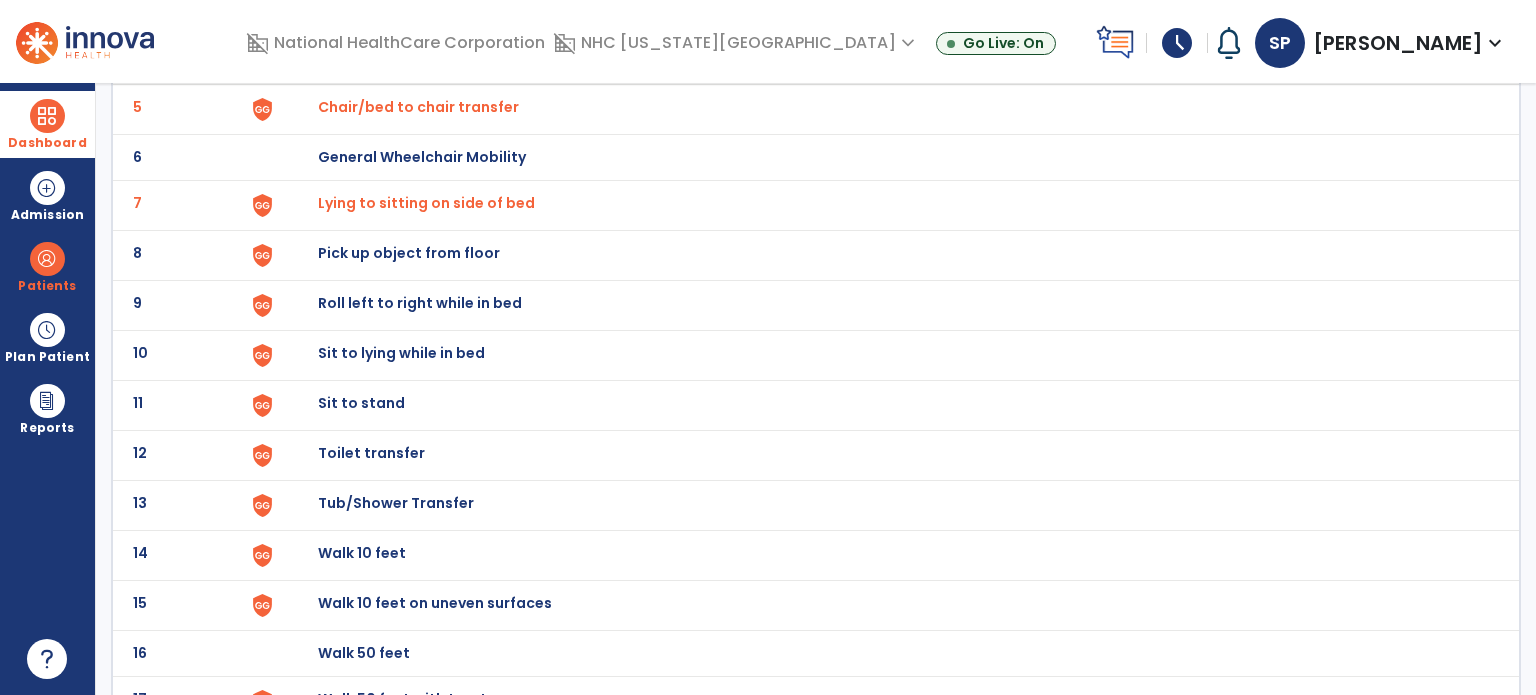 scroll, scrollTop: 393, scrollLeft: 0, axis: vertical 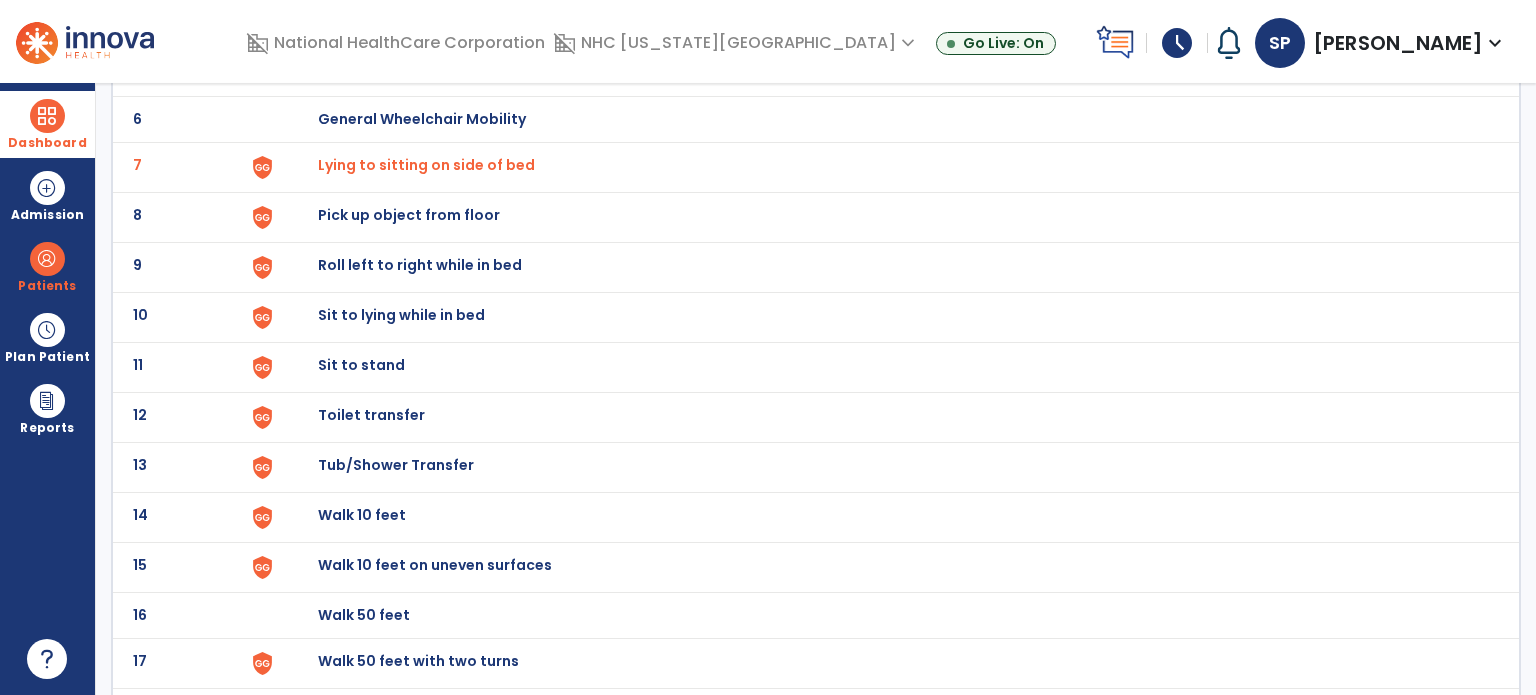 click on "Sit to lying while in bed" at bounding box center [364, -131] 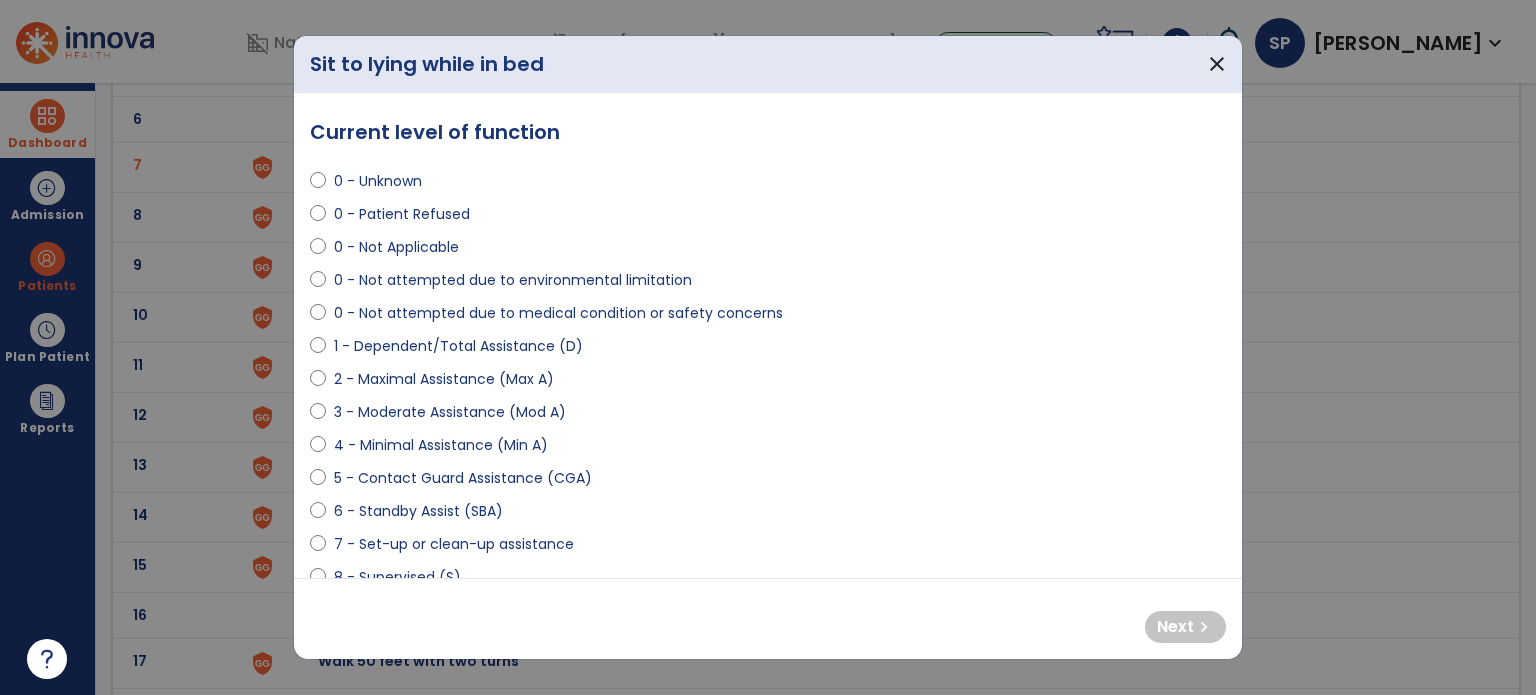 click on "2 - Maximal Assistance (Max A)" at bounding box center (444, 379) 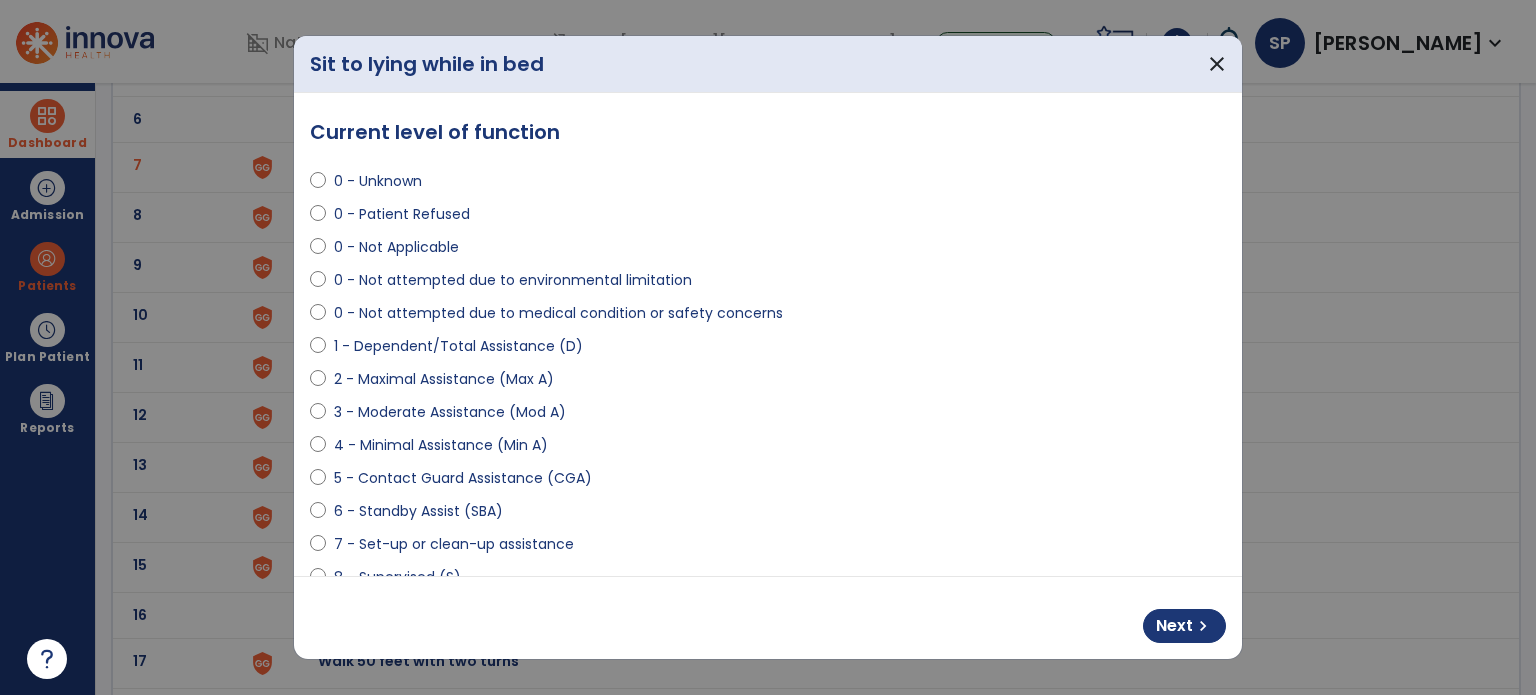 click on "**********" at bounding box center (768, 334) 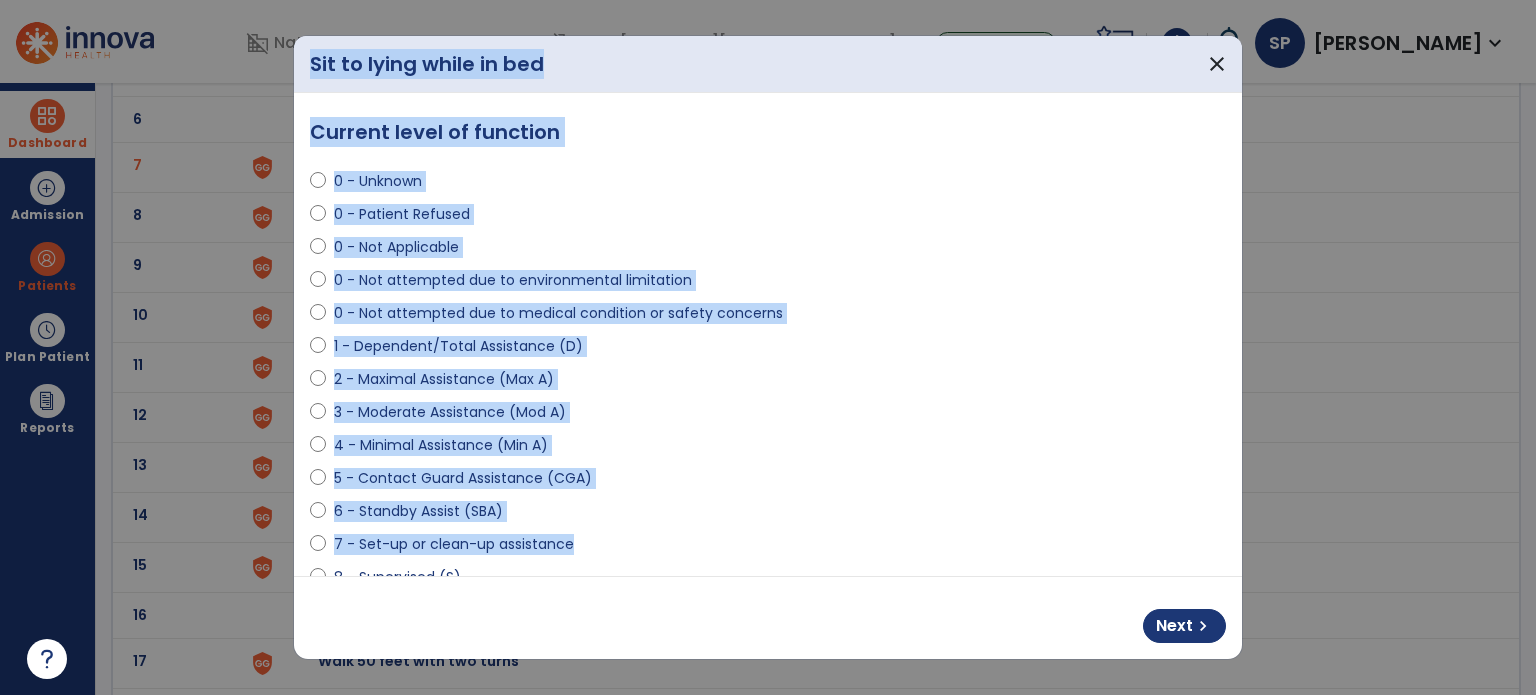 click on "**********" at bounding box center (768, 347) 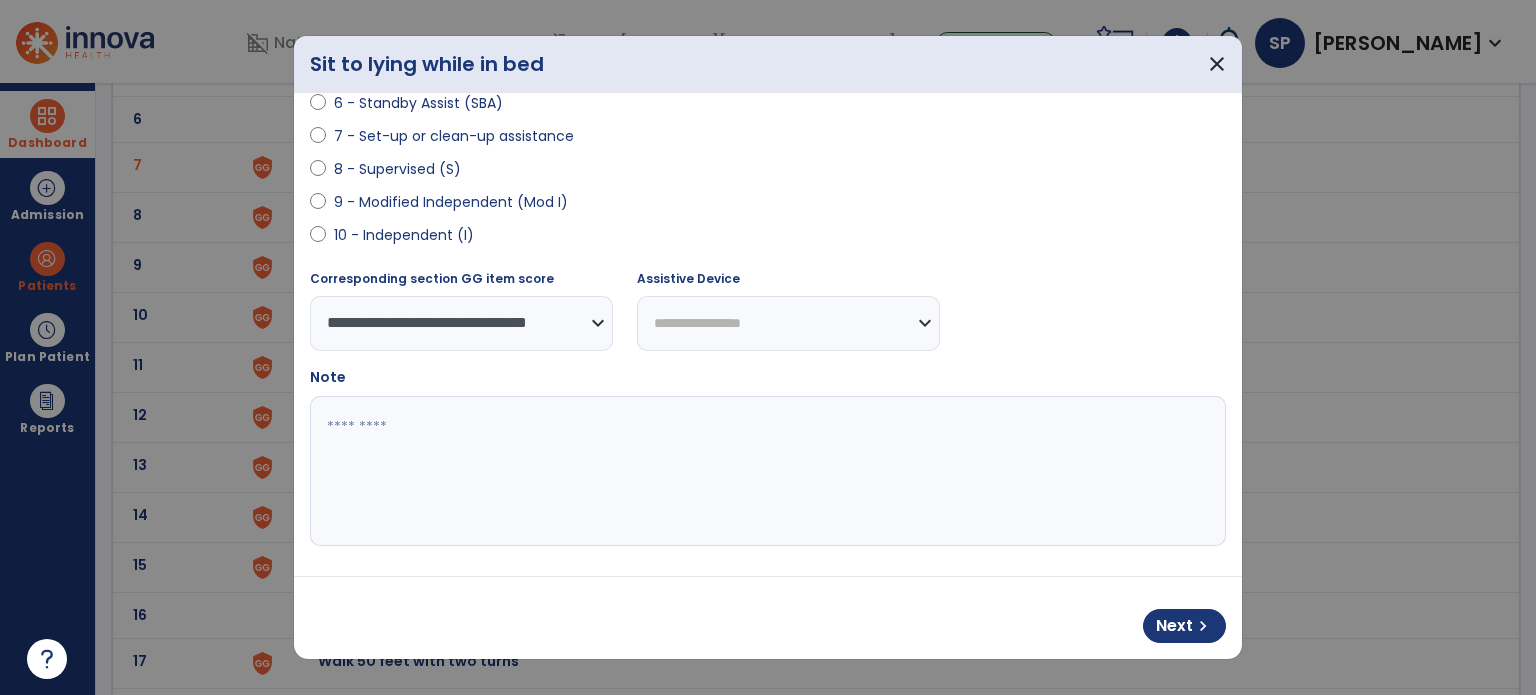 click on "8 - Supervised (S)" at bounding box center [397, 169] 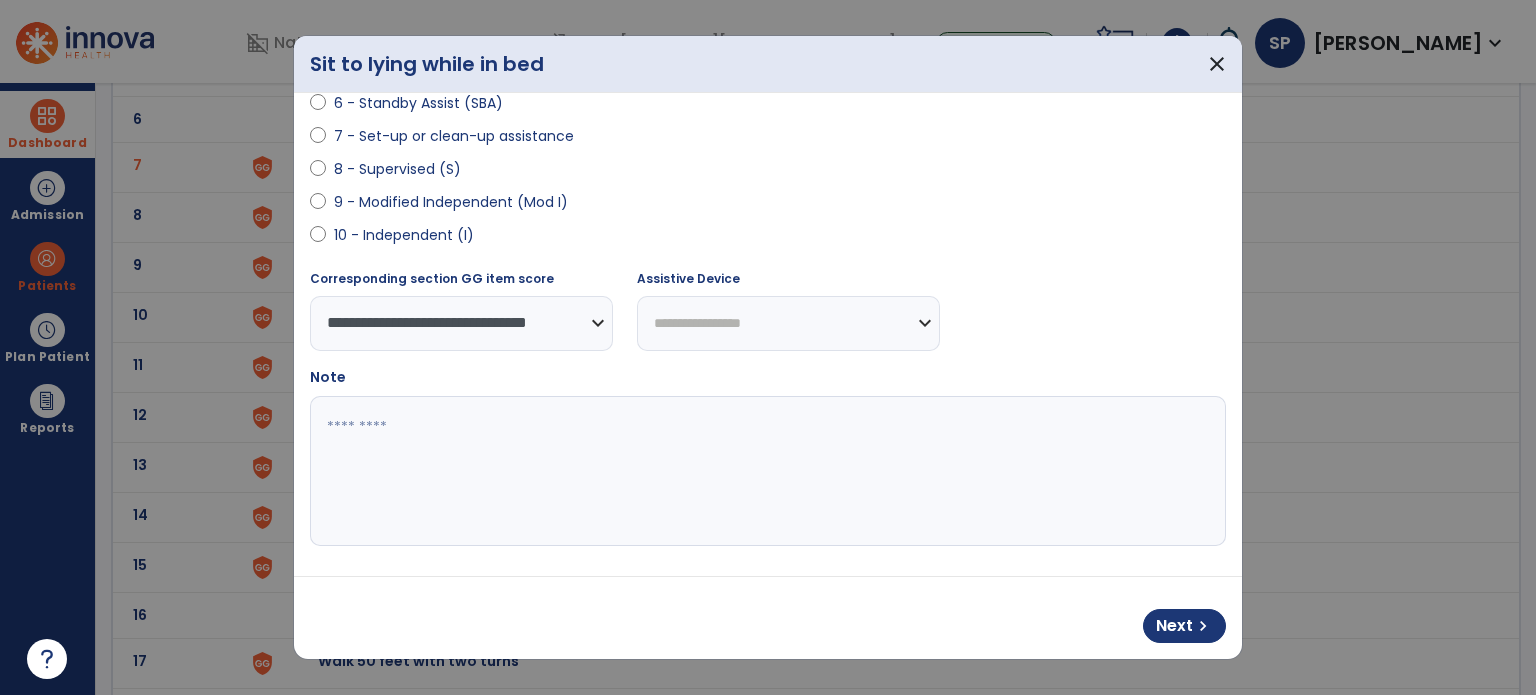 select on "**********" 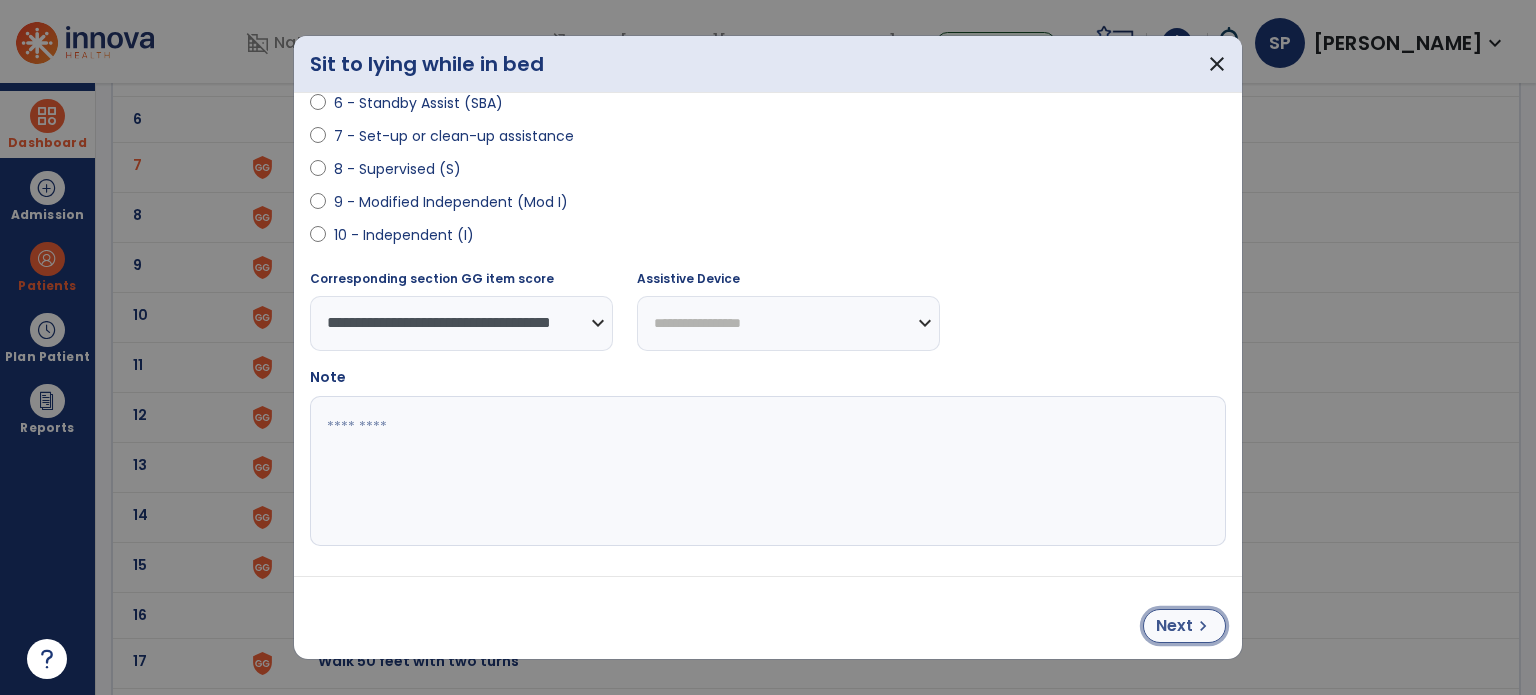 click on "chevron_right" at bounding box center (1203, 626) 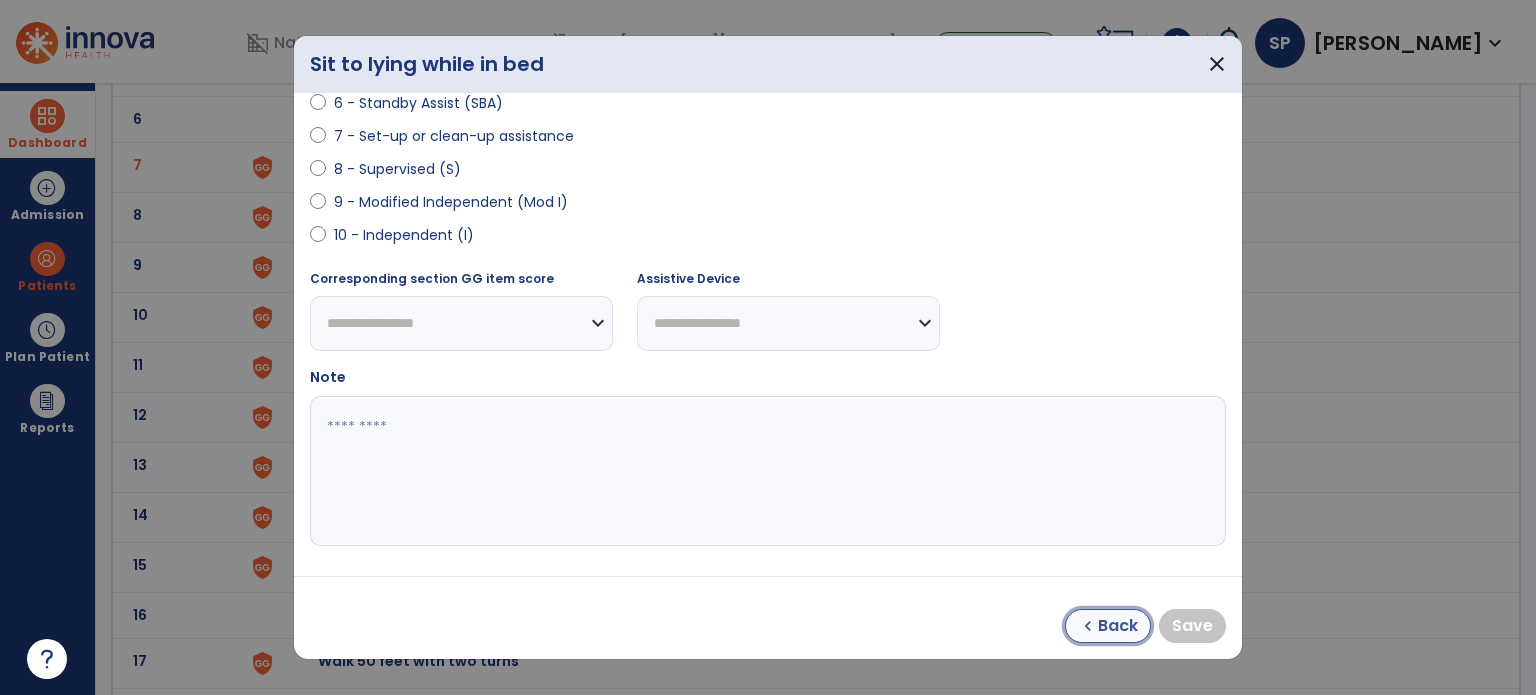 click on "Back" at bounding box center [1118, 626] 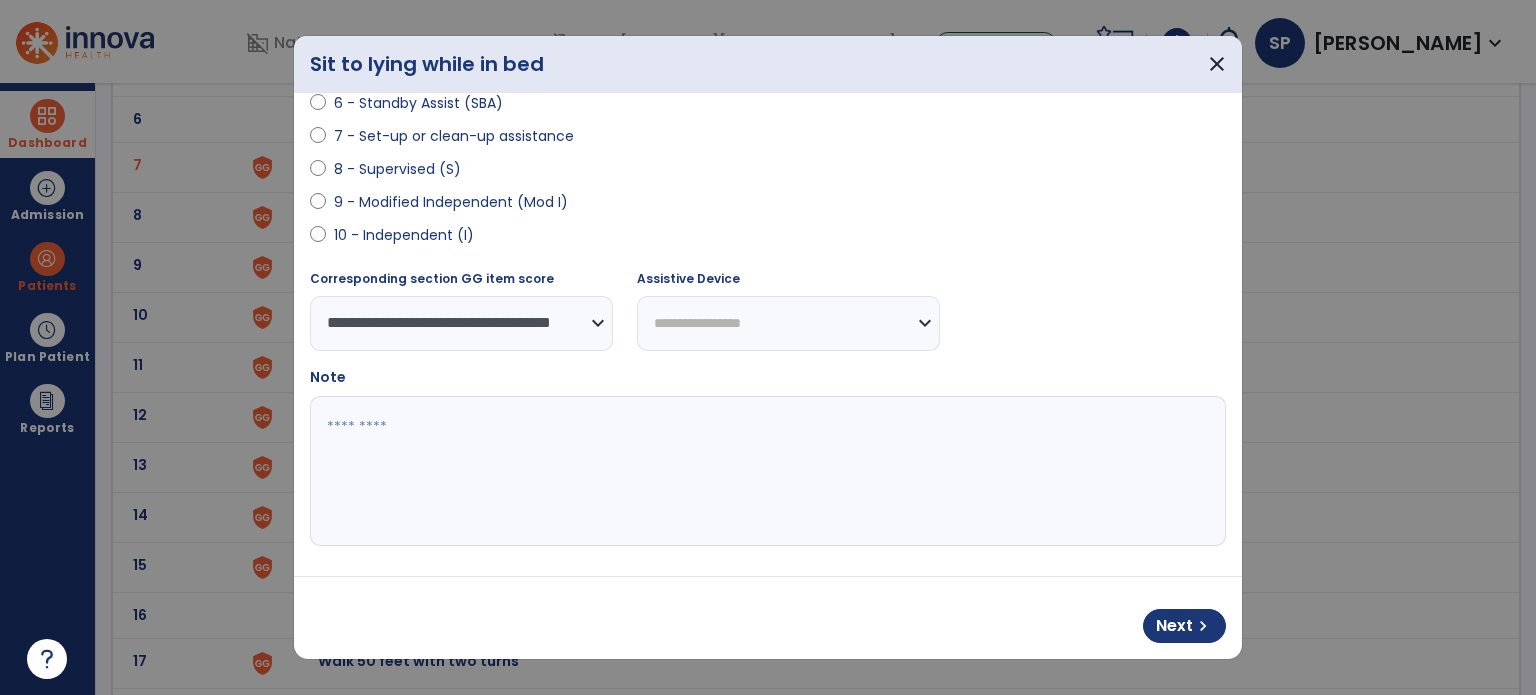 click on "**********" at bounding box center [461, 323] 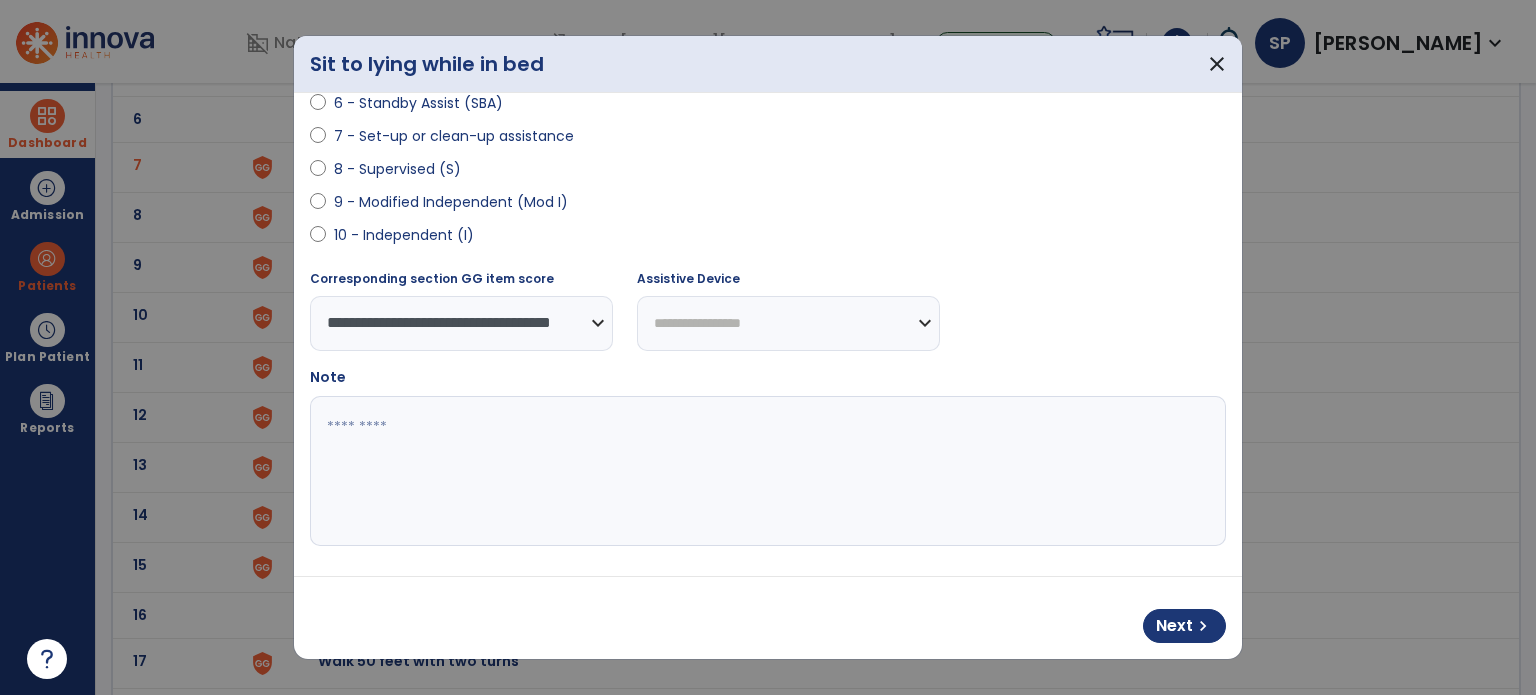 select on "**********" 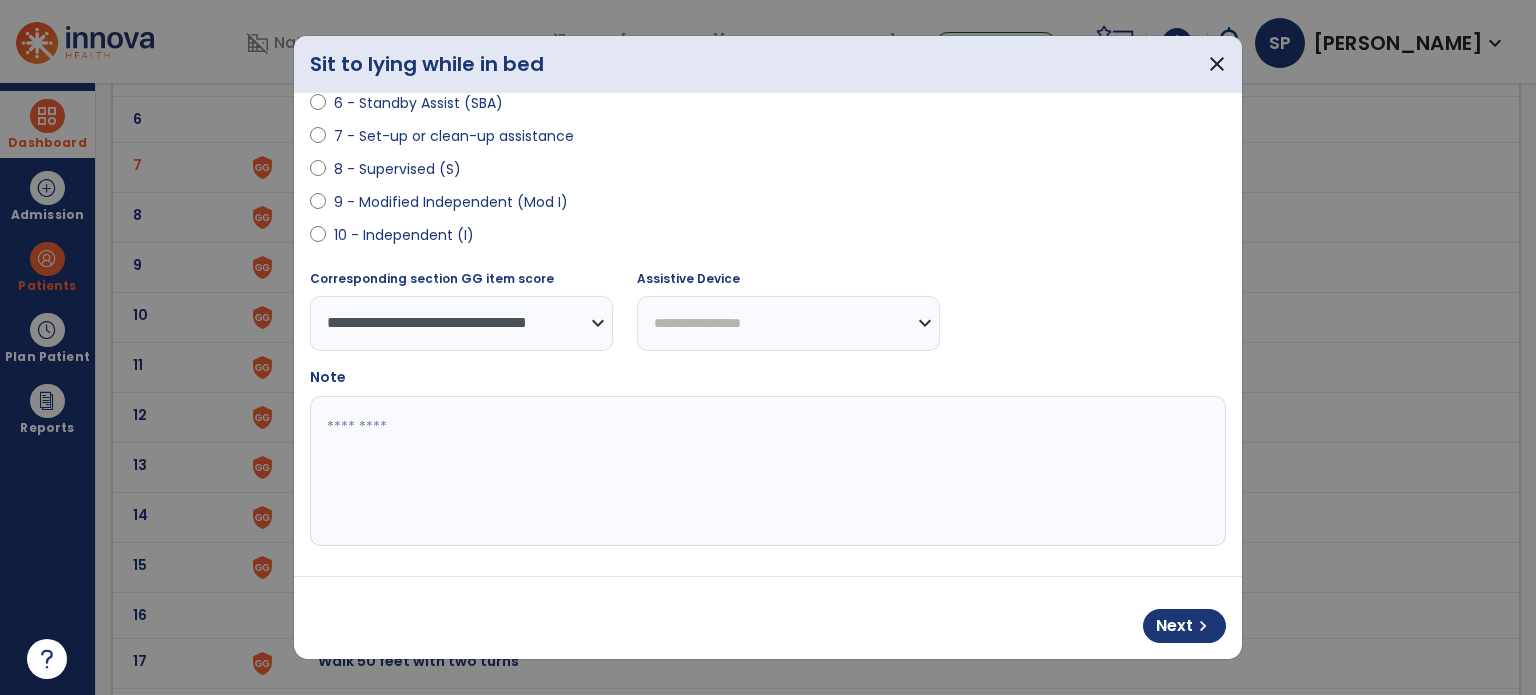 click on "**********" at bounding box center [461, 323] 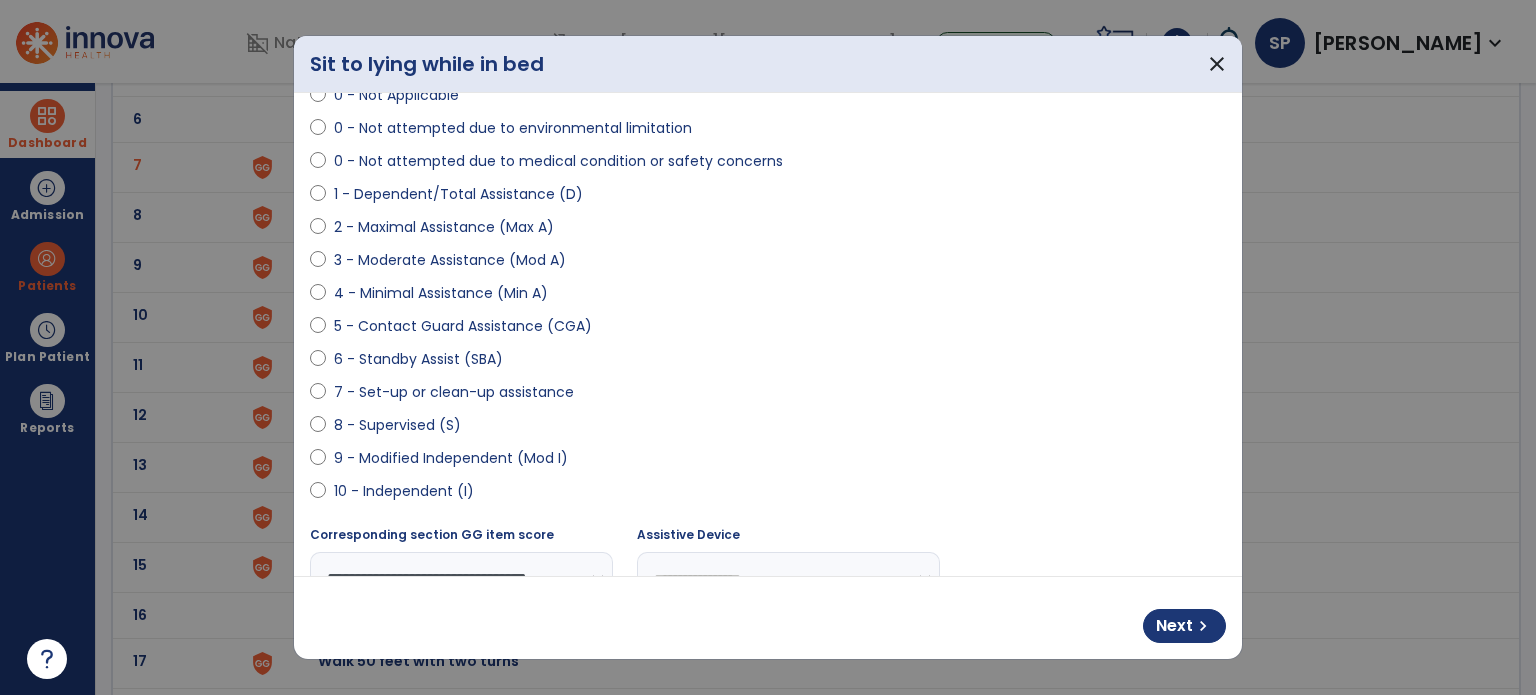 scroll, scrollTop: 155, scrollLeft: 0, axis: vertical 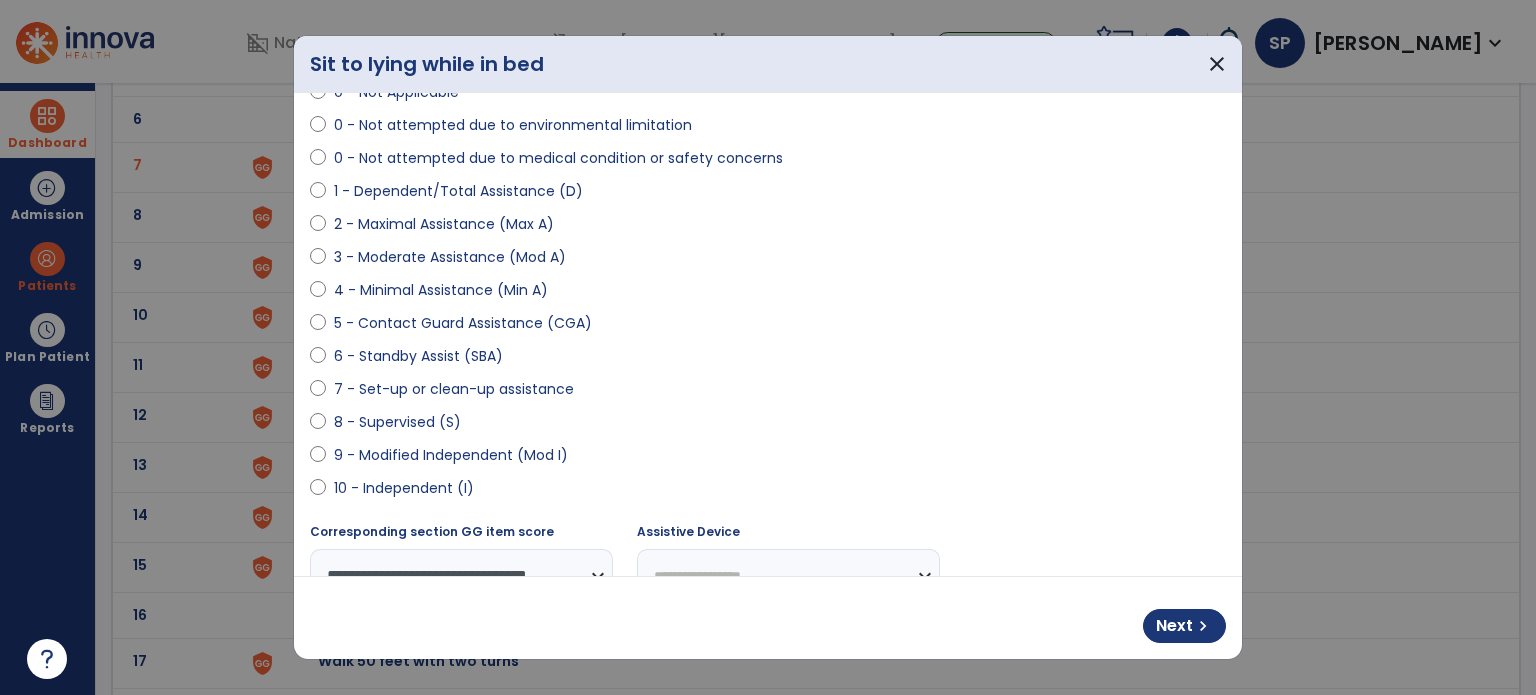 click on "2 - Maximal Assistance (Max A)" at bounding box center [768, 228] 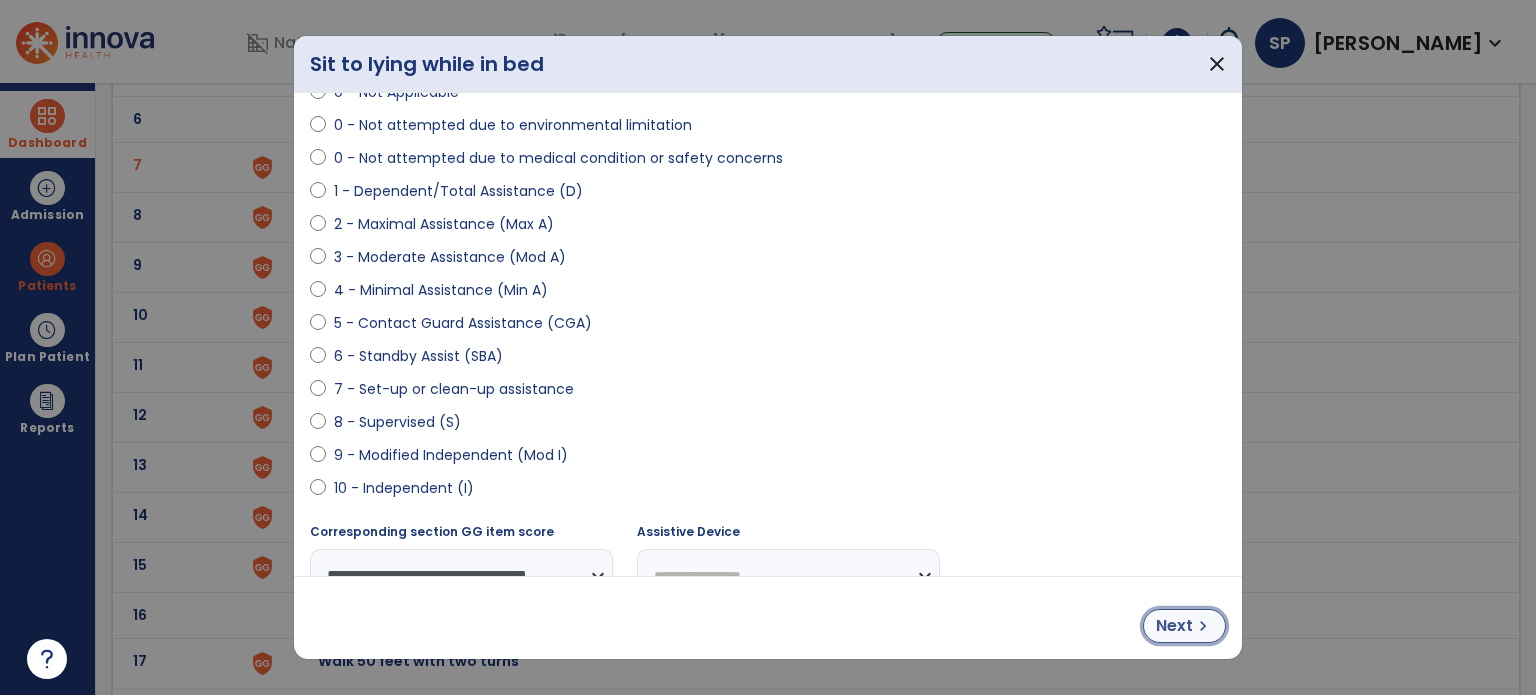 click on "chevron_right" at bounding box center (1203, 626) 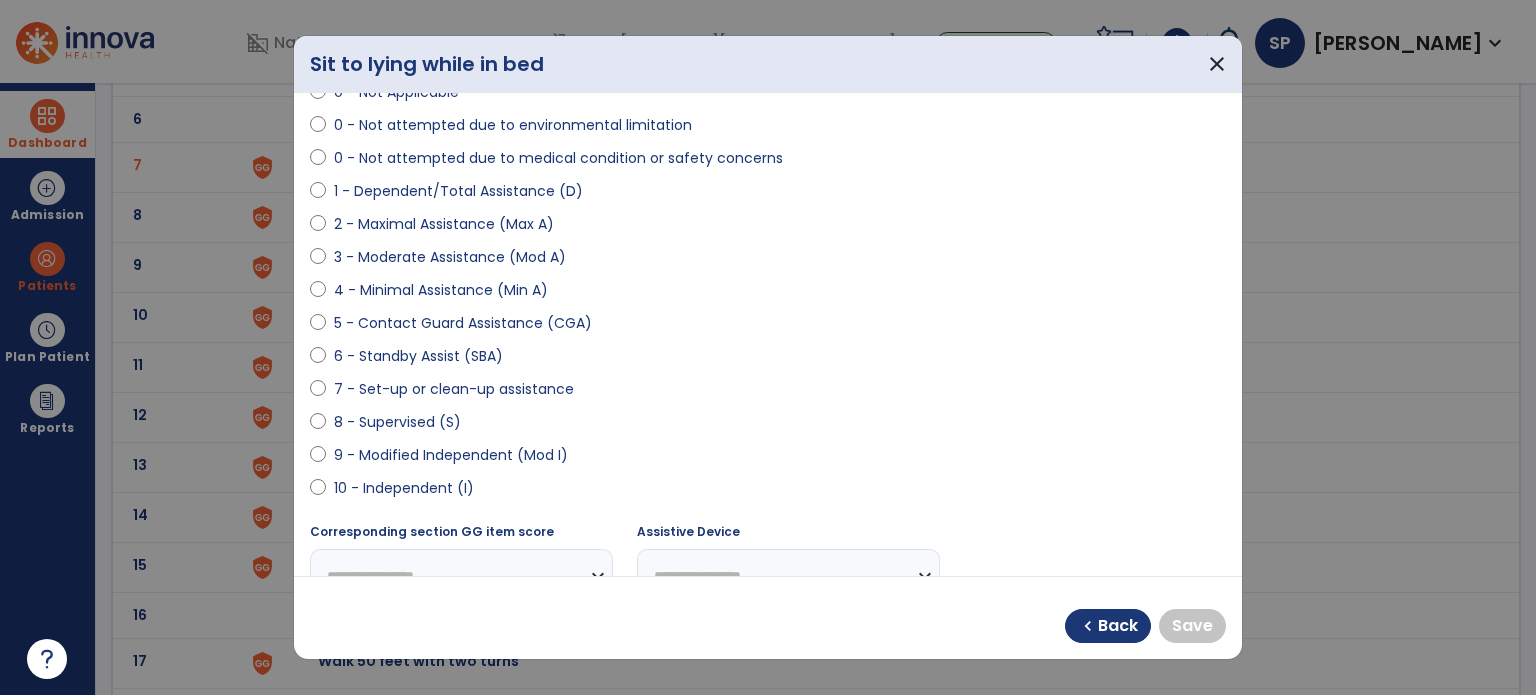 click on "8 - Supervised (S)" at bounding box center [397, 422] 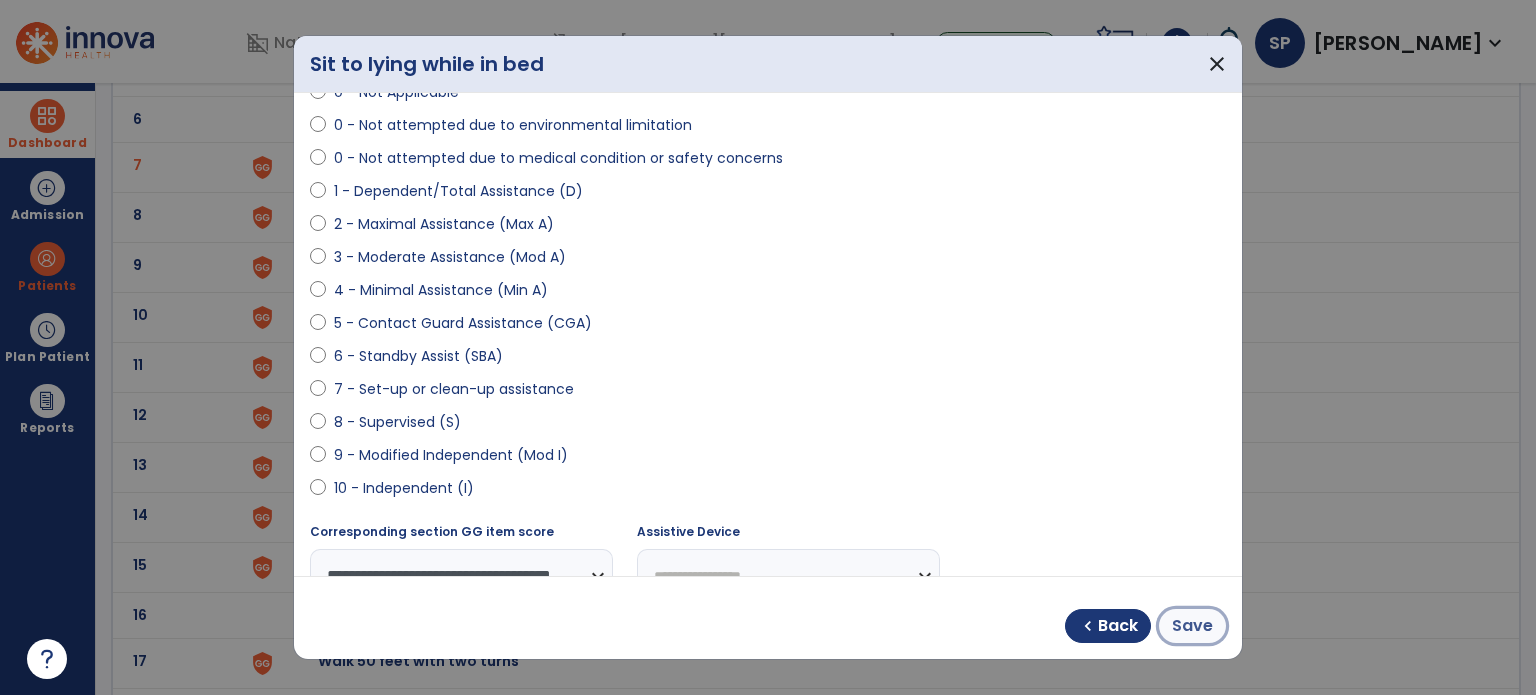 click on "Save" at bounding box center (1192, 626) 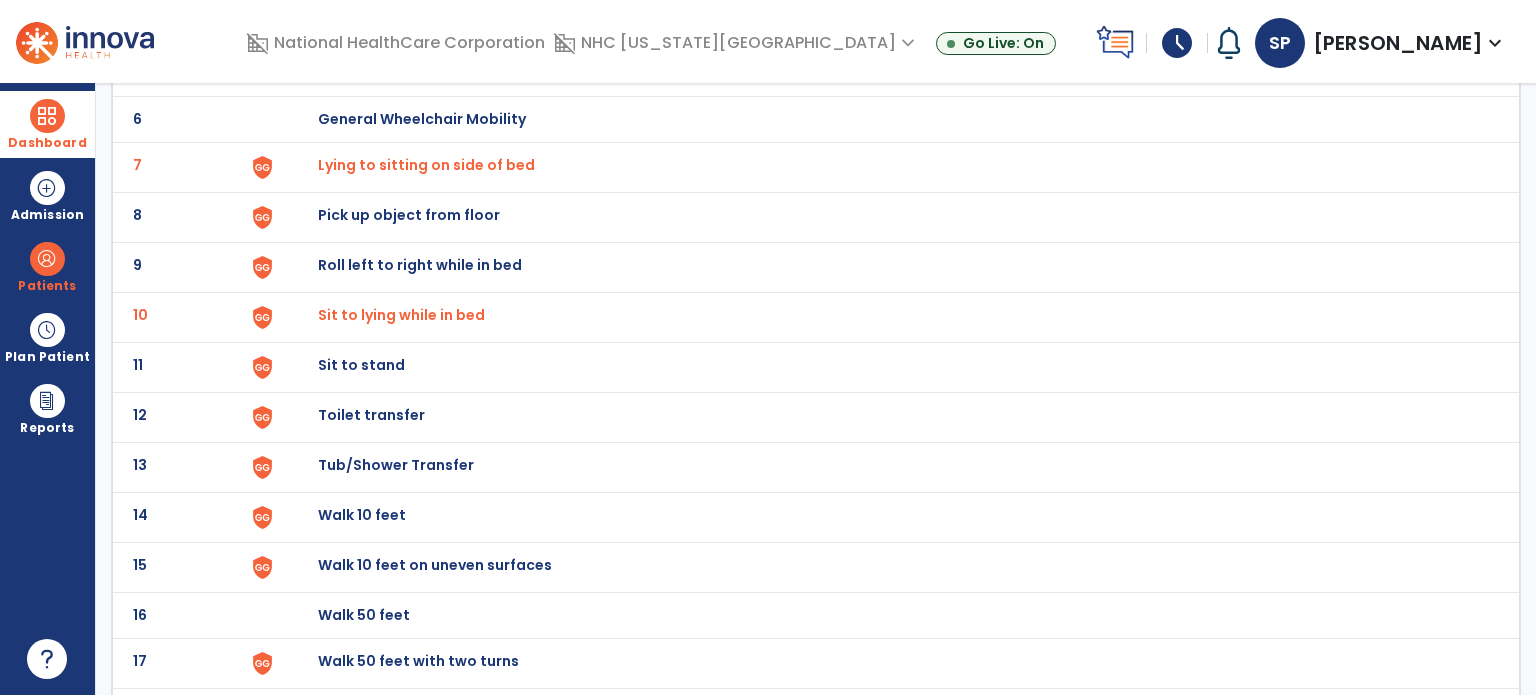 click on "Sit to stand" at bounding box center (888, -129) 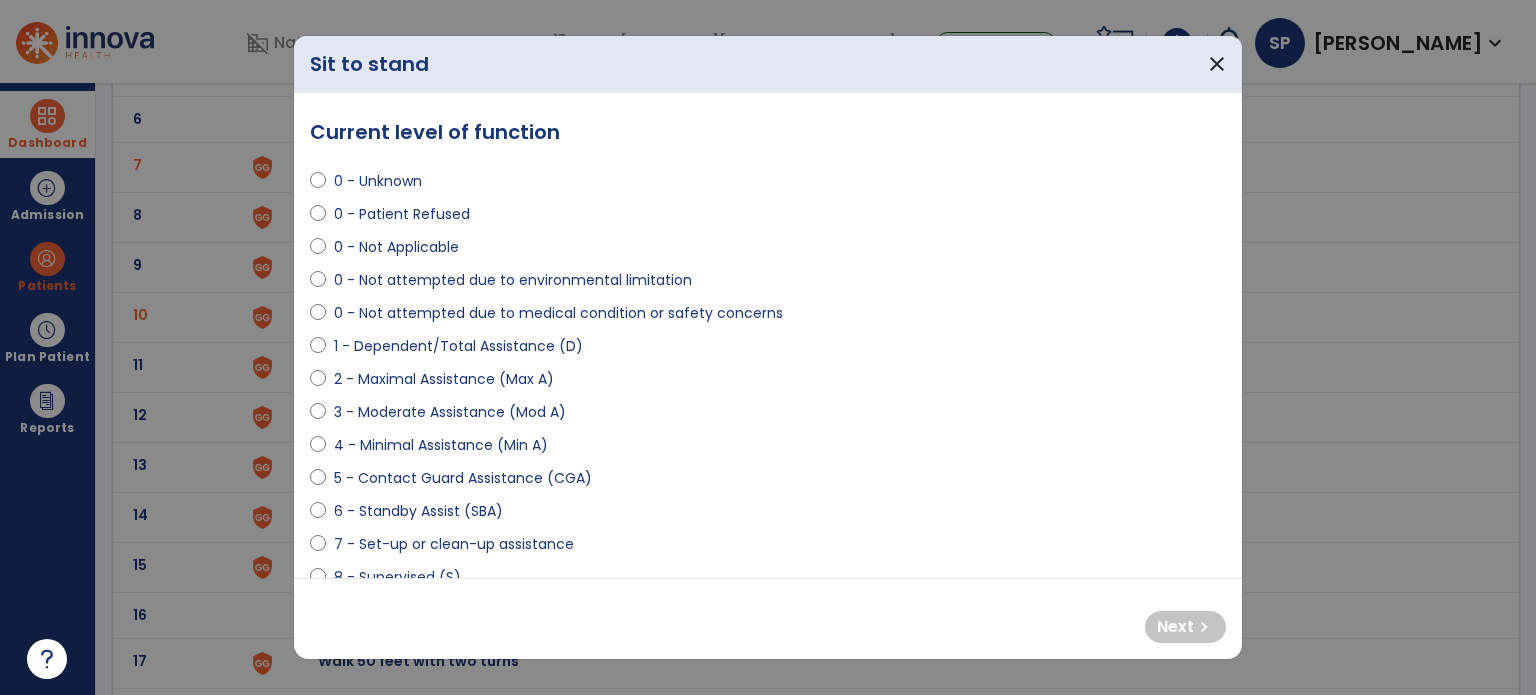 click on "2 - Maximal Assistance (Max A)" at bounding box center (444, 379) 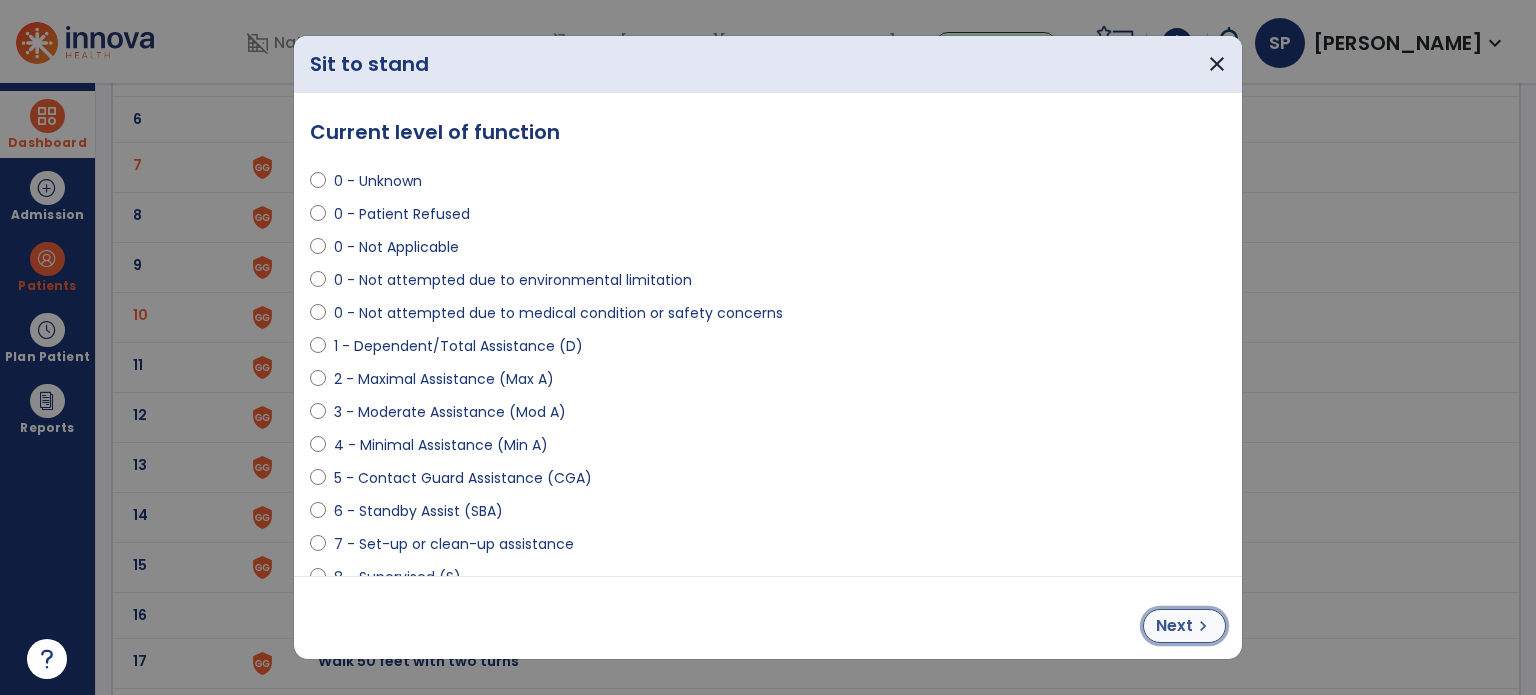 click on "Next" at bounding box center [1174, 626] 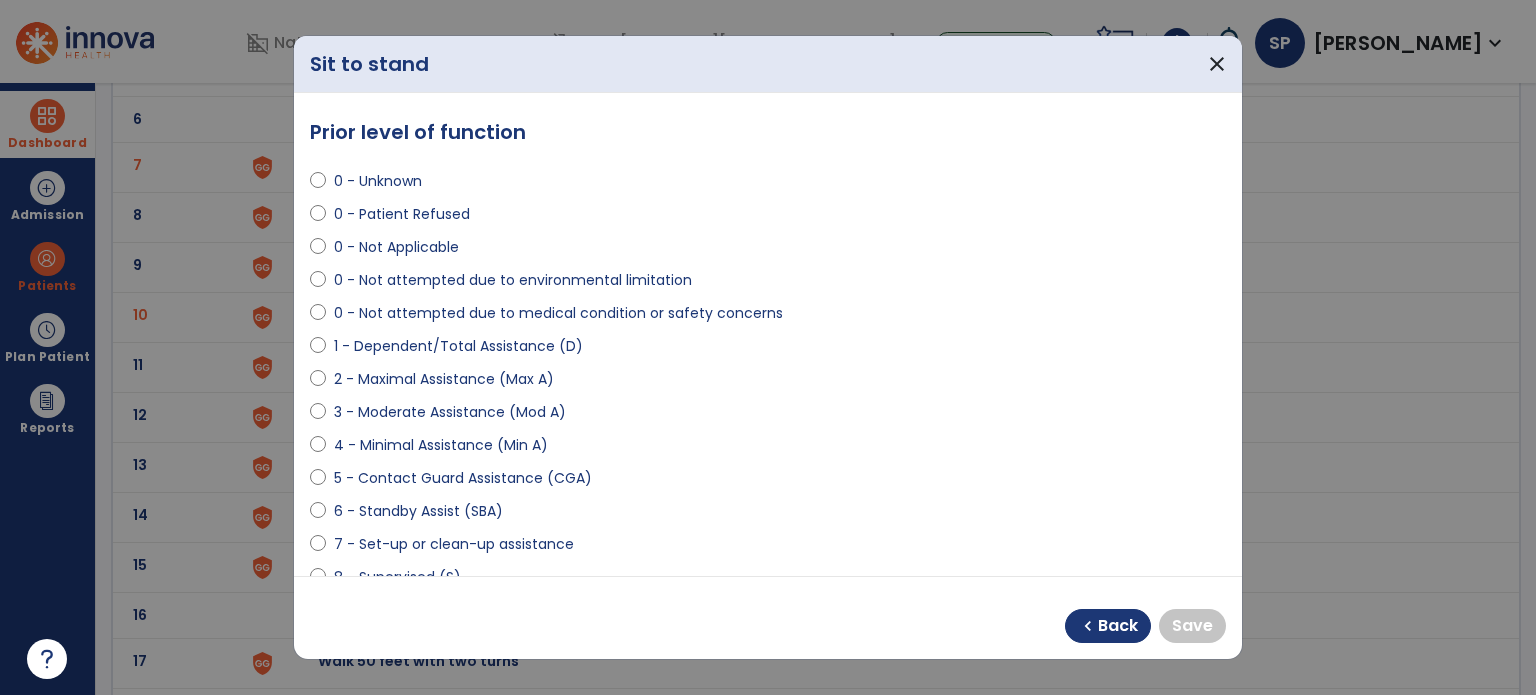 scroll, scrollTop: 408, scrollLeft: 0, axis: vertical 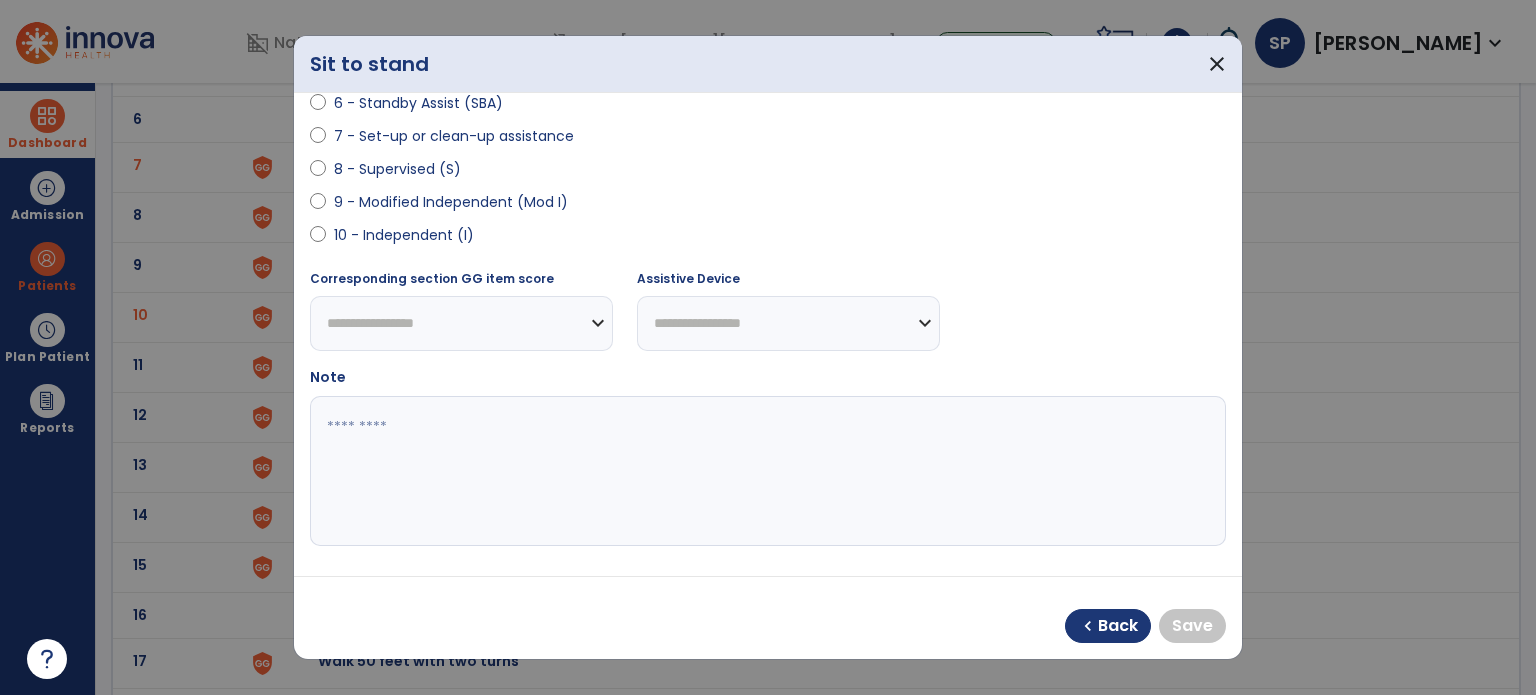 click on "8 - Supervised (S)" at bounding box center [397, 169] 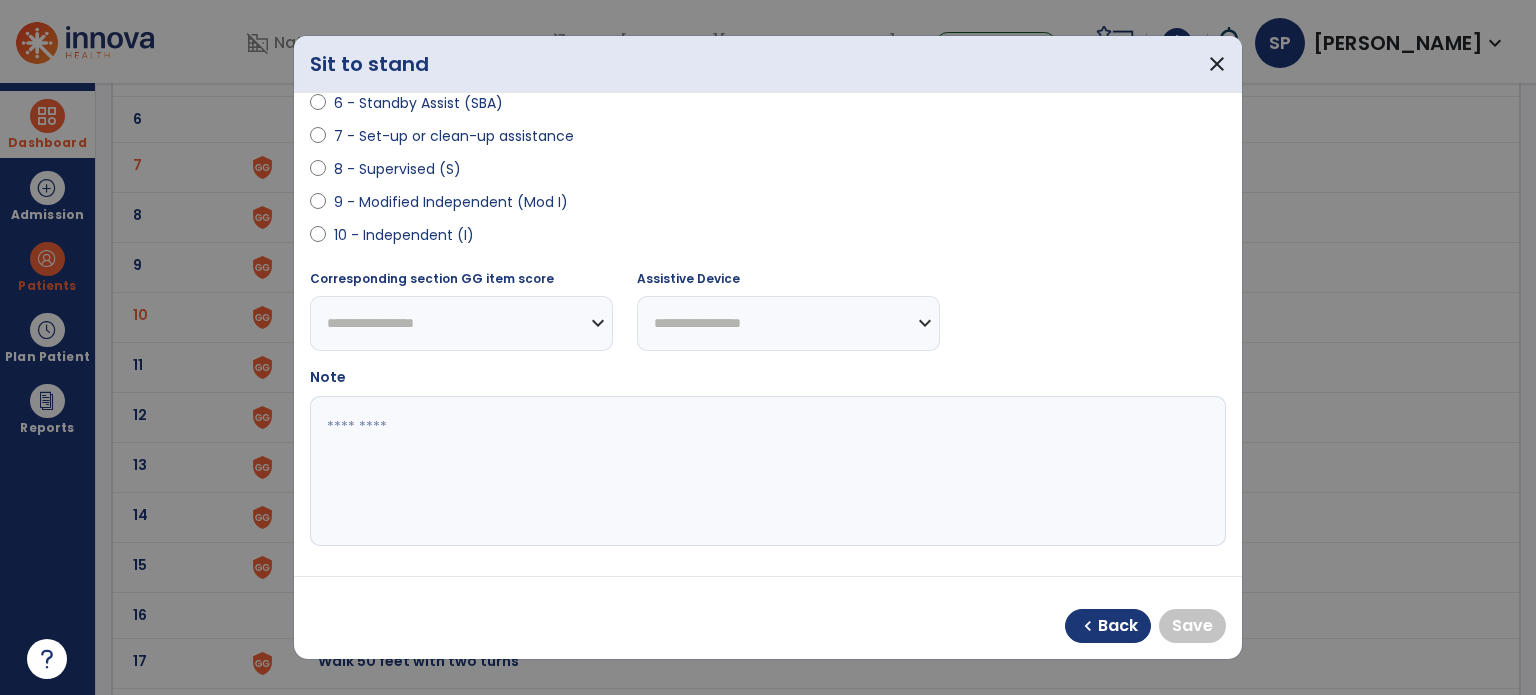 select on "**********" 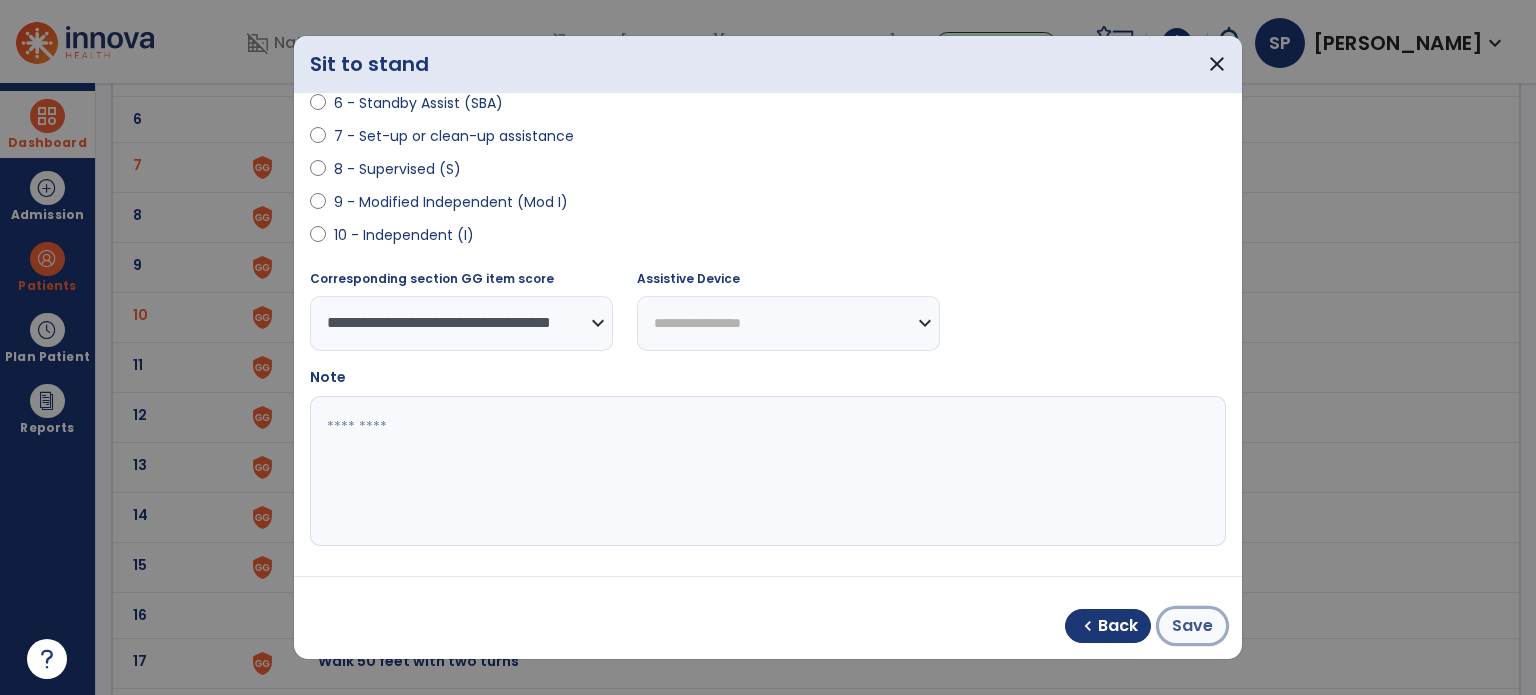 click on "Save" at bounding box center [1192, 626] 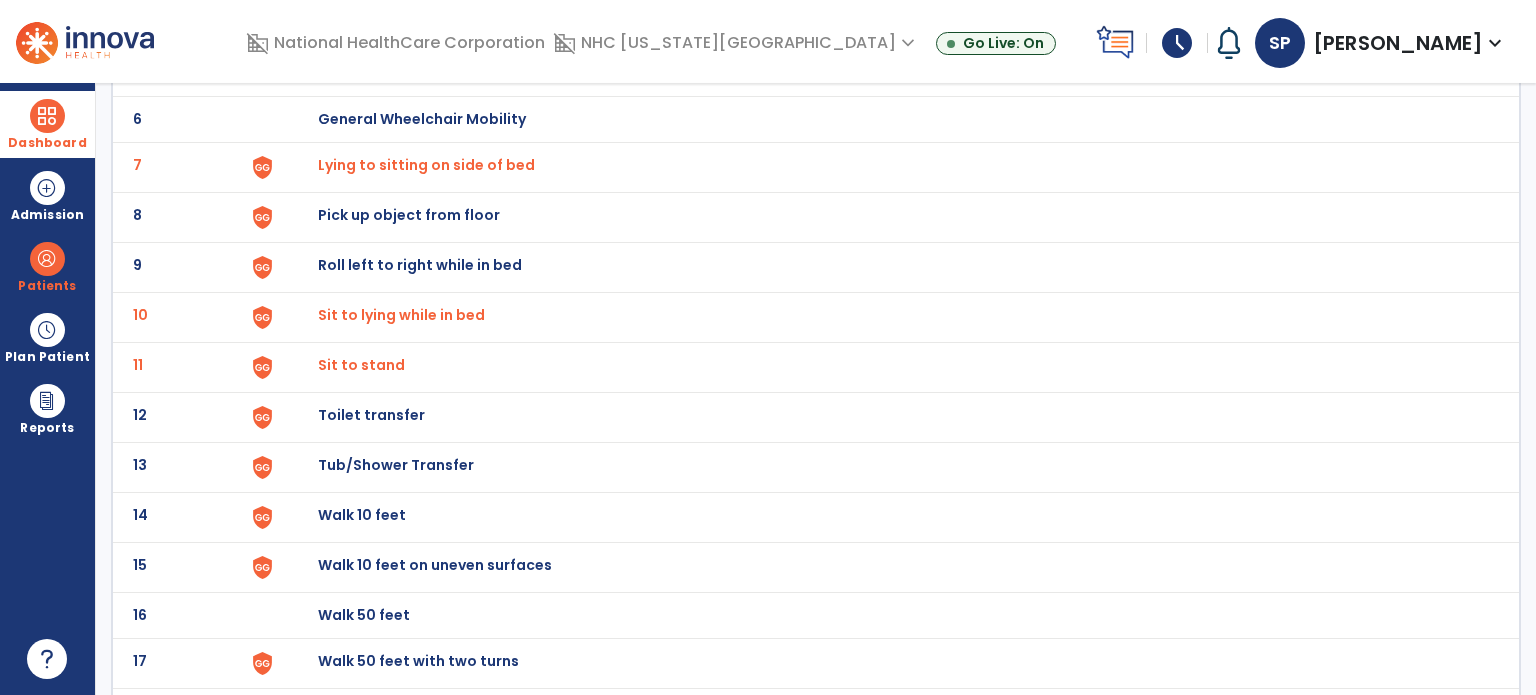 scroll, scrollTop: 670, scrollLeft: 0, axis: vertical 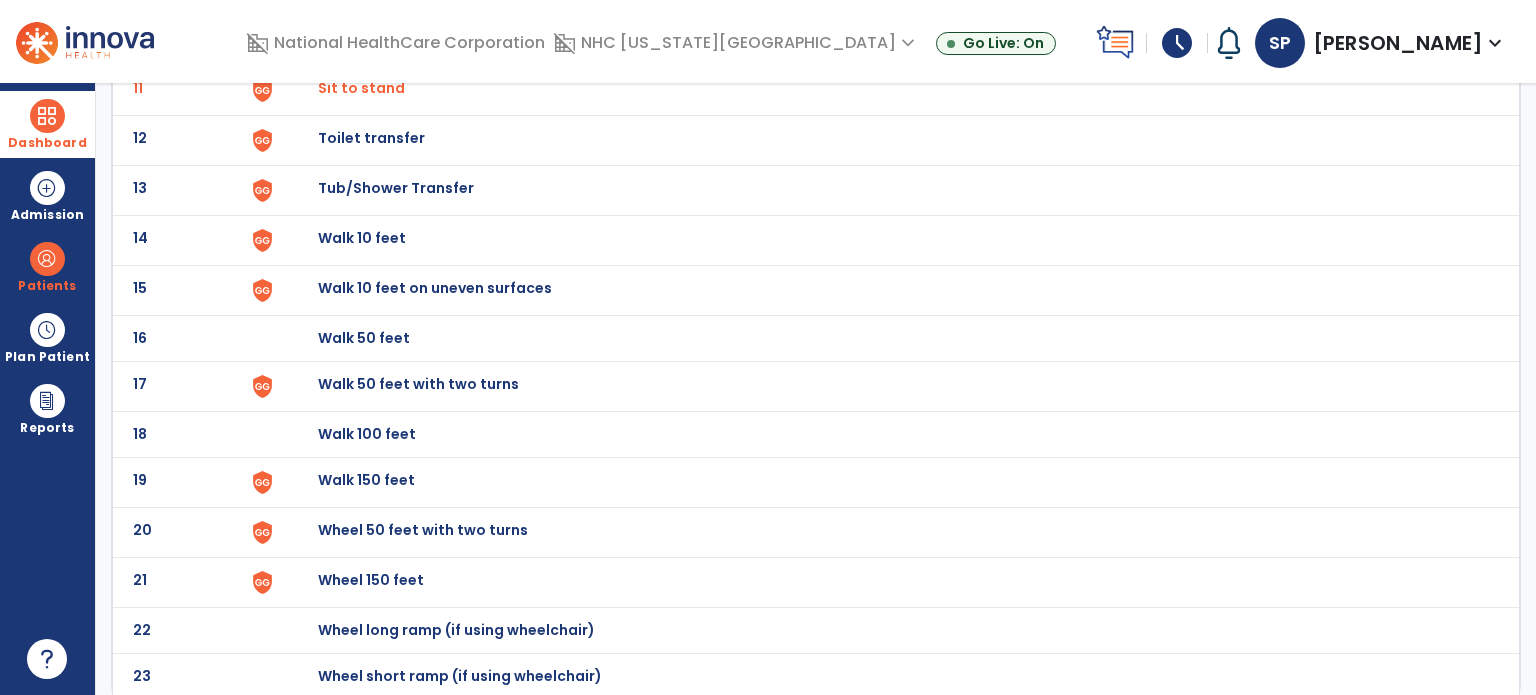 click on "20 Wheel 50 feet with two turns" 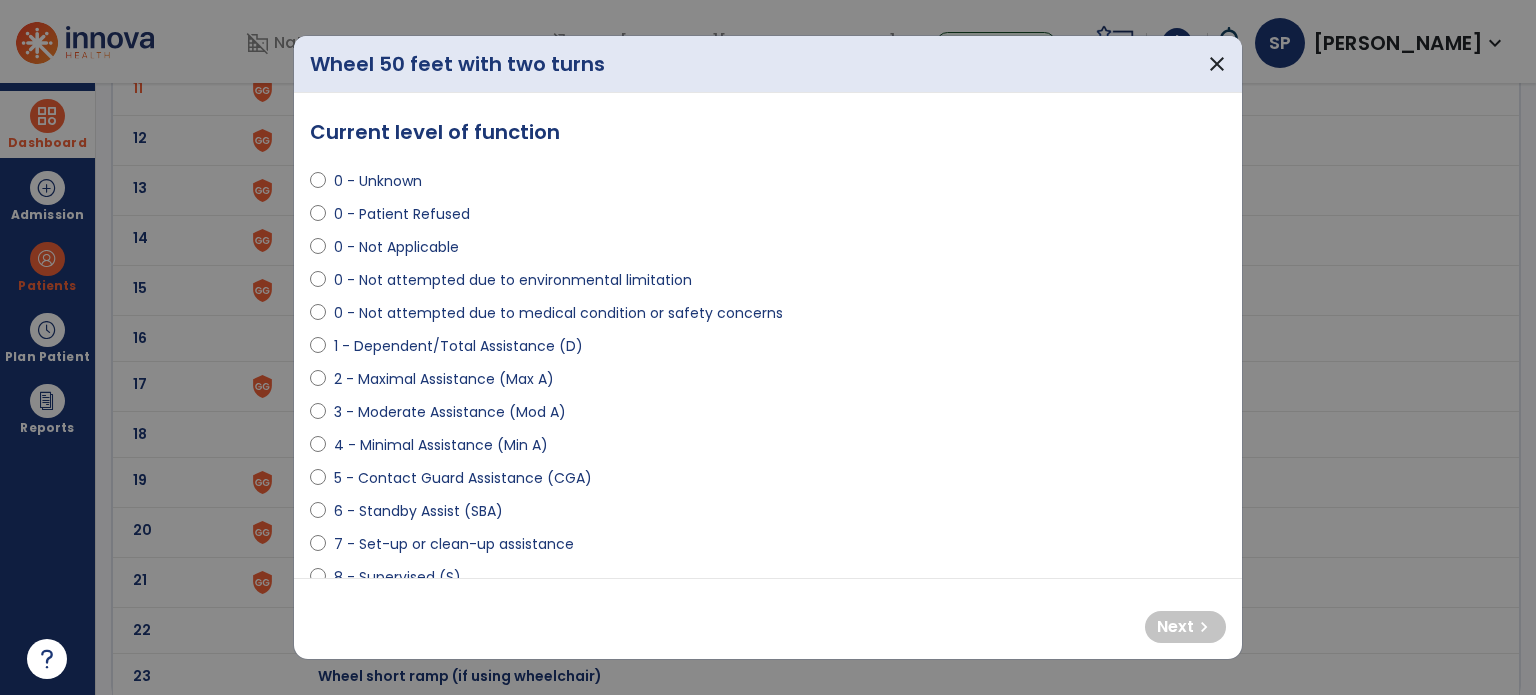 click on "1 - Dependent/Total Assistance (D)" at bounding box center [458, 346] 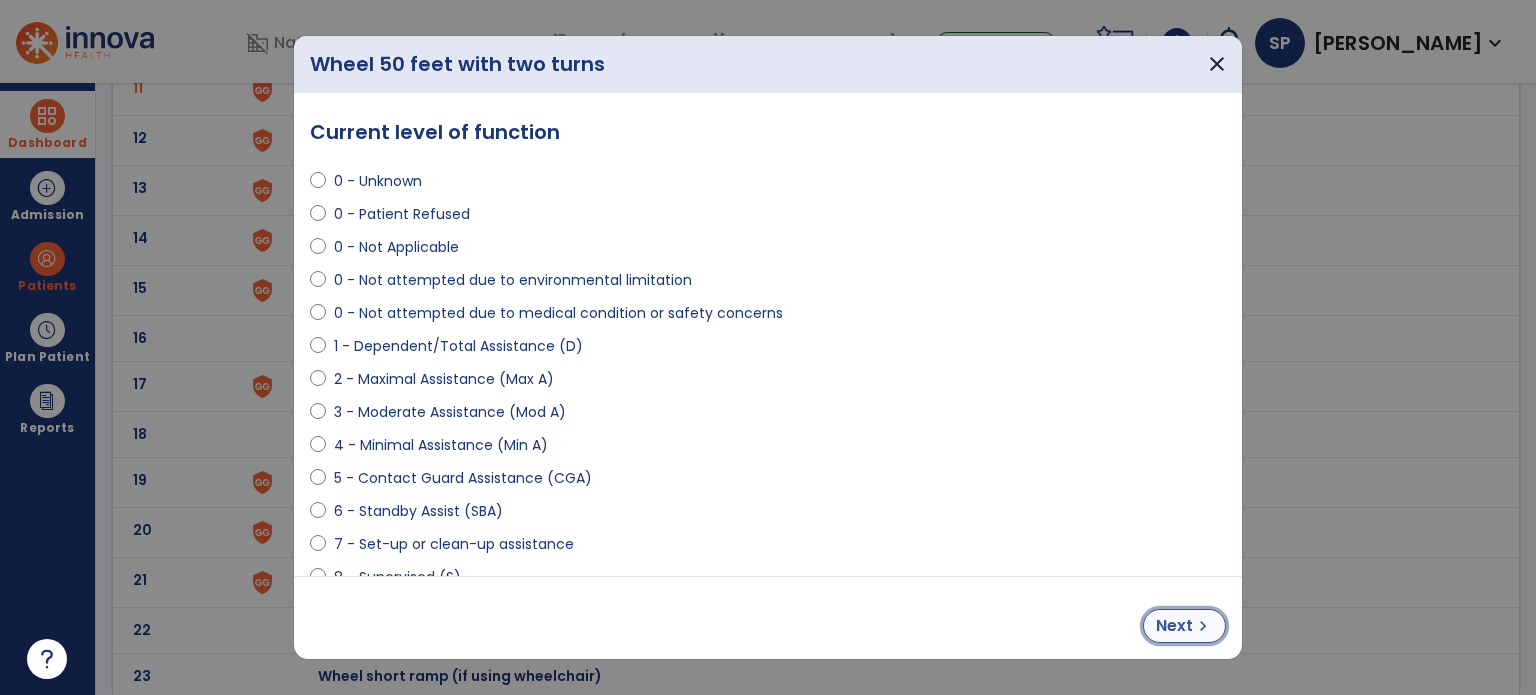 click on "Next" at bounding box center [1174, 626] 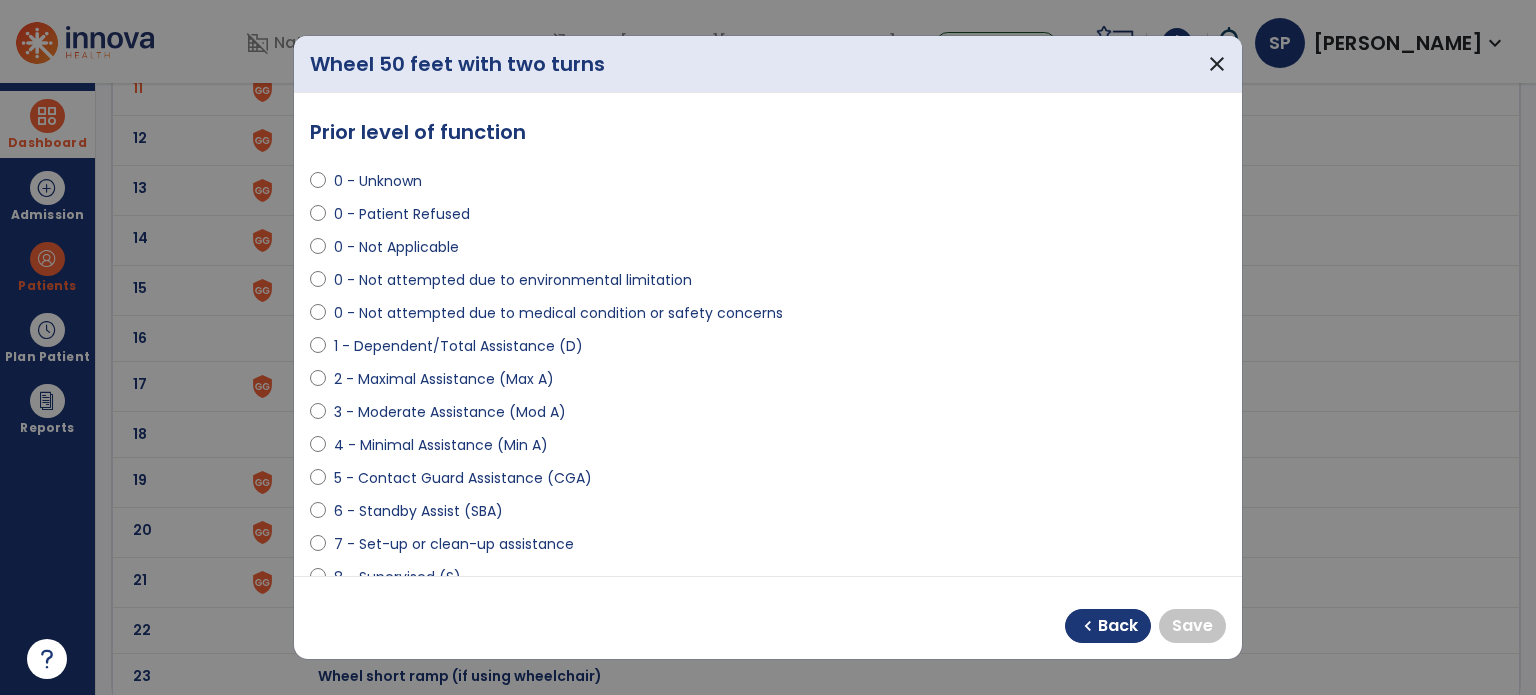 scroll, scrollTop: 408, scrollLeft: 0, axis: vertical 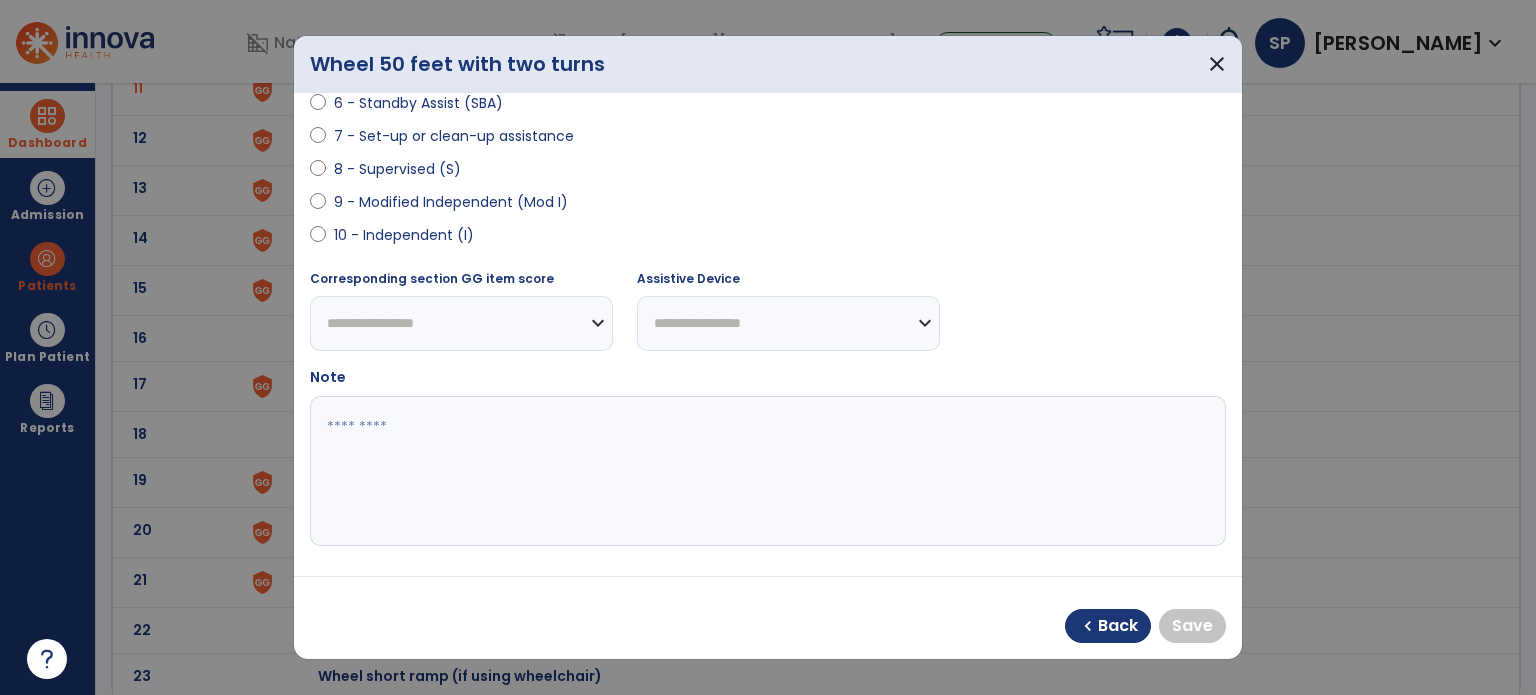 click on "9 - Modified Independent (Mod I)" at bounding box center [451, 202] 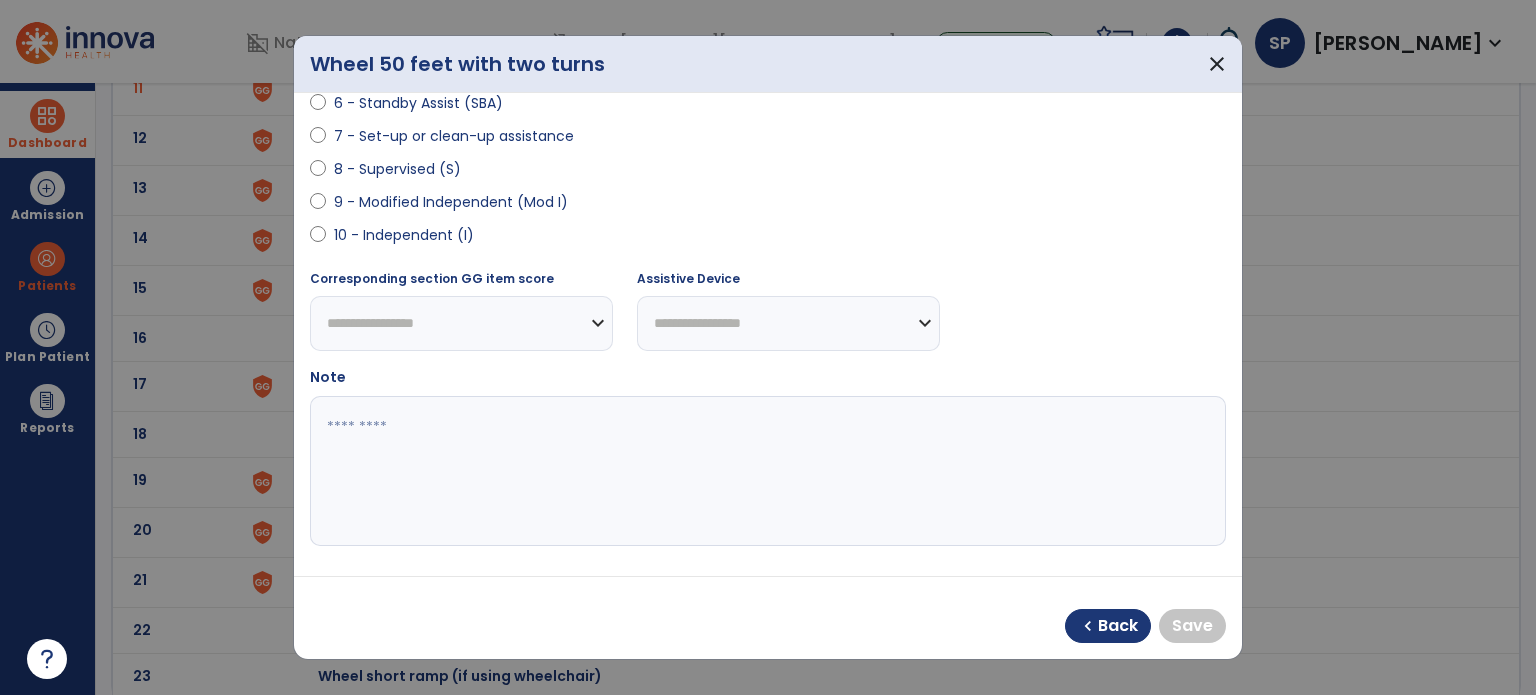 select on "**********" 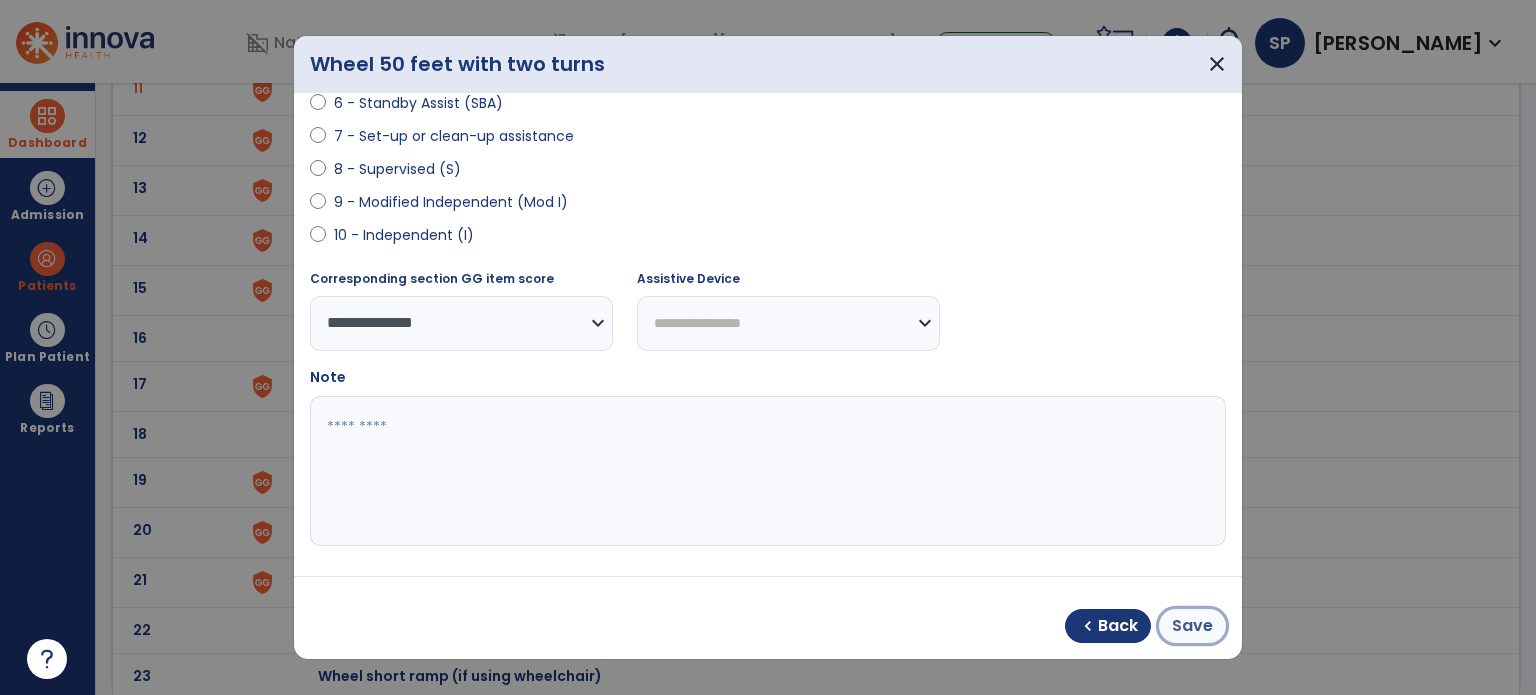 click on "Save" at bounding box center [1192, 626] 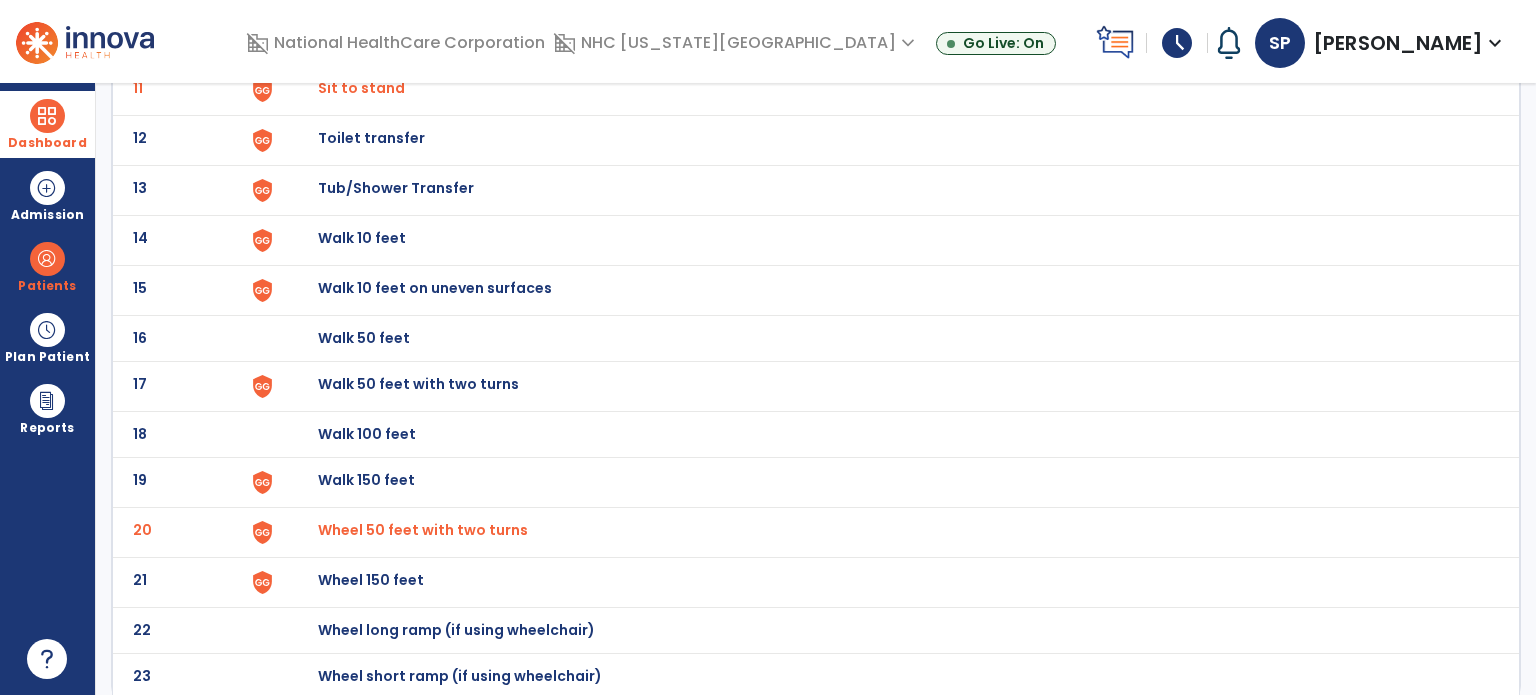 click on "Wheel 150 feet" at bounding box center (364, -408) 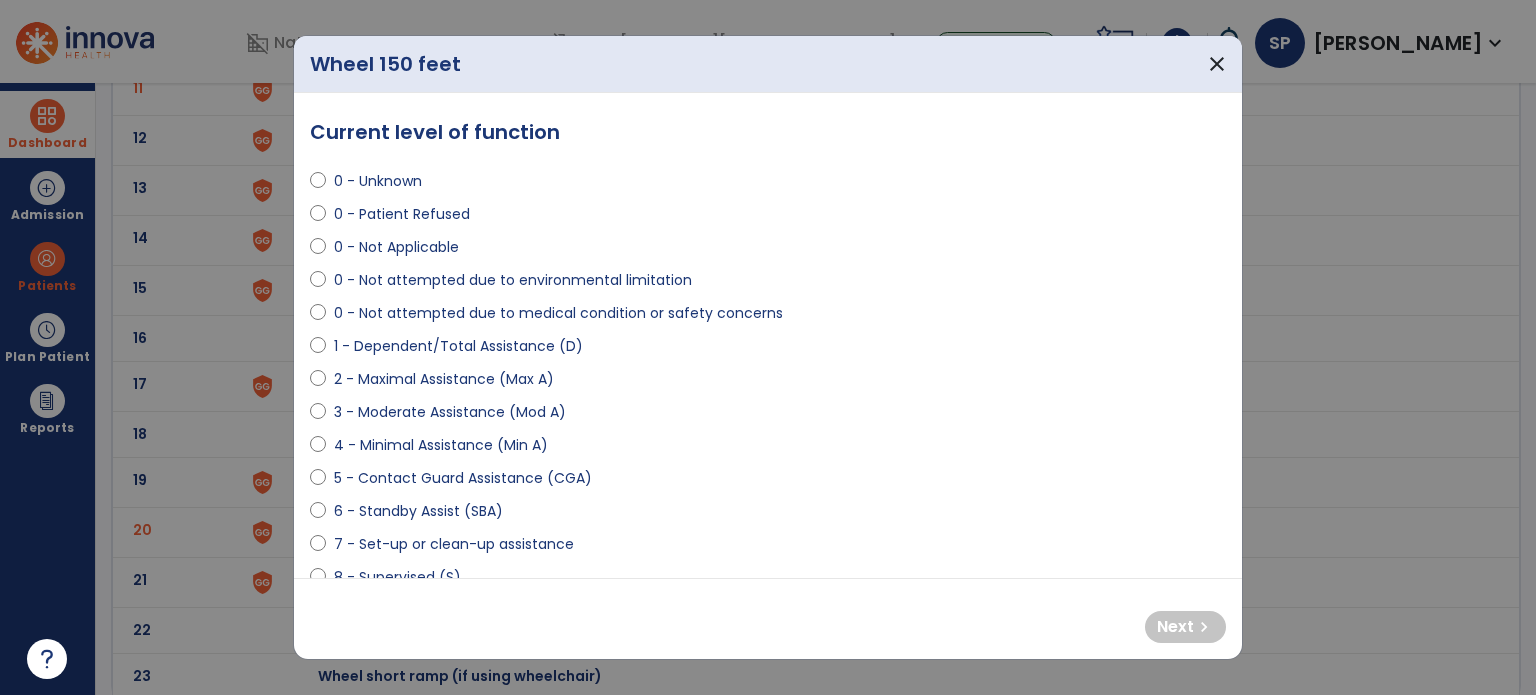 click on "1 - Dependent/Total Assistance (D)" at bounding box center [458, 346] 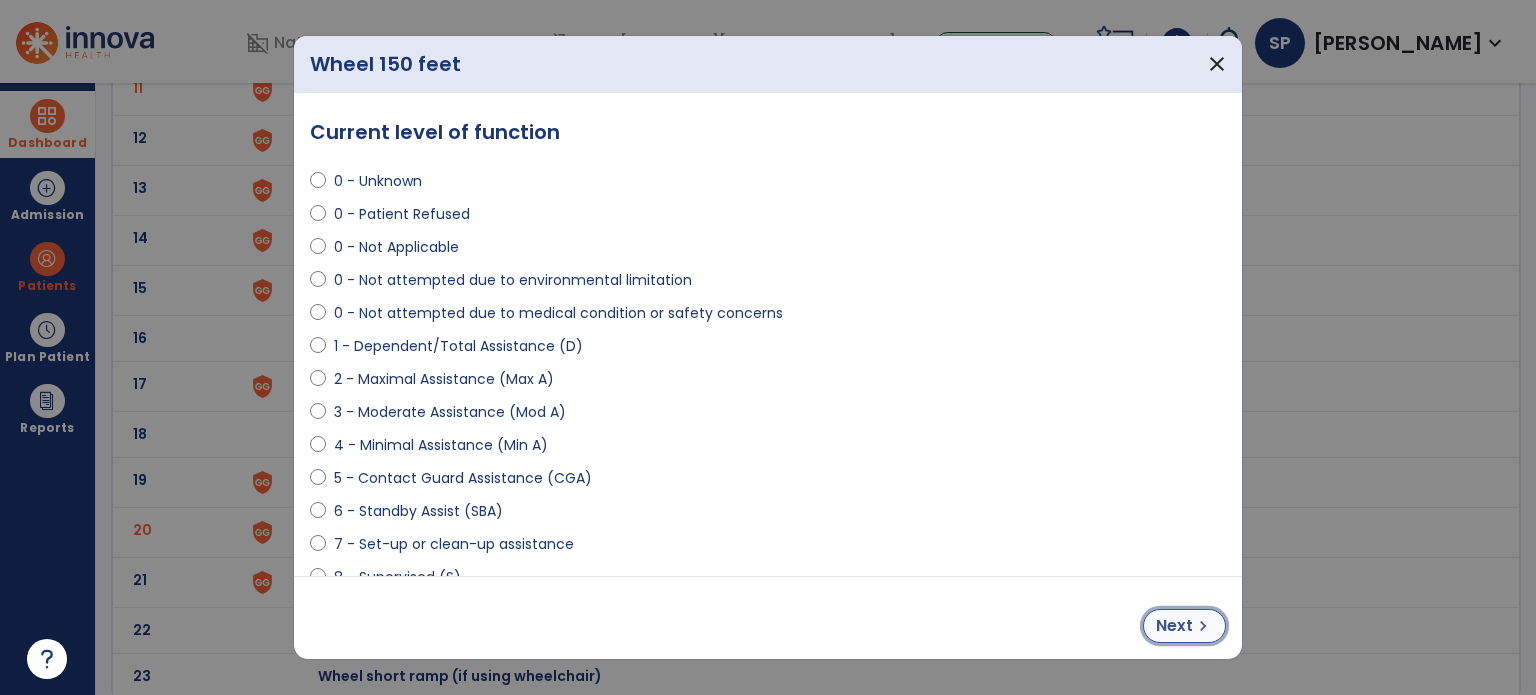 click on "Next" at bounding box center [1174, 626] 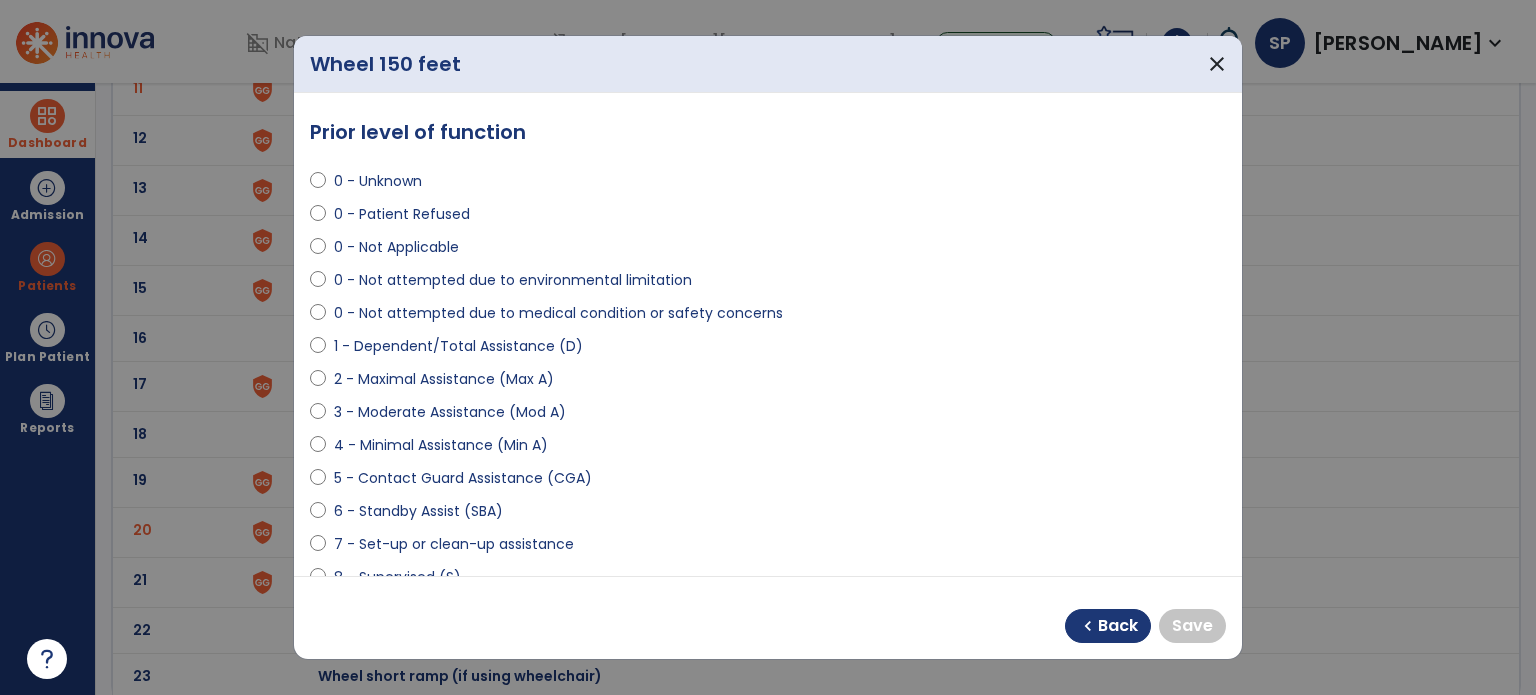 scroll, scrollTop: 408, scrollLeft: 0, axis: vertical 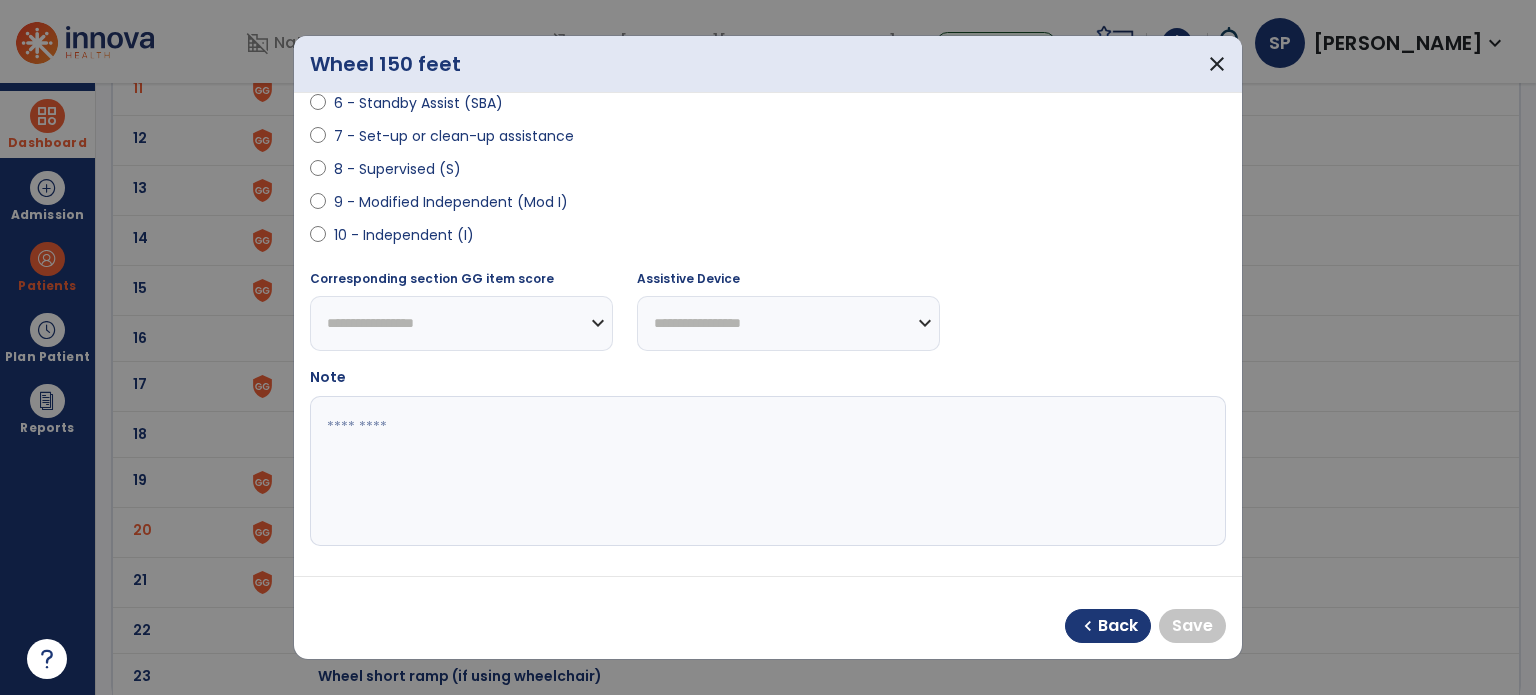 click on "9 - Modified Independent (Mod I)" at bounding box center (451, 202) 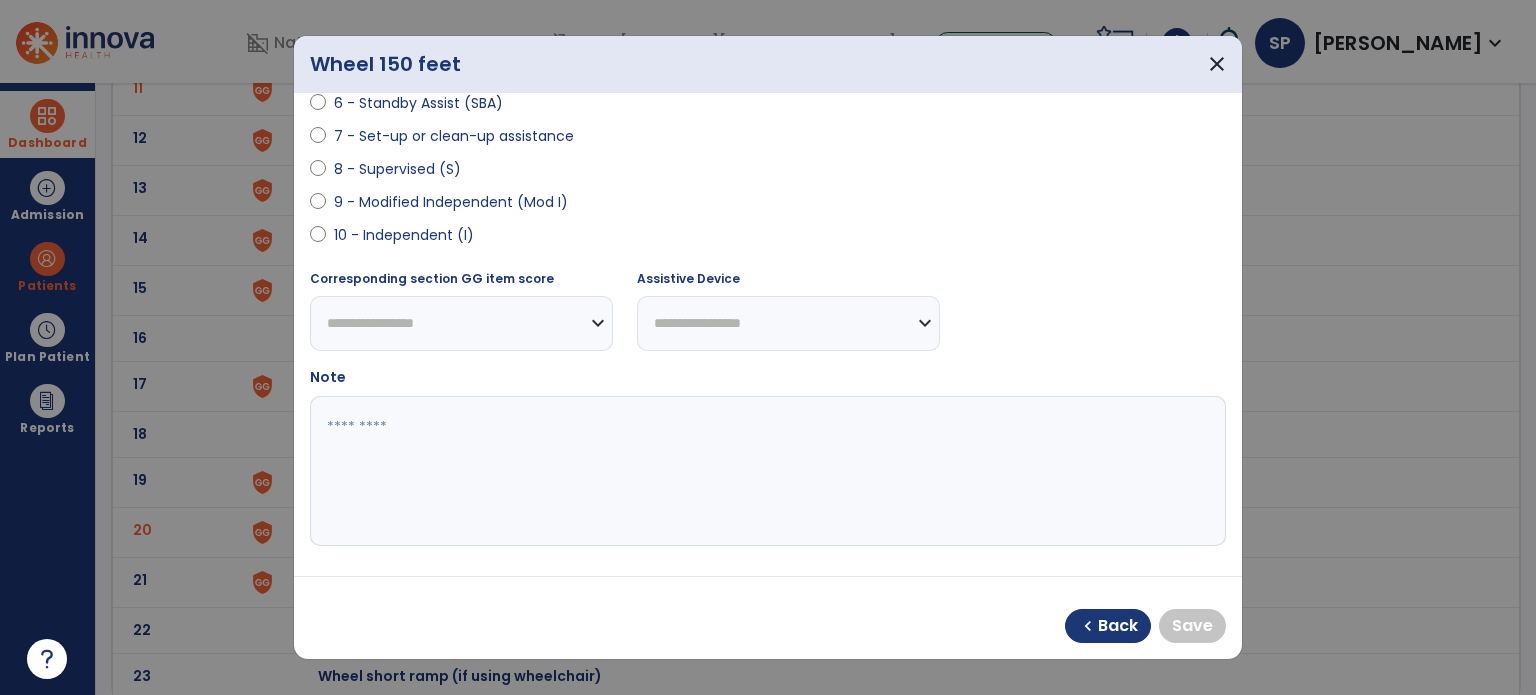 select on "**********" 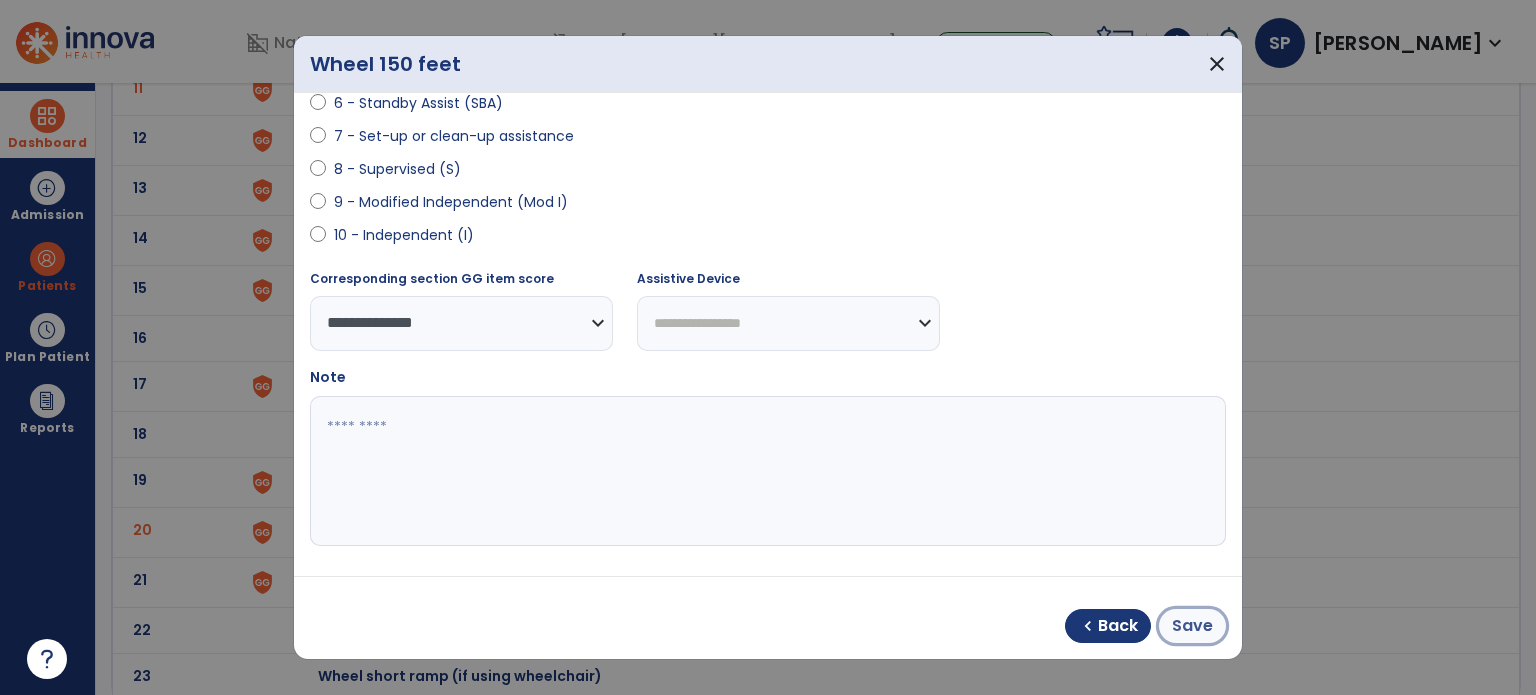 click on "Save" at bounding box center [1192, 626] 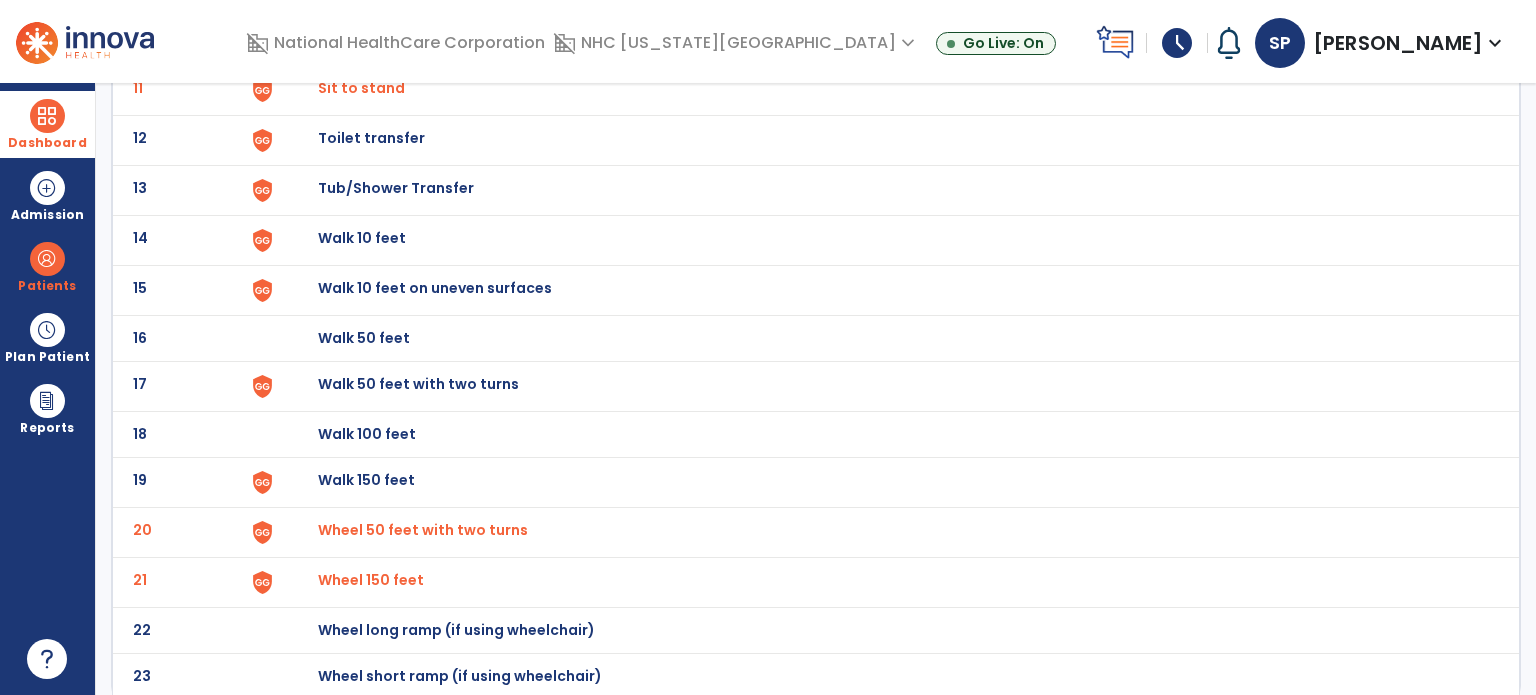 drag, startPoint x: 1529, startPoint y: 477, endPoint x: 1535, endPoint y: 498, distance: 21.84033 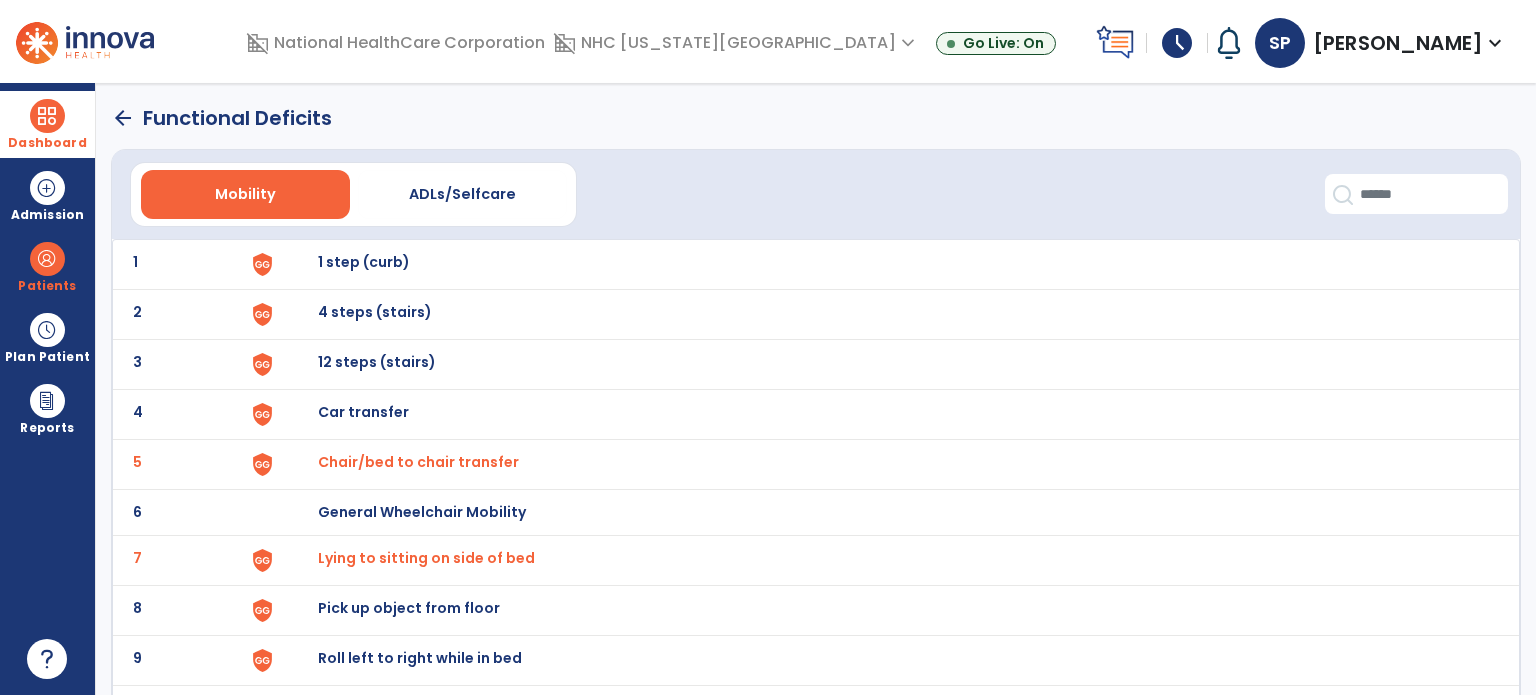 click on "arrow_back" 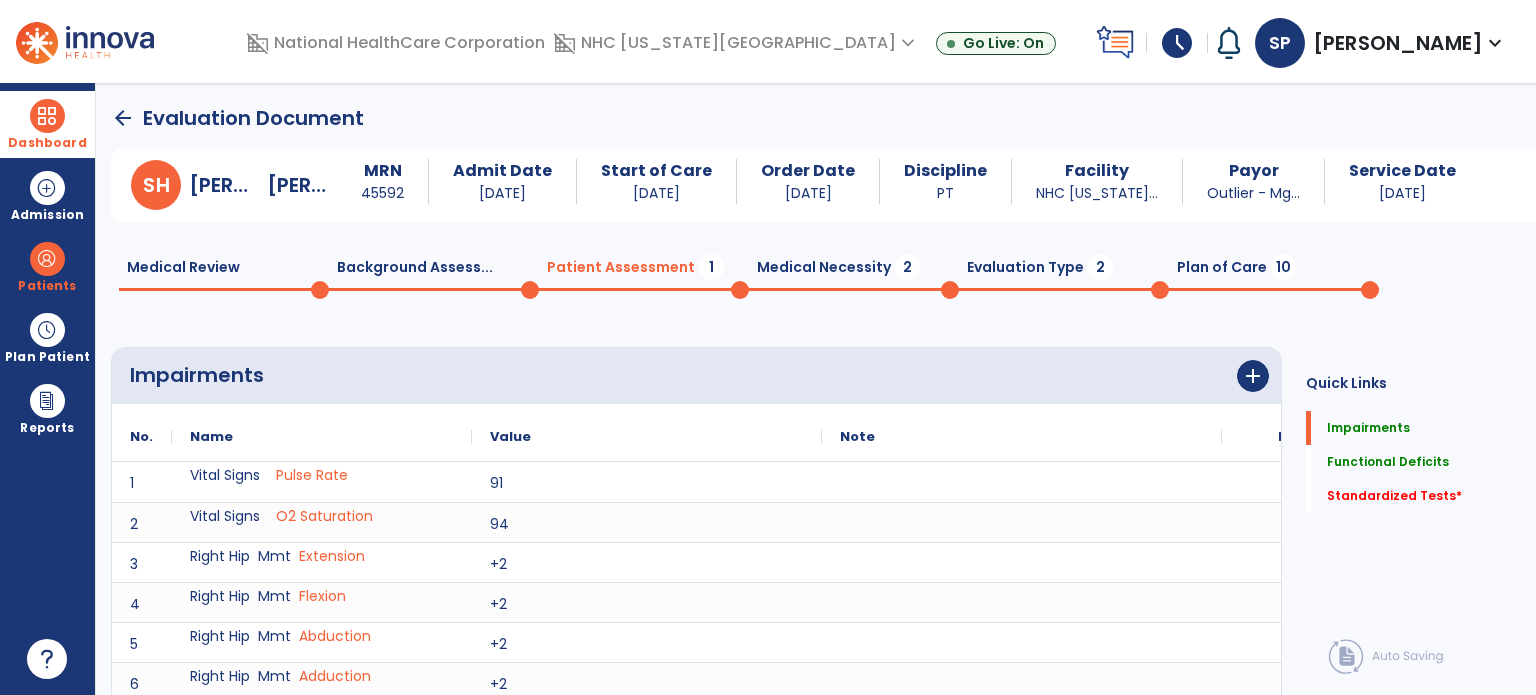 scroll, scrollTop: 20, scrollLeft: 0, axis: vertical 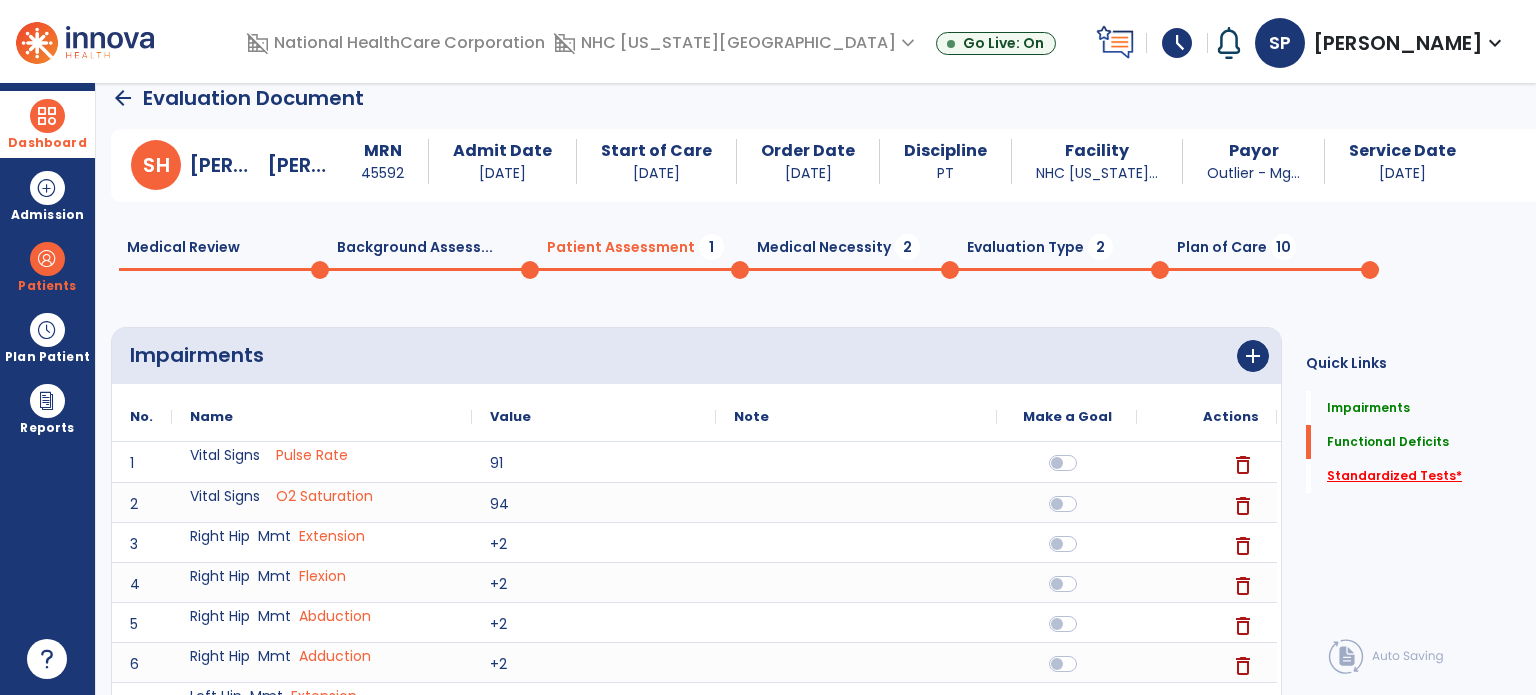 click on "Standardized Tests   *" 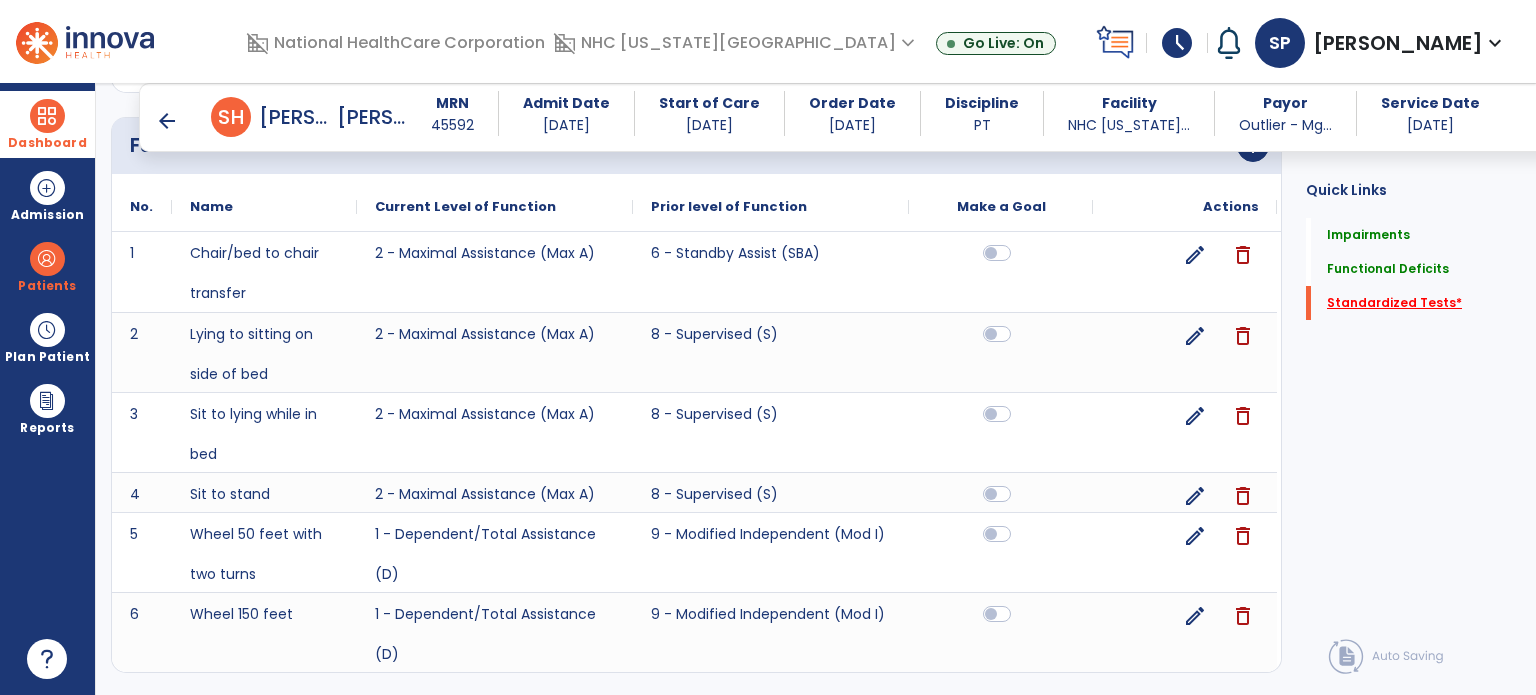 scroll, scrollTop: 1308, scrollLeft: 0, axis: vertical 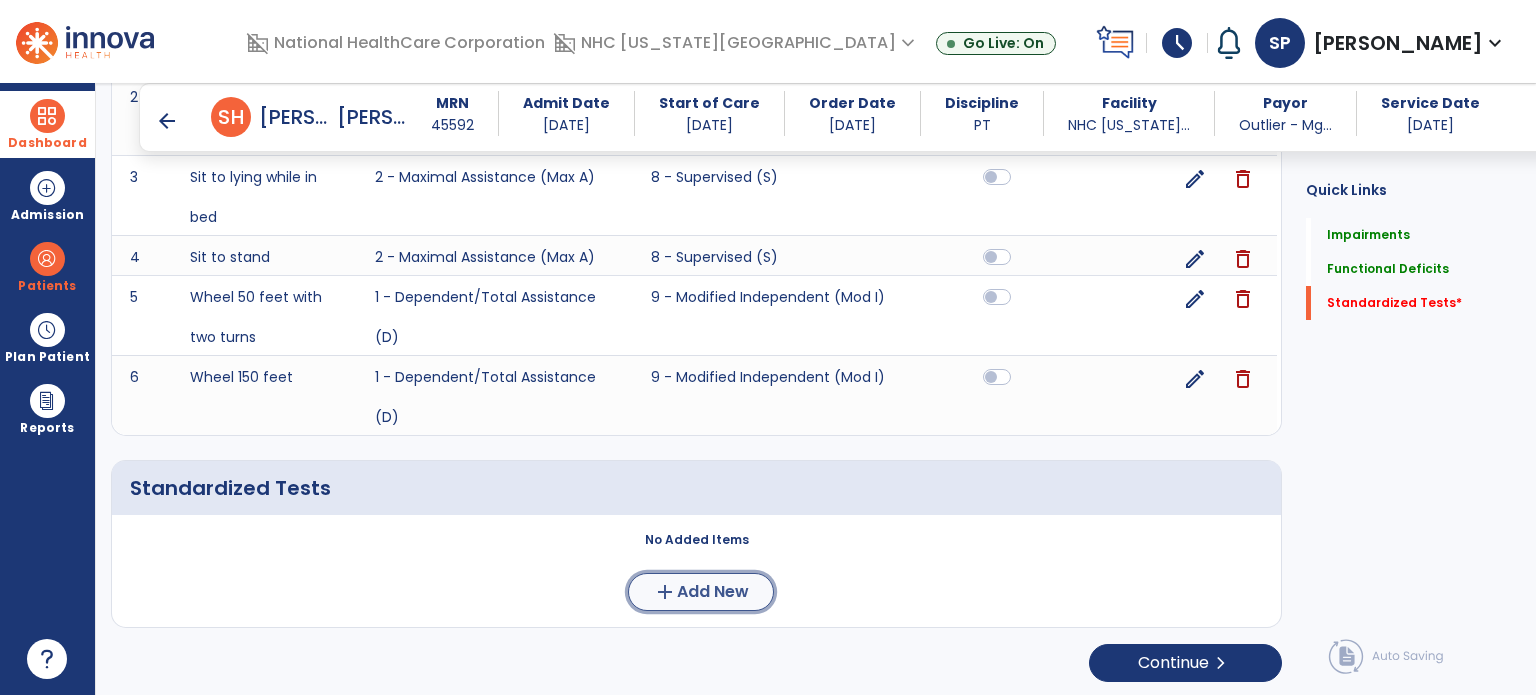 click on "Add New" 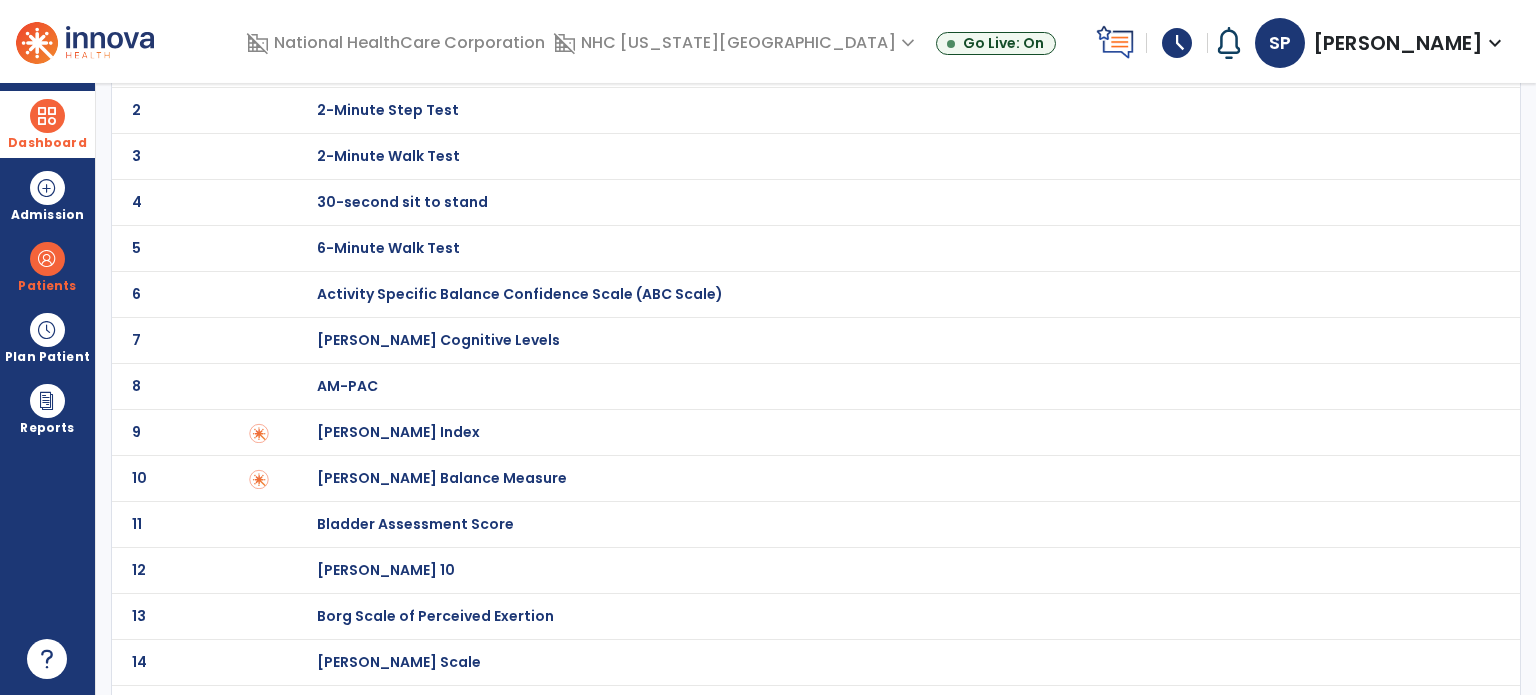 scroll, scrollTop: 0, scrollLeft: 0, axis: both 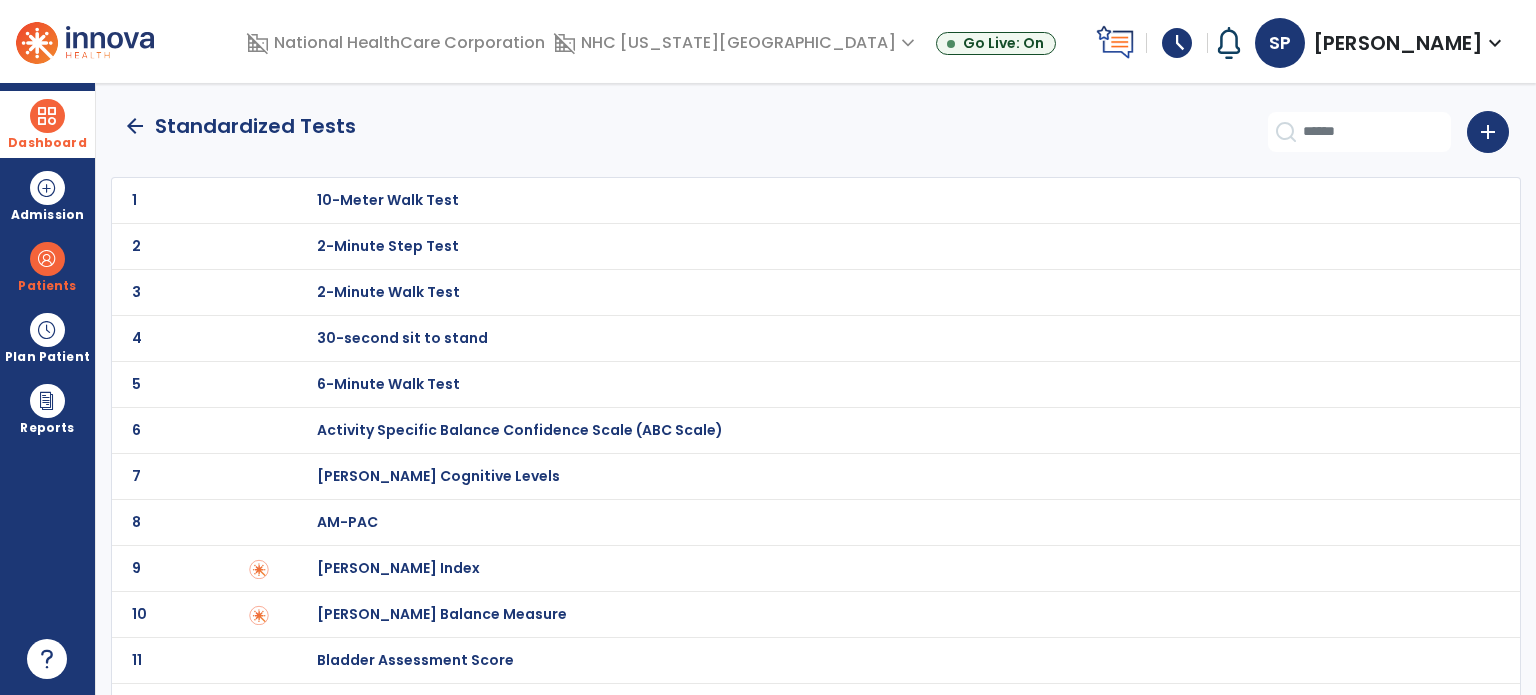 click on "add" 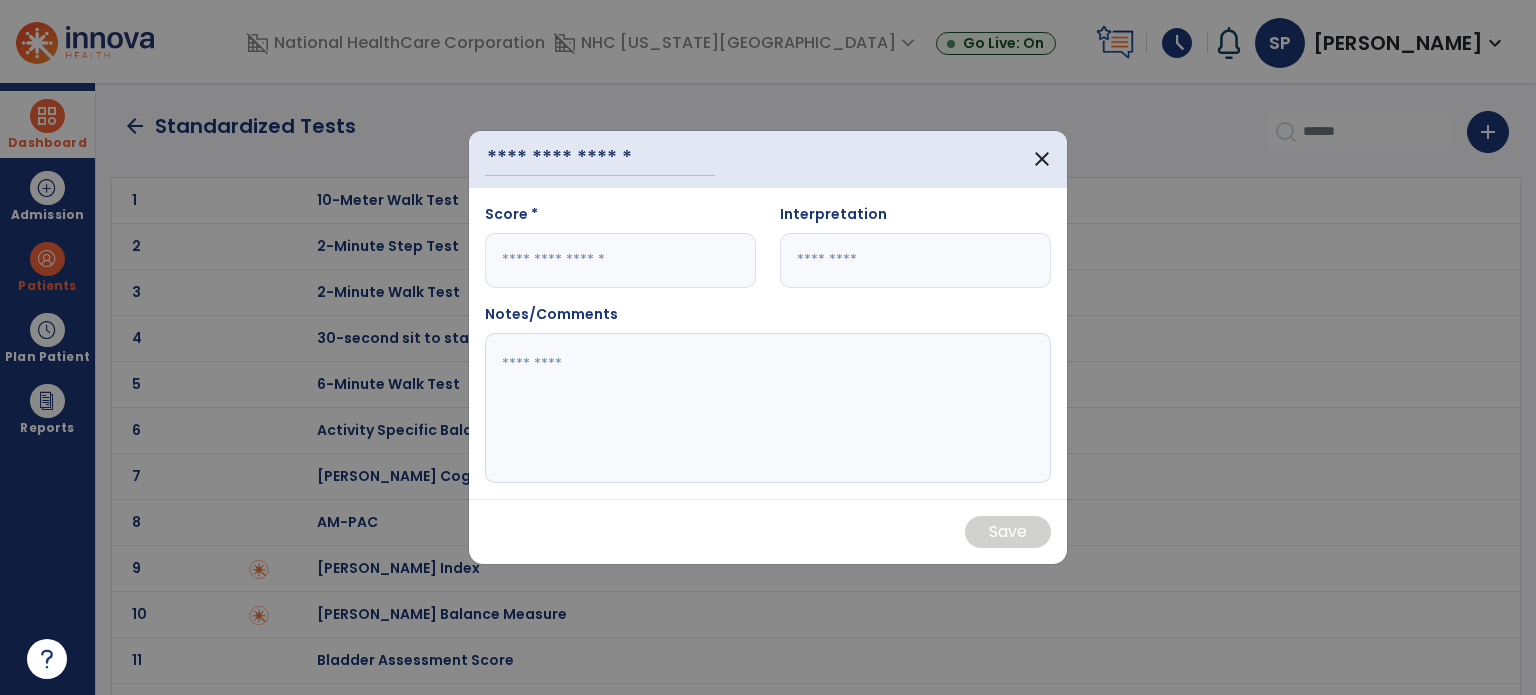 click on "close" at bounding box center [768, 159] 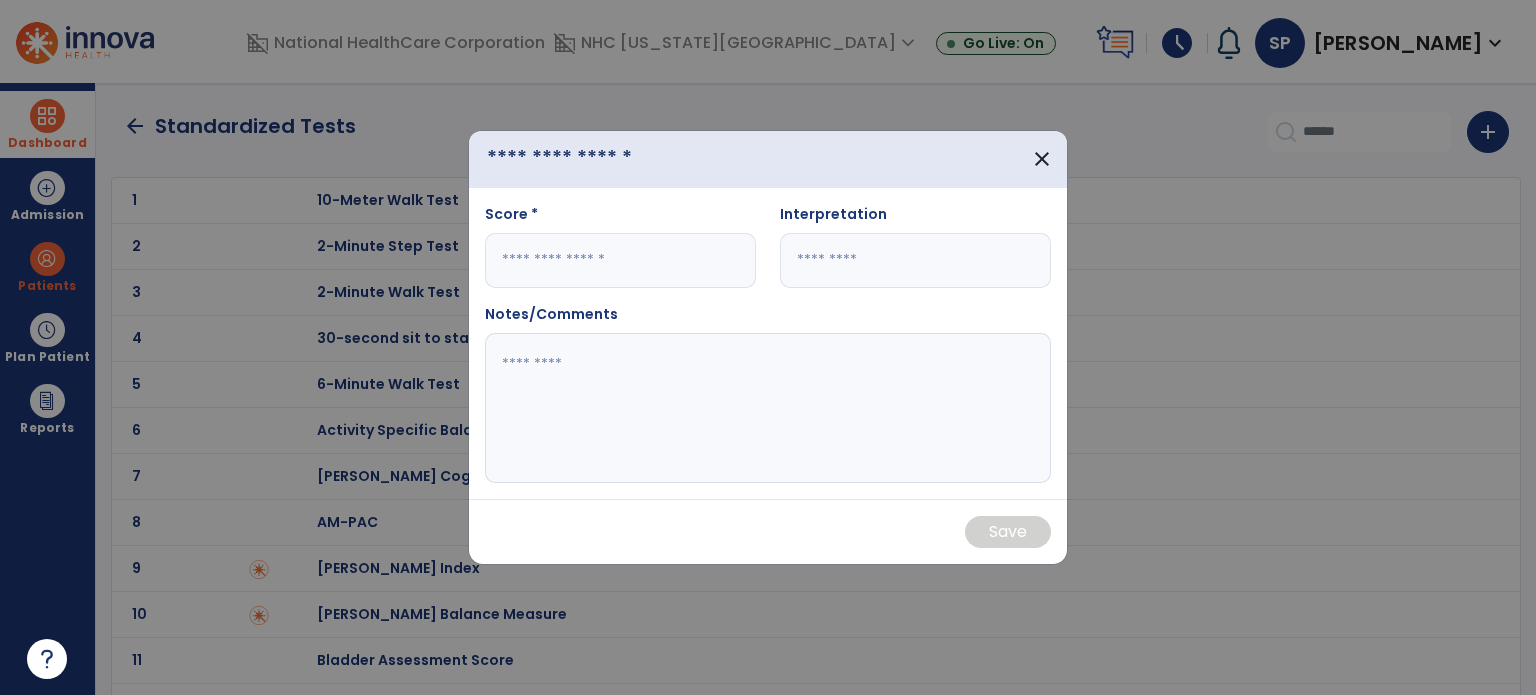 click at bounding box center (600, 159) 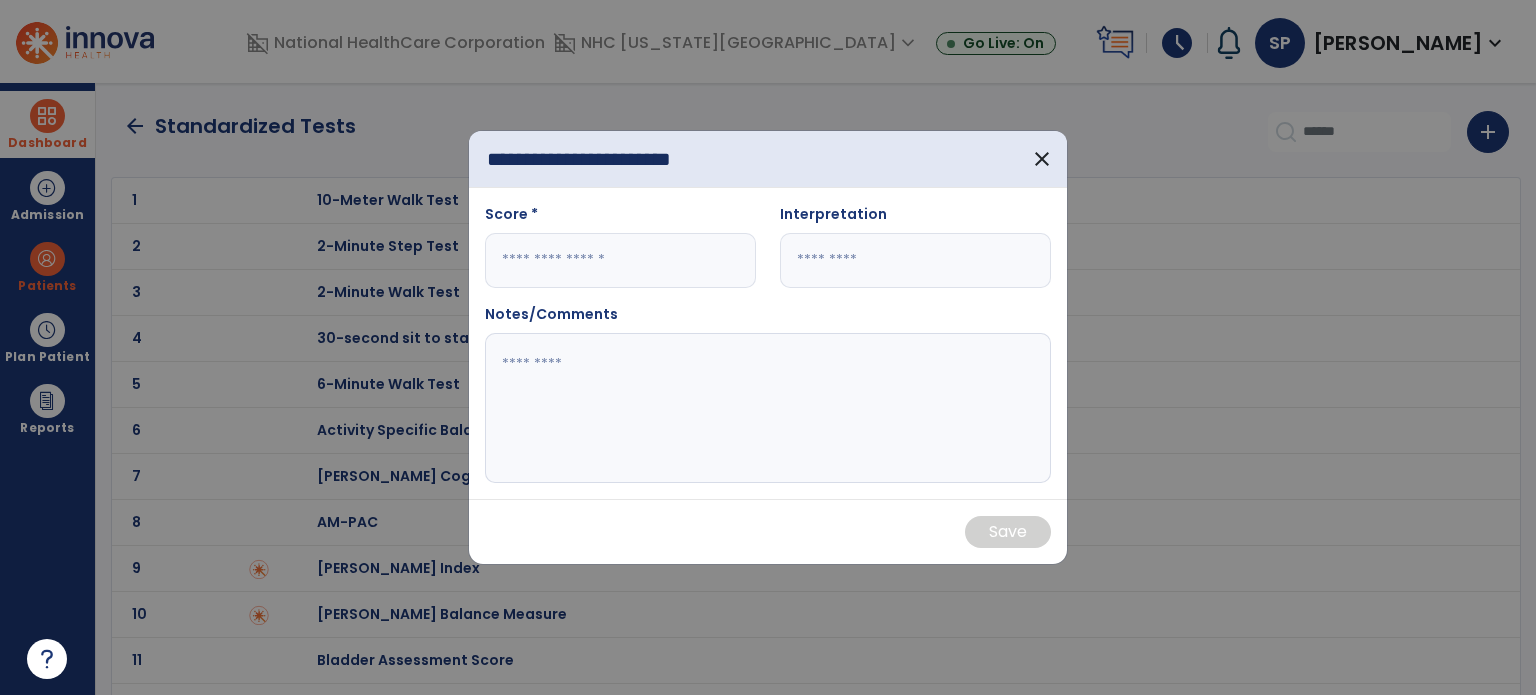 type on "**********" 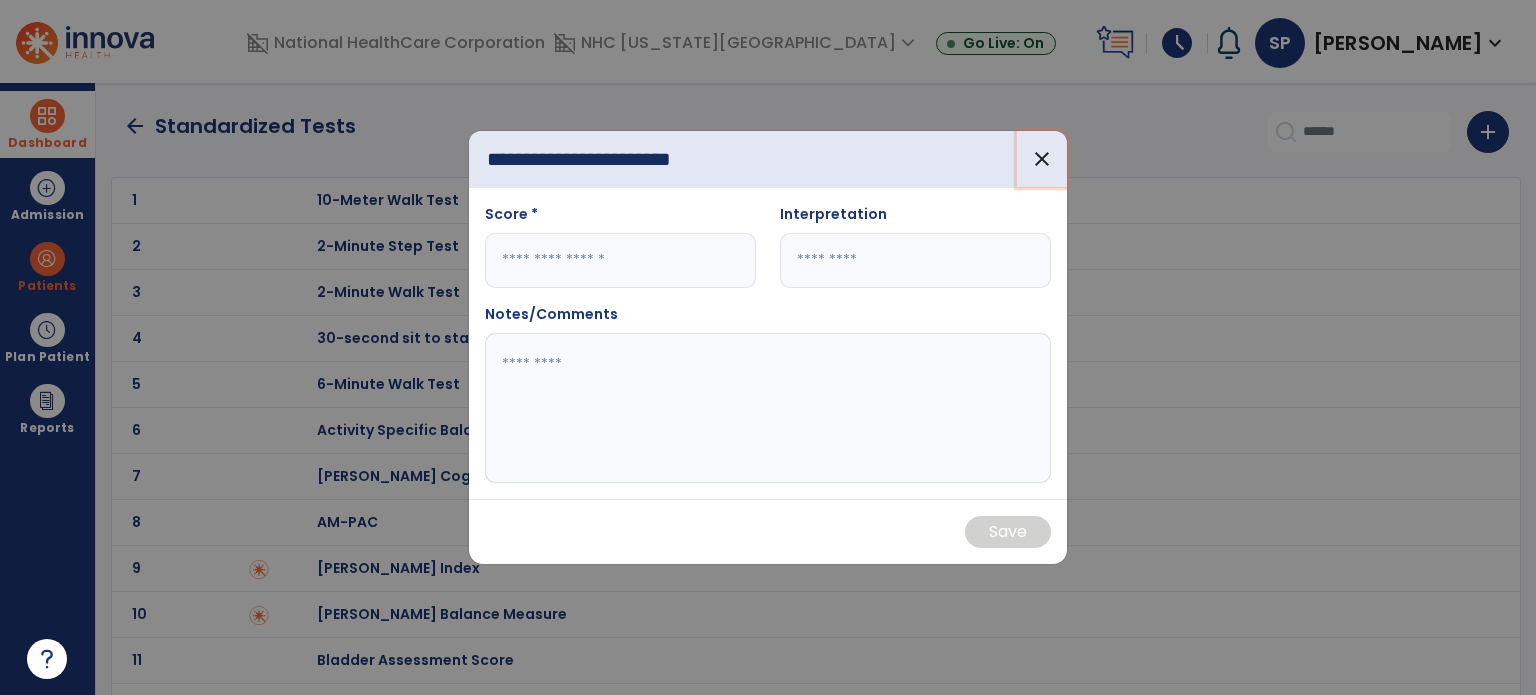 type 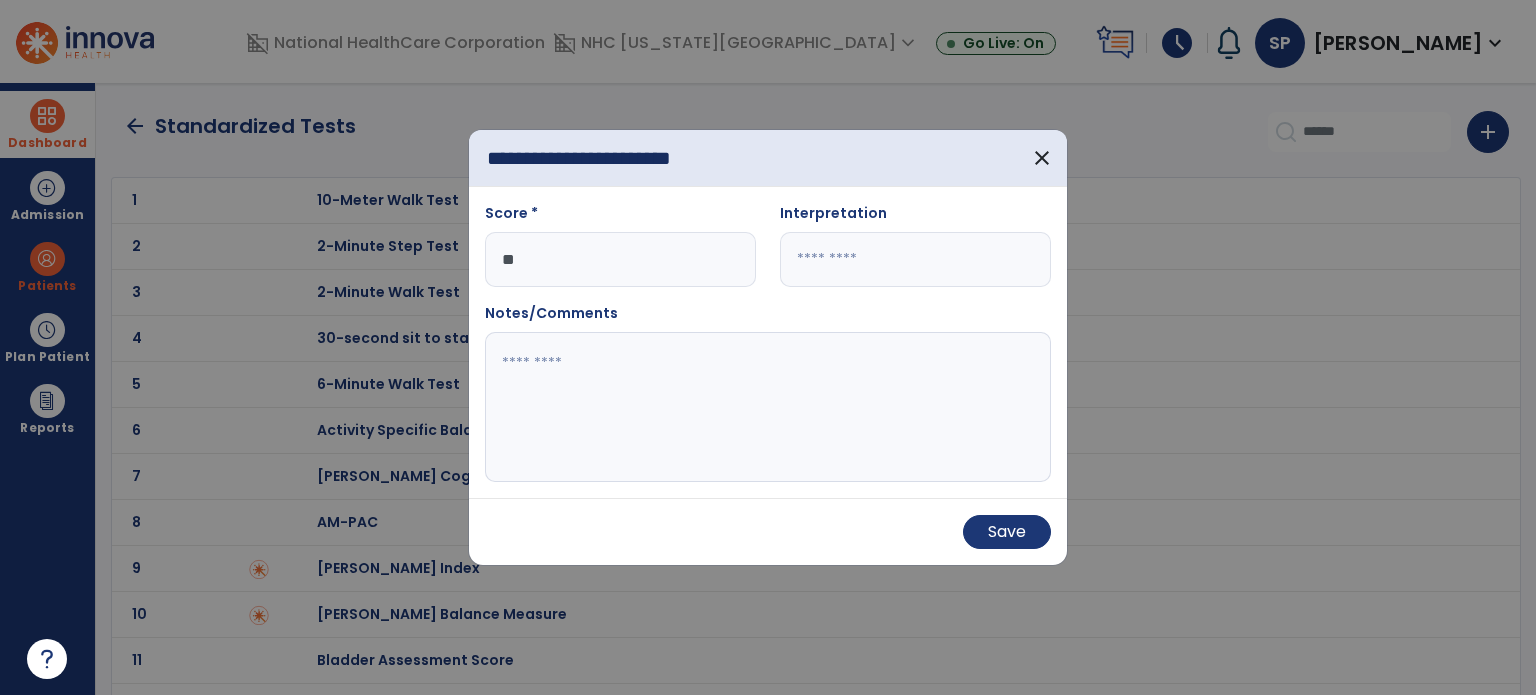 type on "**" 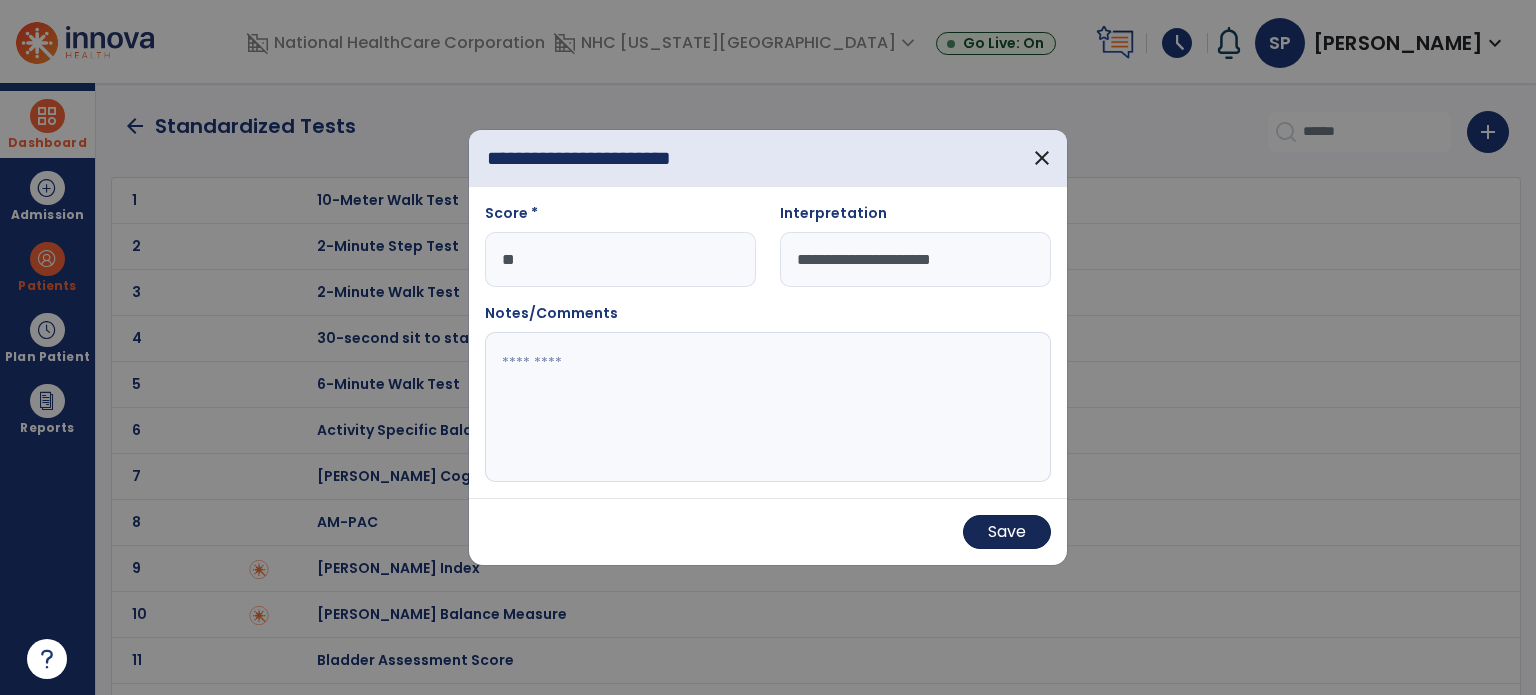 type on "**********" 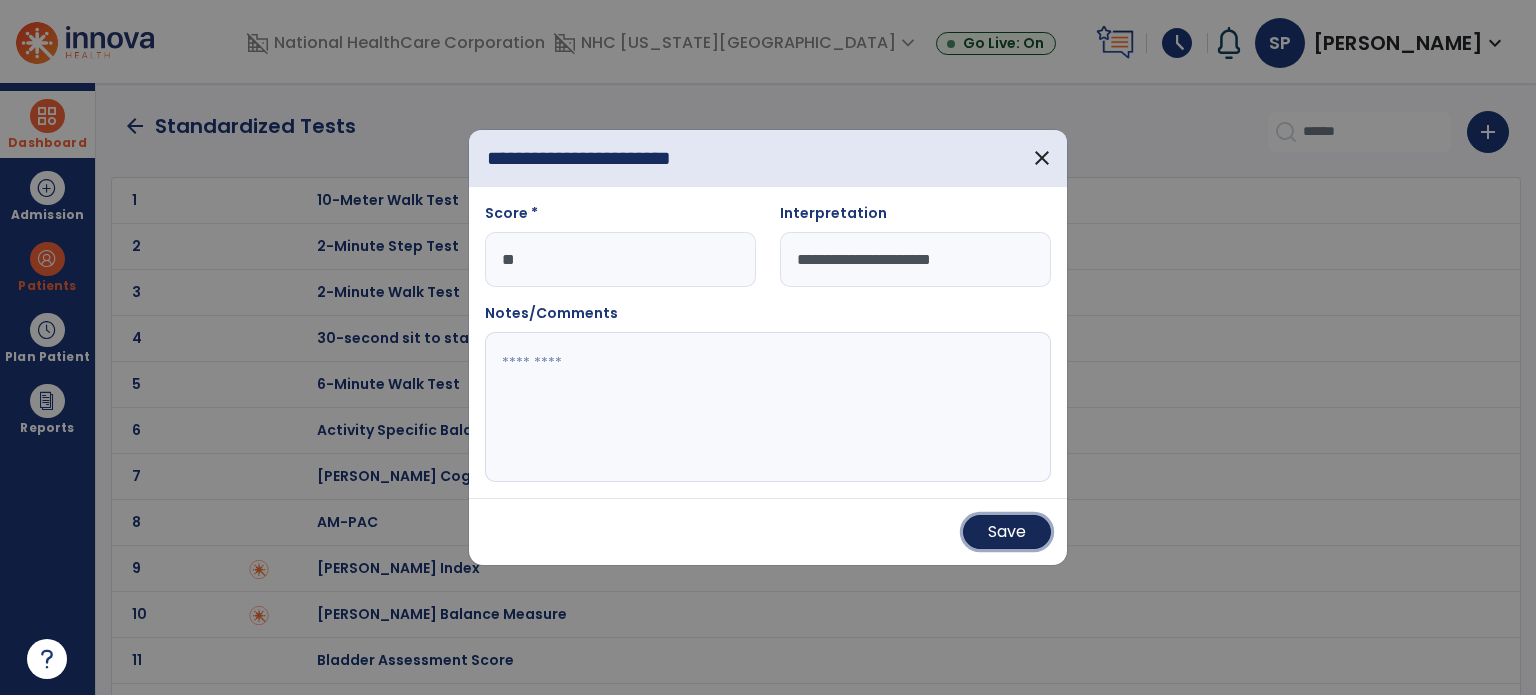 click on "Save" at bounding box center [1007, 532] 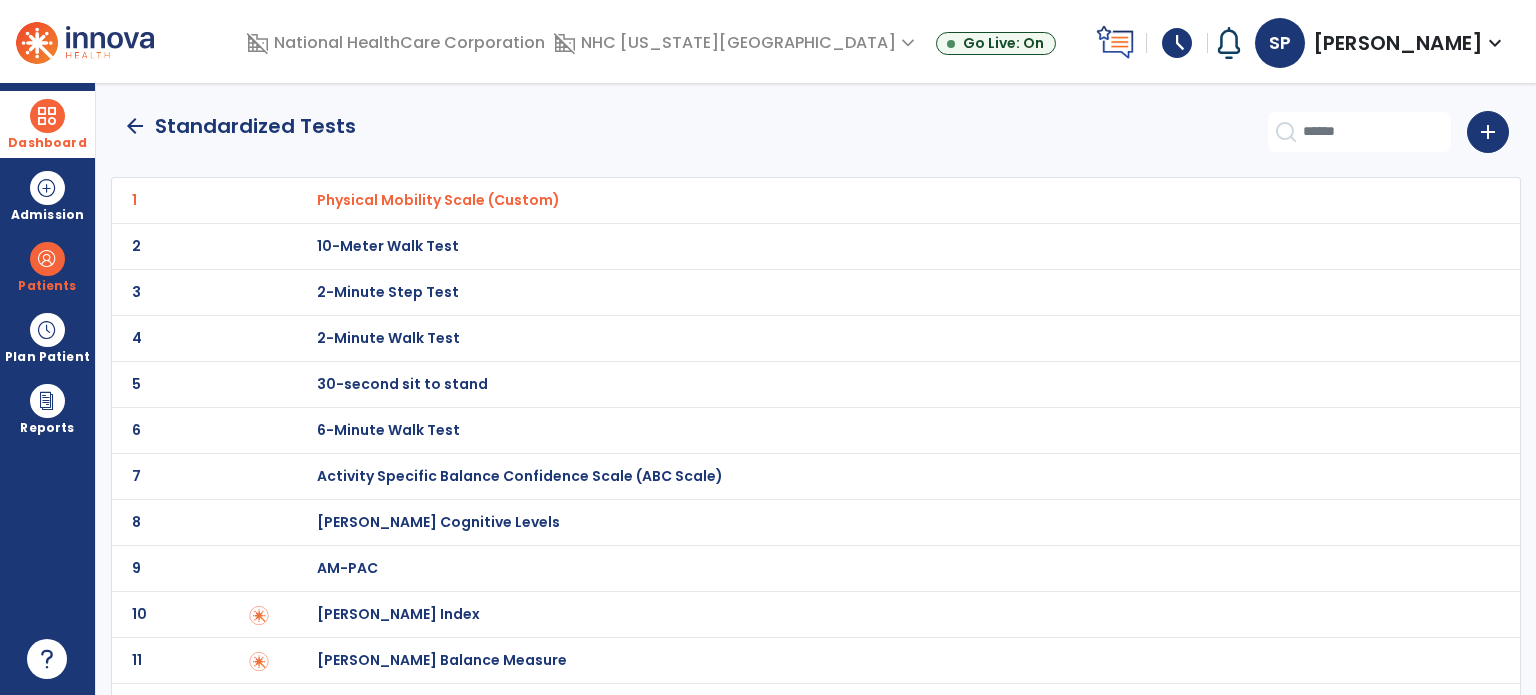 click on "arrow_back" 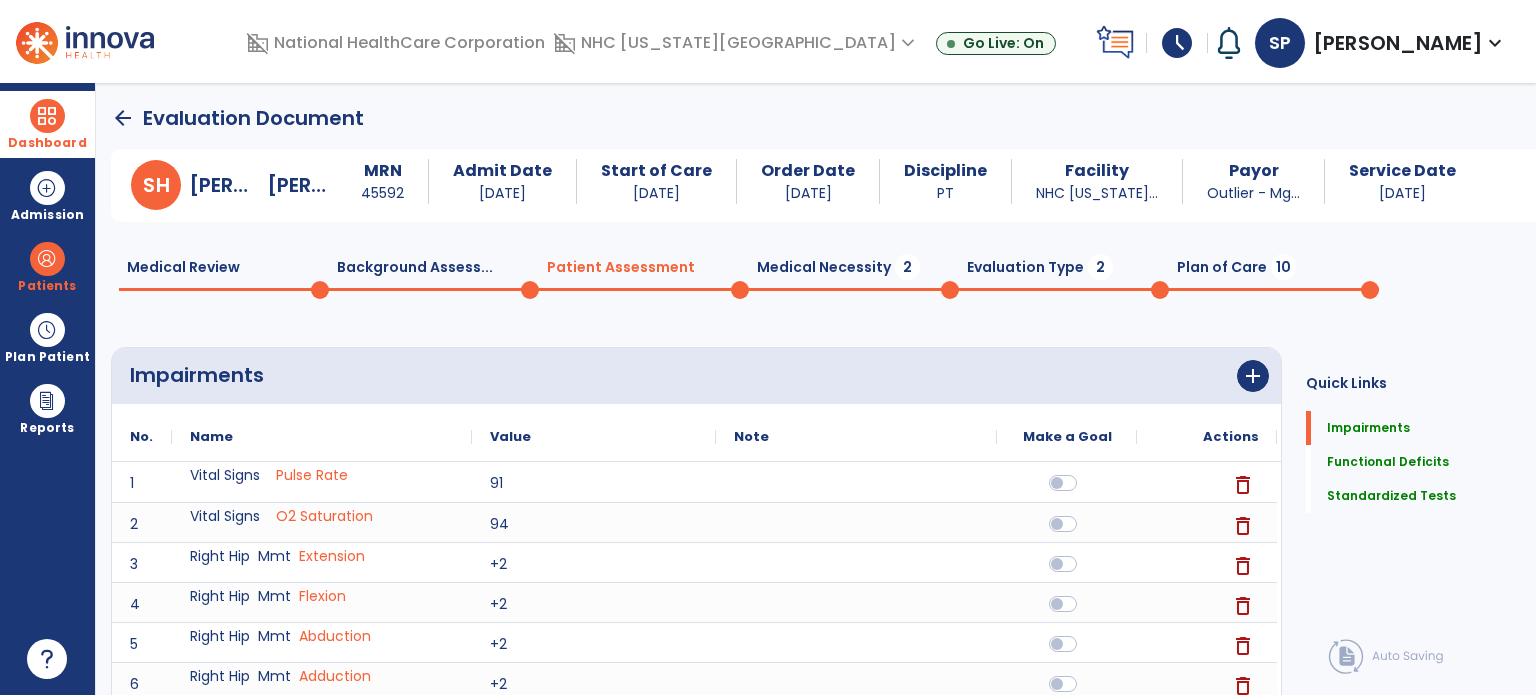 scroll, scrollTop: 20, scrollLeft: 0, axis: vertical 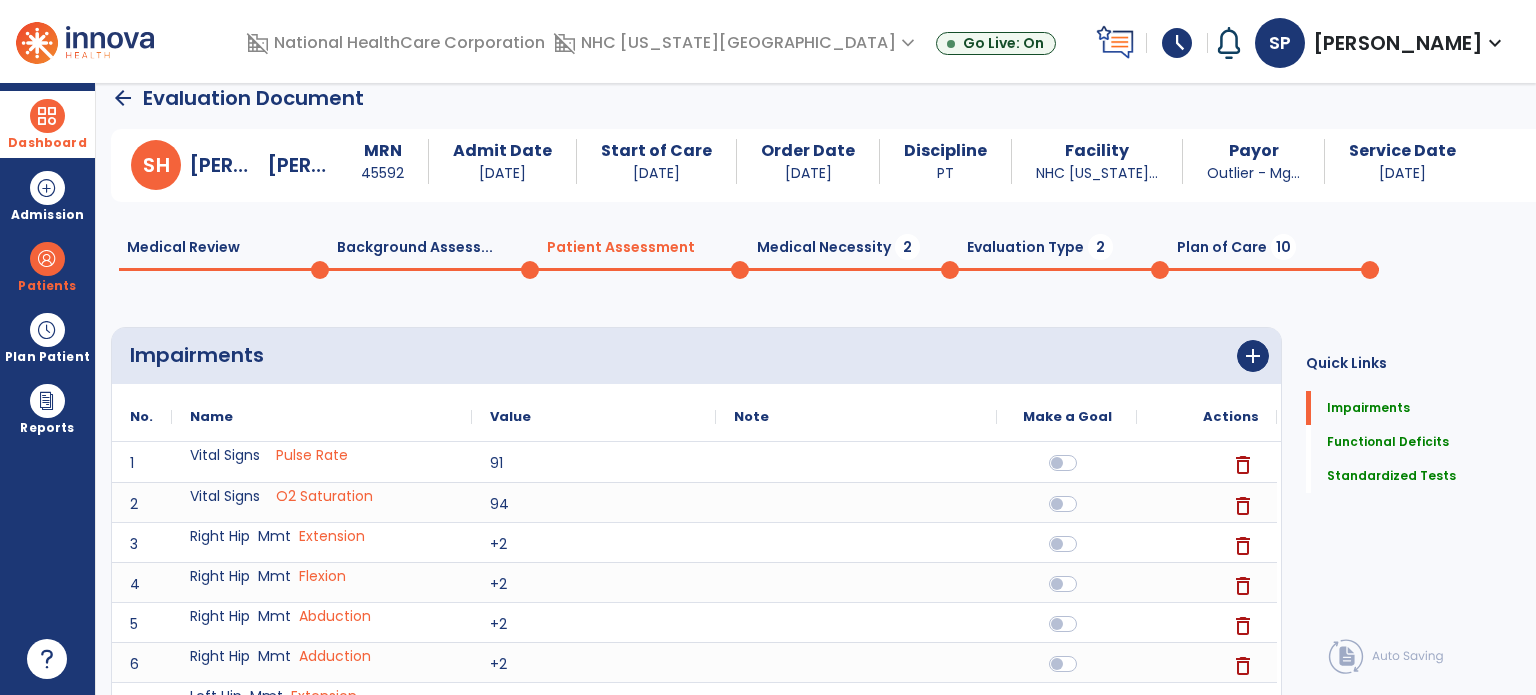 click on "2" 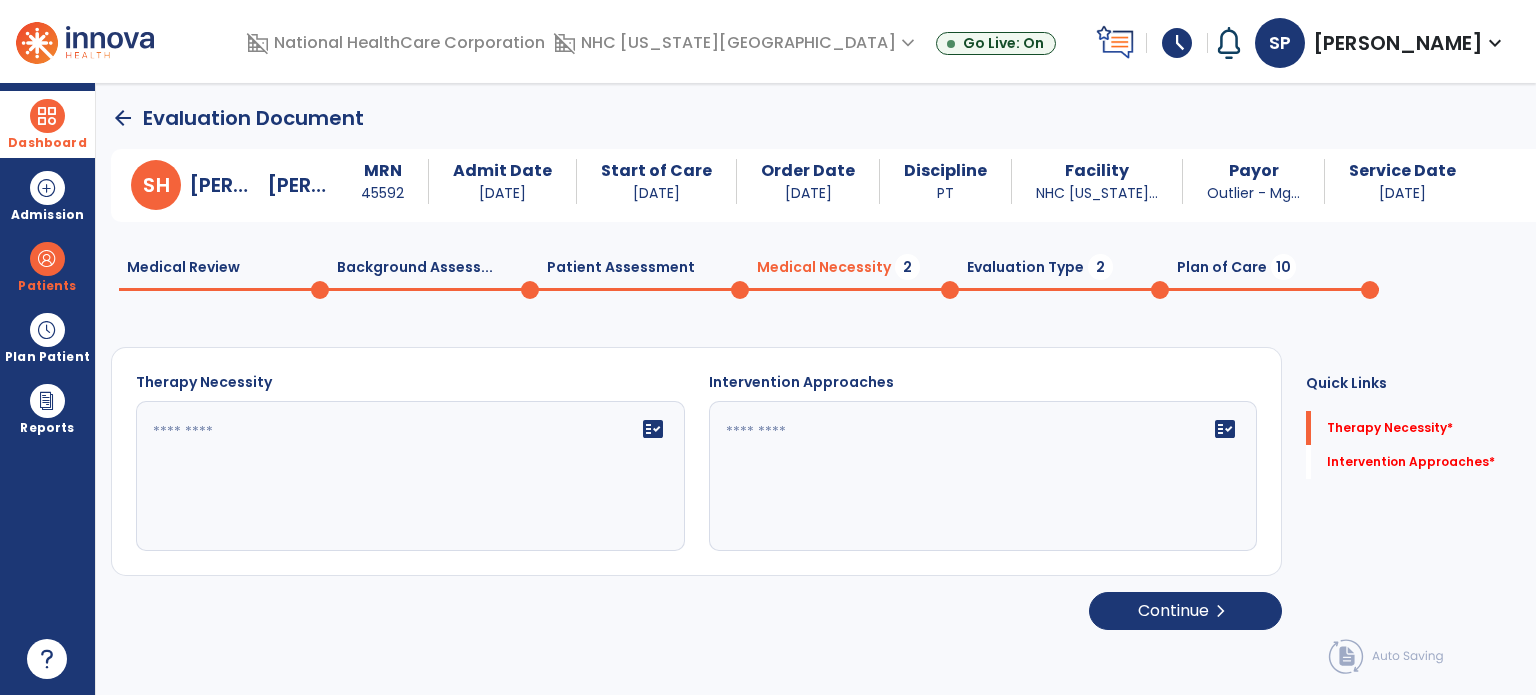 click on "2" 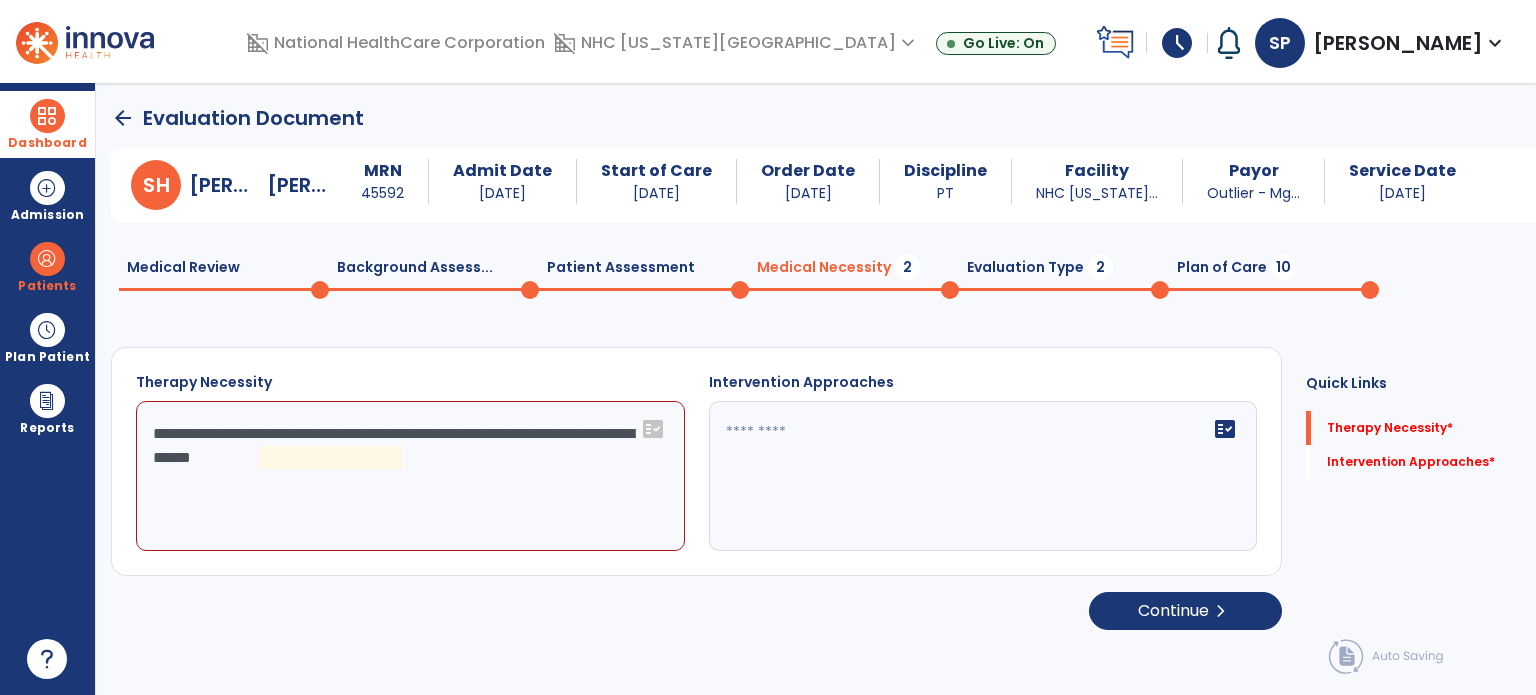 click on "**********" 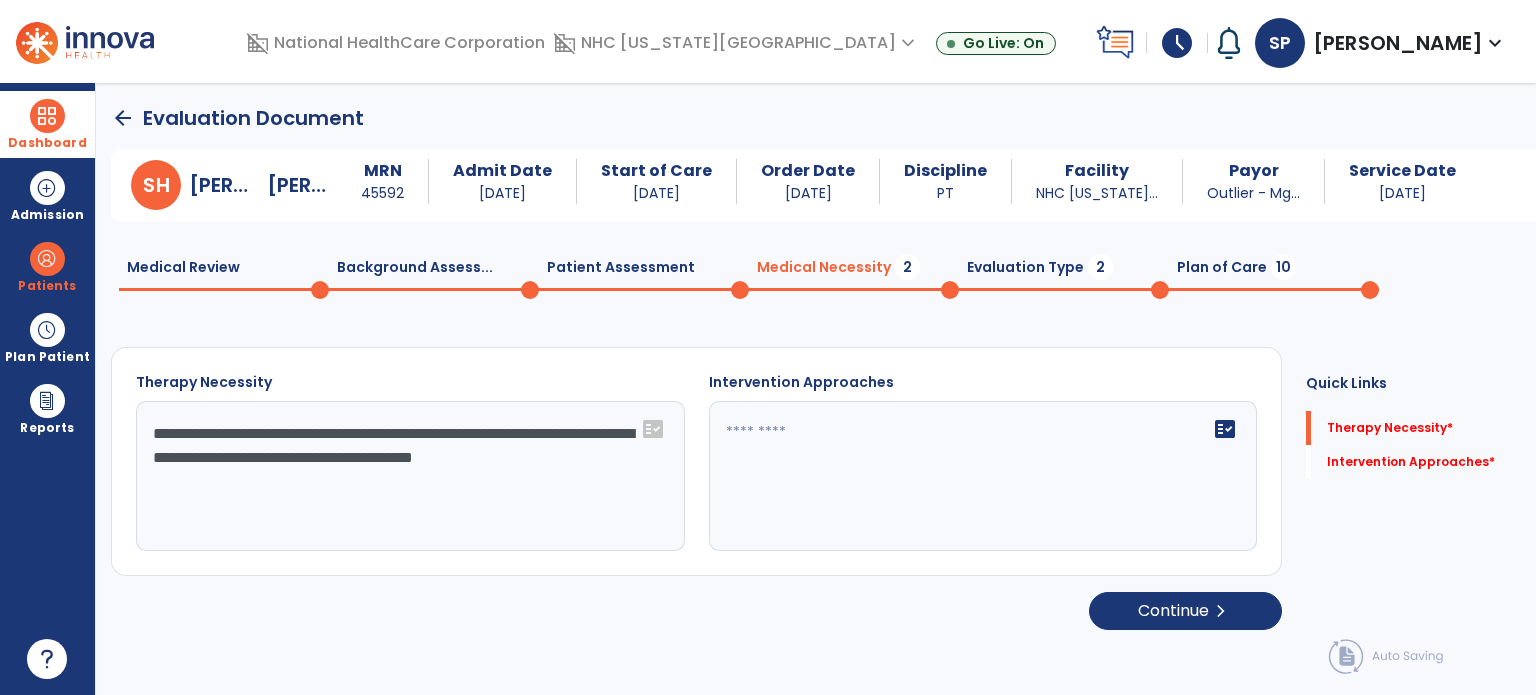 type on "**********" 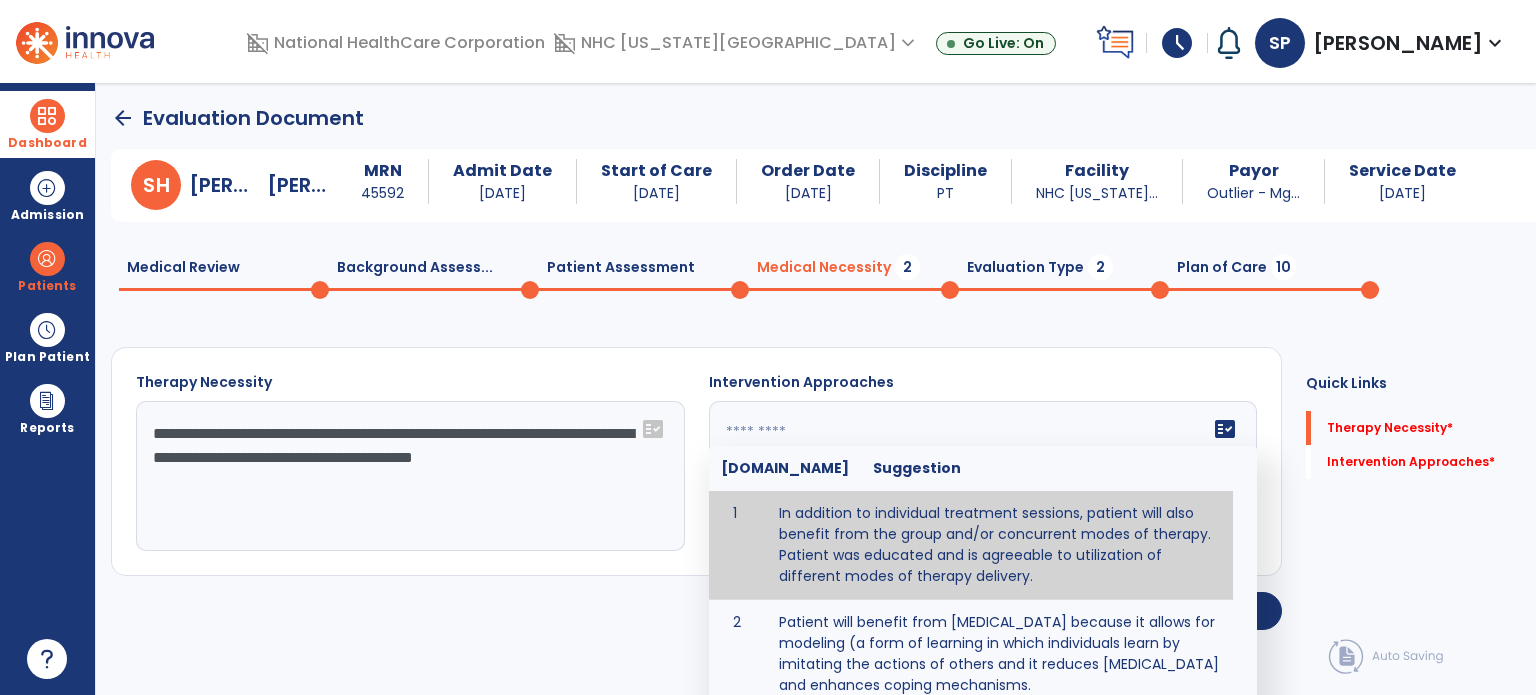 type on "**********" 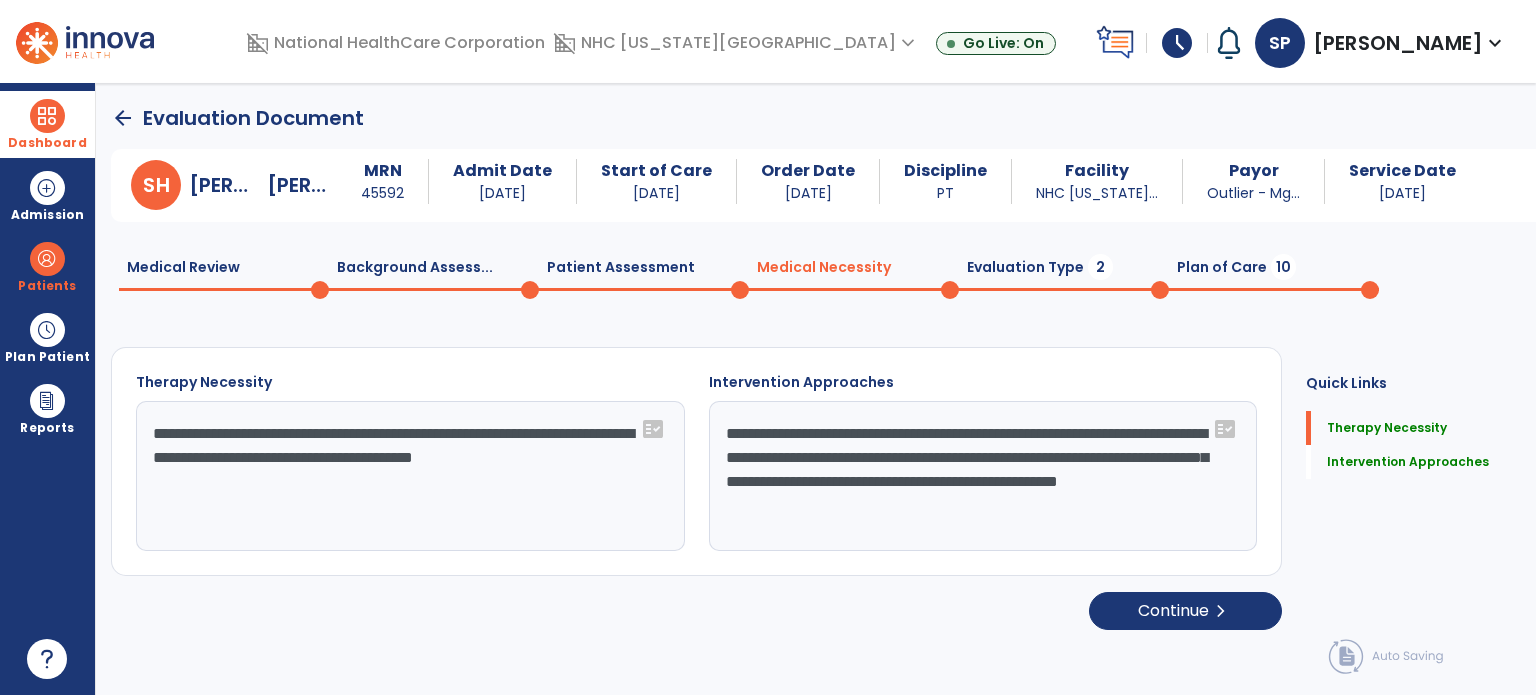 click on "**********" 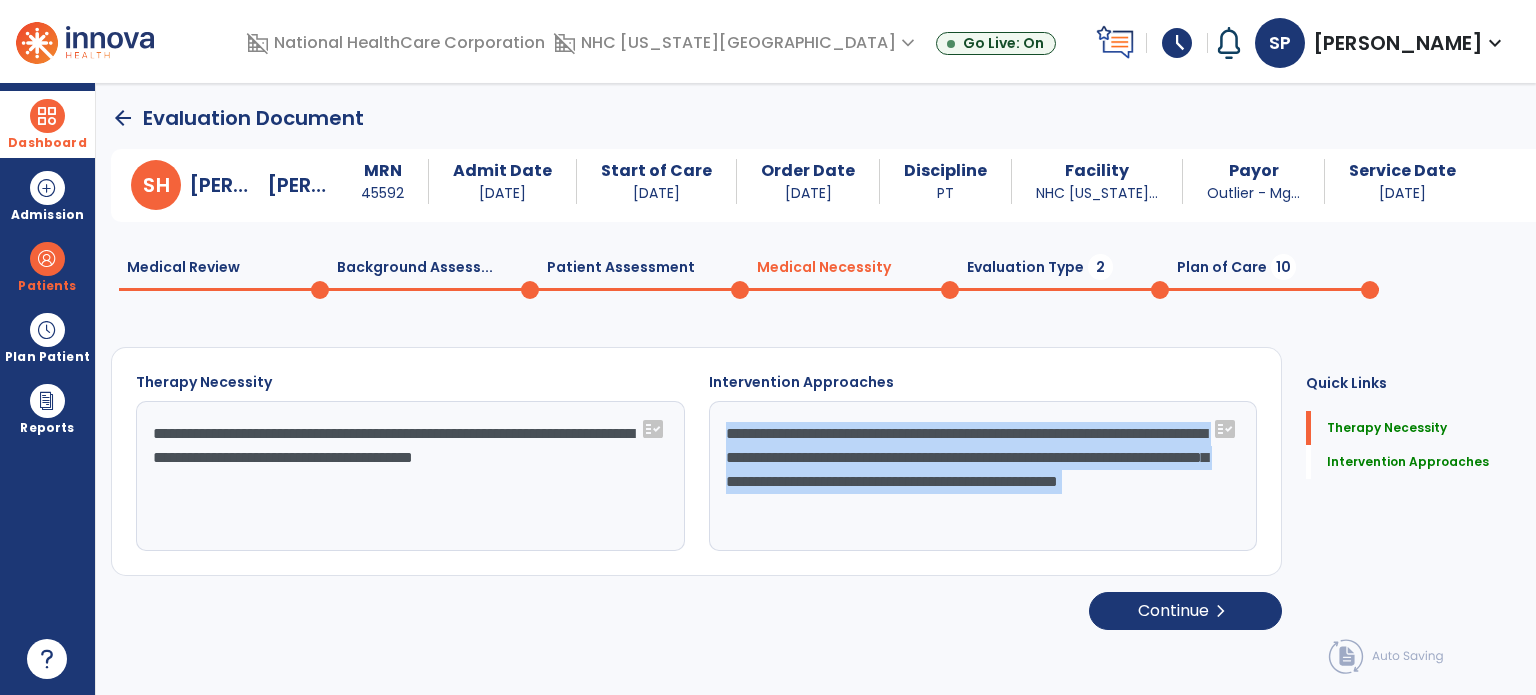 click on "**********" 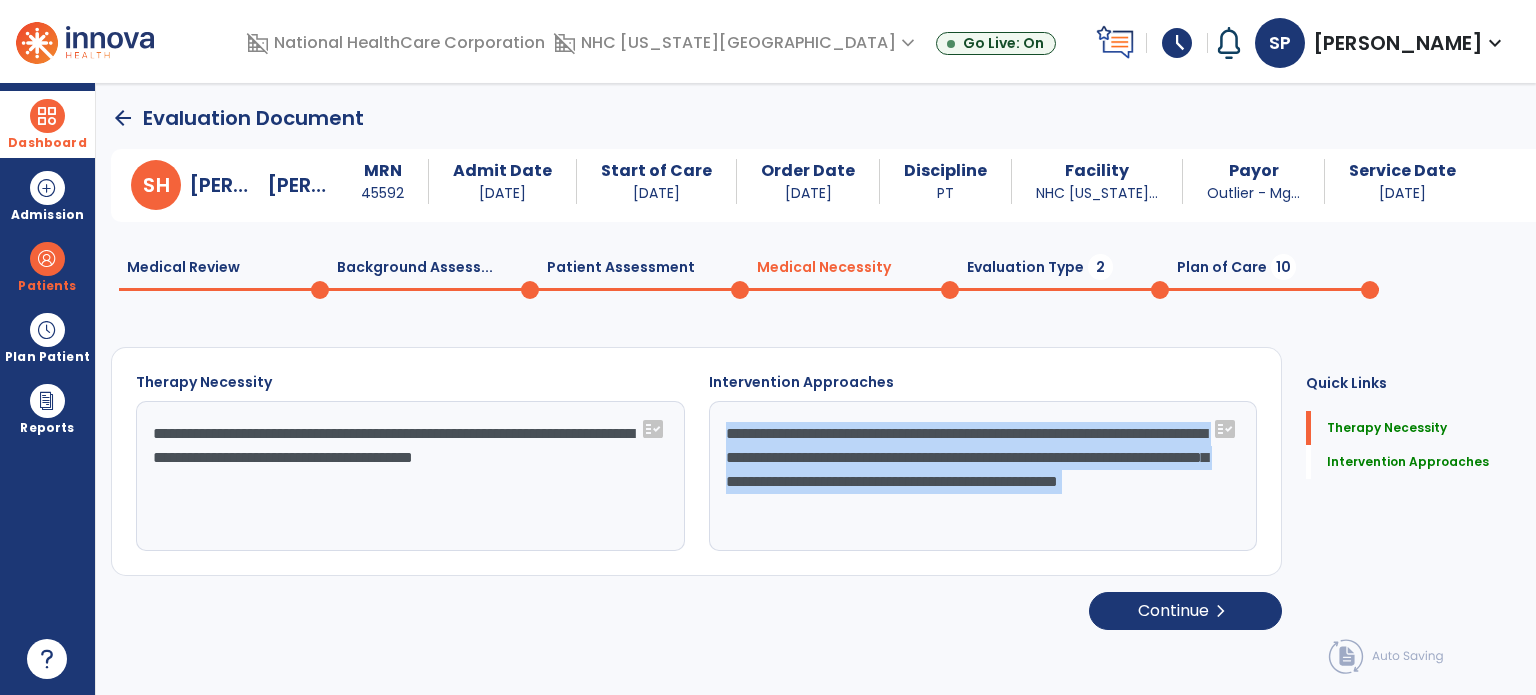 click on "**********" 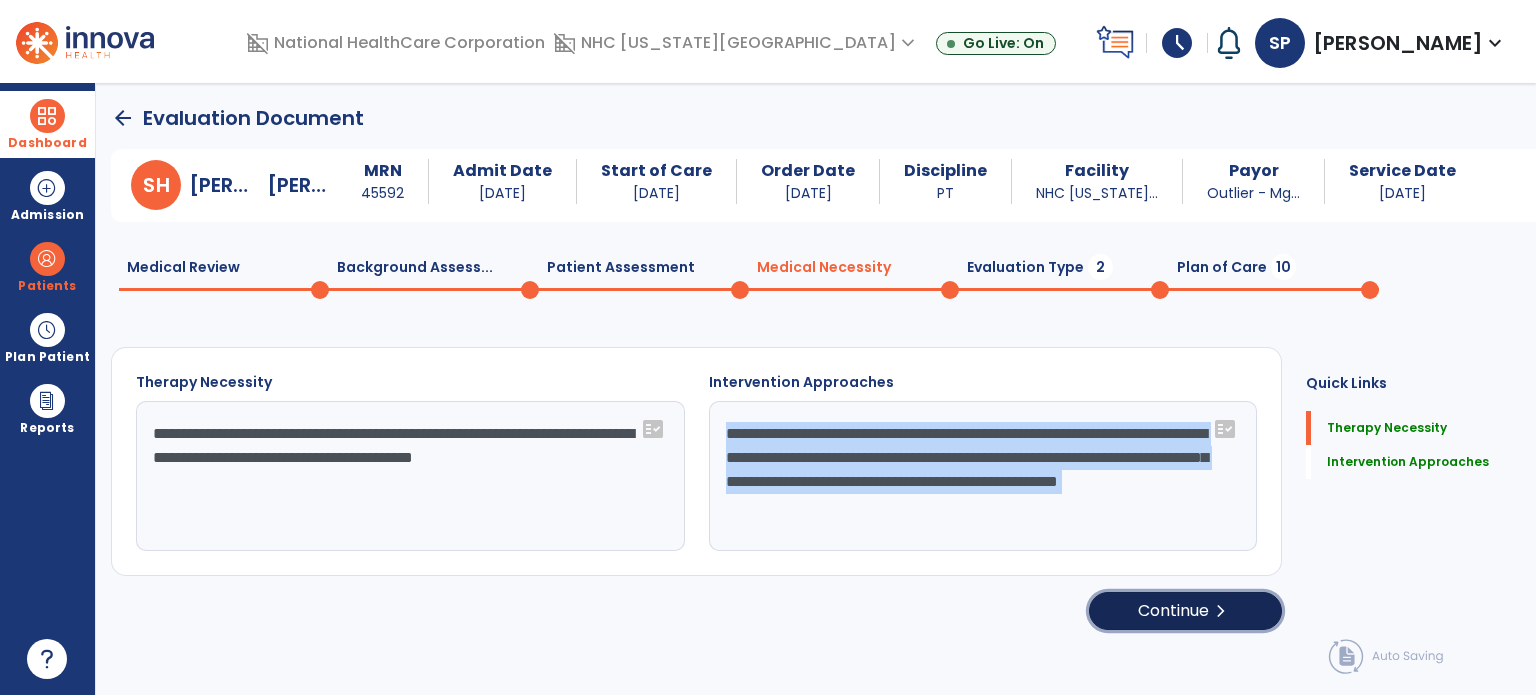click on "Continue  chevron_right" 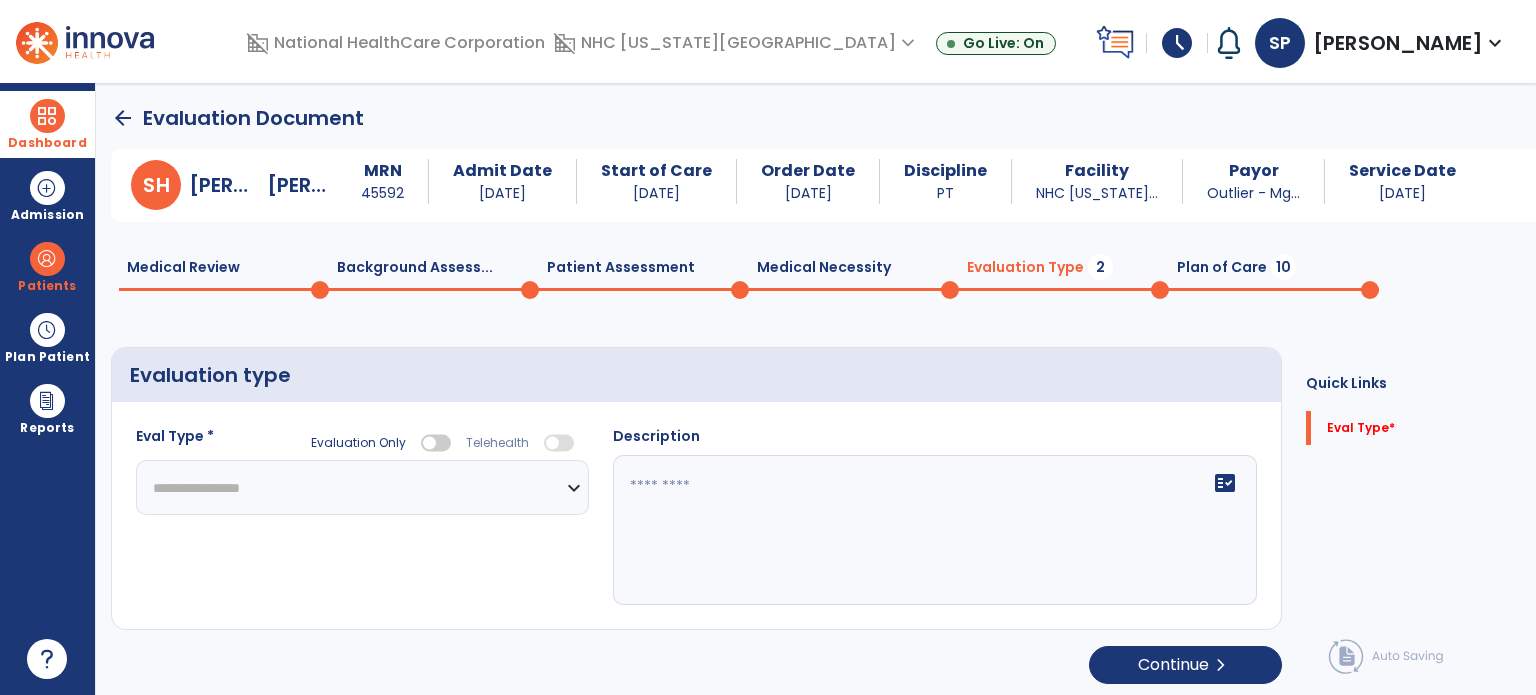 click on "**********" 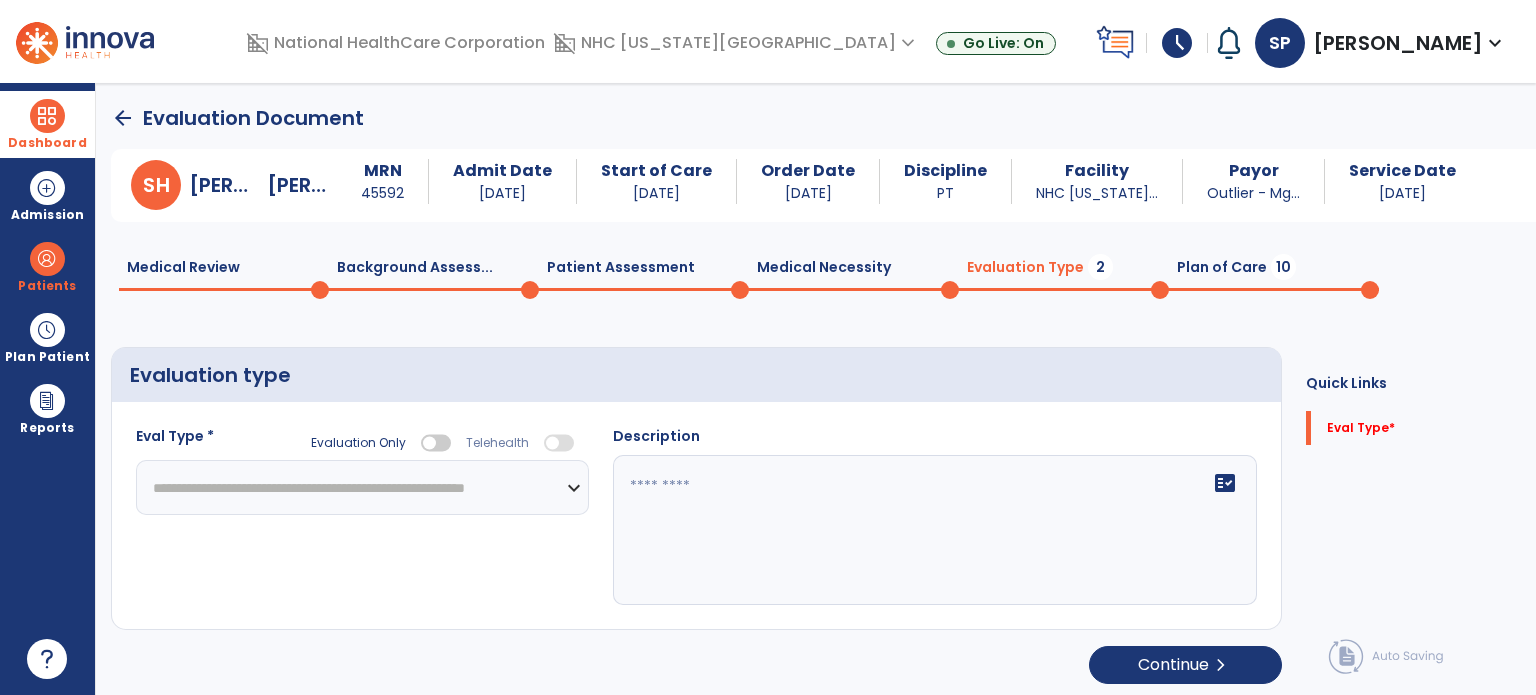 click on "**********" 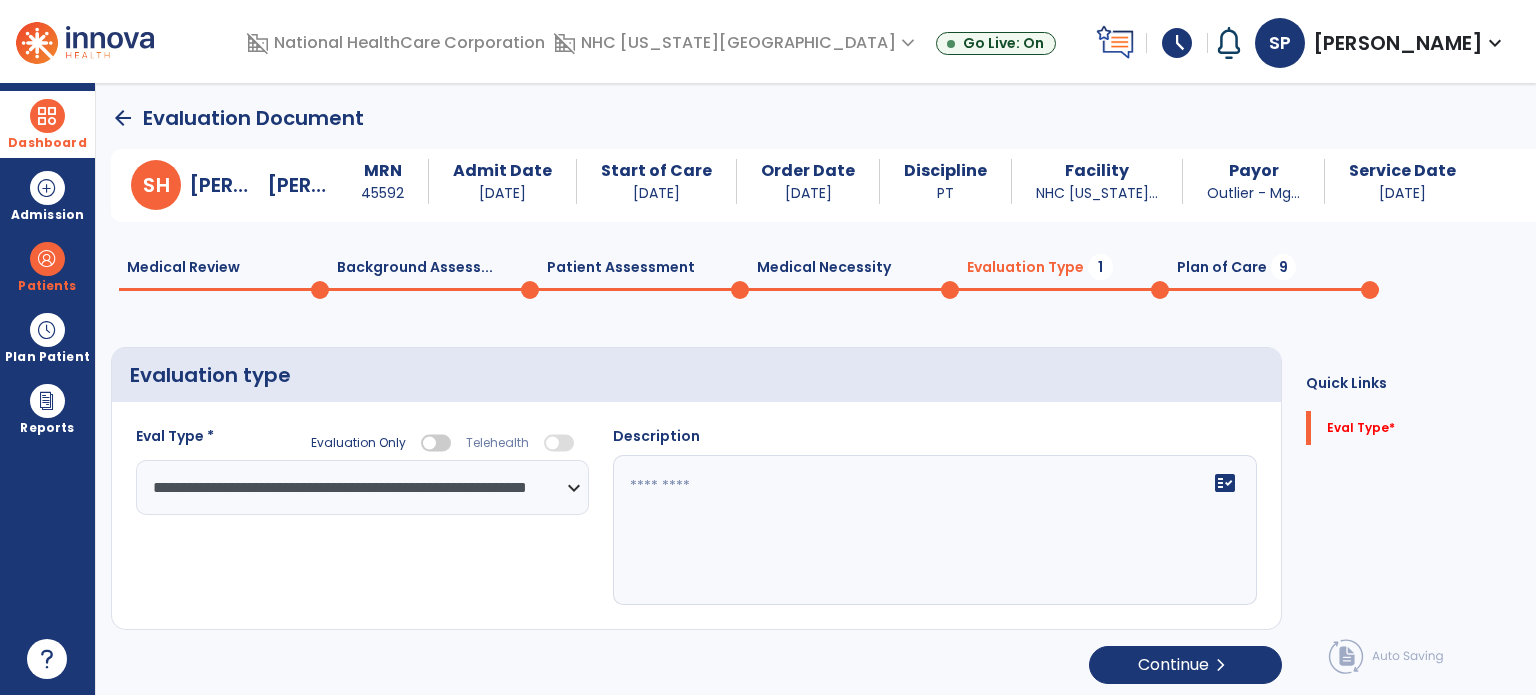 click on "fact_check" 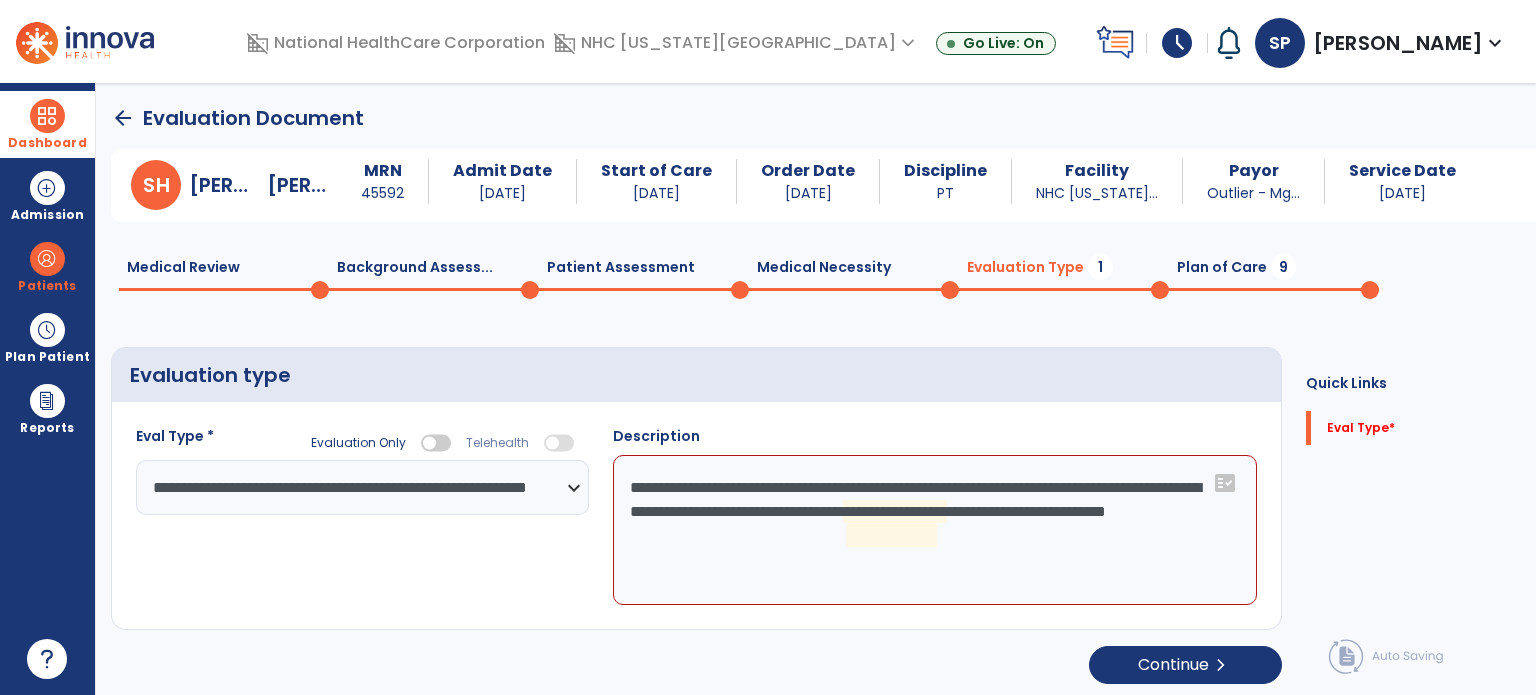 click on "**********" 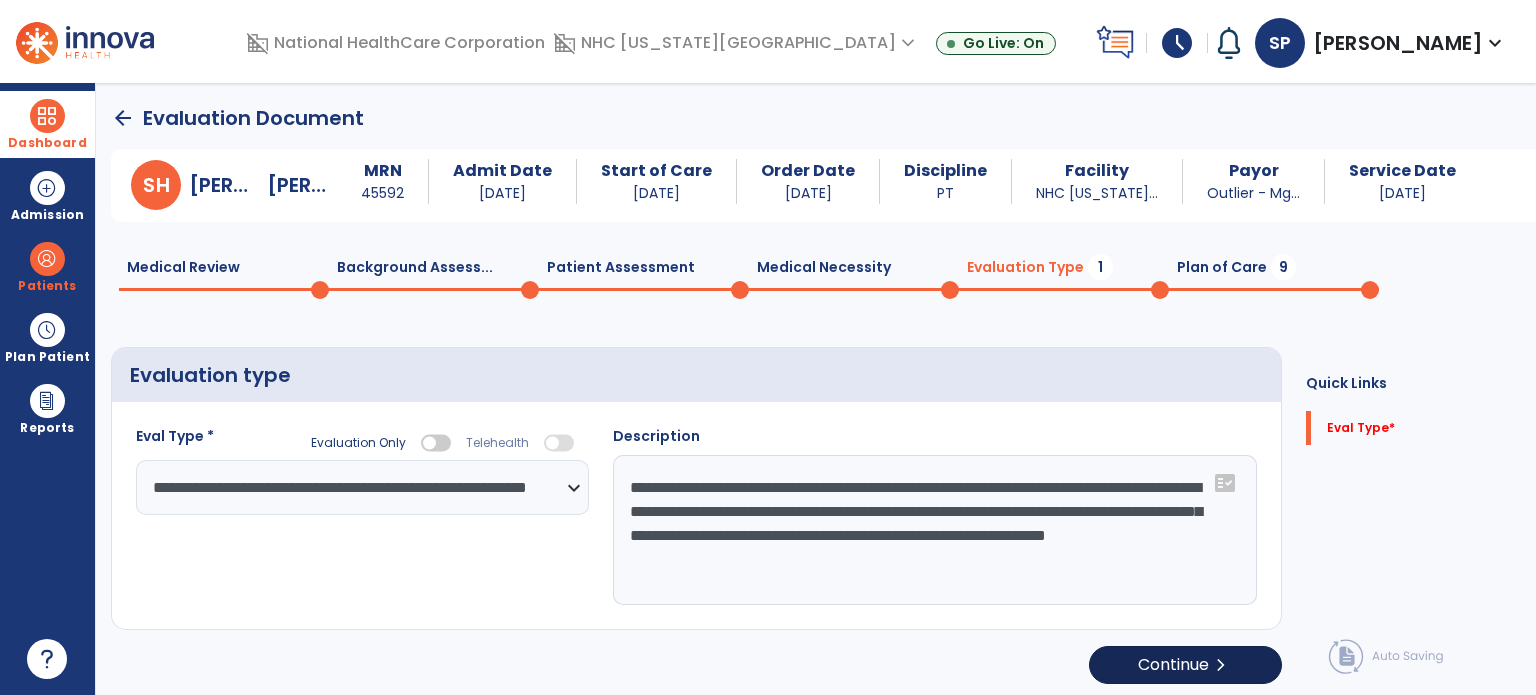 type on "**********" 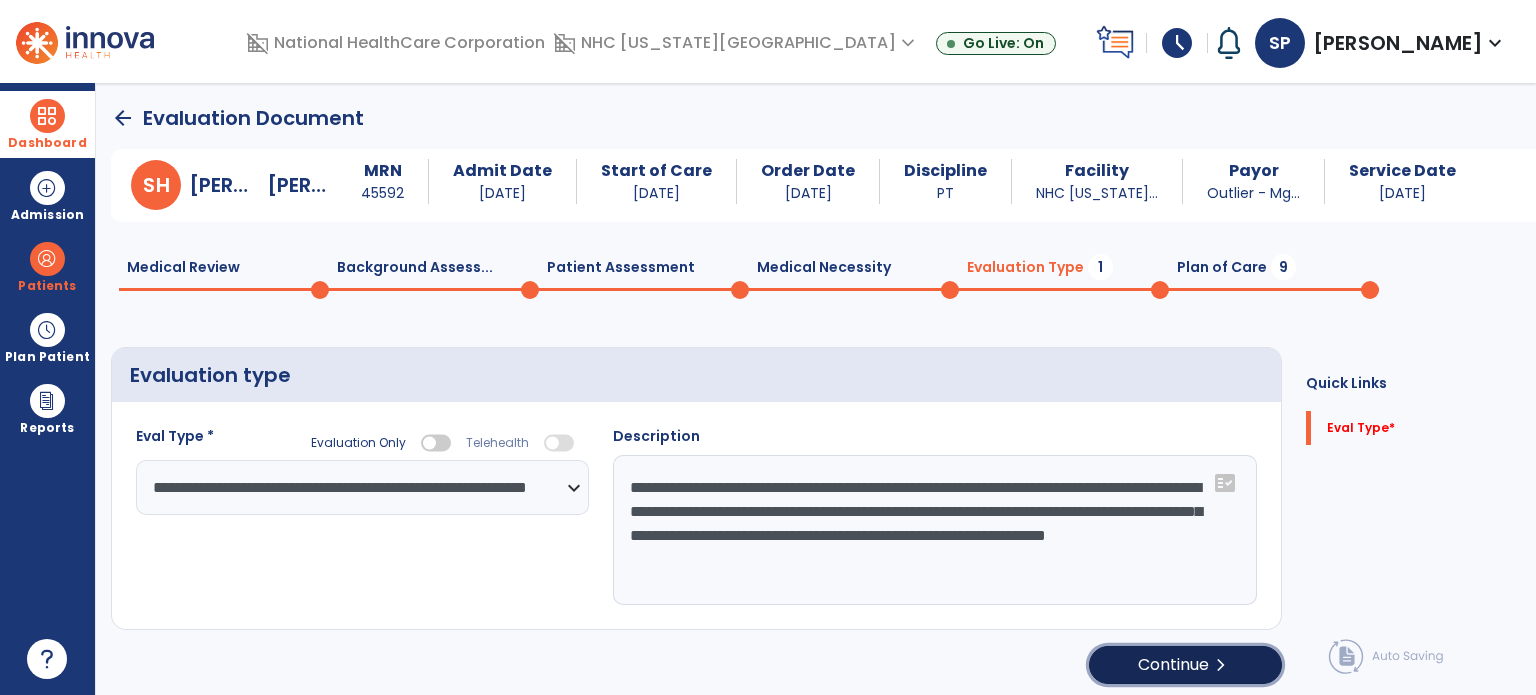 click on "chevron_right" 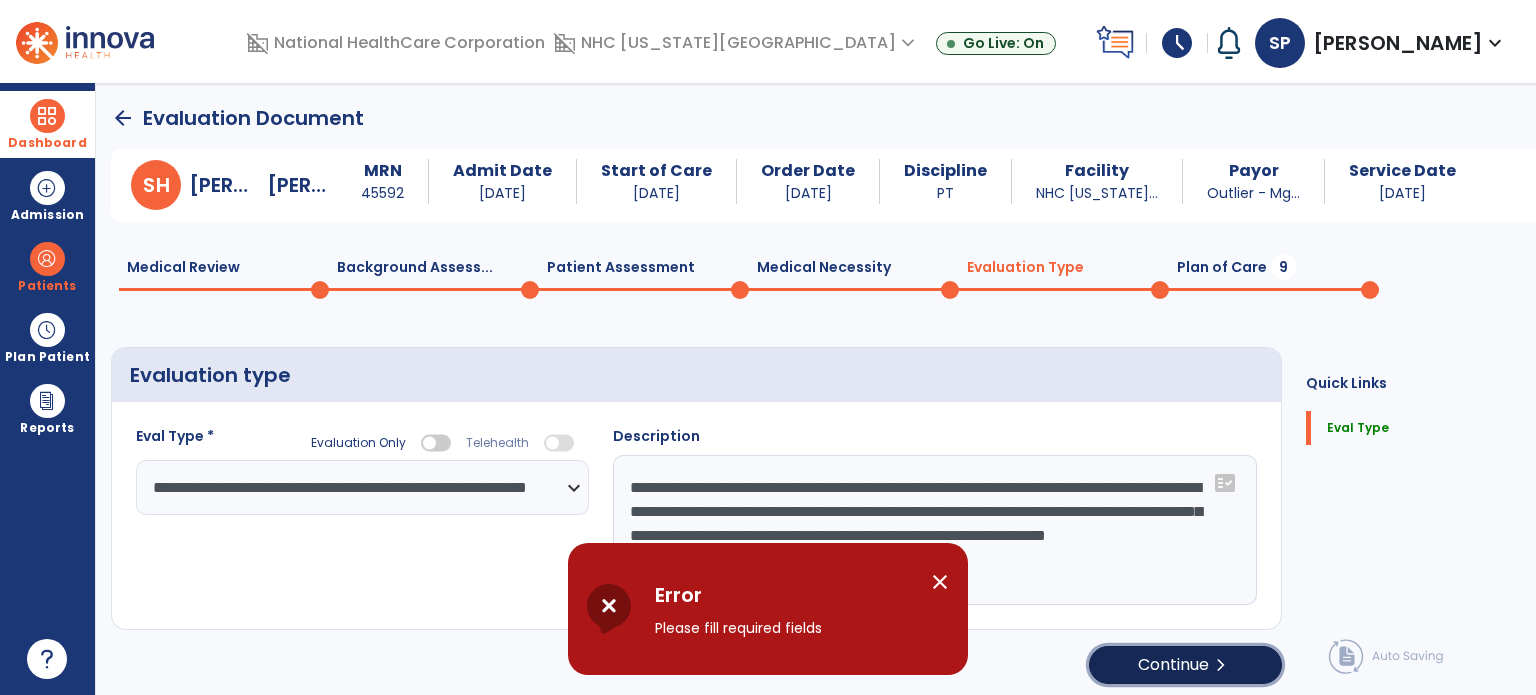 click on "Continue  chevron_right" 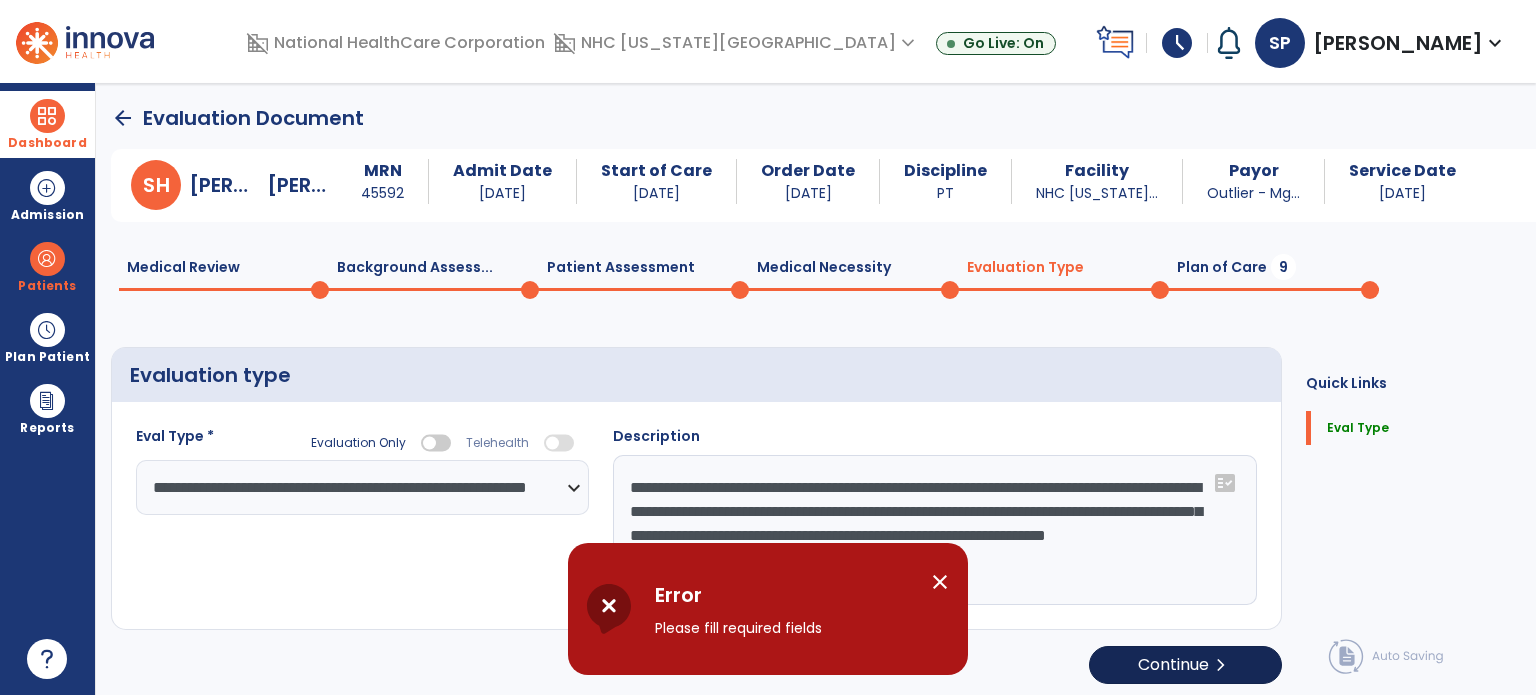 select on "*****" 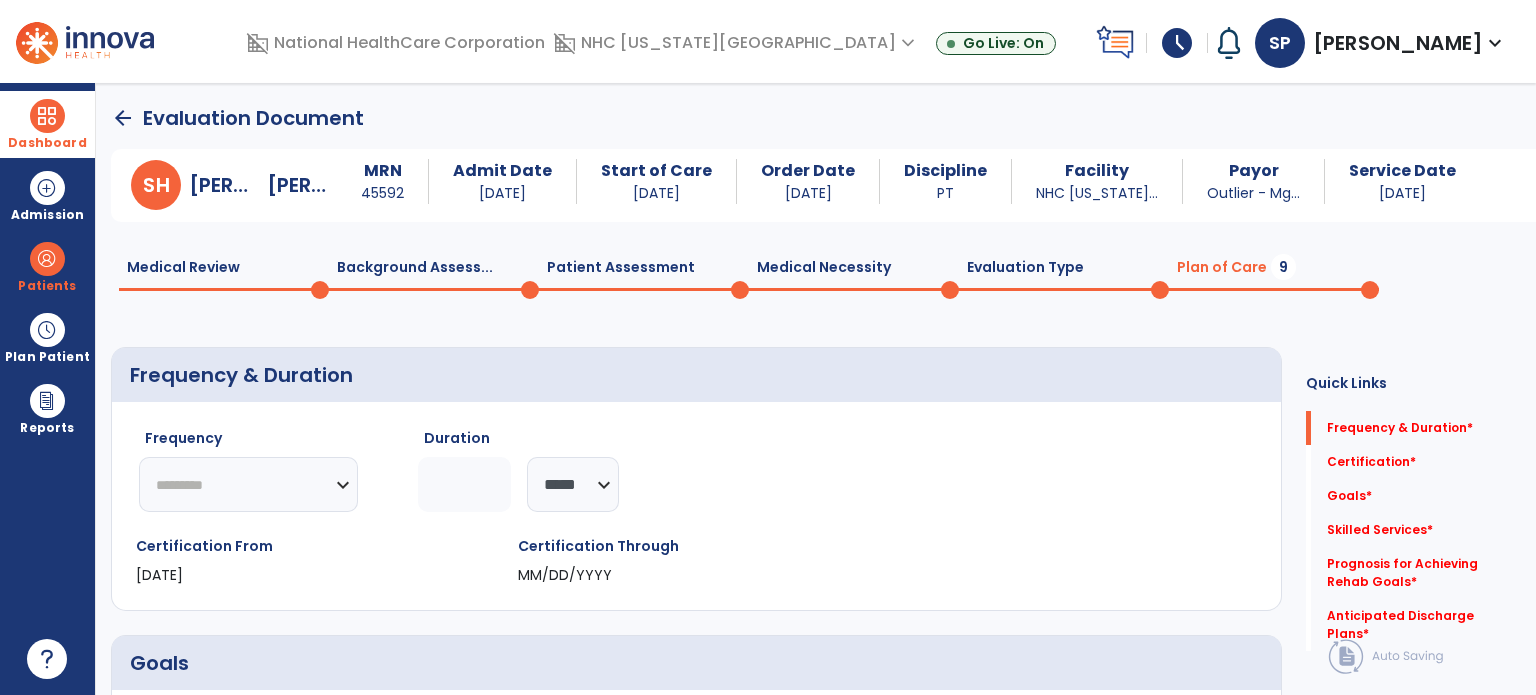 click on "********* ** ** ** ** ** ** **" 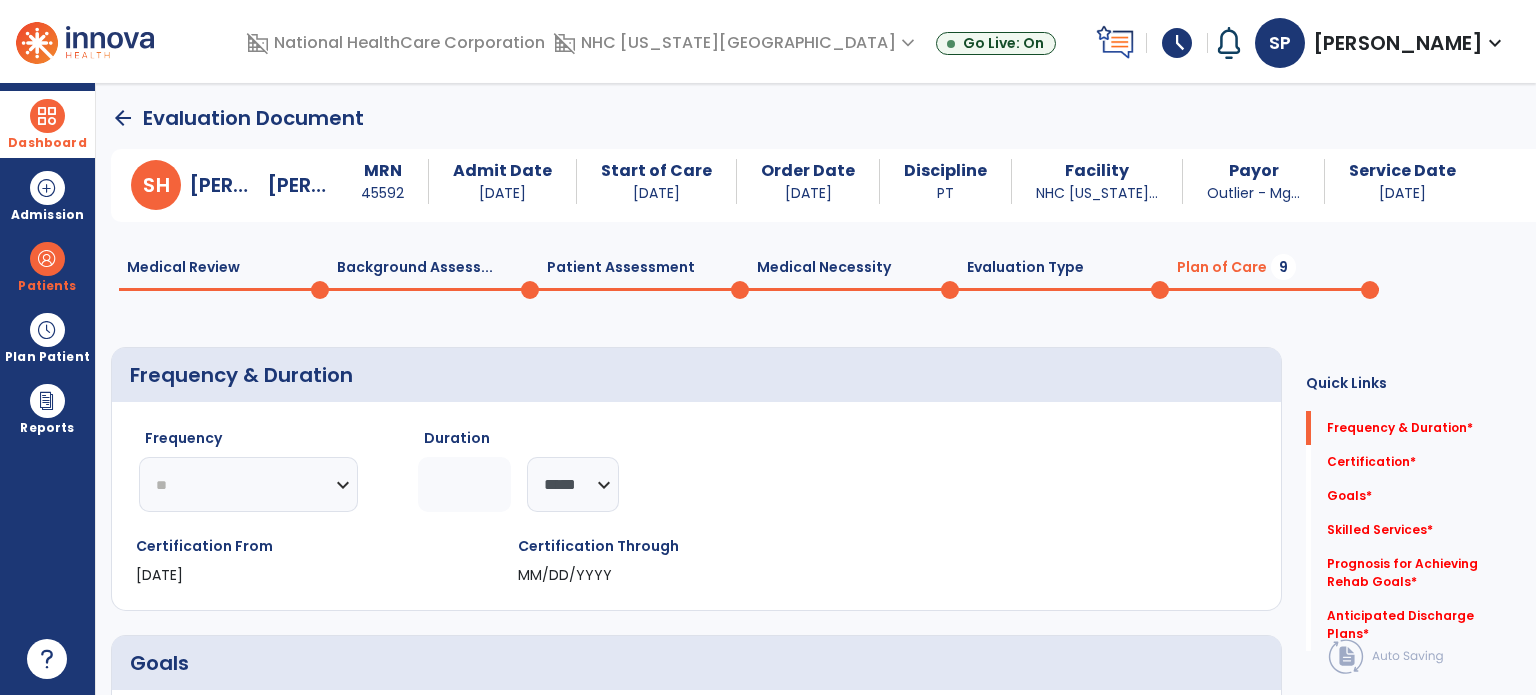 click on "********* ** ** ** ** ** ** **" 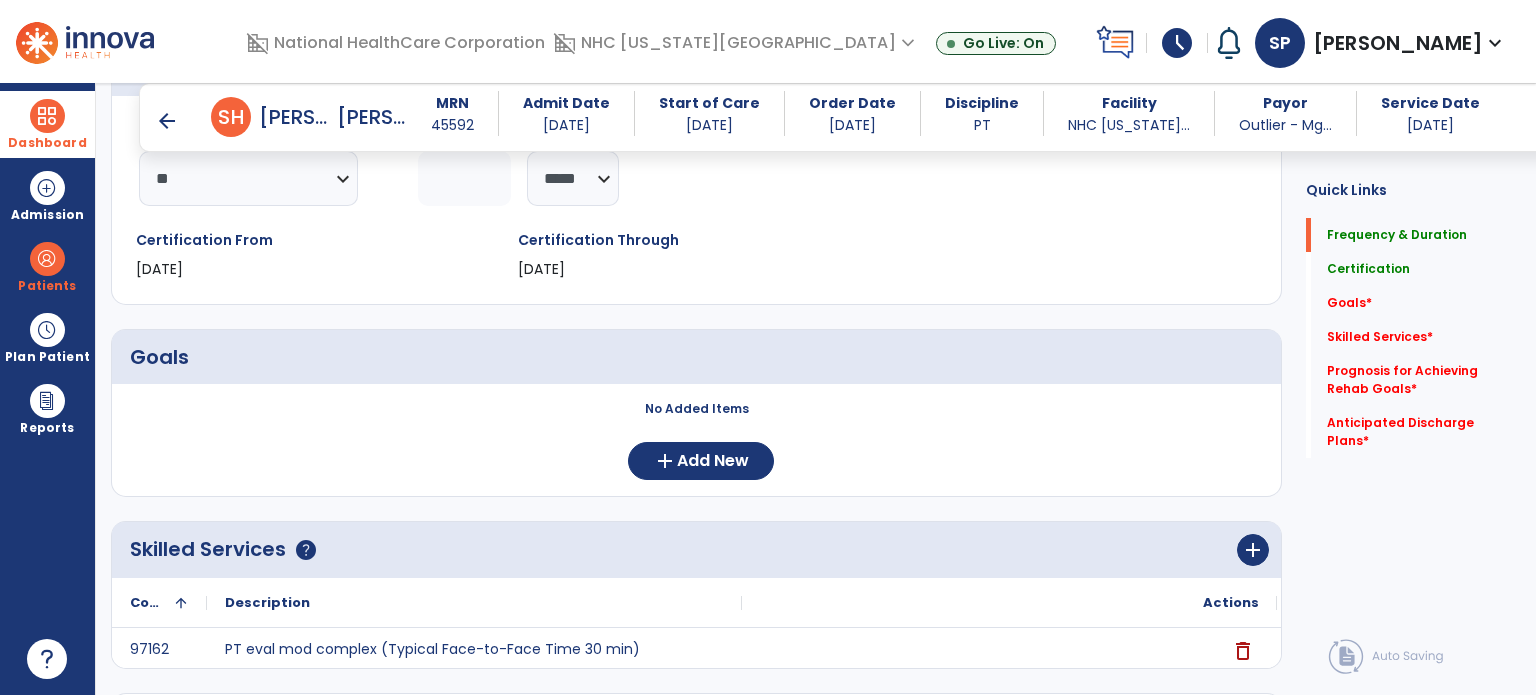 scroll, scrollTop: 224, scrollLeft: 0, axis: vertical 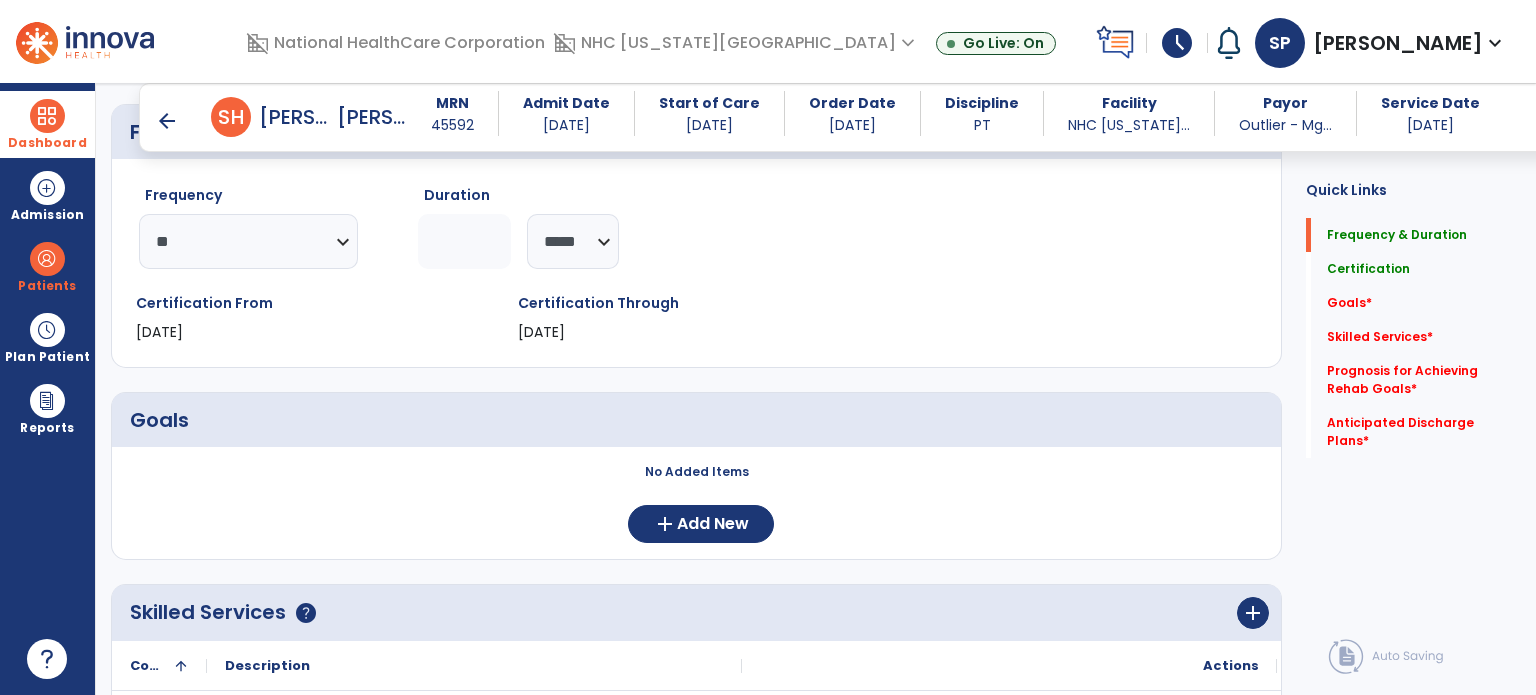 type on "**" 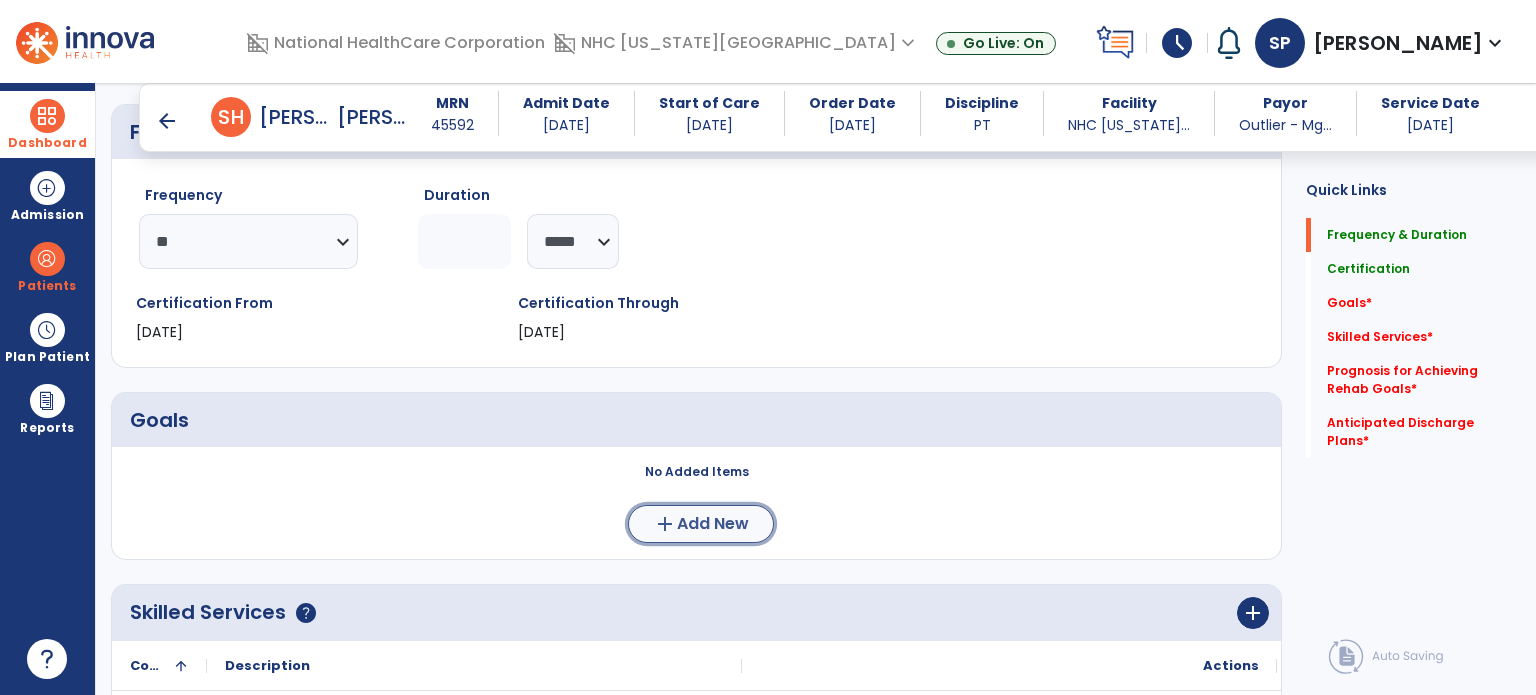 click on "add  Add New" at bounding box center (701, 524) 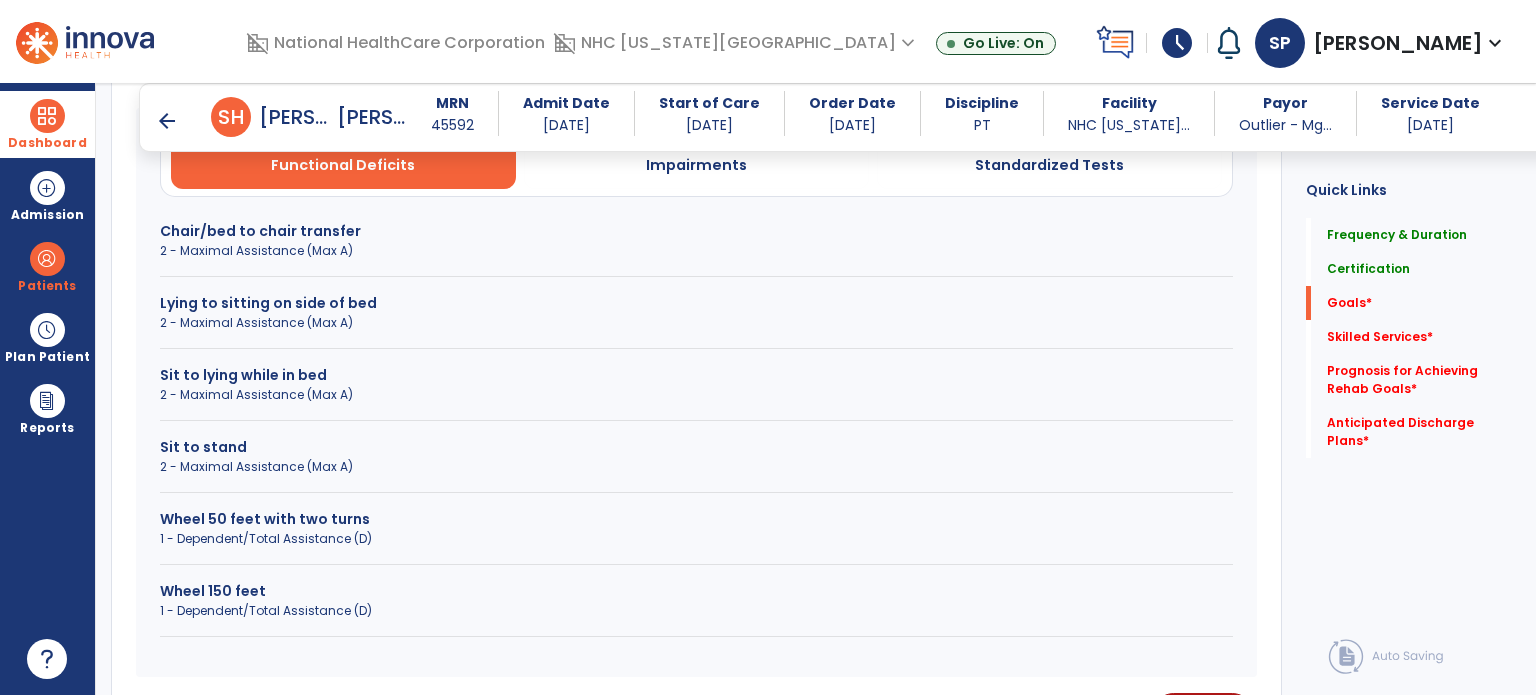 scroll, scrollTop: 611, scrollLeft: 0, axis: vertical 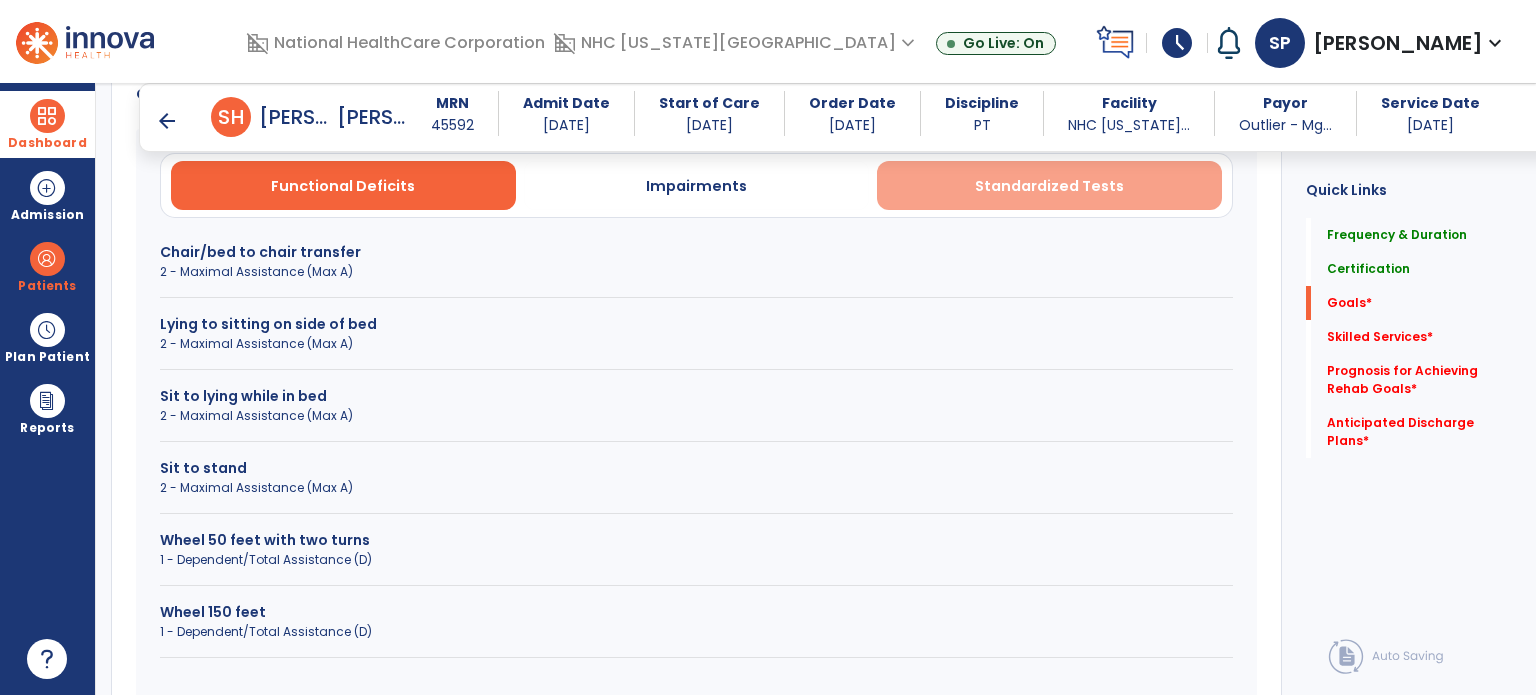 click on "Standardized Tests" at bounding box center [1049, 186] 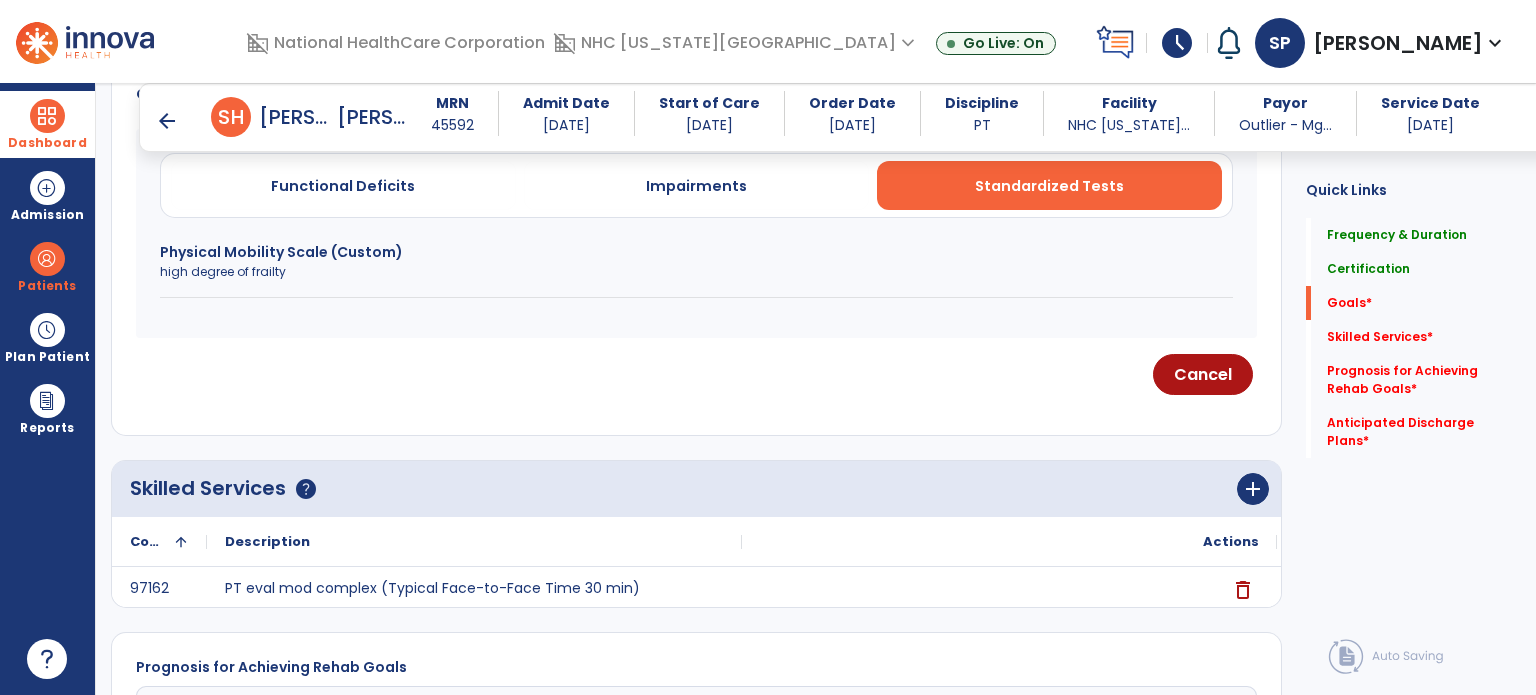 click on "high degree of frailty" at bounding box center (696, 272) 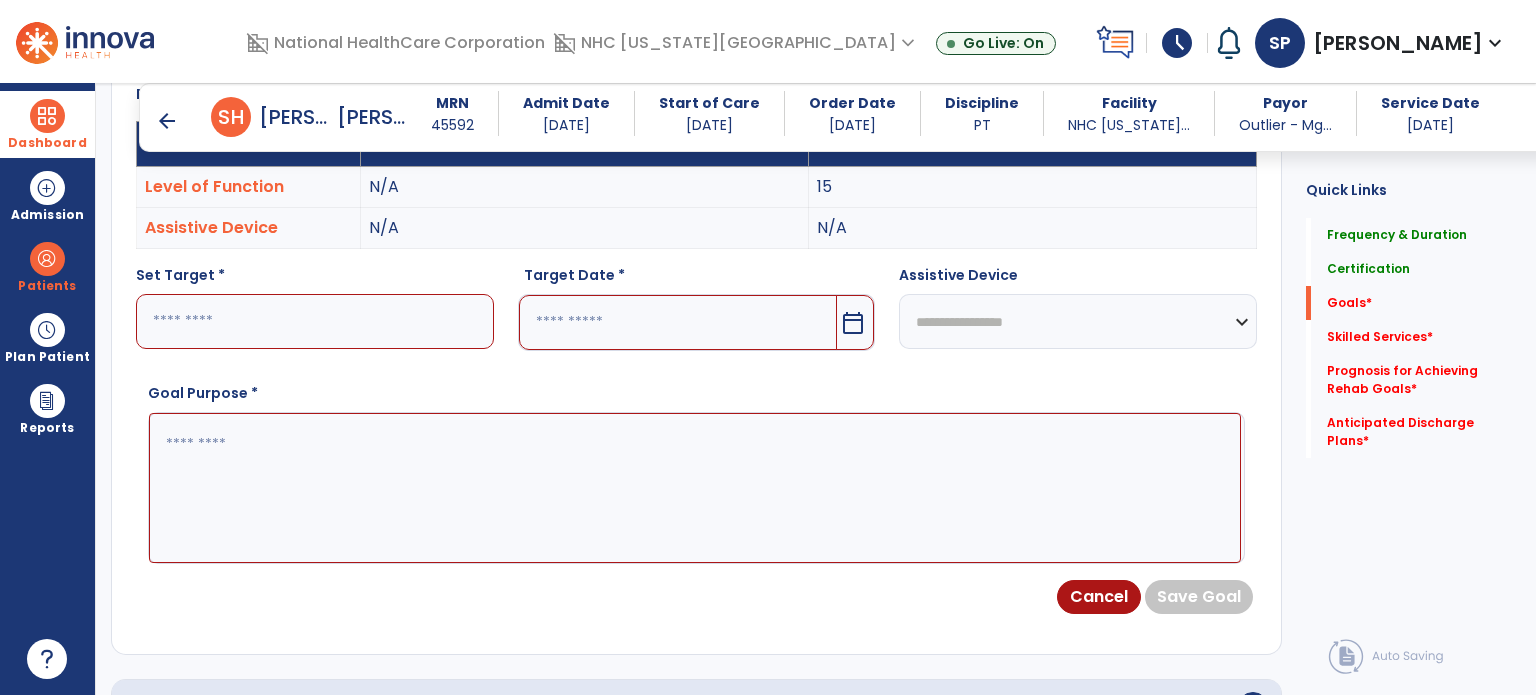 click at bounding box center [315, 321] 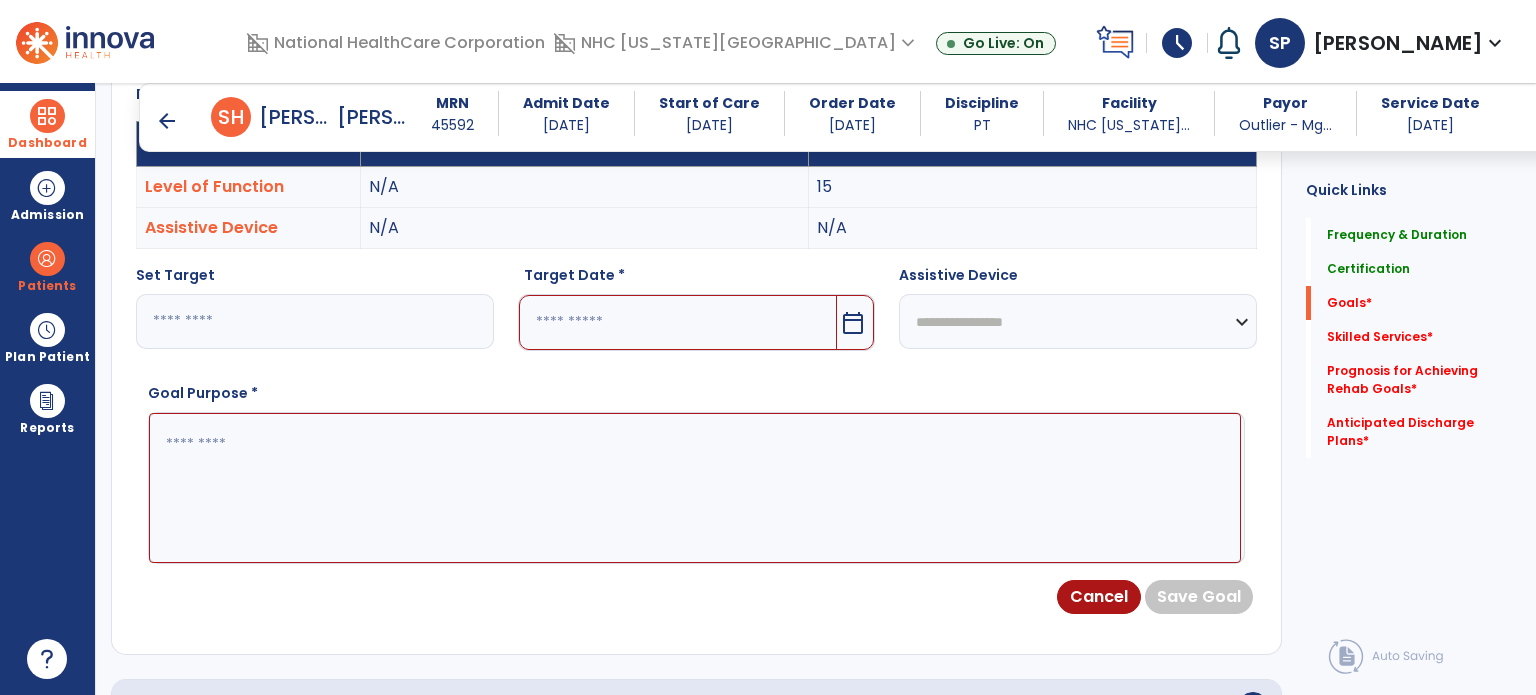 type on "**" 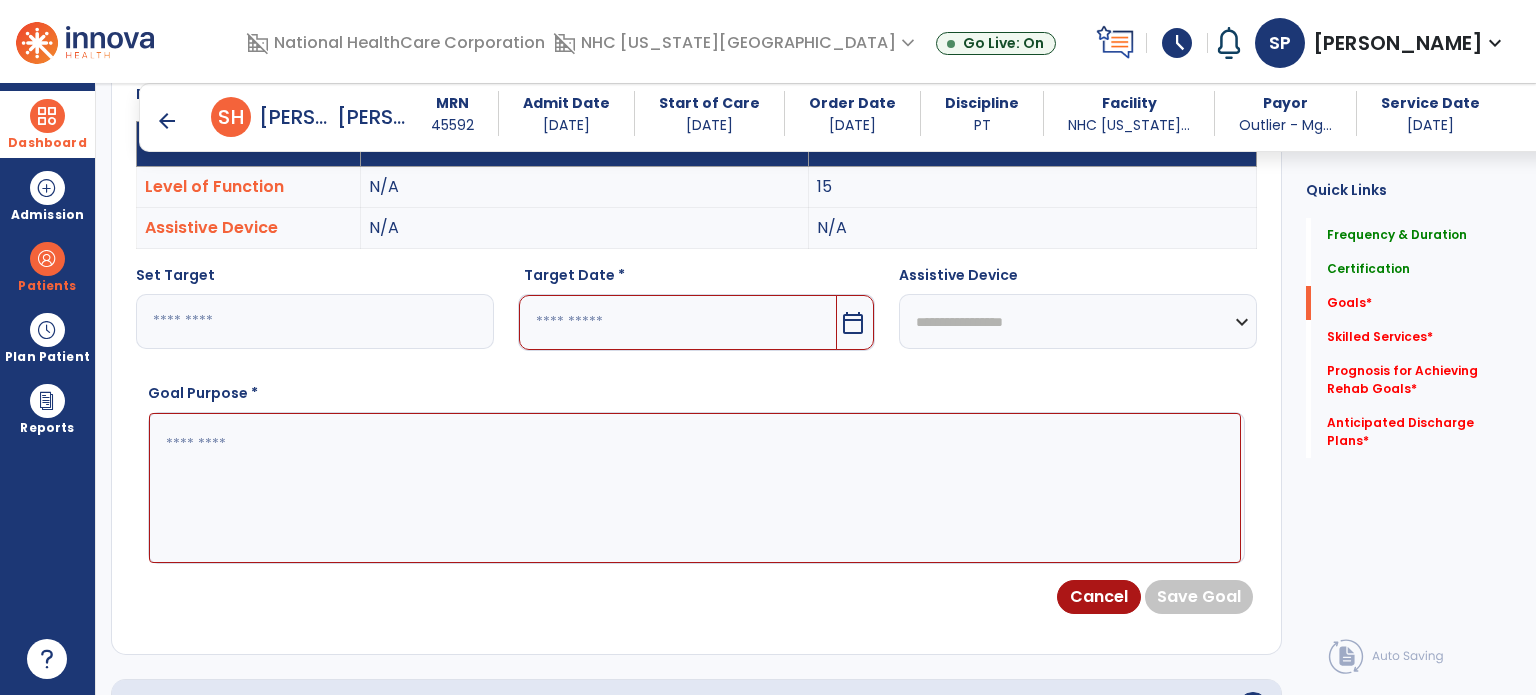 click at bounding box center (678, 322) 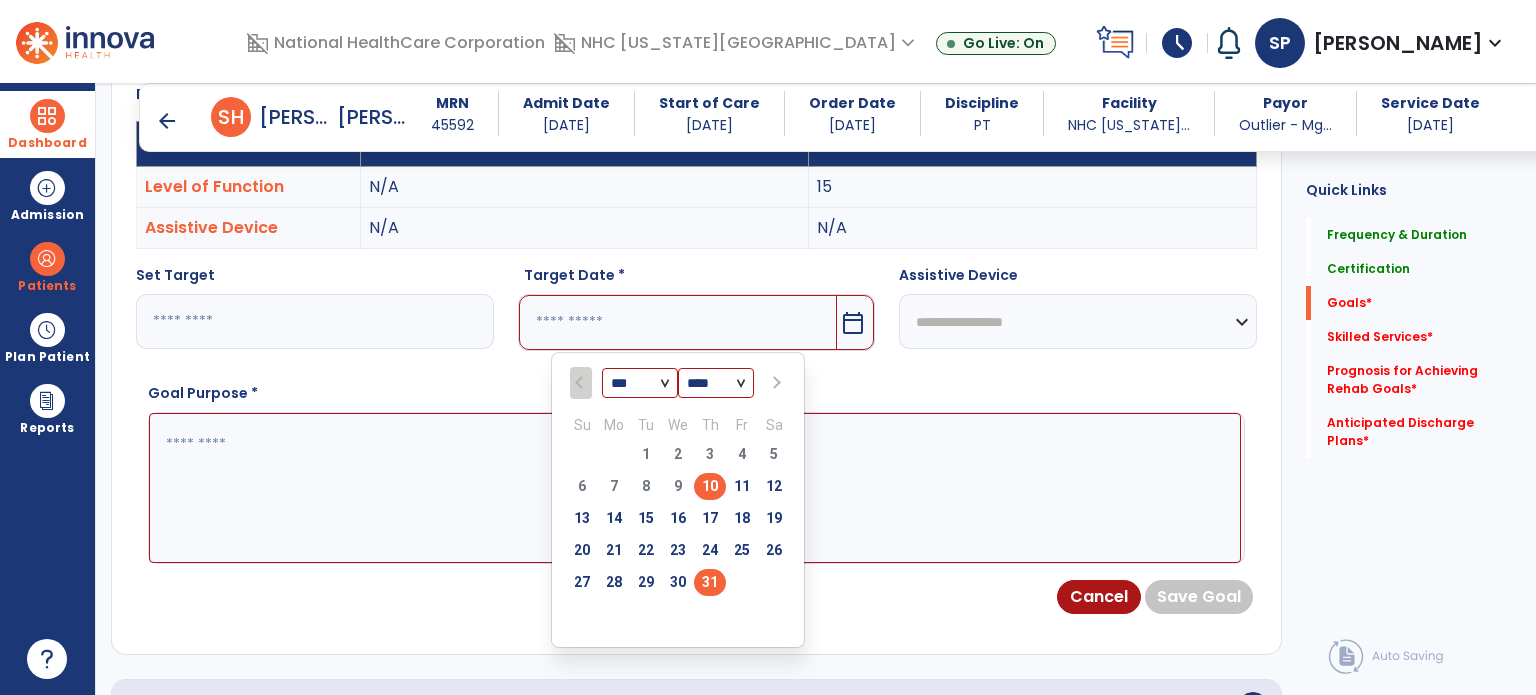 click on "31" at bounding box center [710, 582] 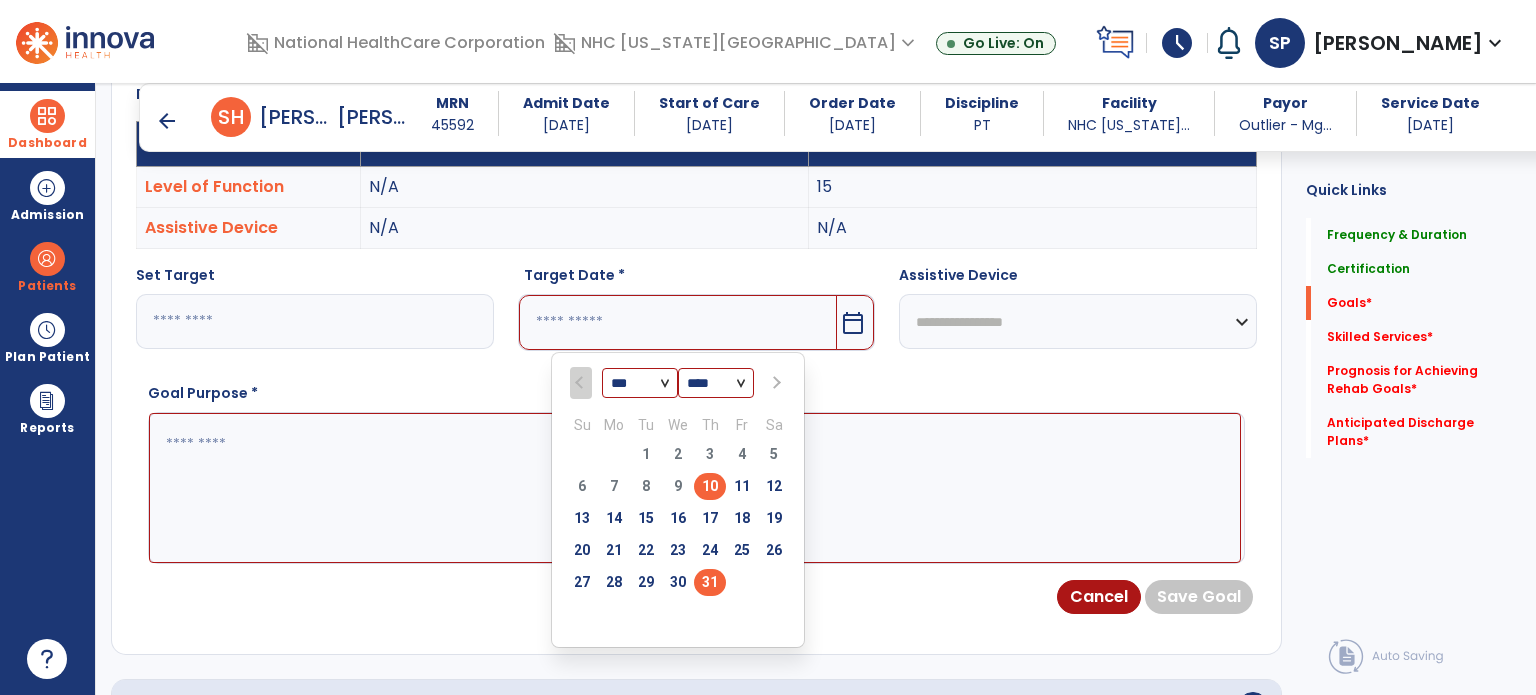 type on "*********" 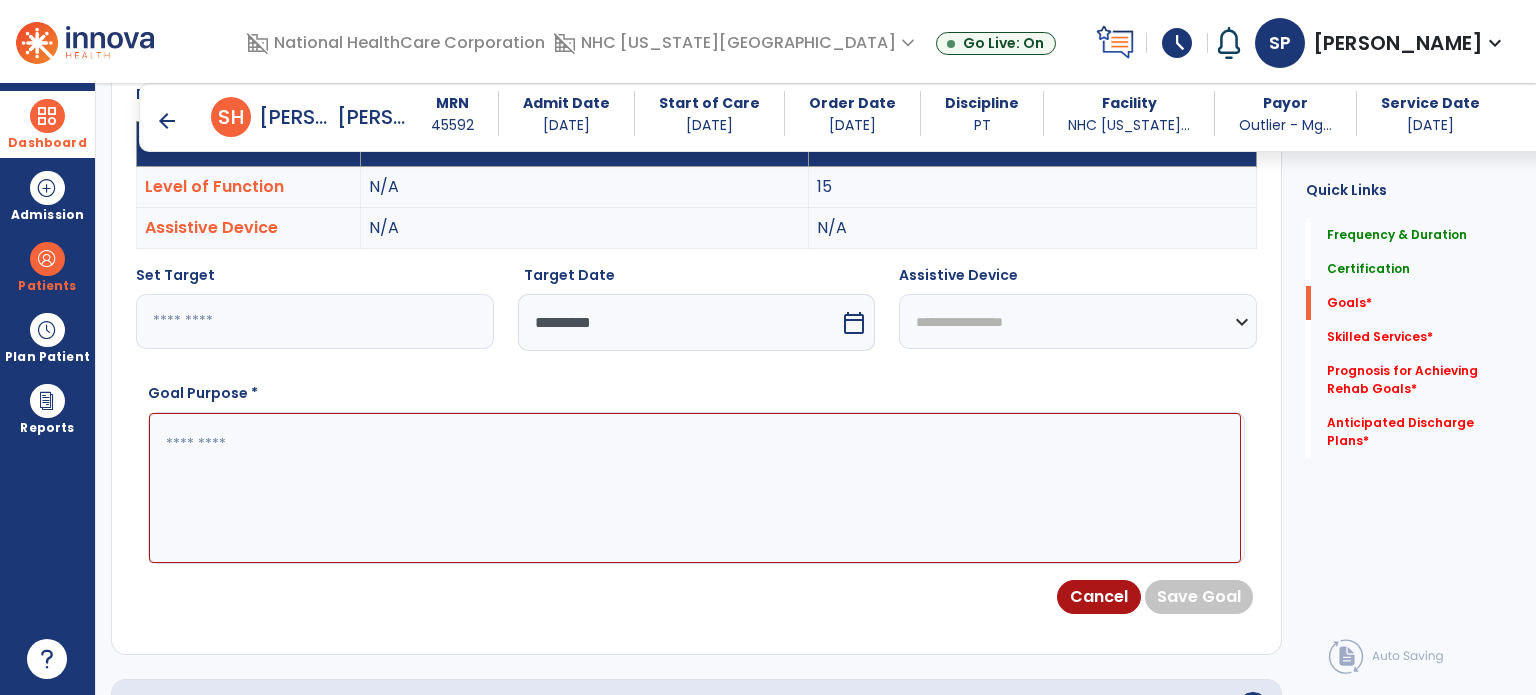 click on "**********" at bounding box center (1078, 321) 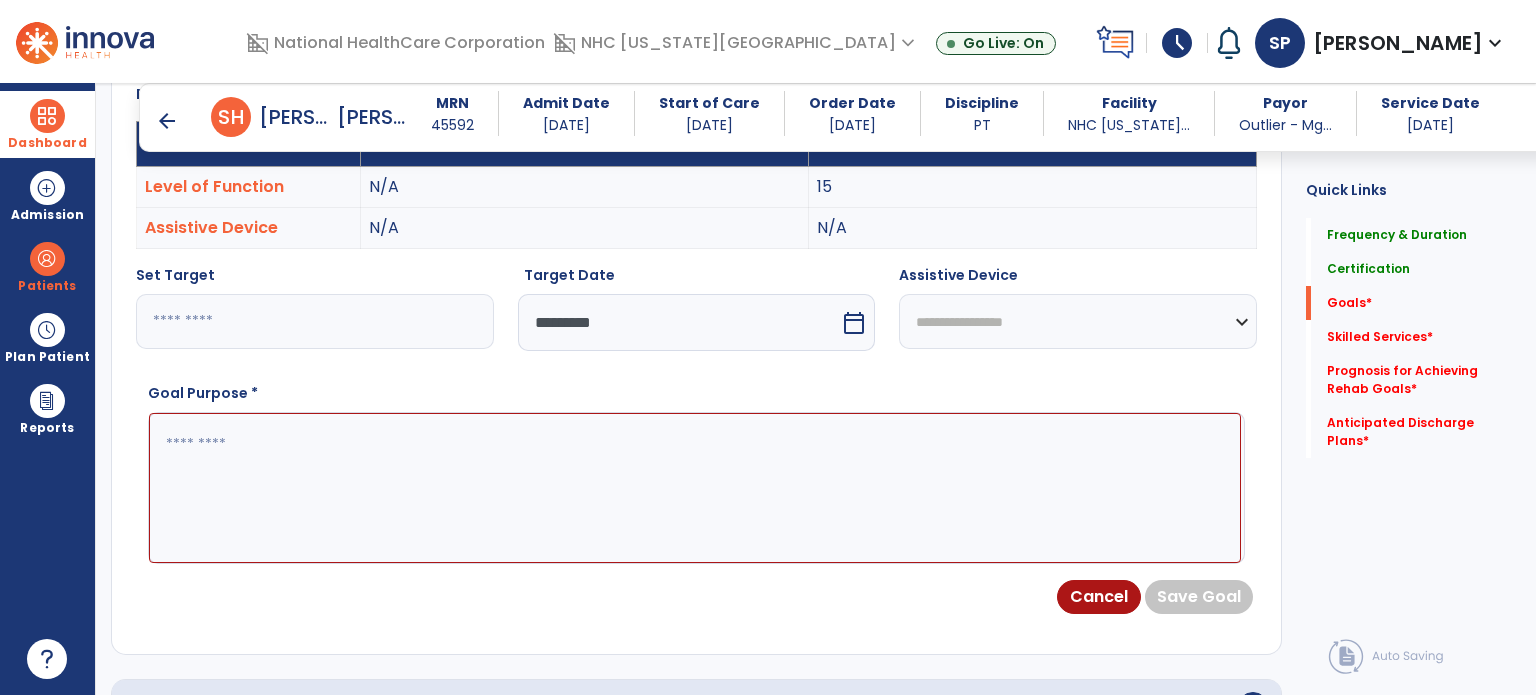 select on "**********" 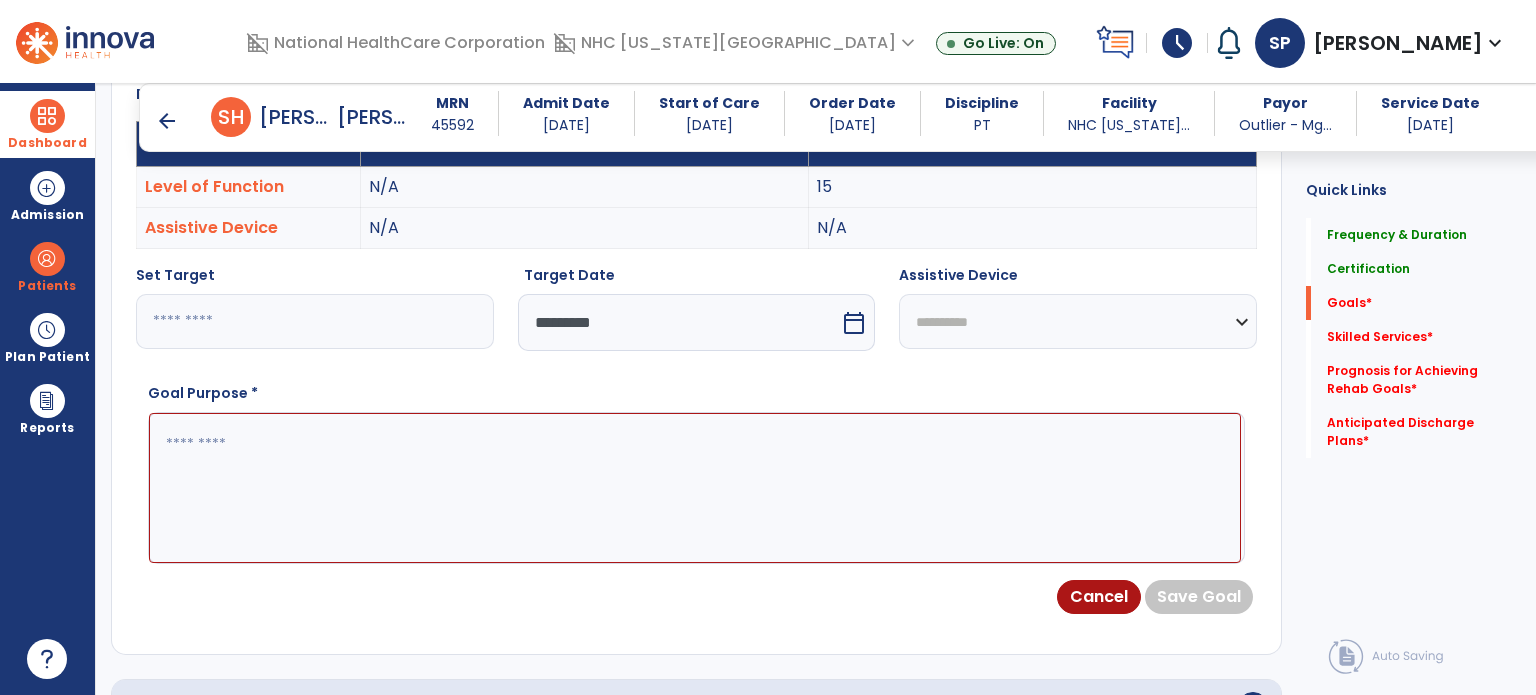 click on "**********" at bounding box center (1078, 321) 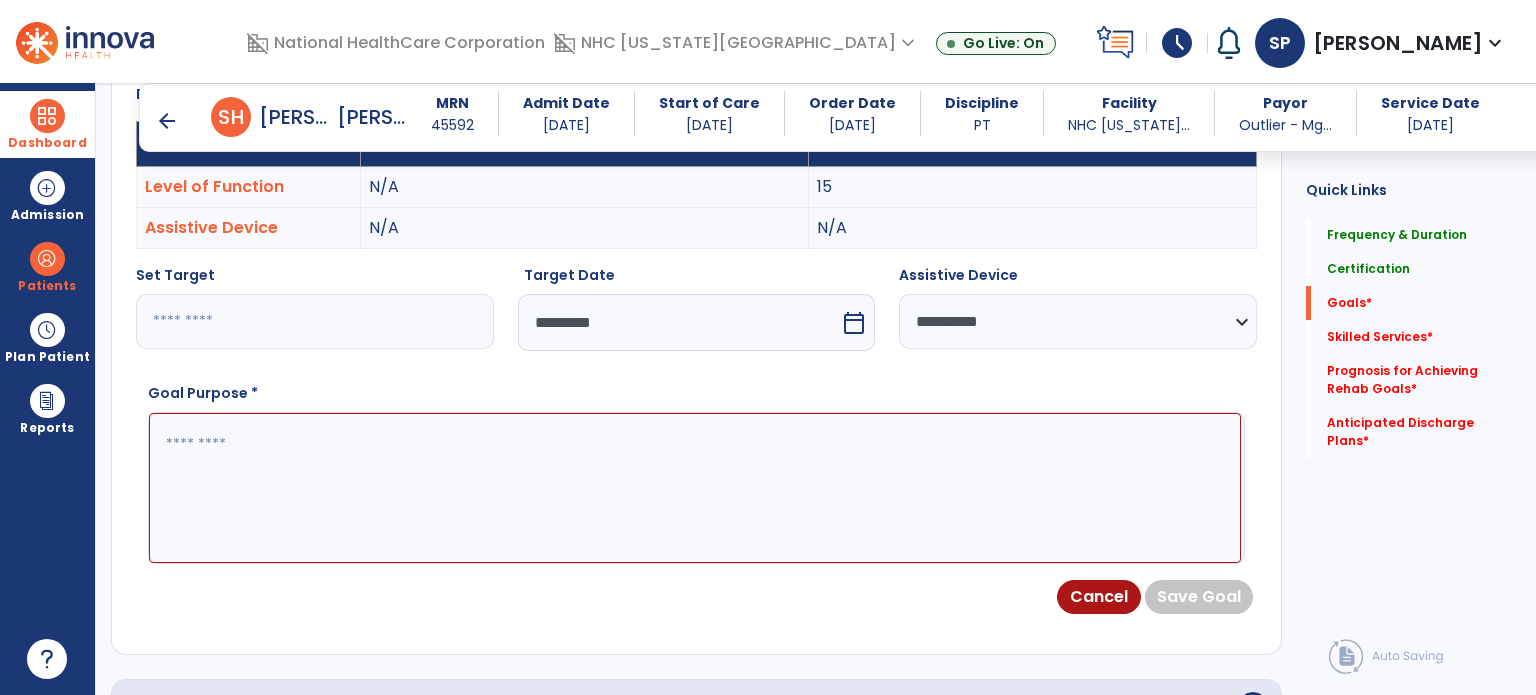 click at bounding box center [695, 488] 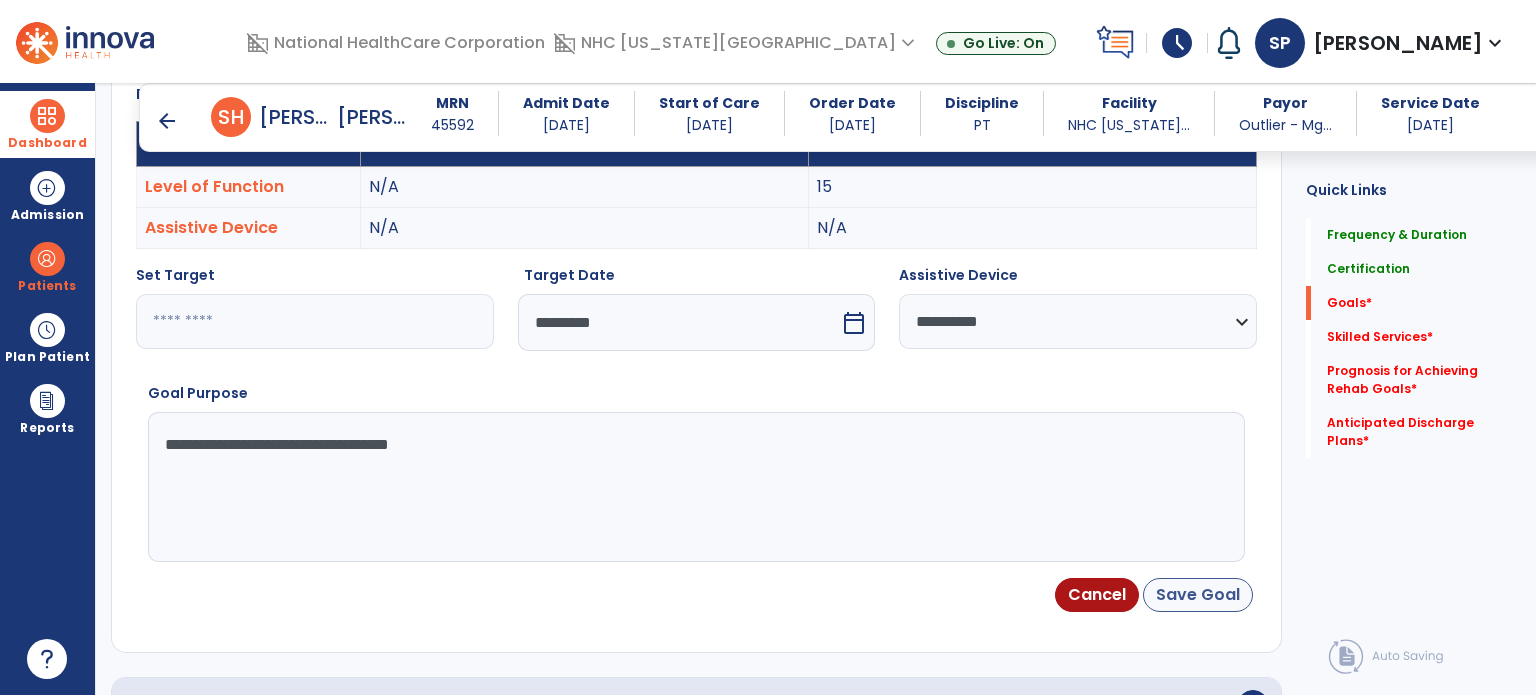 type on "**********" 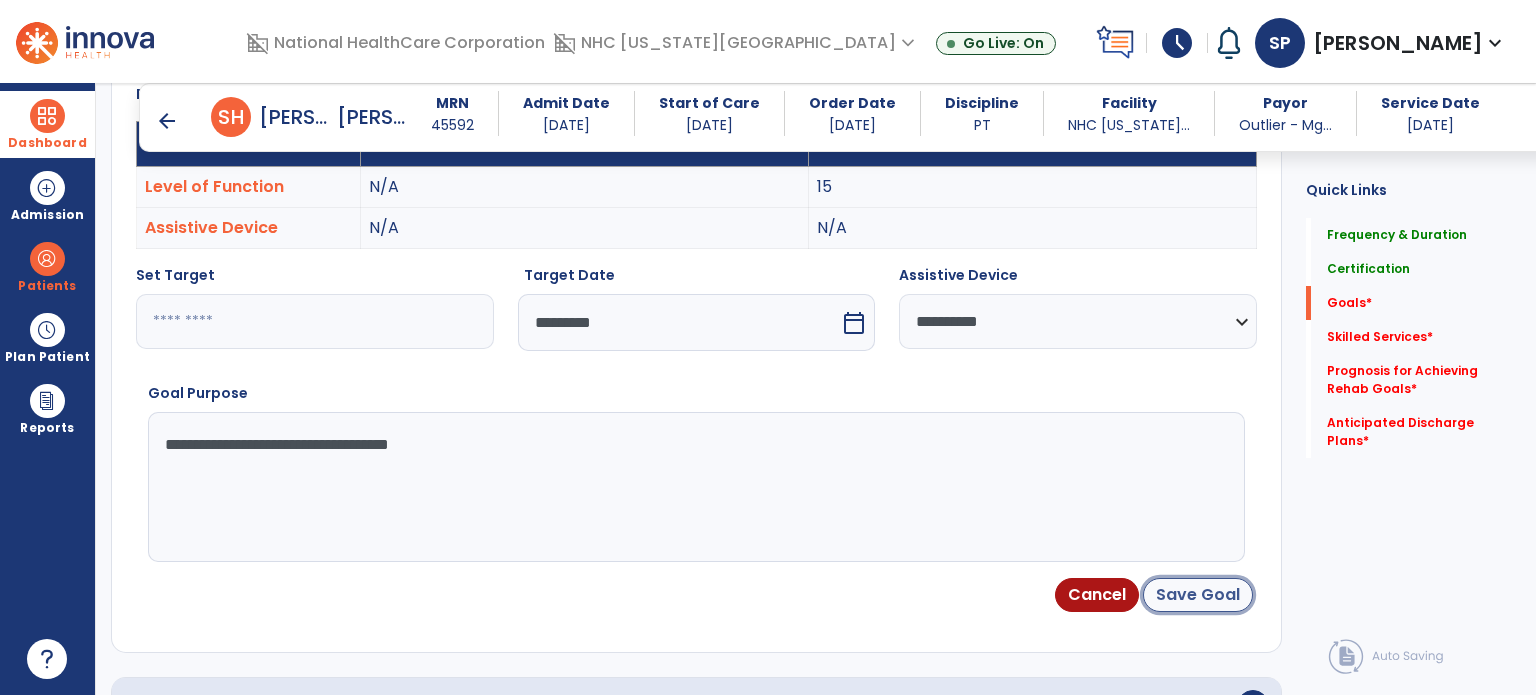 click on "Save Goal" at bounding box center [1198, 595] 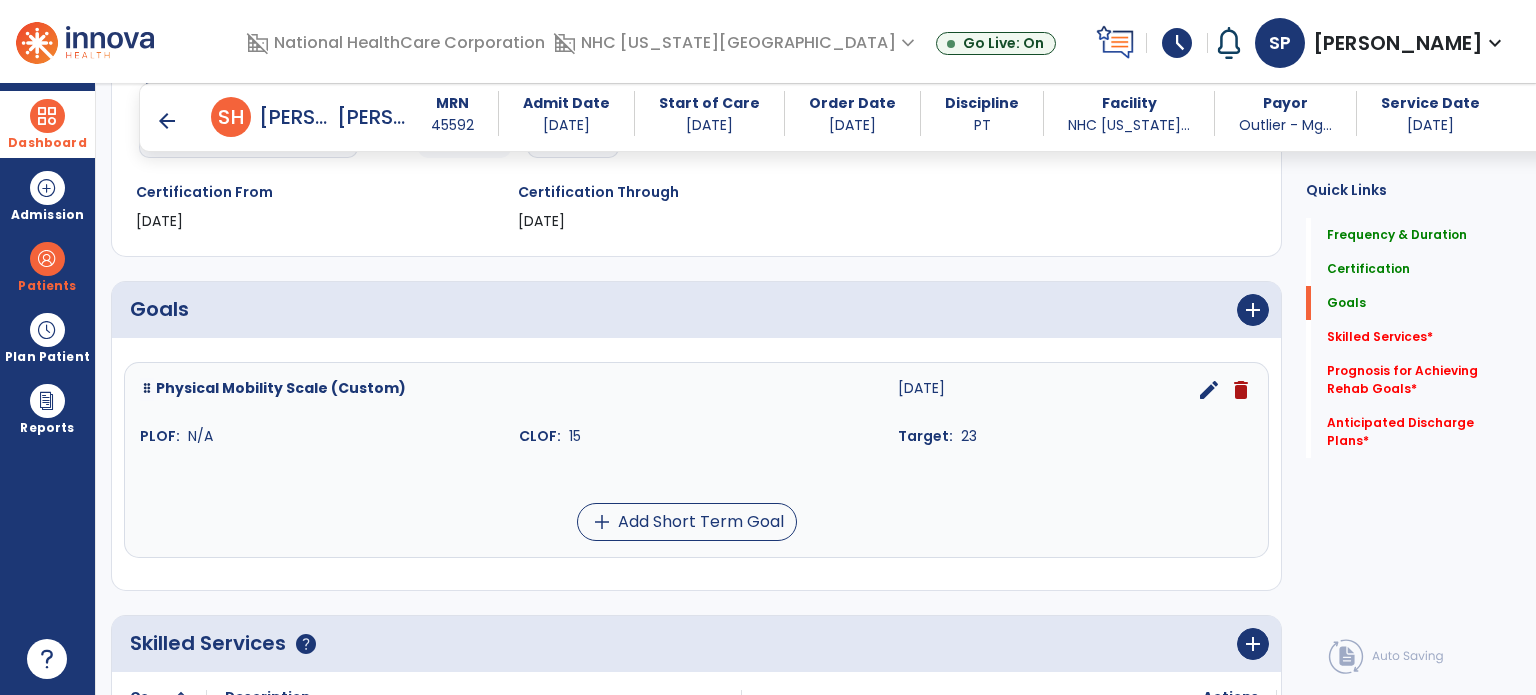 scroll, scrollTop: 413, scrollLeft: 0, axis: vertical 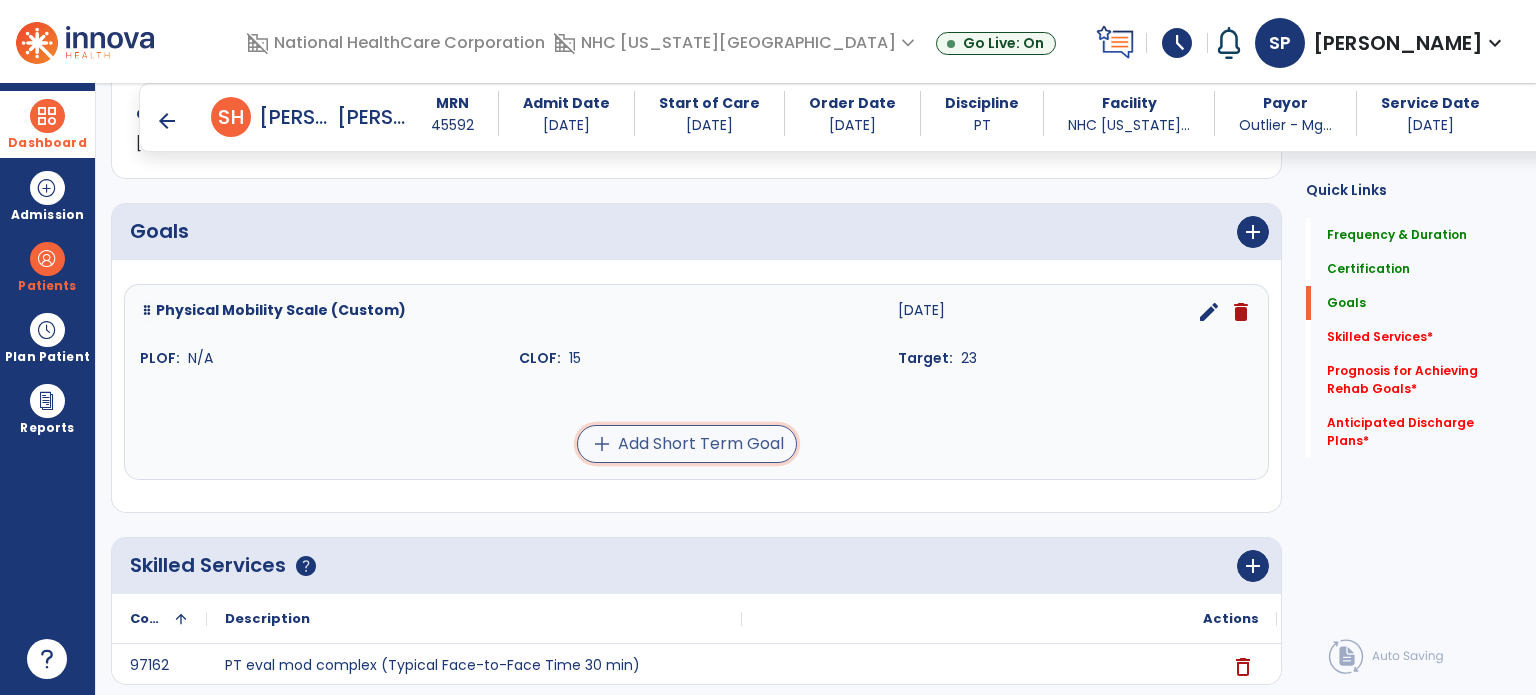 click on "add  Add Short Term Goal" at bounding box center (687, 444) 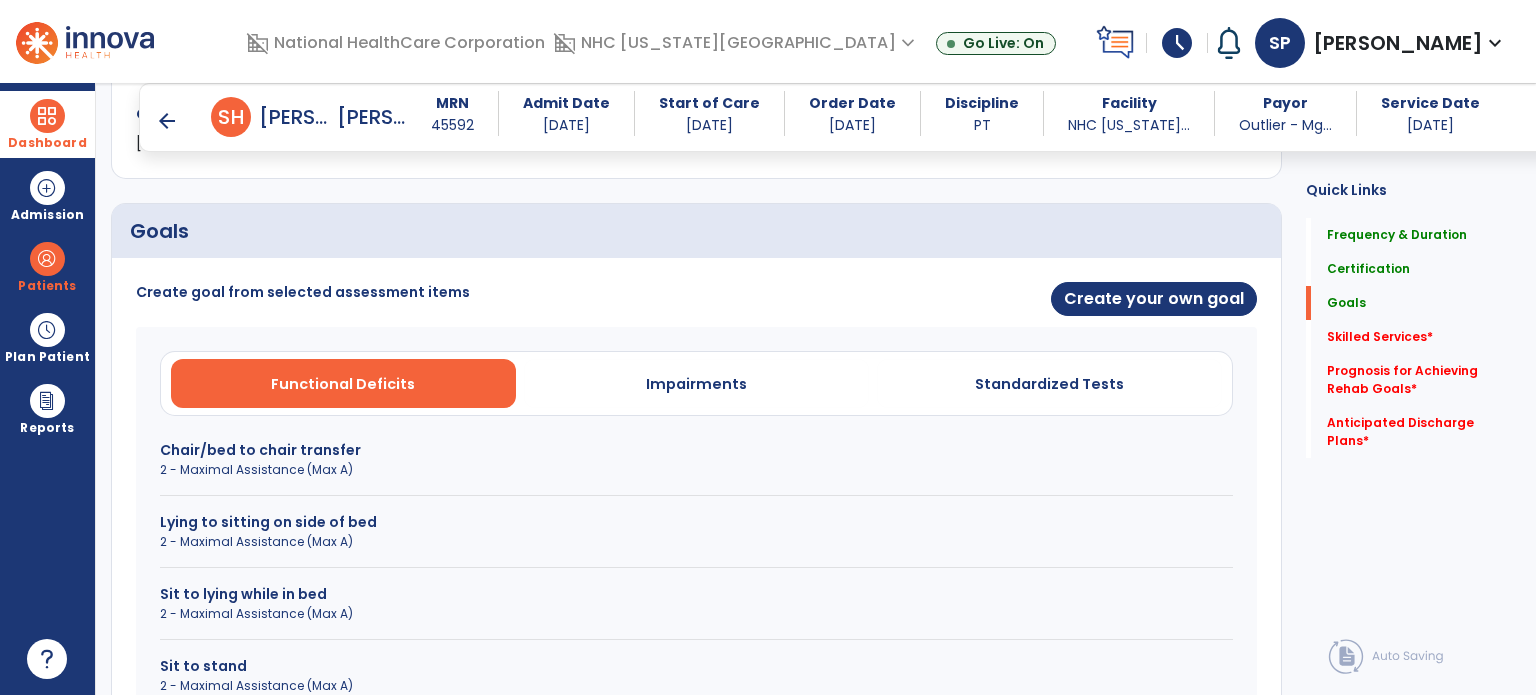 click on "Chair/bed to chair transfer" at bounding box center [696, 450] 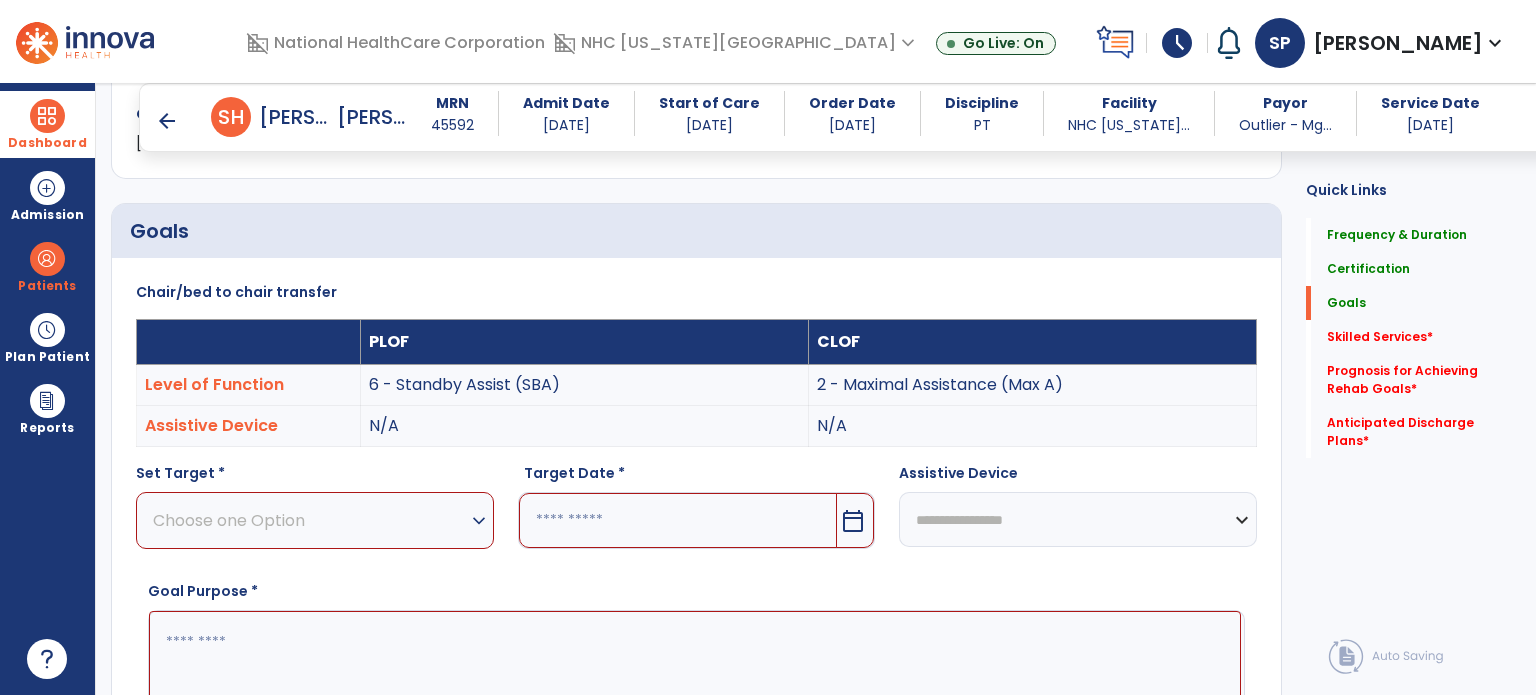 click on "Choose one Option" at bounding box center [310, 520] 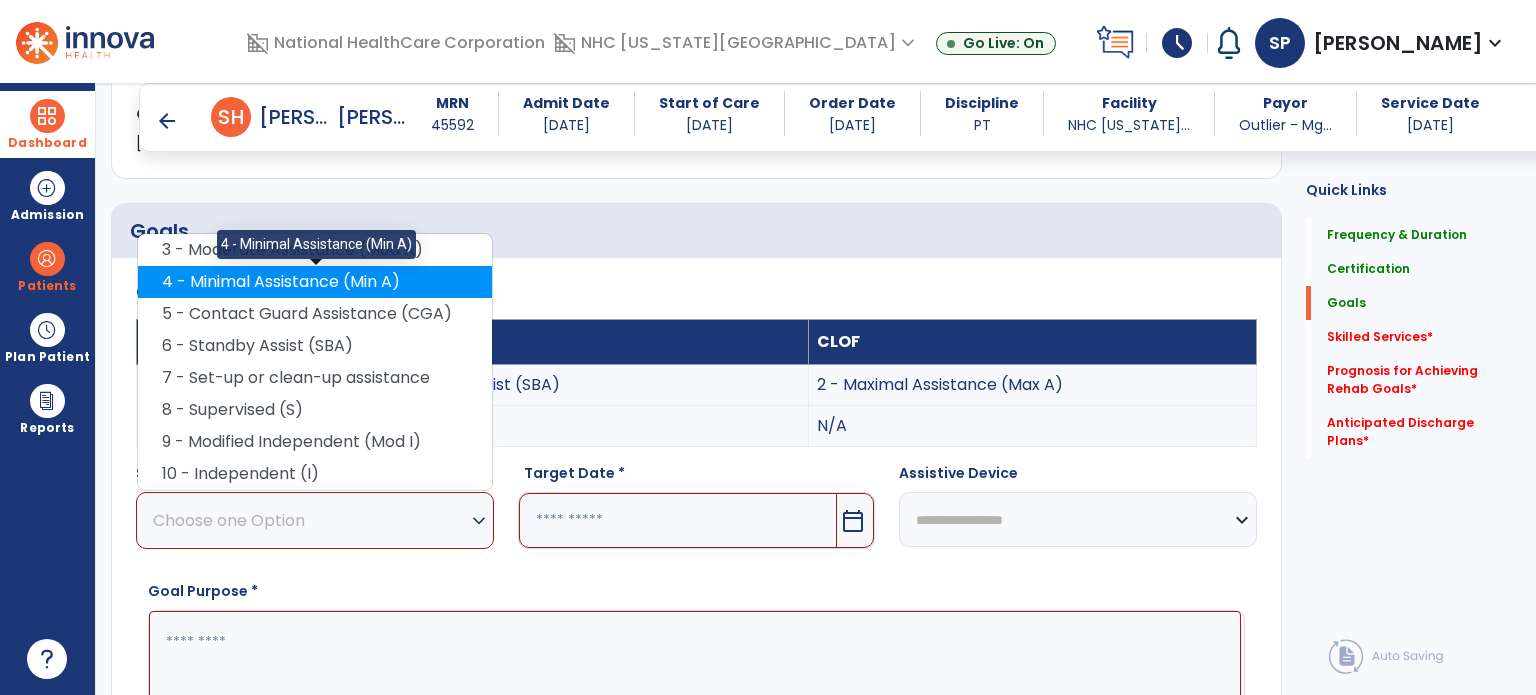 click on "4 - Minimal Assistance (Min A)" at bounding box center (315, 282) 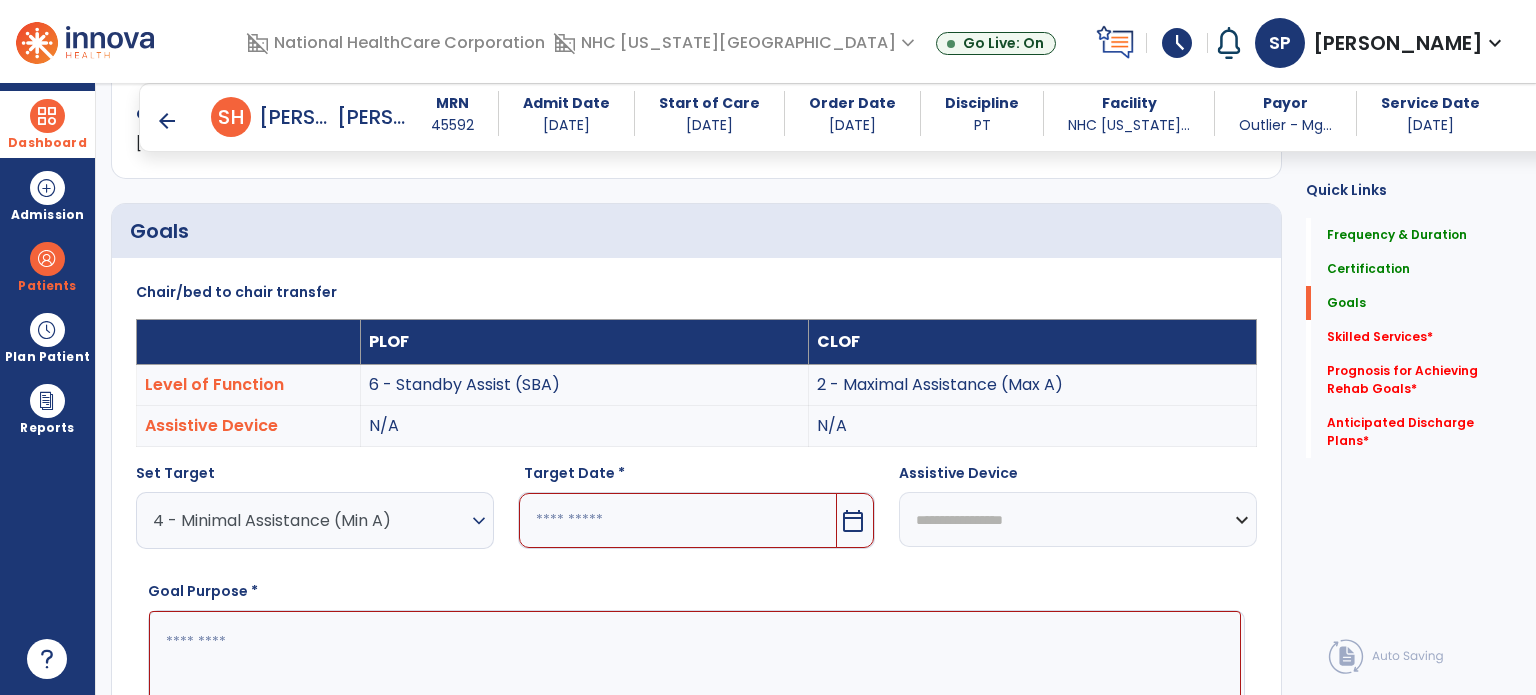 click at bounding box center (678, 520) 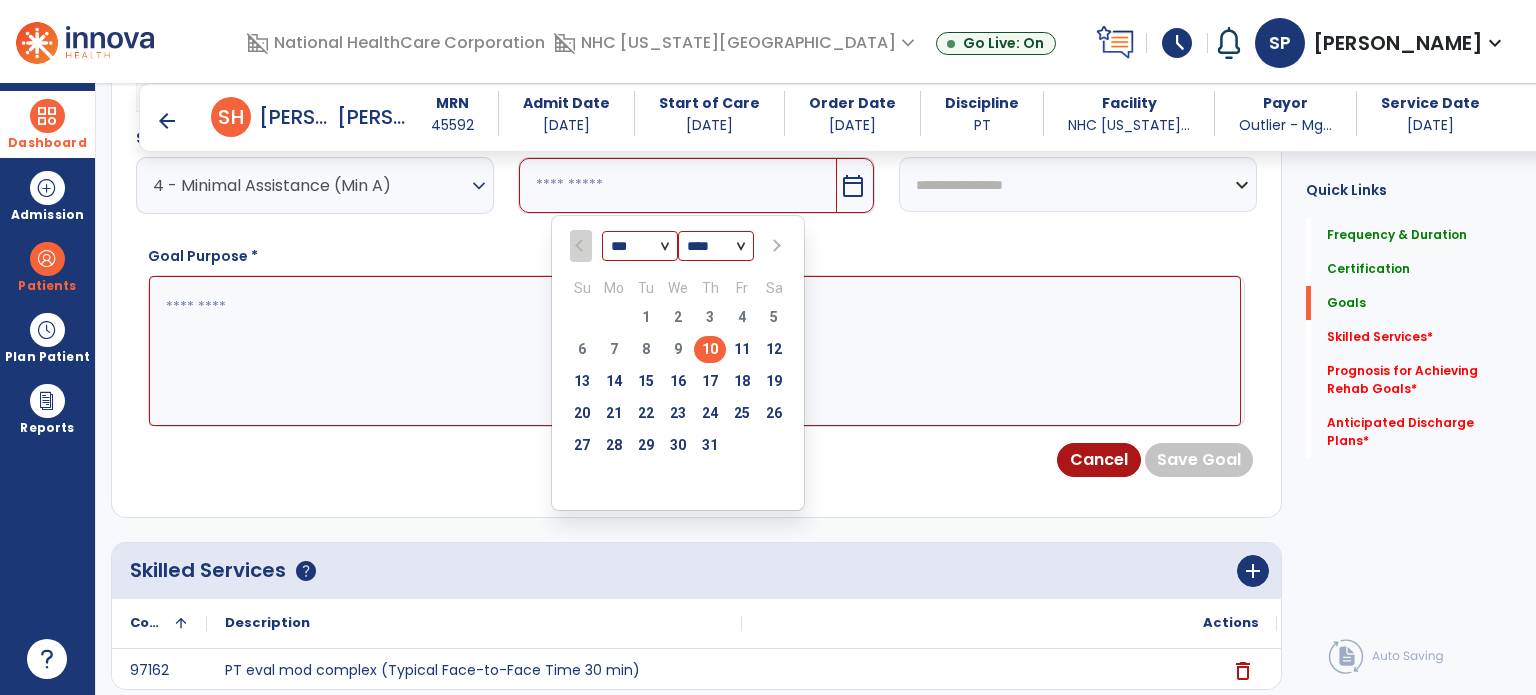 scroll, scrollTop: 720, scrollLeft: 0, axis: vertical 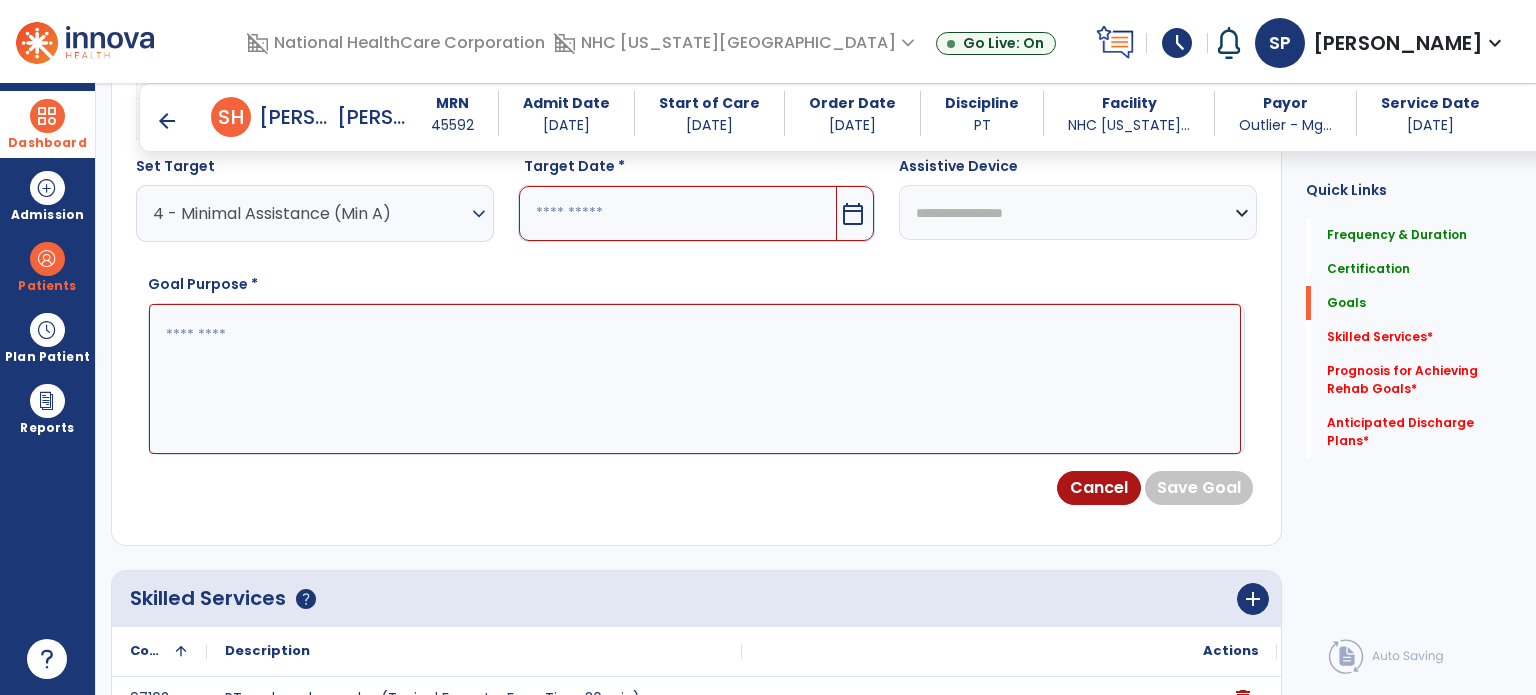 click at bounding box center (678, 213) 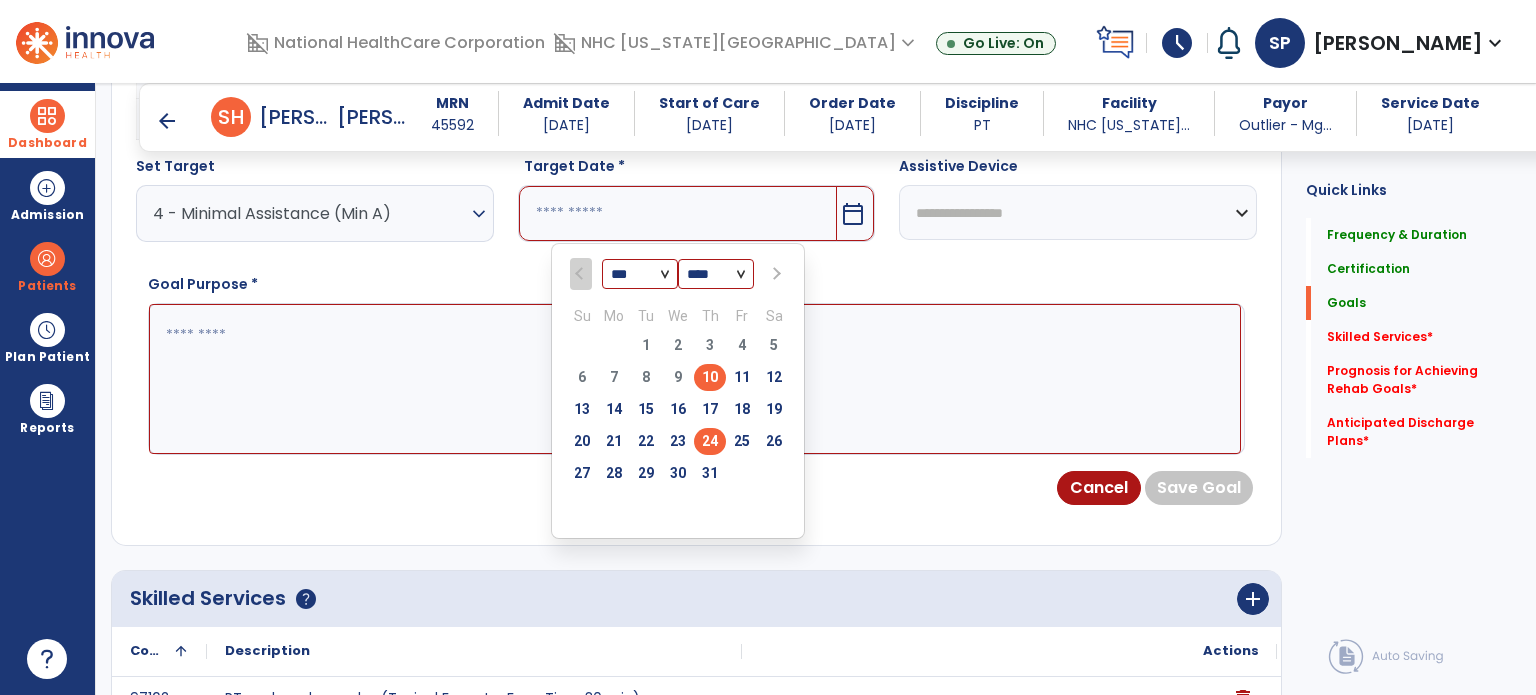 click on "24" at bounding box center (710, 441) 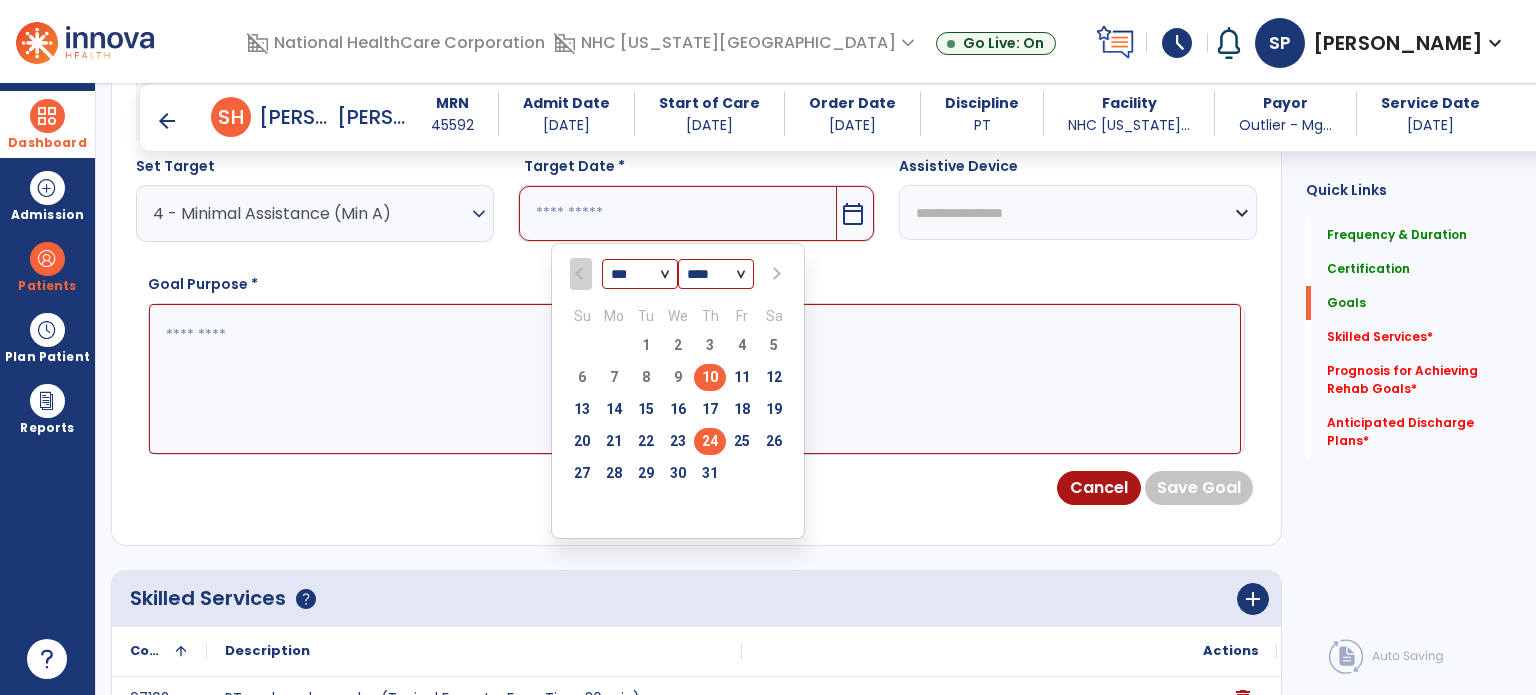 type on "*********" 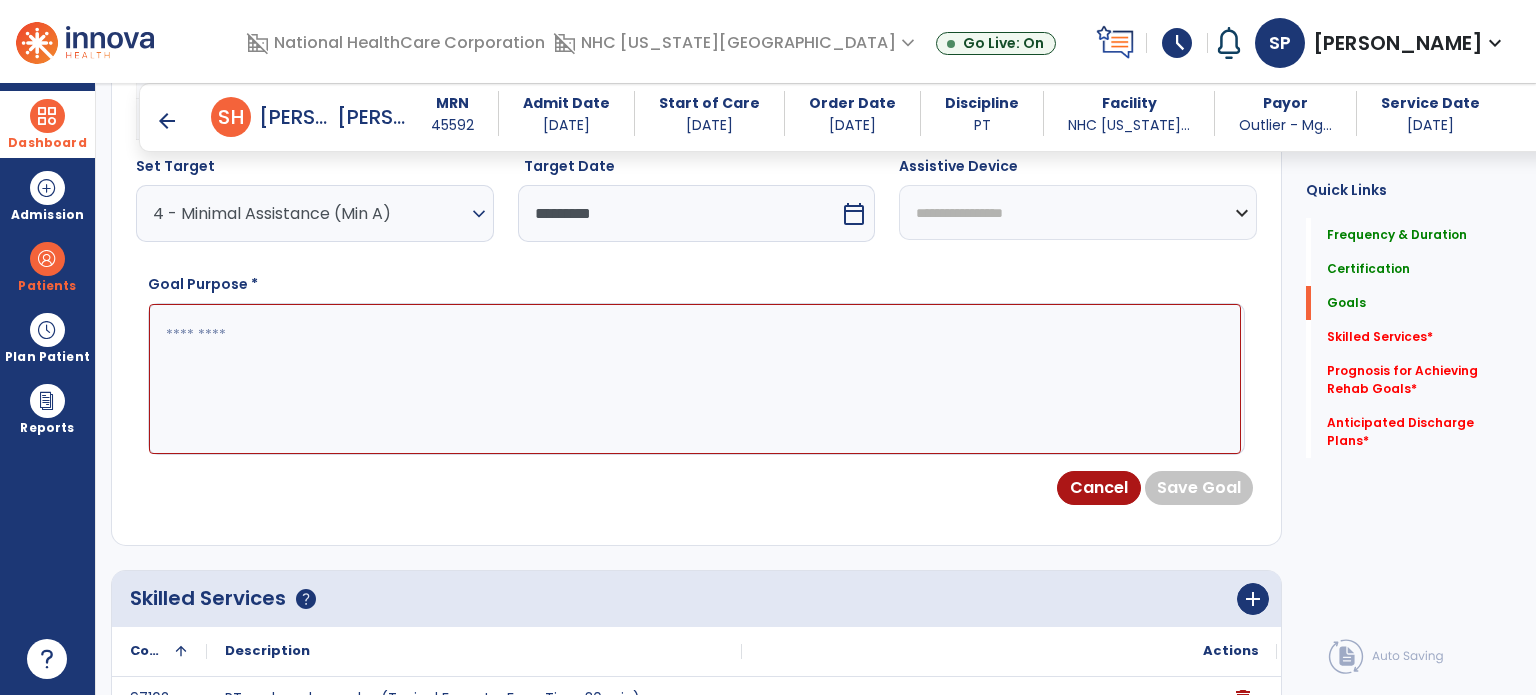 click on "Assistive Device" at bounding box center [1078, 170] 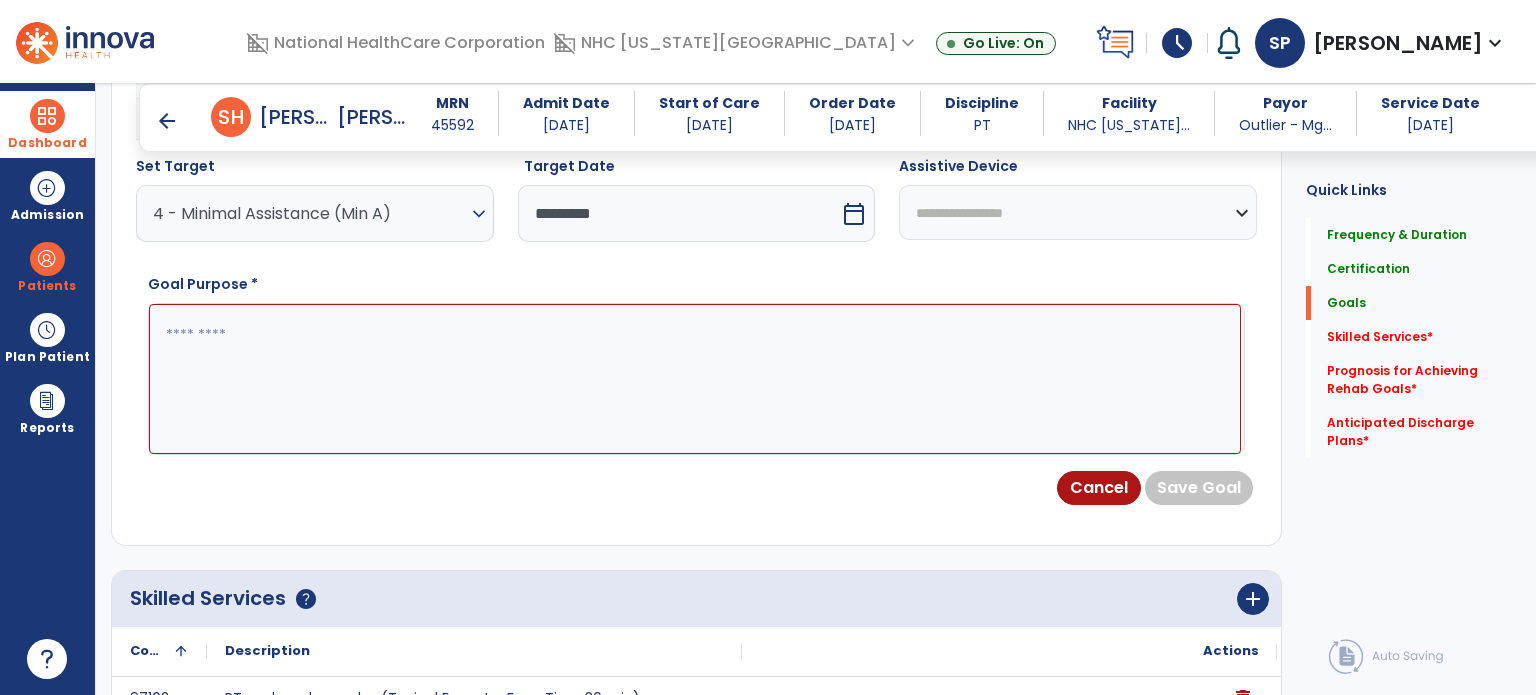 select on "**********" 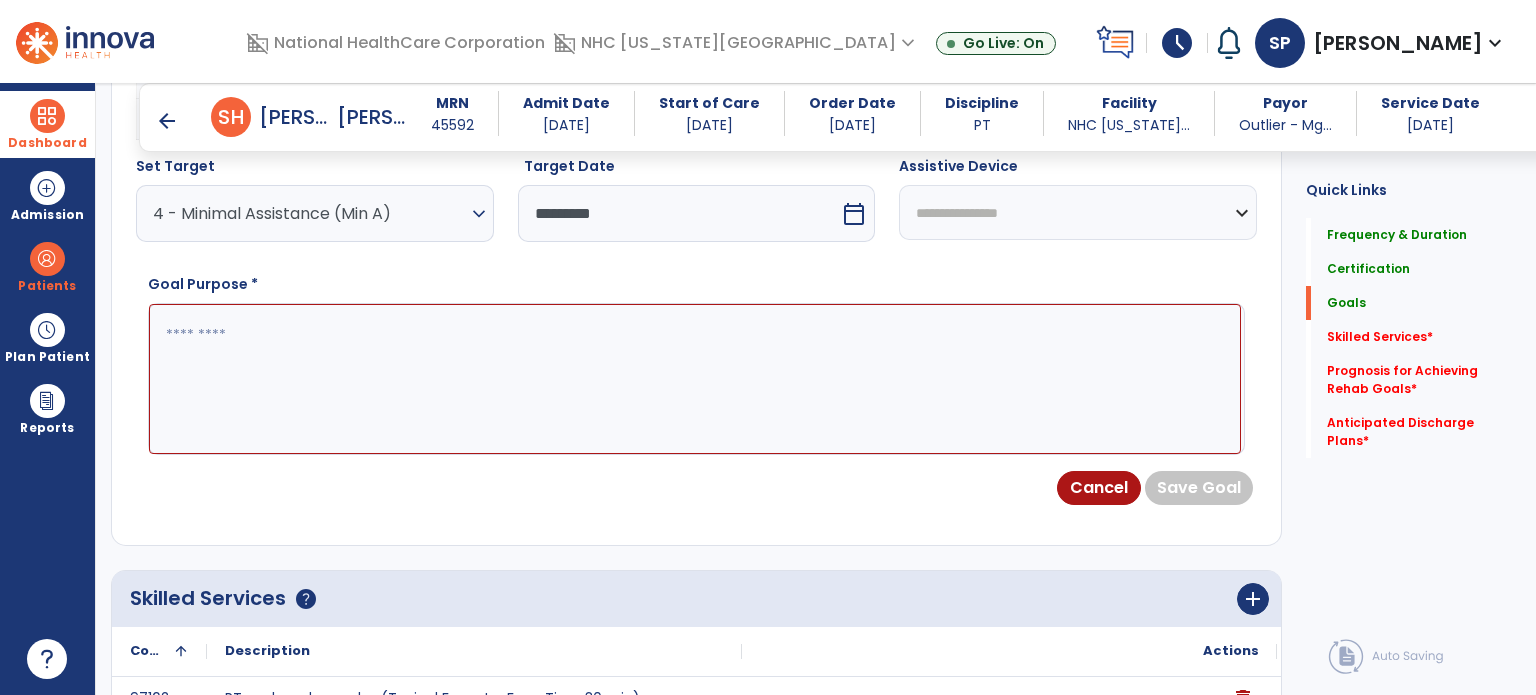 click on "**********" at bounding box center (1078, 212) 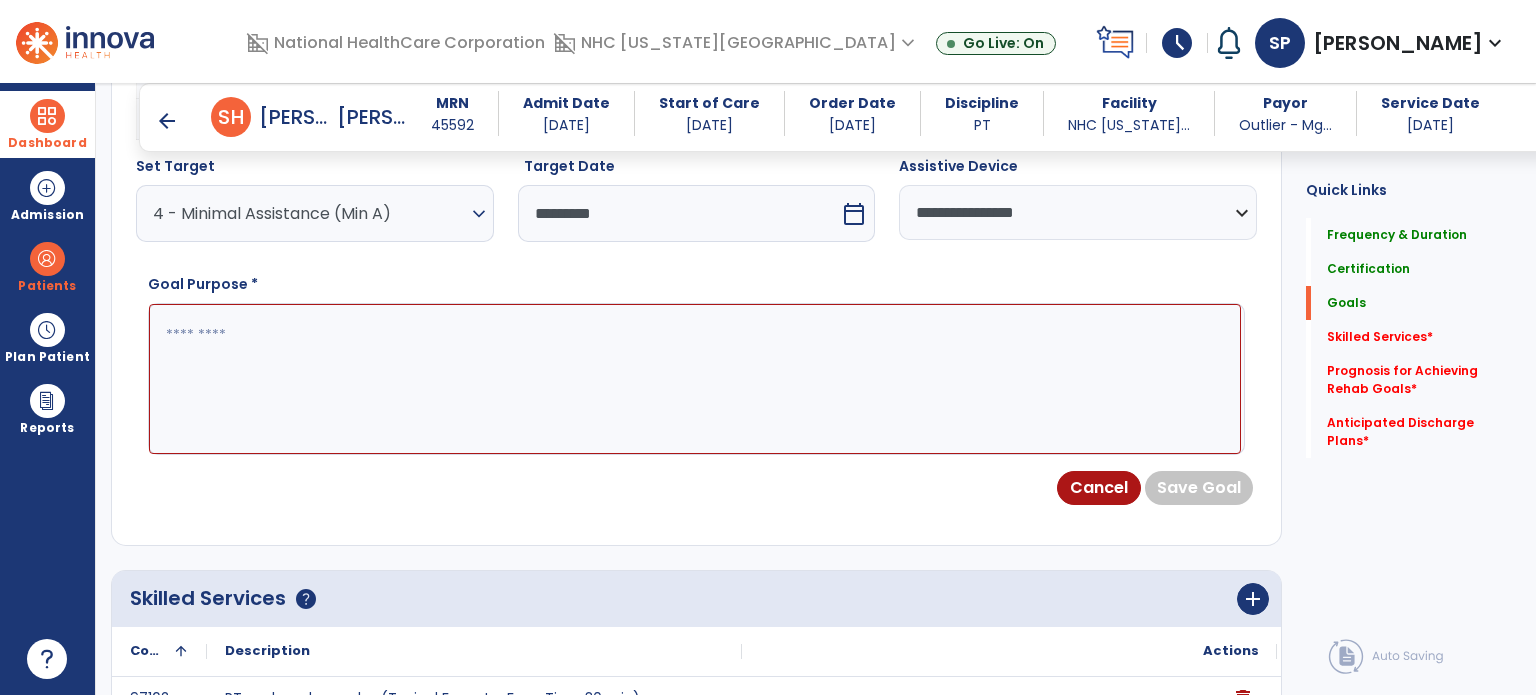 click at bounding box center [695, 379] 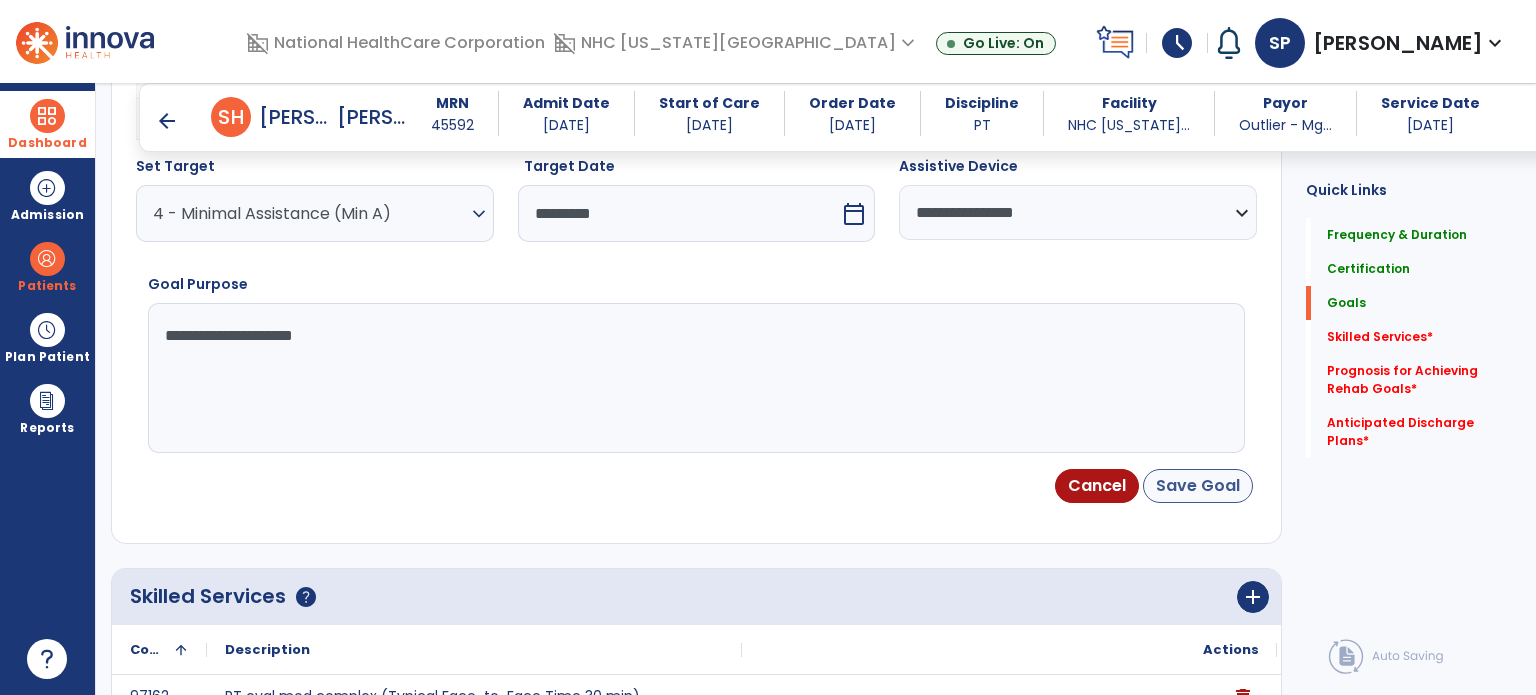 type on "**********" 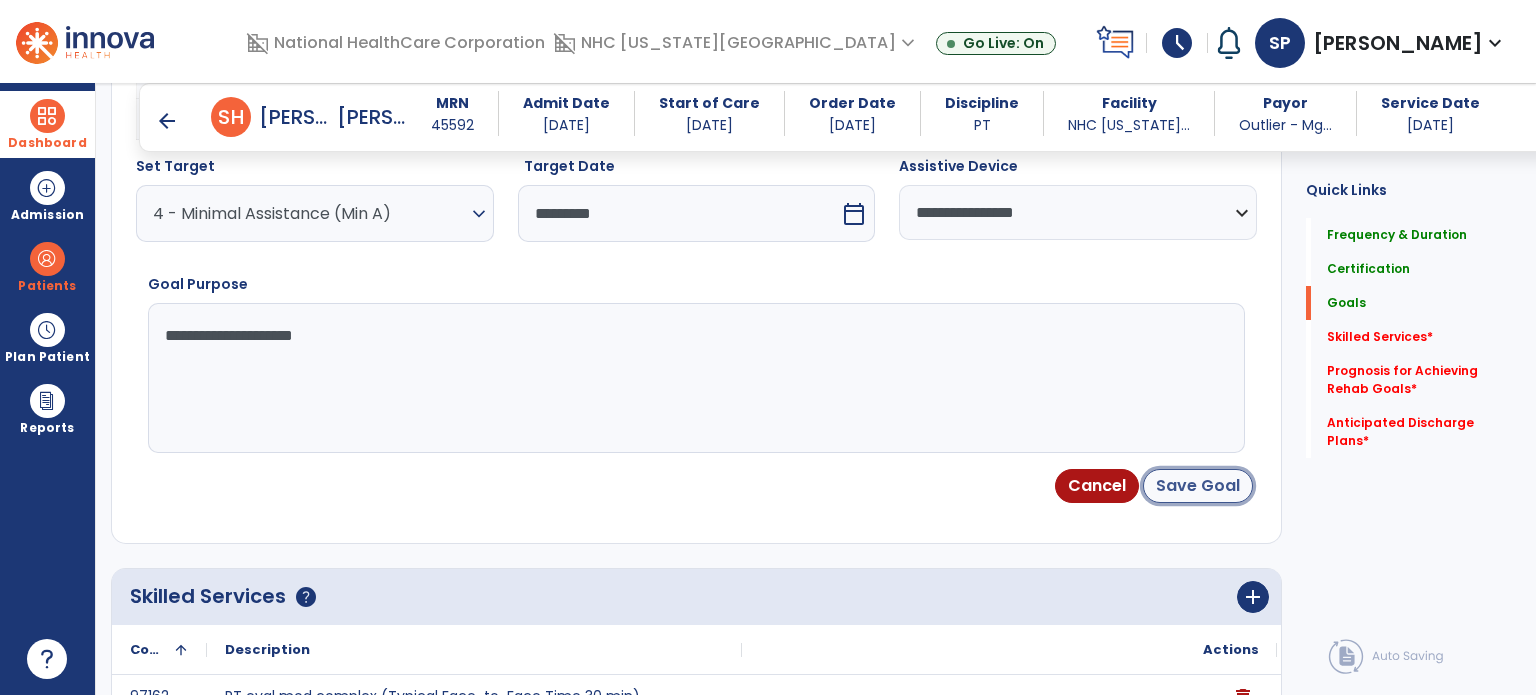 click on "Save Goal" at bounding box center [1198, 486] 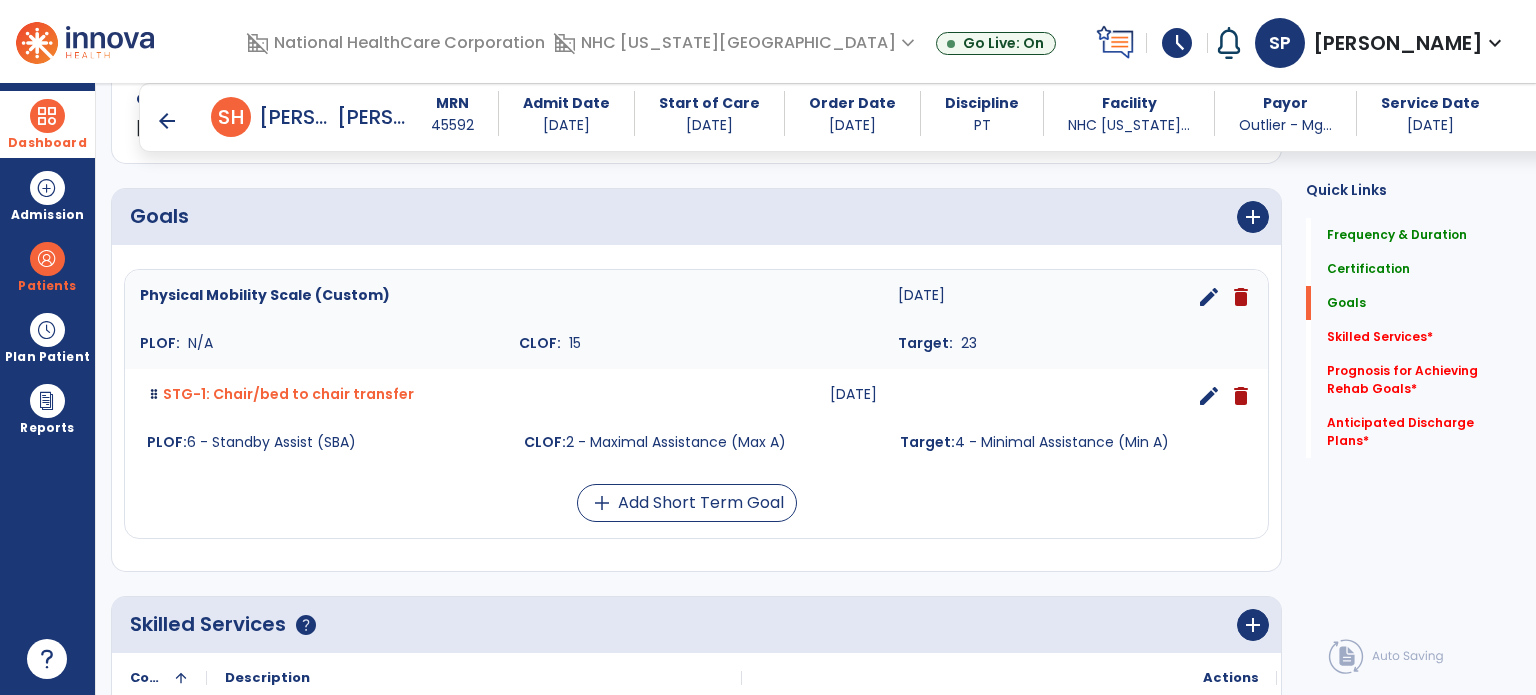 scroll, scrollTop: 465, scrollLeft: 0, axis: vertical 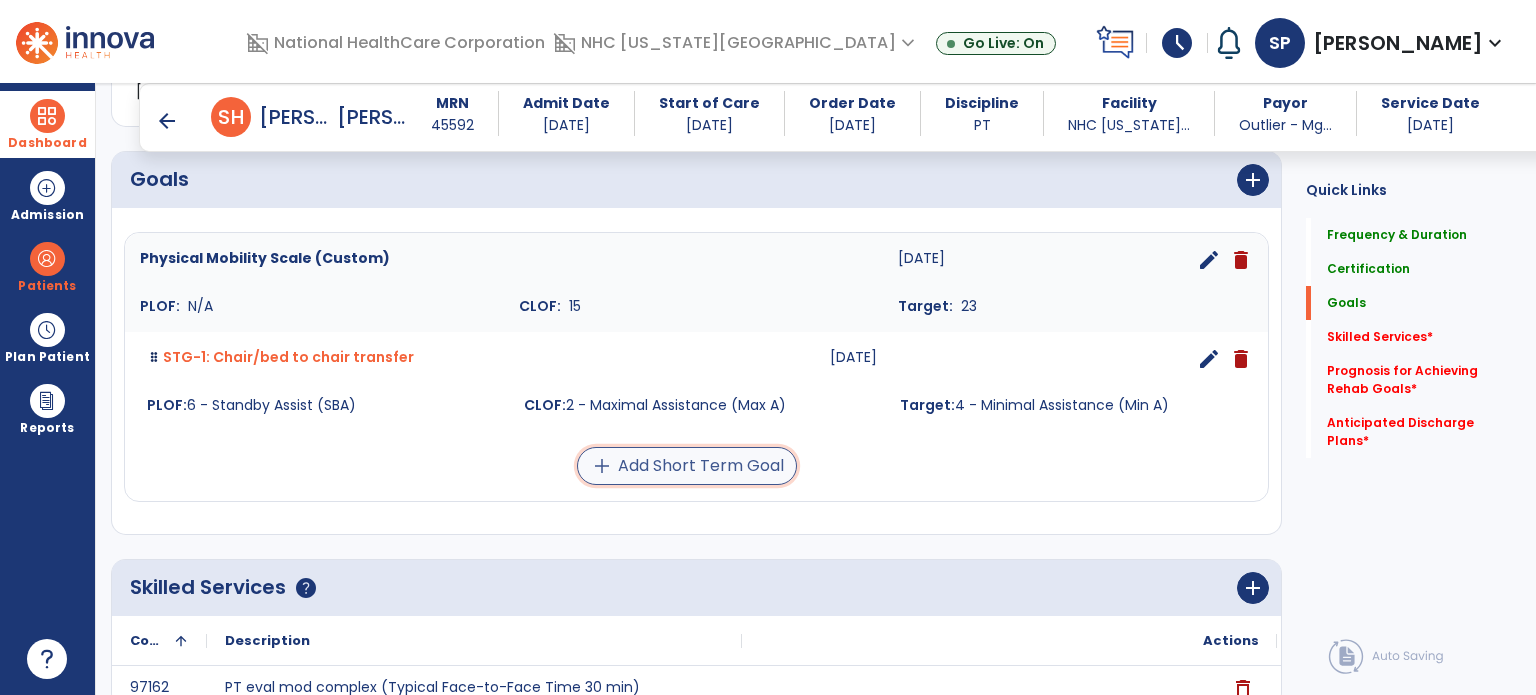 click on "add  Add Short Term Goal" at bounding box center [687, 466] 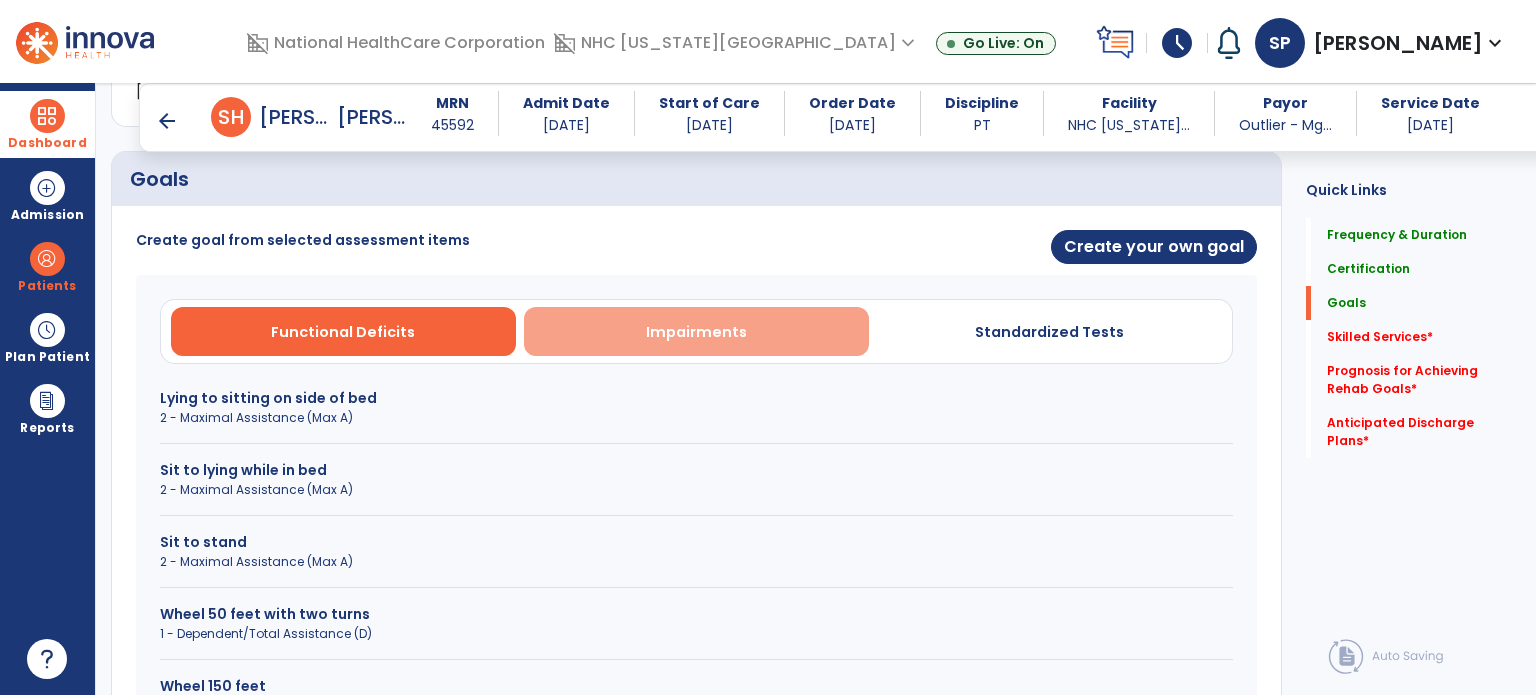 click on "Impairments" at bounding box center [696, 331] 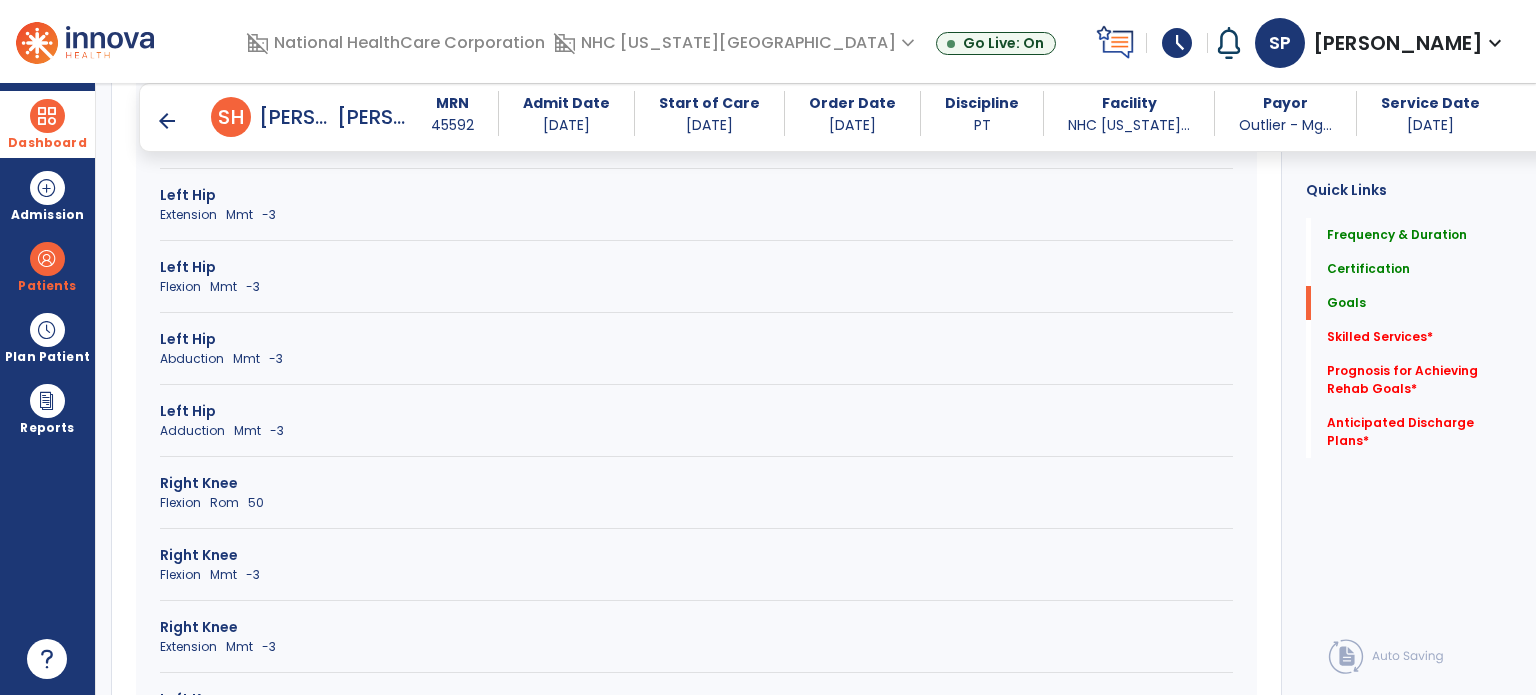 scroll, scrollTop: 1100, scrollLeft: 0, axis: vertical 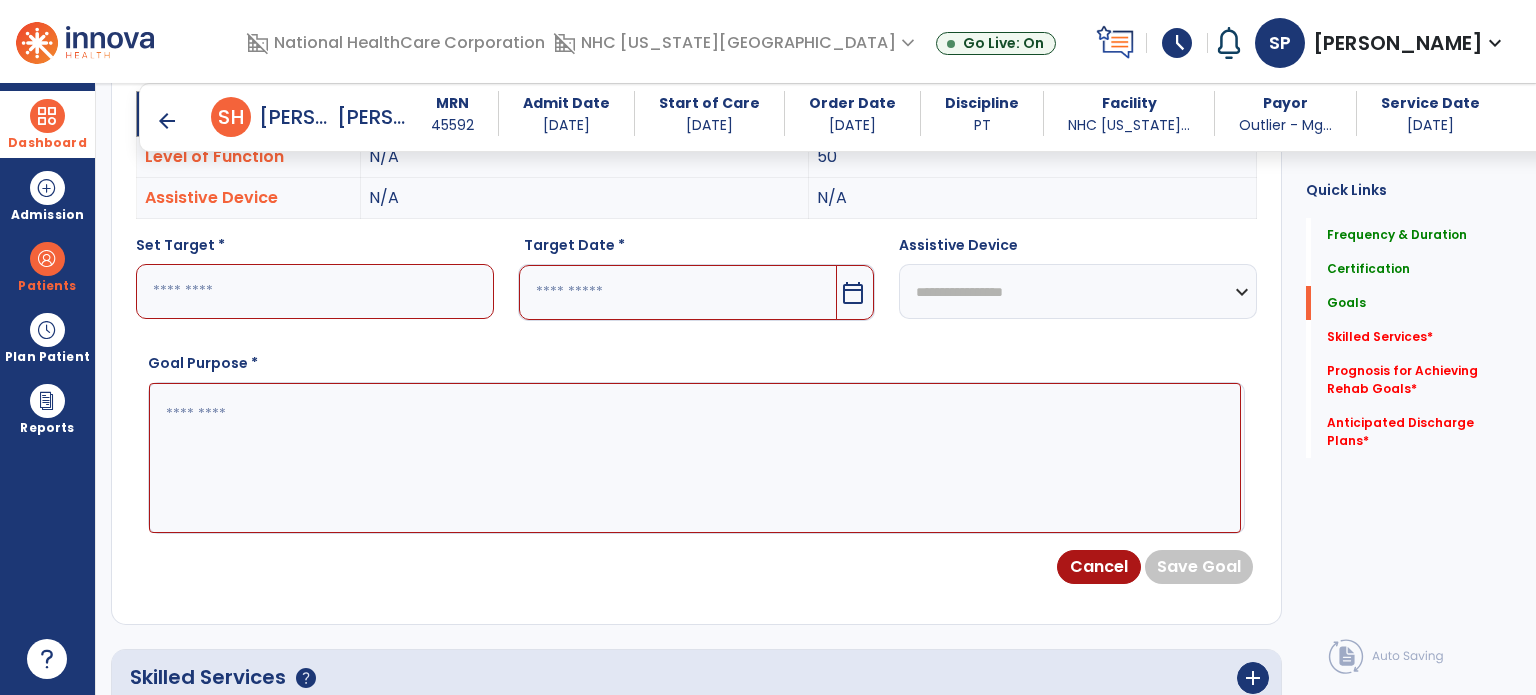 click at bounding box center [315, 291] 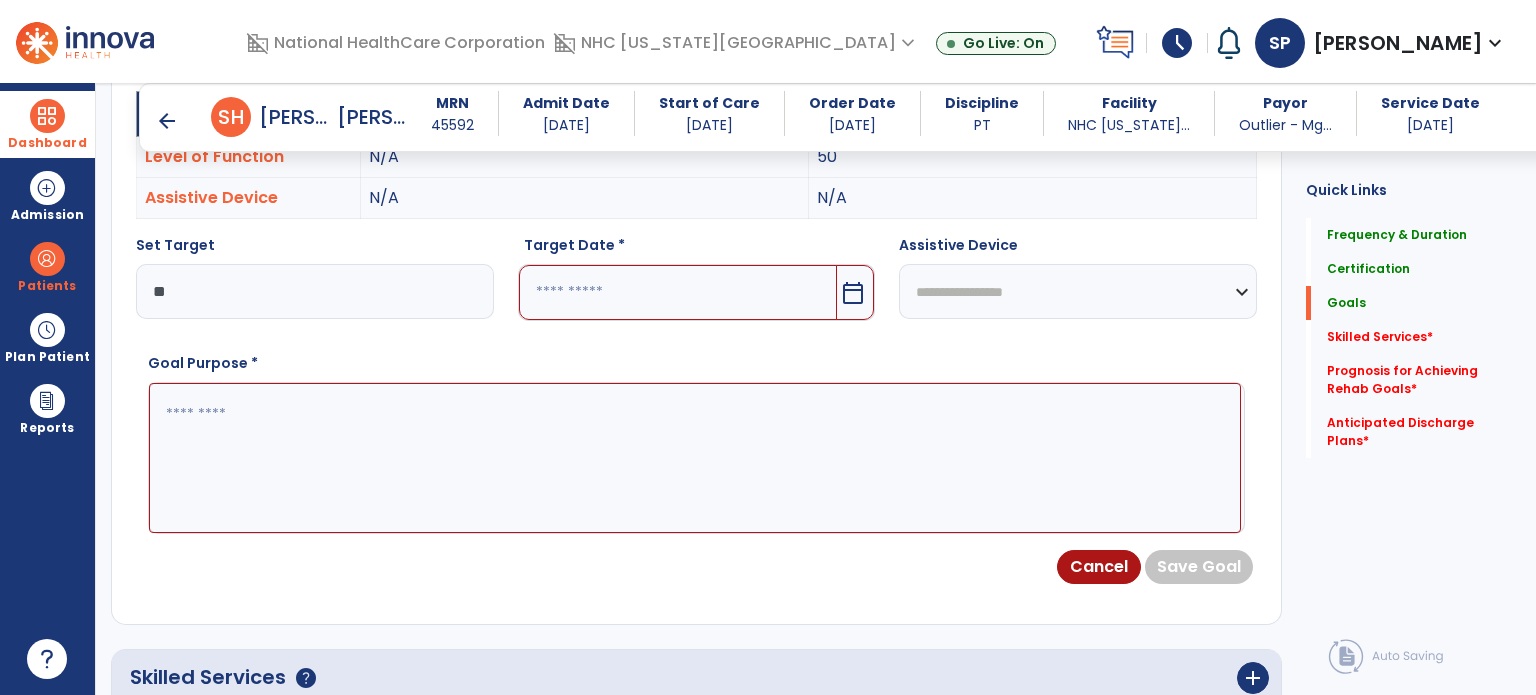 type on "**" 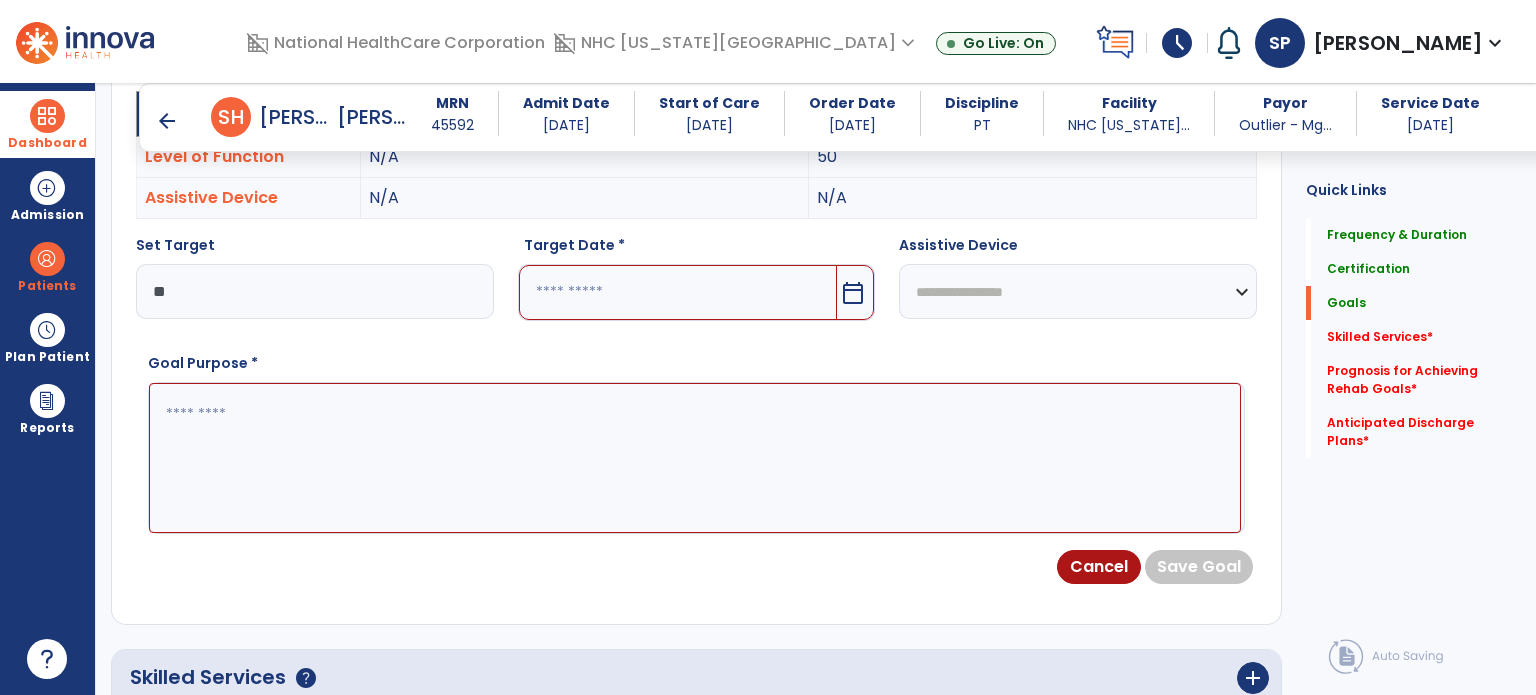 click at bounding box center [678, 292] 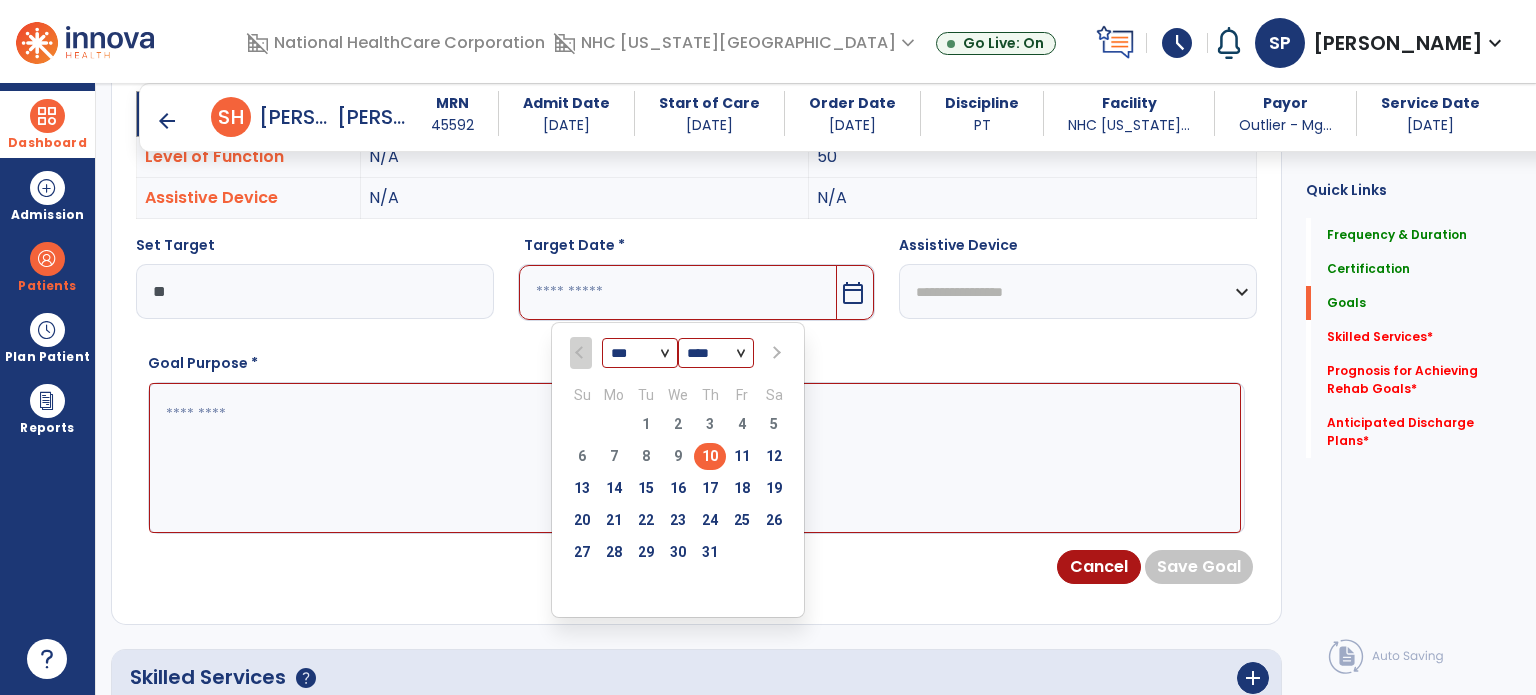 click on "31" at bounding box center (710, 555) 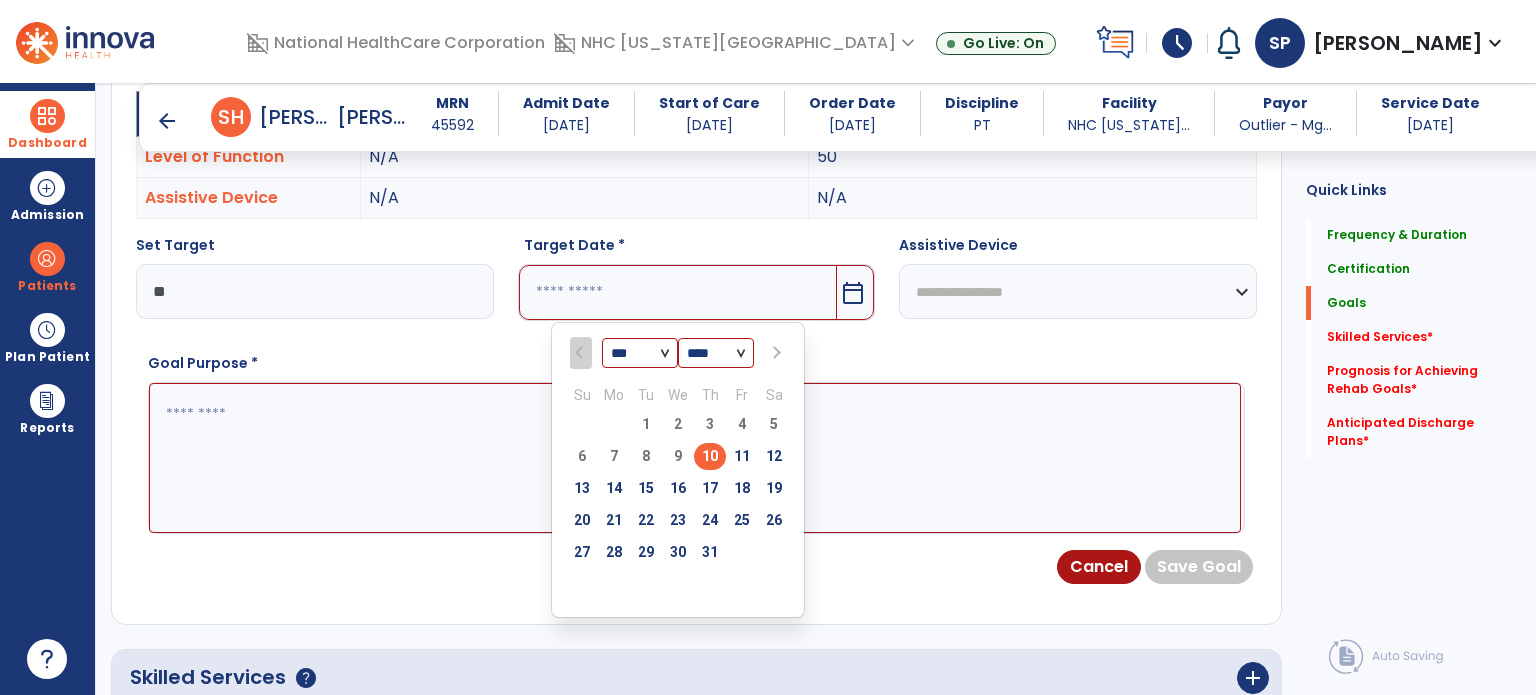 type on "*********" 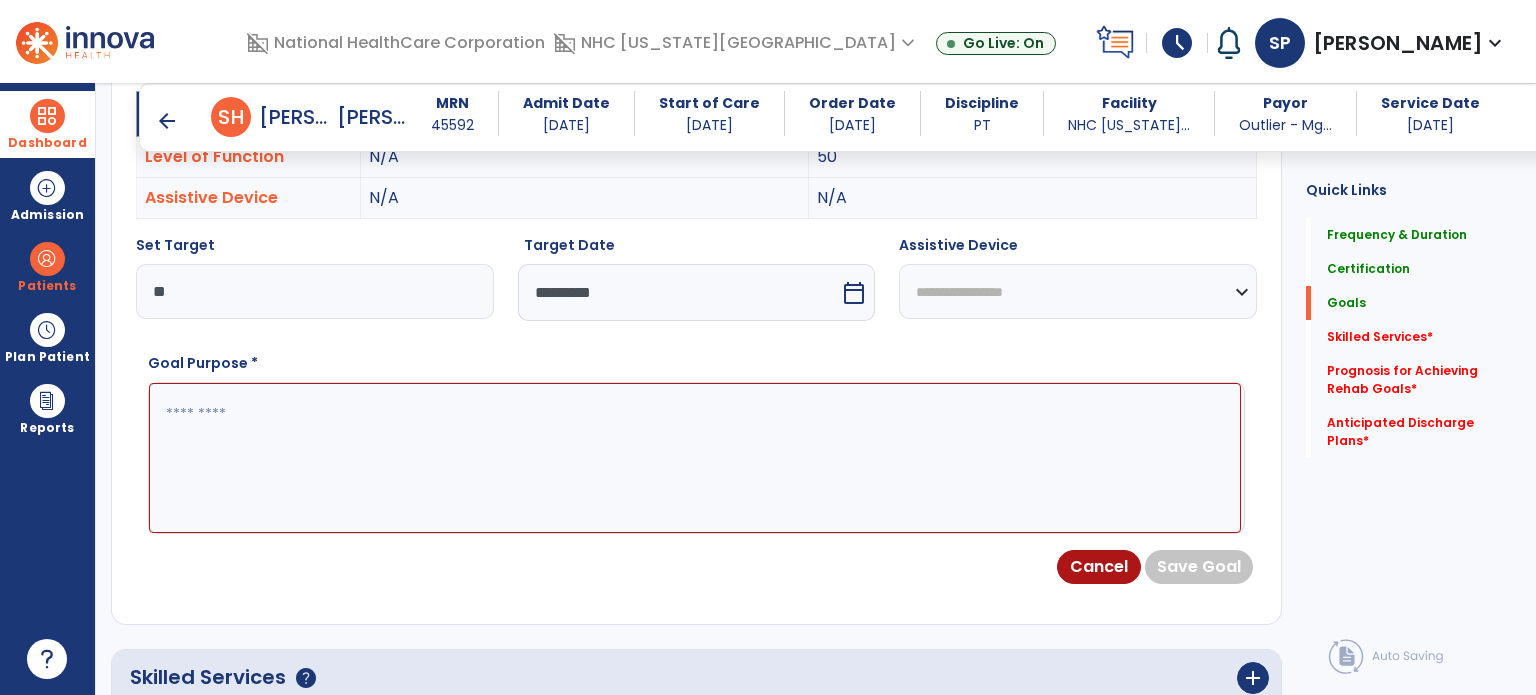 click on "**********" at bounding box center [1078, 291] 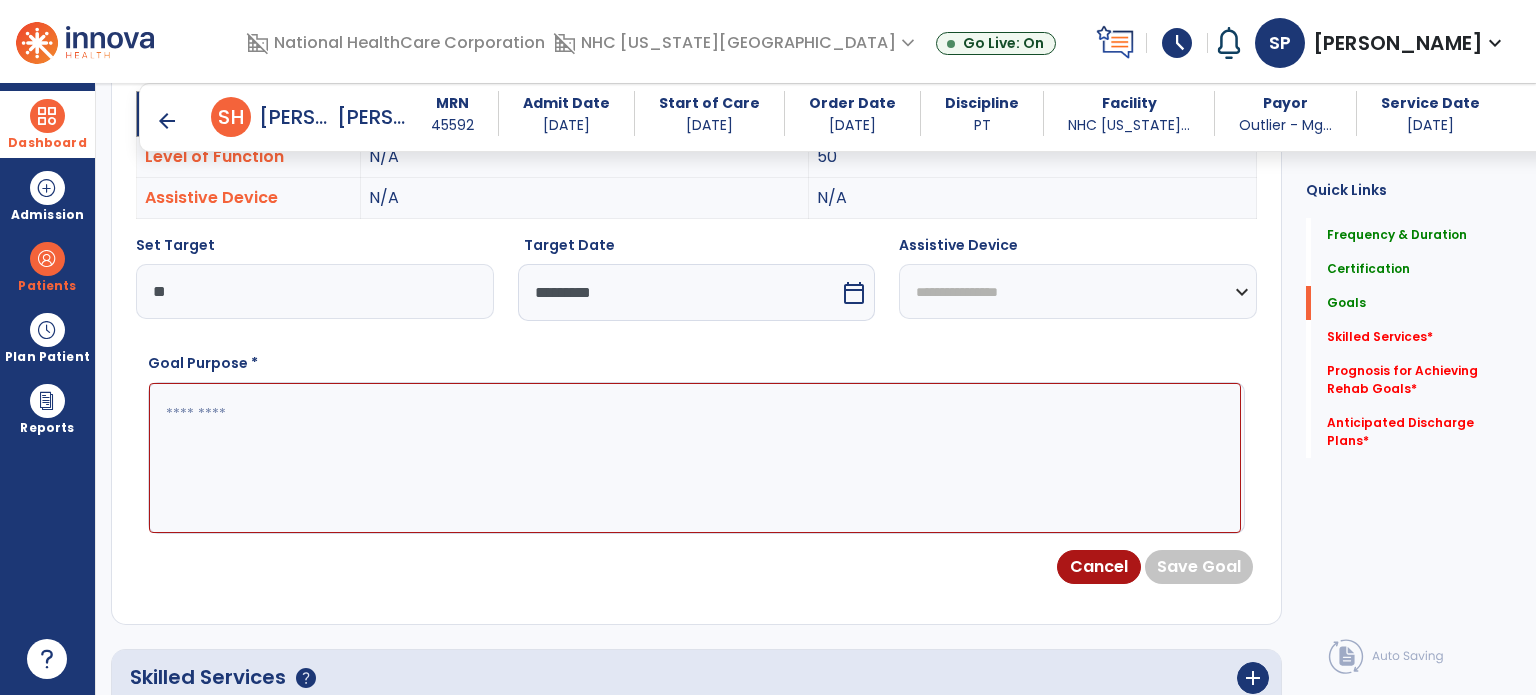 click on "**********" at bounding box center [1078, 291] 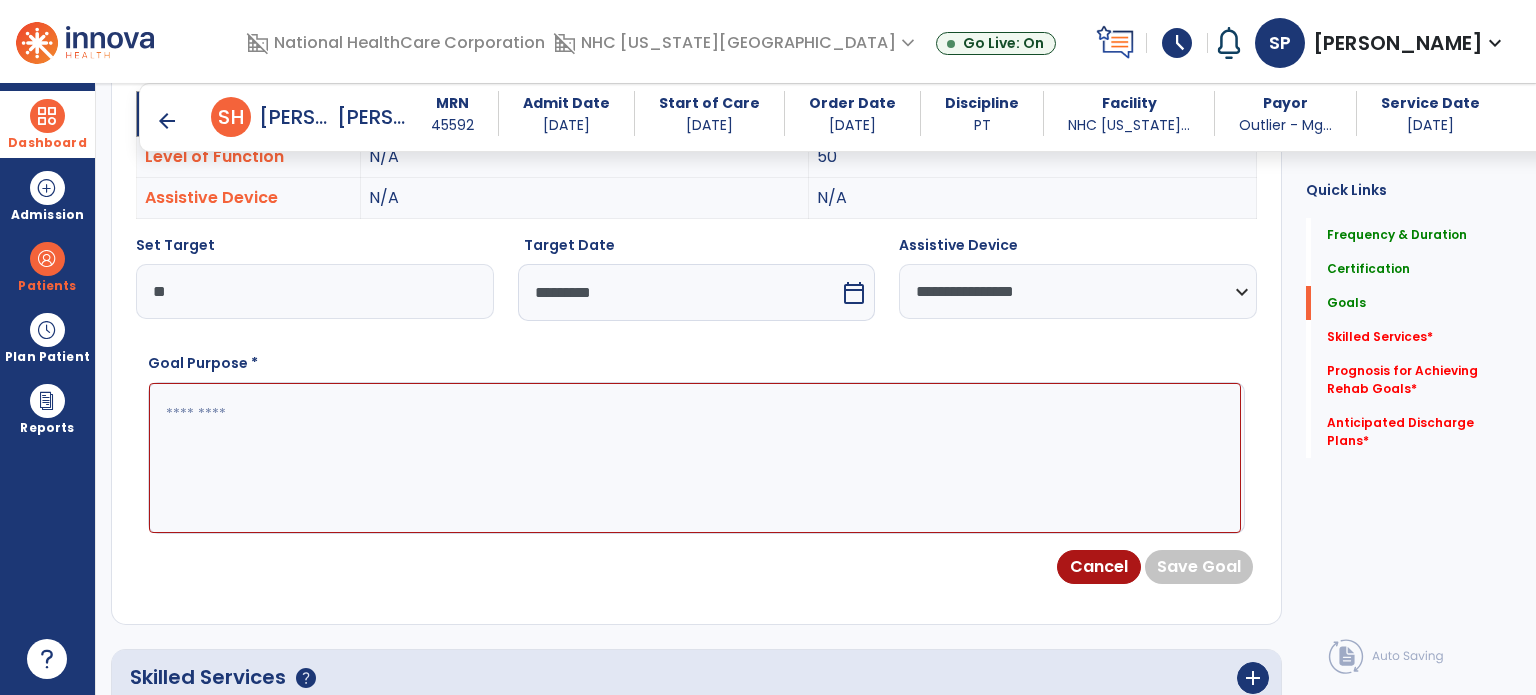 click at bounding box center (695, 458) 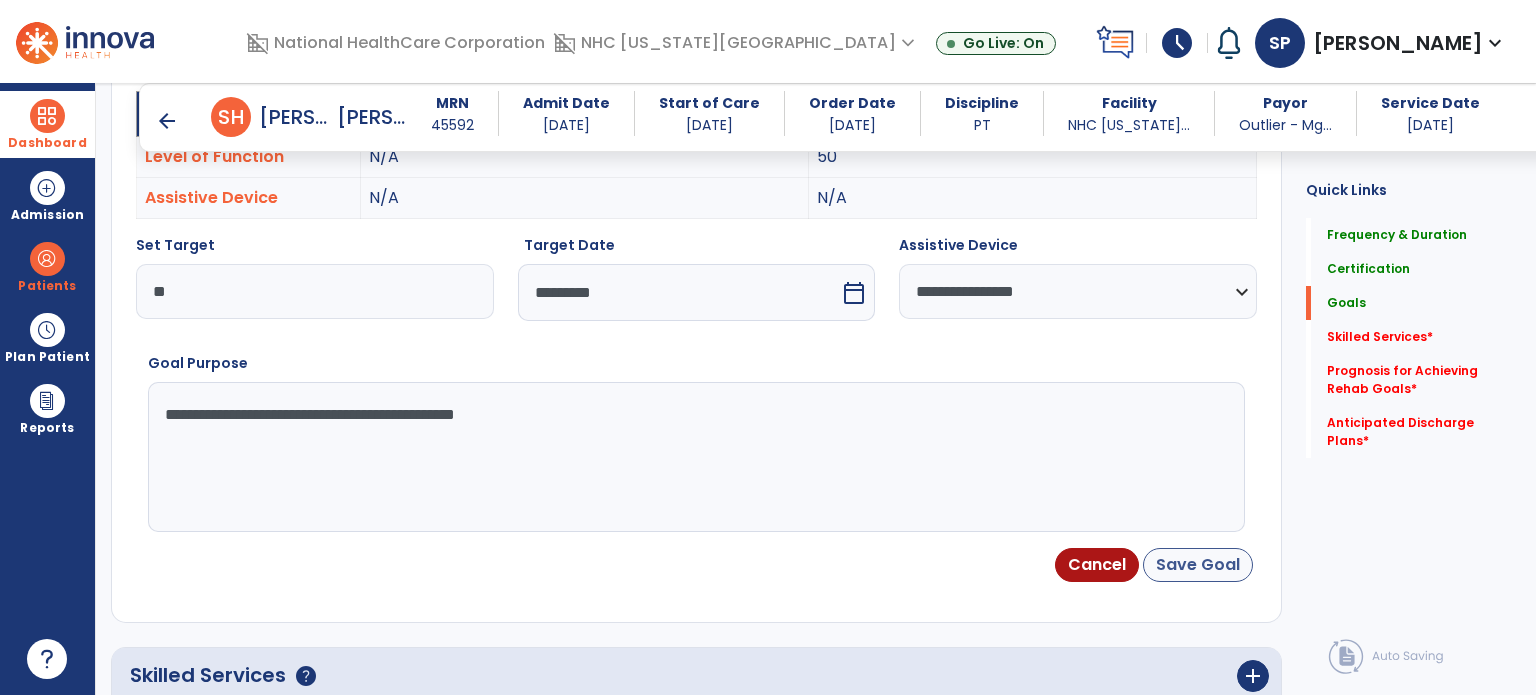 type on "**********" 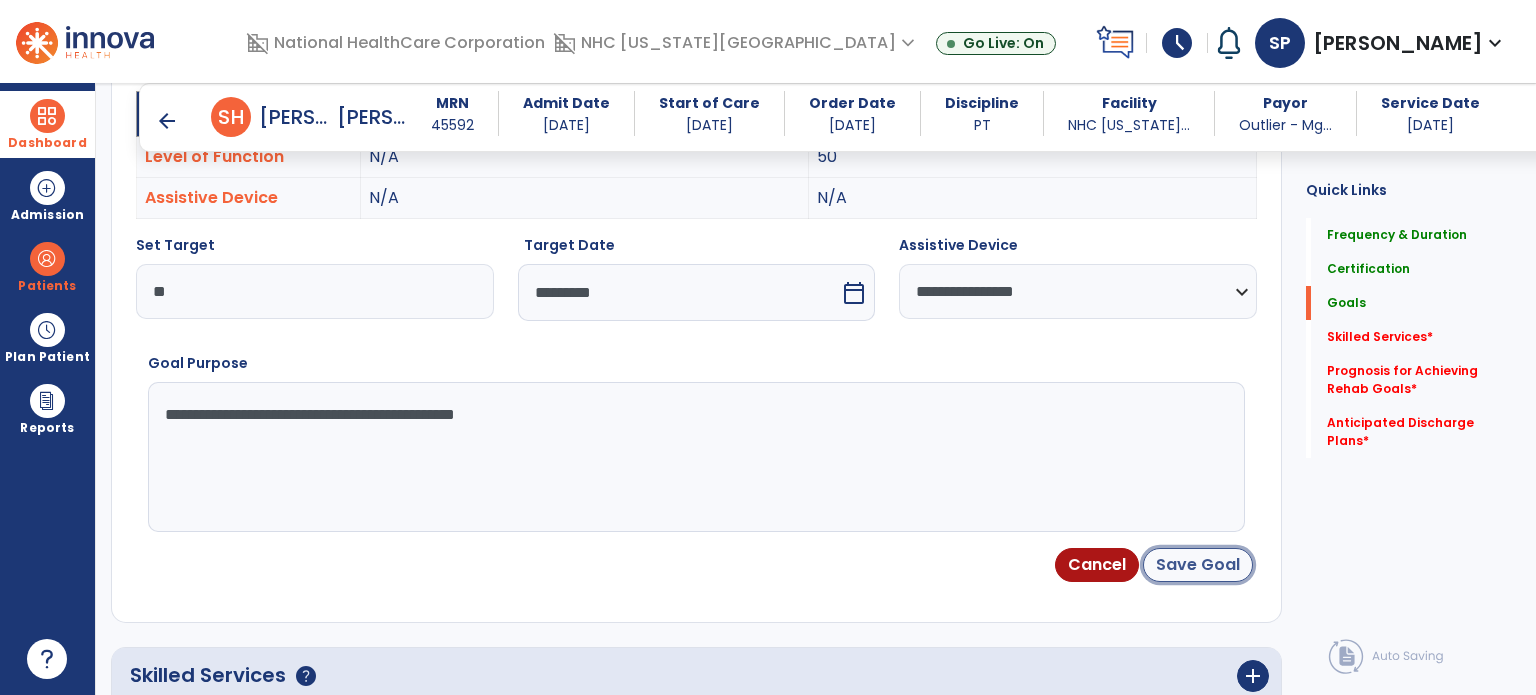 click on "Save Goal" at bounding box center [1198, 565] 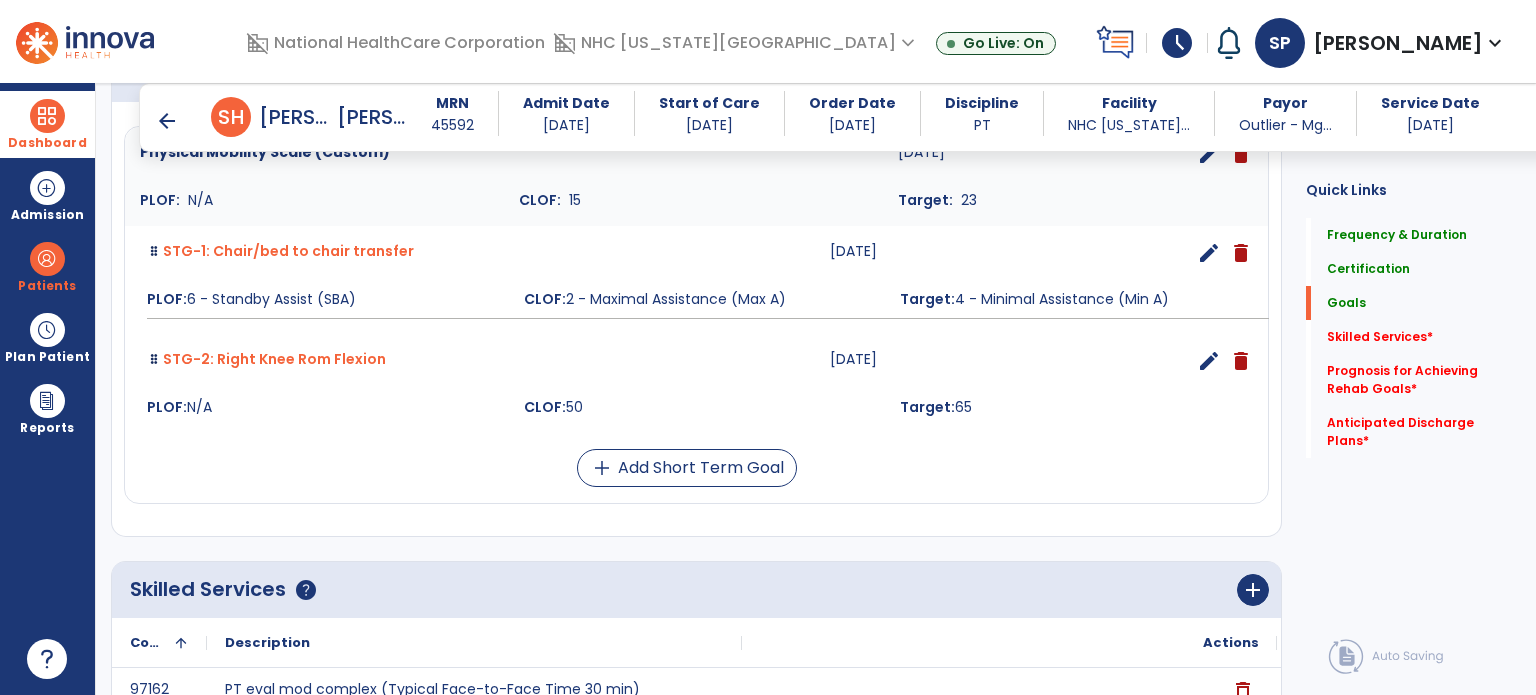 scroll, scrollTop: 572, scrollLeft: 0, axis: vertical 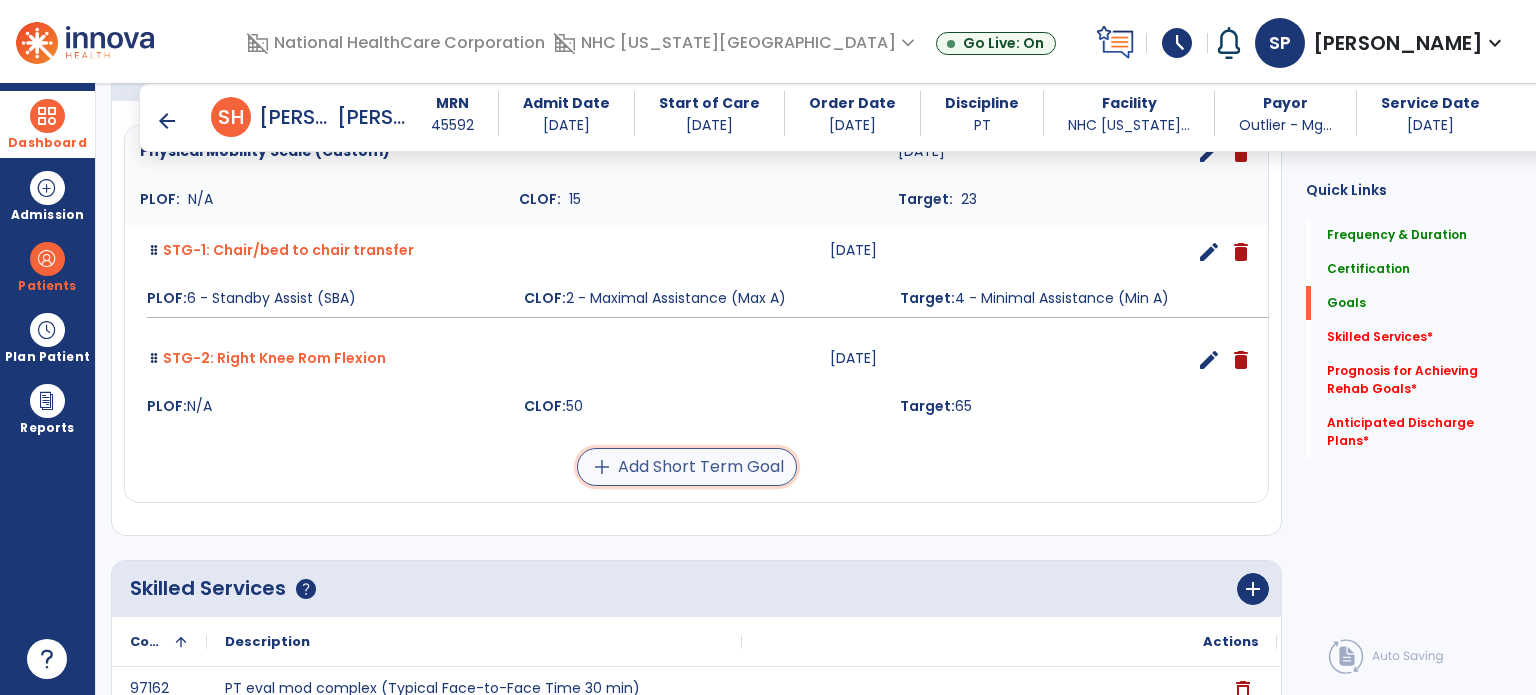 click on "add  Add Short Term Goal" at bounding box center [687, 467] 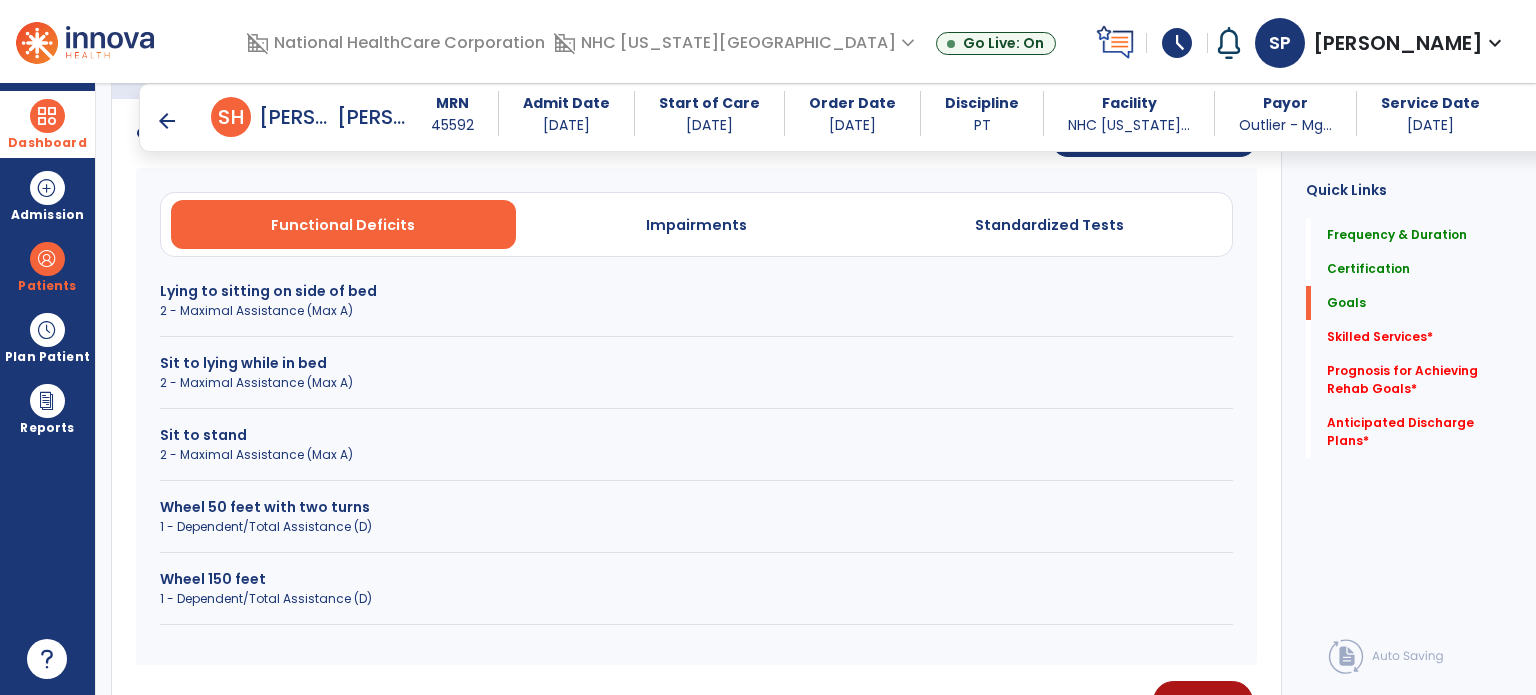 click on "Wheel 150 feet" at bounding box center [696, 579] 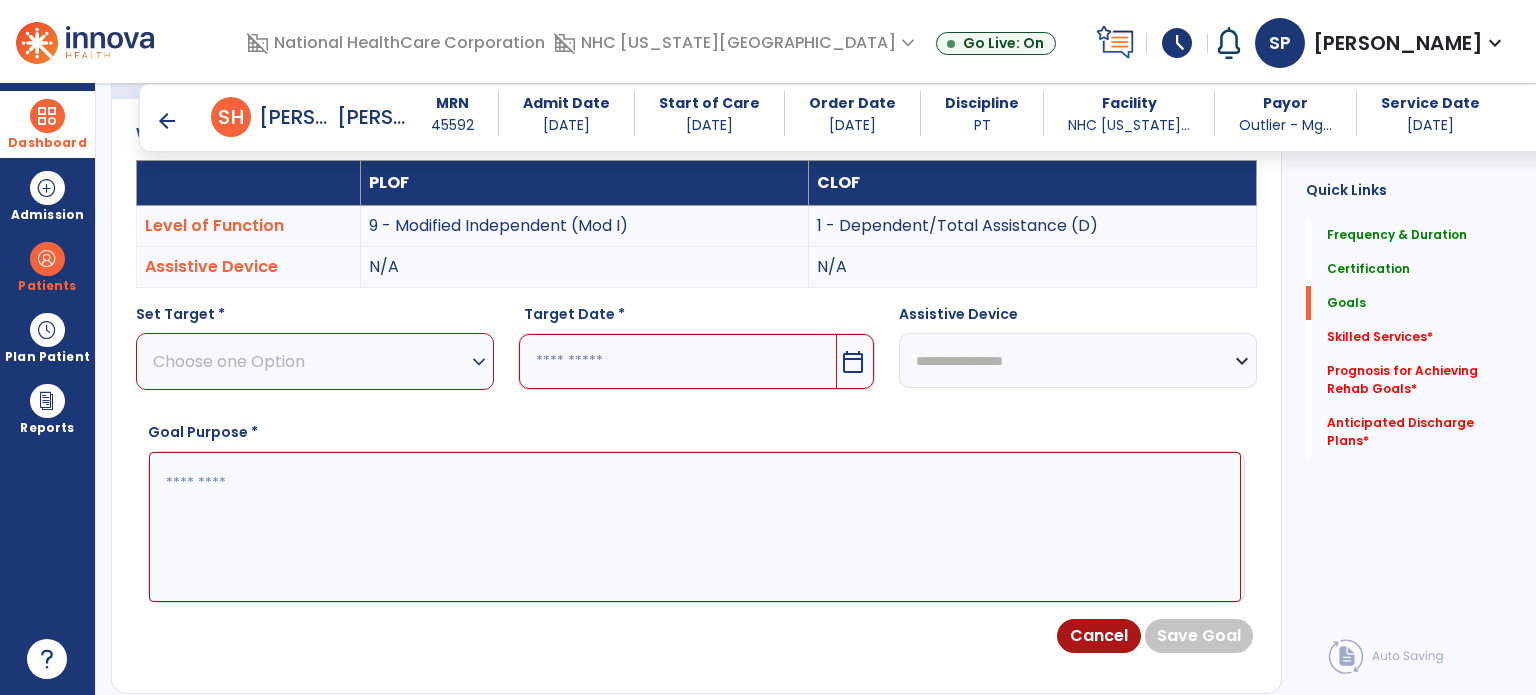 click on "Set Target *  Choose one Option   expand_more   2 - Maximal Assistance (Max A)   3 - Moderate Assistance (Mod A)   4 - Minimal Assistance (Min A)   5 - Contact Guard Assistance (CGA)   6 - Standby Assist (SBA)   7 - Set-up or clean-up assistance   8 - Supervised (S)   9 - Modified Independent (Mod I)   10 - Independent (I)" at bounding box center (315, 347) 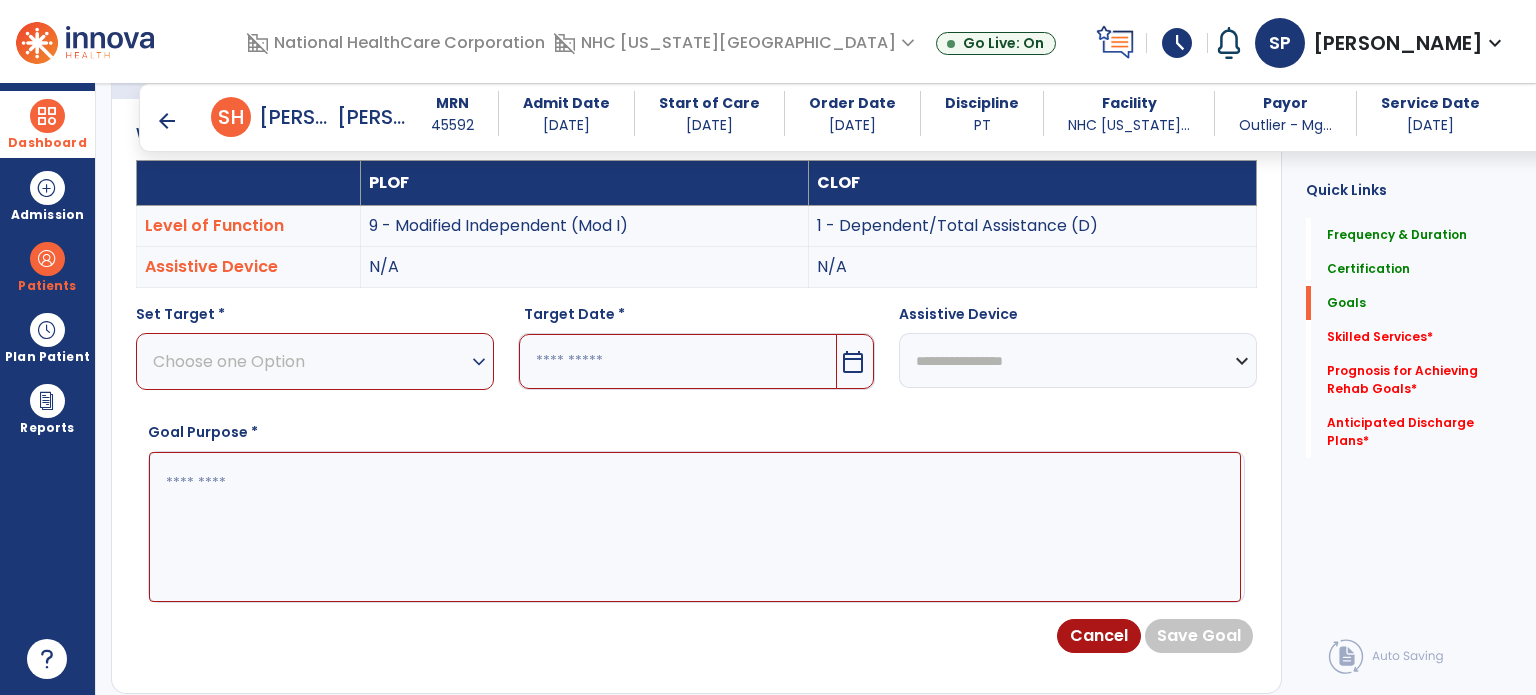click on "Choose one Option" at bounding box center [310, 361] 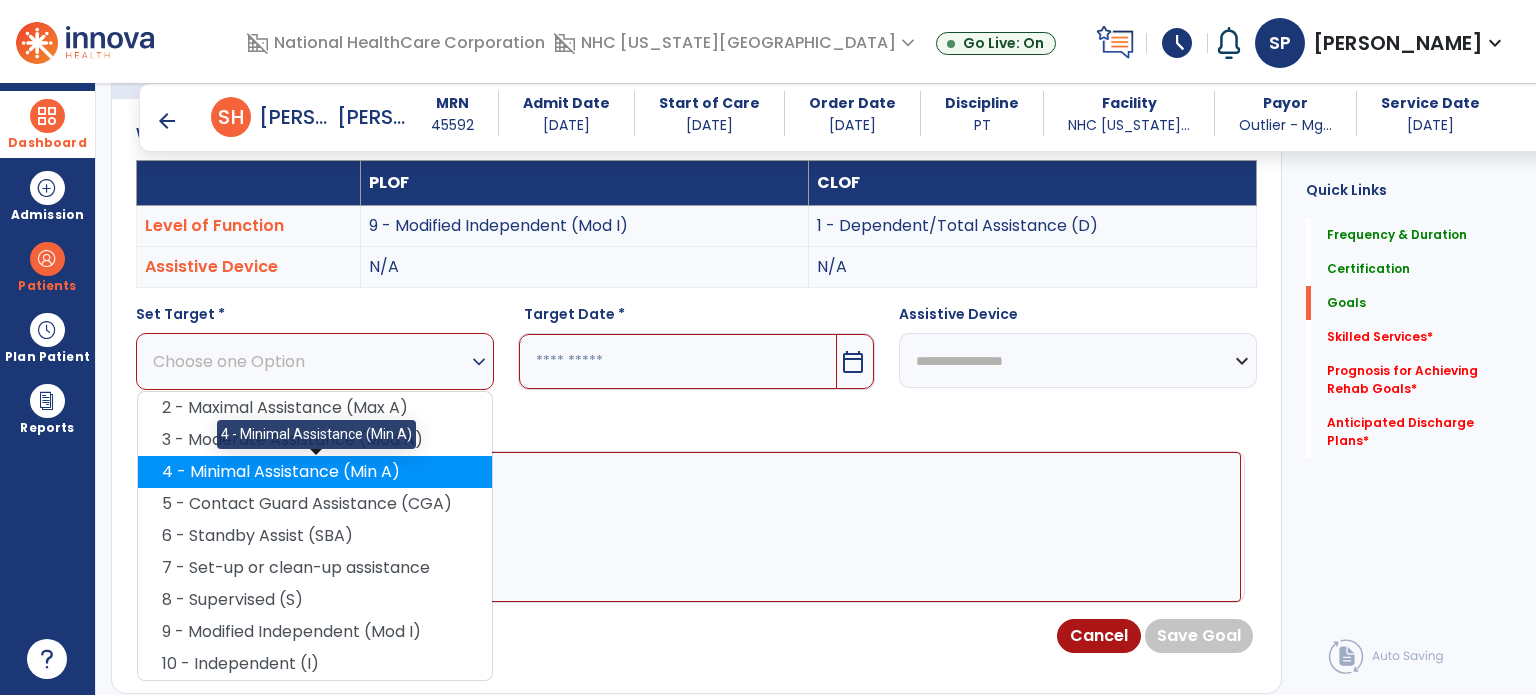 click on "4 - Minimal Assistance (Min A)" at bounding box center (315, 472) 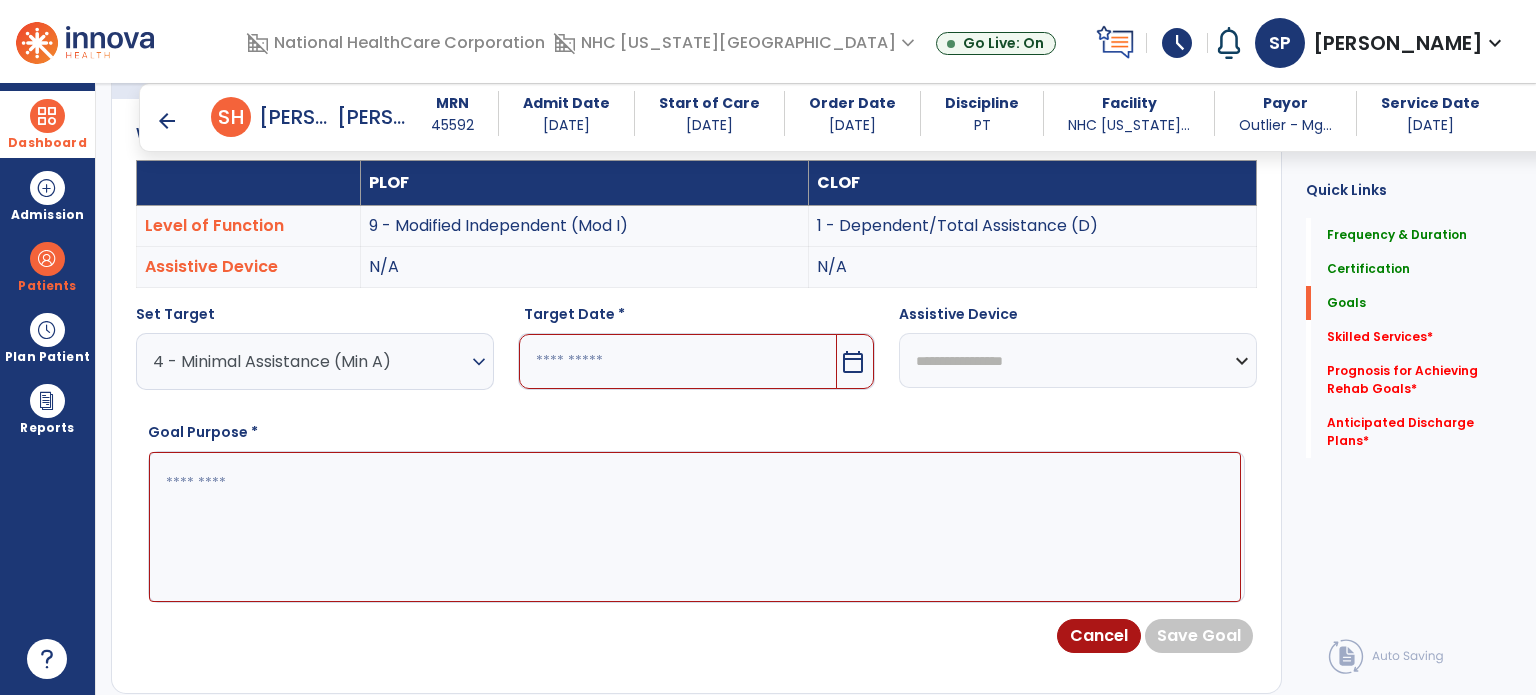 click at bounding box center (678, 361) 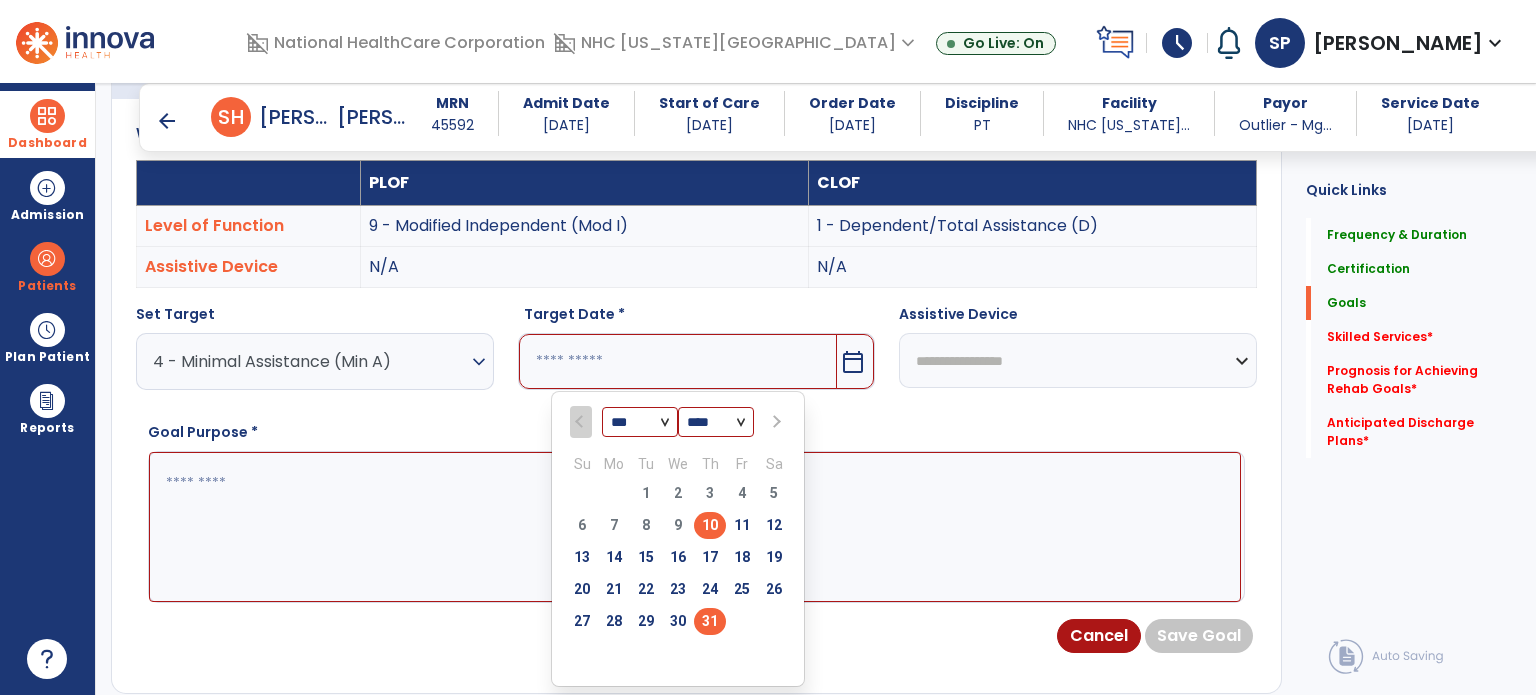 click on "31" at bounding box center [710, 621] 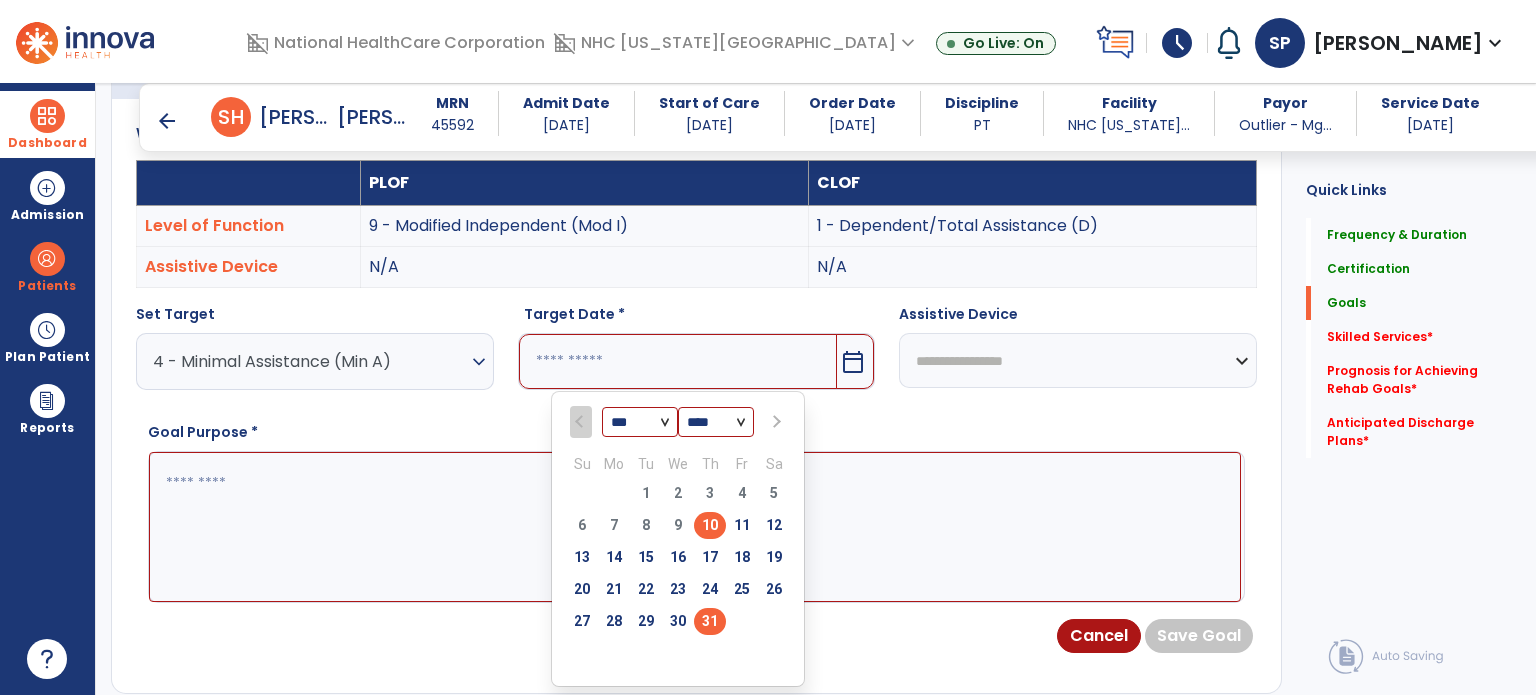 type on "*********" 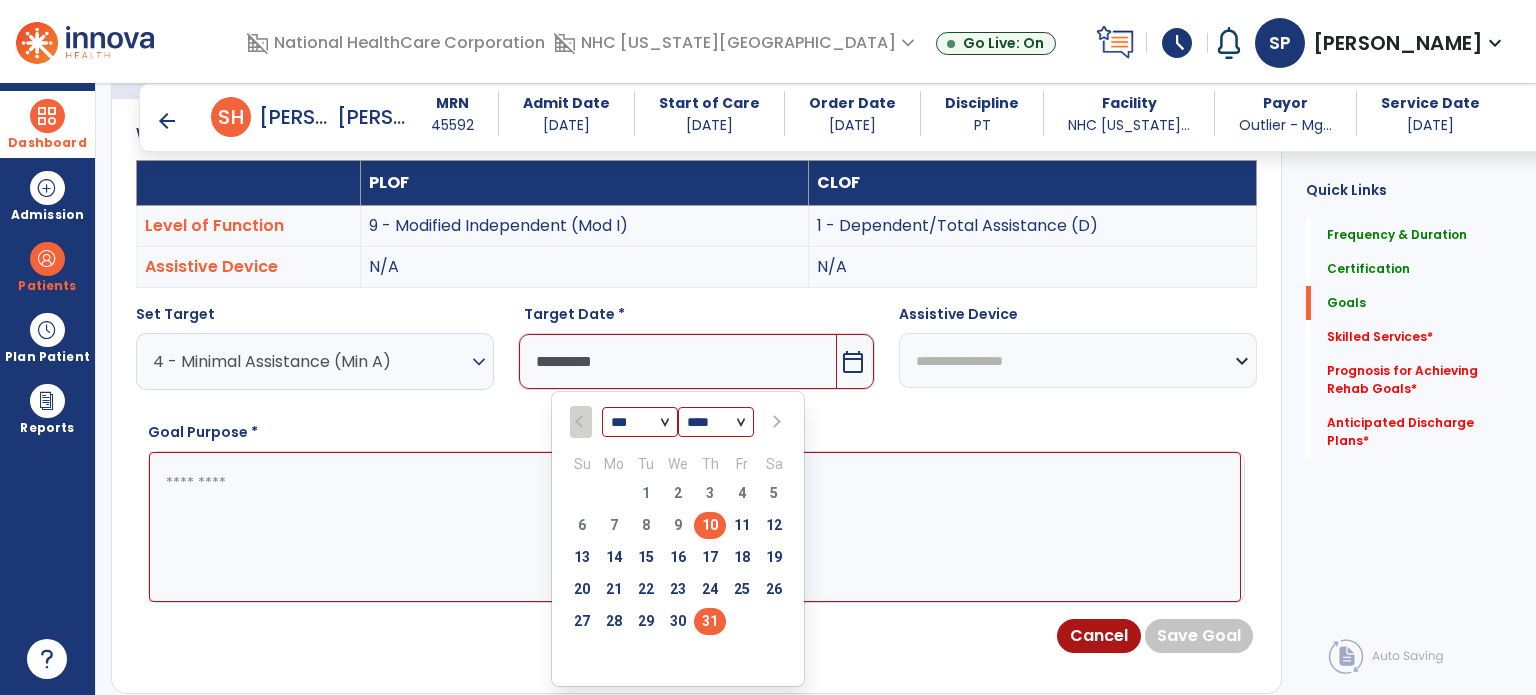 click on "Cancel   Save Goal" at bounding box center [696, 636] 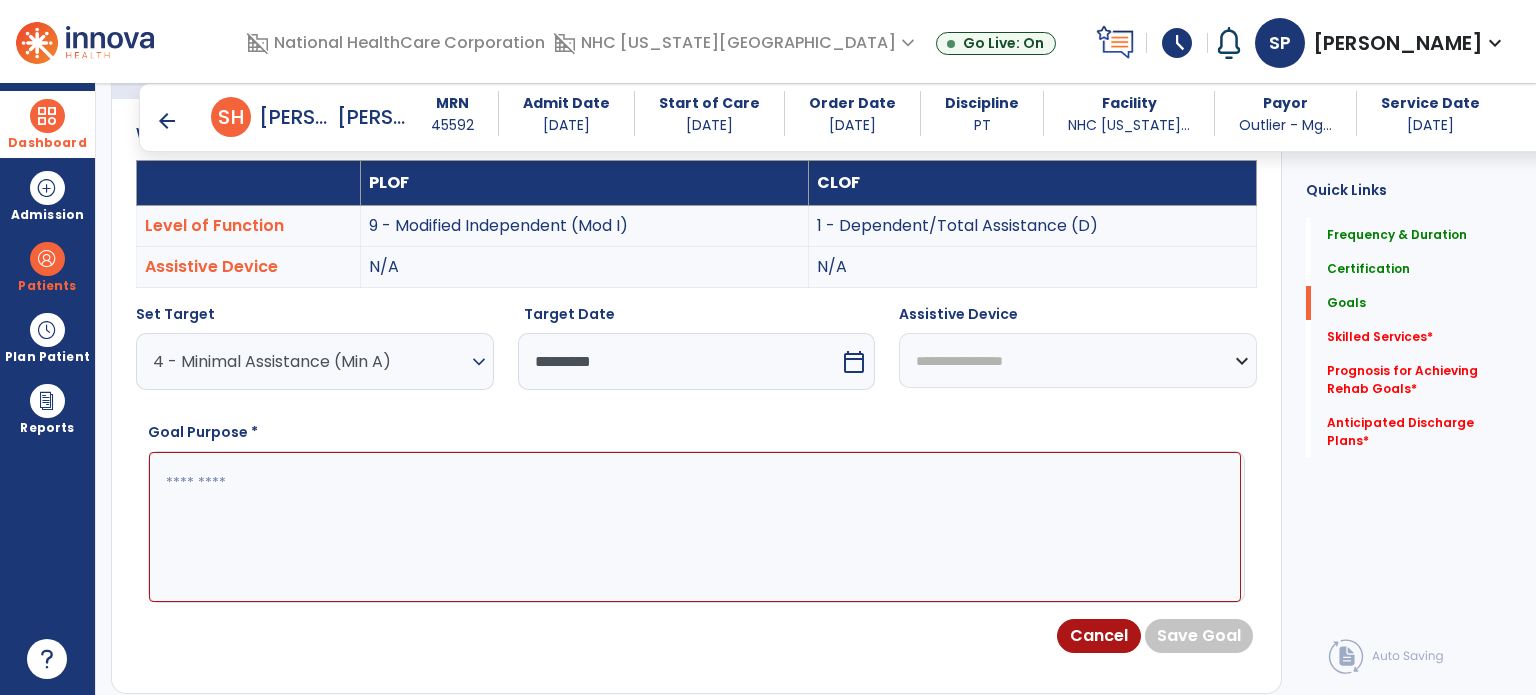 click on "**********" at bounding box center [1078, 360] 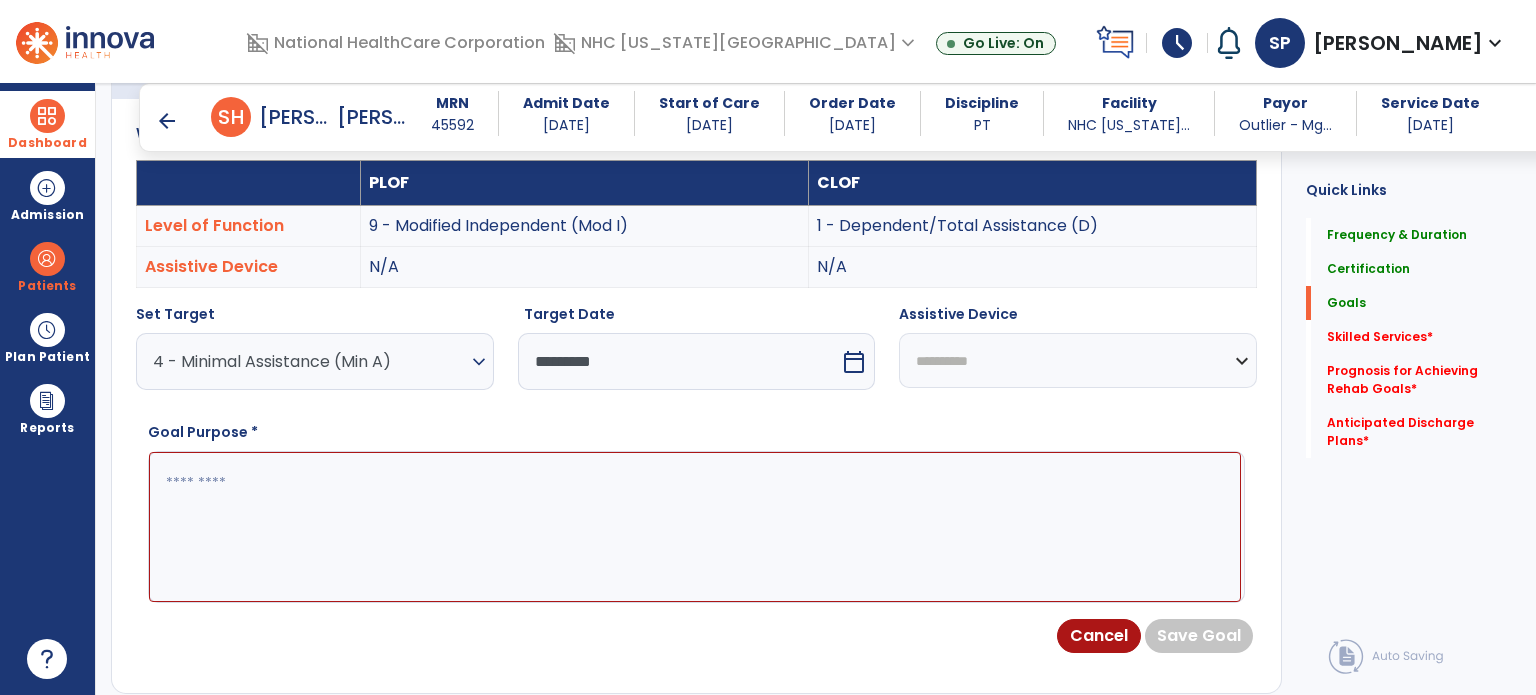 click on "**********" at bounding box center [1078, 360] 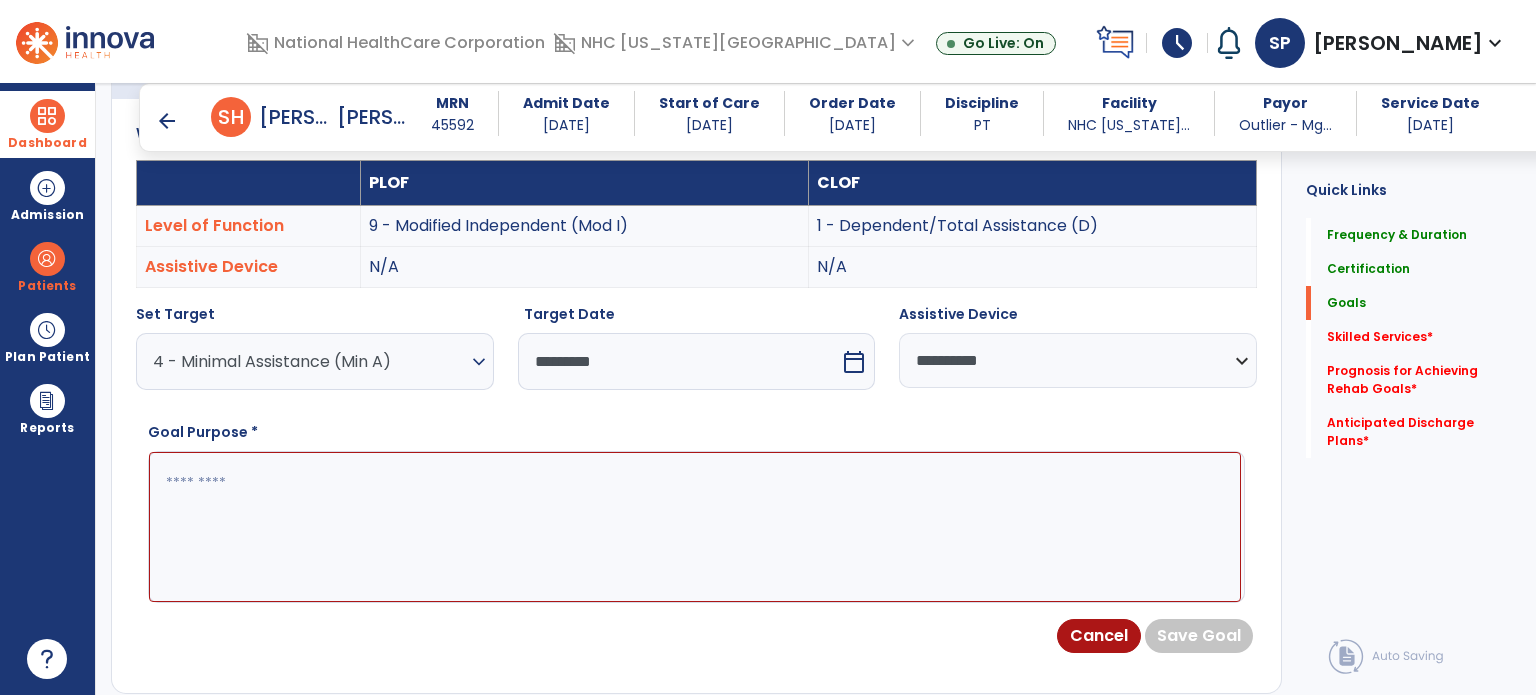 click at bounding box center [695, 527] 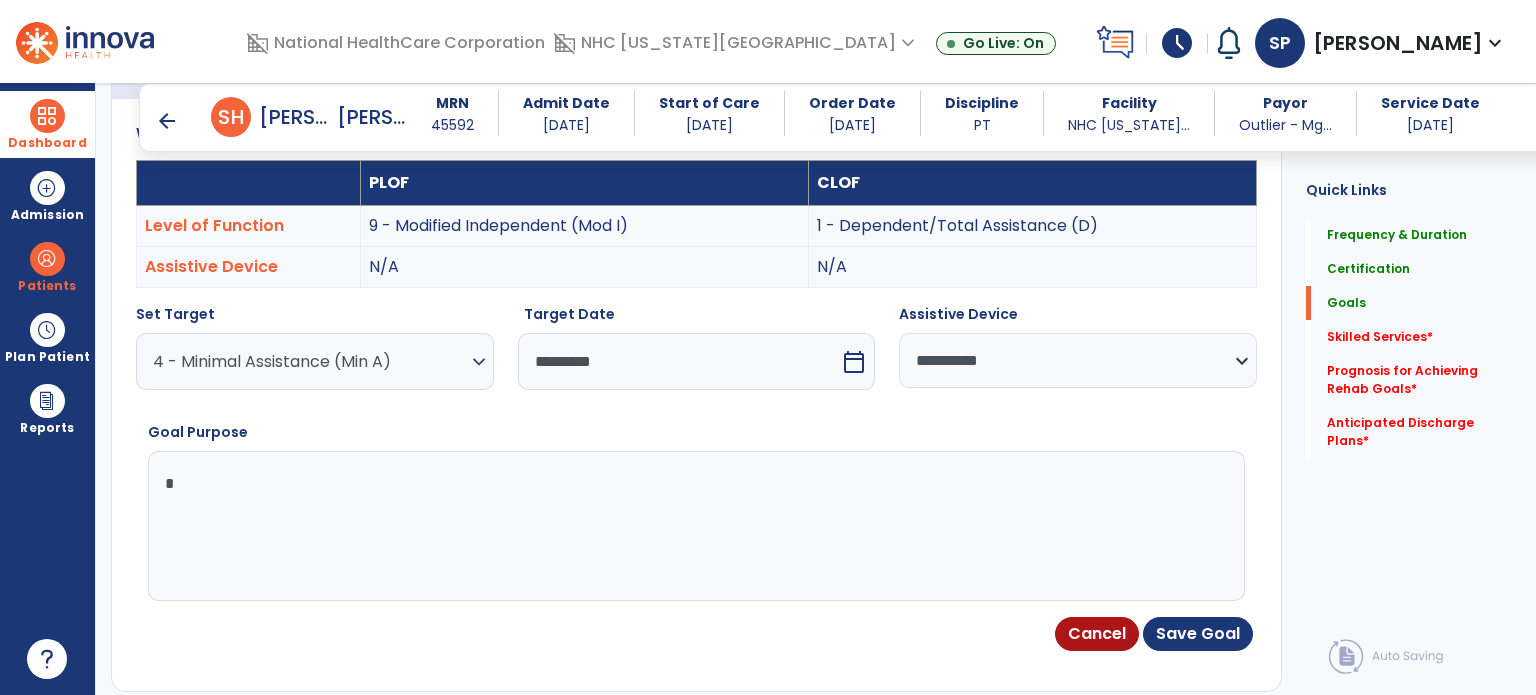click on "*" at bounding box center [695, 526] 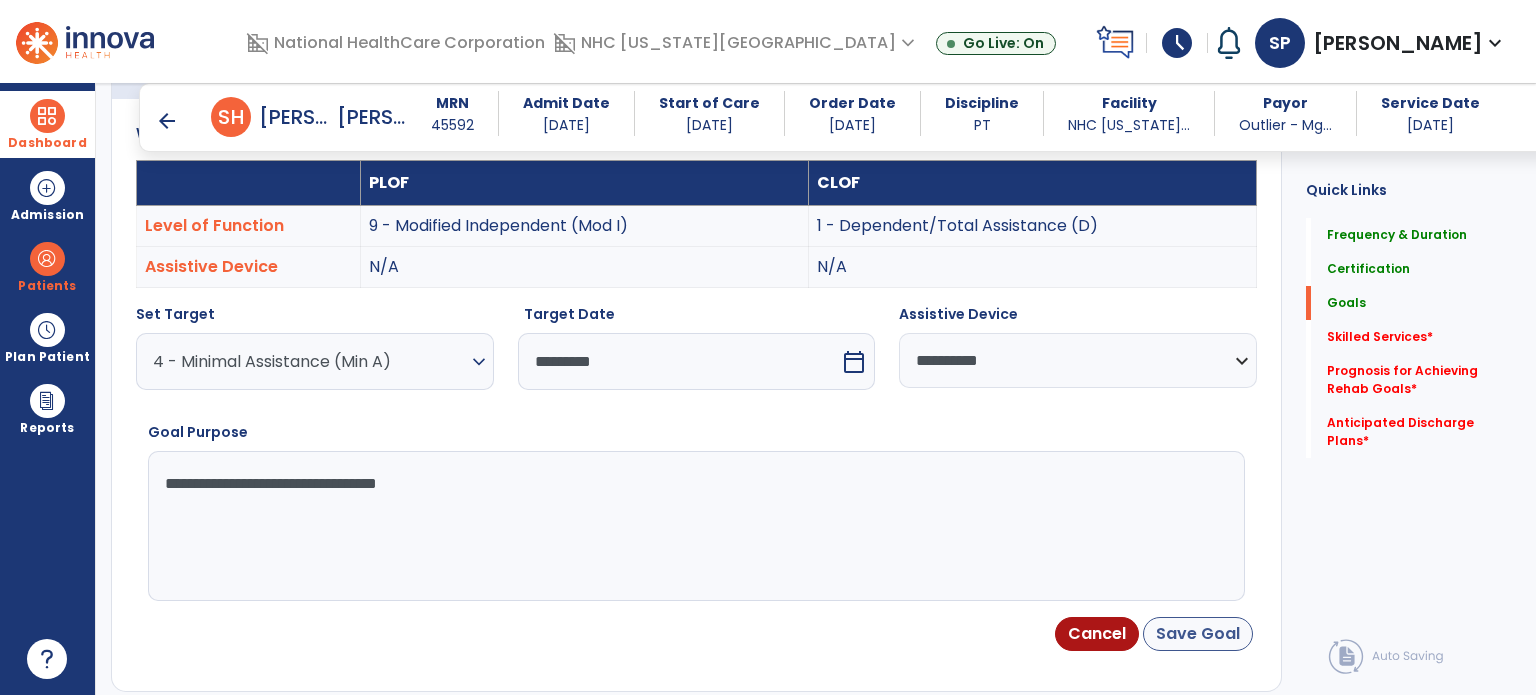 type on "**********" 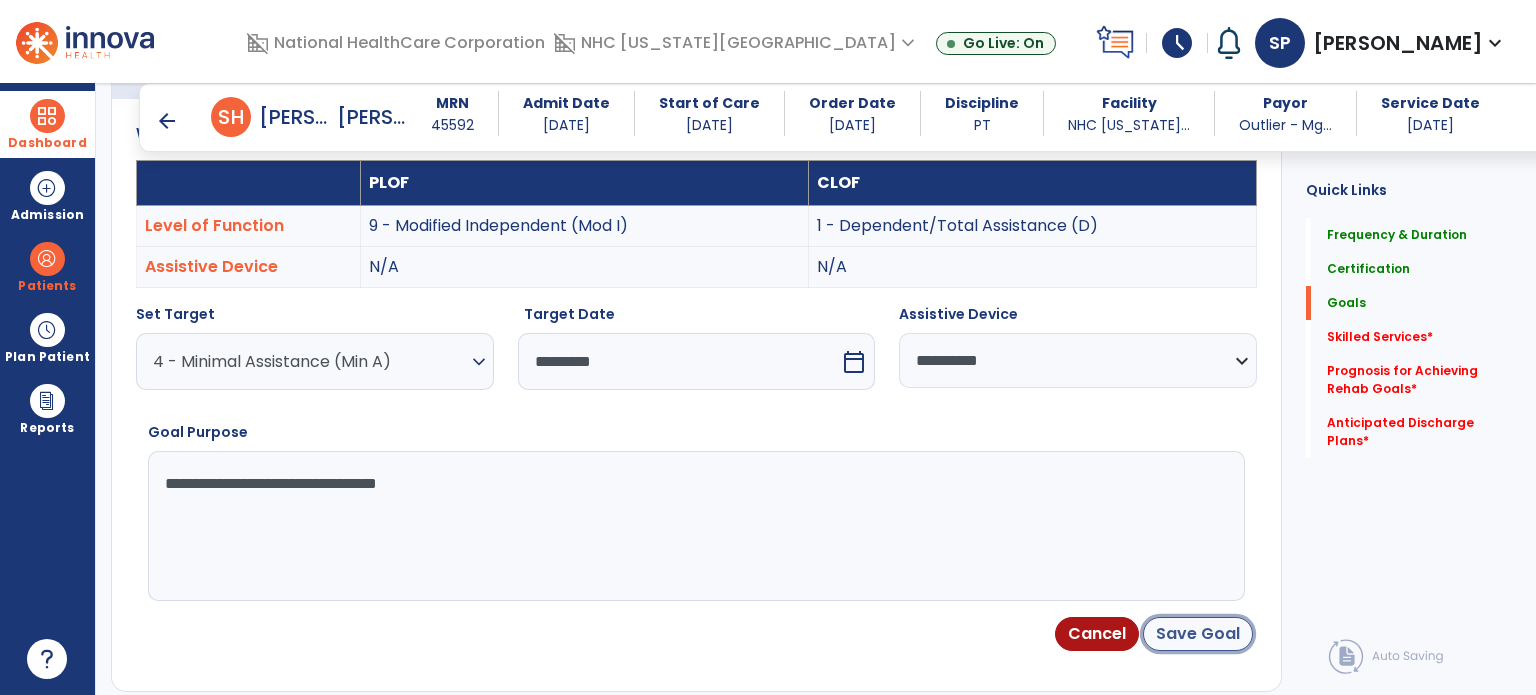click on "Save Goal" at bounding box center (1198, 634) 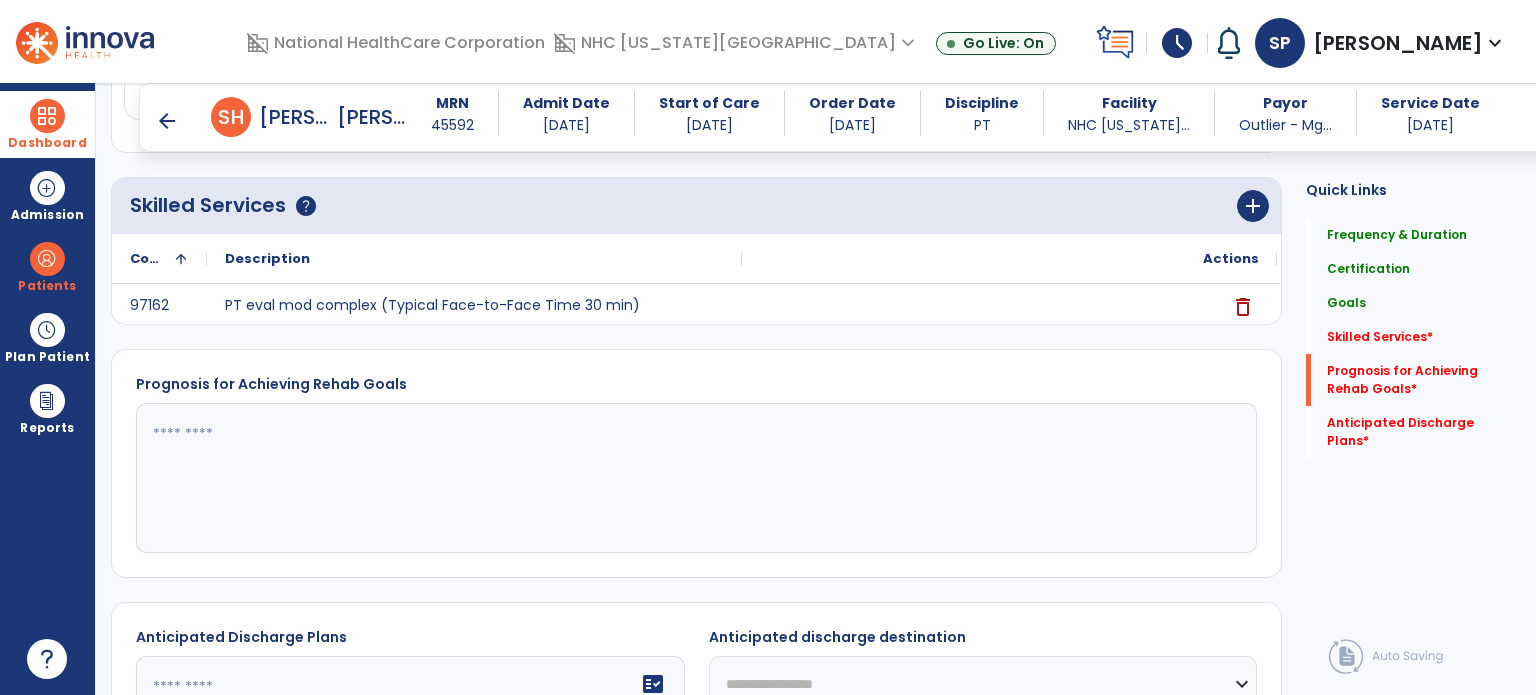 scroll, scrollTop: 1098, scrollLeft: 0, axis: vertical 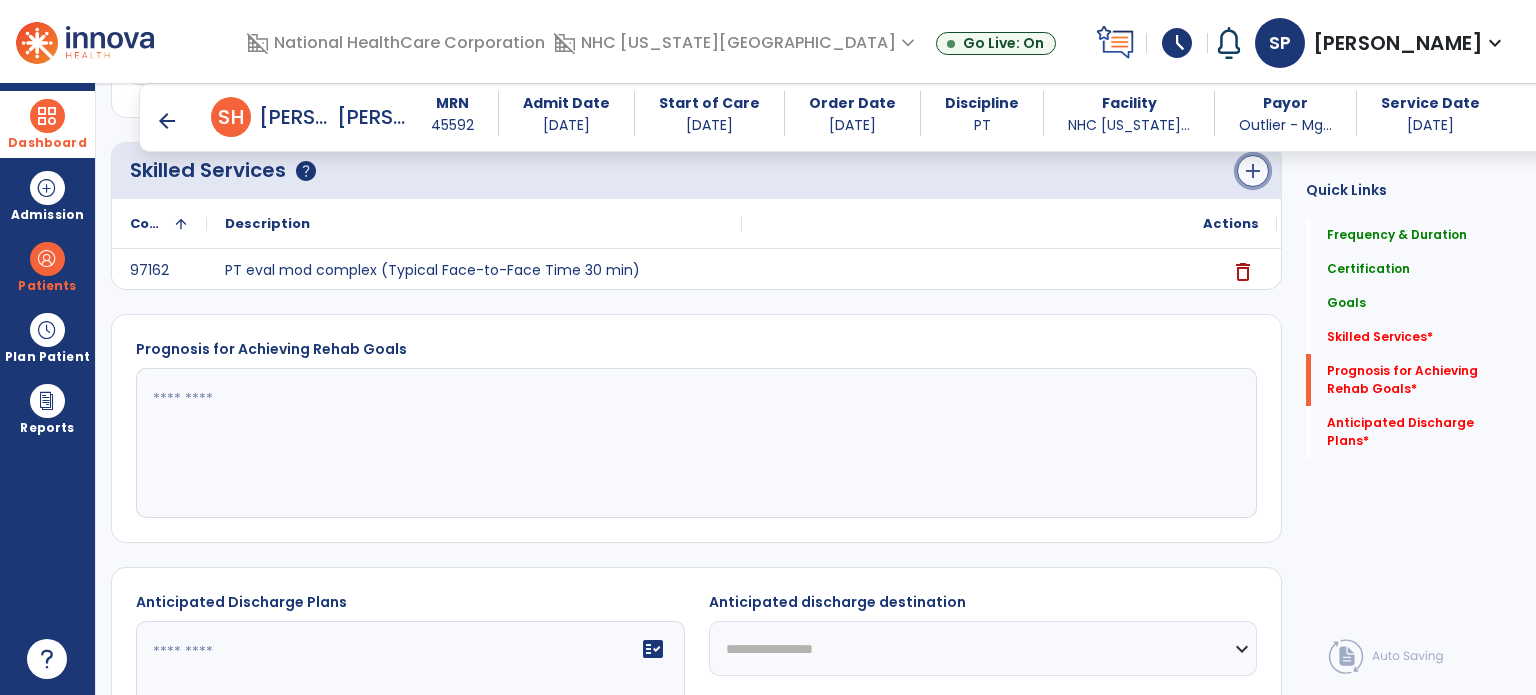 click on "add" 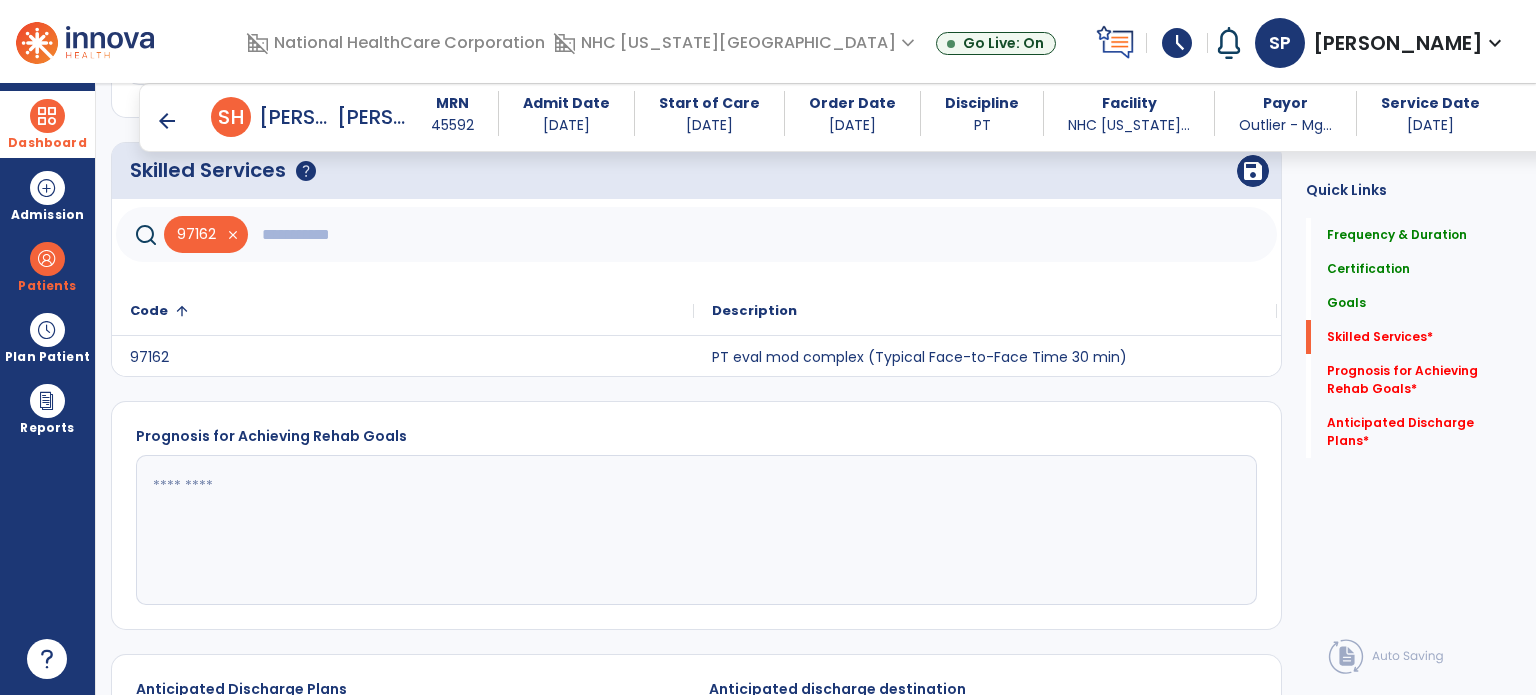 click on "Skilled Services      help   save" 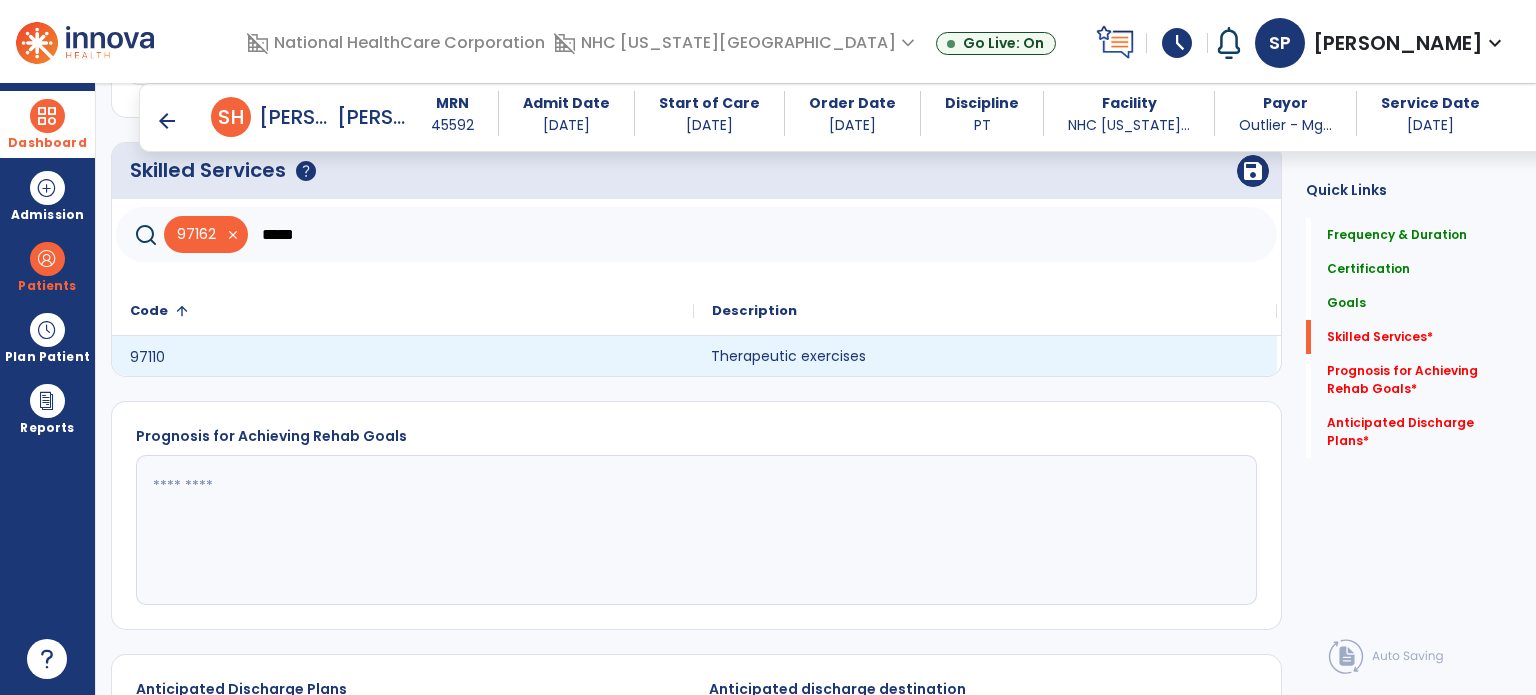 click on "Therapeutic exercises" 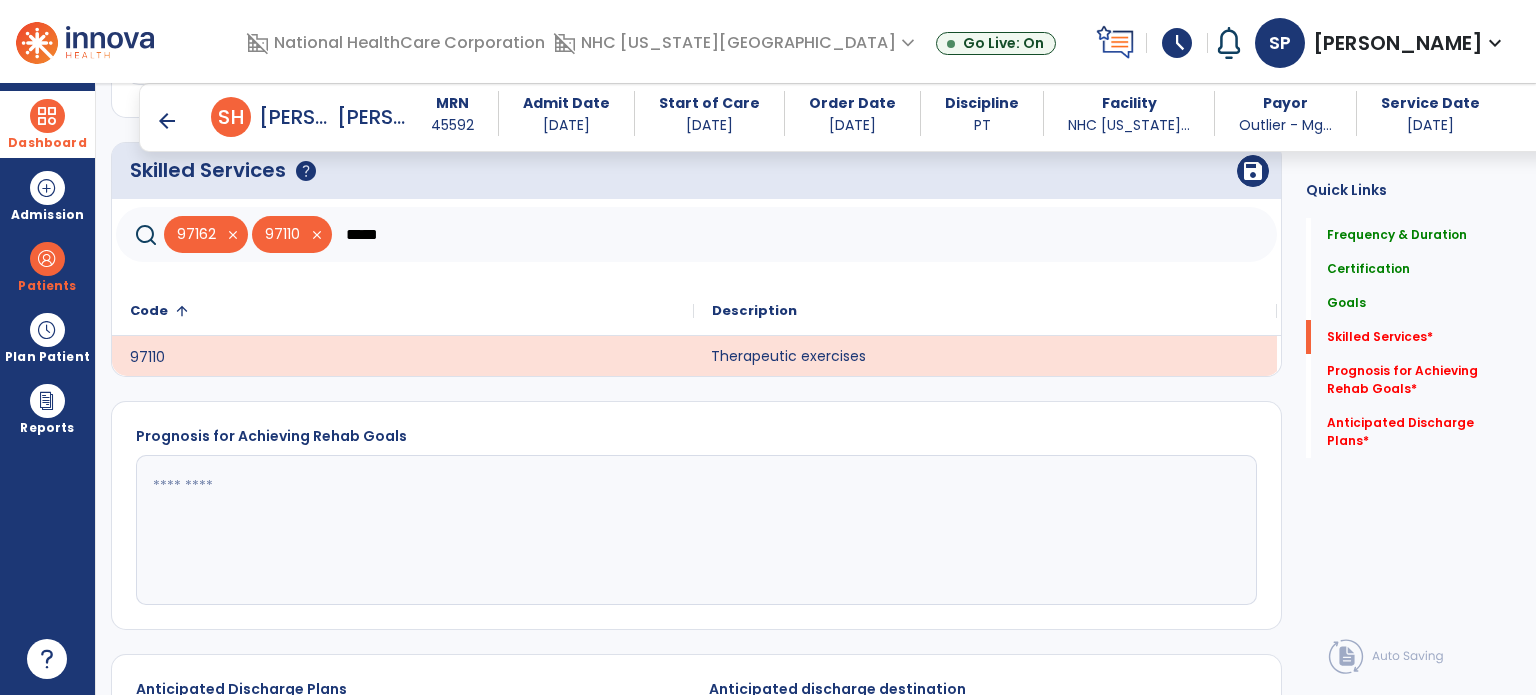 click on "*****" 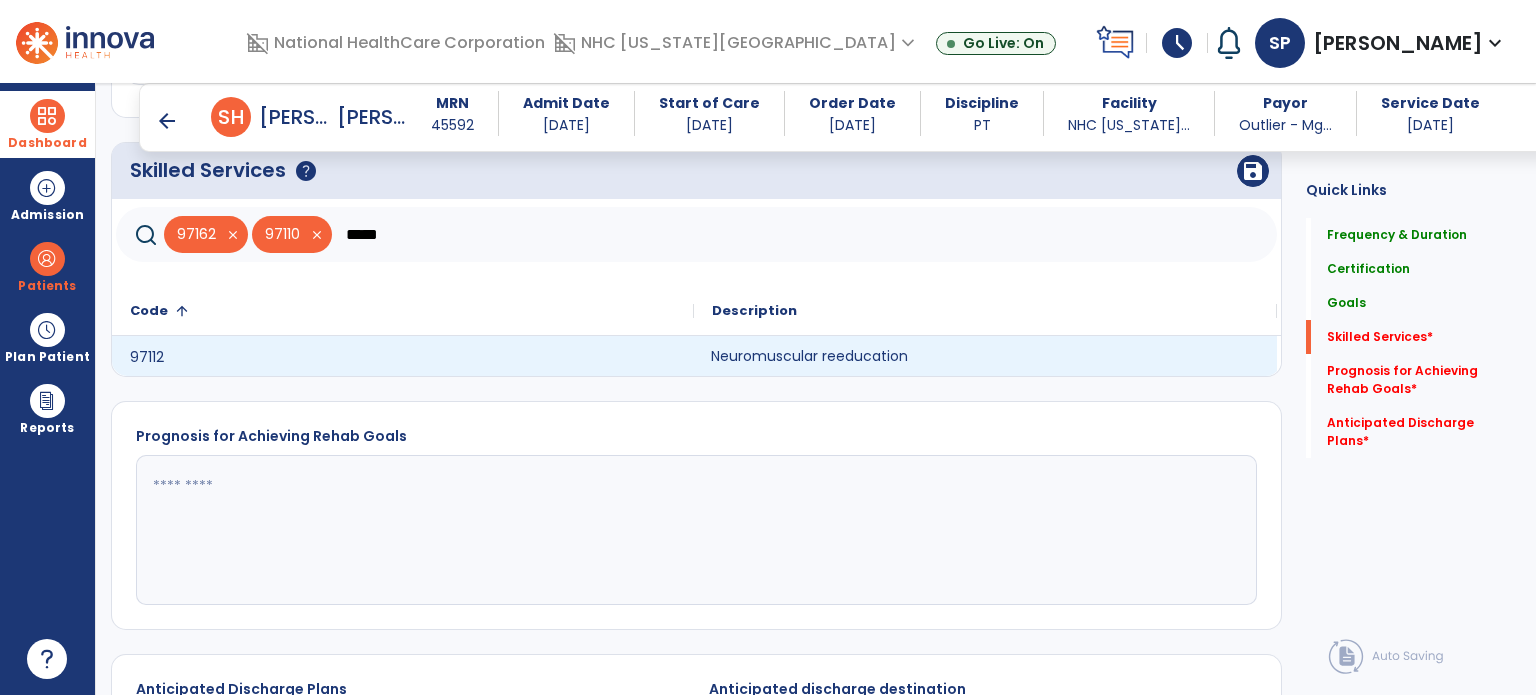 click on "Neuromuscular reeducation" 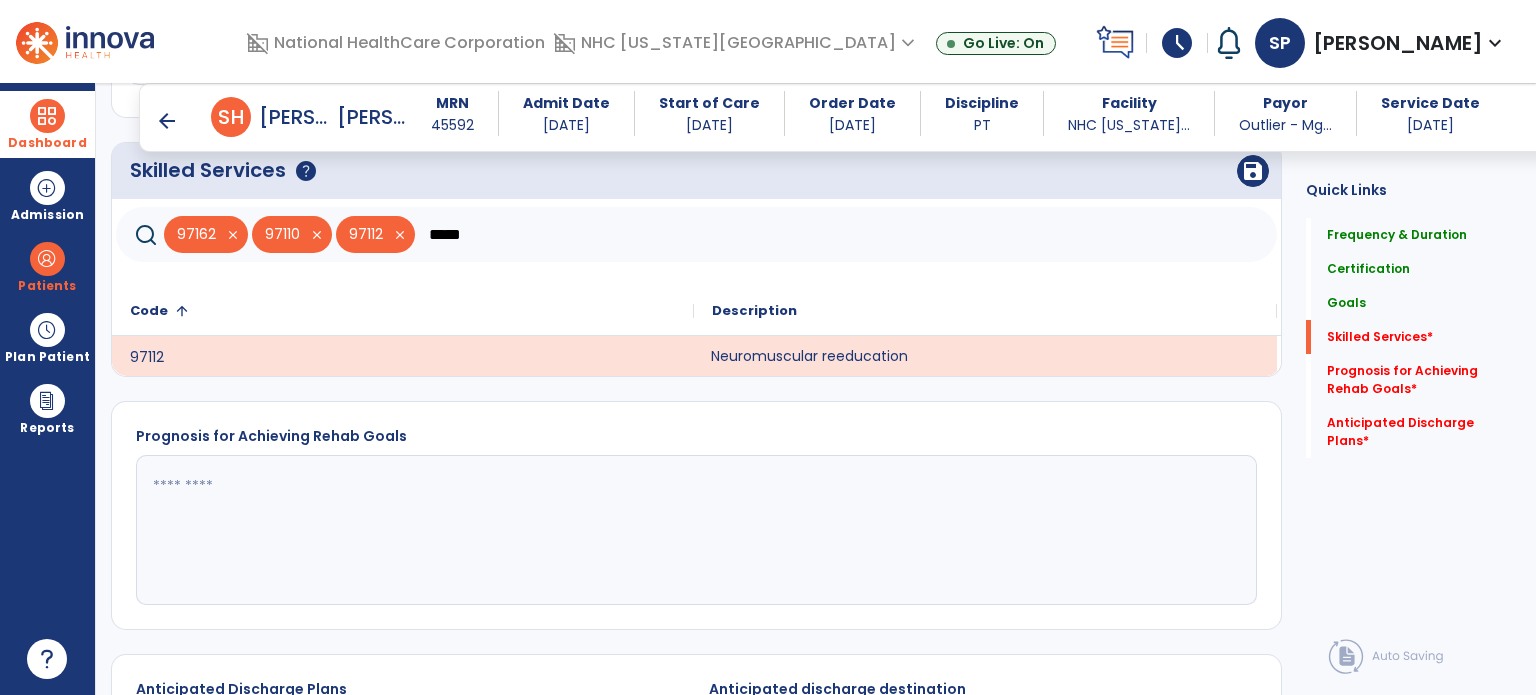 click on "*****" 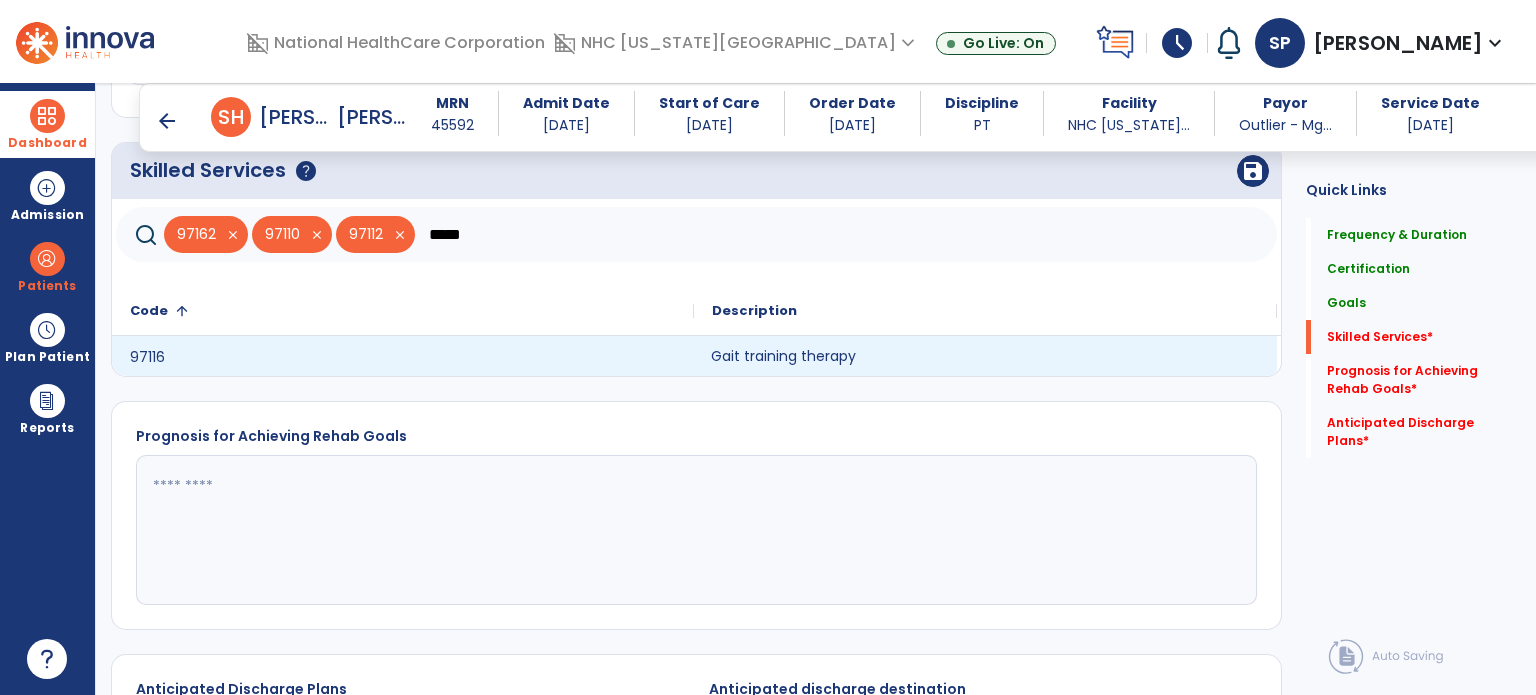 type on "*****" 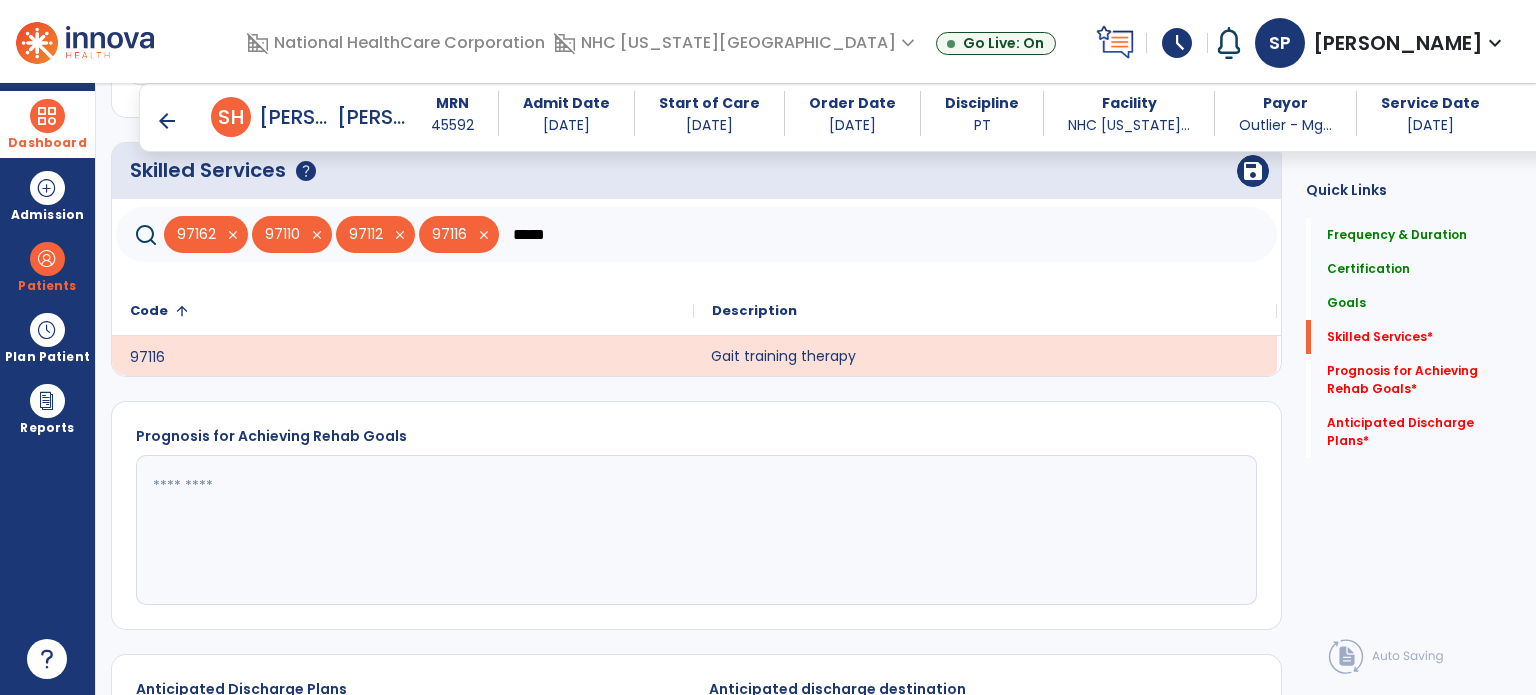 click on "*****" 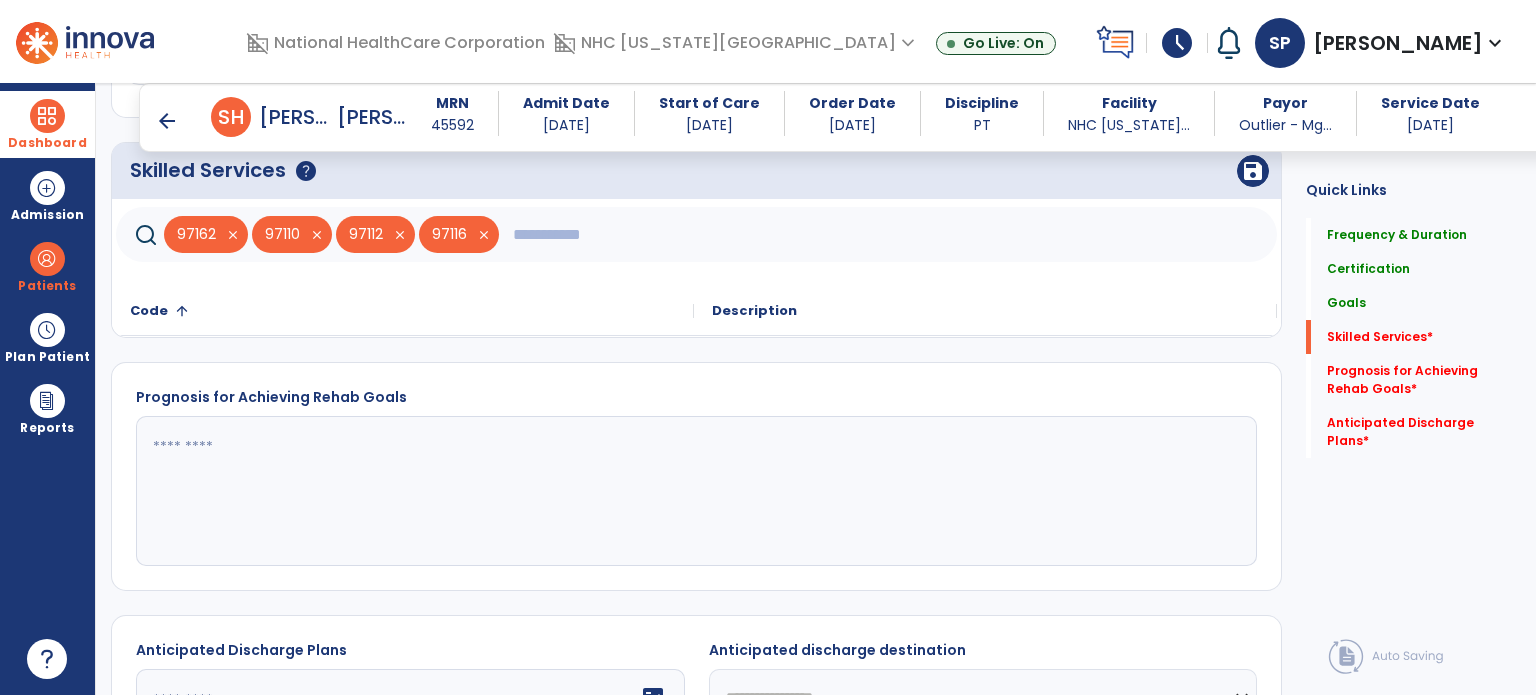 click on "close" 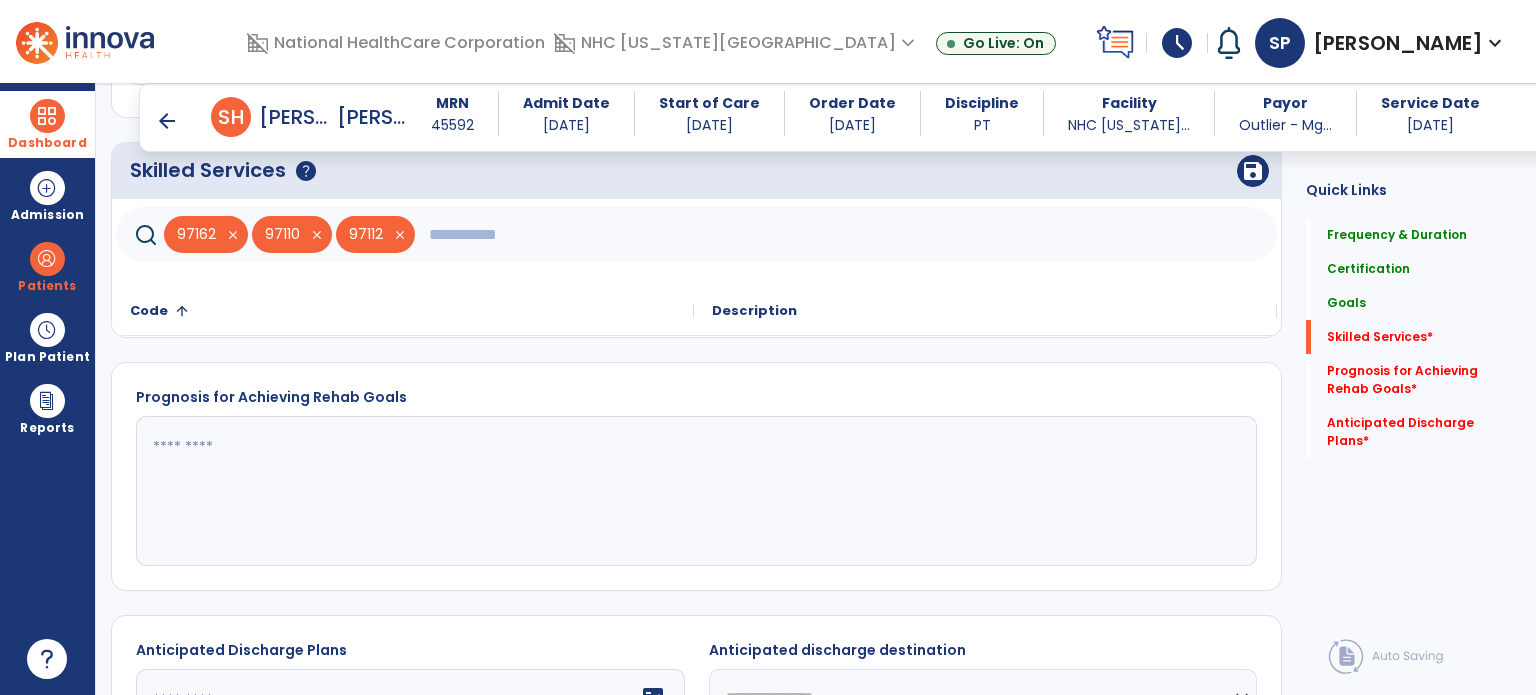 click 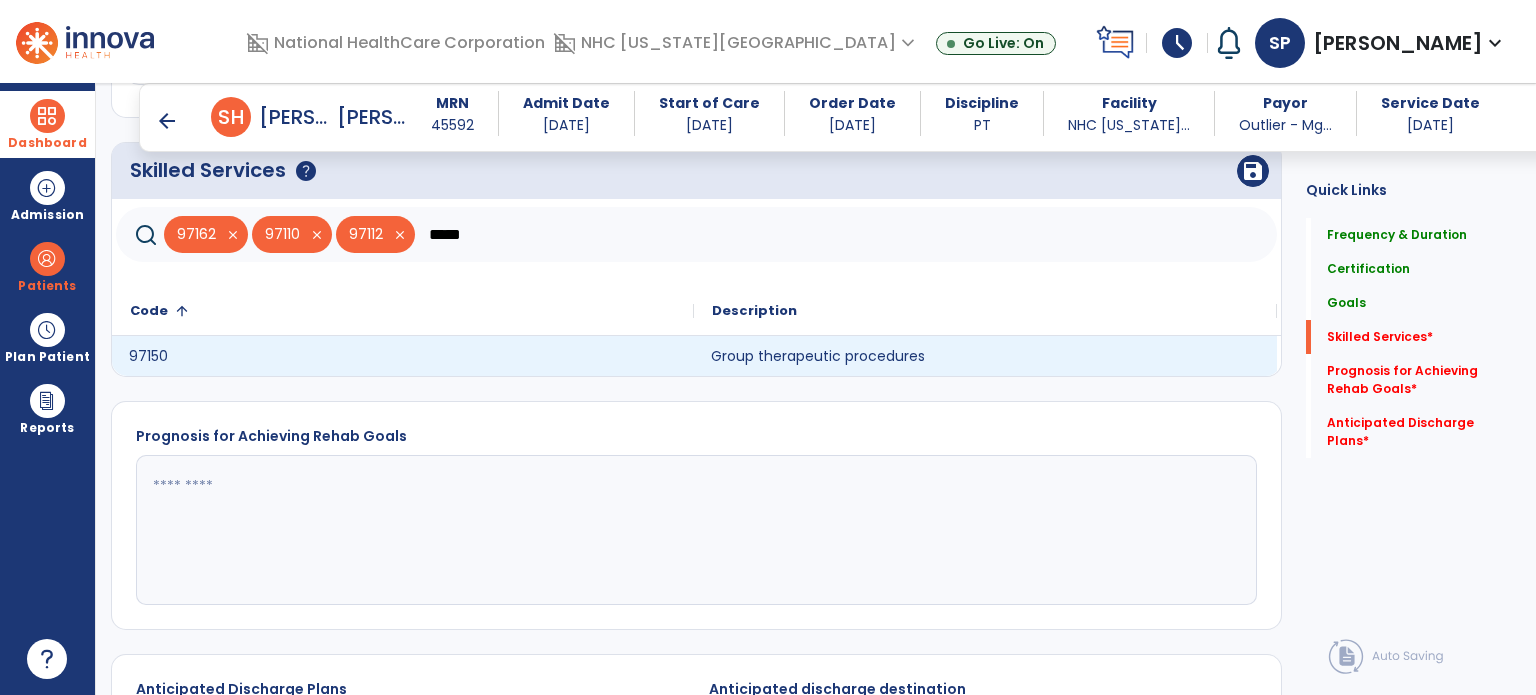 click on "97150" 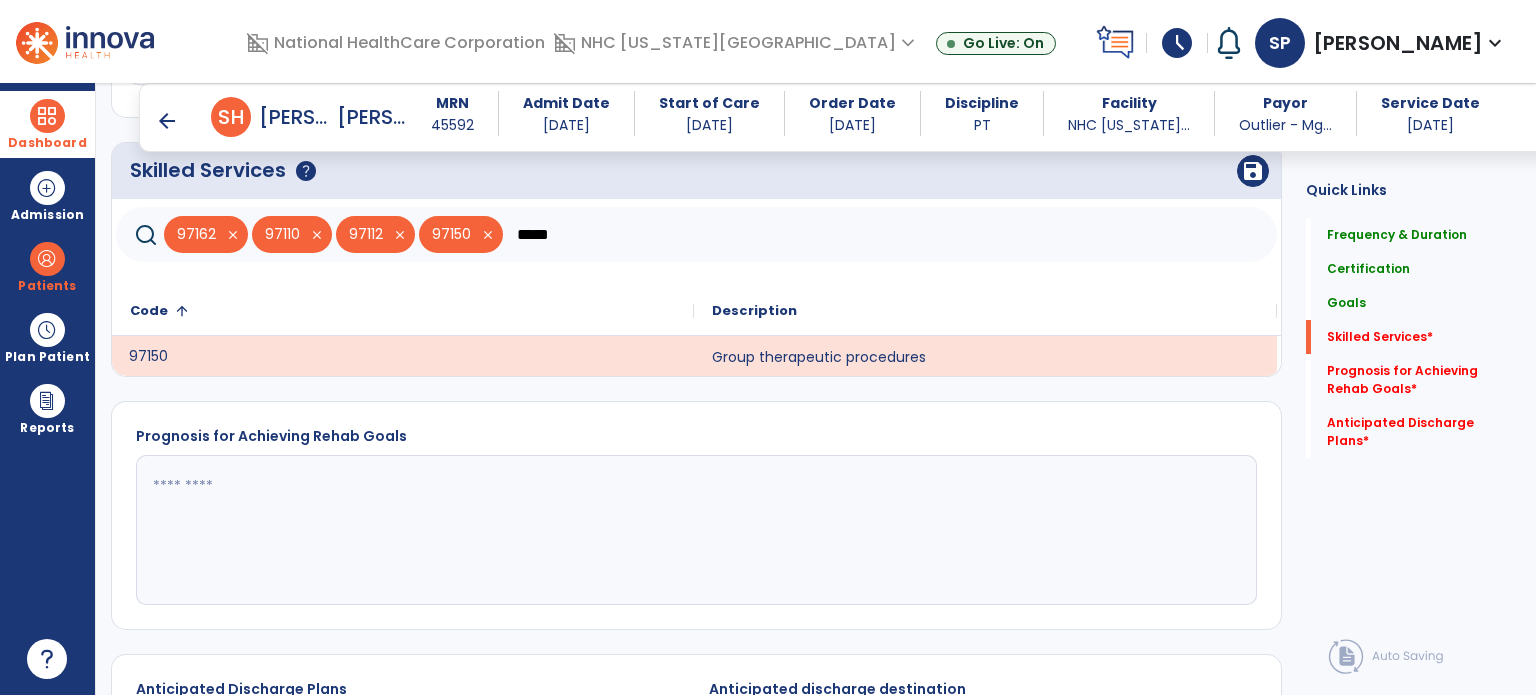 click on "*****" 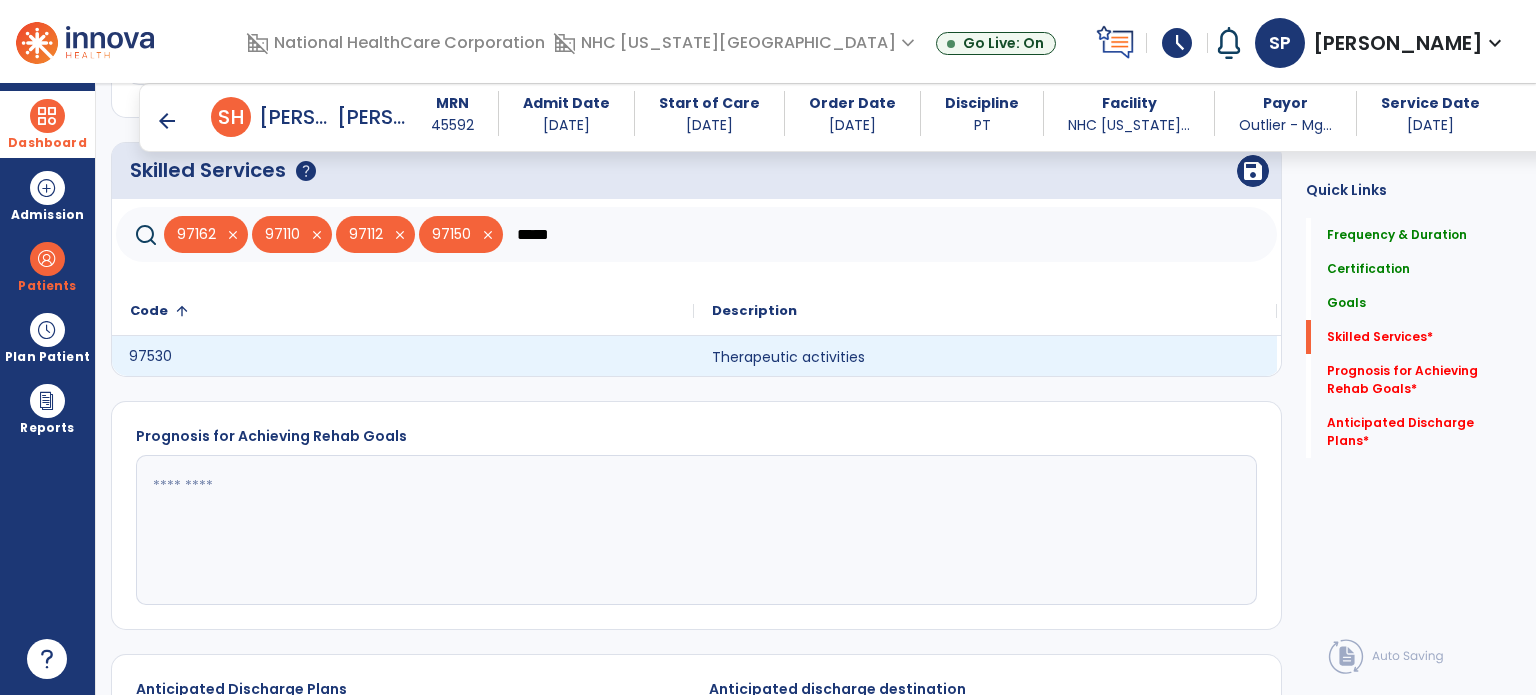 type on "*****" 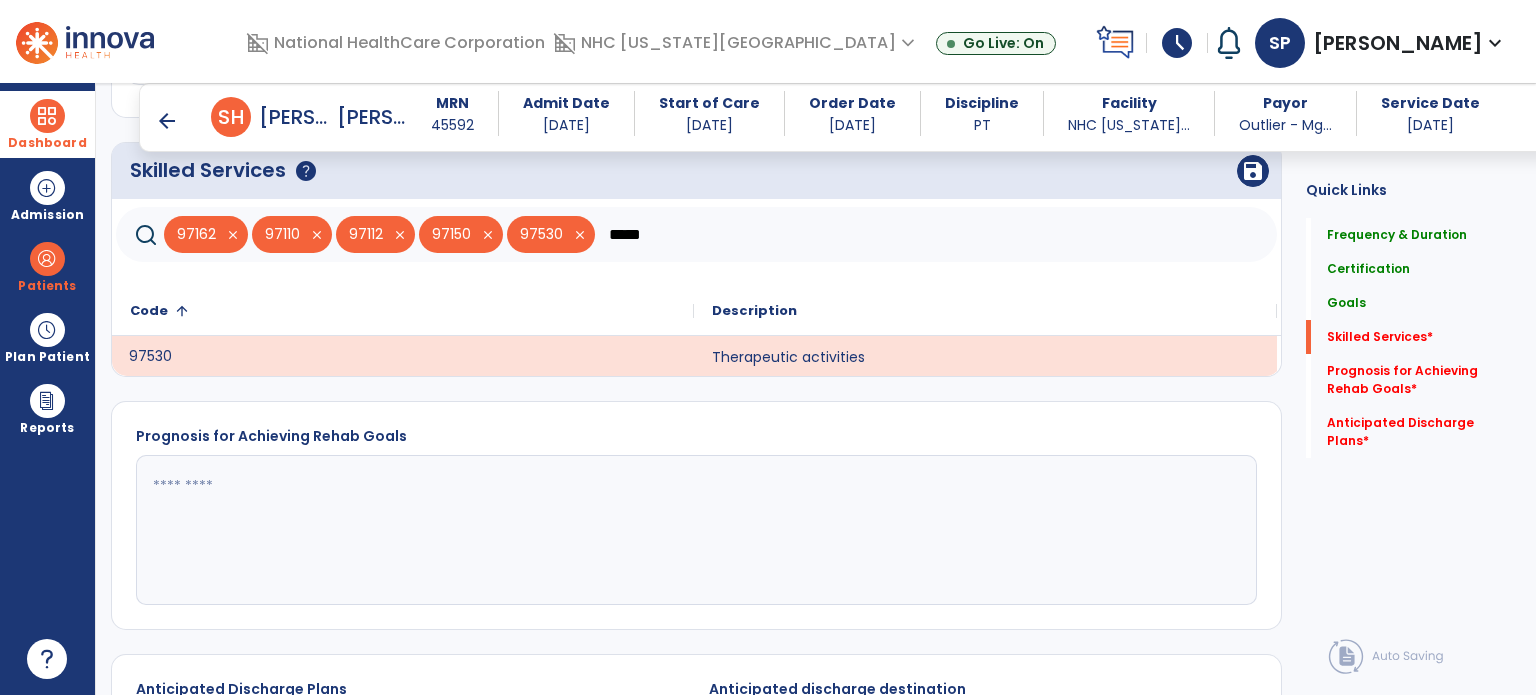 click on "*****" 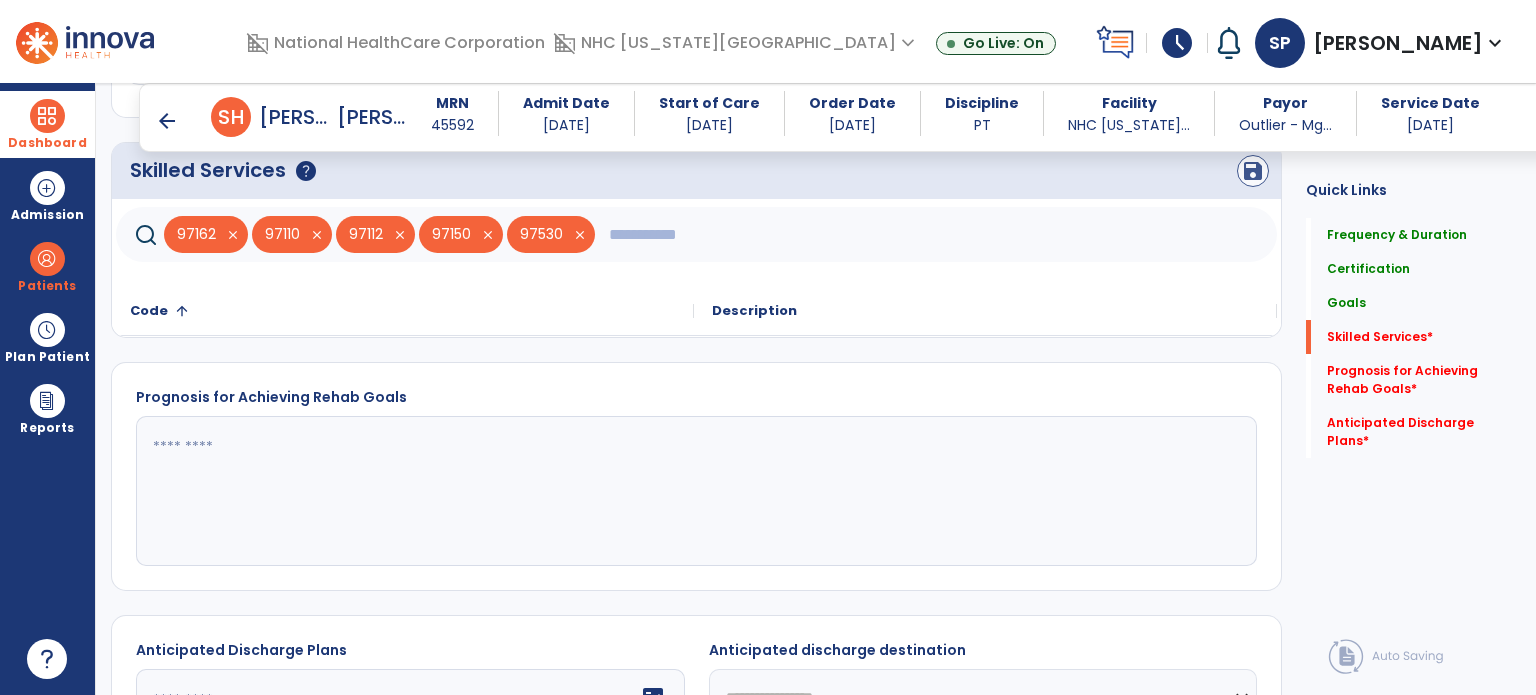 type 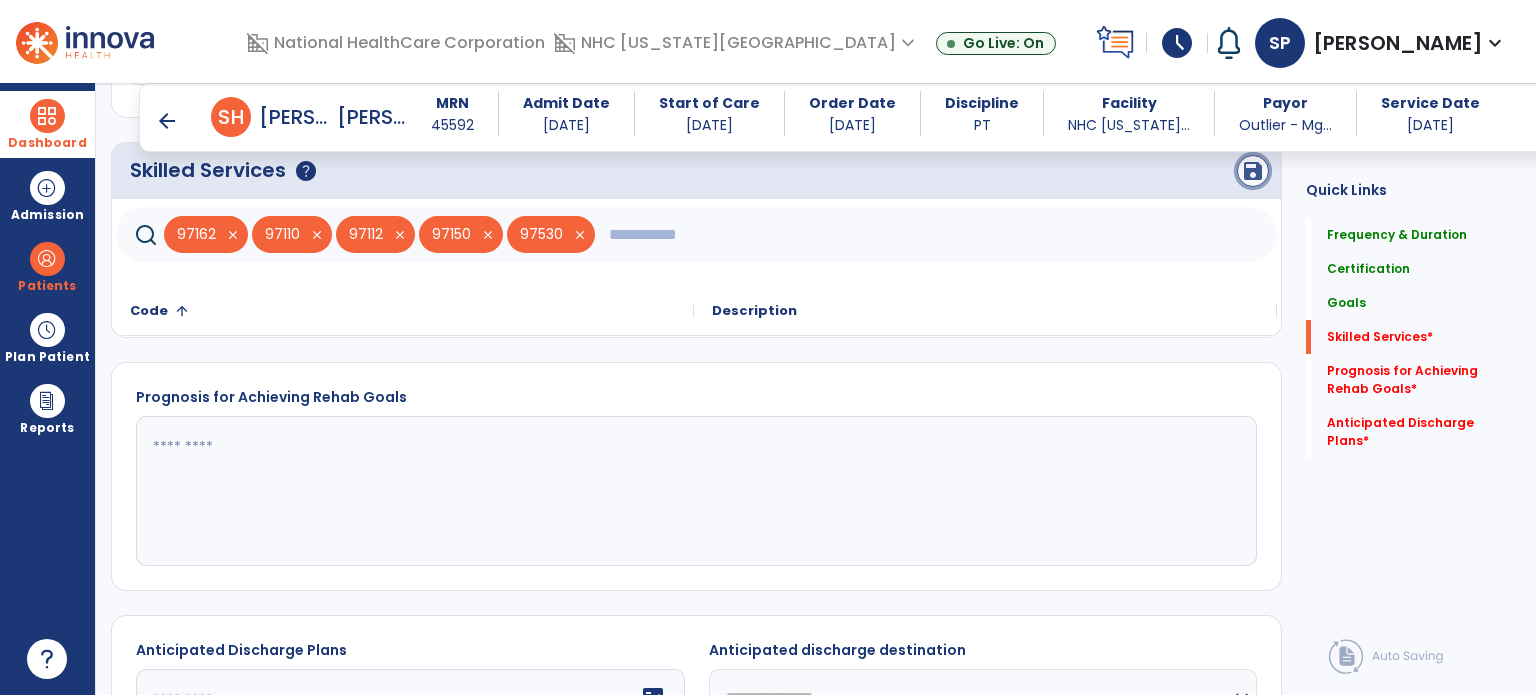 click on "save" 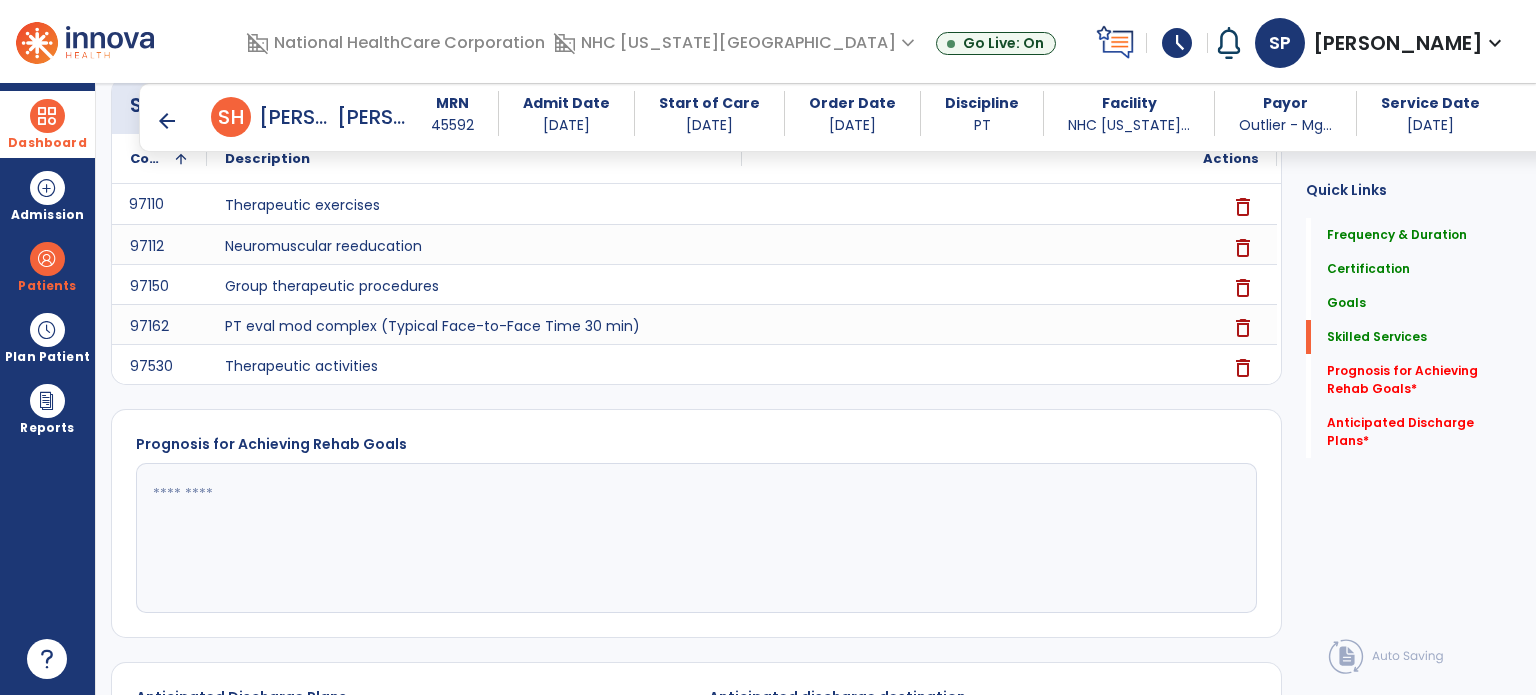 scroll, scrollTop: 1198, scrollLeft: 0, axis: vertical 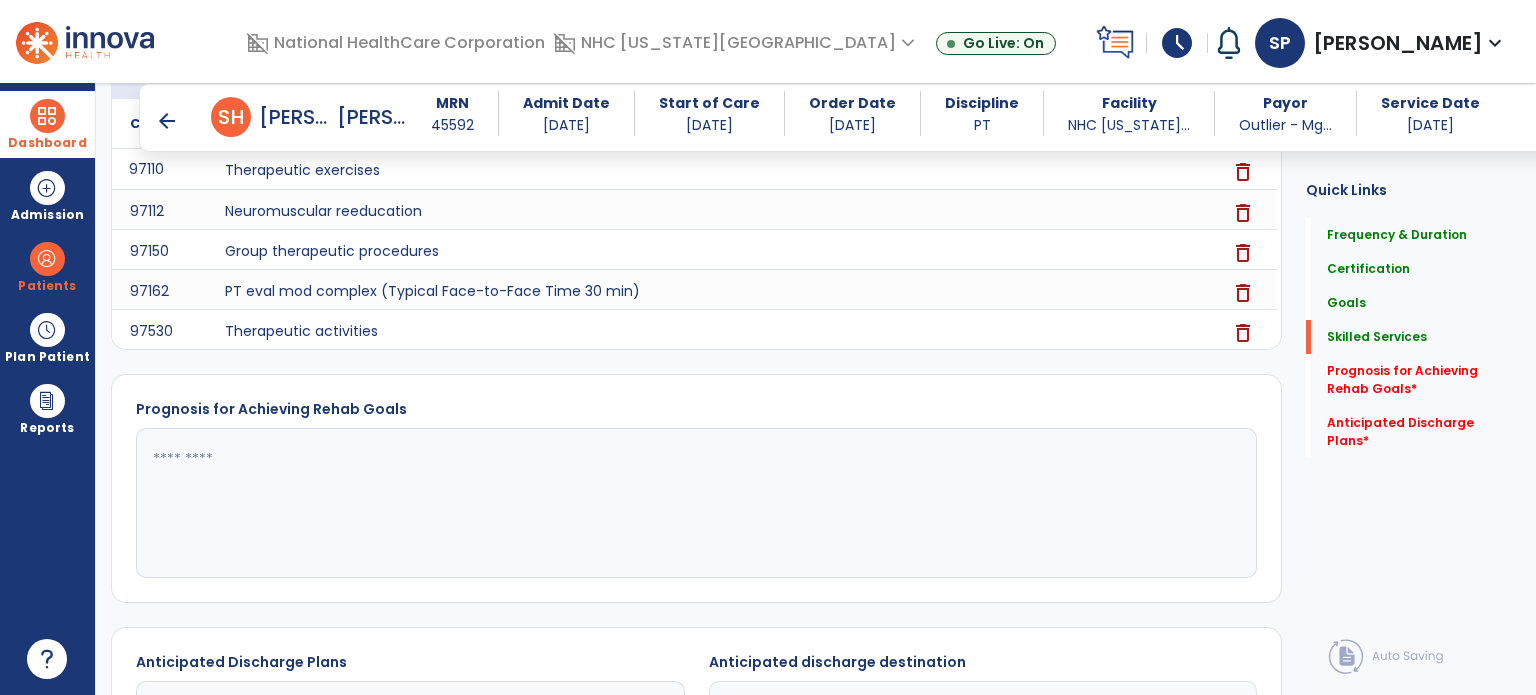 click on "Frequency & Duration  Frequency  ********* ** ** ** ** ** ** **  Duration  ** ******** ***** Certification From [DATE] Certification Through [DATE] Goals      add  Physical Mobility Scale (Custom)  [DATE]  edit delete PLOF:    N/A CLOF:    15 Target:    23 STG-1: Chair/bed to chair transfer  [DATE]  edit delete PLOF:  6 - Standby Assist (SBA)  CLOF:  2 - Maximal Assistance (Max A)  Target:  4 - Minimal Assistance (Min A)  STG-2: Right Knee Rom Flexion  [DATE]  edit delete PLOF:  N/A  CLOF:  50  Target:  65  STG-3: Wheel 150 feet  [DATE]  edit delete PLOF:  9 - Modified Independent (Mod I)  CLOF:  1 - Dependent/Total Assistance (D)  Target:  4 - Minimal Assistance (Min A)  add  Add Short Term Goal  Skilled Services      add
1" 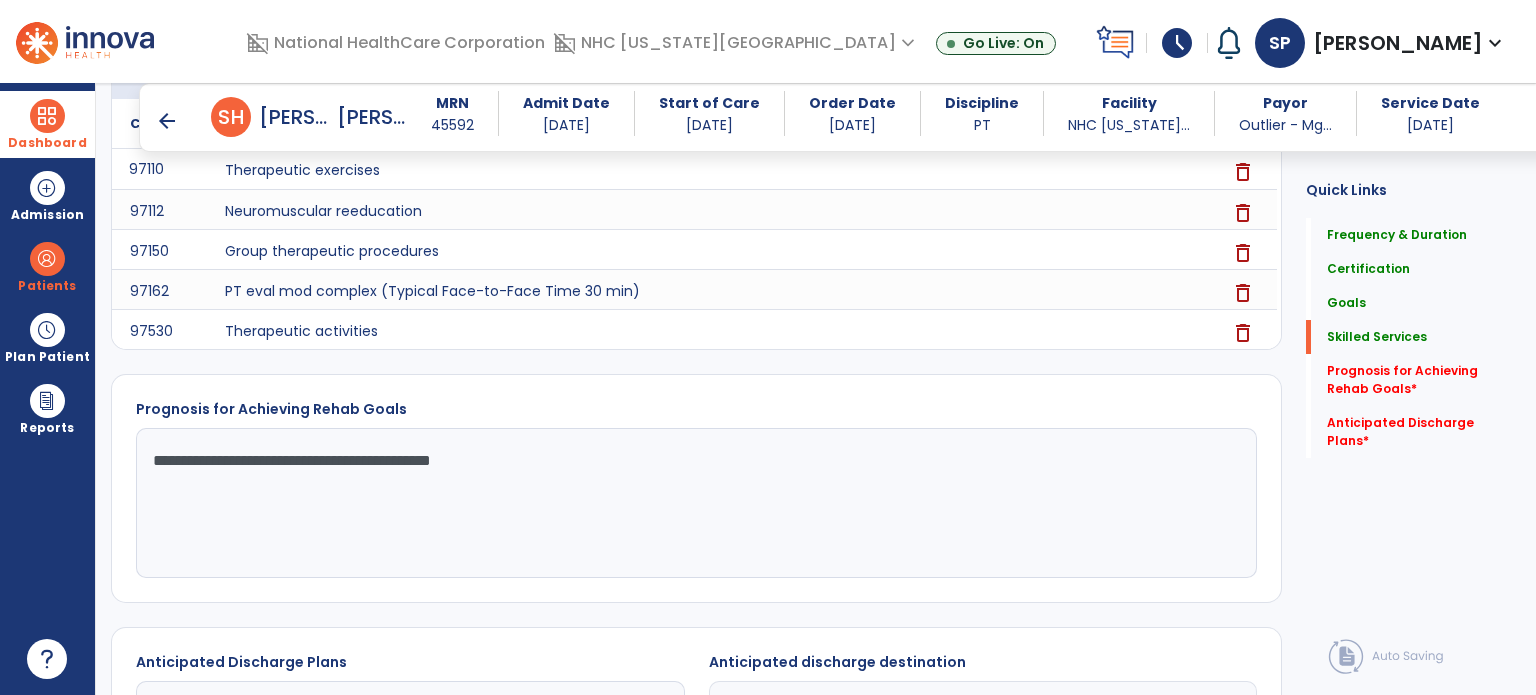 type on "**********" 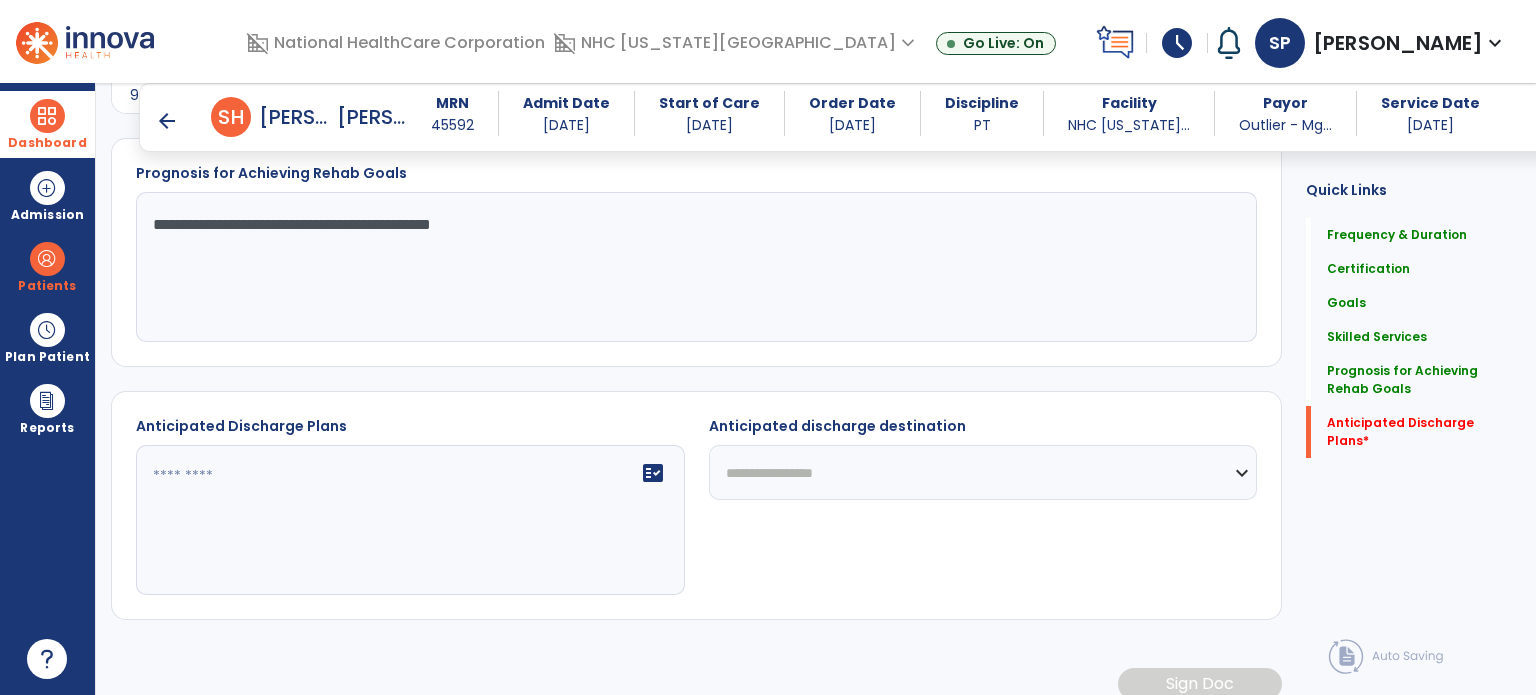 scroll, scrollTop: 1452, scrollLeft: 0, axis: vertical 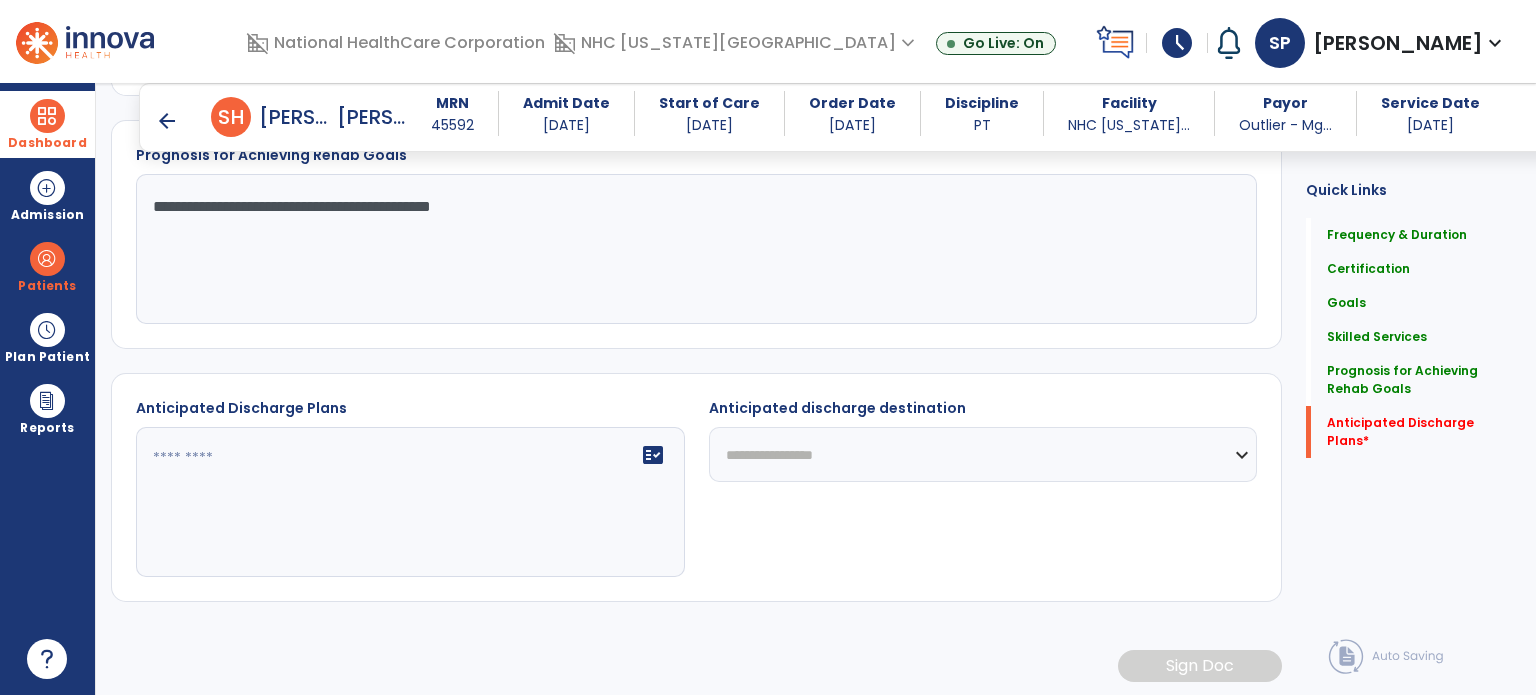 click on "fact_check" 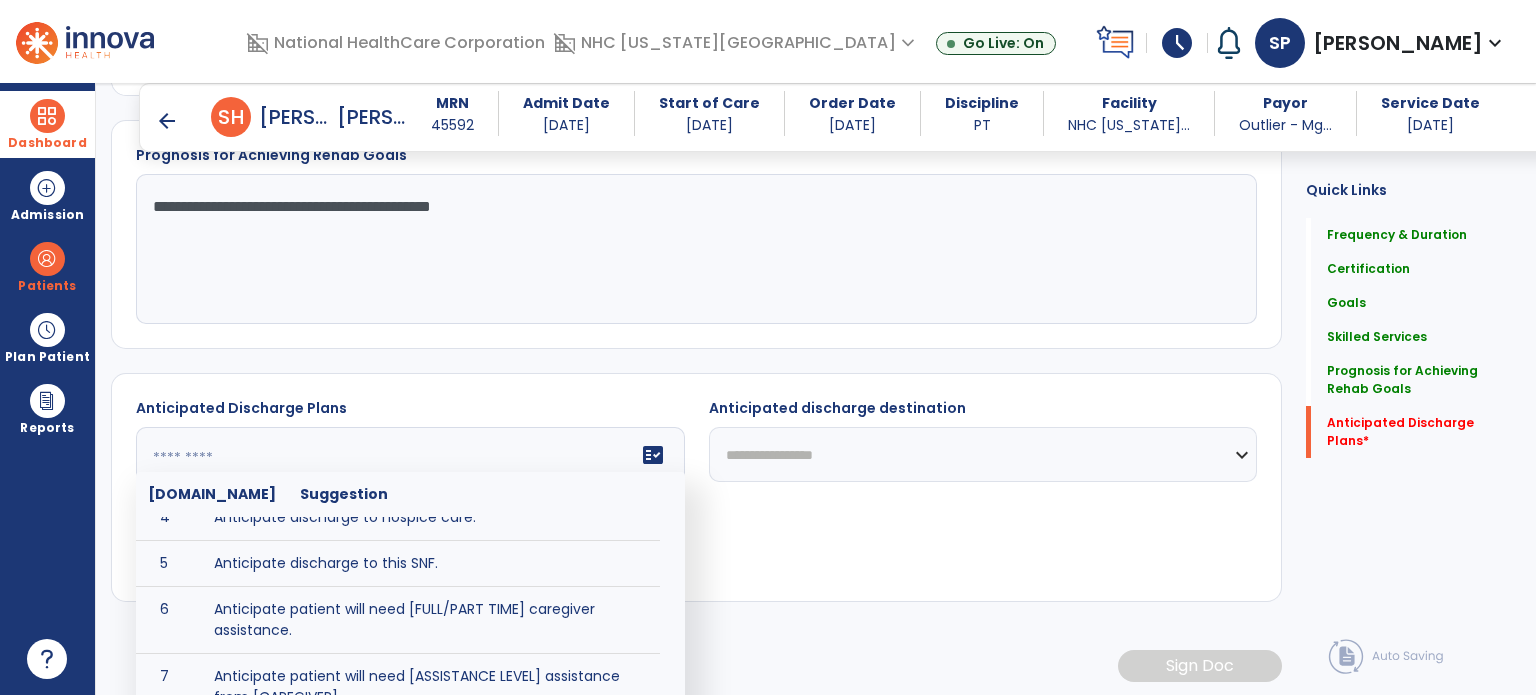 scroll, scrollTop: 154, scrollLeft: 0, axis: vertical 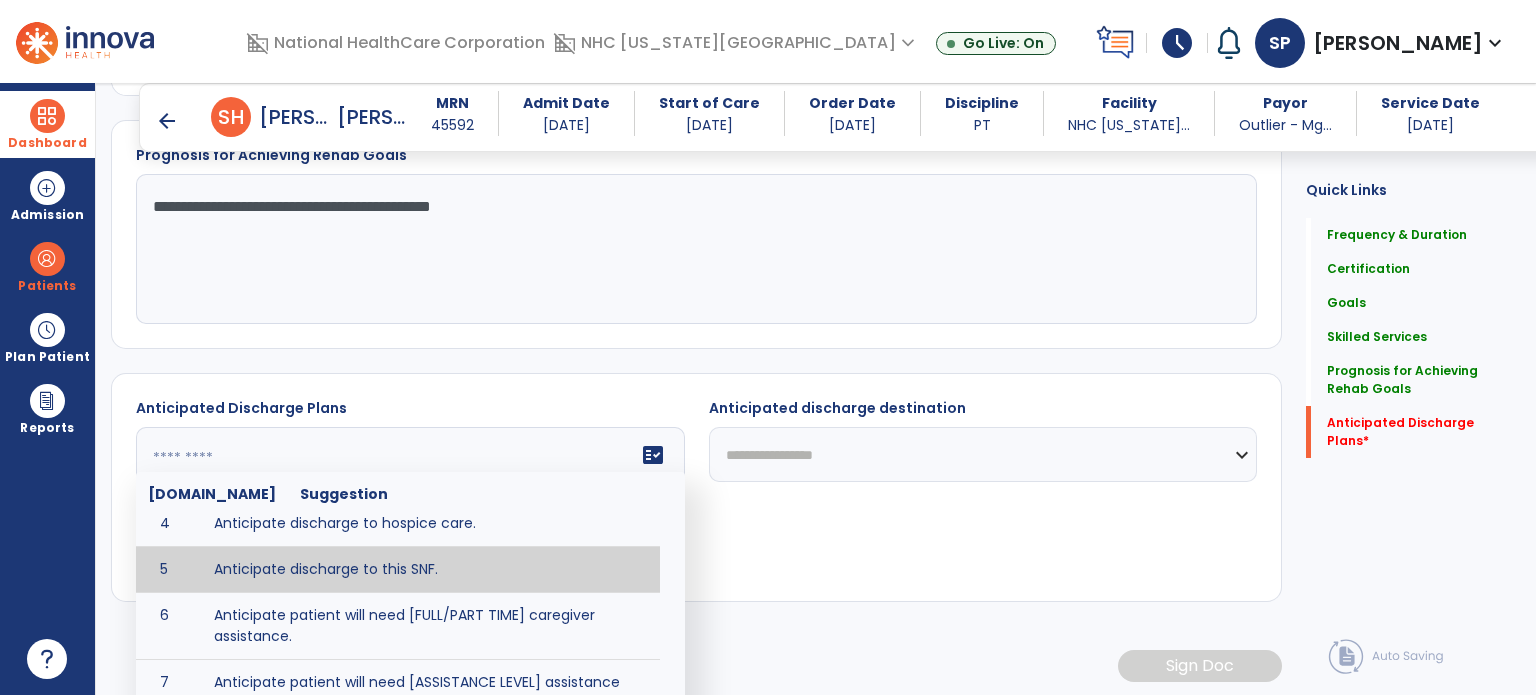 type on "**********" 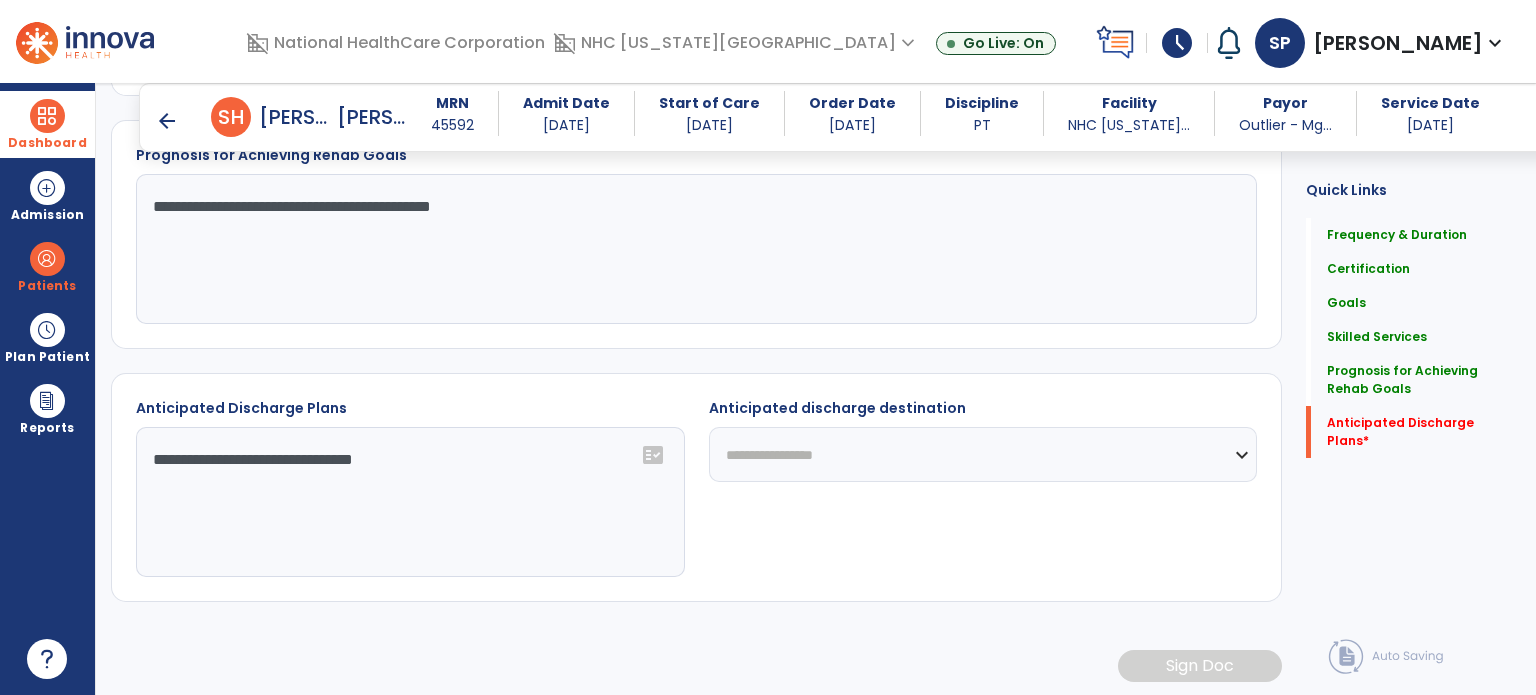 click on "**********" 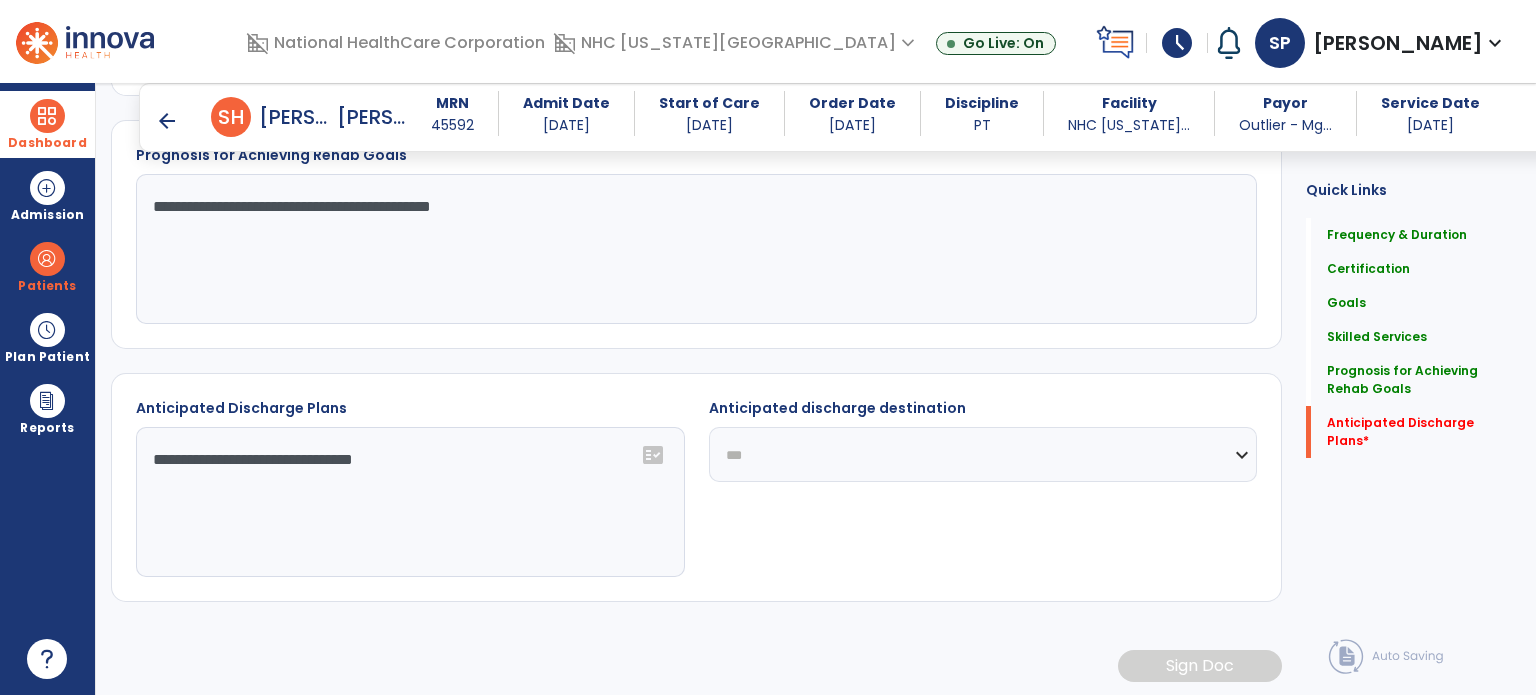click on "**********" 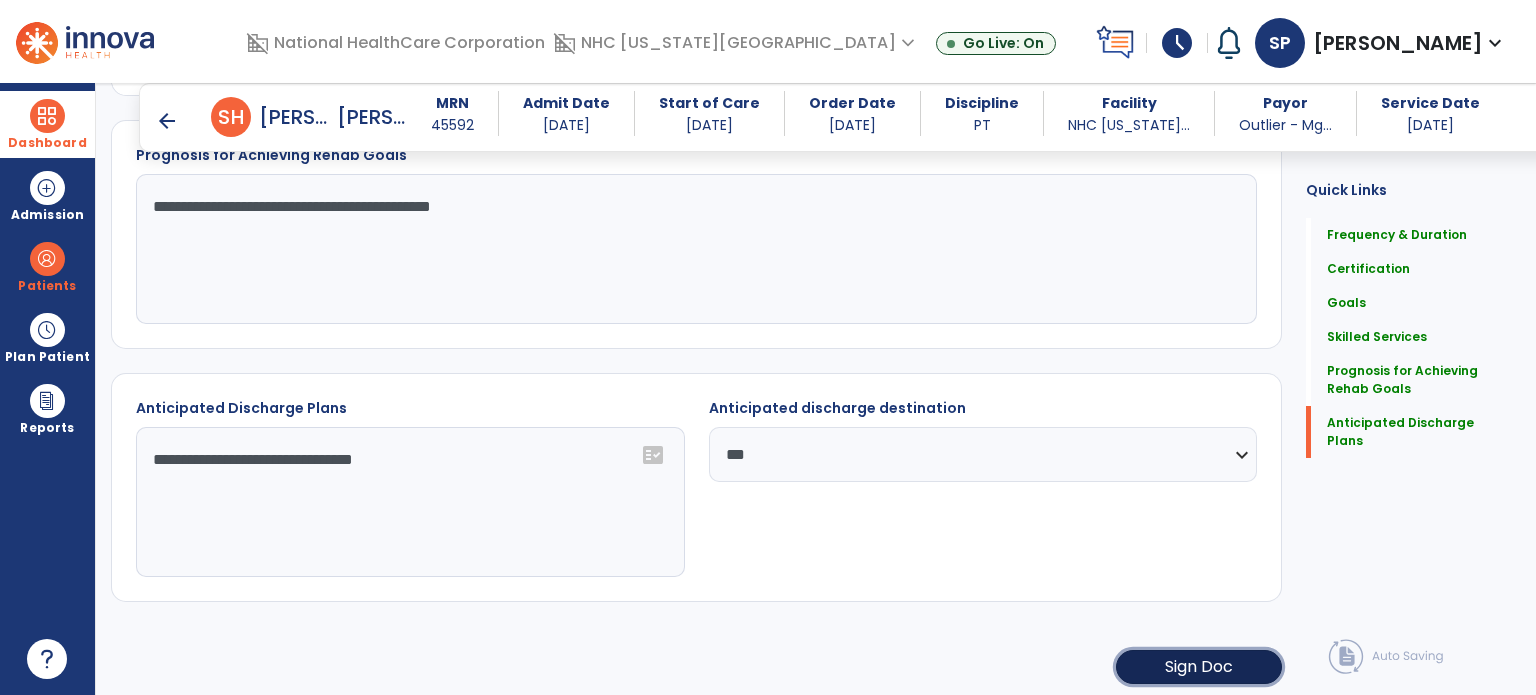 click on "Sign Doc" 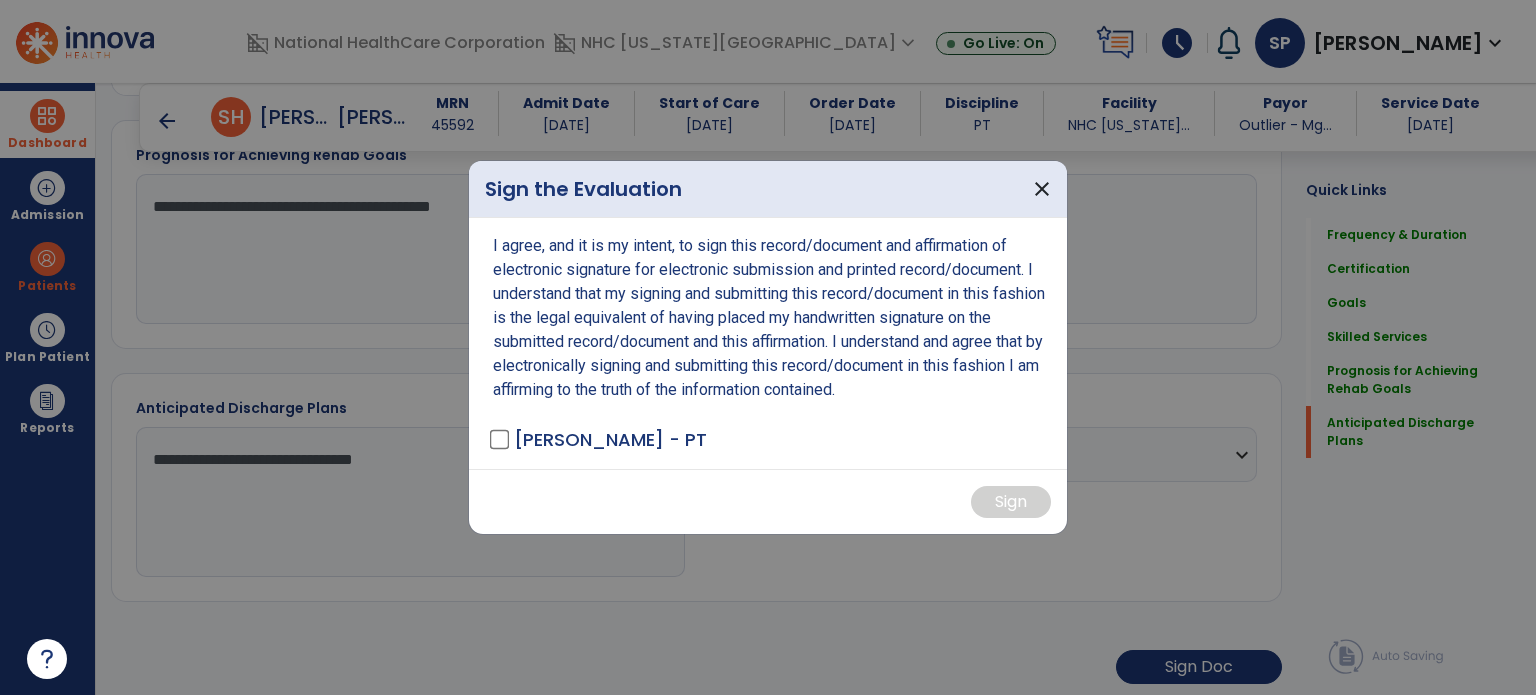 click on "I agree, and it is my intent, to sign this record/document and affirmation of electronic signature for electronic submission and printed record/document. I understand that my signing and submitting this record/document in this fashion is the legal equivalent of having placed my handwritten signature on the submitted record/document and this affirmation. I understand and agree that by electronically signing and submitting this record/document in this fashion I am affirming to the truth of the information contained.  [PERSON_NAME]  - PT" at bounding box center [768, 343] 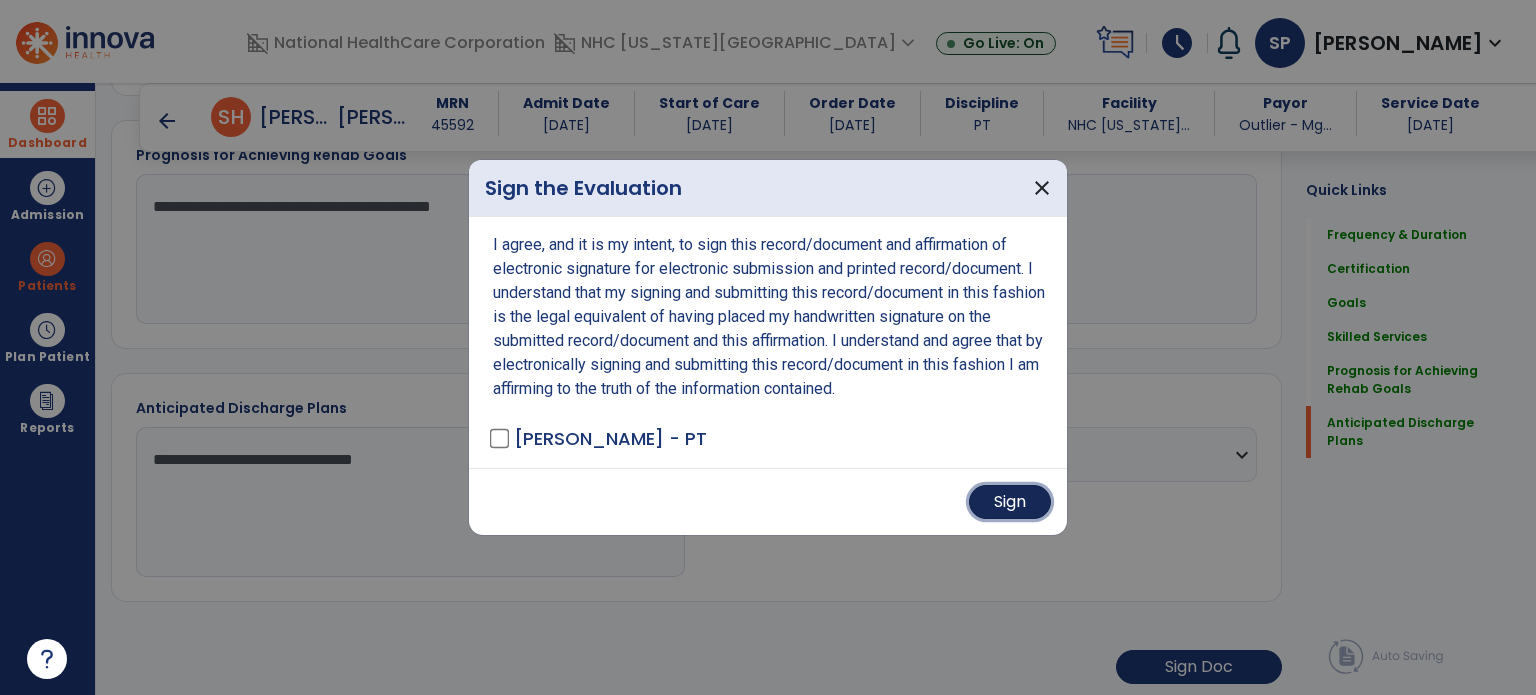 click on "Sign" at bounding box center [1010, 502] 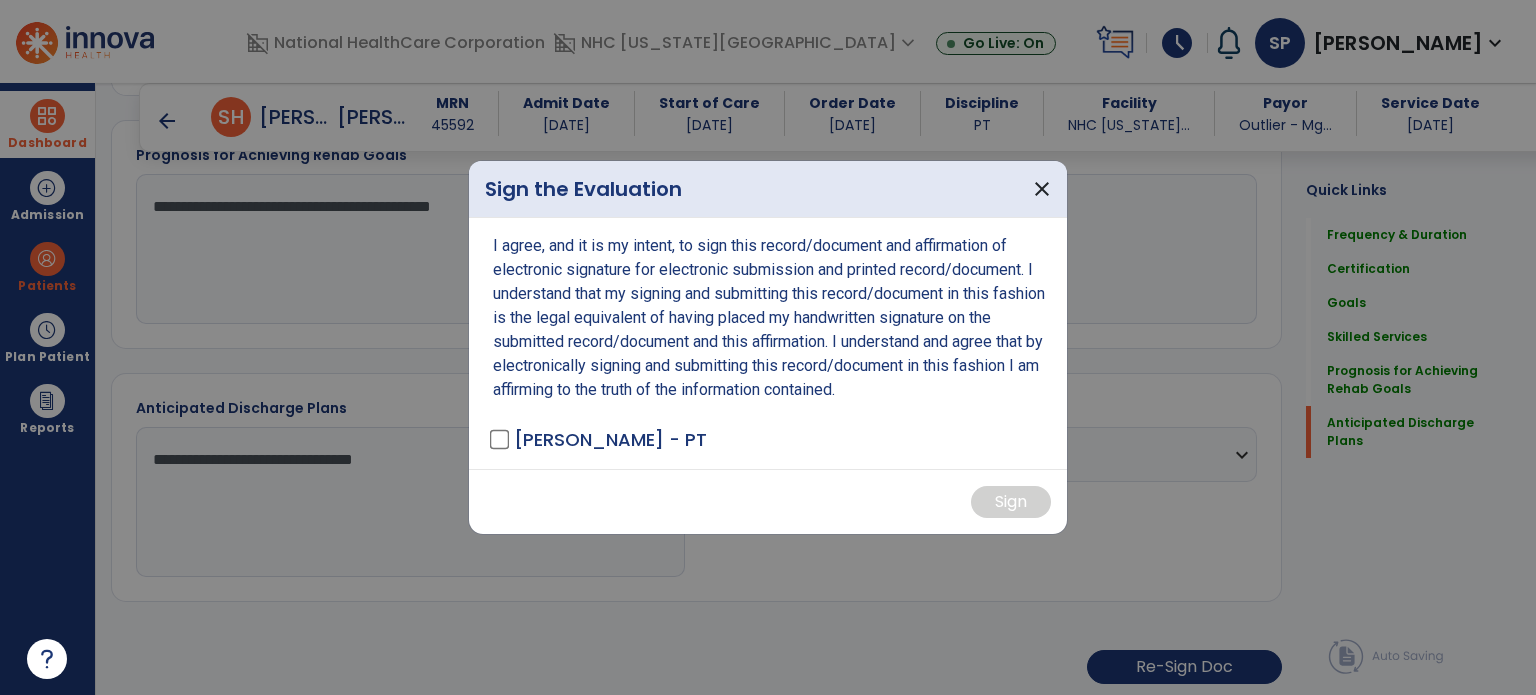 scroll, scrollTop: 0, scrollLeft: 0, axis: both 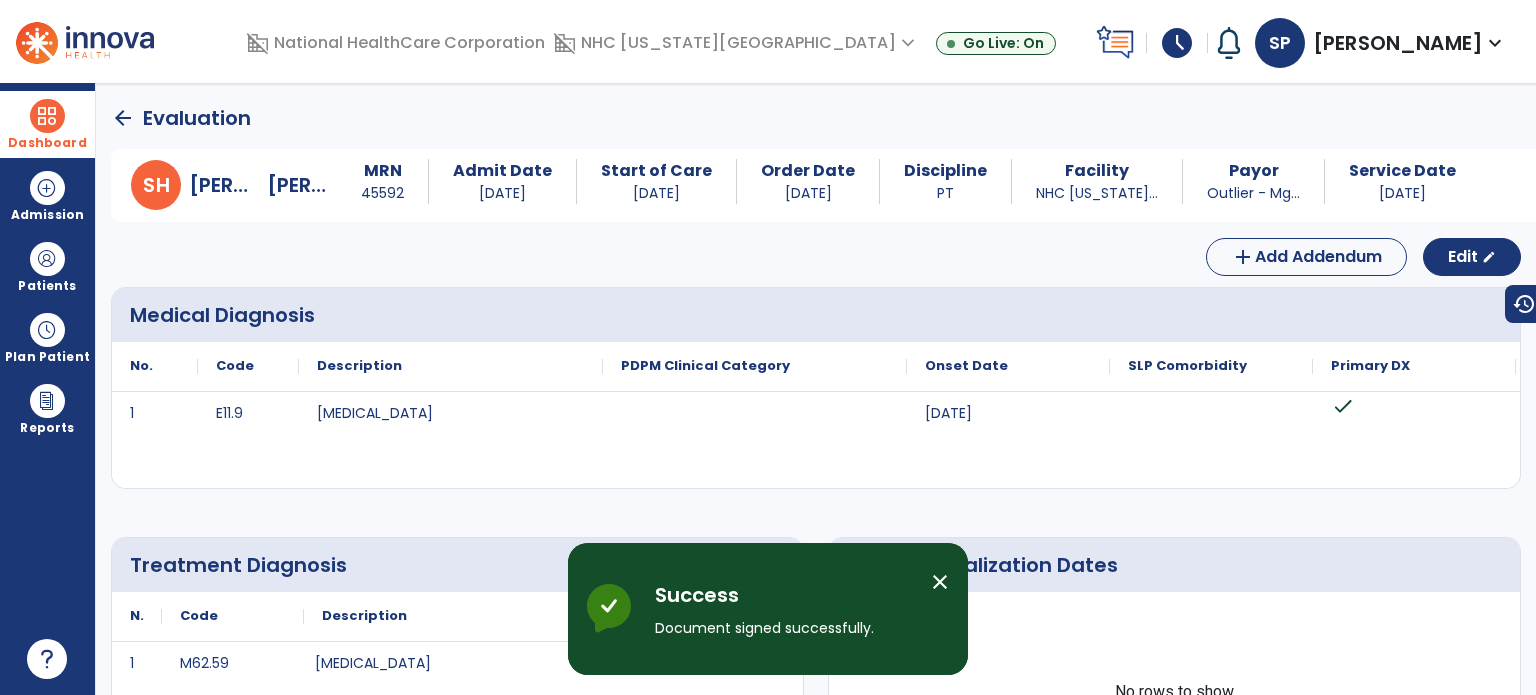 click on "arrow_back" 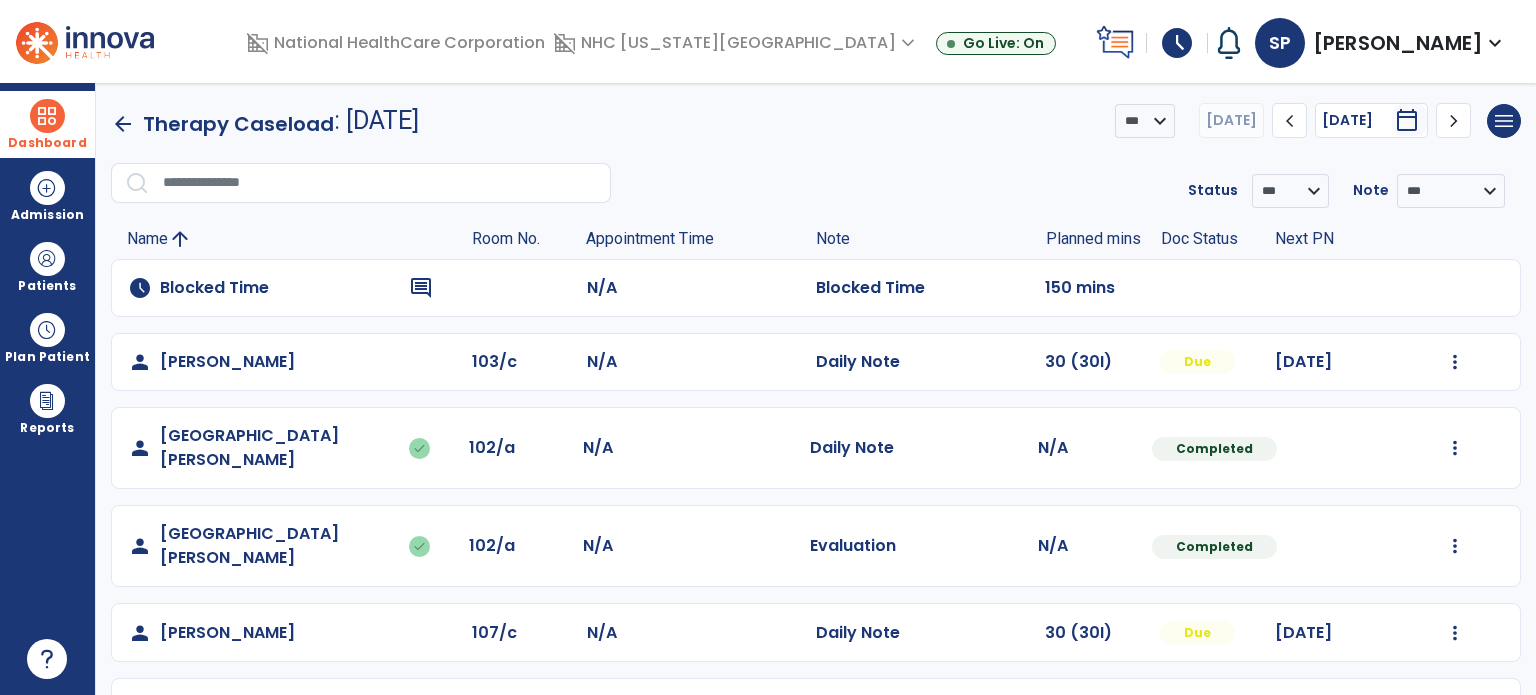 click on "Dashboard" at bounding box center (47, 124) 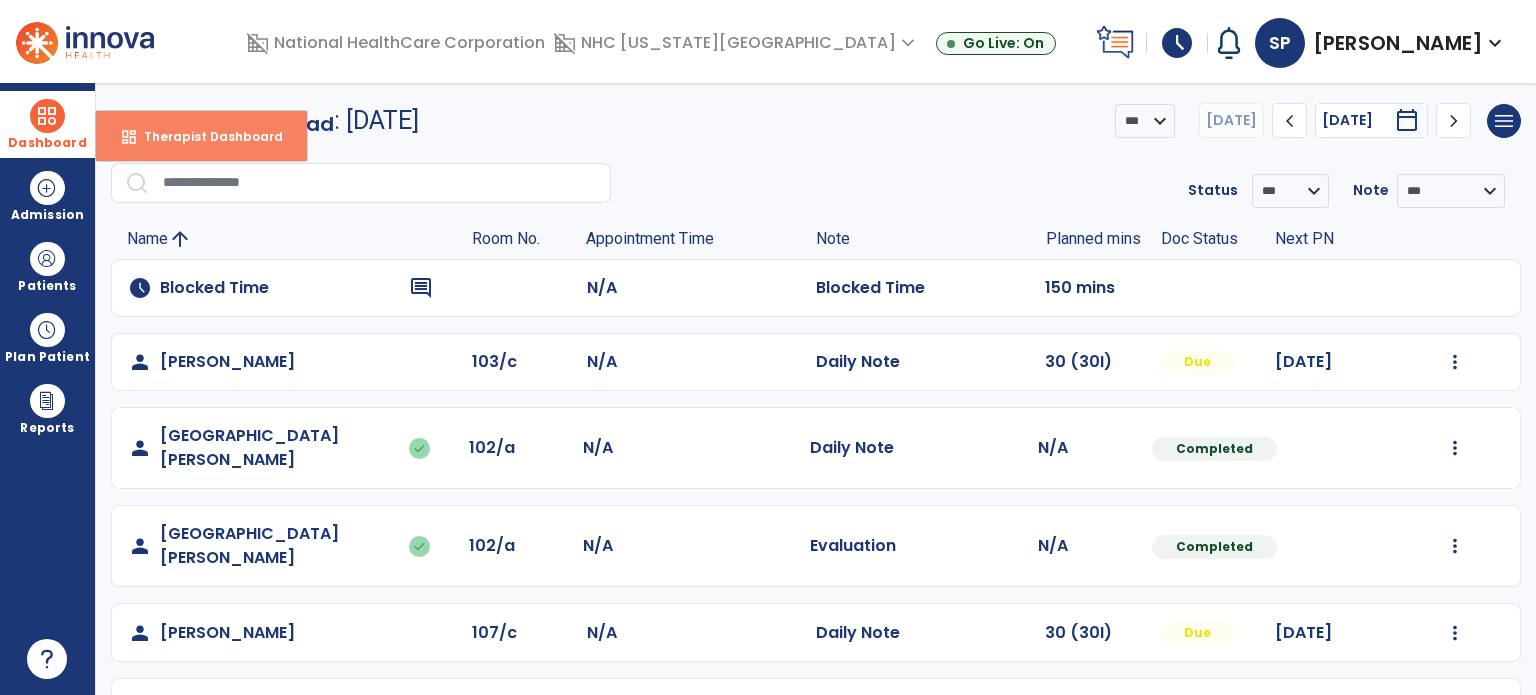 click on "dashboard  Therapist Dashboard" at bounding box center [201, 136] 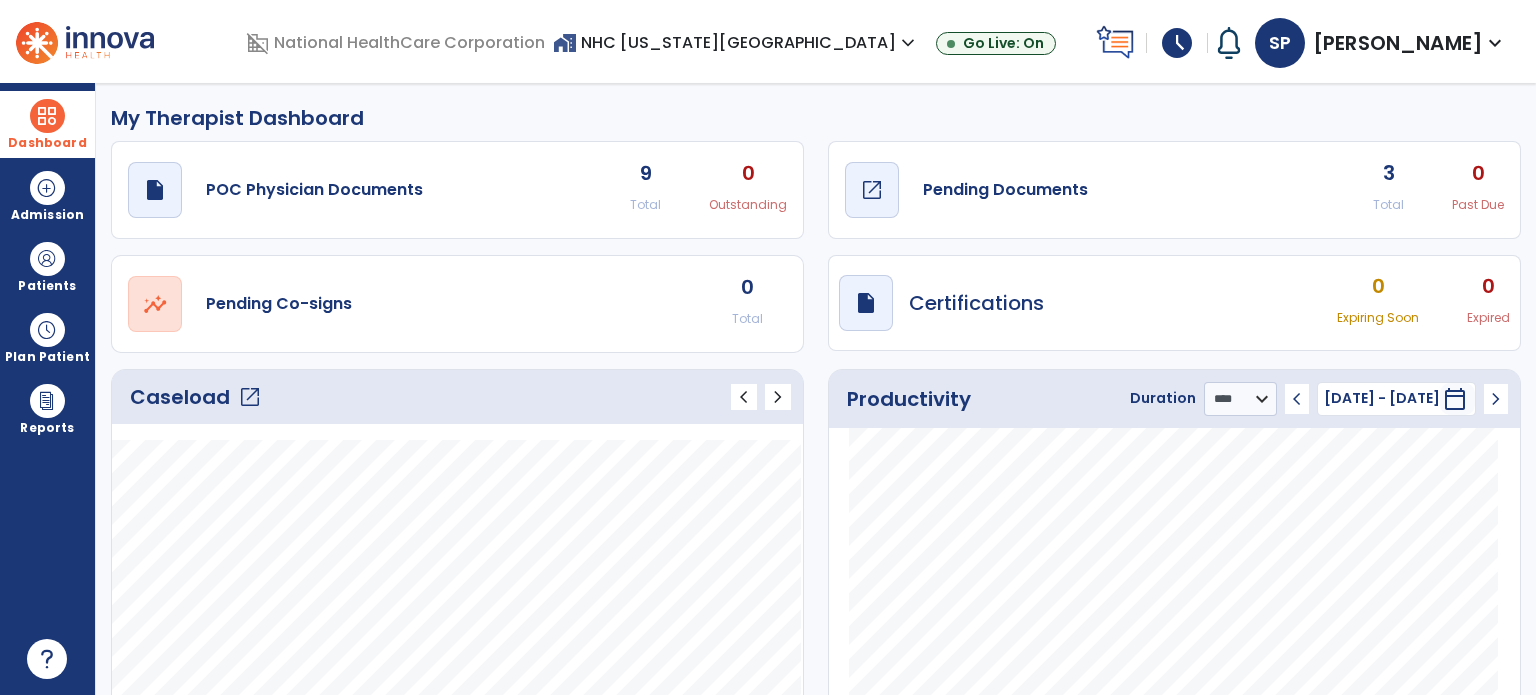 click on "draft   open_in_new  Pending Documents" 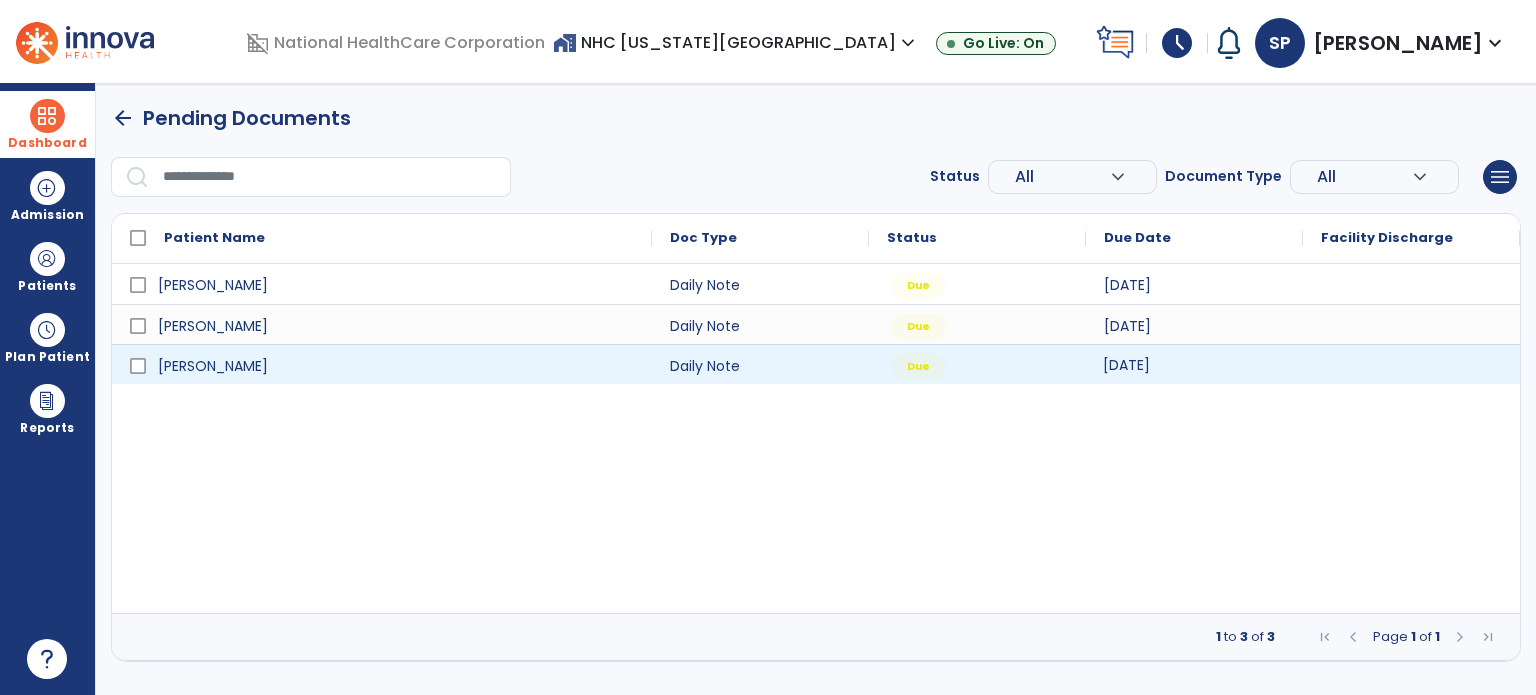click on "[DATE]" at bounding box center [1126, 365] 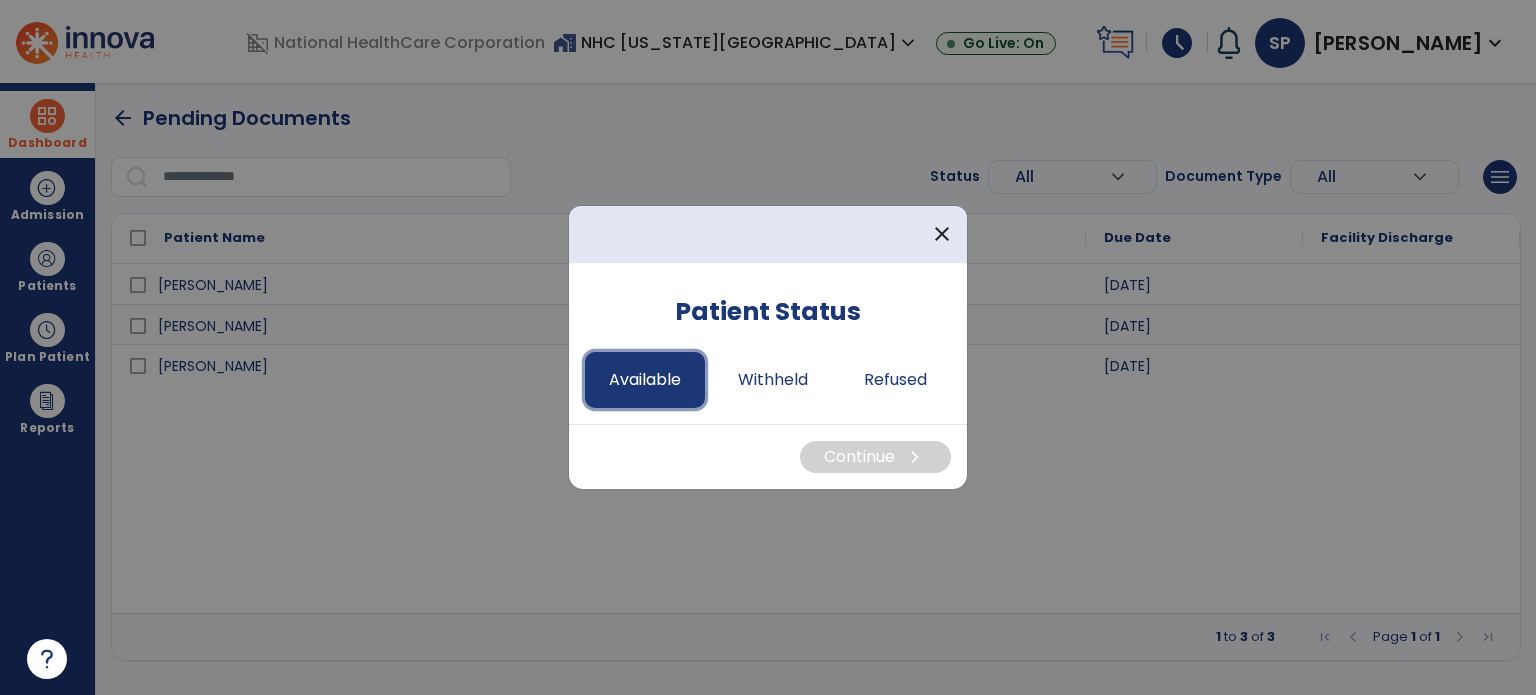 click on "Available" at bounding box center [645, 380] 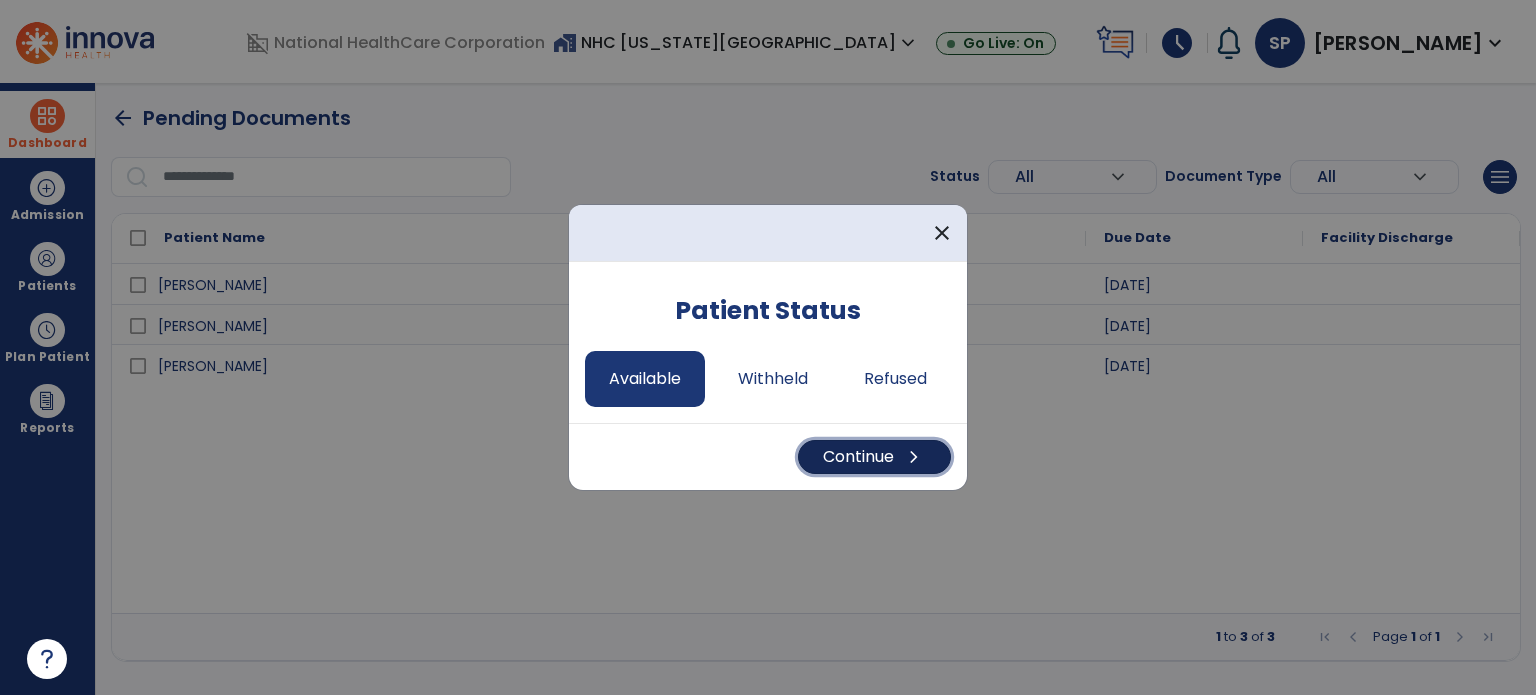 click on "Continue   chevron_right" at bounding box center [874, 457] 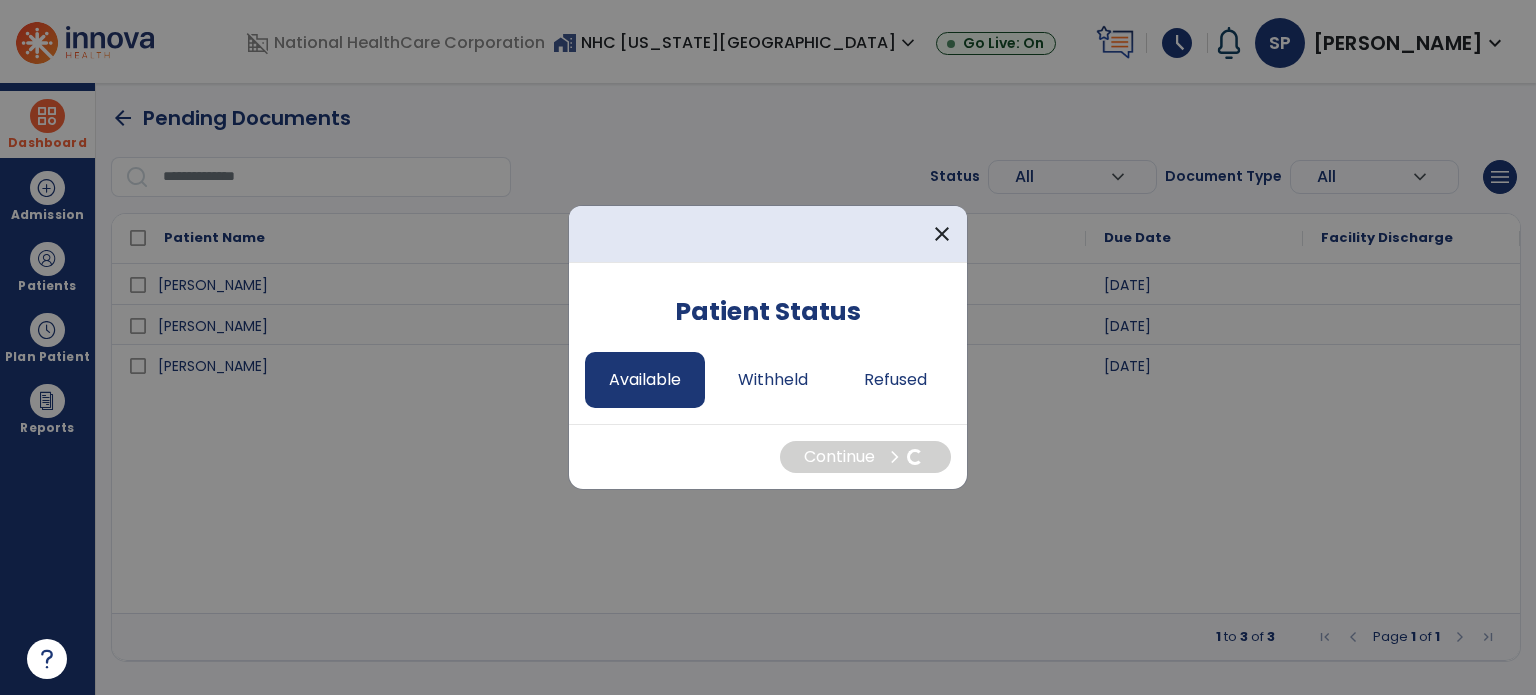 select on "*" 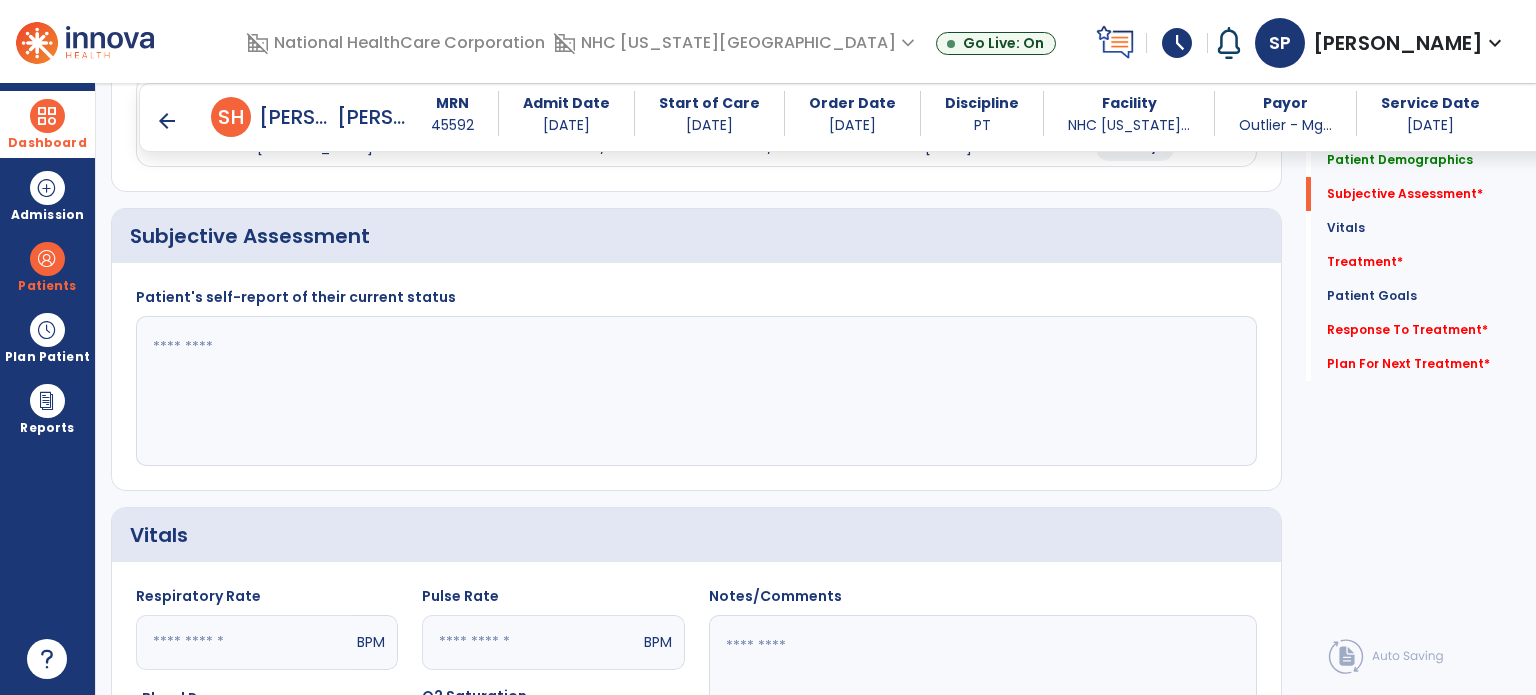 scroll, scrollTop: 322, scrollLeft: 0, axis: vertical 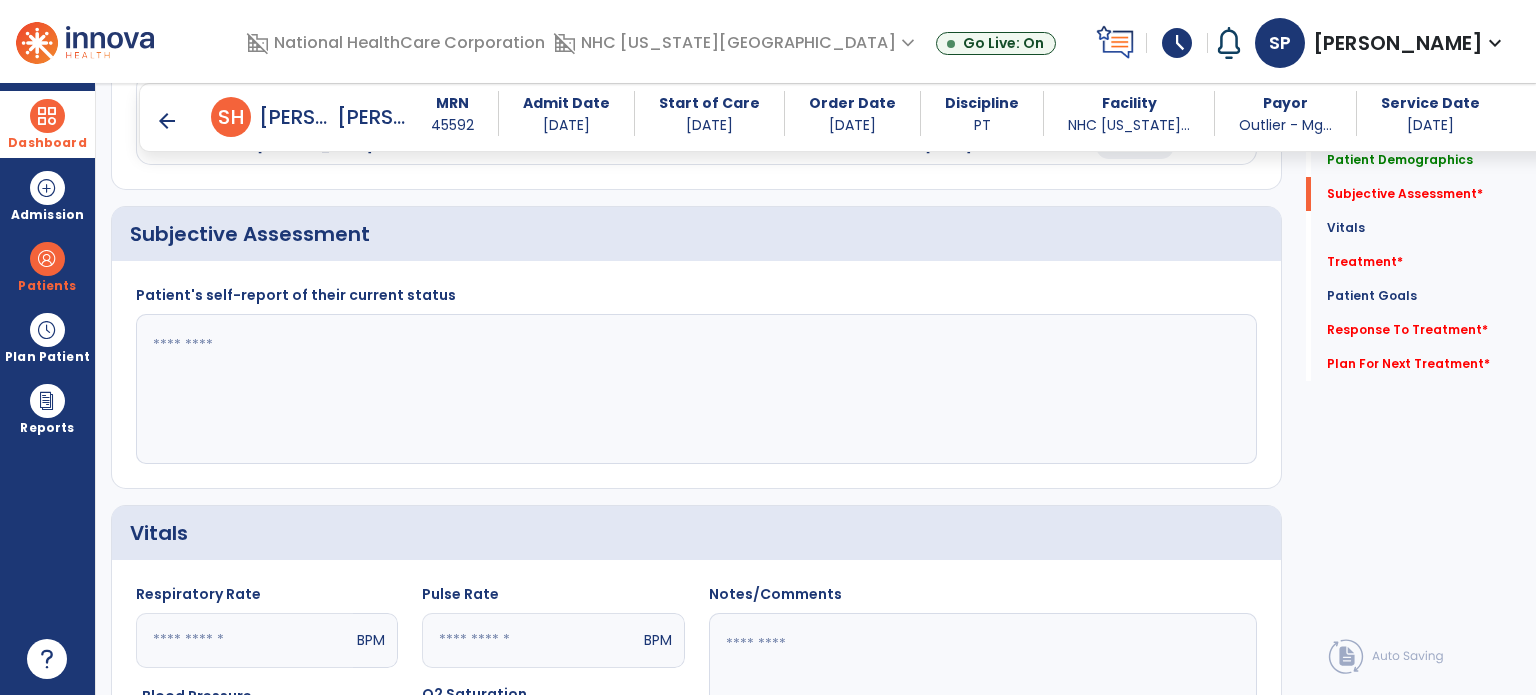 click on "Patient's self-report of their current status" 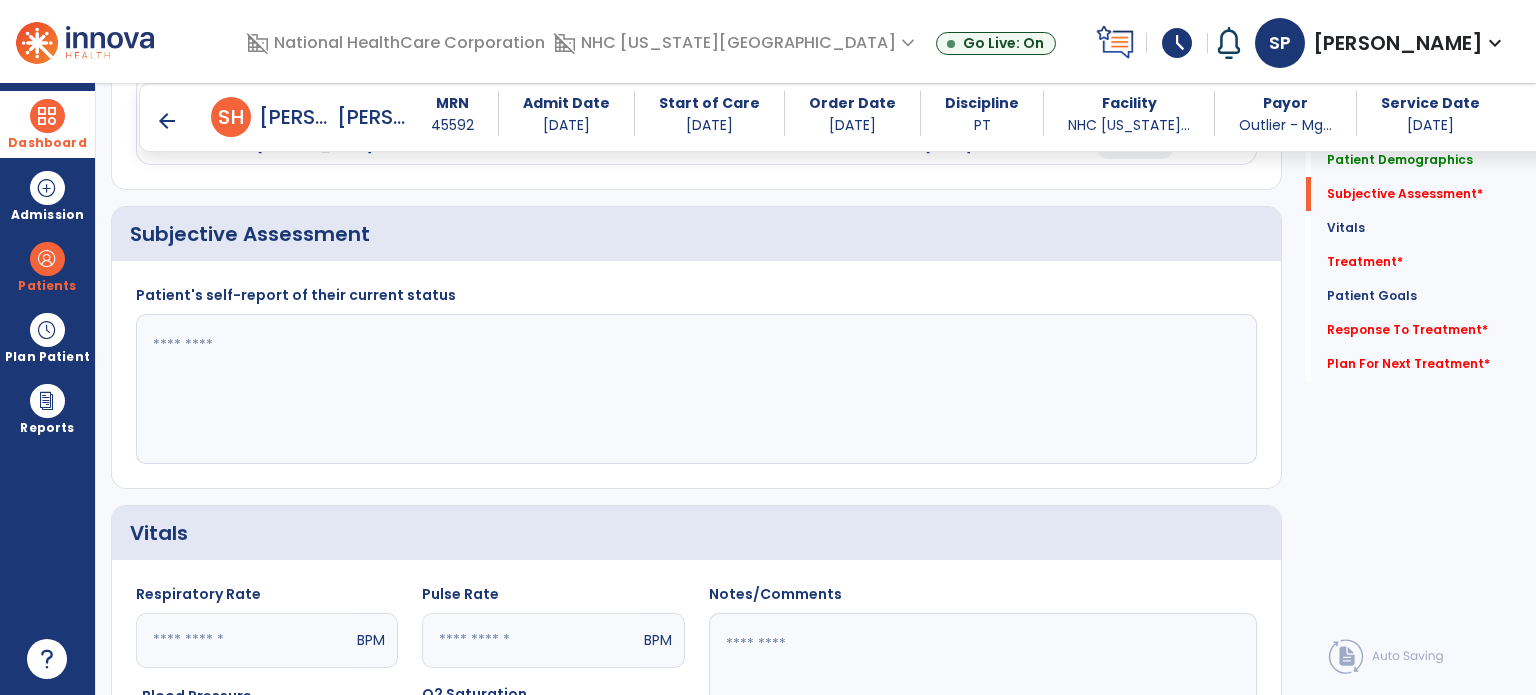 click 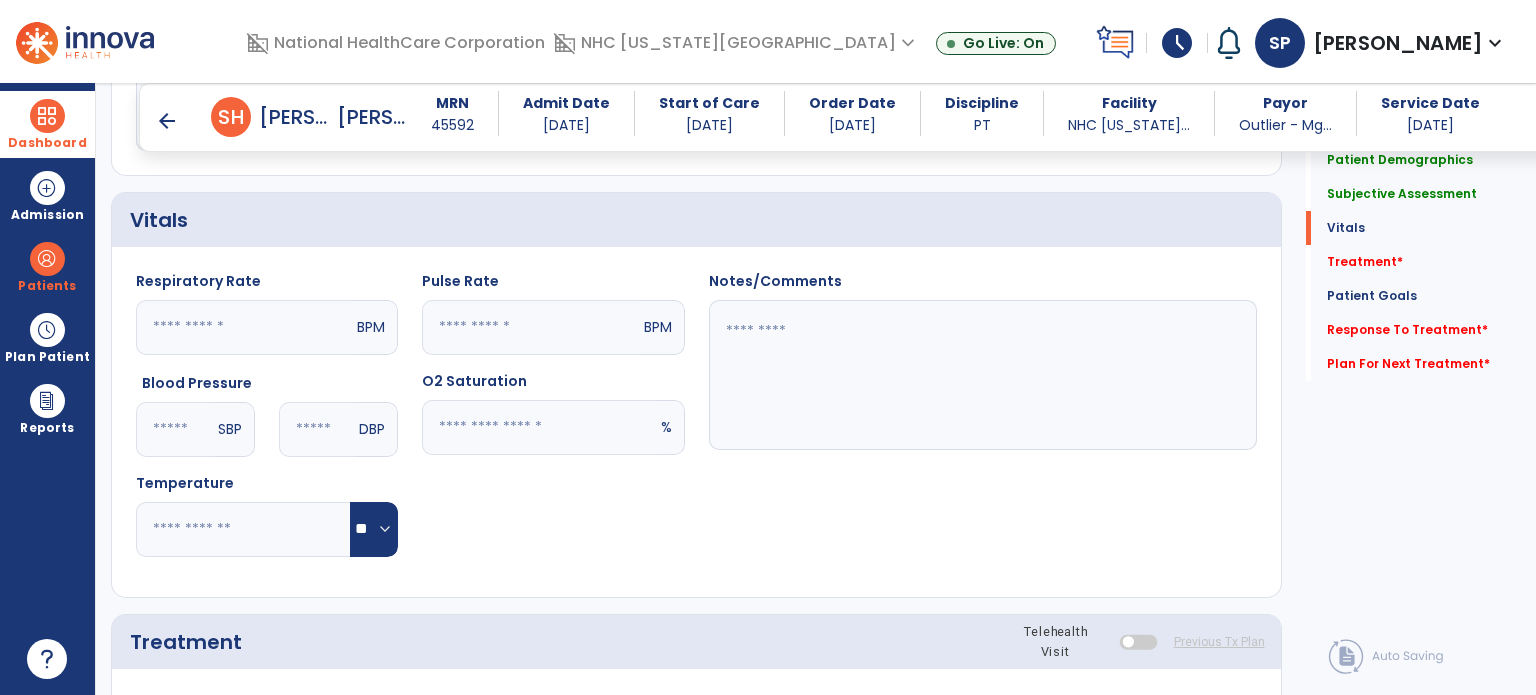 scroll, scrollTop: 684, scrollLeft: 0, axis: vertical 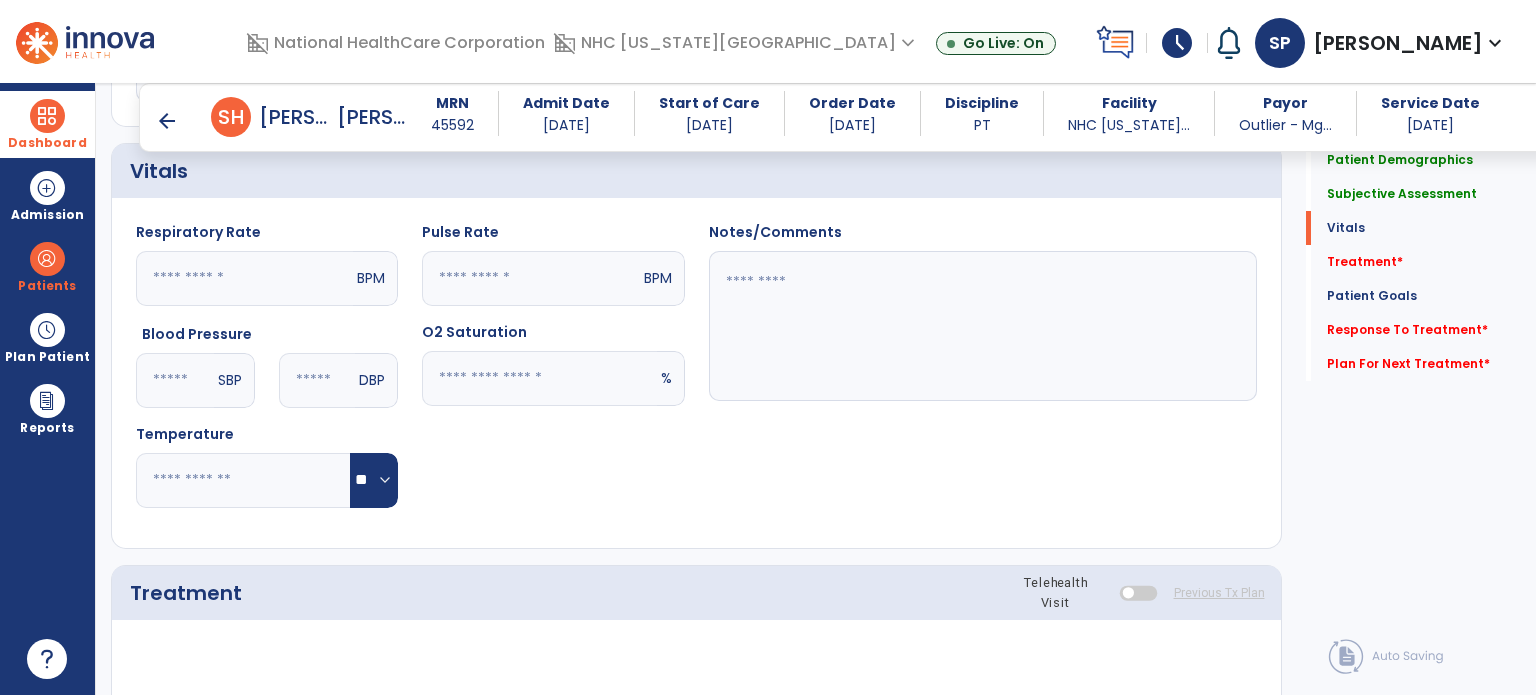 type on "**********" 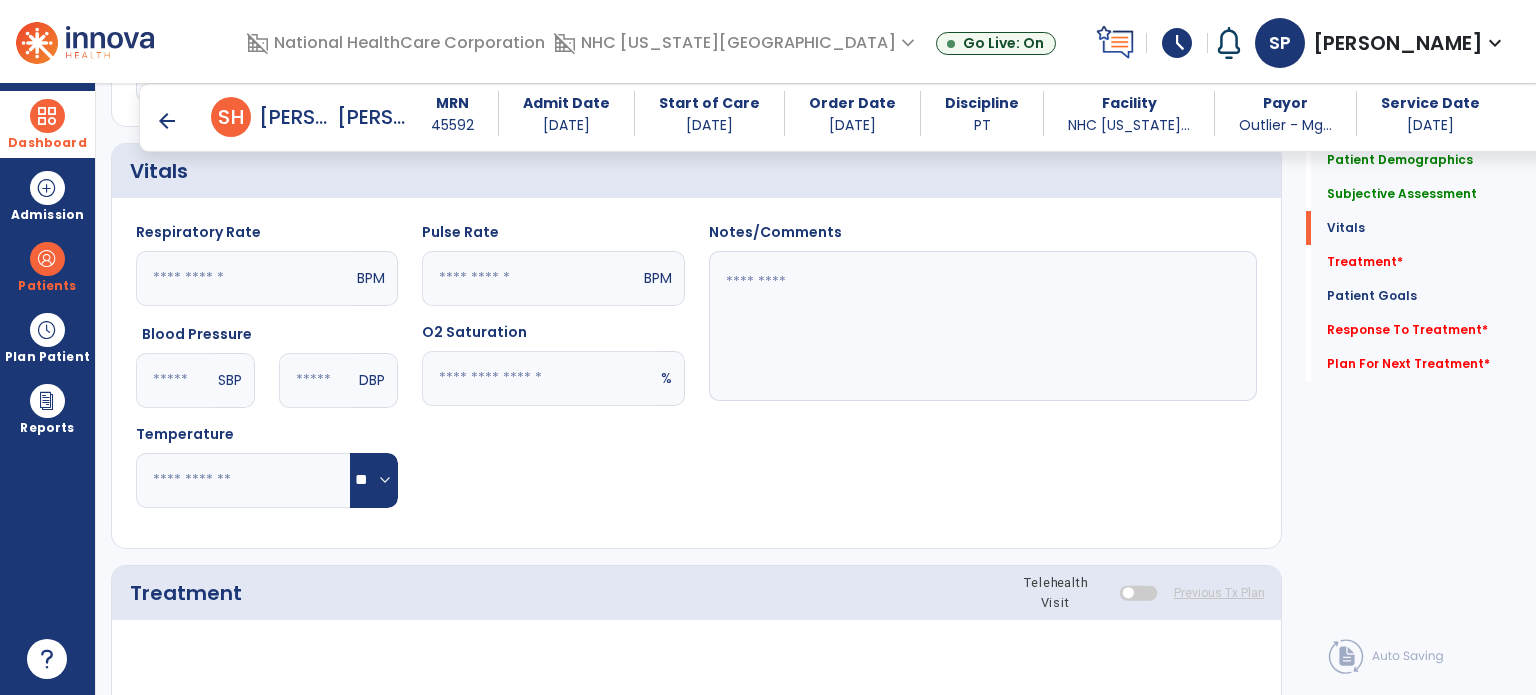 click 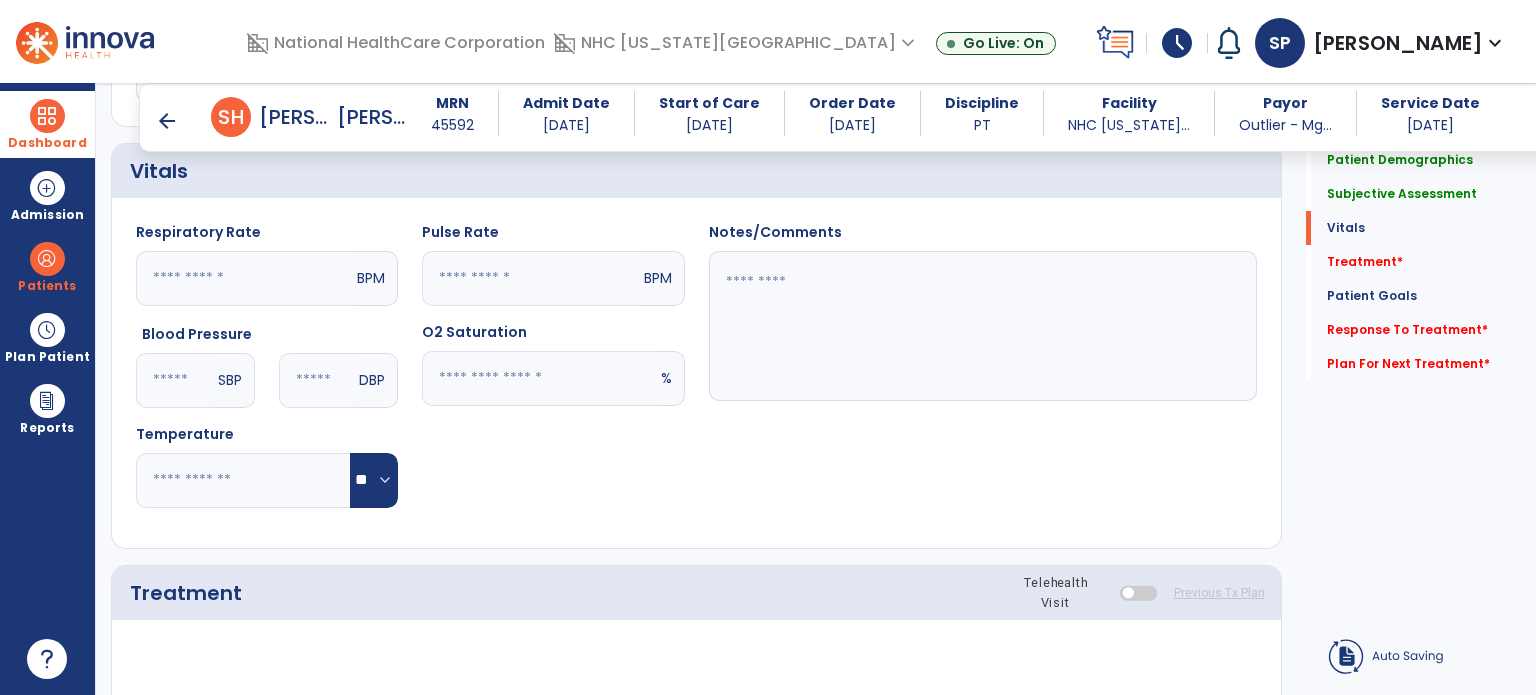 click 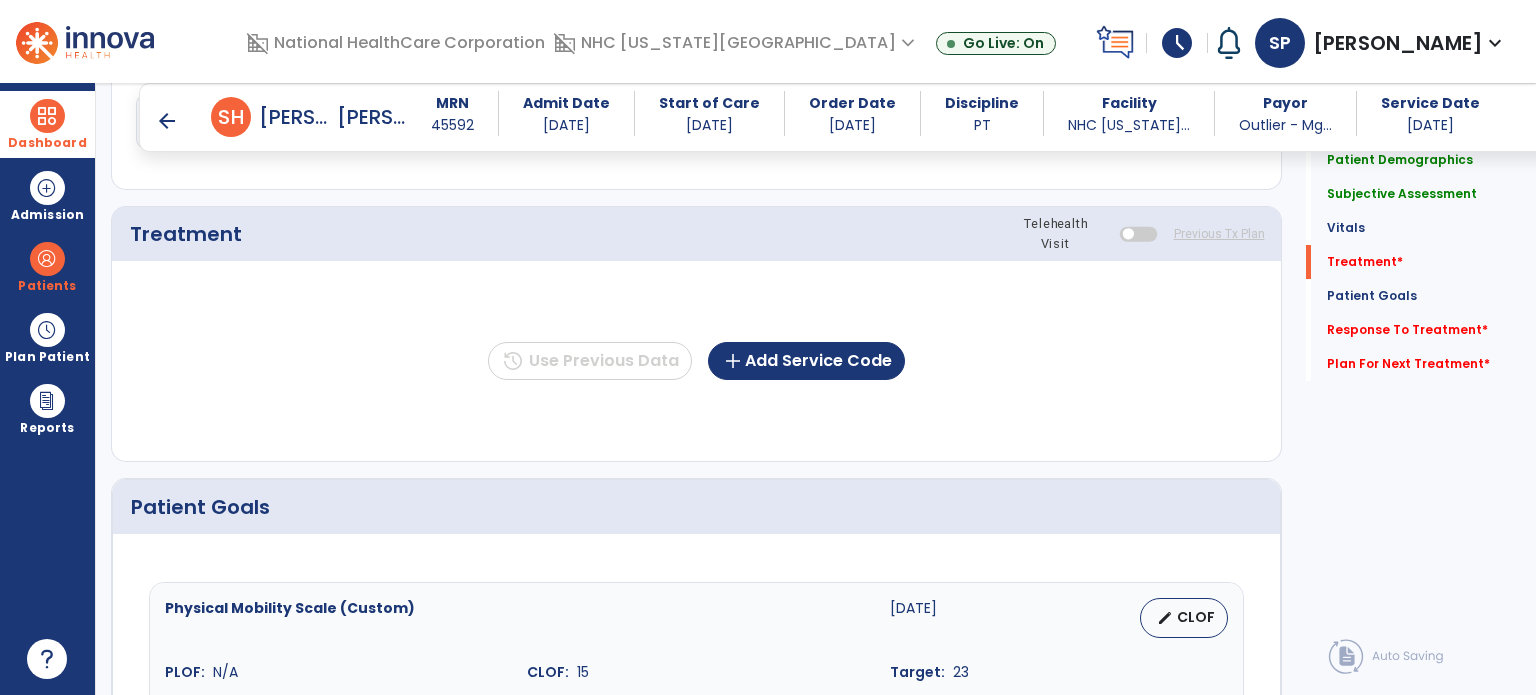 scroll, scrollTop: 1025, scrollLeft: 0, axis: vertical 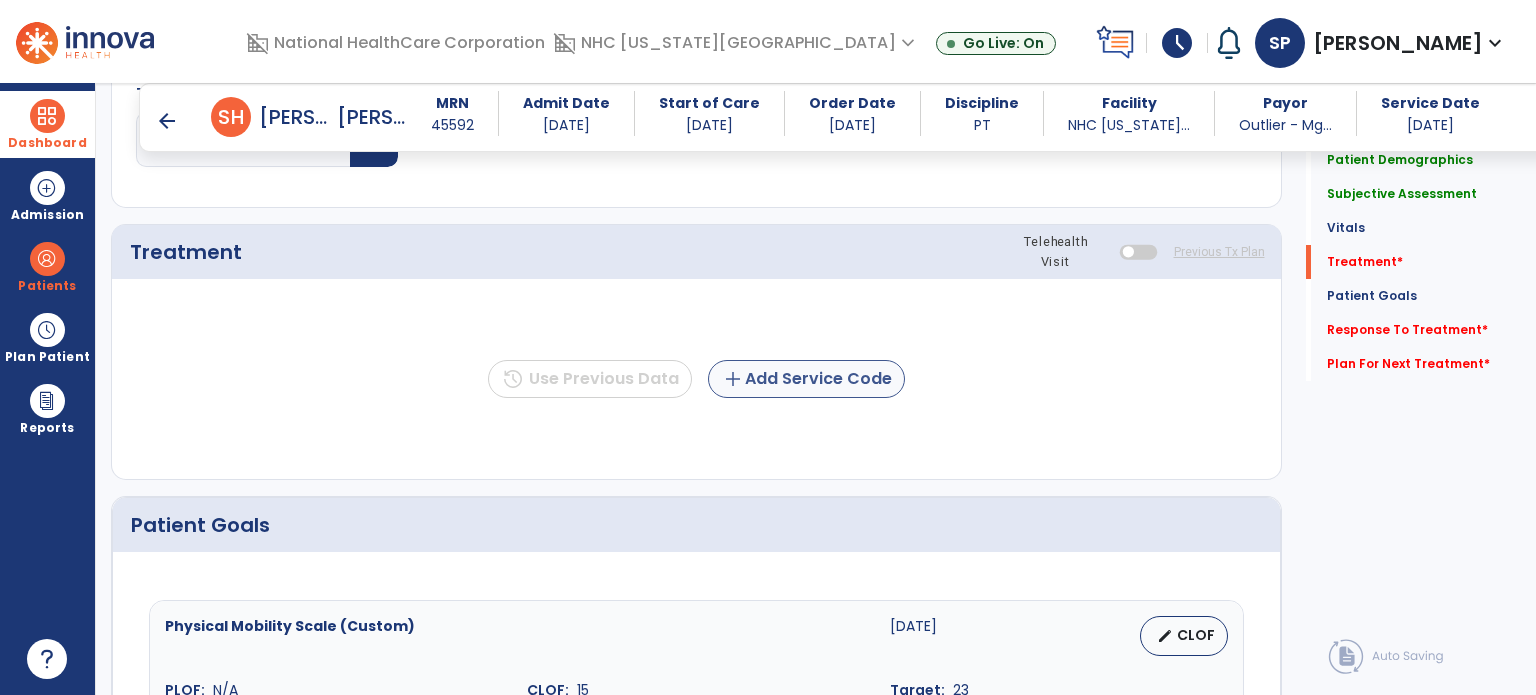 type on "**" 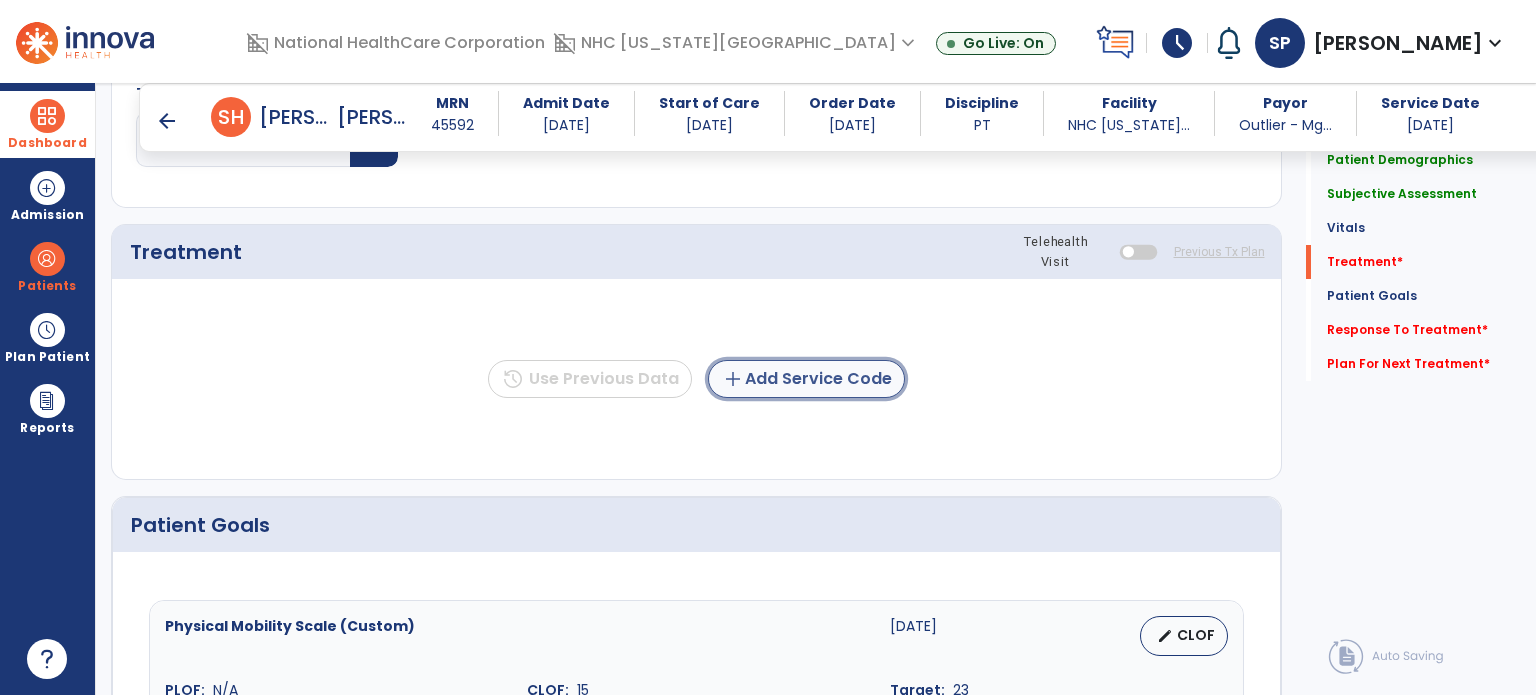 click on "add  Add Service Code" 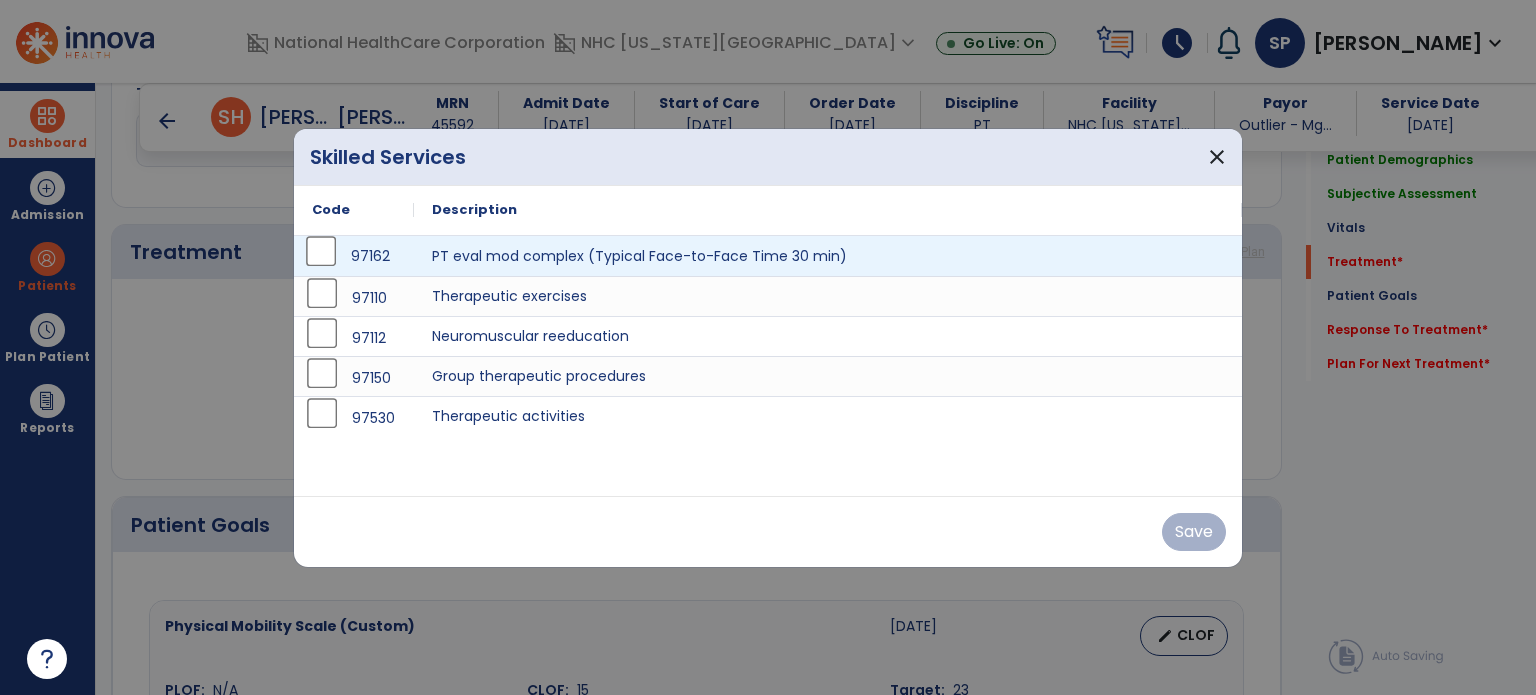 click on "97162" at bounding box center (354, 256) 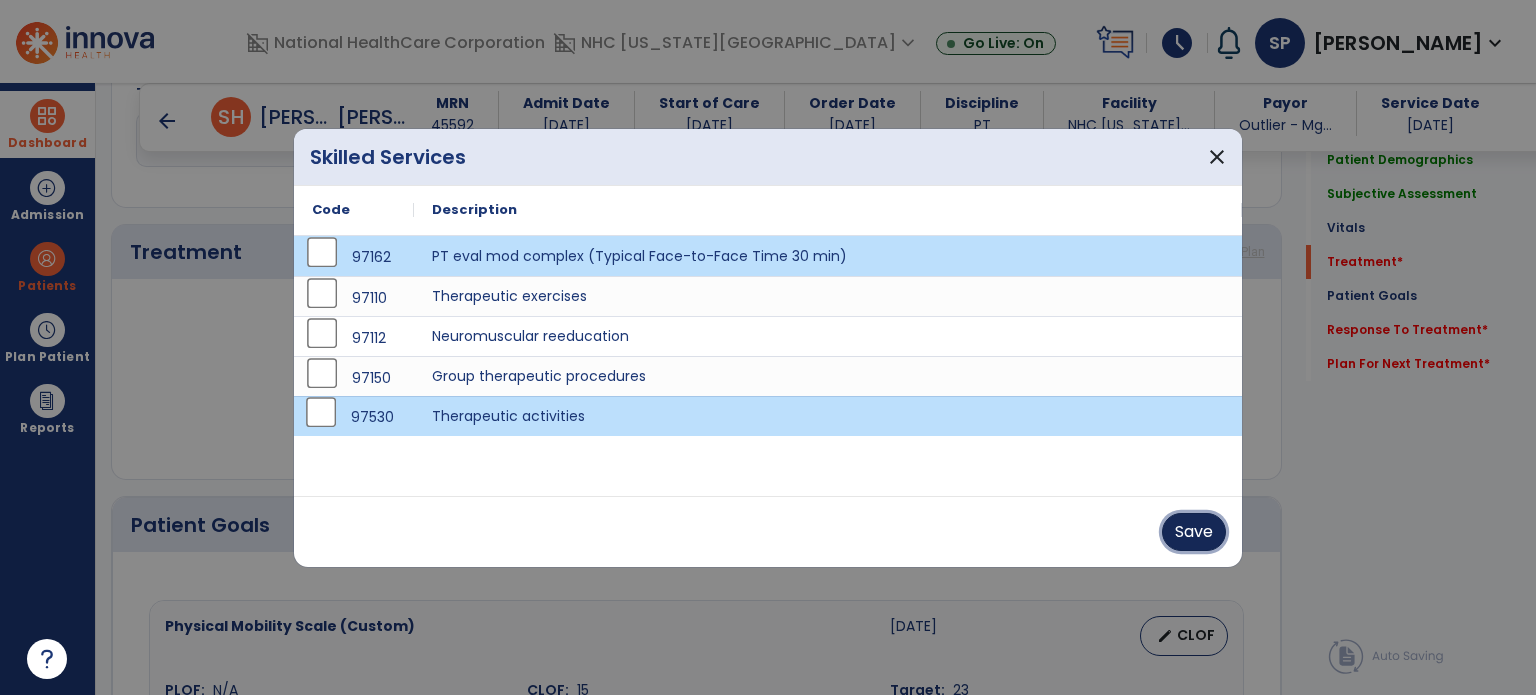 click on "Save" at bounding box center (1194, 532) 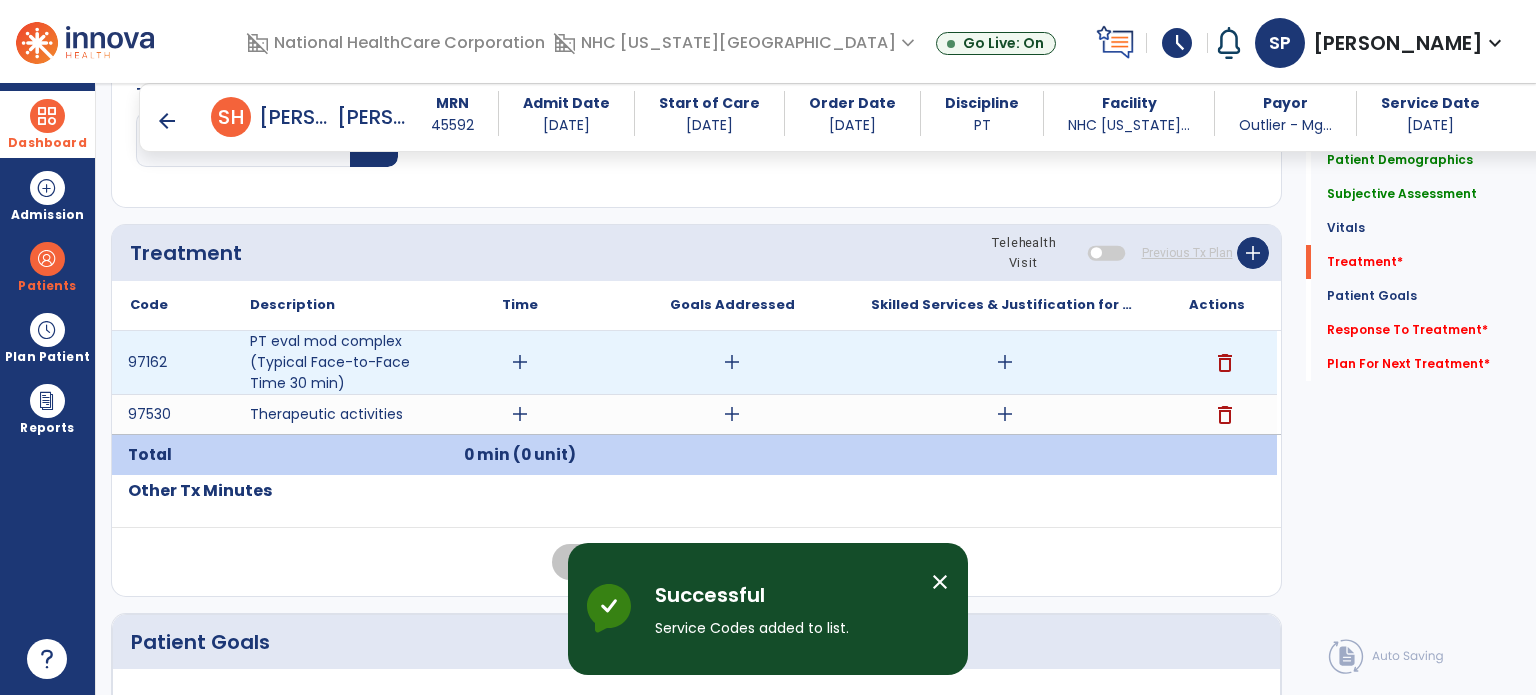 click on "add" at bounding box center [520, 362] 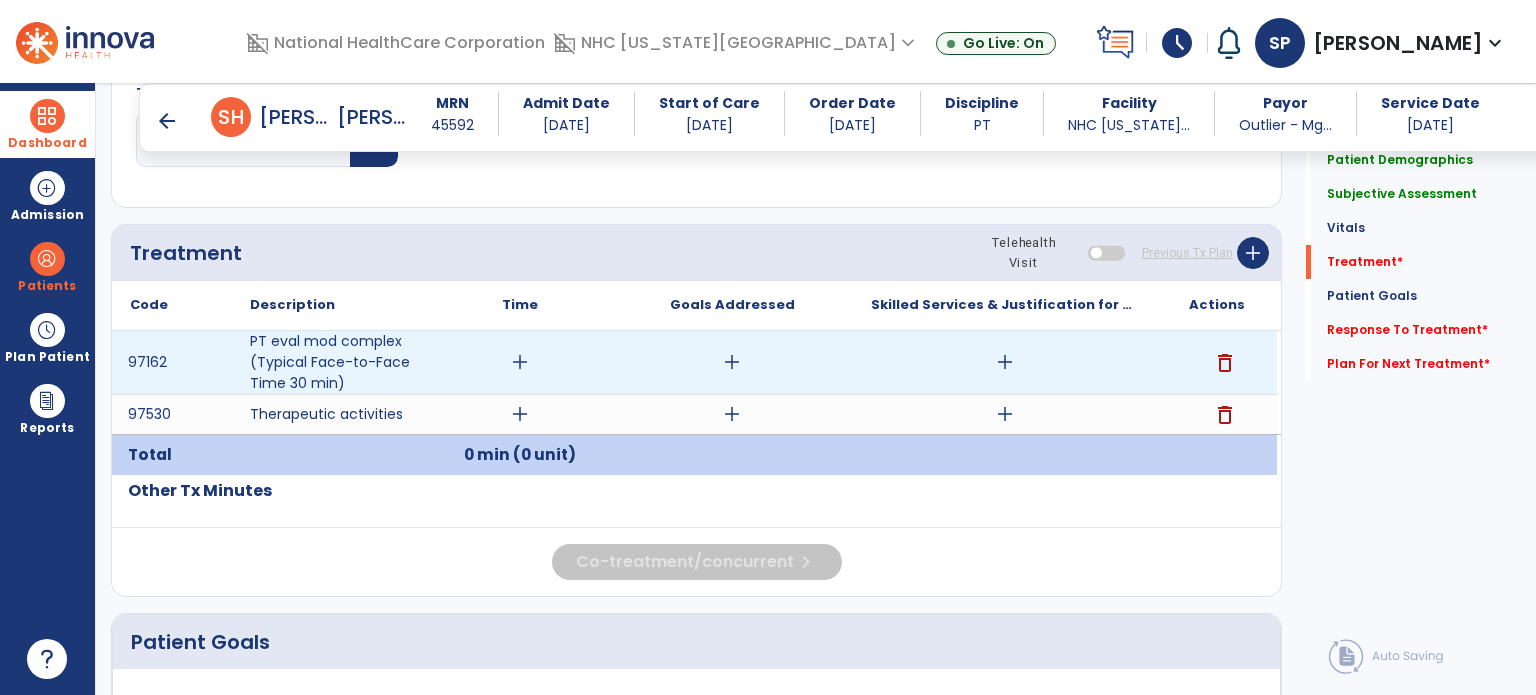 click on "add" at bounding box center (520, 362) 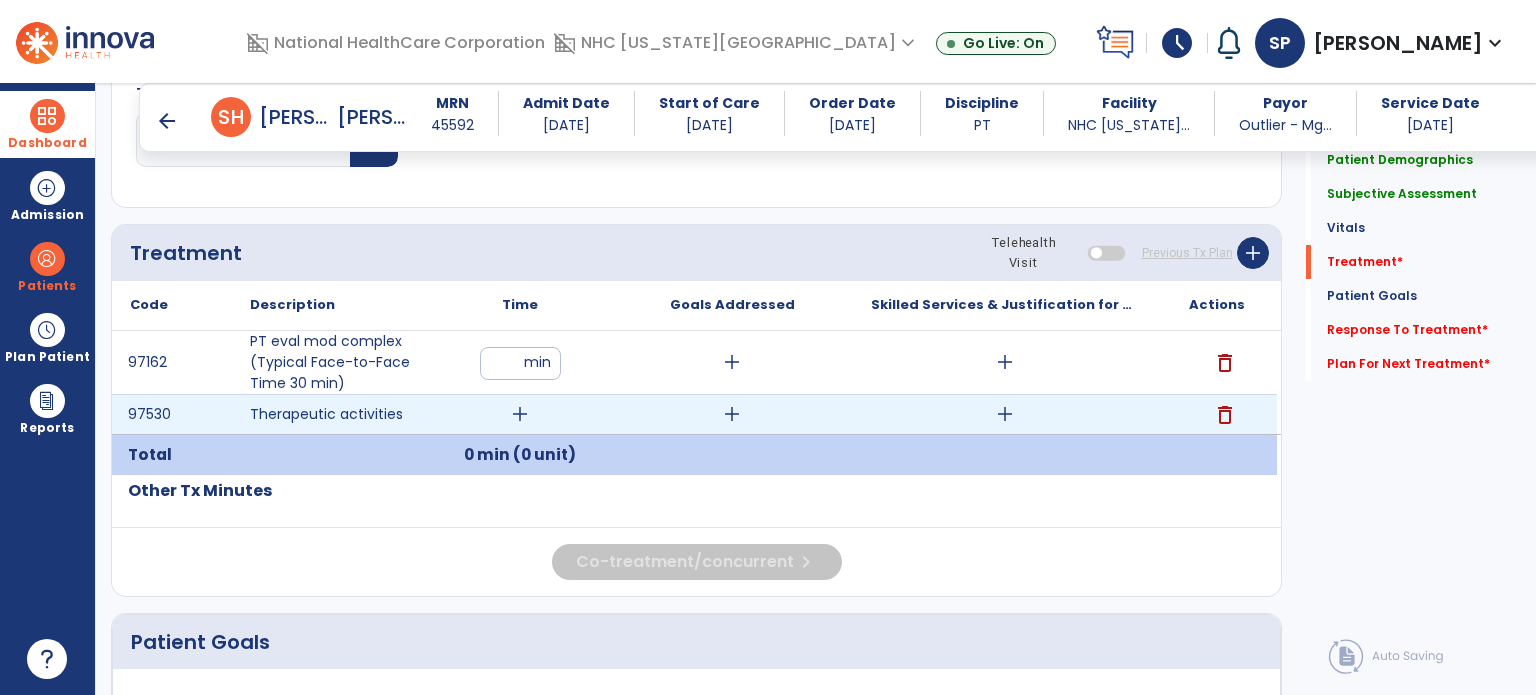type on "**" 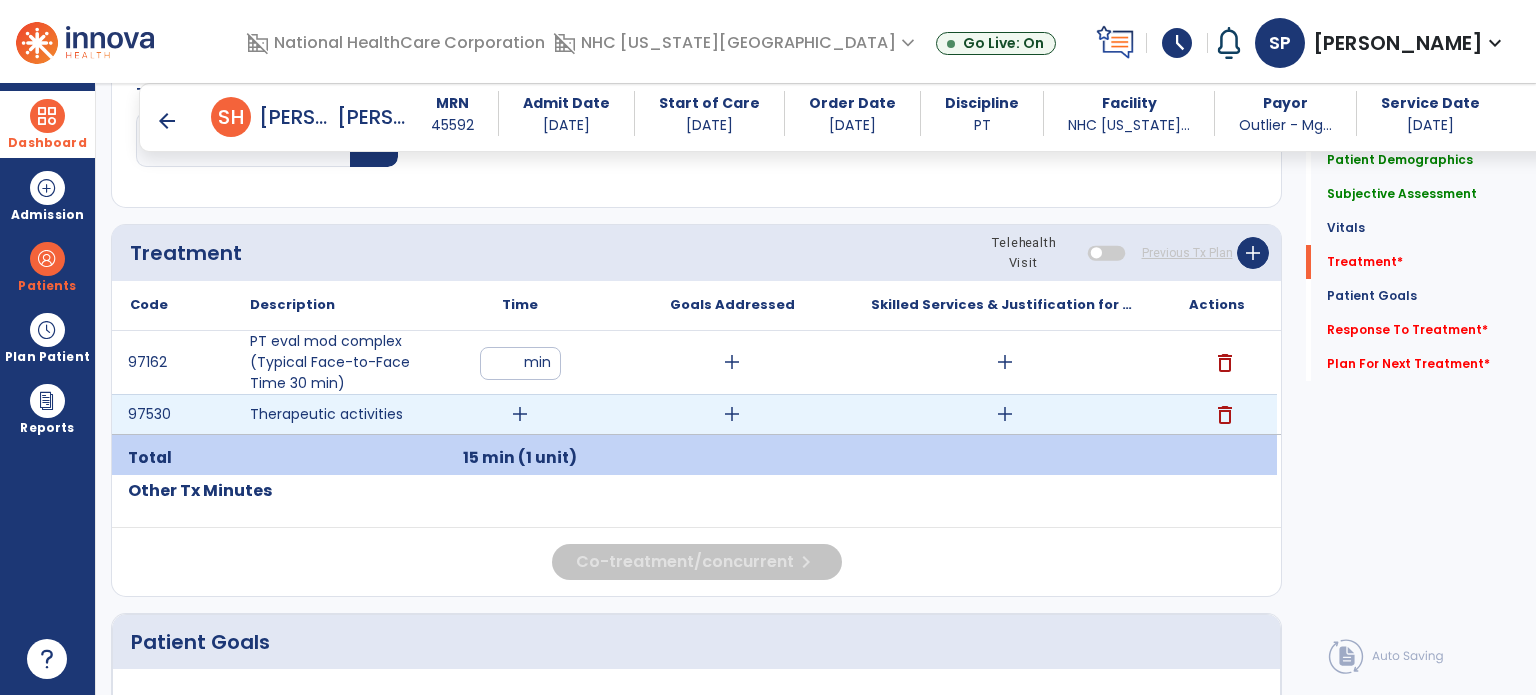 click on "add" at bounding box center (520, 414) 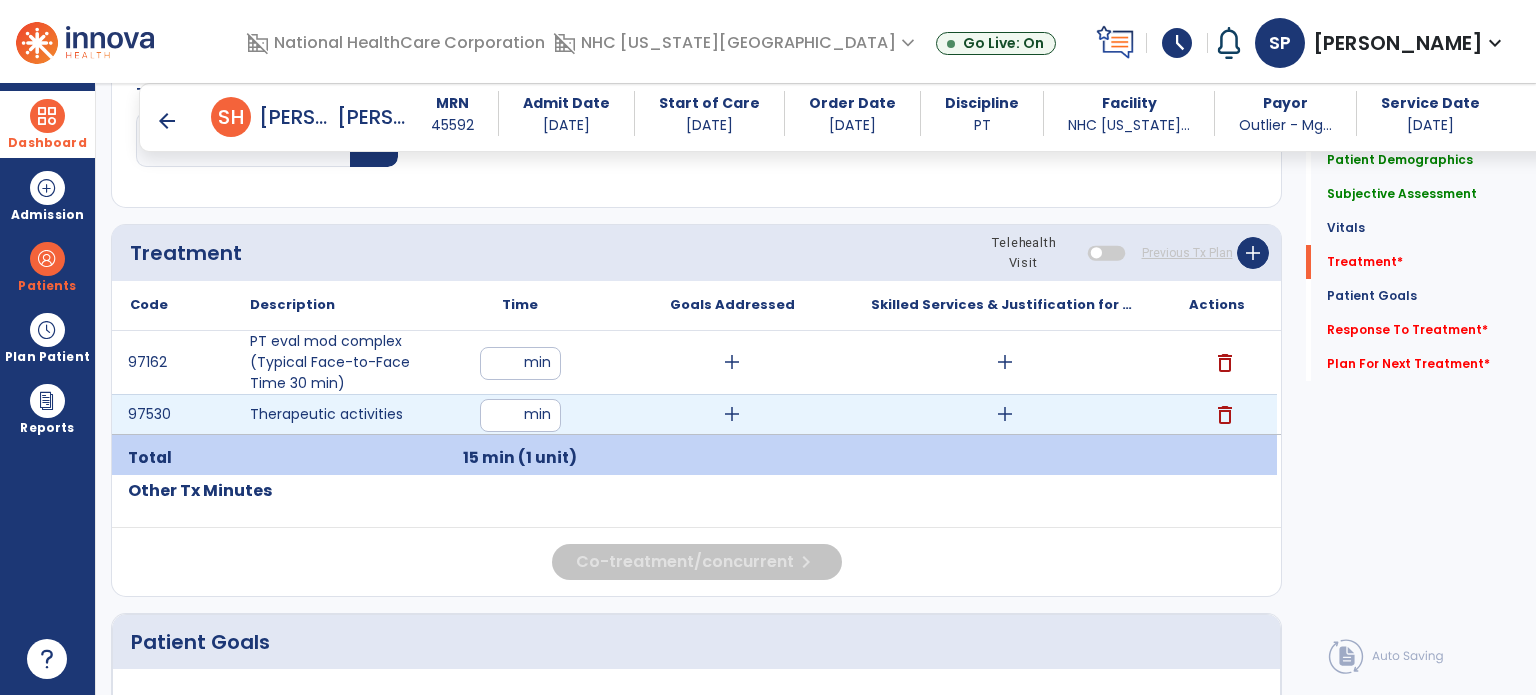 click on "*" at bounding box center (520, 415) 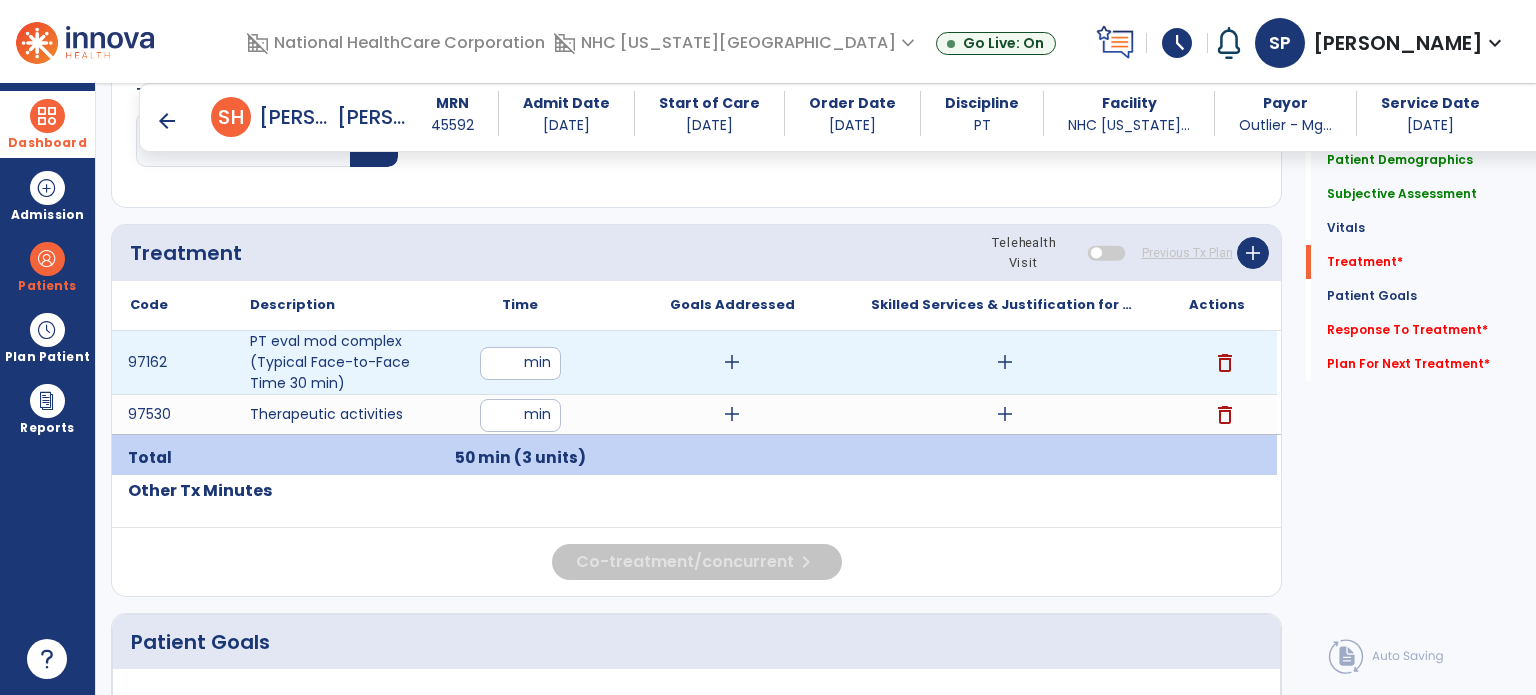 click on "add" at bounding box center (732, 362) 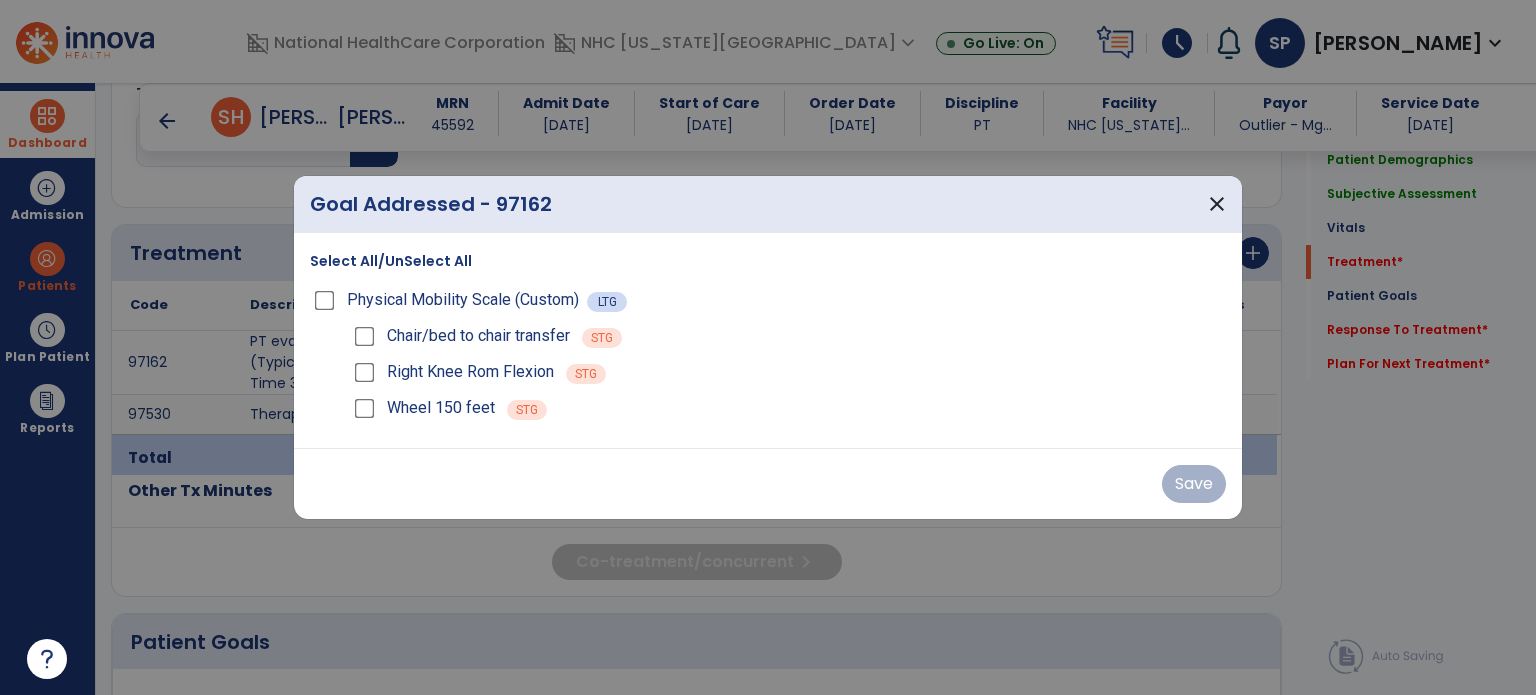 click on "Physical Mobility Scale (Custom)" at bounding box center [448, 300] 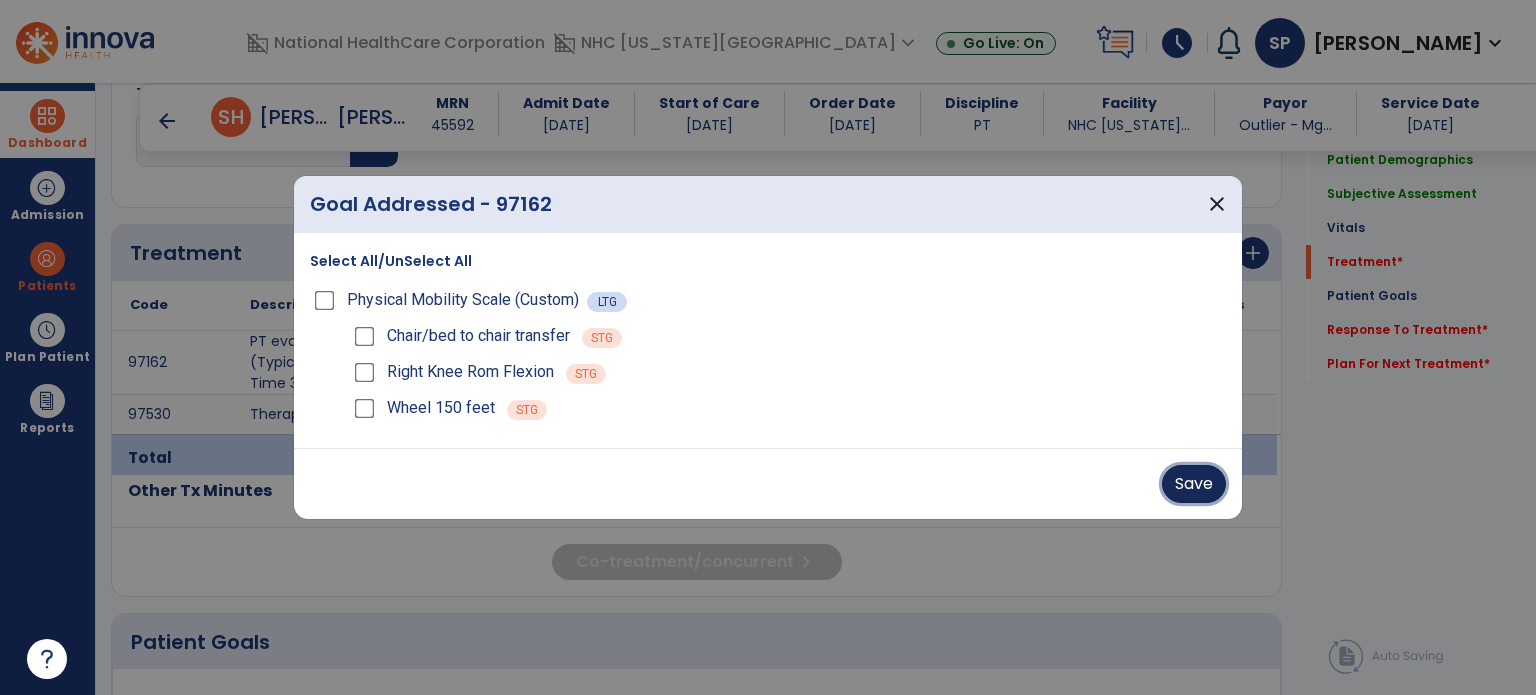 click on "Save" at bounding box center [1194, 484] 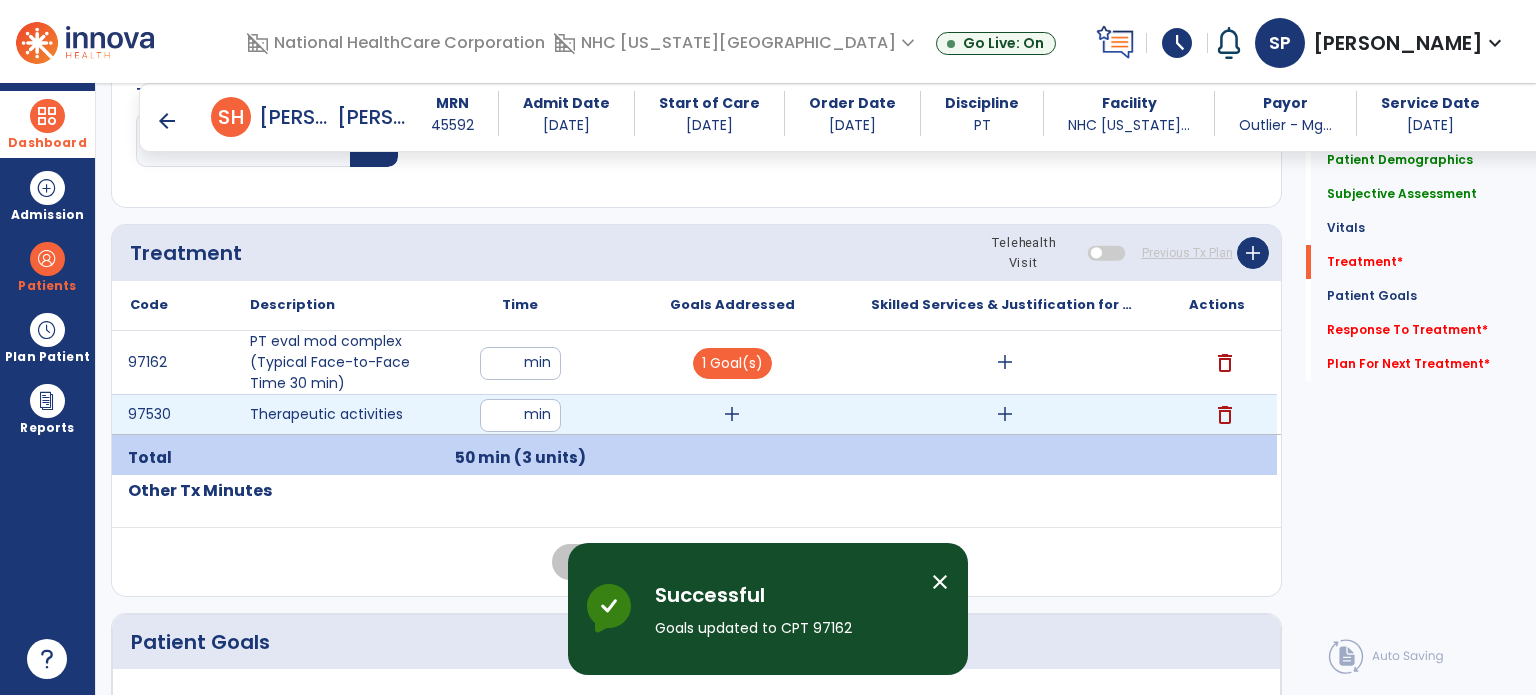 click on "add" at bounding box center [732, 414] 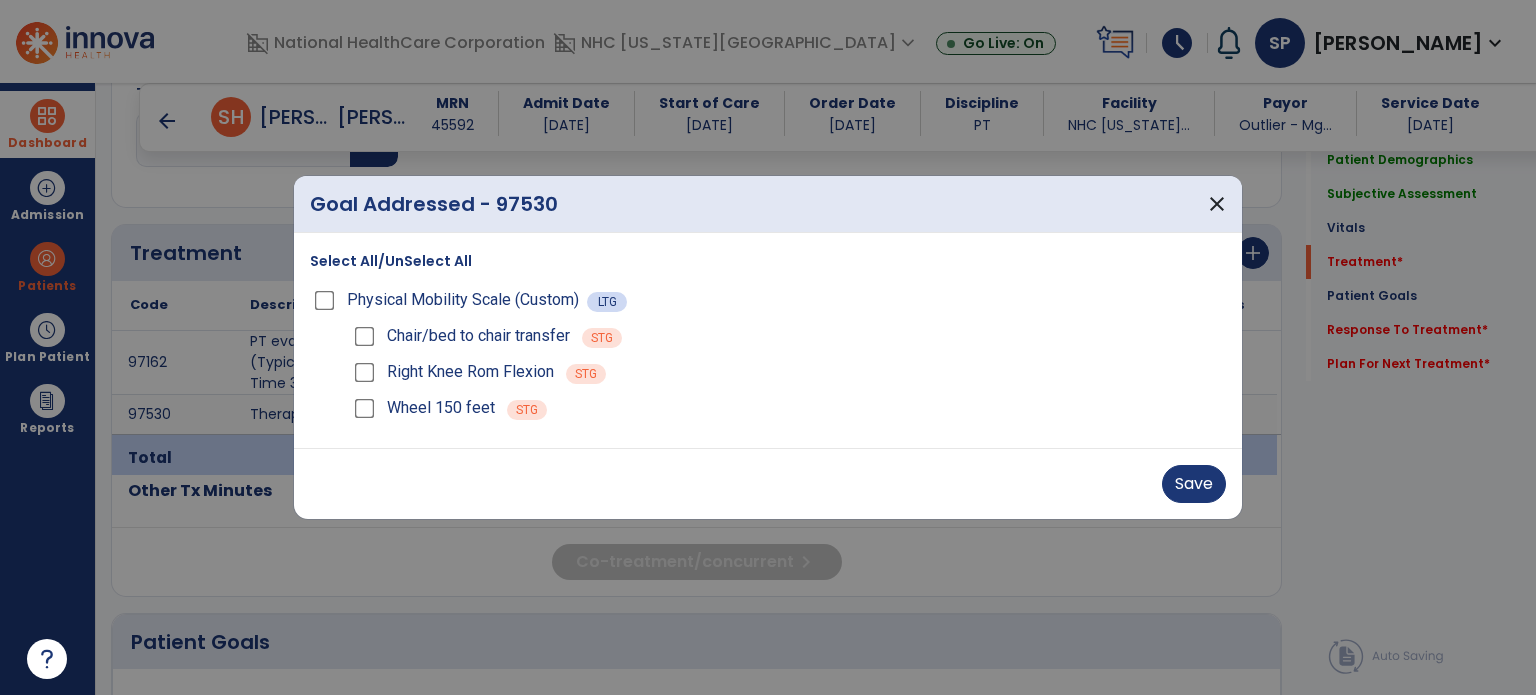 click on "Wheel 150 feet" at bounding box center (422, 408) 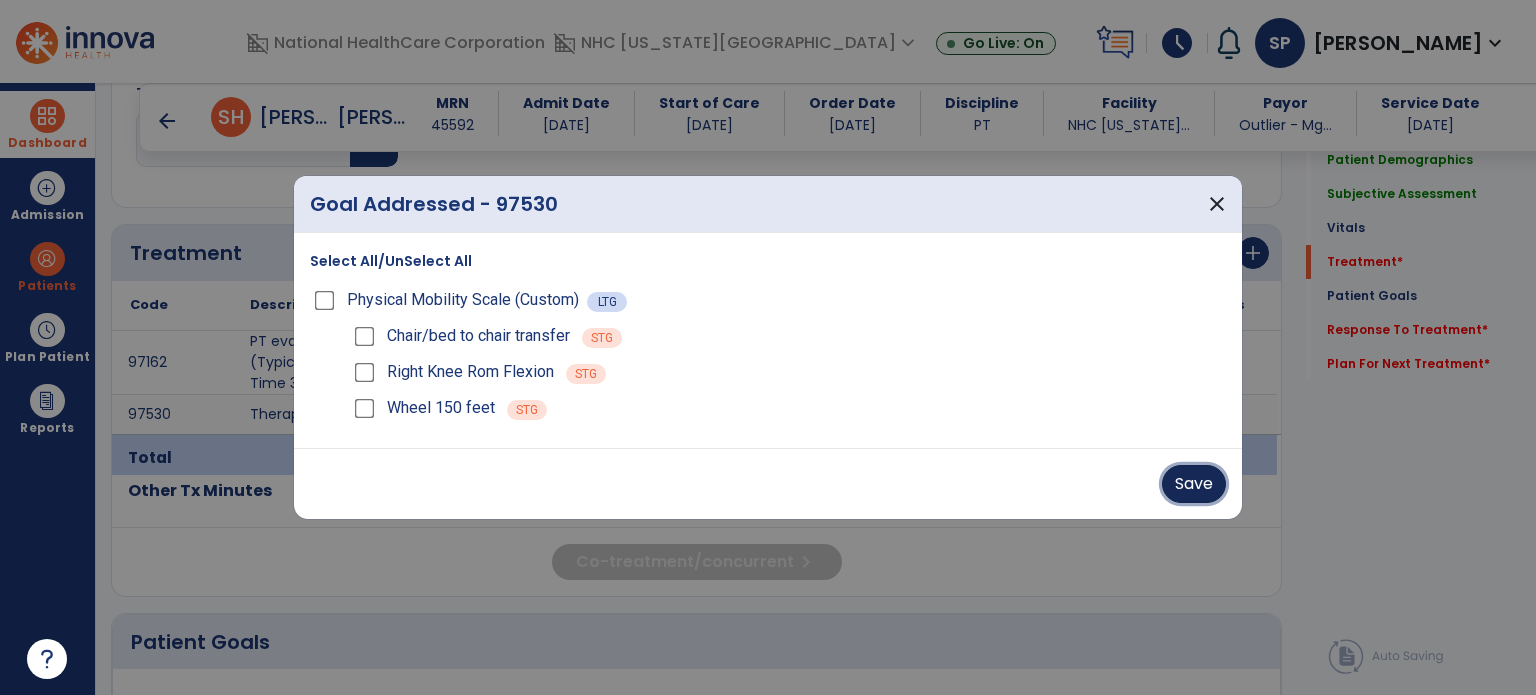 click on "Save" at bounding box center (1194, 484) 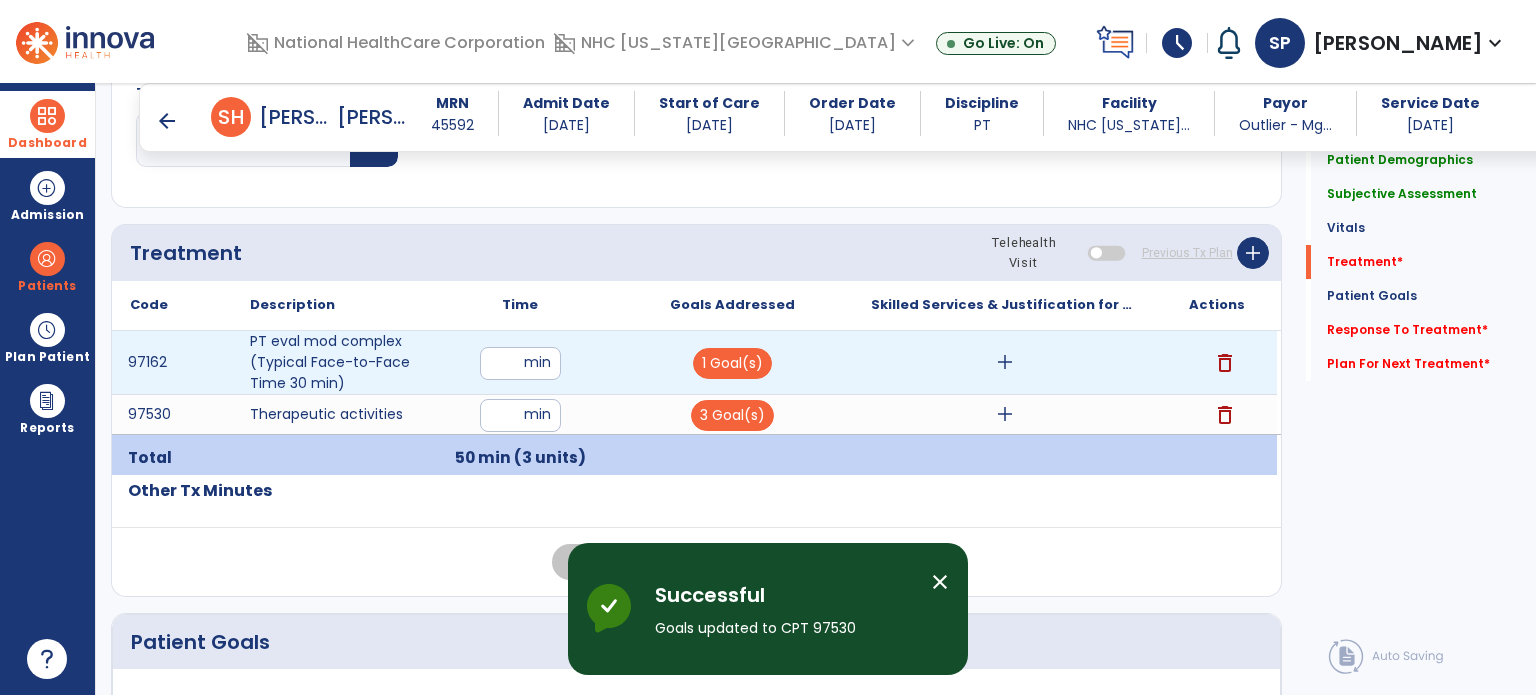 click on "add" at bounding box center (1004, 362) 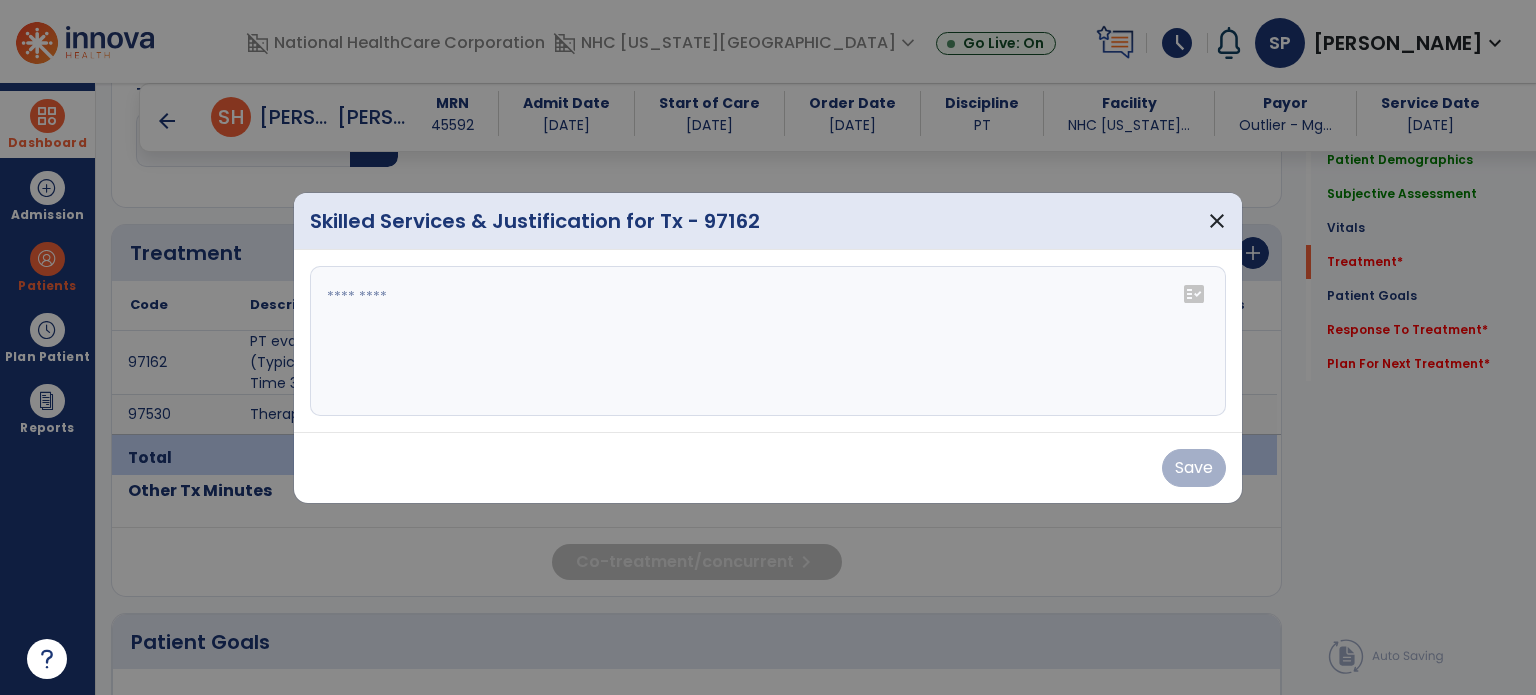 click at bounding box center [768, 341] 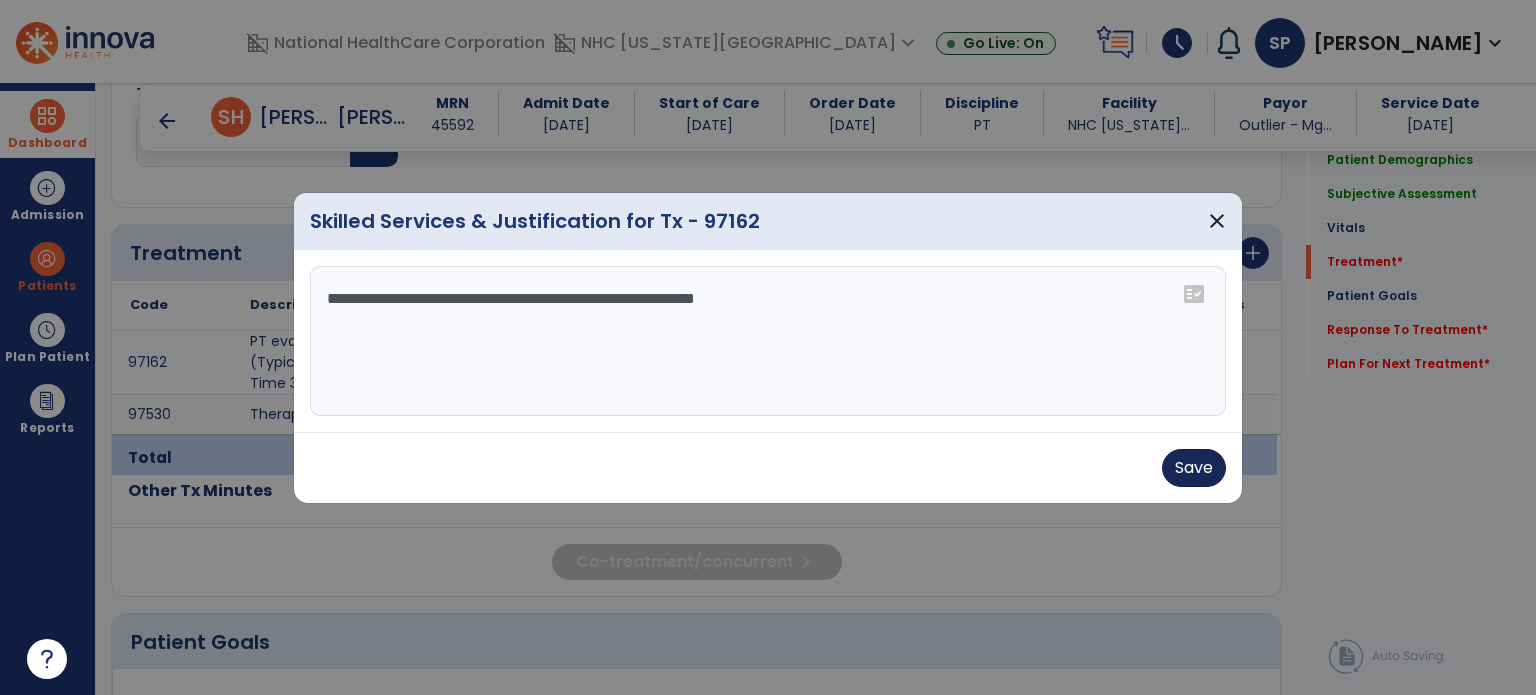 type on "**********" 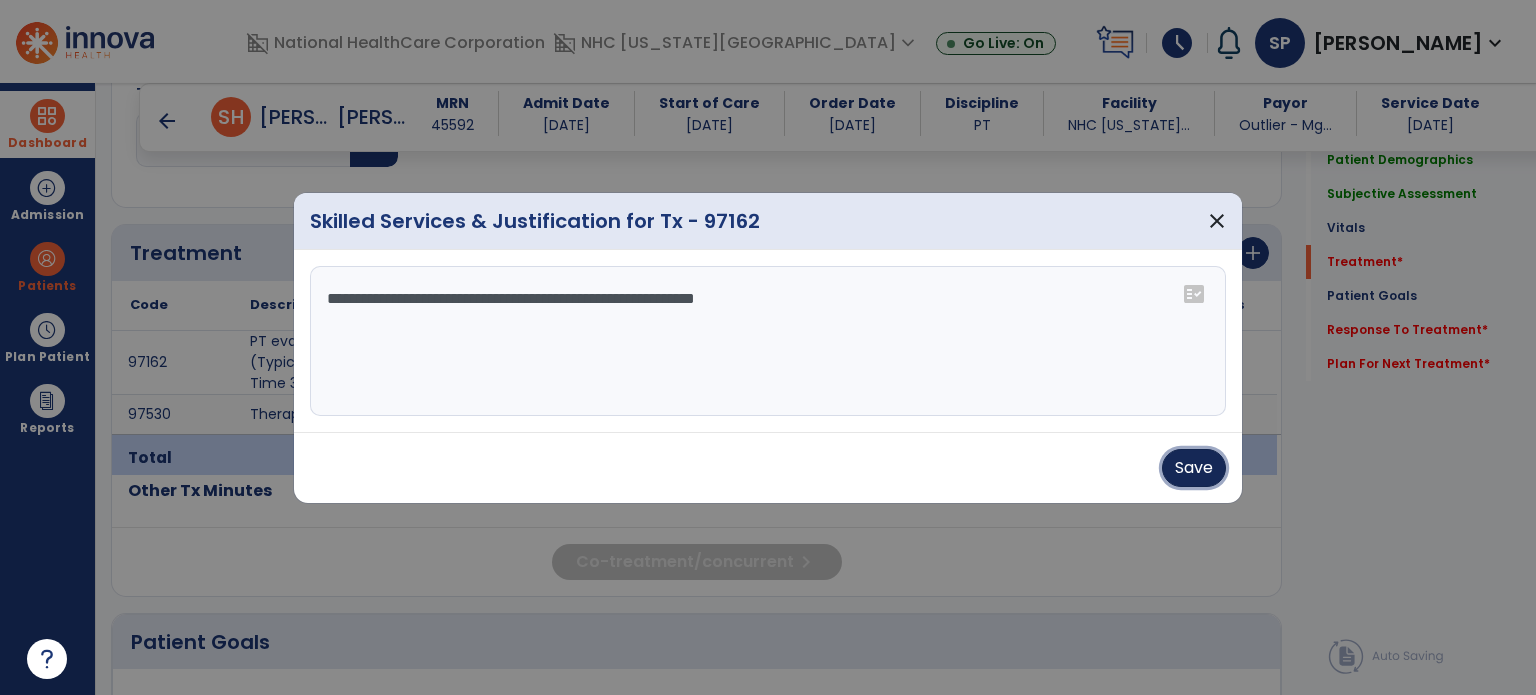 click on "Save" at bounding box center (1194, 468) 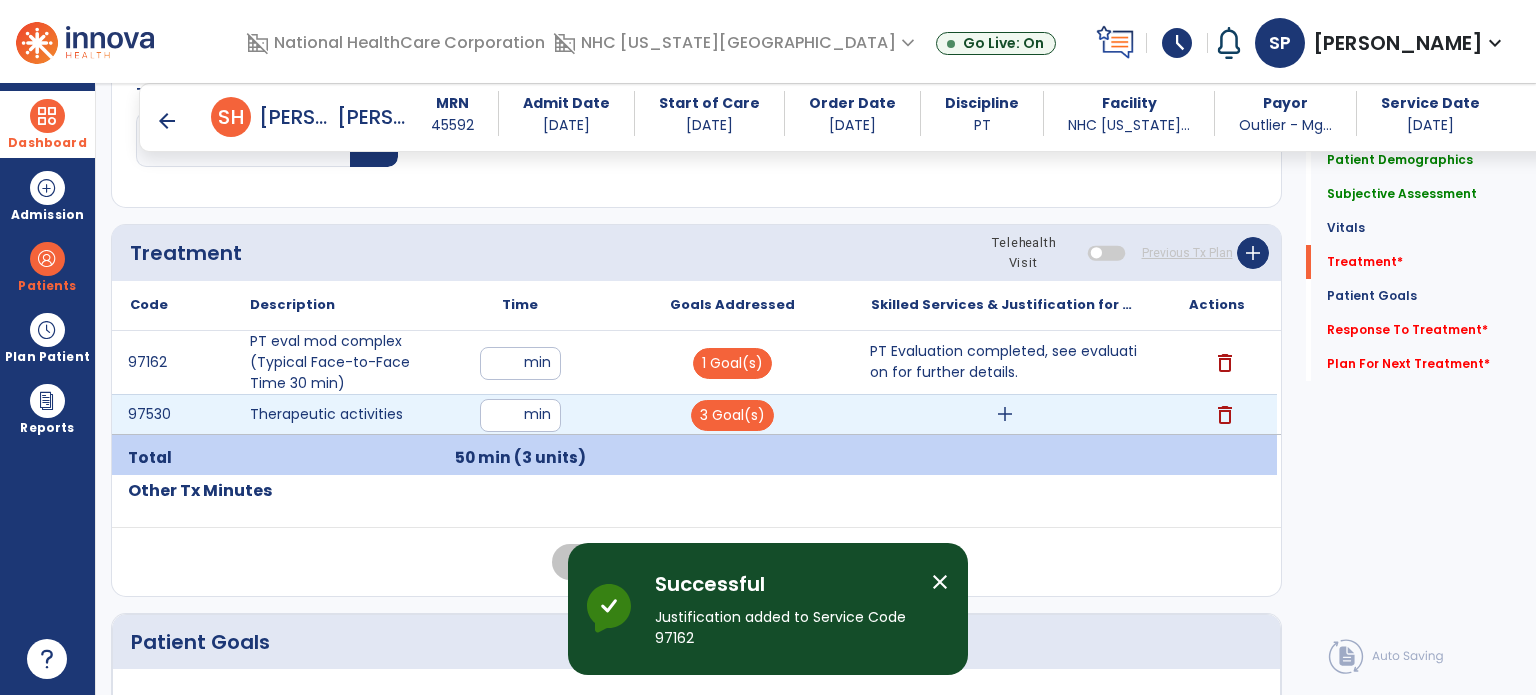 click on "add" at bounding box center [1004, 414] 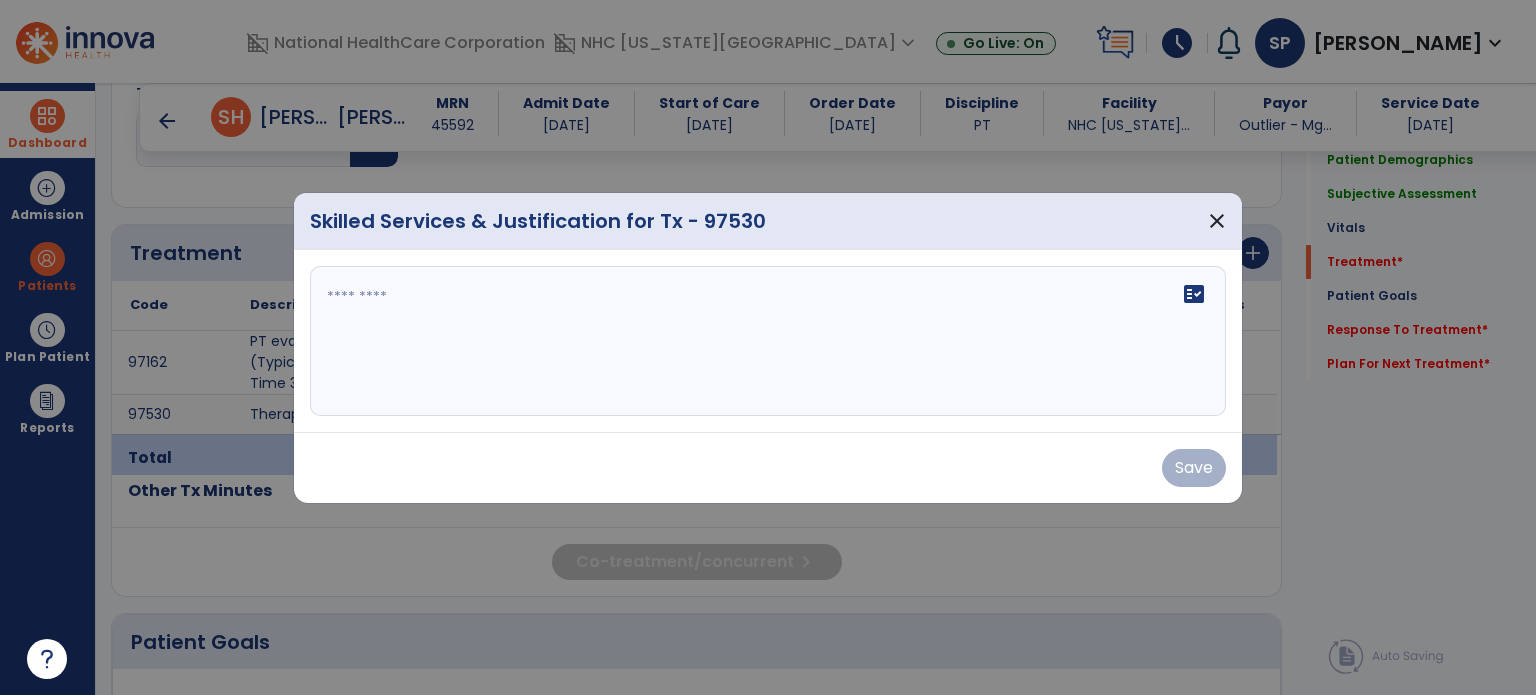 click on "fact_check" at bounding box center (768, 341) 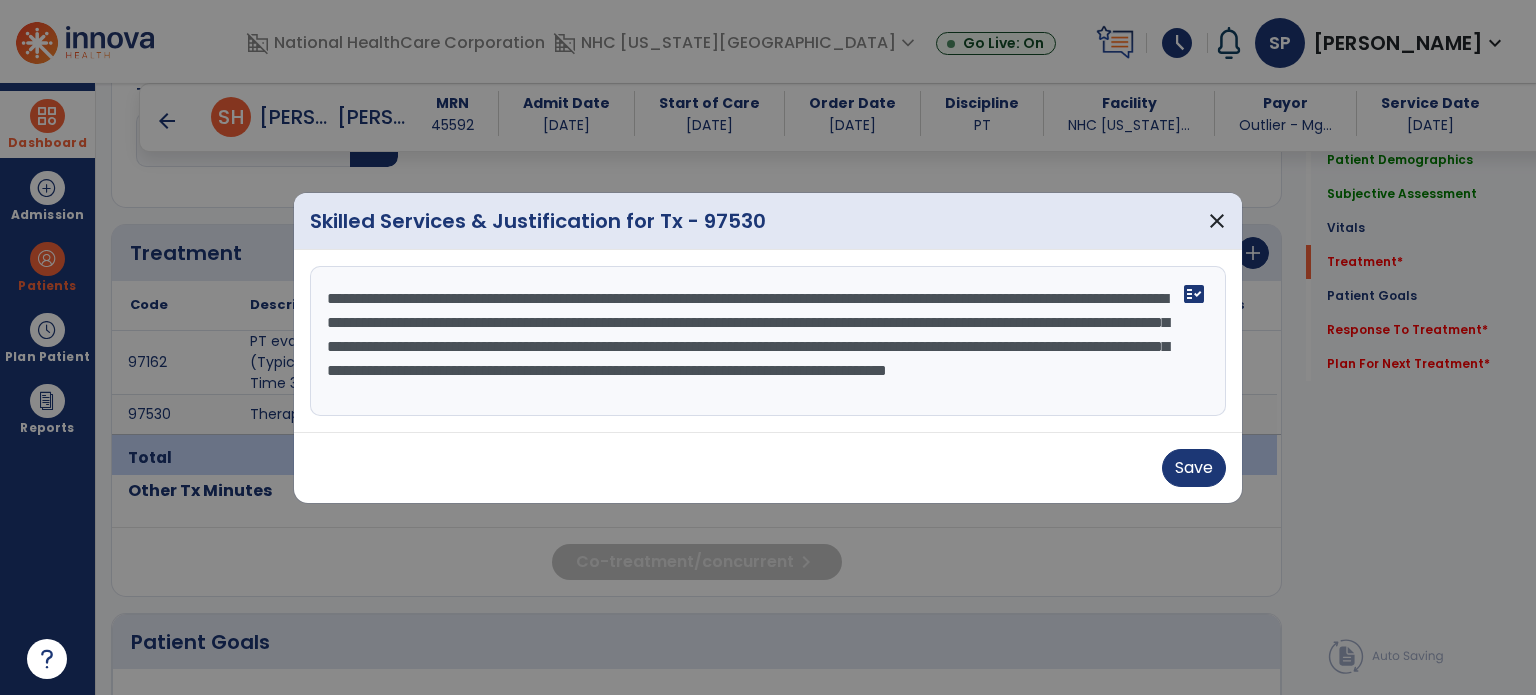 click on "**********" at bounding box center (768, 341) 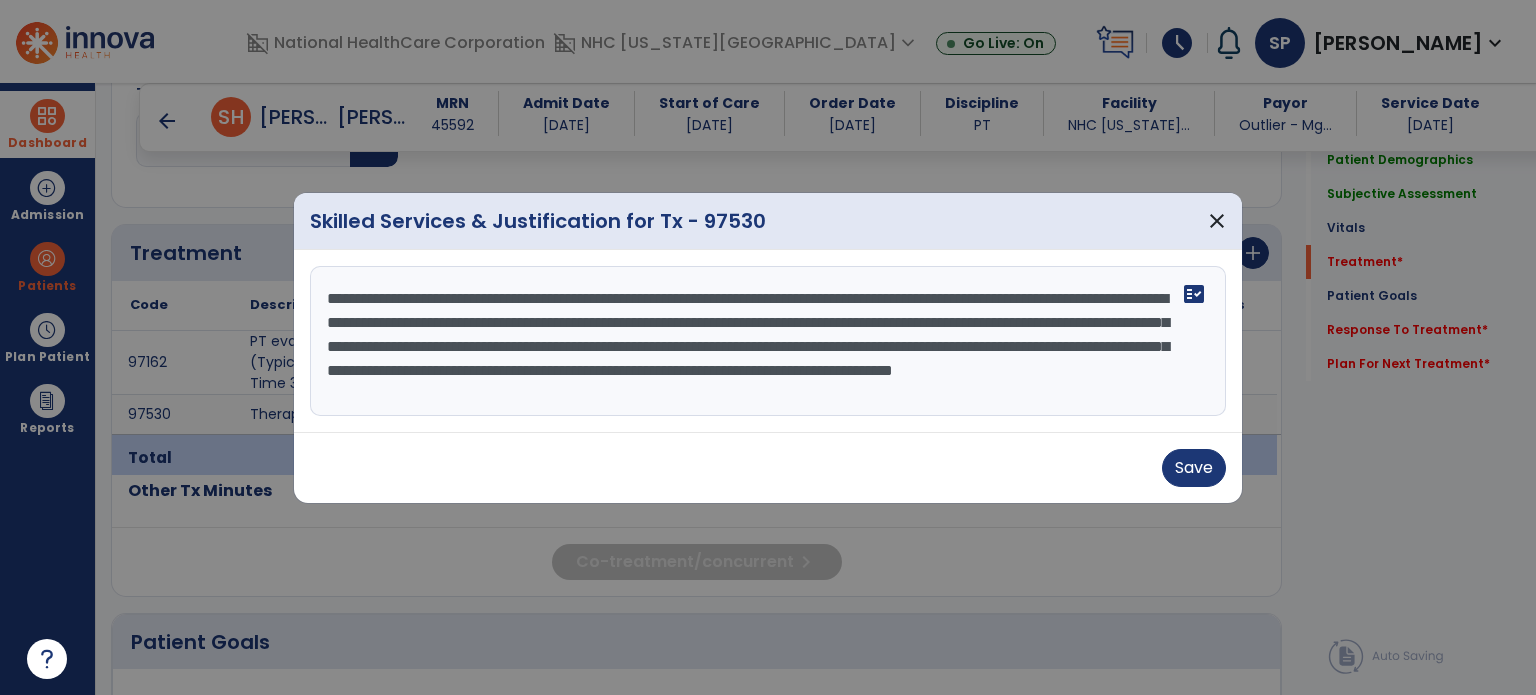 type on "**********" 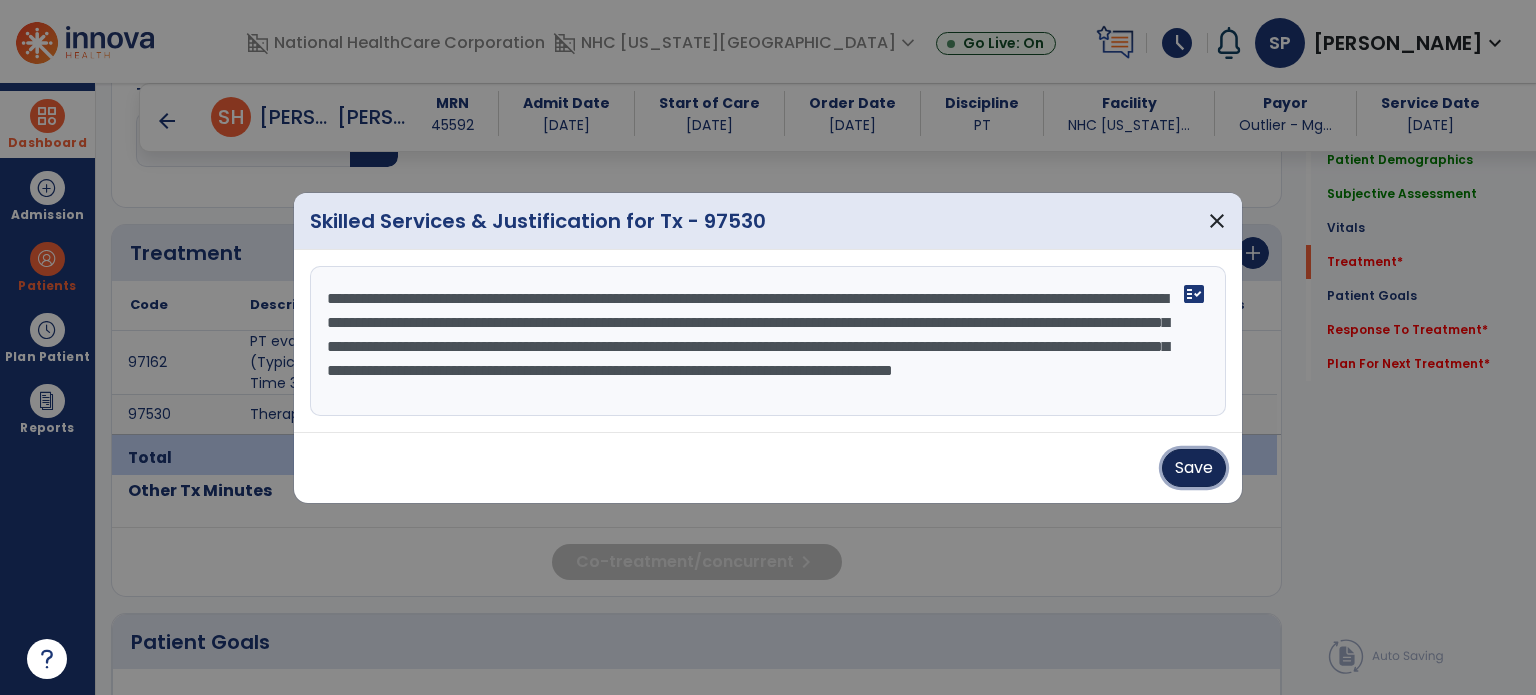 click on "Save" at bounding box center (1194, 468) 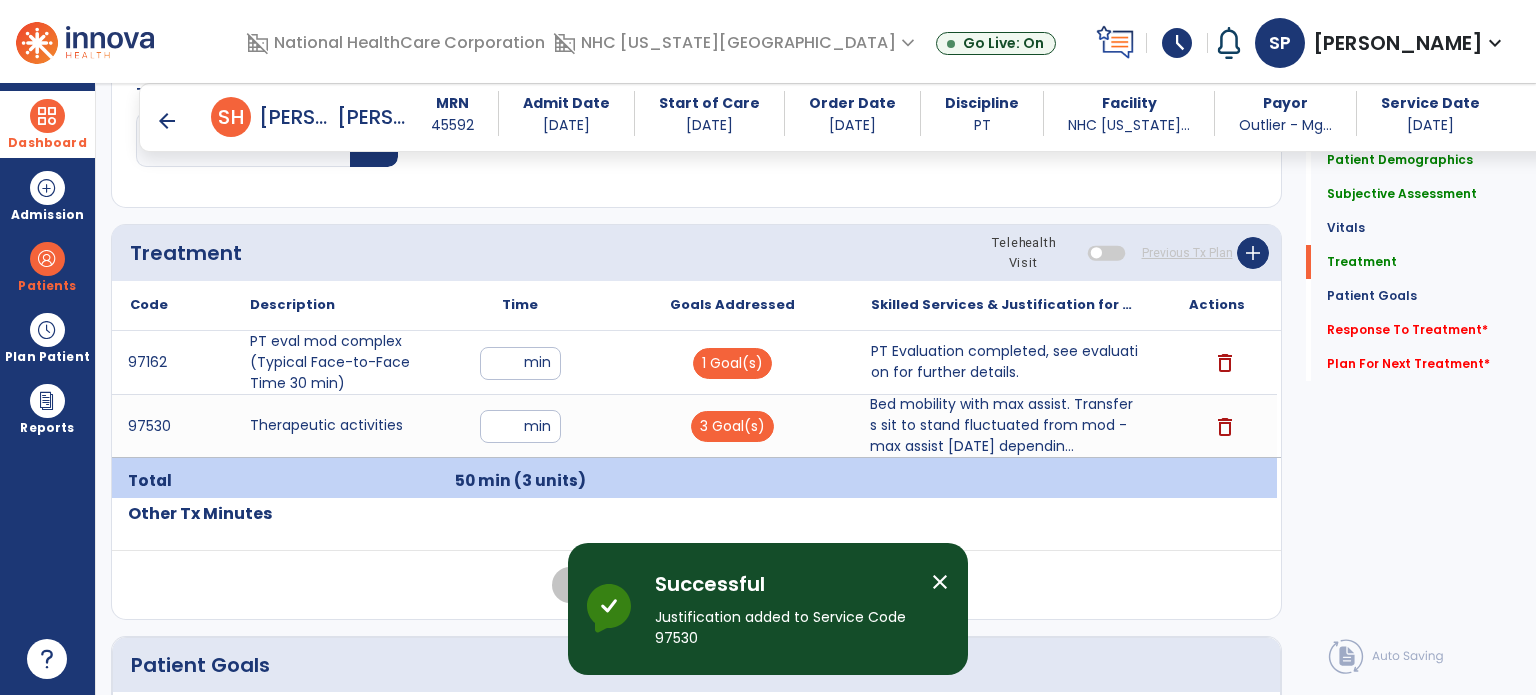 drag, startPoint x: 1528, startPoint y: 415, endPoint x: 1535, endPoint y: 494, distance: 79.30952 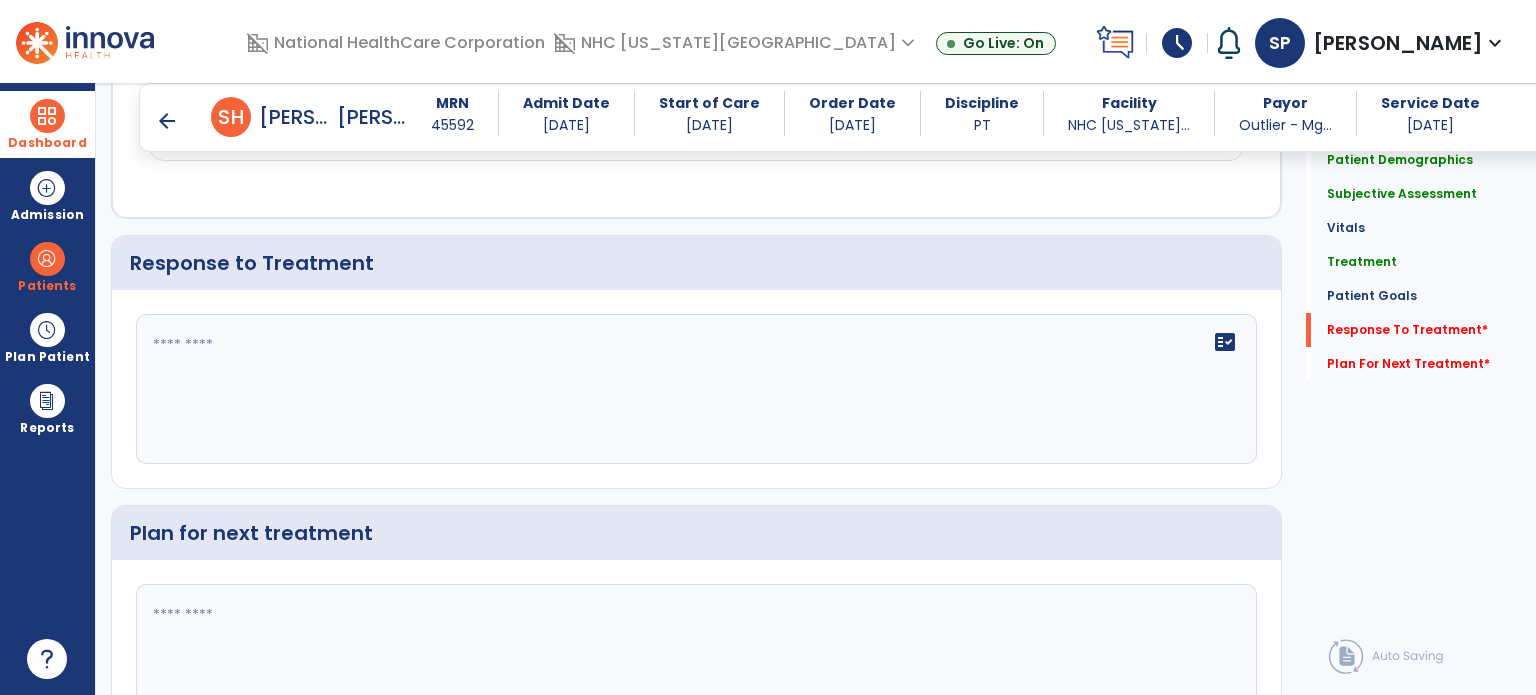 scroll, scrollTop: 2150, scrollLeft: 0, axis: vertical 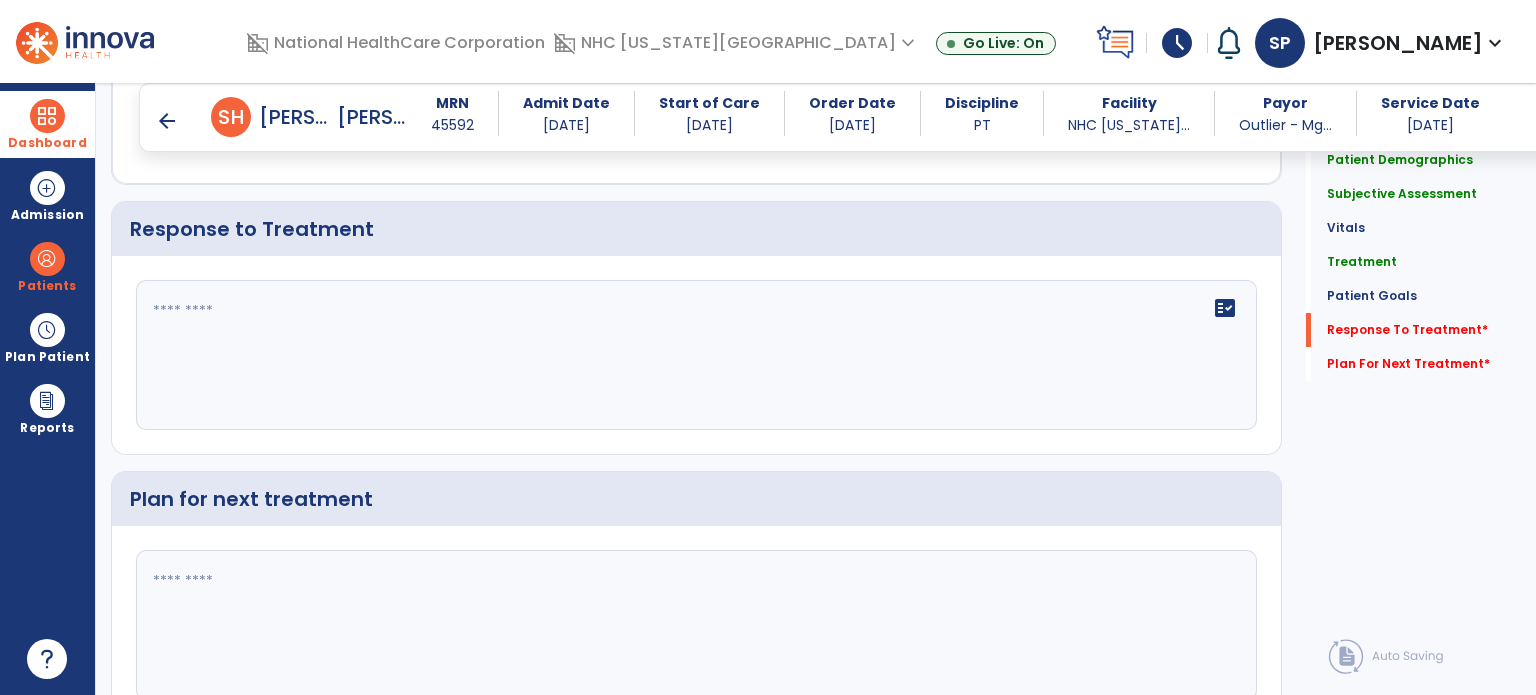 click on "fact_check" 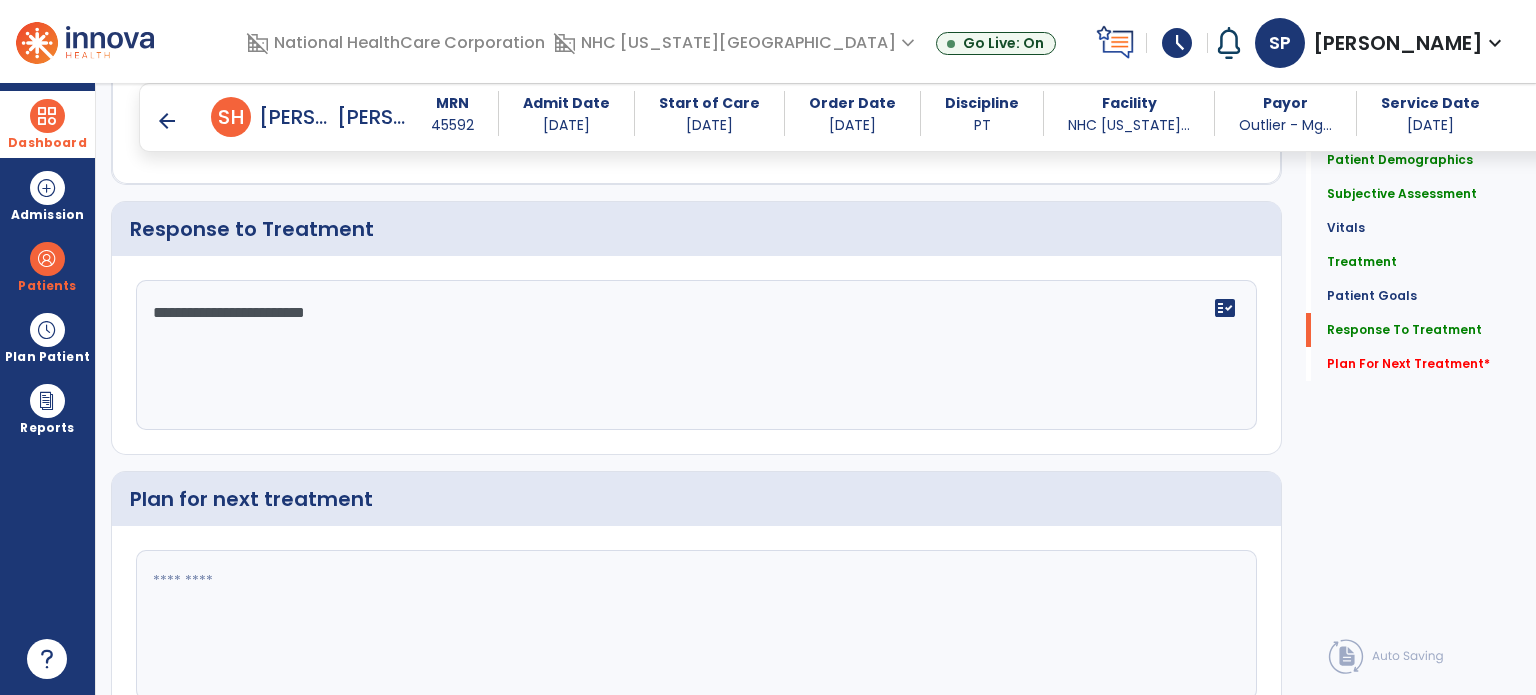 scroll, scrollTop: 2149, scrollLeft: 0, axis: vertical 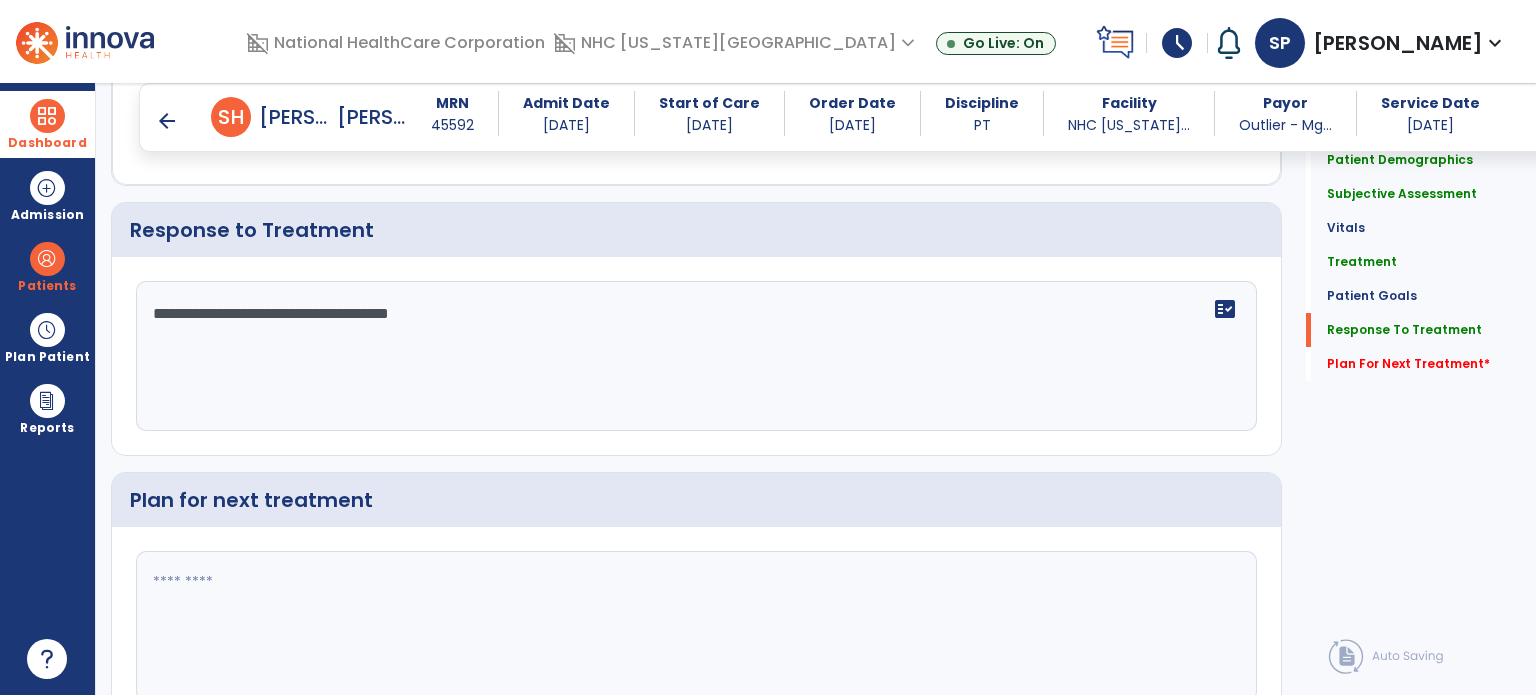 type on "**********" 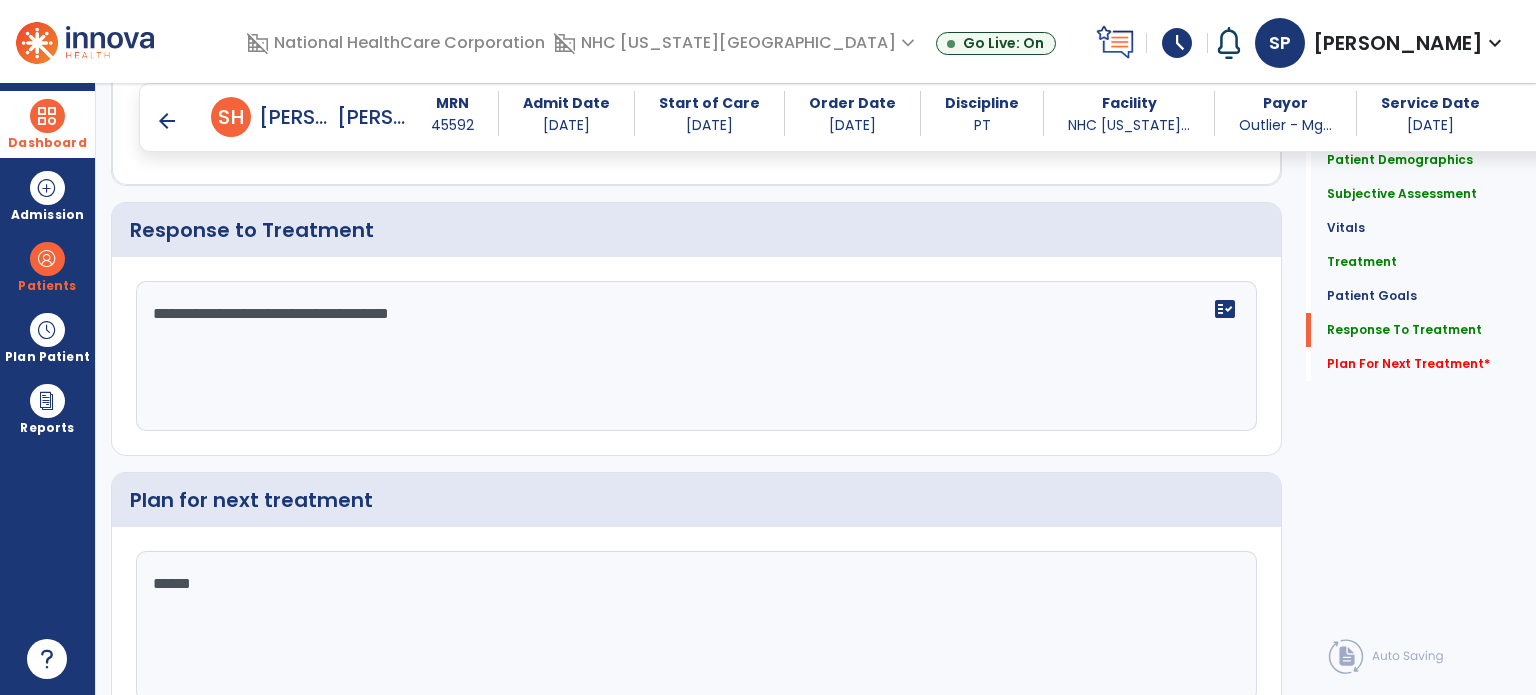 scroll, scrollTop: 2148, scrollLeft: 0, axis: vertical 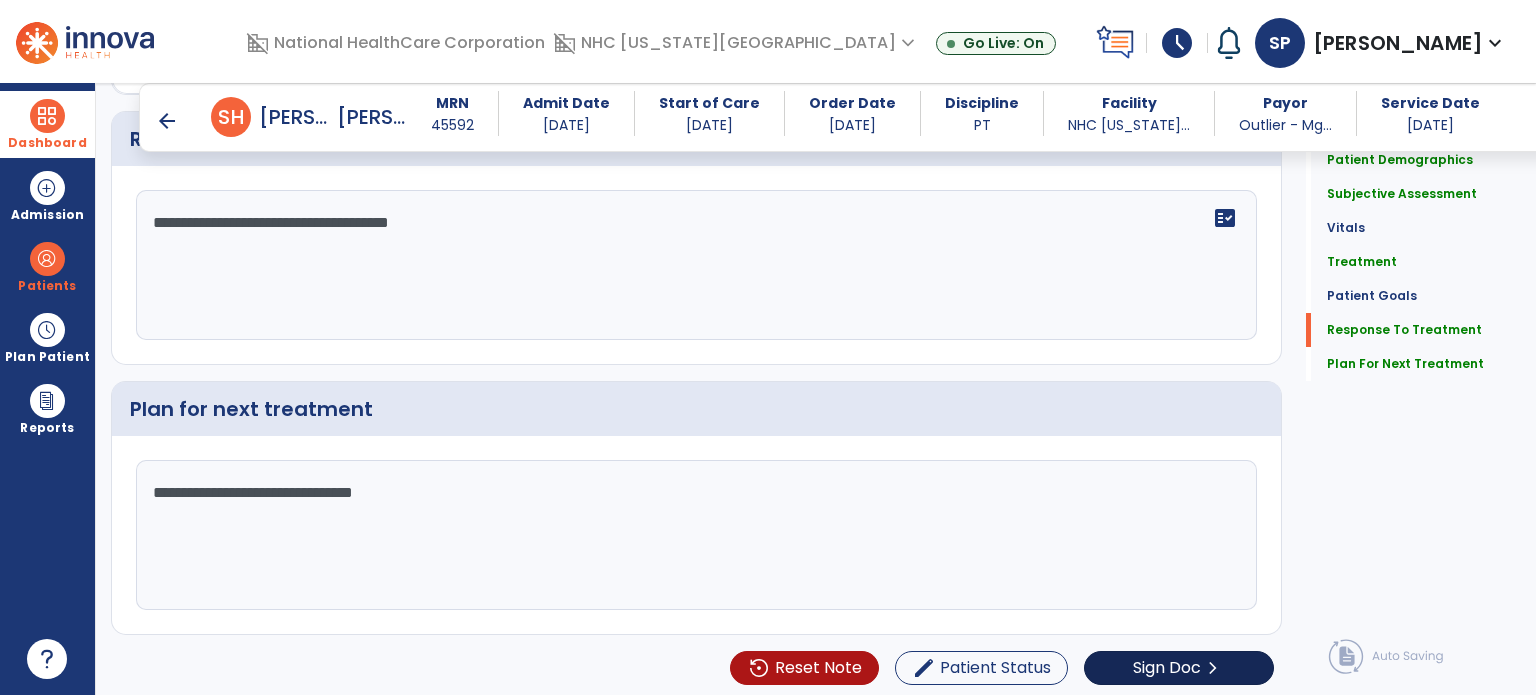 type on "**********" 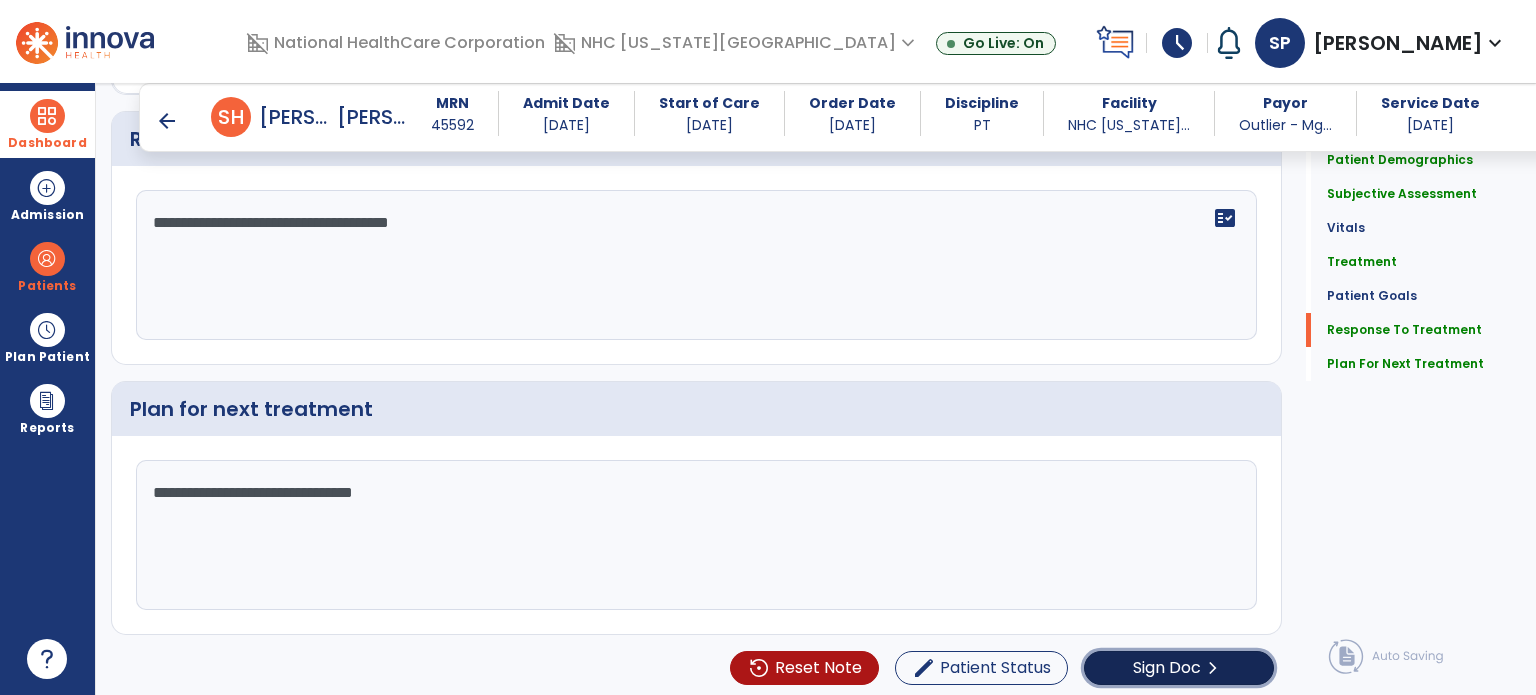 click on "Sign Doc  chevron_right" 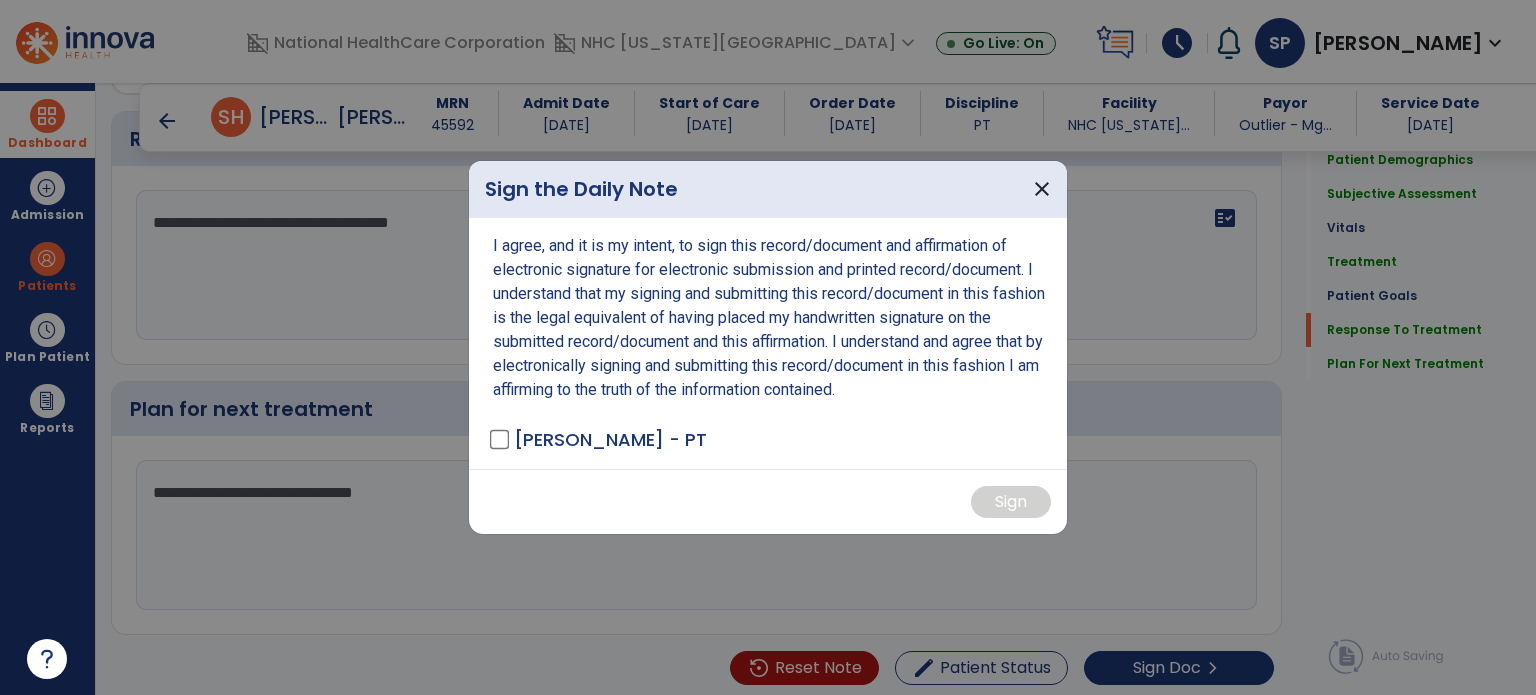 click on "[PERSON_NAME]  - PT" at bounding box center [610, 439] 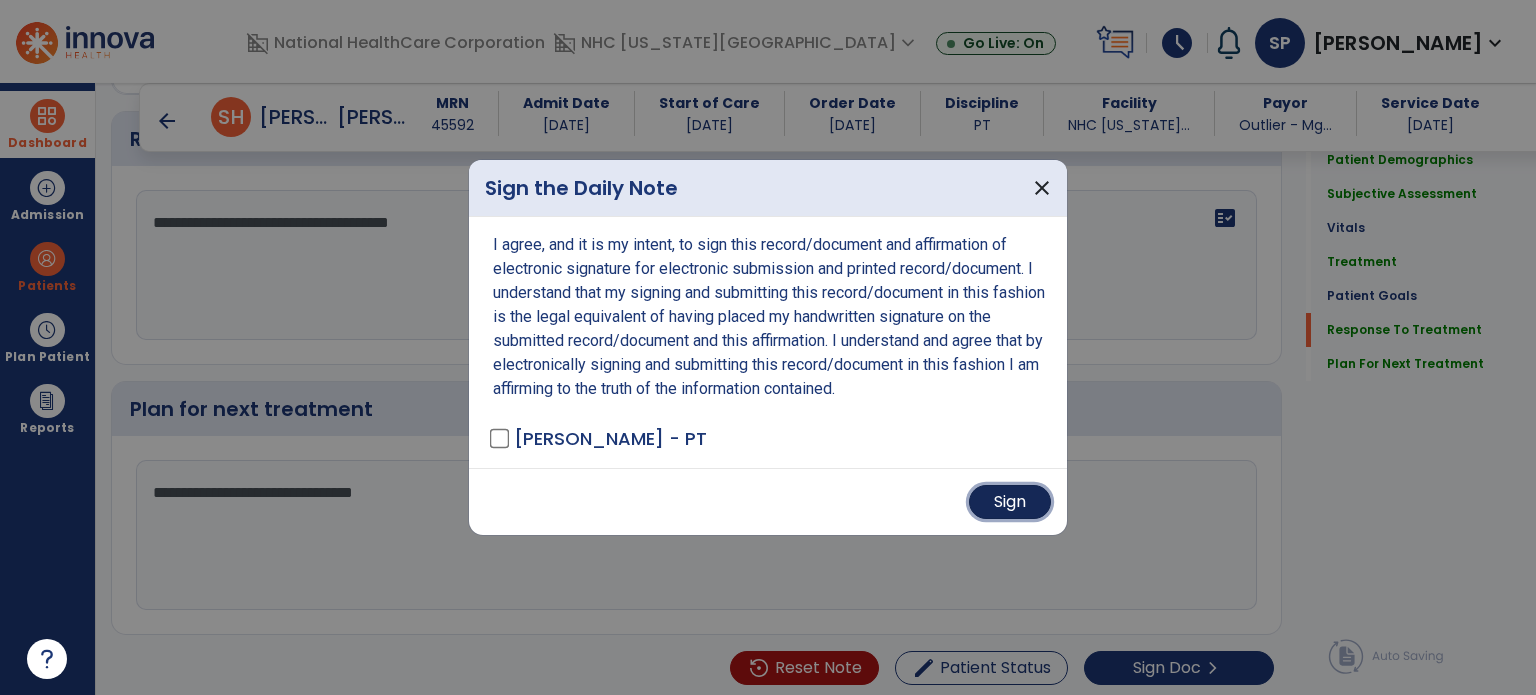 click on "Sign" at bounding box center (1010, 502) 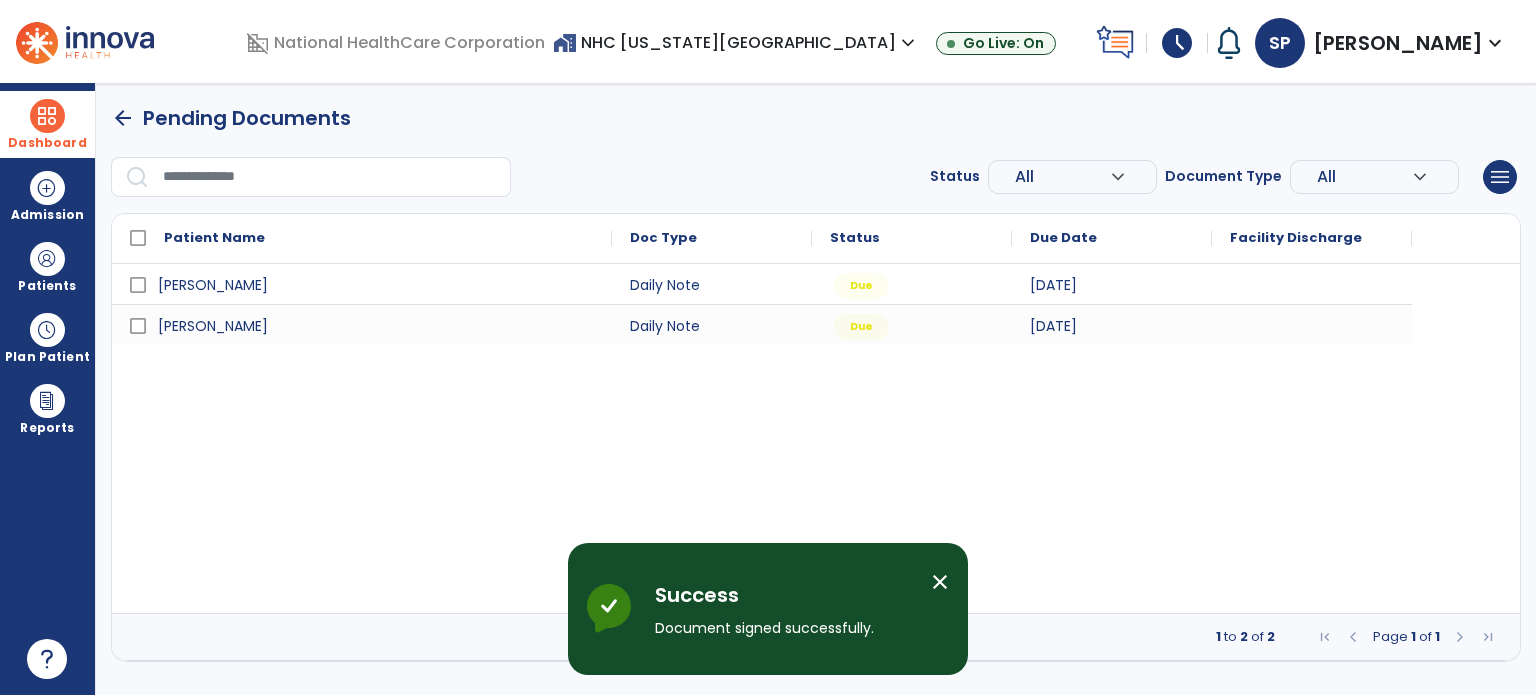 scroll, scrollTop: 0, scrollLeft: 0, axis: both 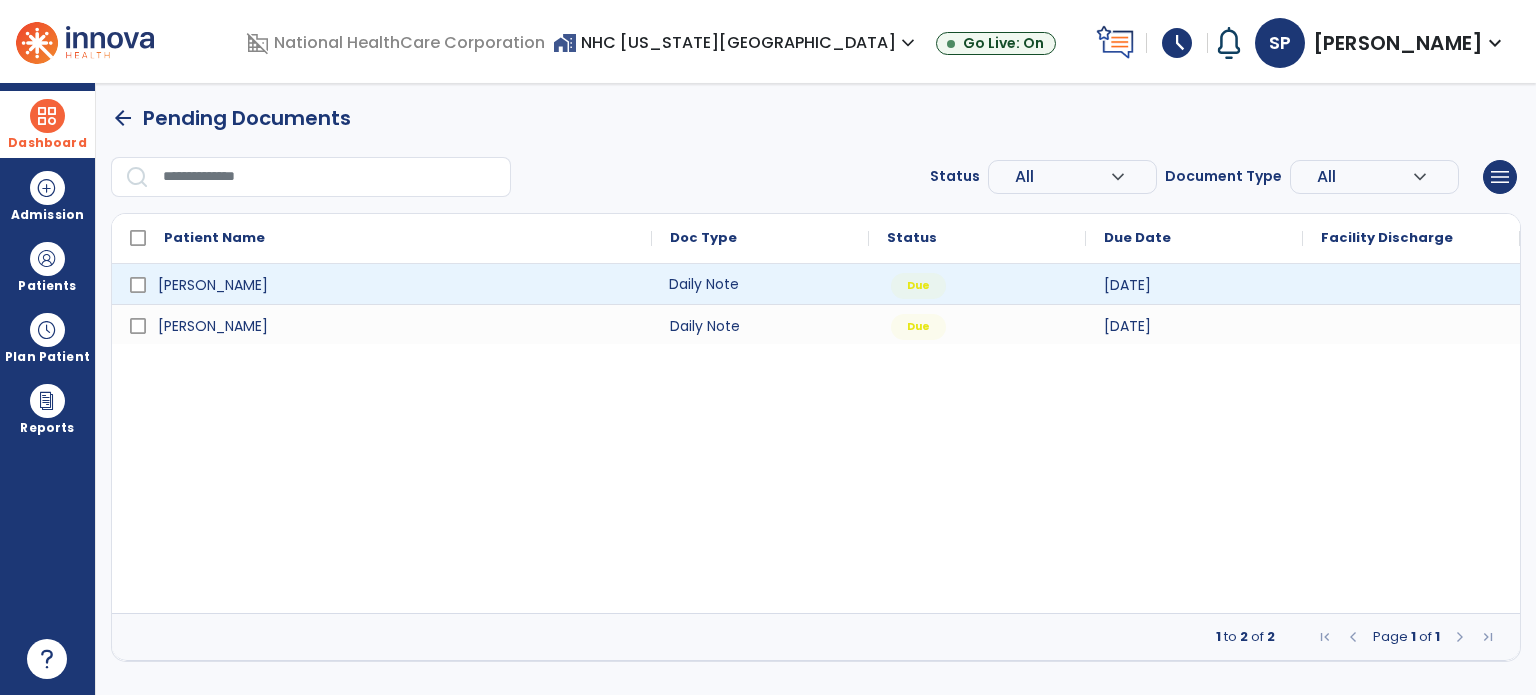 click on "Daily Note" at bounding box center (760, 284) 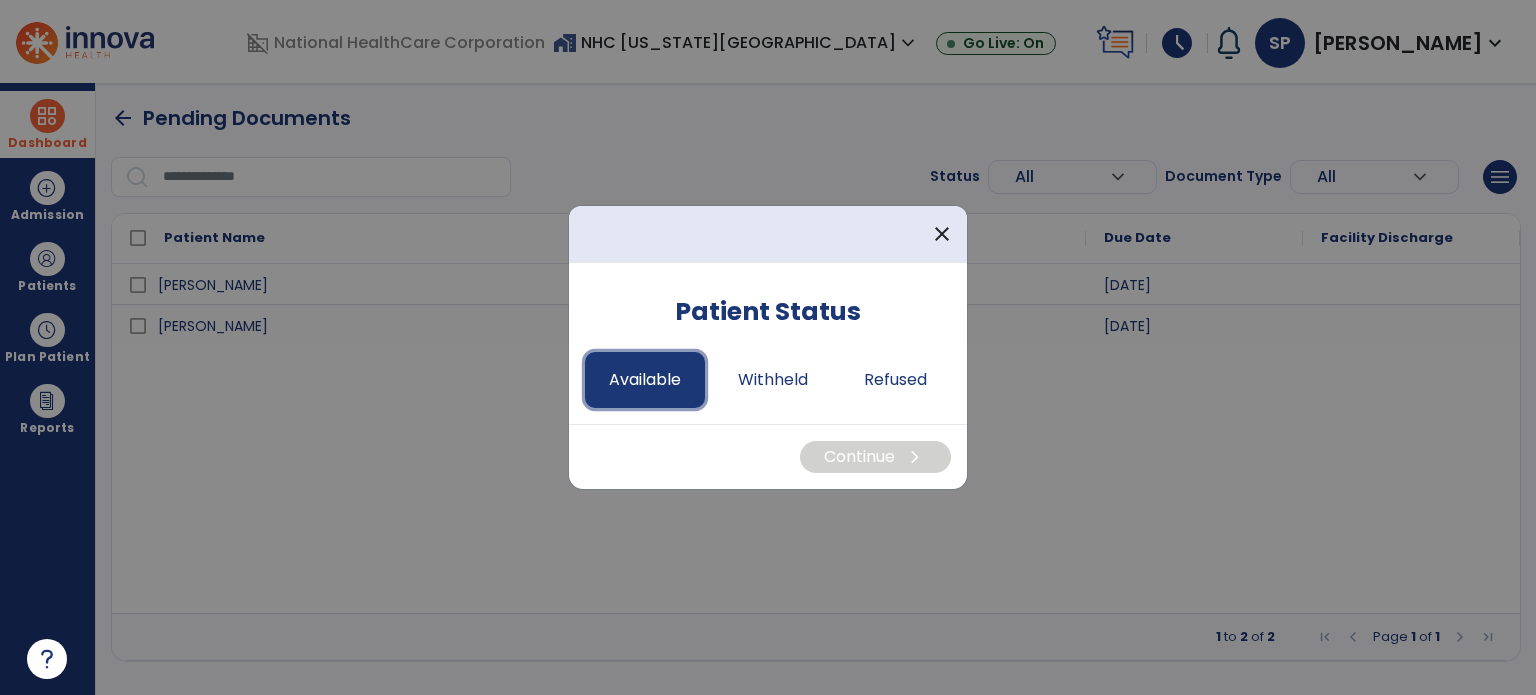 click on "Available" at bounding box center [645, 380] 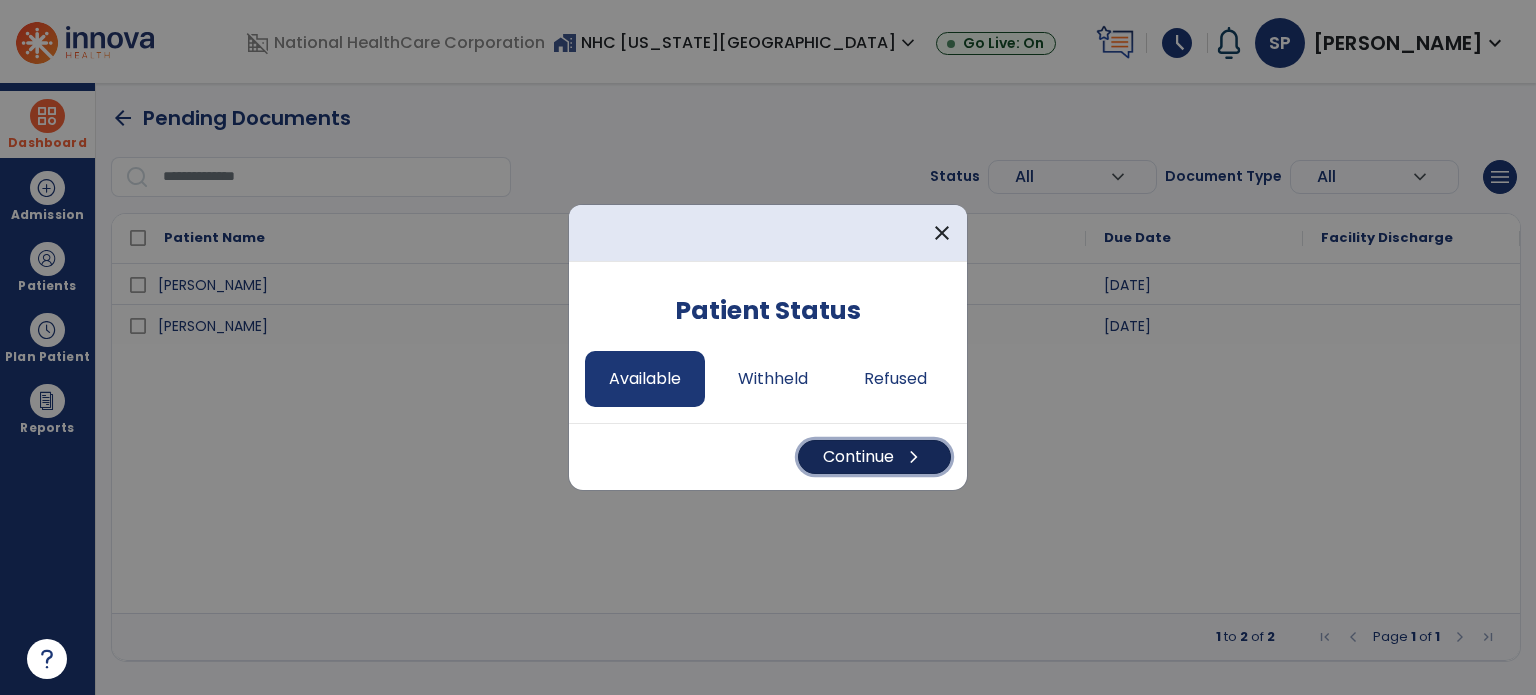 click on "Continue   chevron_right" at bounding box center (874, 457) 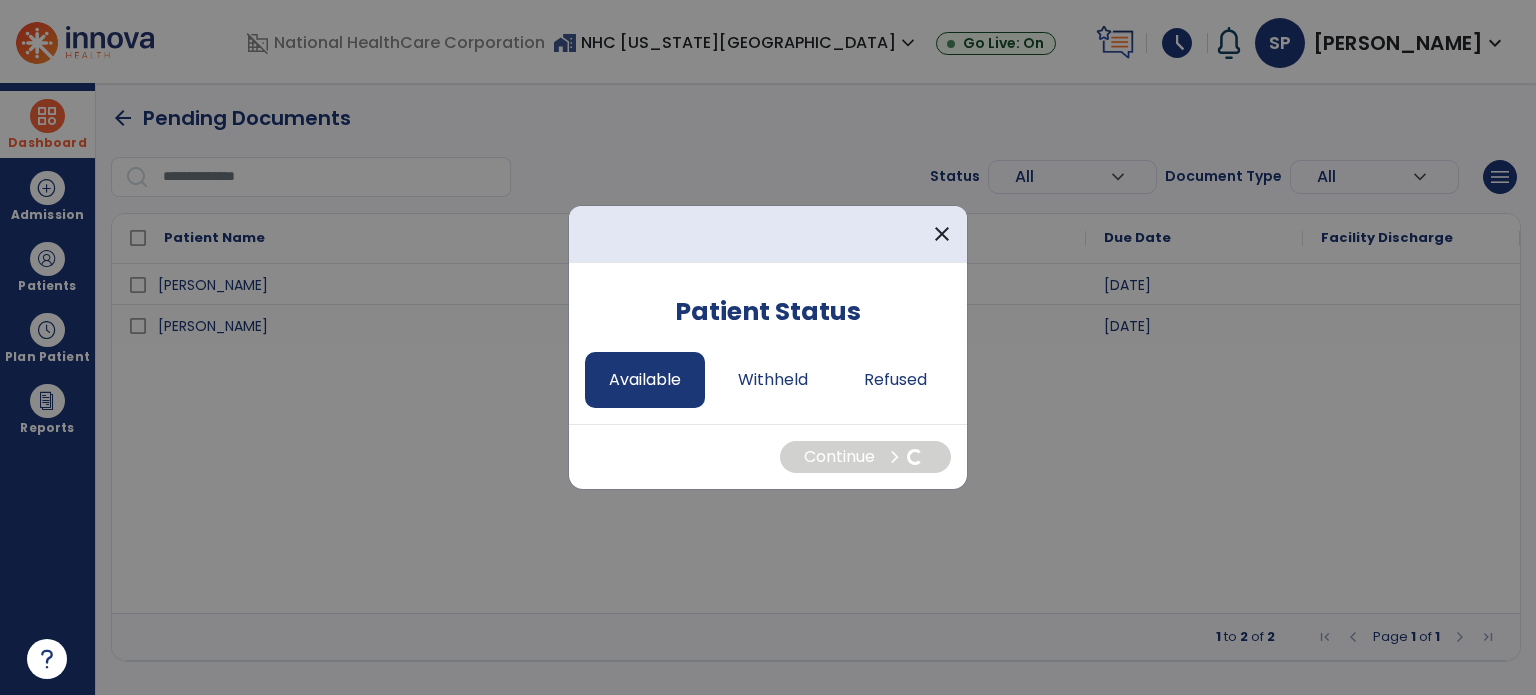 select on "*" 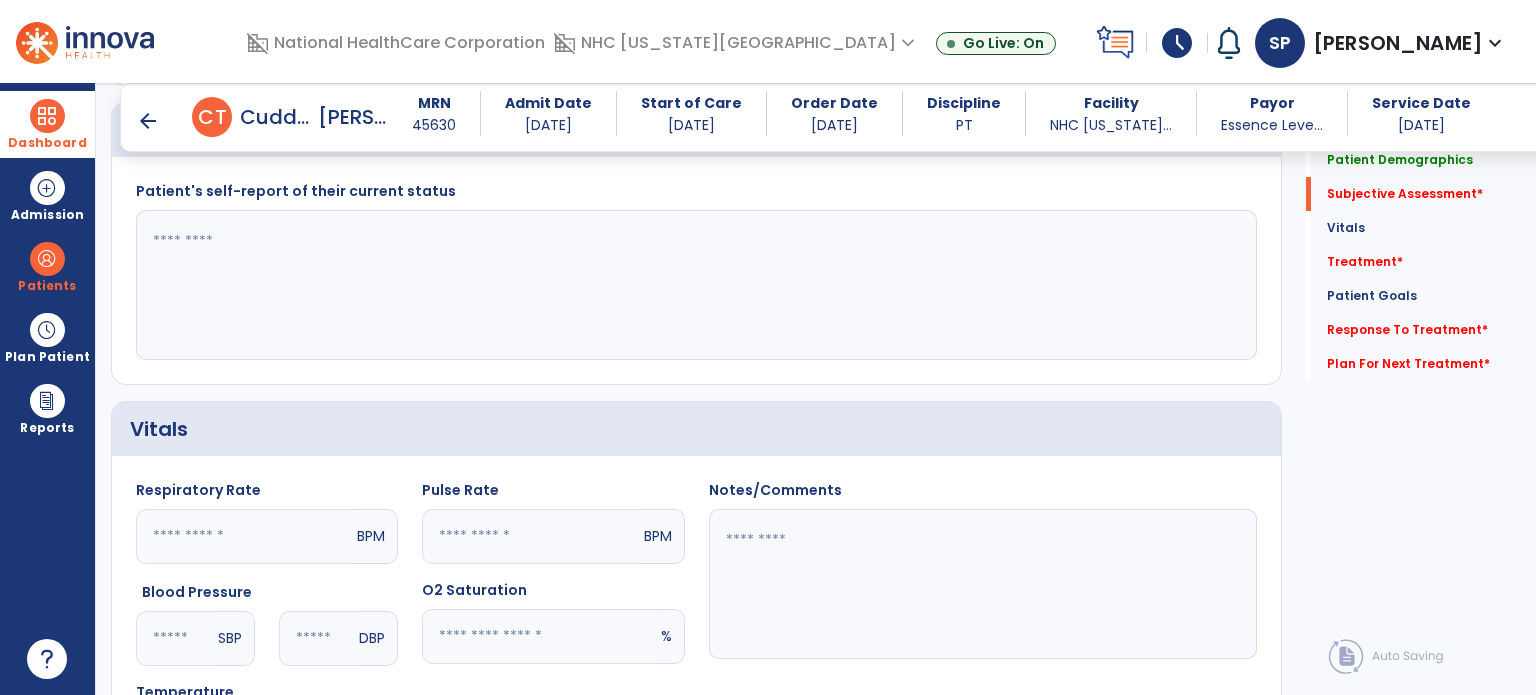 scroll, scrollTop: 421, scrollLeft: 0, axis: vertical 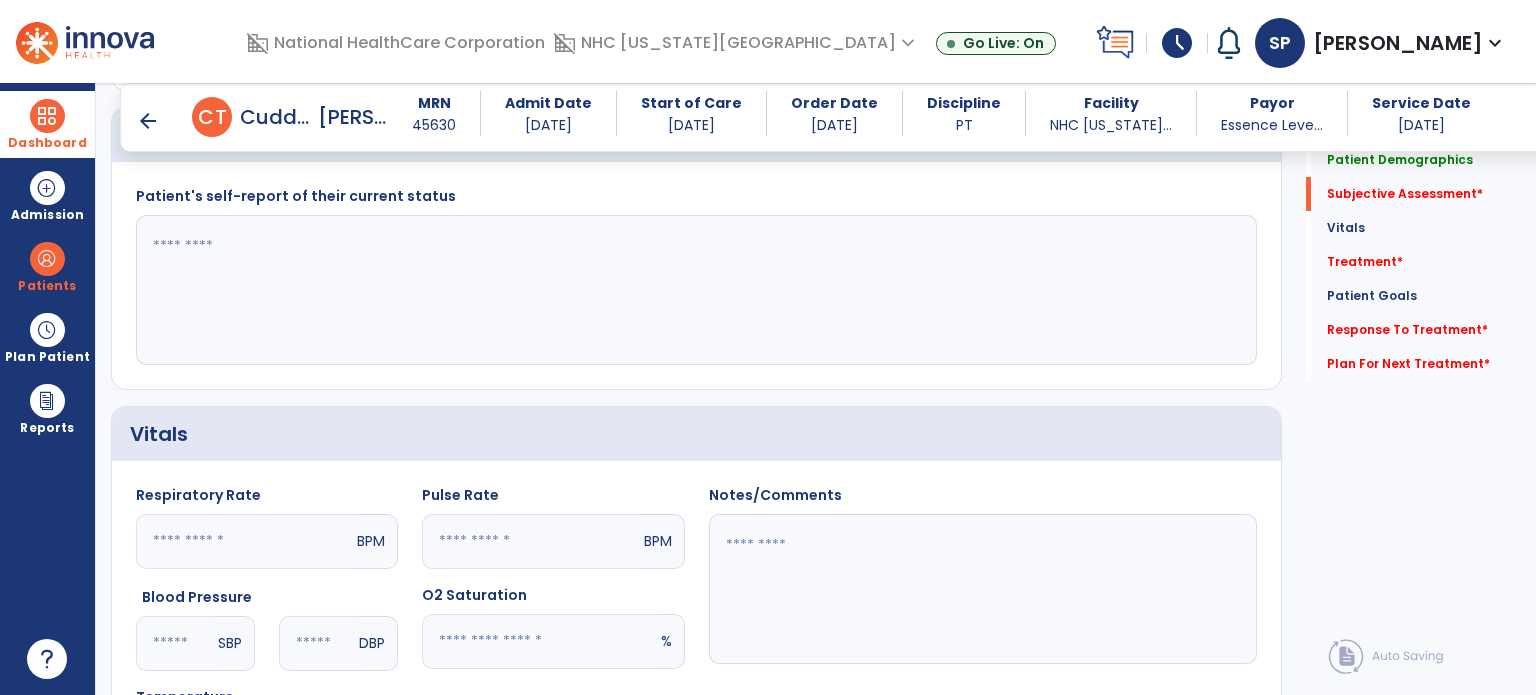 click 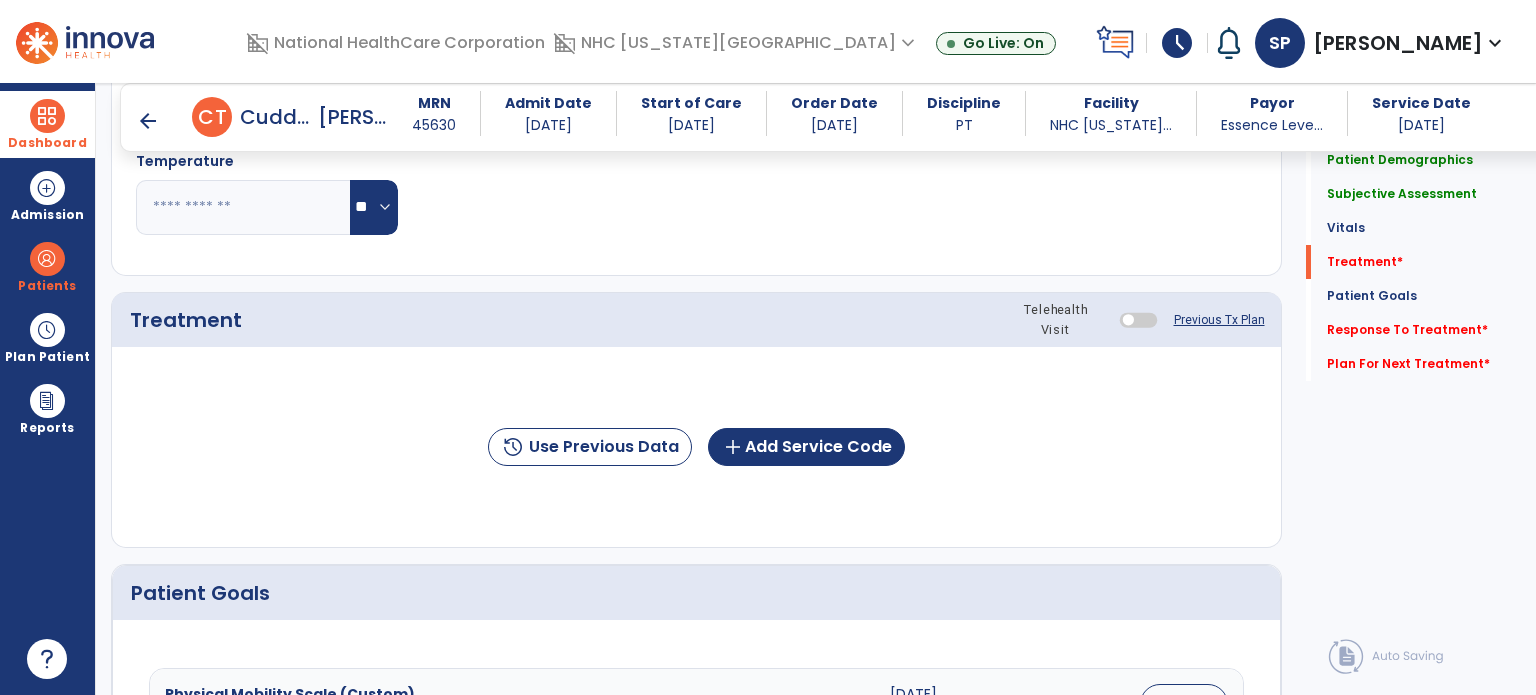 scroll, scrollTop: 864, scrollLeft: 0, axis: vertical 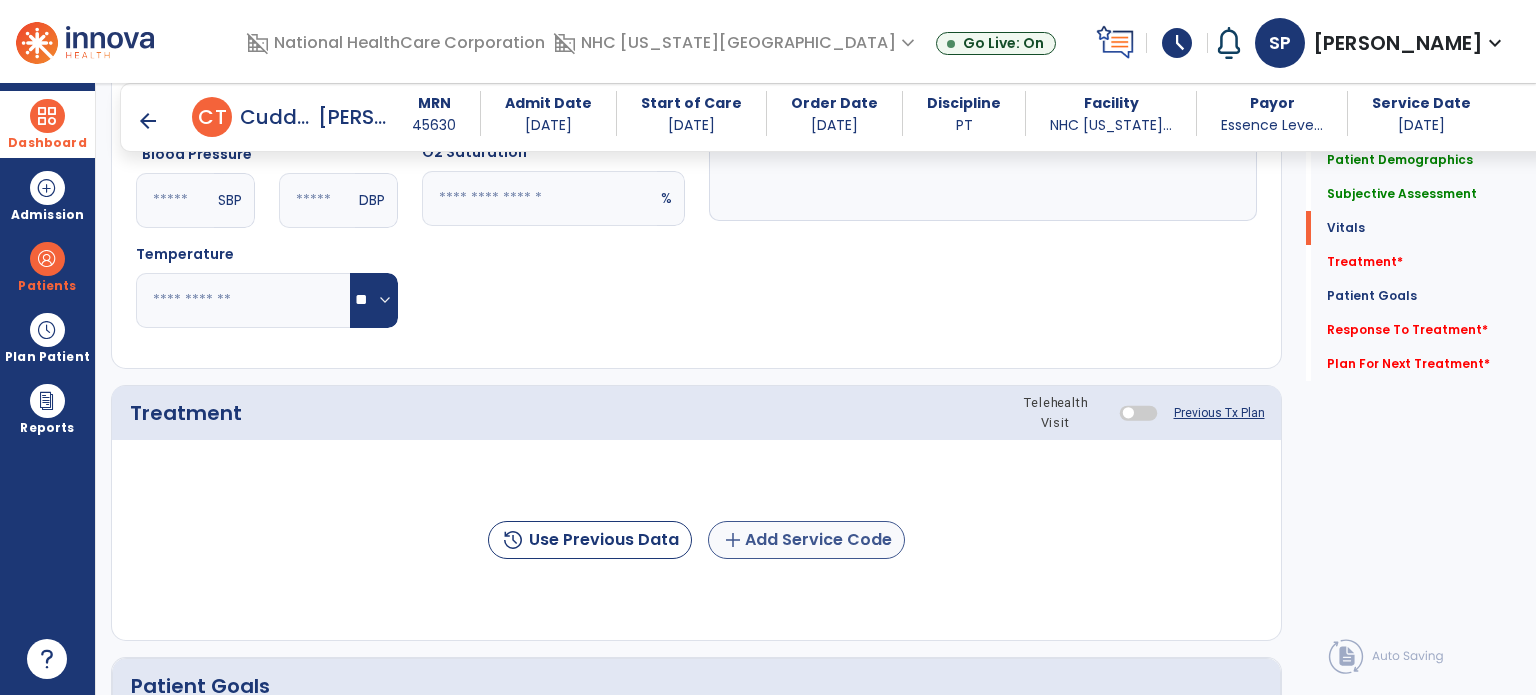 type on "**********" 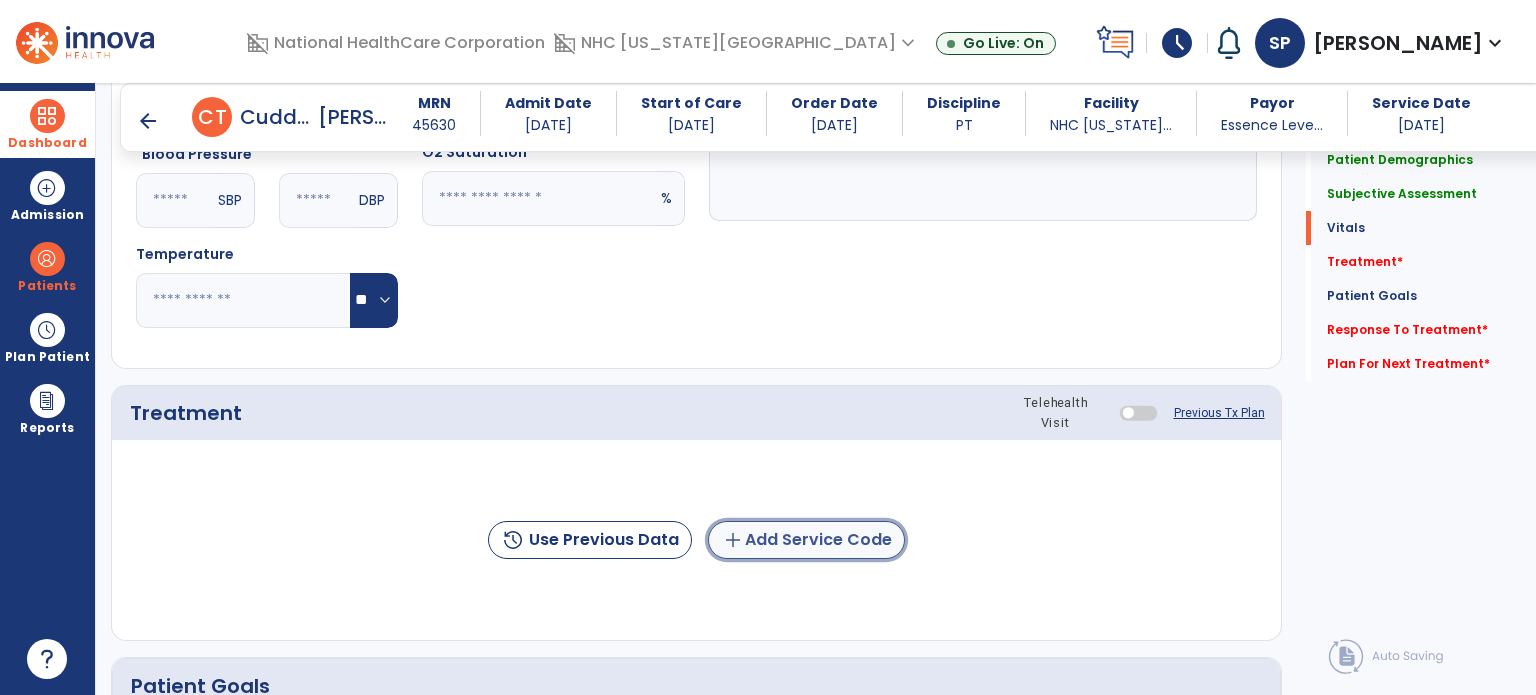click on "add  Add Service Code" 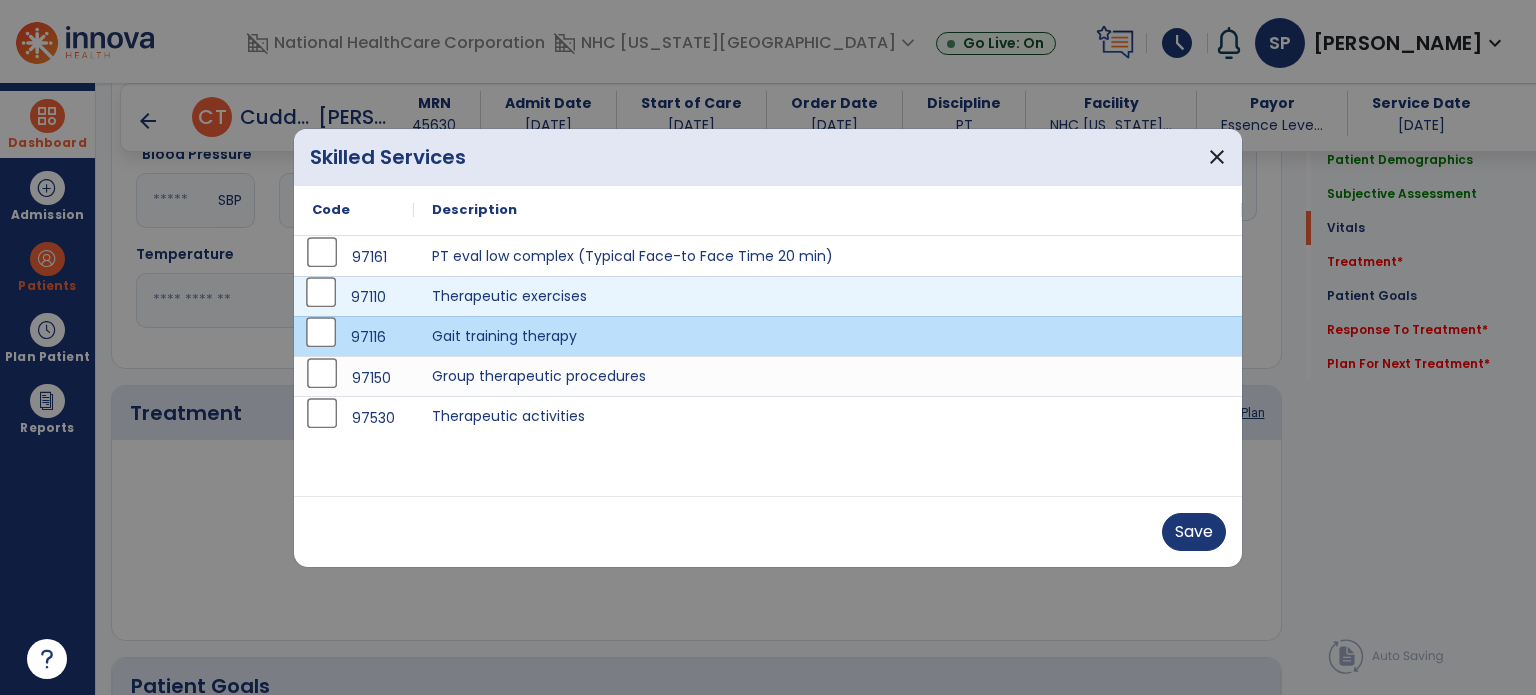 click on "97110" at bounding box center (354, 296) 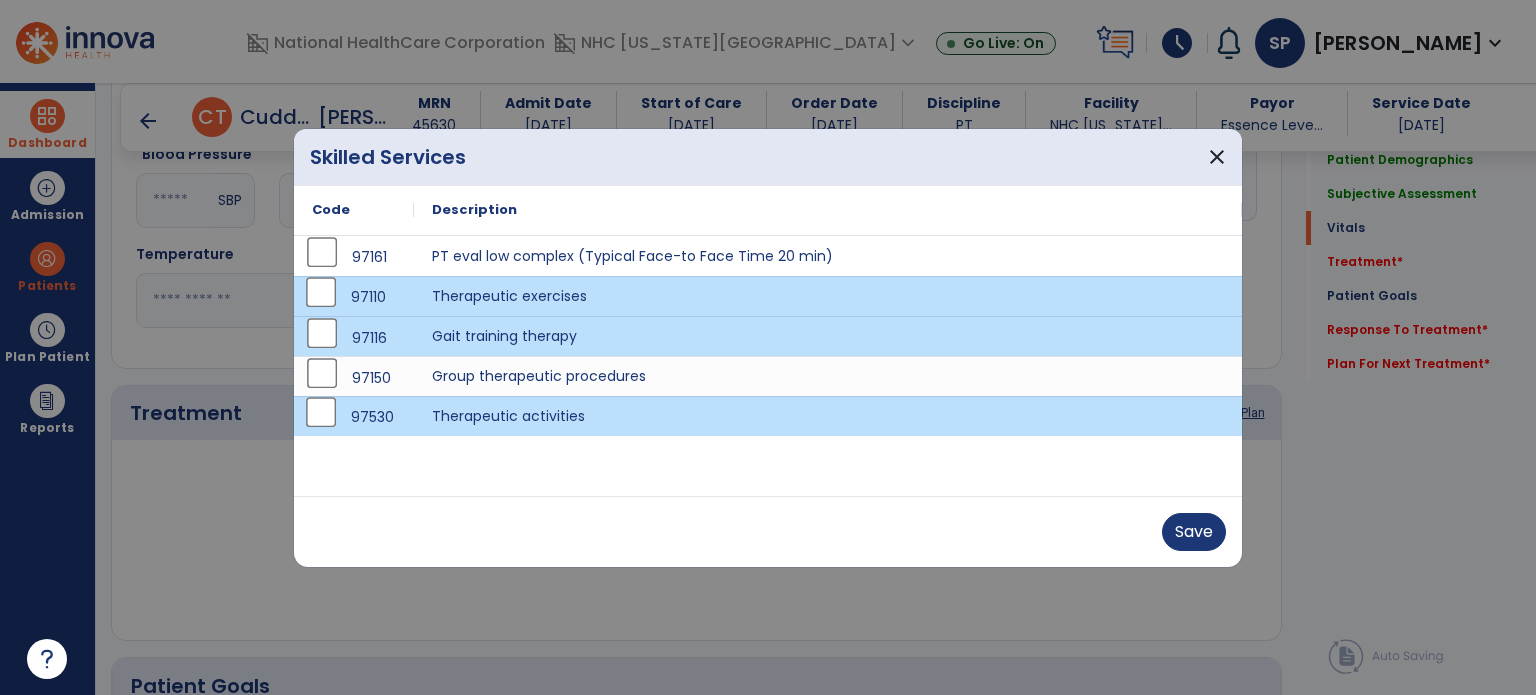 click on "97110" at bounding box center [354, 297] 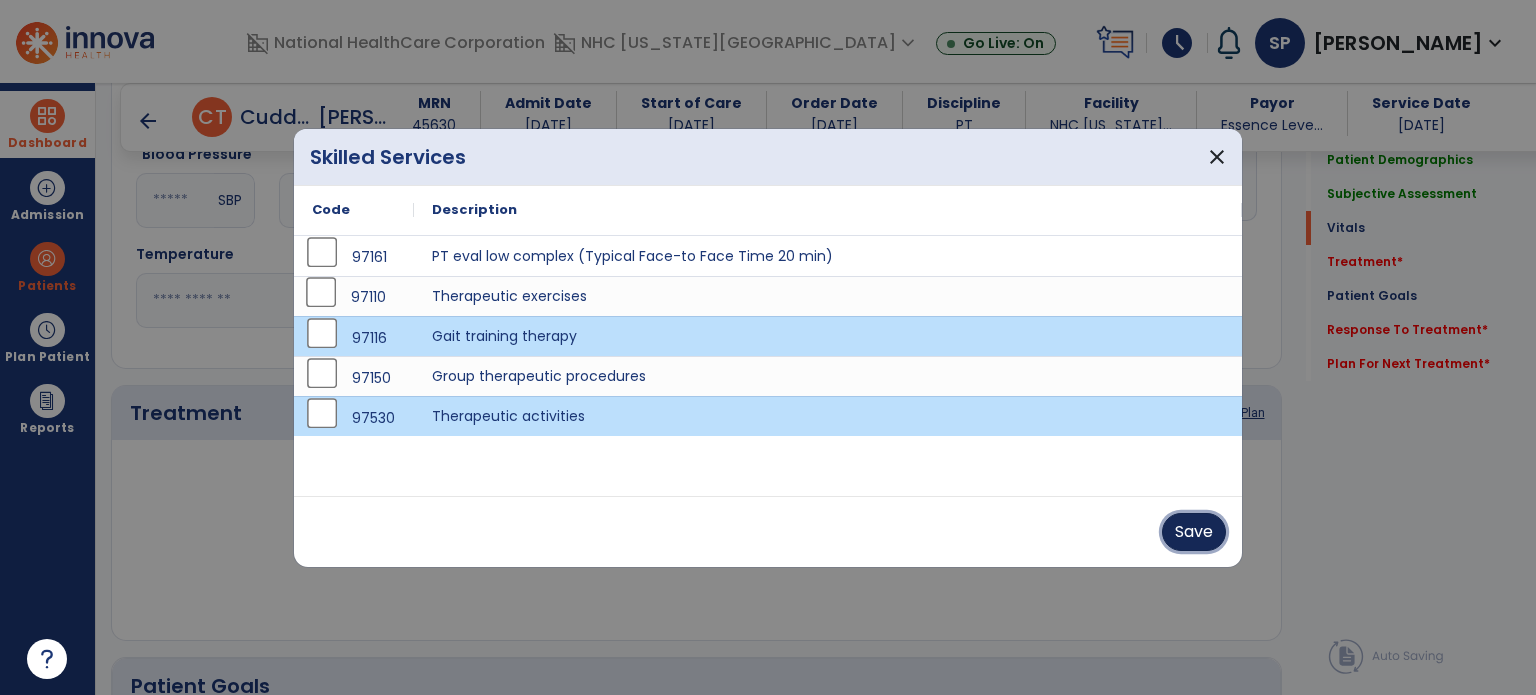 click on "Save" at bounding box center [1194, 532] 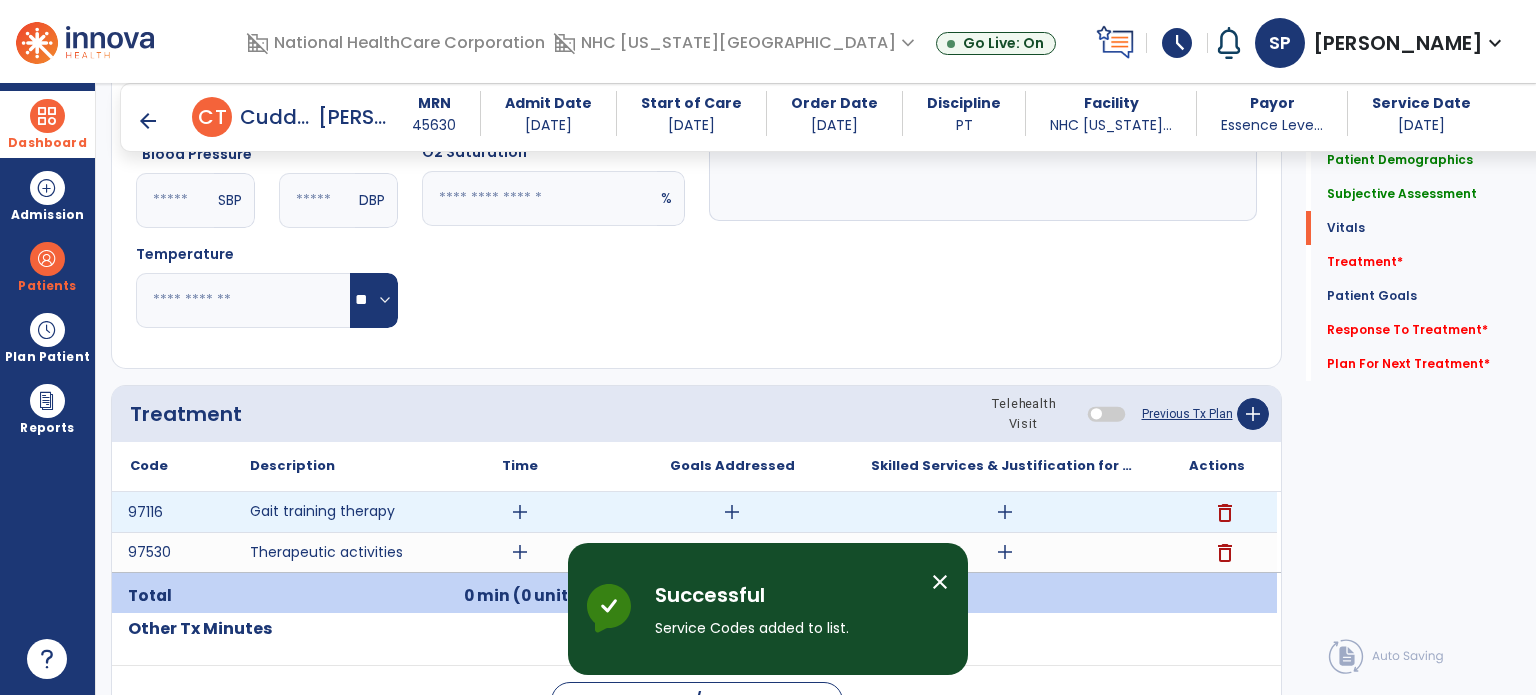 click on "add" at bounding box center (520, 512) 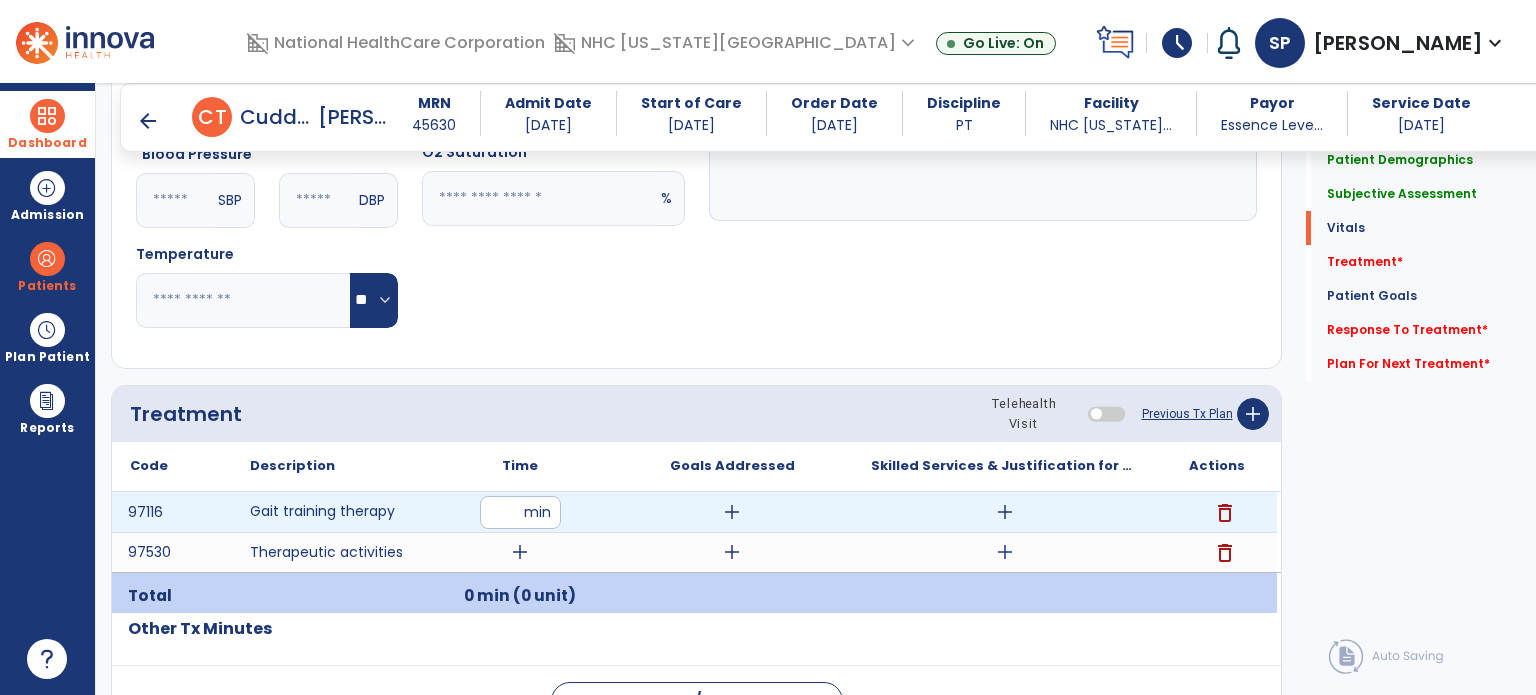 type on "**" 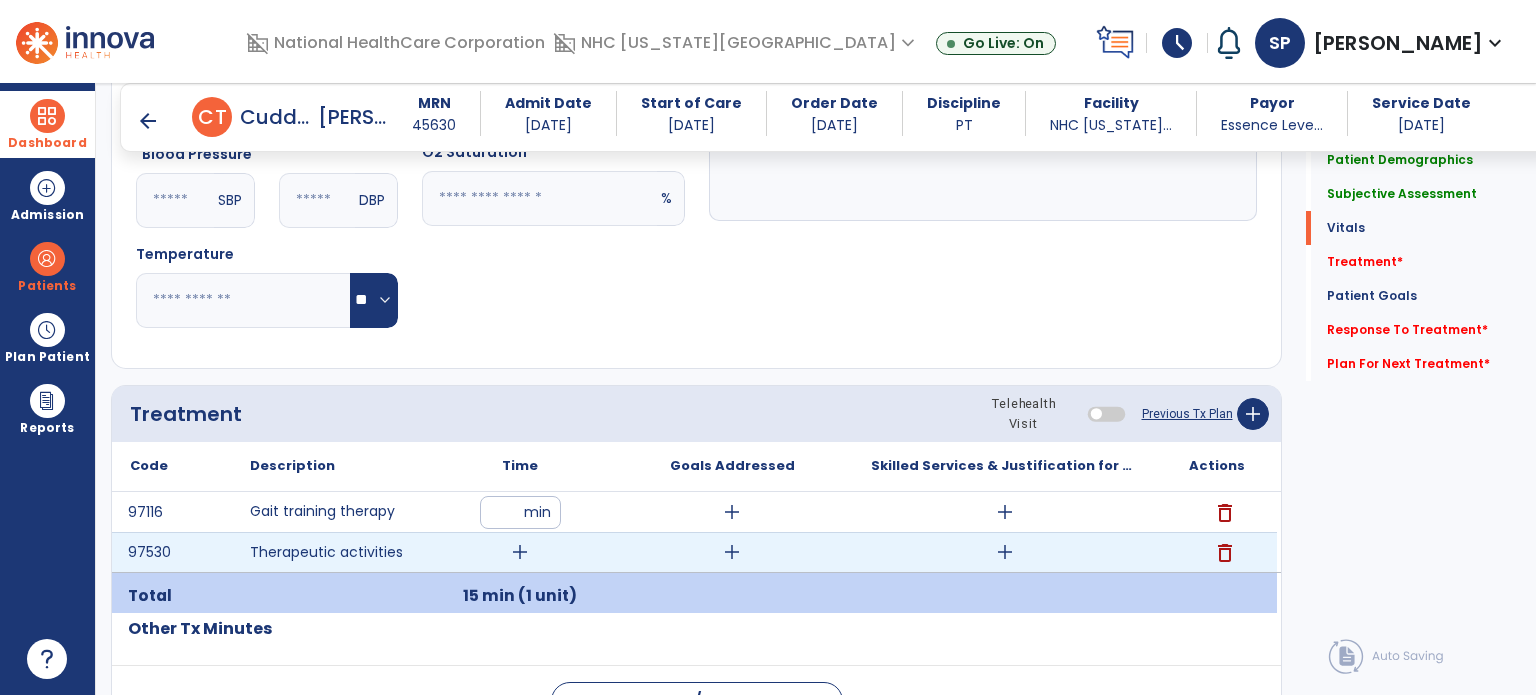 click on "add" at bounding box center (520, 552) 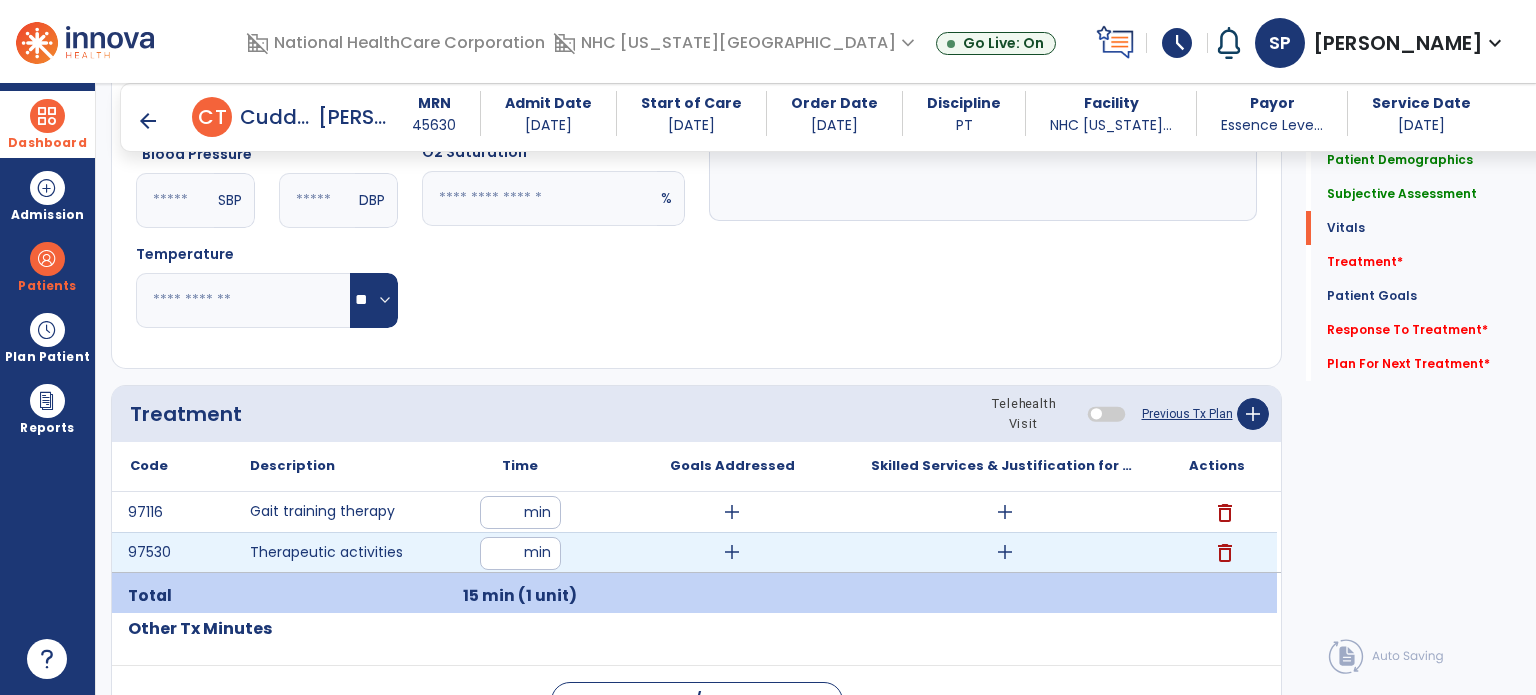 type on "**" 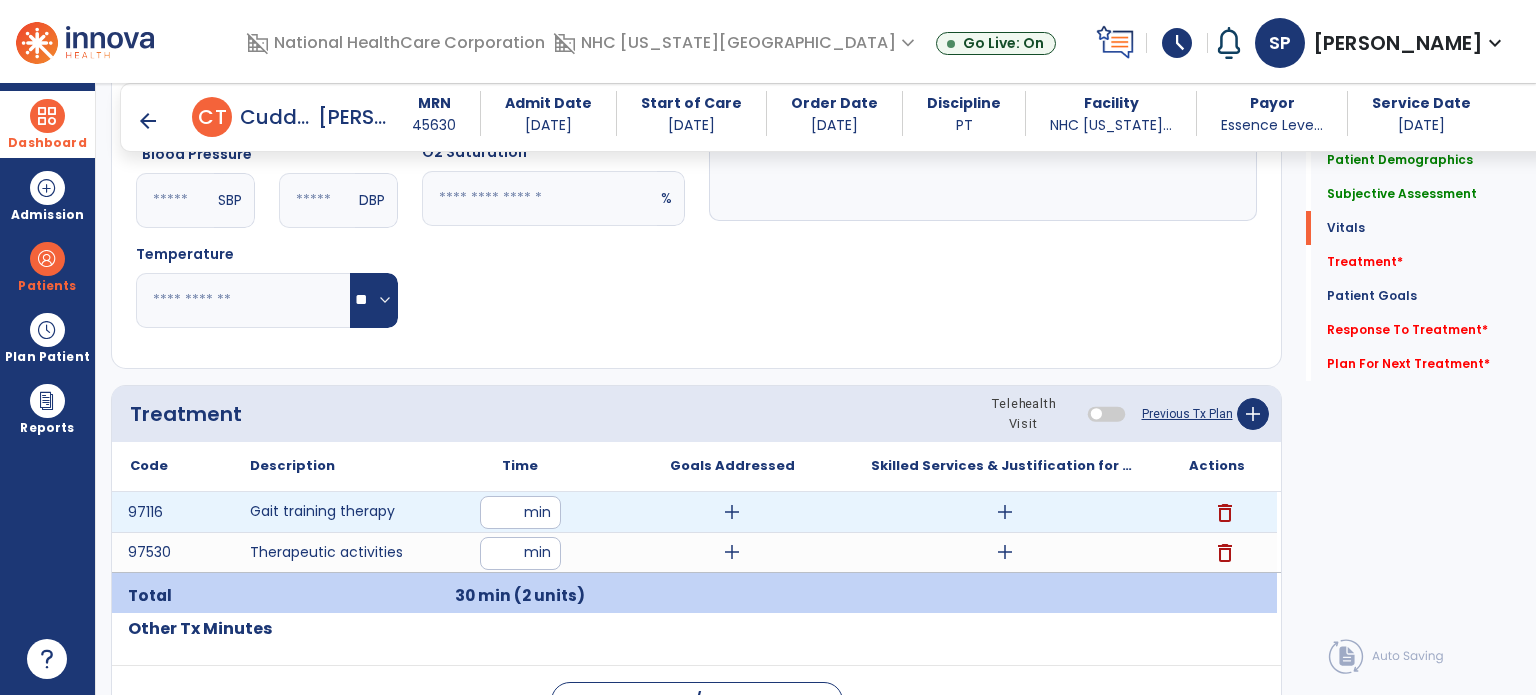 click on "add" at bounding box center (732, 512) 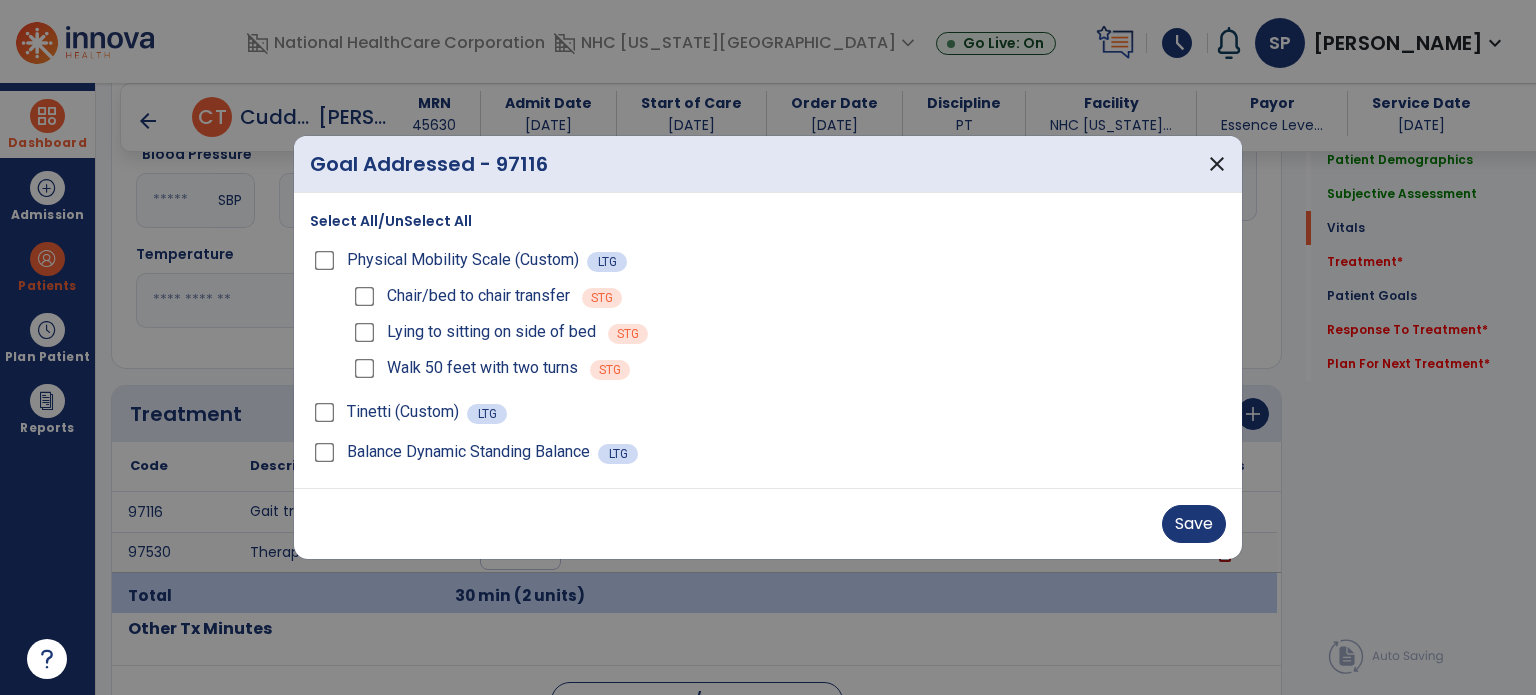 click on "Tinetti (Custom)  LTG" at bounding box center [768, 412] 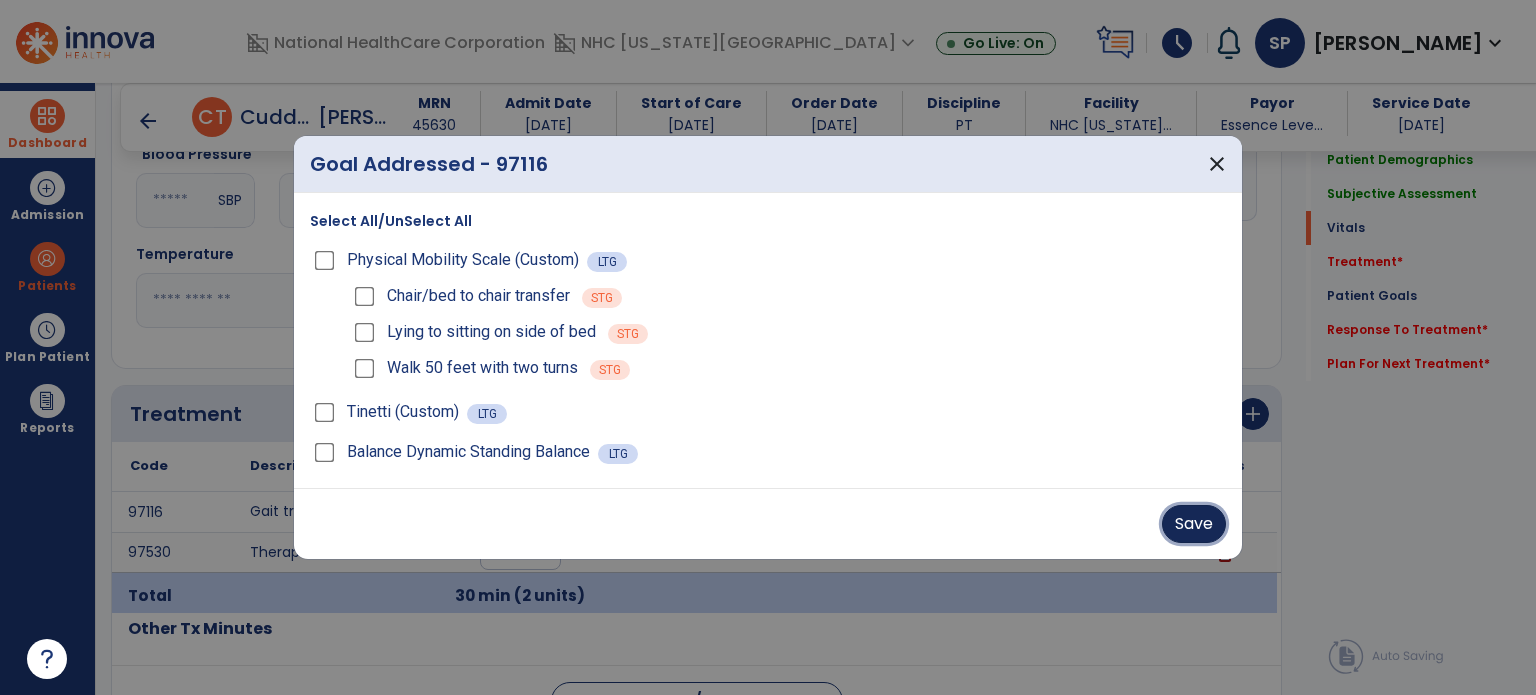 click on "Save" at bounding box center (1194, 524) 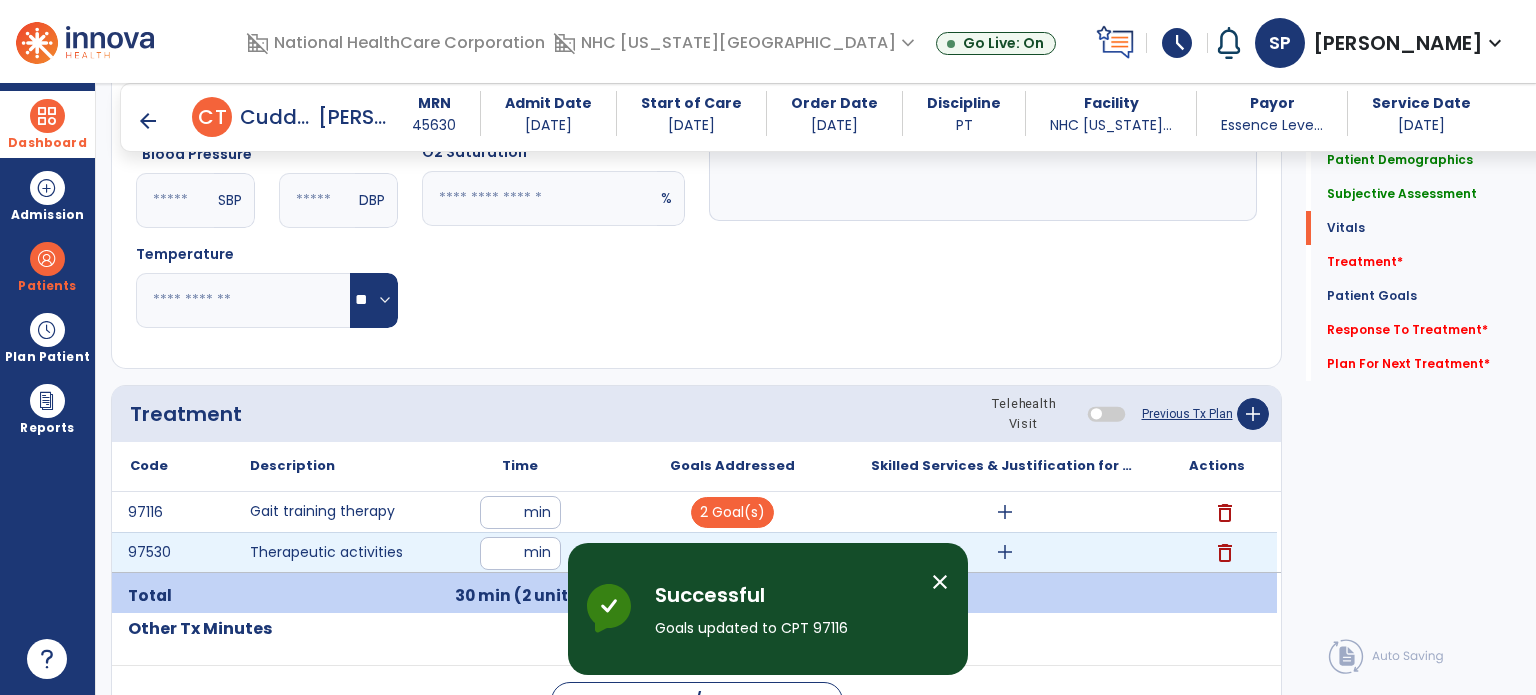 click on "add" at bounding box center (732, 552) 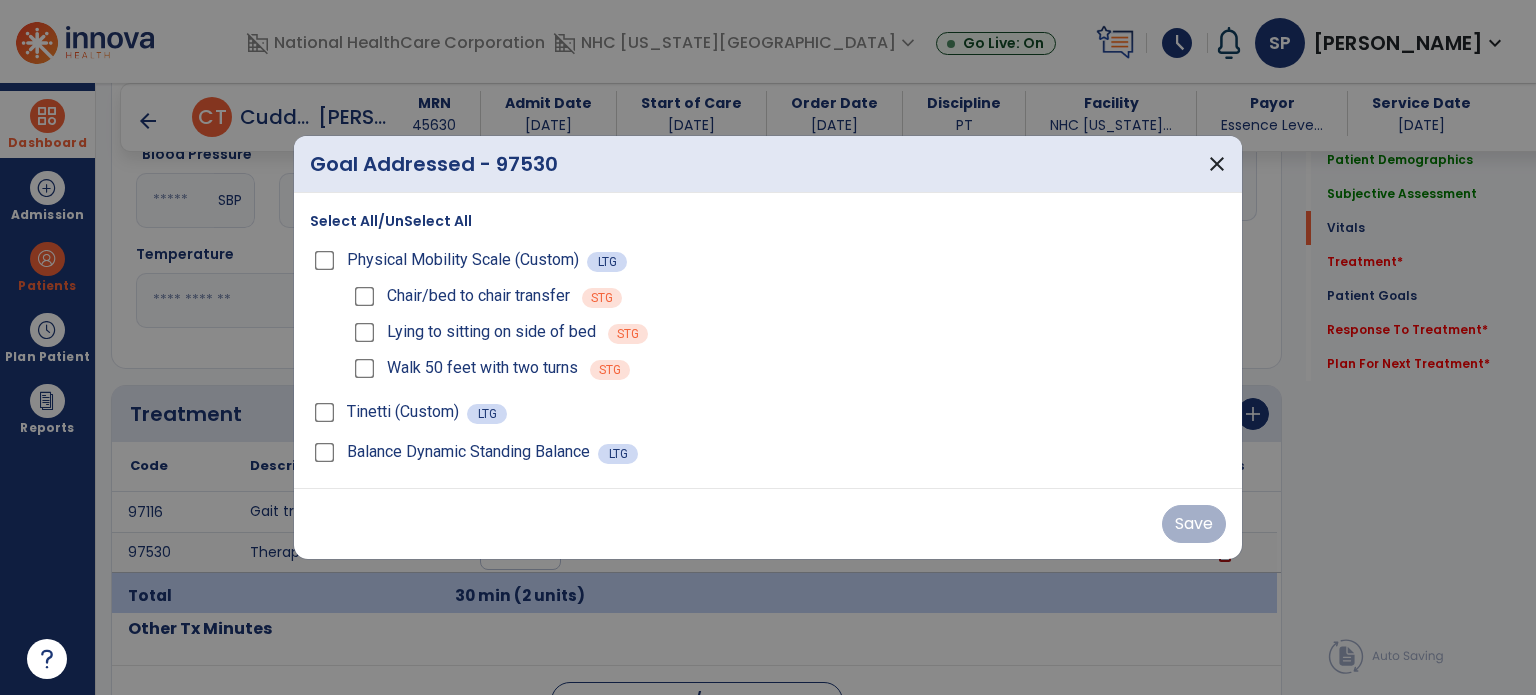 click on "Physical Mobility Scale (Custom)  LTG" at bounding box center [768, 260] 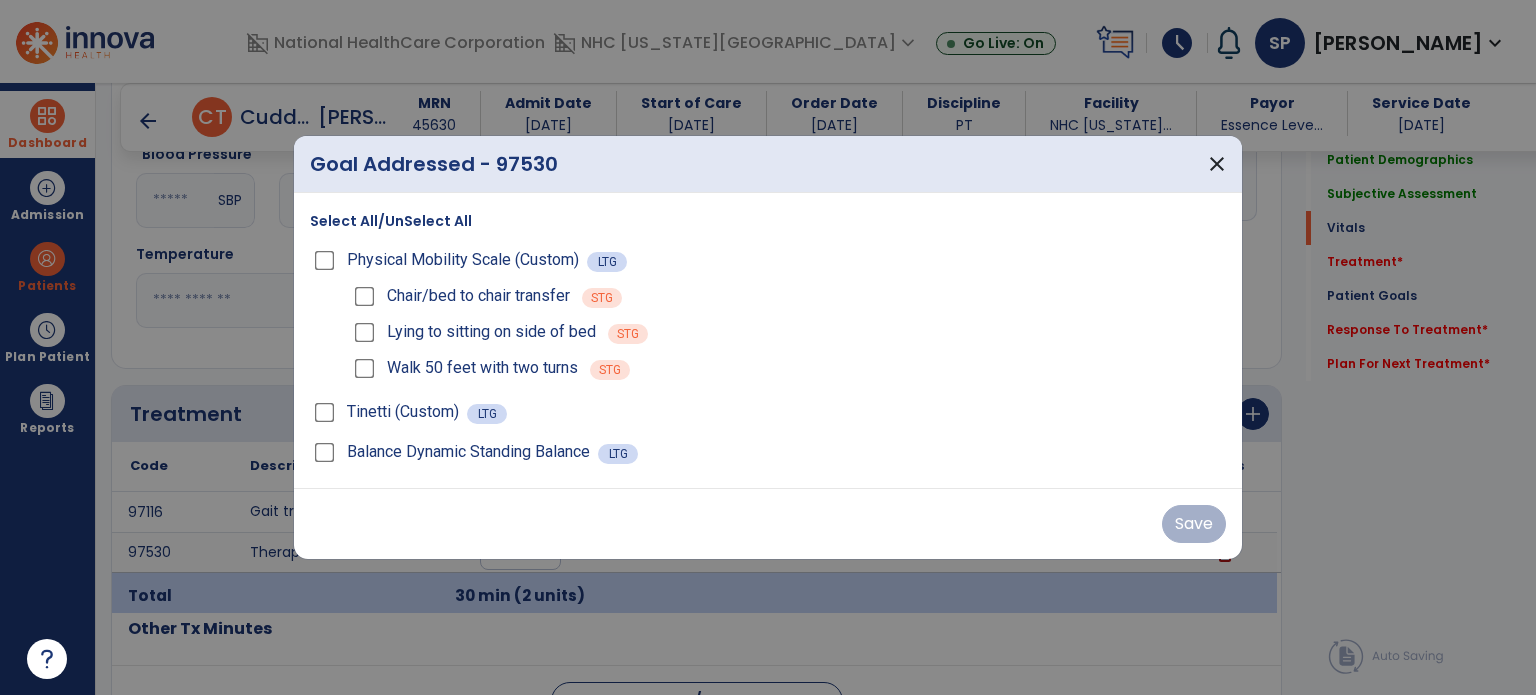 click on "Chair/bed to chair transfer  STG" at bounding box center [788, 296] 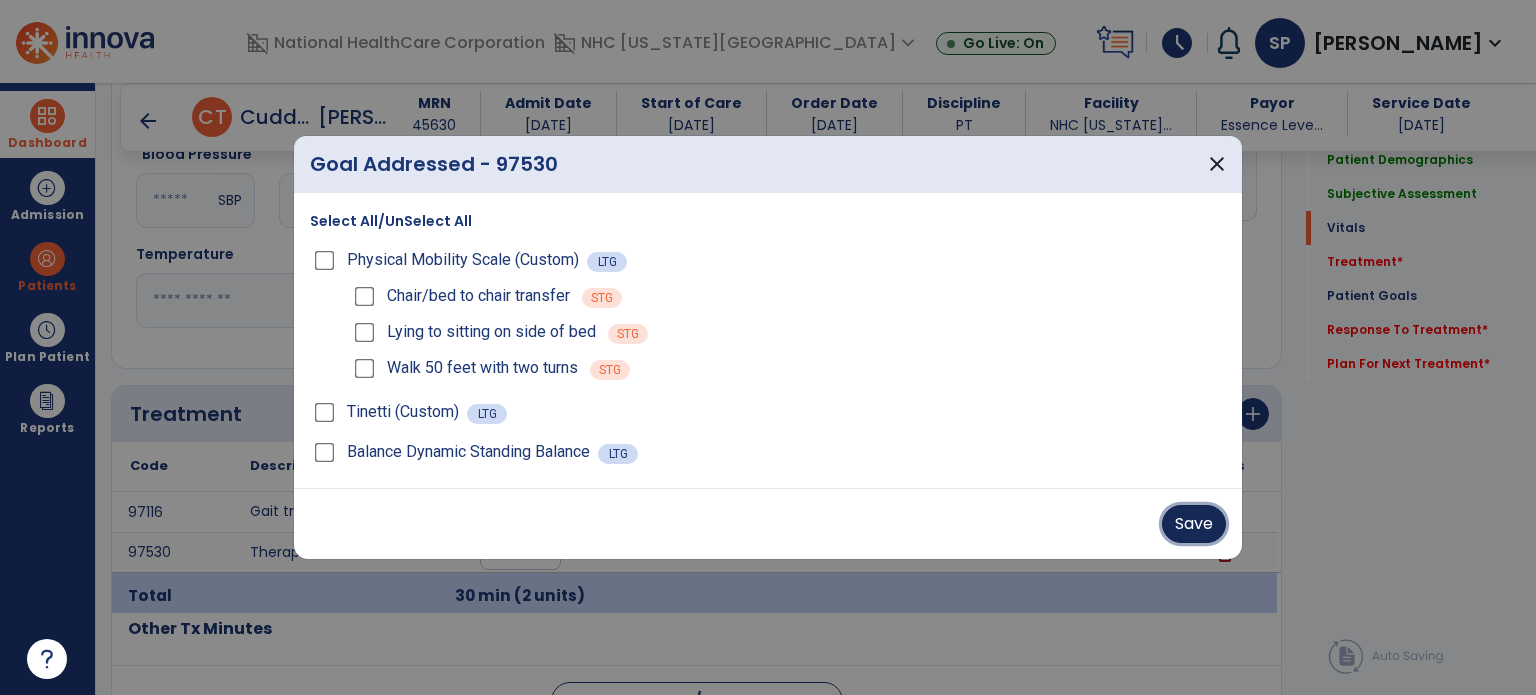 click on "Save" at bounding box center [1194, 524] 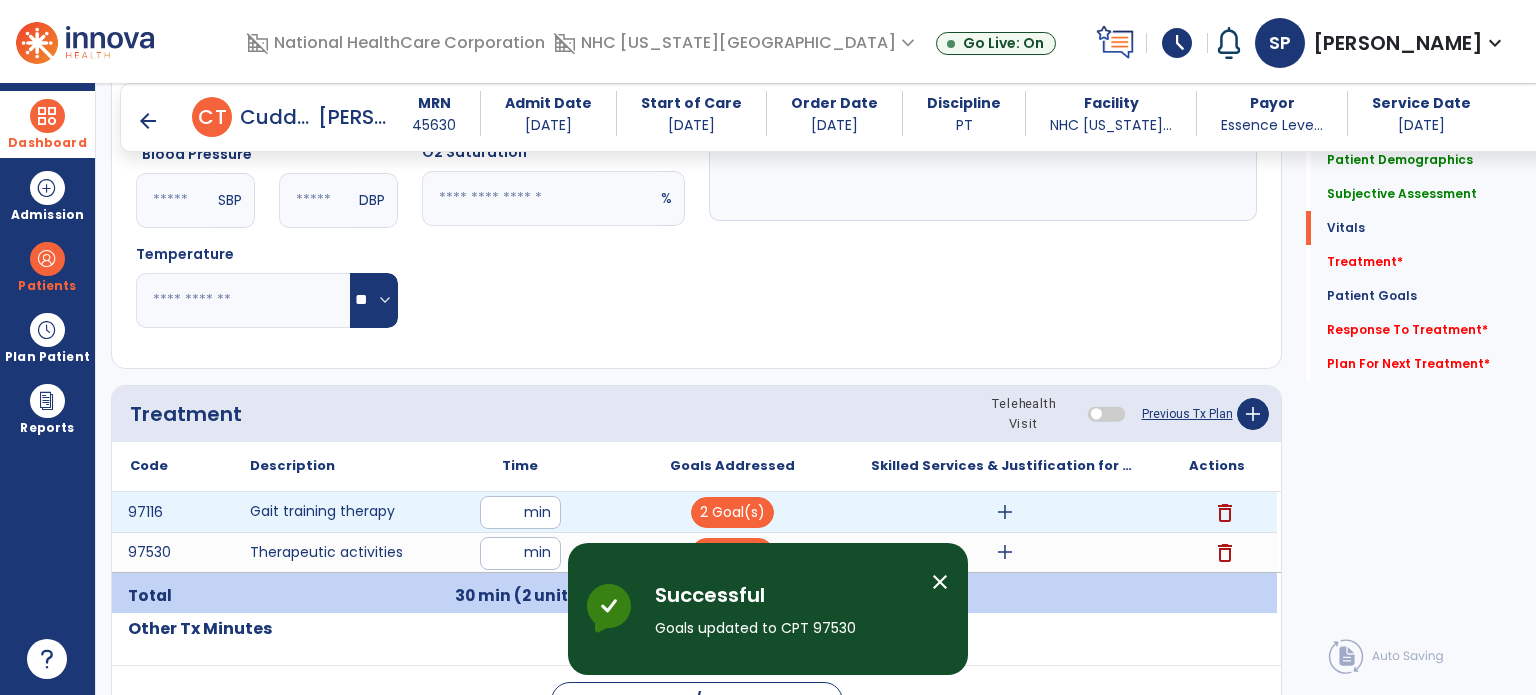 click on "add" at bounding box center [1004, 512] 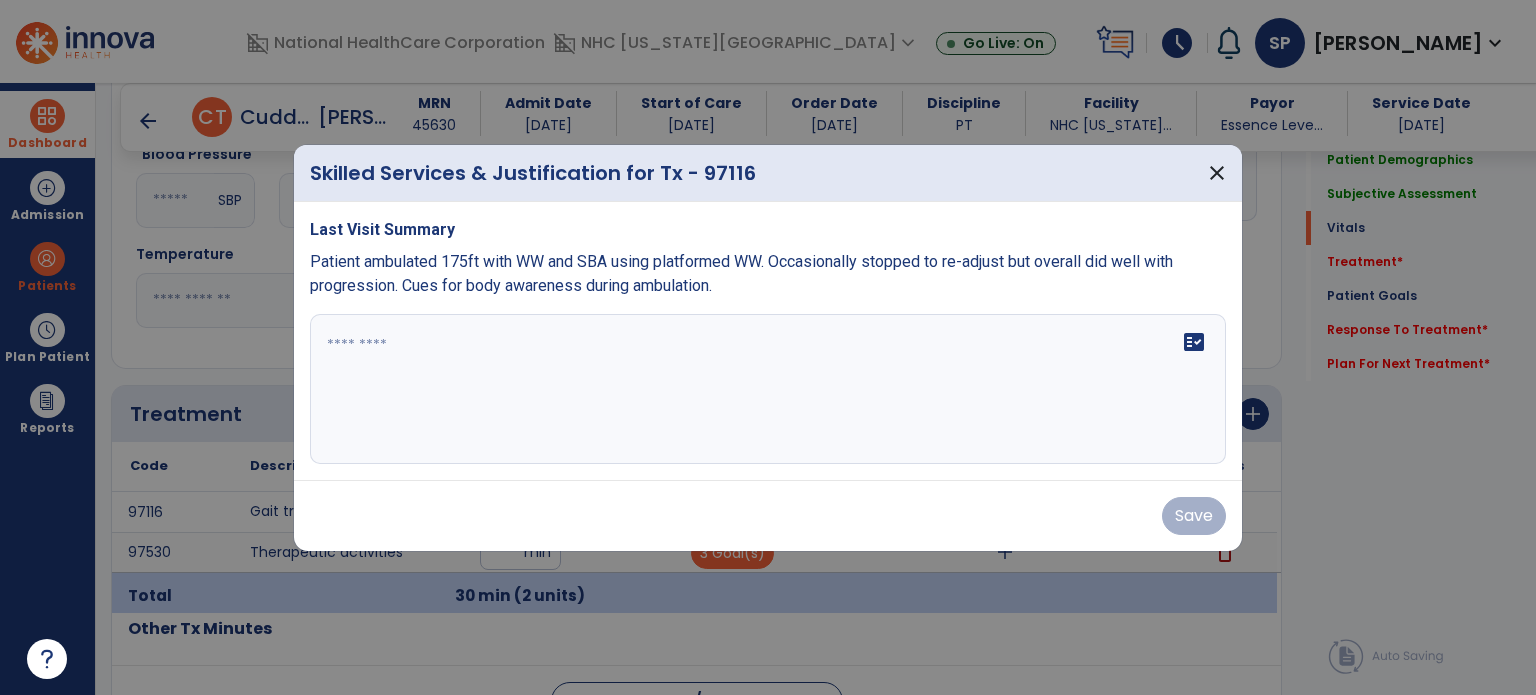 click on "fact_check" at bounding box center (768, 389) 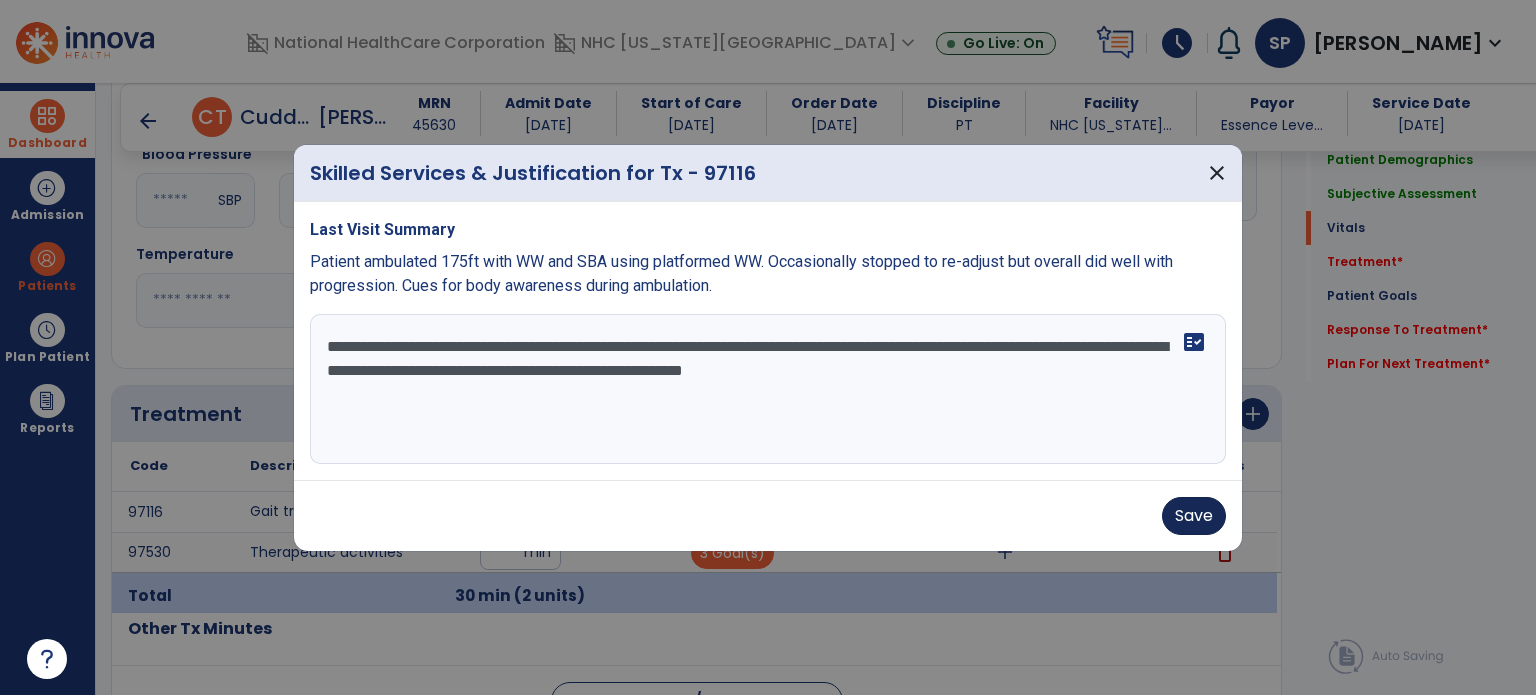 type on "**********" 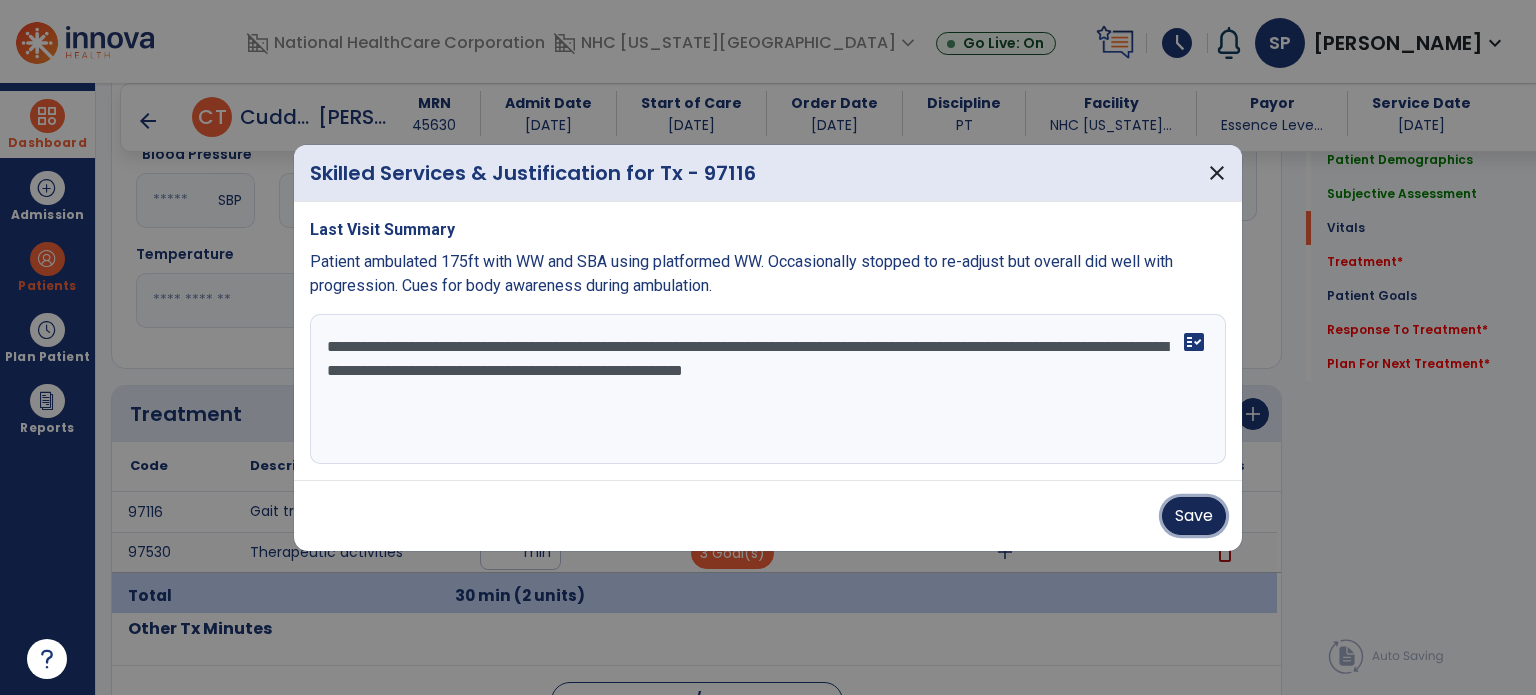 click on "Save" at bounding box center [1194, 516] 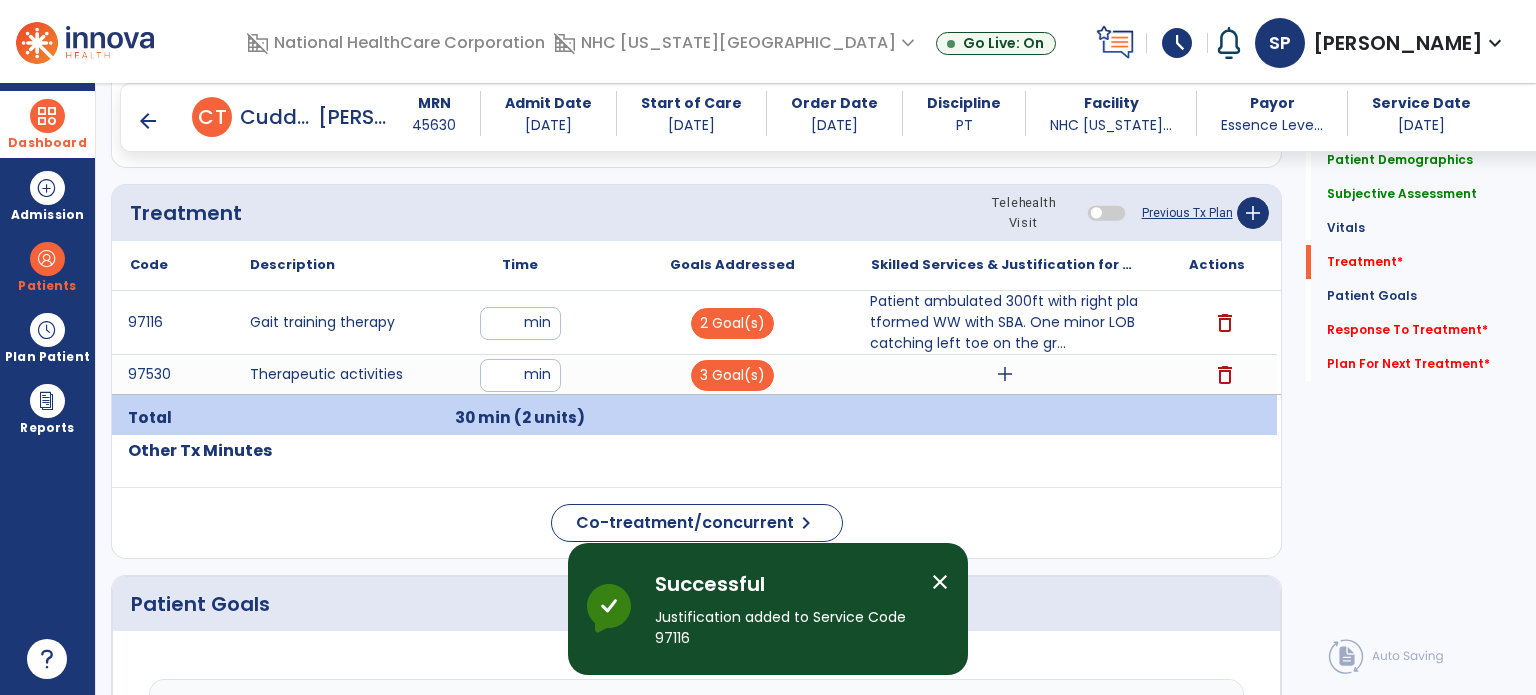 scroll, scrollTop: 1115, scrollLeft: 0, axis: vertical 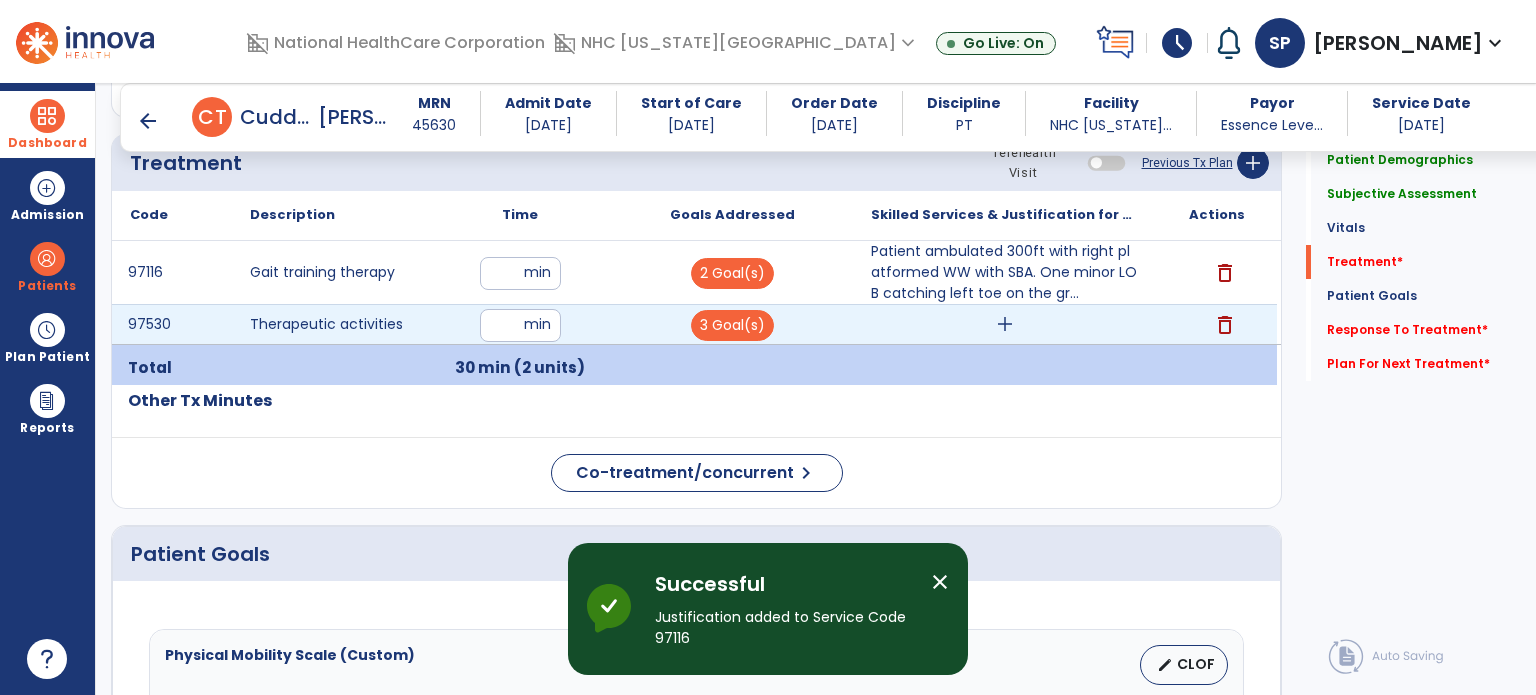 click on "add" at bounding box center (1004, 324) 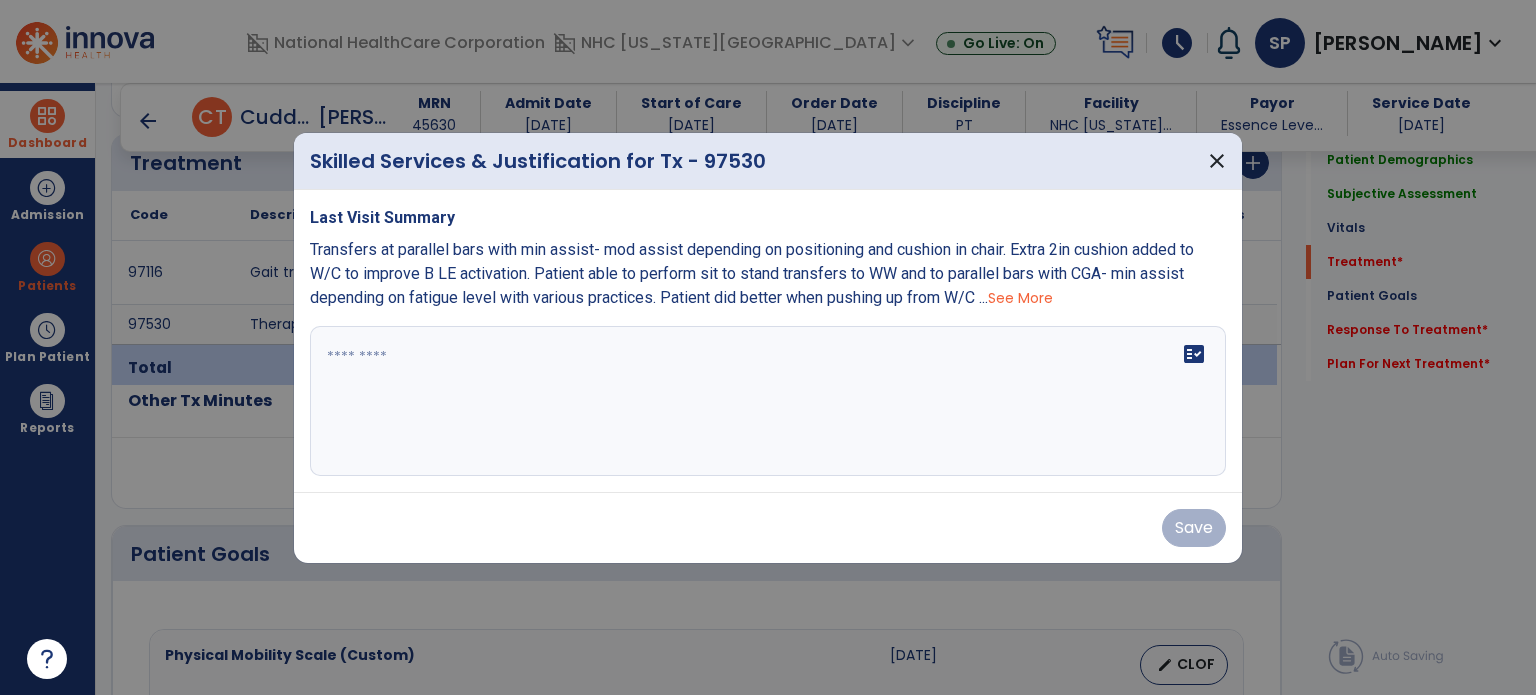 click on "Last Visit Summary Transfers at parallel bars with min assist- mod assist depending on positioning and cushion in chair. Extra 2in cushion added to W/C to improve B LE activation. Patient able to perform sit to stand transfers to WW and to parallel bars with CGA- min assist depending on fatigue level with various practices. Patient did better when pushing up from W/C ...  See More   fact_check" at bounding box center (768, 341) 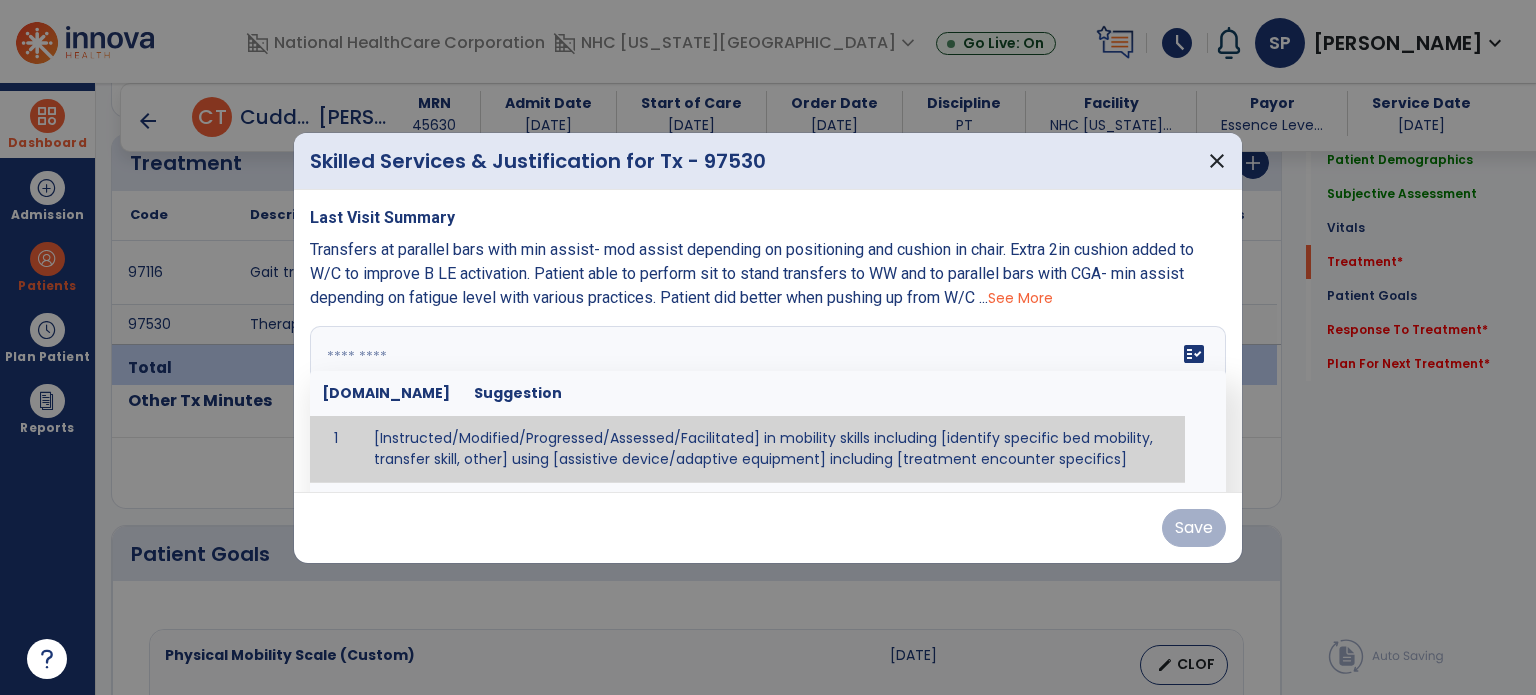 click on "fact_check  [DOMAIN_NAME] Suggestion 1 [Instructed/Modified/Progressed/Assessed/Facilitated] in mobility skills including [identify specific bed mobility, transfer skill, other] using [assistive device/adaptive equipment] including [treatment encounter specifics]" at bounding box center [768, 401] 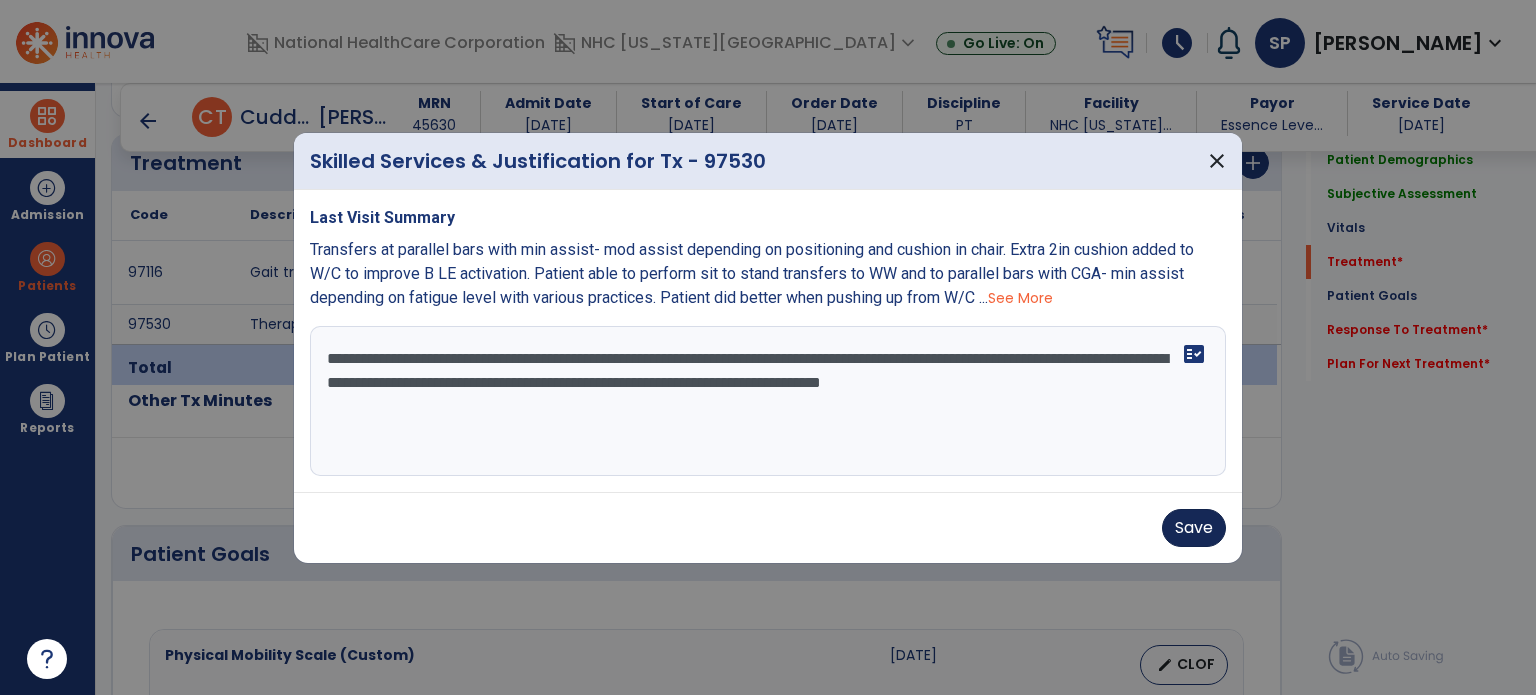 type on "**********" 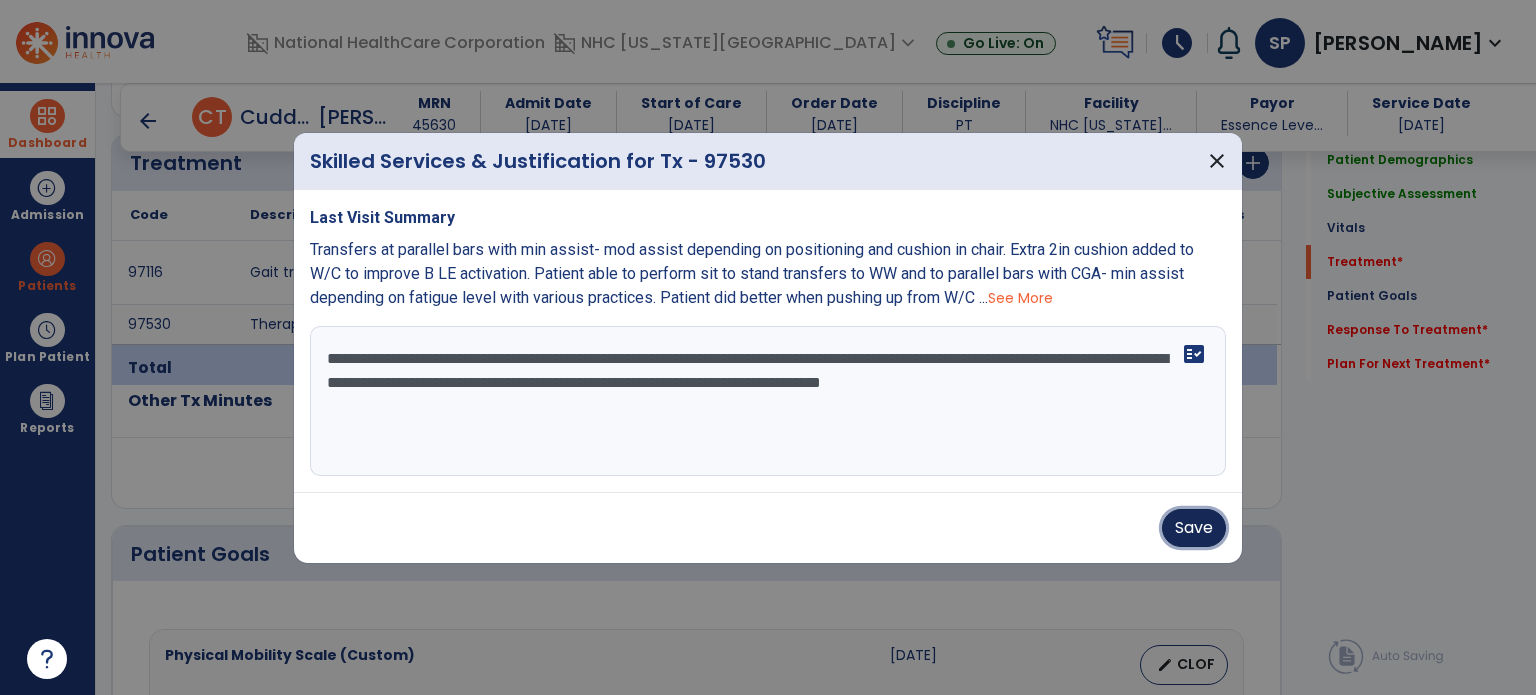 click on "Save" at bounding box center [1194, 528] 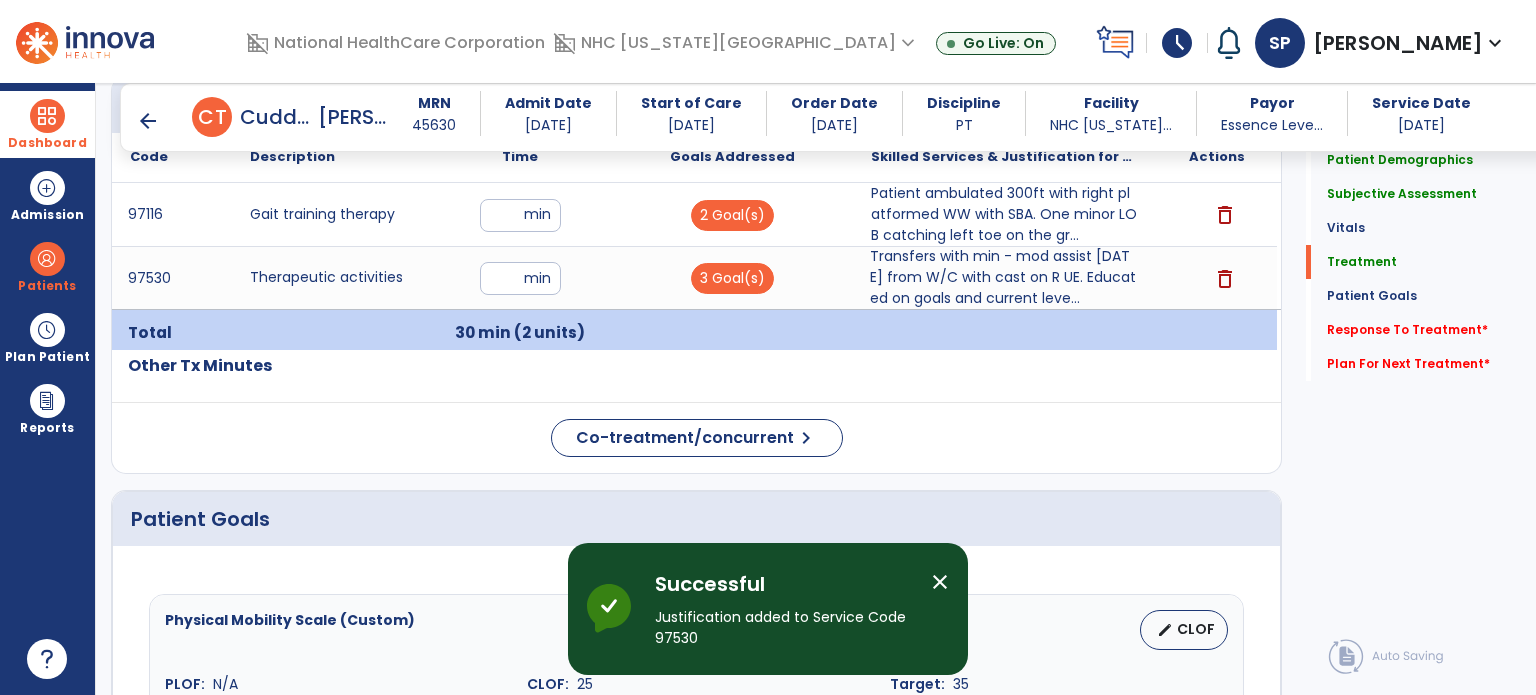 scroll, scrollTop: 1182, scrollLeft: 0, axis: vertical 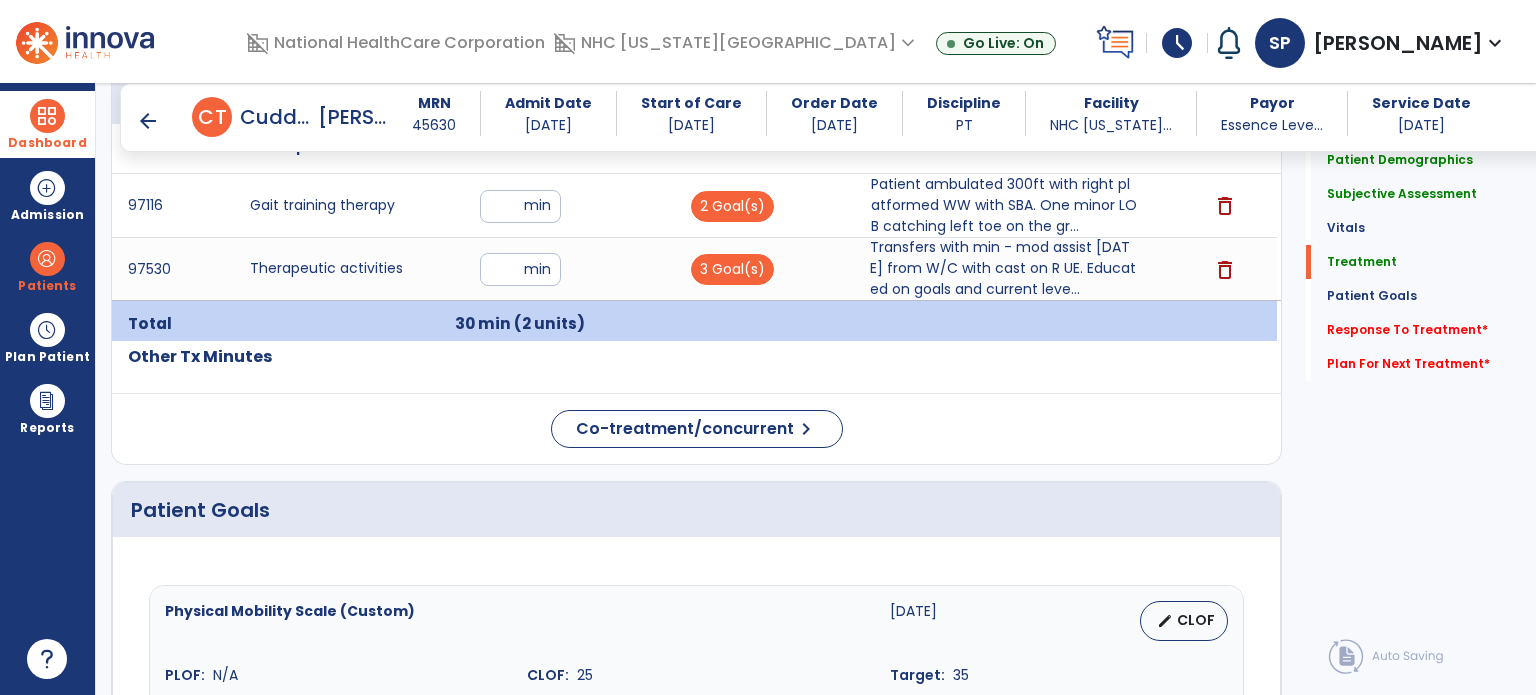 click on "arrow_back   Daily Note   arrow_back      C  T  [PERSON_NAME]  MRN [MEDICAL_RECORD_NUMBER] Admit Date [DATE] Start of Care [DATE] Order Date [DATE] Discipline PT Facility NHC [US_STATE]... Payor Essence Leve... Service Date [DATE] Patient Demographics  Medical Diagnosis   Treatment Diagnosis   Precautions   Contraindications
Code
Description" at bounding box center (816, 389) 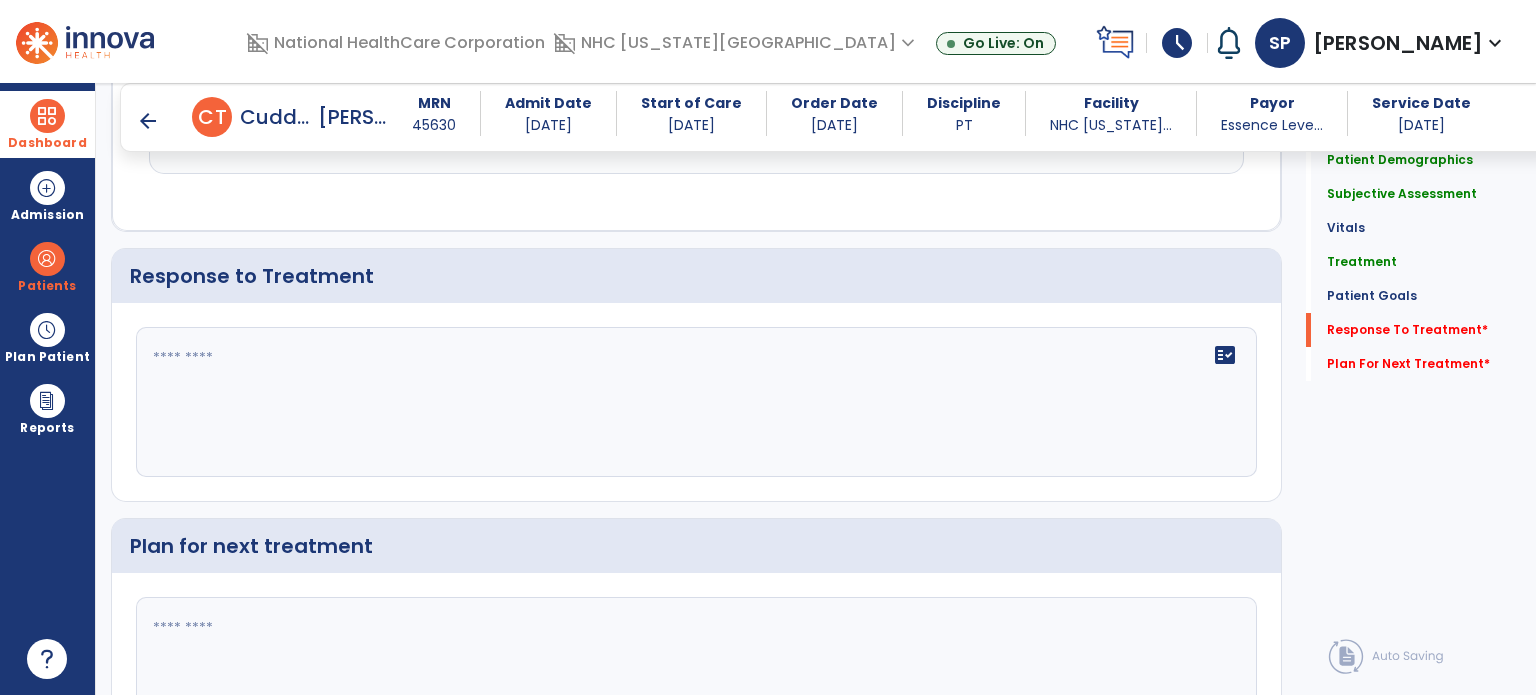 scroll, scrollTop: 2479, scrollLeft: 0, axis: vertical 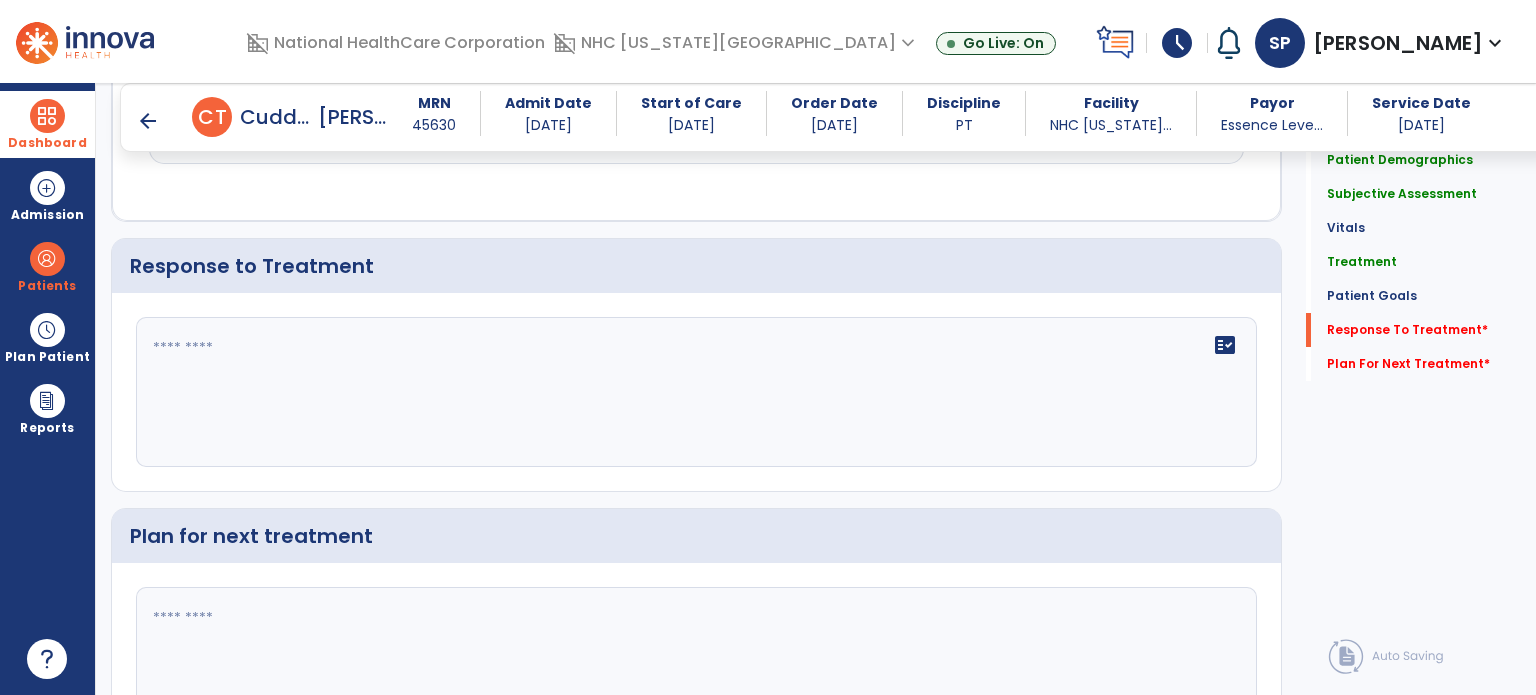 click on "Plan for next treatment" 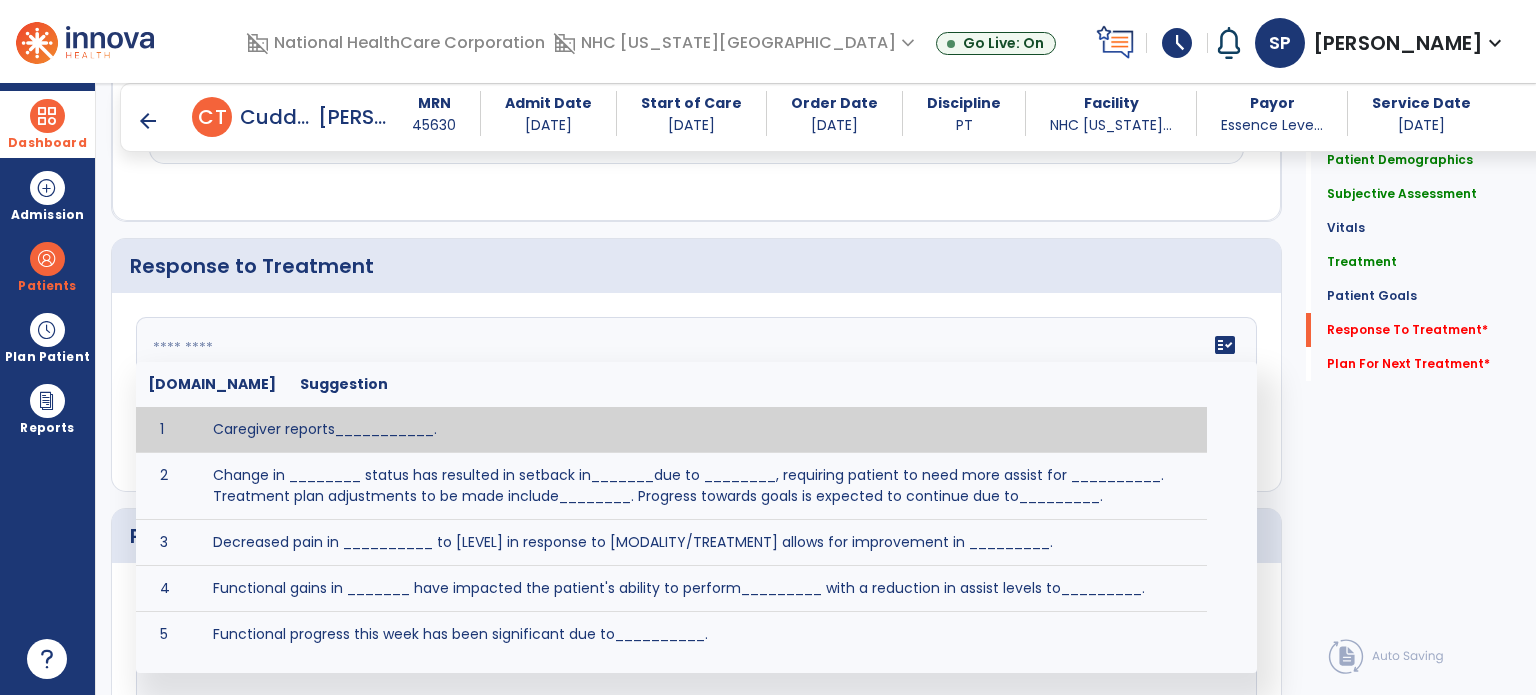 type on "*" 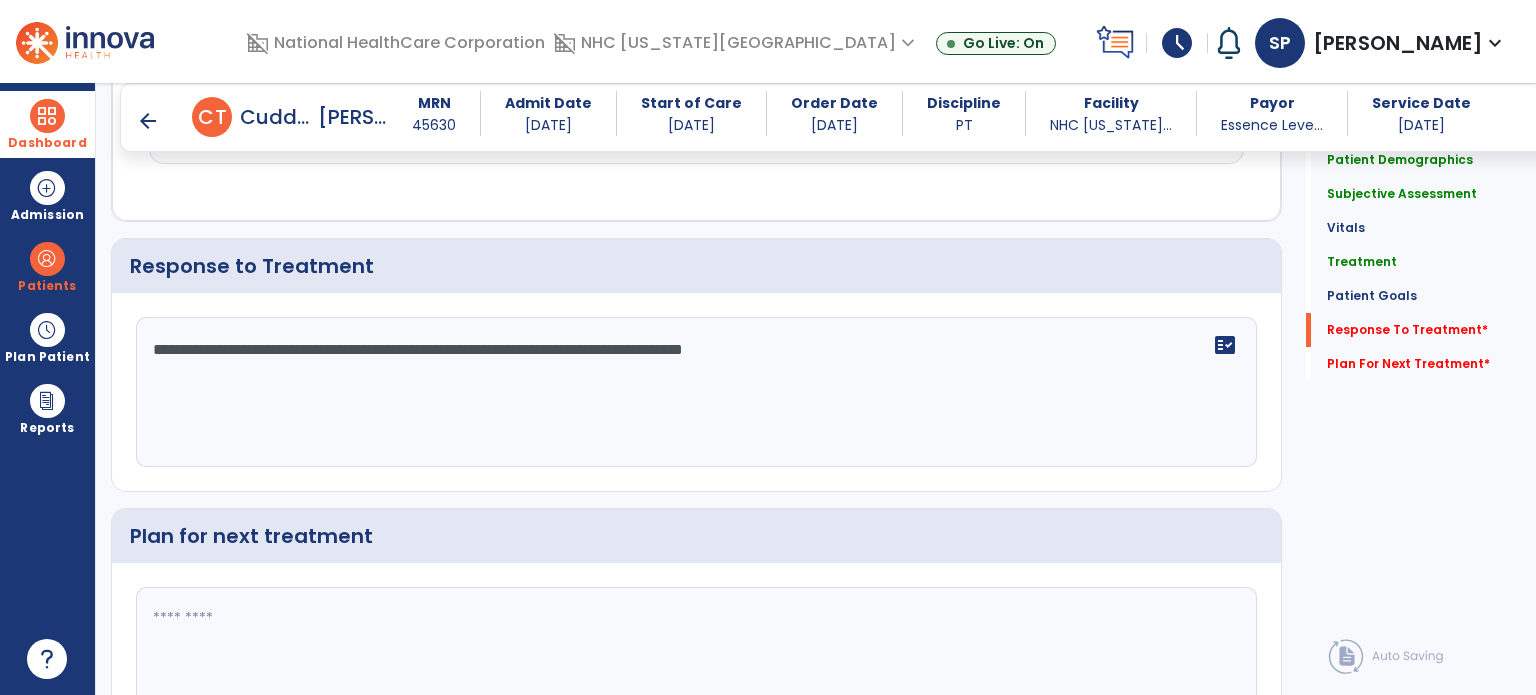 type on "**********" 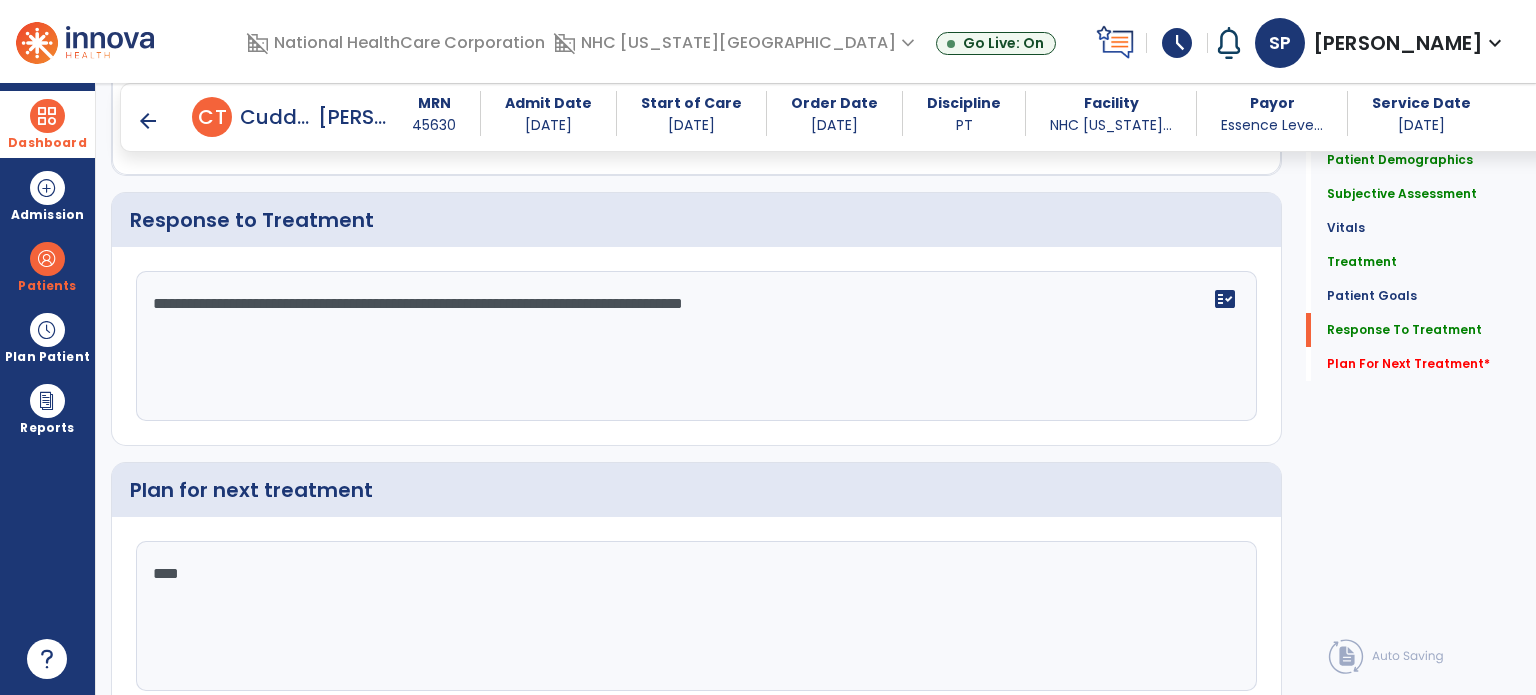 scroll, scrollTop: 2479, scrollLeft: 0, axis: vertical 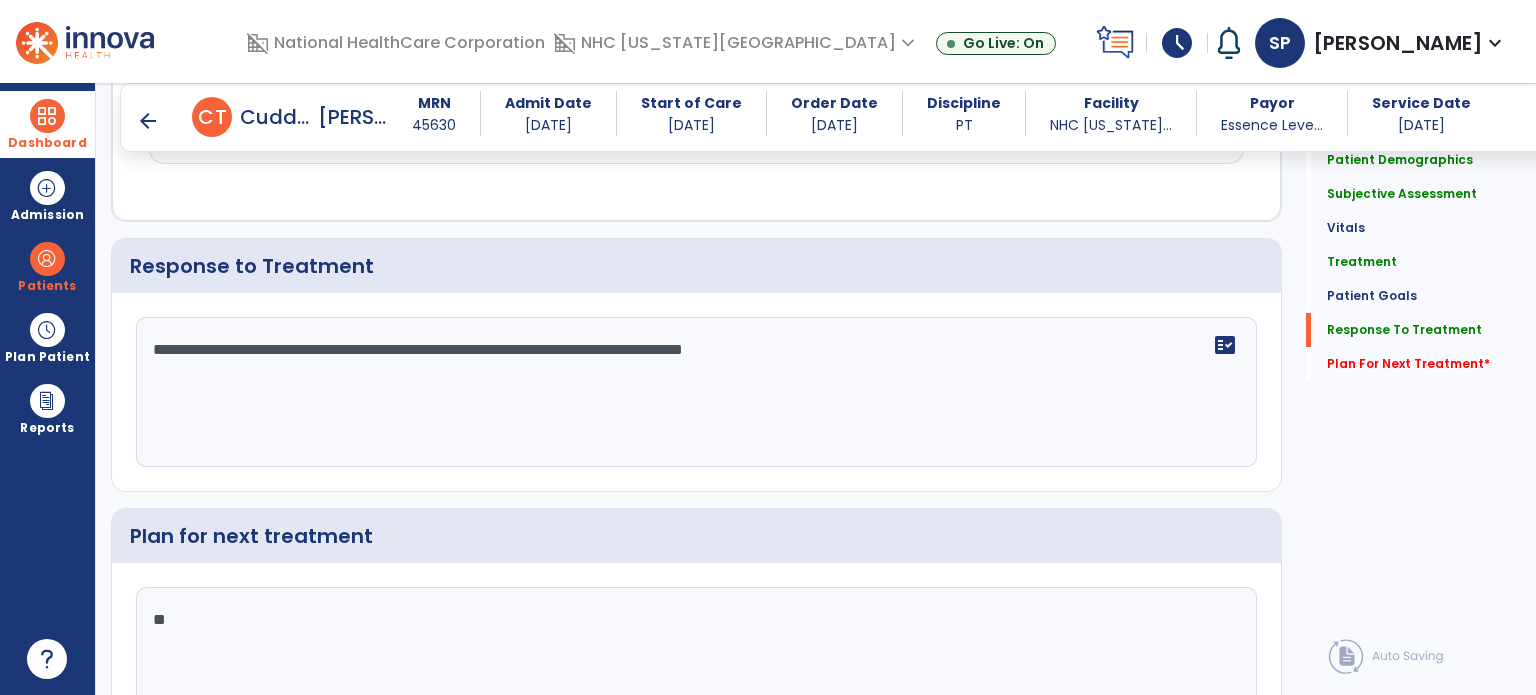 type on "*" 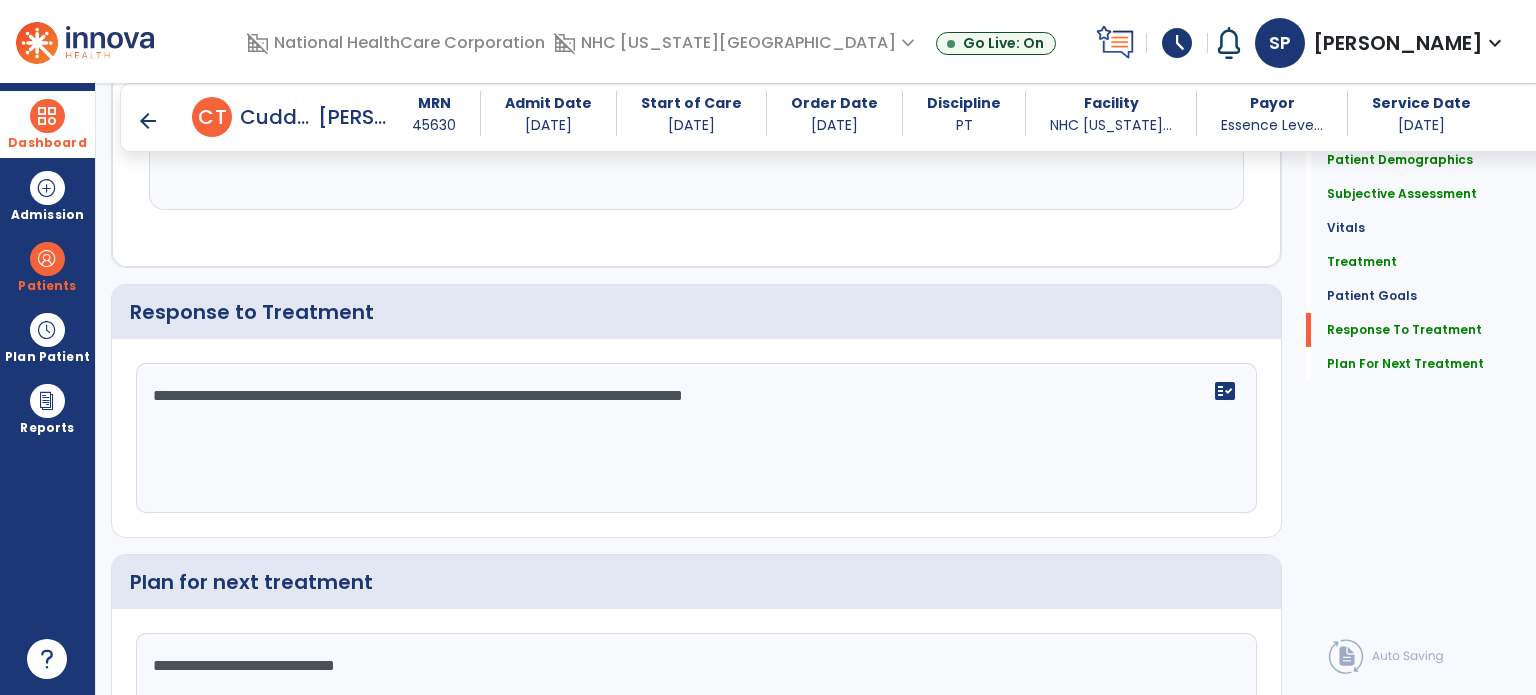 scroll, scrollTop: 2479, scrollLeft: 0, axis: vertical 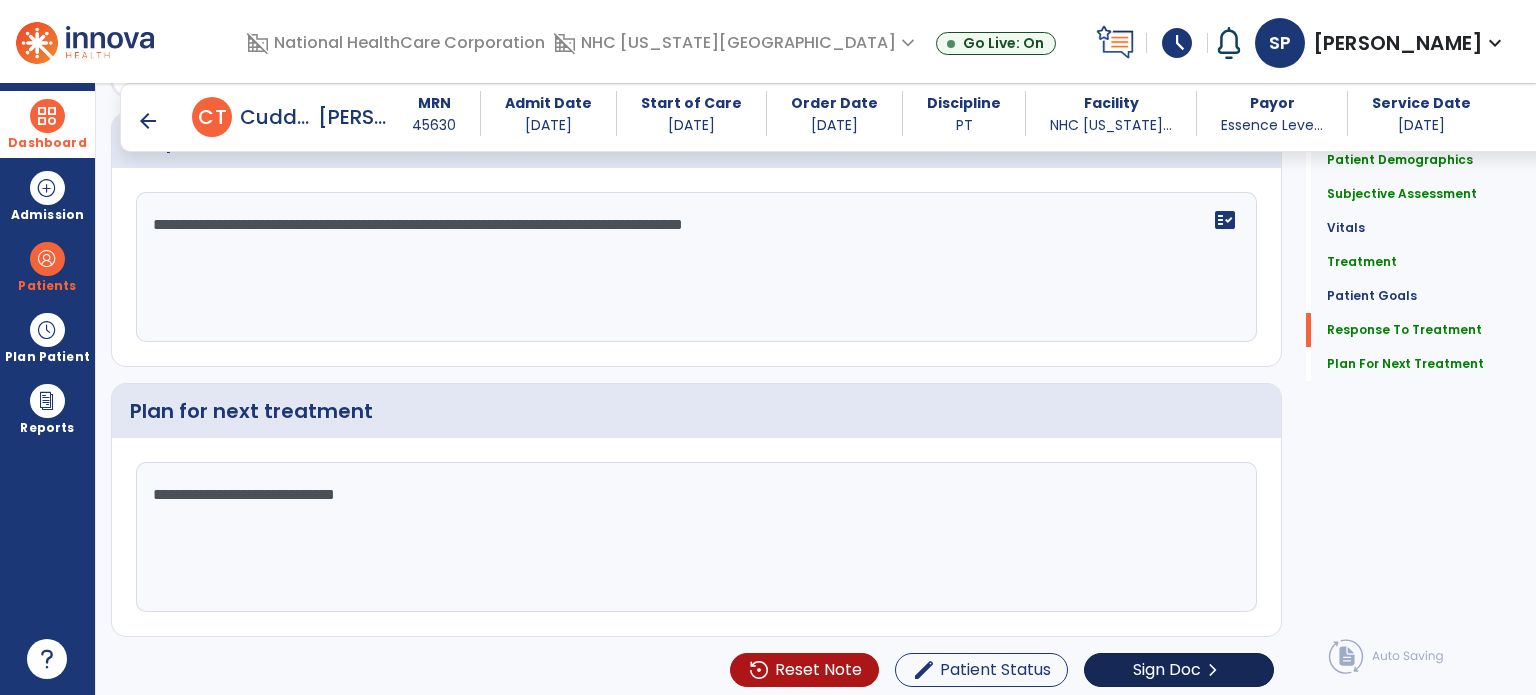 type on "**********" 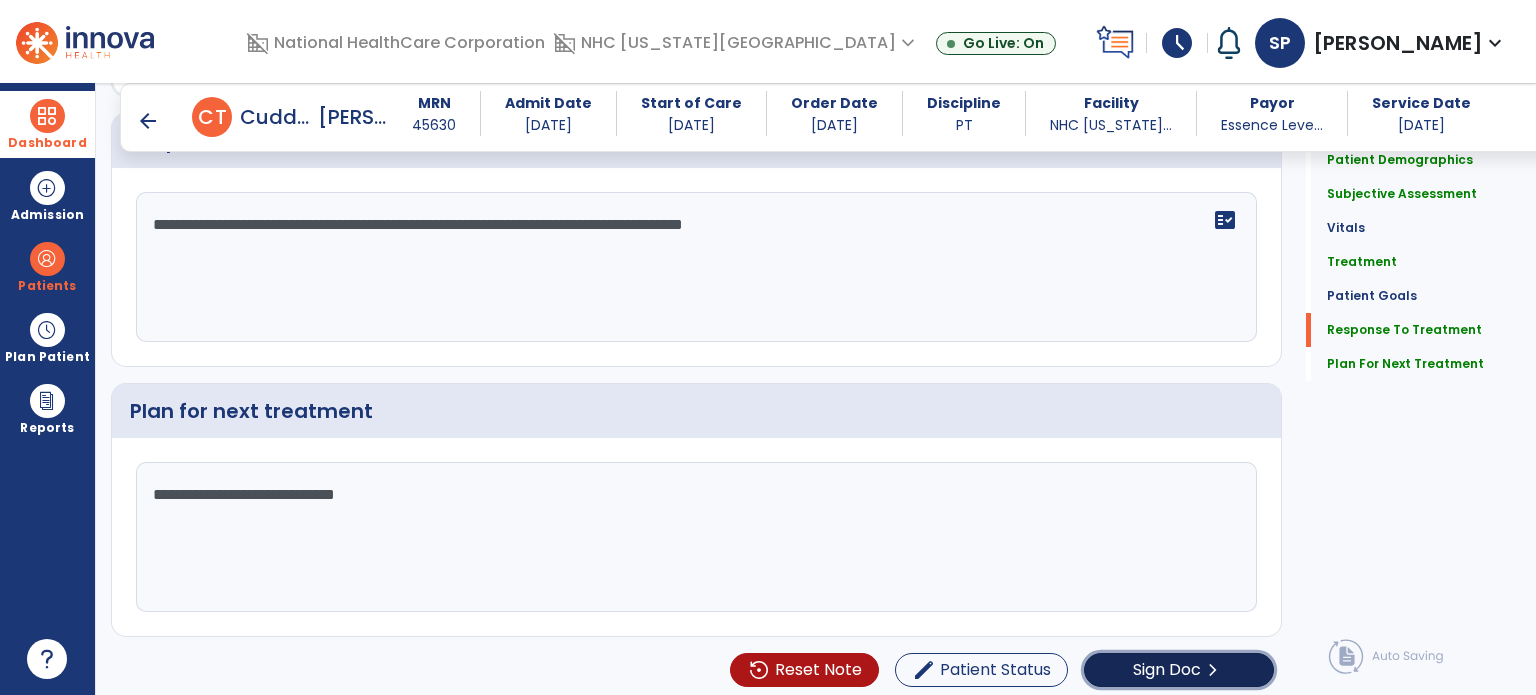 click on "Sign Doc" 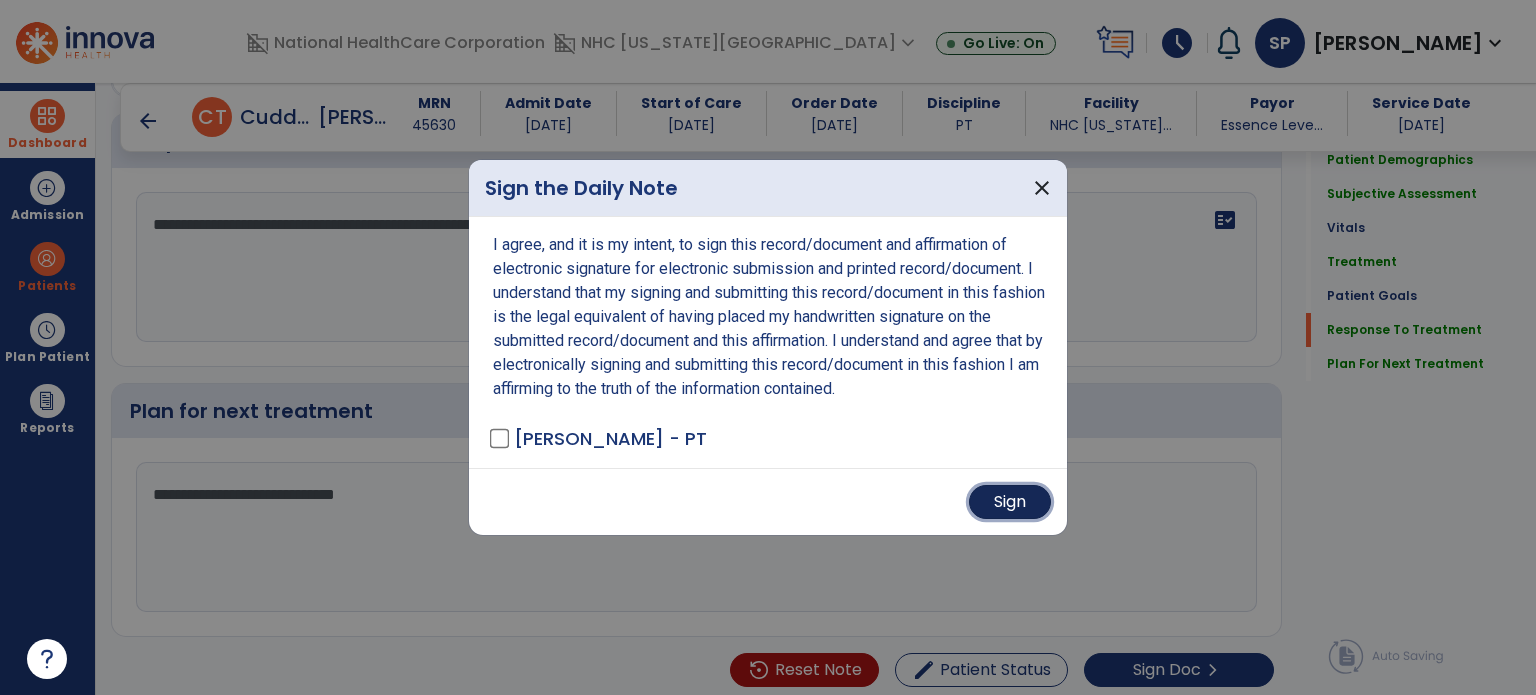 click on "Sign" at bounding box center (1010, 502) 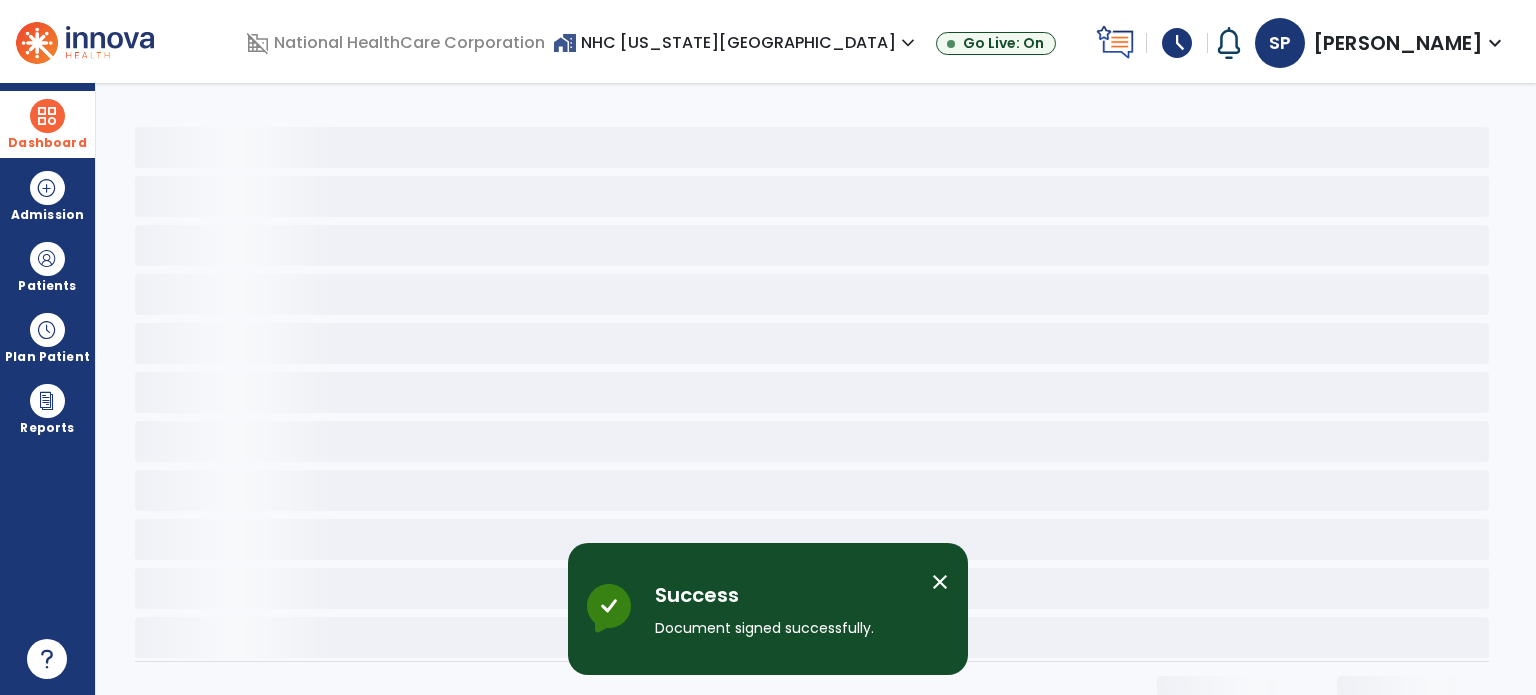 scroll, scrollTop: 0, scrollLeft: 0, axis: both 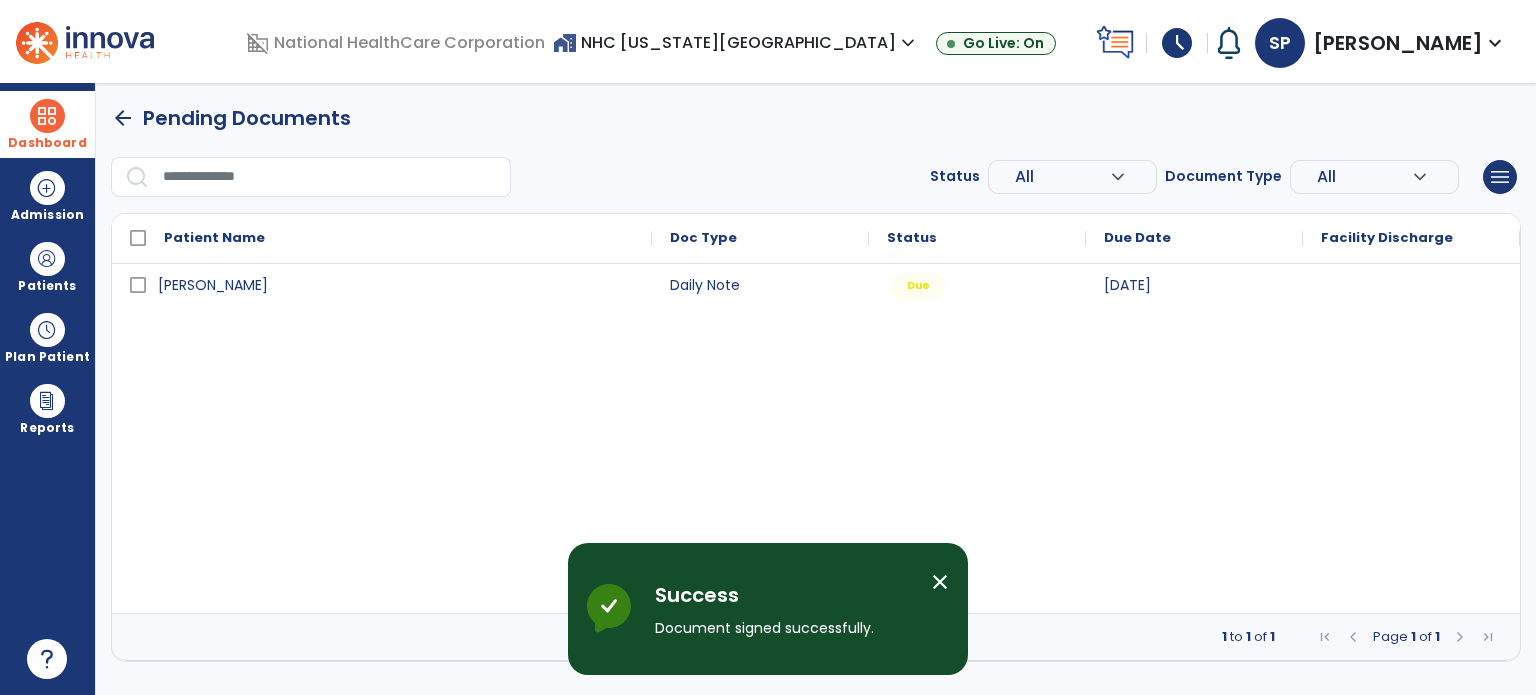 click on "[PERSON_NAME] Daily Note Due [DATE]" at bounding box center [816, 438] 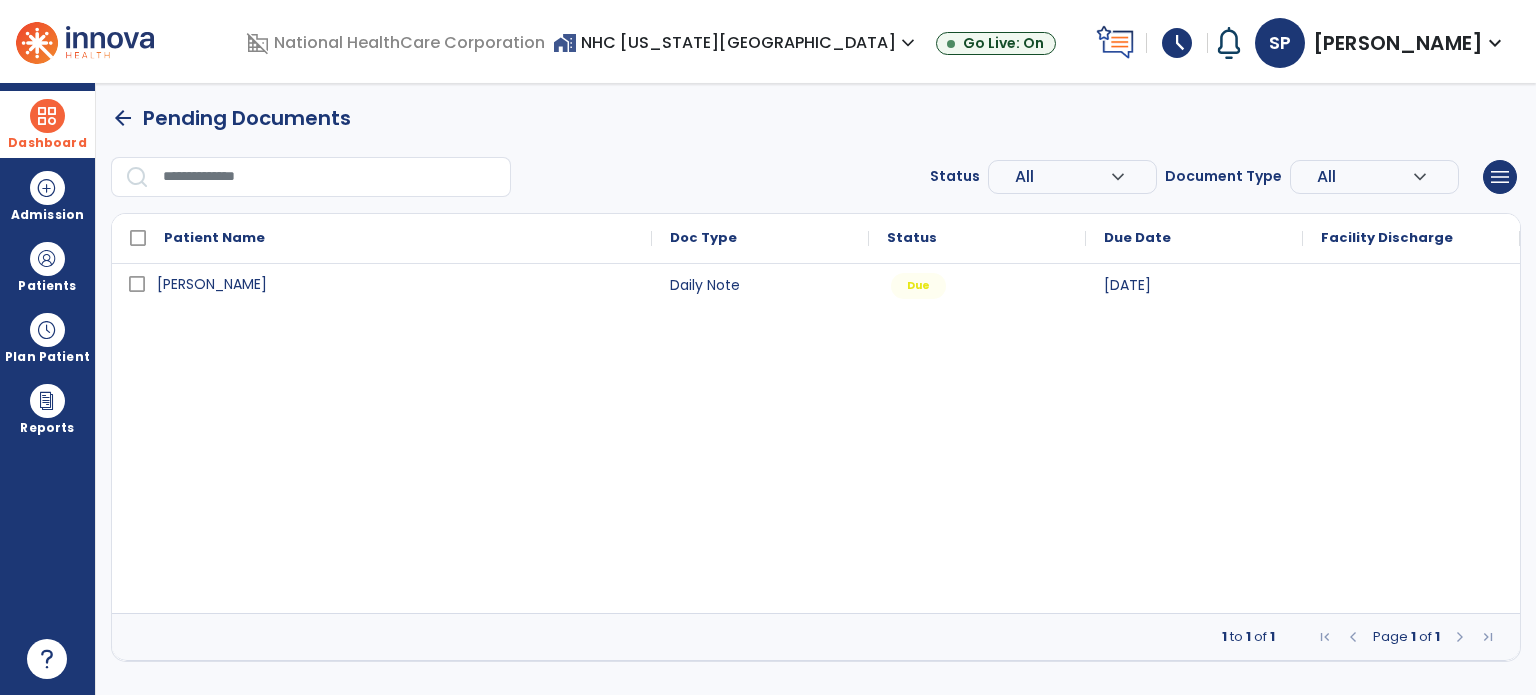 click on "[PERSON_NAME]" at bounding box center [396, 284] 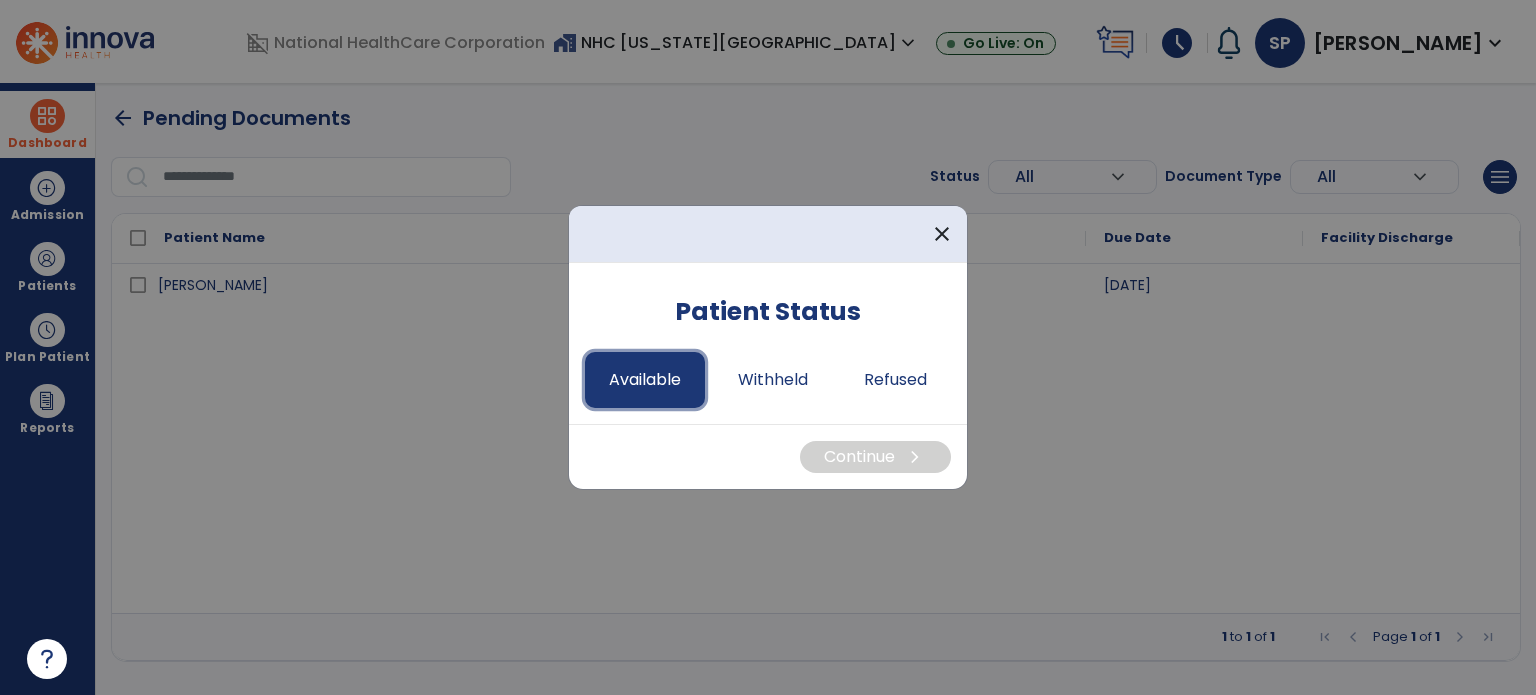 click on "Available" at bounding box center [645, 380] 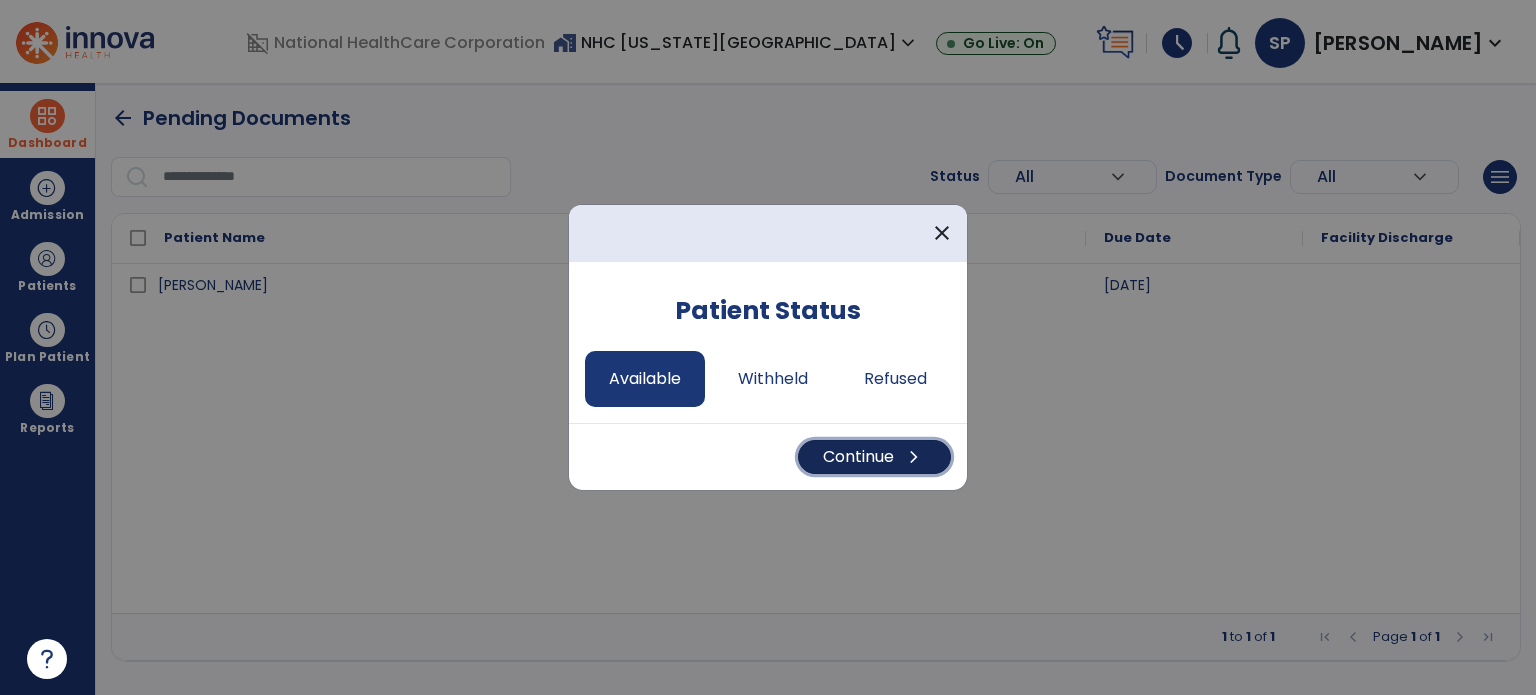 click on "Continue   chevron_right" at bounding box center (874, 457) 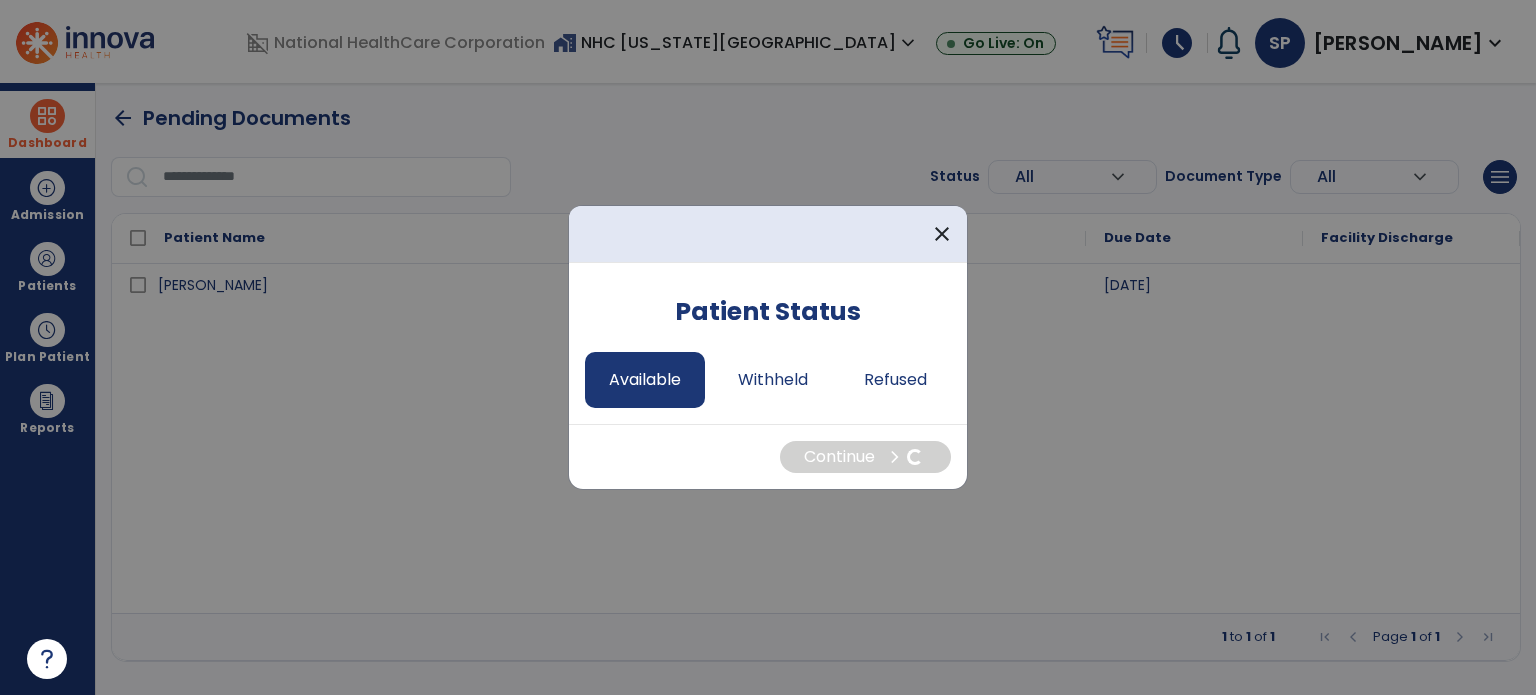 select on "*" 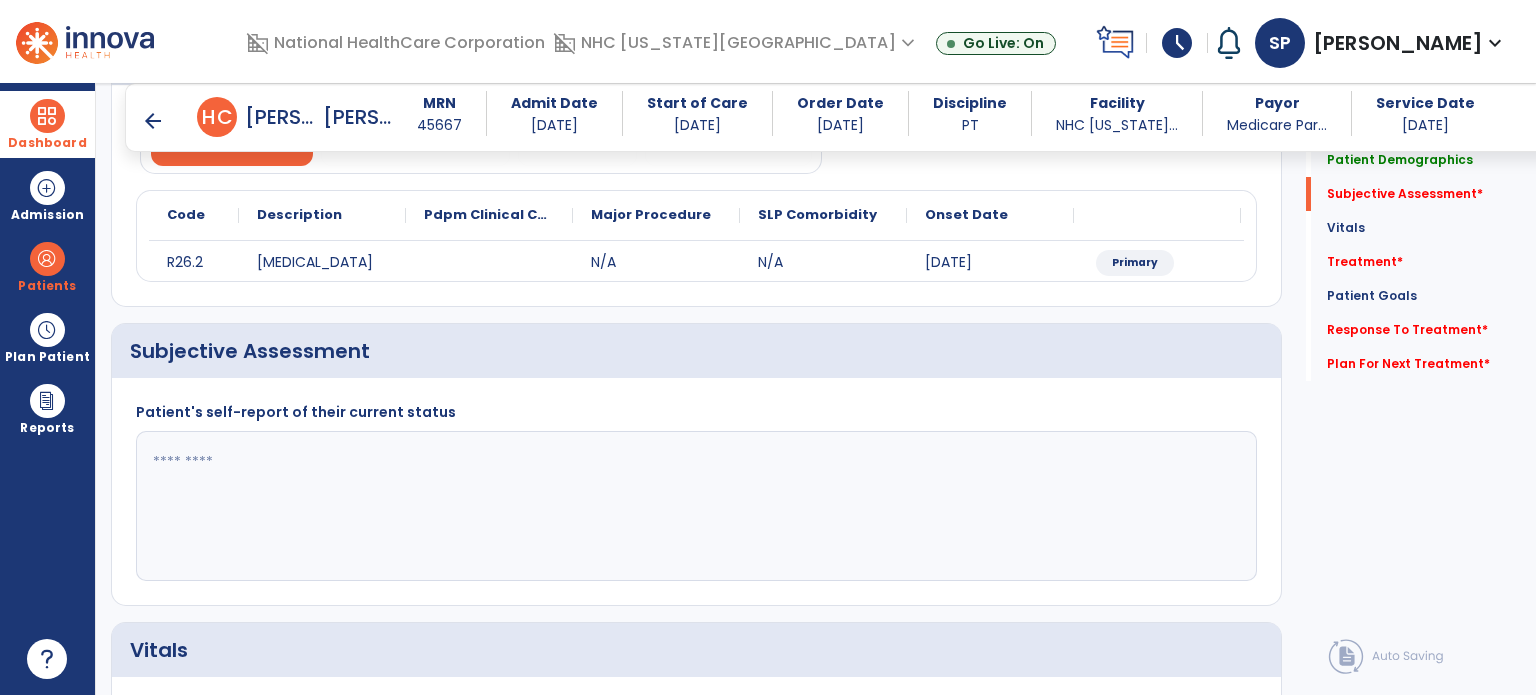 scroll, scrollTop: 295, scrollLeft: 0, axis: vertical 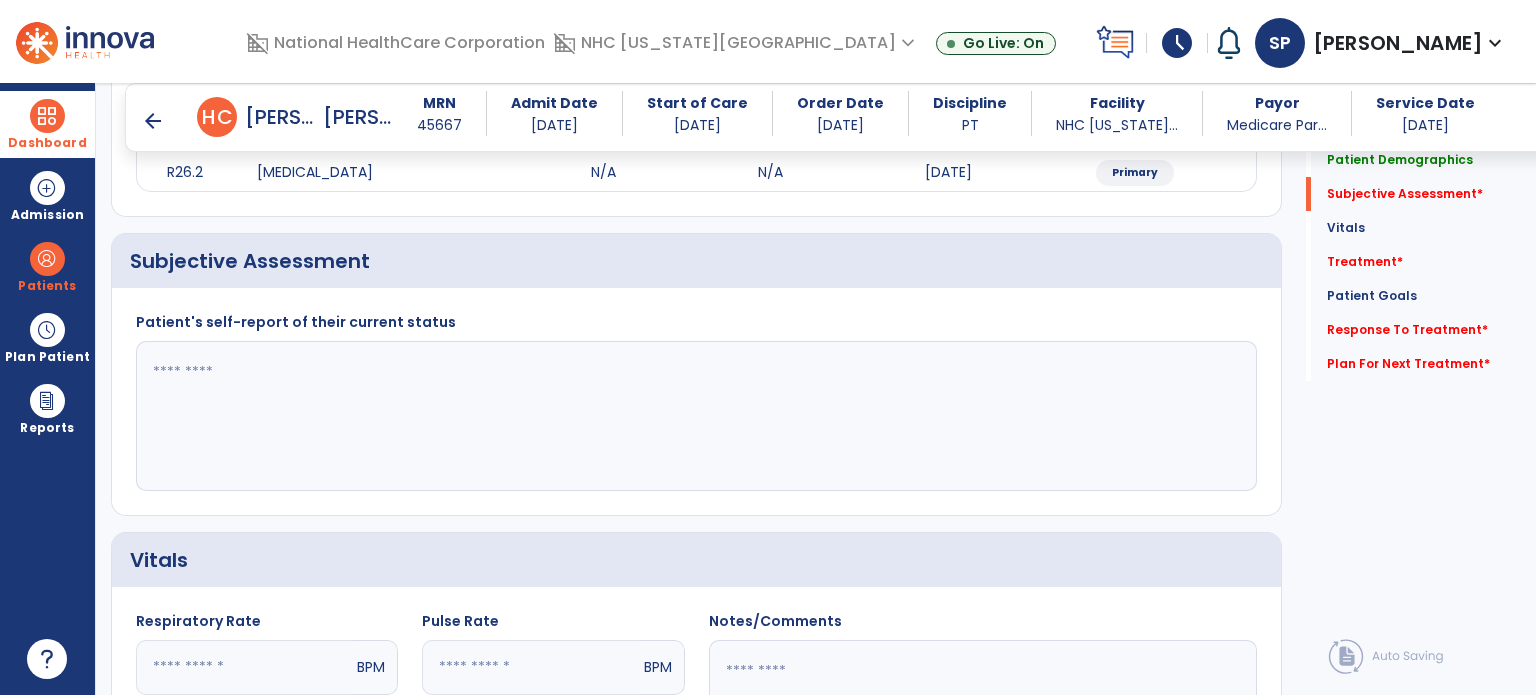 click on "Subjective Assessment" 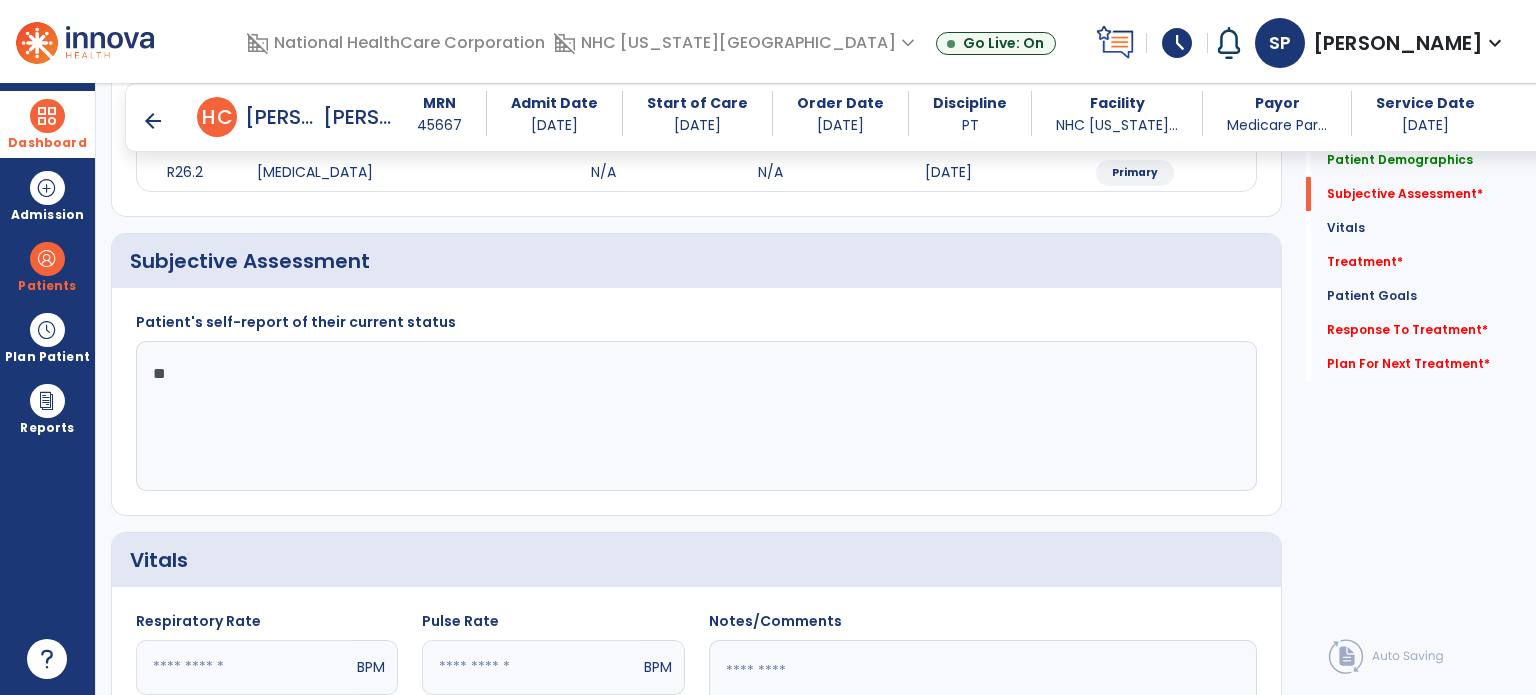 type on "*" 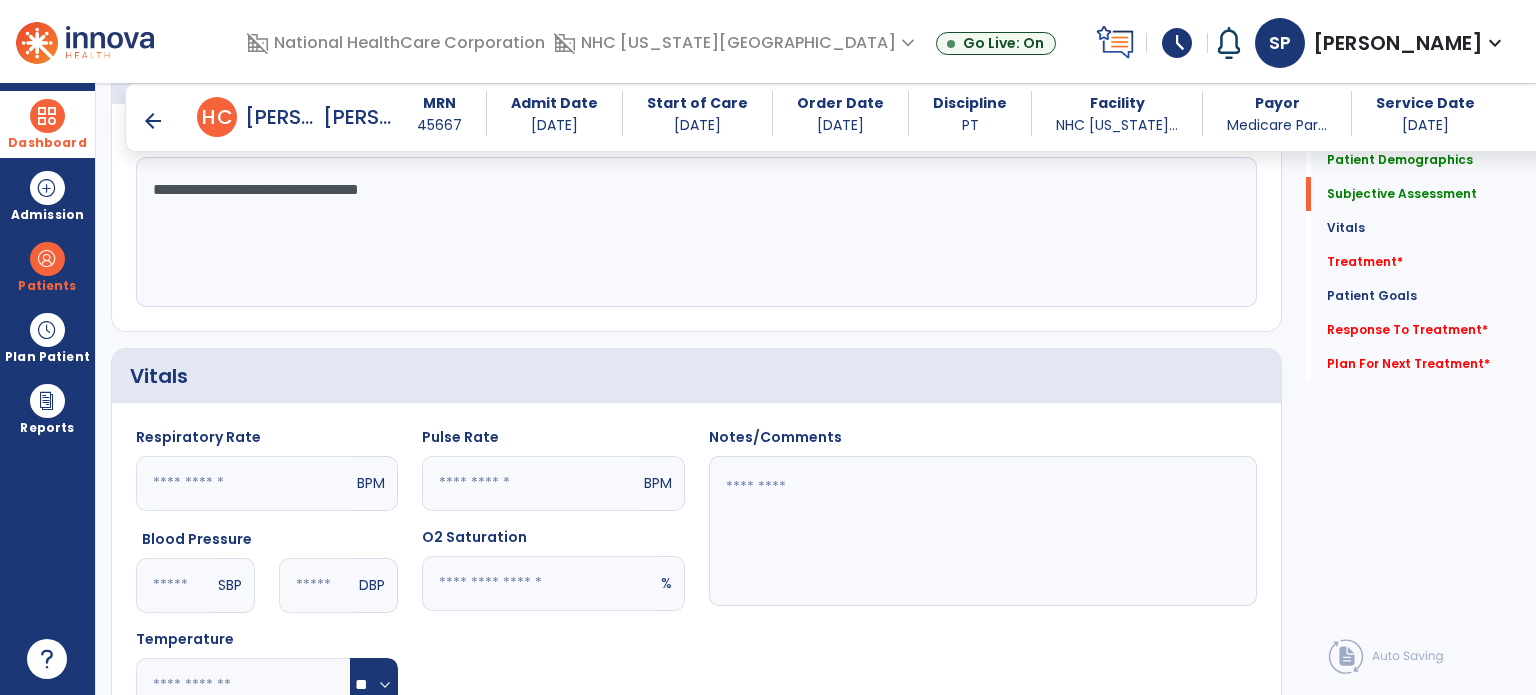 scroll, scrollTop: 605, scrollLeft: 0, axis: vertical 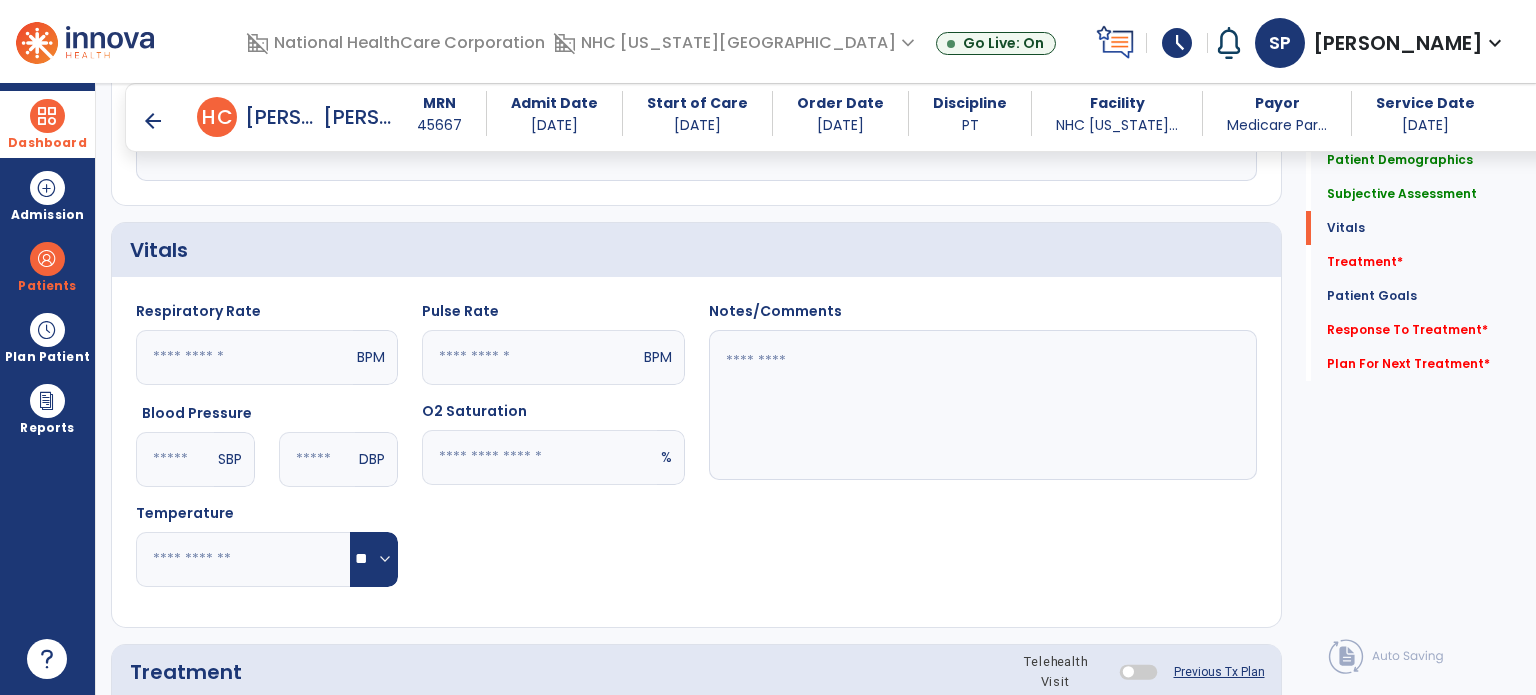 type on "**********" 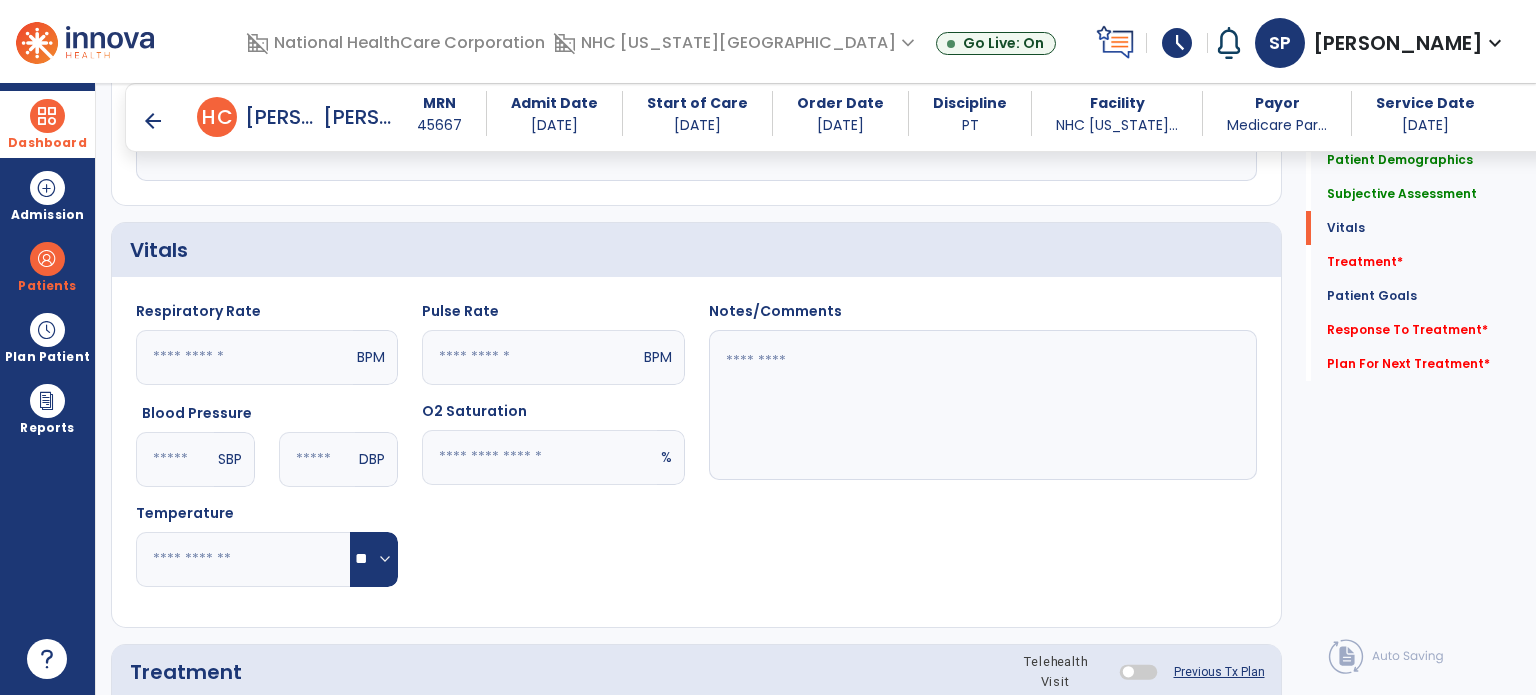 click 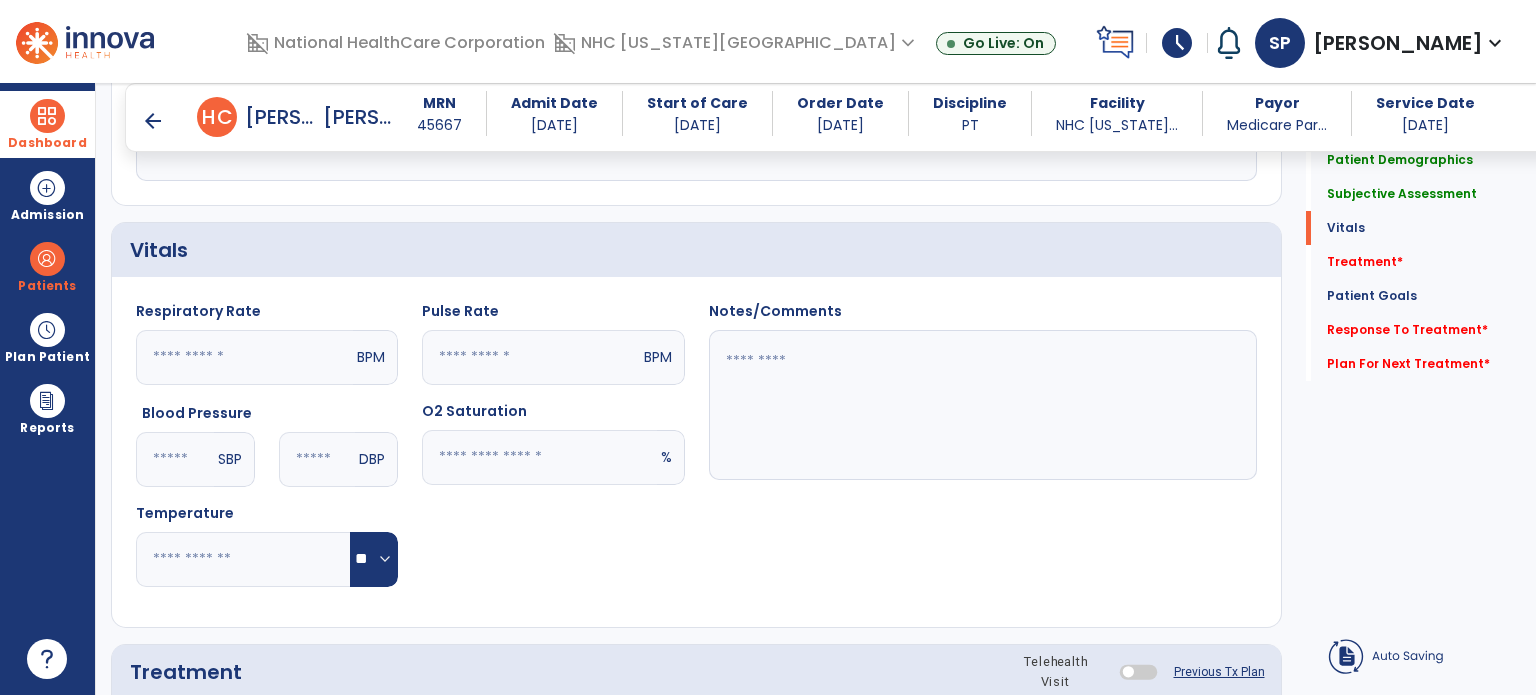 click on "O2 Saturation" 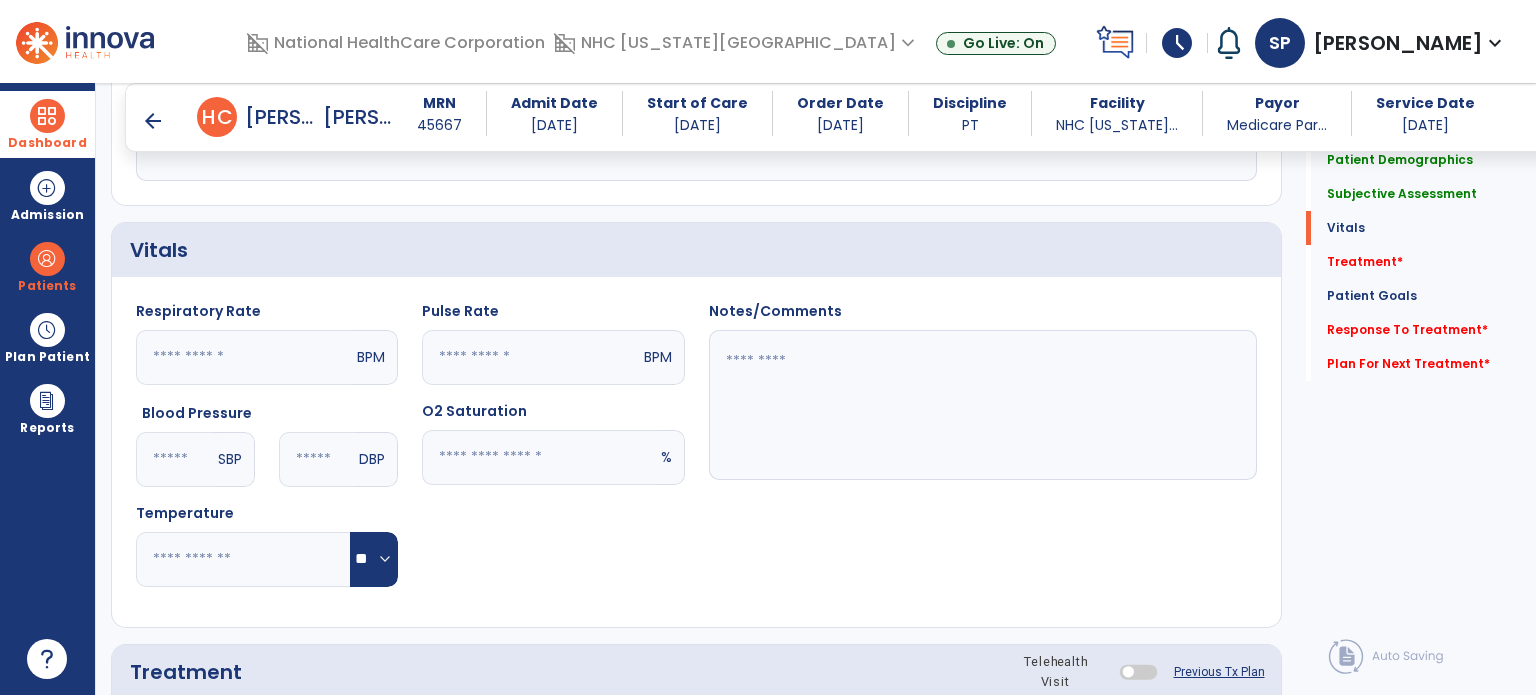 click 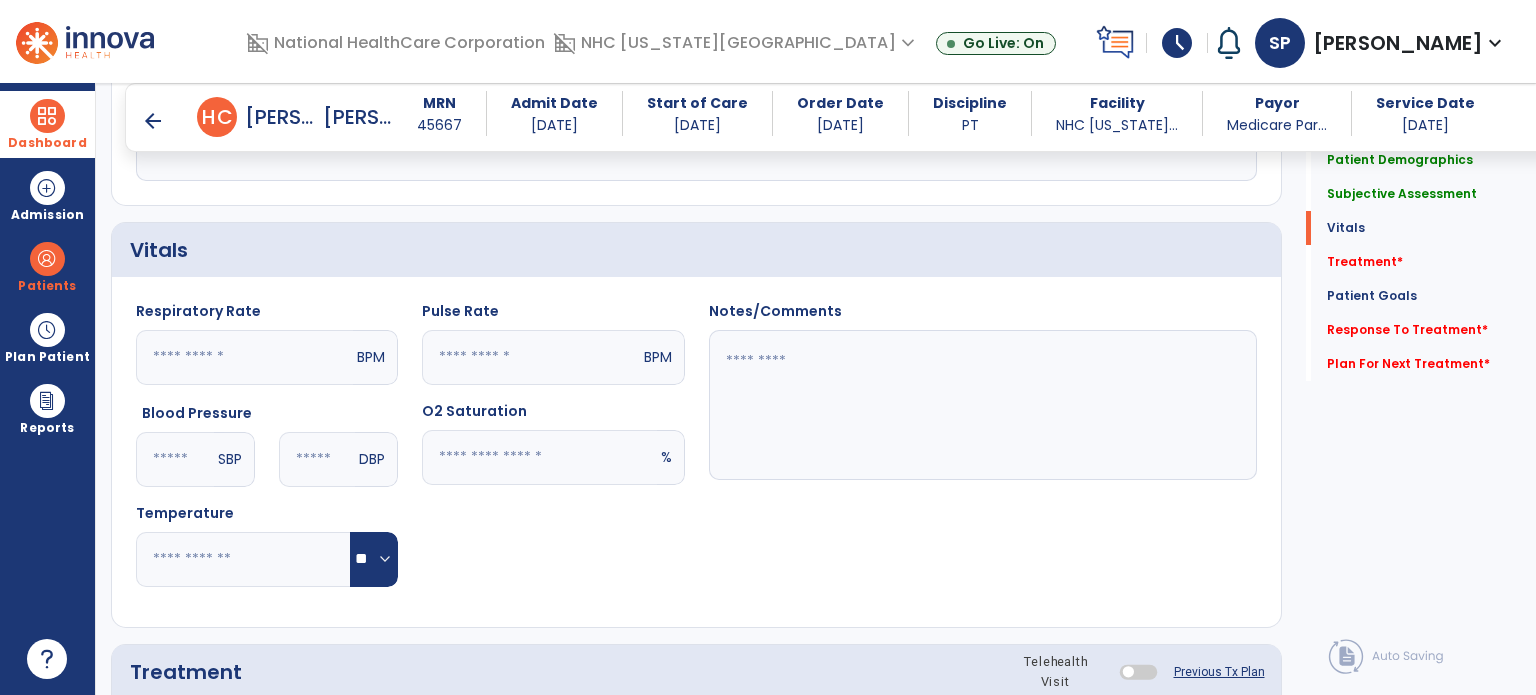 type on "**" 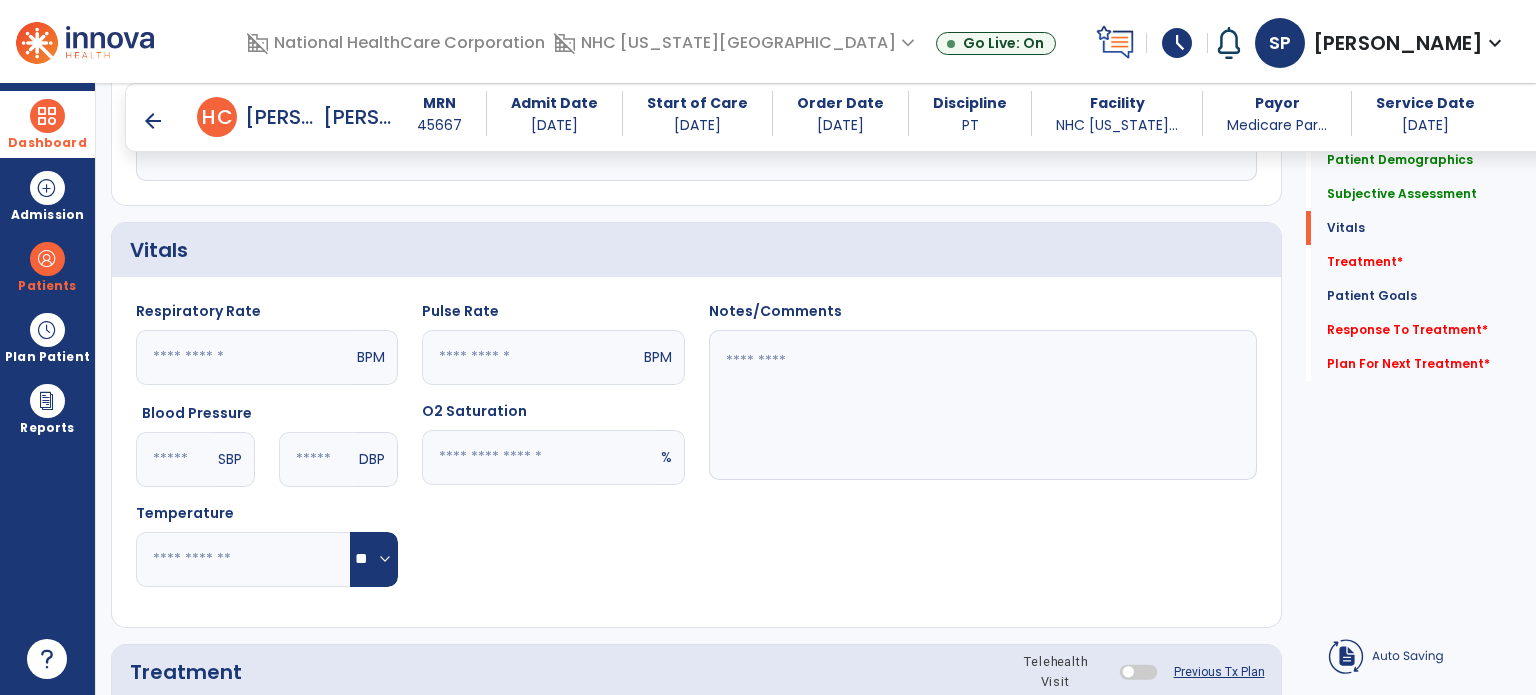 click 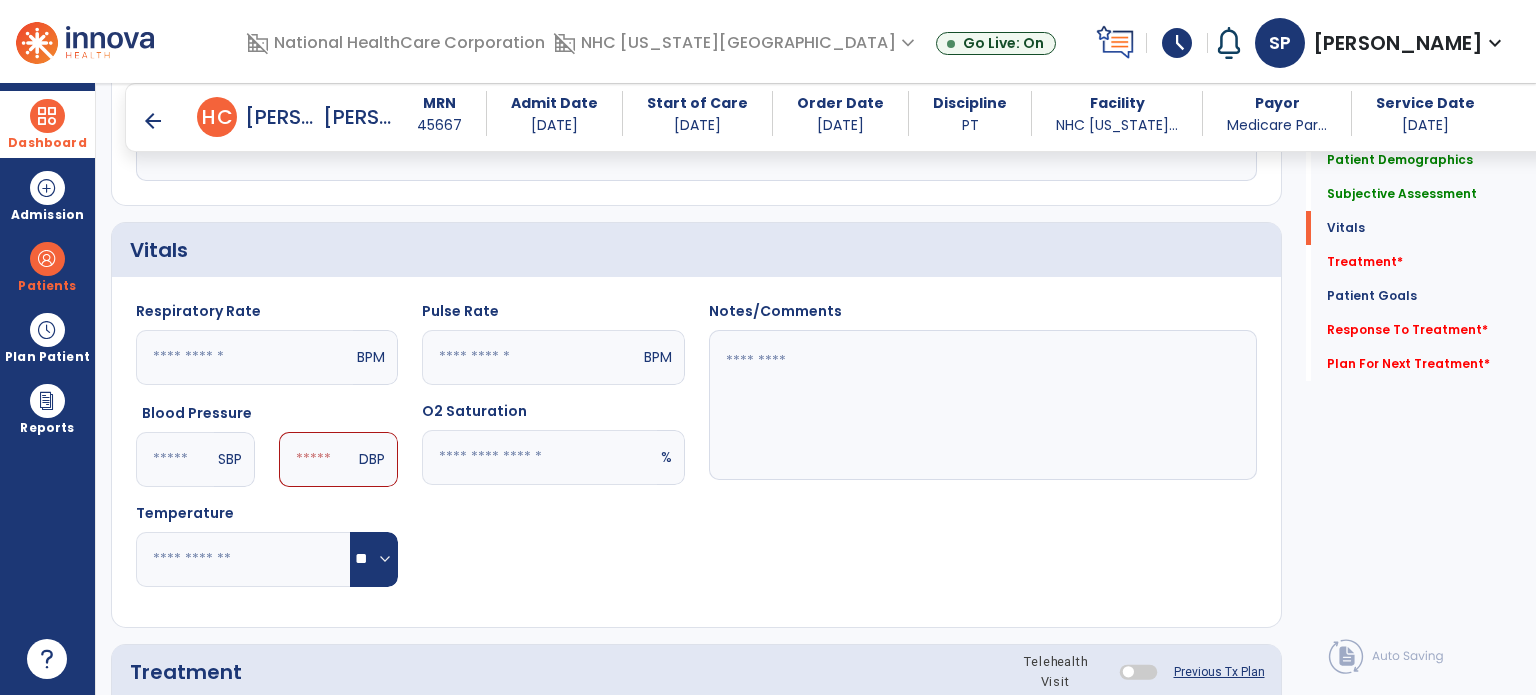type on "***" 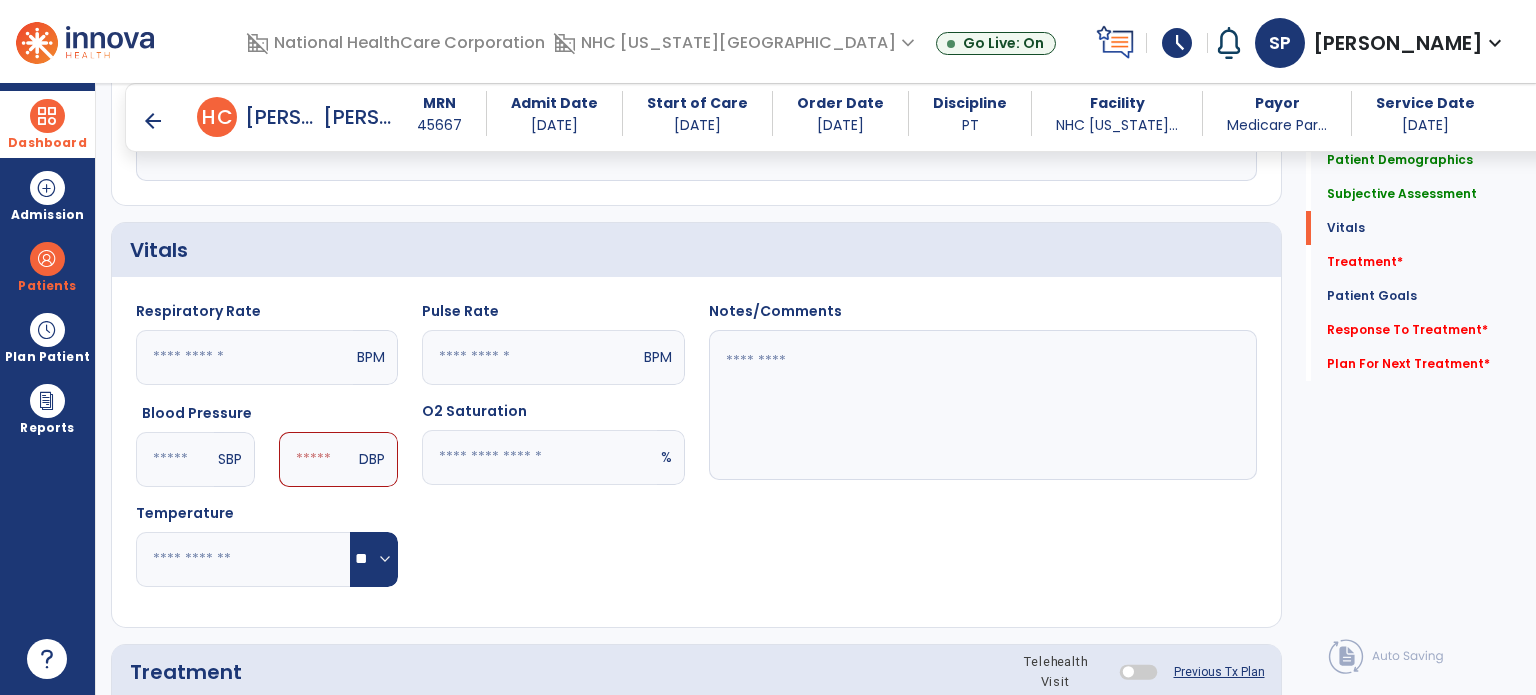 click on "DBP" 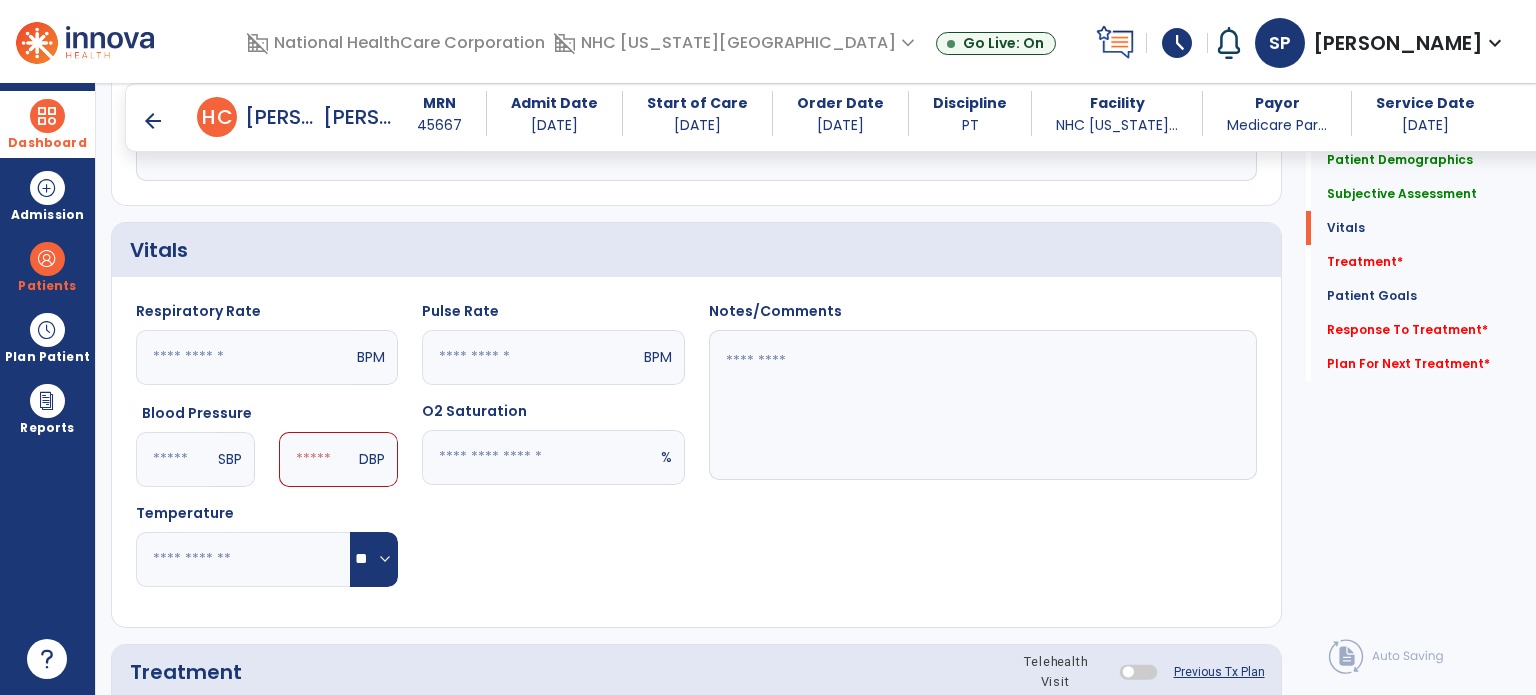 click 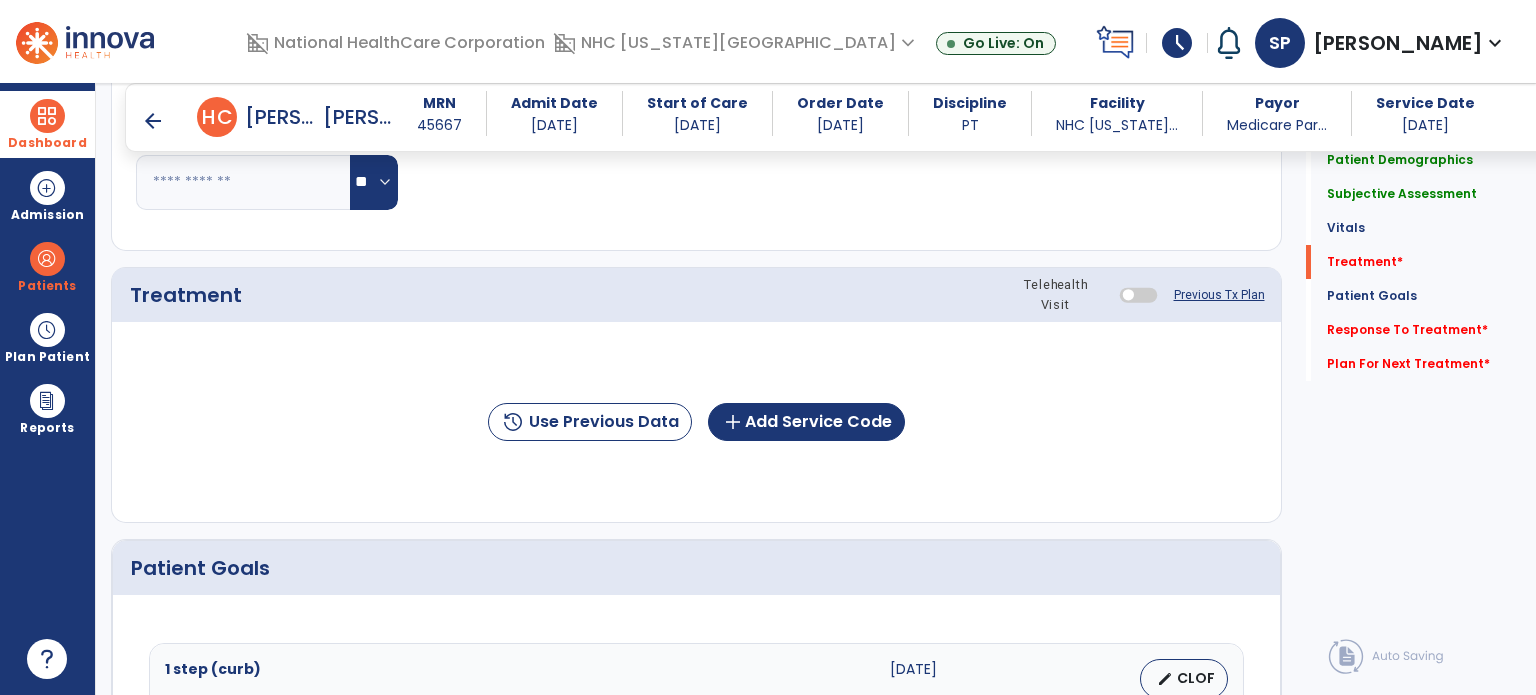 scroll, scrollTop: 950, scrollLeft: 0, axis: vertical 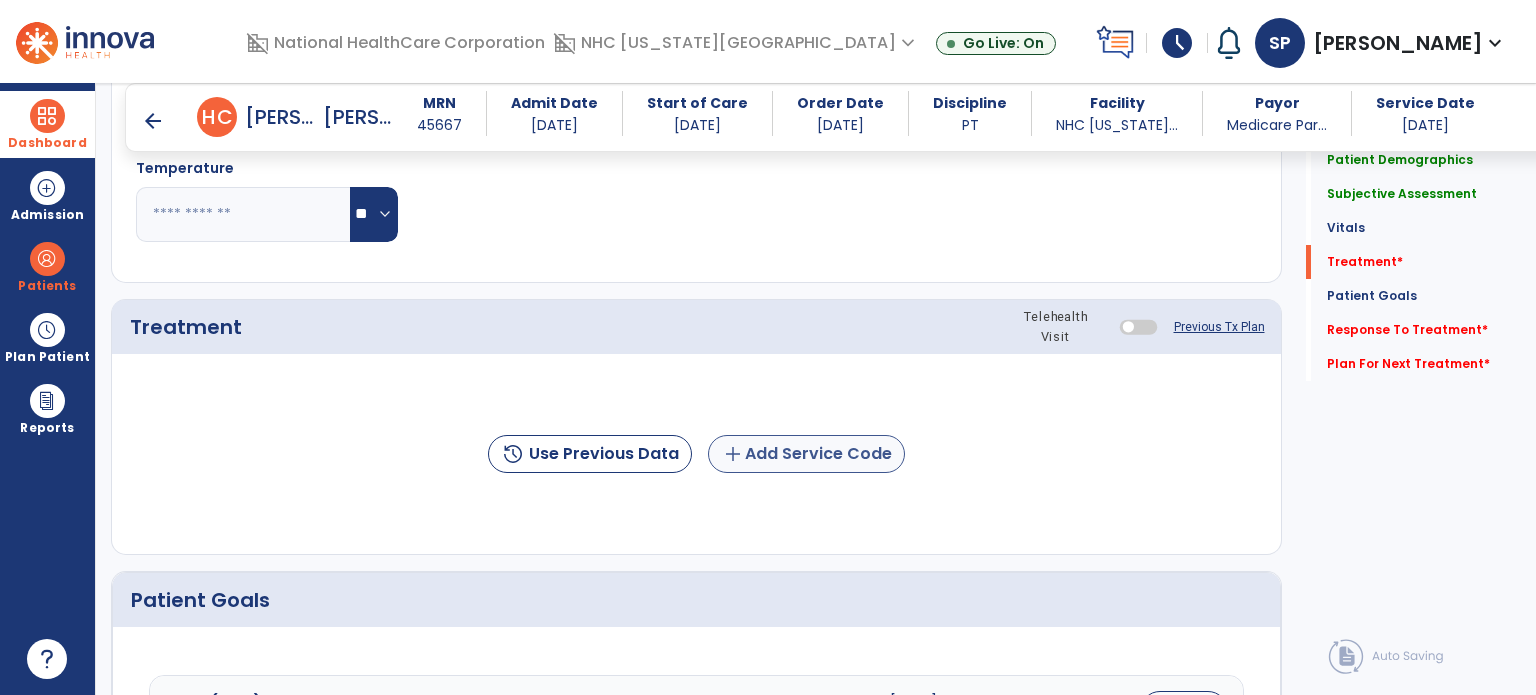 type on "**" 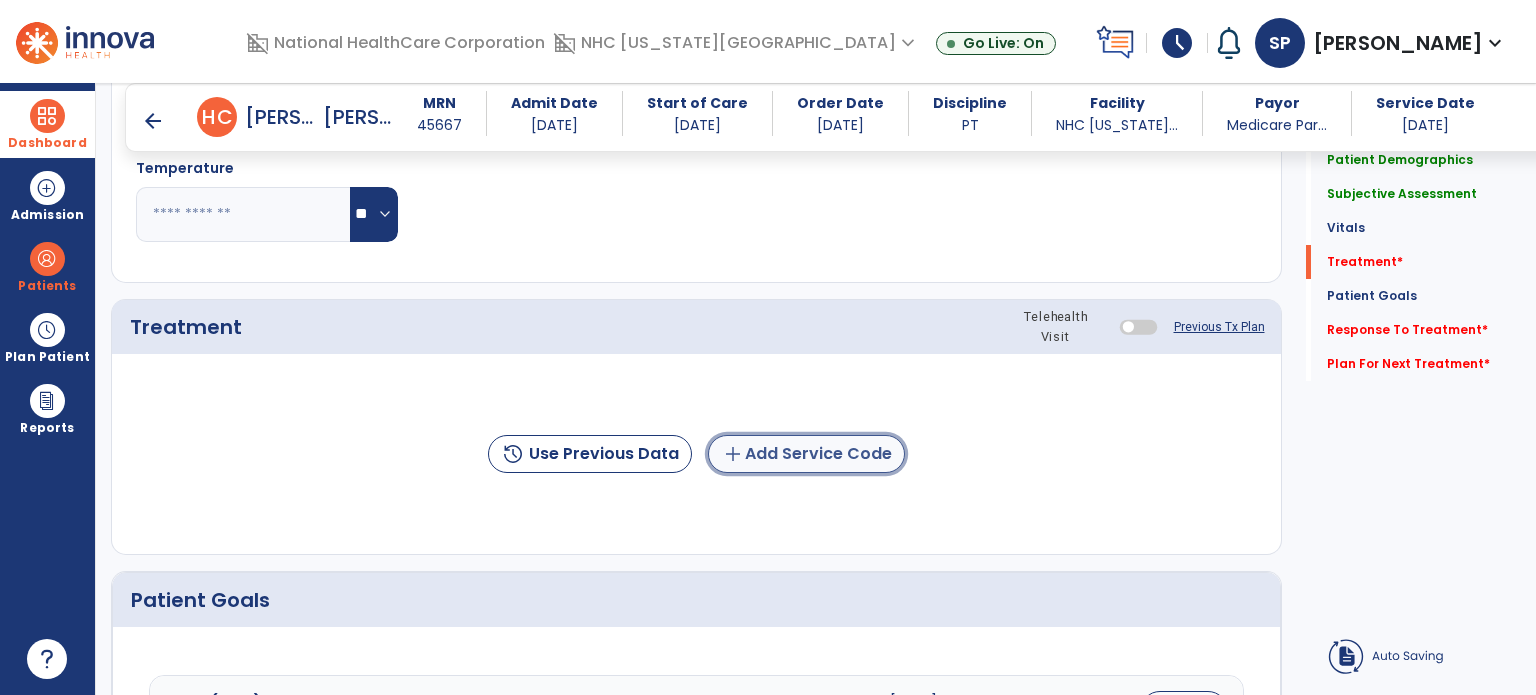 click on "add  Add Service Code" 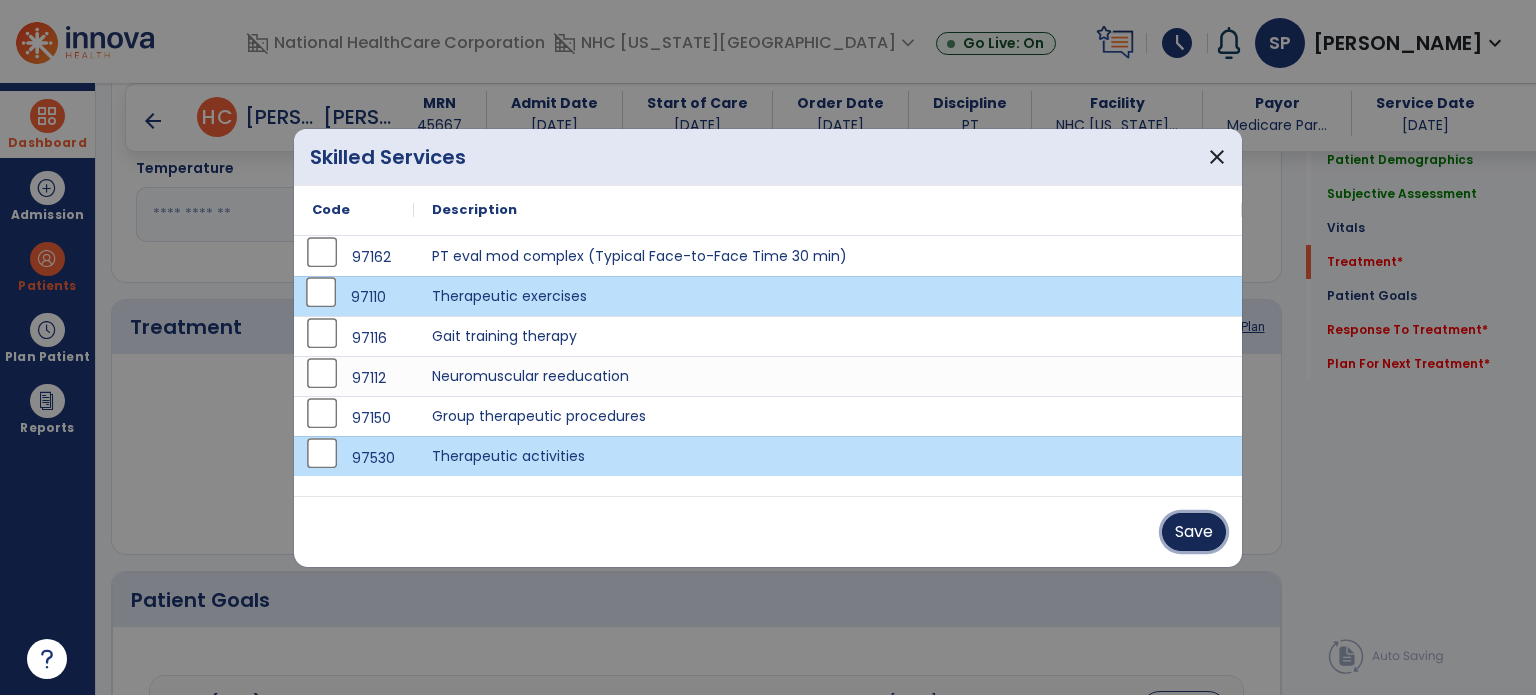 click on "Save" at bounding box center [1194, 532] 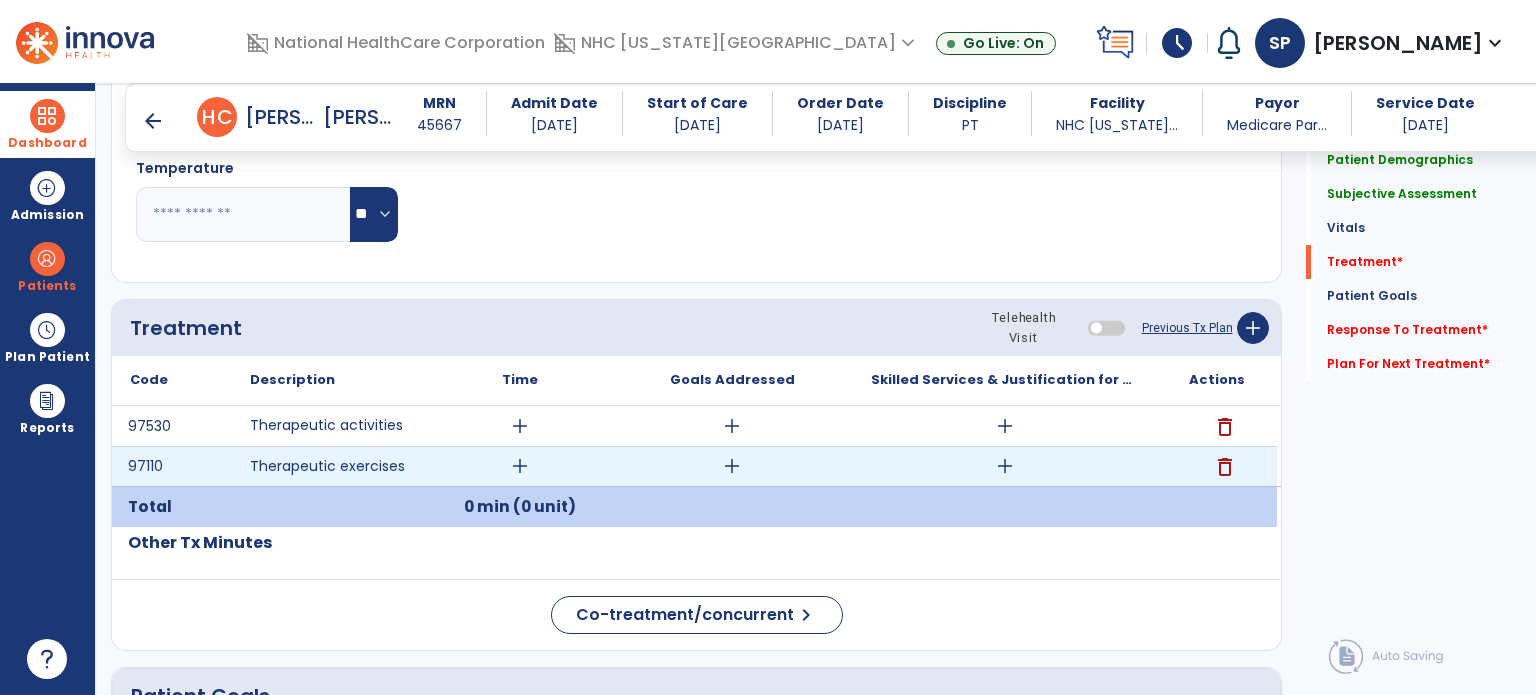 click on "add" at bounding box center (520, 466) 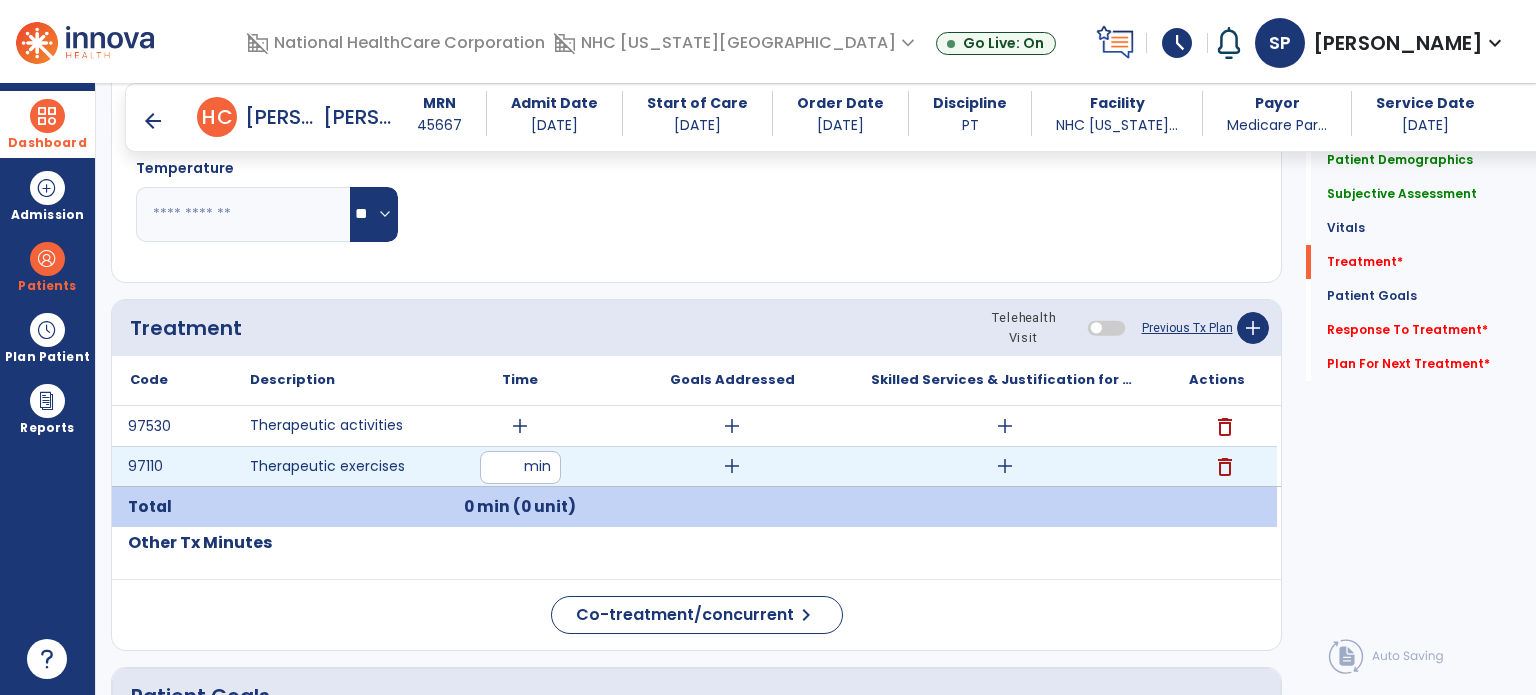 click at bounding box center [520, 467] 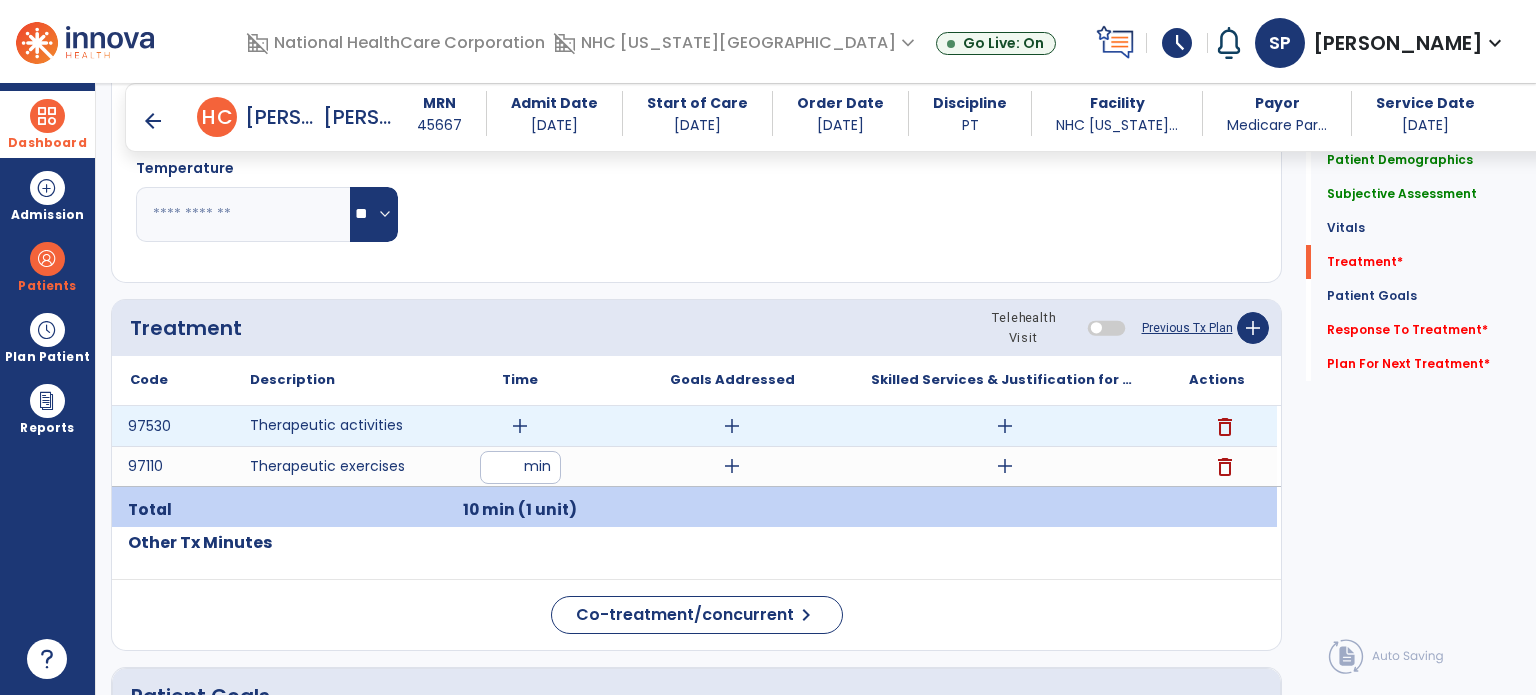 click on "add" at bounding box center [520, 426] 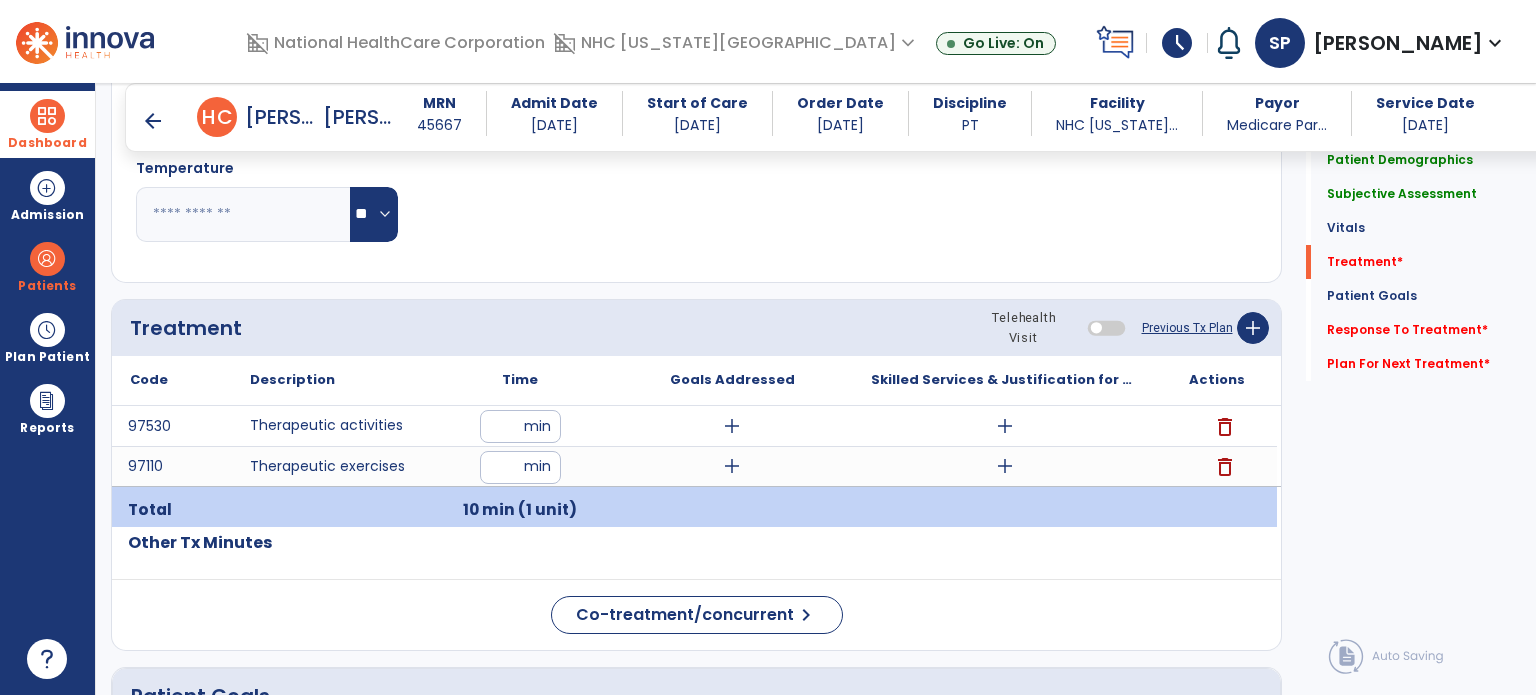 click on "Other Tx Minutes" 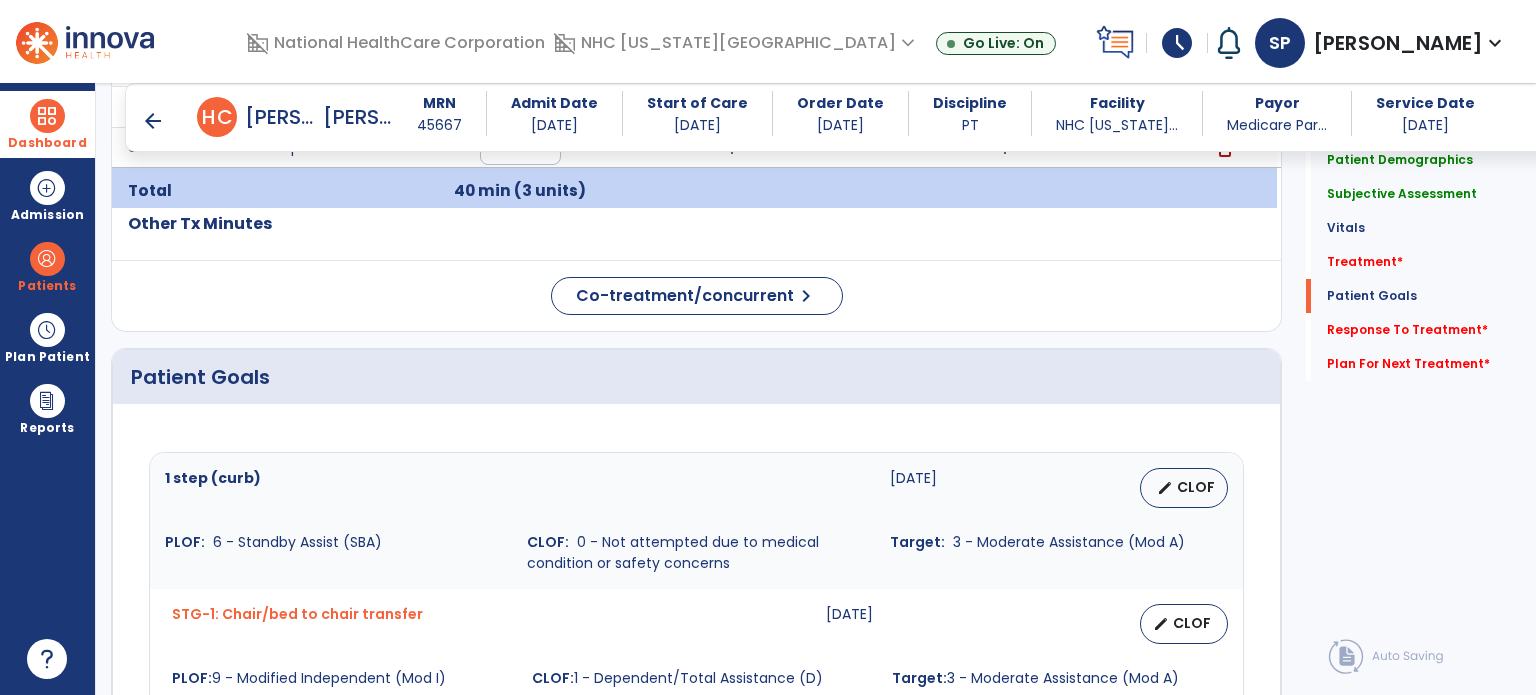 scroll, scrollTop: 1265, scrollLeft: 0, axis: vertical 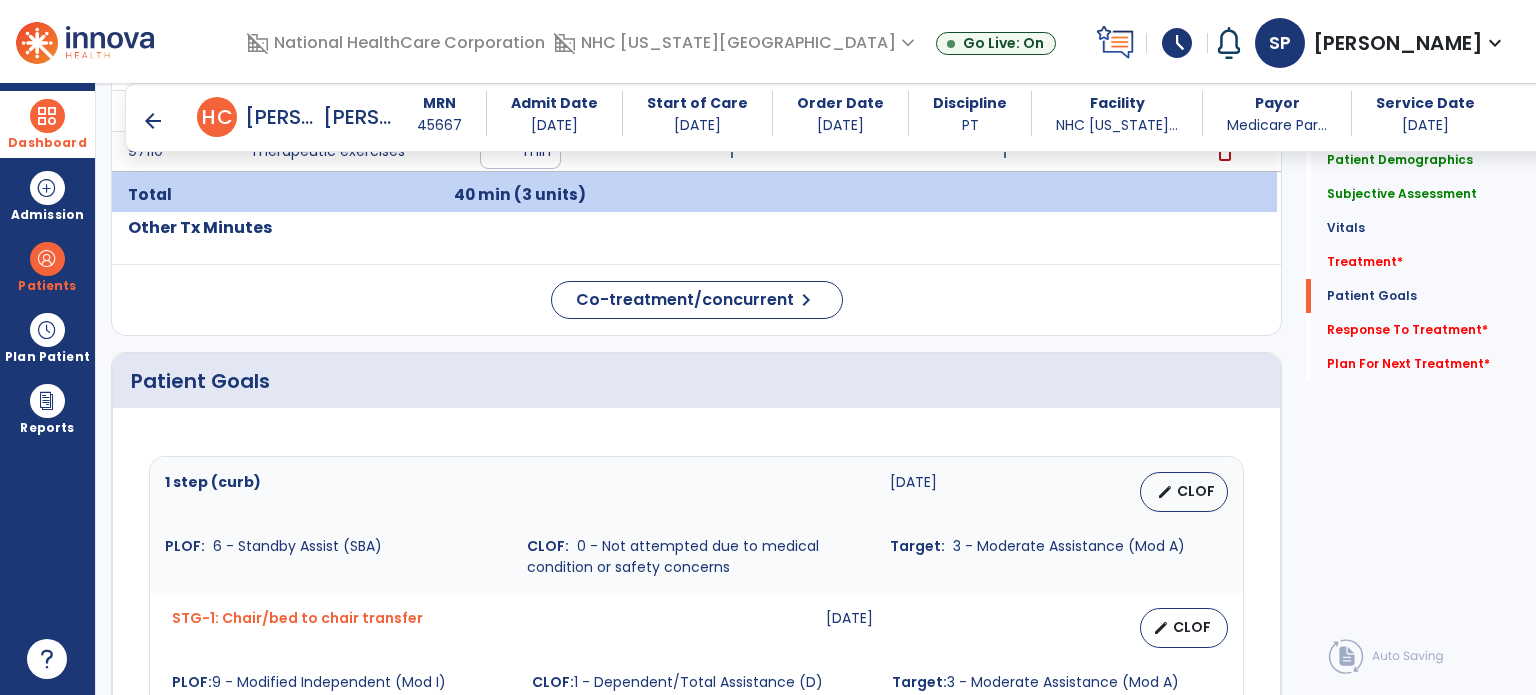 click on "Treatment Telehealth Visit  Previous Tx Plan   add
Code
Description
Time" 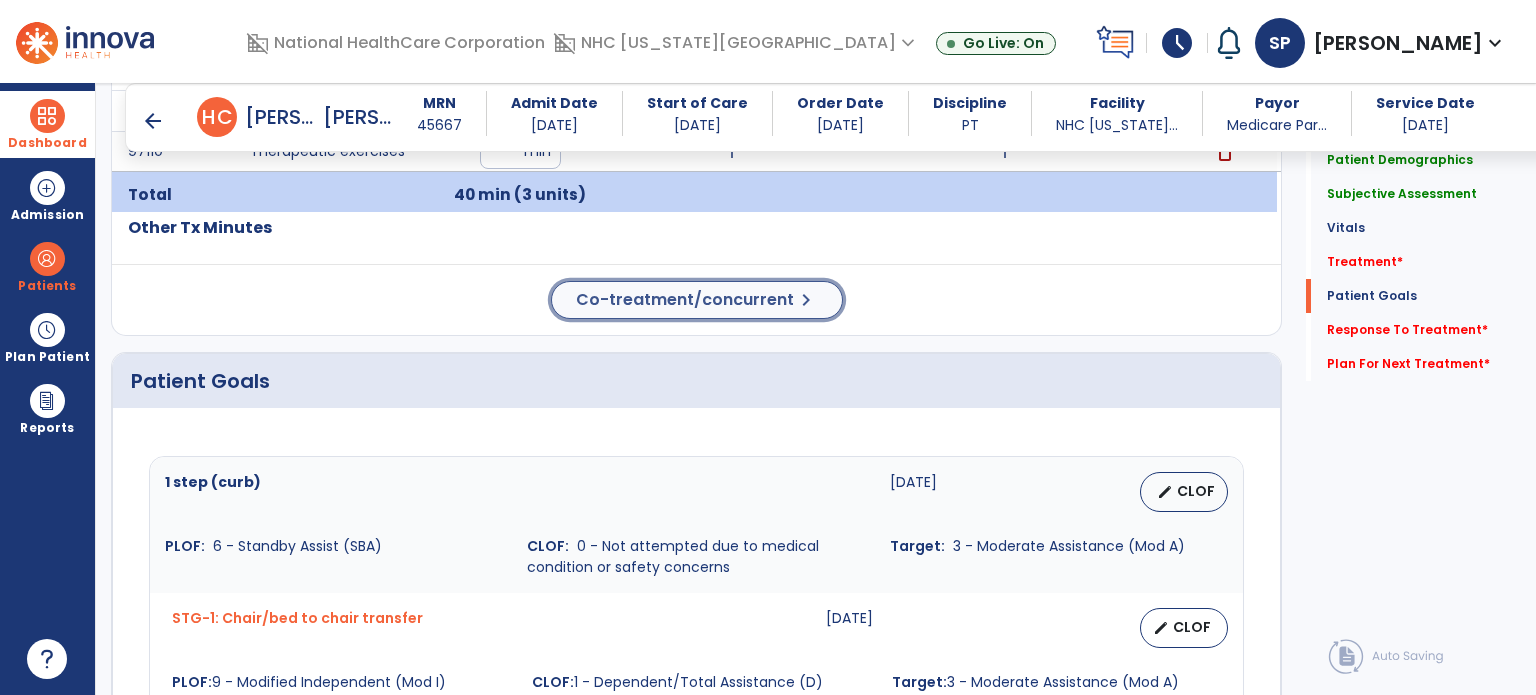 click on "Co-treatment/concurrent" 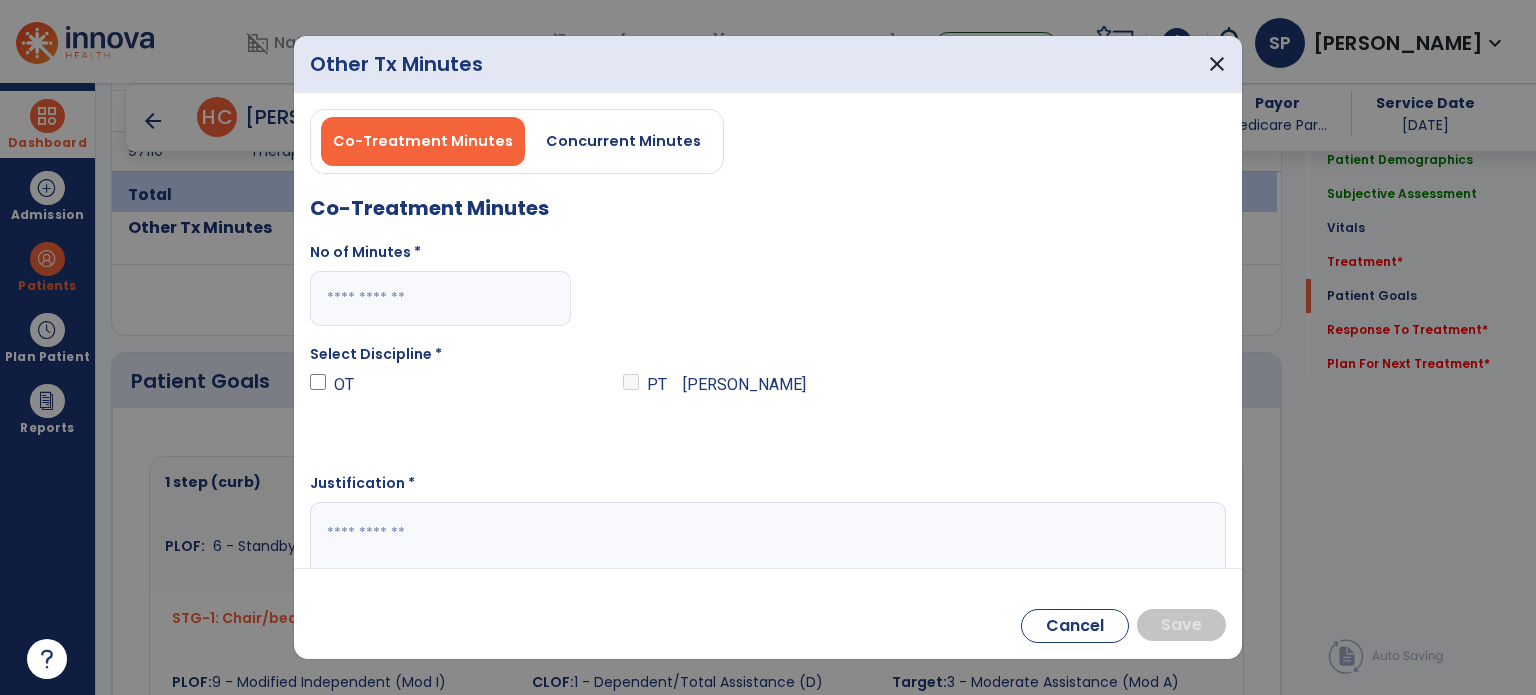 click at bounding box center (440, 298) 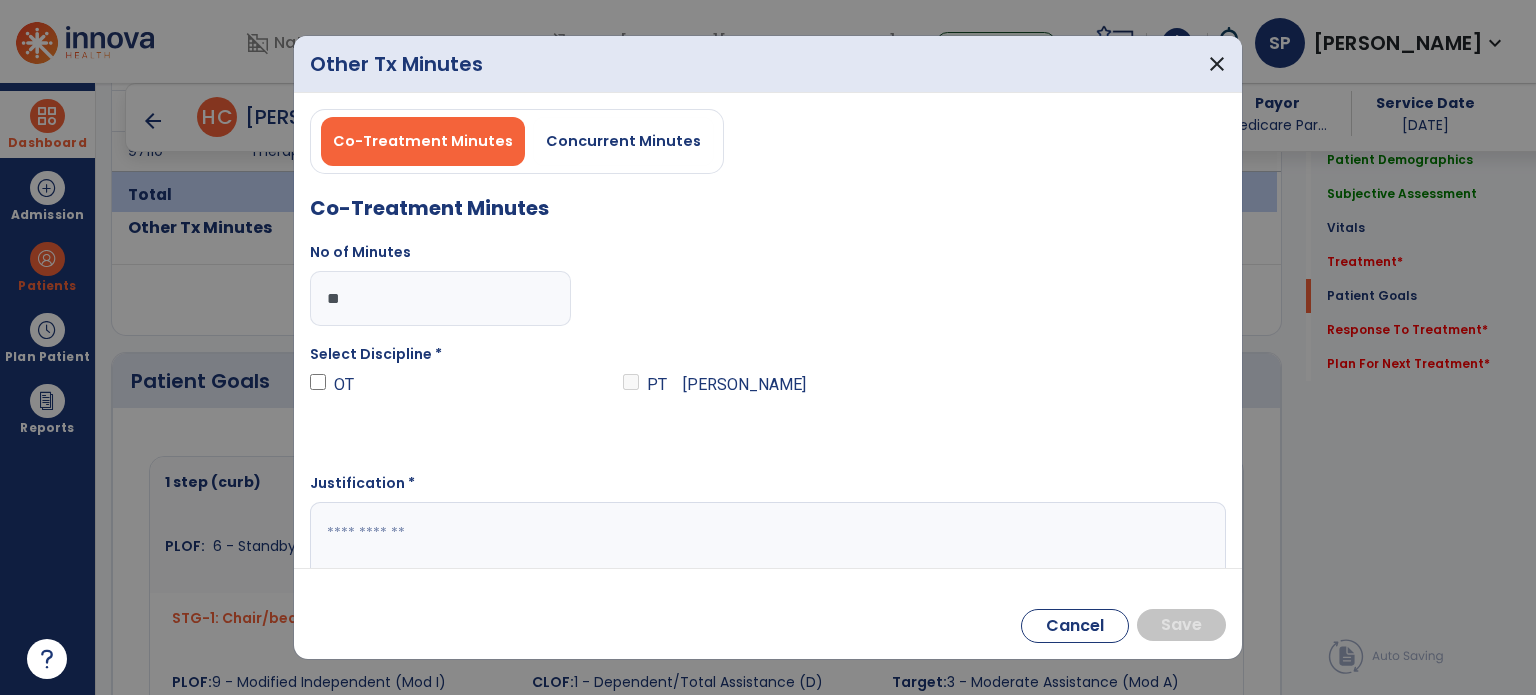 click on "OT" at bounding box center (454, 423) 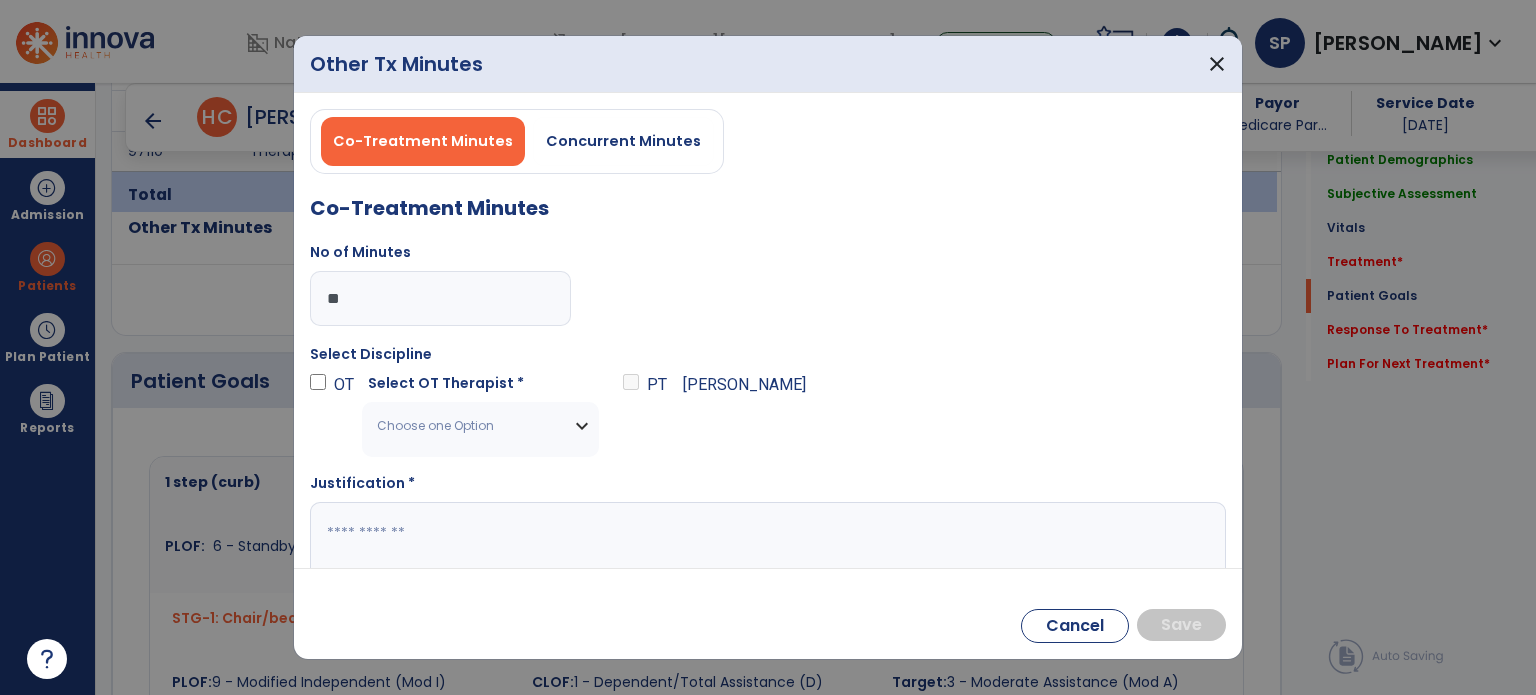click on "Choose one Option" at bounding box center (468, 426) 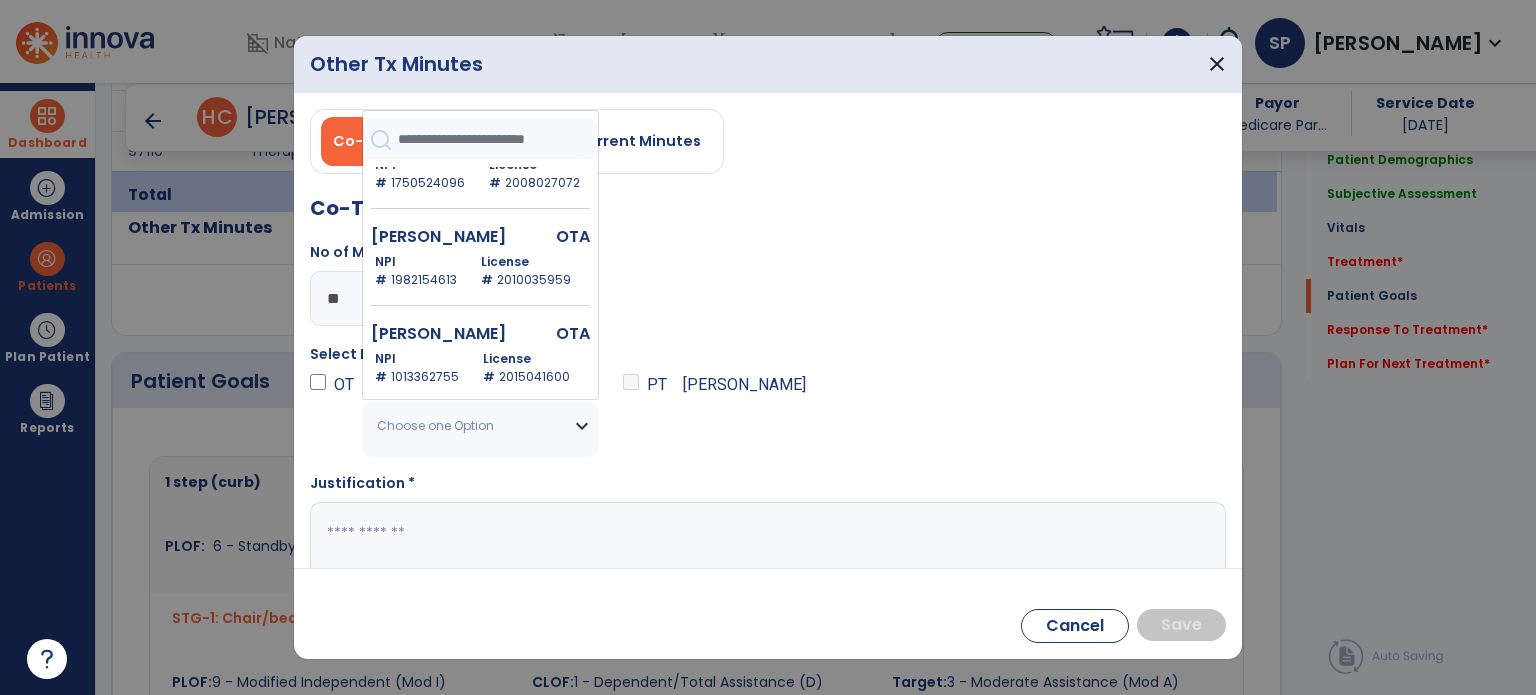 scroll, scrollTop: 142, scrollLeft: 0, axis: vertical 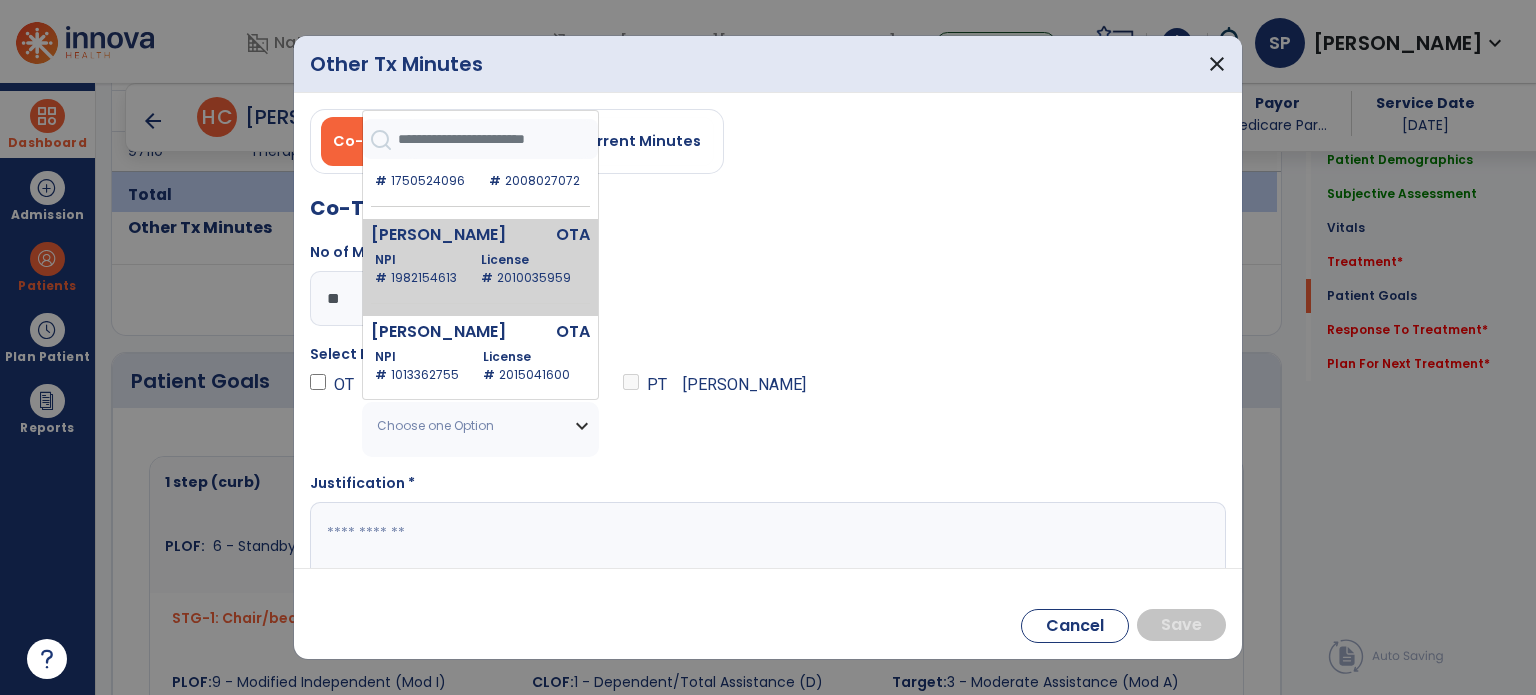 click on "2010035959" at bounding box center (534, 277) 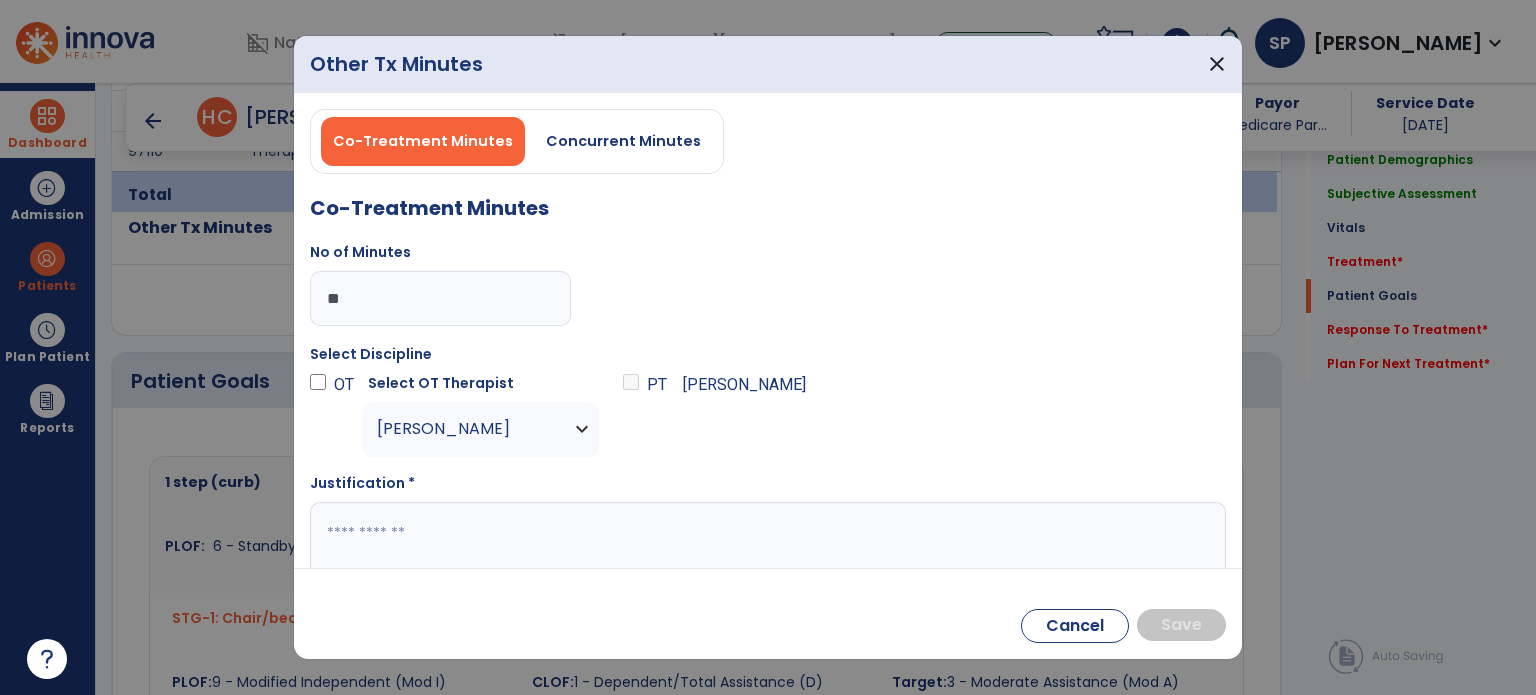 click at bounding box center (766, 541) 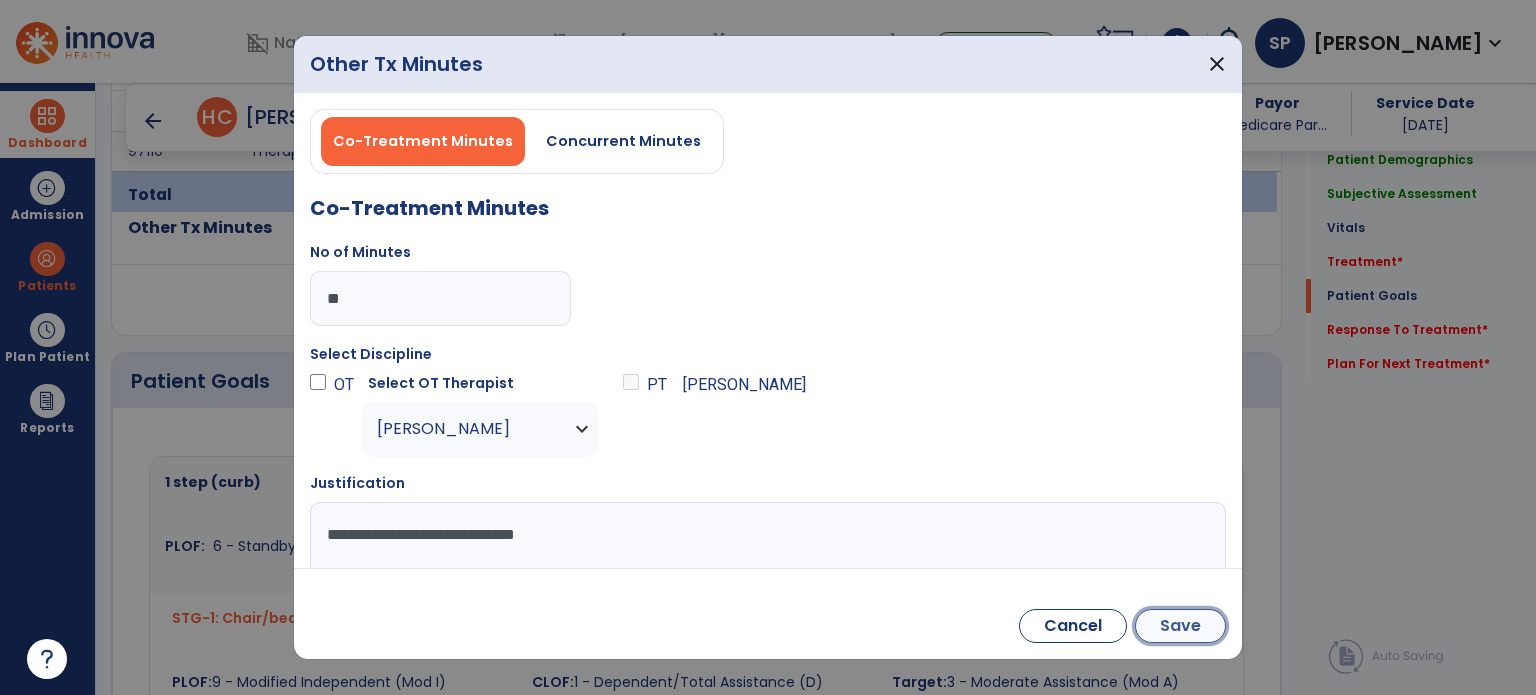 click on "Save" at bounding box center (1180, 626) 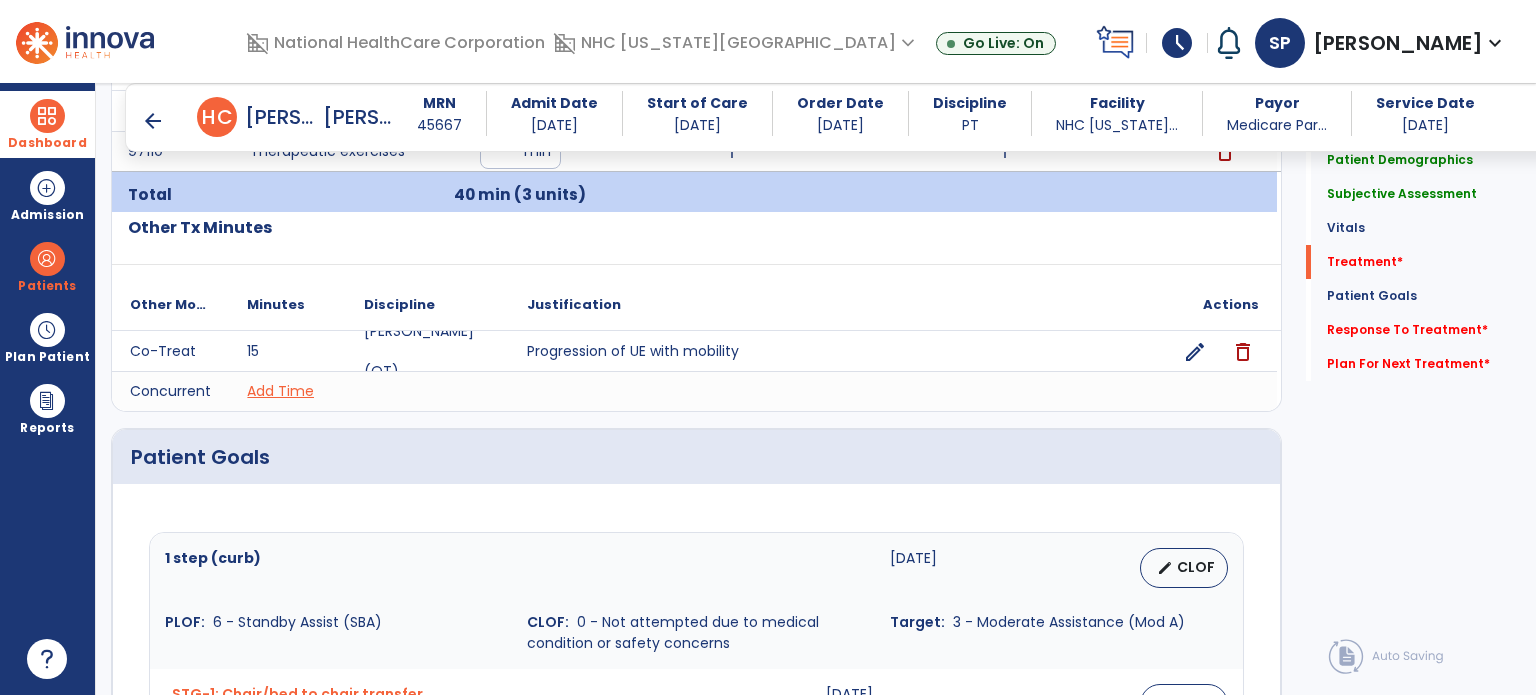 scroll, scrollTop: 730, scrollLeft: 0, axis: vertical 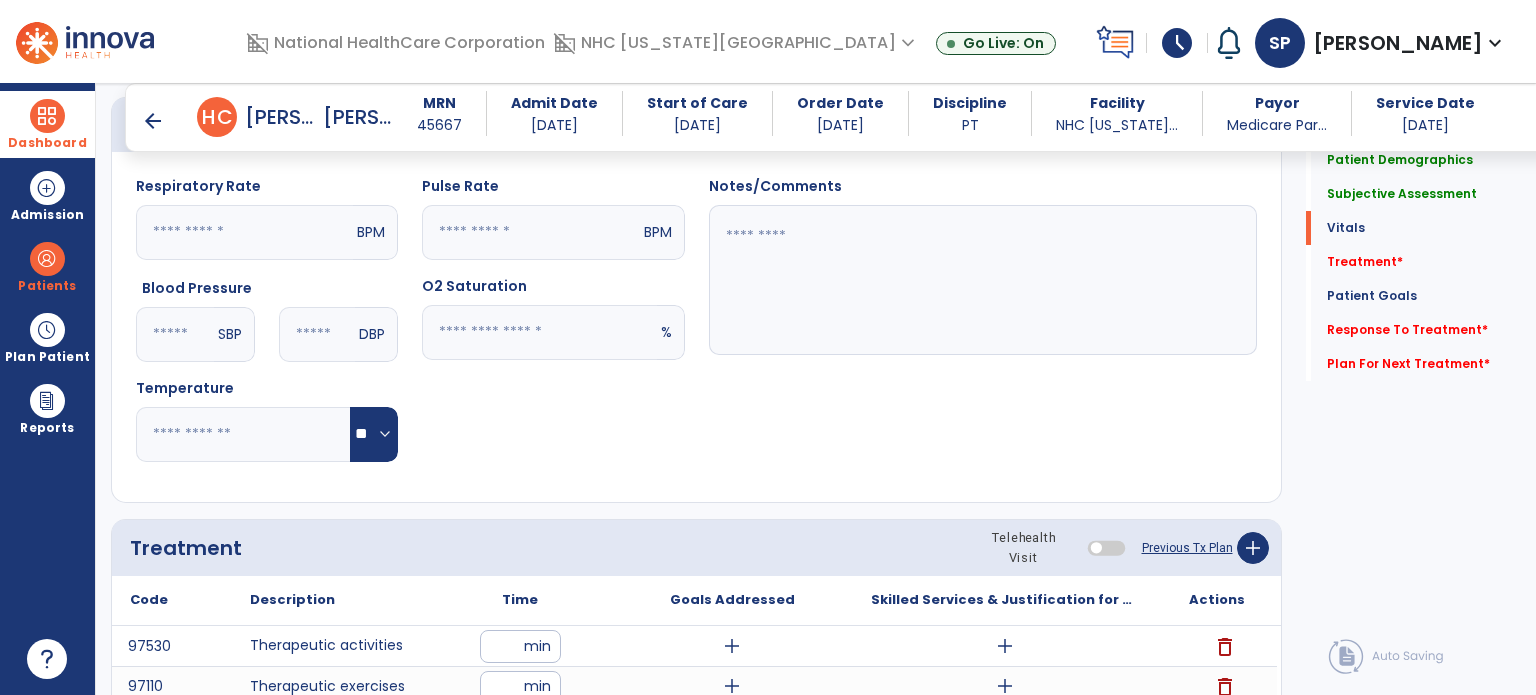 drag, startPoint x: 1524, startPoint y: 297, endPoint x: 1530, endPoint y: 346, distance: 49.365982 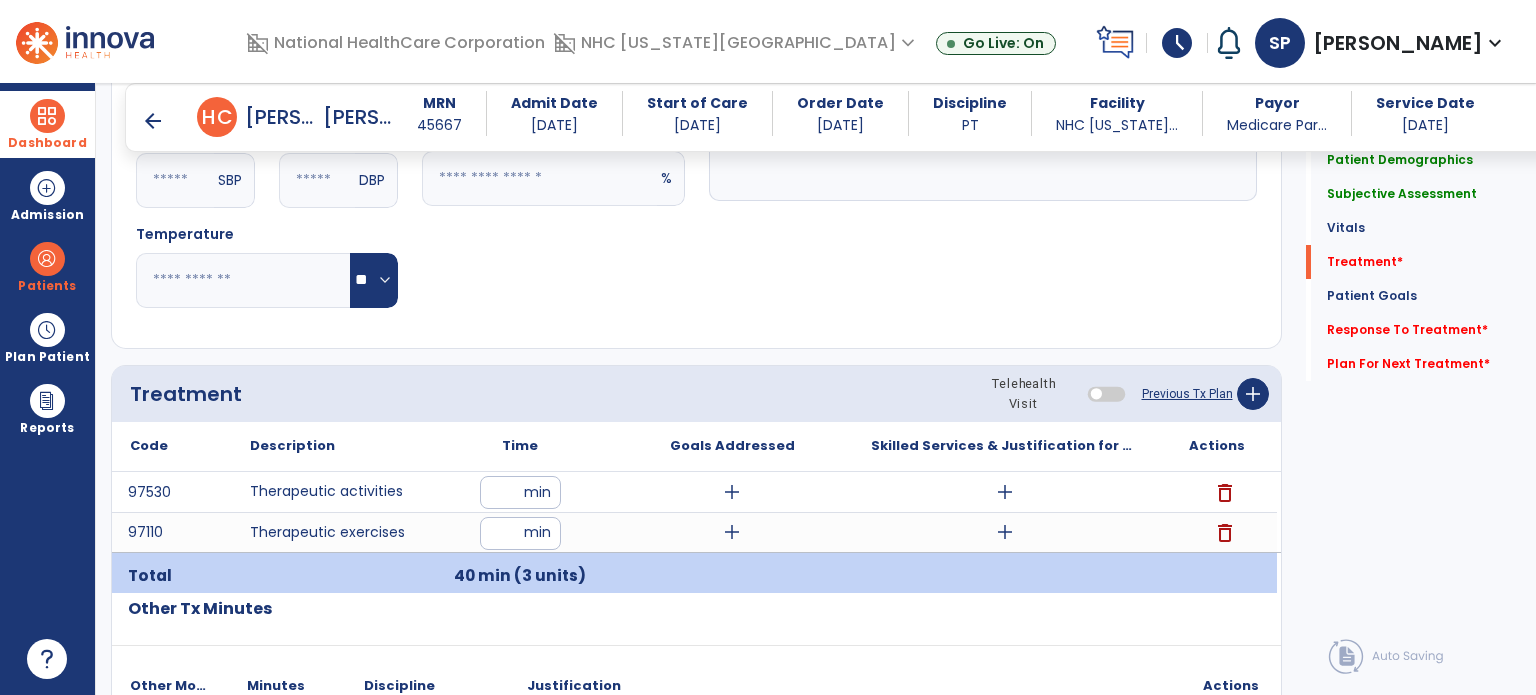 scroll, scrollTop: 964, scrollLeft: 0, axis: vertical 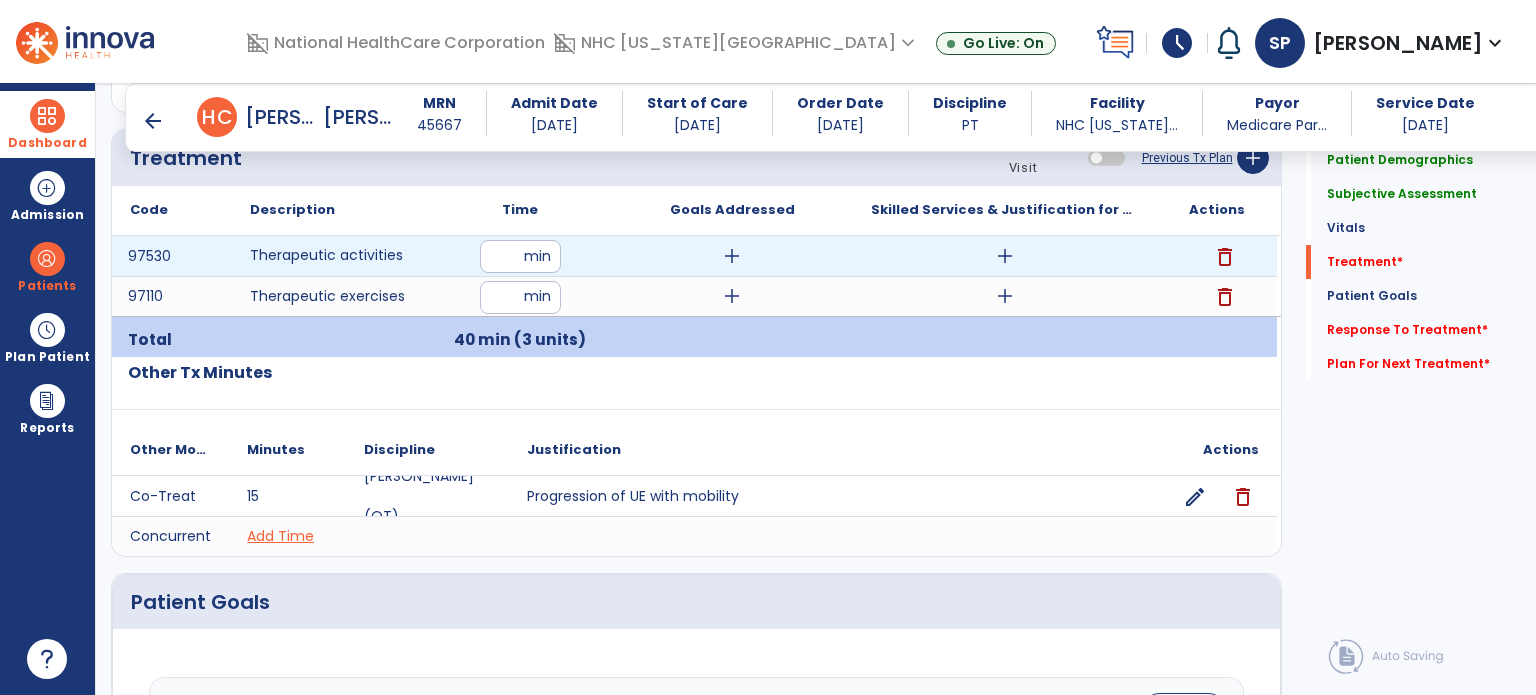 click on "add" at bounding box center (732, 256) 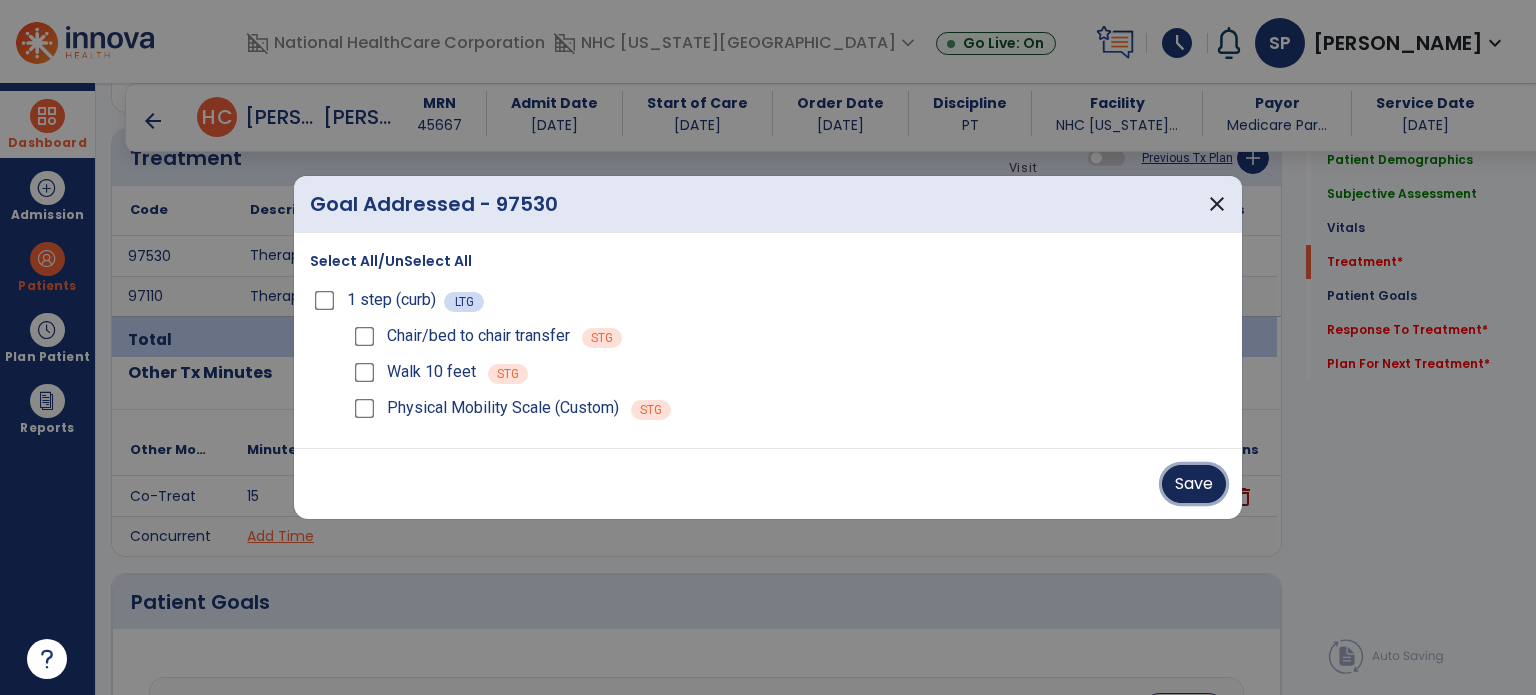 click on "Save" at bounding box center (1194, 484) 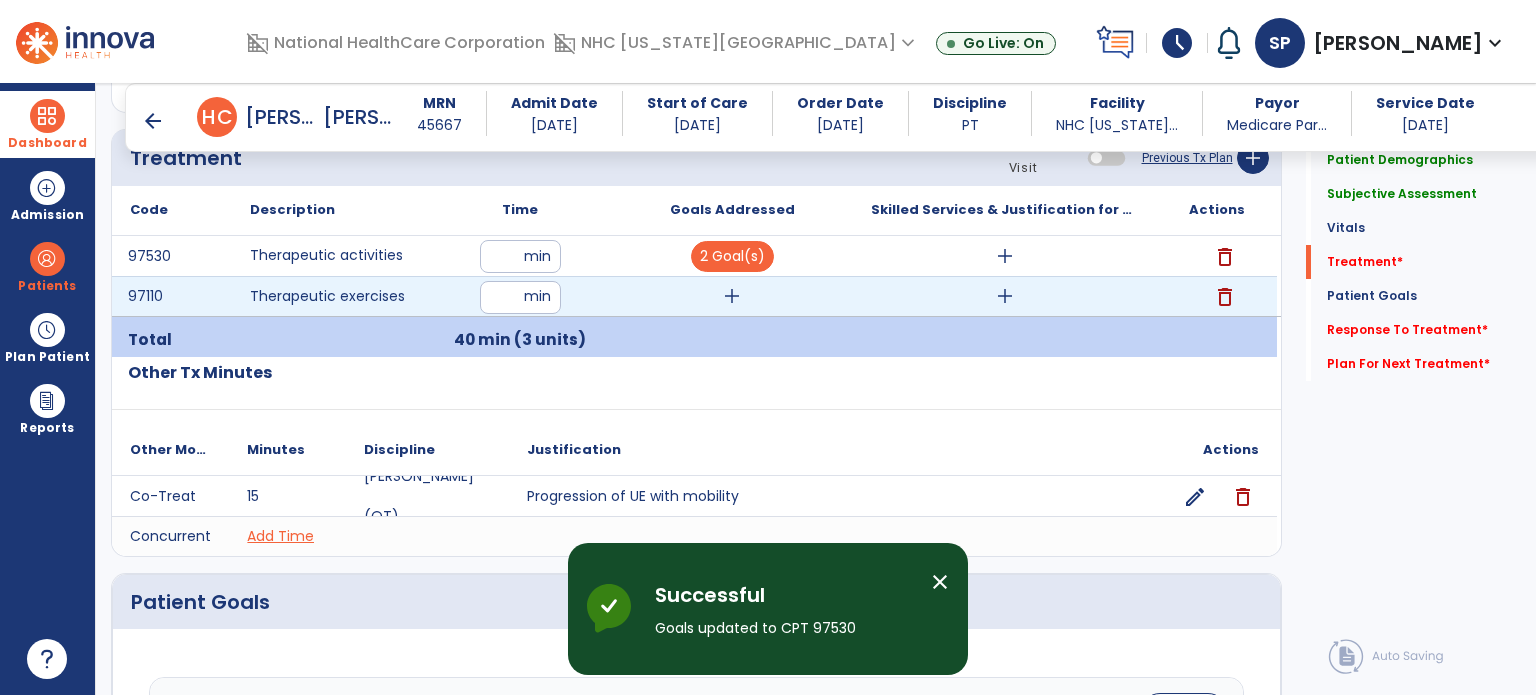 click on "add" at bounding box center (732, 296) 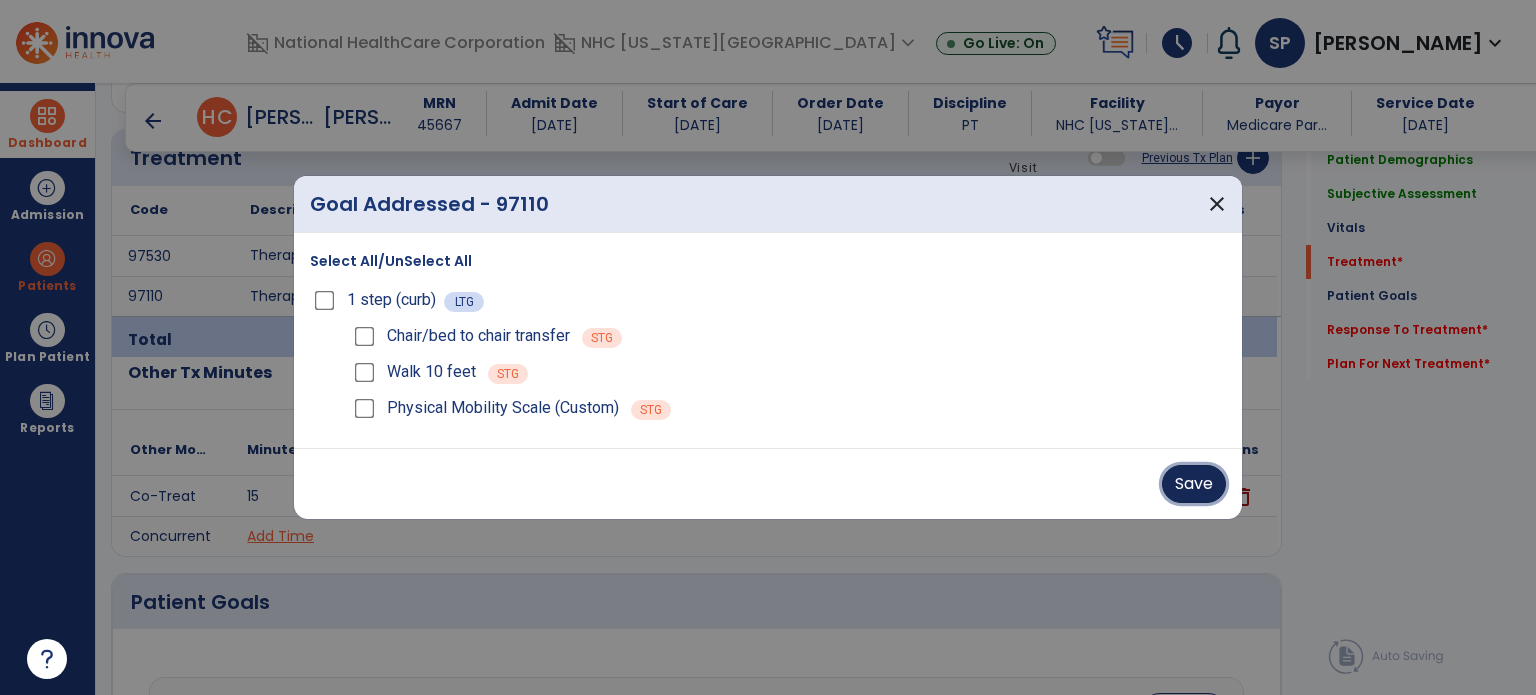 click on "Save" at bounding box center (1194, 484) 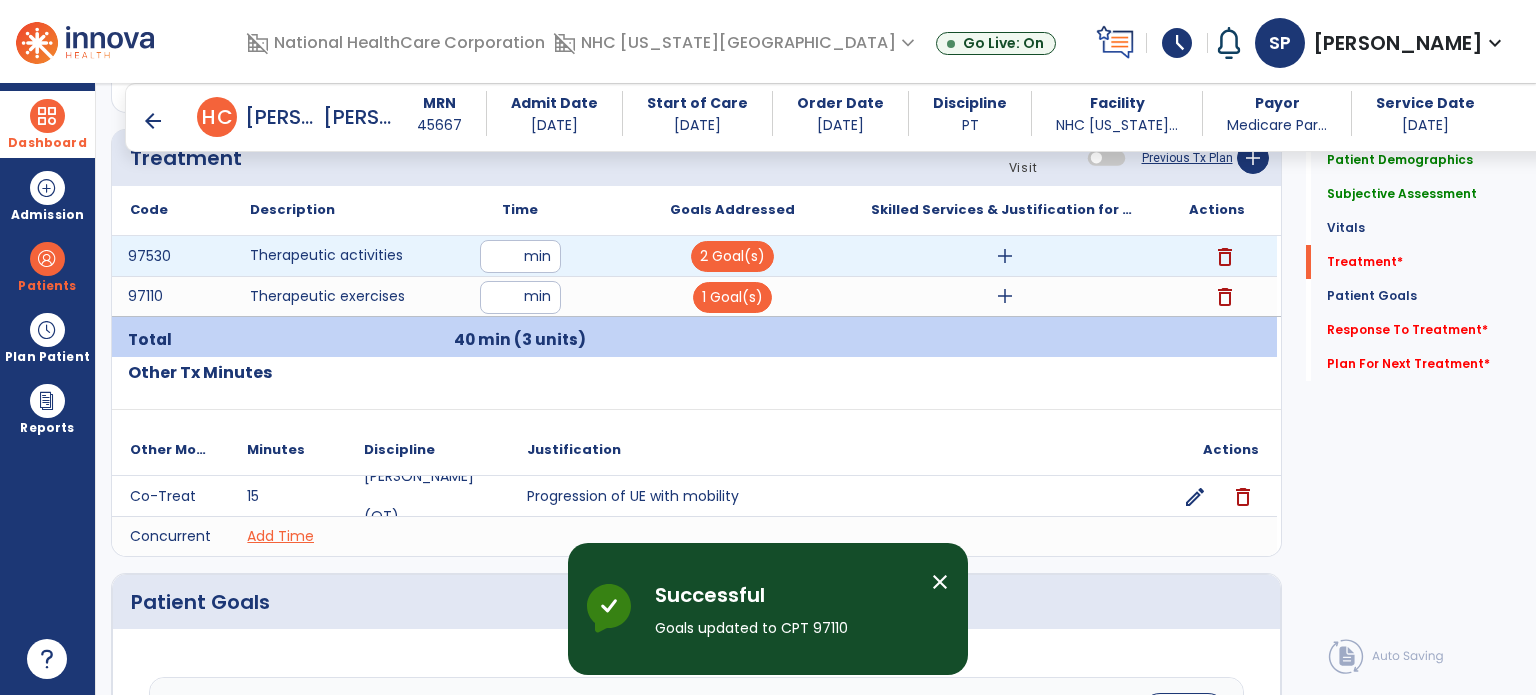 click on "add" at bounding box center [1004, 256] 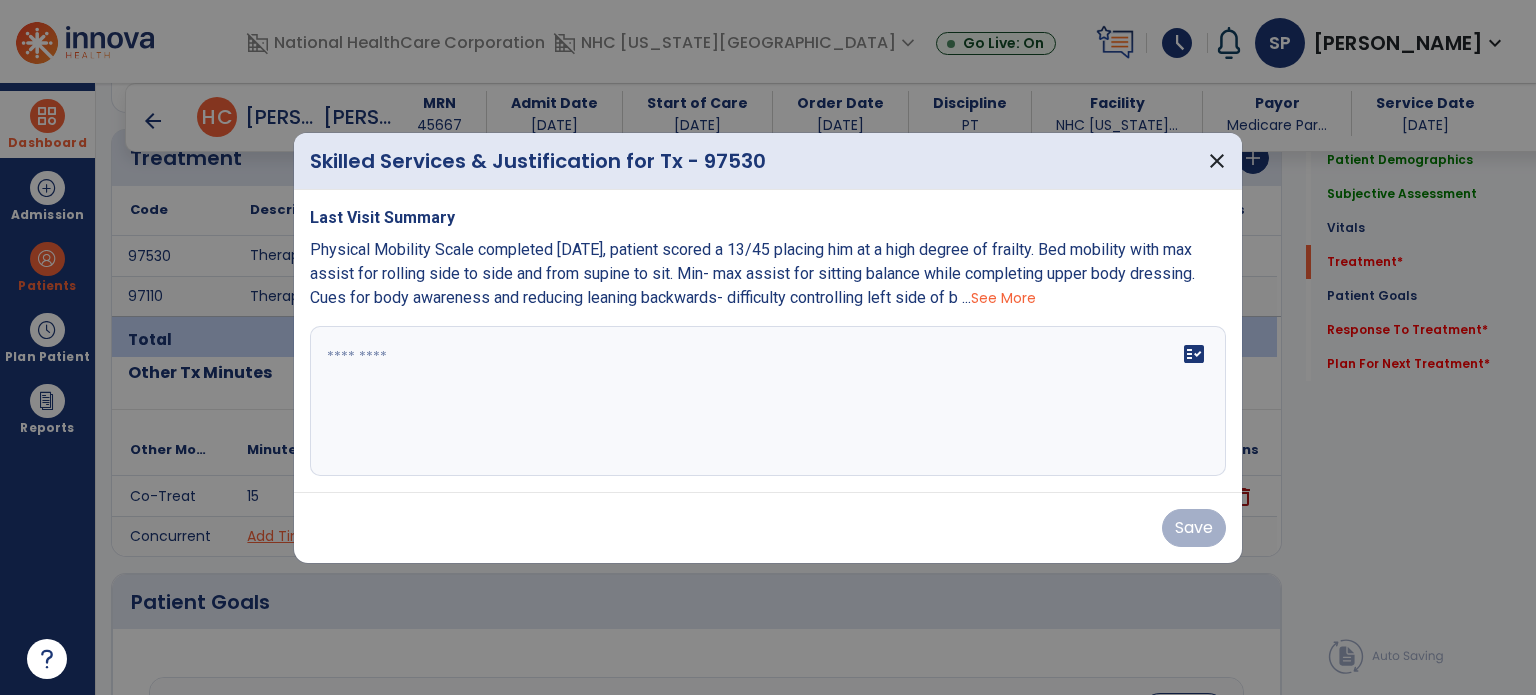 click on "fact_check" at bounding box center [768, 401] 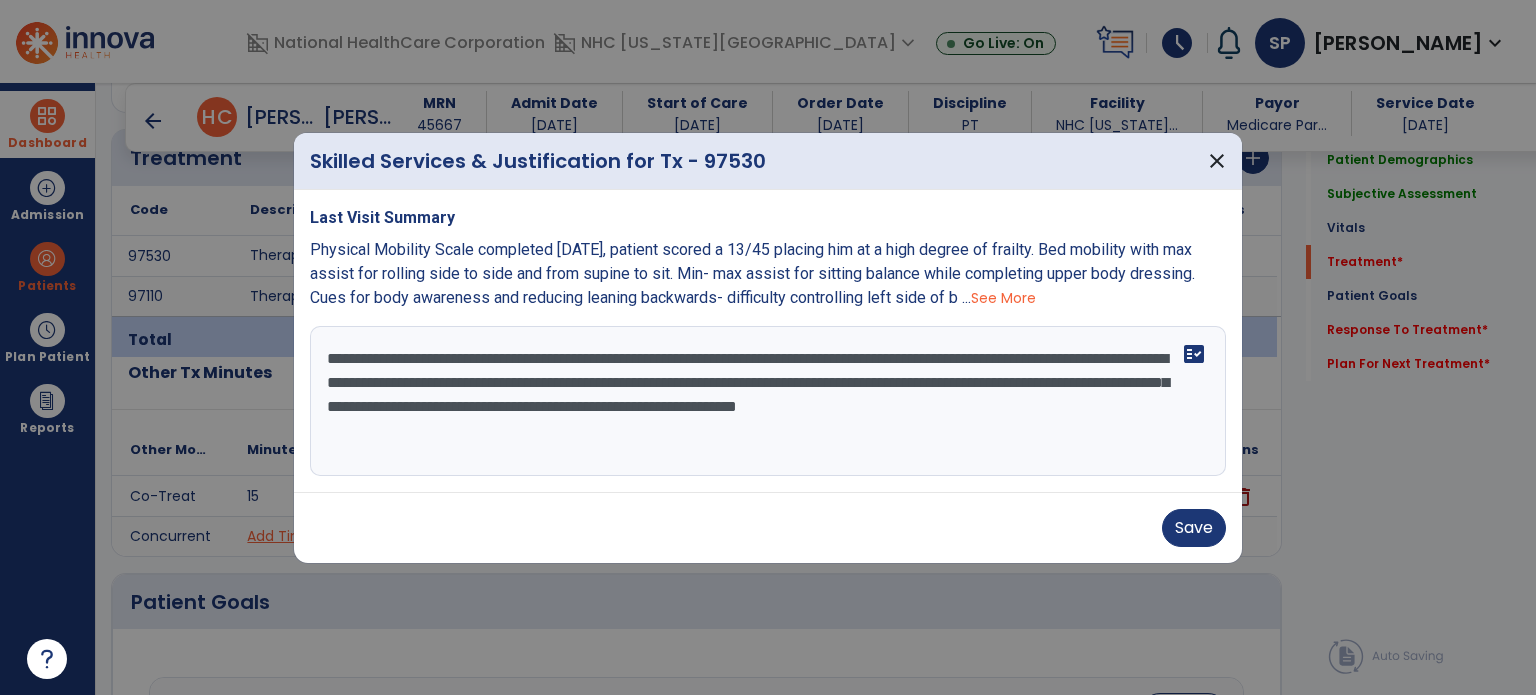 click on "Save" at bounding box center (768, 528) 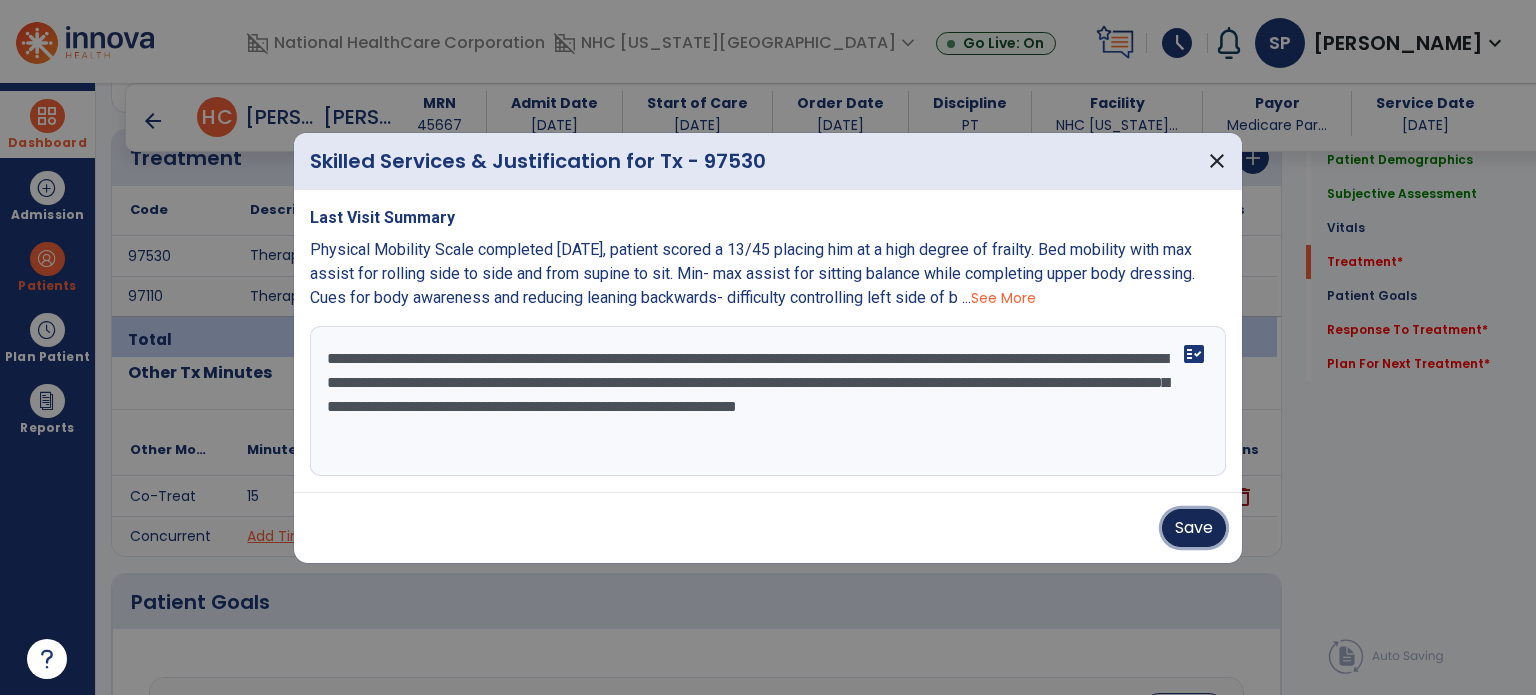 click on "Save" at bounding box center (1194, 528) 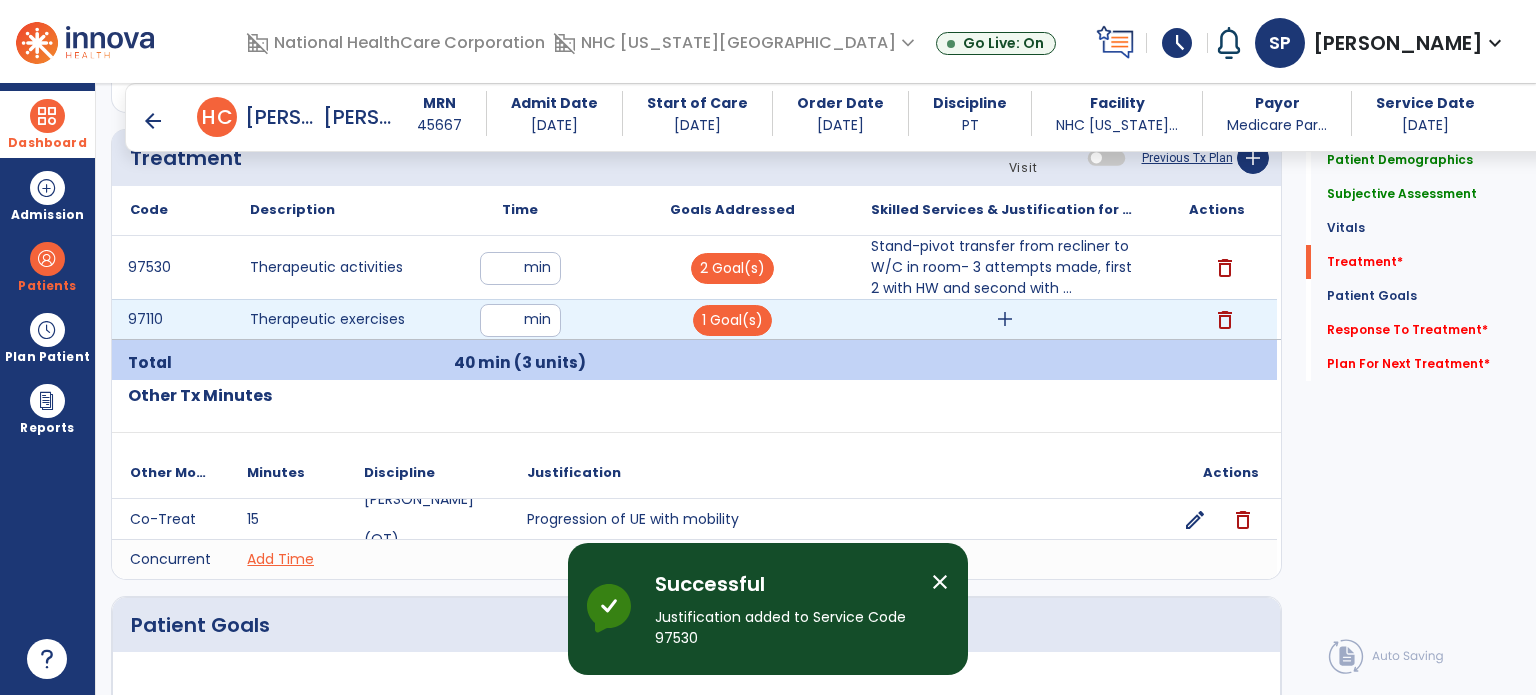 click on "add" at bounding box center (1004, 319) 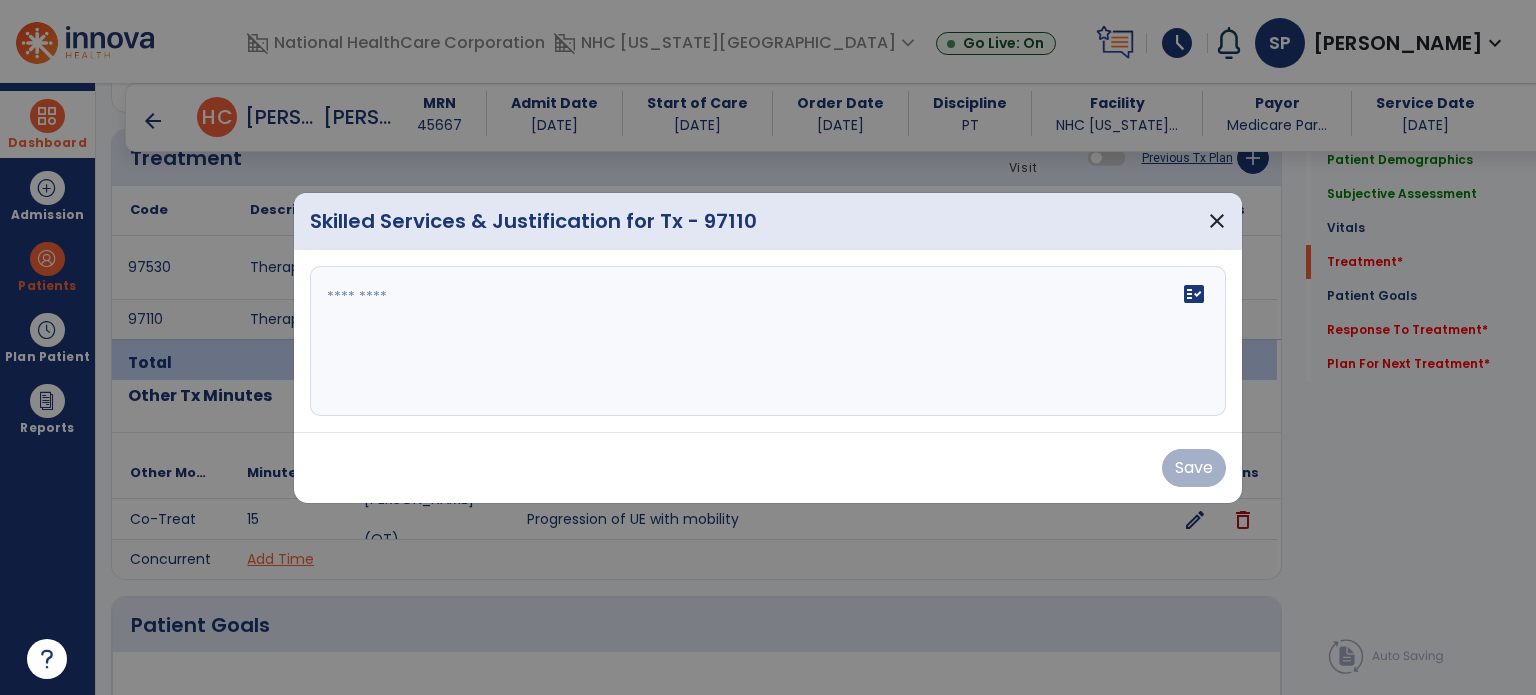 click at bounding box center [768, 341] 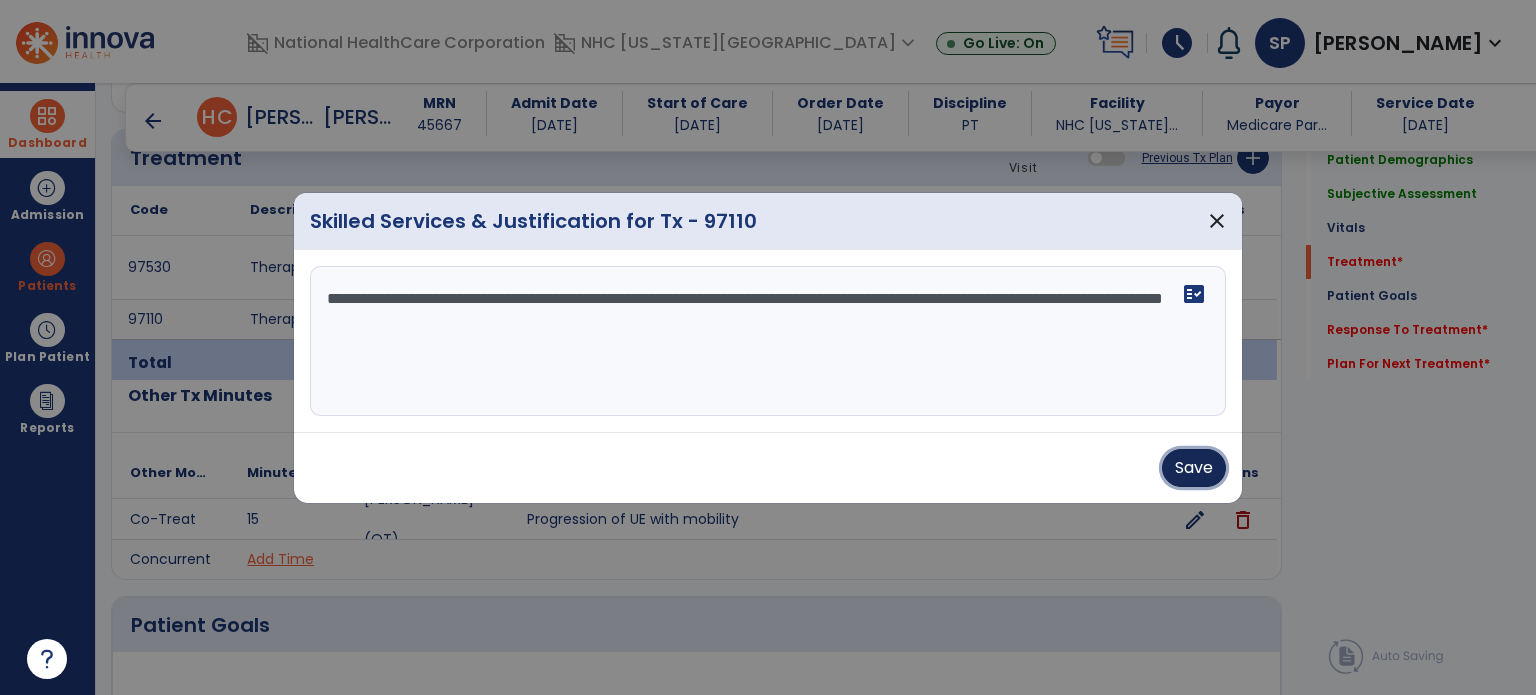 click on "Save" at bounding box center (1194, 468) 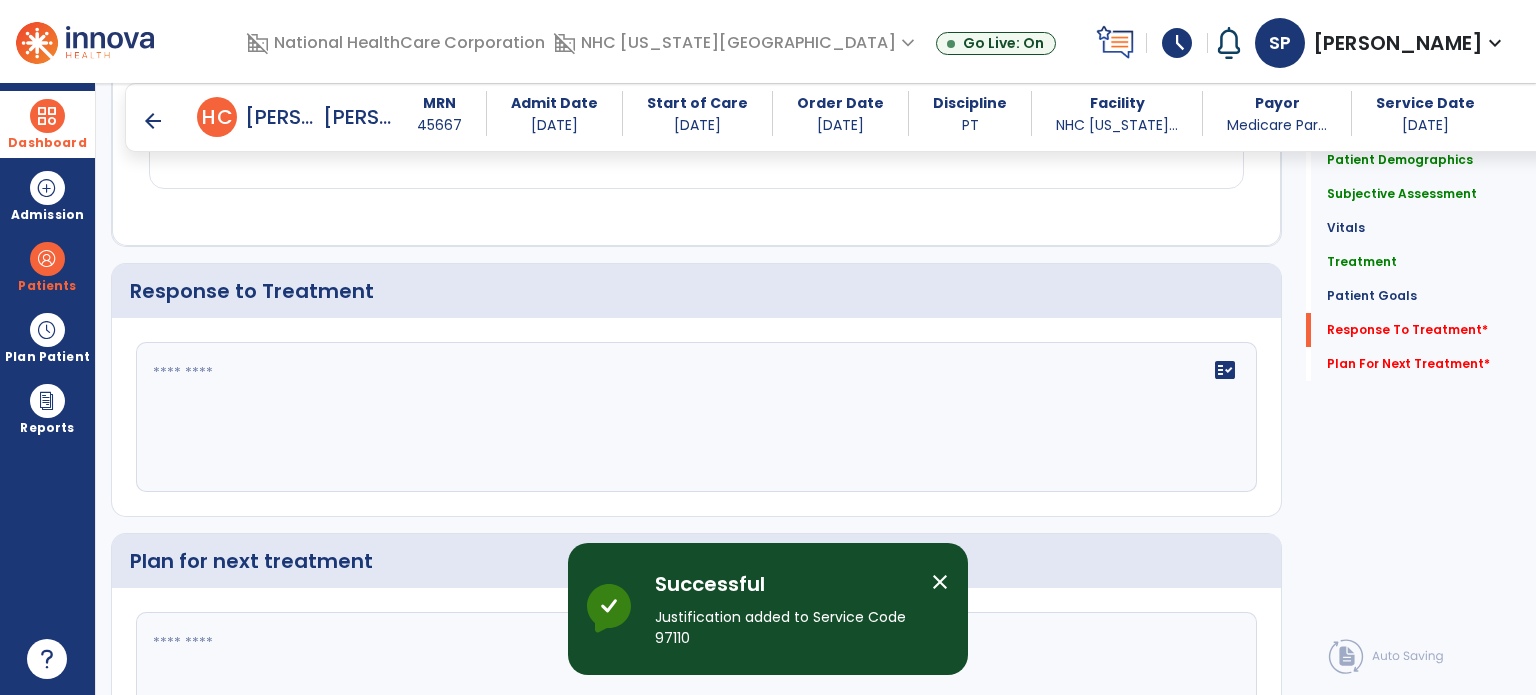 scroll, scrollTop: 2200, scrollLeft: 0, axis: vertical 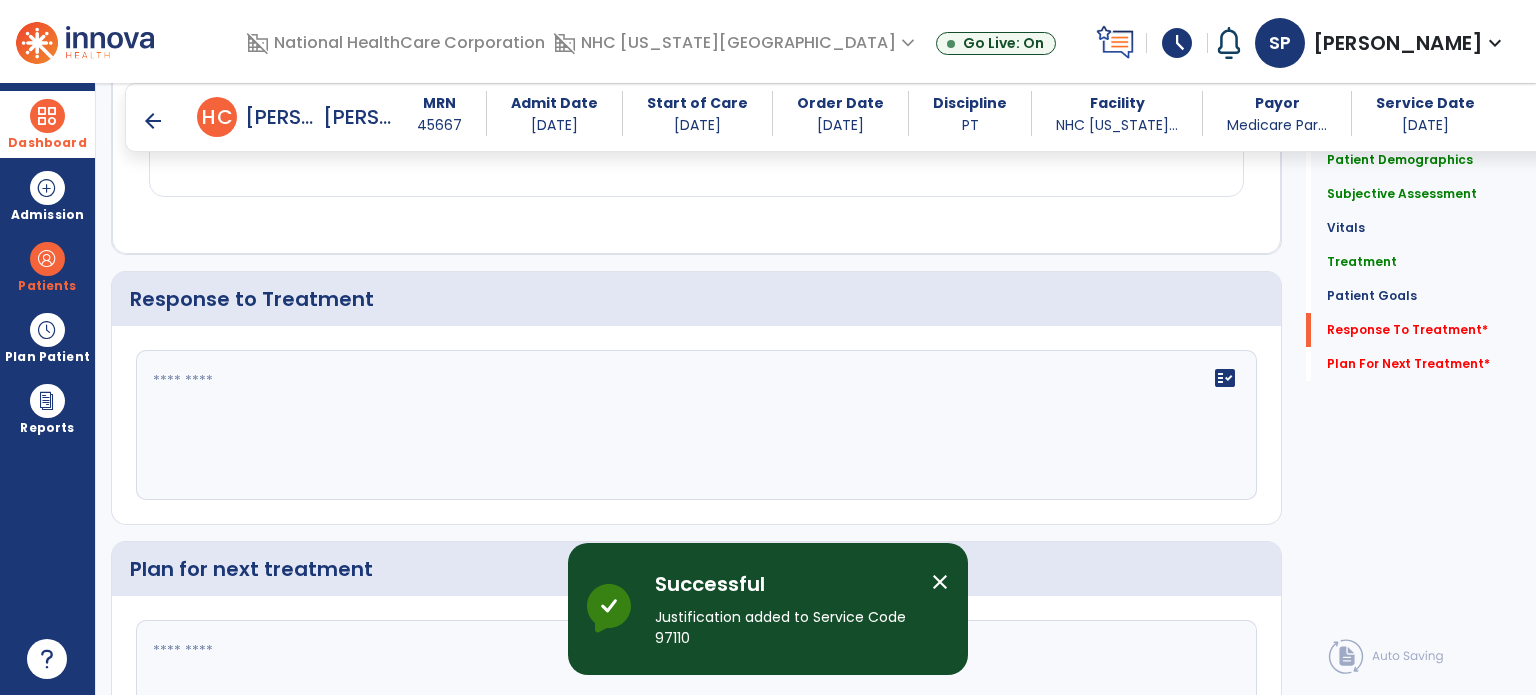 click on "fact_check" 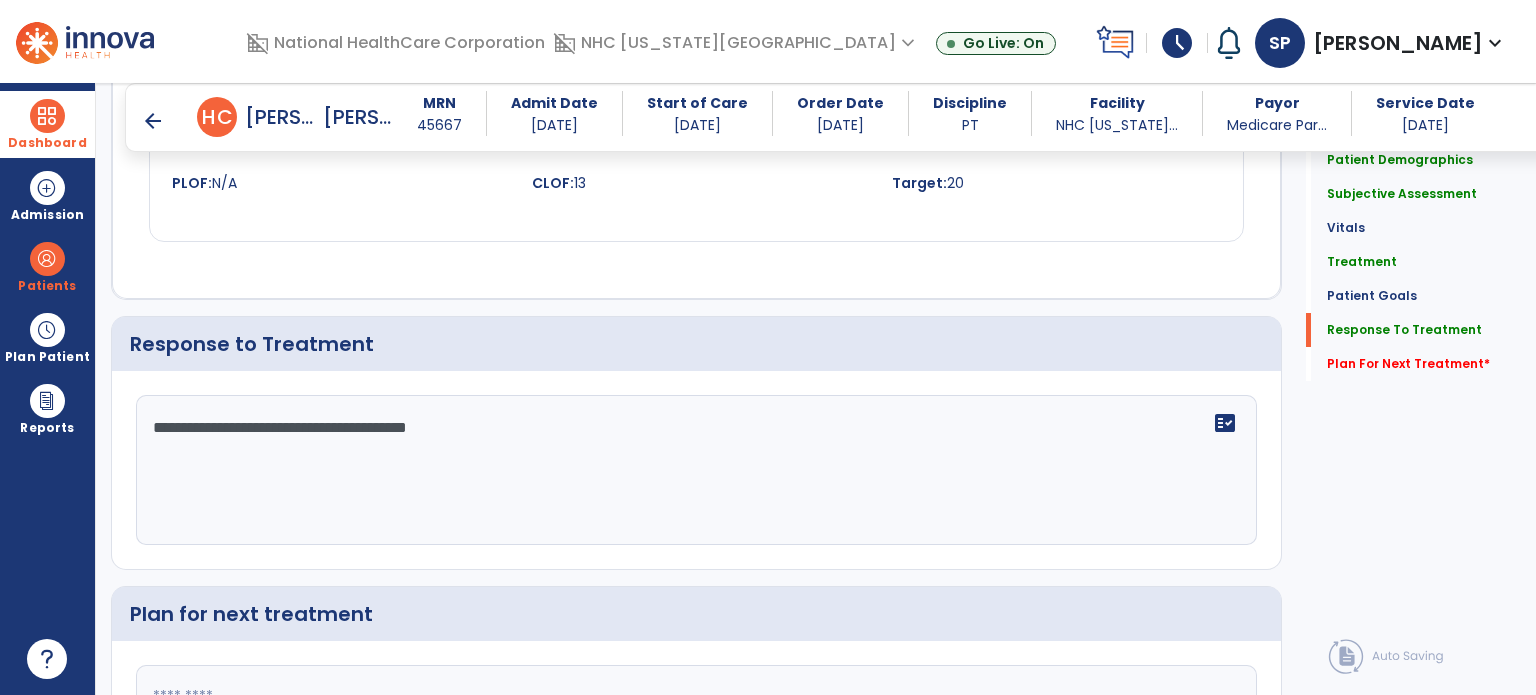 scroll, scrollTop: 2201, scrollLeft: 0, axis: vertical 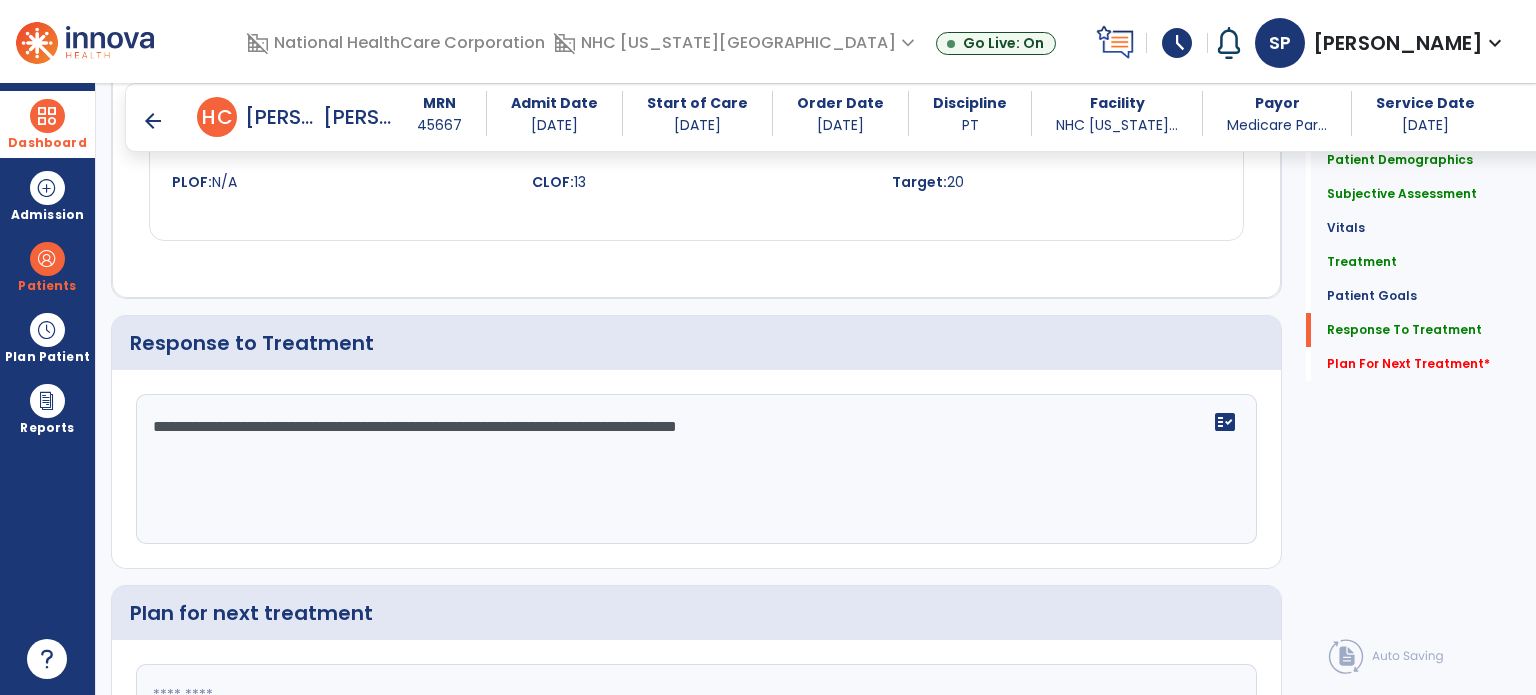 click on "**********" 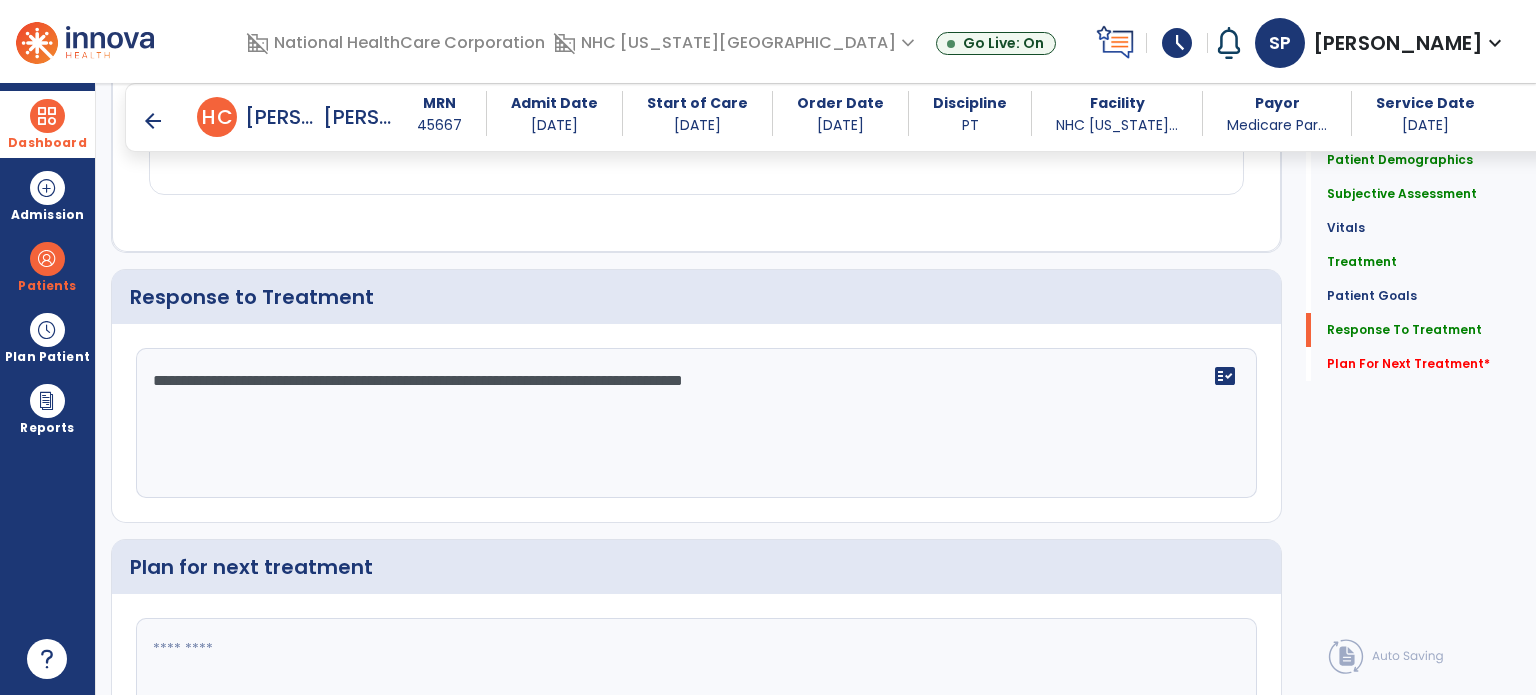 scroll, scrollTop: 2202, scrollLeft: 0, axis: vertical 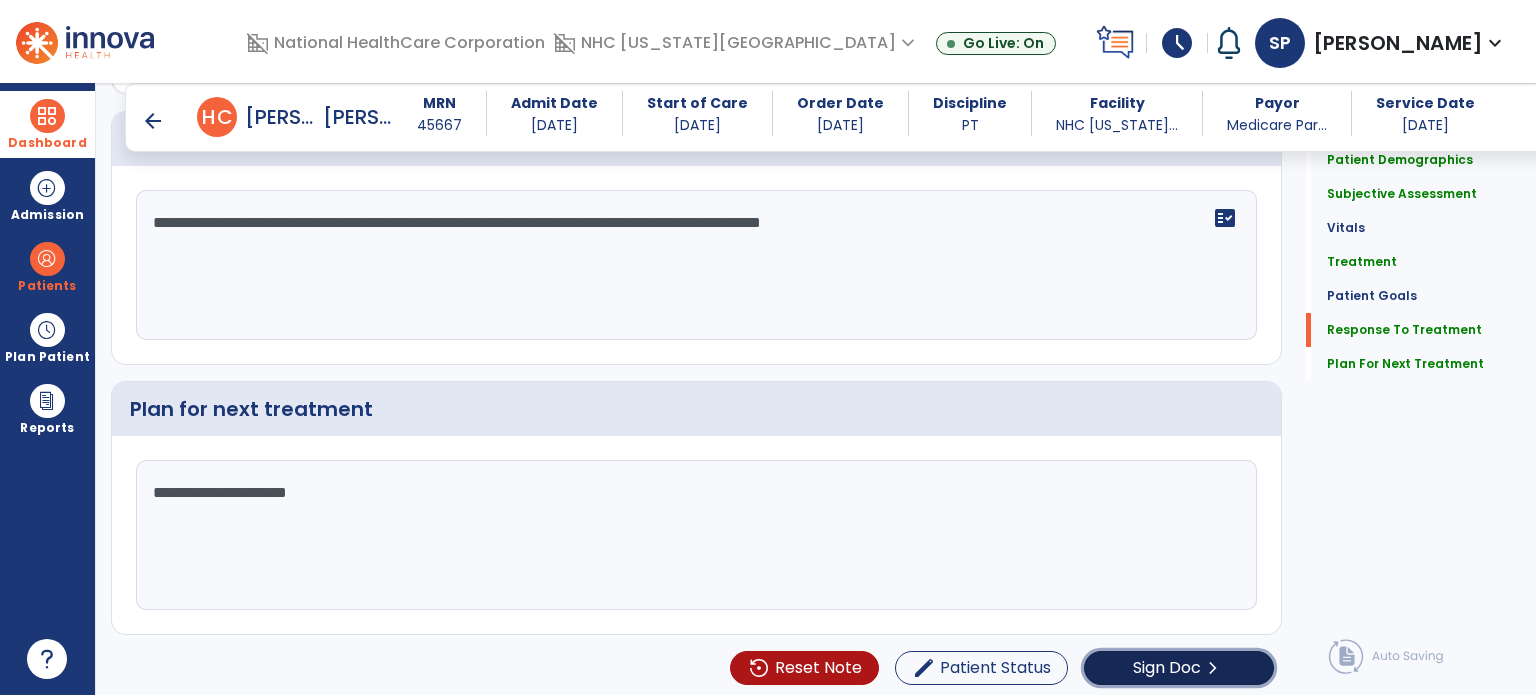 click on "Sign Doc" 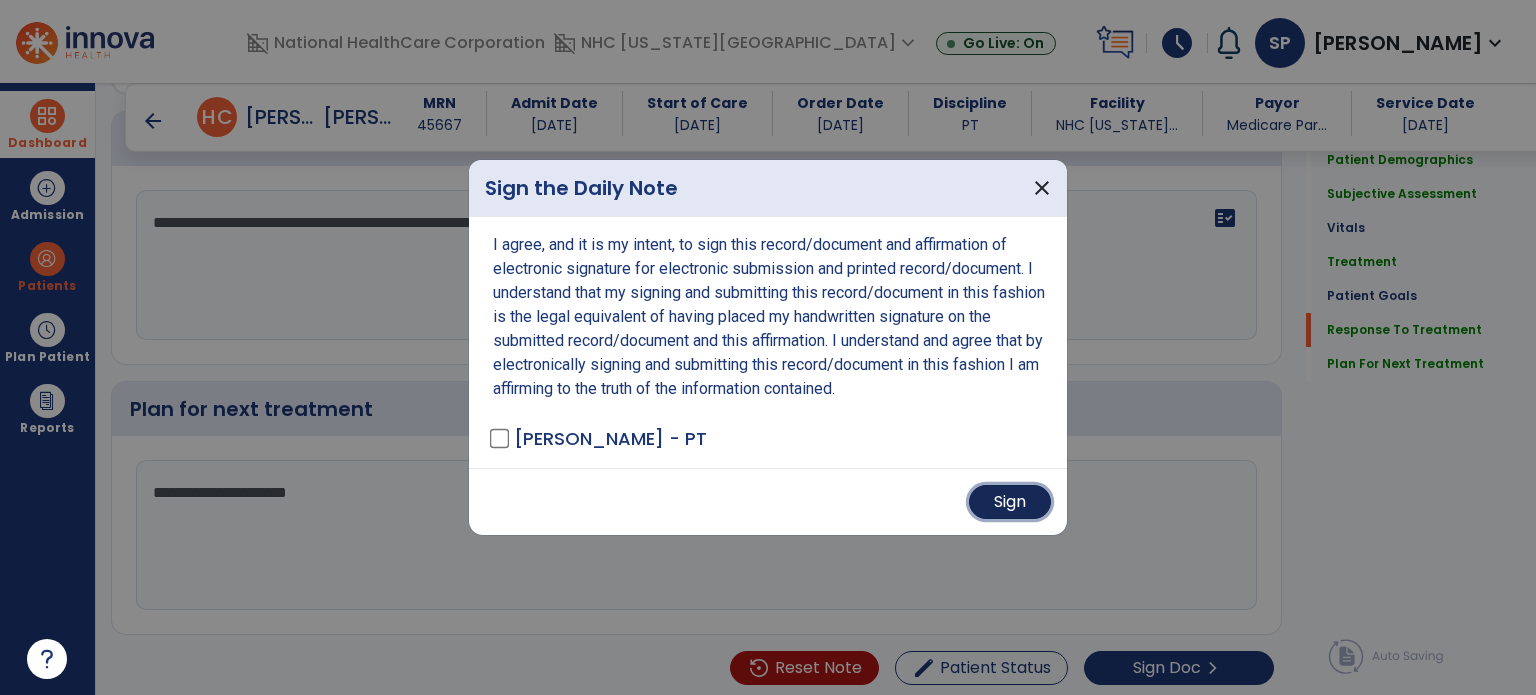 click on "Sign" at bounding box center [1010, 502] 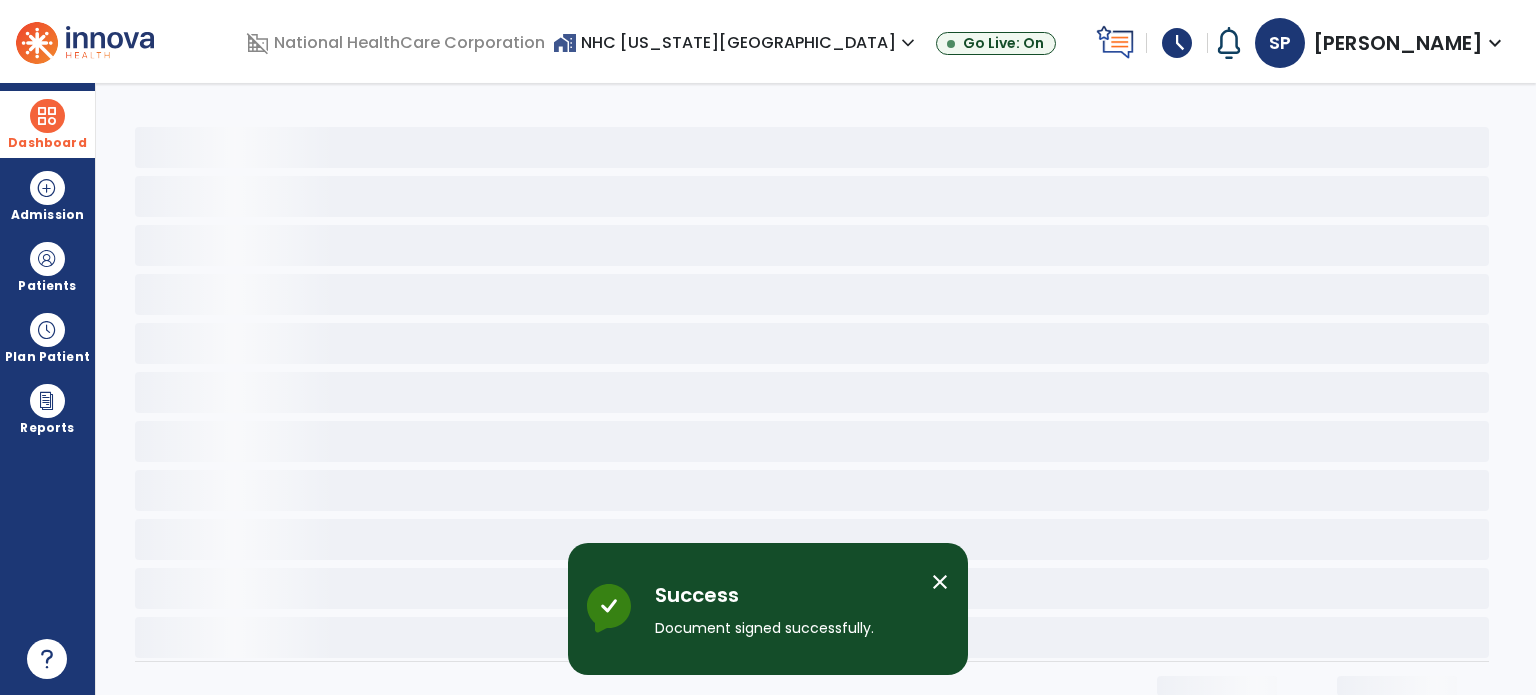 scroll, scrollTop: 0, scrollLeft: 0, axis: both 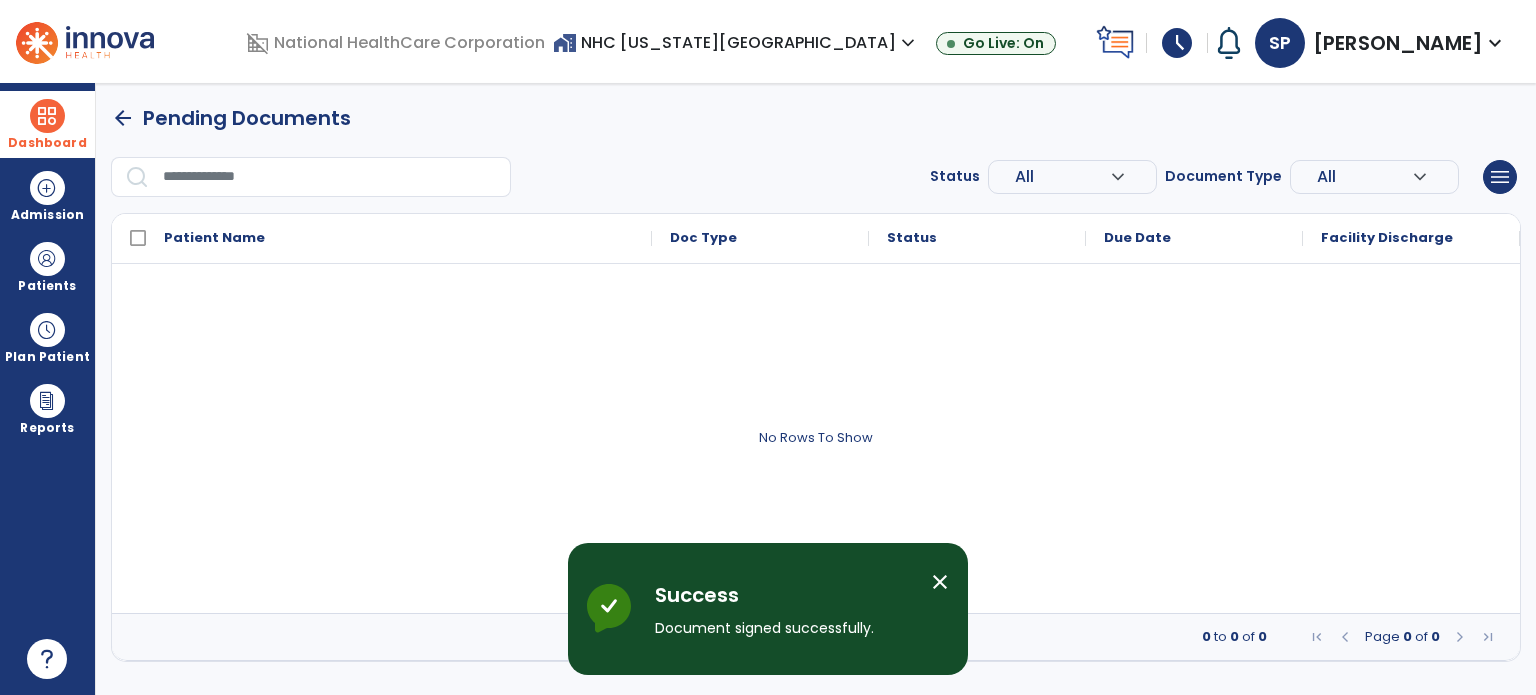 click on "Dashboard" at bounding box center (47, 124) 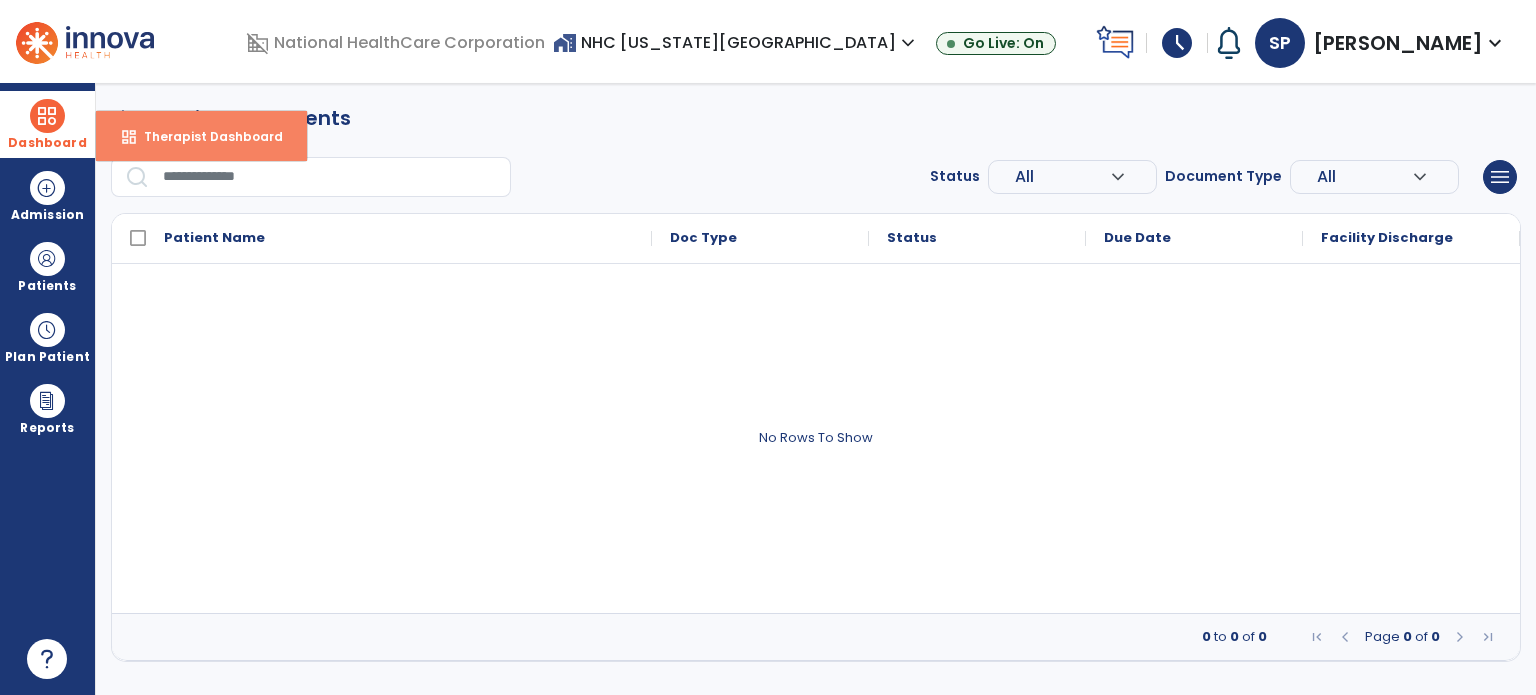 click on "dashboard" at bounding box center (129, 137) 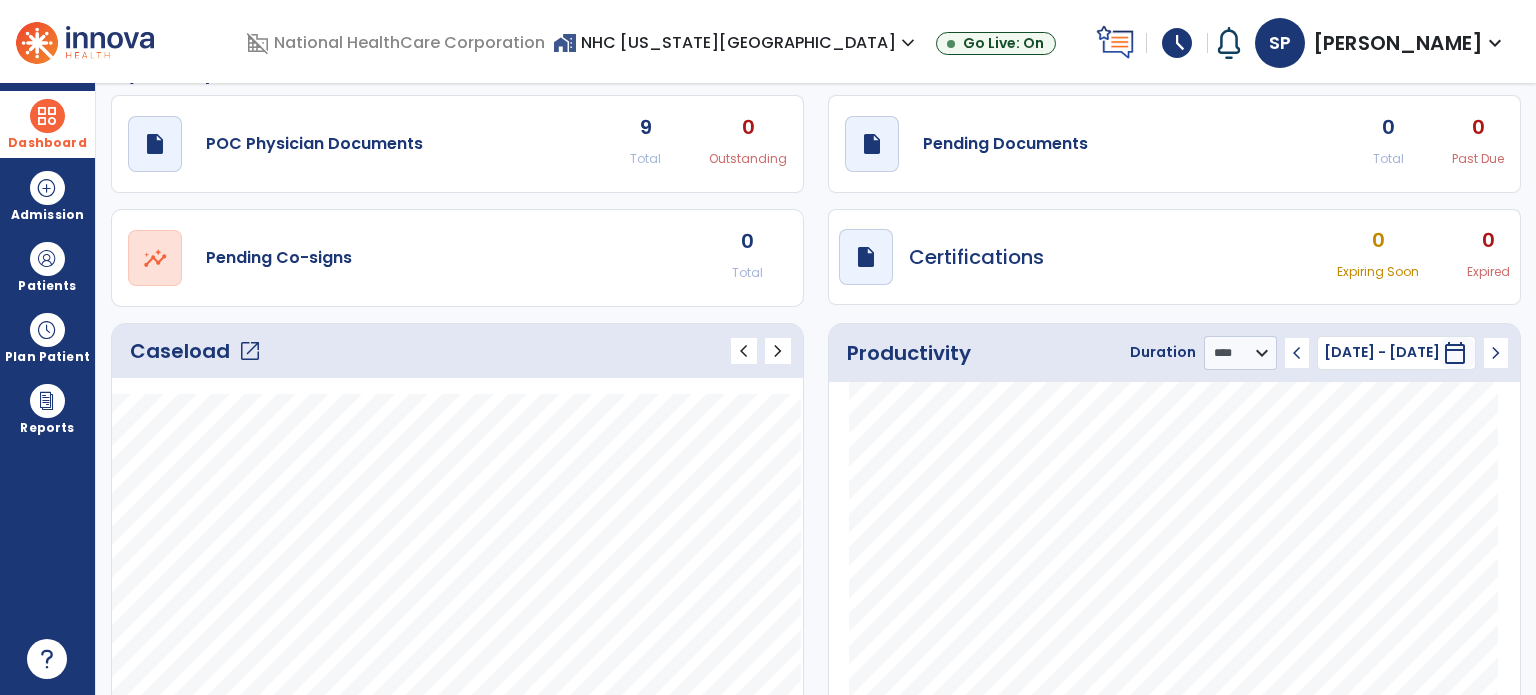 scroll, scrollTop: 0, scrollLeft: 0, axis: both 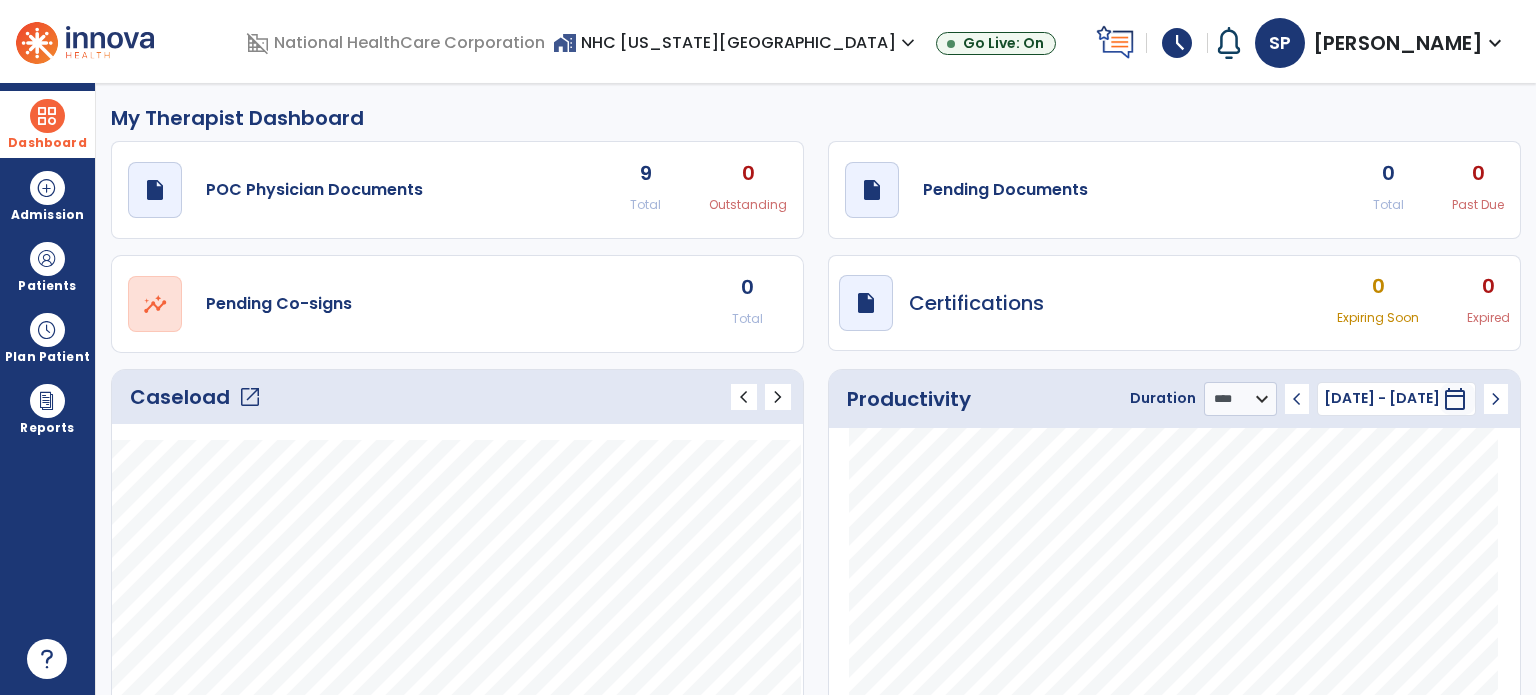 click on "schedule" at bounding box center (1177, 43) 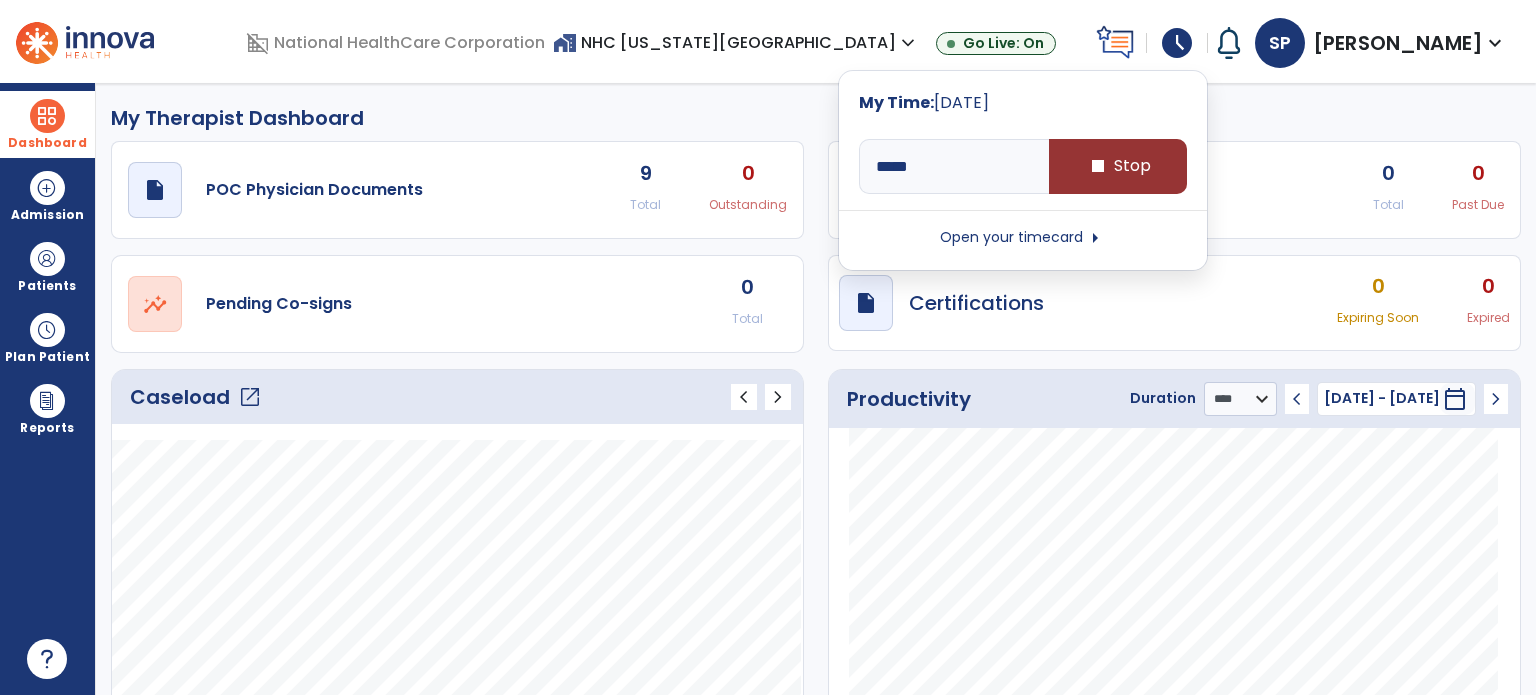 click on "stop  Stop" at bounding box center [1118, 166] 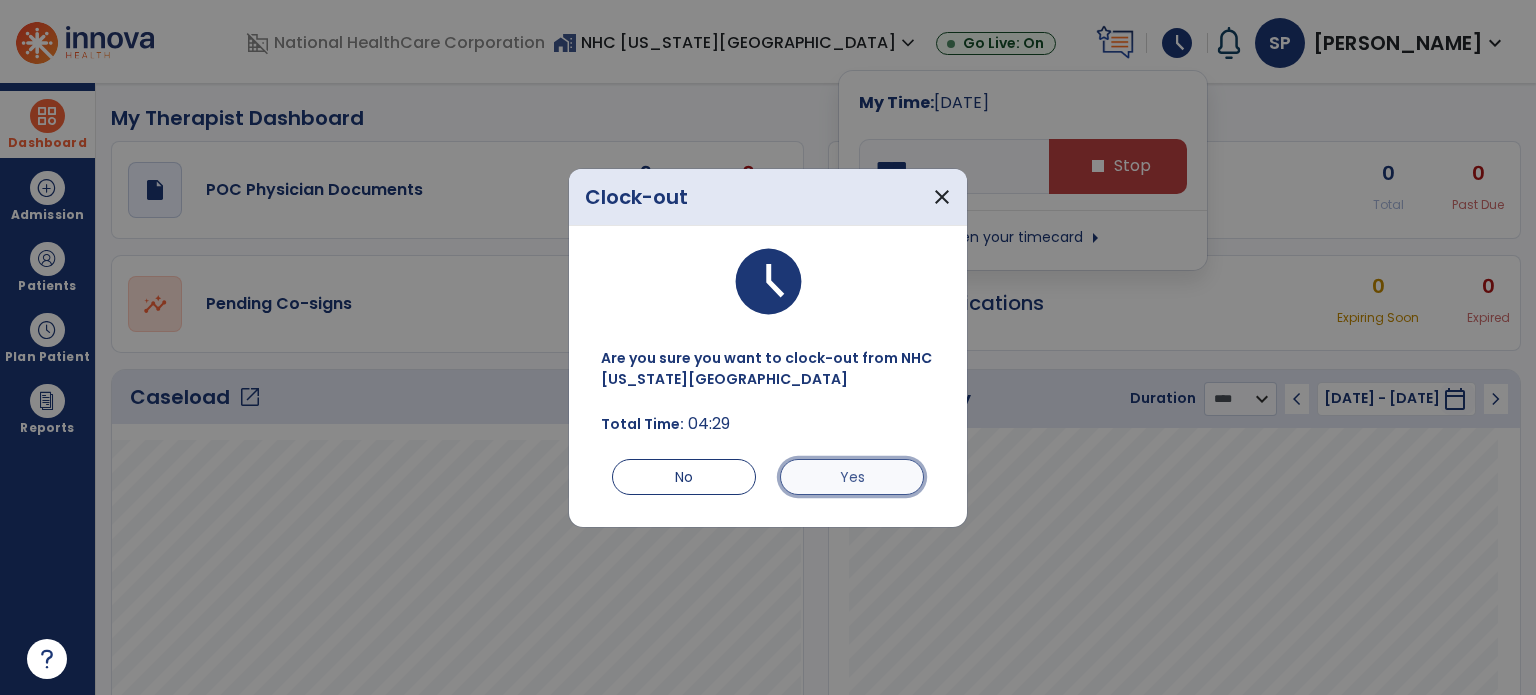 click on "Yes" at bounding box center (852, 477) 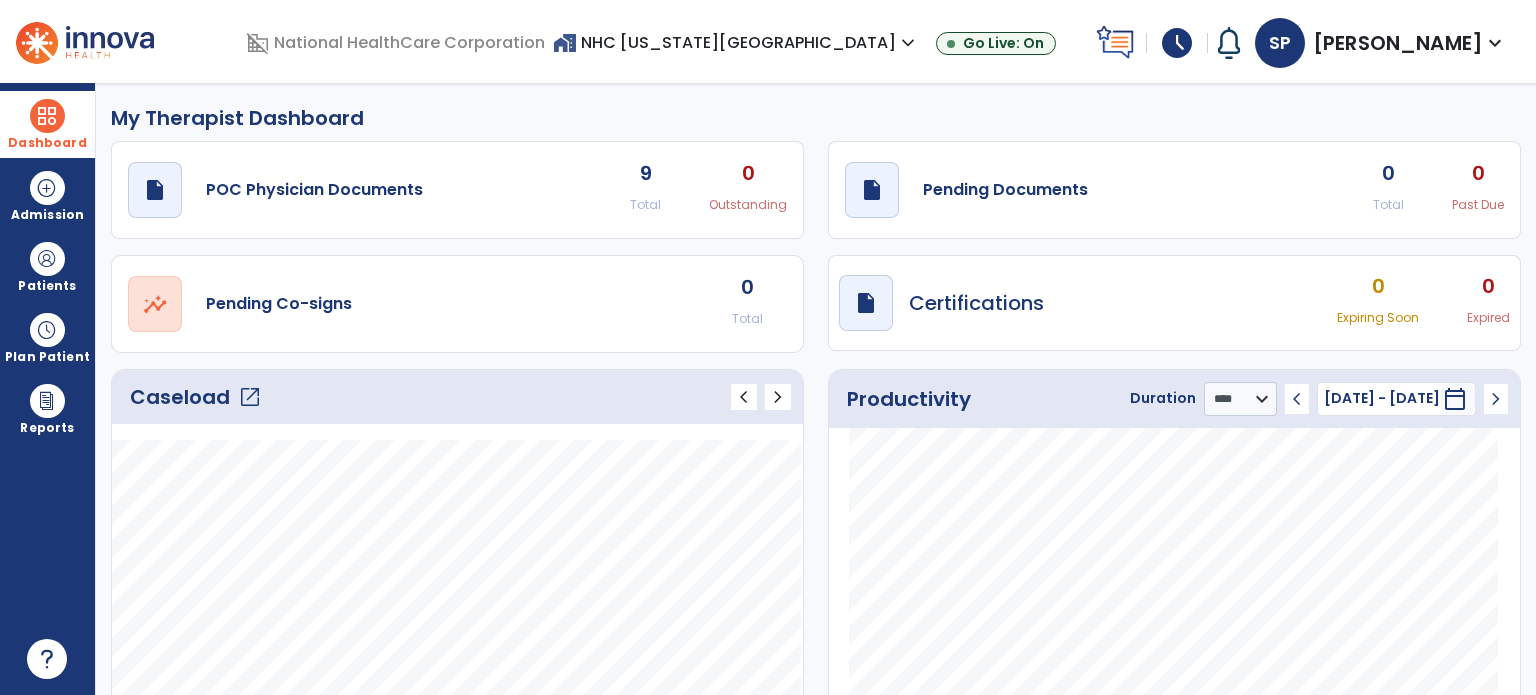 click on "SP   [PERSON_NAME]   expand_more" at bounding box center [1381, 43] 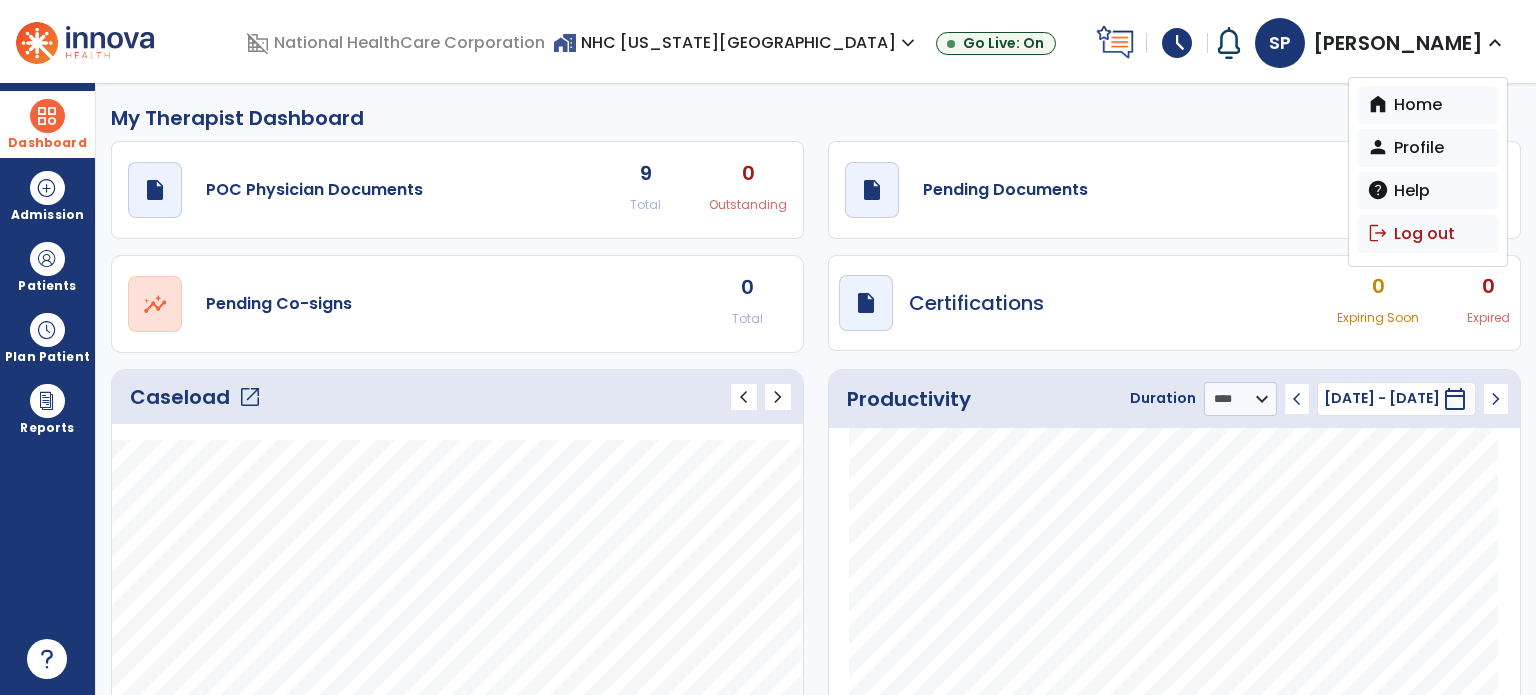 click on "My Therapist Dashboard" 